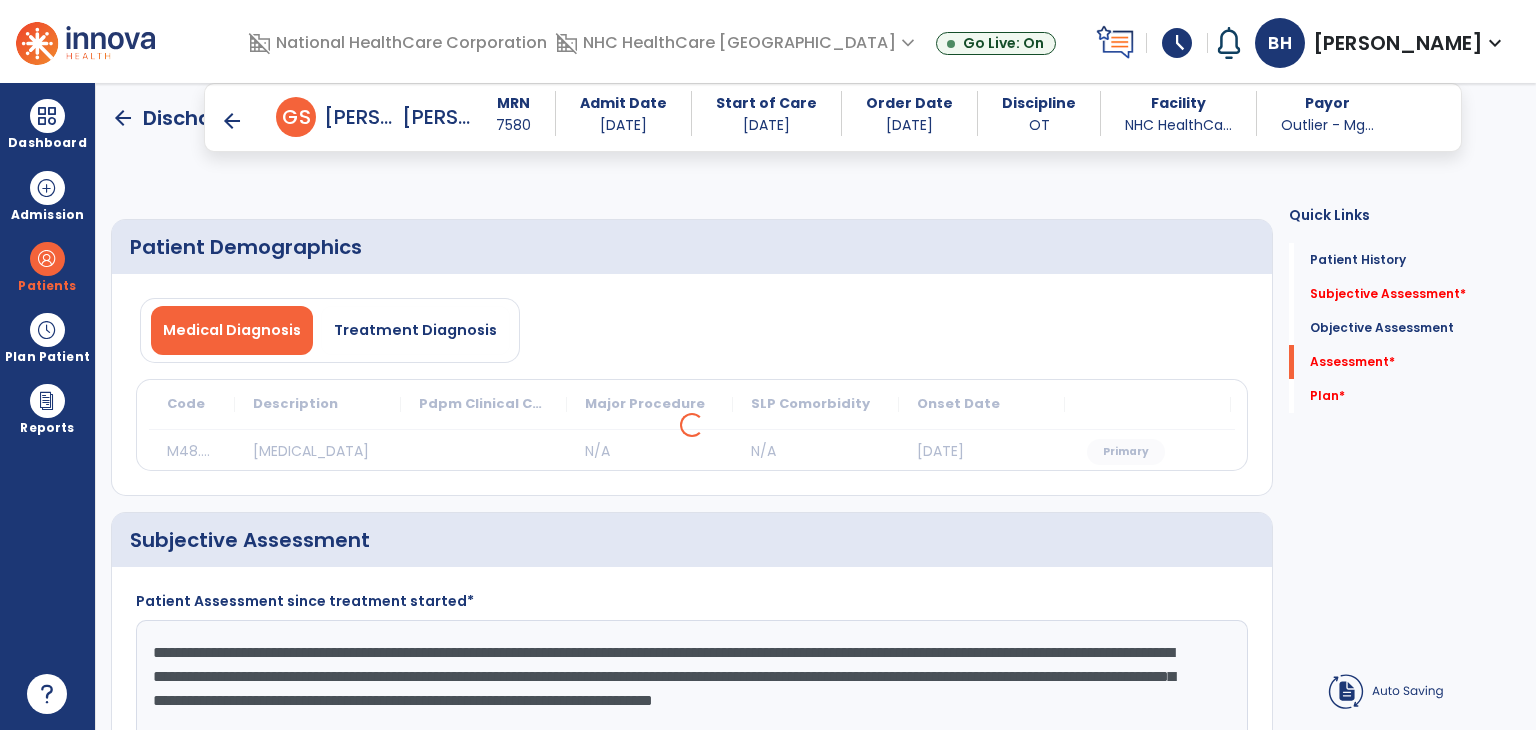 scroll, scrollTop: 0, scrollLeft: 0, axis: both 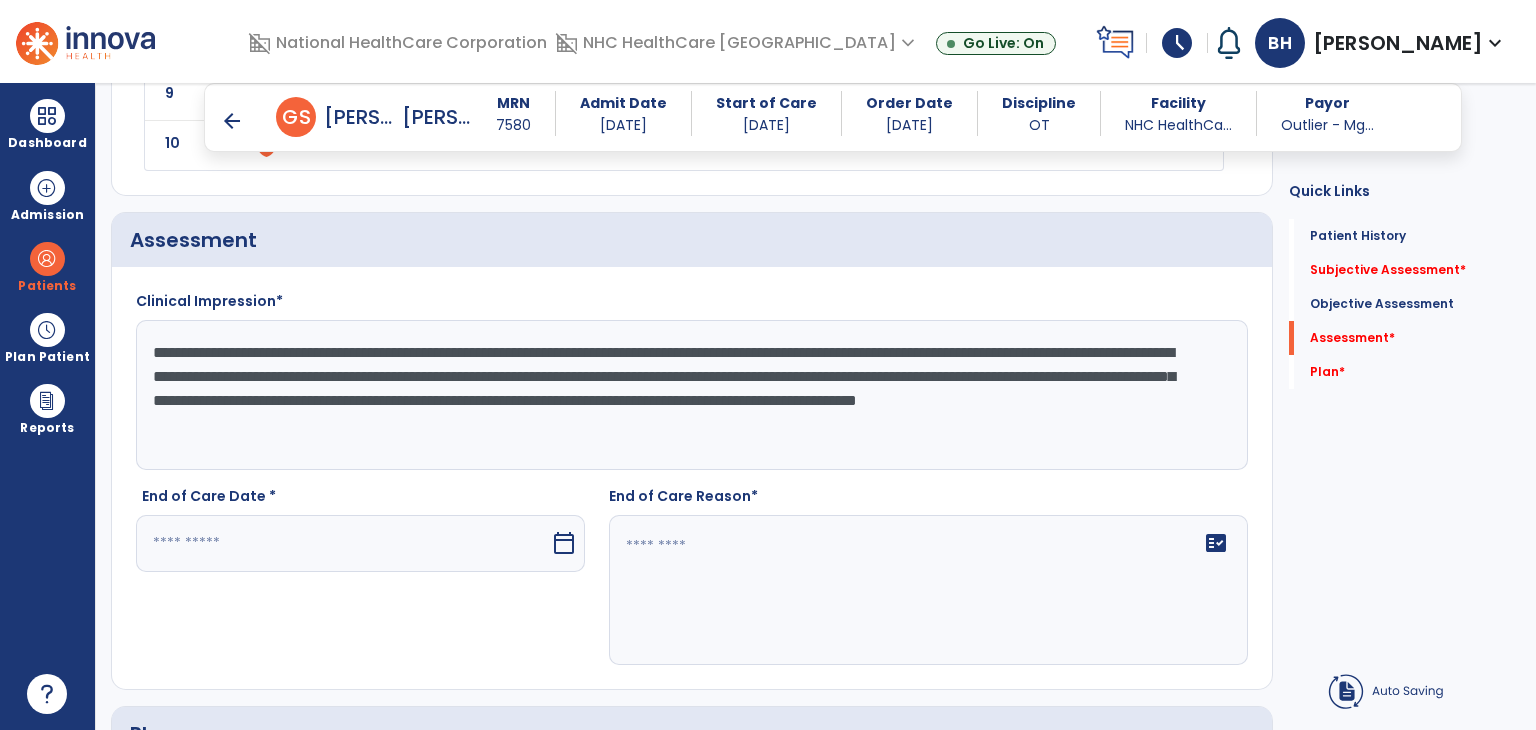 click at bounding box center [343, 543] 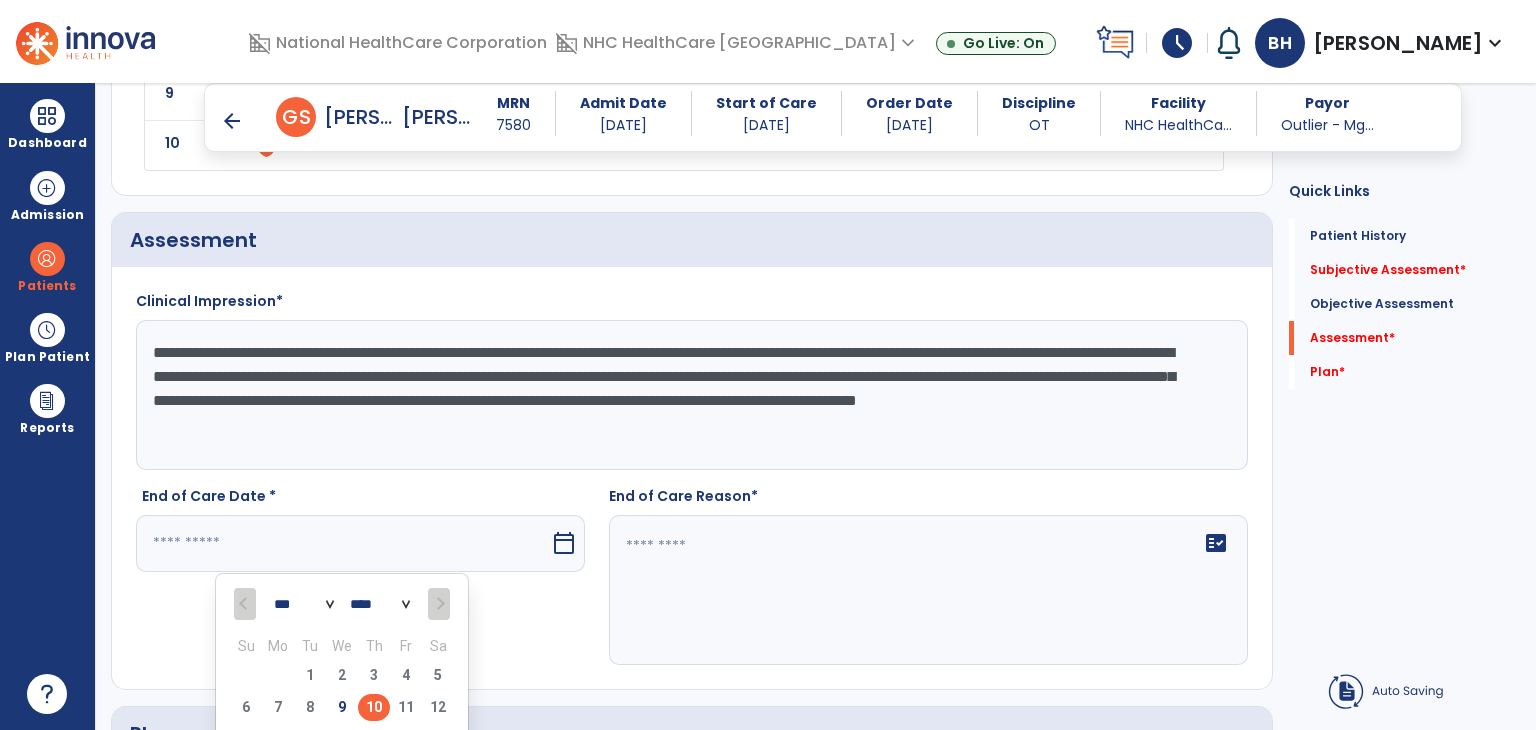click on "10" at bounding box center [374, 707] 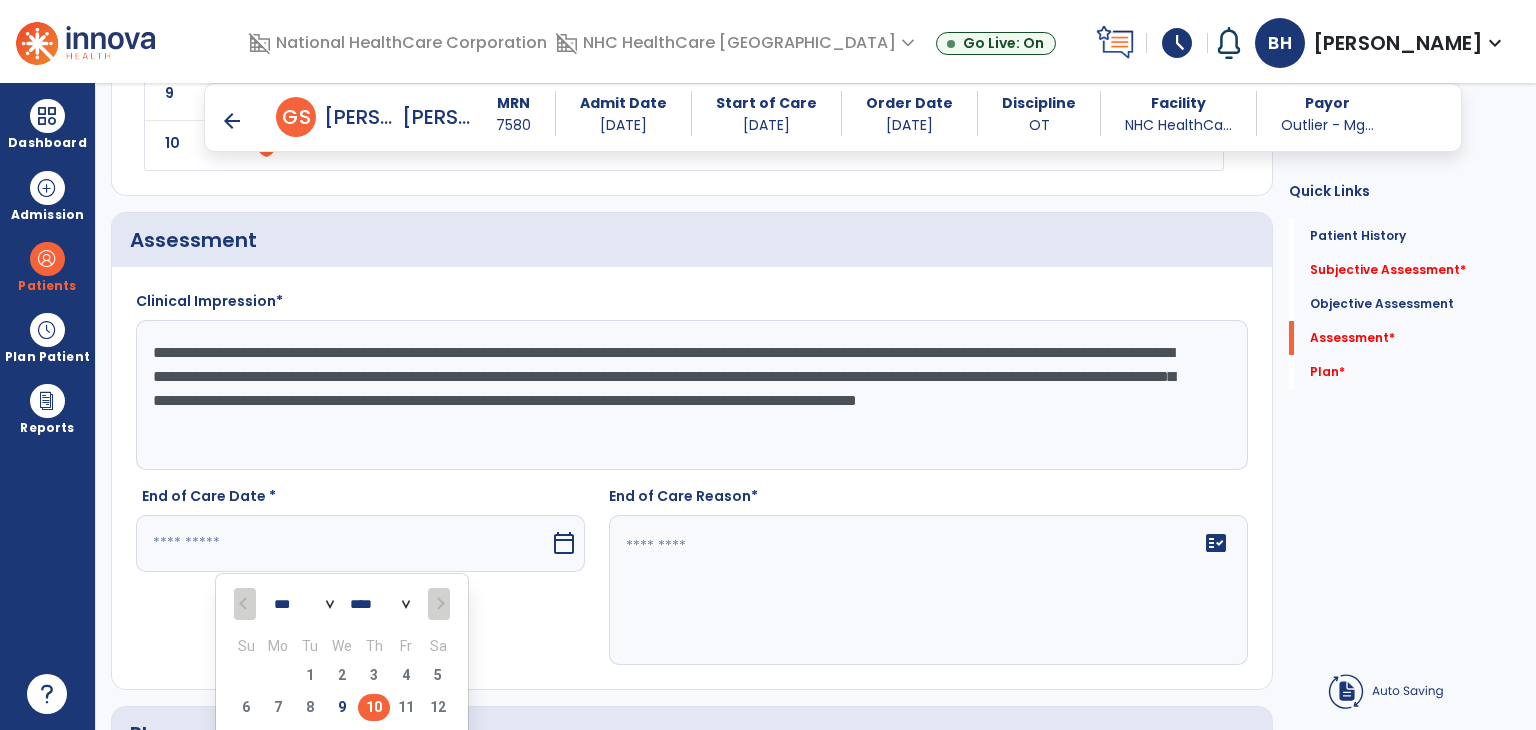type on "*********" 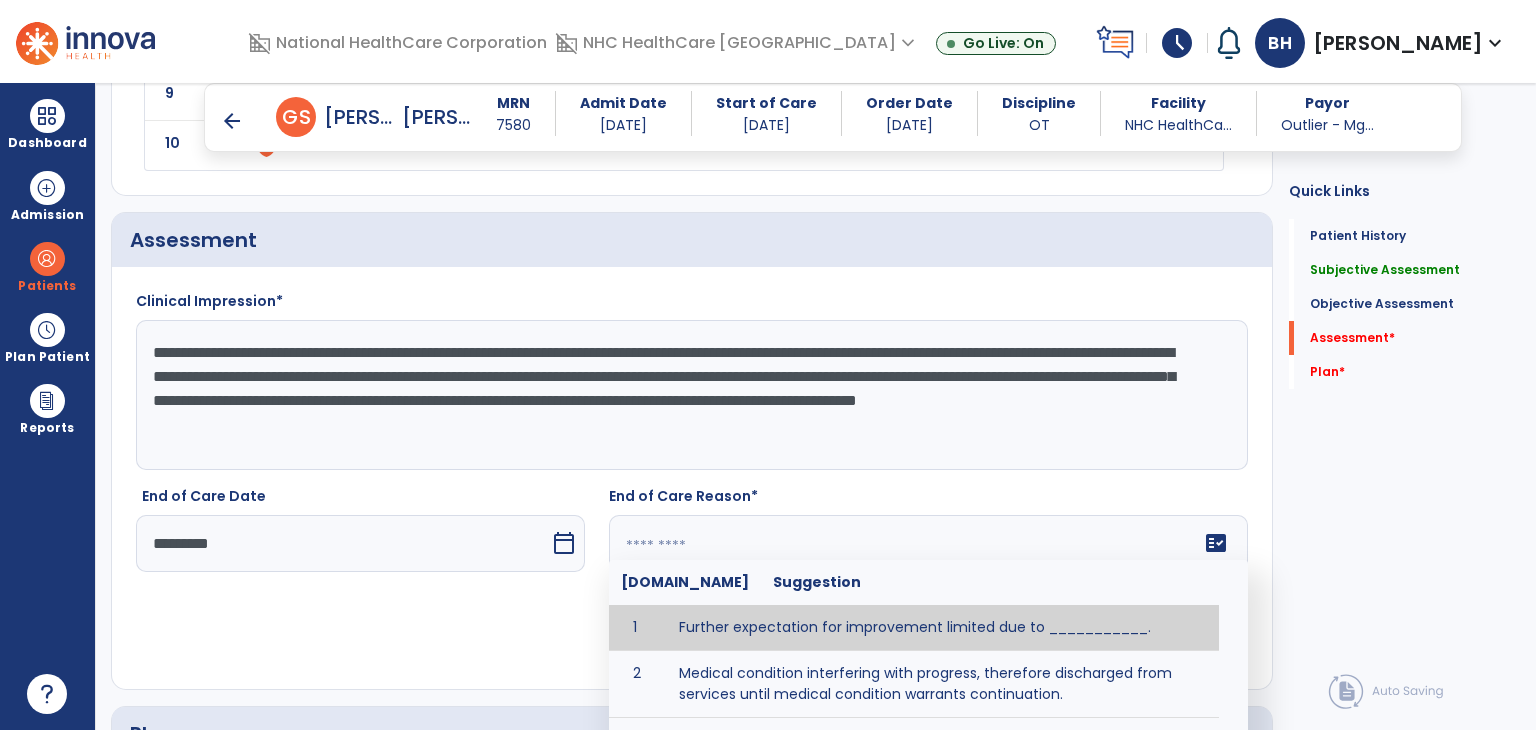 click 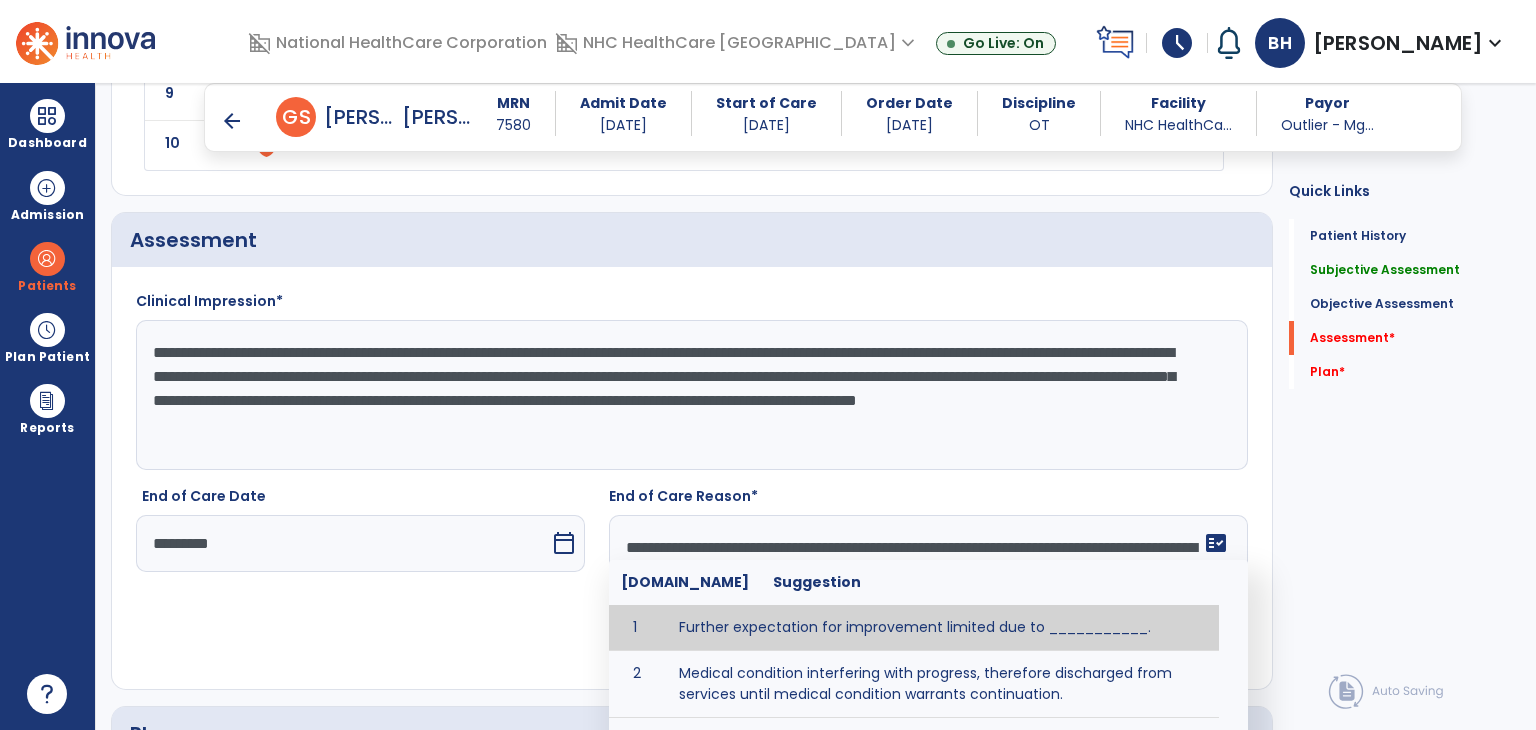 scroll, scrollTop: 39, scrollLeft: 0, axis: vertical 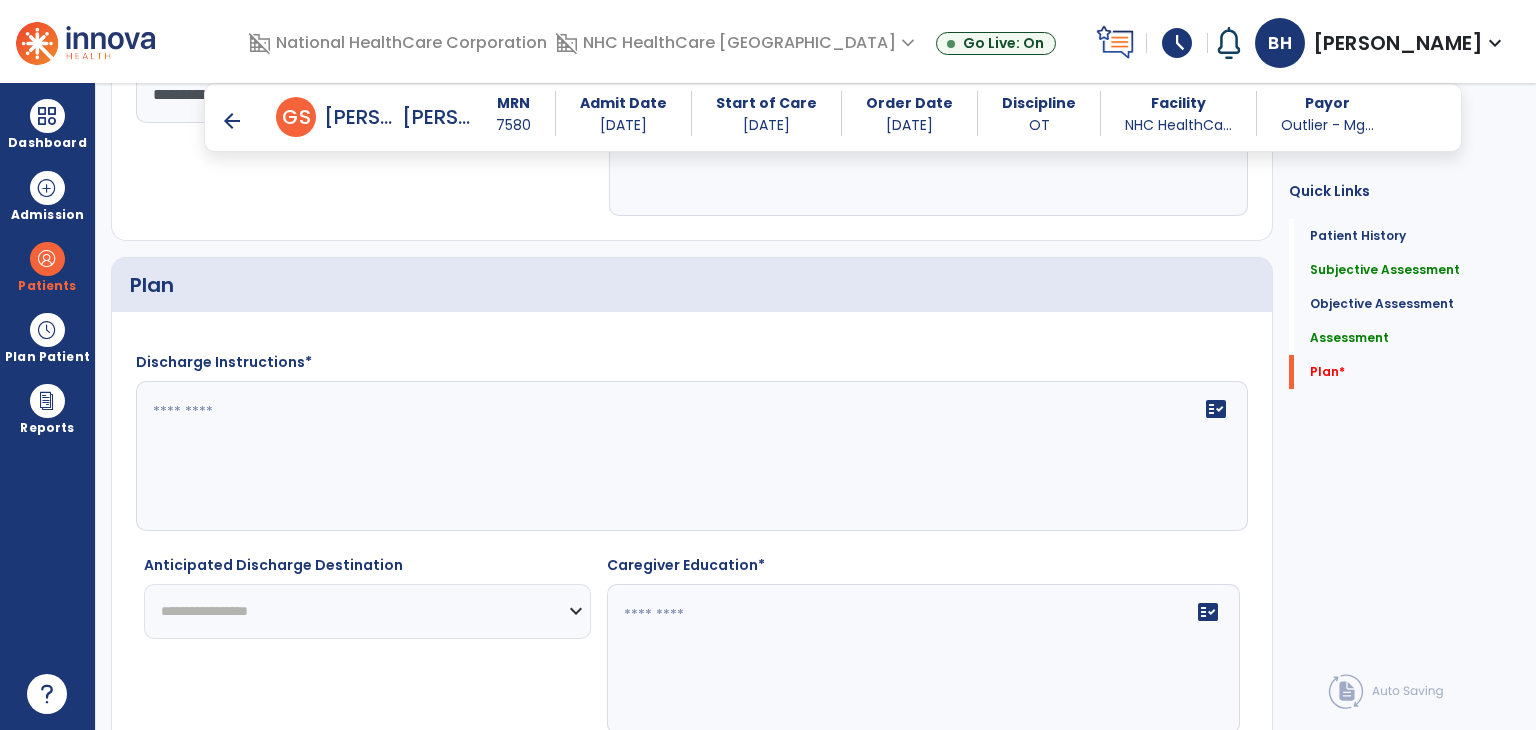 type on "**********" 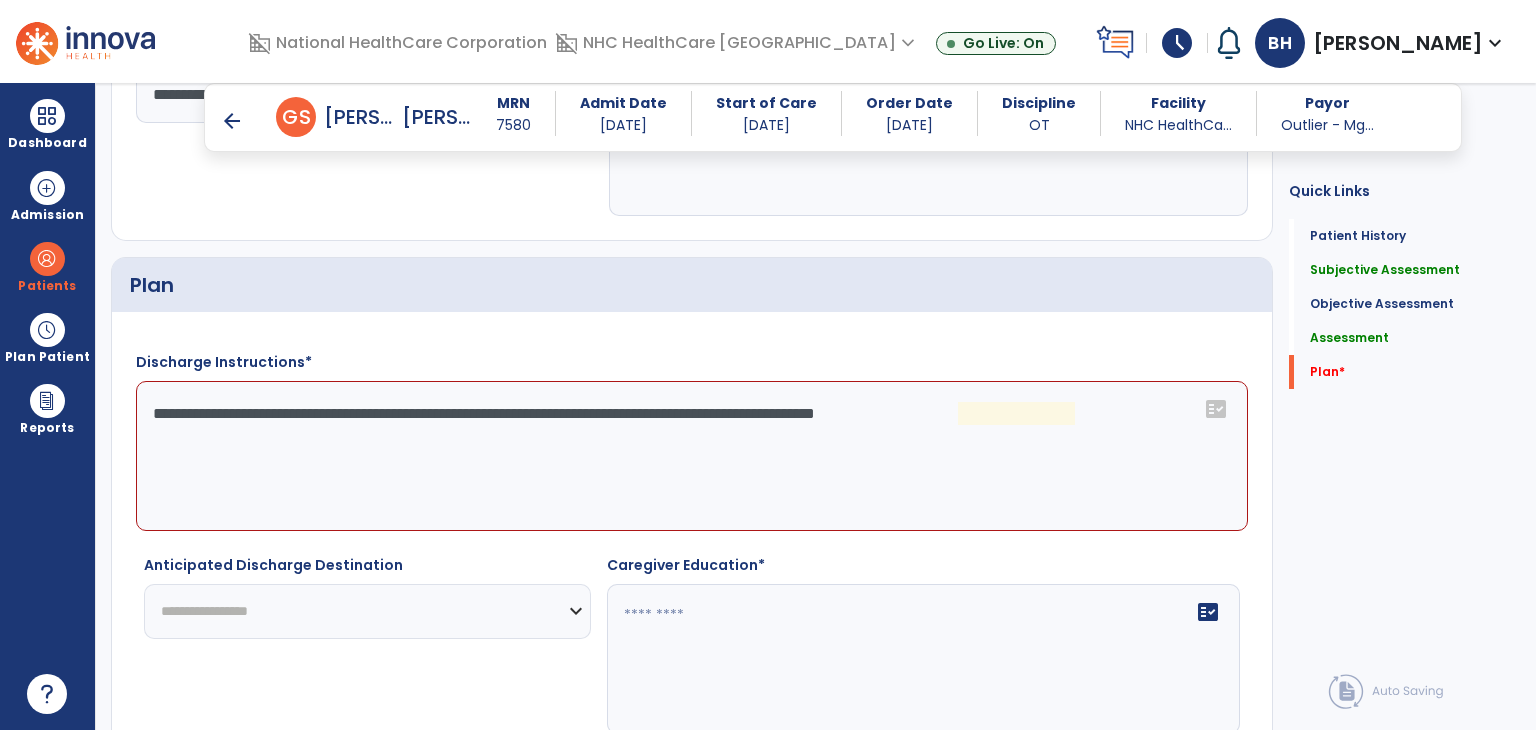 click on "**********" 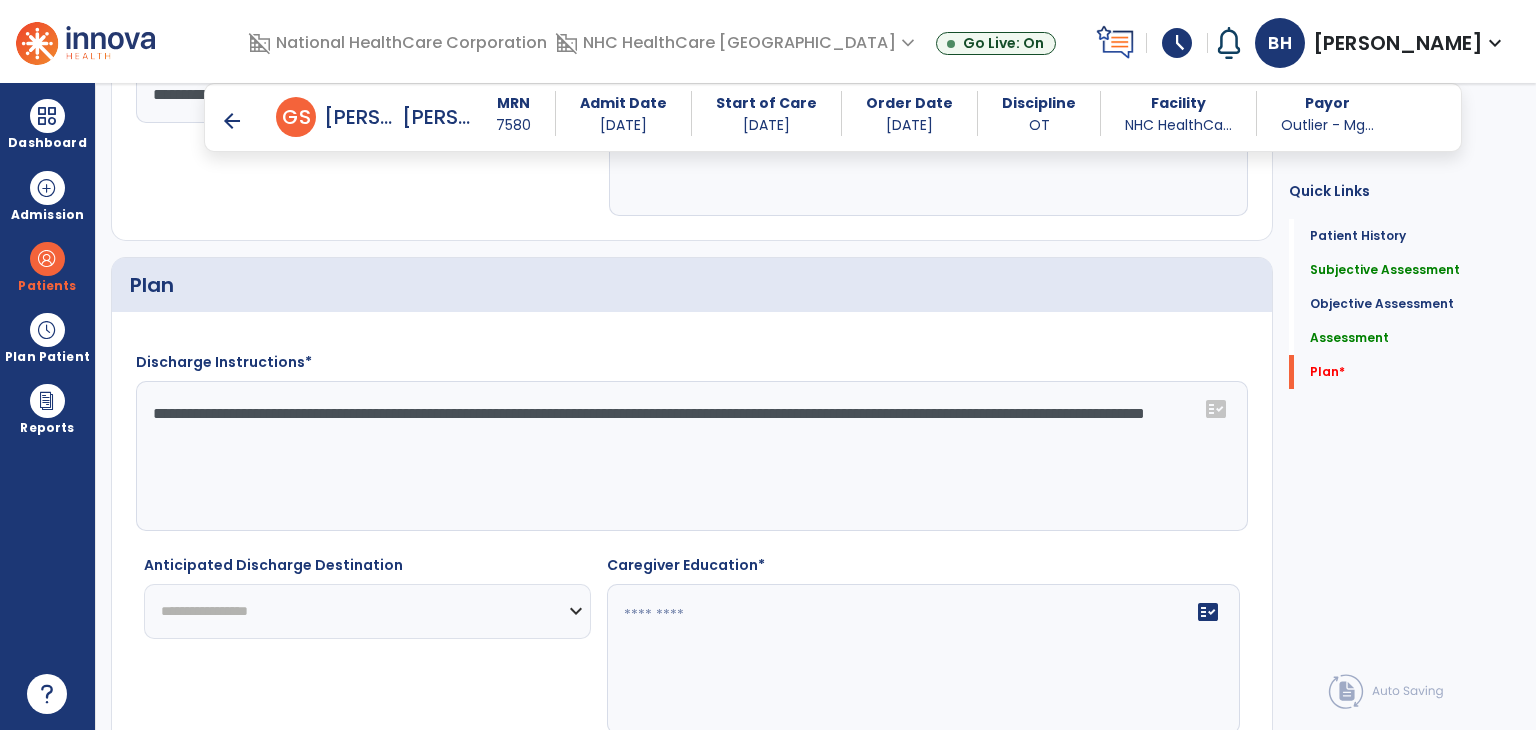 type on "**********" 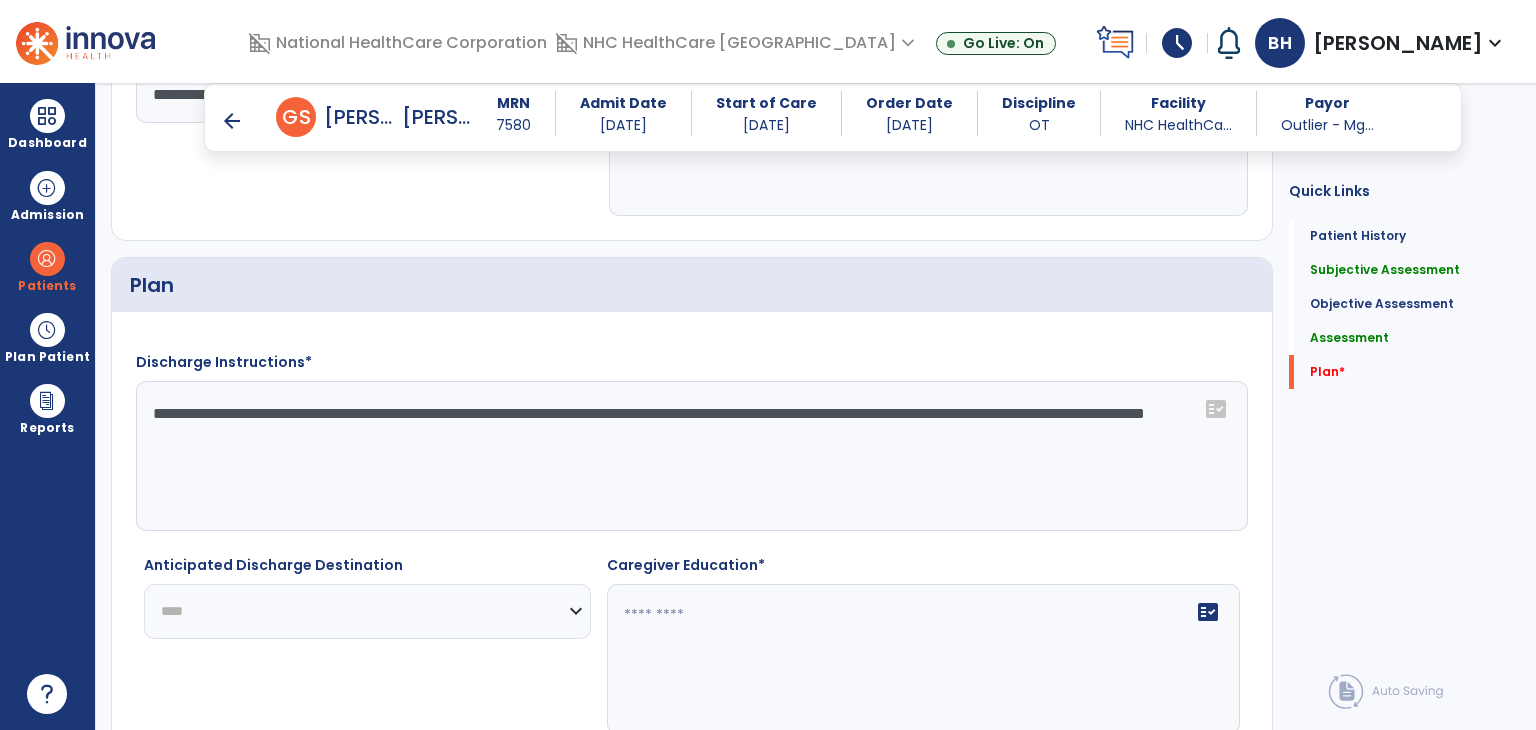 click on "**********" 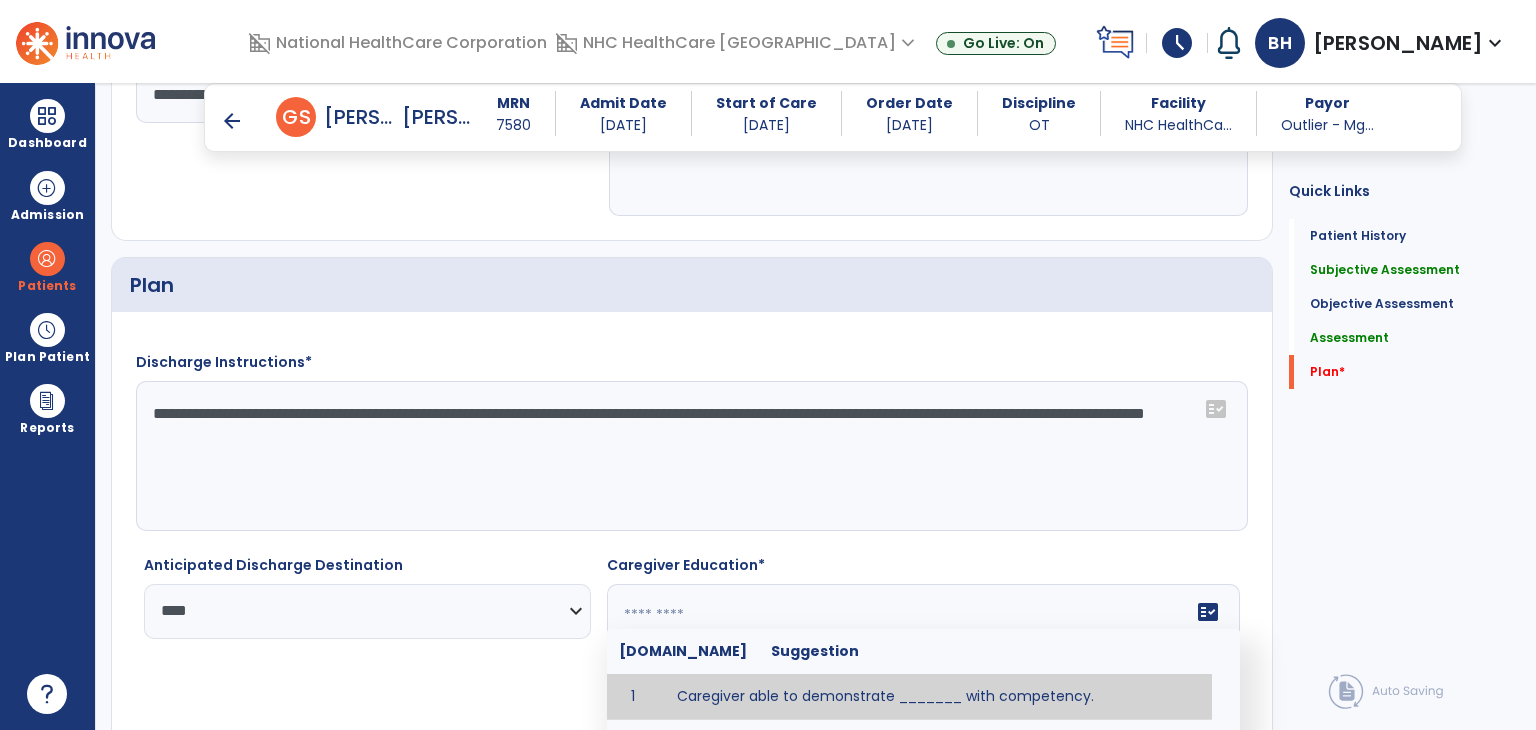 click on "fact_check  [DOMAIN_NAME] Suggestion 1 Caregiver able to demonstrate _______ with competency. 2 Caregiver educated in precautions and is able to recount information with accuracy. 3 Caregiver education initiated with _______ focusing on the following tasks/activities __________. 4 Home exercise program initiated with caregiver focusing on __________. 5 Patient educated in precautions and is able to recount information with [VALUE]% accuracy." 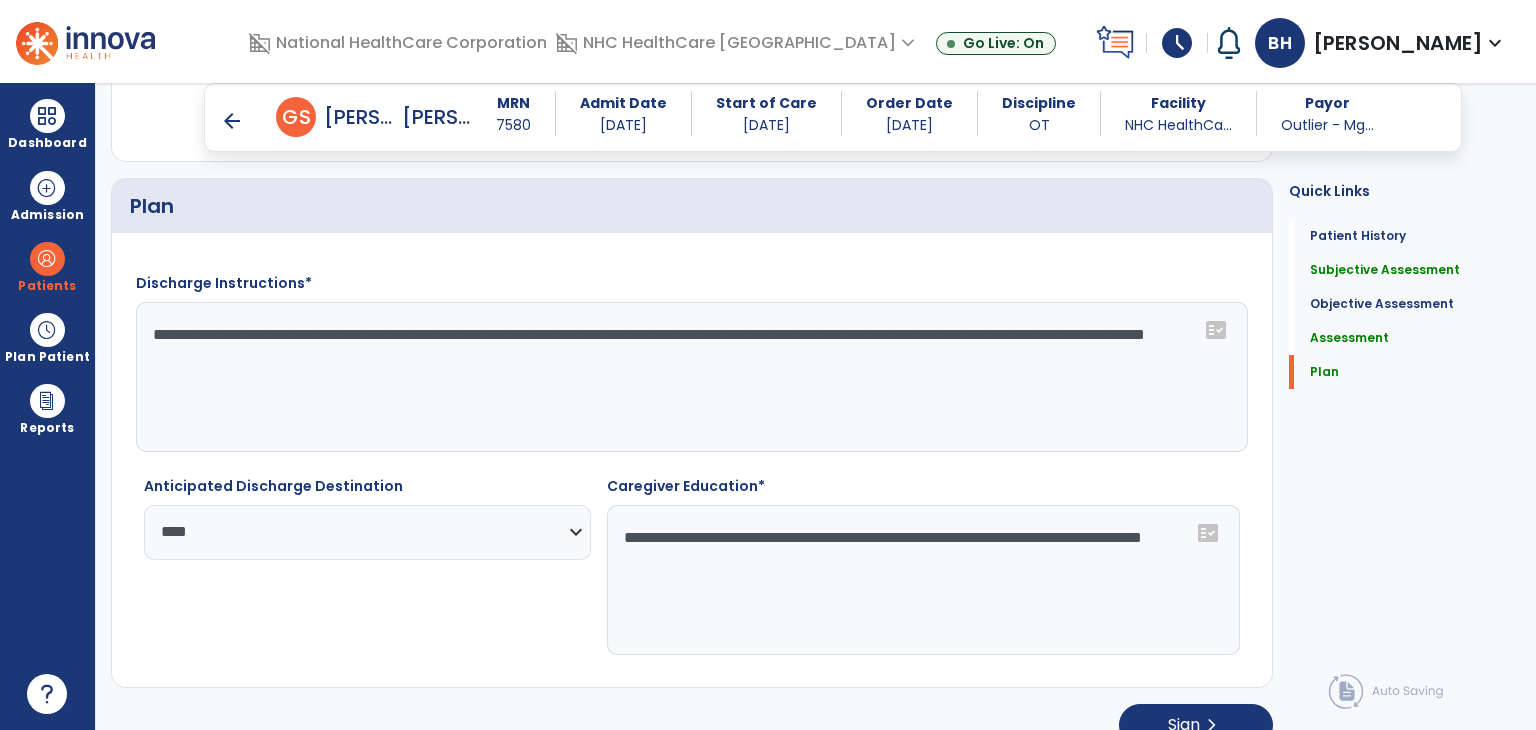scroll, scrollTop: 3027, scrollLeft: 0, axis: vertical 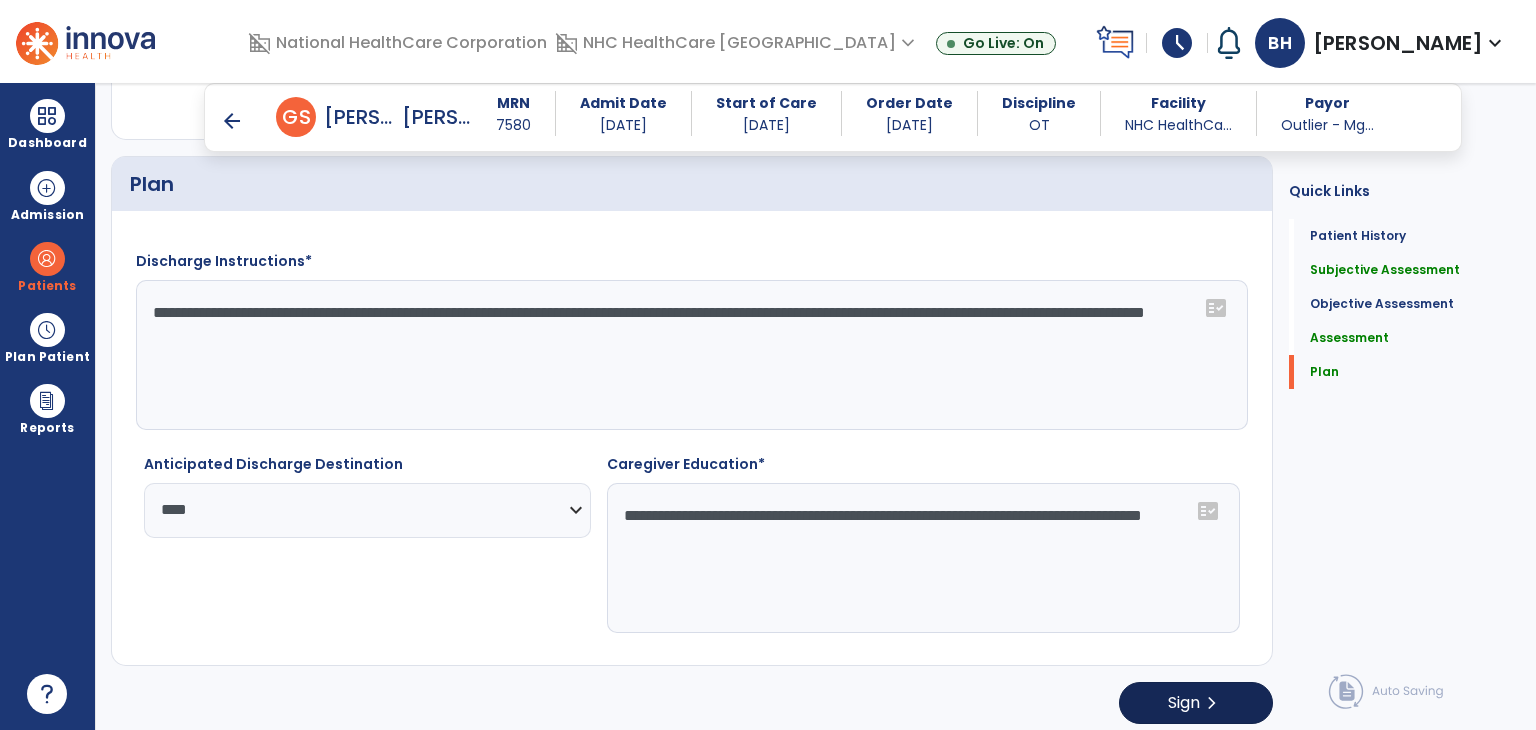 type on "**********" 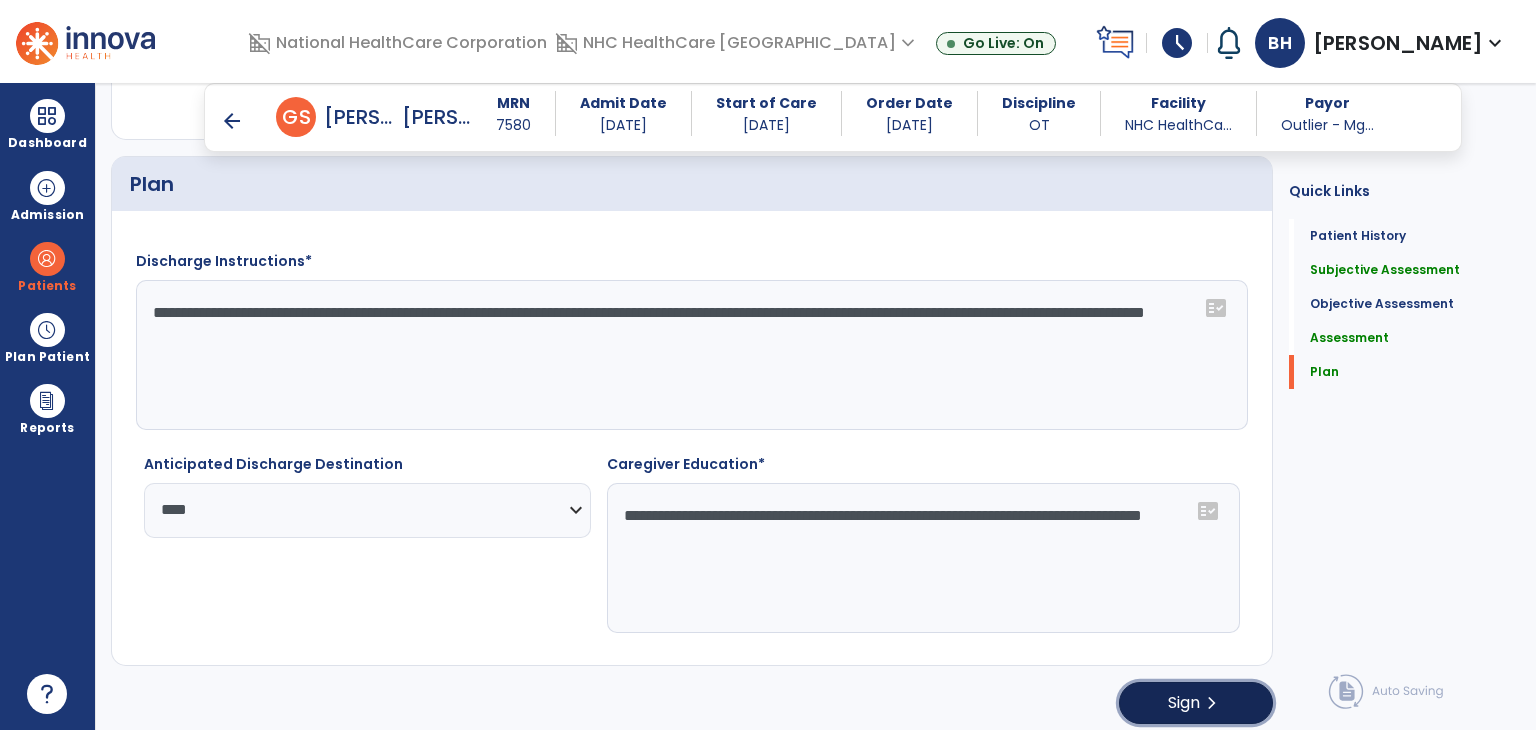 click on "chevron_right" 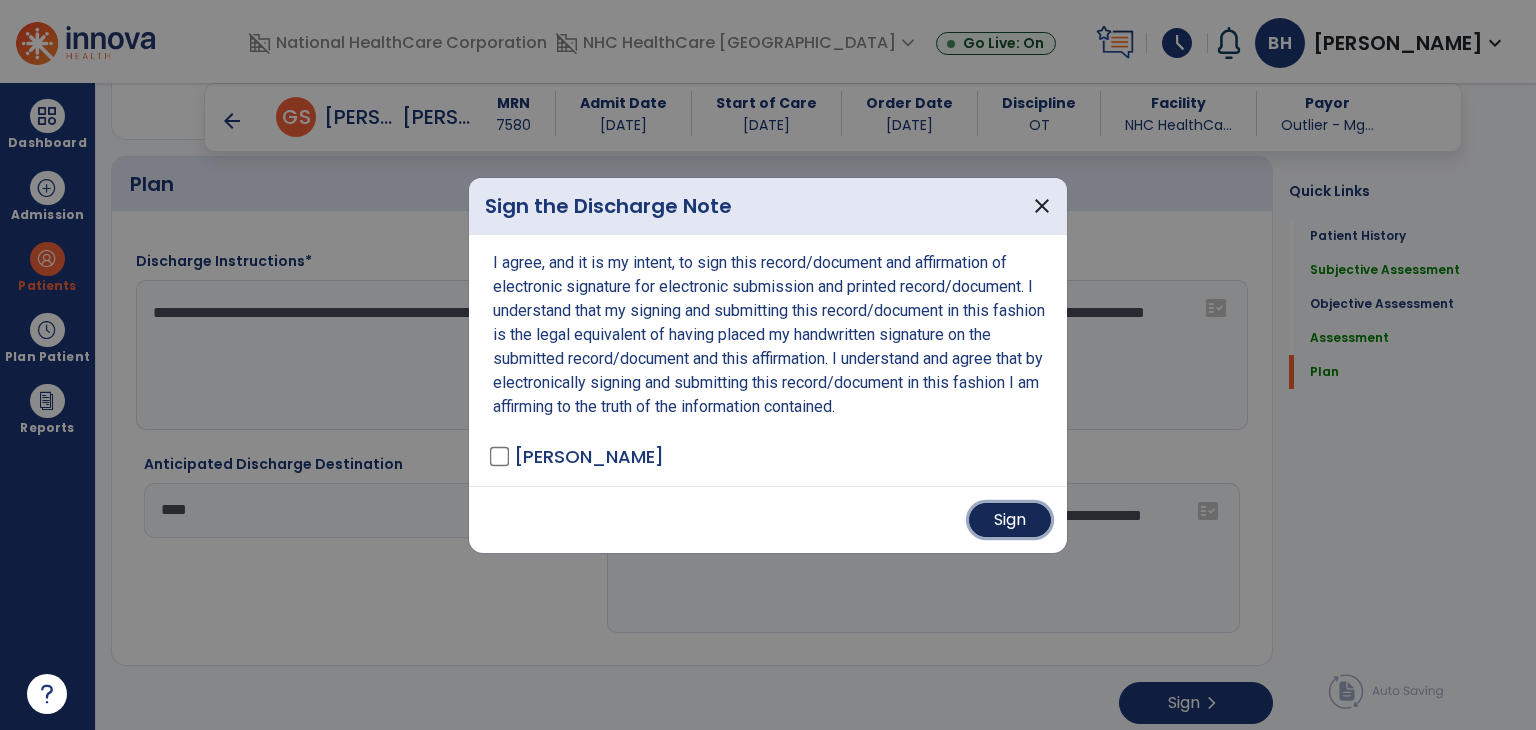 click on "Sign" at bounding box center (1010, 520) 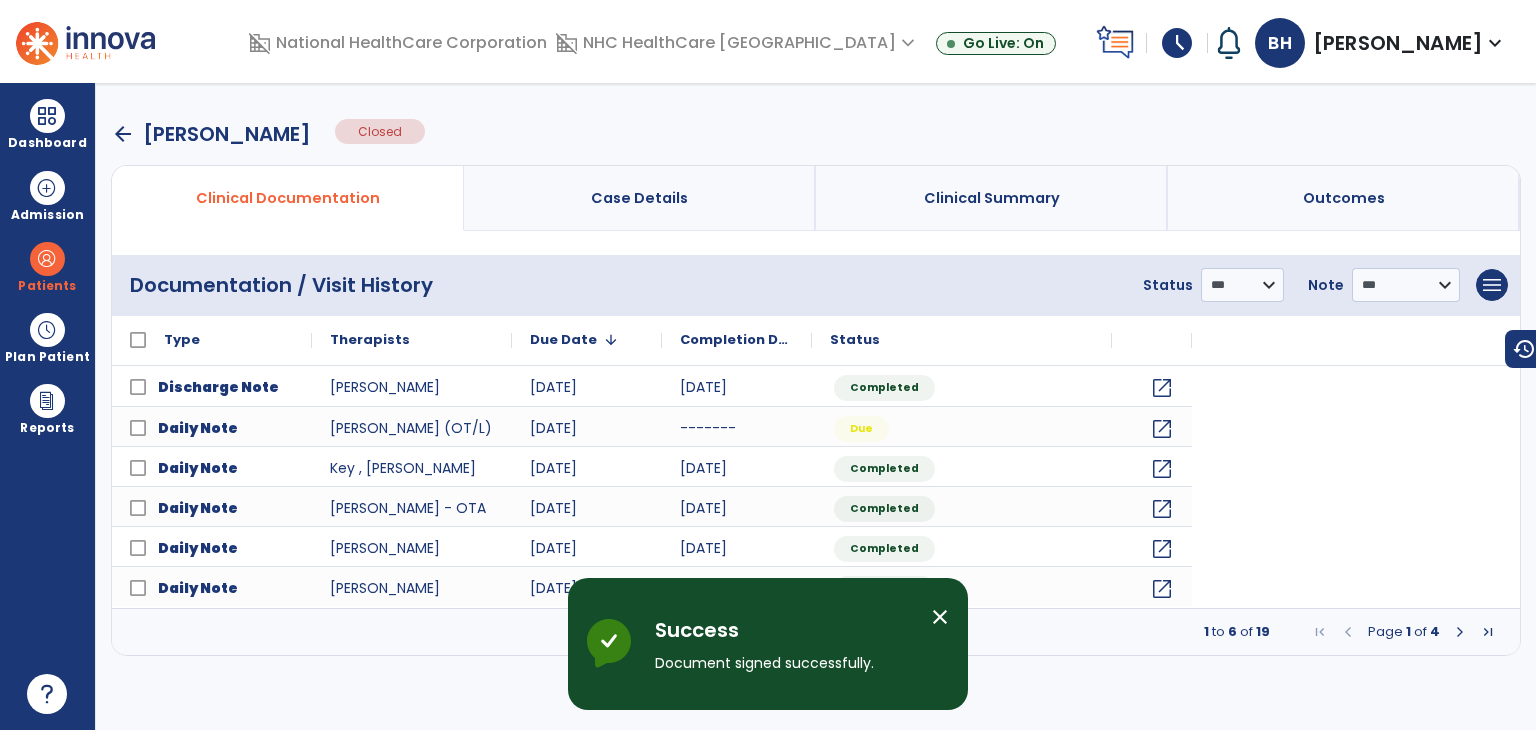scroll, scrollTop: 0, scrollLeft: 0, axis: both 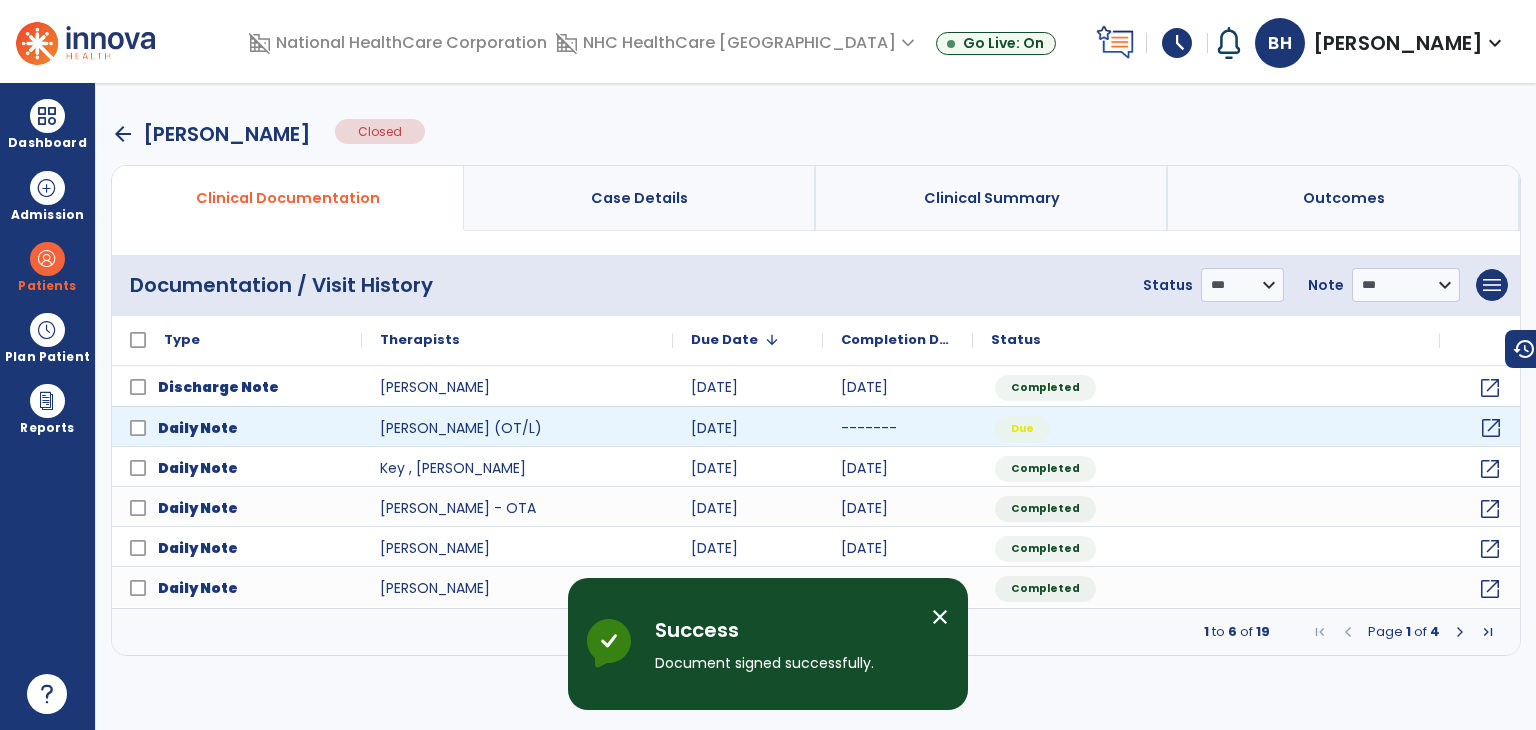 click on "open_in_new" 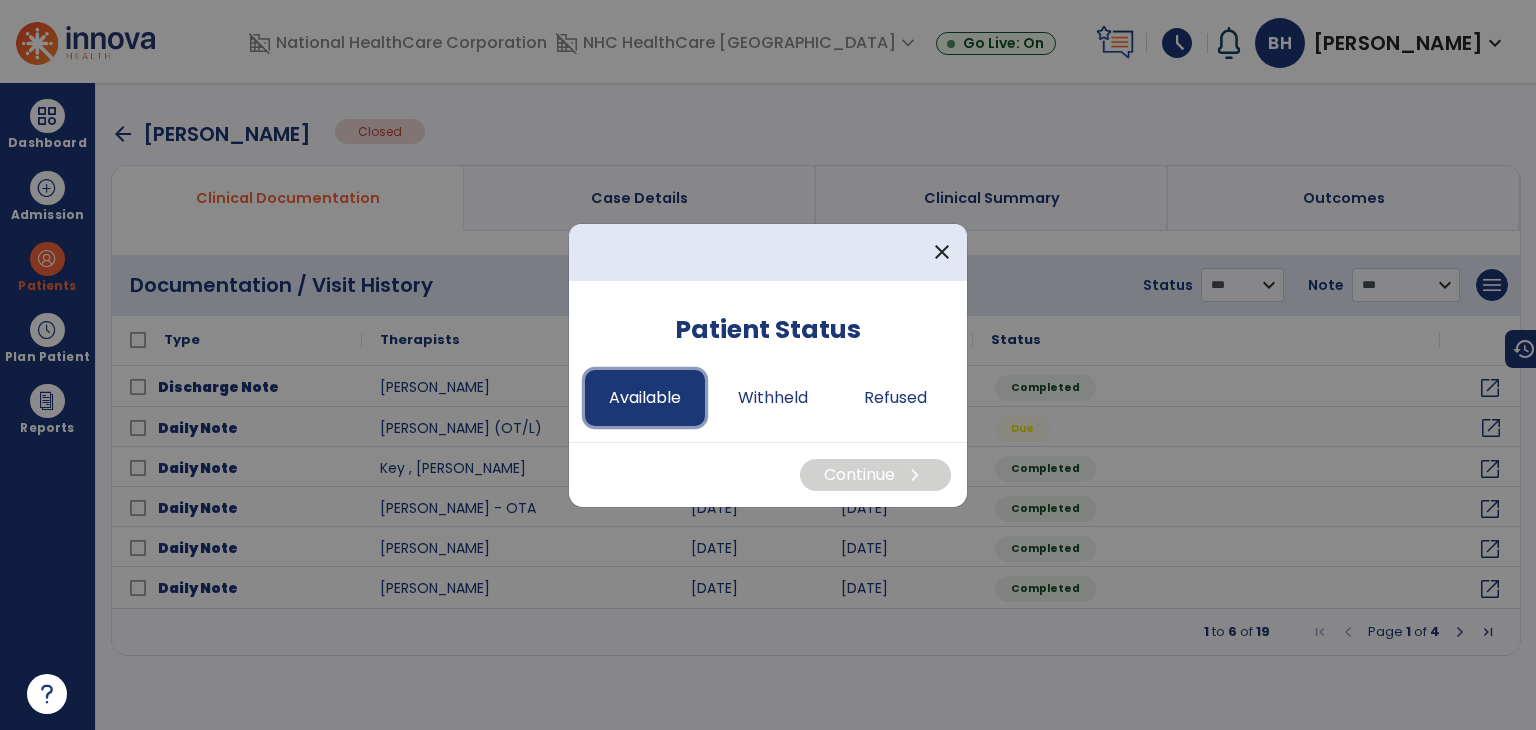 click on "Available" at bounding box center (645, 398) 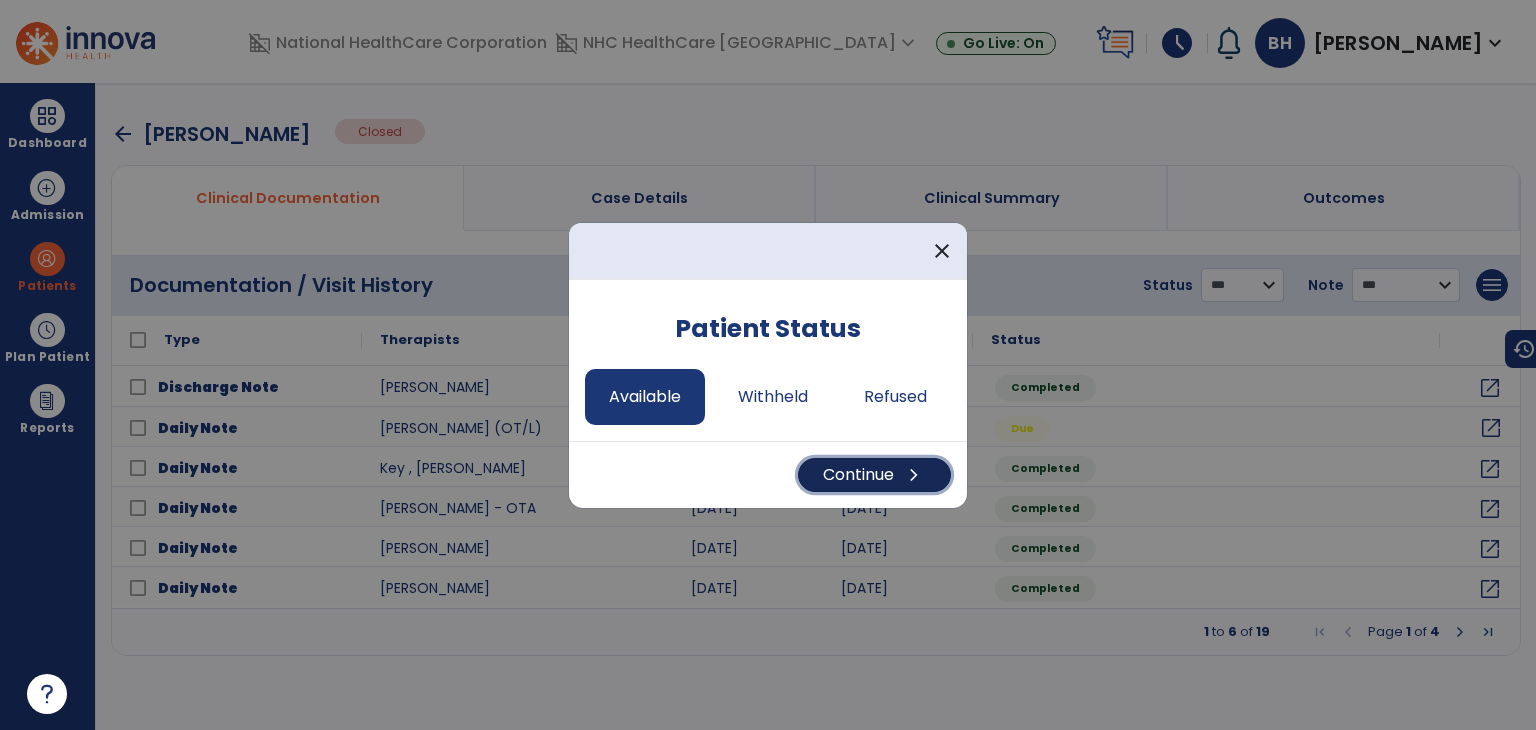 click on "Continue   chevron_right" at bounding box center (874, 475) 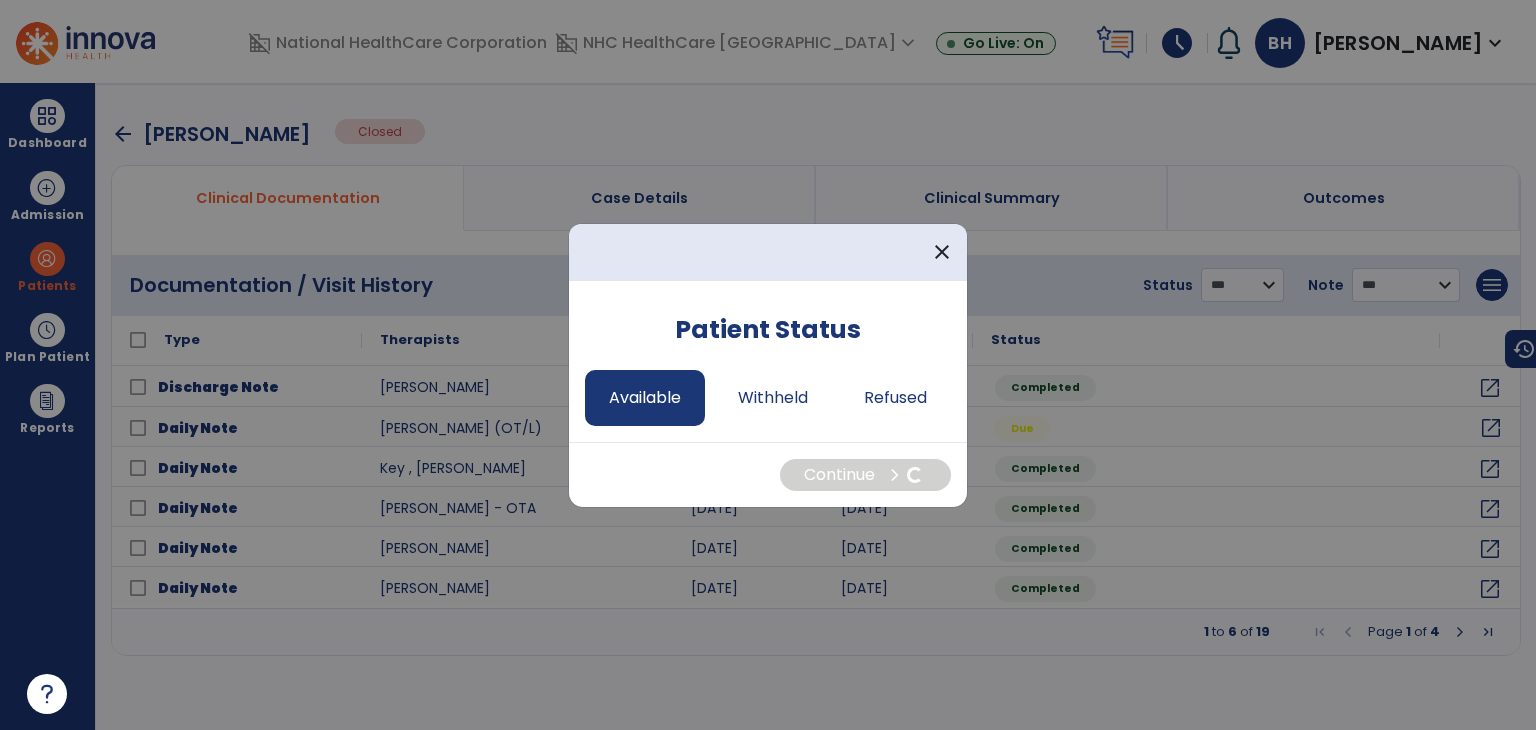 select on "*" 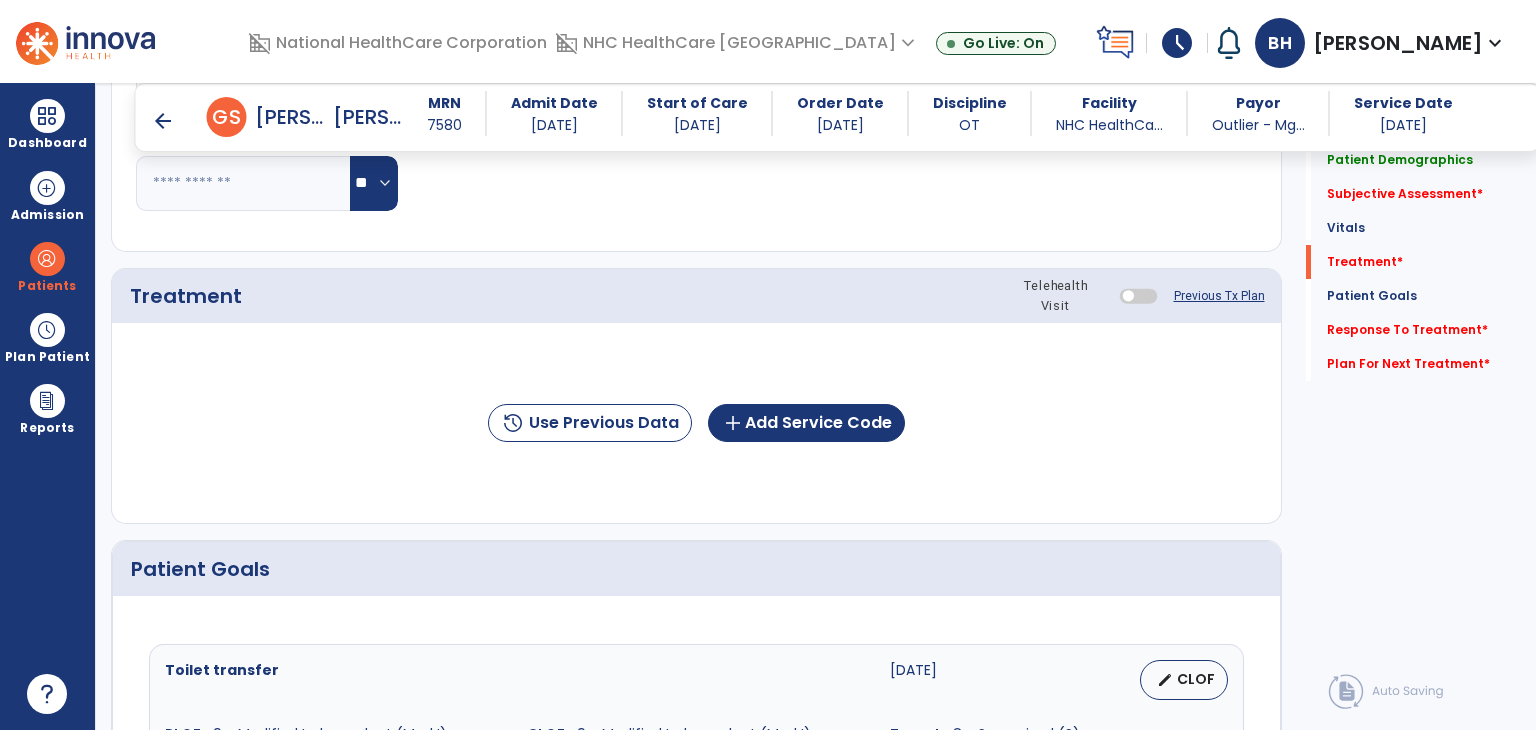 scroll, scrollTop: 1000, scrollLeft: 0, axis: vertical 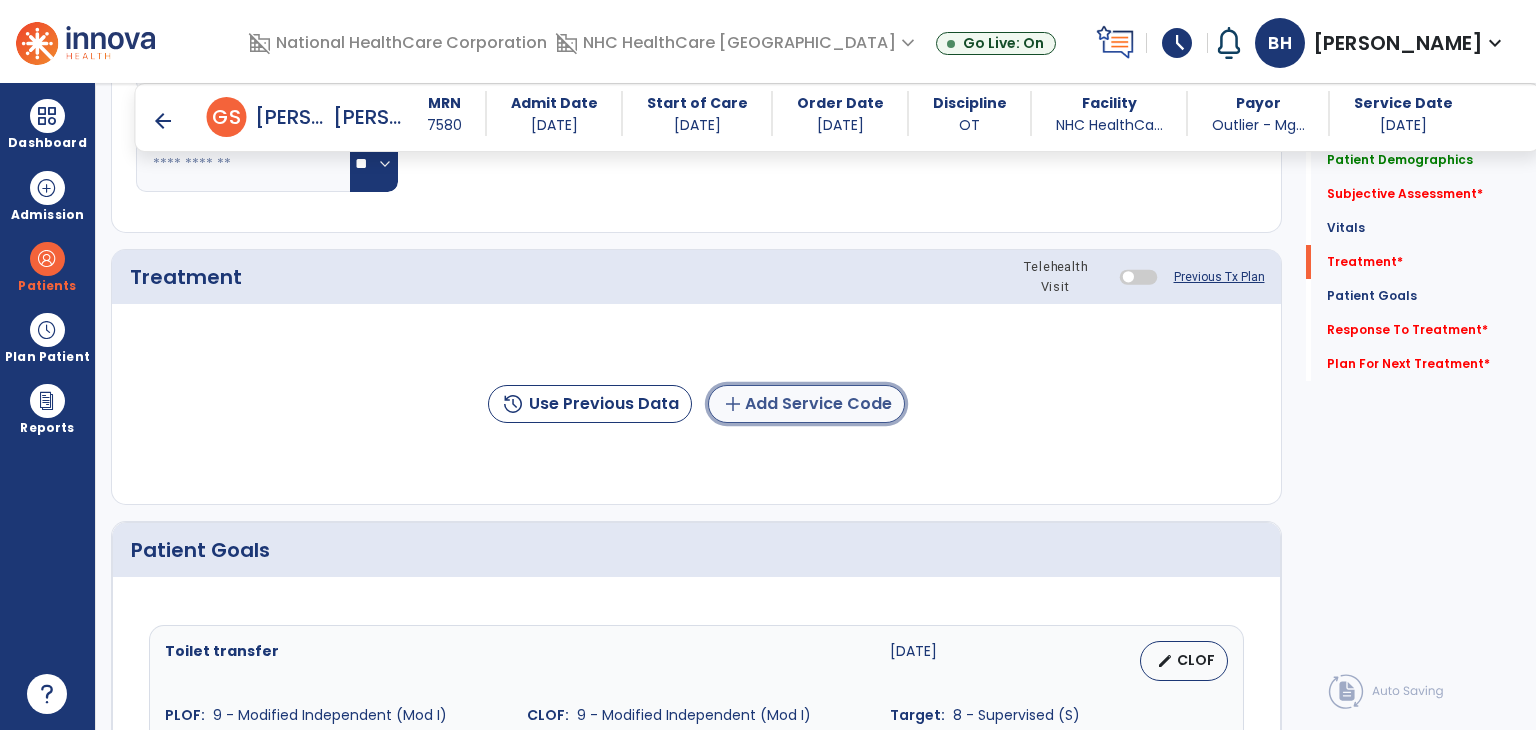 click on "add  Add Service Code" 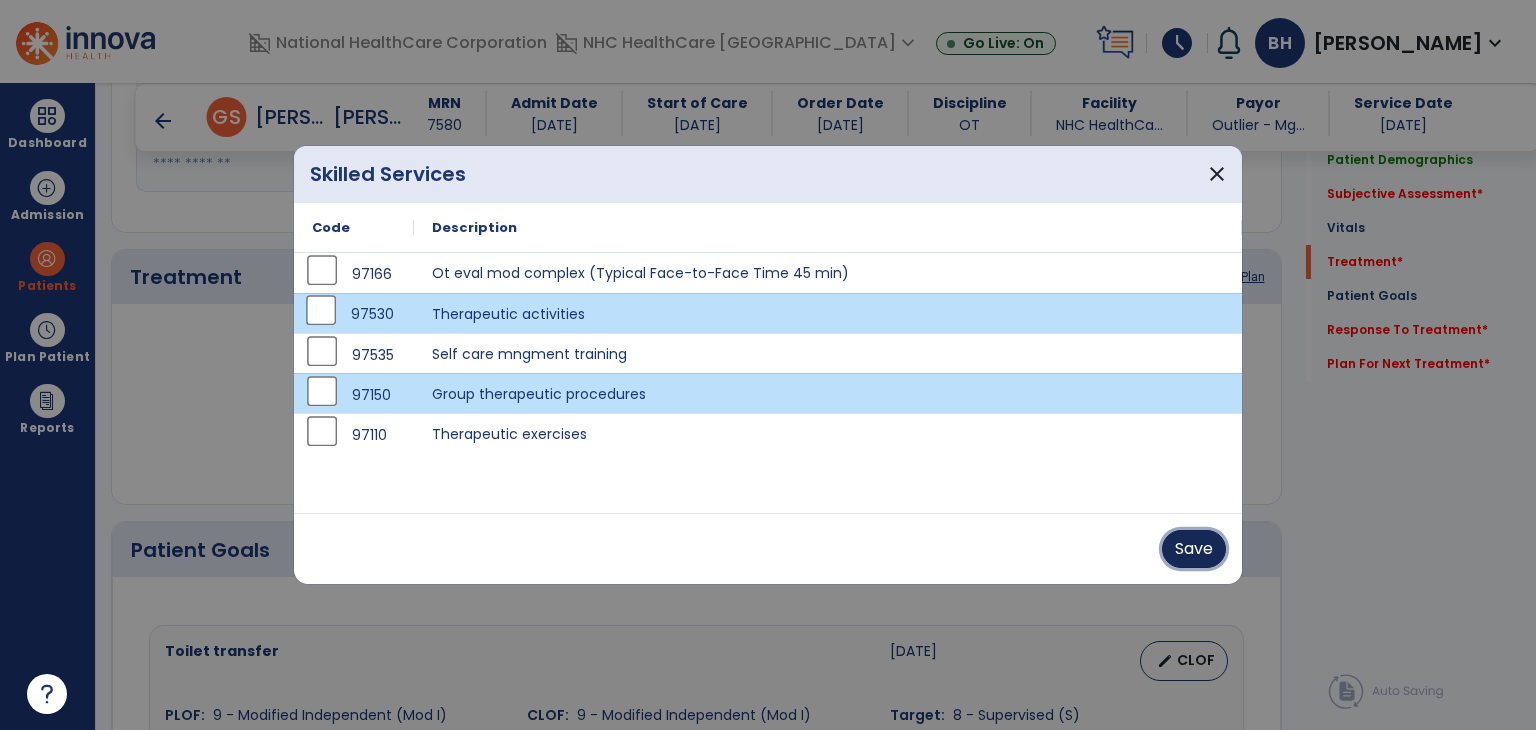 click on "Save" at bounding box center [1194, 549] 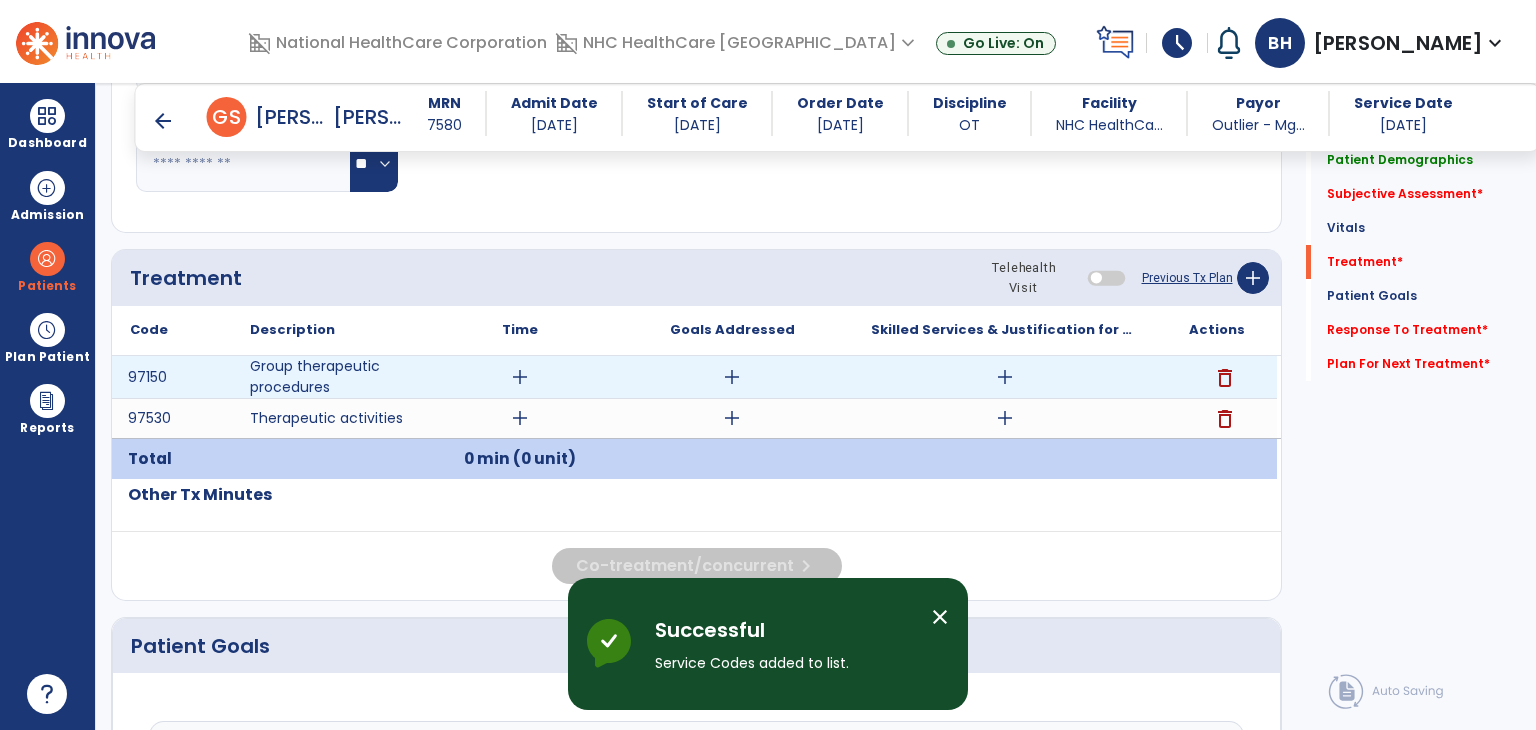 click on "add" at bounding box center (520, 377) 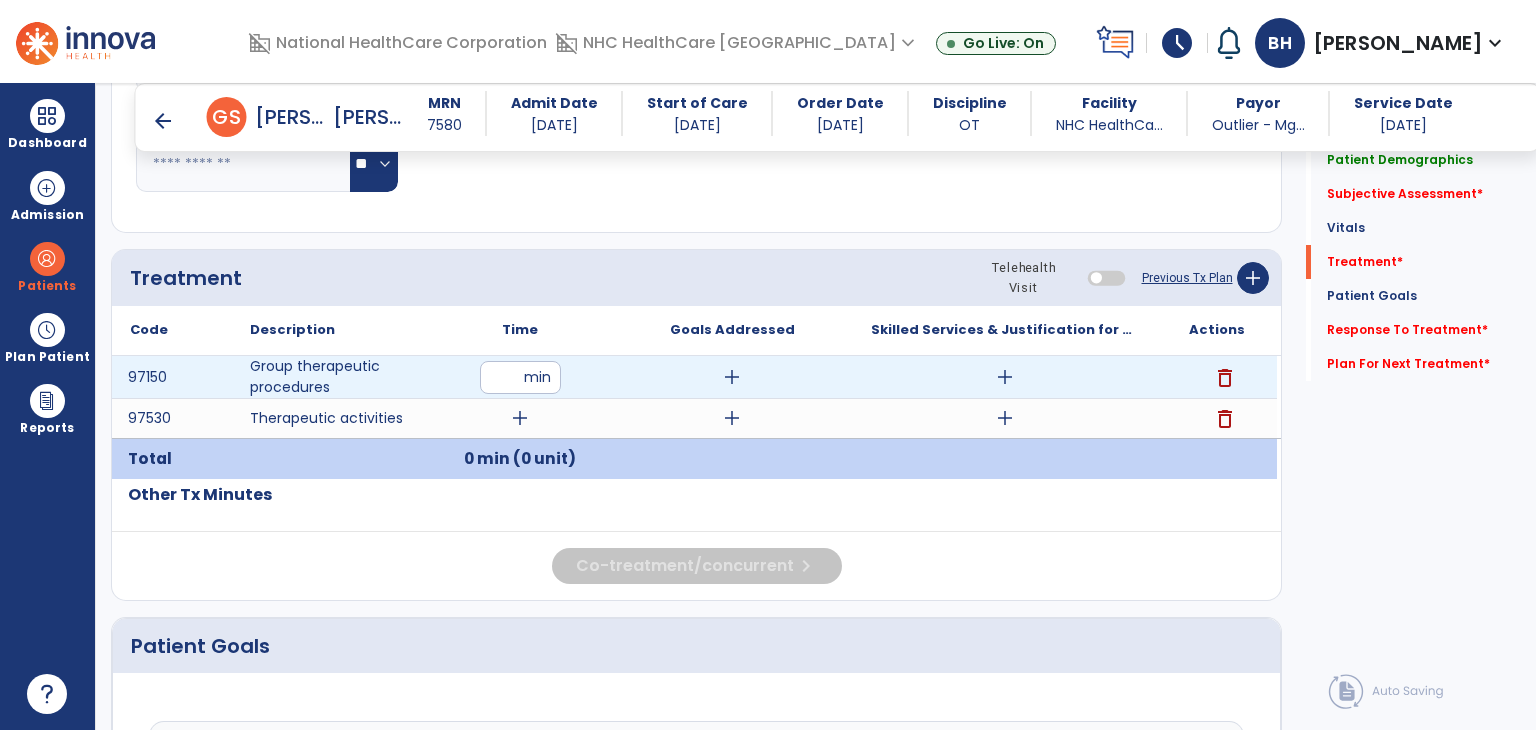 type on "**" 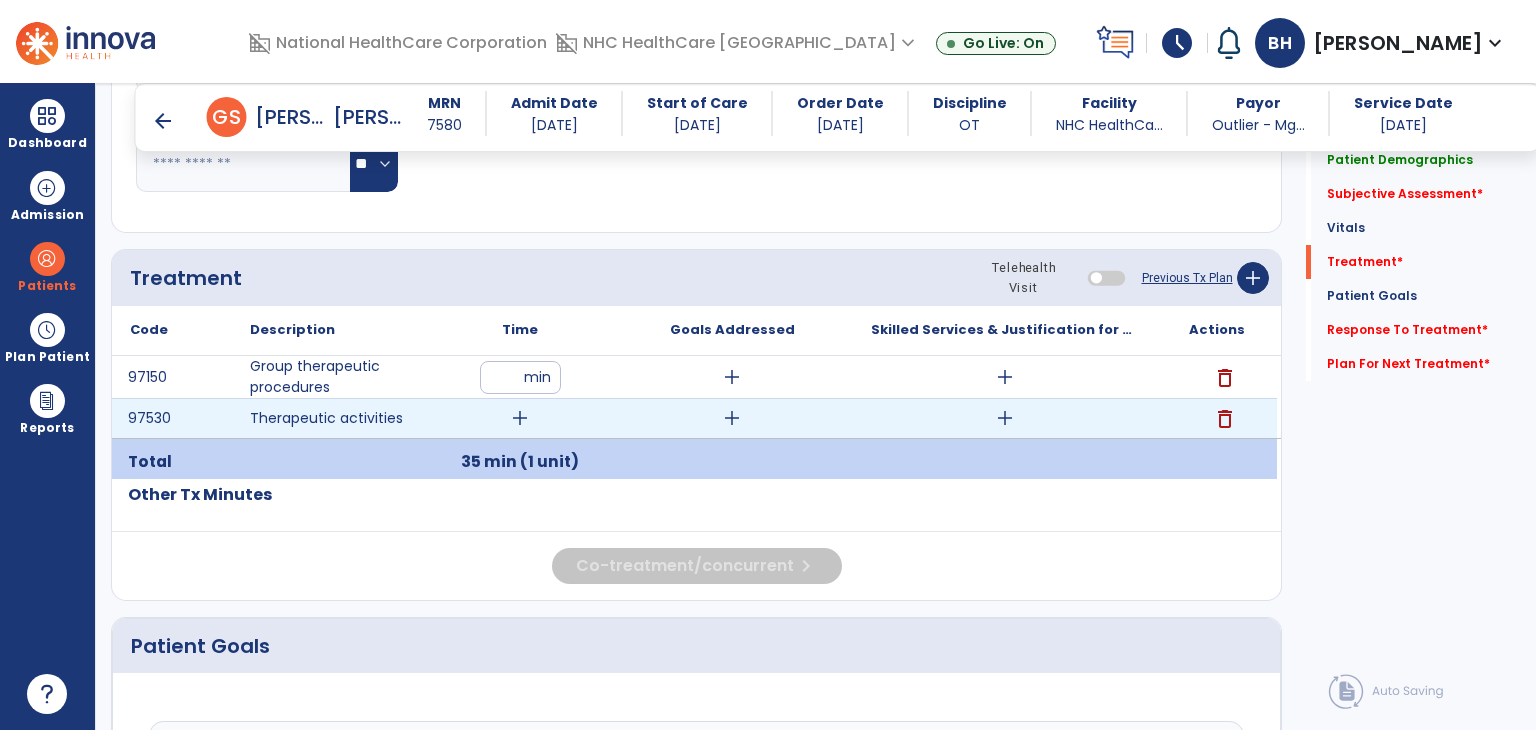 click on "add" at bounding box center (520, 418) 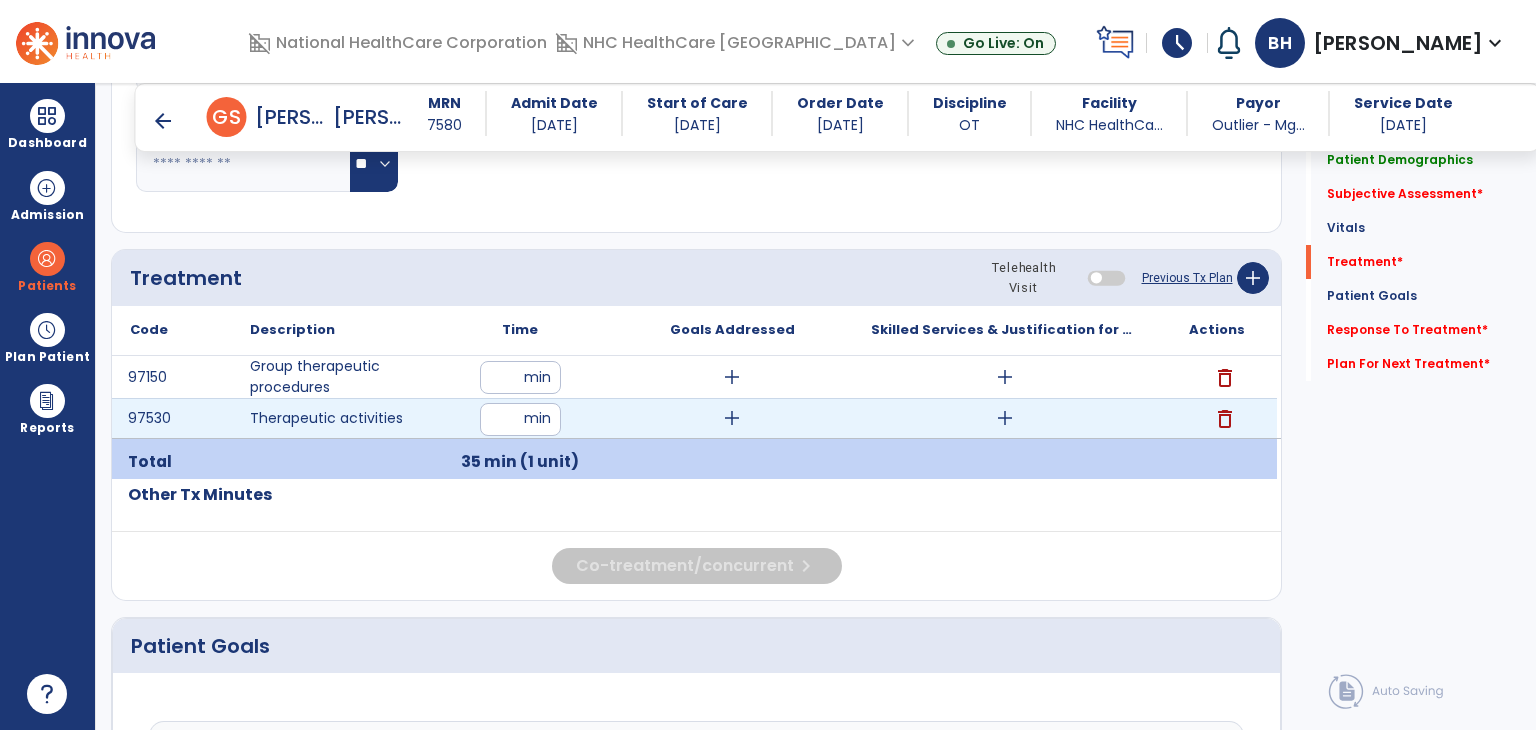 type on "**" 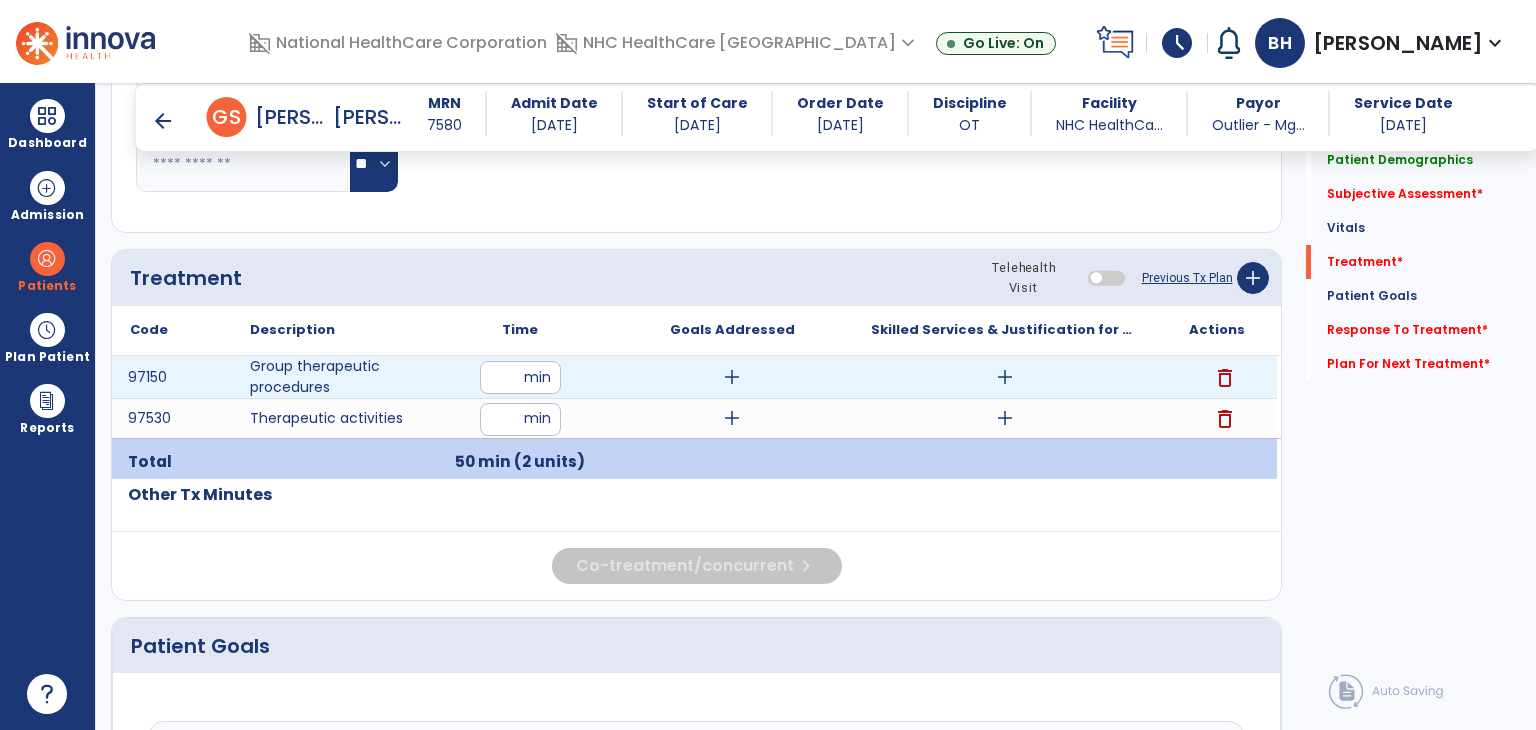 click on "add" at bounding box center (732, 377) 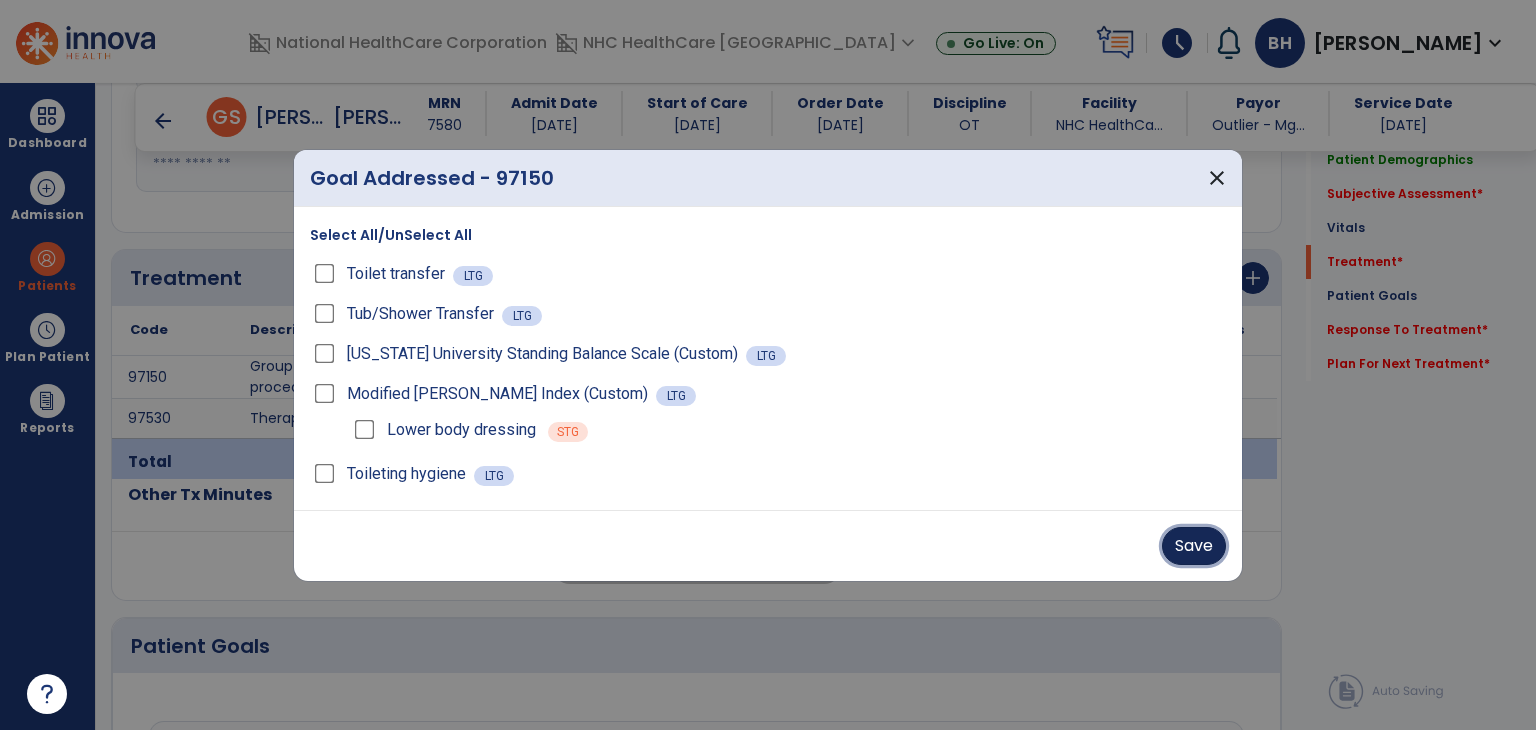 click on "Save" at bounding box center [1194, 546] 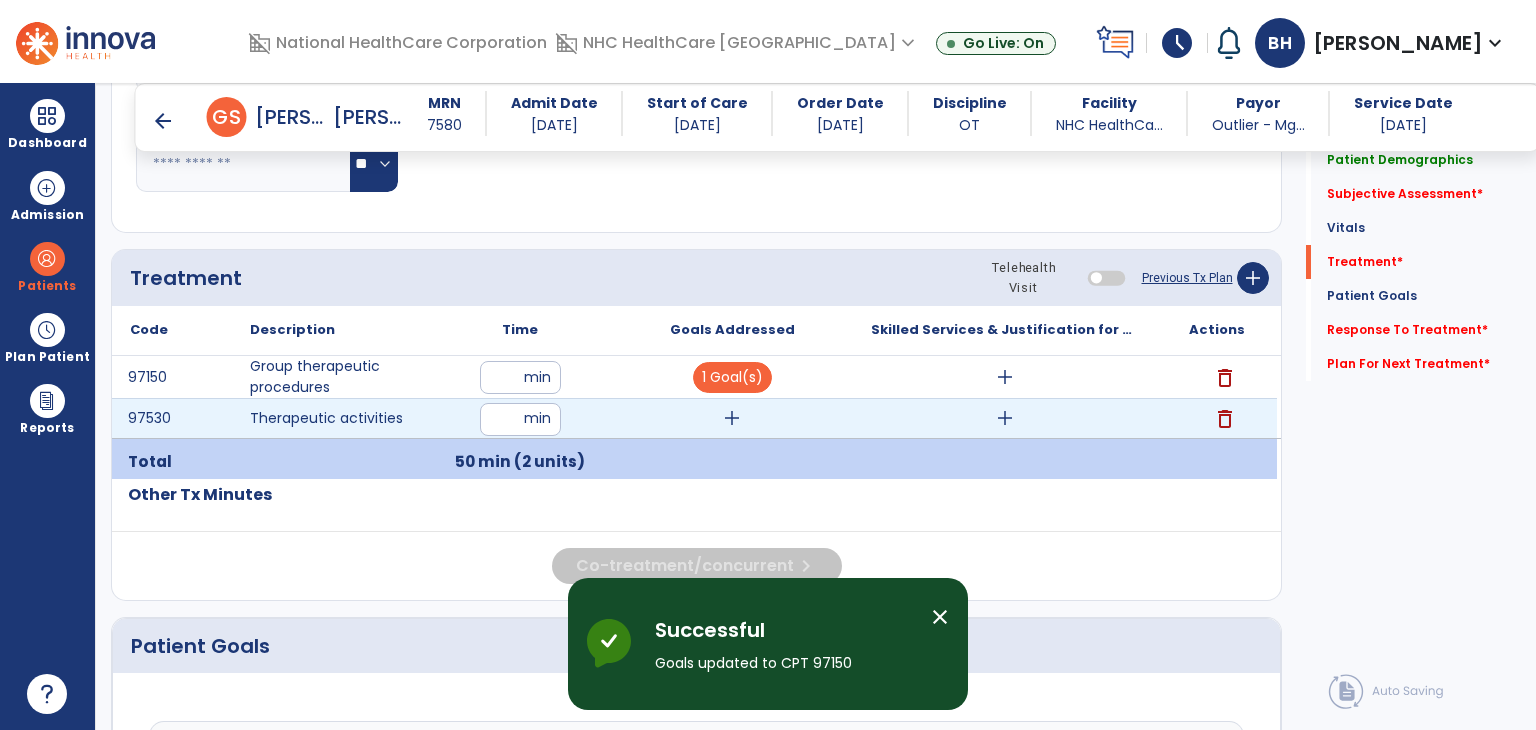 click on "add" at bounding box center [732, 418] 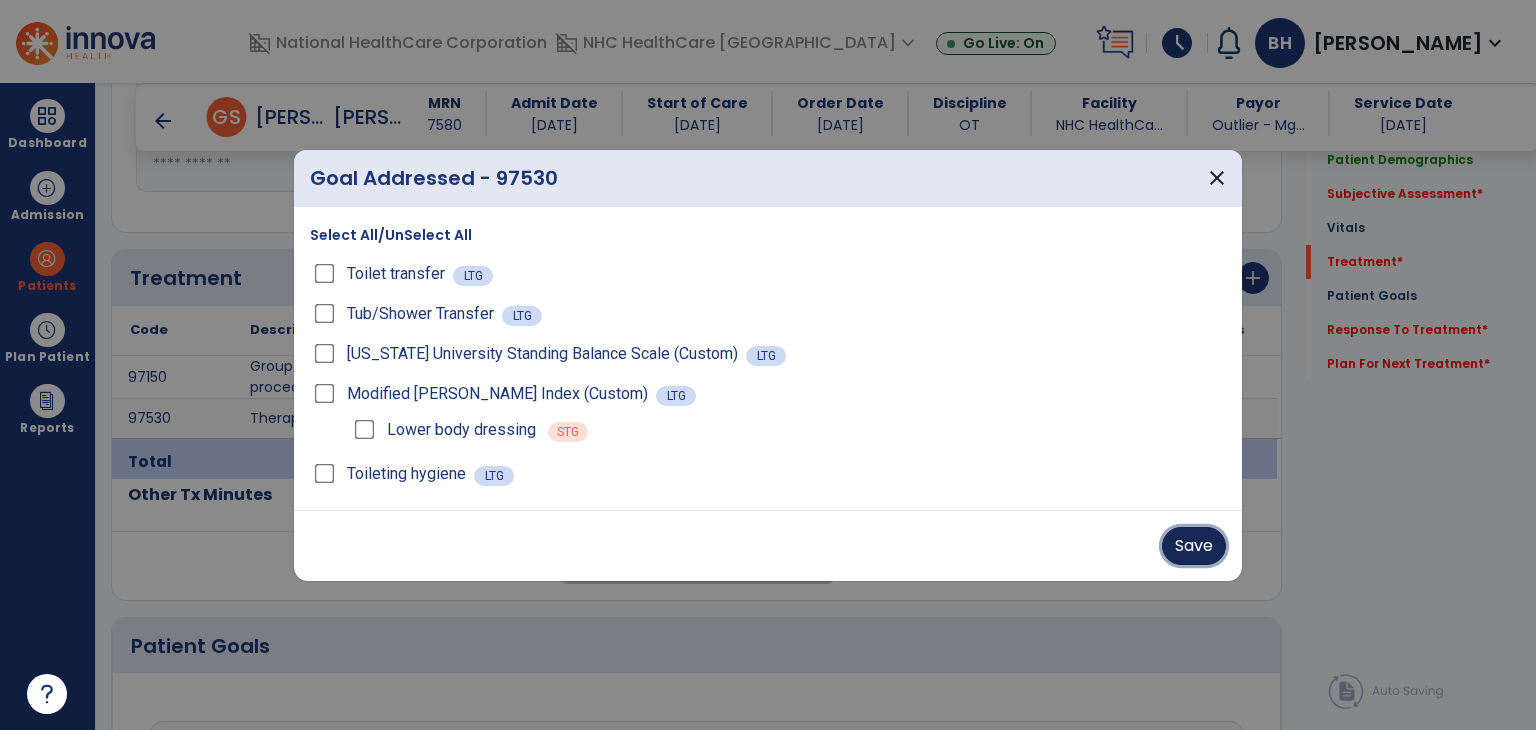 drag, startPoint x: 1212, startPoint y: 545, endPoint x: 1122, endPoint y: 529, distance: 91.411156 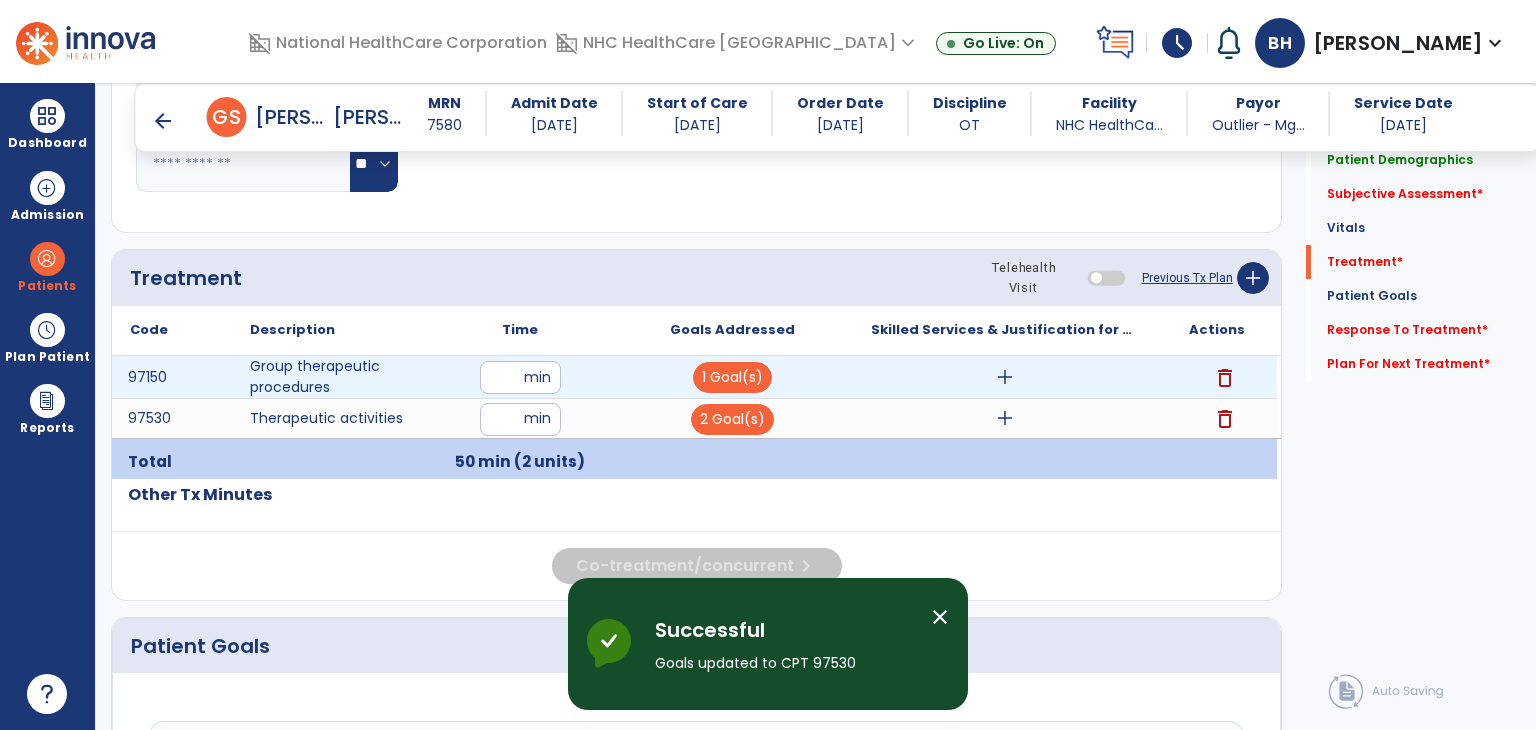 click on "add" at bounding box center (1005, 377) 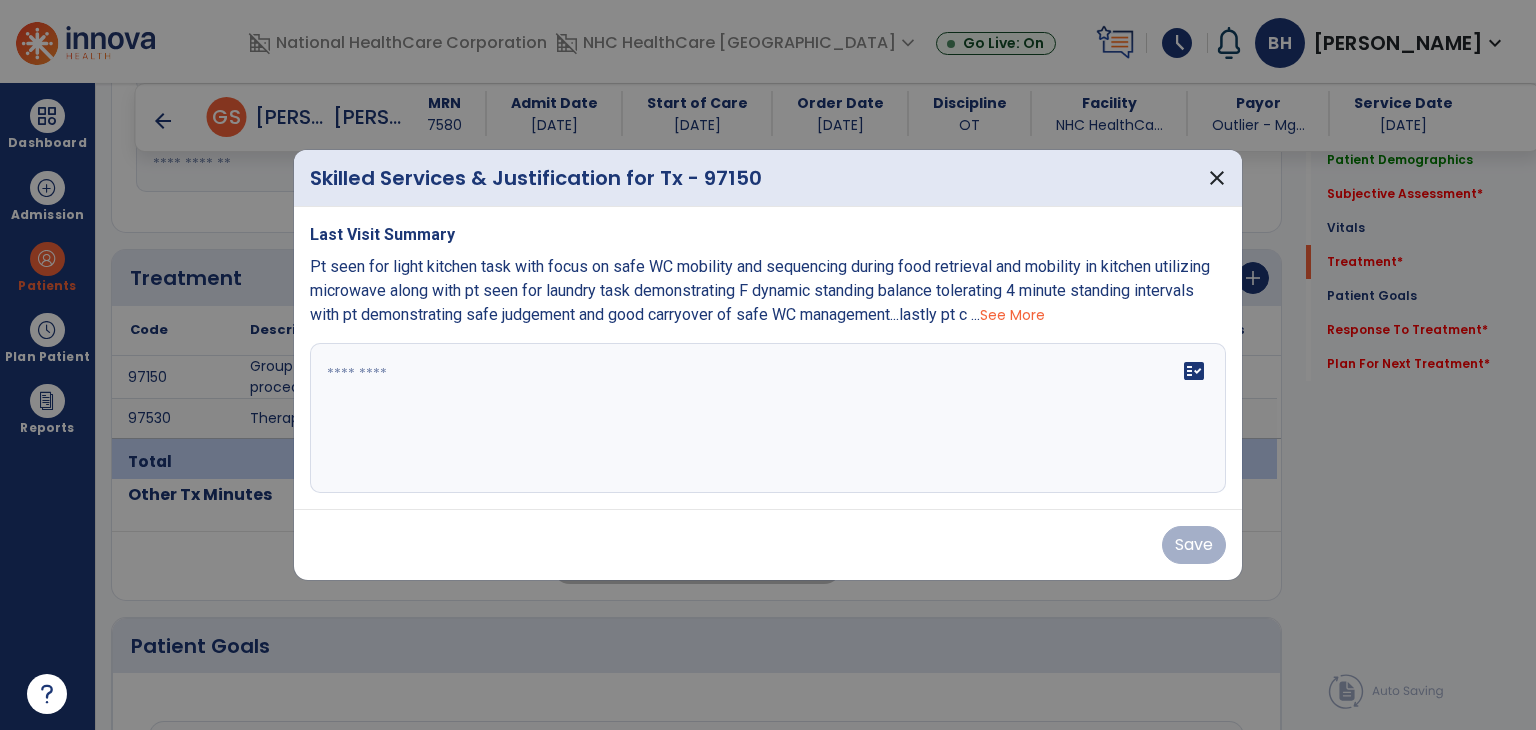 click on "fact_check" at bounding box center [768, 418] 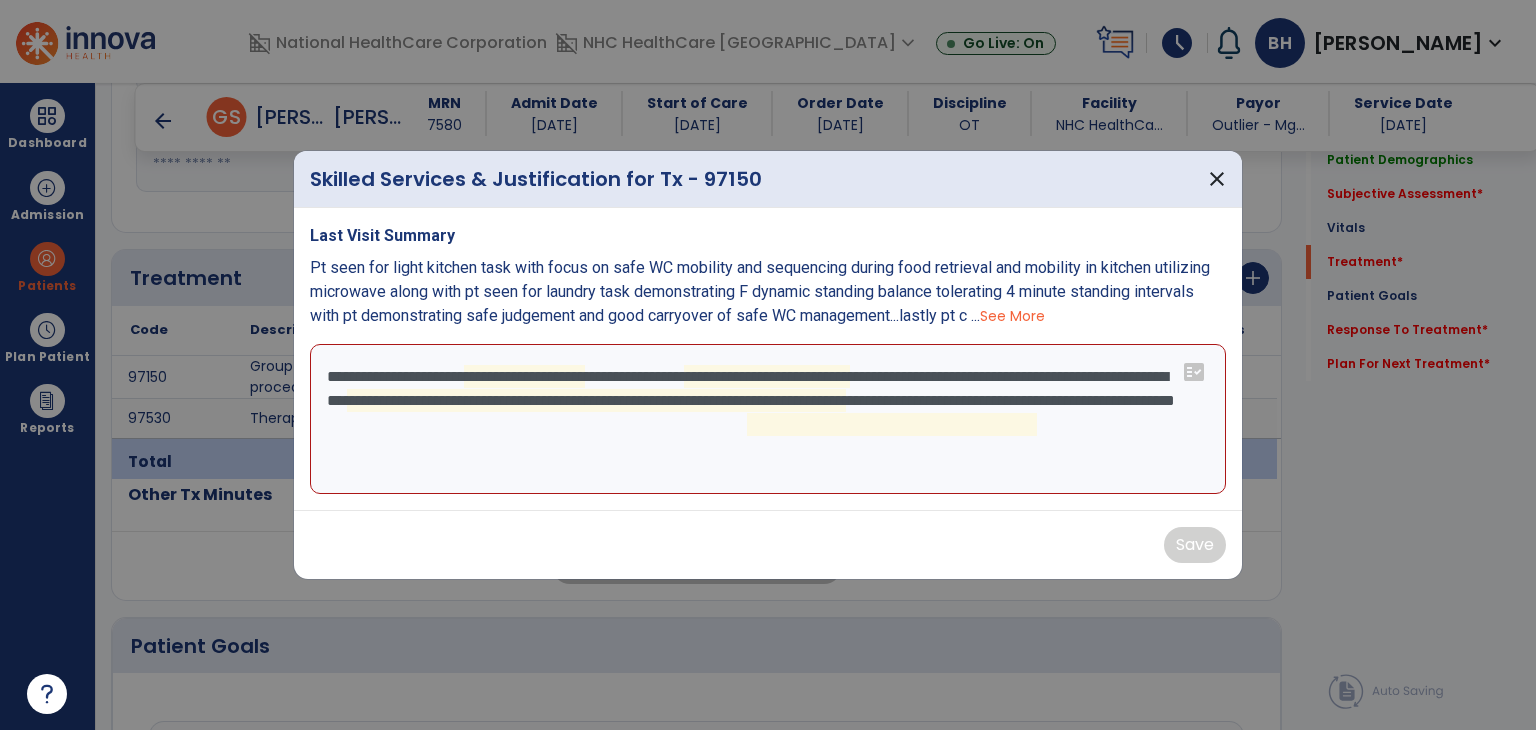 click on "**********" at bounding box center (768, 419) 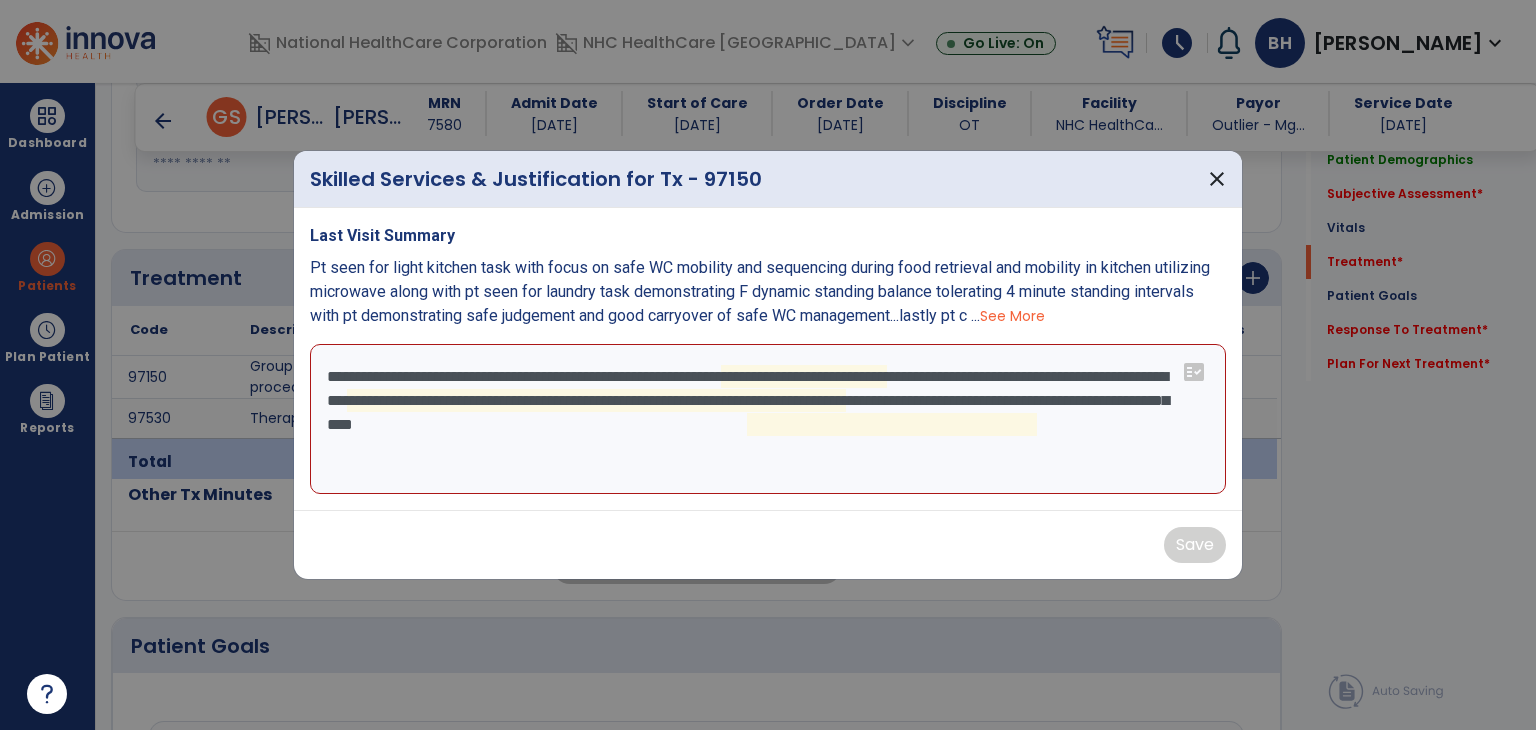 click on "**********" at bounding box center (768, 419) 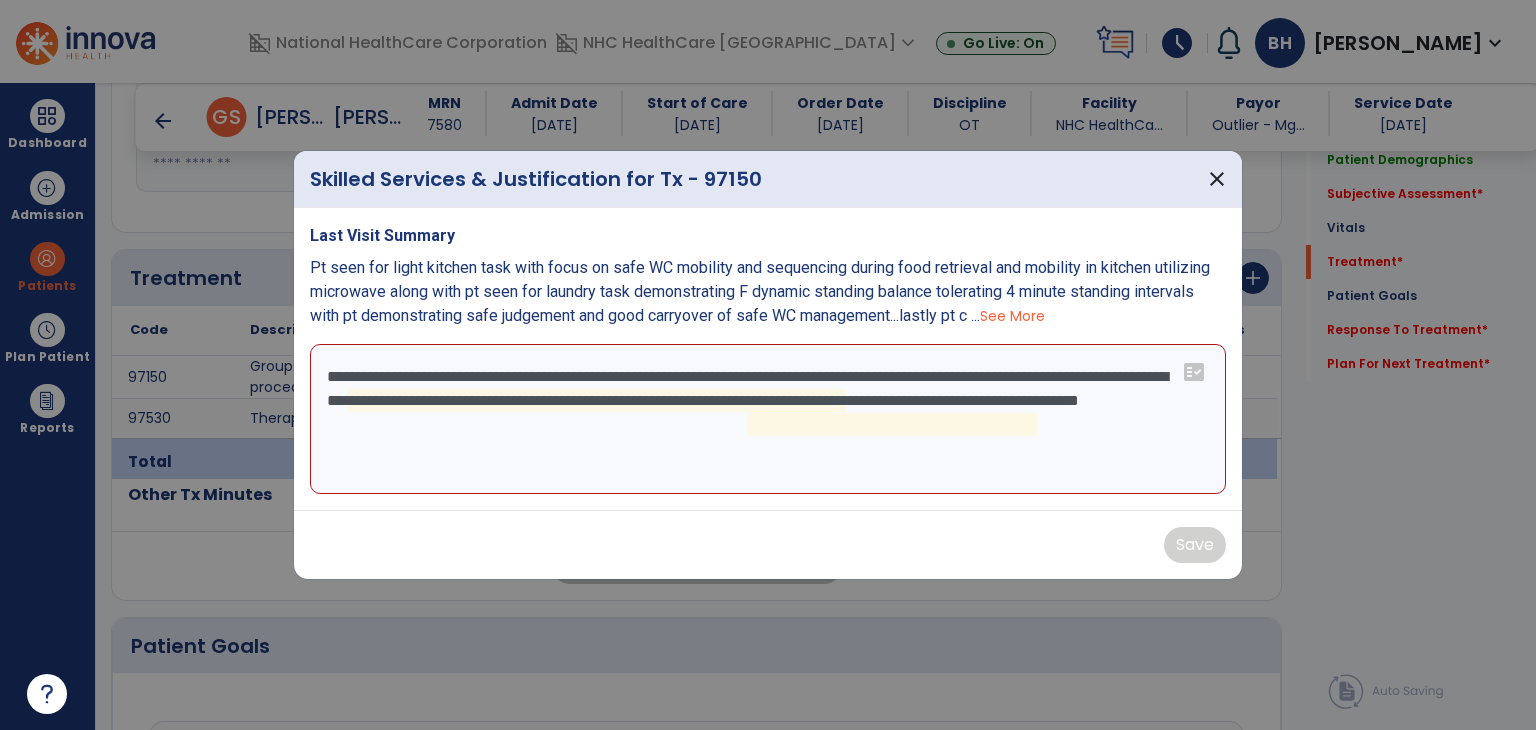 click on "**********" at bounding box center (768, 419) 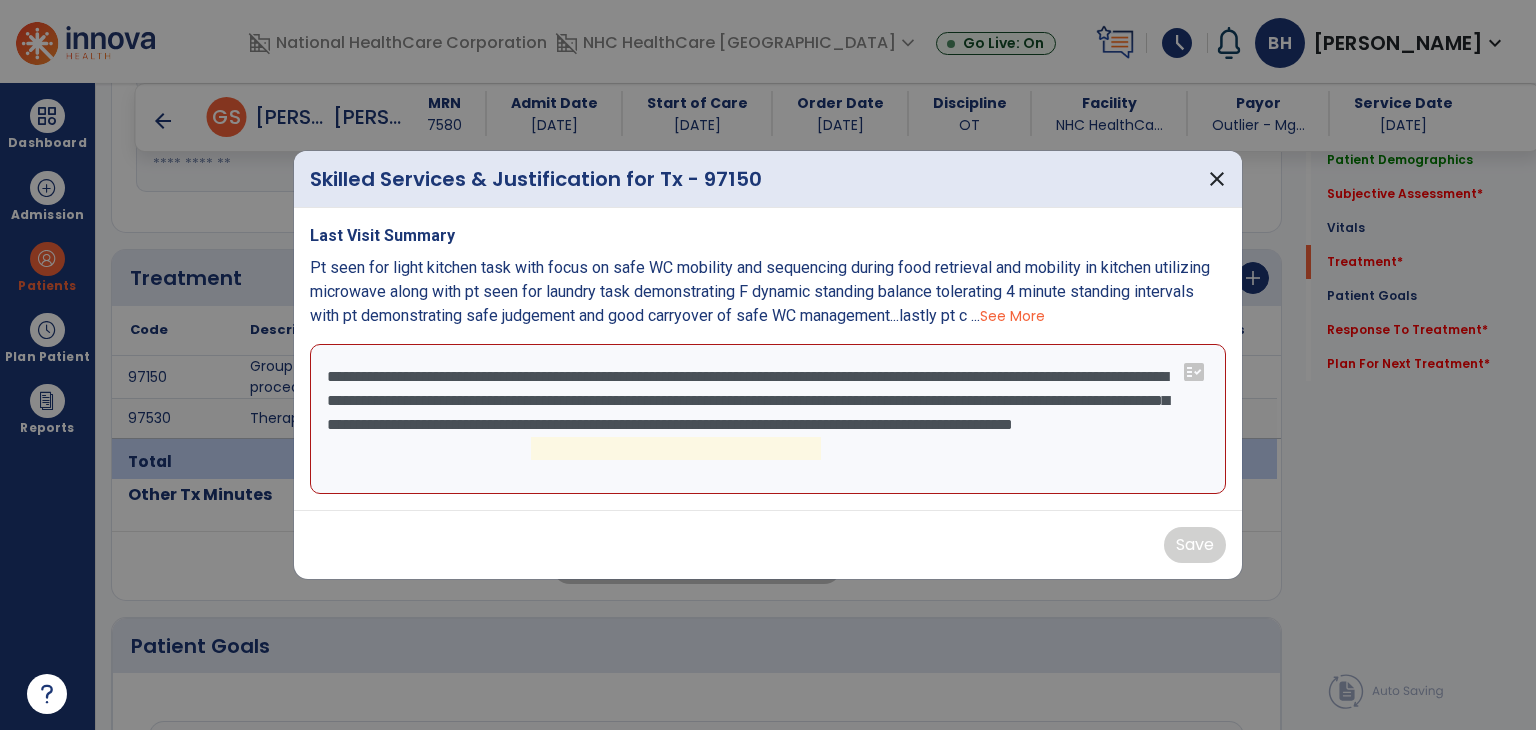 click on "**********" at bounding box center [768, 419] 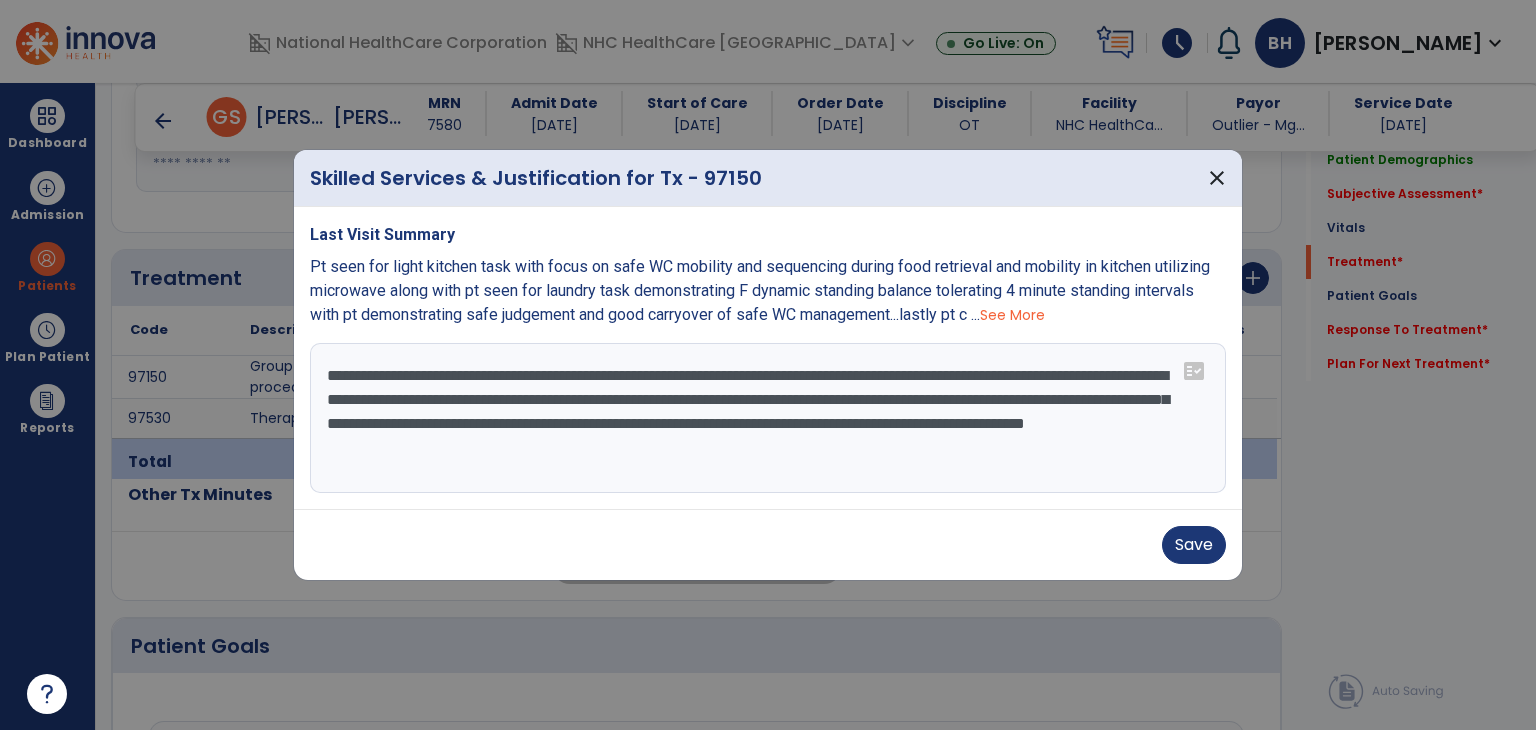 click on "**********" at bounding box center (768, 418) 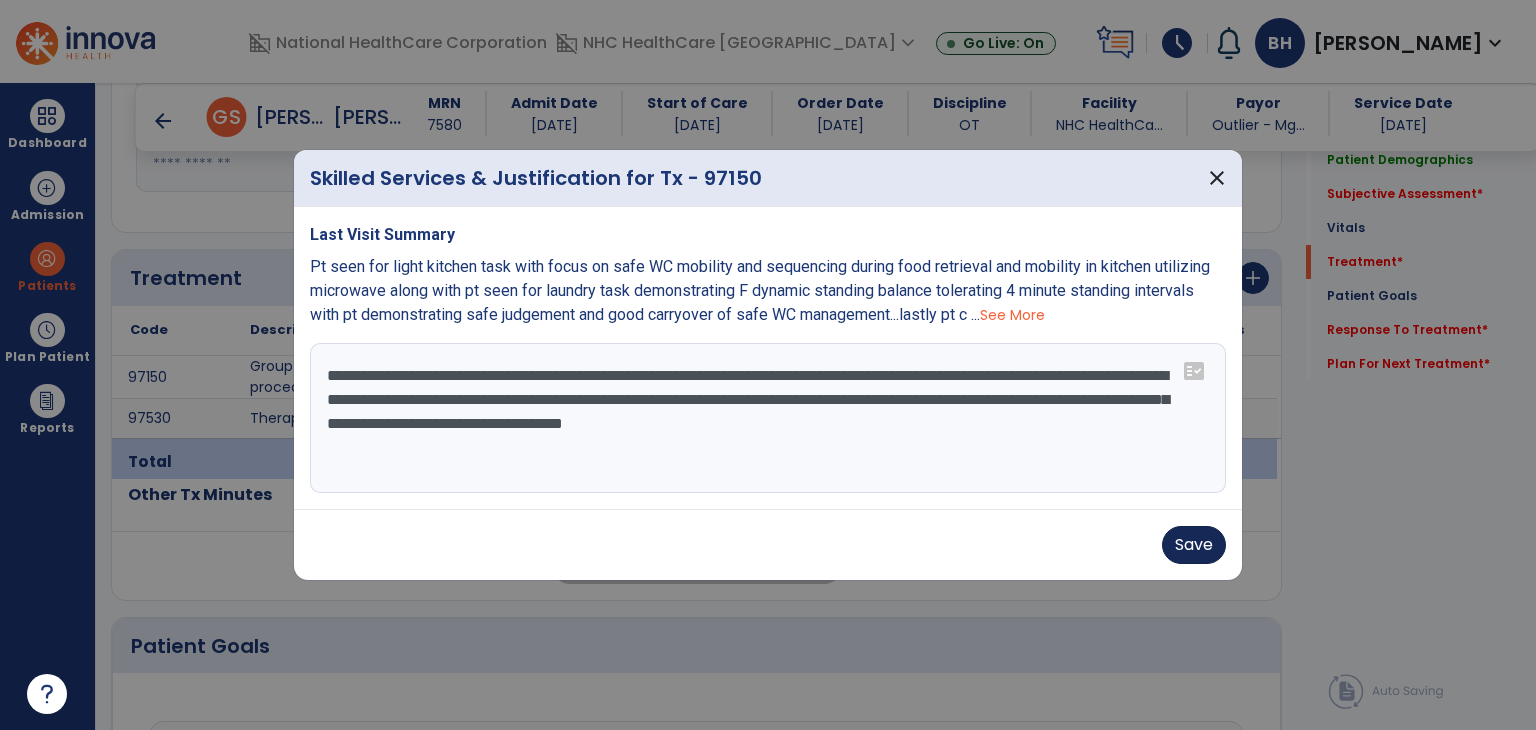 type on "**********" 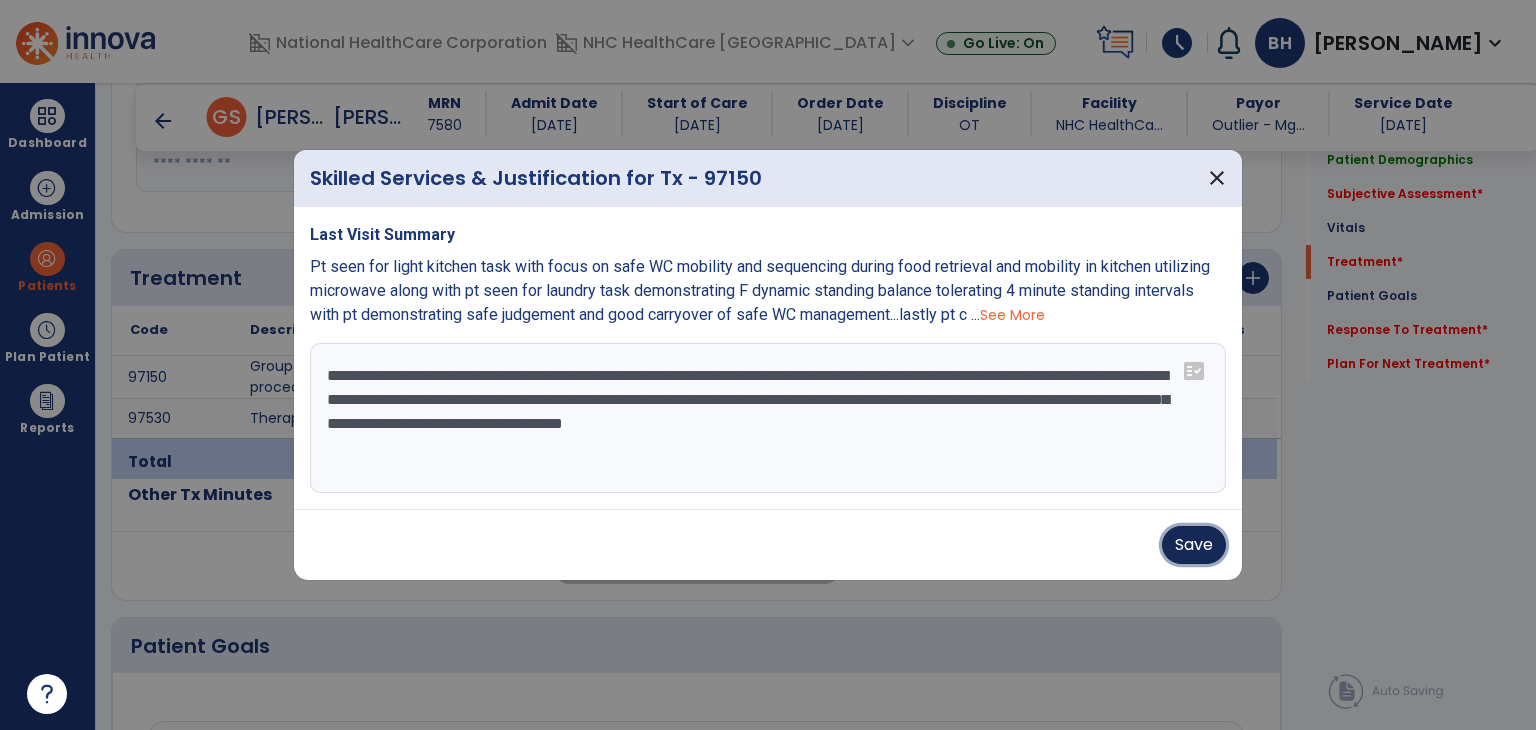 click on "Save" at bounding box center [1194, 545] 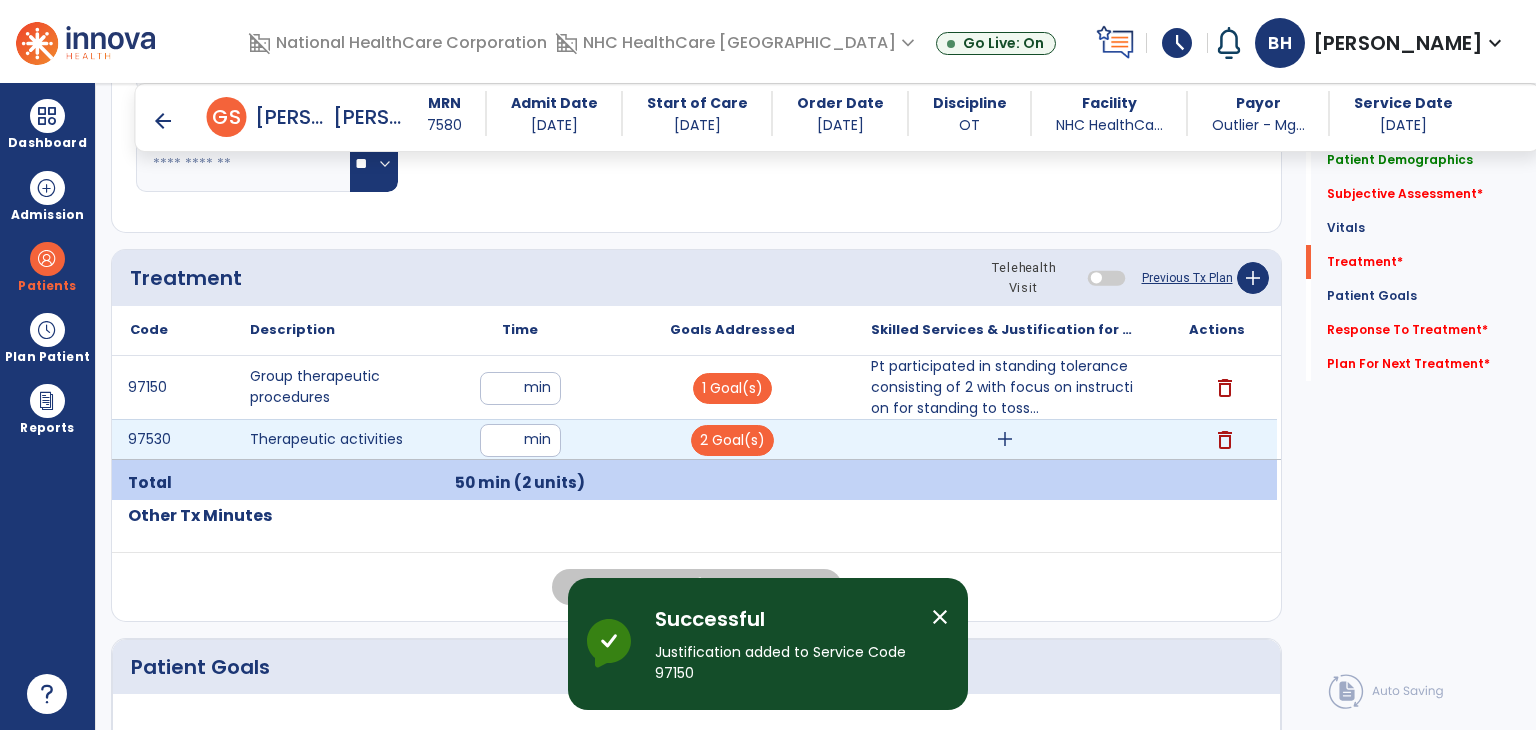 click on "add" at bounding box center (1005, 439) 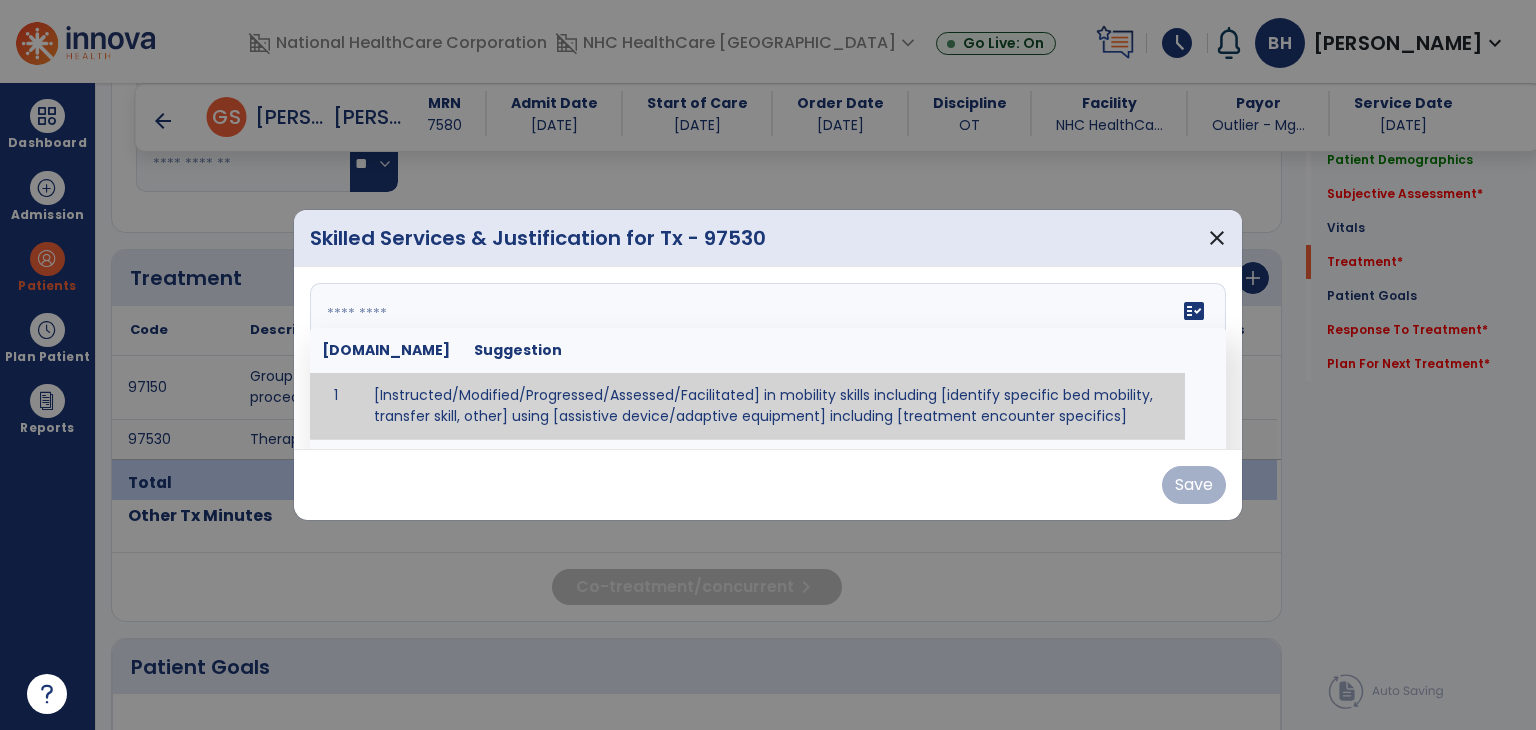 click on "fact_check  [DOMAIN_NAME] Suggestion 1 [Instructed/Modified/Progressed/Assessed/Facilitated] in mobility skills including [identify specific bed mobility, transfer skill, other] using [assistive device/adaptive equipment] including [treatment encounter specifics]" at bounding box center (768, 358) 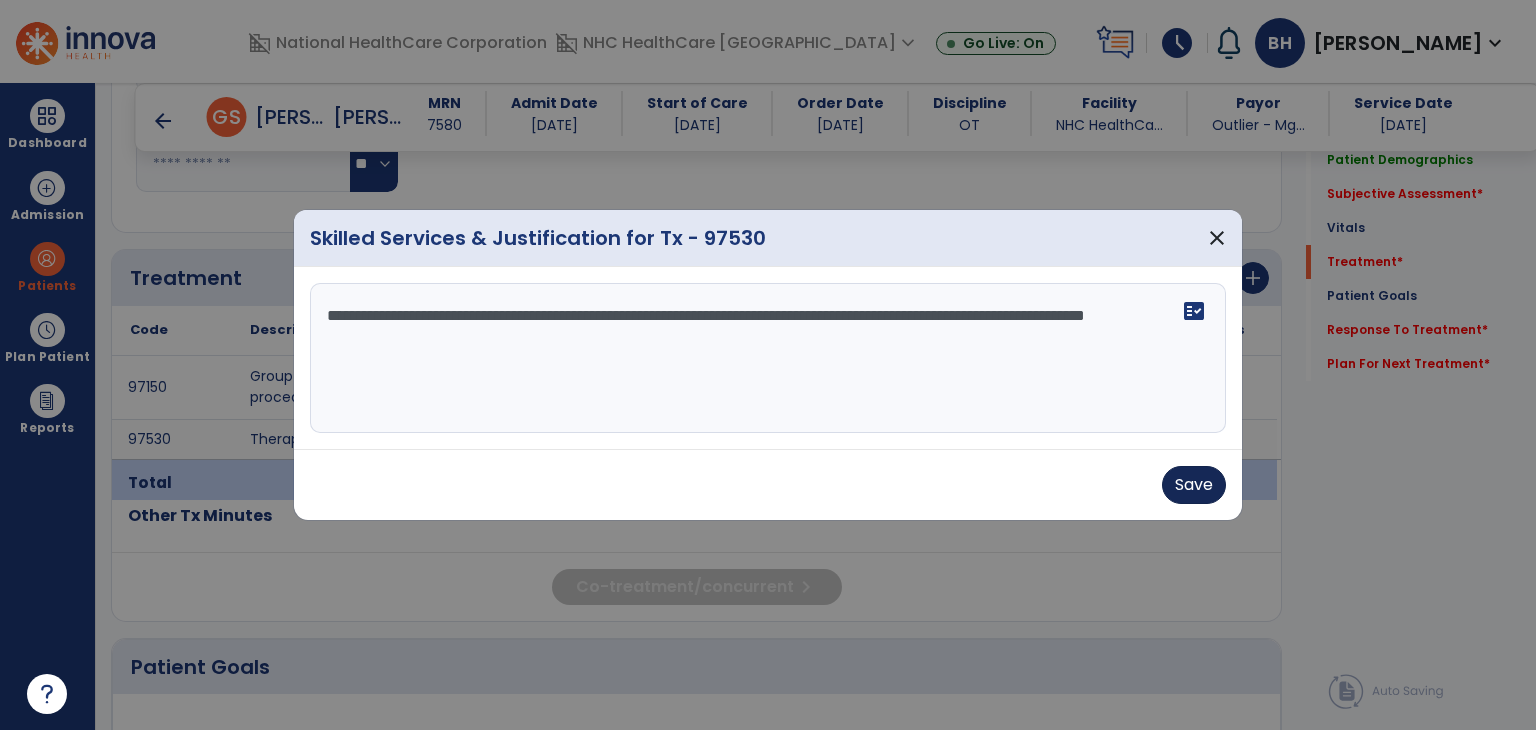 type on "**********" 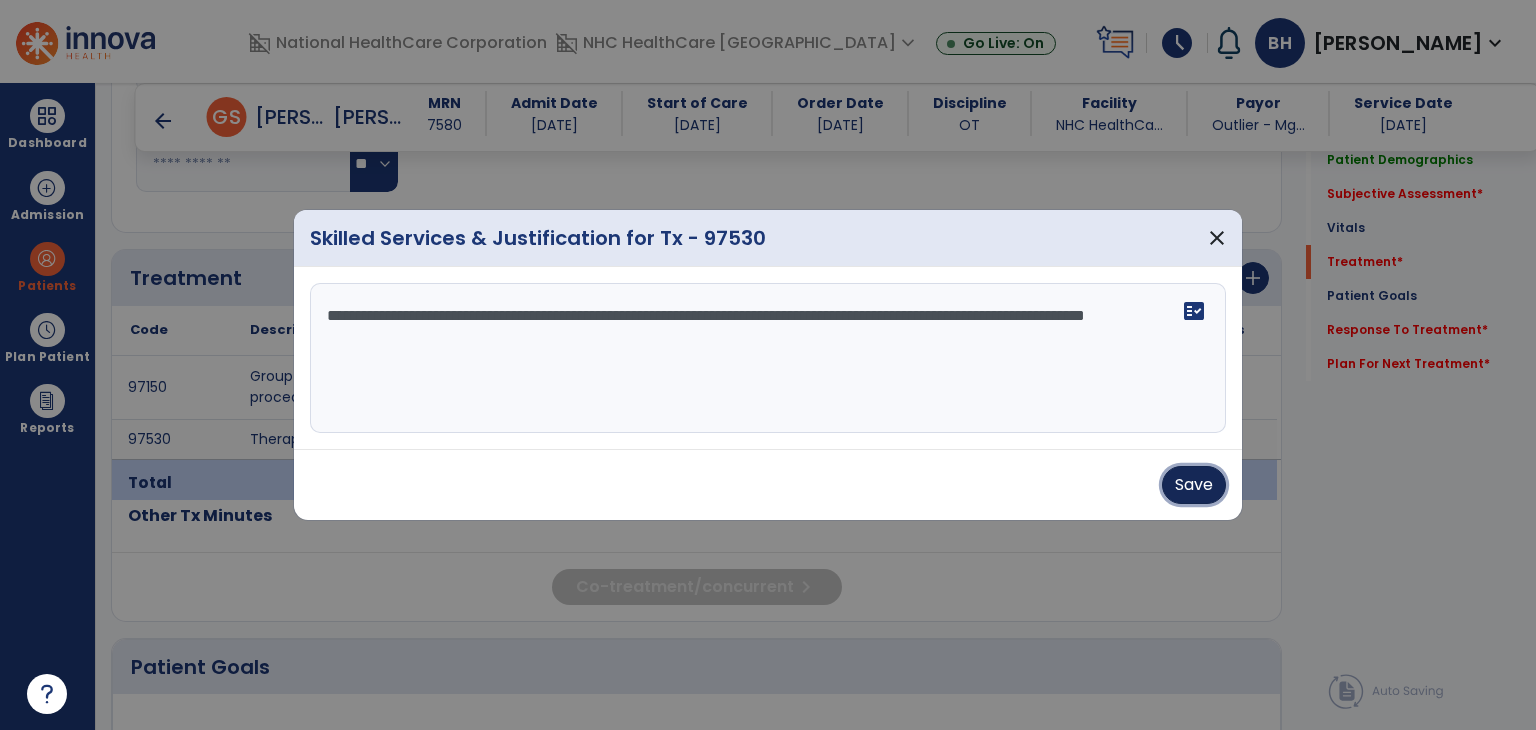click on "Save" at bounding box center [1194, 485] 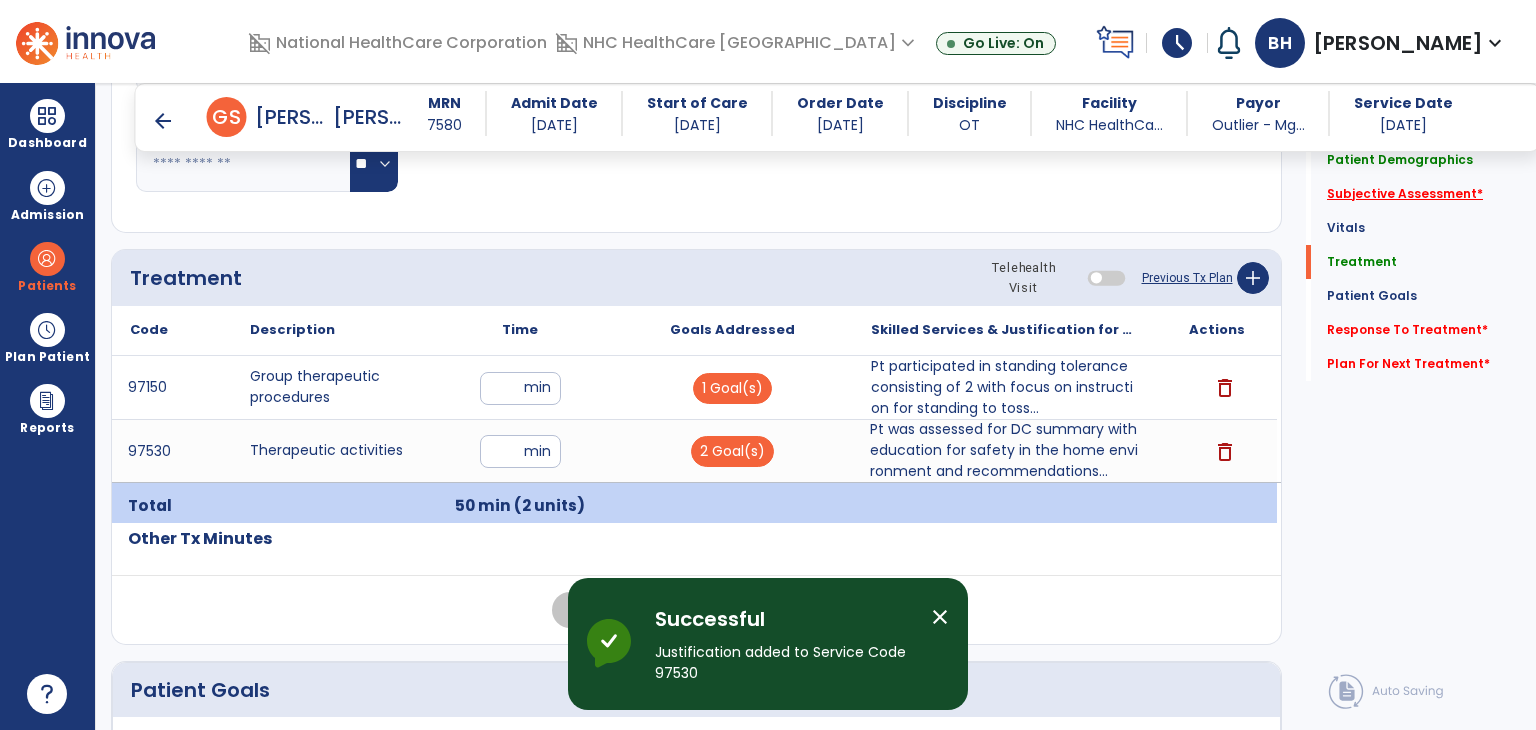 click on "Subjective Assessment   *" 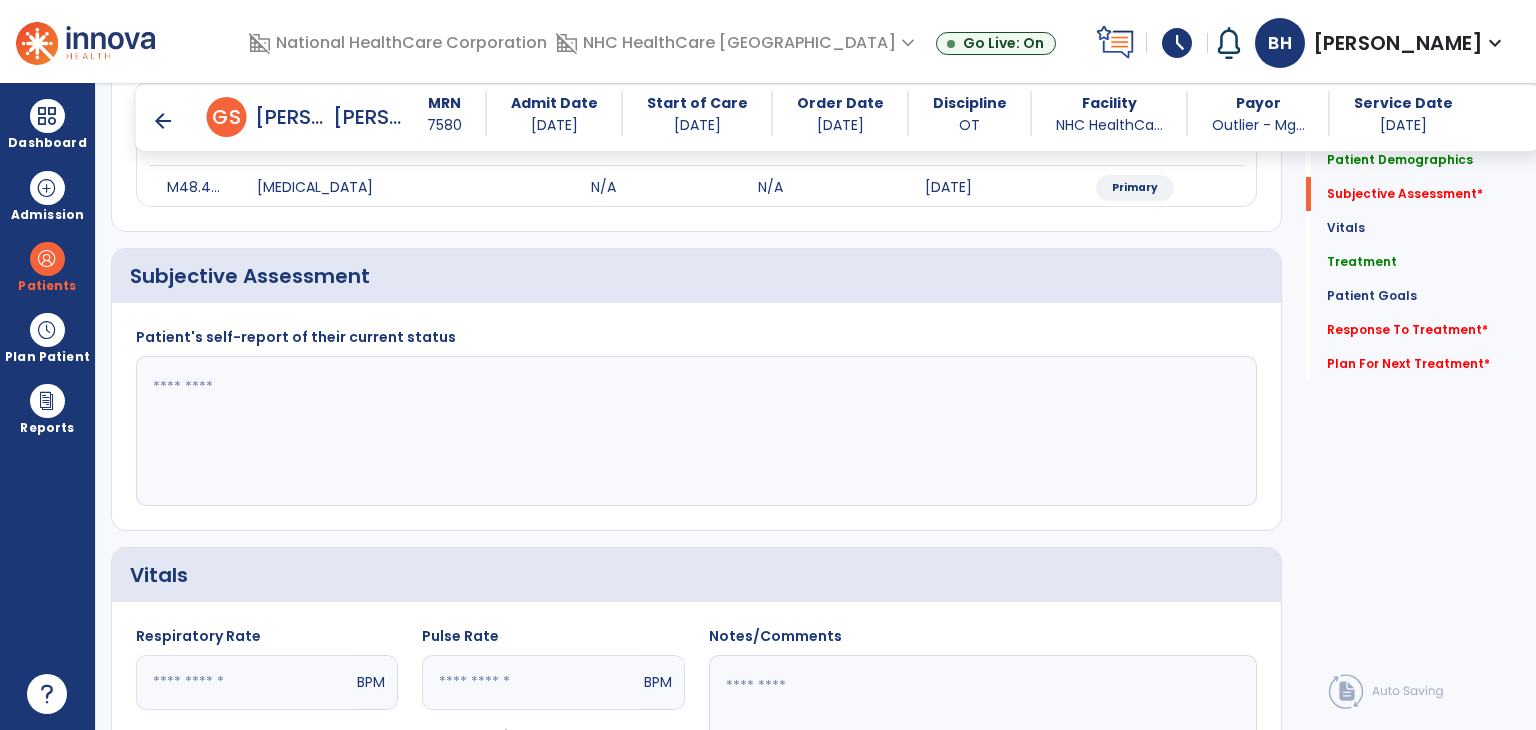 scroll, scrollTop: 261, scrollLeft: 0, axis: vertical 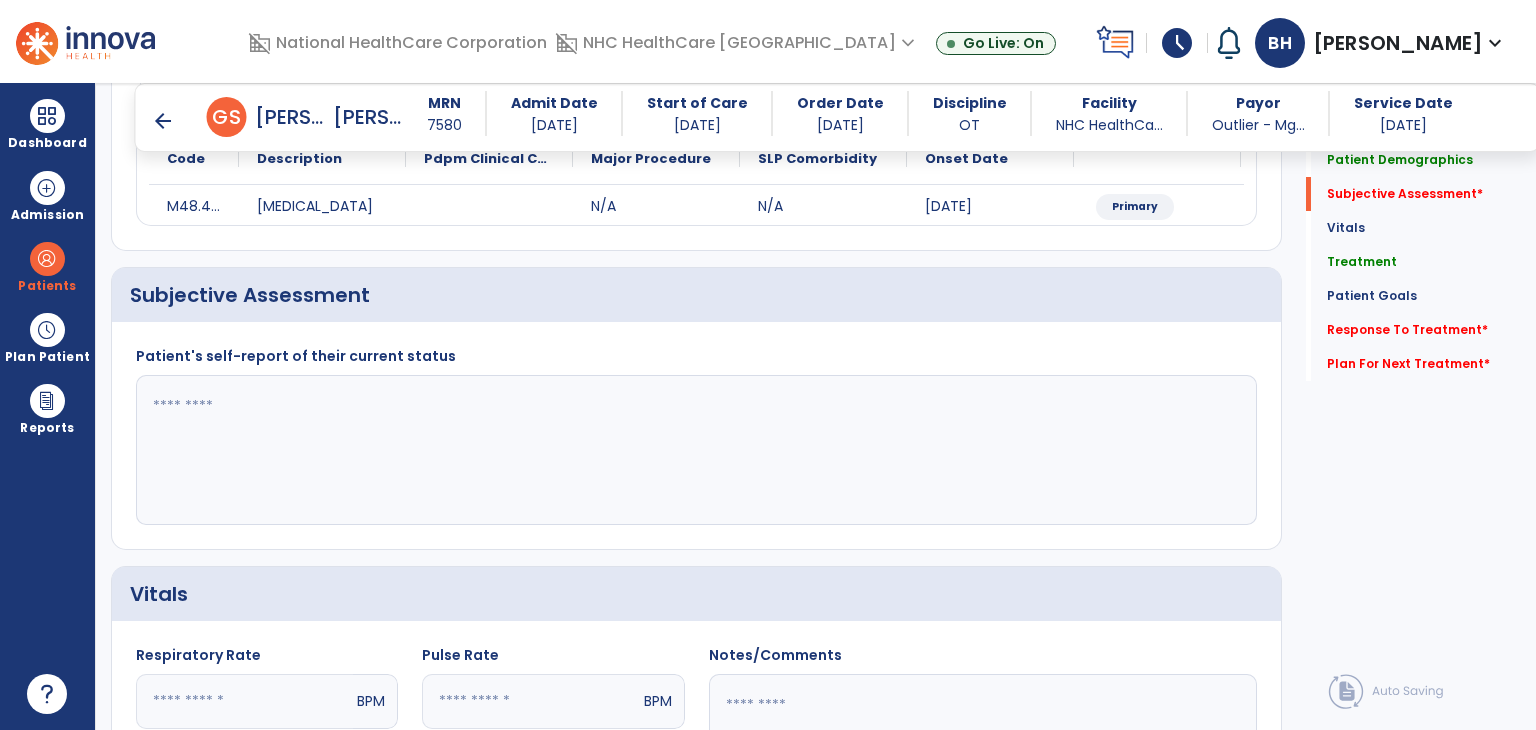 click 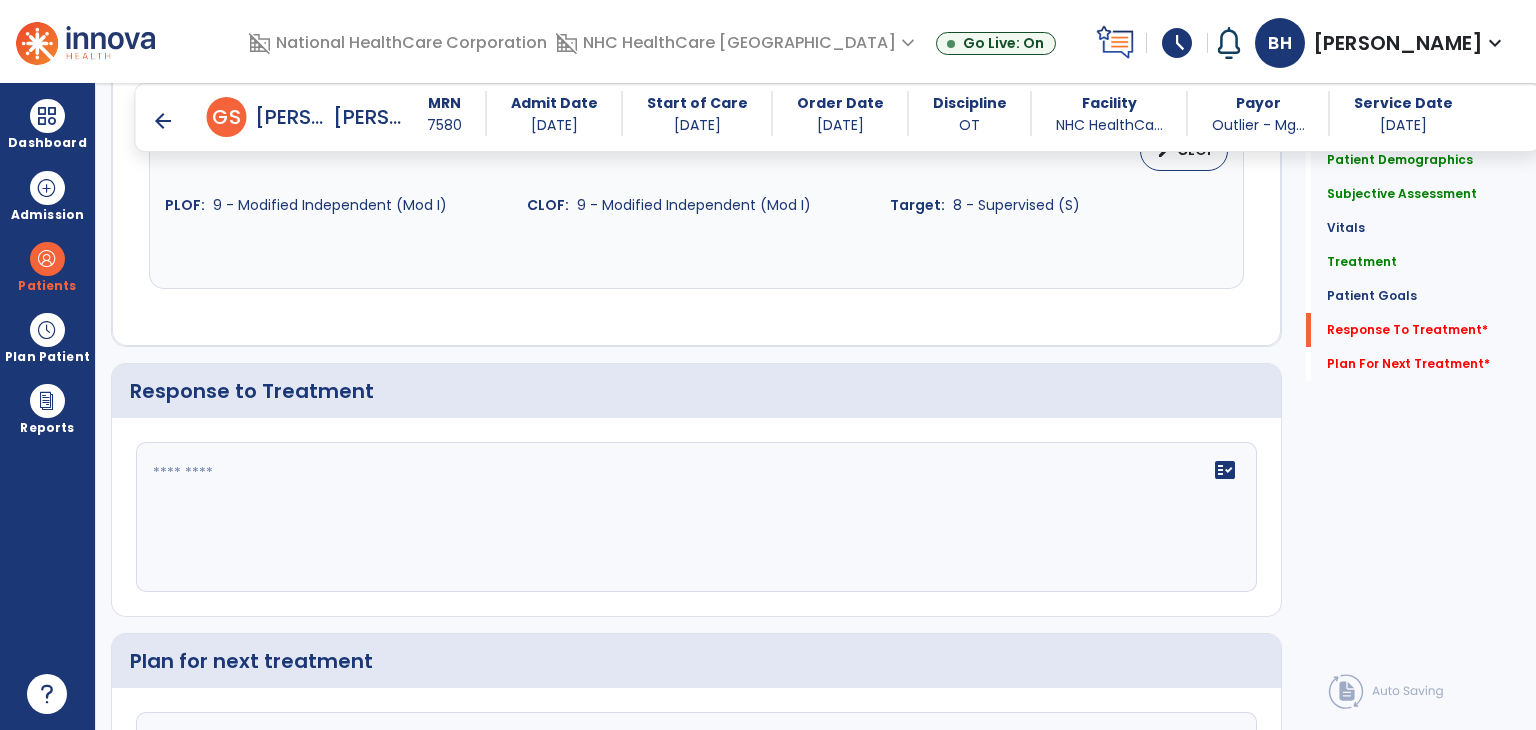 scroll, scrollTop: 2561, scrollLeft: 0, axis: vertical 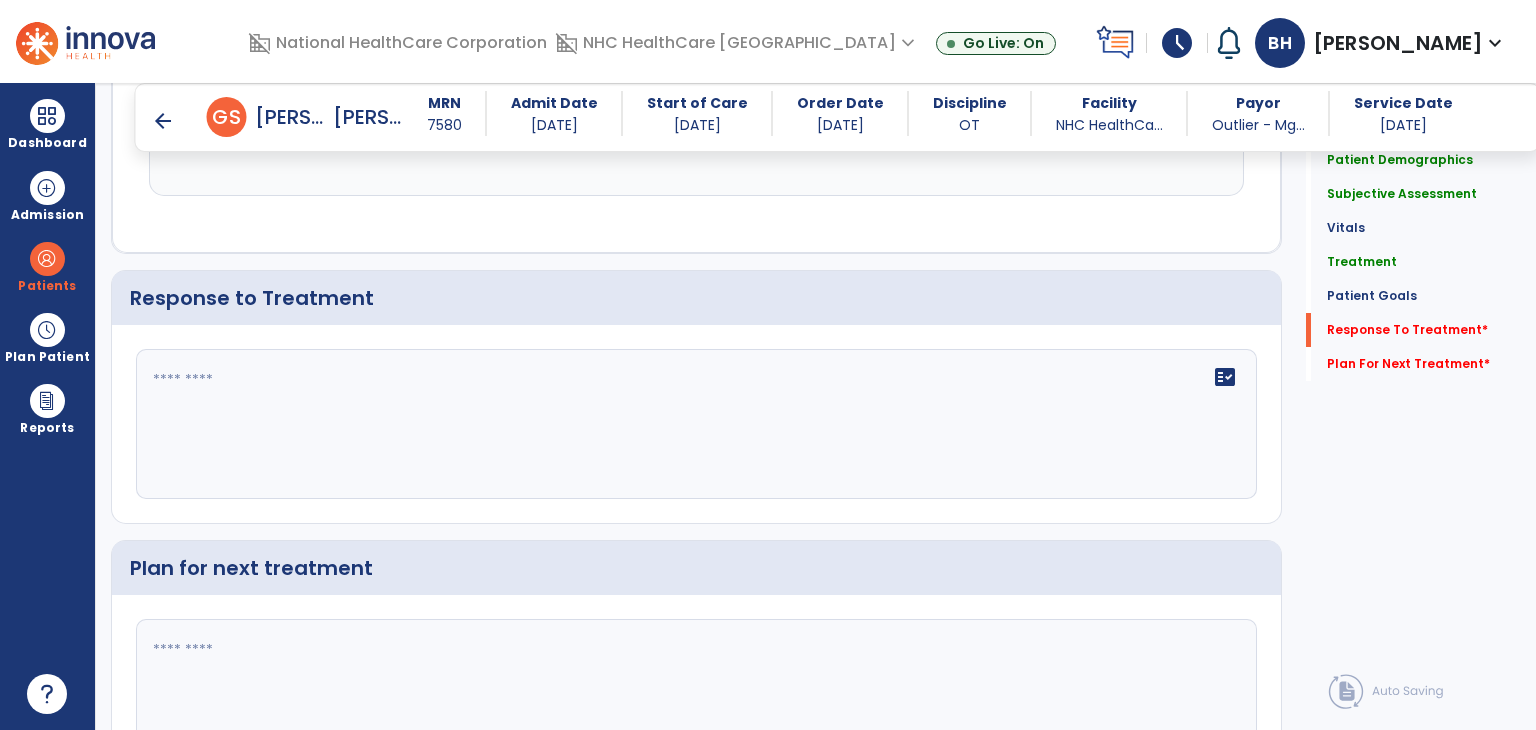 type on "**********" 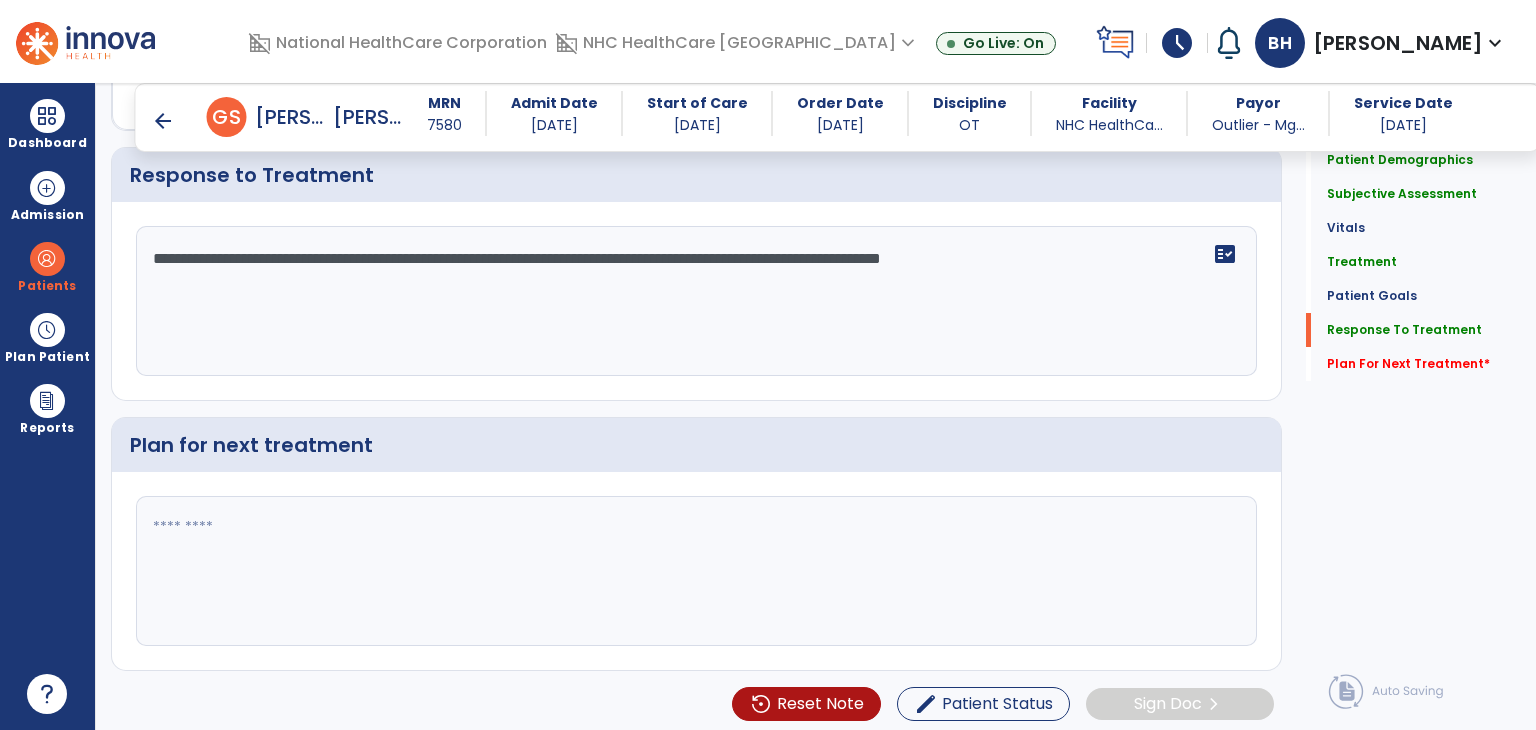 scroll, scrollTop: 2684, scrollLeft: 0, axis: vertical 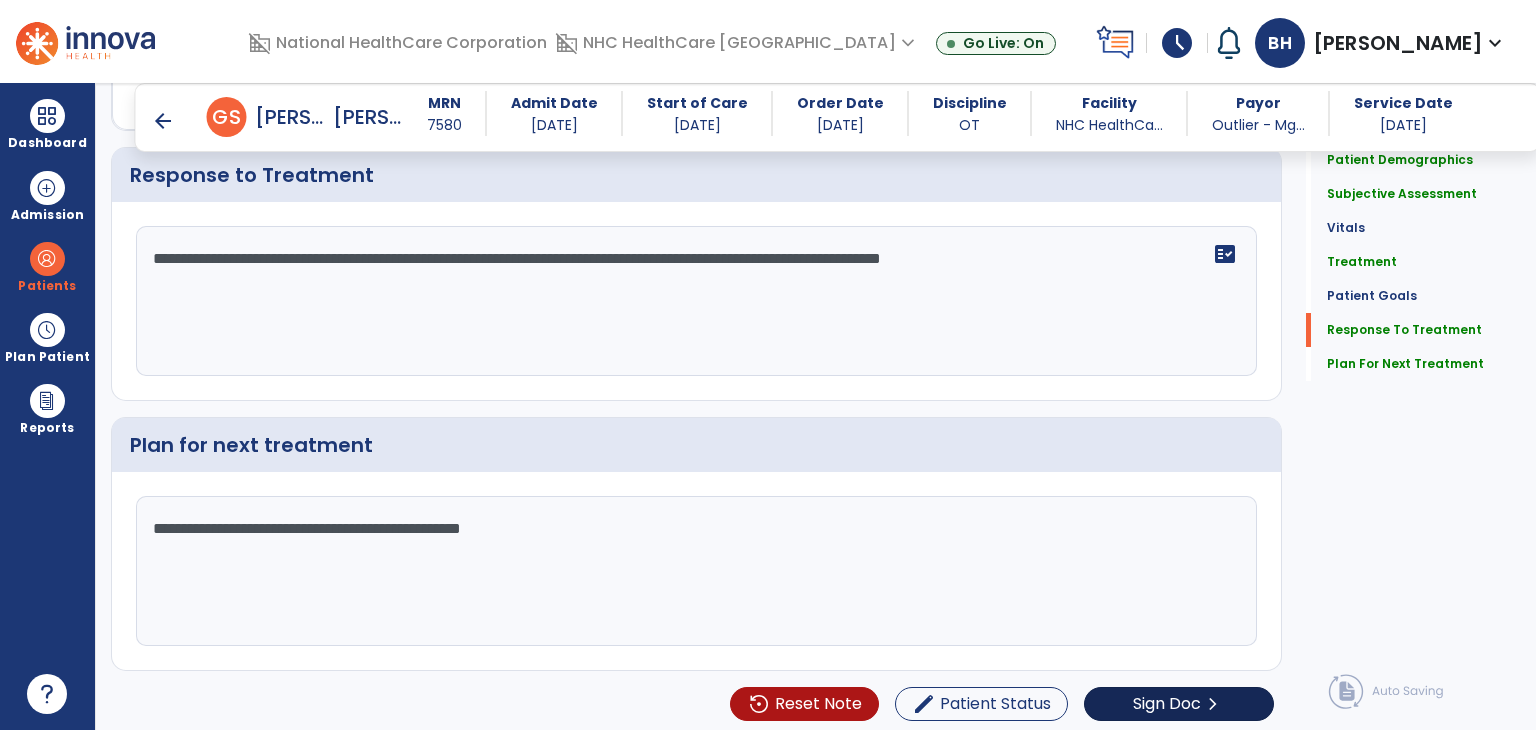 type on "**********" 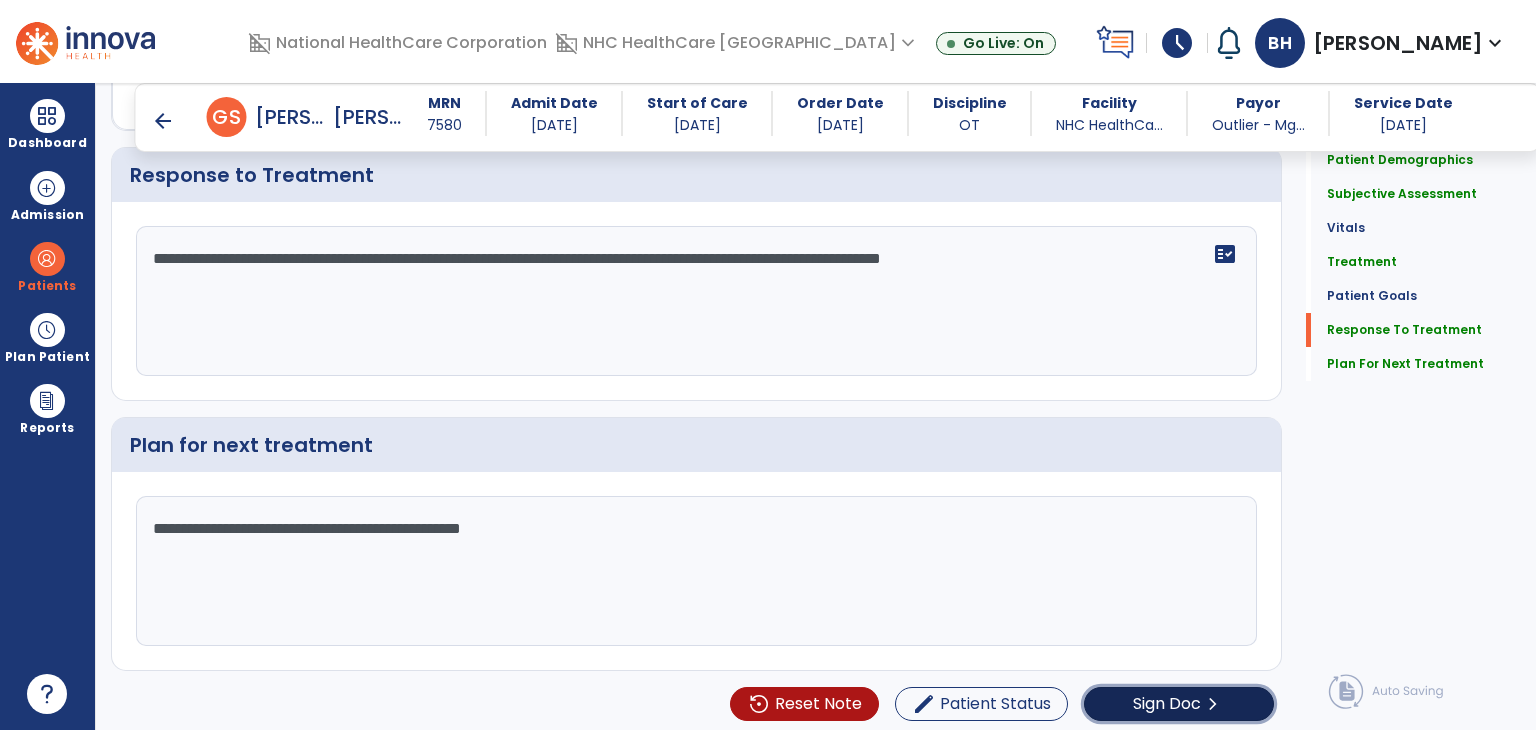 click on "Sign Doc" 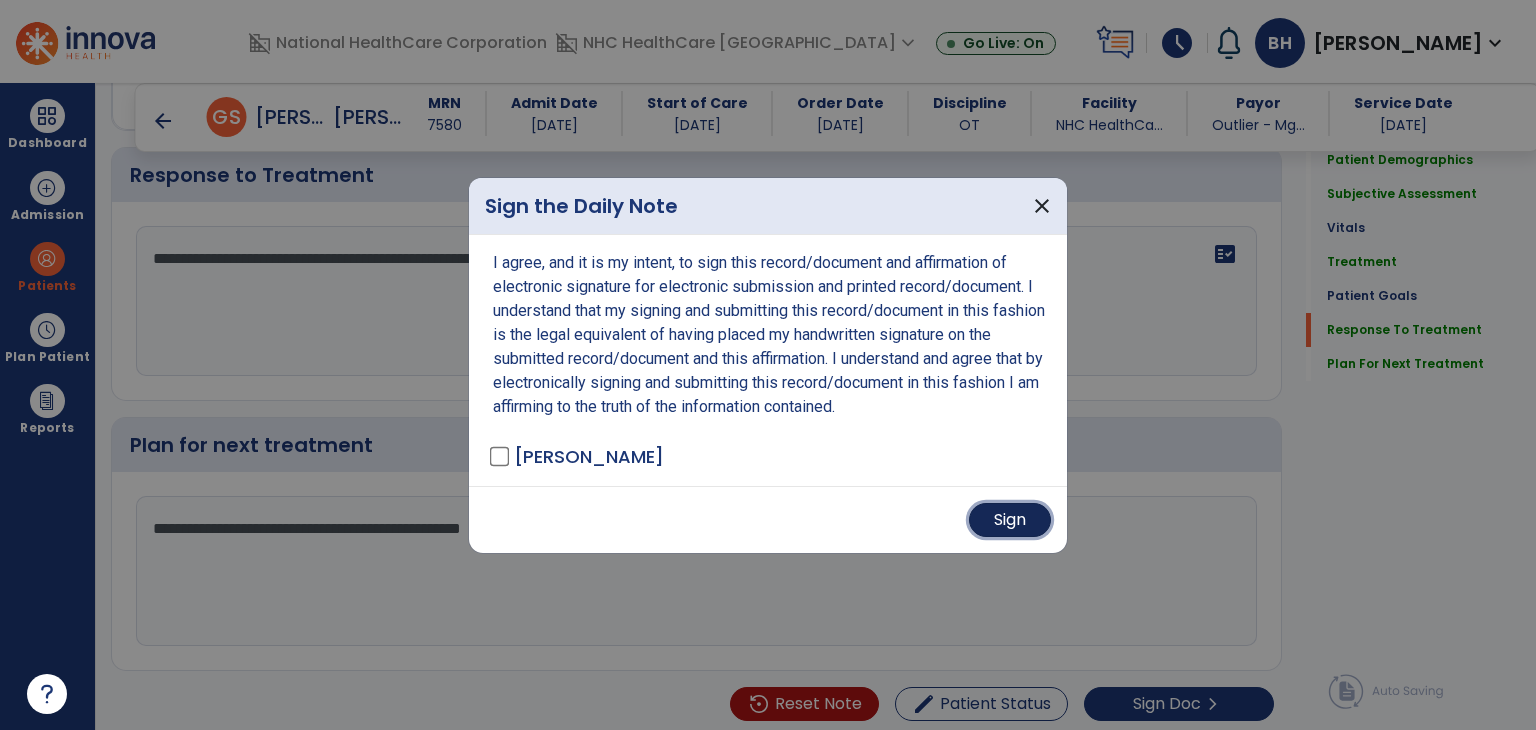 click on "Sign" at bounding box center (1010, 520) 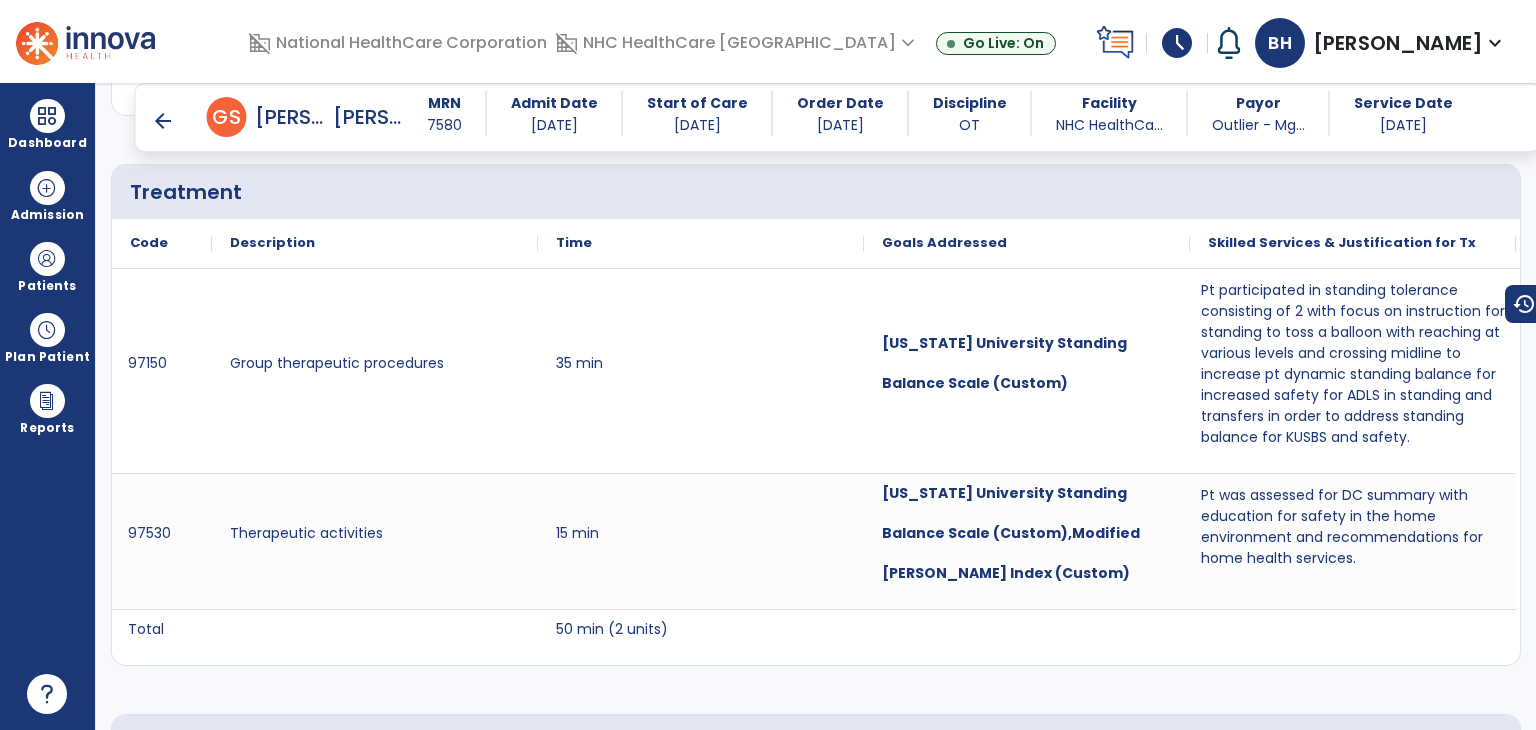 scroll, scrollTop: 1167, scrollLeft: 0, axis: vertical 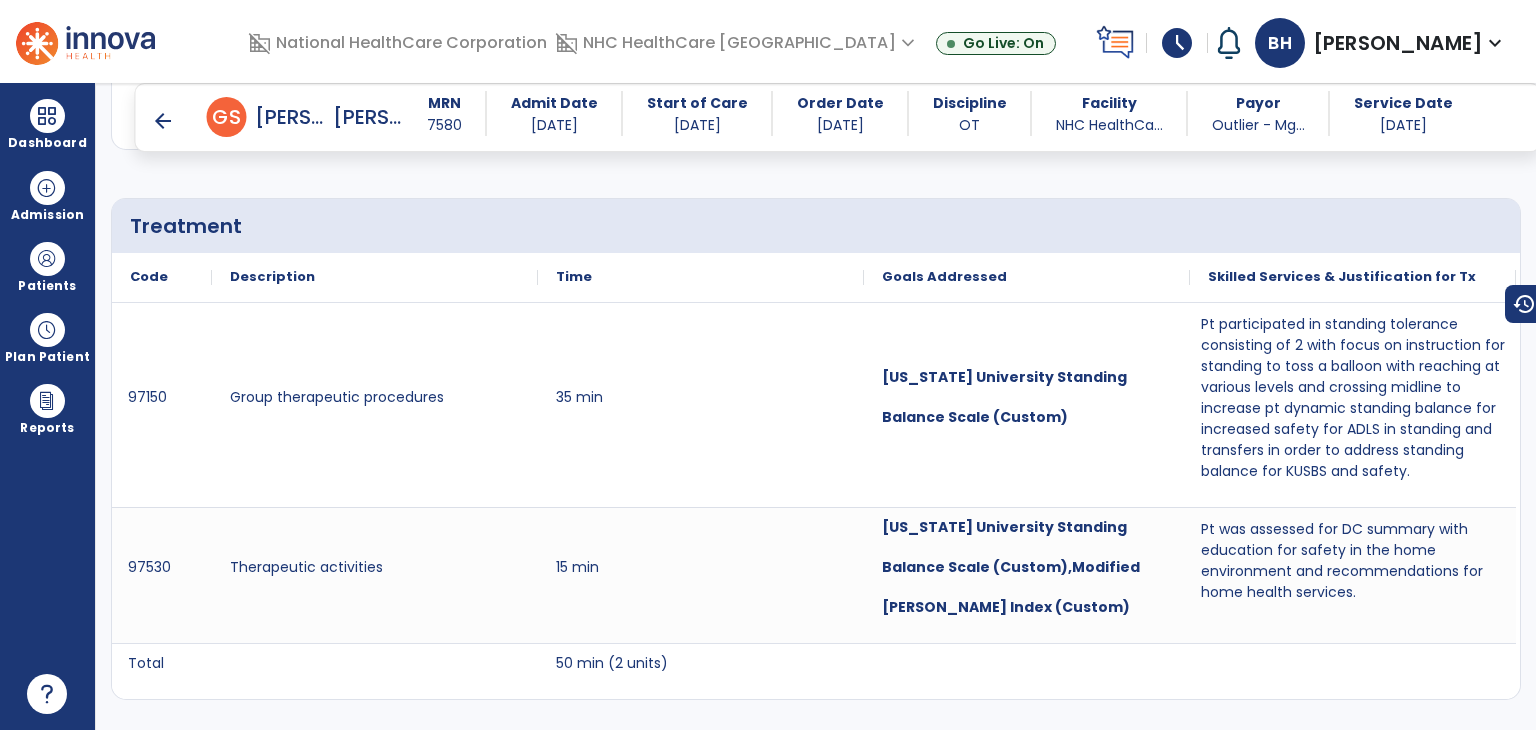 click on "arrow_back" at bounding box center (163, 121) 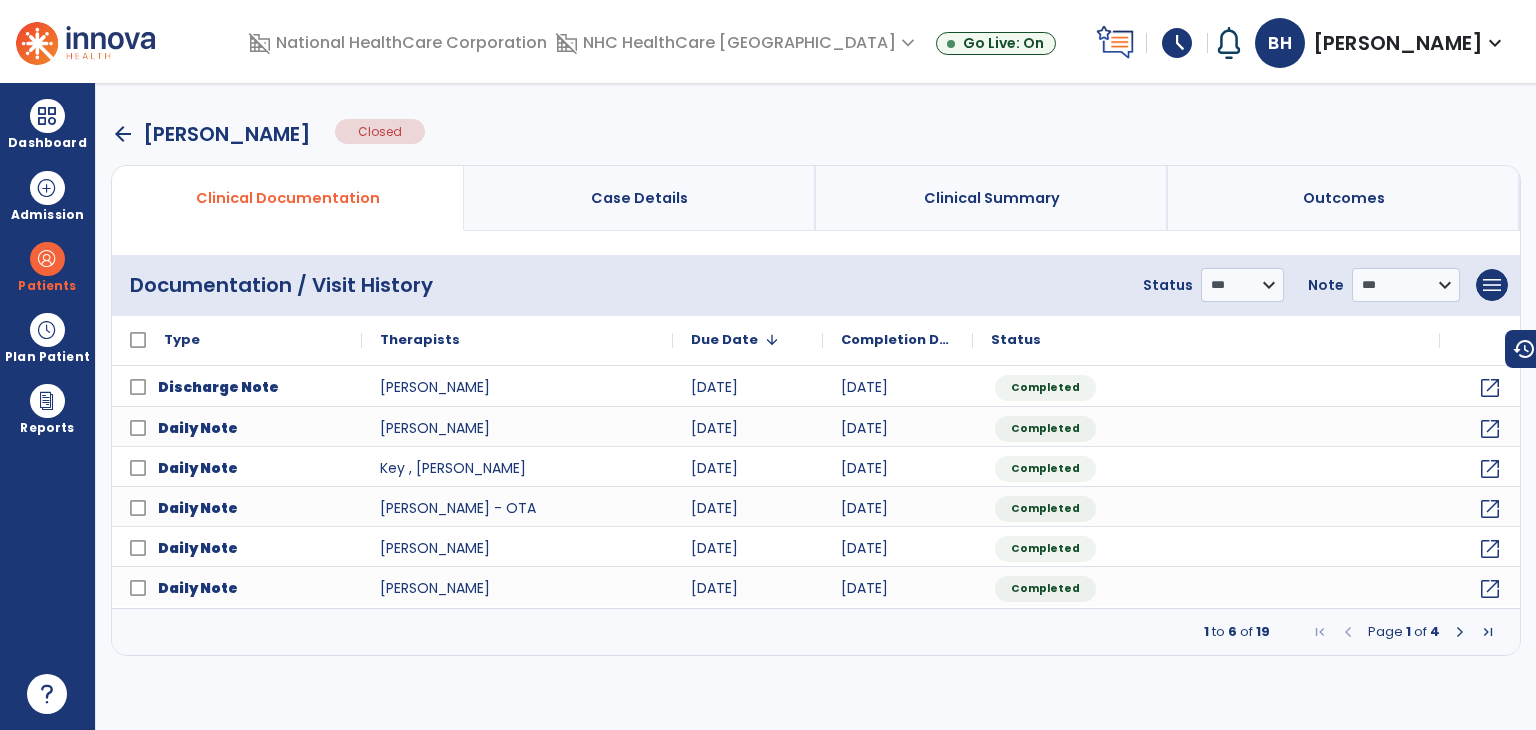 click on "arrow_back" at bounding box center (123, 134) 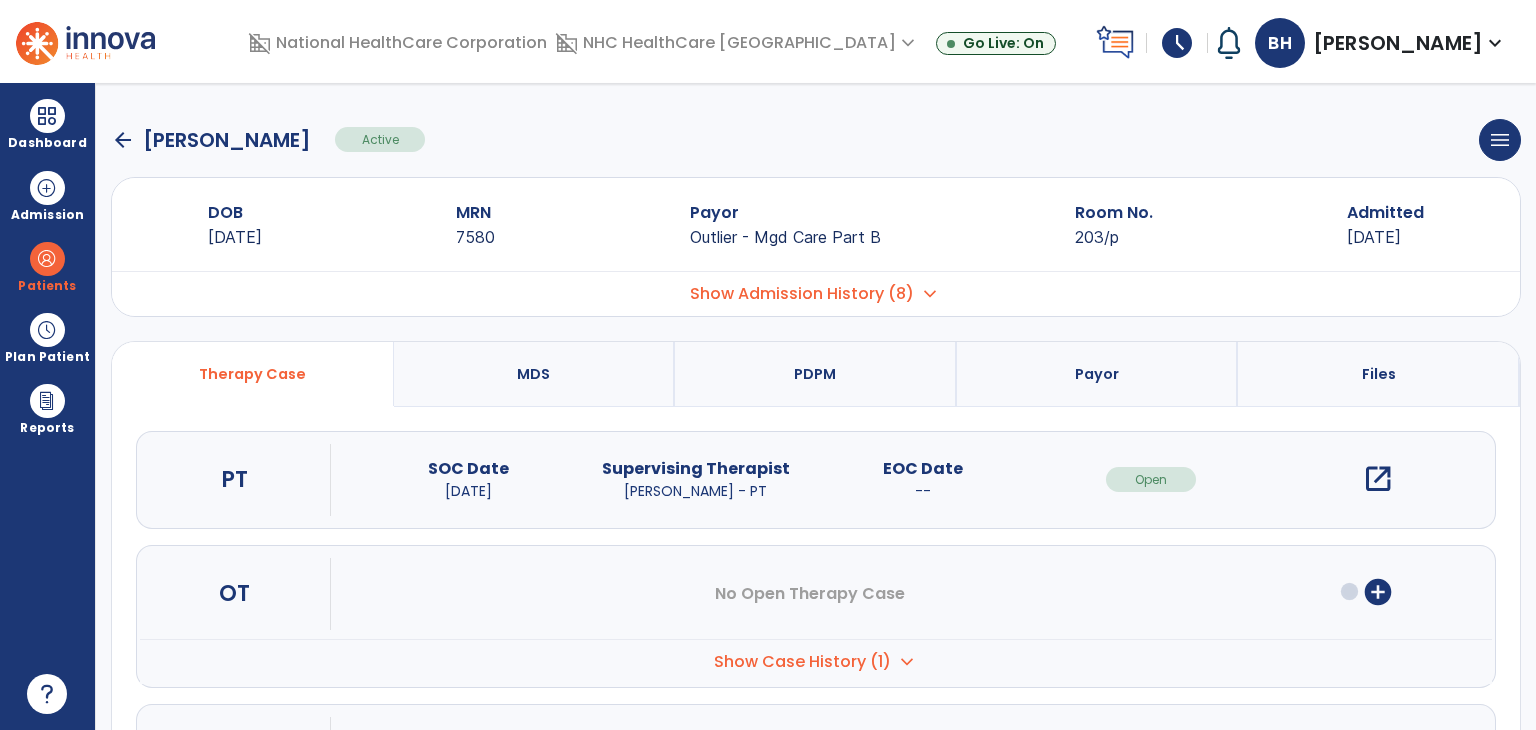 click on "arrow_back" 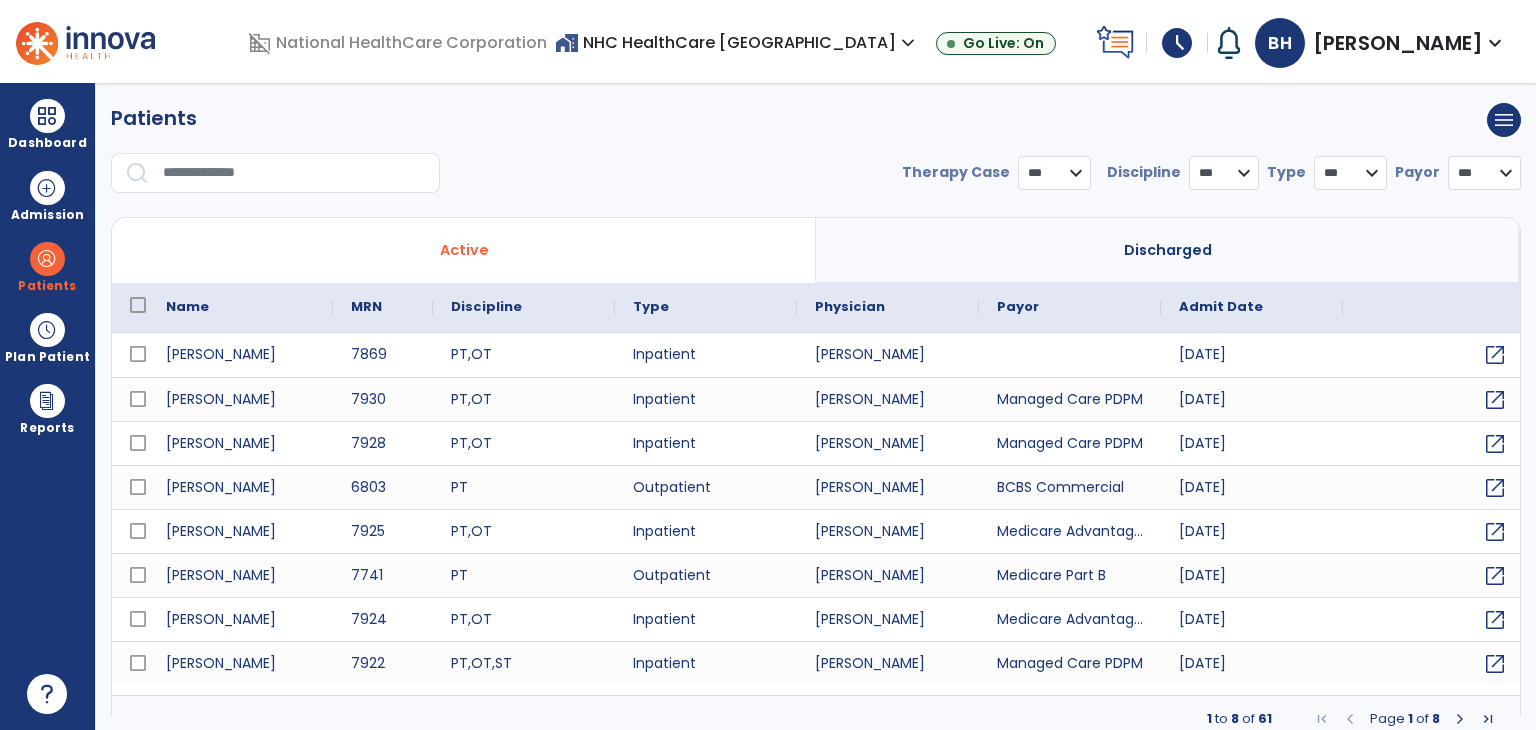 select on "***" 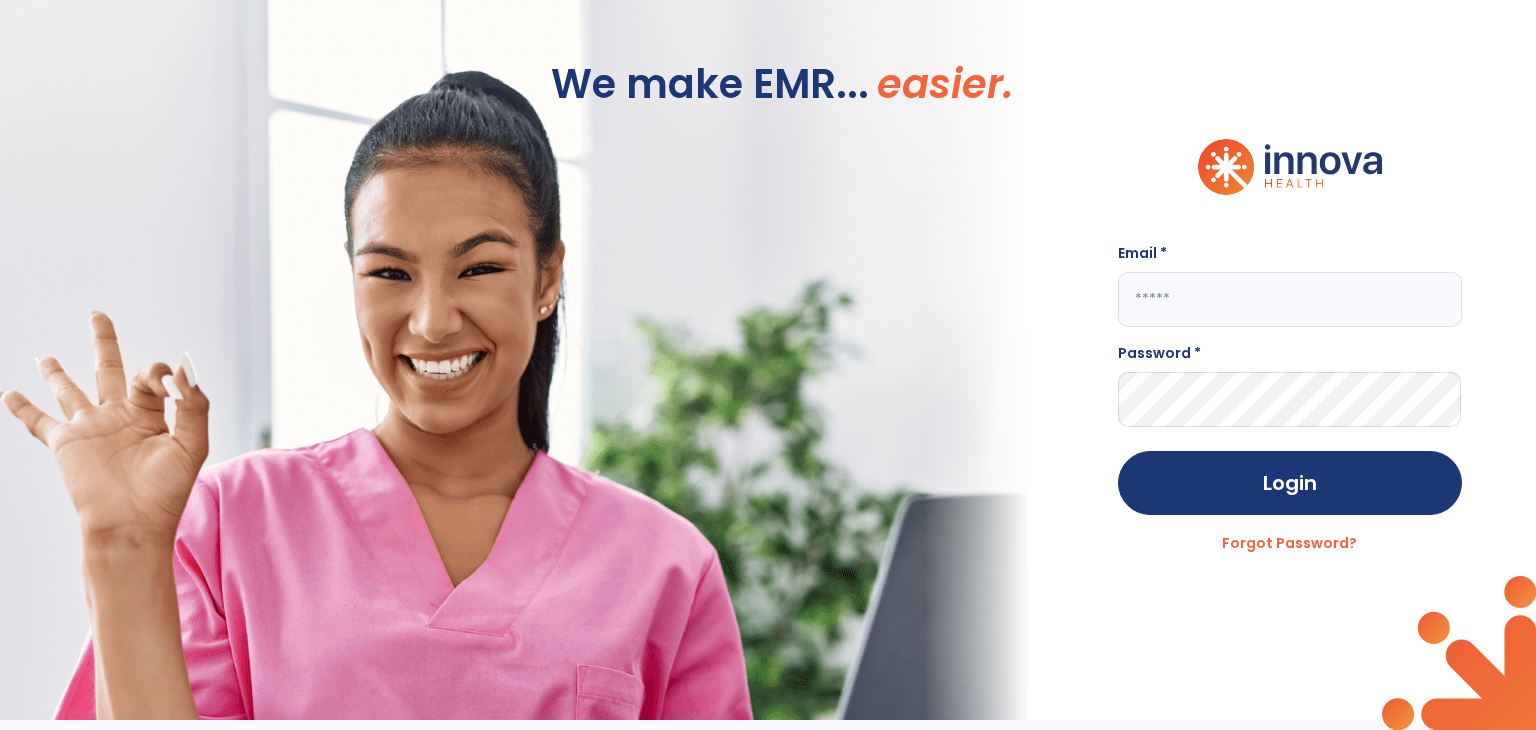 type on "**********" 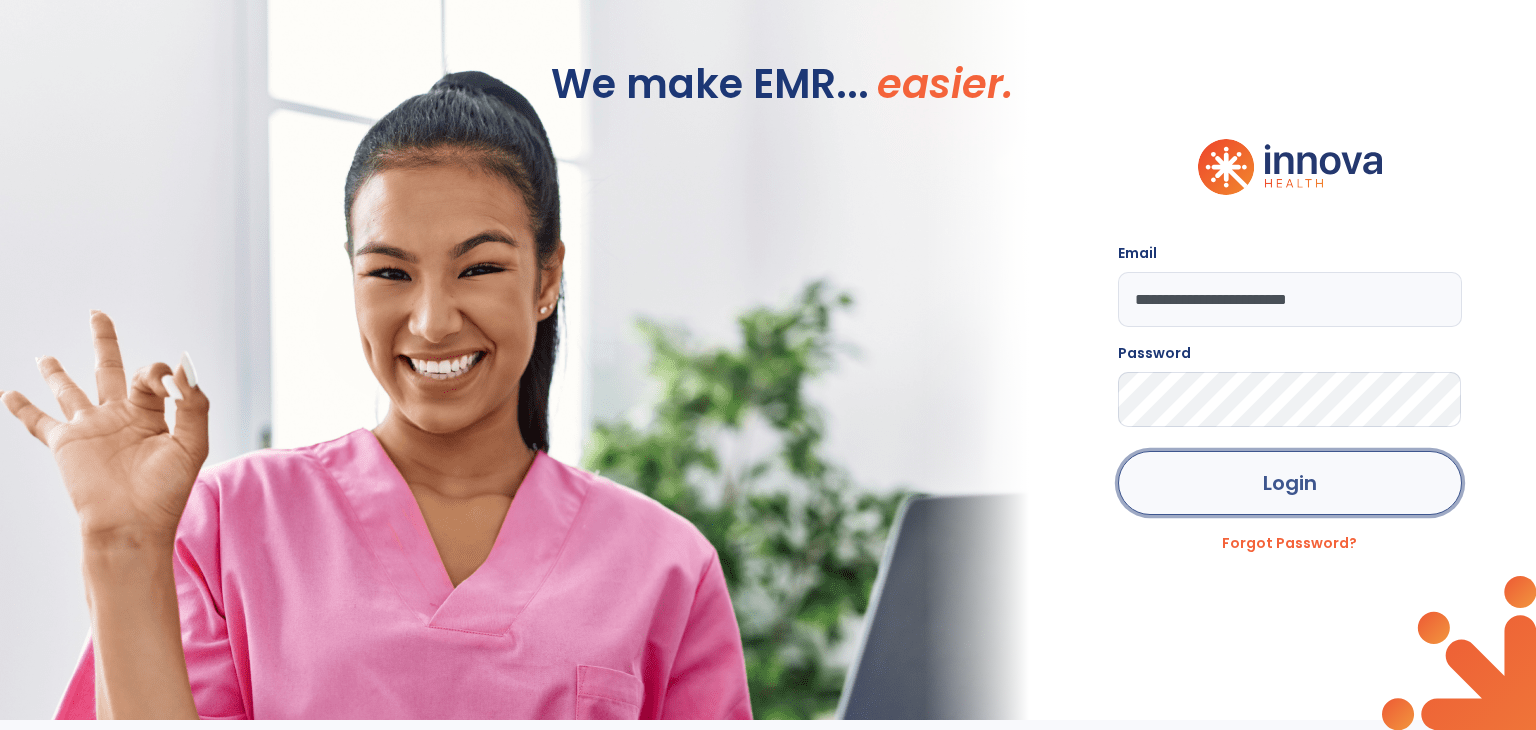 click on "Login" 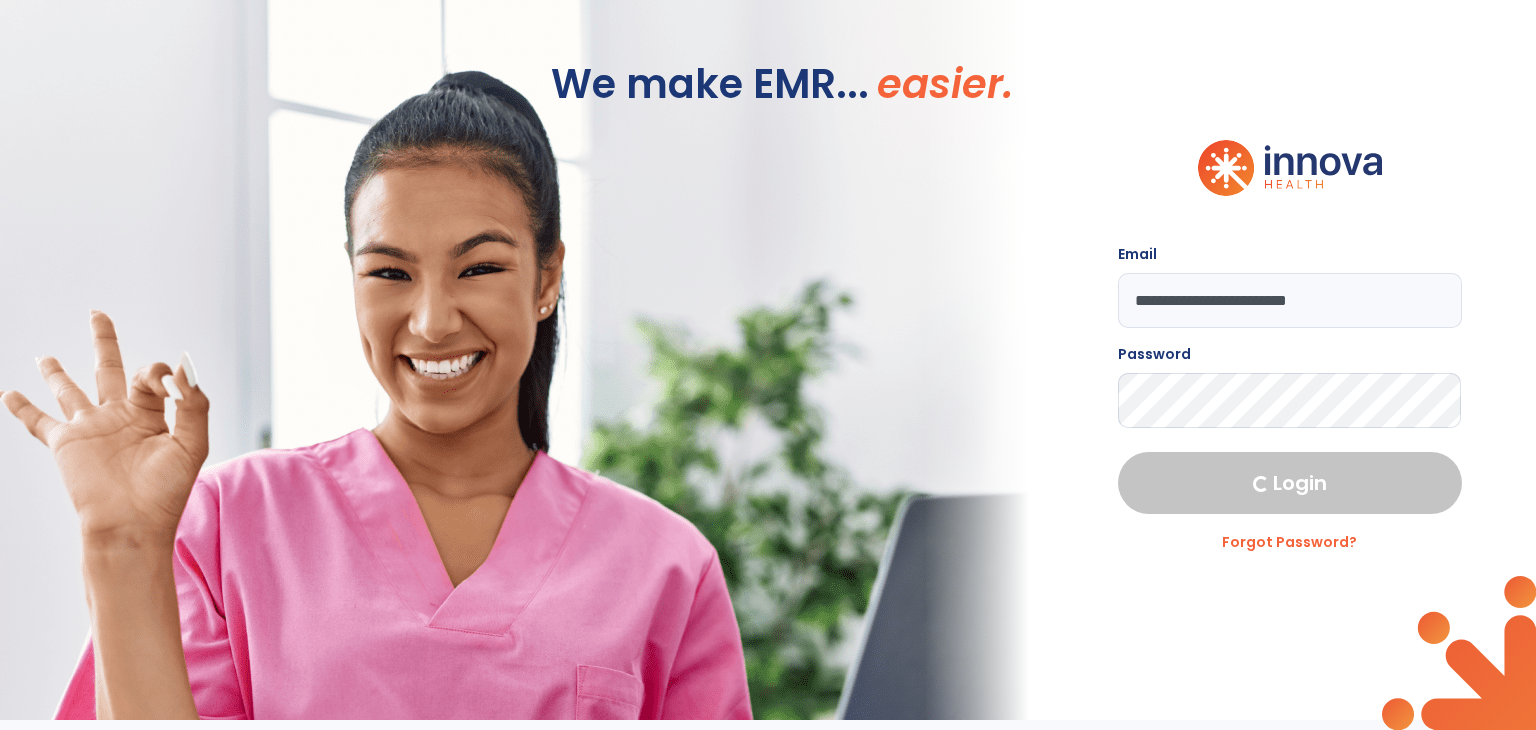 select on "****" 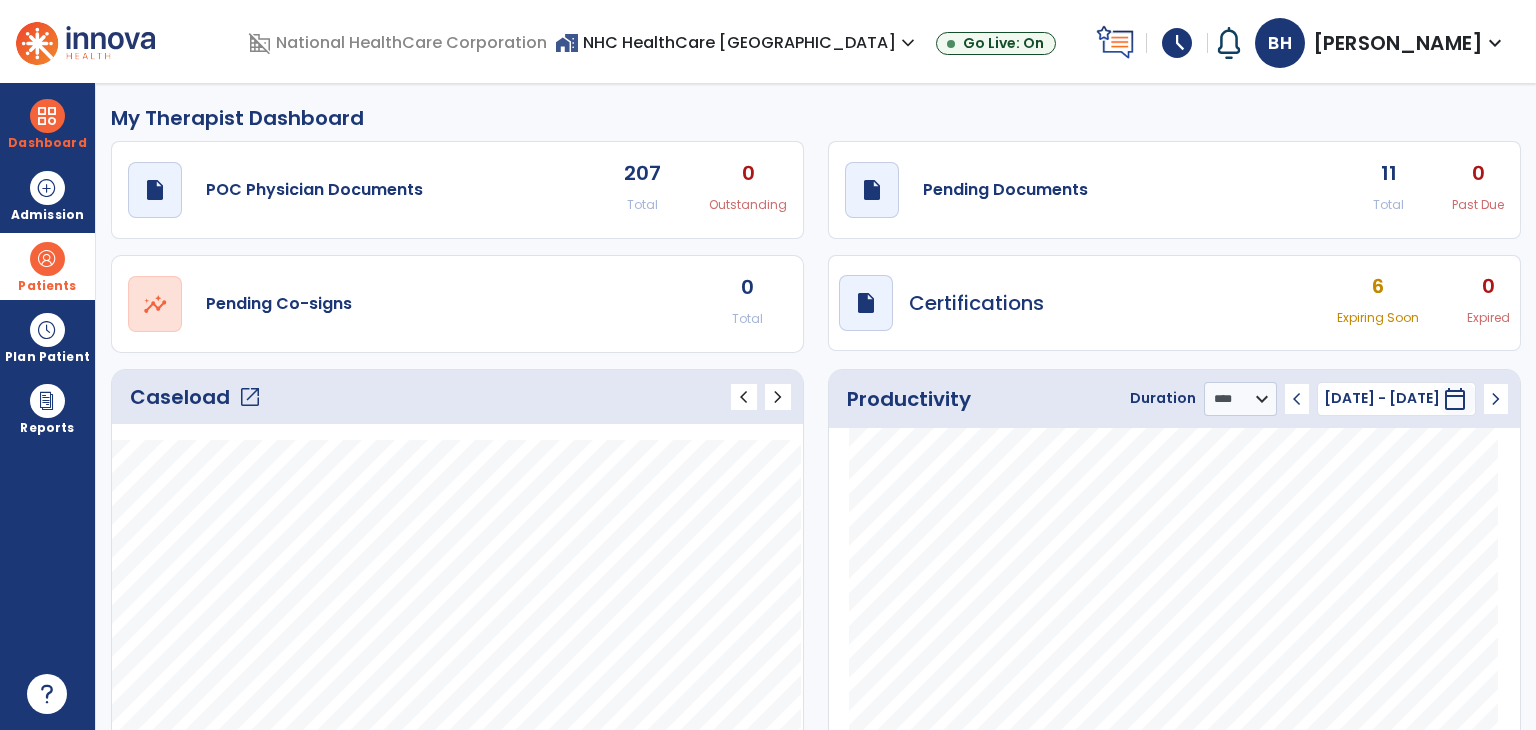 click at bounding box center (47, 259) 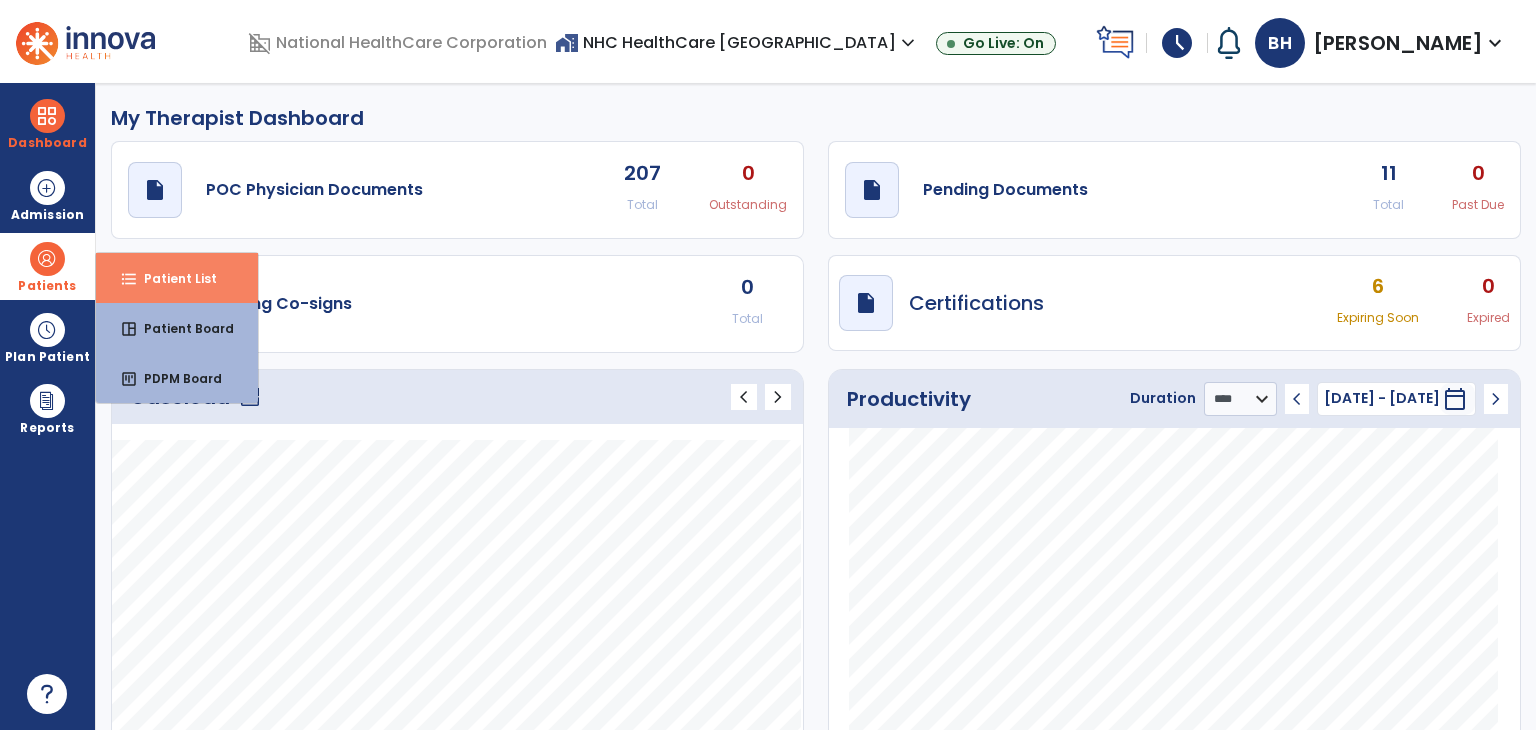 click on "Patient List" at bounding box center [172, 278] 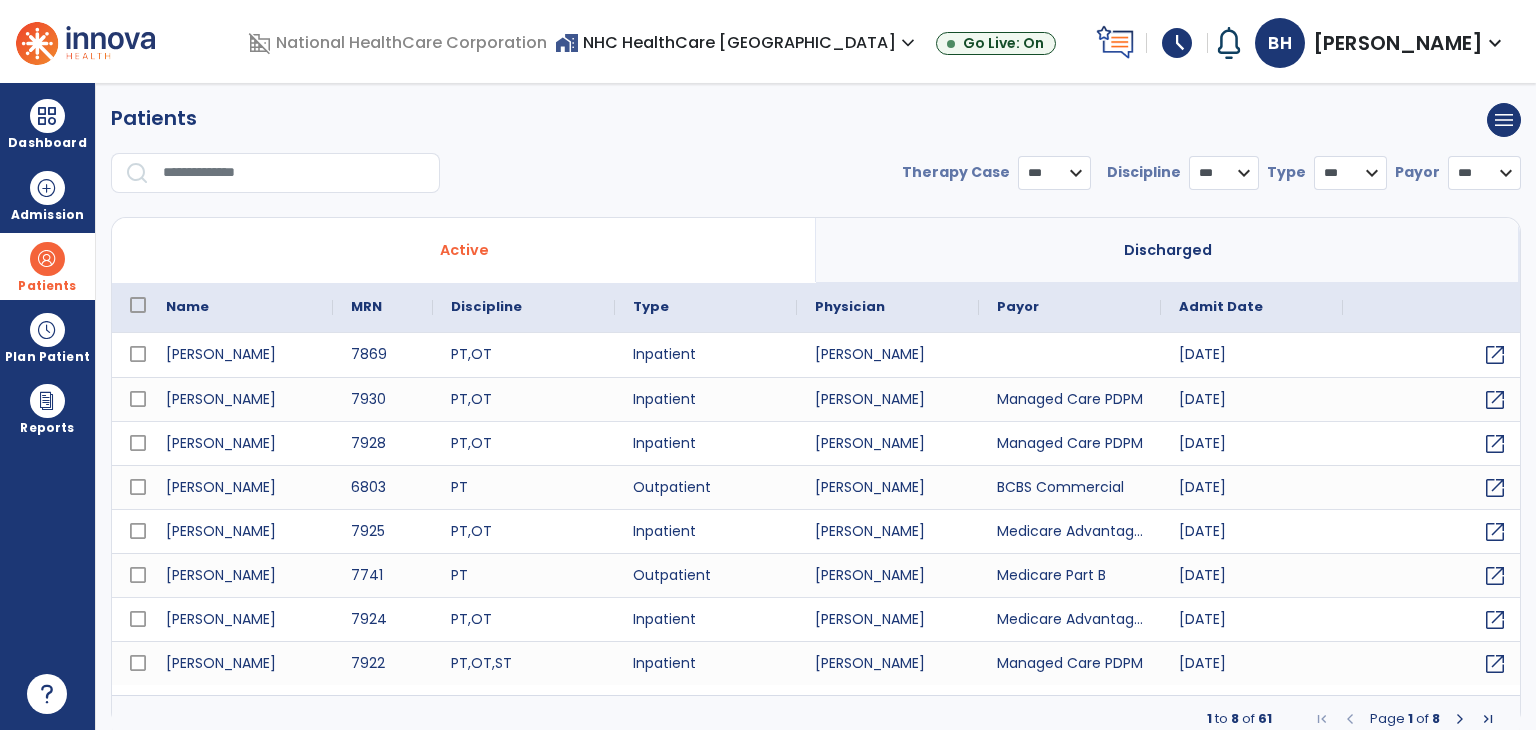 select on "***" 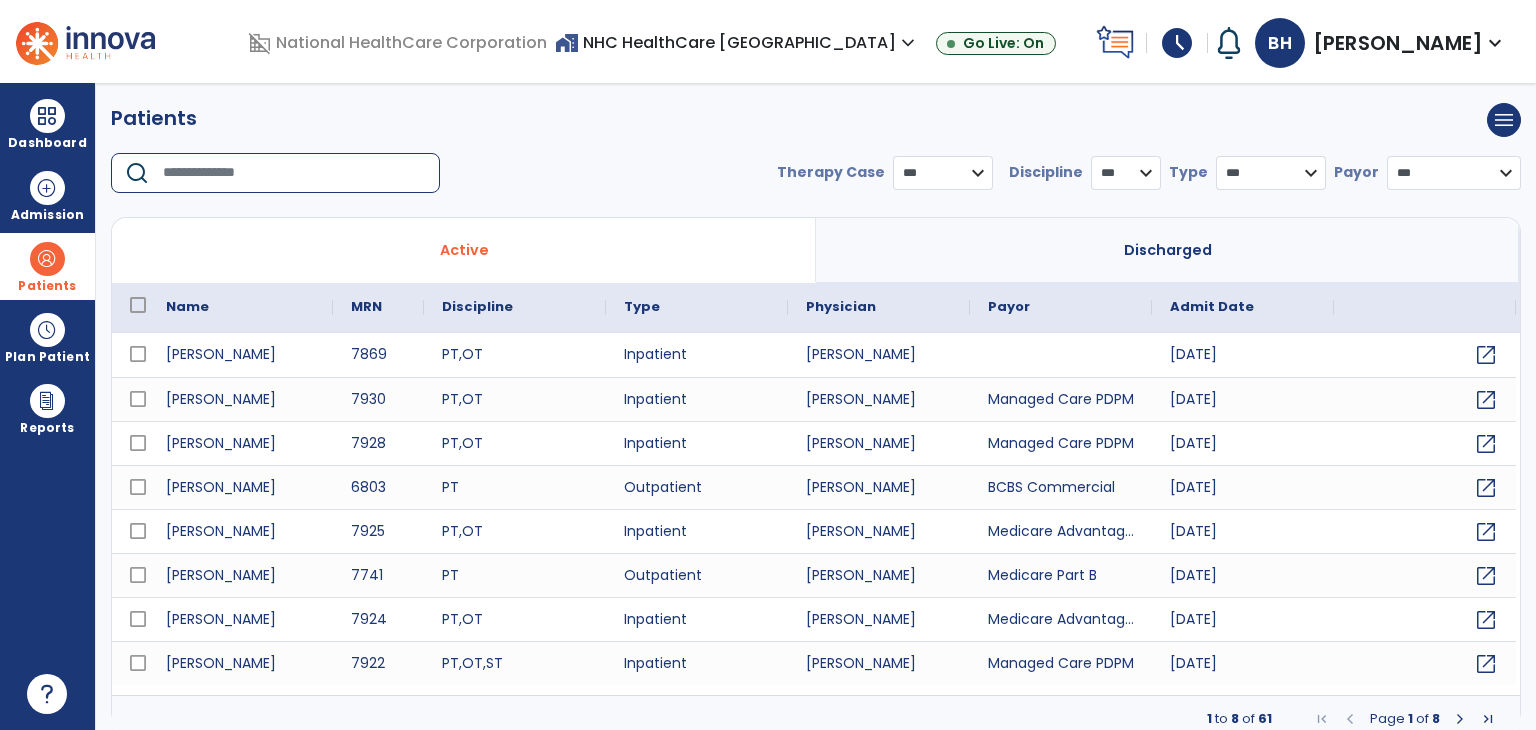 click at bounding box center (294, 173) 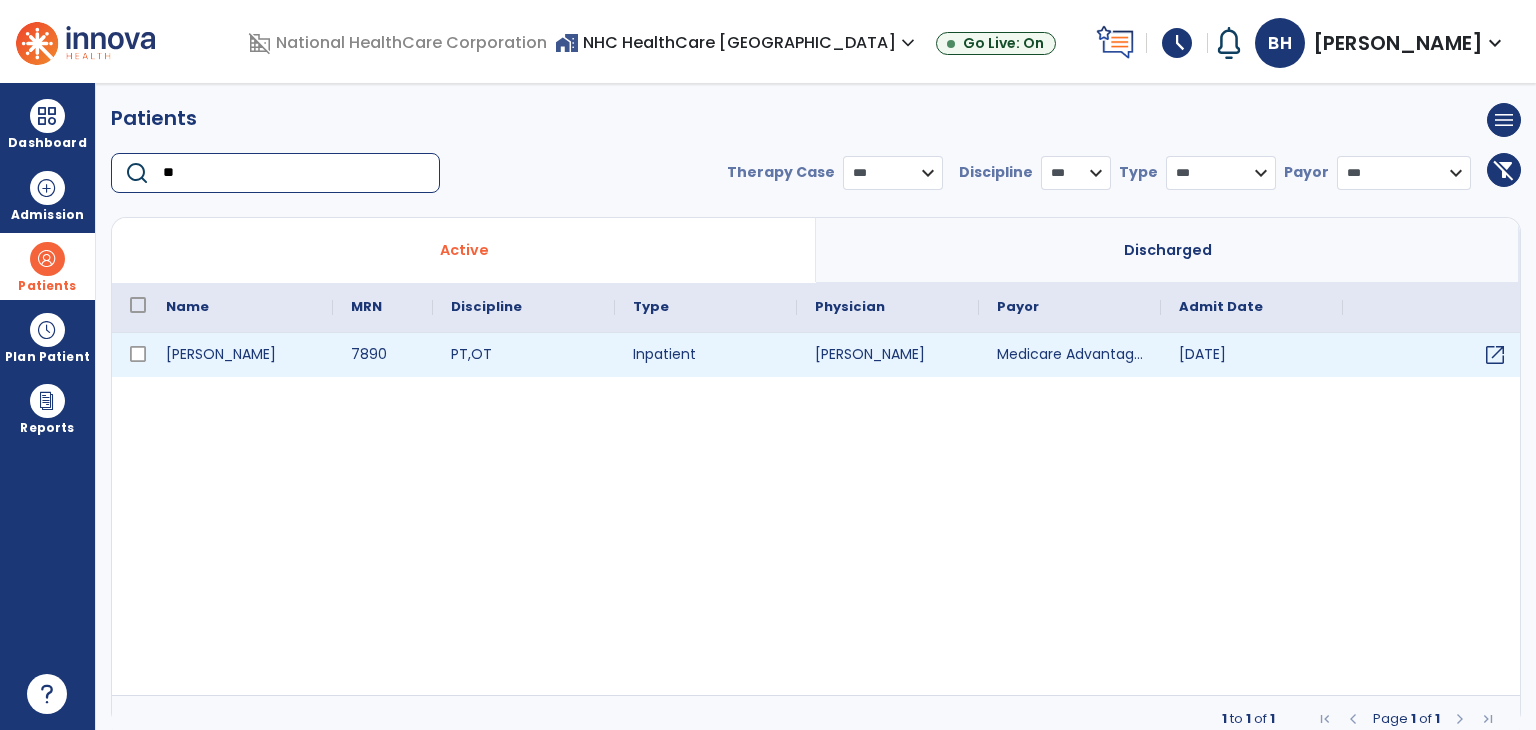 type on "**" 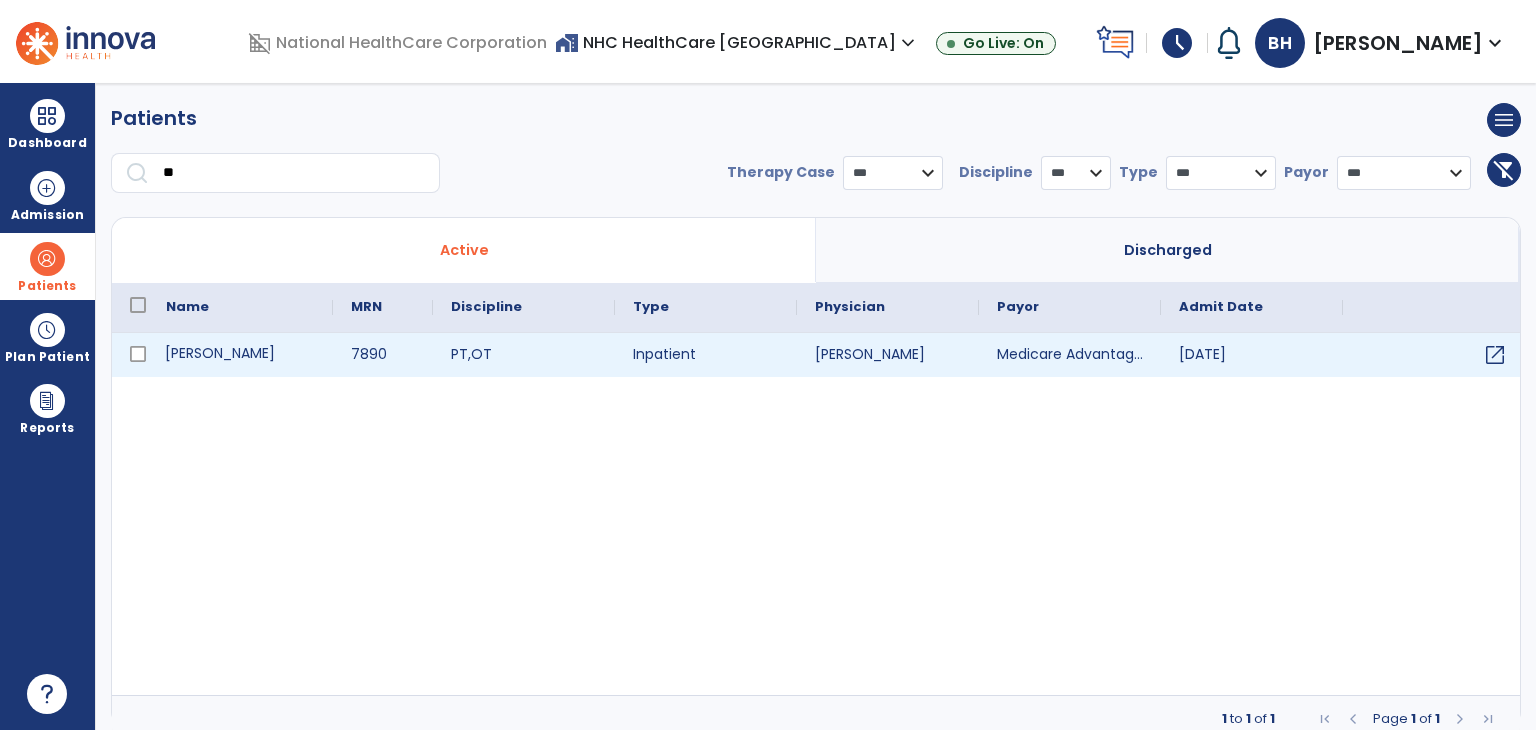 click on "[PERSON_NAME]" at bounding box center (240, 355) 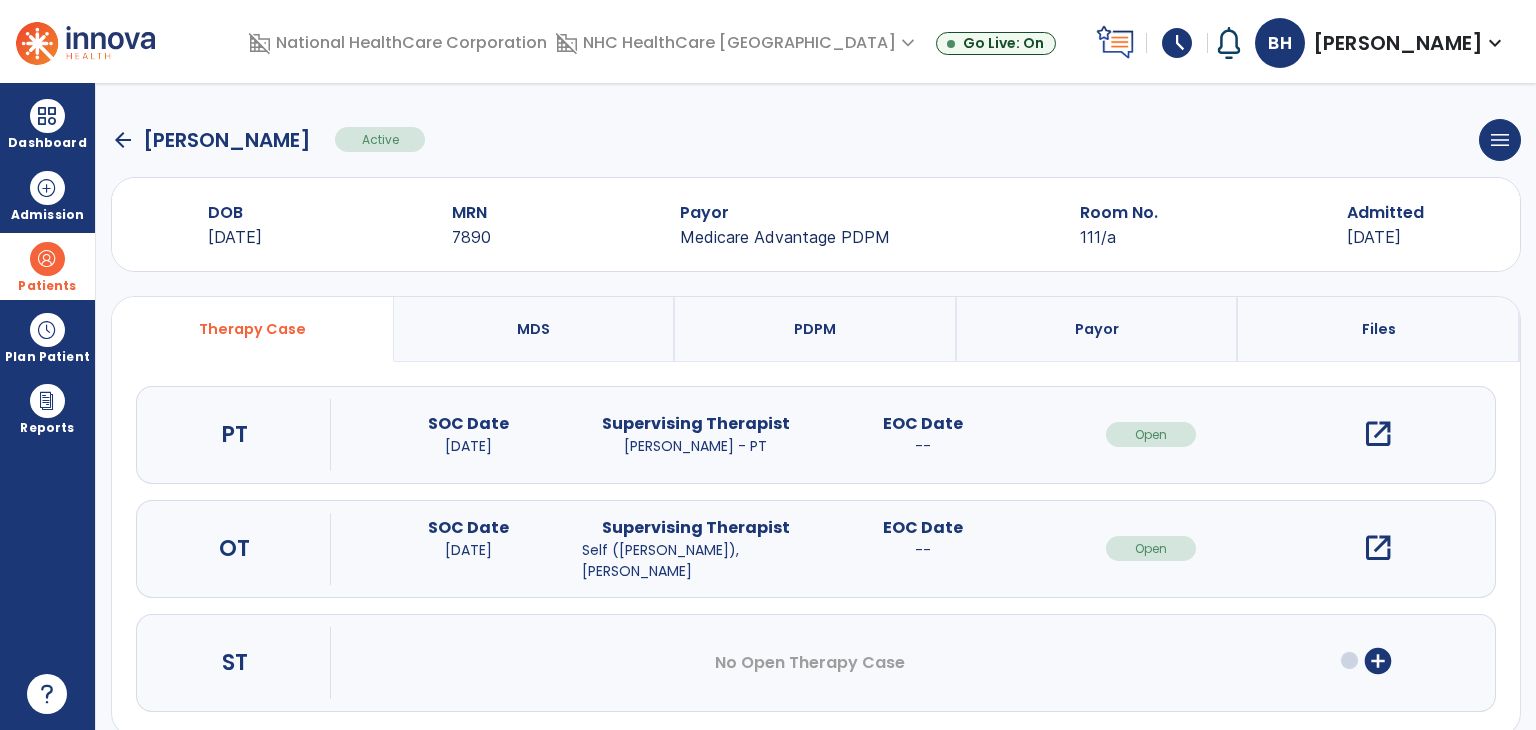 drag, startPoint x: 1367, startPoint y: 558, endPoint x: 1507, endPoint y: 385, distance: 222.55112 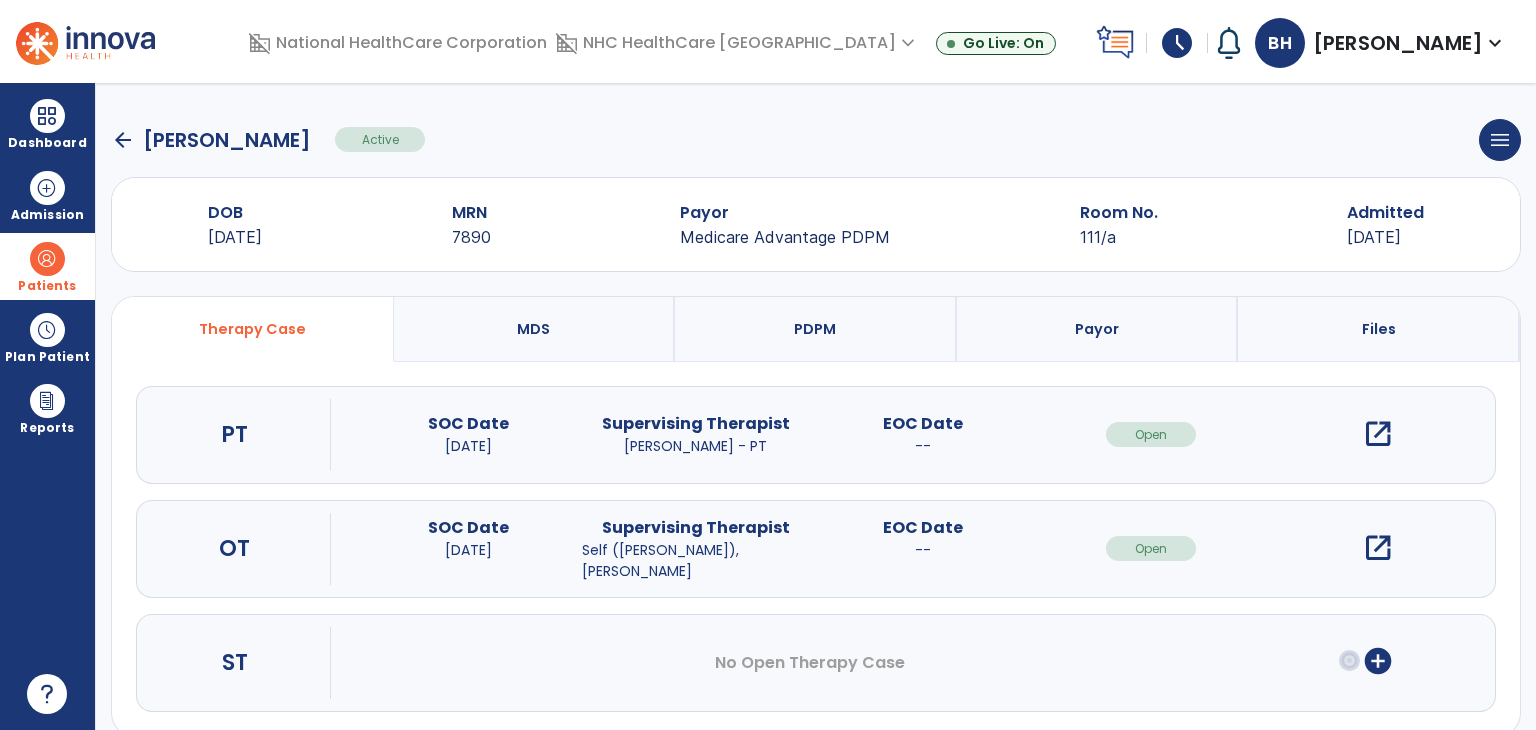 click on "PT SOC Date [DATE] Supervising Therapist [PERSON_NAME]  - PT EOC Date   --    Open  open_in_new  OT SOC Date [DATE] Supervising Therapist Self ([PERSON_NAME]), [PERSON_NAME]  - OT EOC Date   --    Open  open_in_new  ST No Open Therapy Case  add_circle" 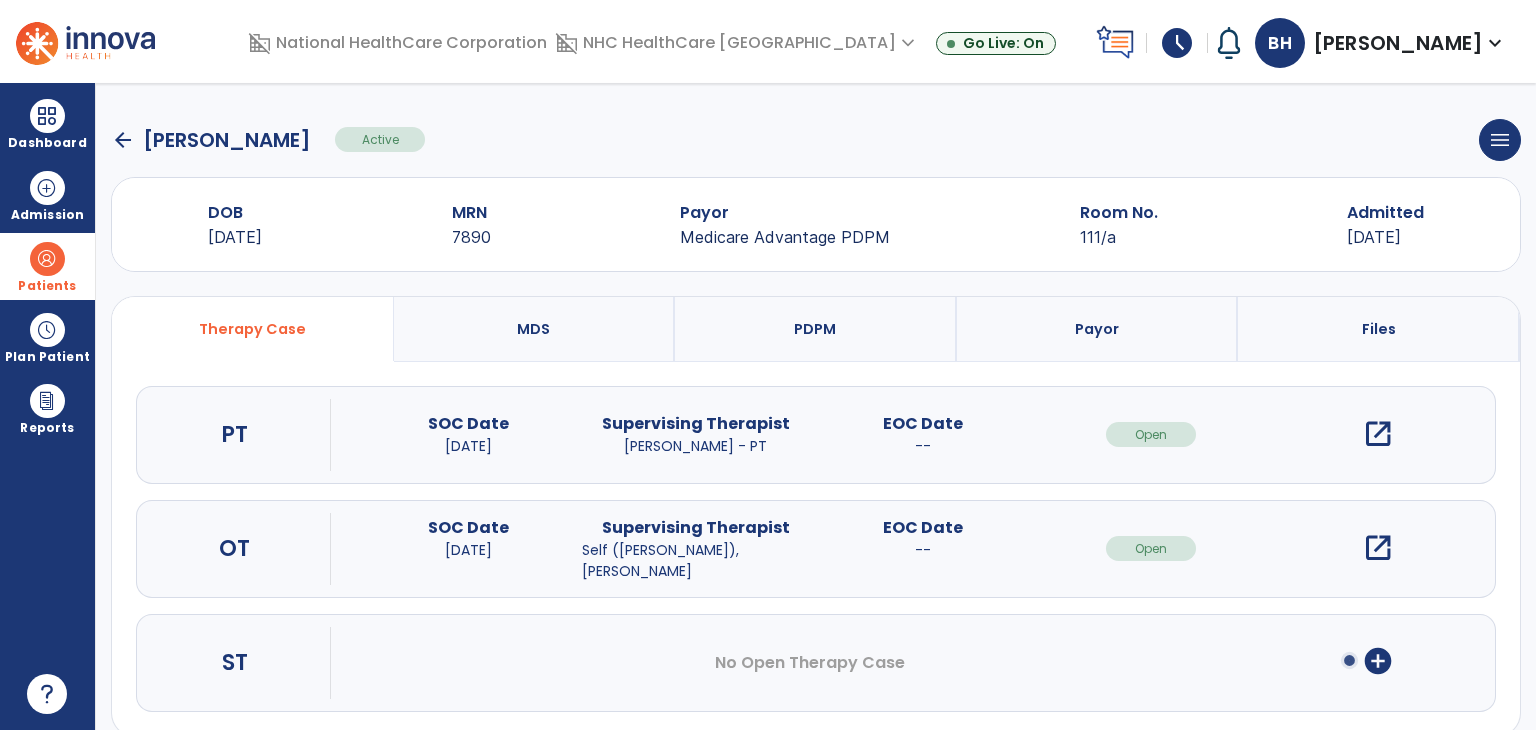 click on "open_in_new" at bounding box center (1378, 548) 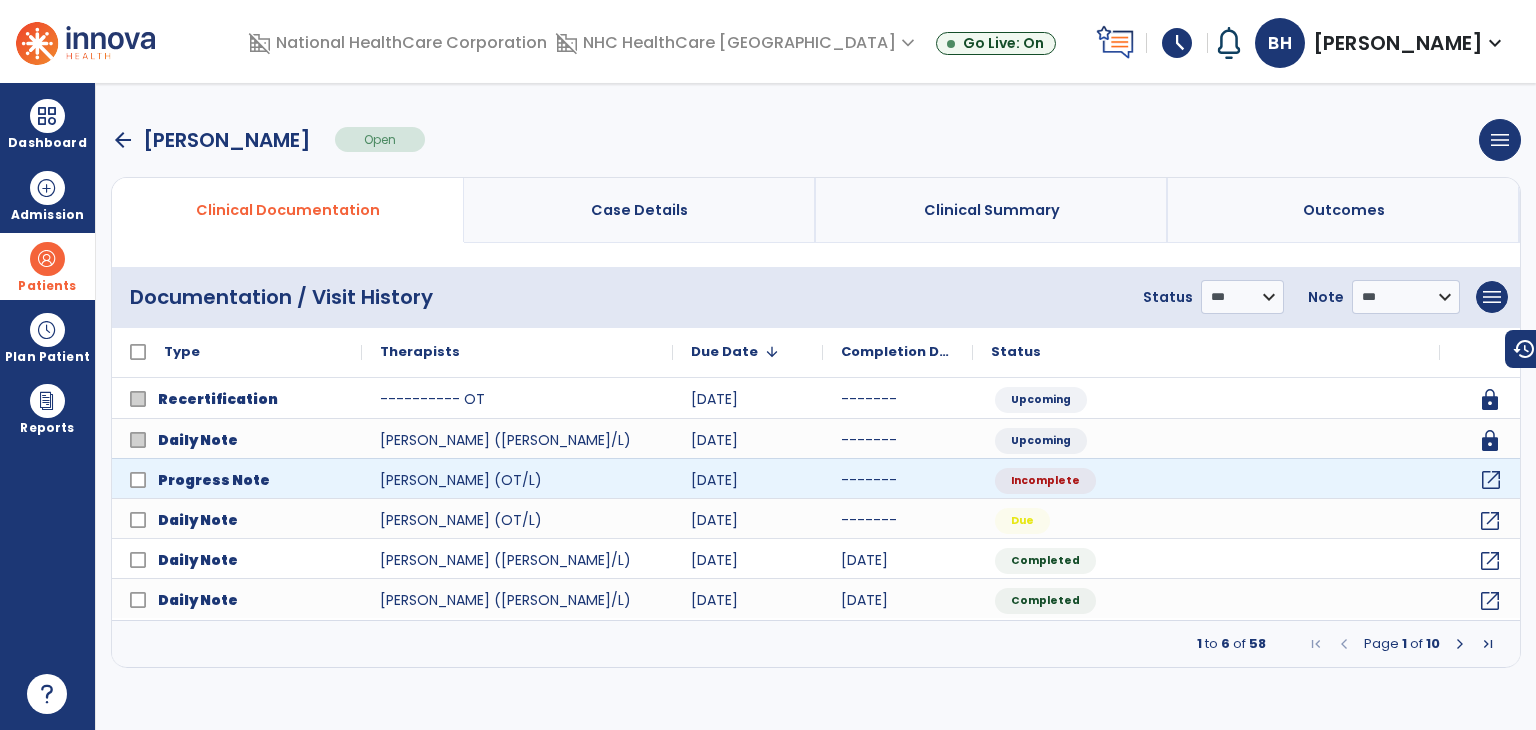 click on "open_in_new" 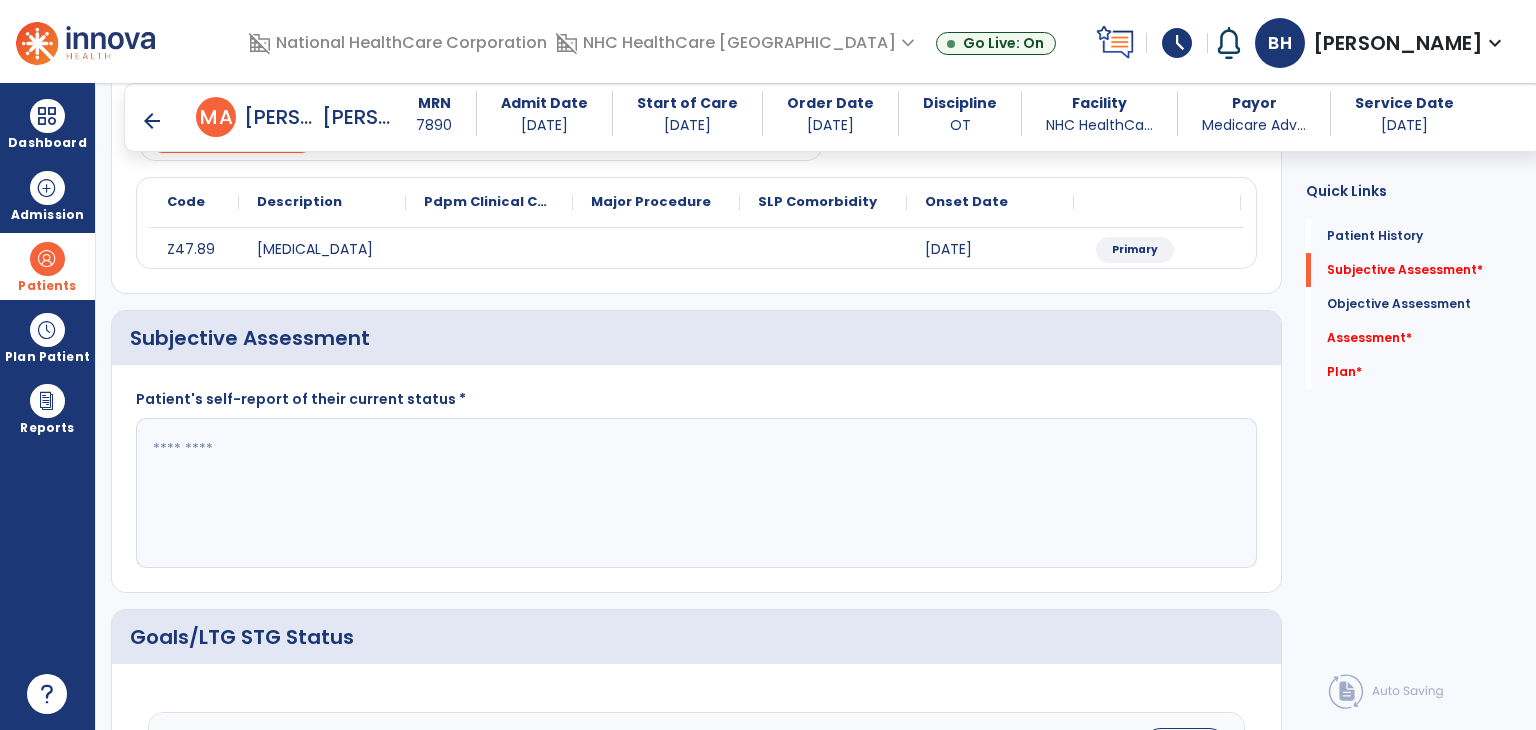 scroll, scrollTop: 224, scrollLeft: 0, axis: vertical 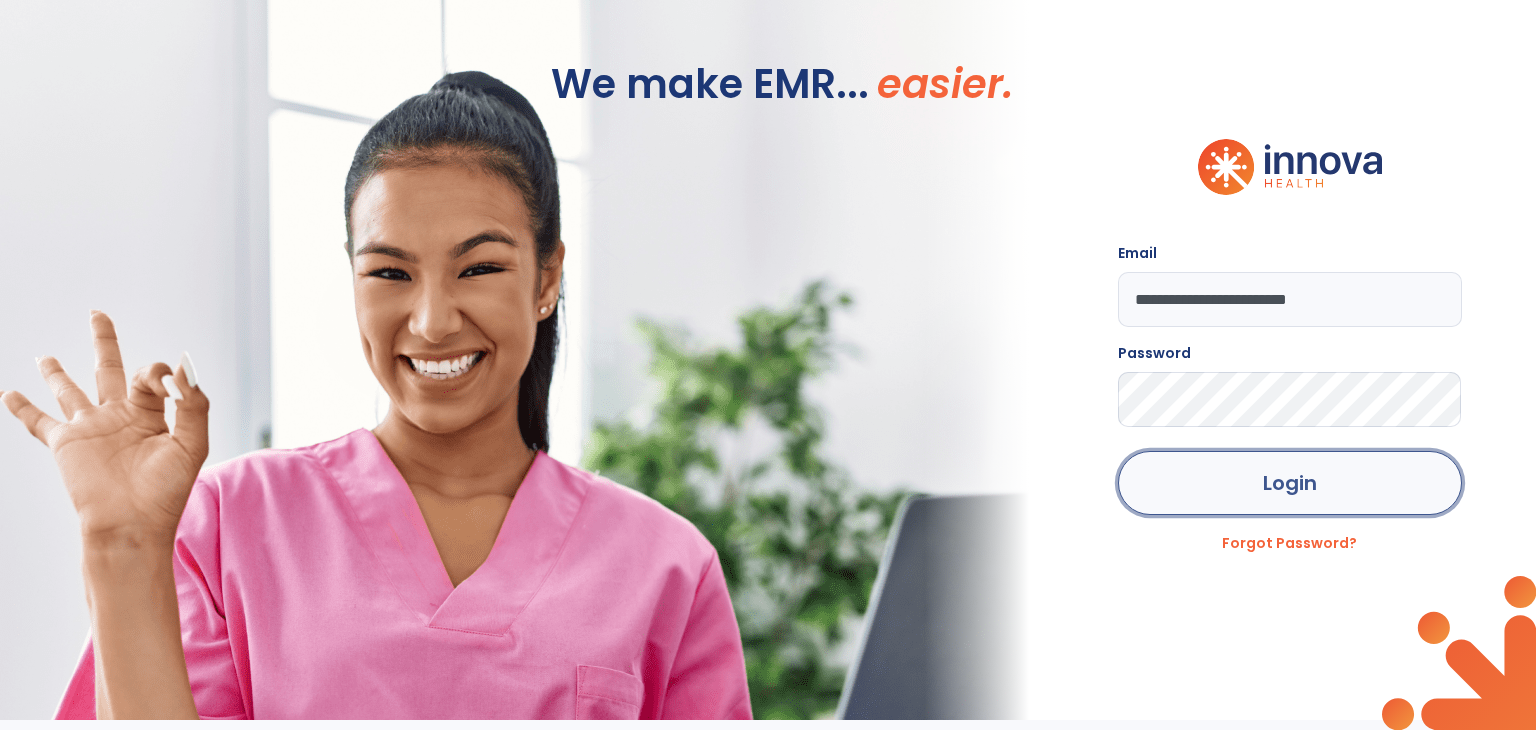 click on "Login" 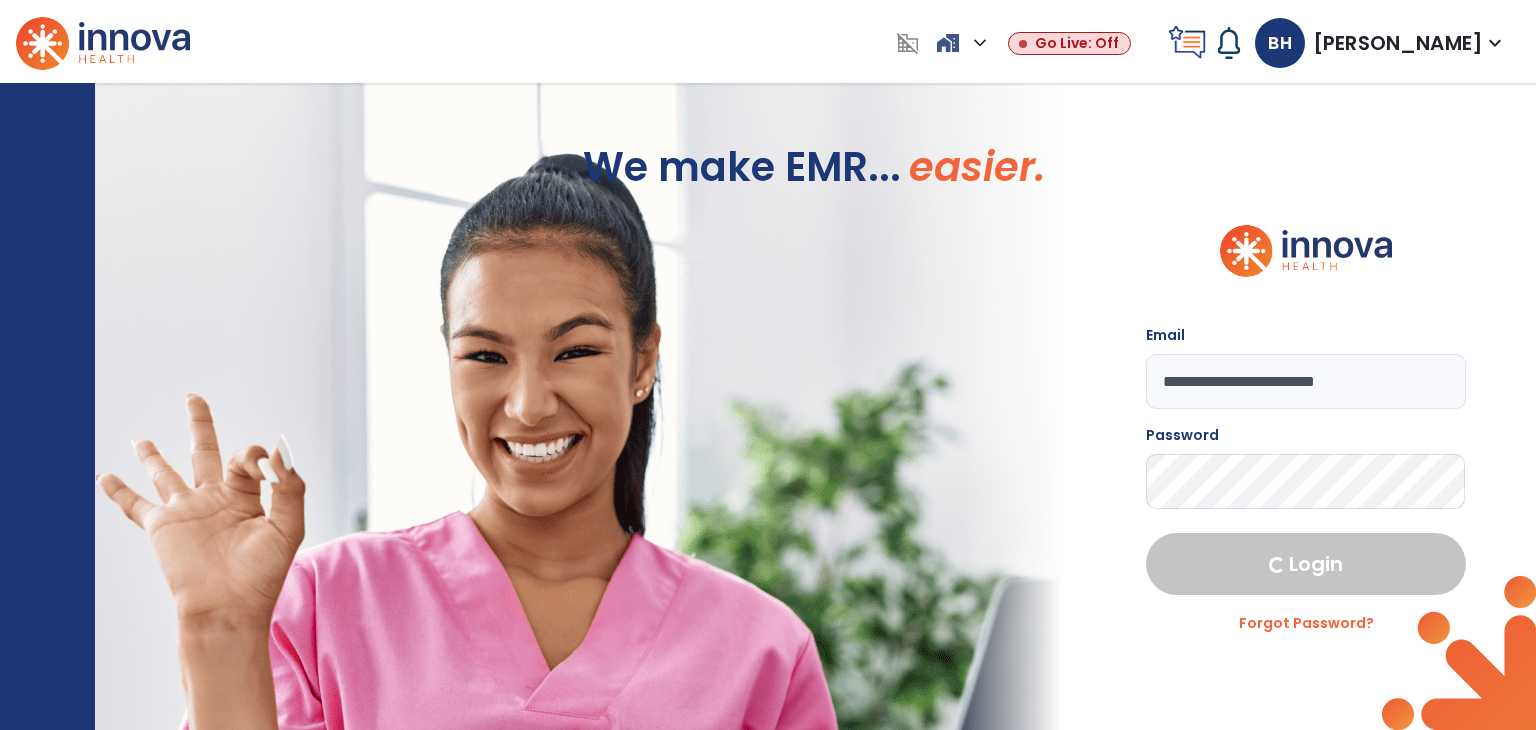select on "****" 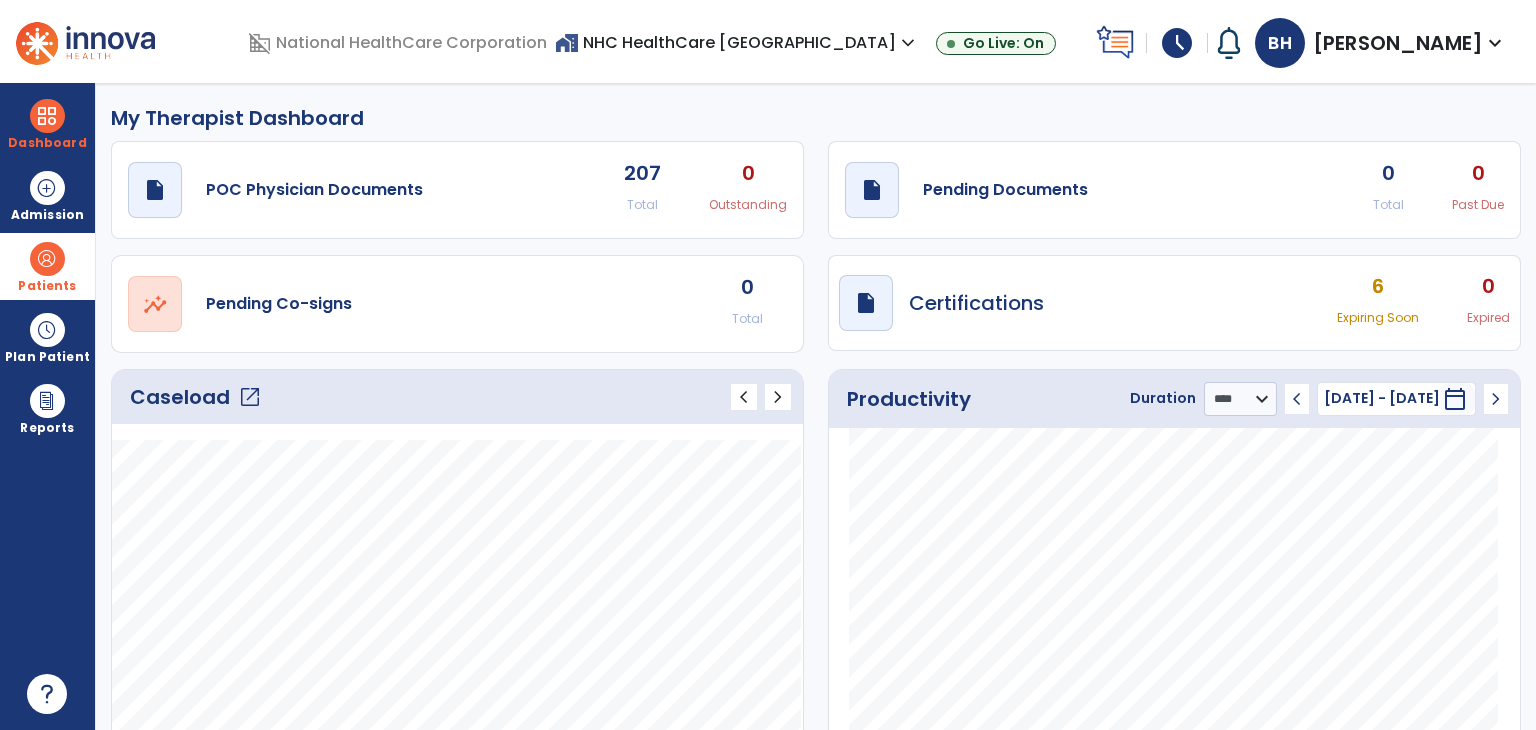 click on "Patients" at bounding box center [47, 266] 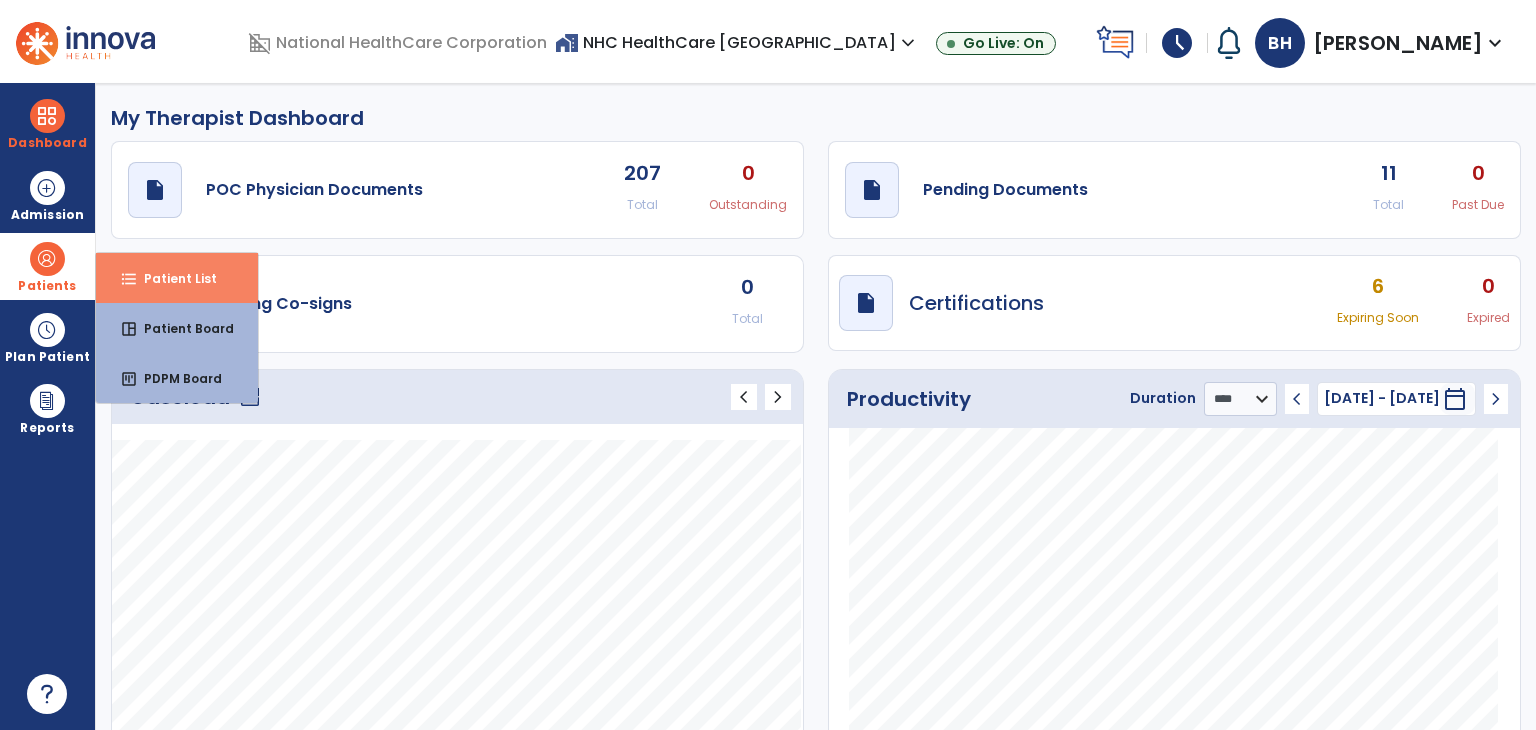 click on "format_list_bulleted  Patient List" at bounding box center (177, 278) 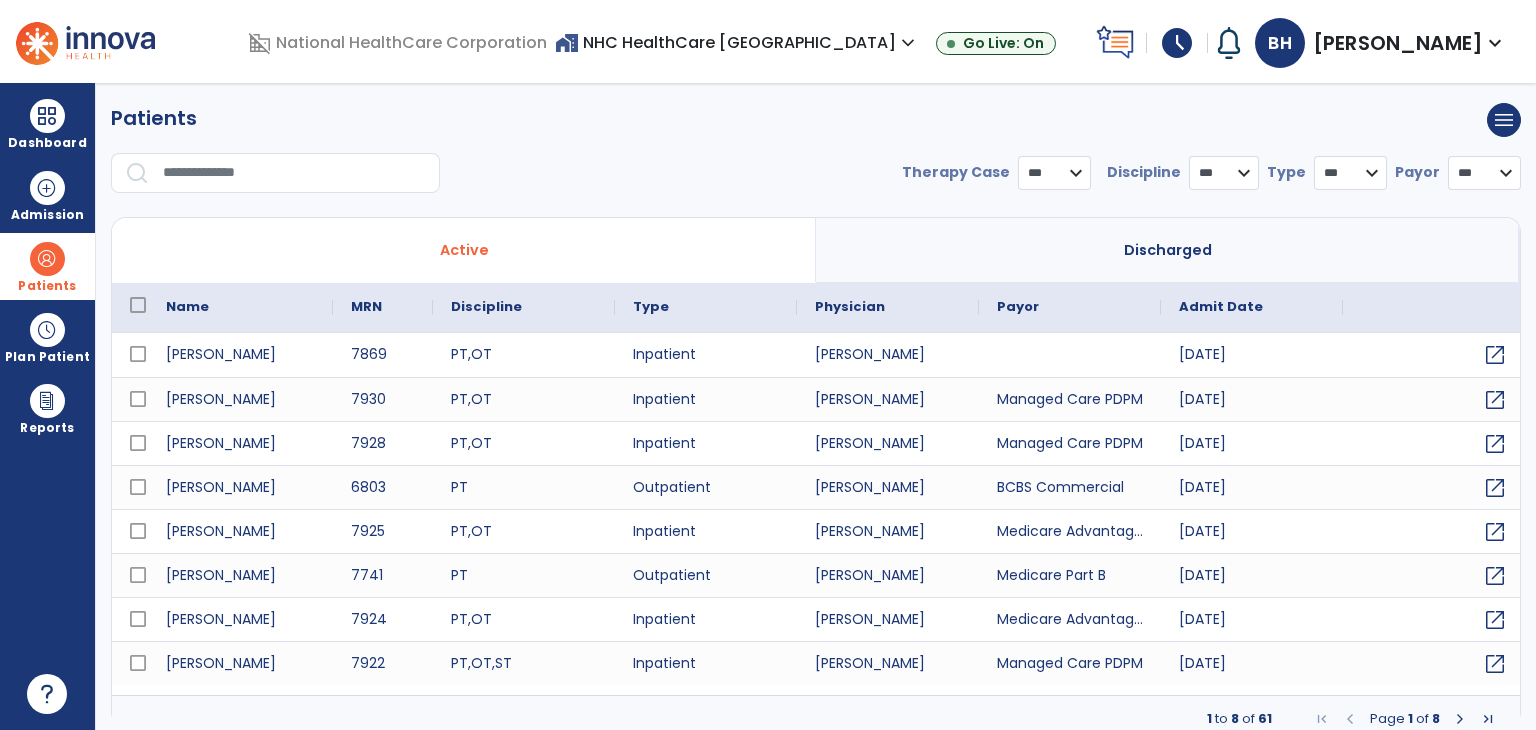 select on "***" 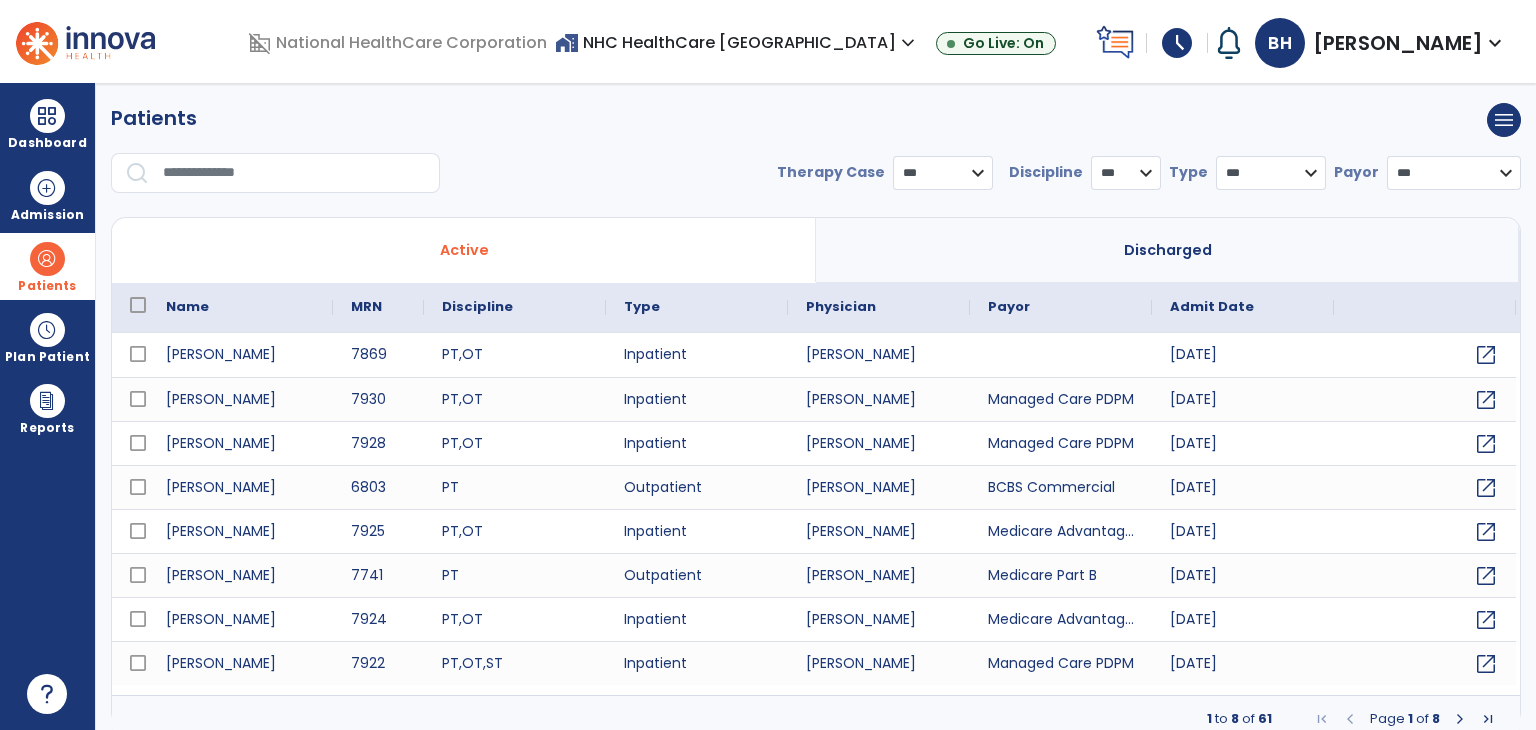 click at bounding box center [294, 173] 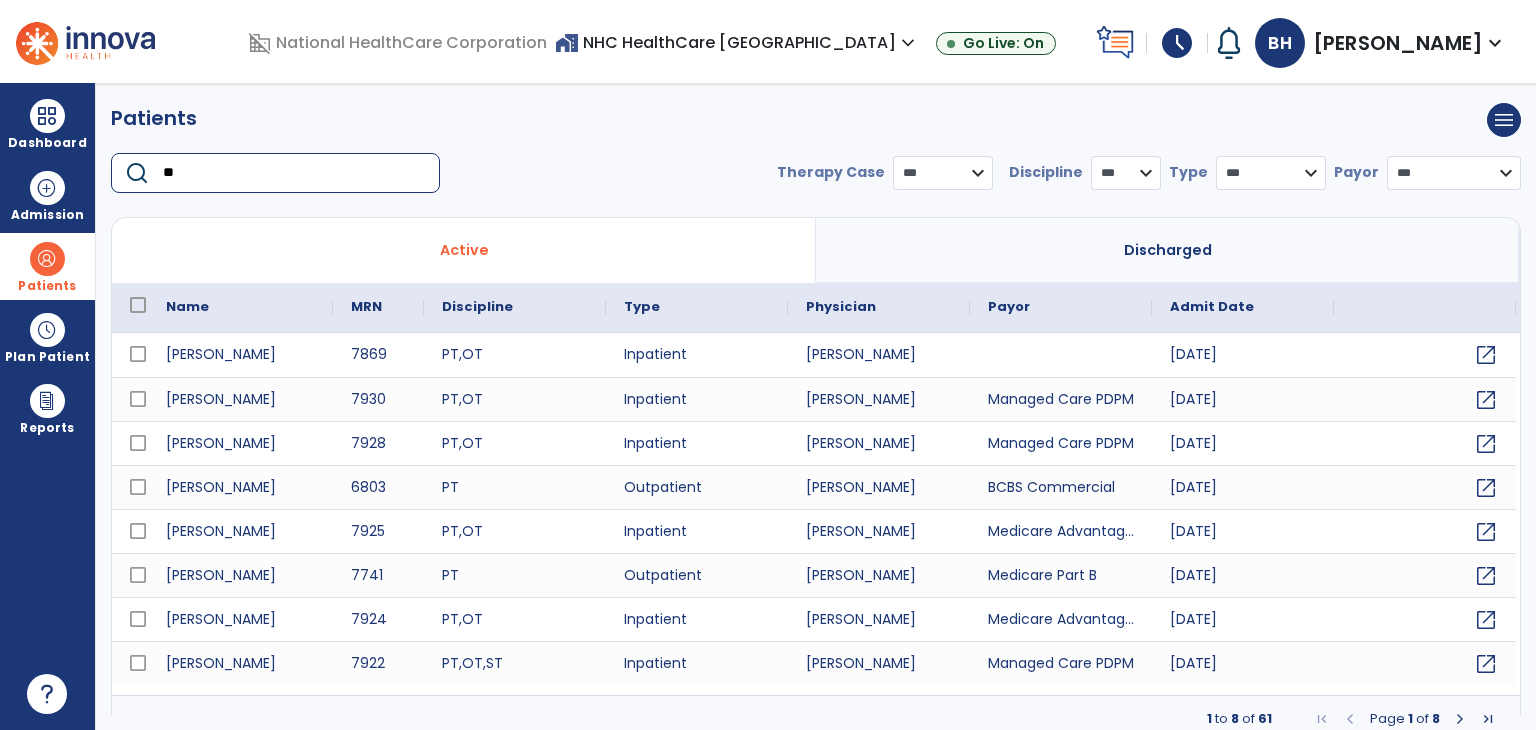 type on "*" 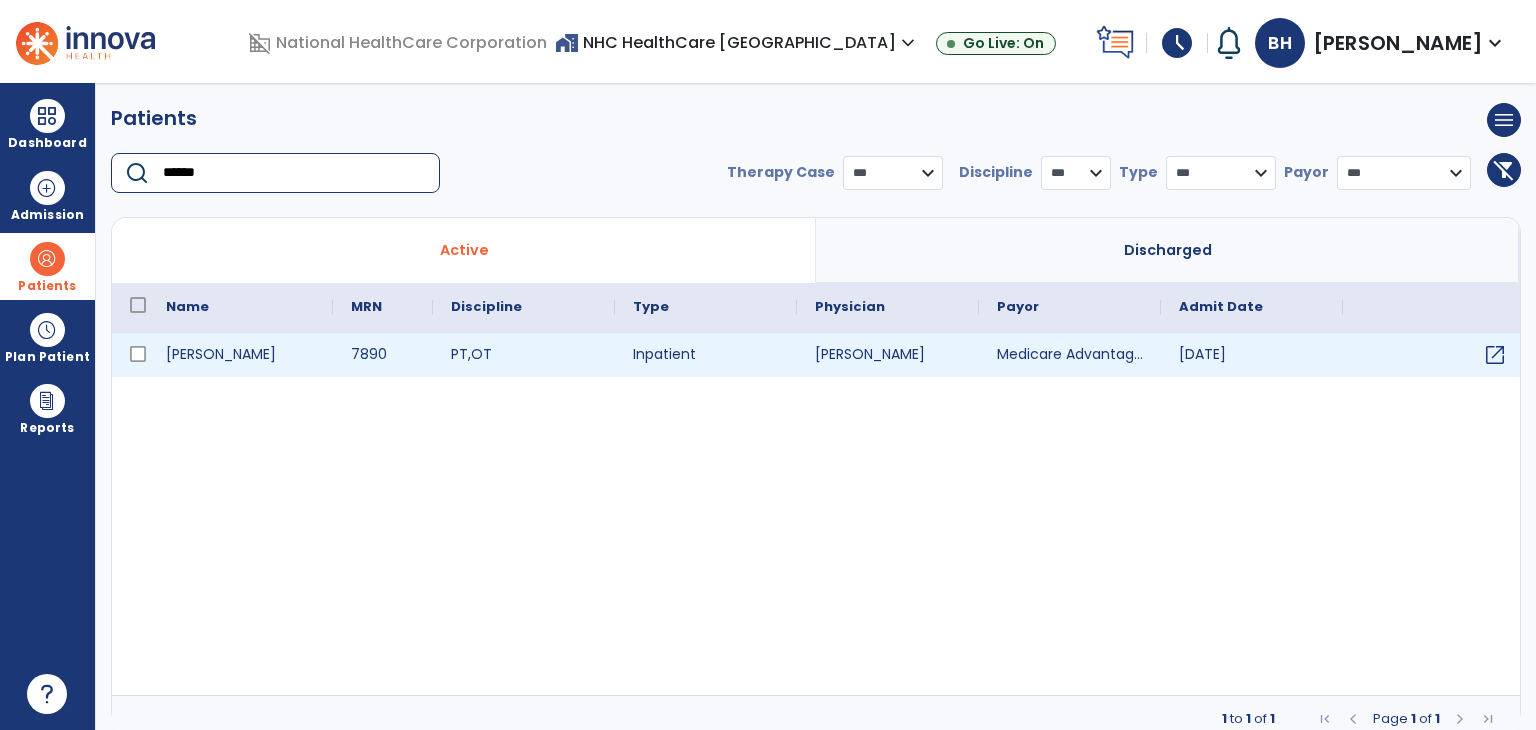type on "******" 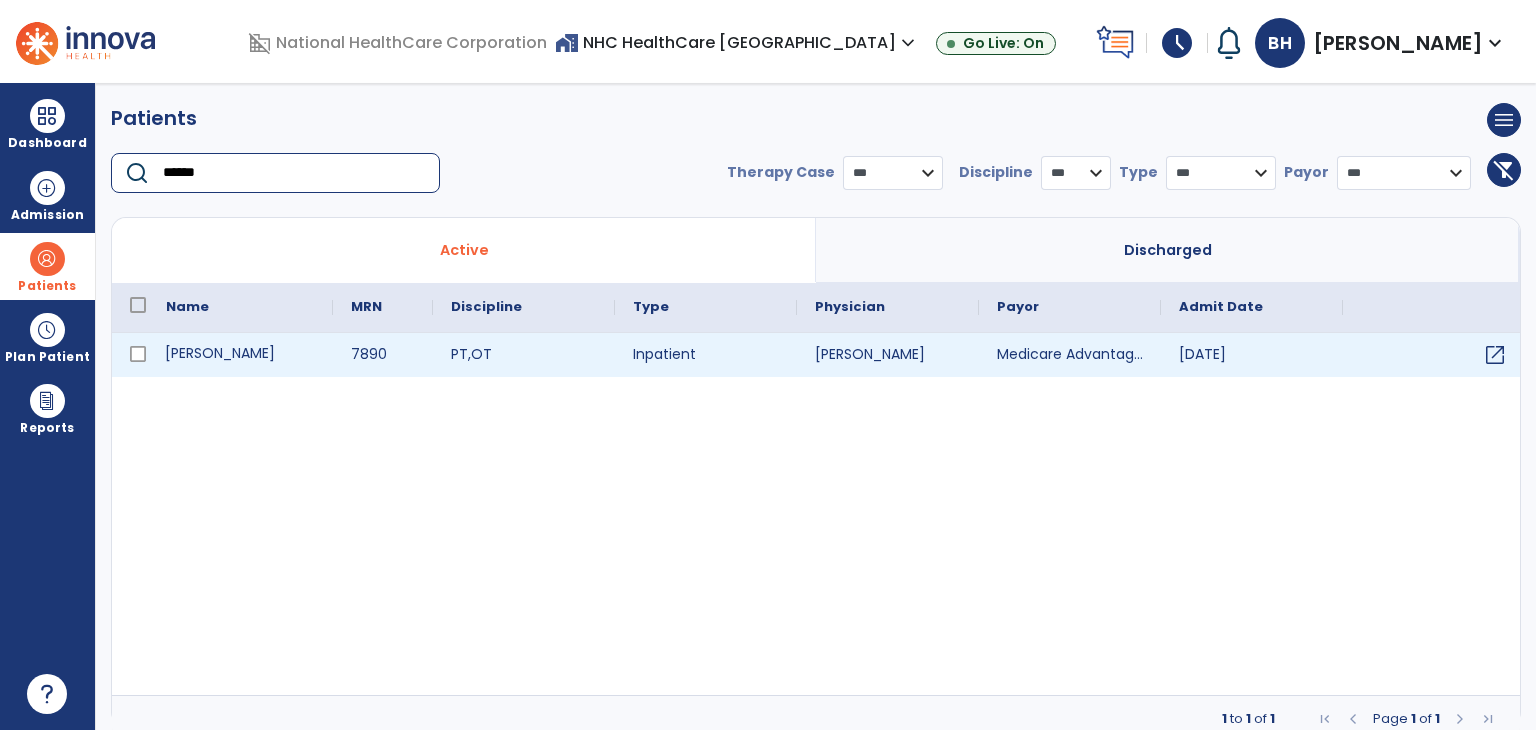 click on "[PERSON_NAME]" at bounding box center [240, 355] 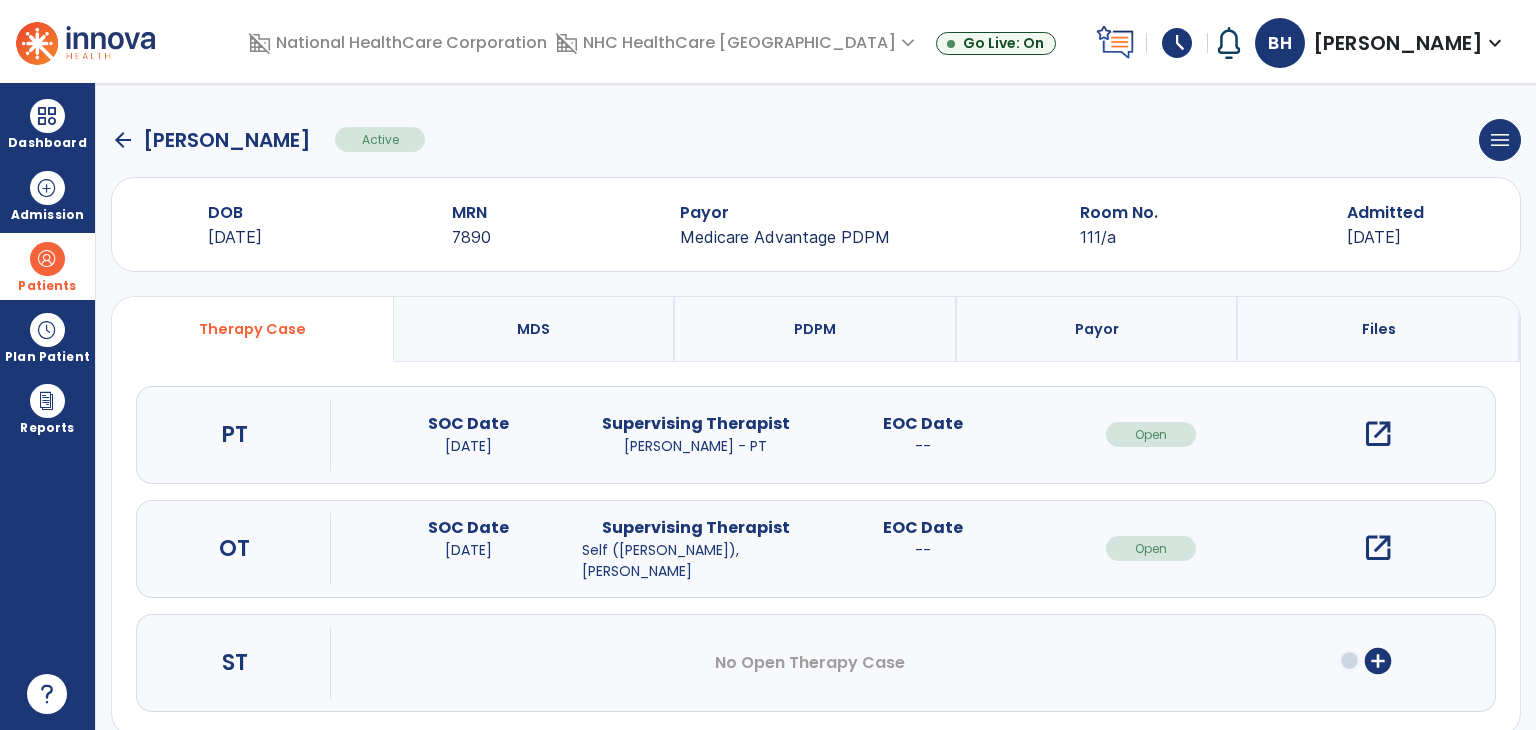 click on "open_in_new" at bounding box center [1378, 548] 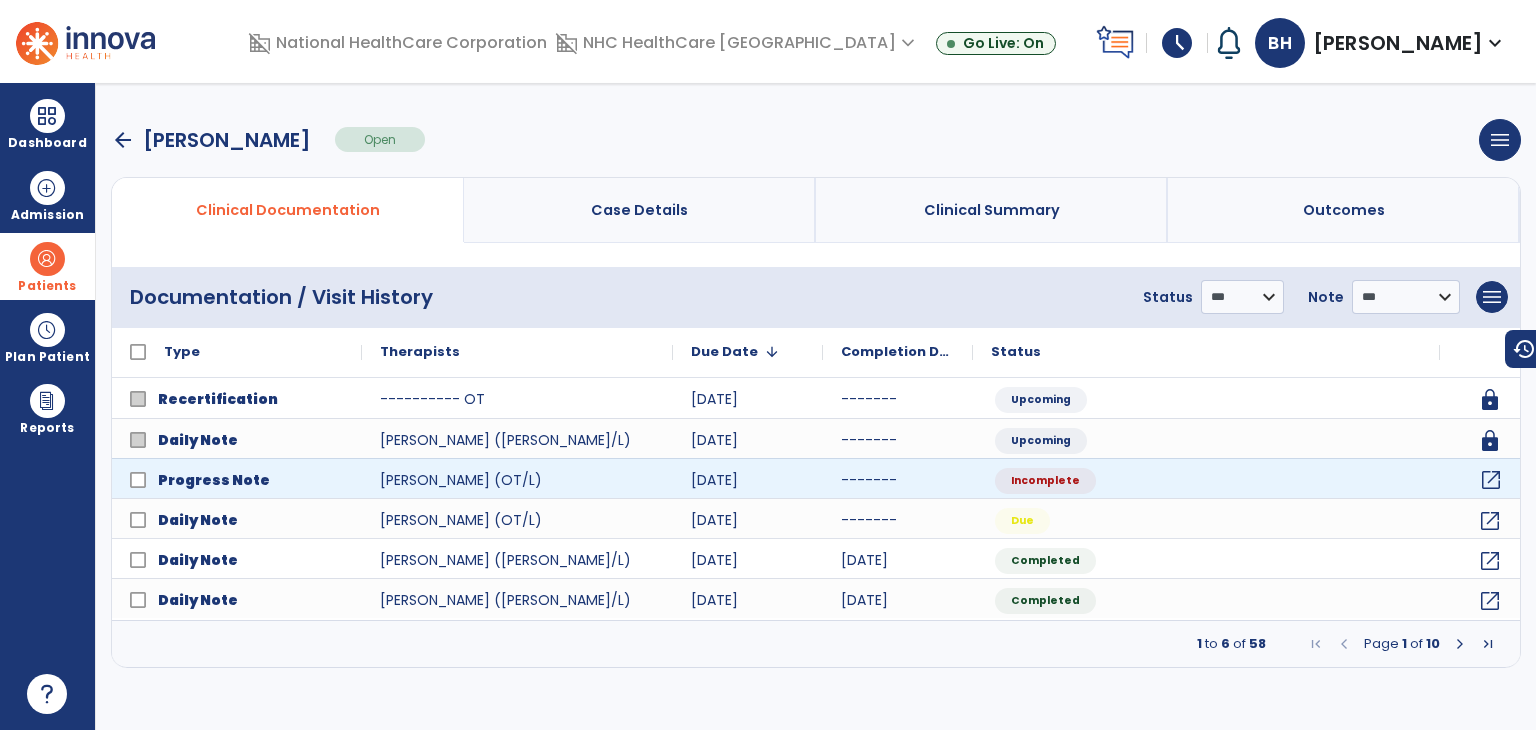 click on "open_in_new" 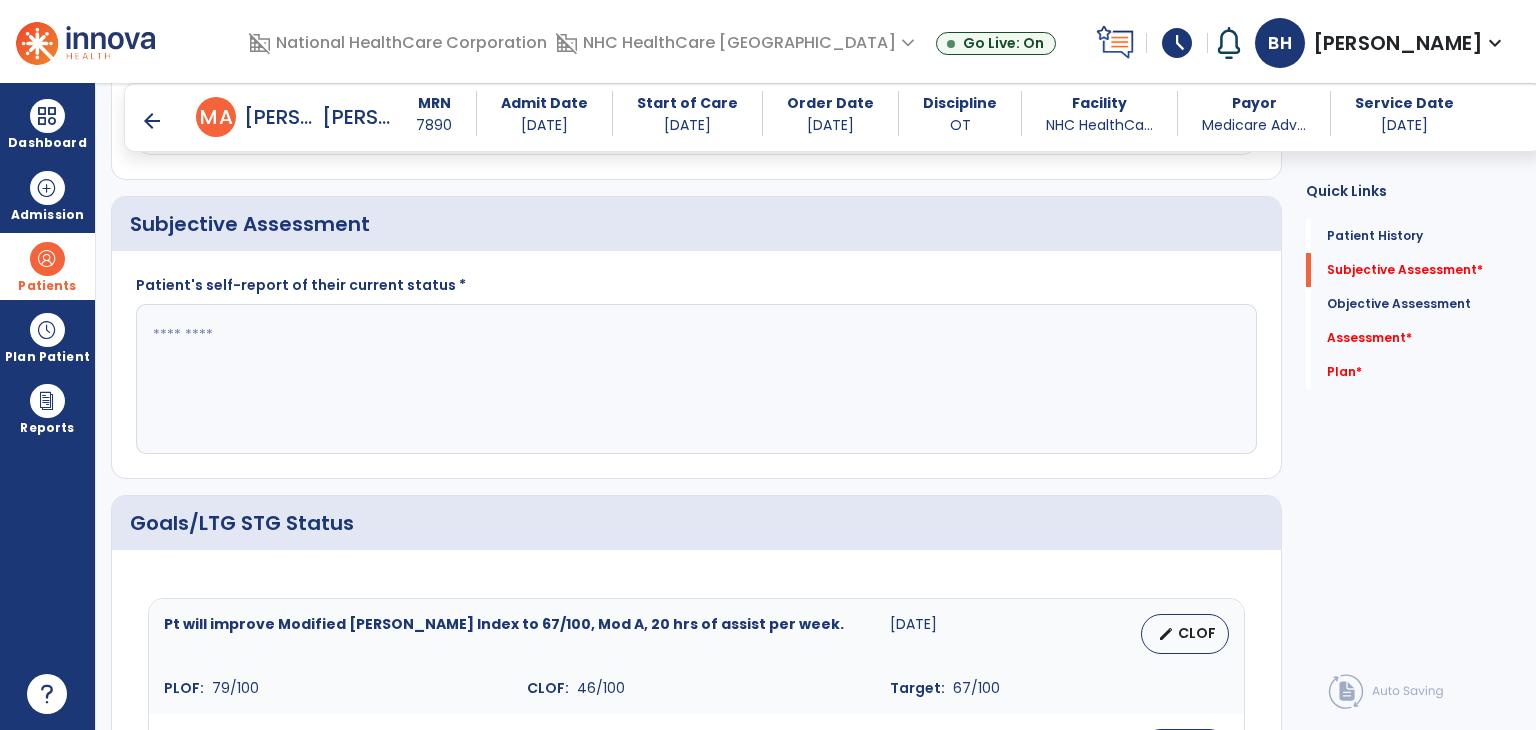 scroll, scrollTop: 334, scrollLeft: 0, axis: vertical 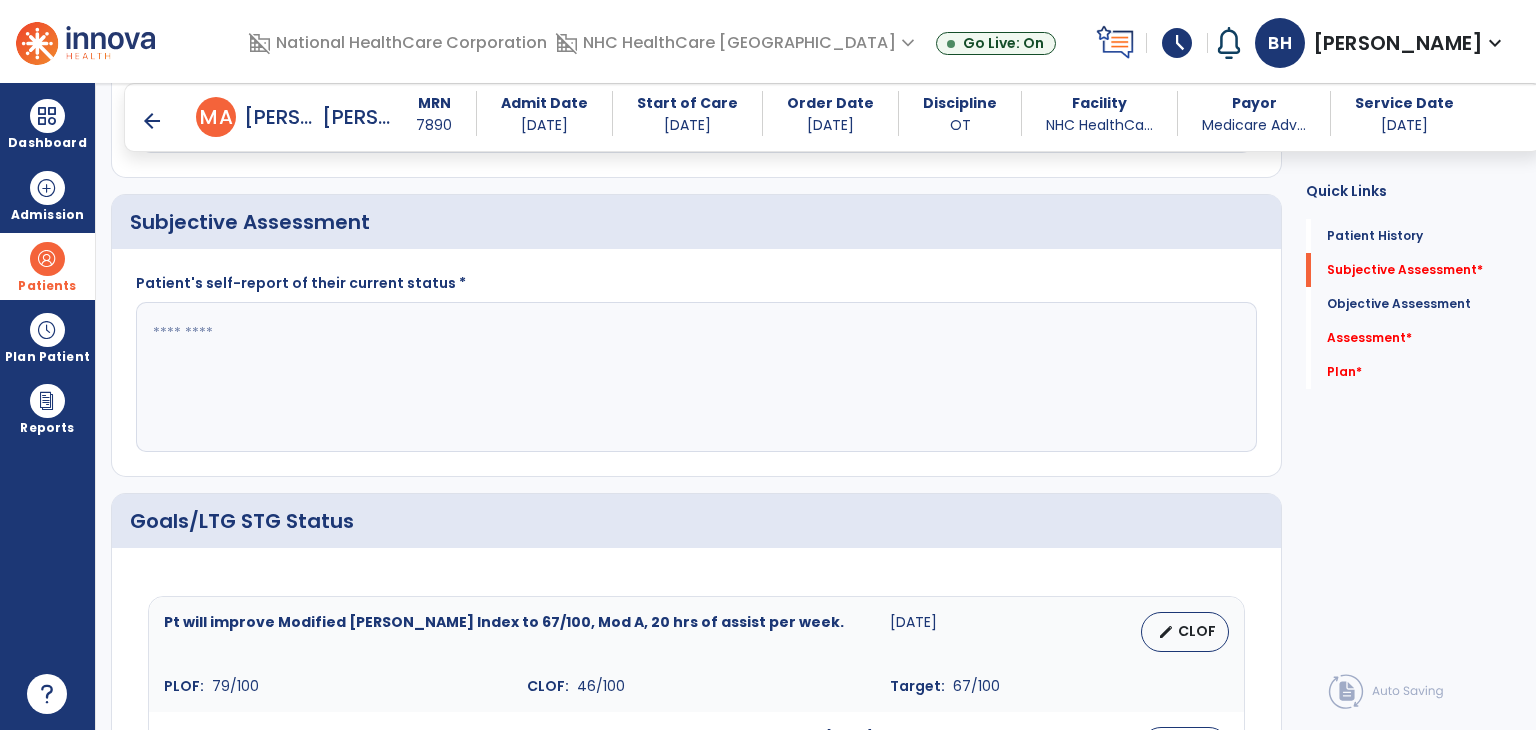 drag, startPoint x: 552, startPoint y: 310, endPoint x: 280, endPoint y: 223, distance: 285.57486 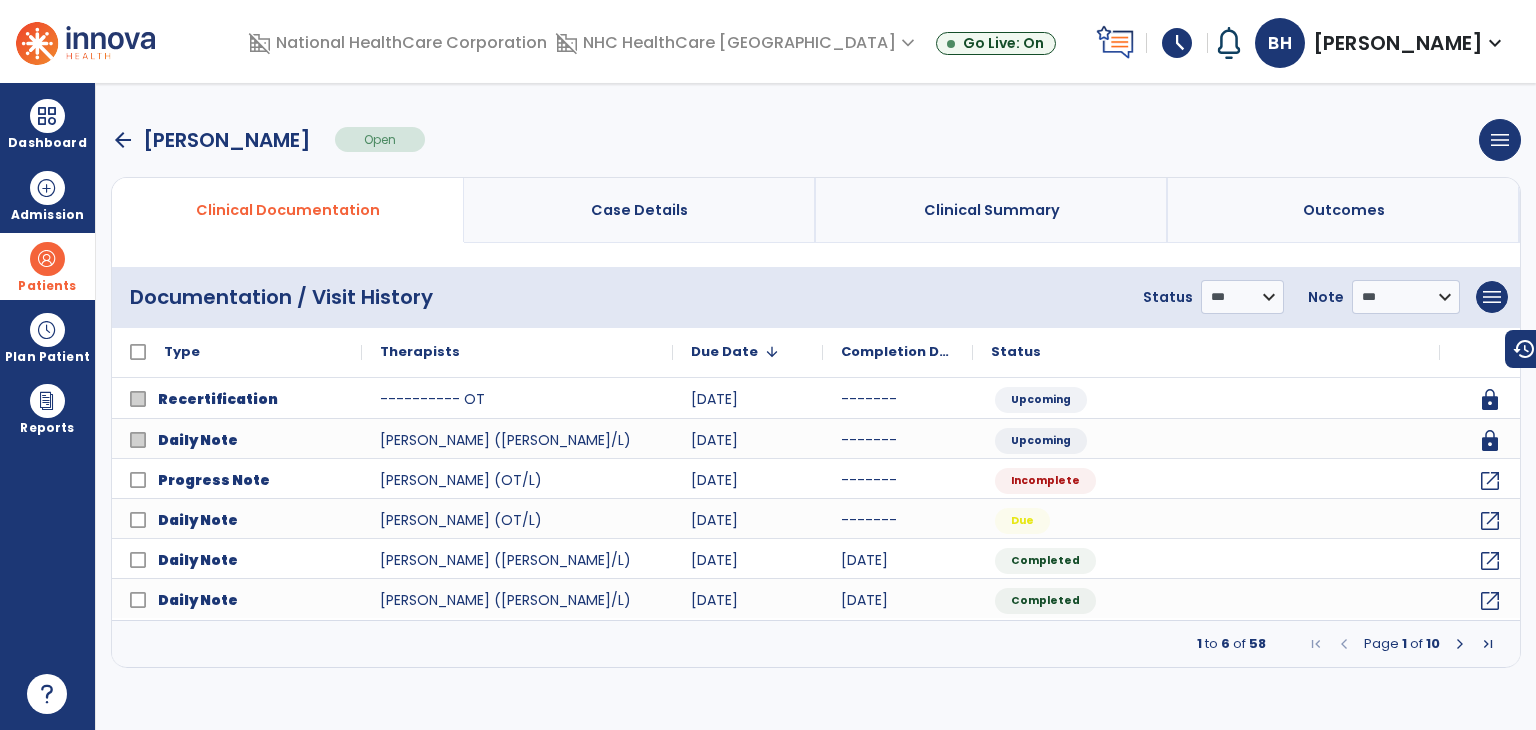 scroll, scrollTop: 0, scrollLeft: 0, axis: both 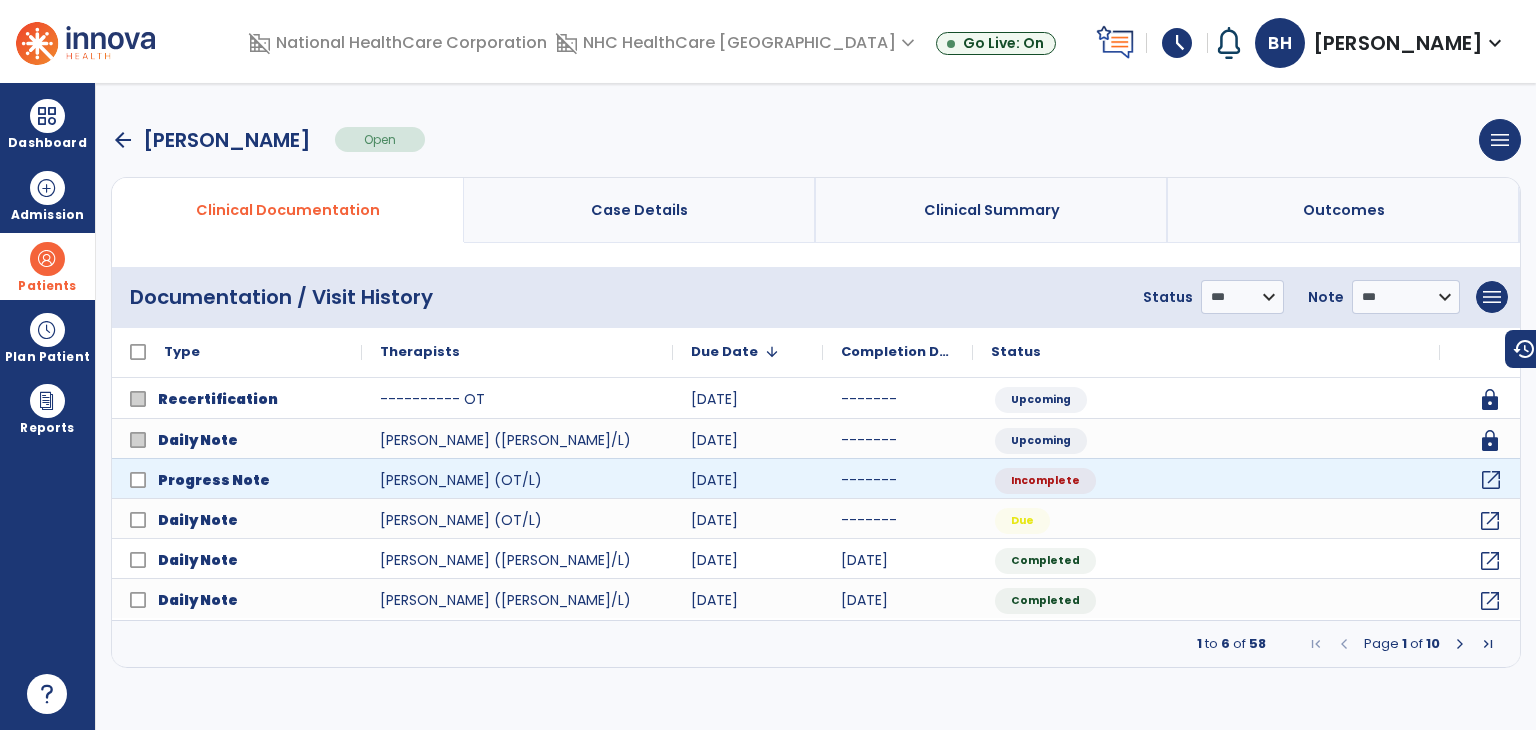 click on "open_in_new" 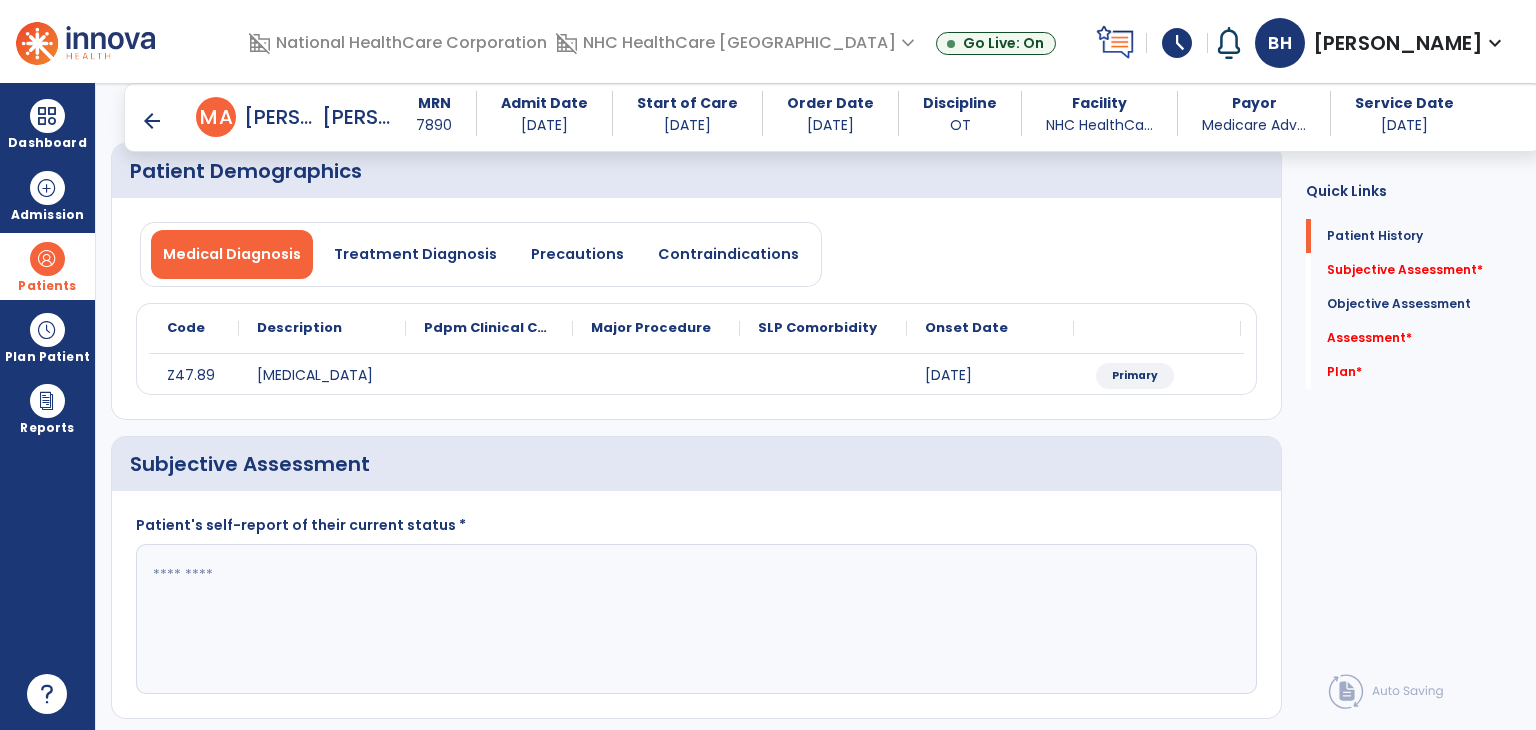 scroll, scrollTop: 95, scrollLeft: 0, axis: vertical 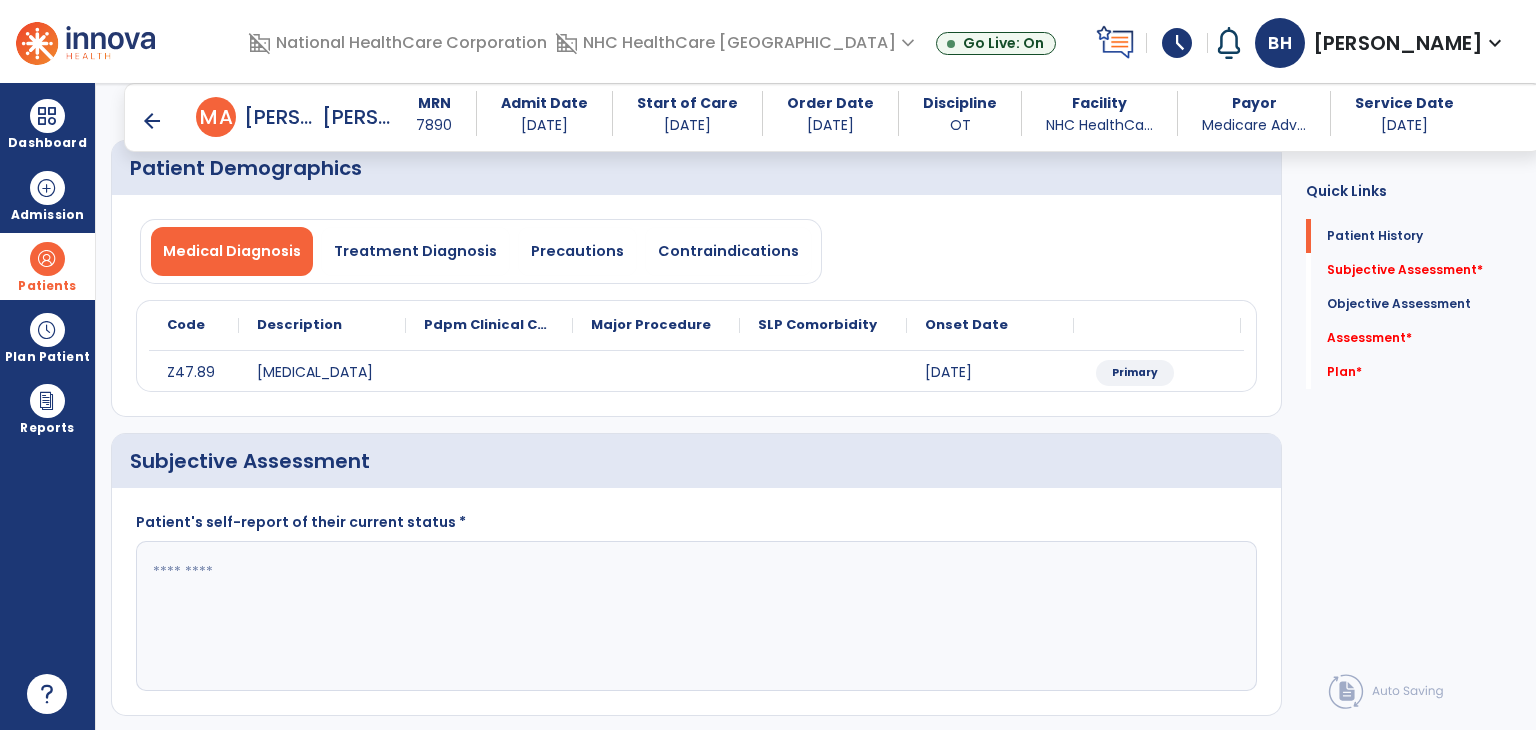 click on "arrow_back" at bounding box center [152, 121] 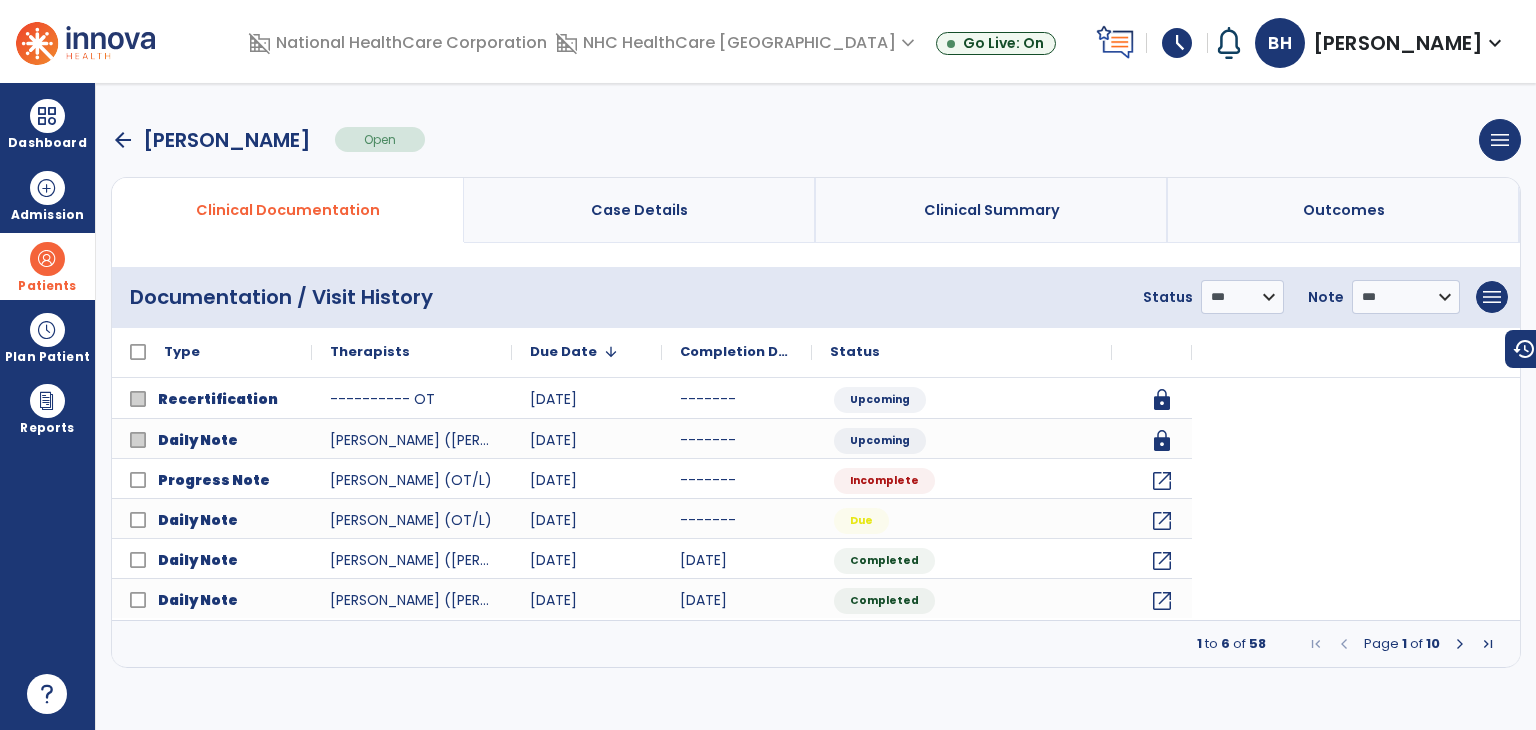 scroll, scrollTop: 0, scrollLeft: 0, axis: both 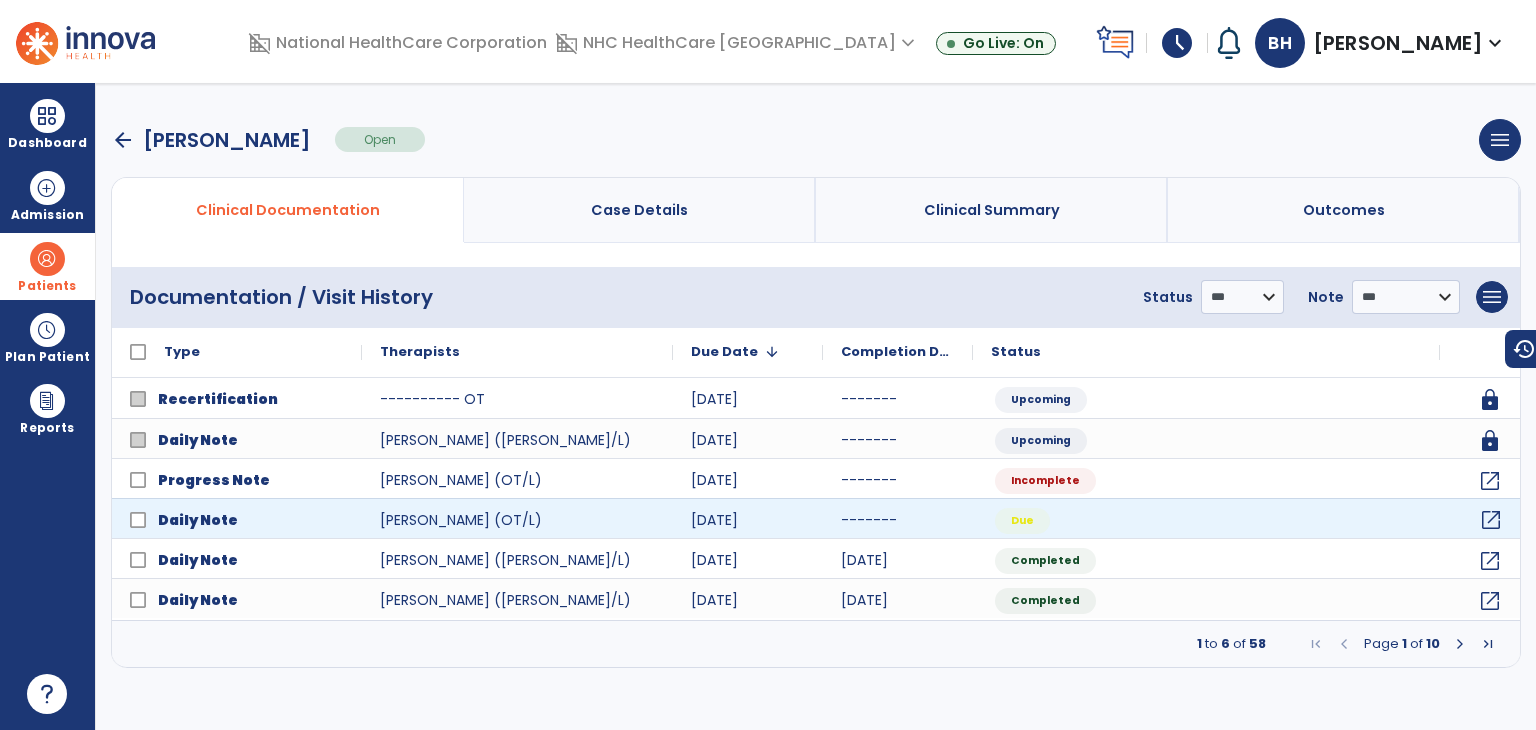 click on "open_in_new" 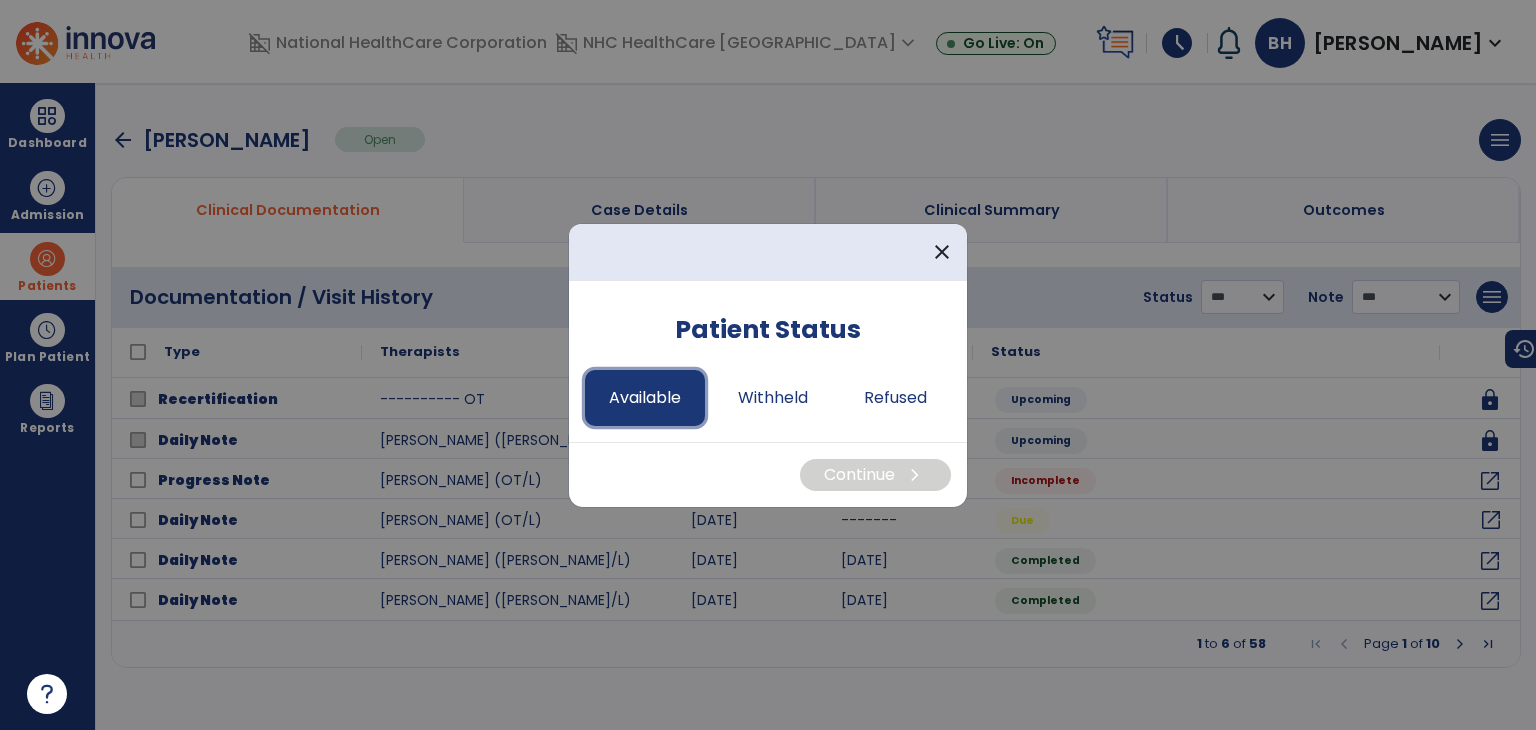 click on "Available" at bounding box center [645, 398] 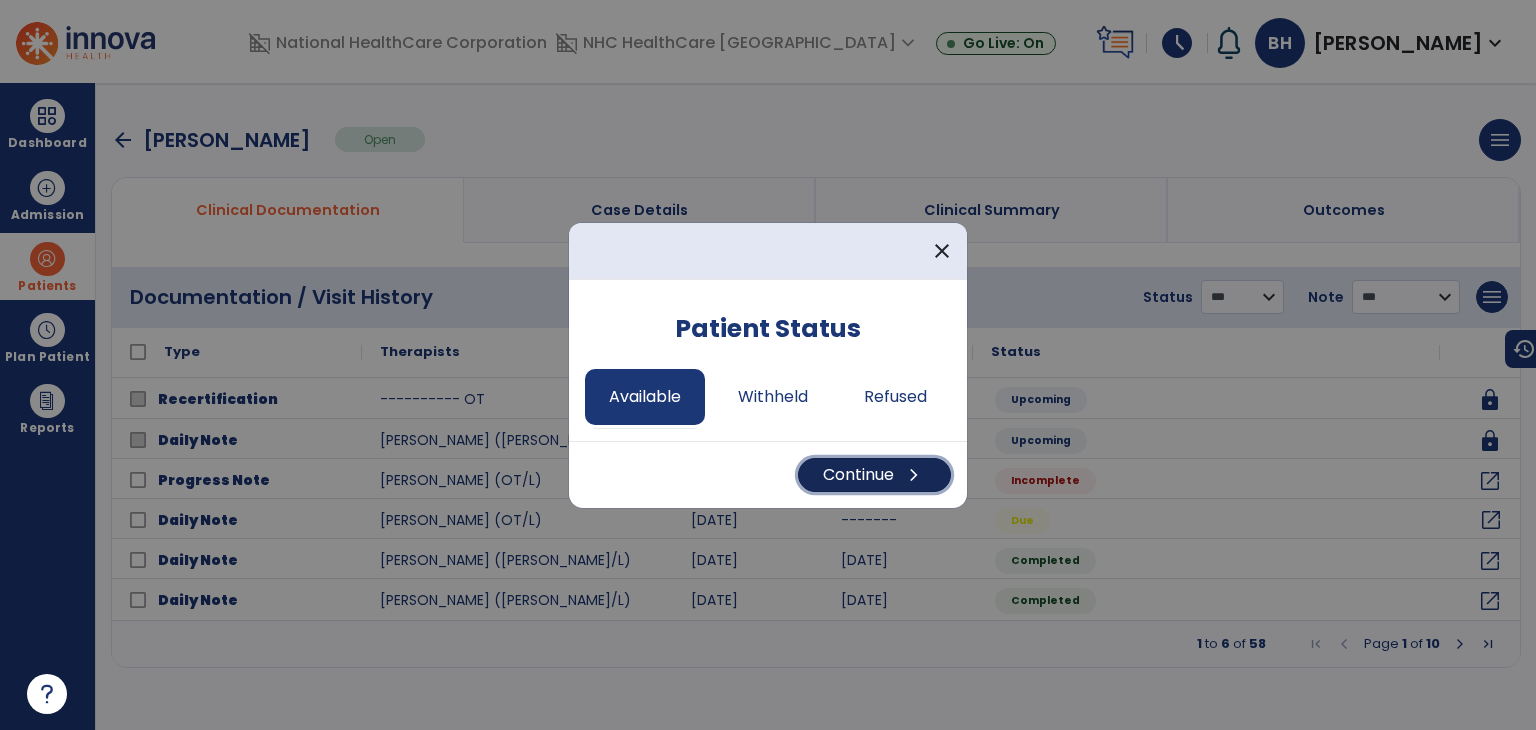 click on "Continue   chevron_right" at bounding box center [874, 475] 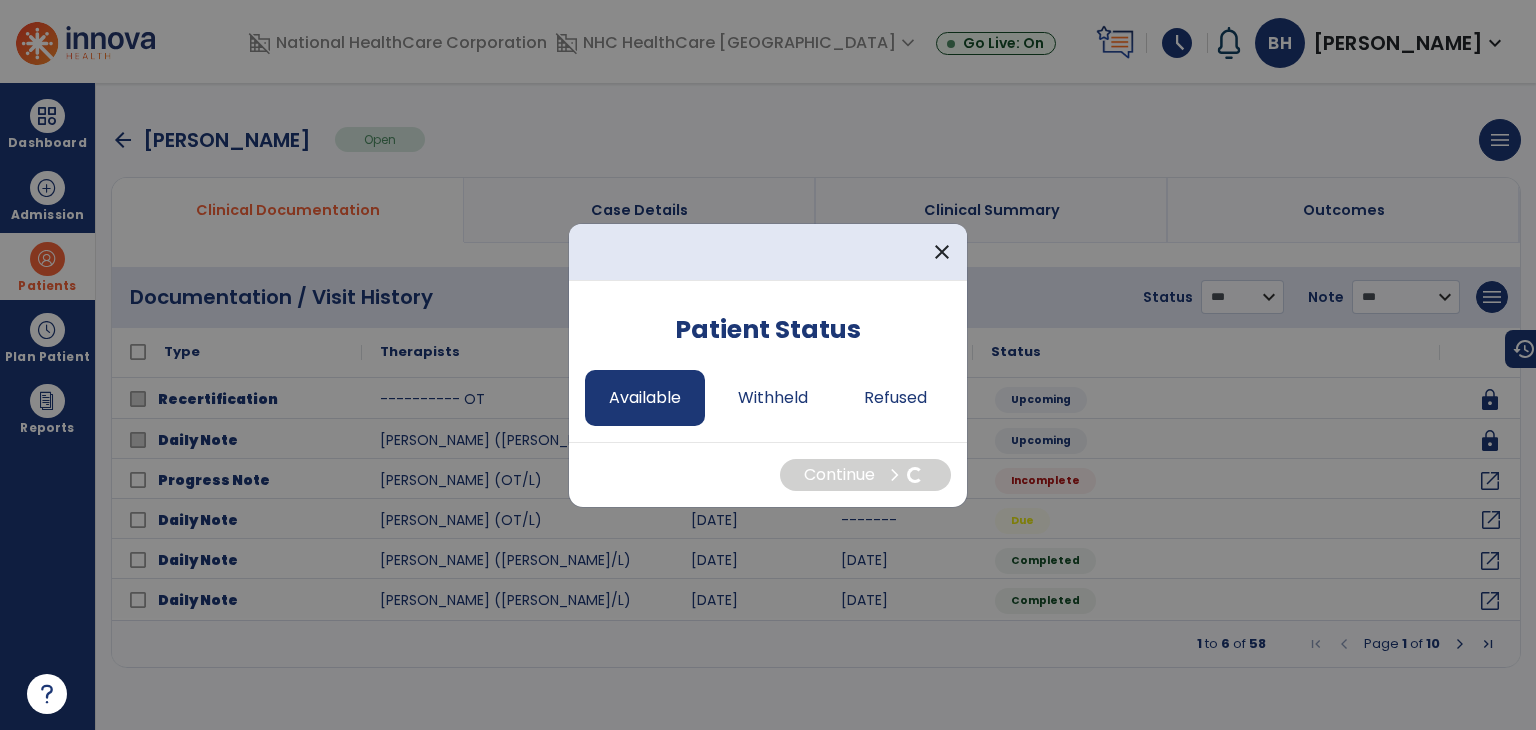 select on "*" 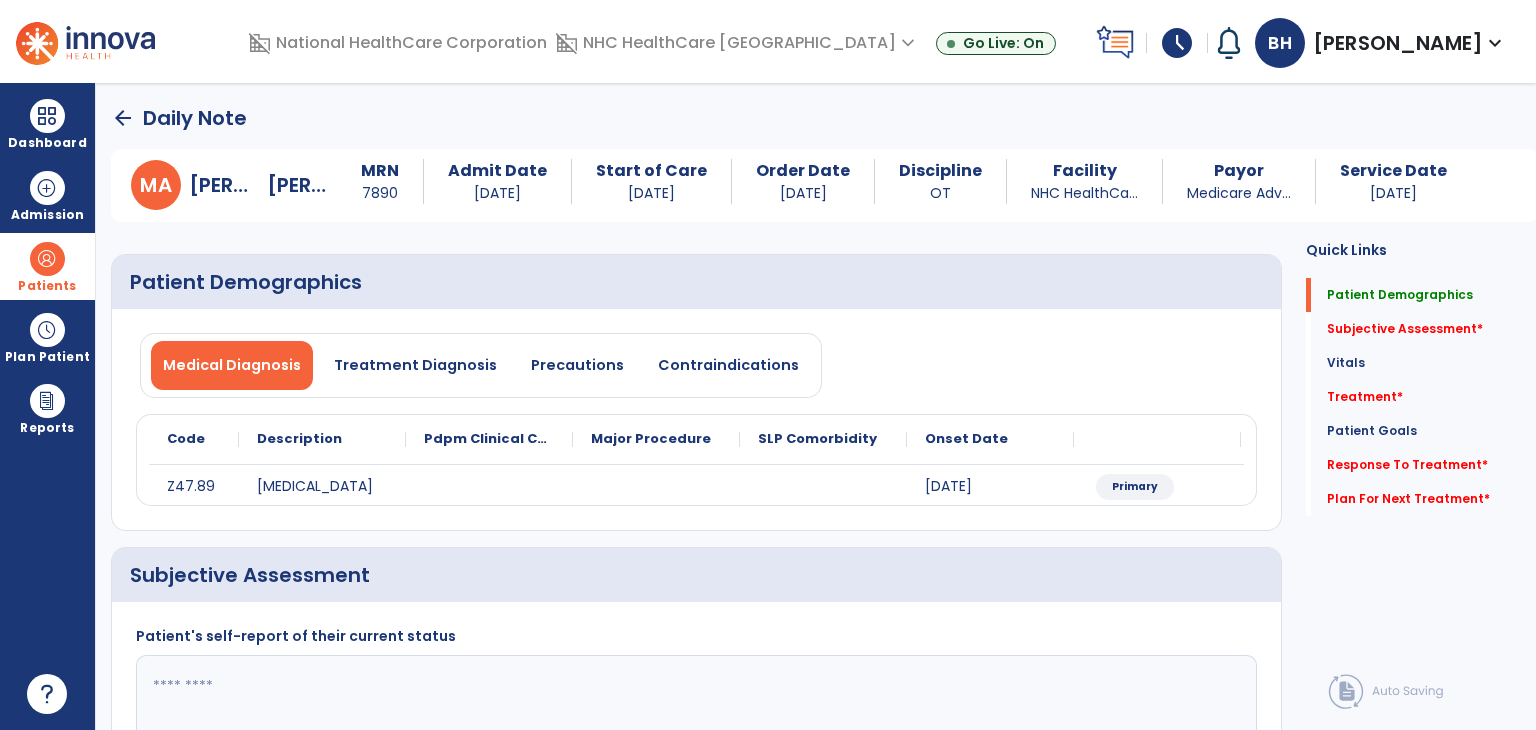 scroll, scrollTop: 212, scrollLeft: 0, axis: vertical 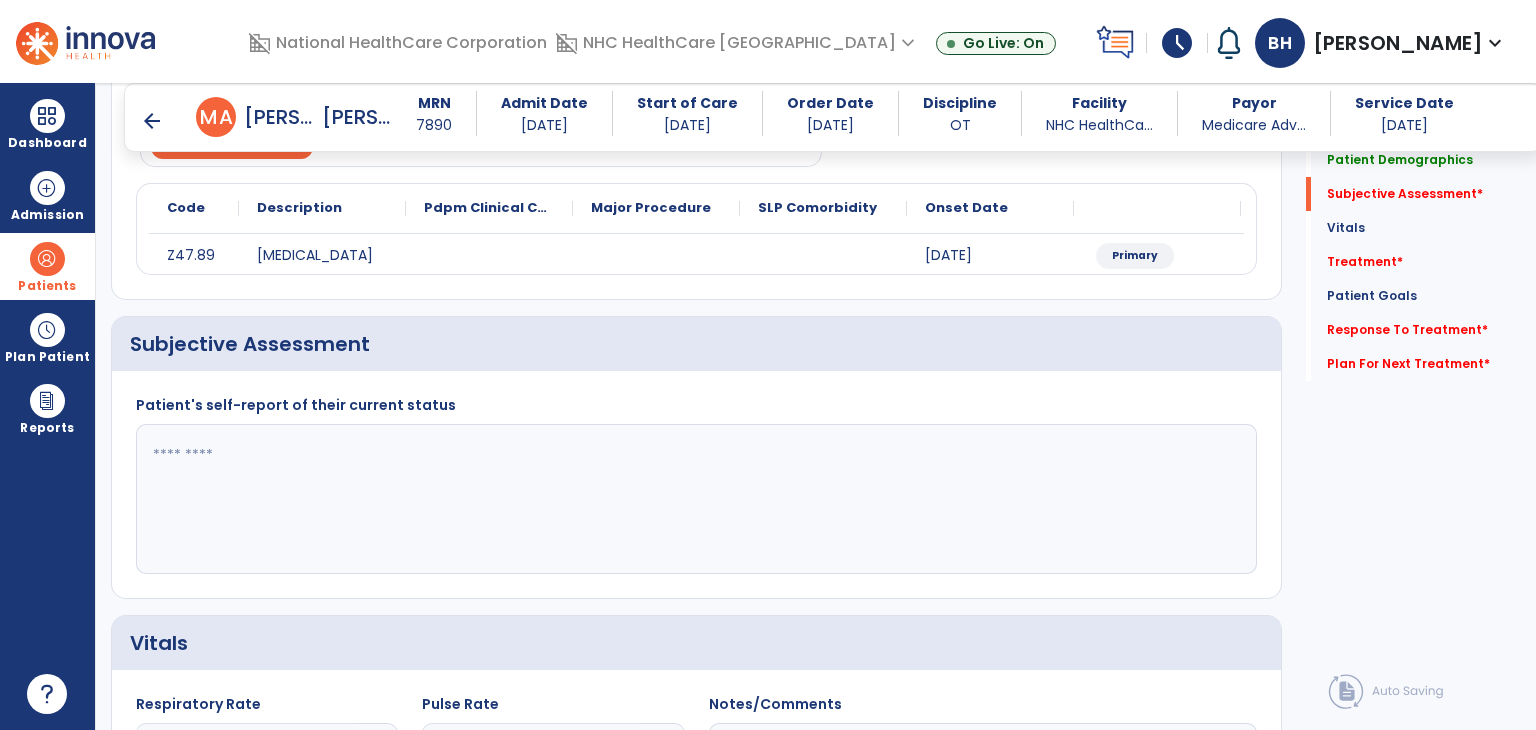 click 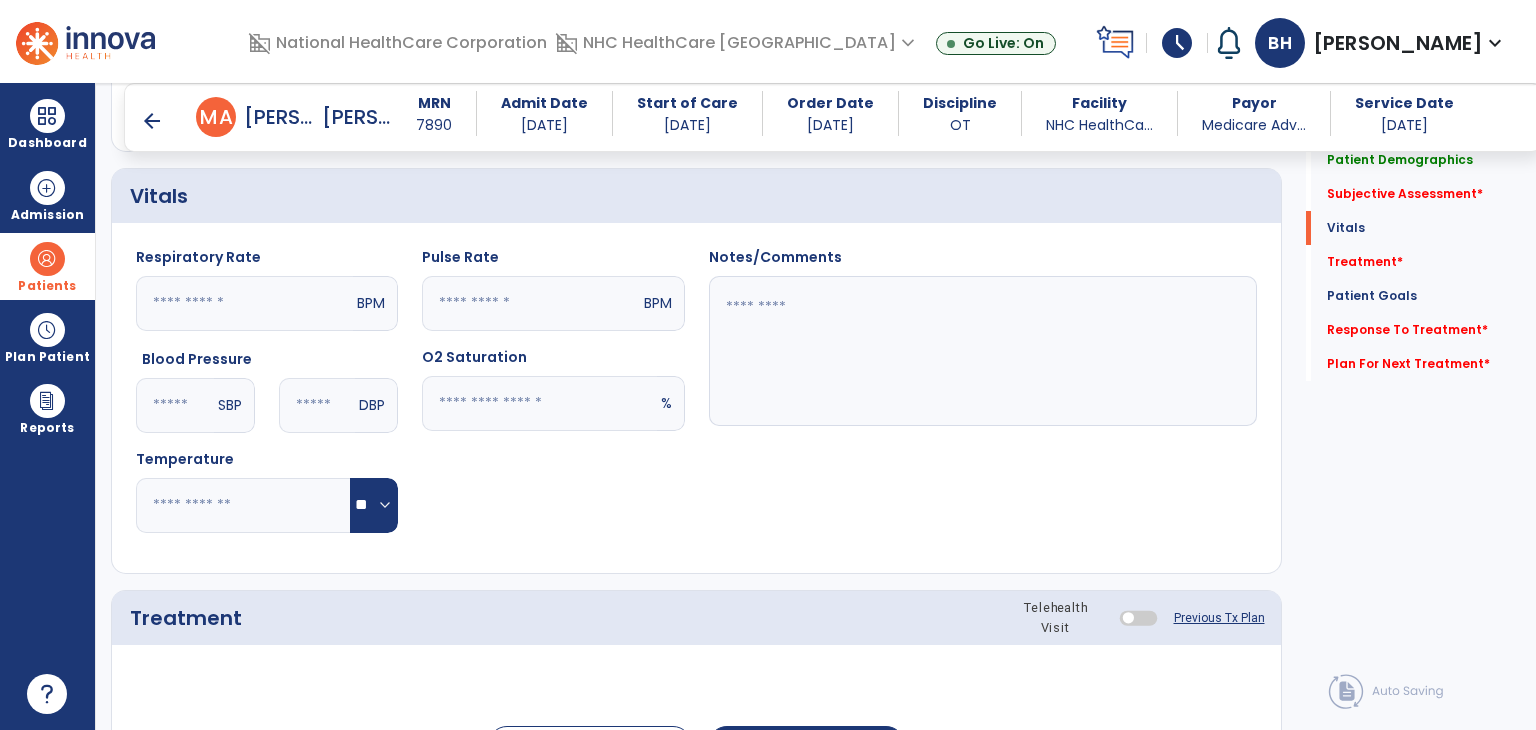 click on "%" 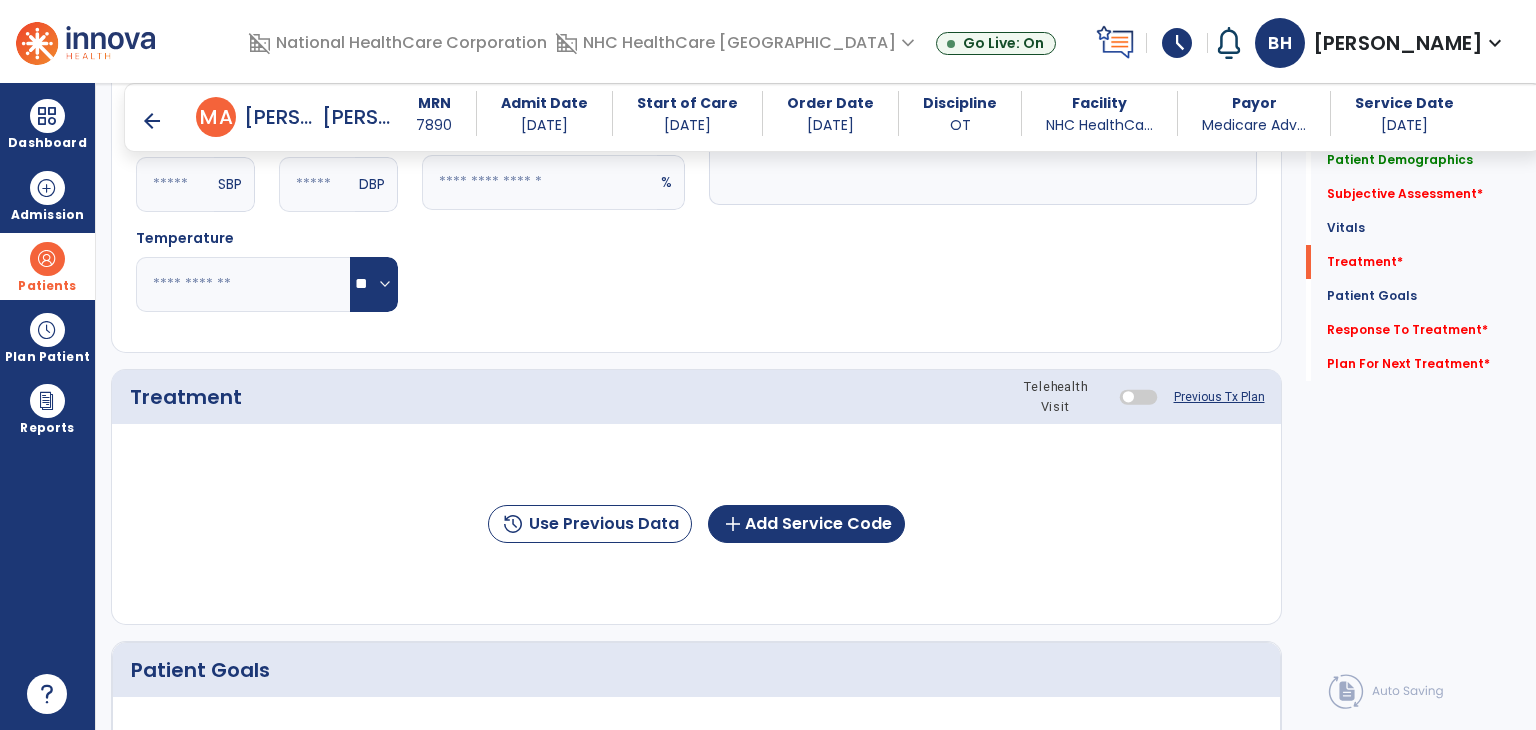 scroll, scrollTop: 890, scrollLeft: 0, axis: vertical 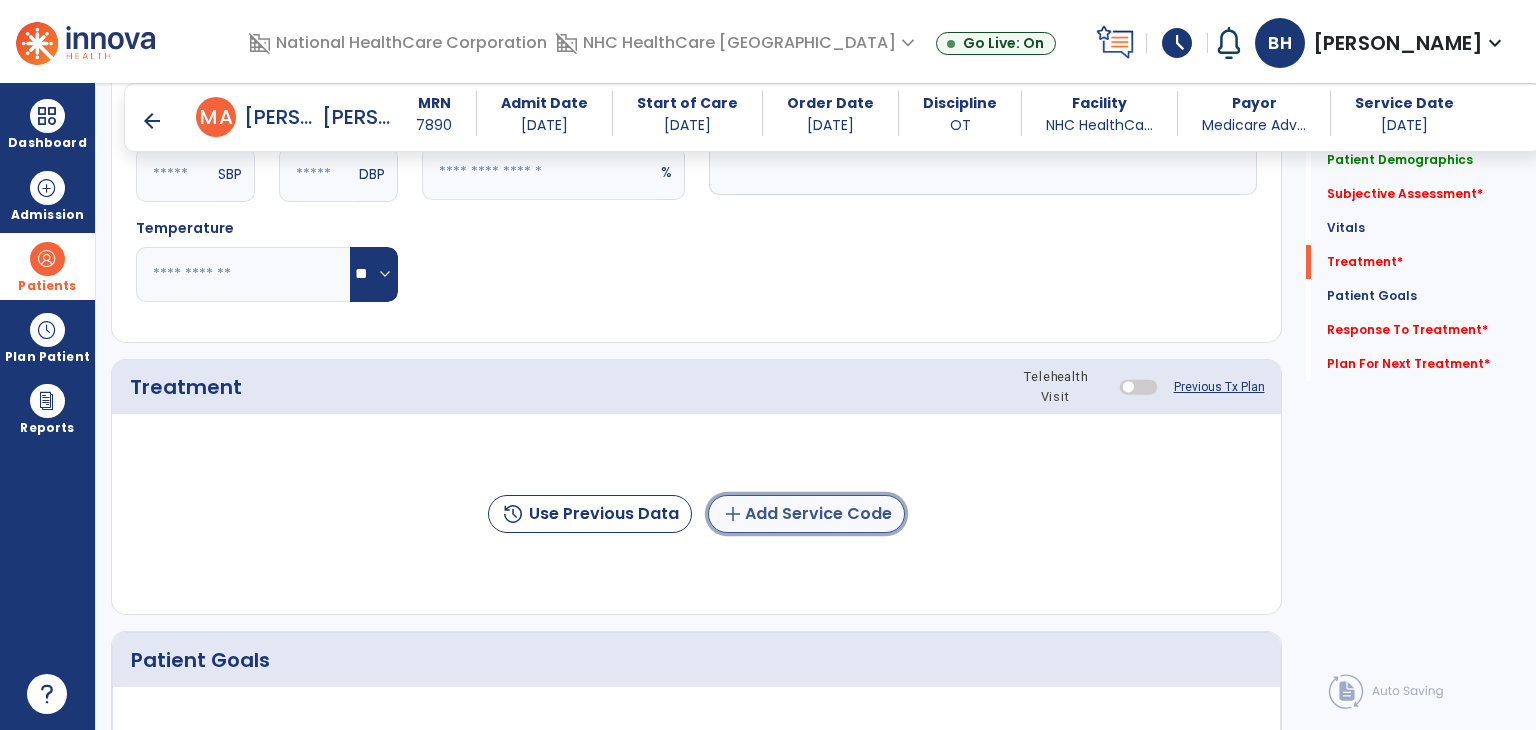 click on "add  Add Service Code" 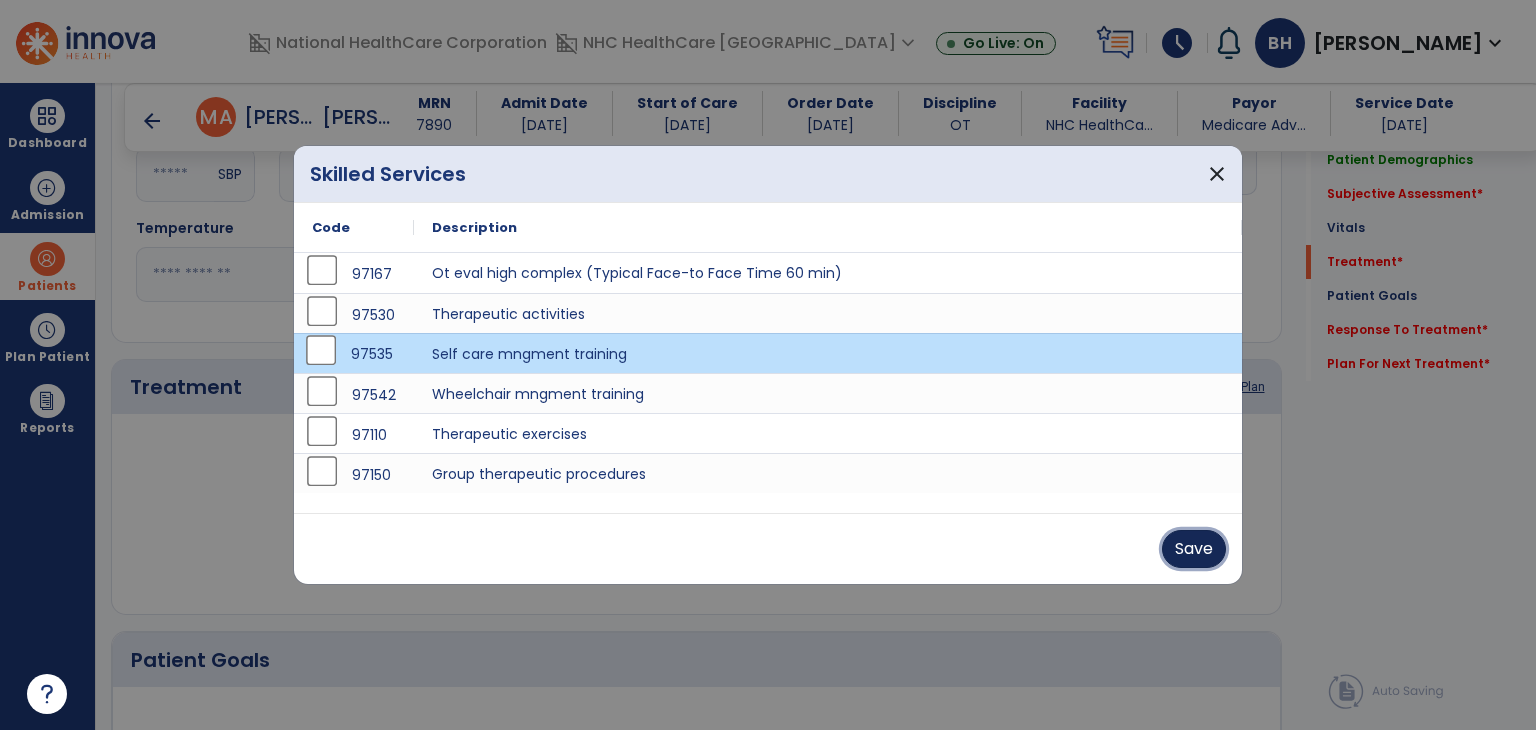click on "Save" at bounding box center (1194, 549) 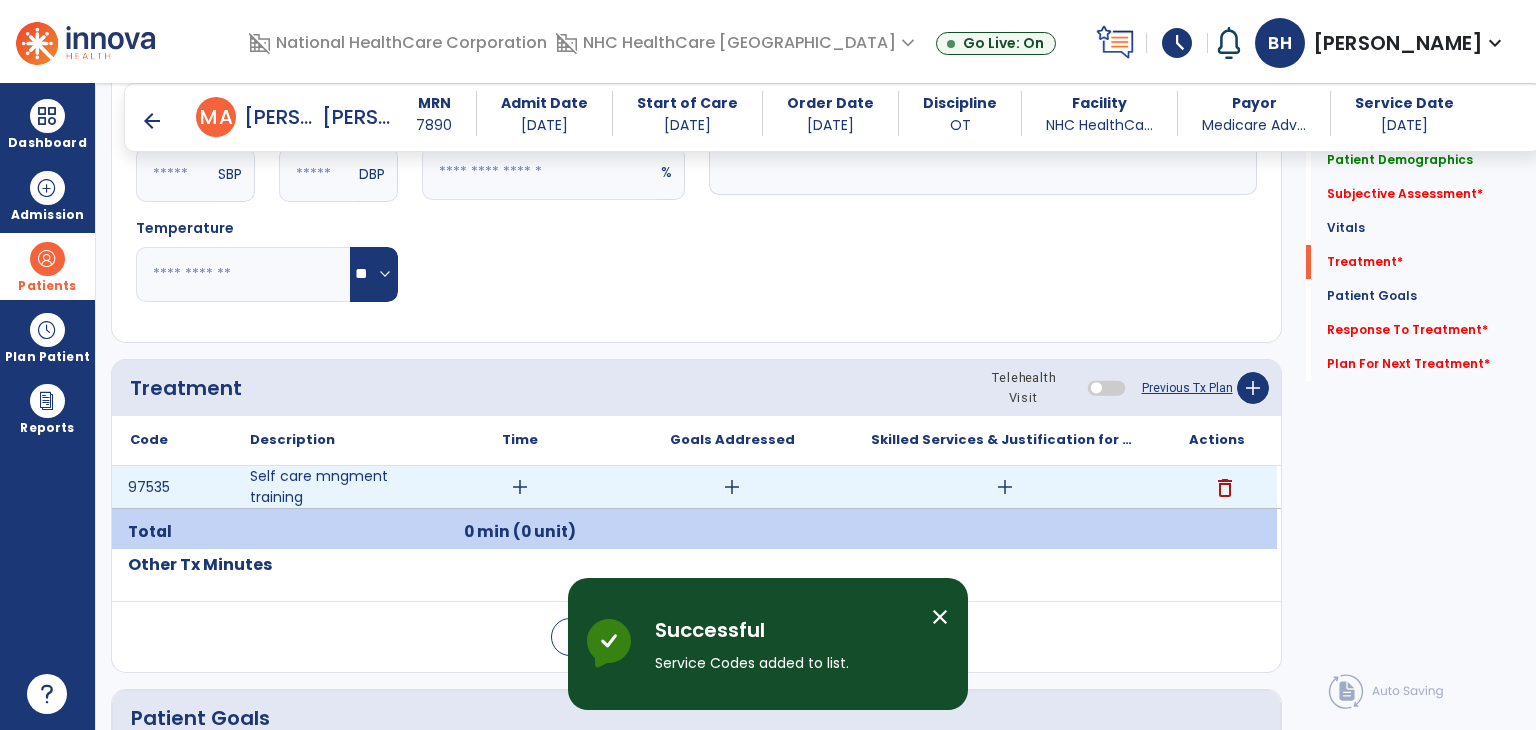 click on "add" at bounding box center (1005, 487) 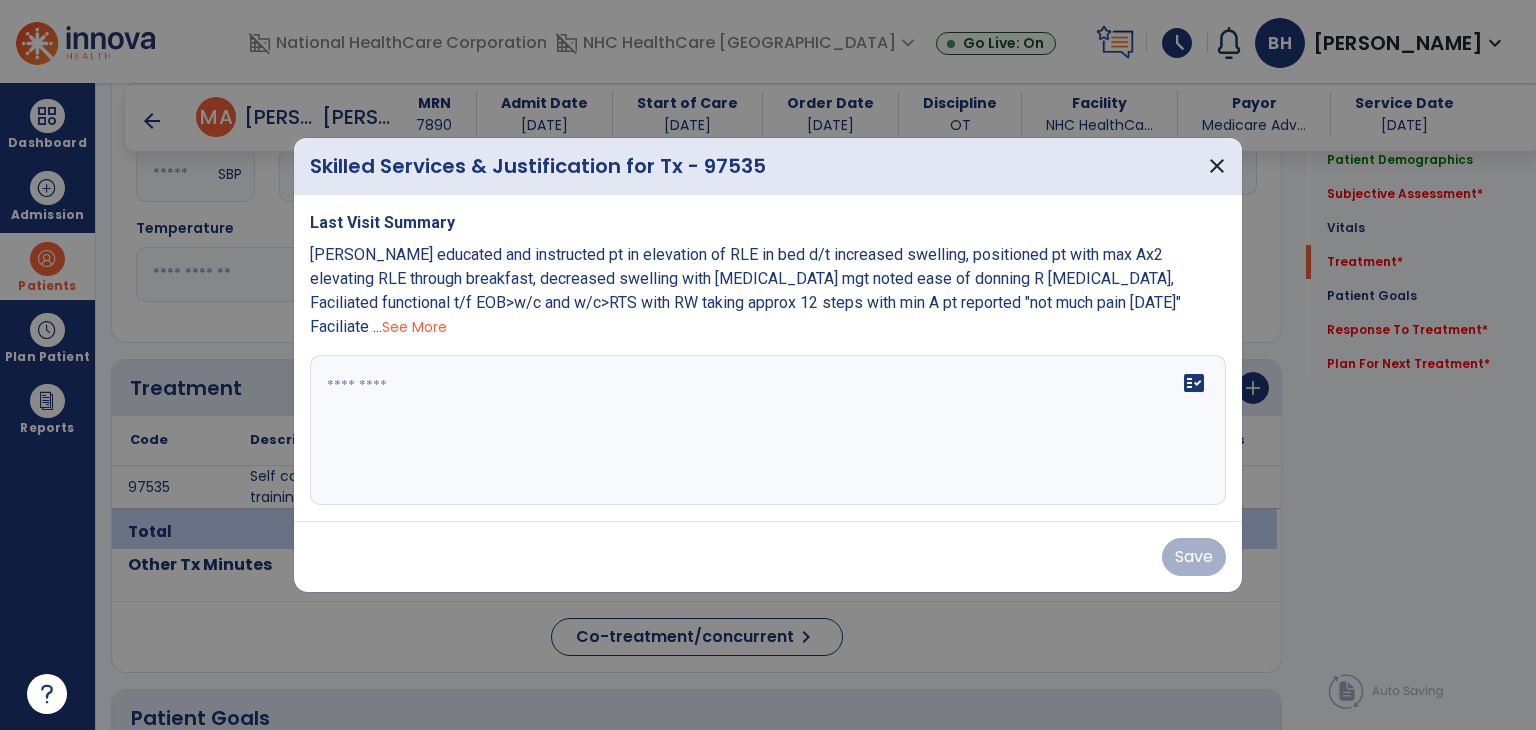 click on "fact_check" at bounding box center (768, 430) 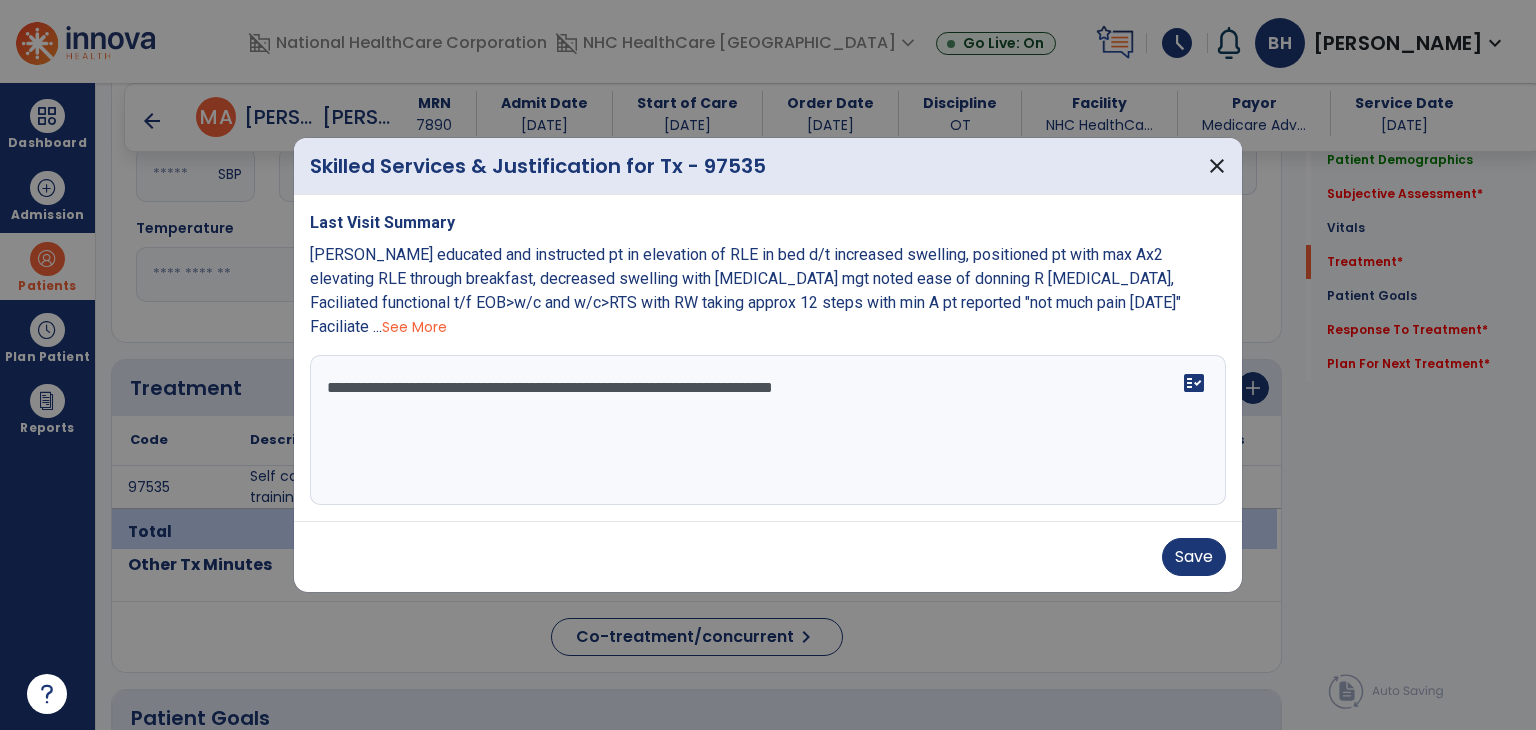 click on "**********" at bounding box center [768, 430] 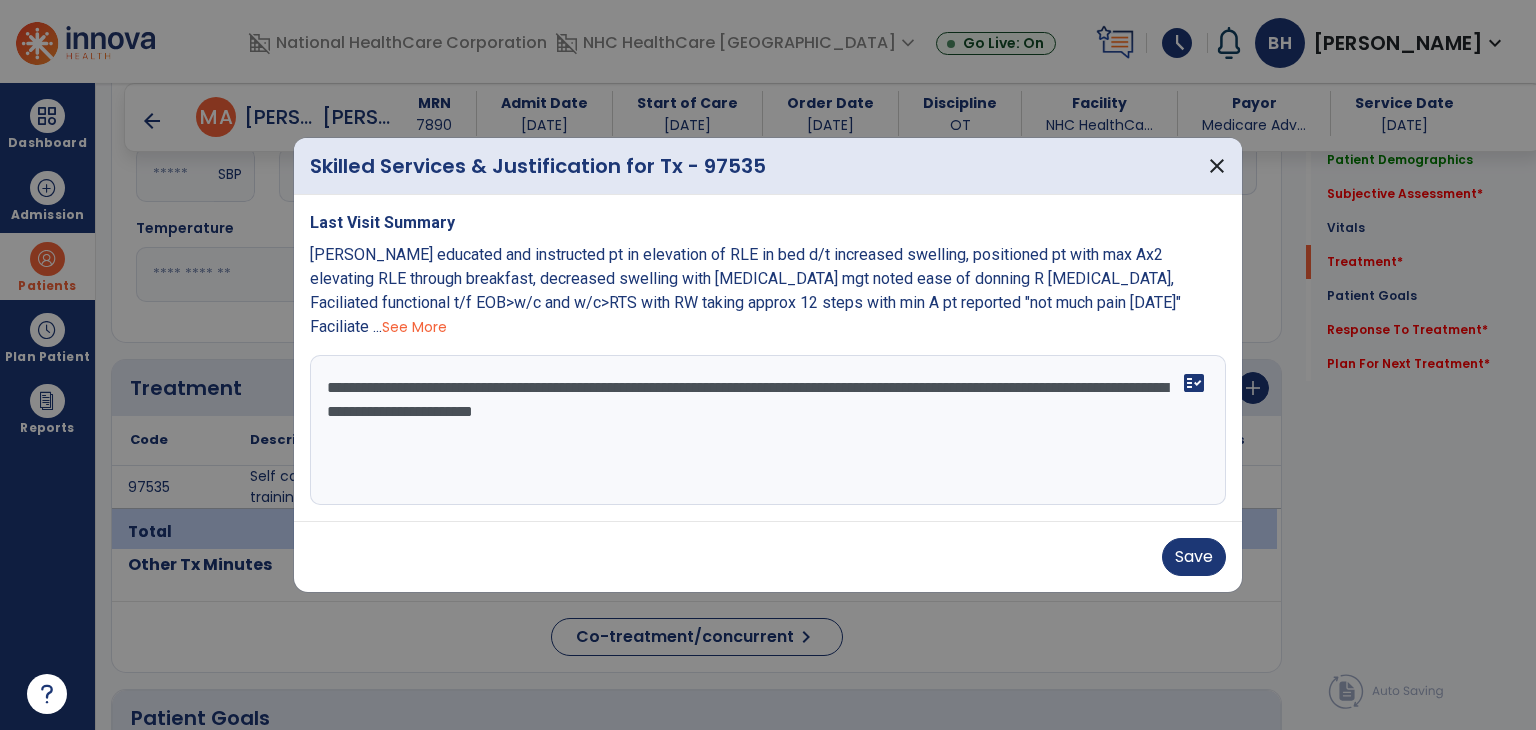 click on "**********" at bounding box center [768, 430] 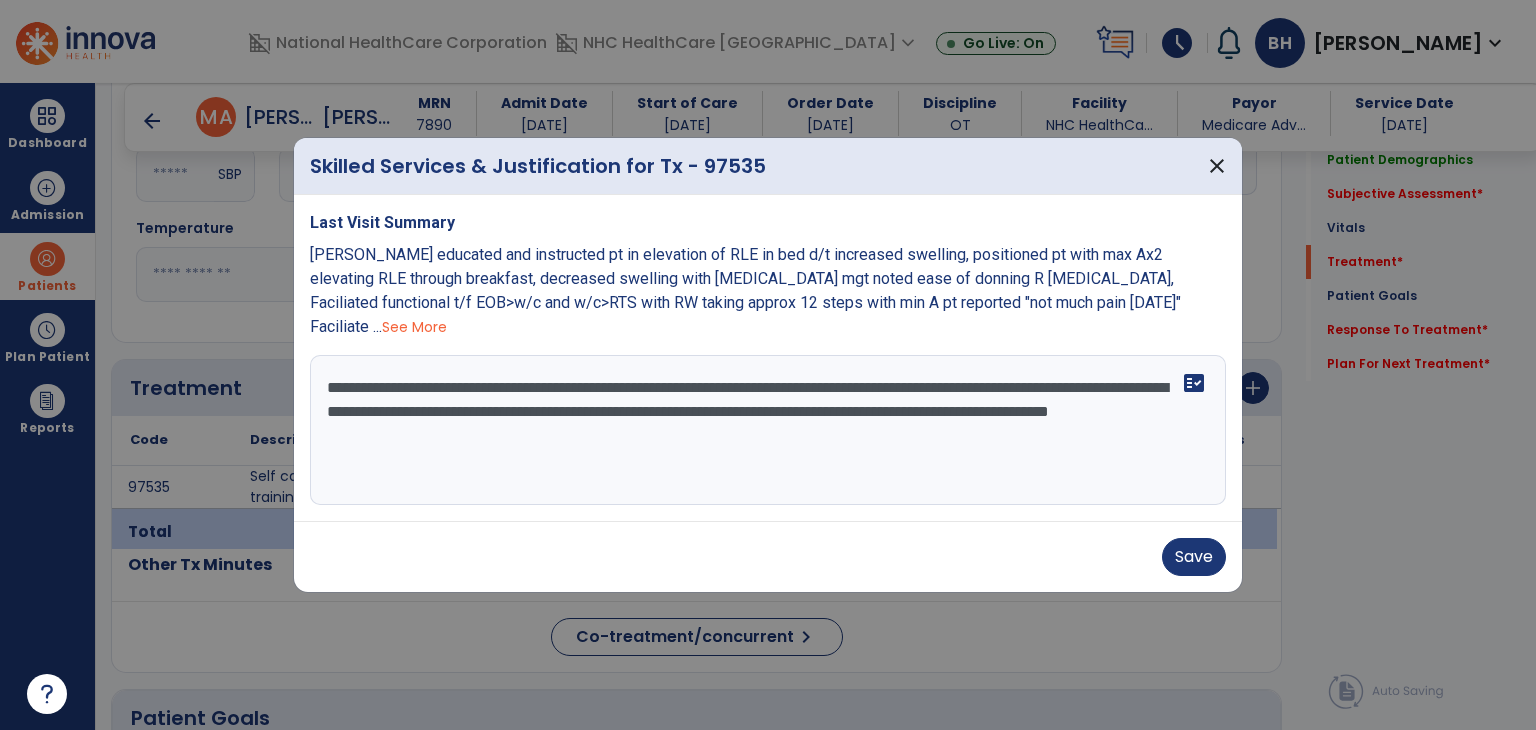 click on "**********" at bounding box center (768, 430) 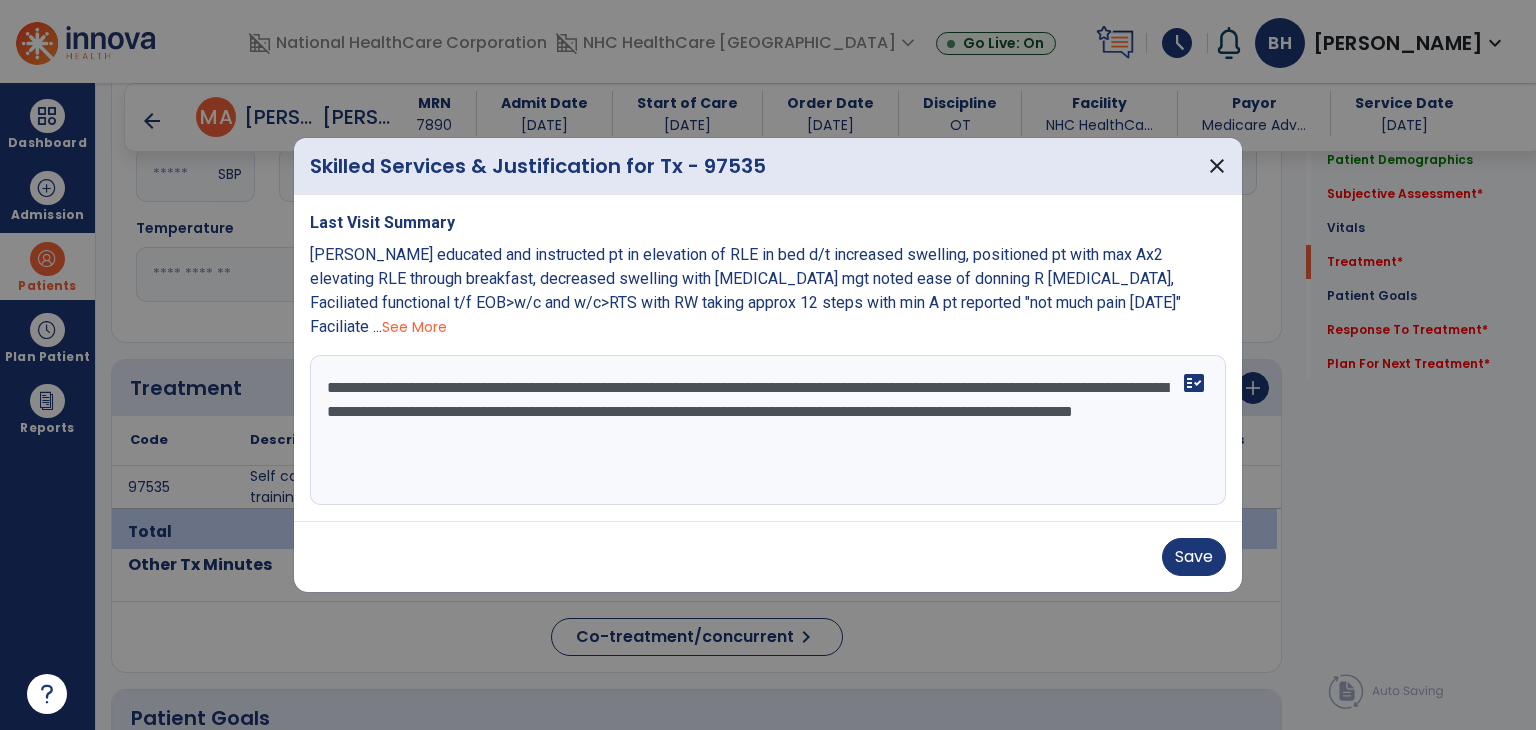 click on "**********" at bounding box center [768, 430] 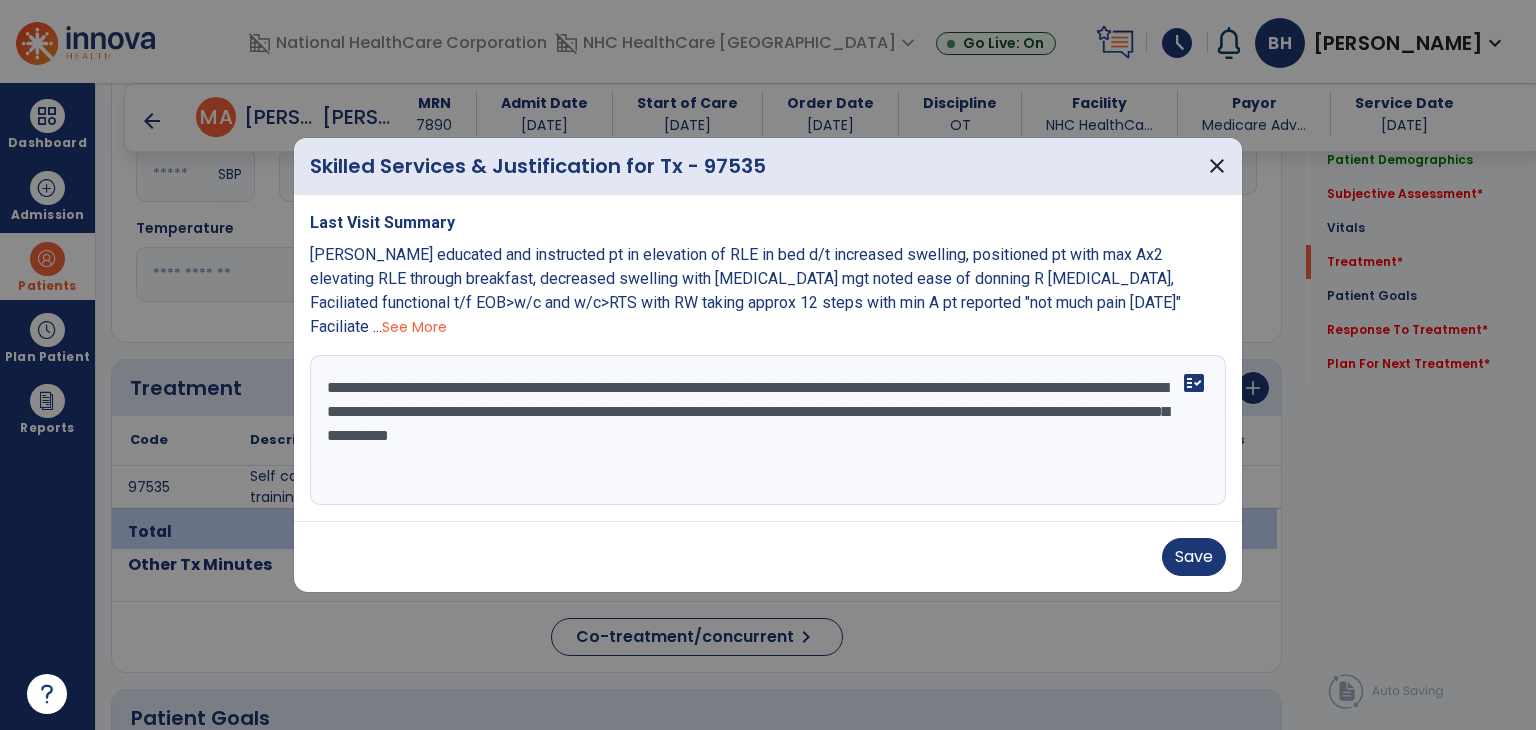 drag, startPoint x: 364, startPoint y: 429, endPoint x: 906, endPoint y: 398, distance: 542.8858 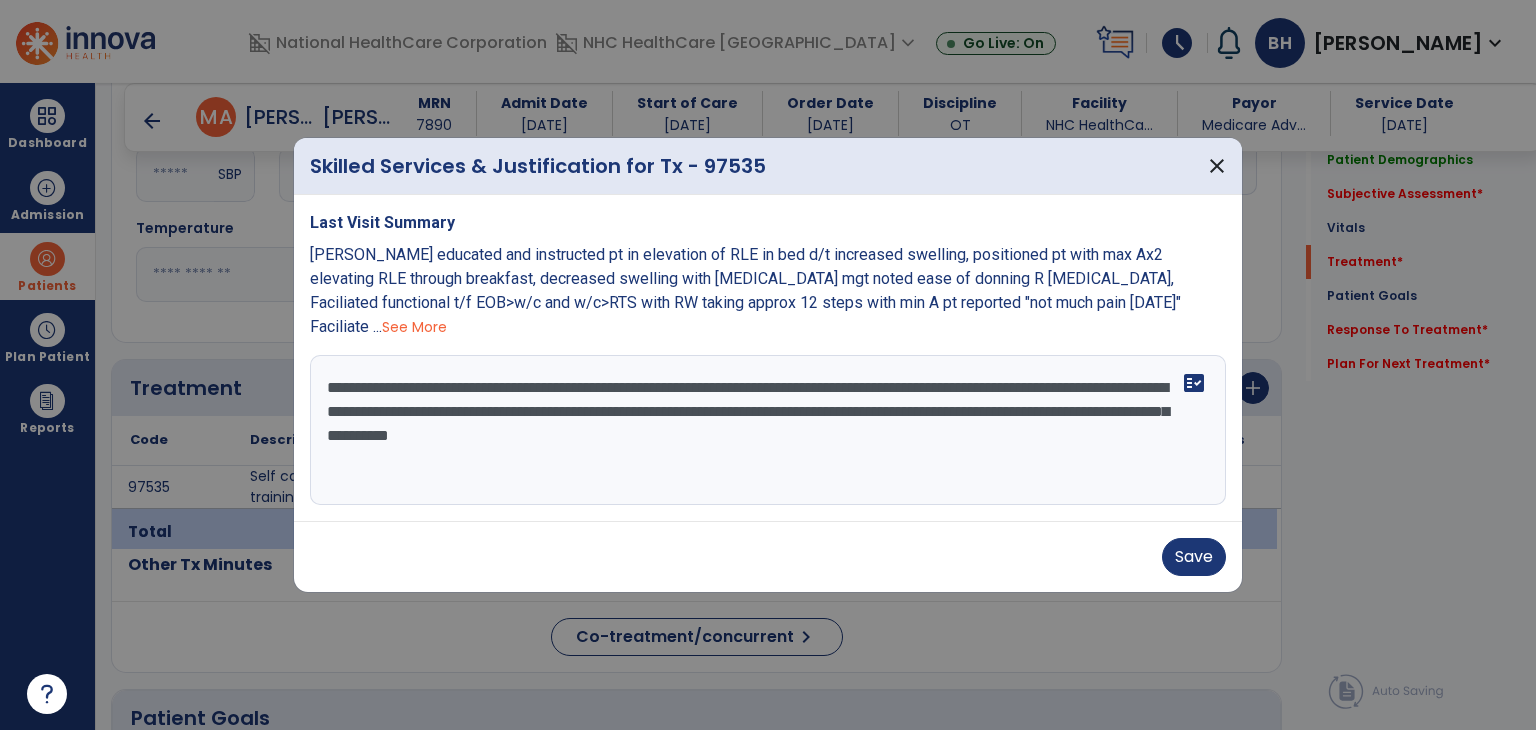 click on "**********" at bounding box center [768, 430] 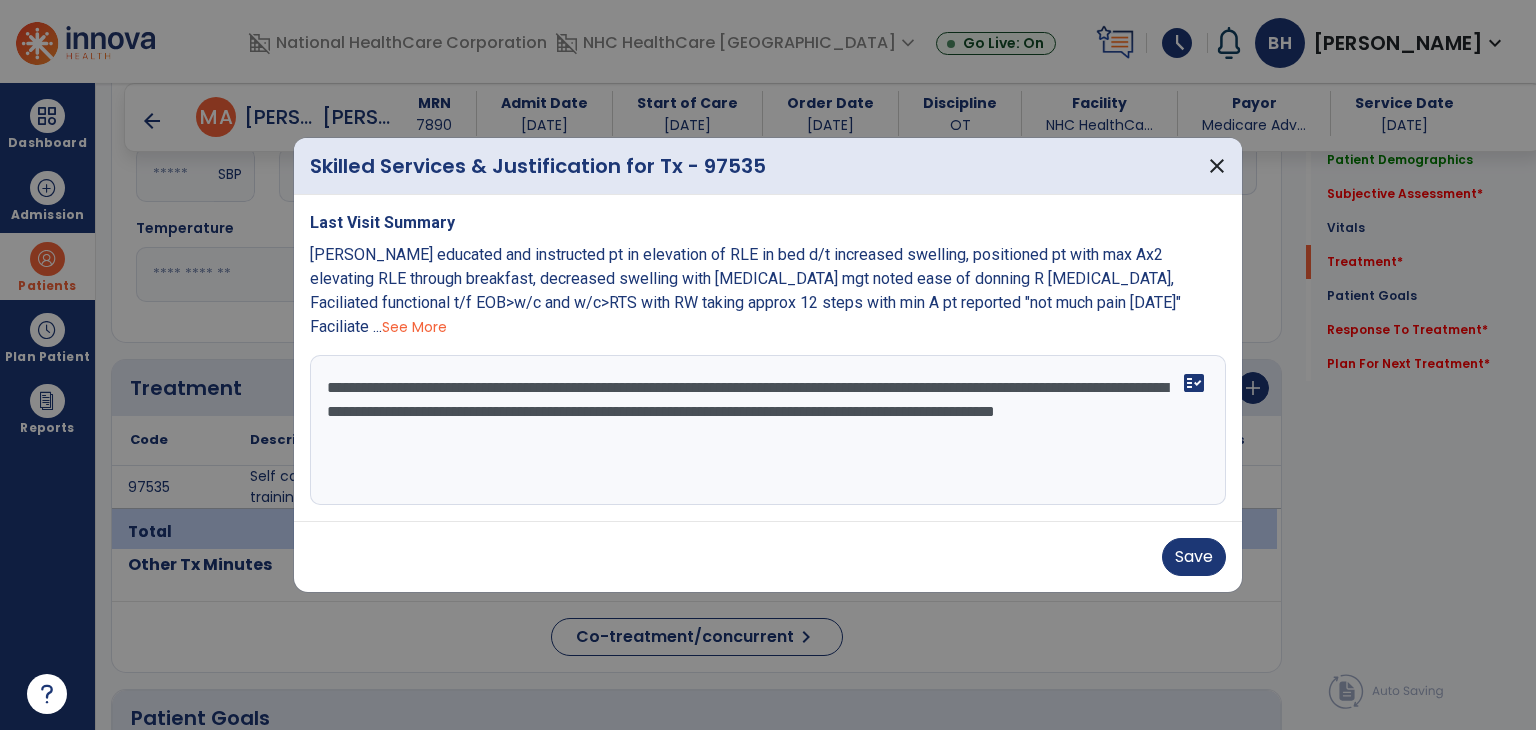 click on "**********" at bounding box center (768, 430) 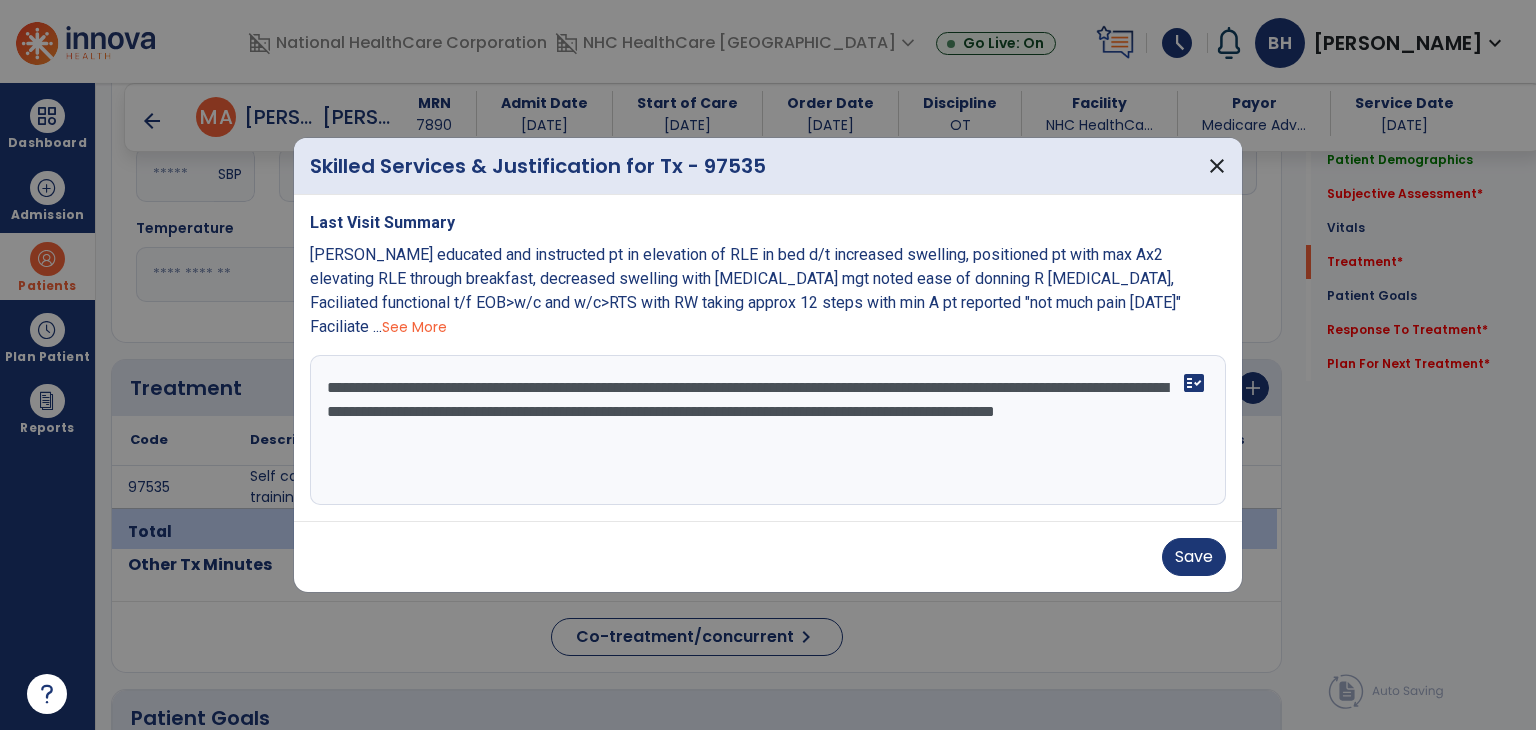 click on "**********" at bounding box center (768, 430) 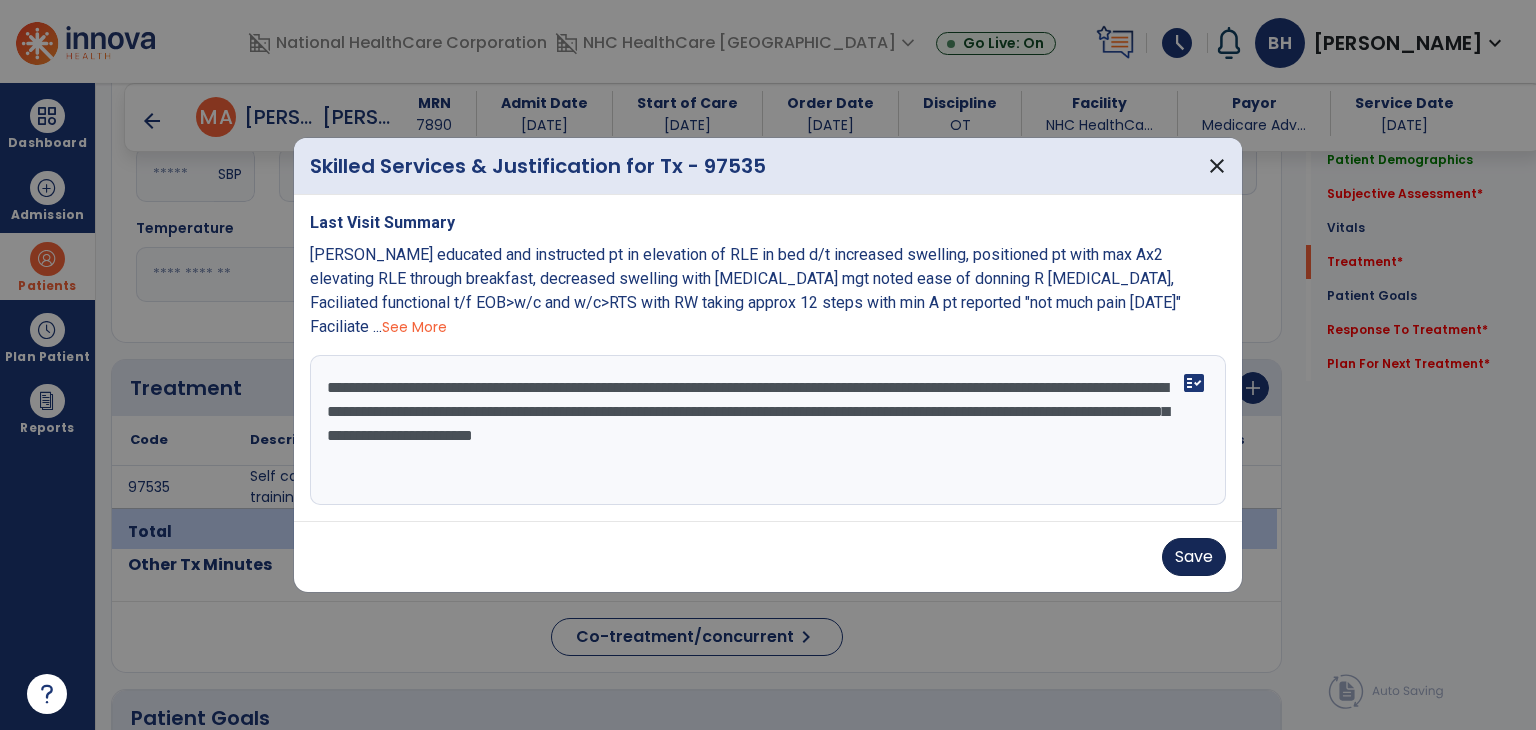 type on "**********" 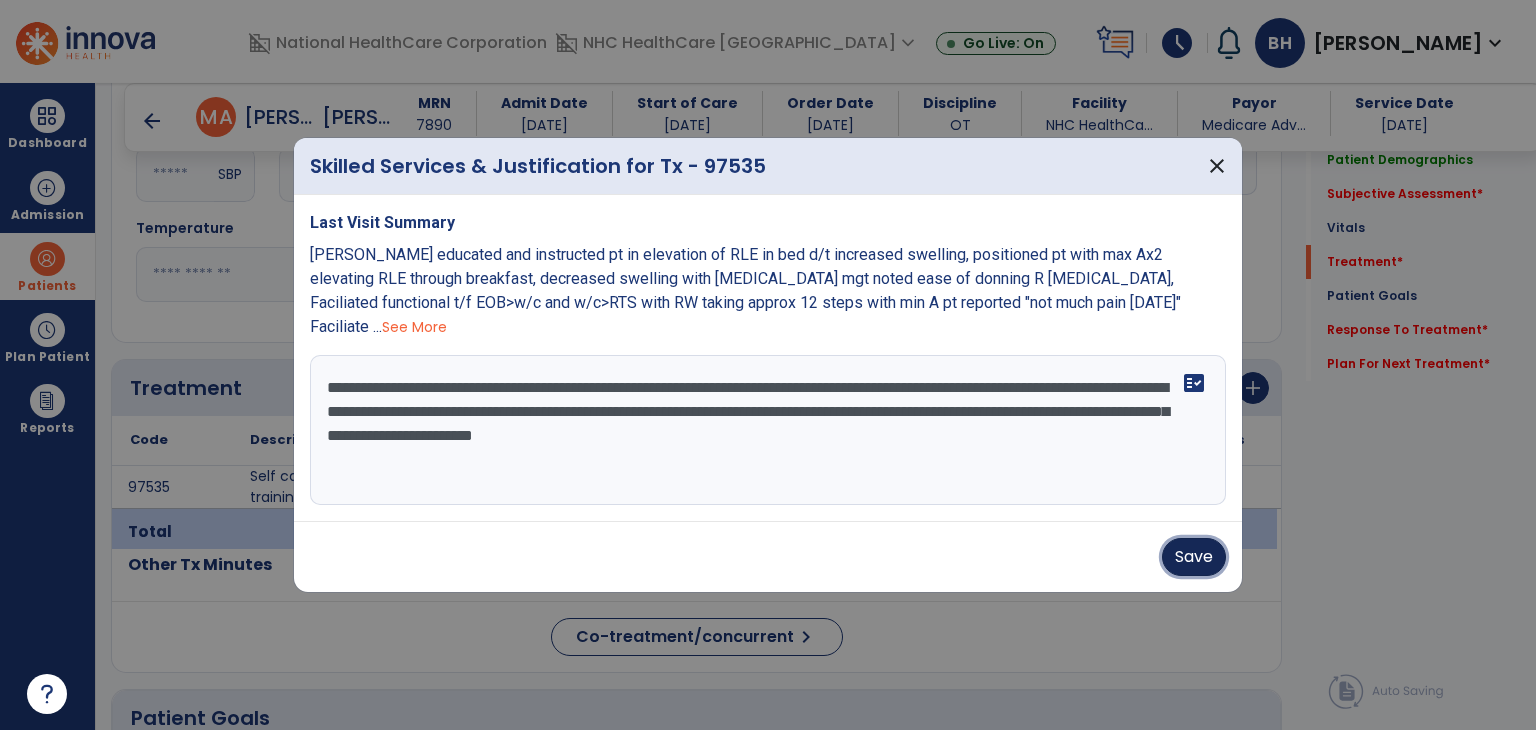 click on "Save" at bounding box center [1194, 557] 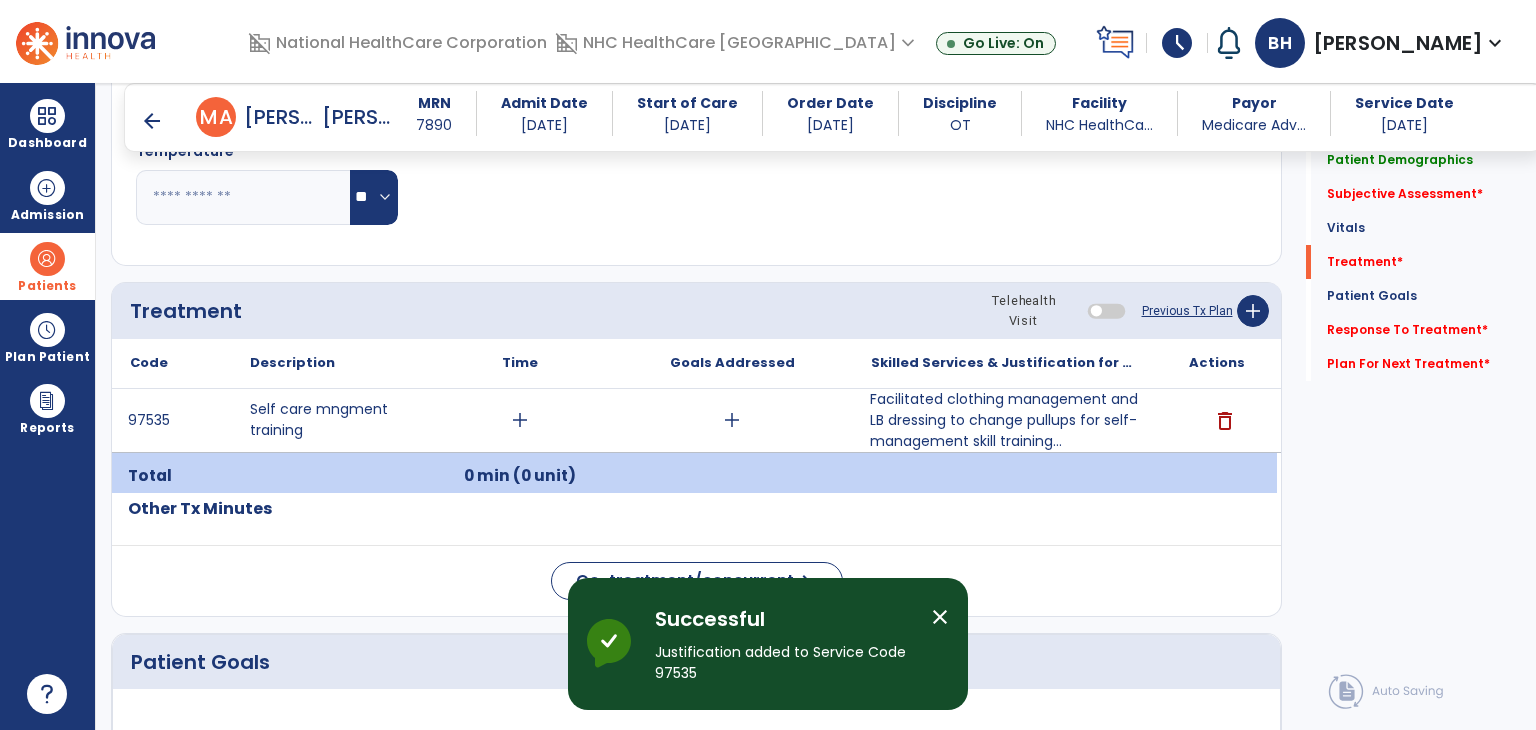 scroll, scrollTop: 972, scrollLeft: 0, axis: vertical 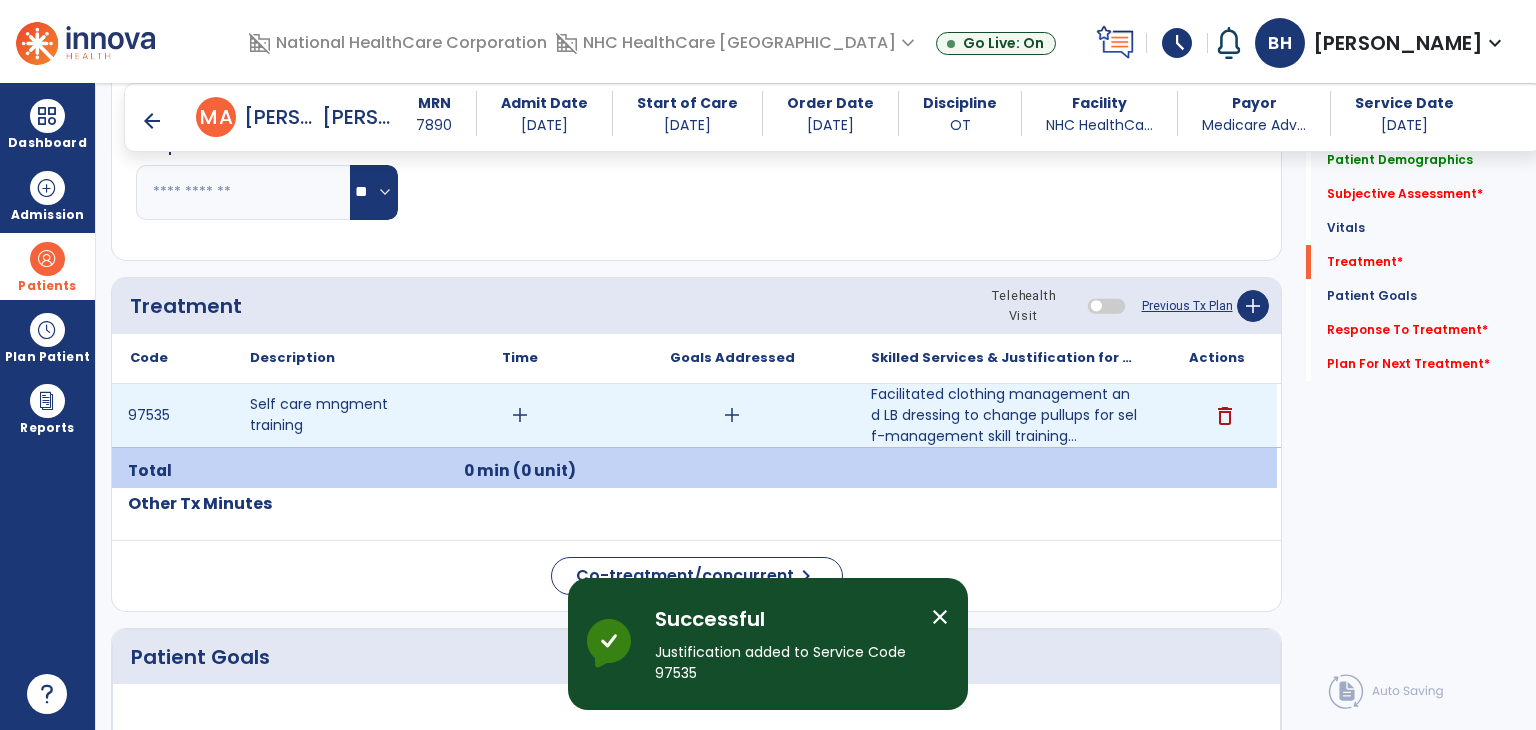 click on "add" at bounding box center [520, 415] 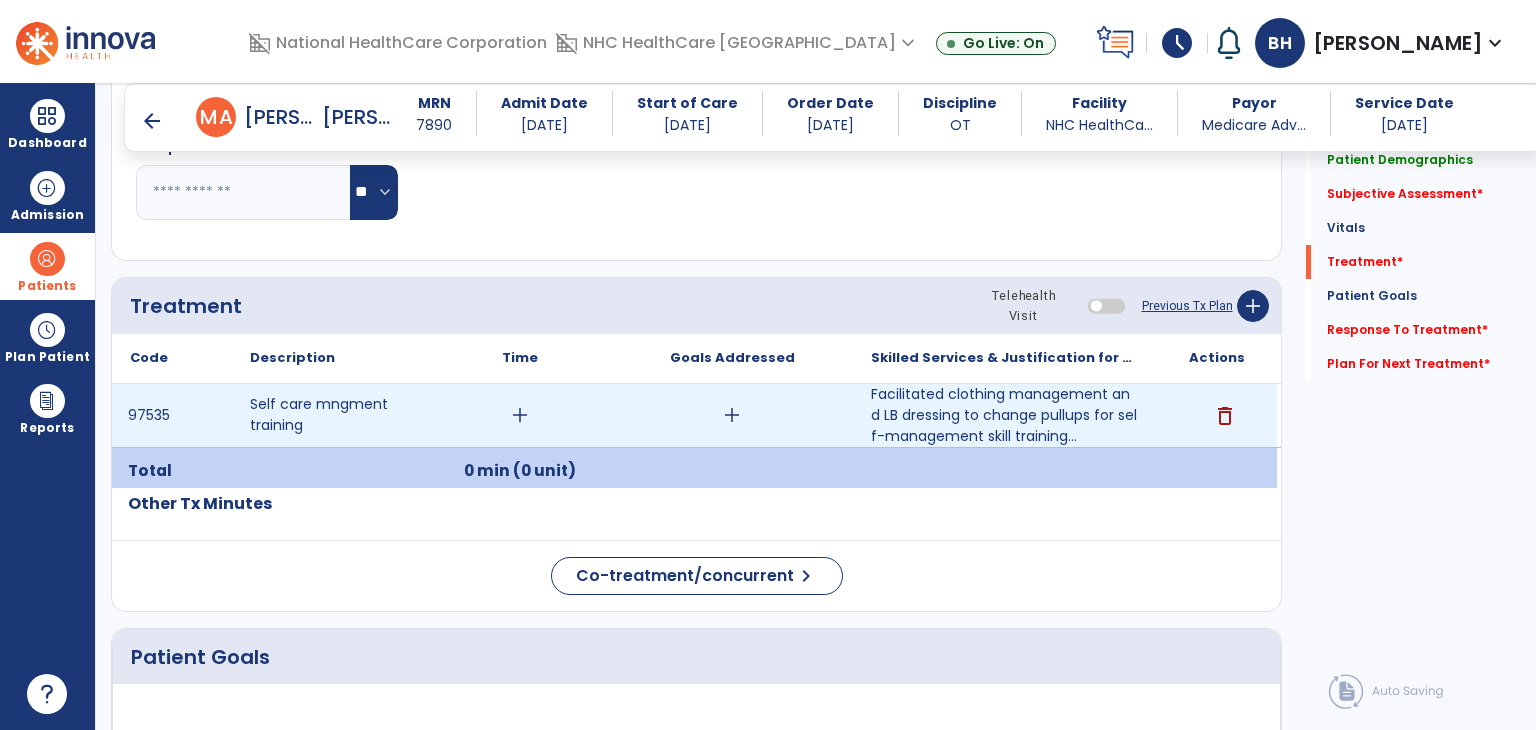 drag, startPoint x: 732, startPoint y: 417, endPoint x: 655, endPoint y: 196, distance: 234.0299 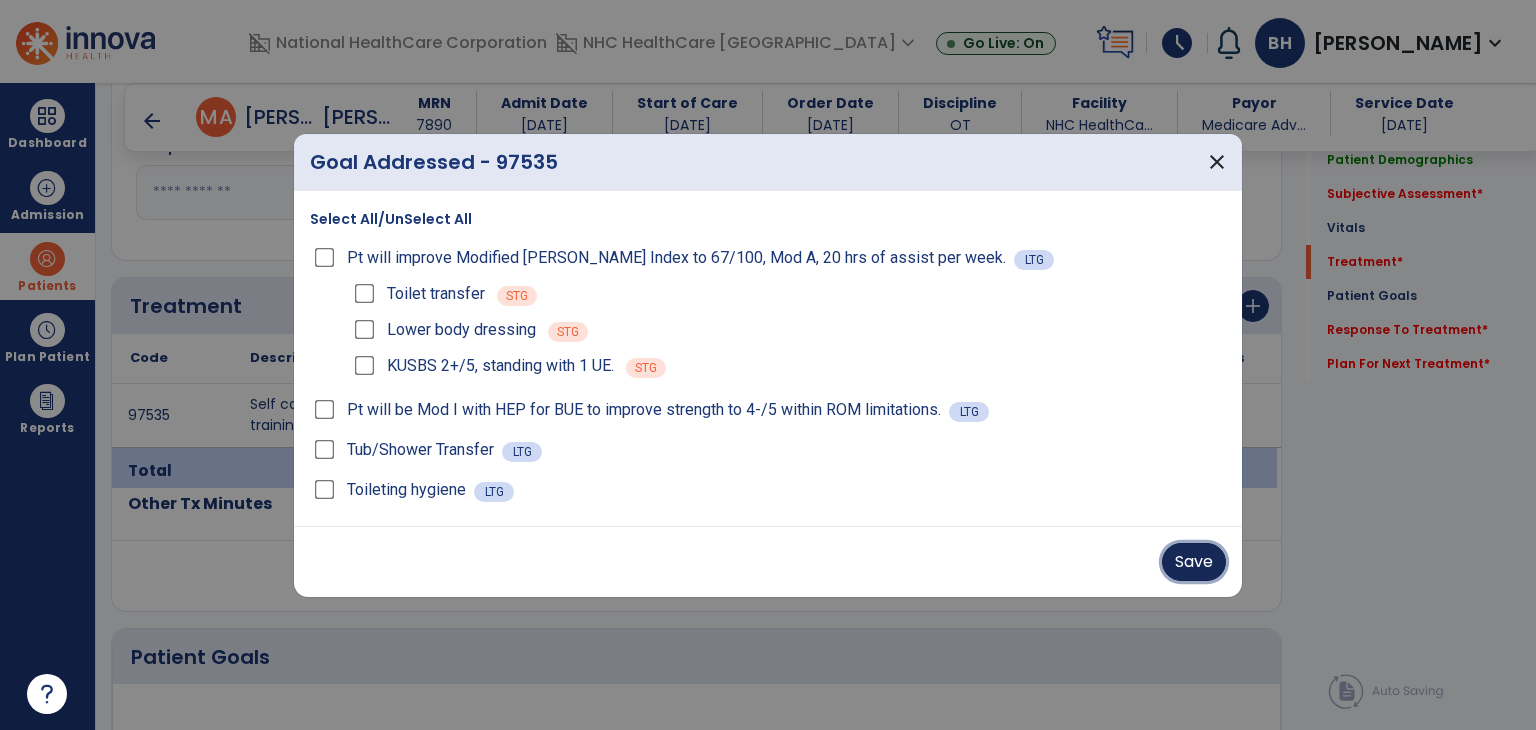 click on "Save" at bounding box center [1194, 562] 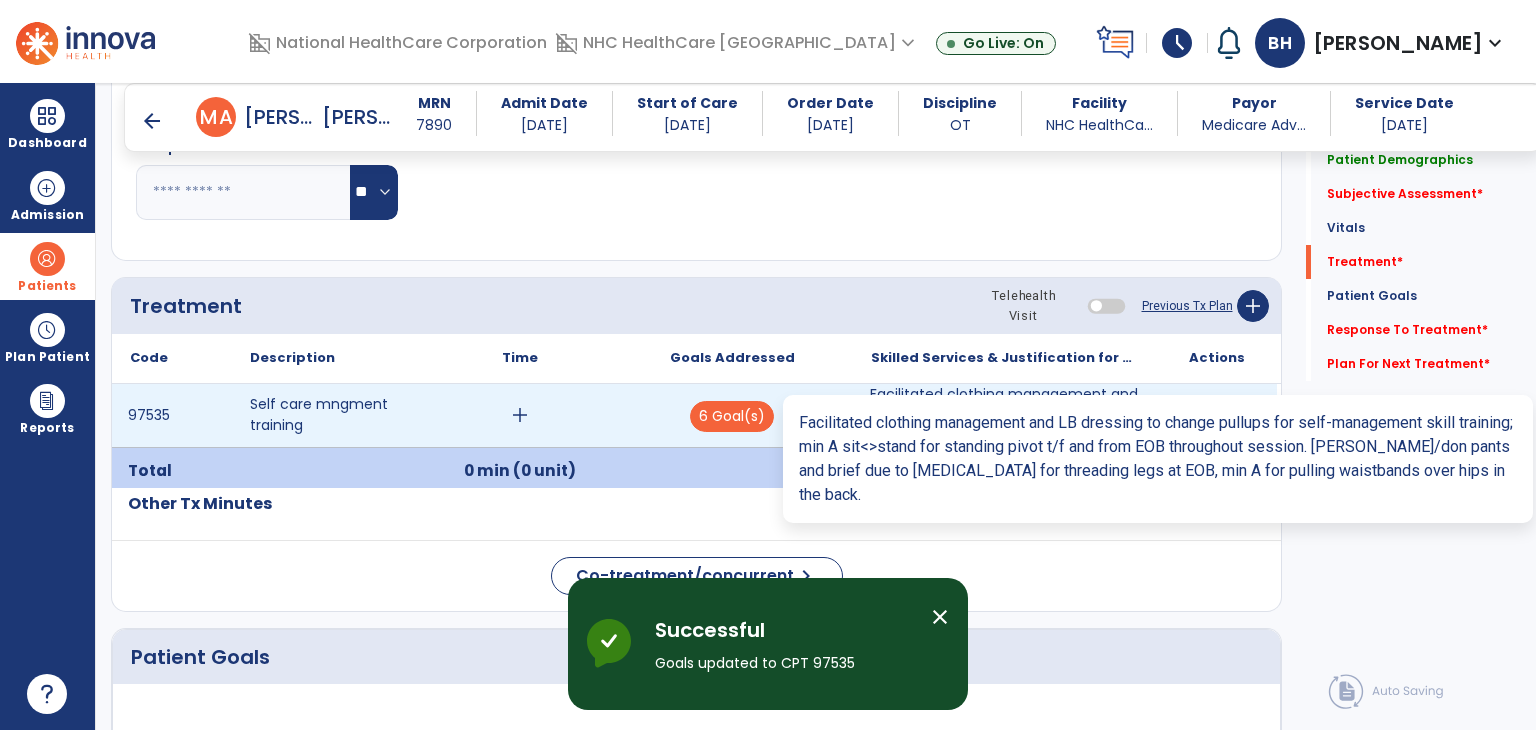 click on "Facilitated clothing management and LB dressing to change pullups for self-management skill training..." at bounding box center (1004, 415) 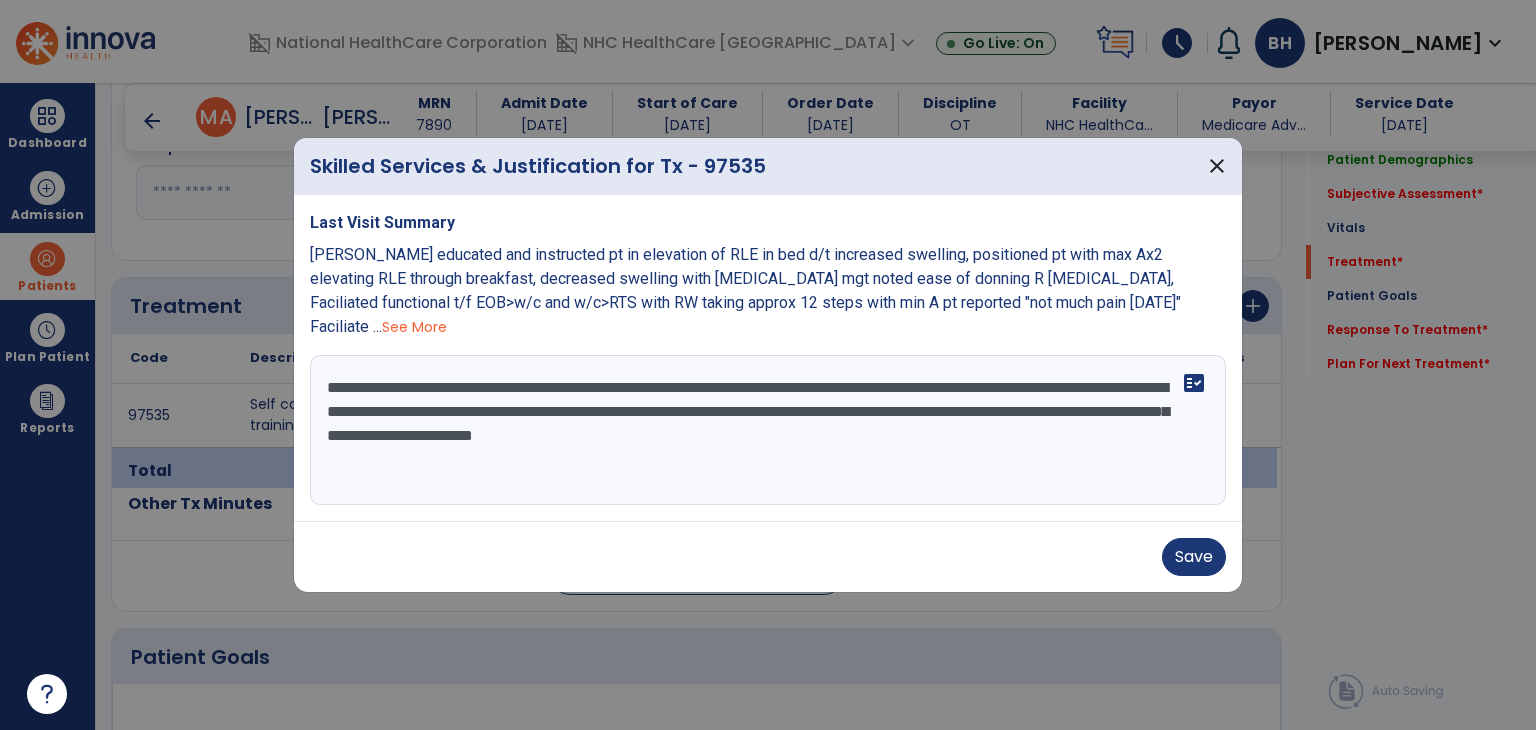drag, startPoint x: 1091, startPoint y: 429, endPoint x: 1080, endPoint y: 417, distance: 16.27882 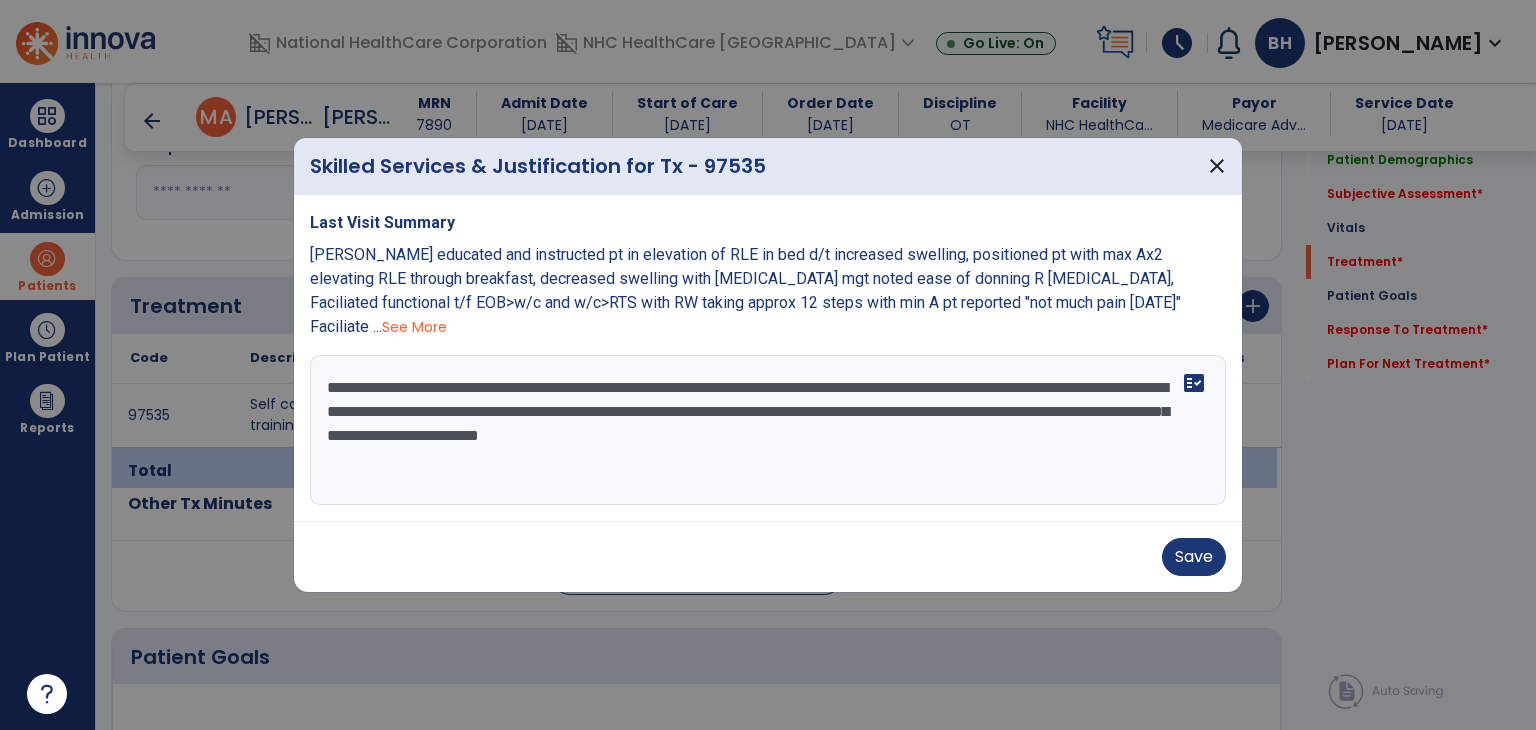 click on "**********" at bounding box center [768, 430] 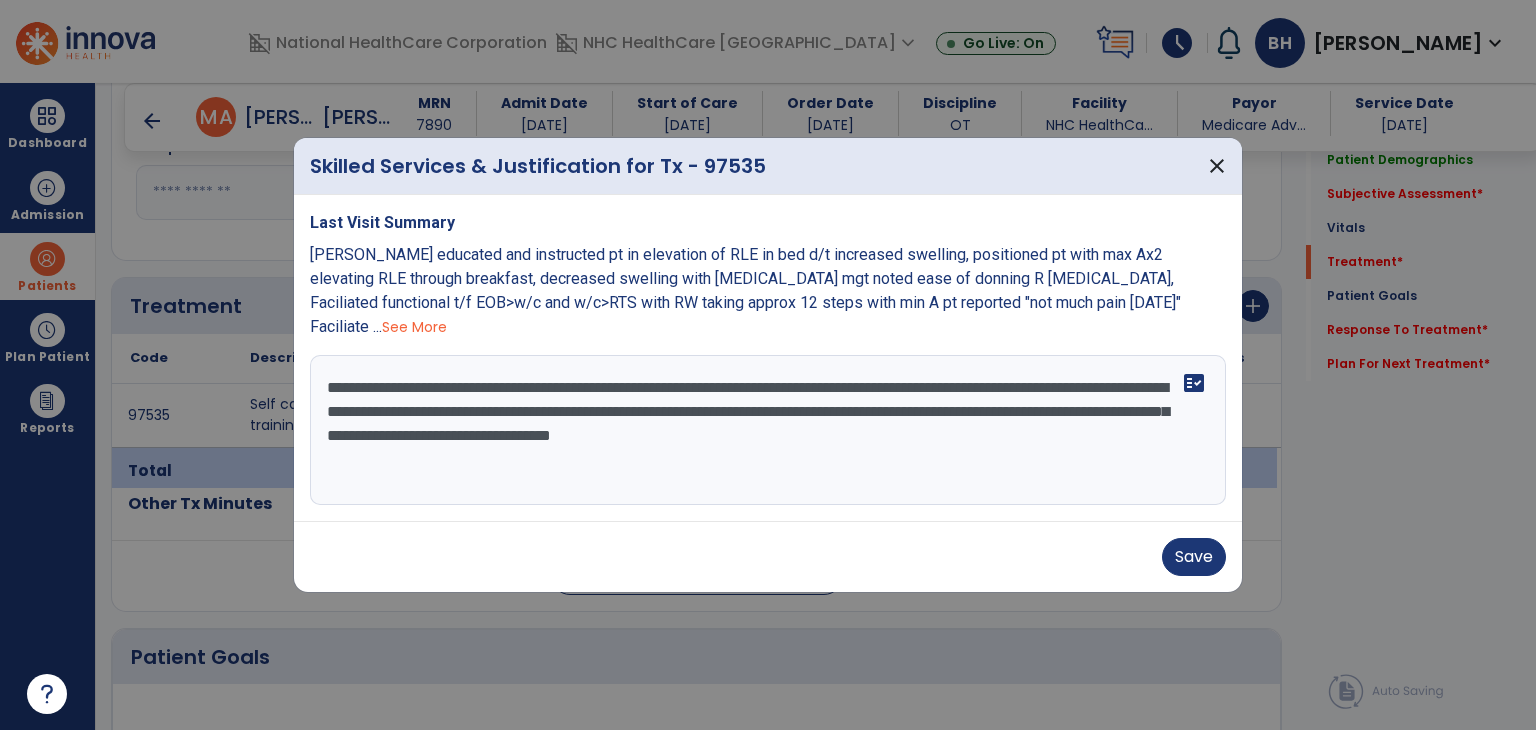 click on "**********" at bounding box center (768, 430) 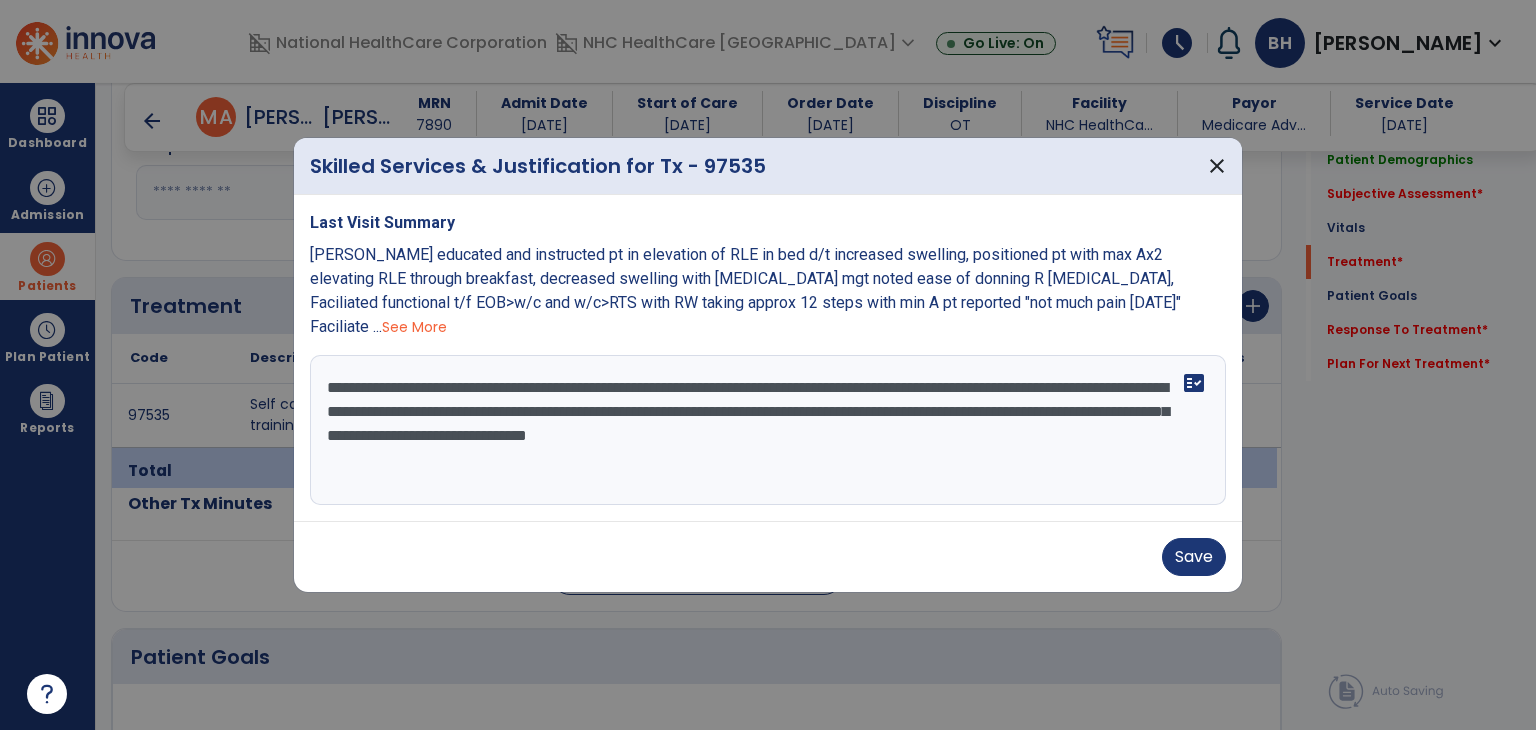 click on "**********" at bounding box center (768, 430) 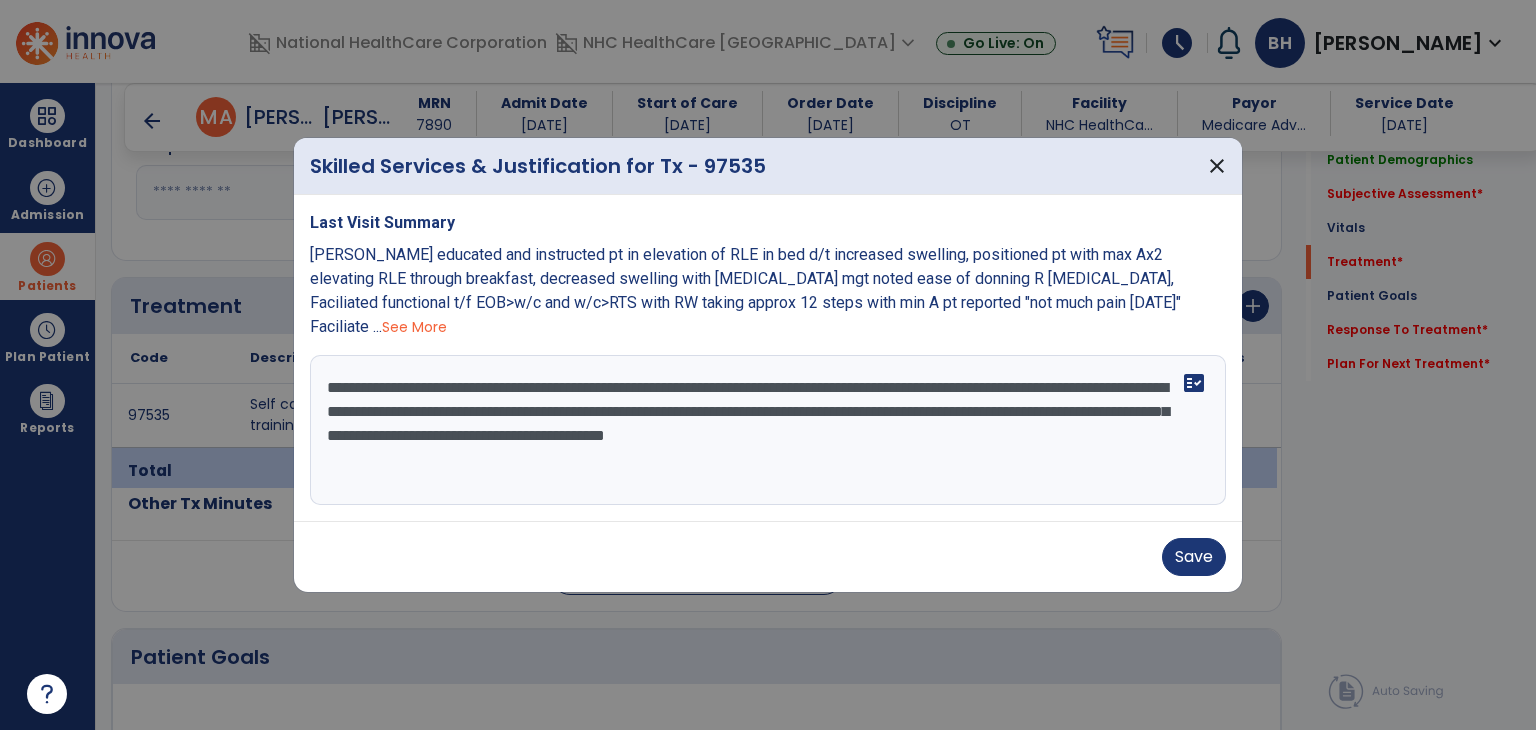 click on "**********" at bounding box center [768, 430] 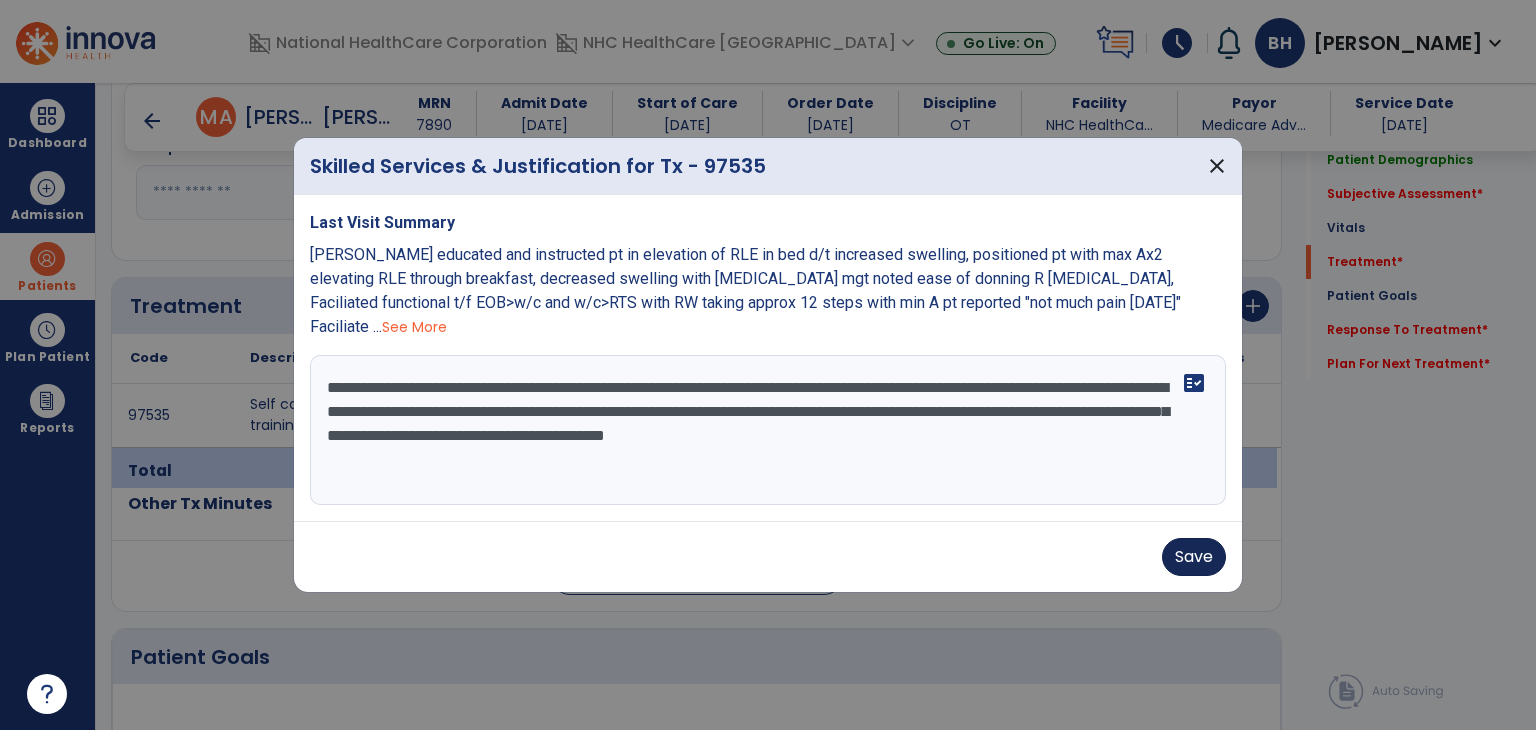 type on "**********" 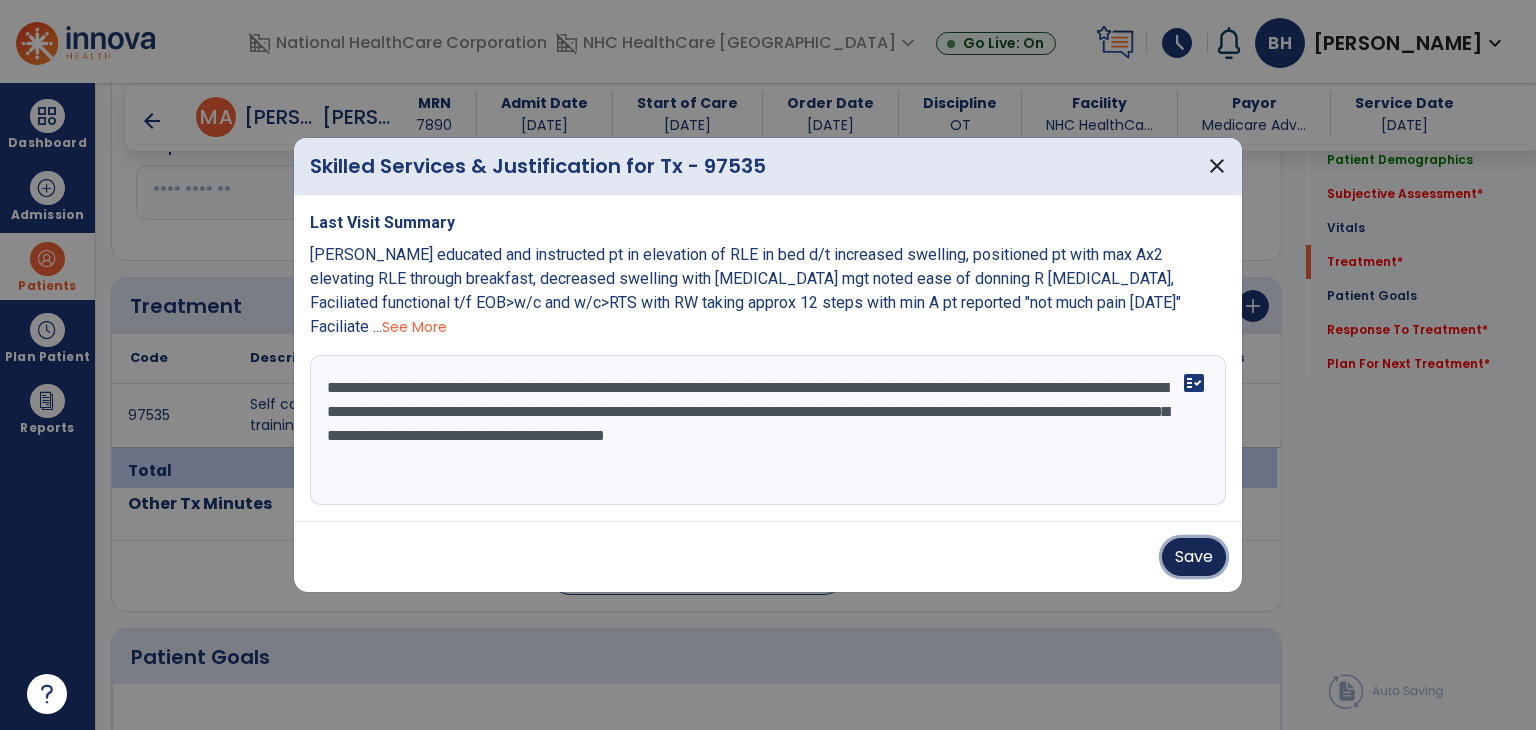 click on "Save" at bounding box center [1194, 557] 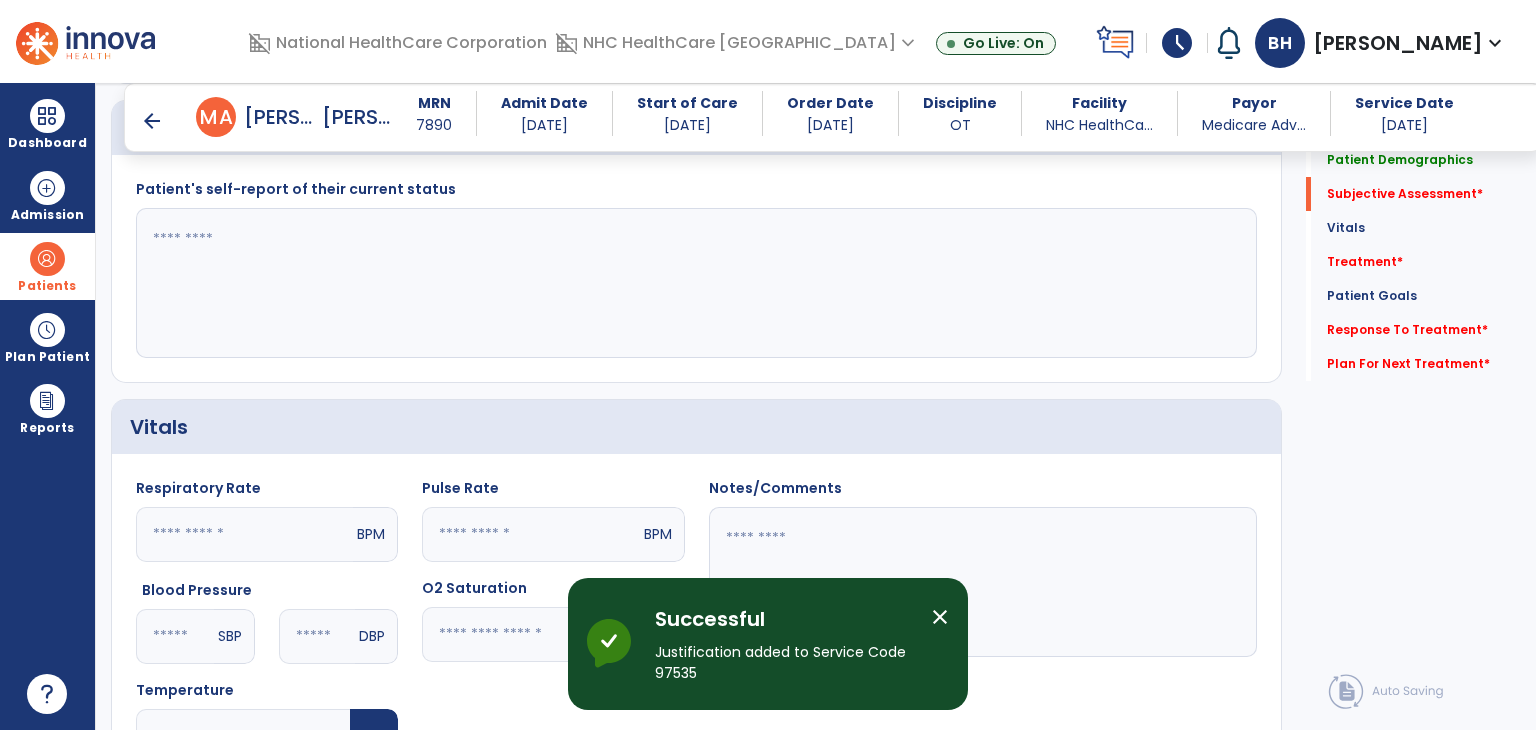 scroll, scrollTop: 424, scrollLeft: 0, axis: vertical 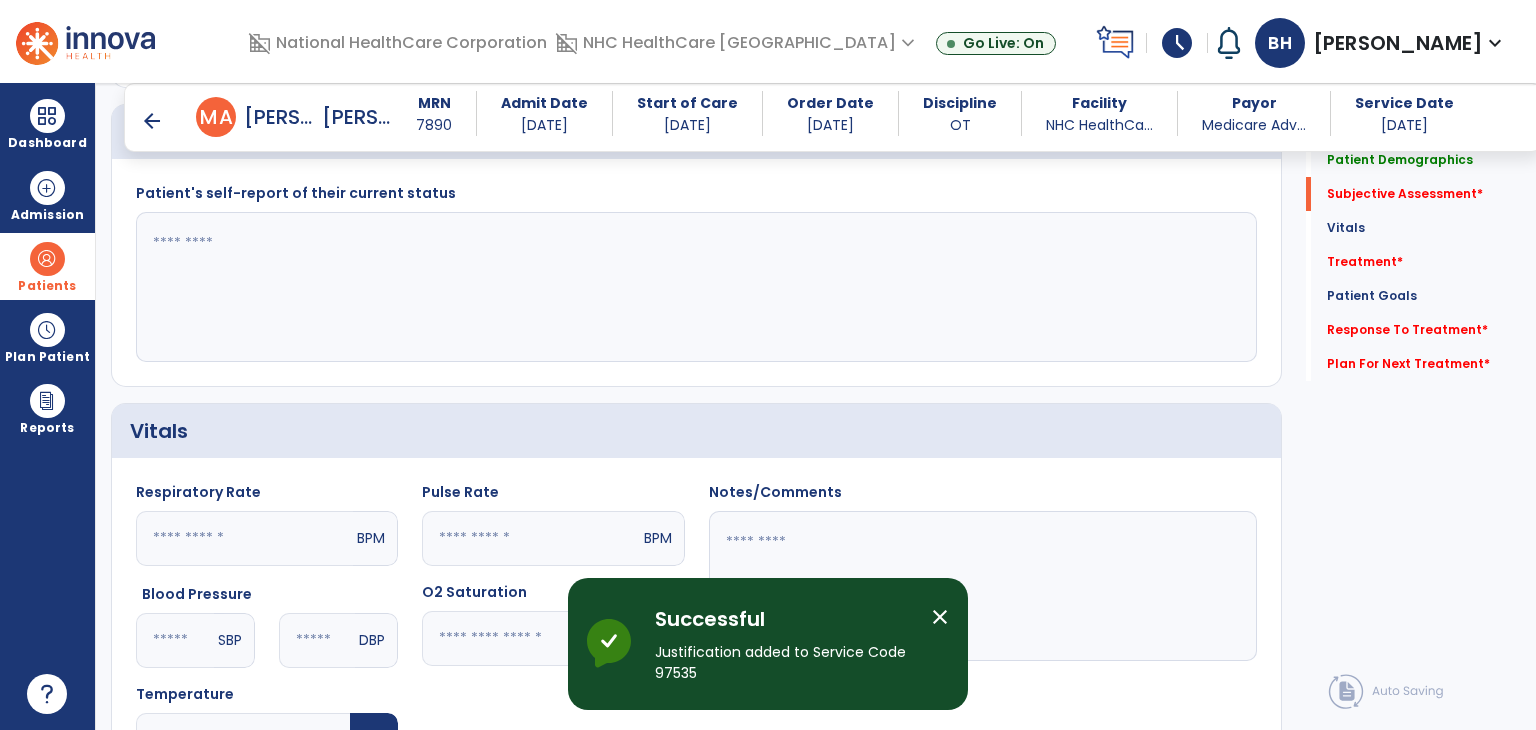 click 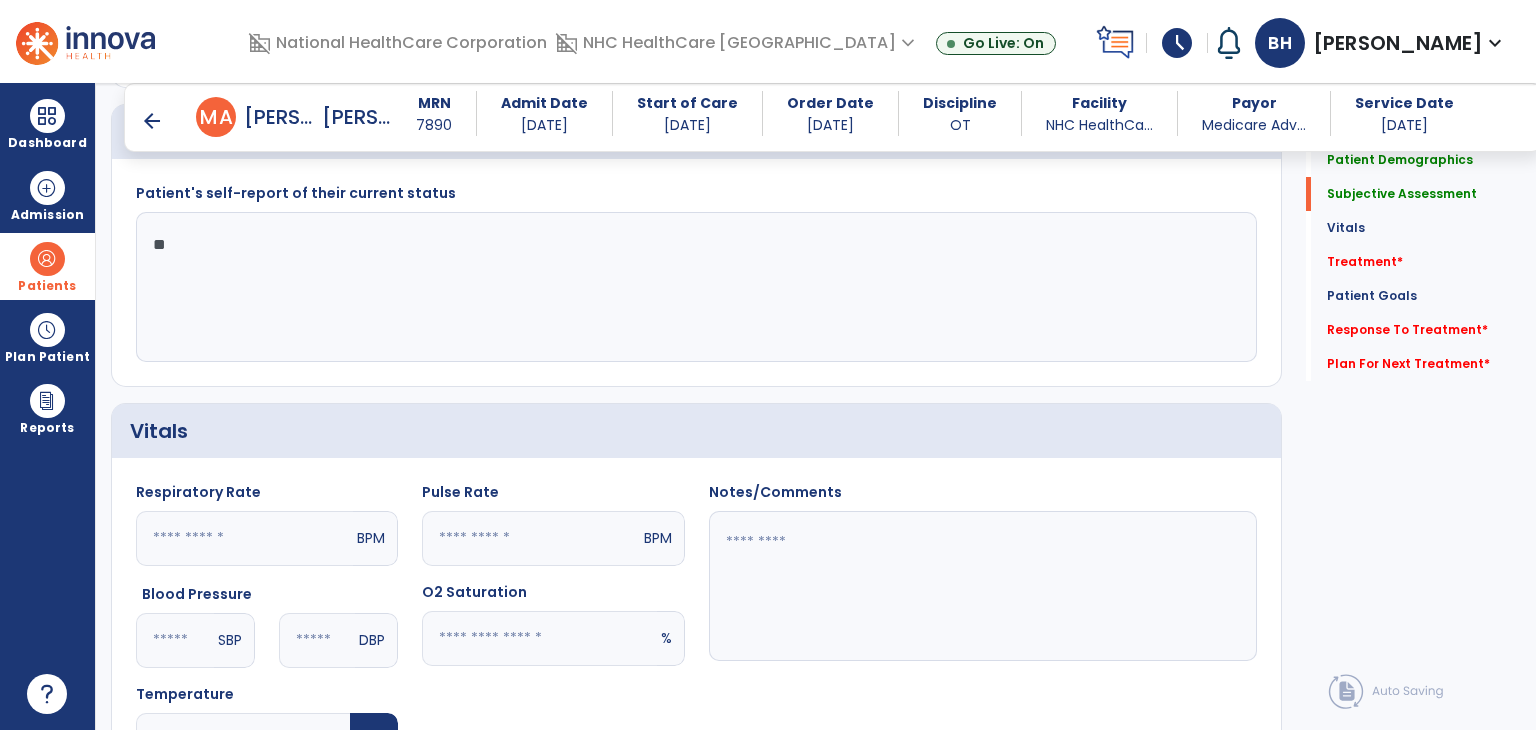 type on "*" 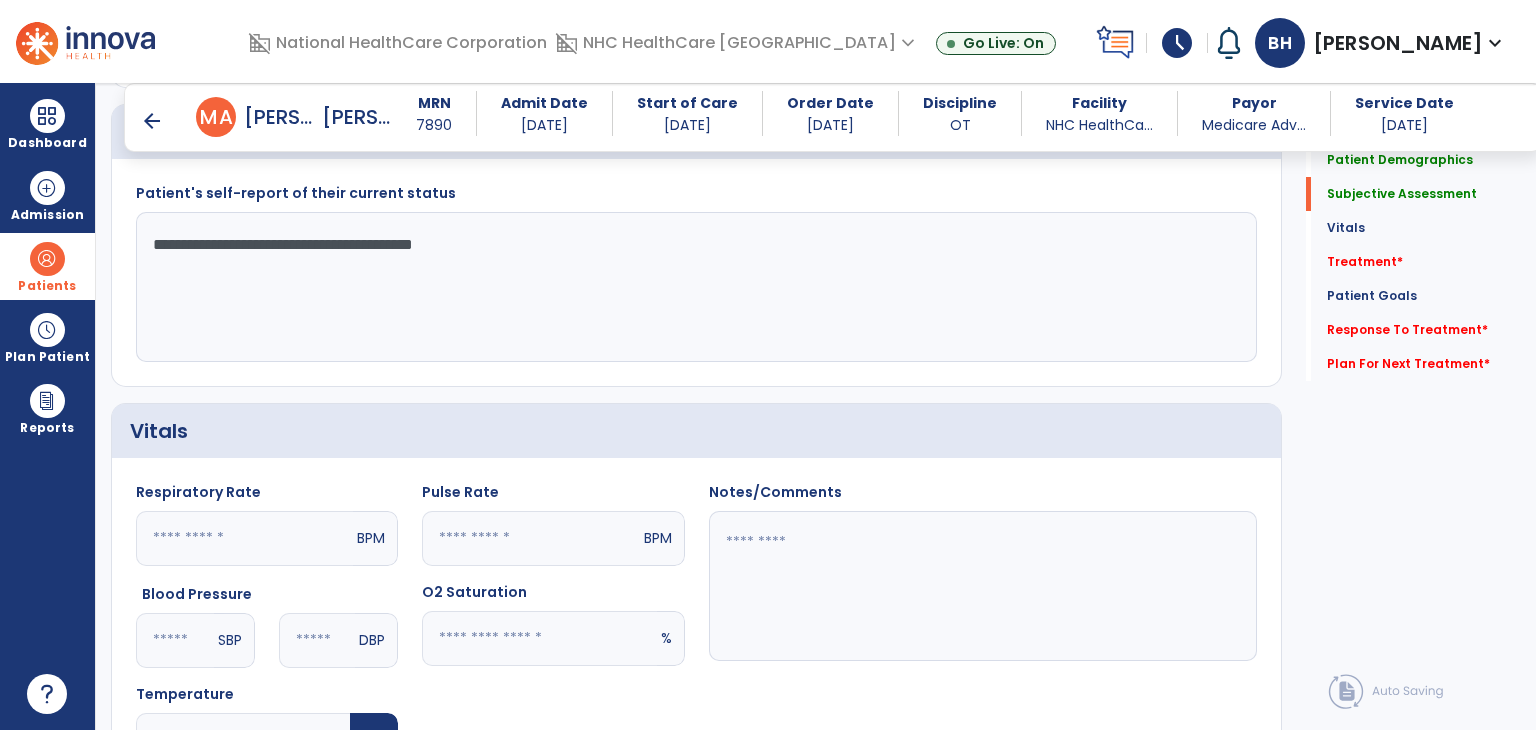 type on "**********" 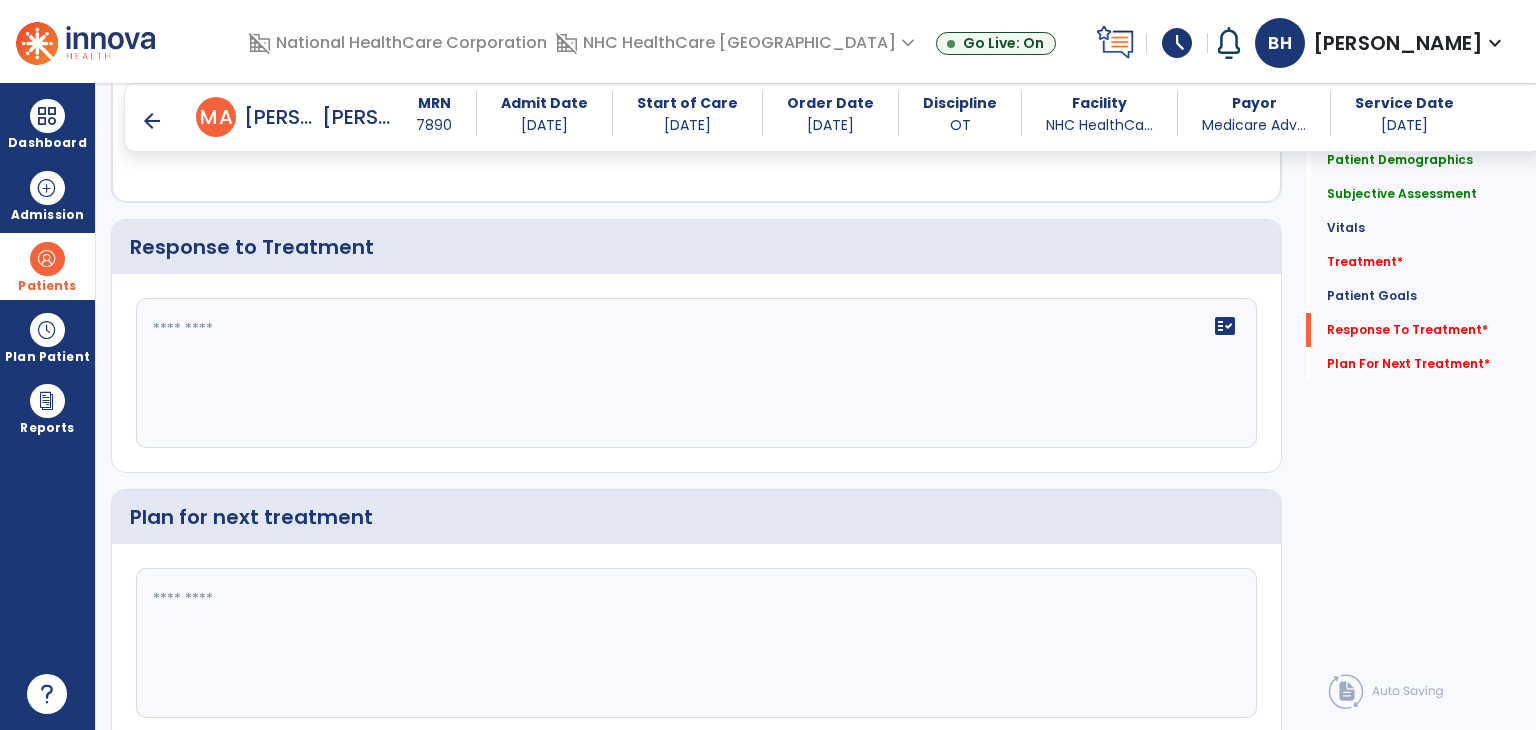 scroll, scrollTop: 2800, scrollLeft: 0, axis: vertical 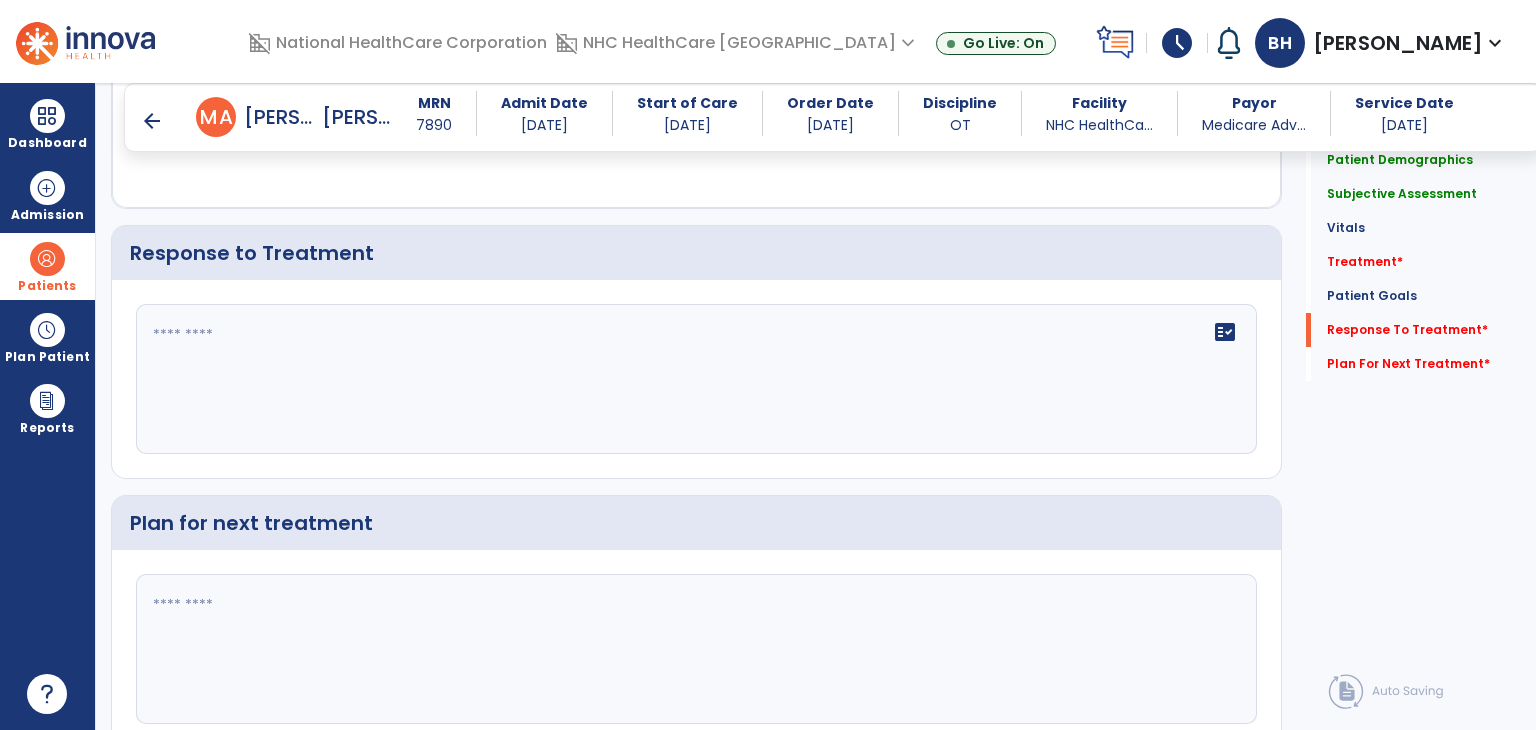 click on "fact_check" 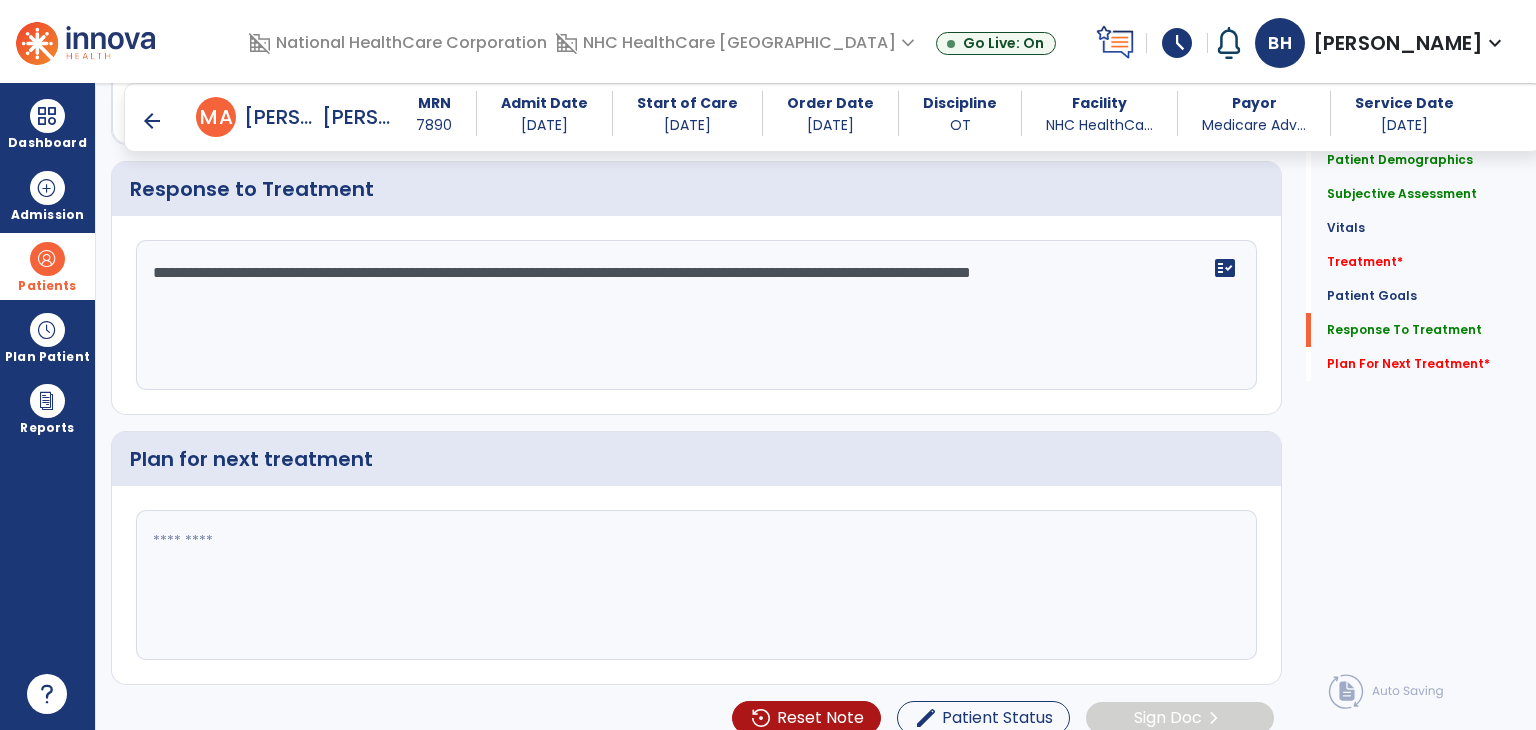 scroll, scrollTop: 2864, scrollLeft: 0, axis: vertical 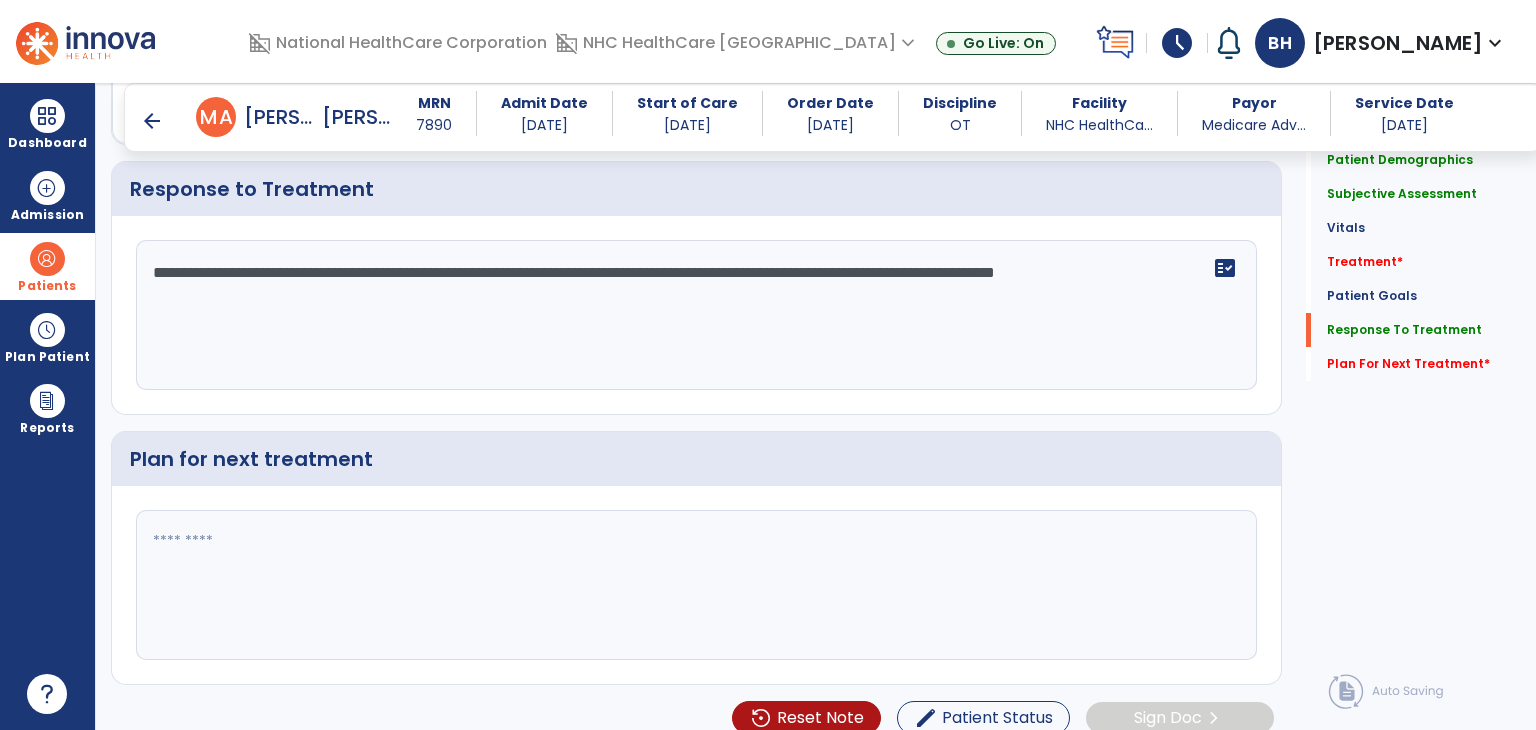 type on "**********" 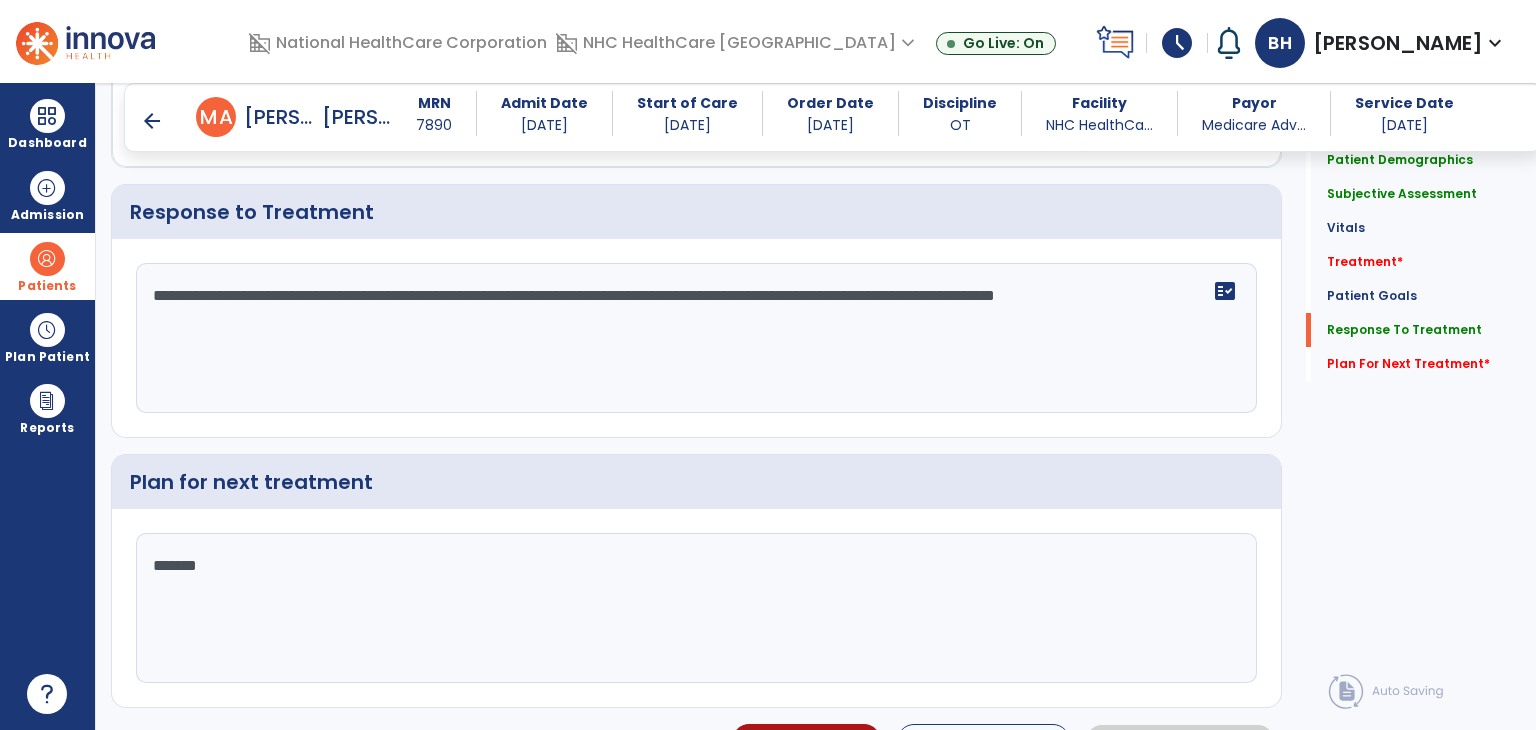 scroll, scrollTop: 2864, scrollLeft: 0, axis: vertical 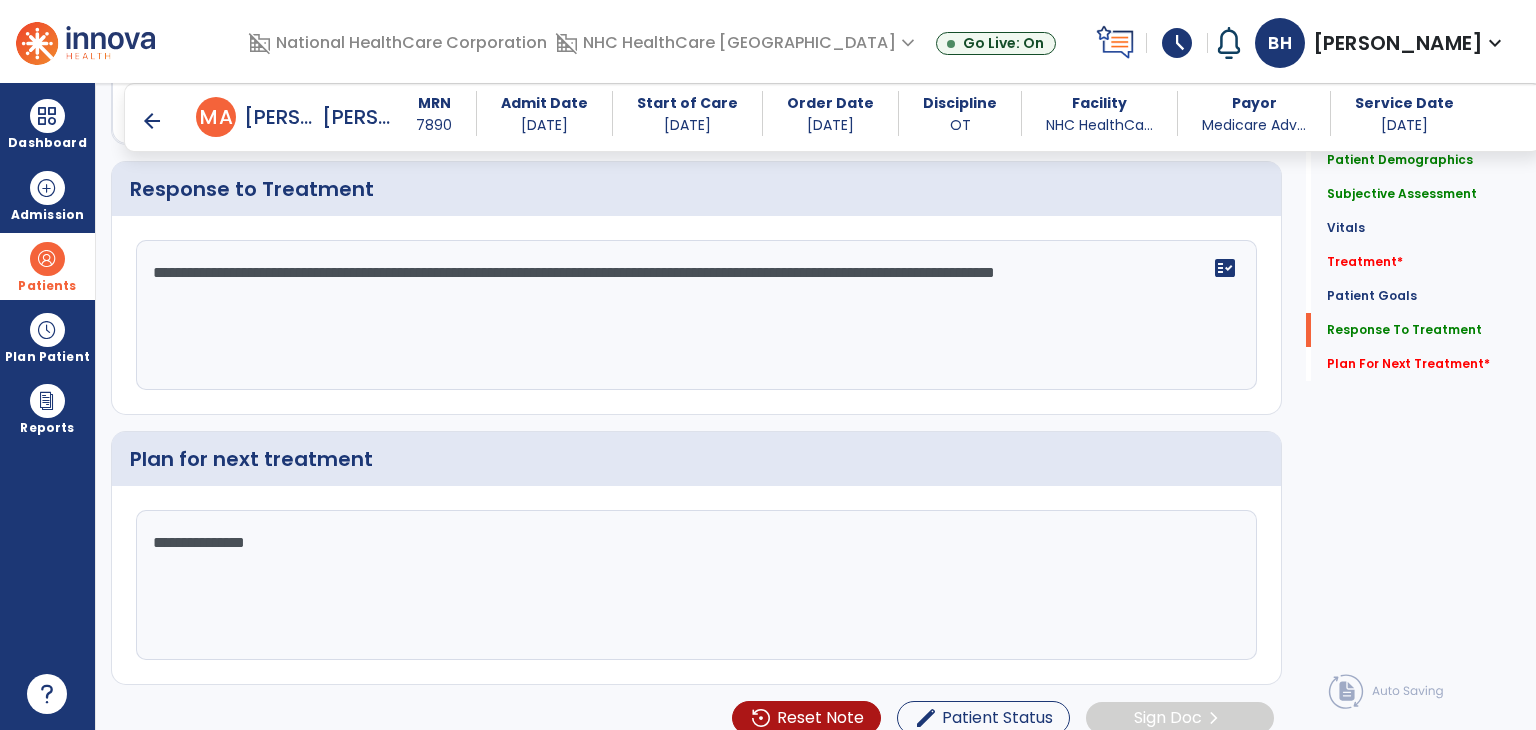 type on "**********" 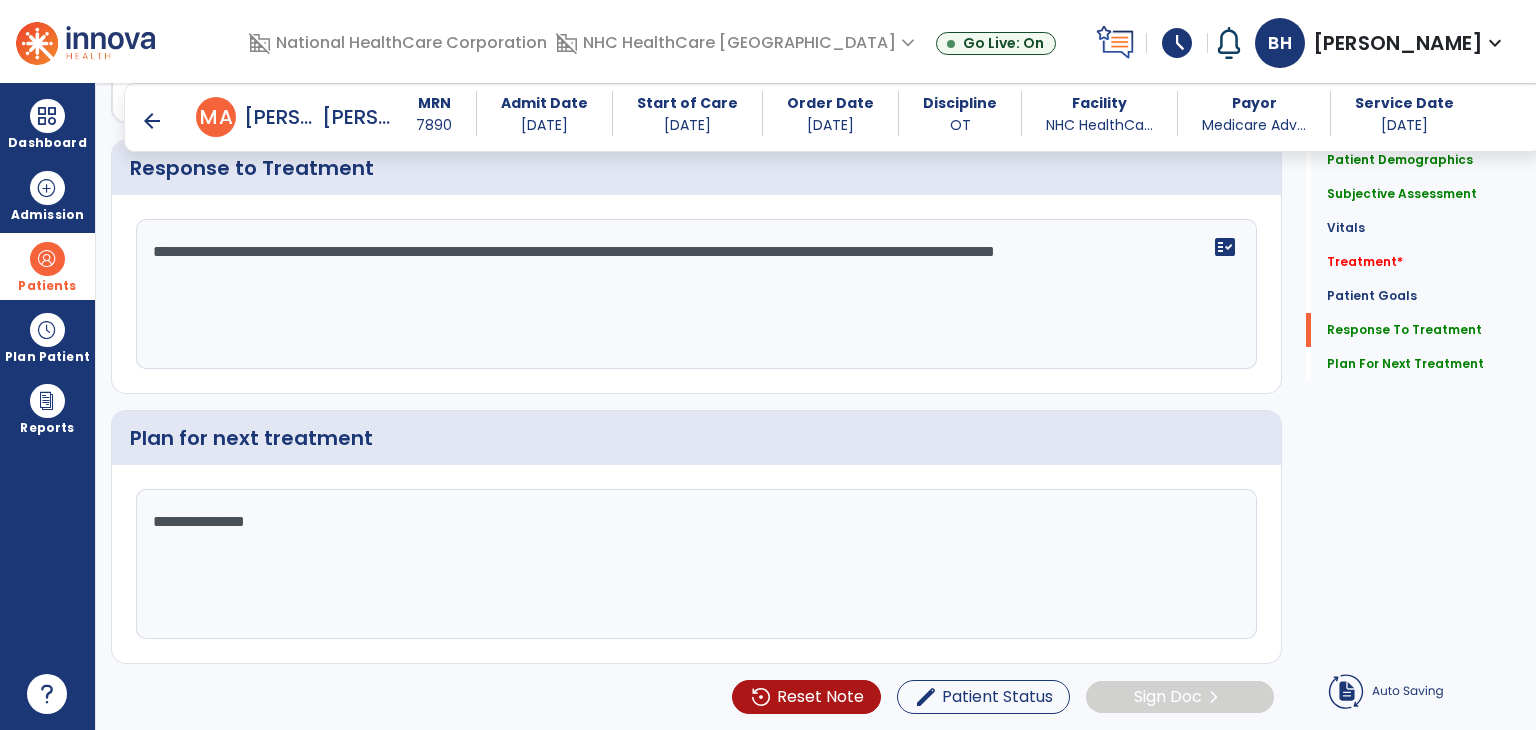 scroll, scrollTop: 2841, scrollLeft: 0, axis: vertical 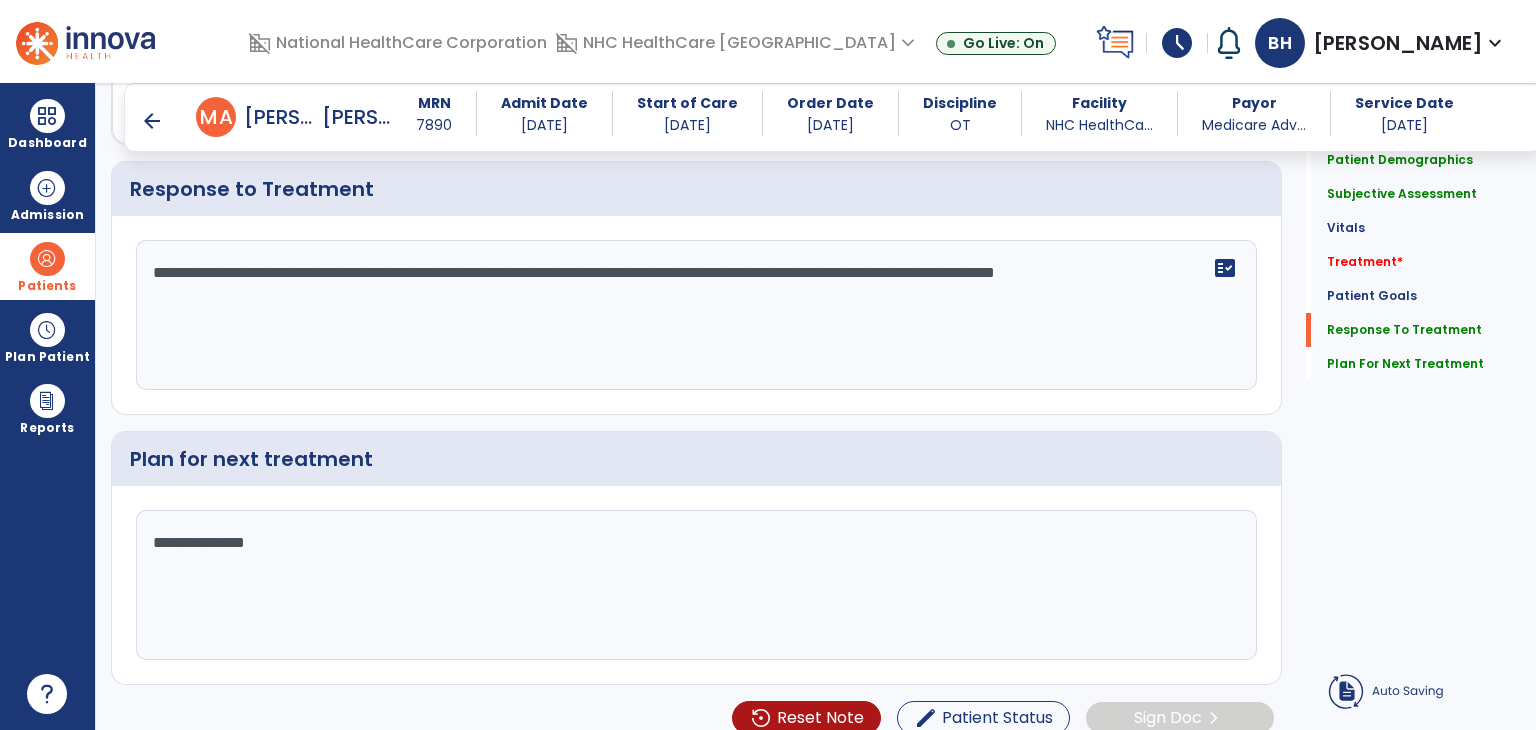 click on "arrow_back" at bounding box center (152, 121) 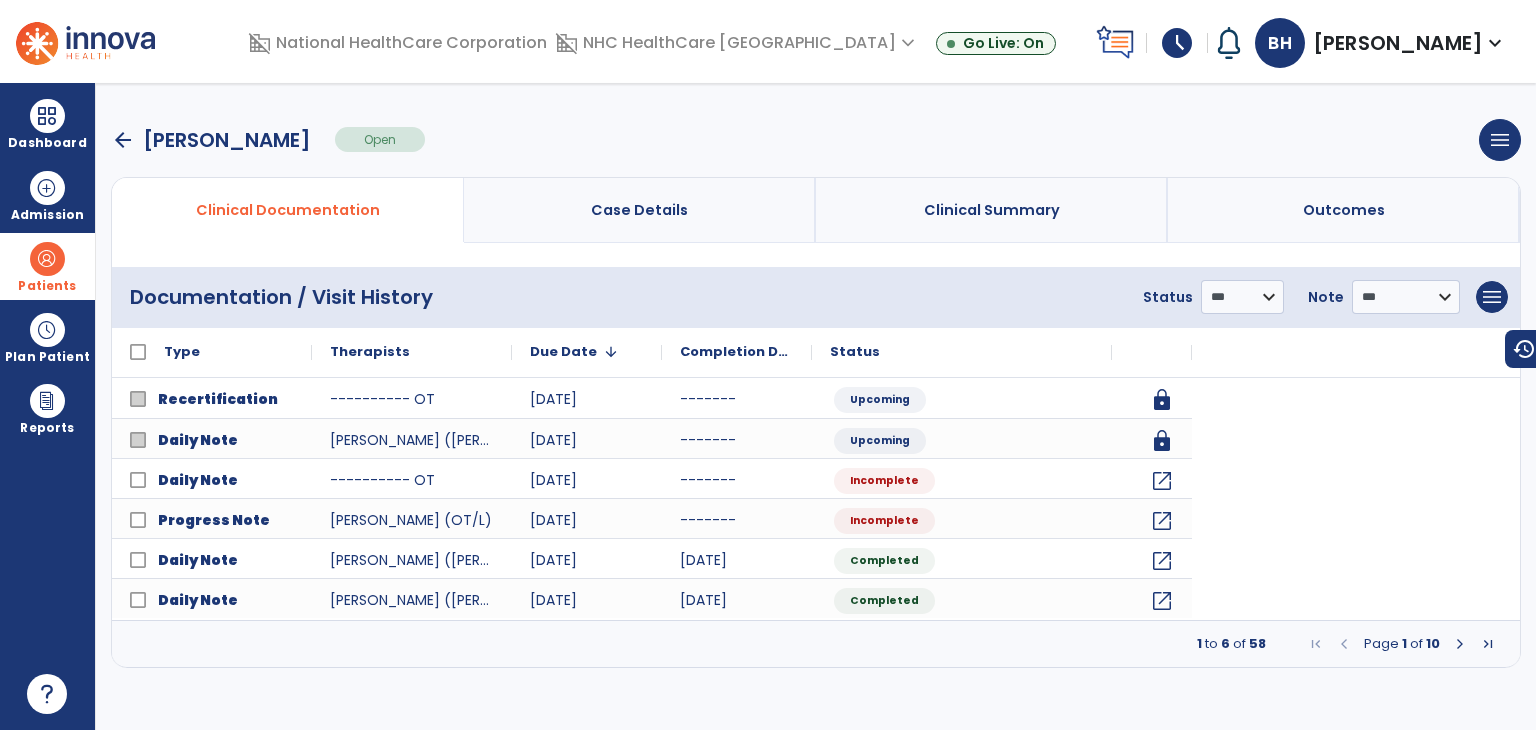 scroll, scrollTop: 0, scrollLeft: 0, axis: both 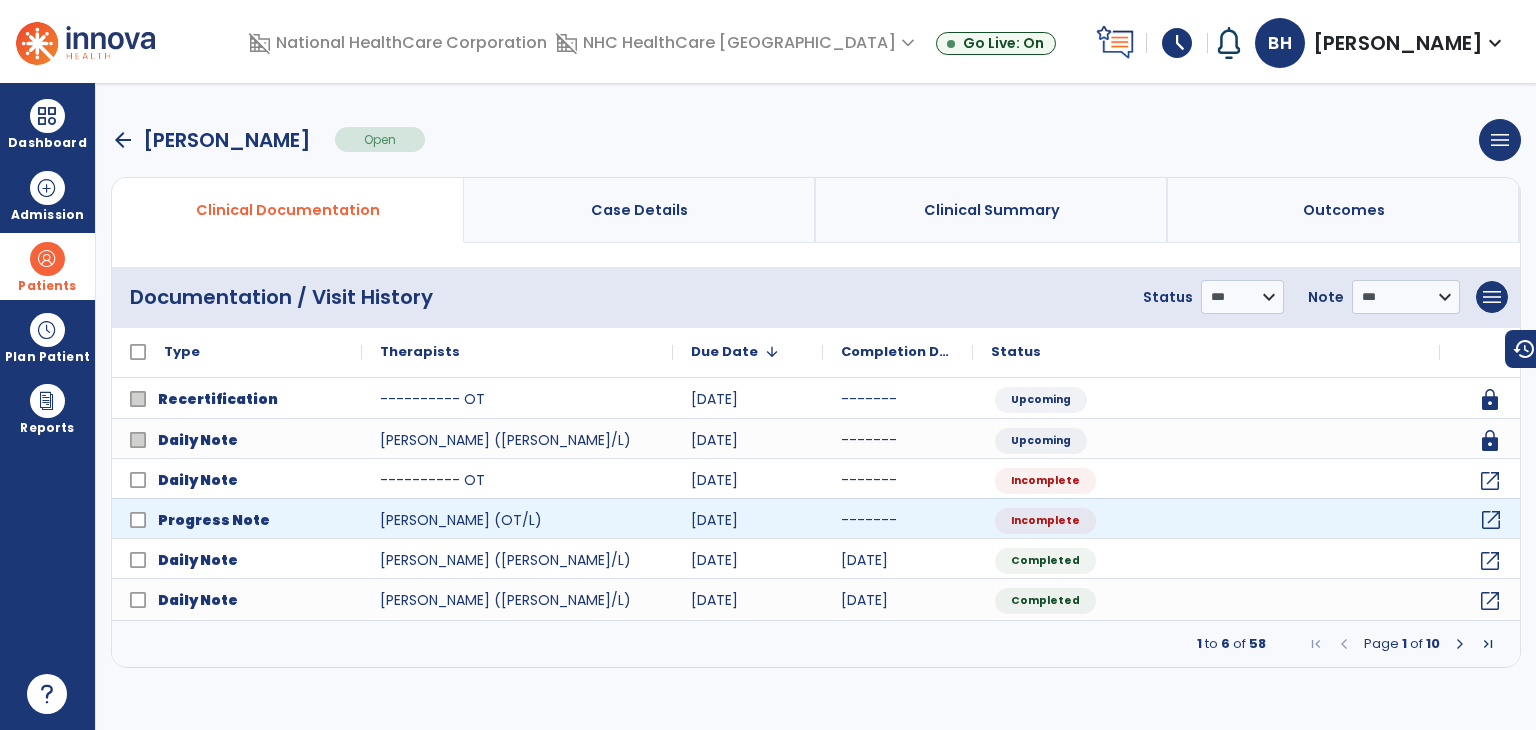 click on "open_in_new" 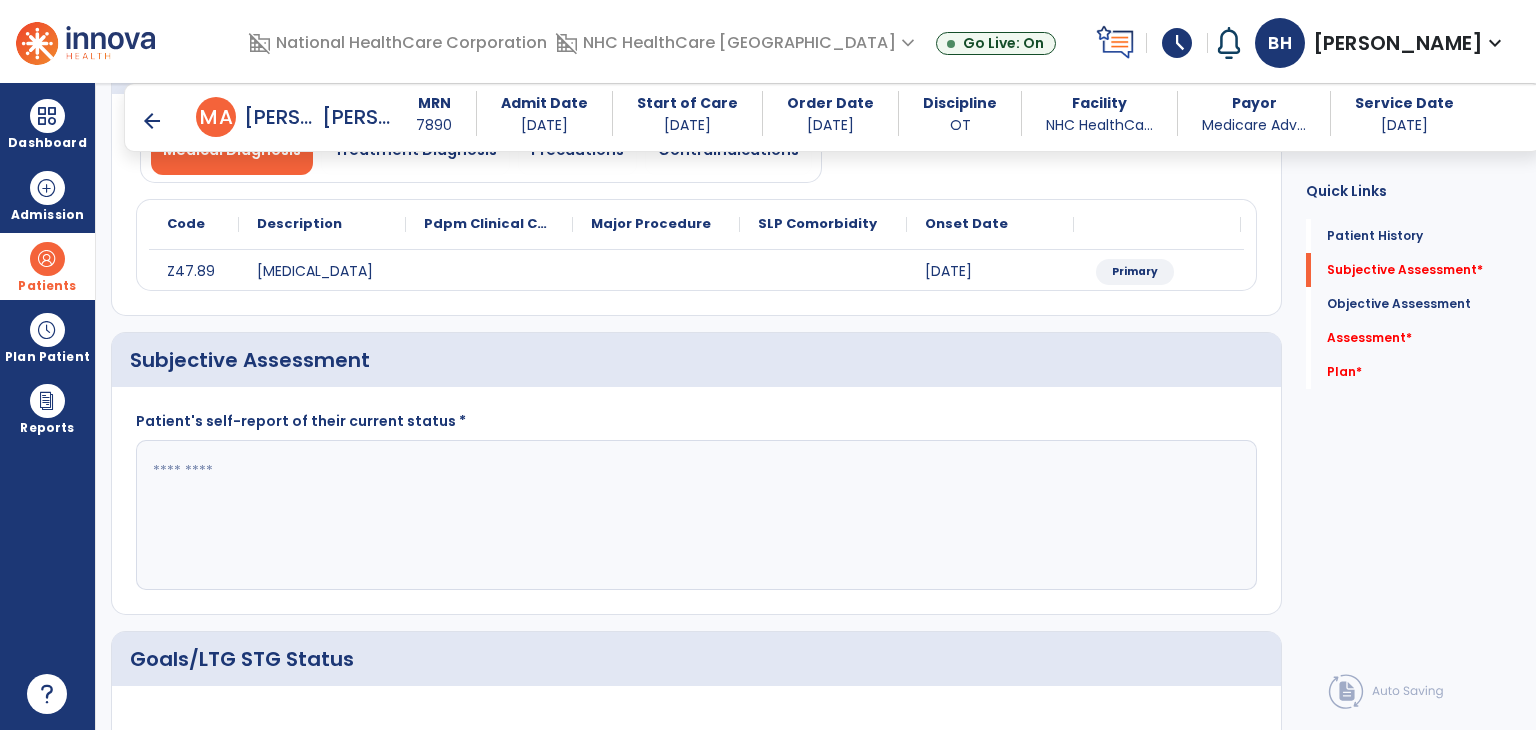 scroll, scrollTop: 204, scrollLeft: 0, axis: vertical 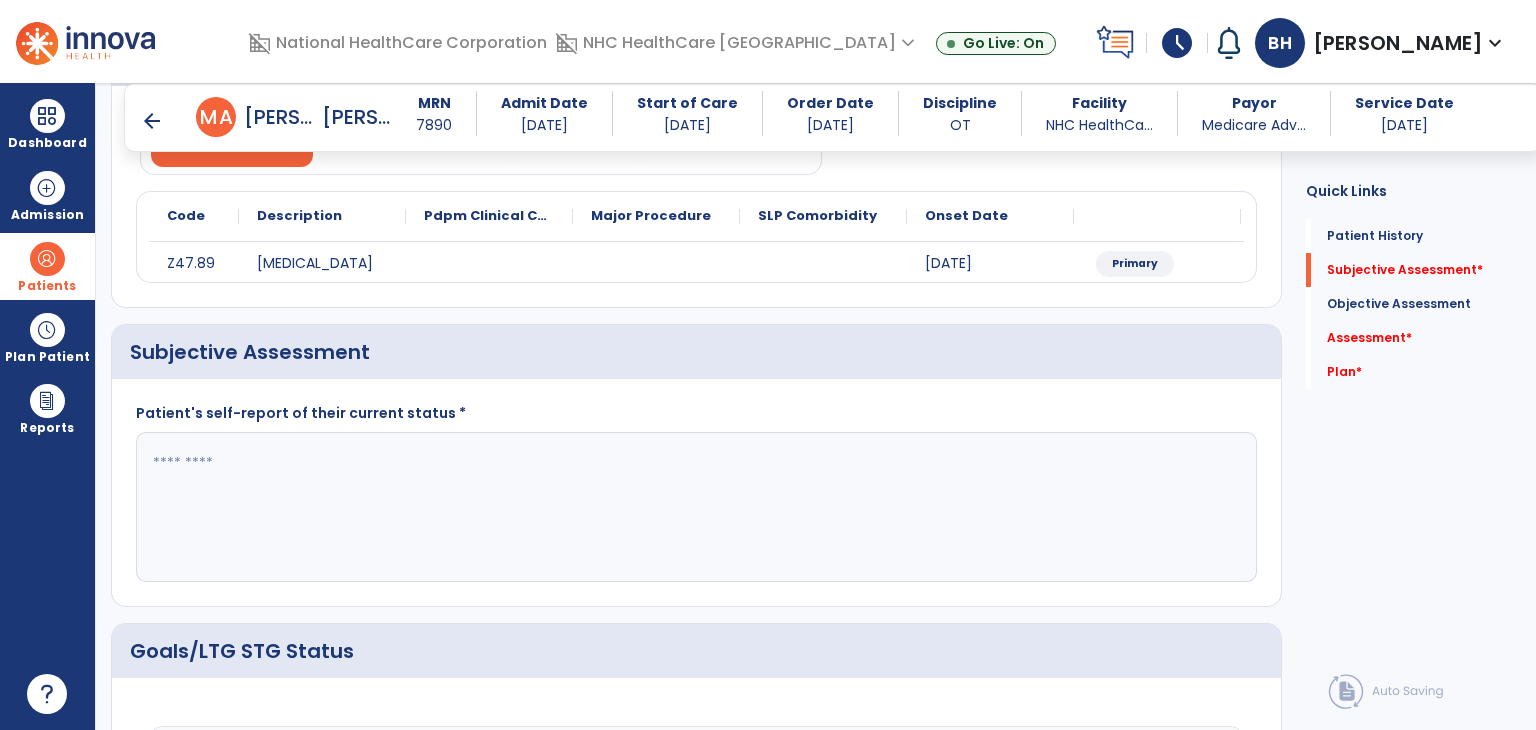 click 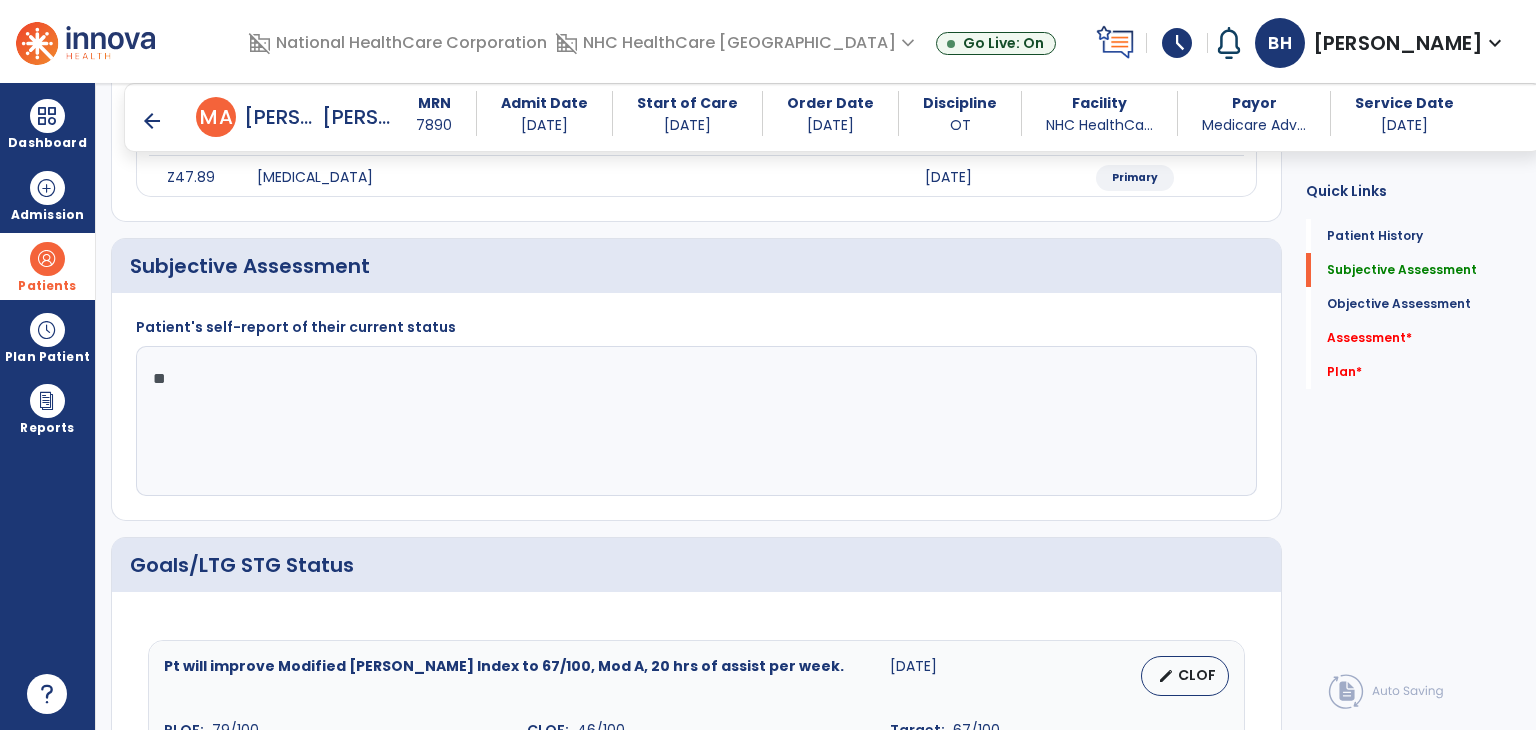 type on "*" 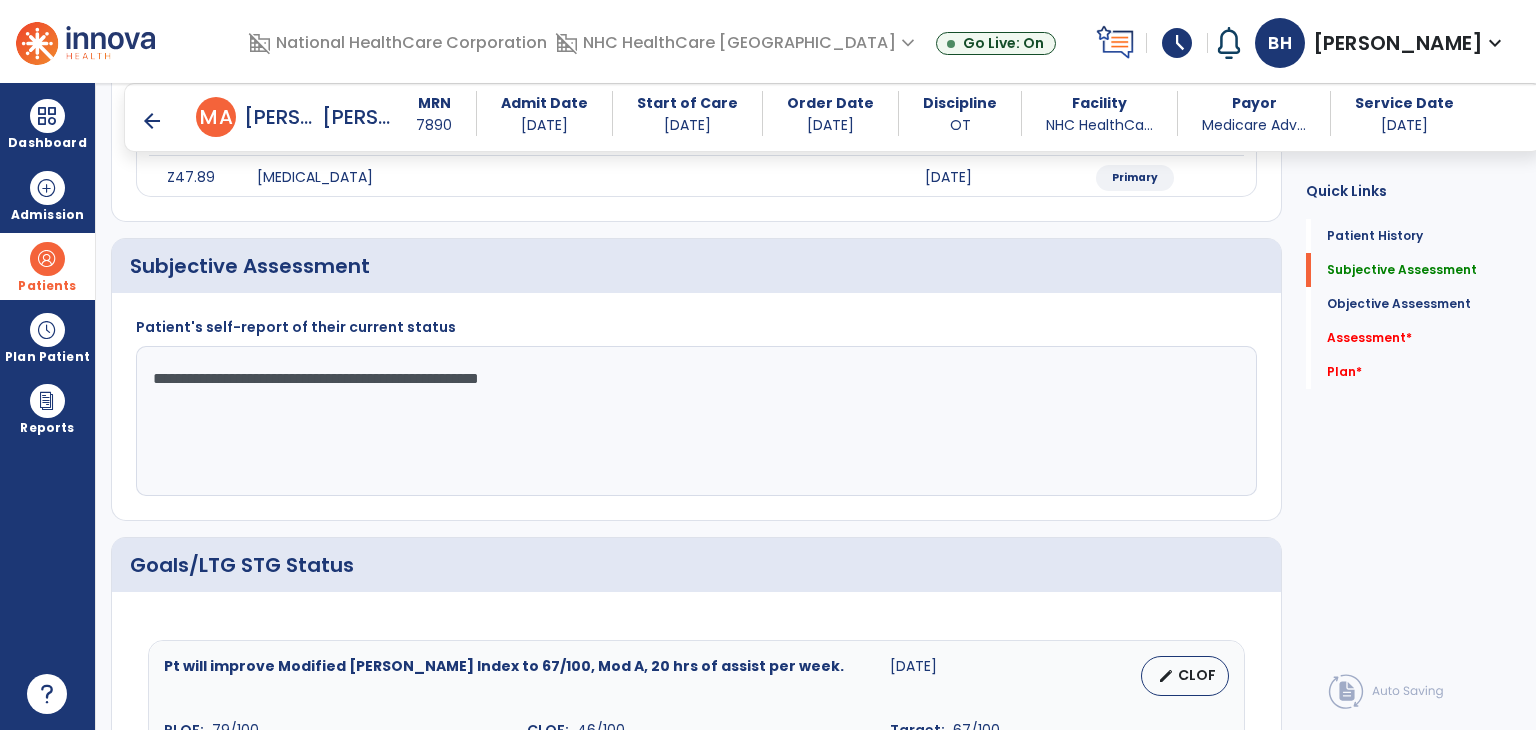 click on "**********" 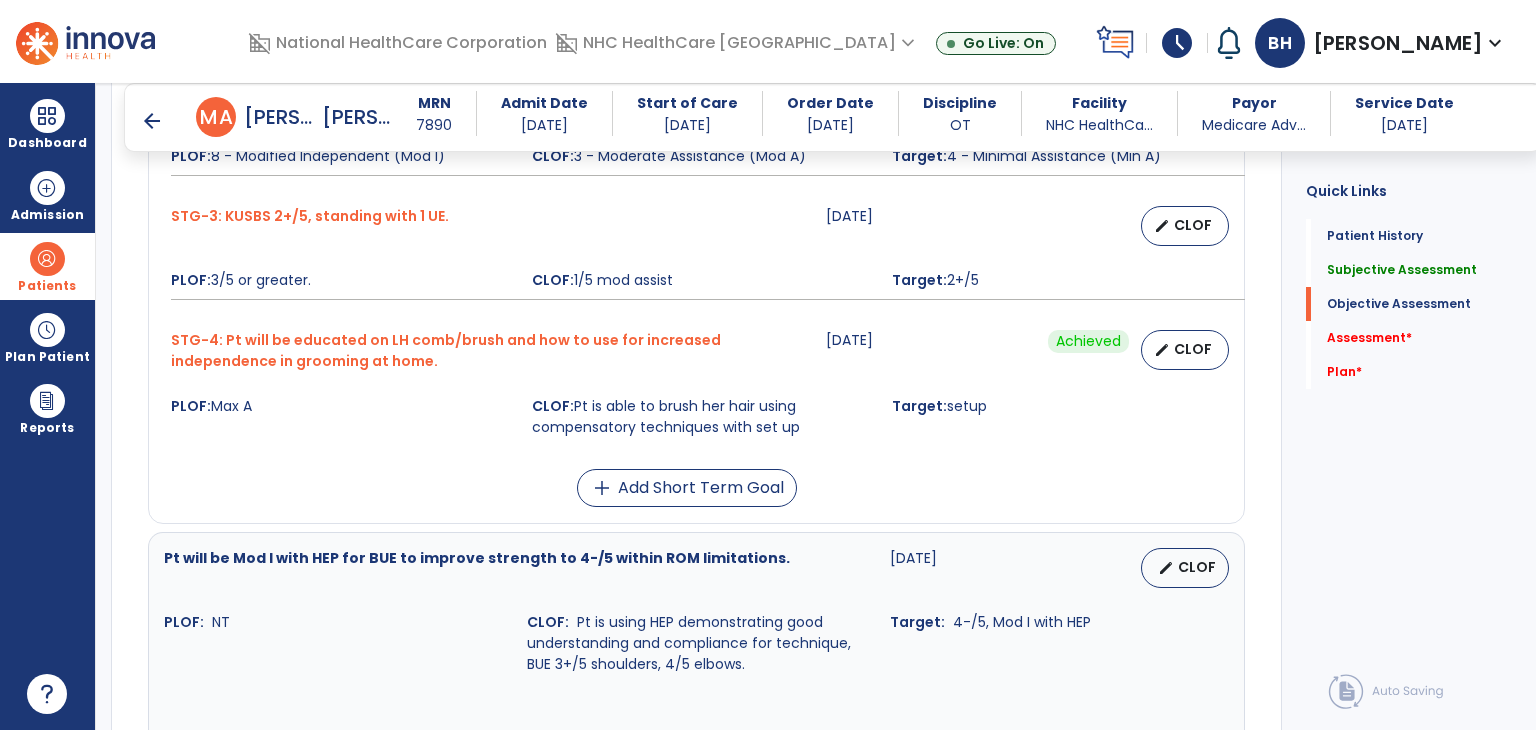 type on "**********" 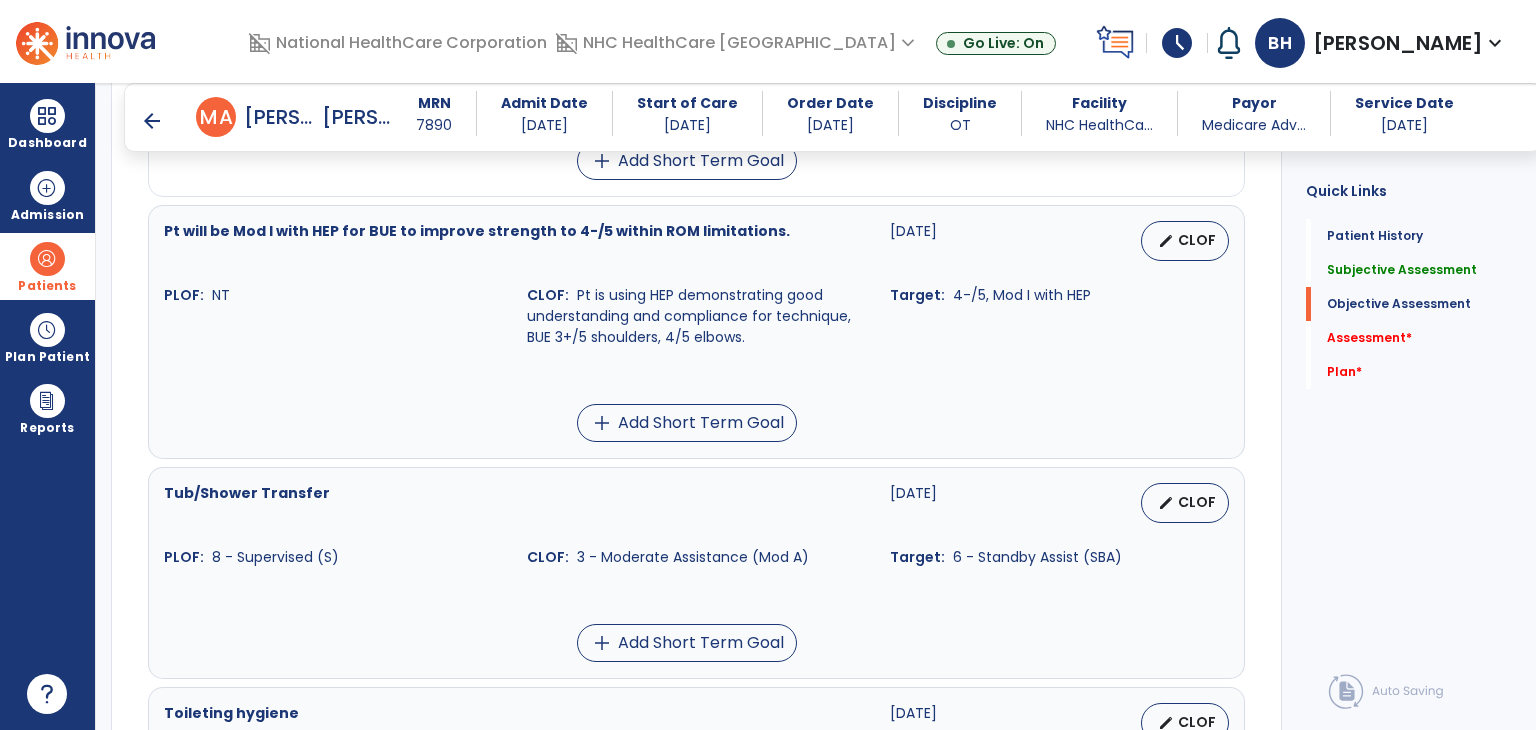 scroll, scrollTop: 1410, scrollLeft: 0, axis: vertical 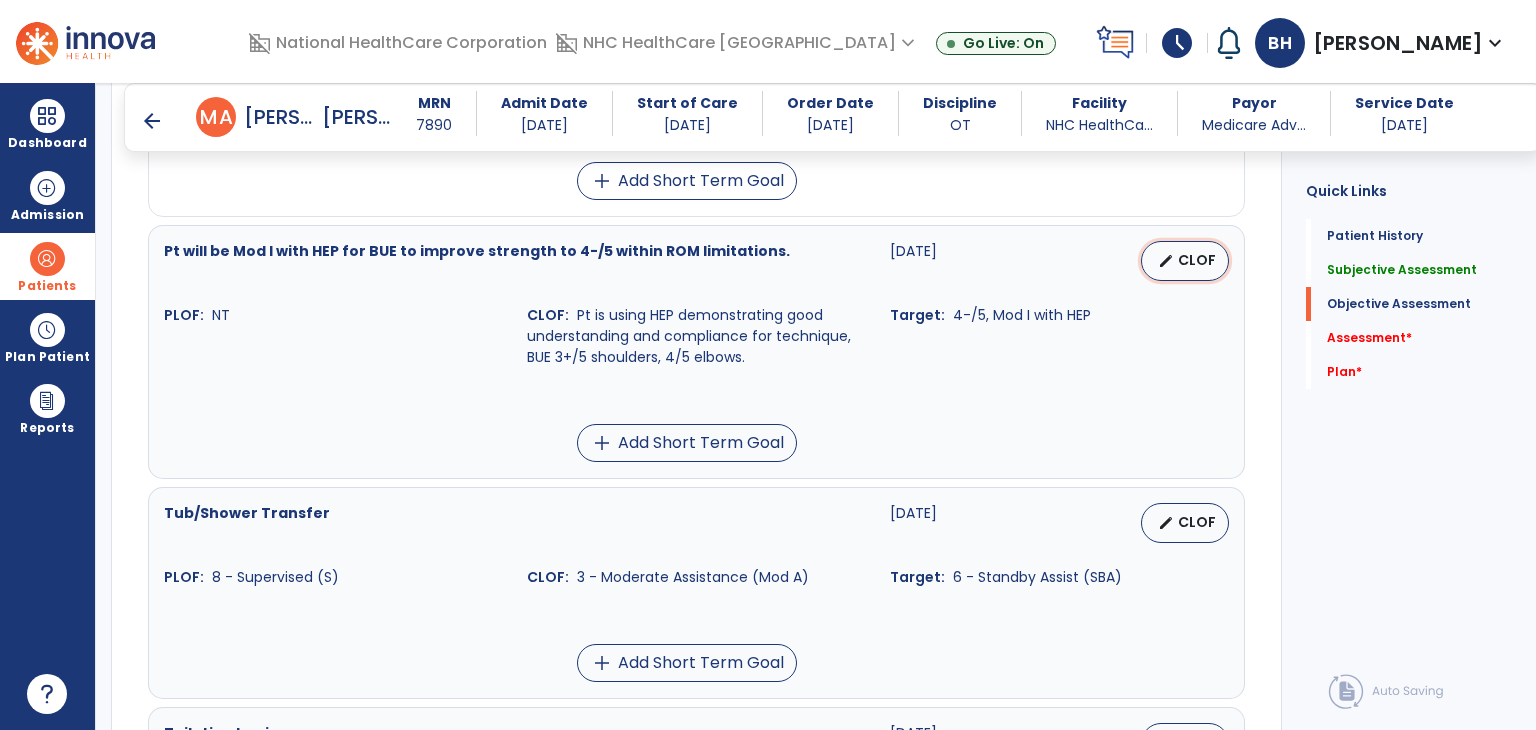 click on "CLOF" at bounding box center [1197, 260] 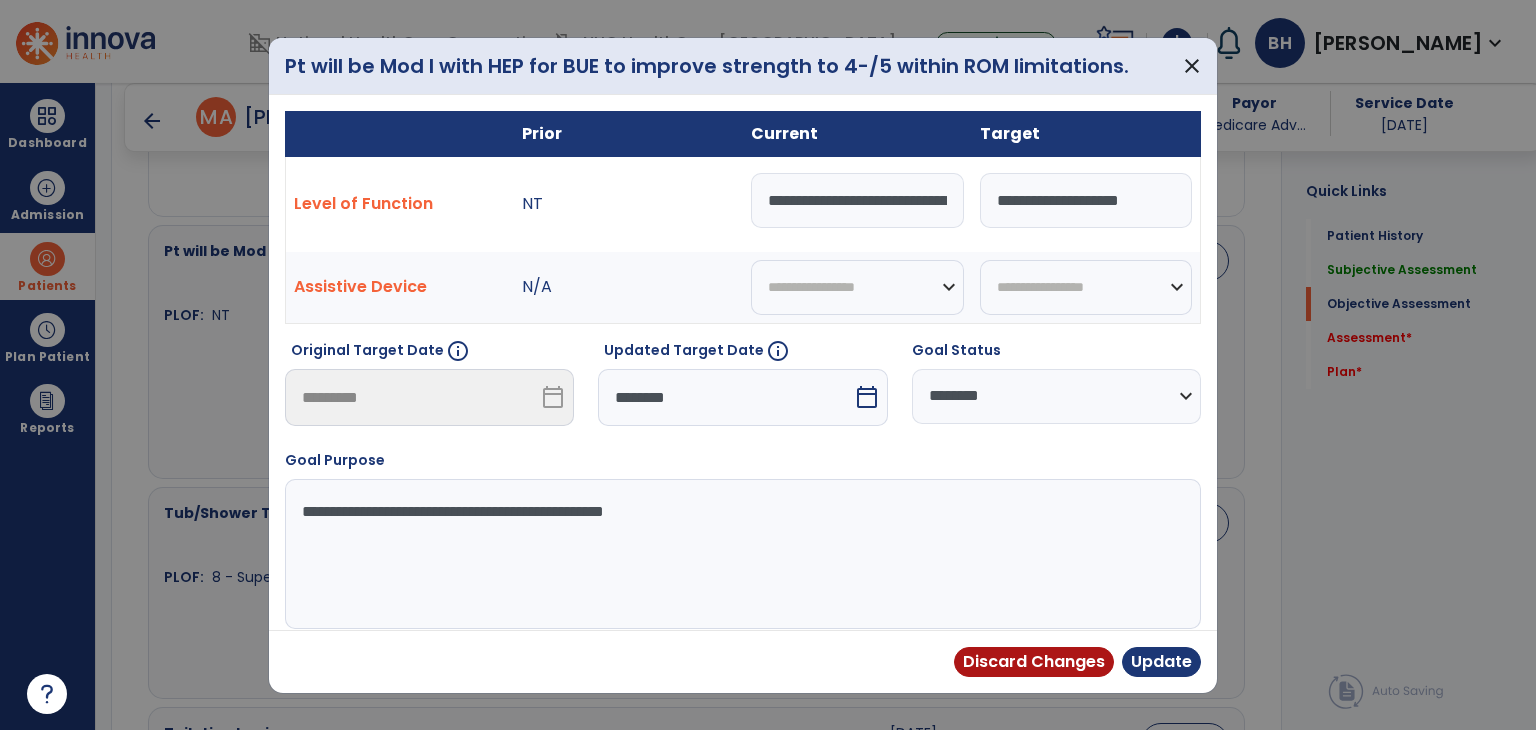 click on "**********" at bounding box center [857, 200] 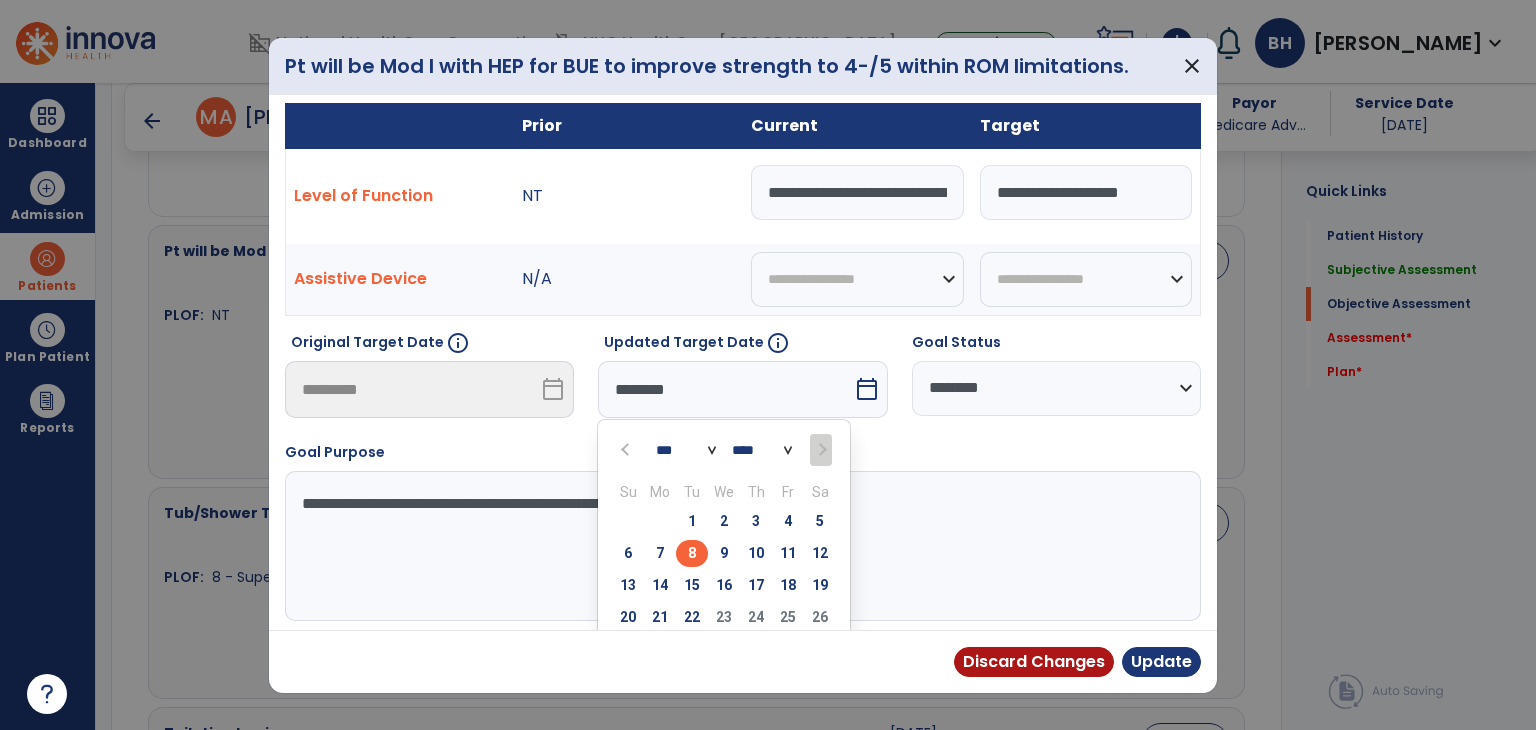 scroll, scrollTop: 72, scrollLeft: 0, axis: vertical 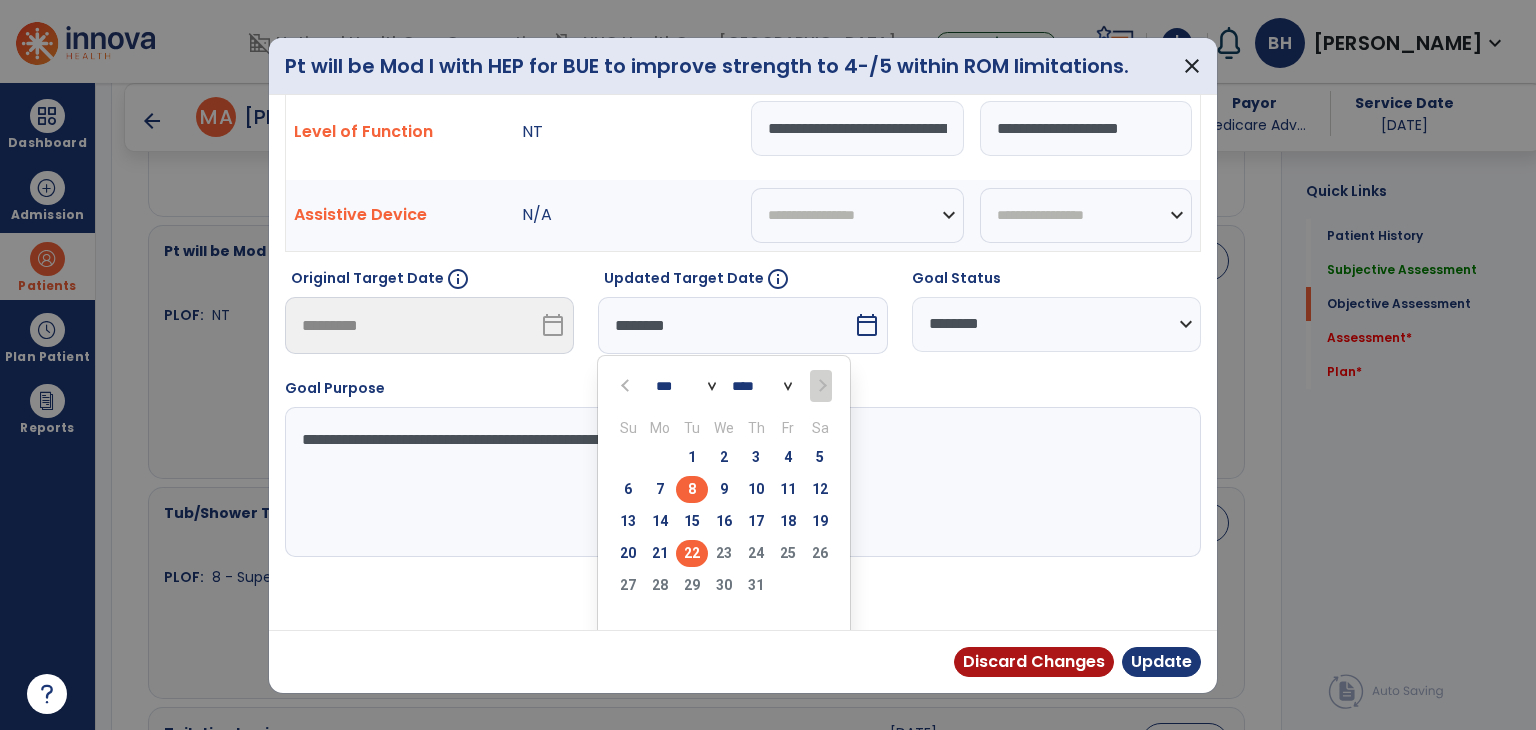 click on "22" at bounding box center (692, 553) 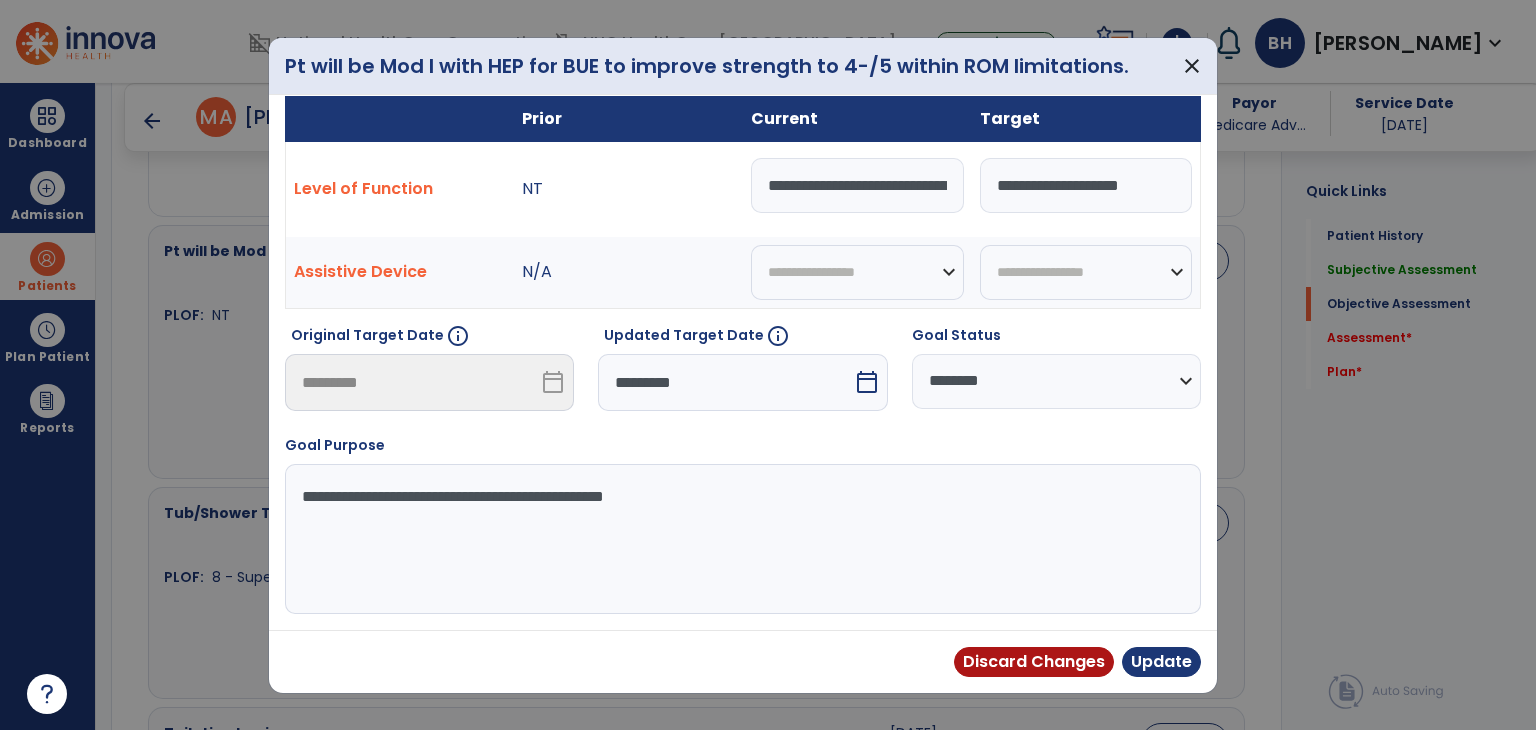 scroll, scrollTop: 12, scrollLeft: 0, axis: vertical 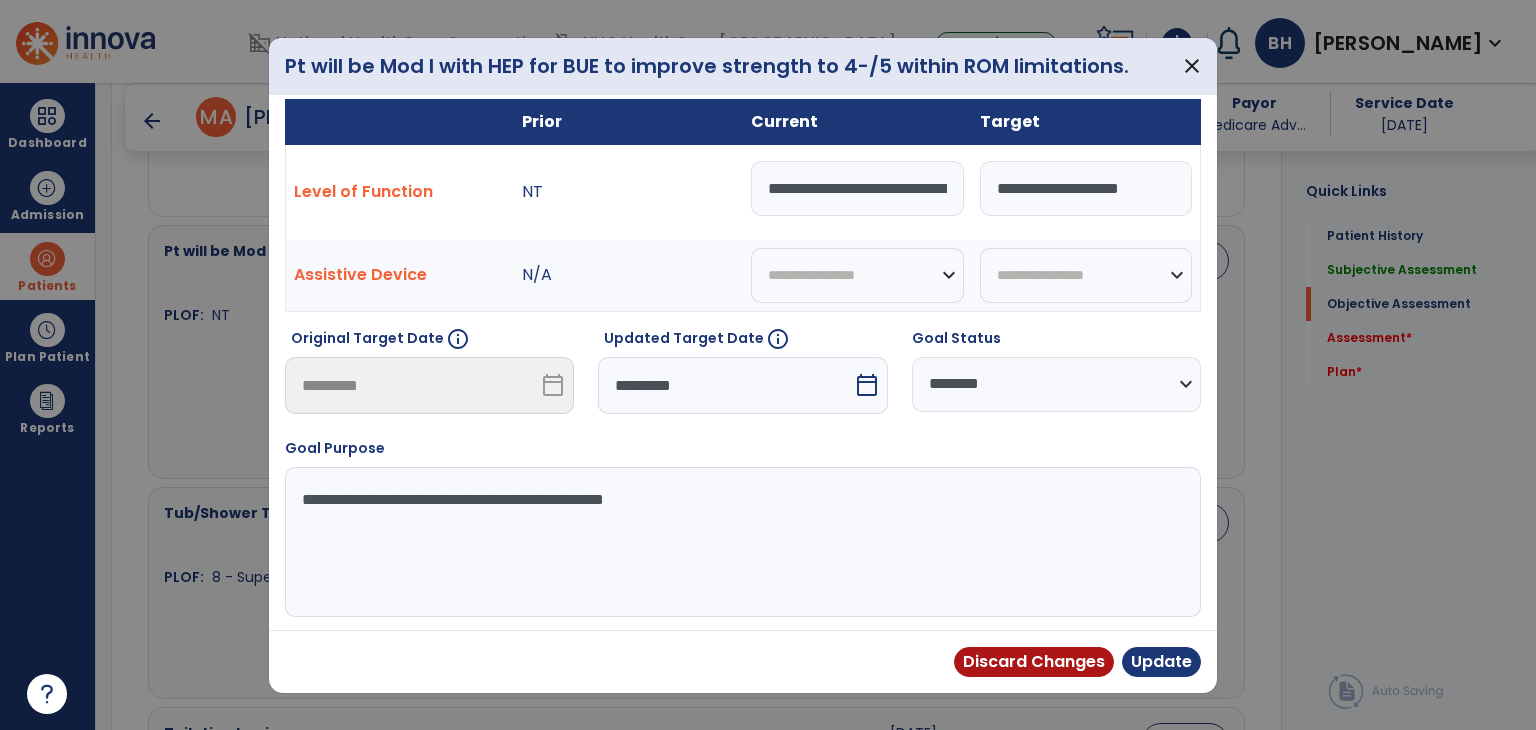 click on "calendar_today" at bounding box center [867, 385] 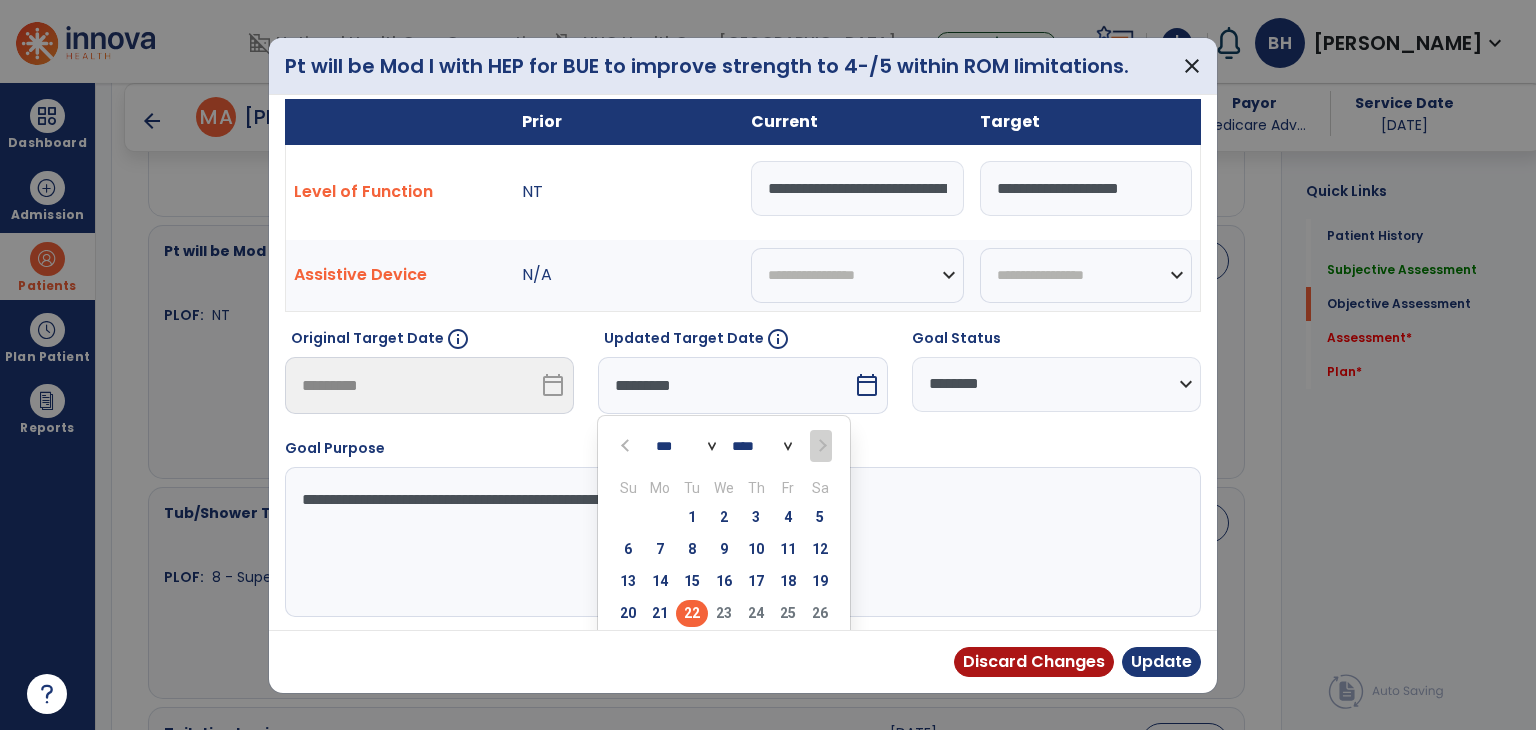 scroll, scrollTop: 36, scrollLeft: 0, axis: vertical 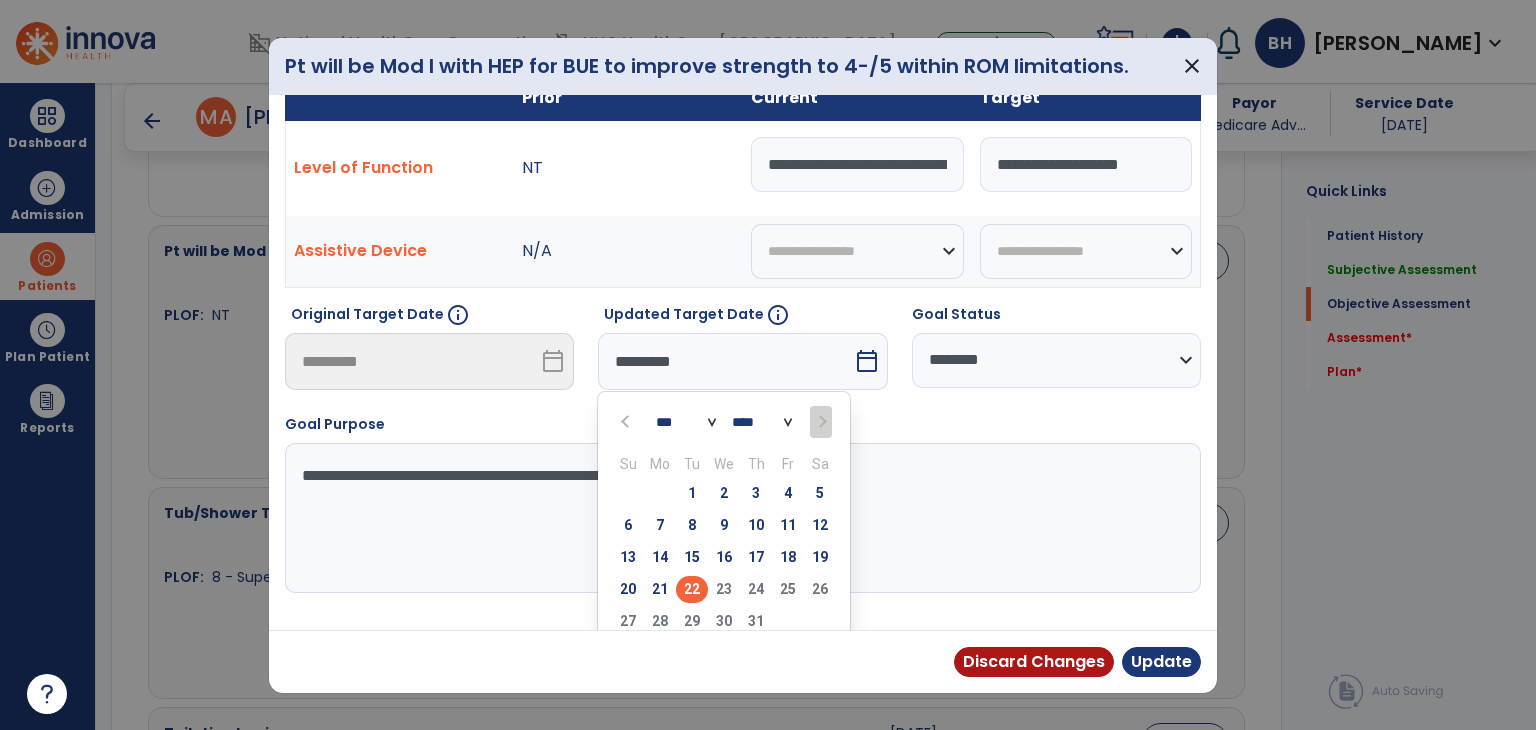 click on "22" at bounding box center (692, 589) 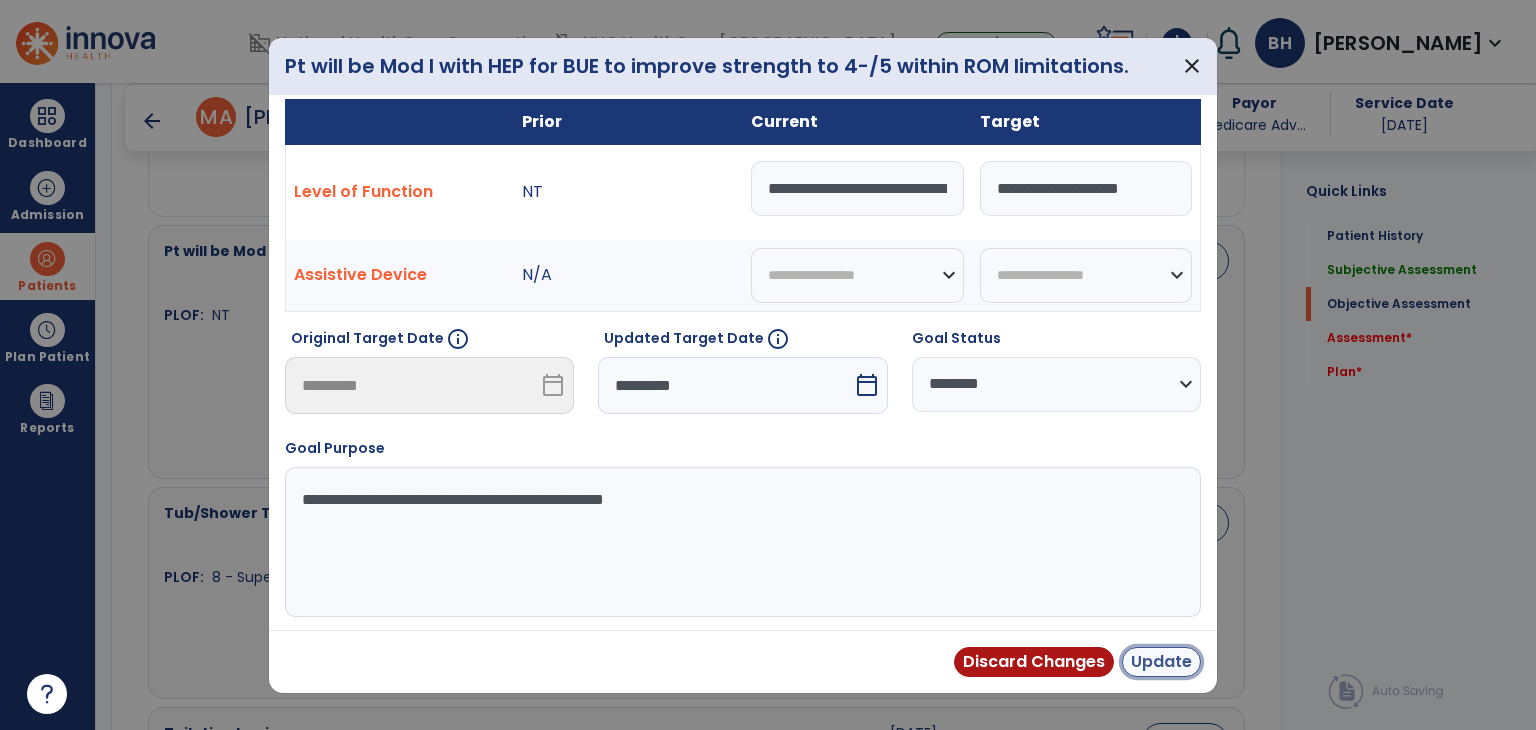 click on "Update" at bounding box center (1161, 662) 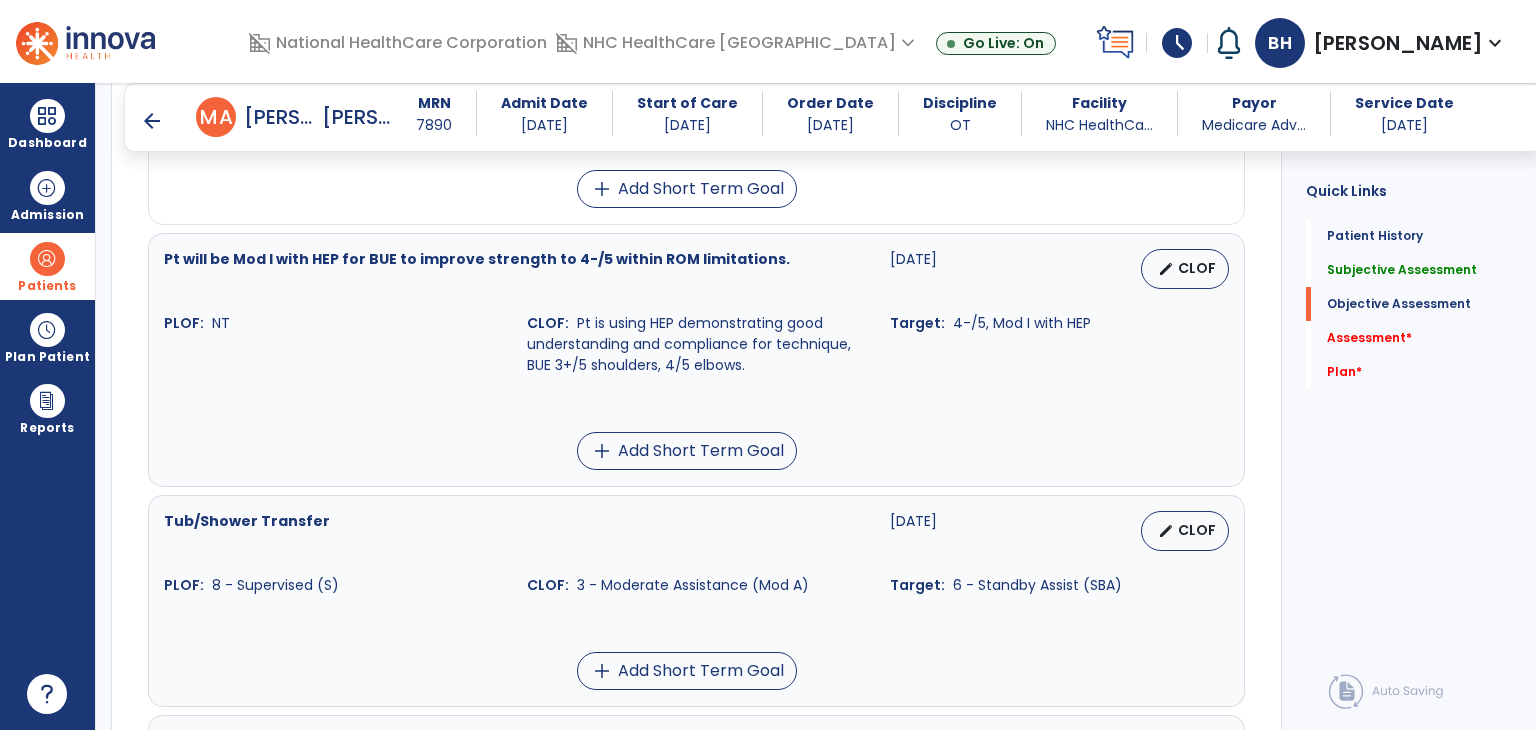 scroll, scrollTop: 1400, scrollLeft: 0, axis: vertical 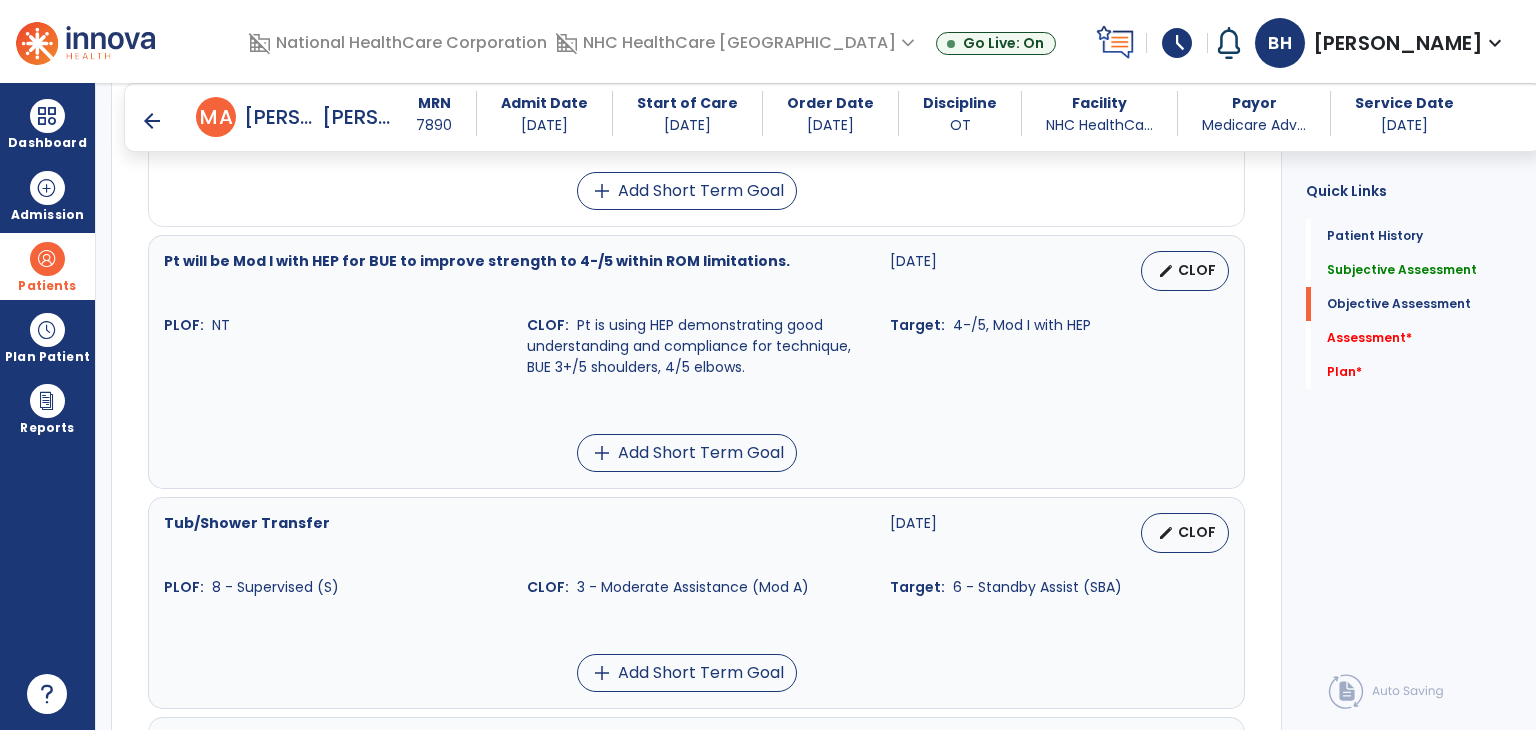 drag, startPoint x: 1184, startPoint y: 517, endPoint x: 1109, endPoint y: 470, distance: 88.50989 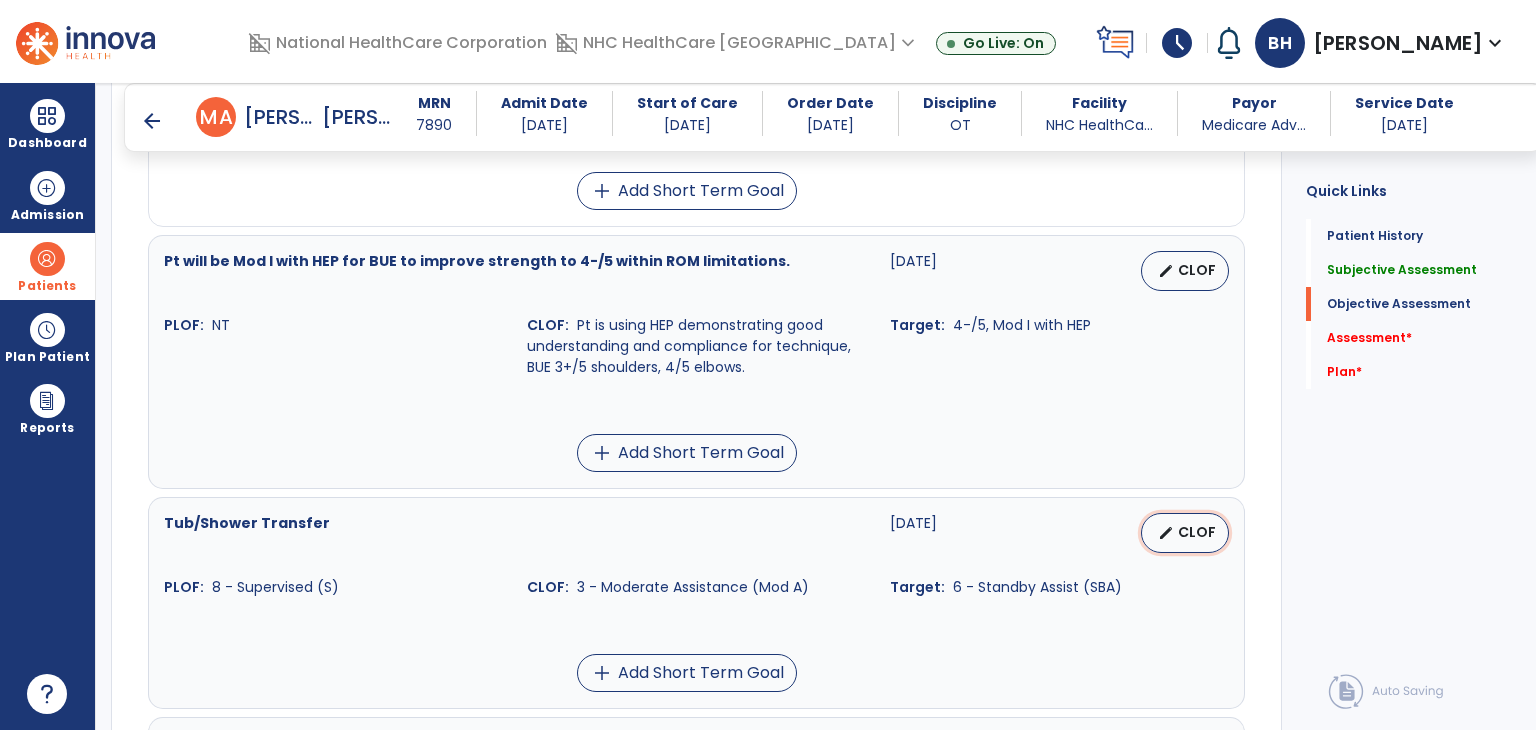 click on "edit   CLOF" at bounding box center [1185, 533] 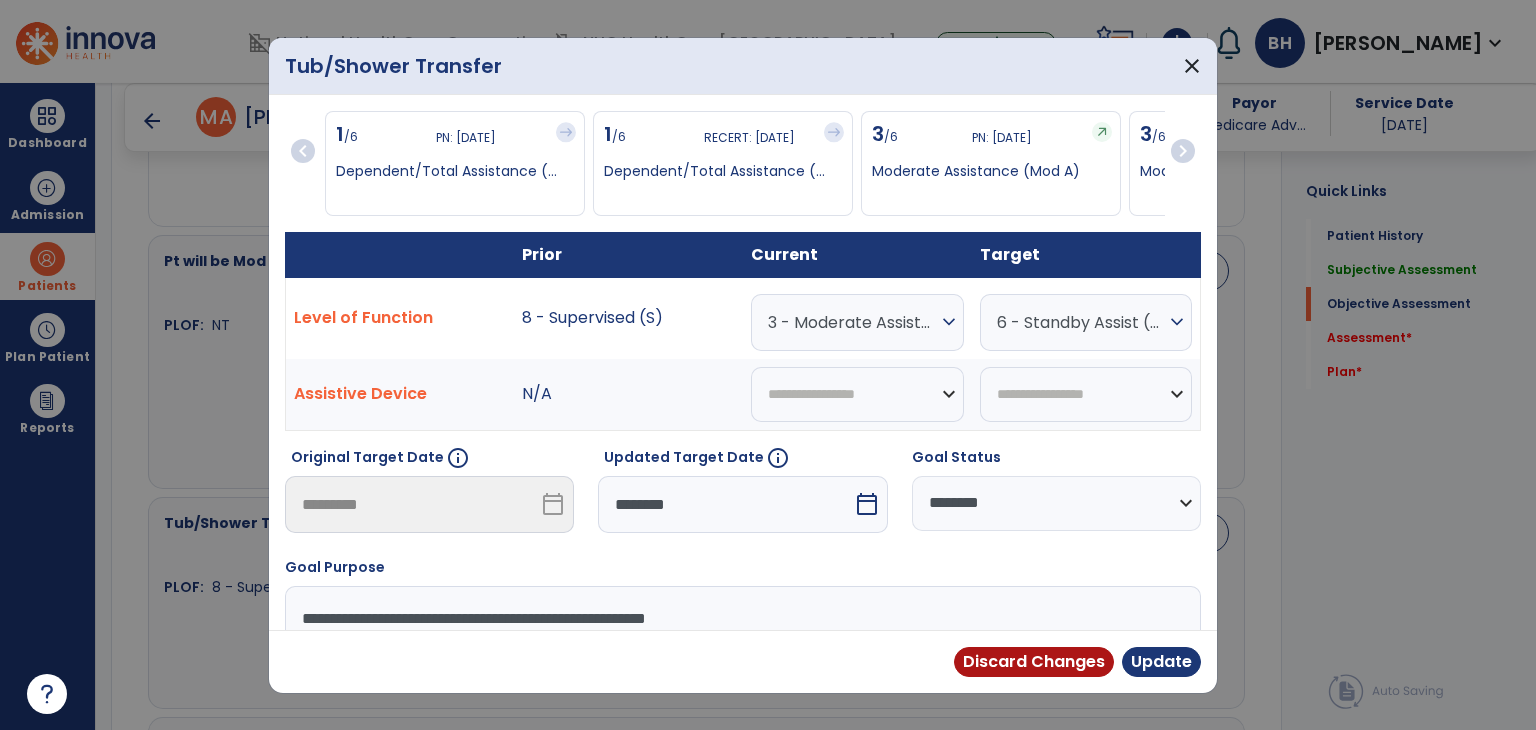 click on "3 - Moderate Assistance (Mod A)" at bounding box center (852, 322) 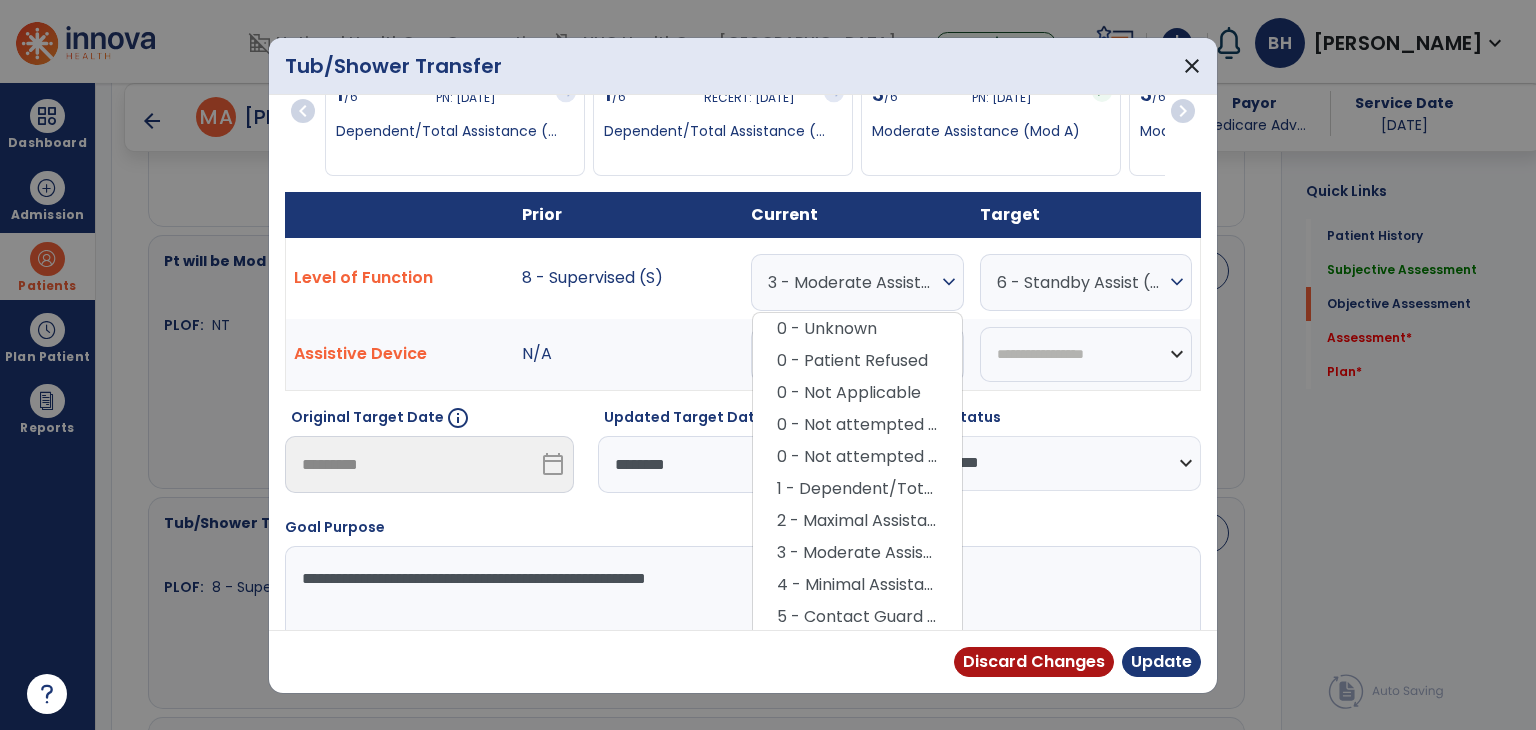 scroll, scrollTop: 0, scrollLeft: 0, axis: both 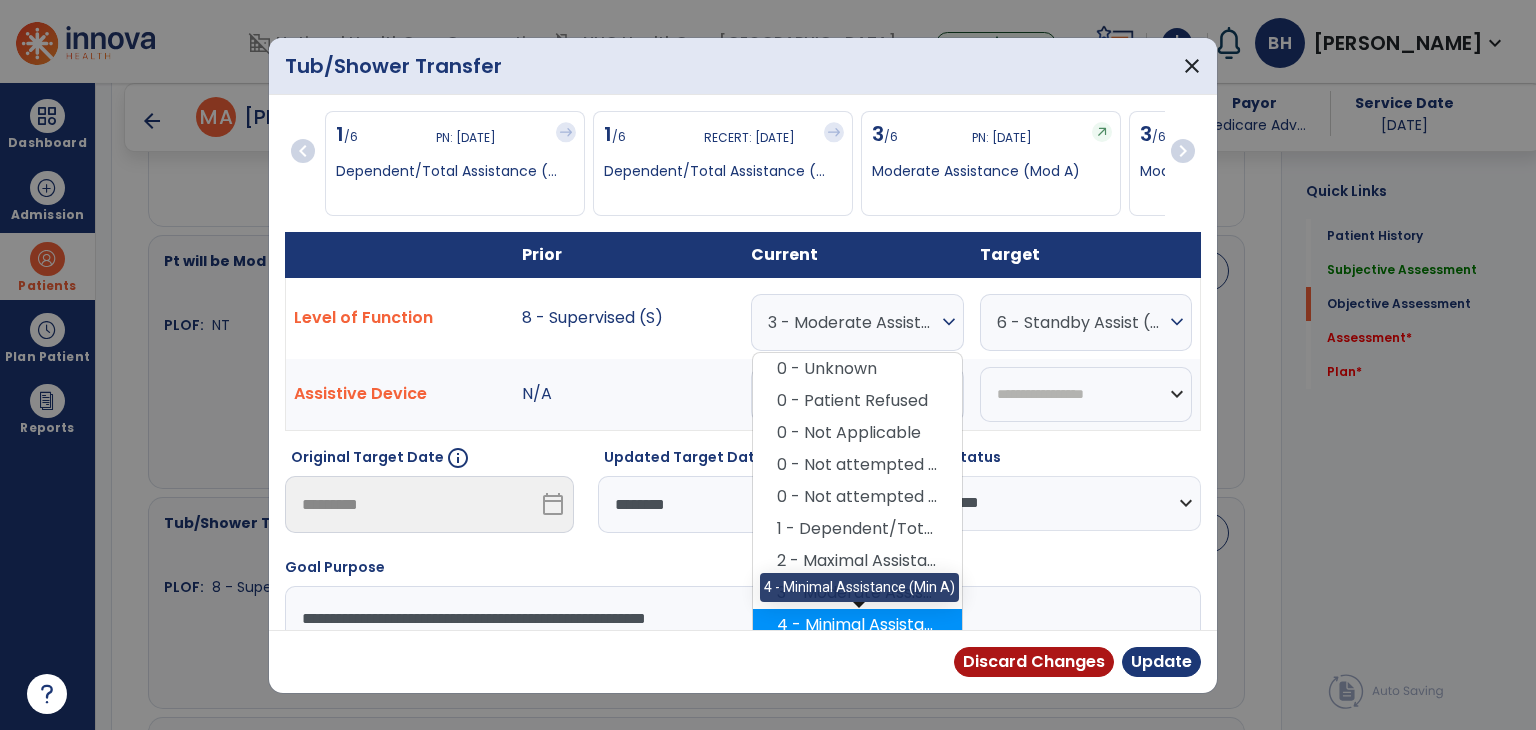 click on "4 - Minimal Assistance (Min A)" at bounding box center [857, 625] 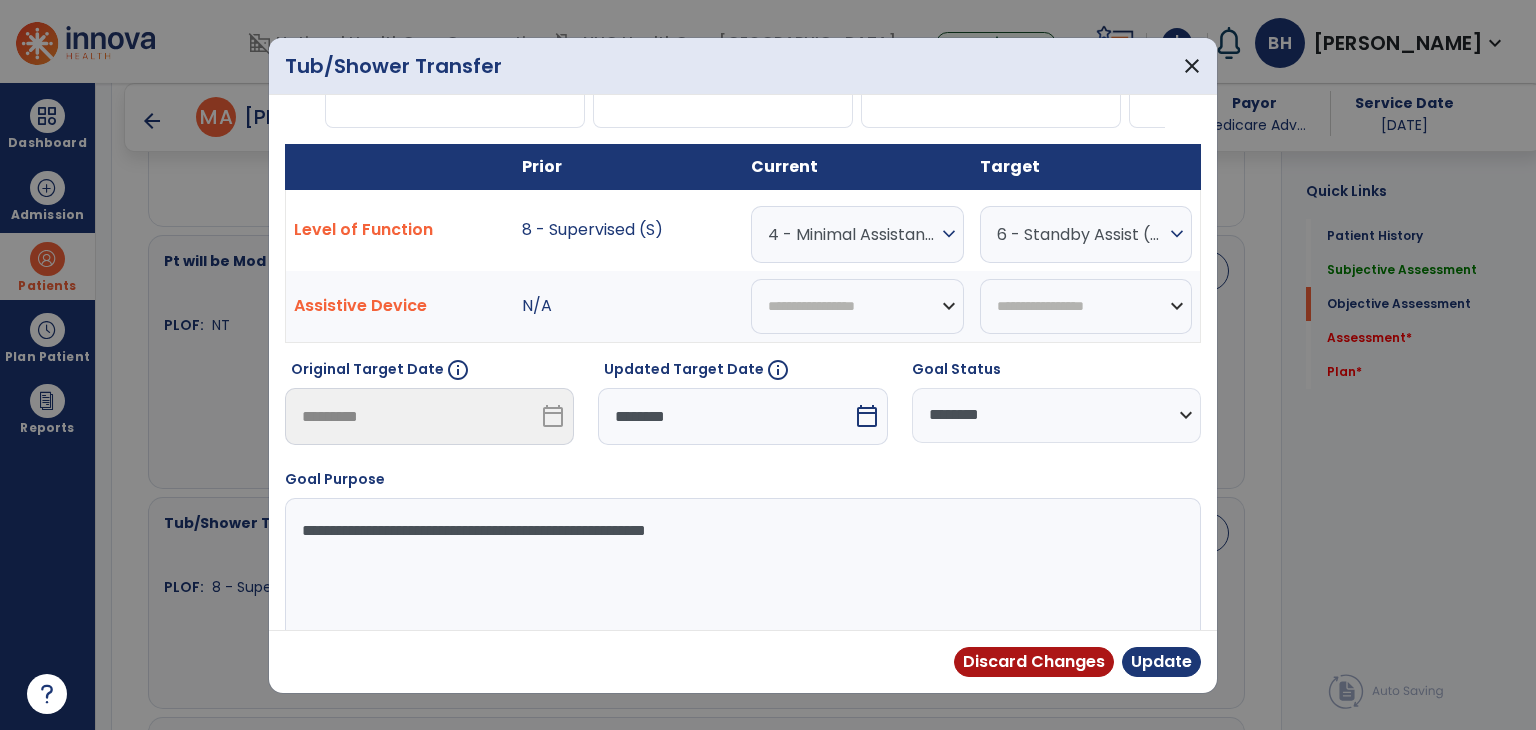 scroll, scrollTop: 88, scrollLeft: 0, axis: vertical 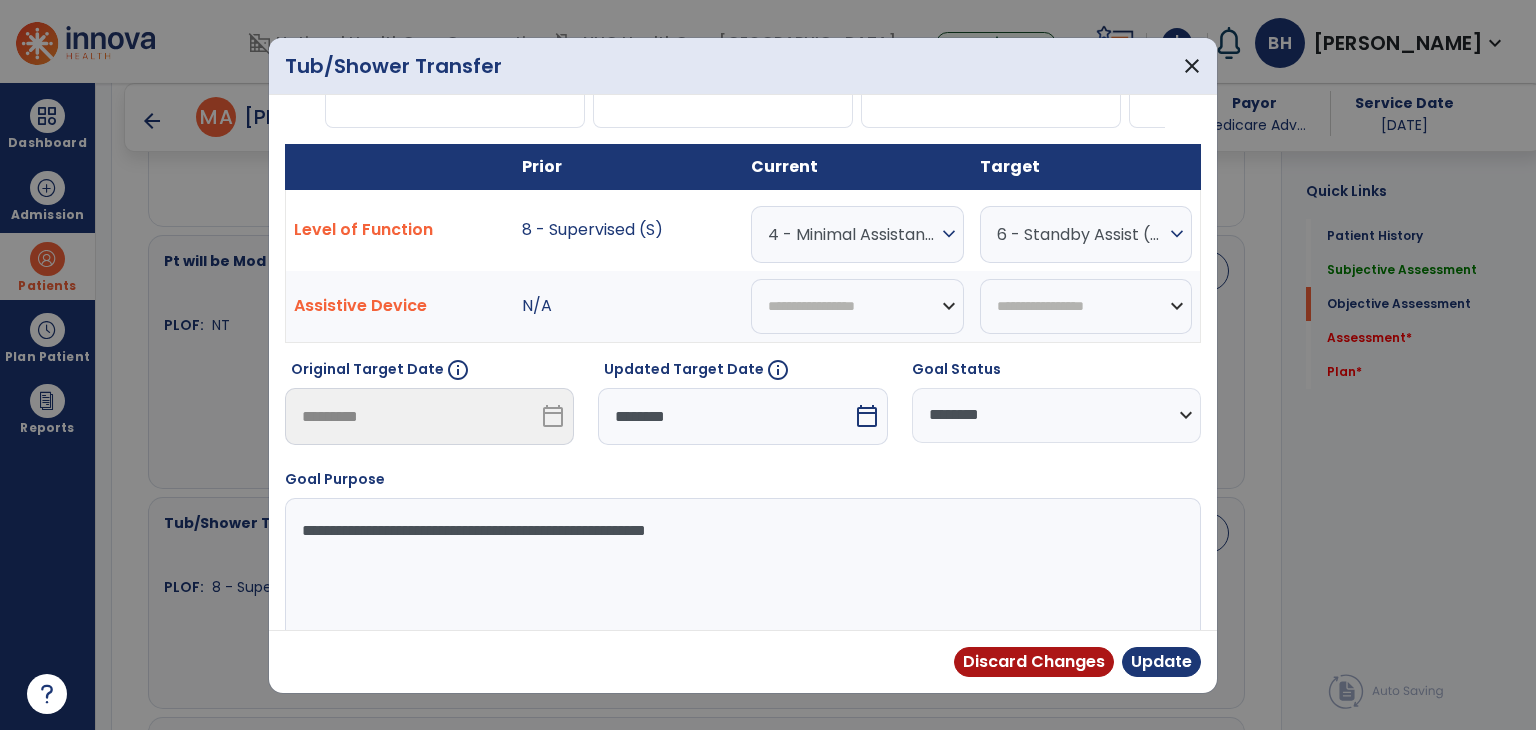 select on "*" 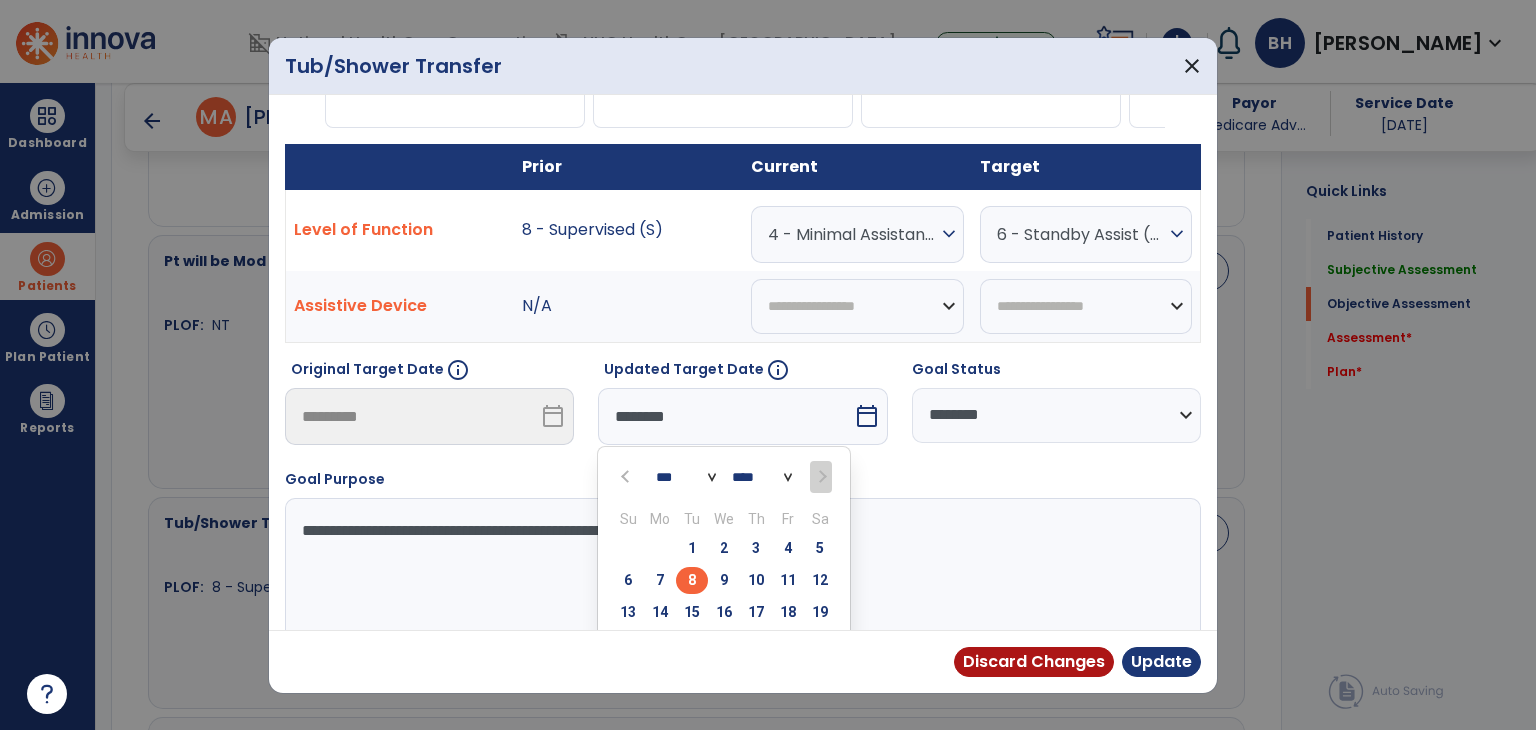 scroll, scrollTop: 170, scrollLeft: 0, axis: vertical 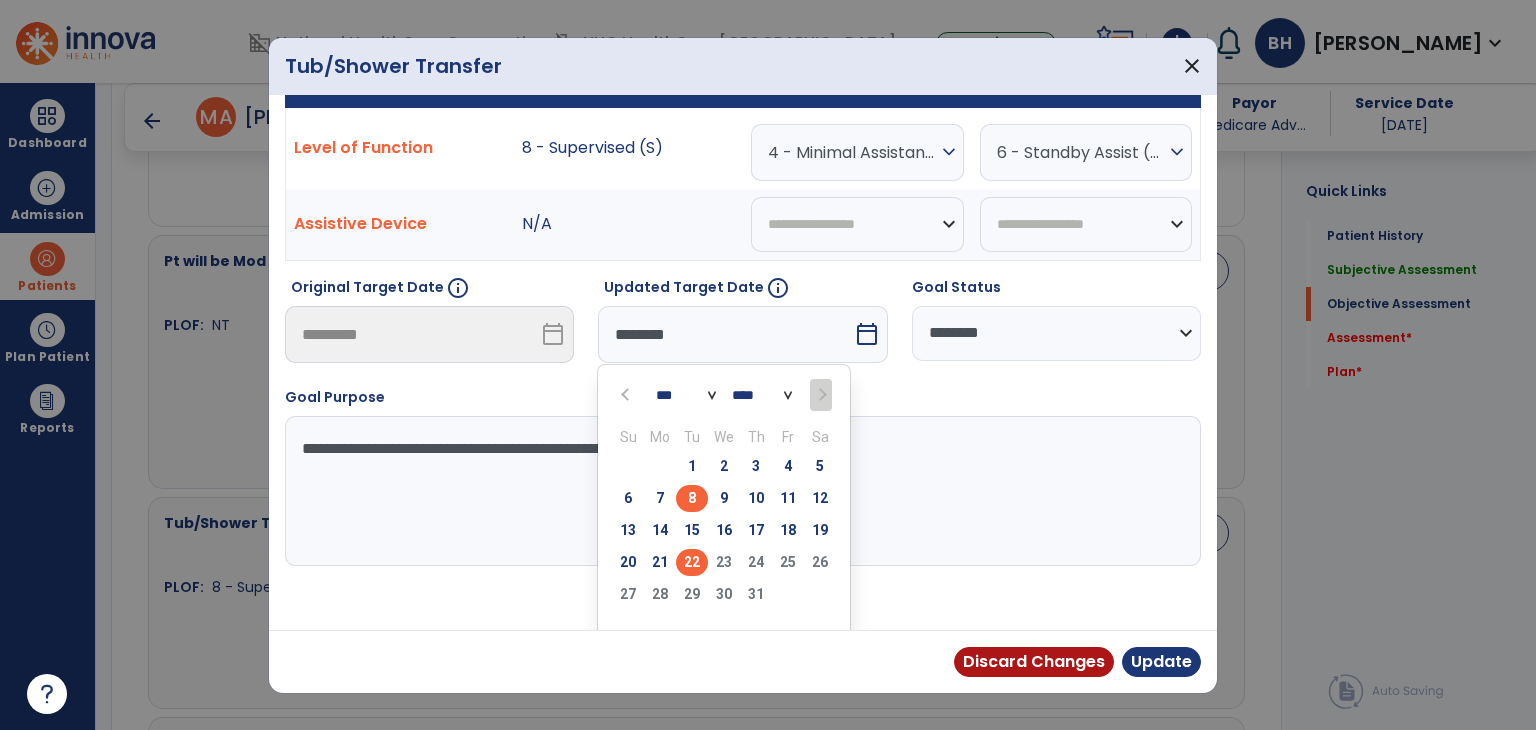 click on "22" at bounding box center [692, 562] 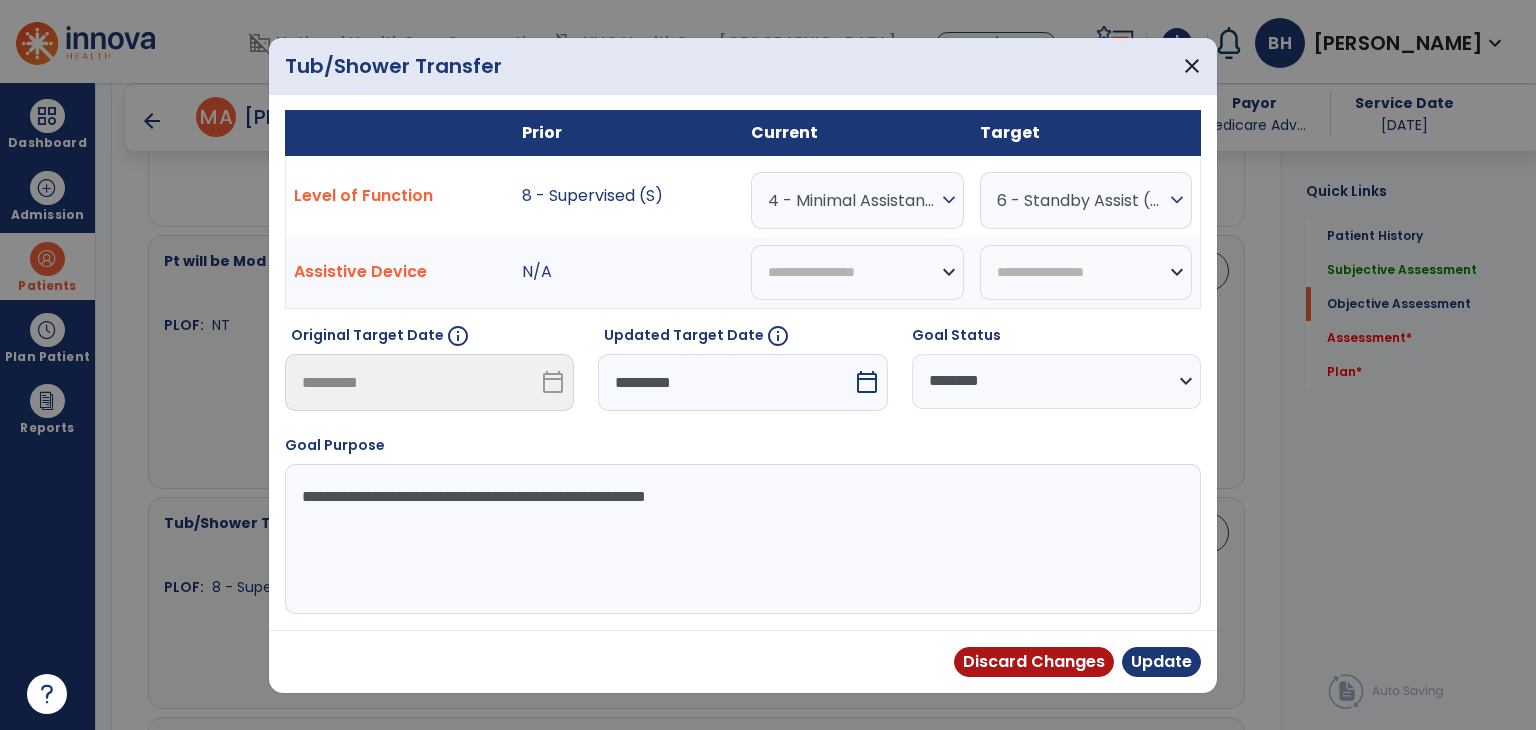 scroll, scrollTop: 119, scrollLeft: 0, axis: vertical 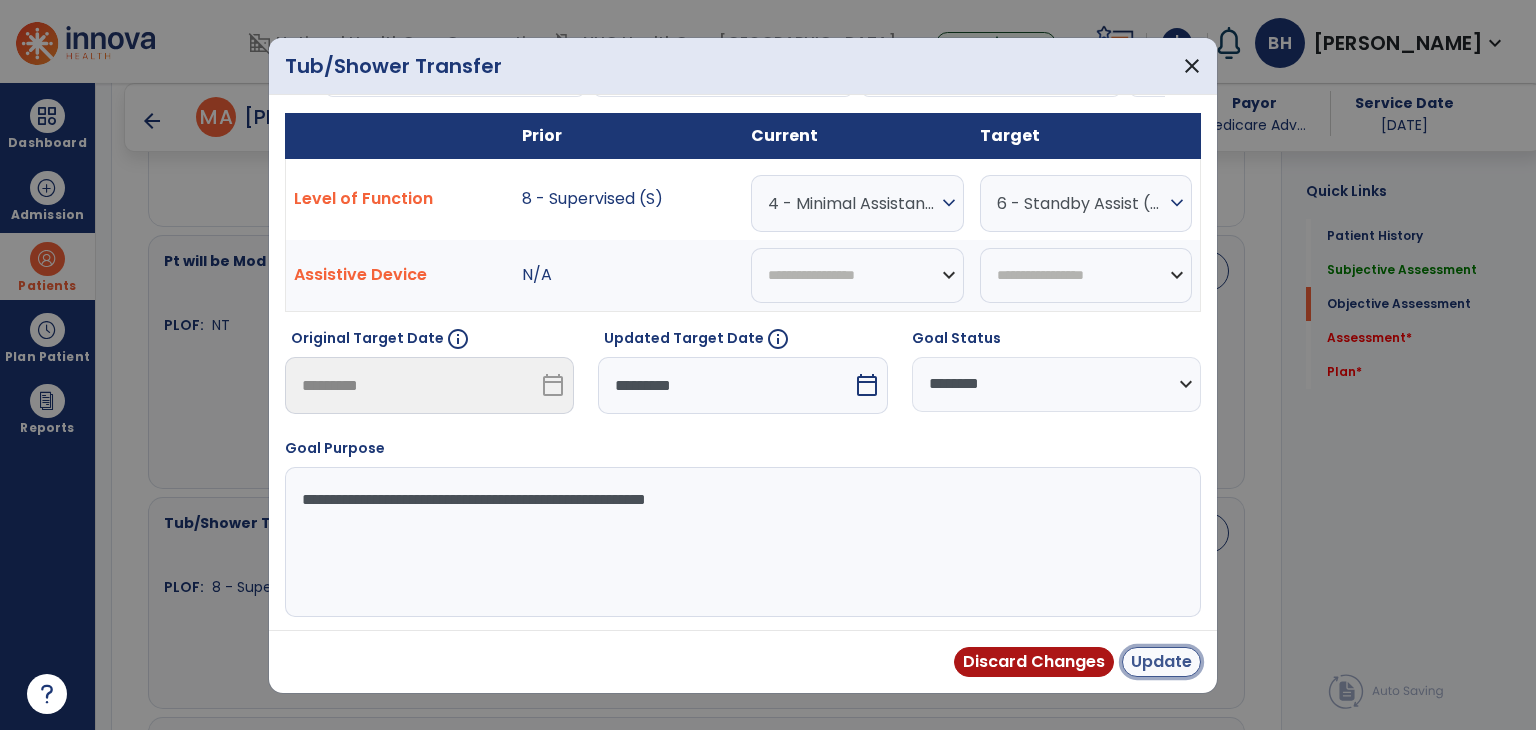 click on "Update" at bounding box center (1161, 662) 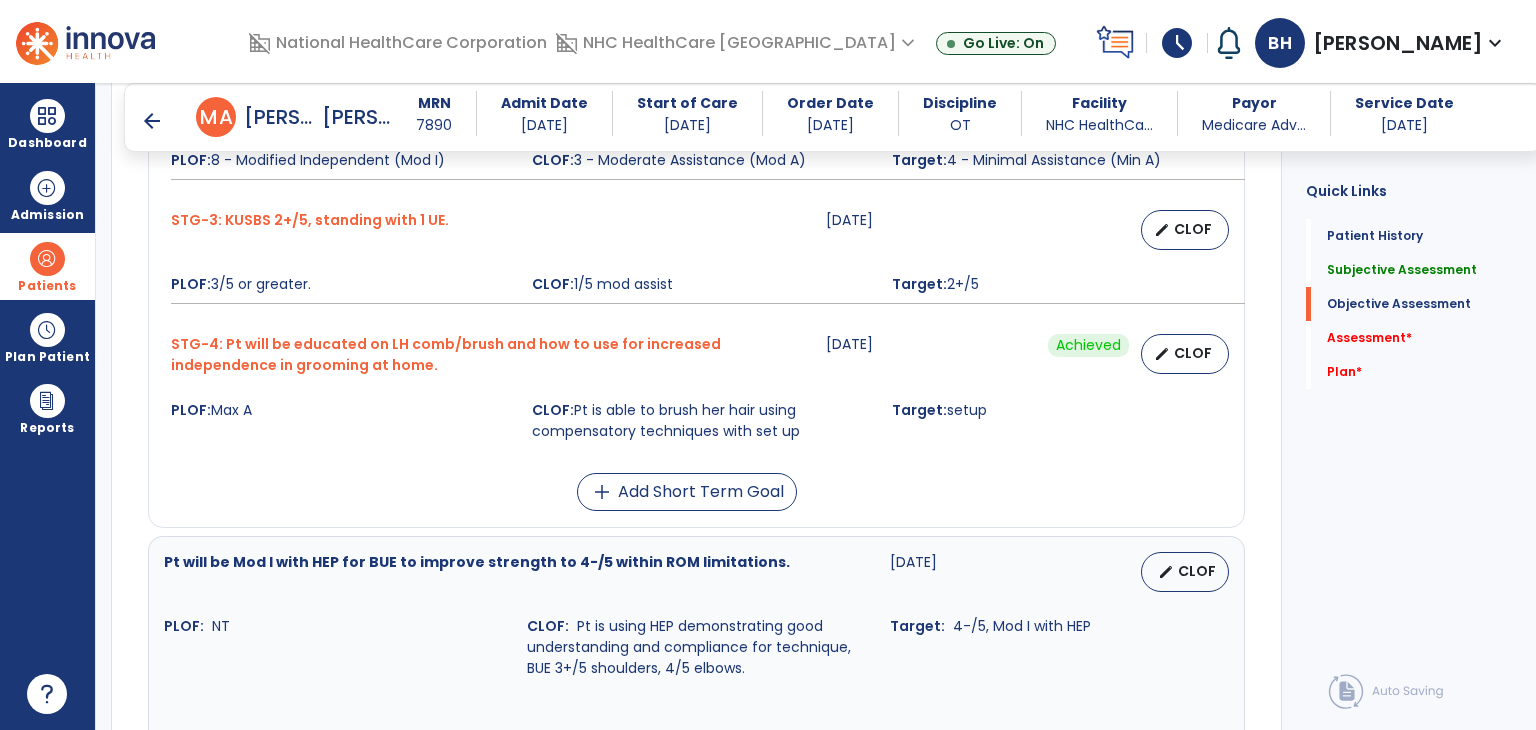 scroll, scrollTop: 971, scrollLeft: 0, axis: vertical 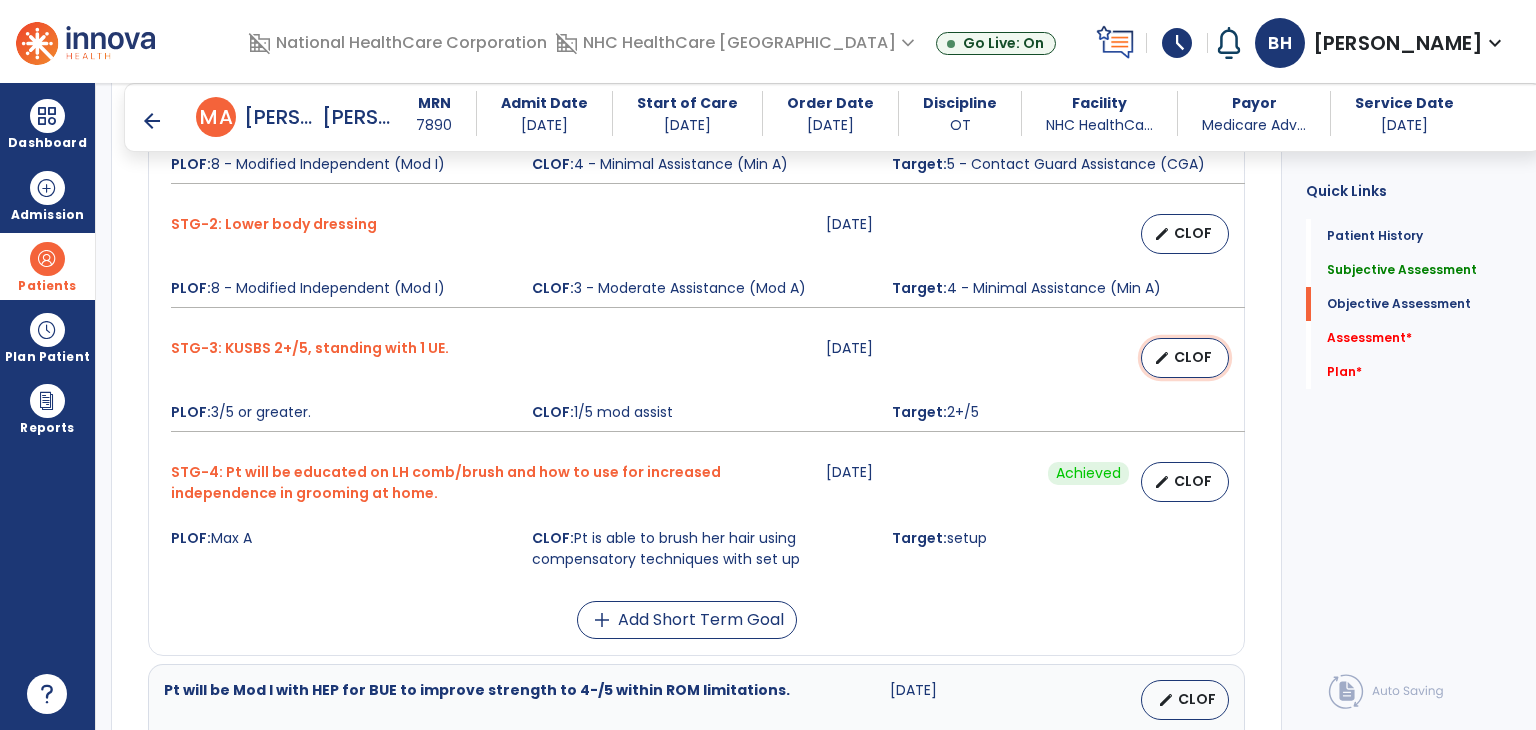 click on "edit" at bounding box center [1162, 358] 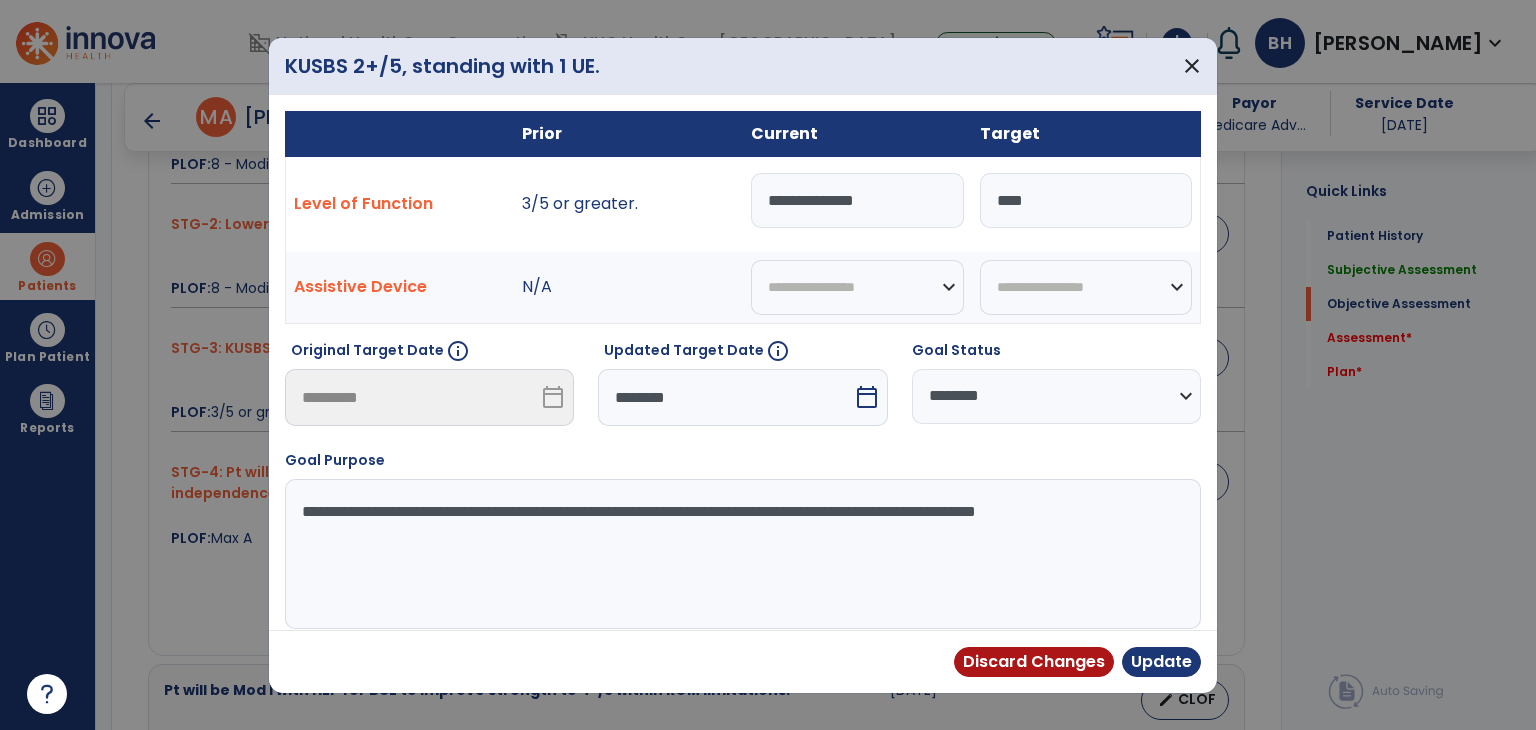 click on "**********" at bounding box center [857, 200] 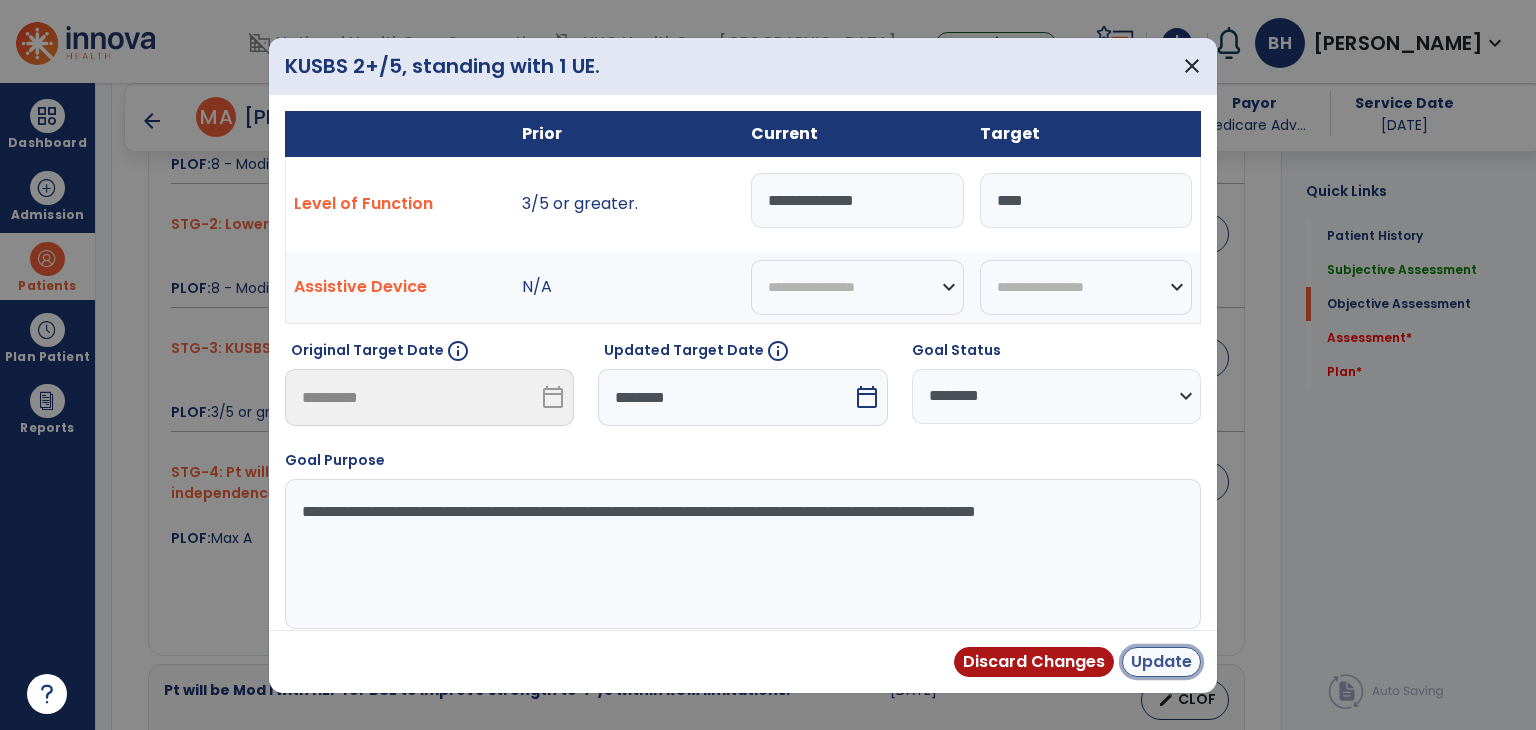 click on "Update" at bounding box center [1161, 662] 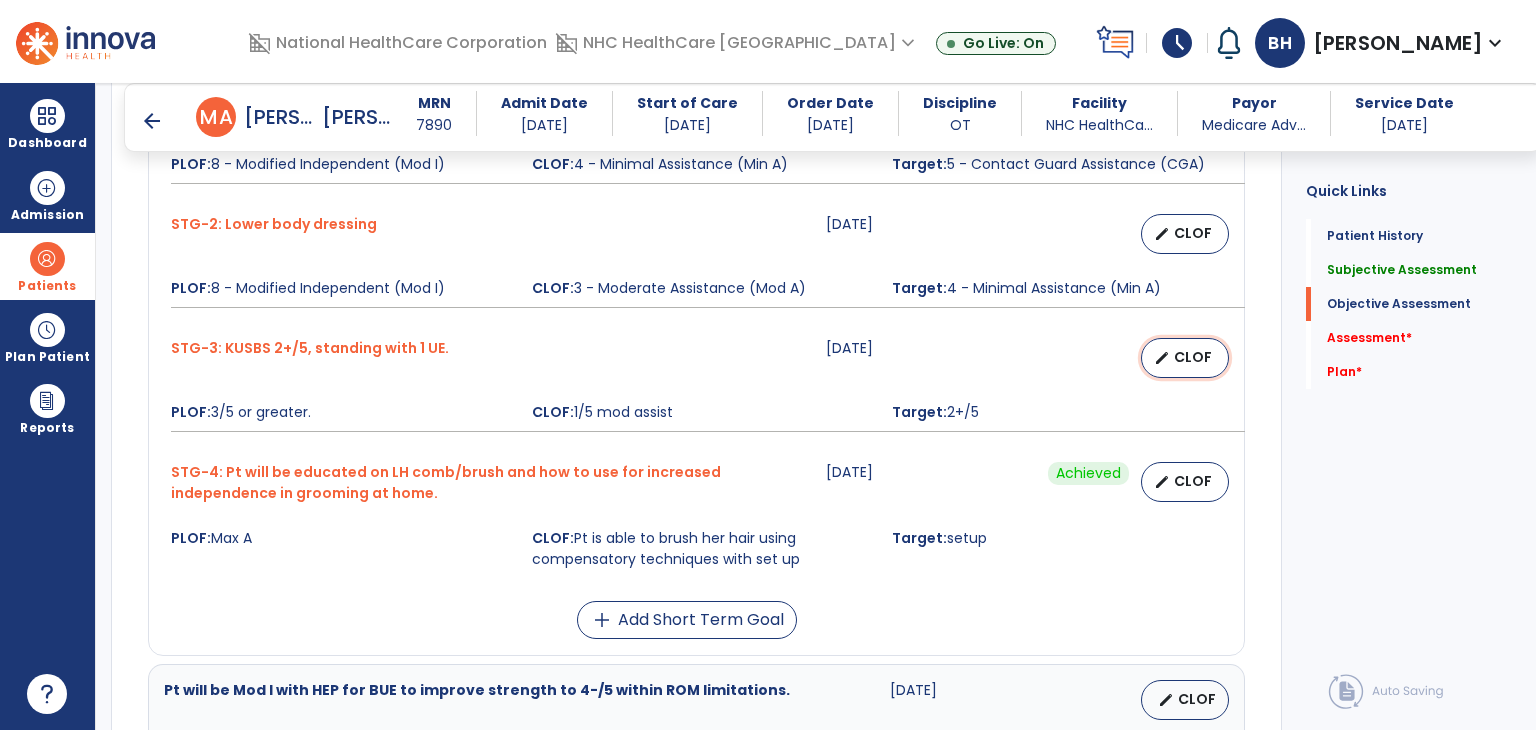 click on "CLOF" at bounding box center (1193, 357) 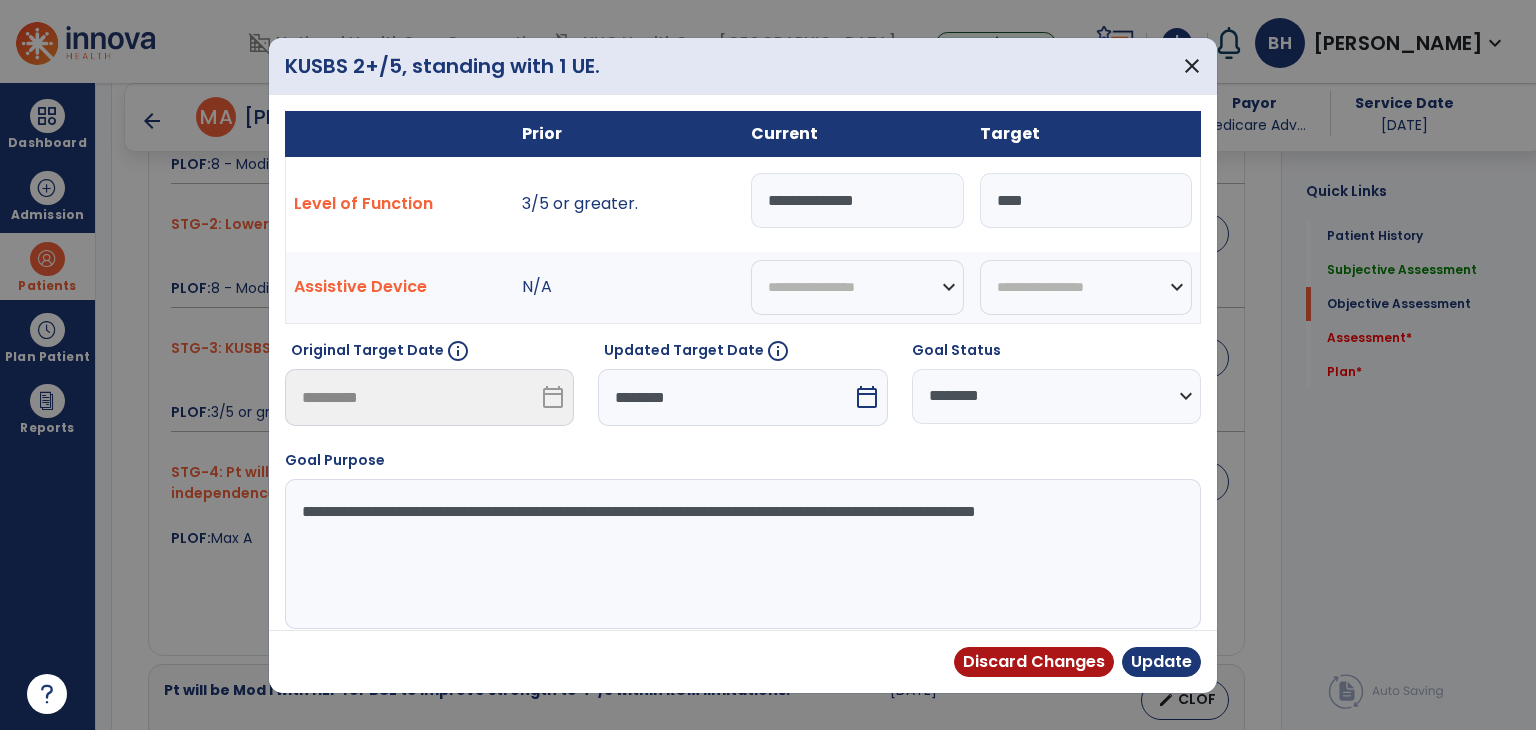 click on "**********" at bounding box center (857, 200) 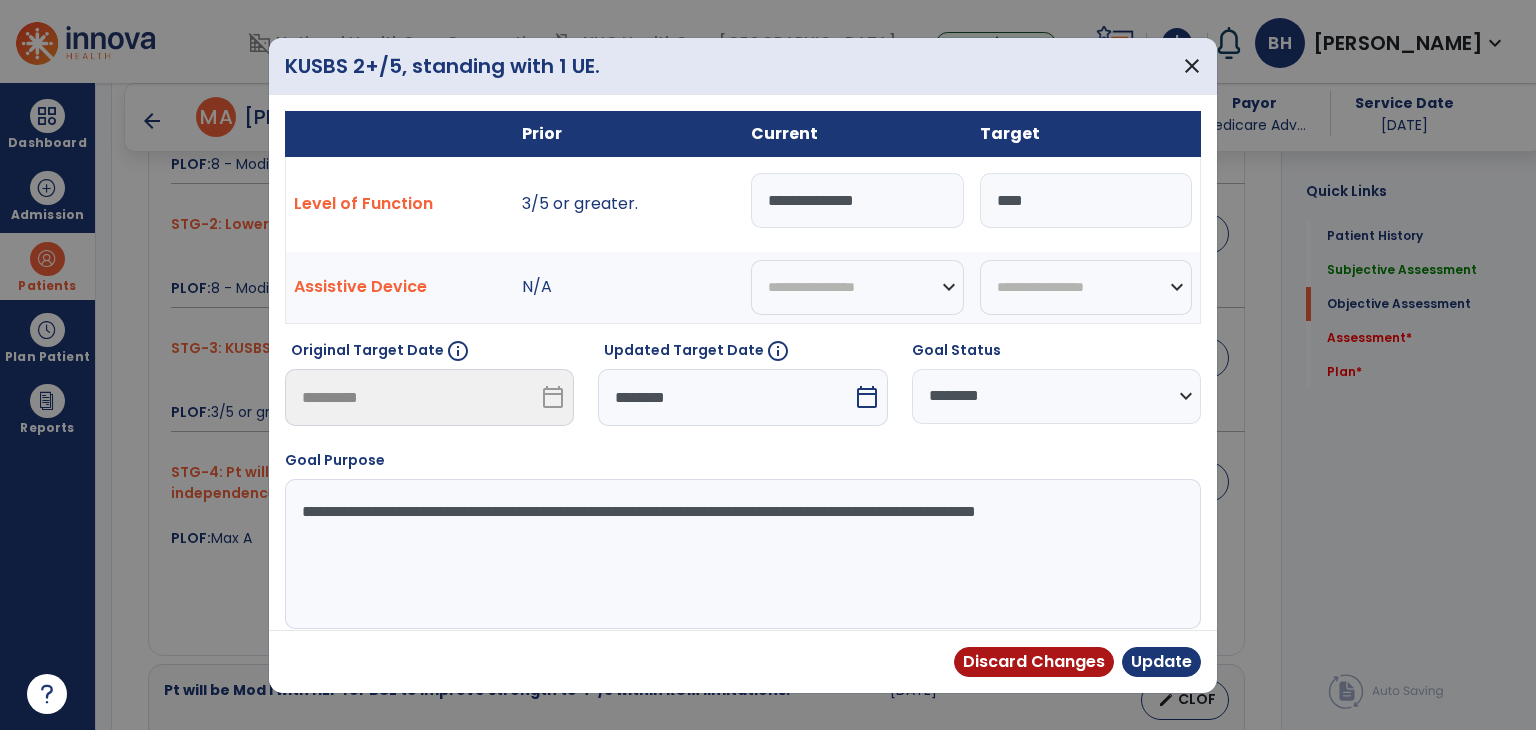 click on "**********" at bounding box center [857, 200] 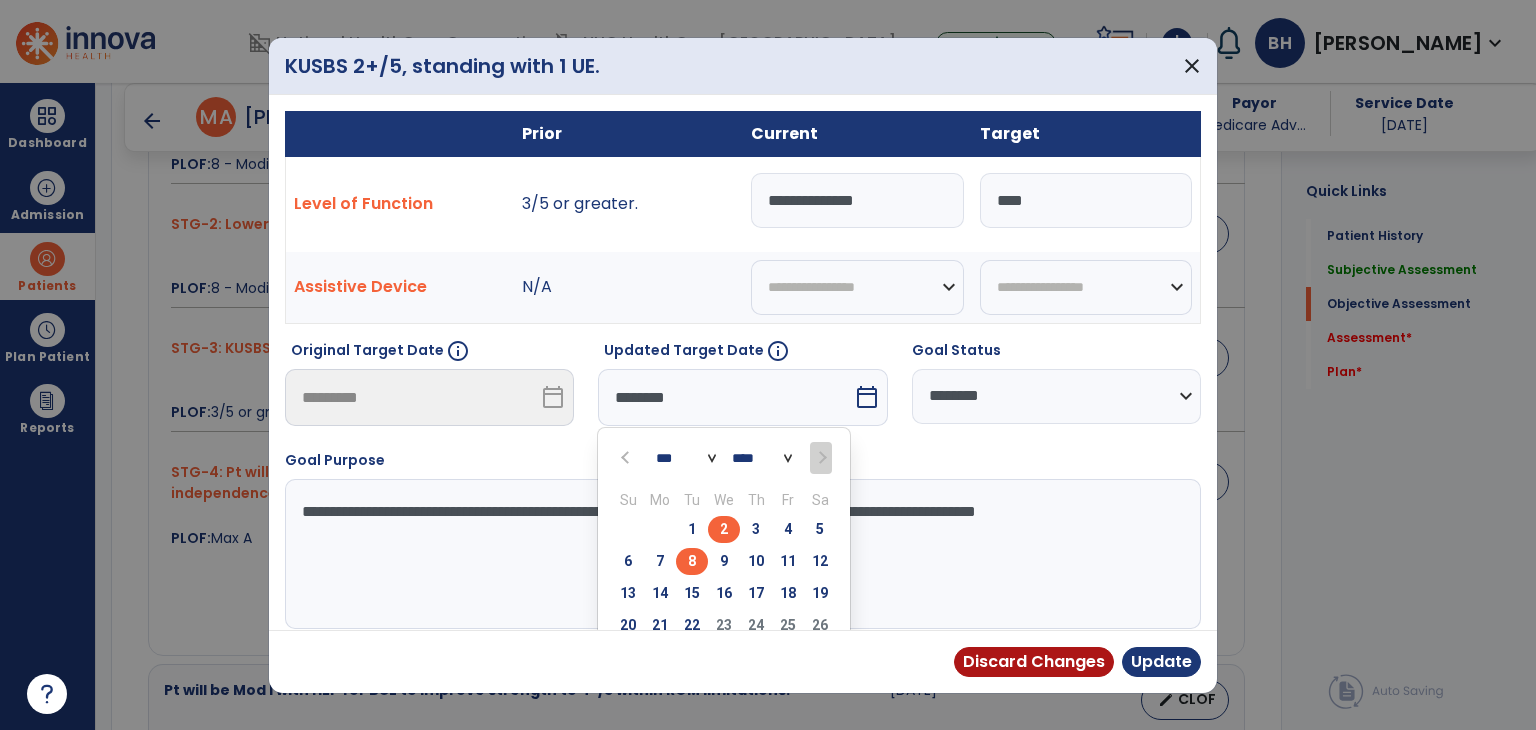 scroll, scrollTop: 91, scrollLeft: 0, axis: vertical 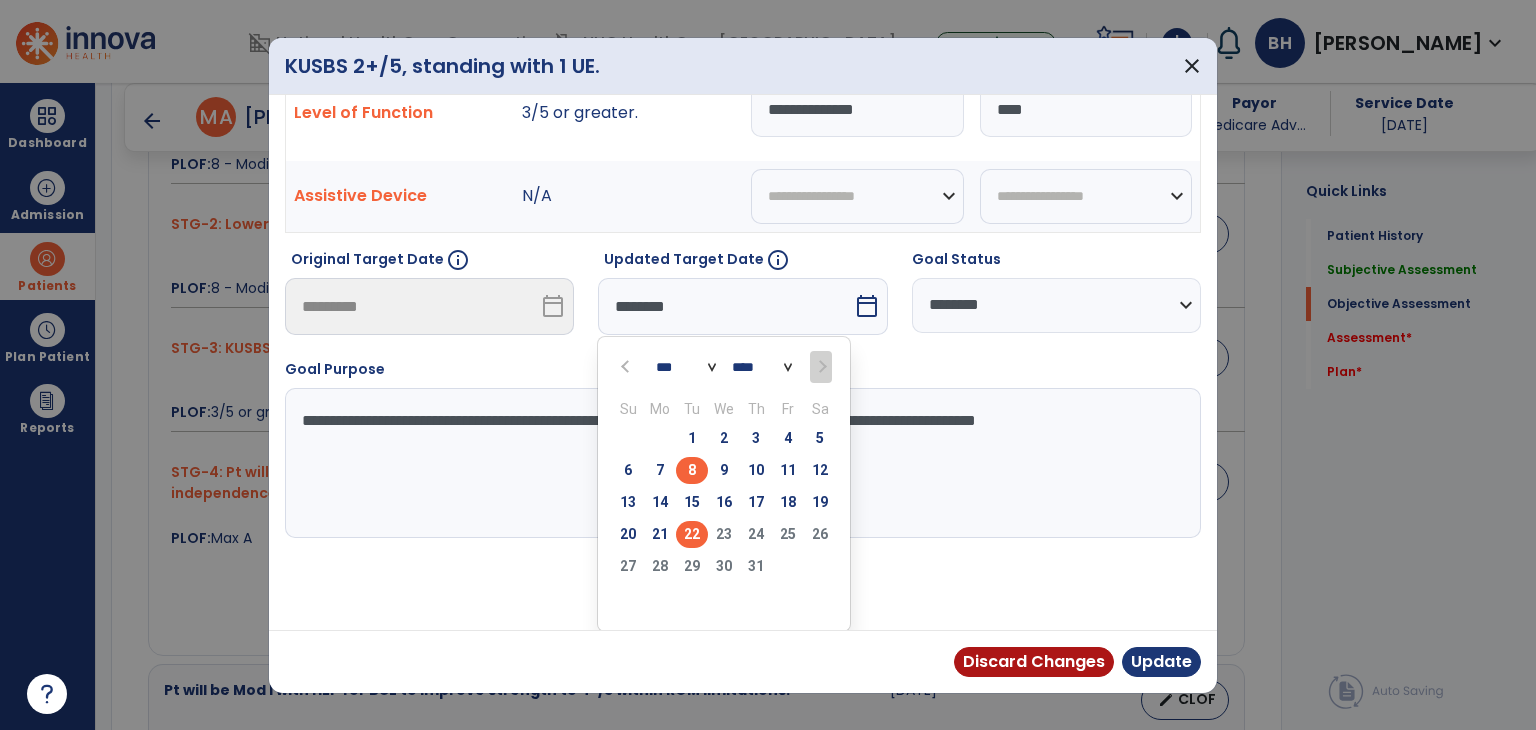 click on "22" at bounding box center (692, 534) 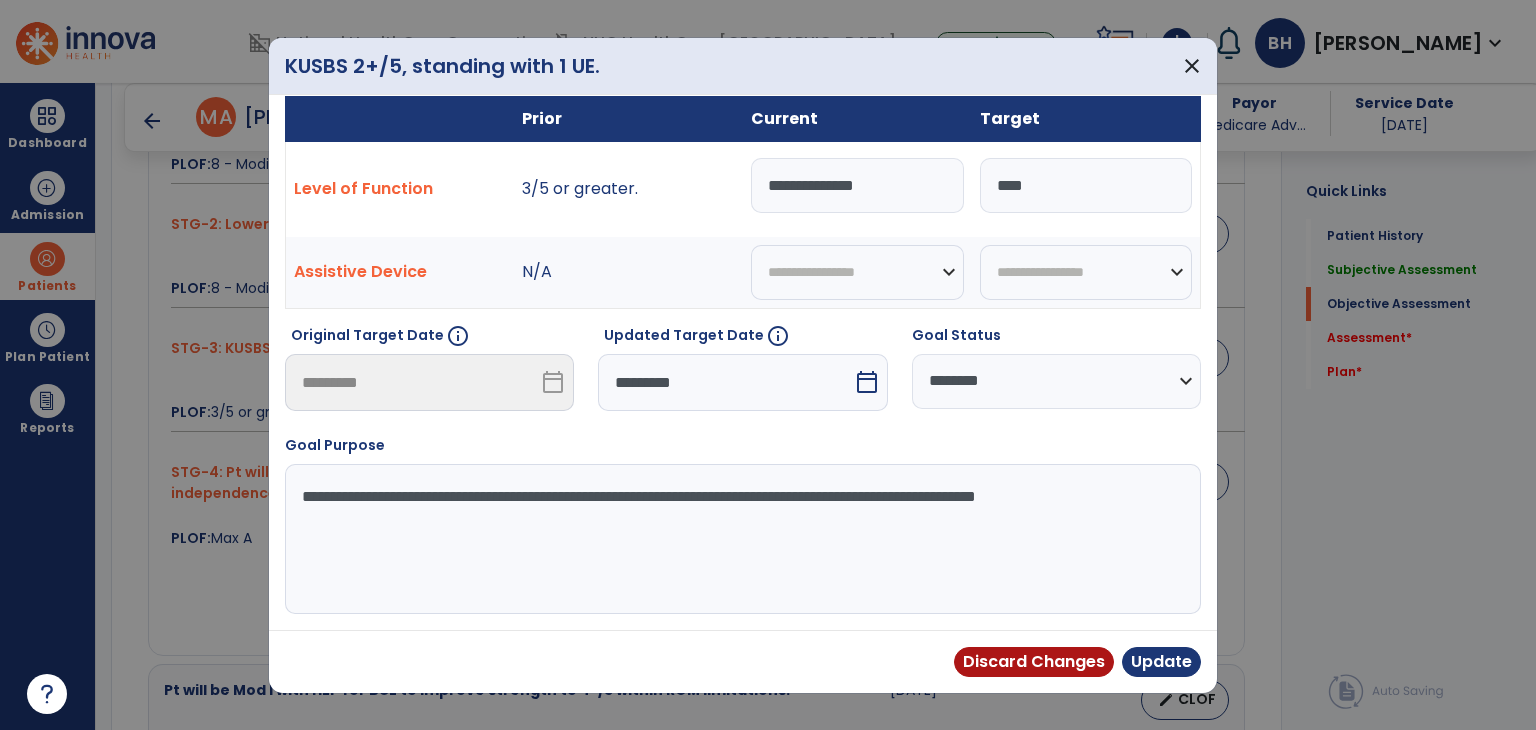 scroll, scrollTop: 12, scrollLeft: 0, axis: vertical 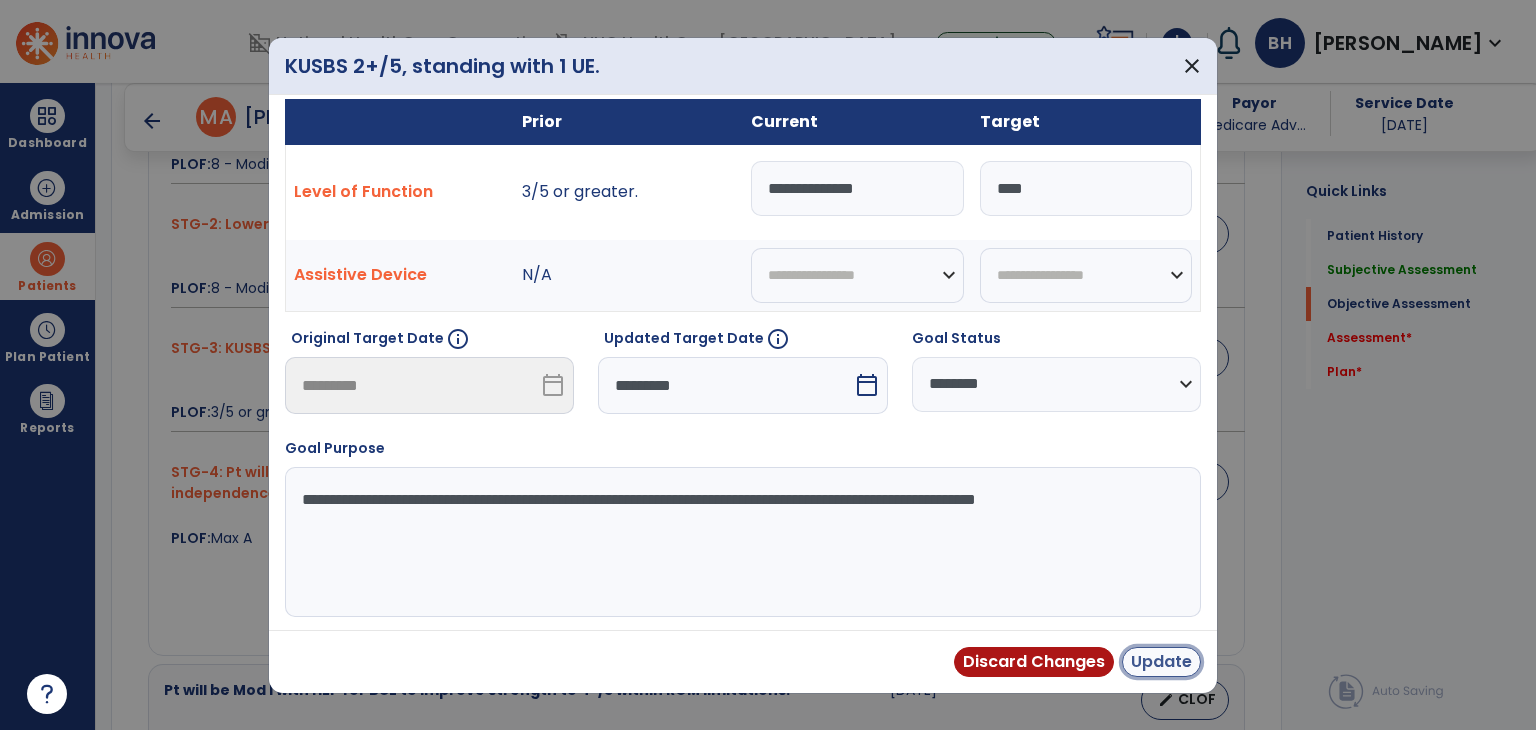click on "Update" at bounding box center [1161, 662] 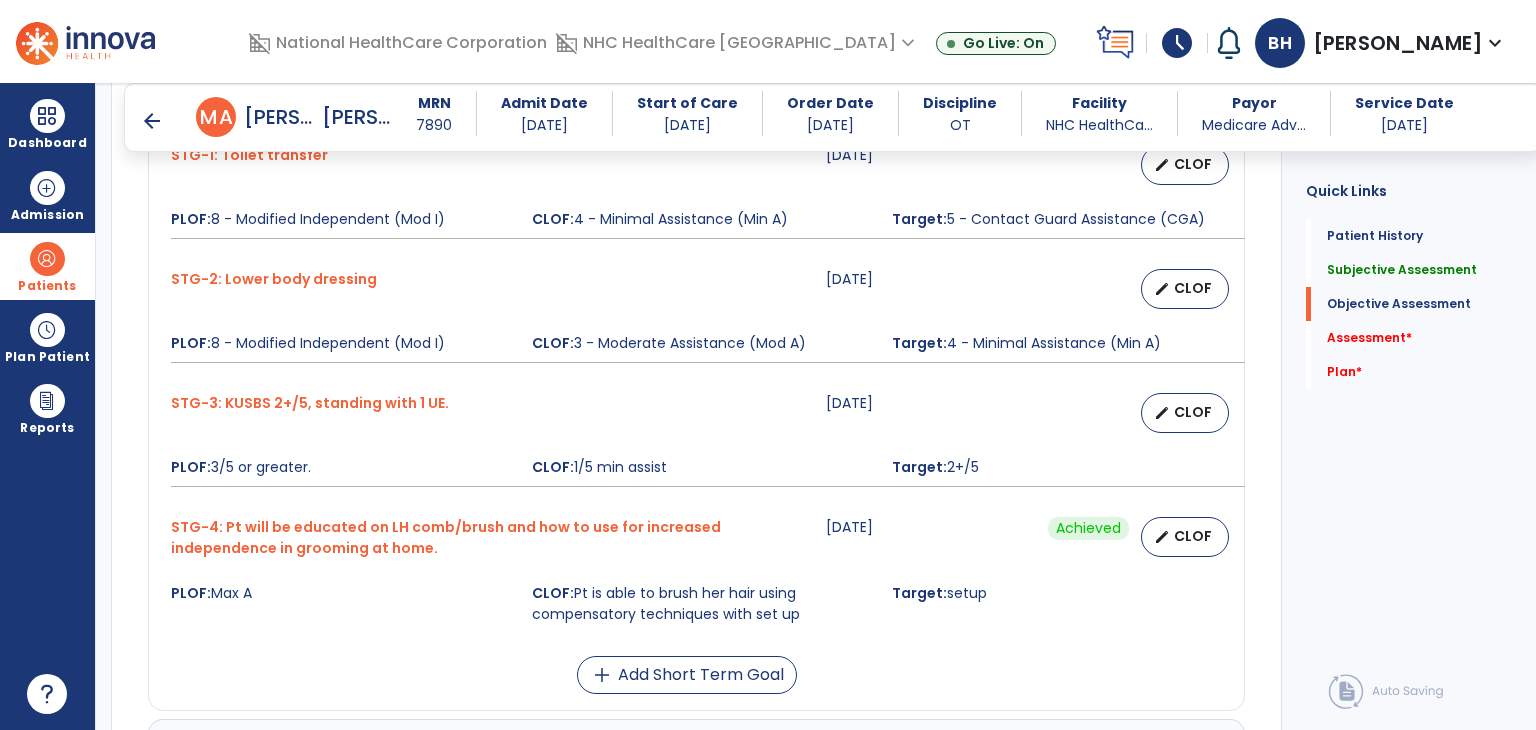 scroll, scrollTop: 916, scrollLeft: 0, axis: vertical 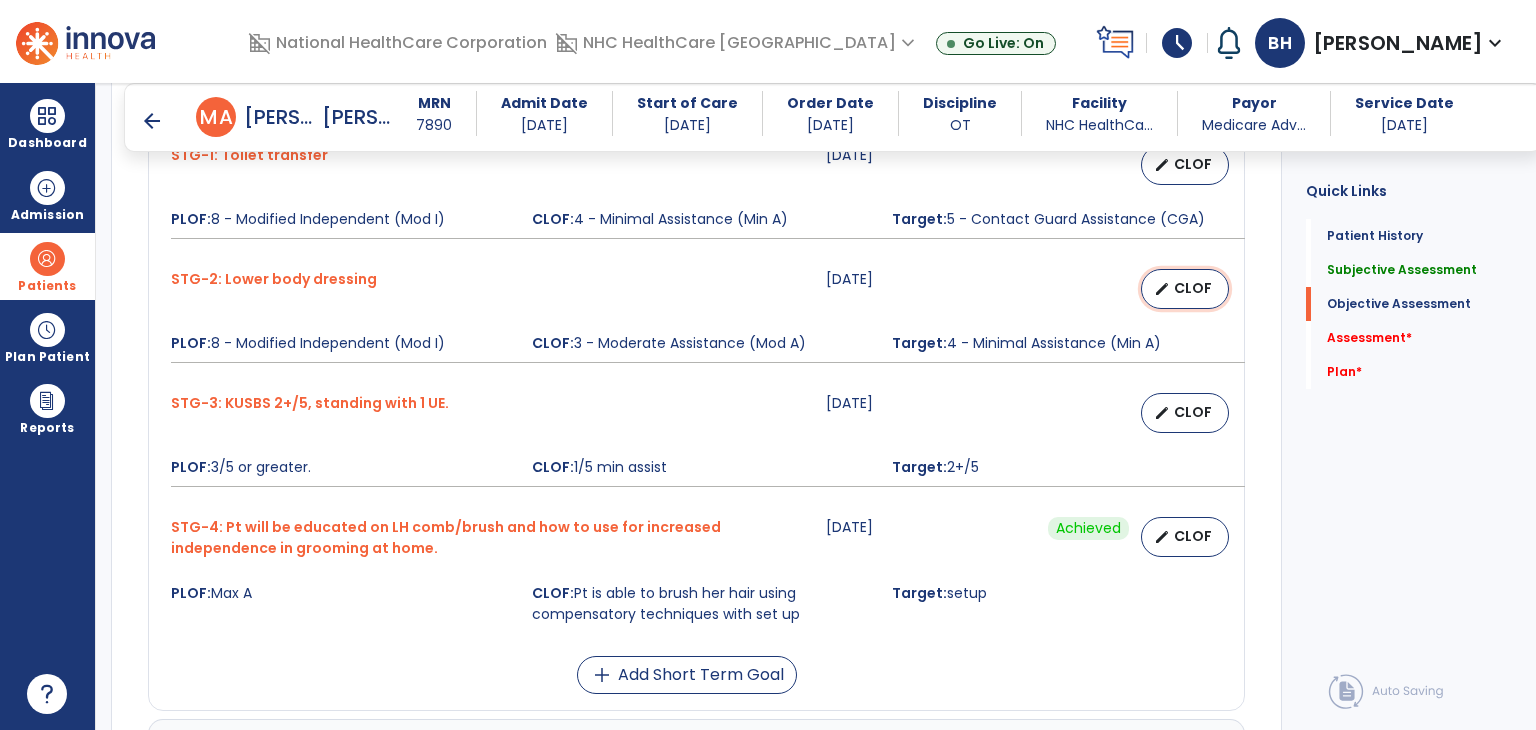 click on "edit   CLOF" at bounding box center [1185, 289] 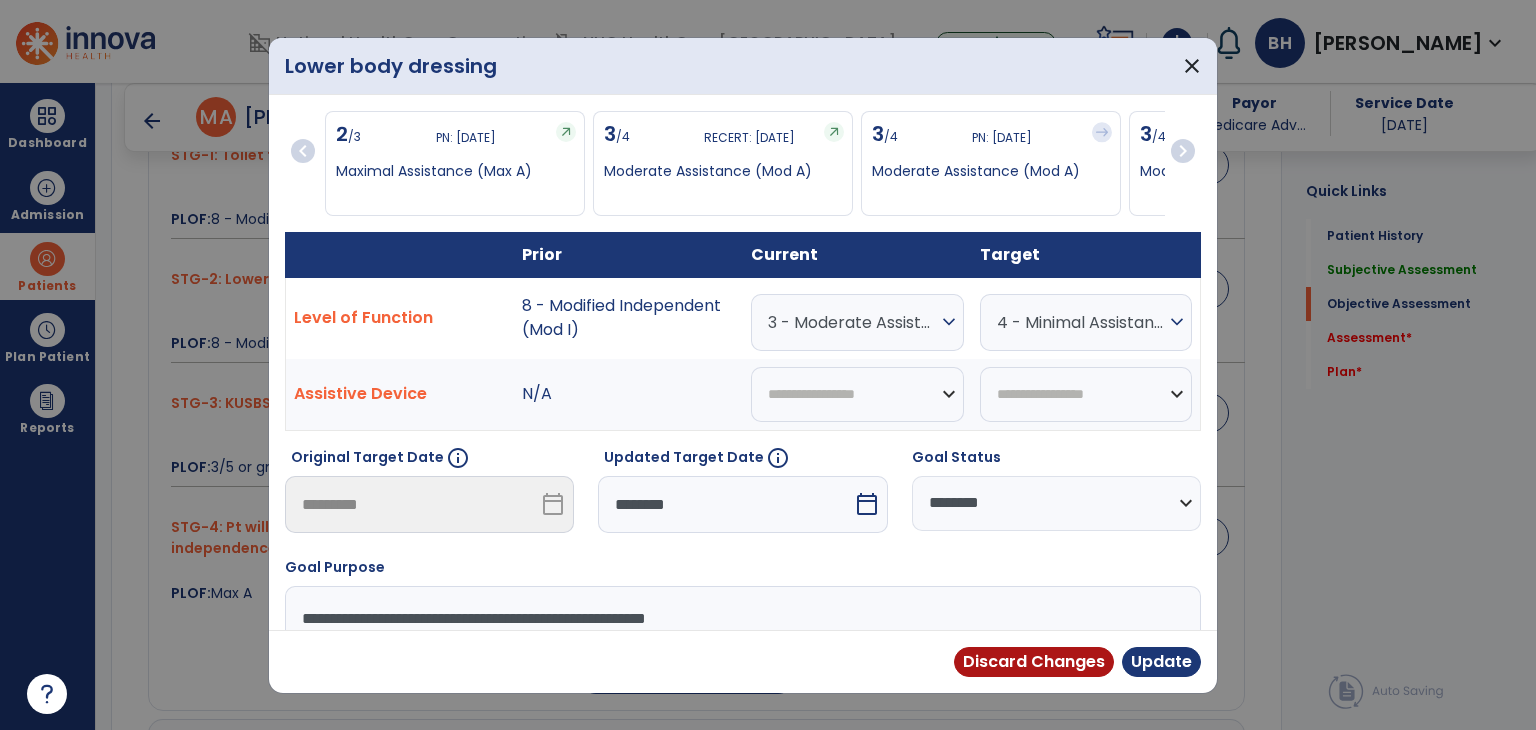 click on "********" at bounding box center [725, 504] 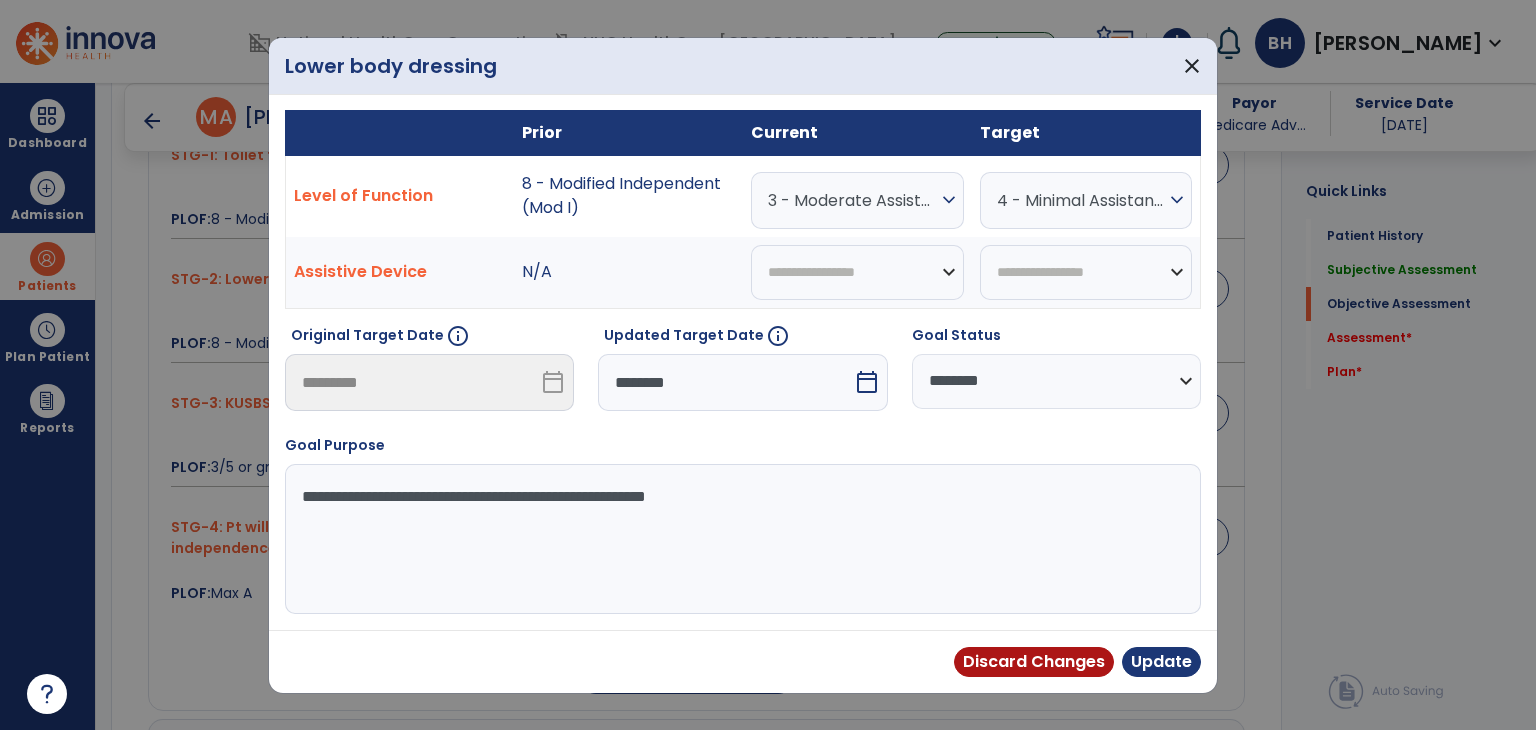 select on "*" 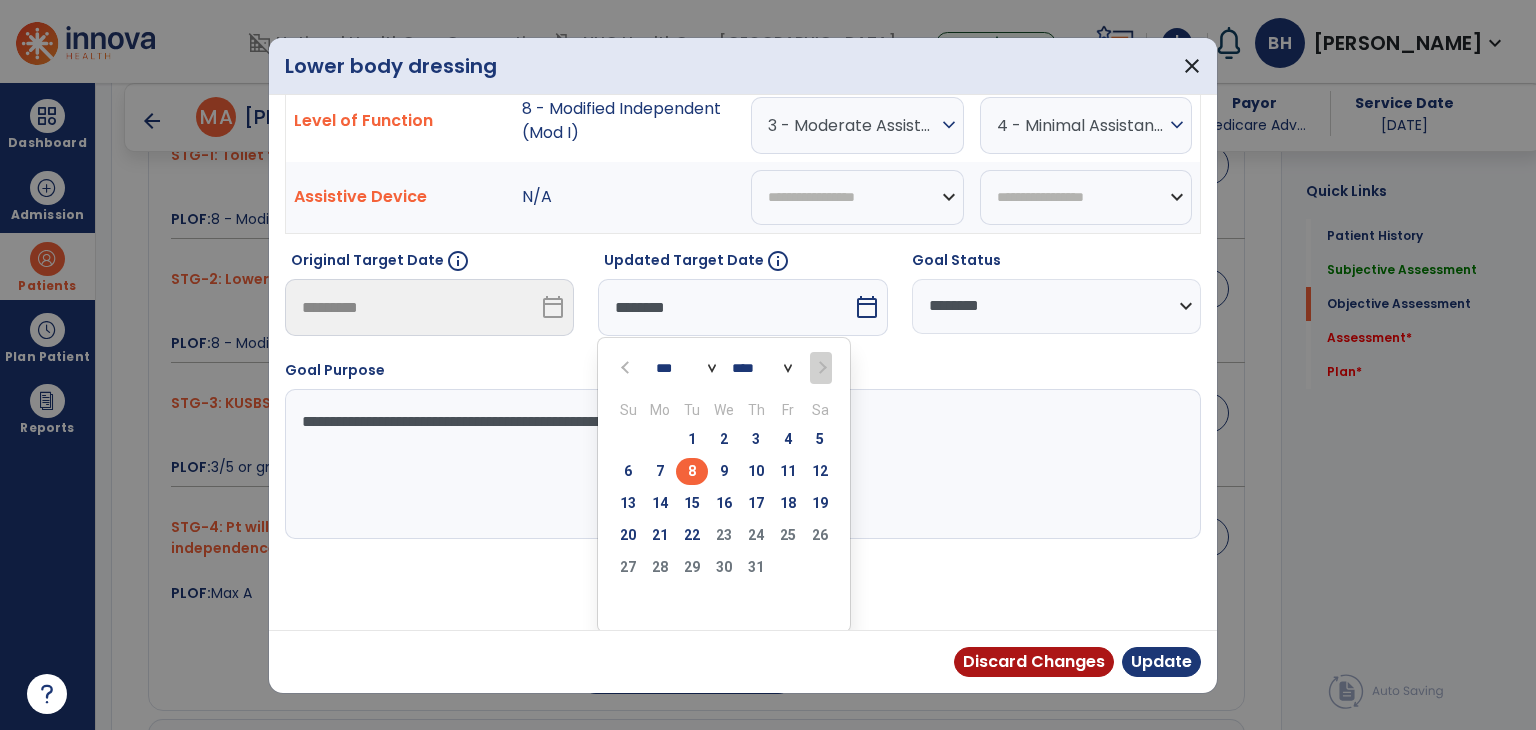 click on "*** ***" at bounding box center (686, 368) 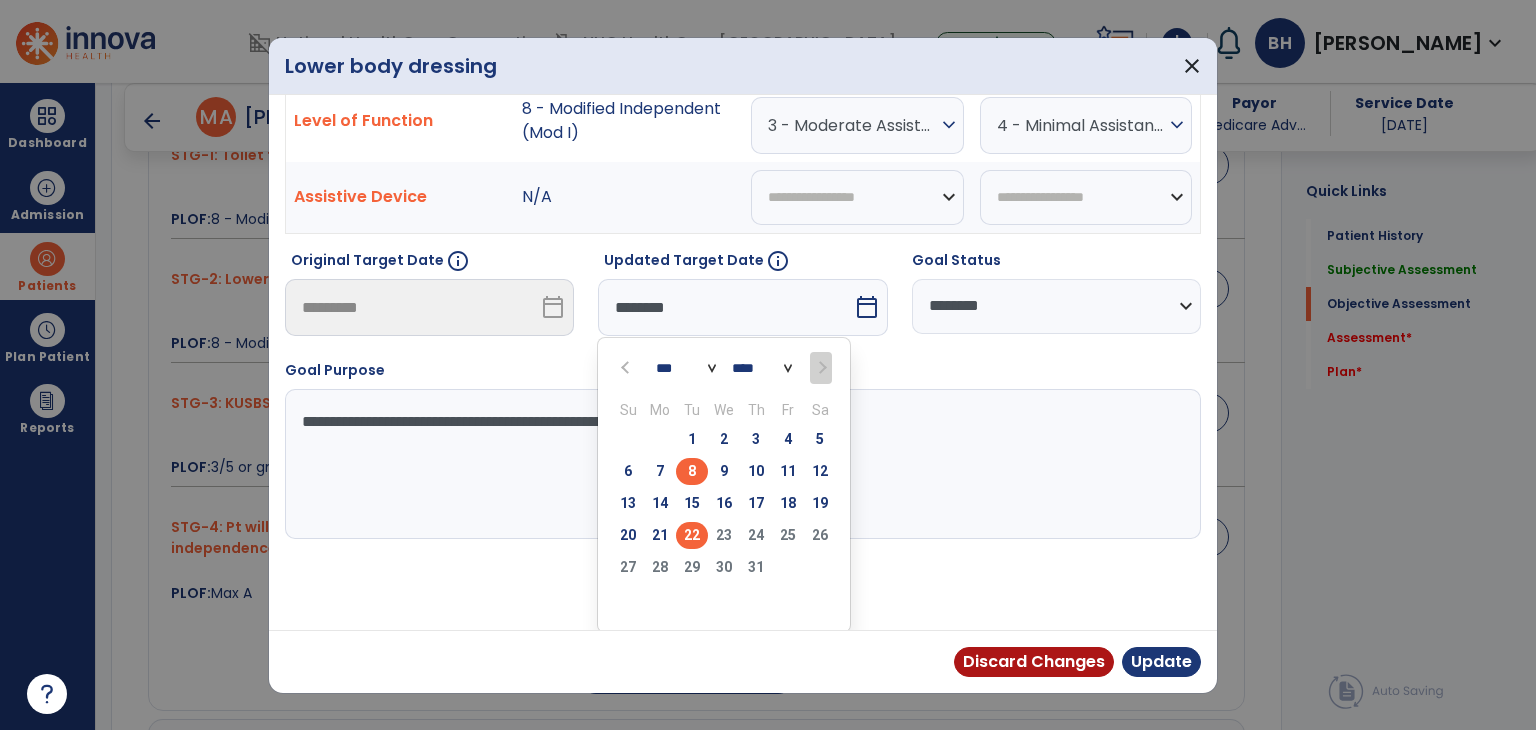 click on "22" at bounding box center [692, 535] 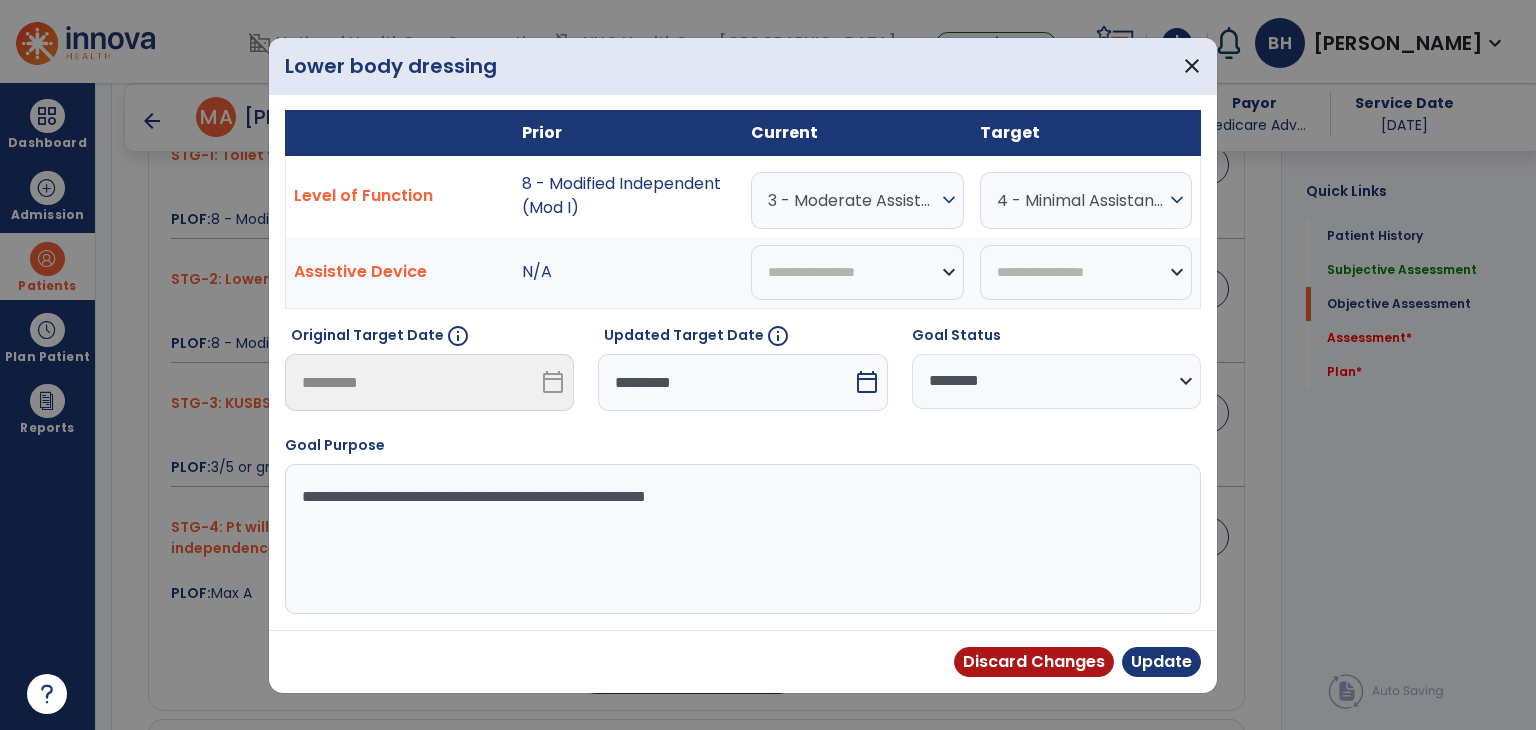 scroll, scrollTop: 119, scrollLeft: 0, axis: vertical 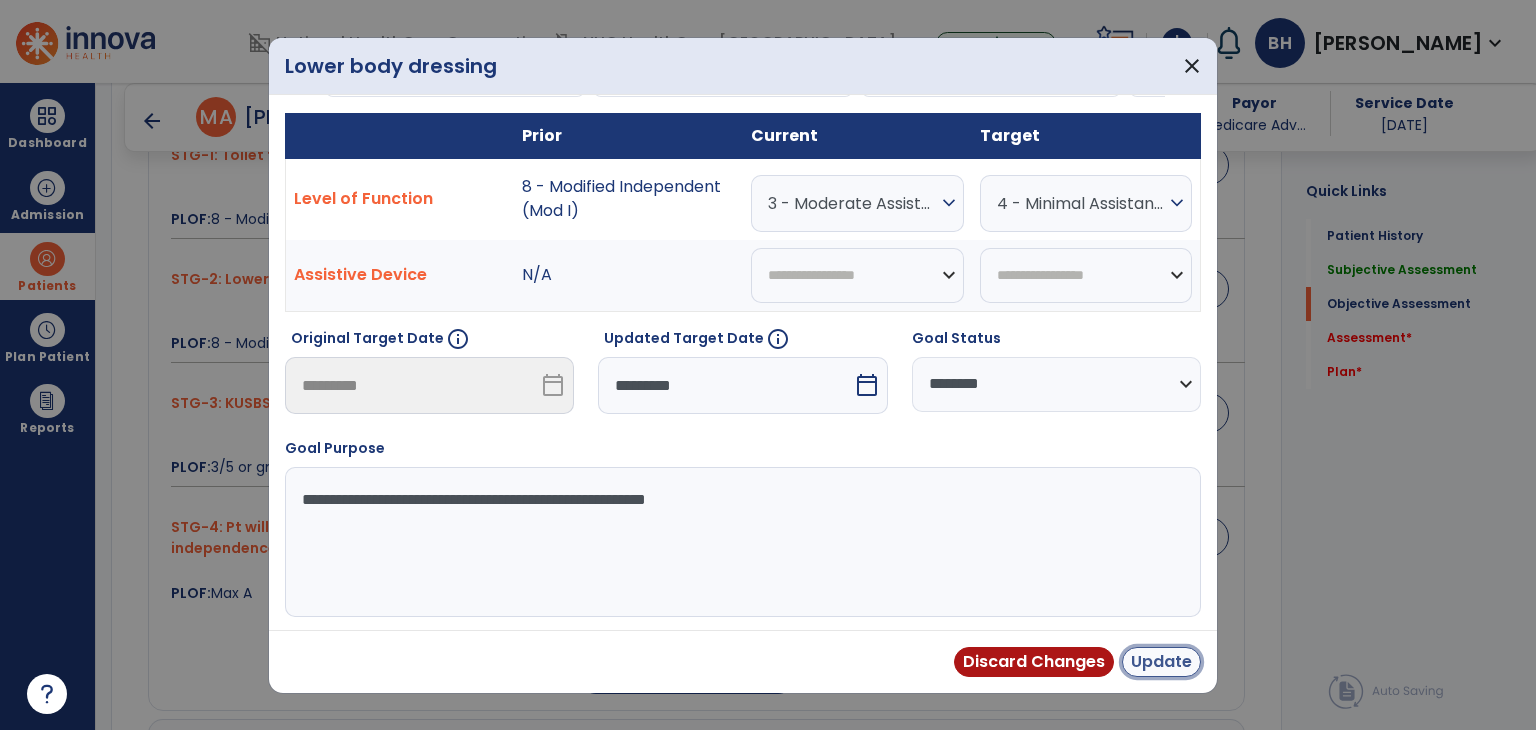 click on "Update" at bounding box center (1161, 662) 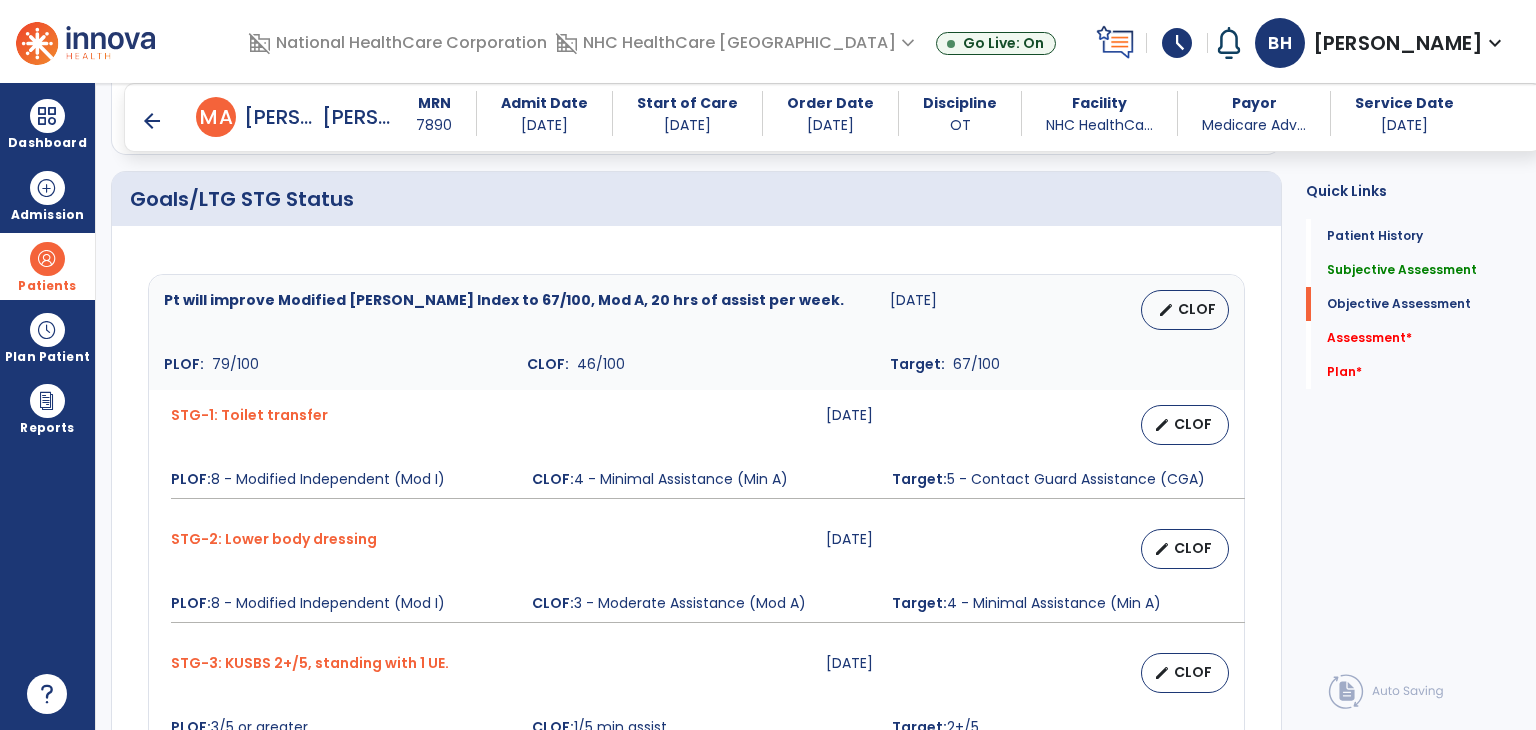 scroll, scrollTop: 655, scrollLeft: 0, axis: vertical 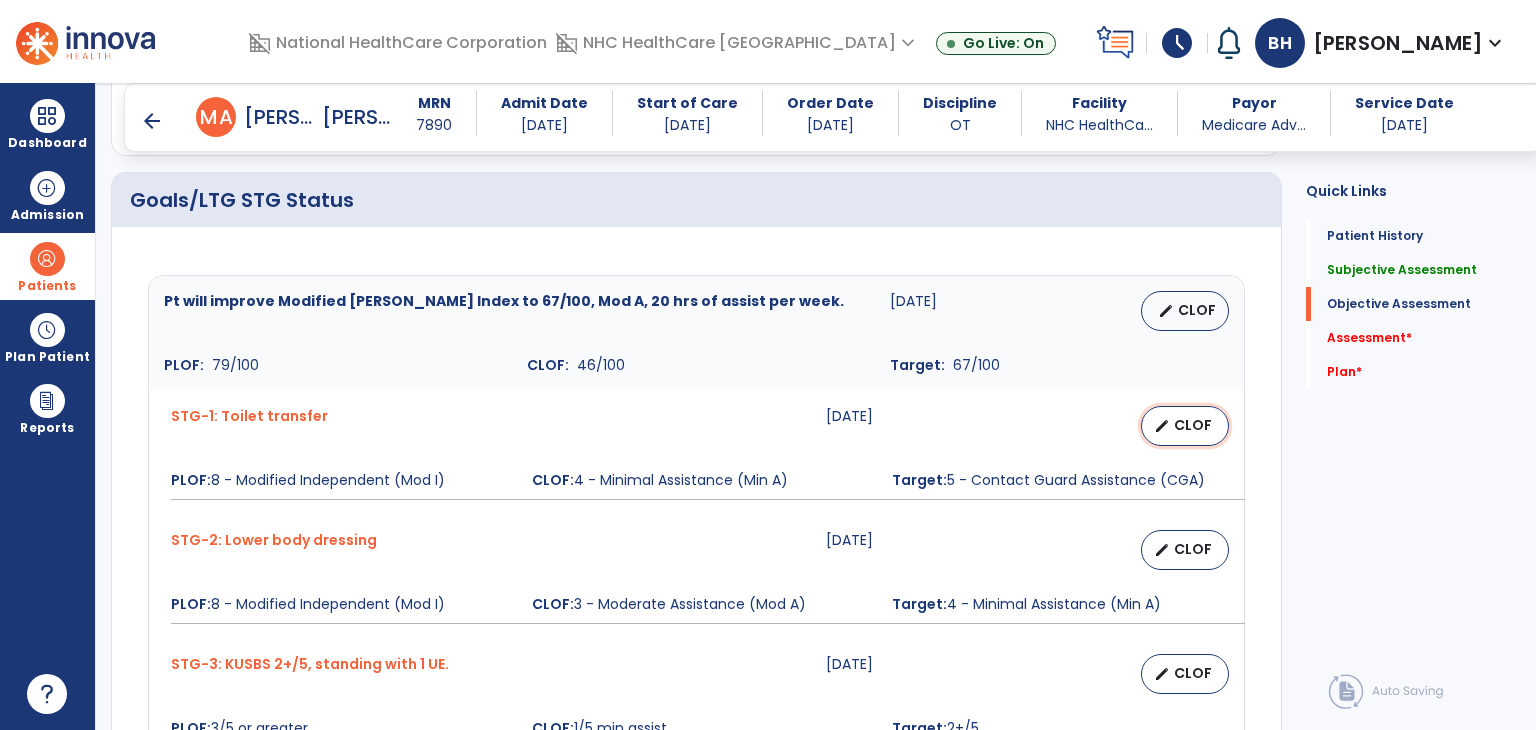 click on "CLOF" at bounding box center (1193, 425) 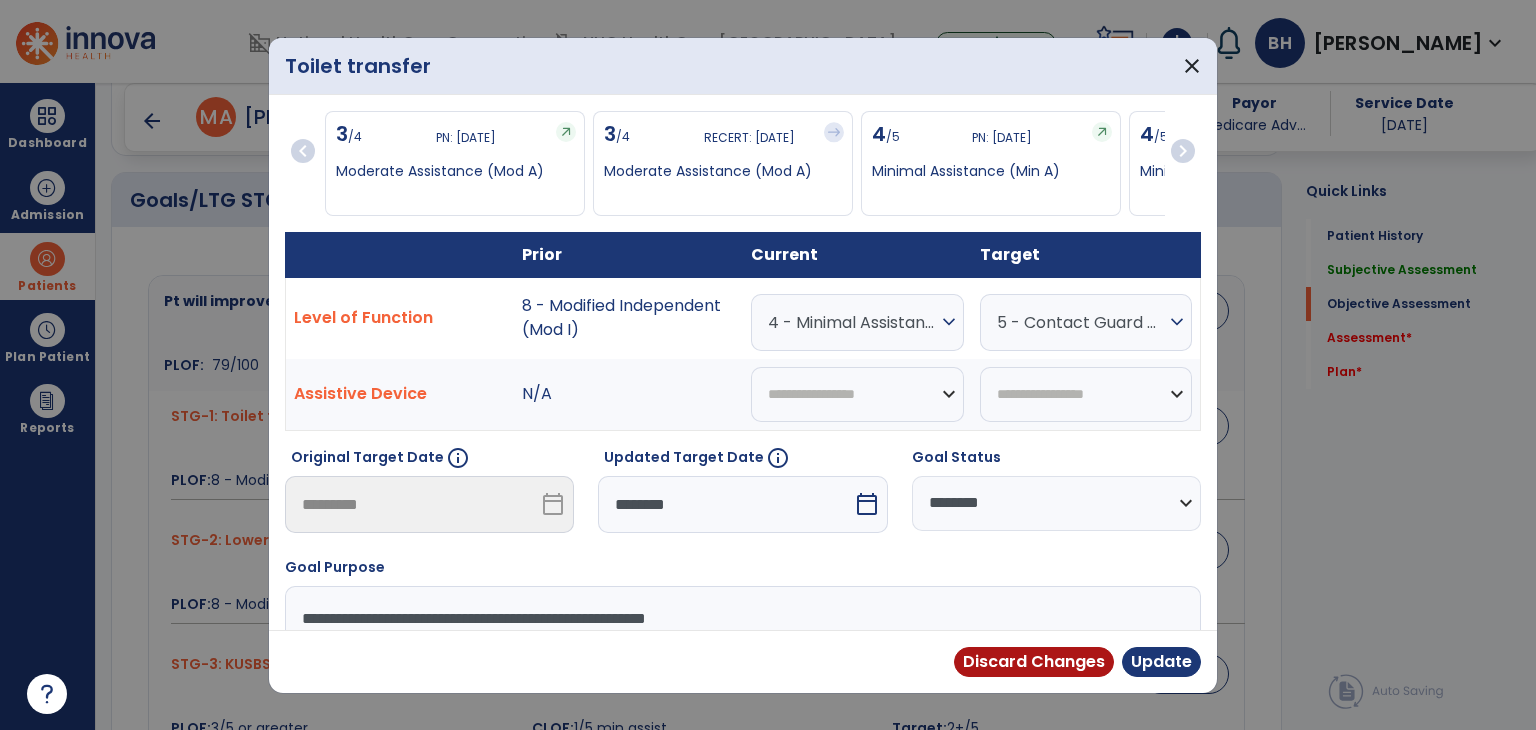 click on "********" at bounding box center (725, 504) 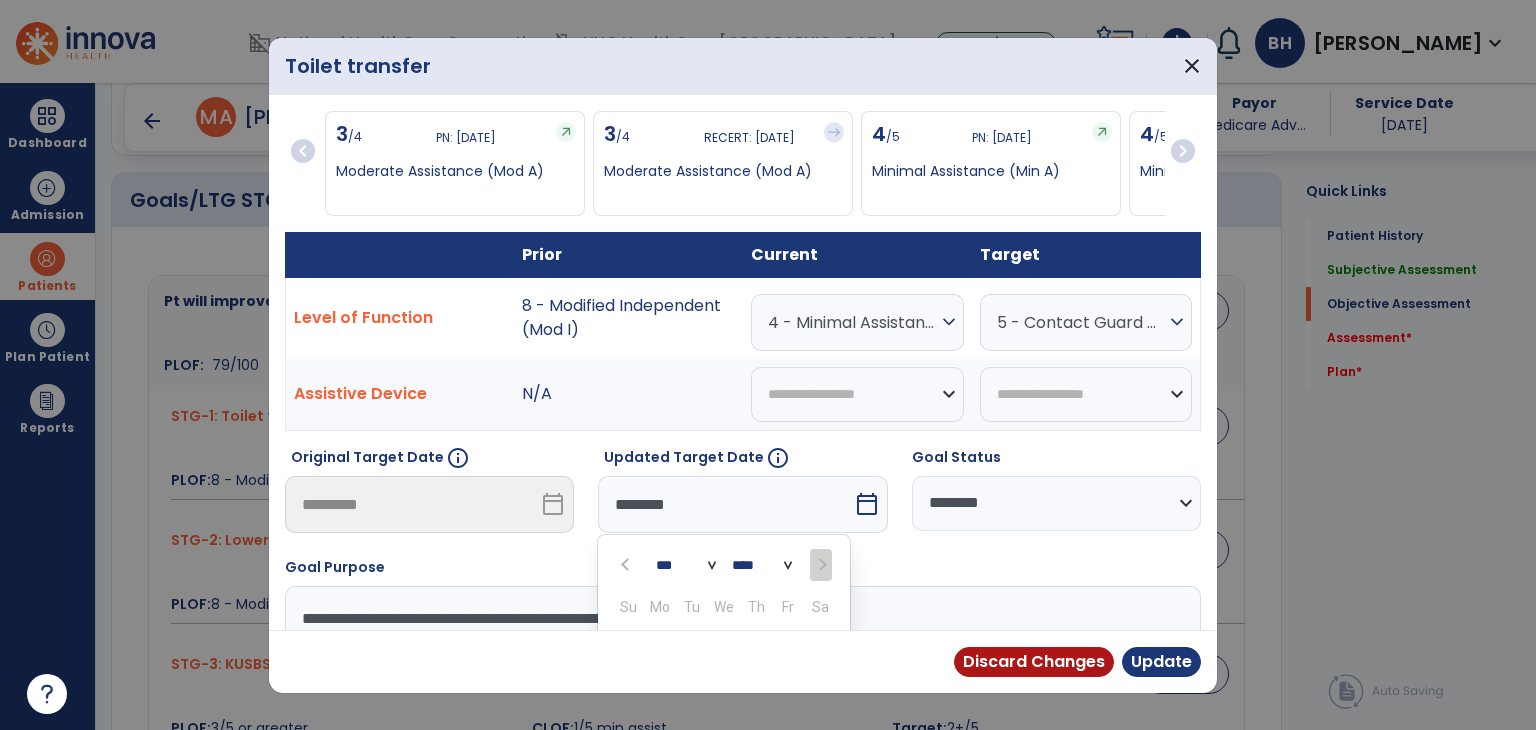 scroll, scrollTop: 197, scrollLeft: 0, axis: vertical 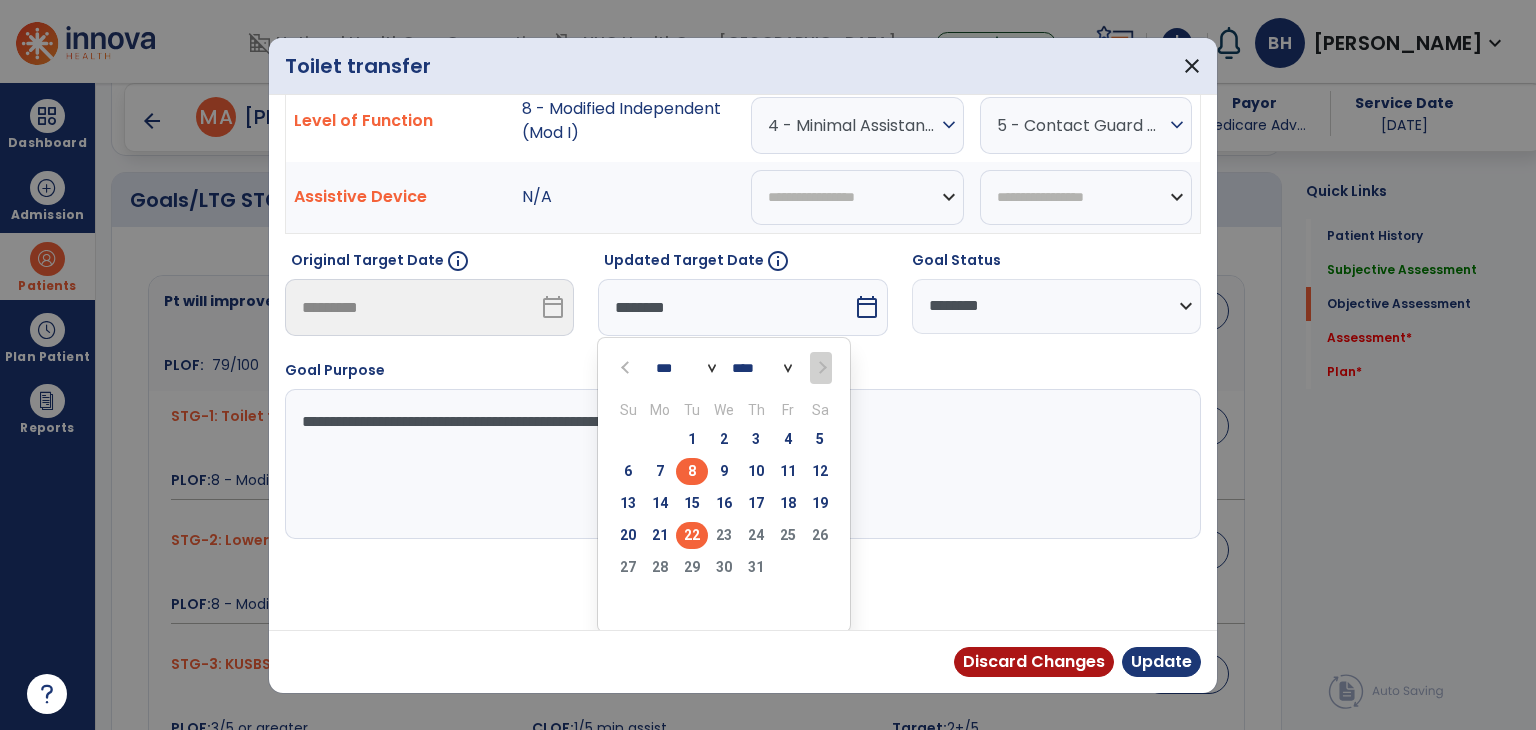 click on "22" at bounding box center [692, 535] 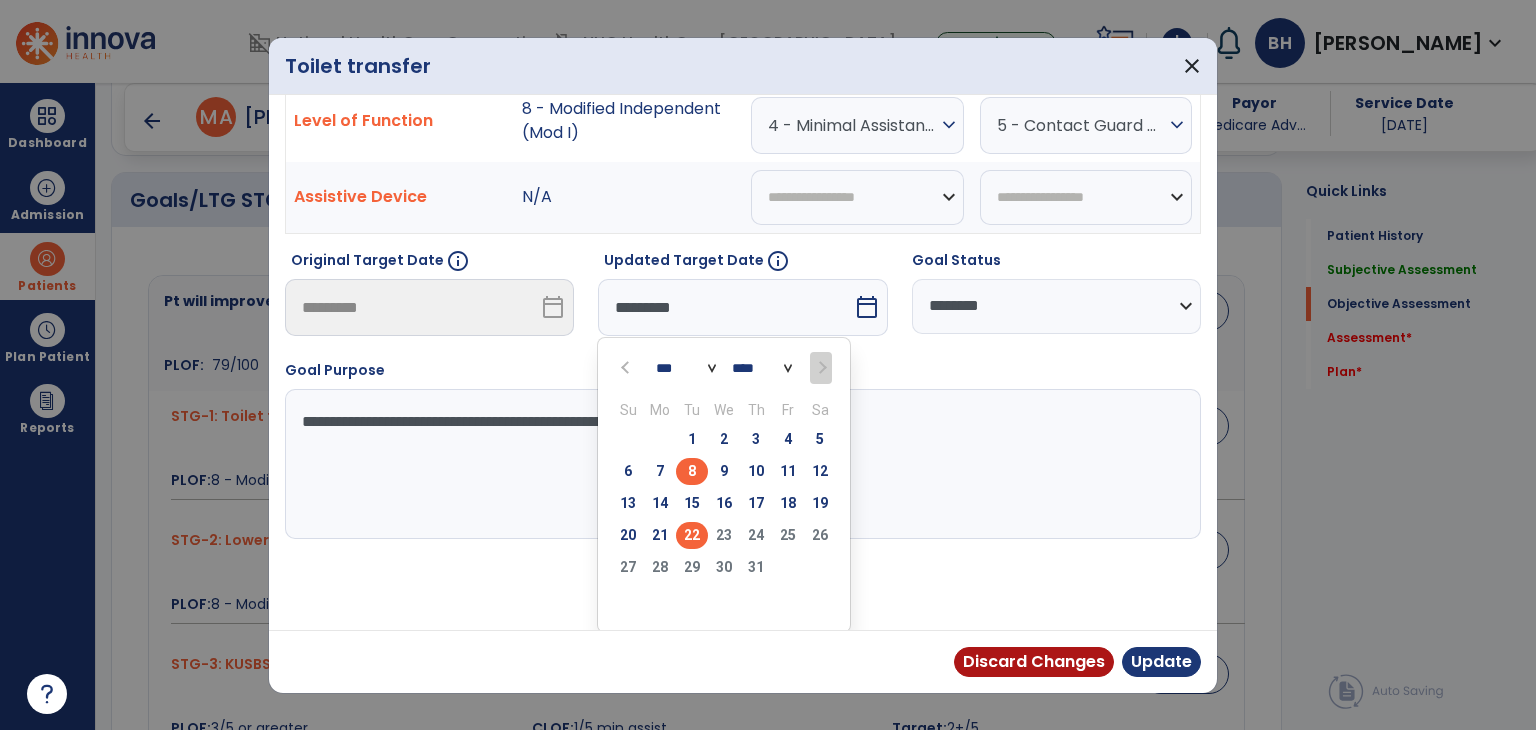 scroll, scrollTop: 119, scrollLeft: 0, axis: vertical 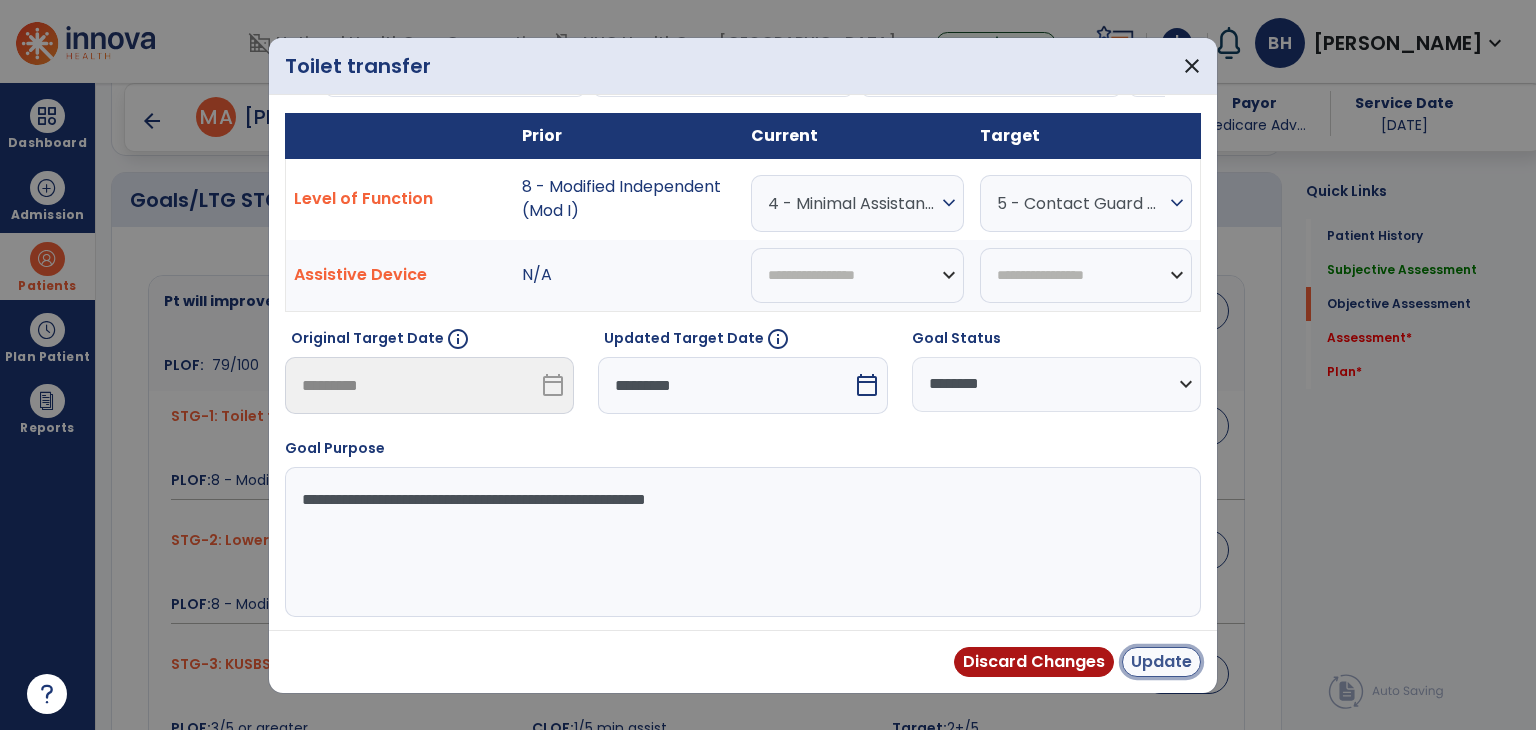 click on "Update" at bounding box center [1161, 662] 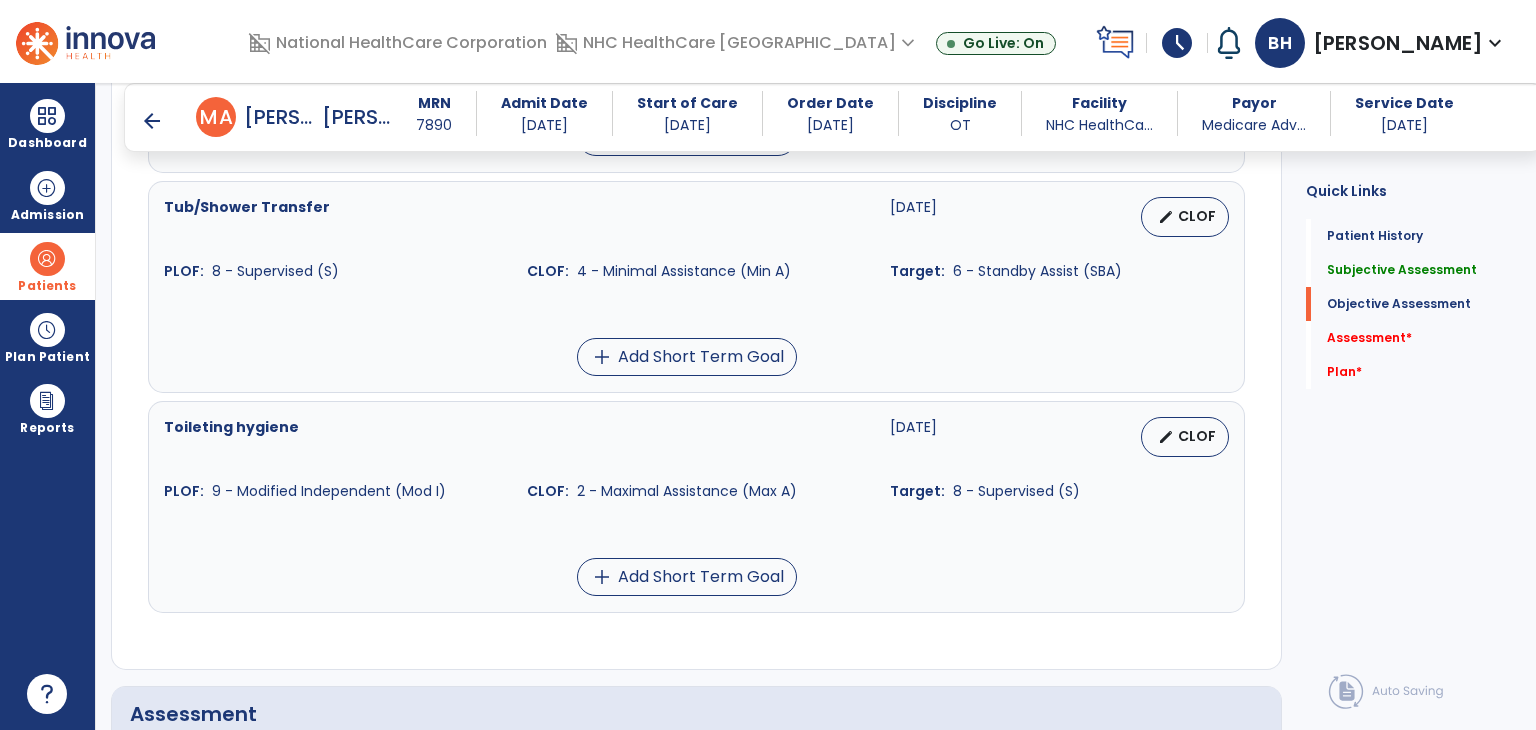 scroll, scrollTop: 1716, scrollLeft: 0, axis: vertical 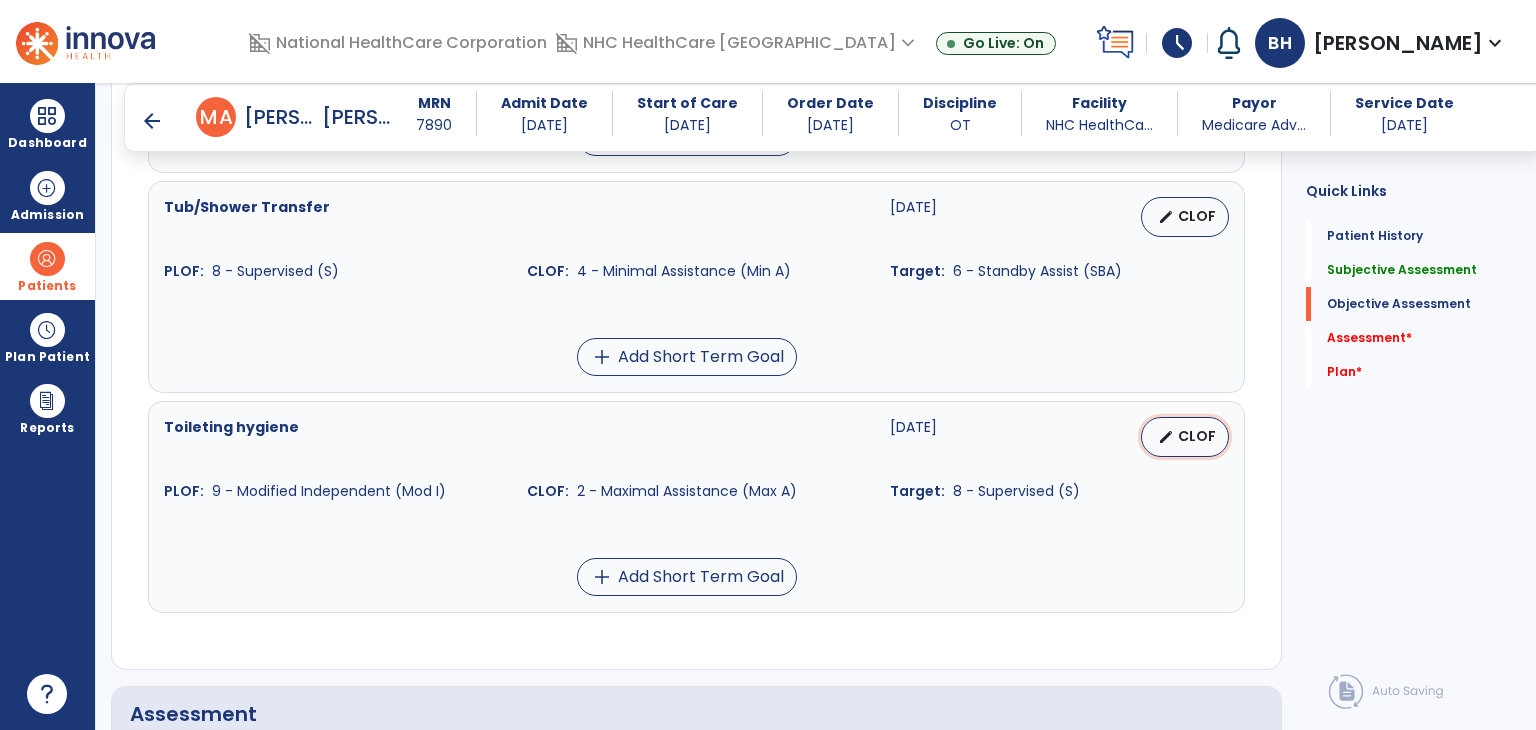 click on "edit   CLOF" at bounding box center (1185, 437) 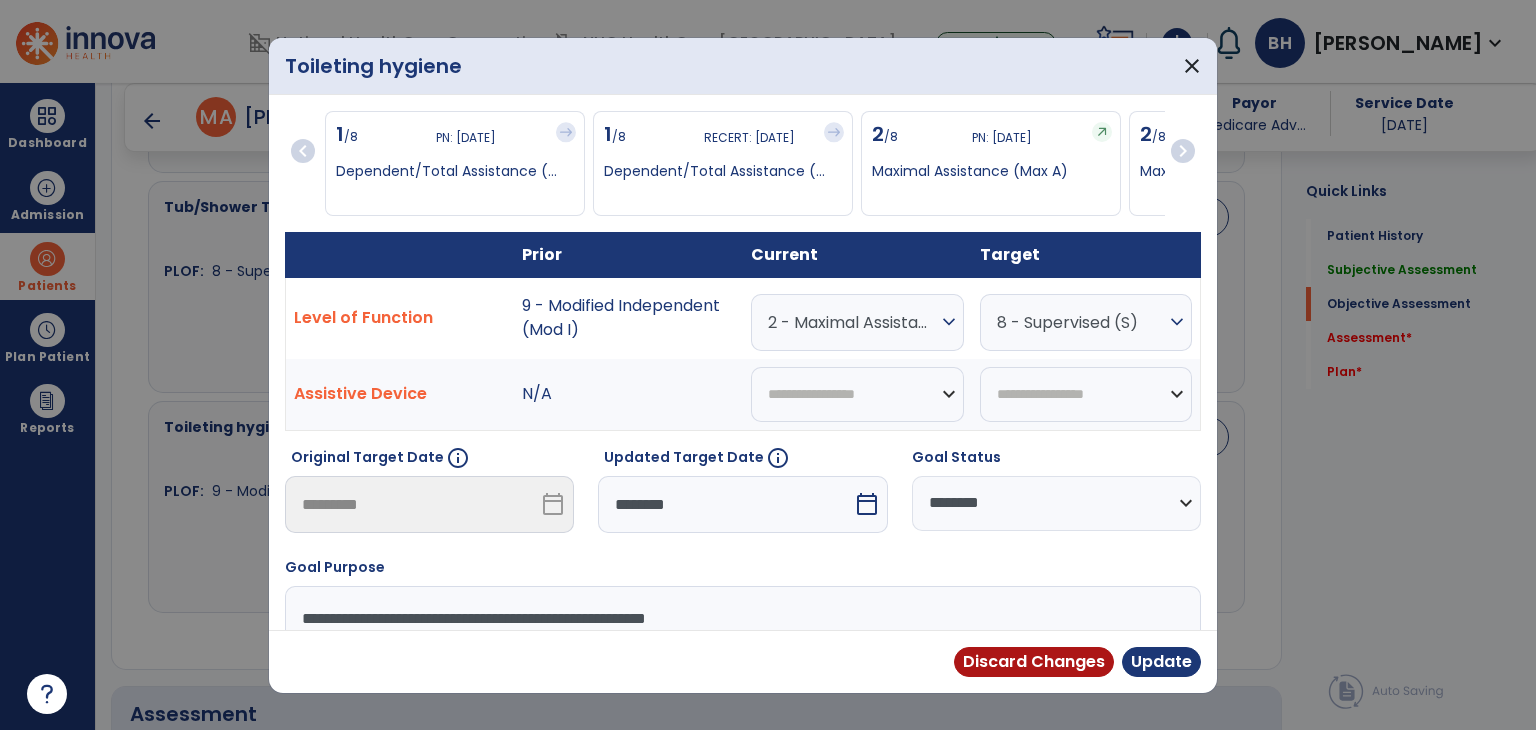 click on "********" at bounding box center [725, 504] 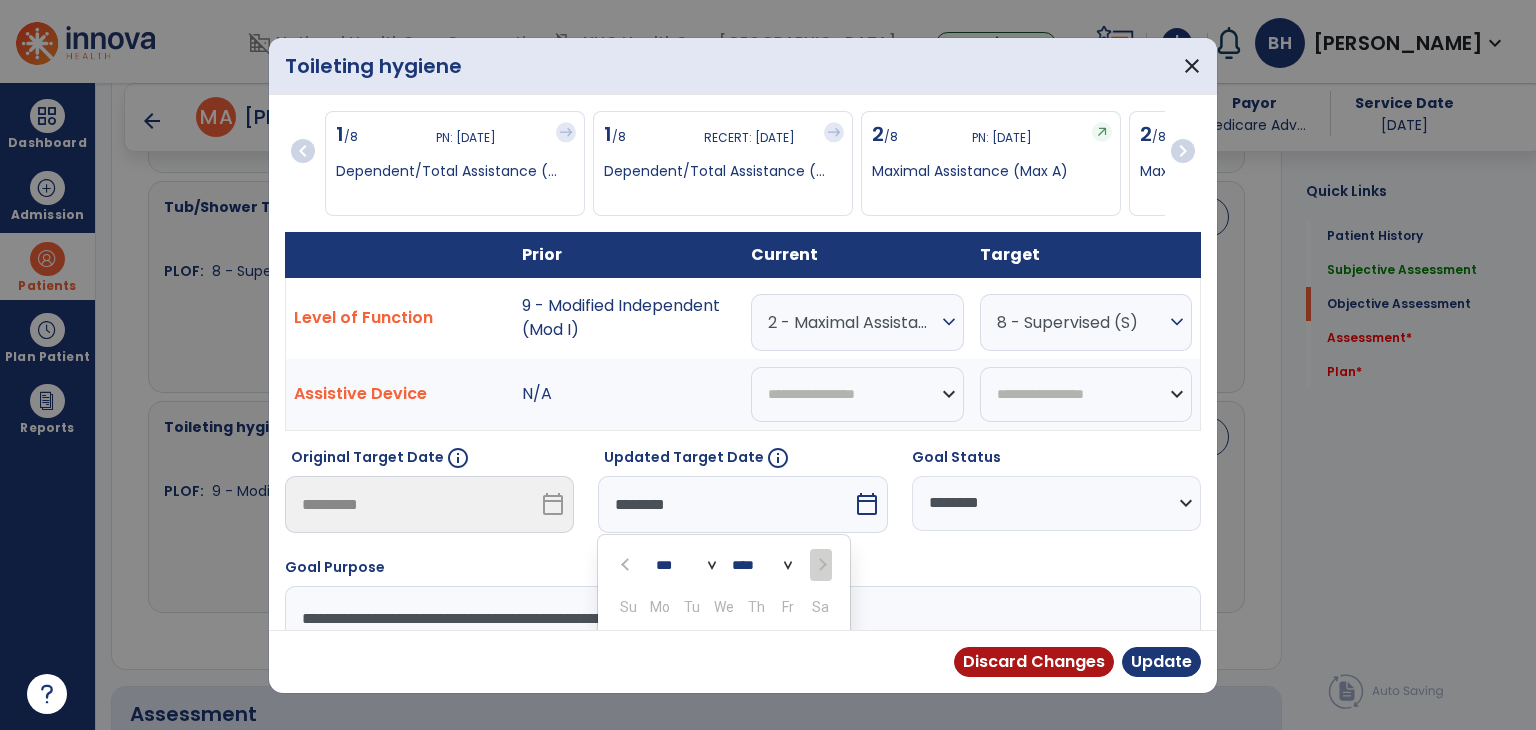 scroll, scrollTop: 197, scrollLeft: 0, axis: vertical 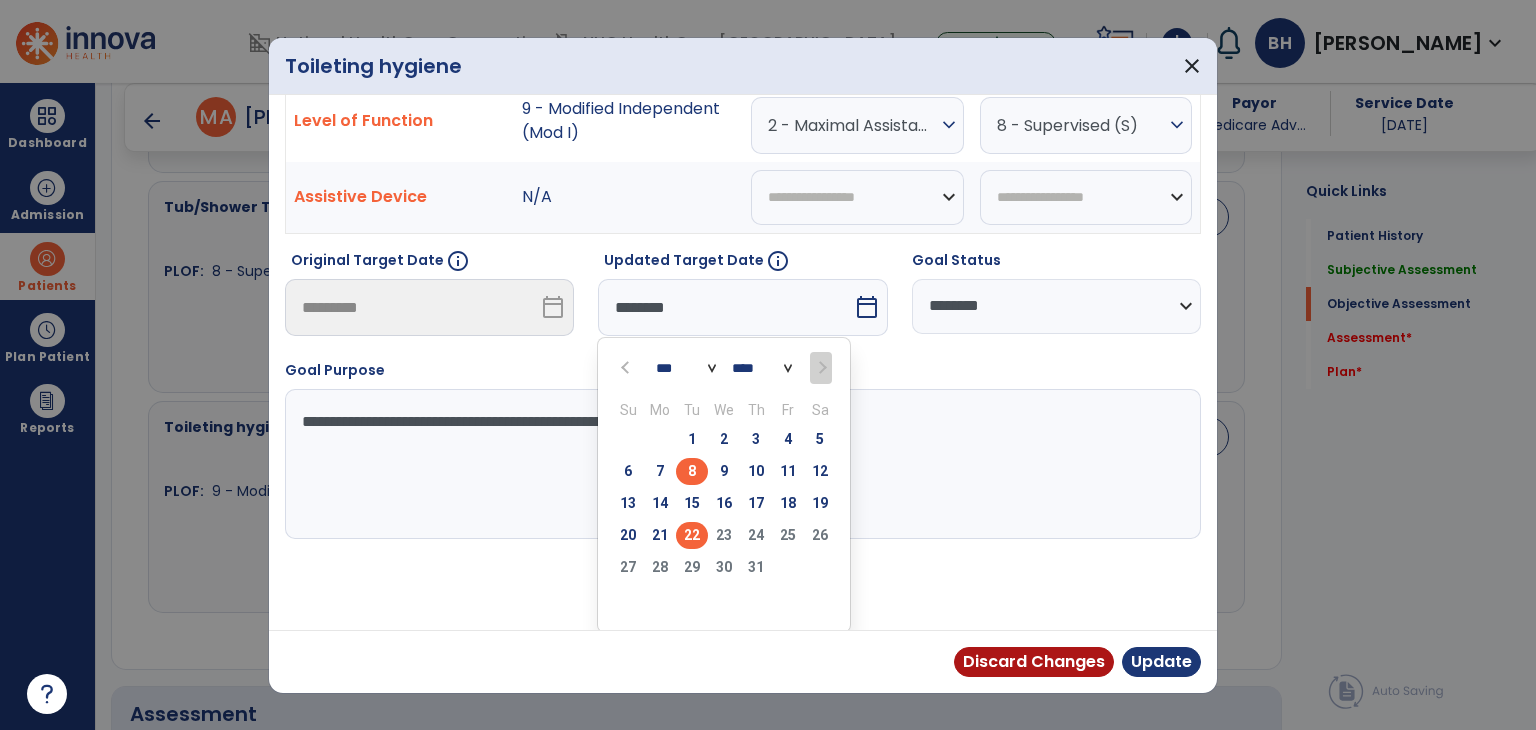 click on "22" at bounding box center (692, 535) 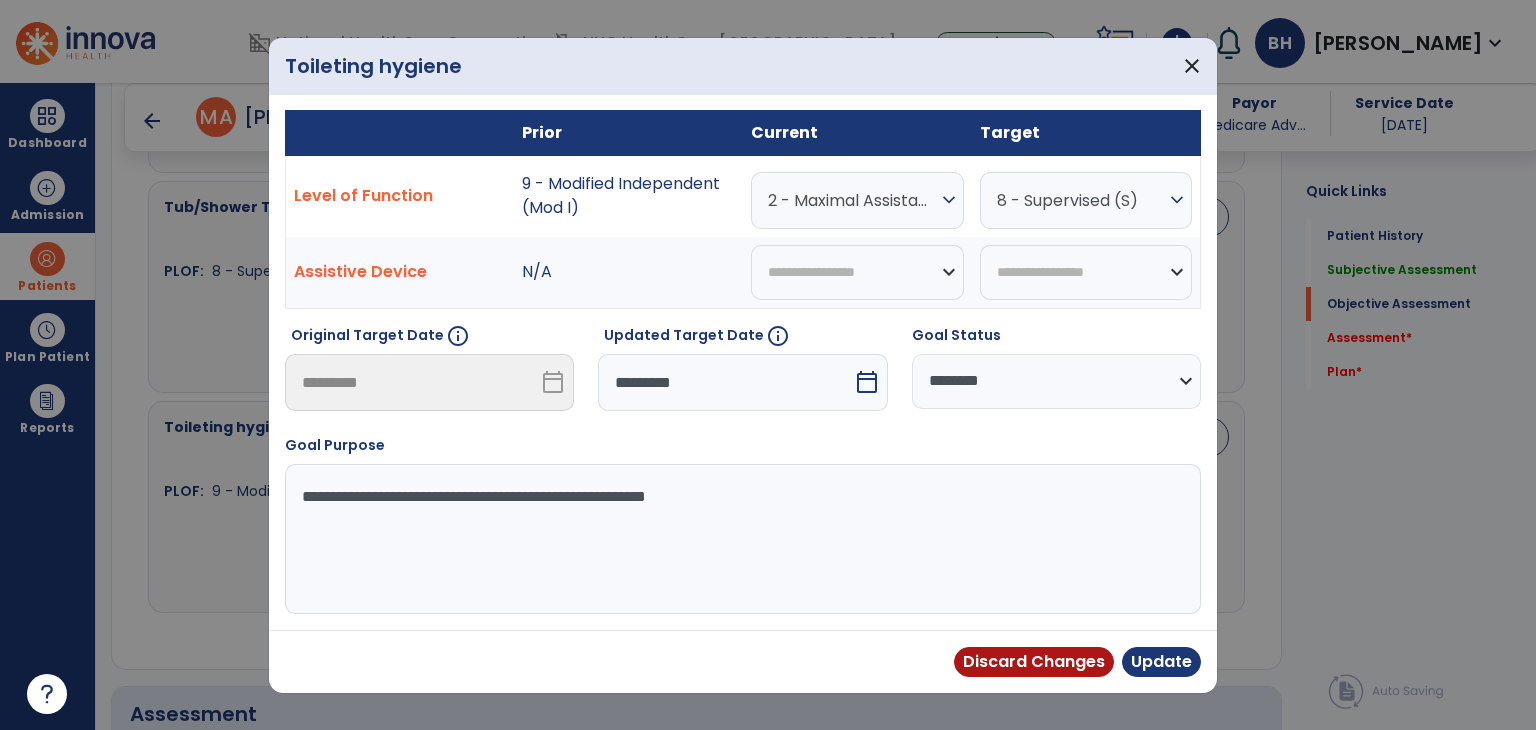 scroll, scrollTop: 119, scrollLeft: 0, axis: vertical 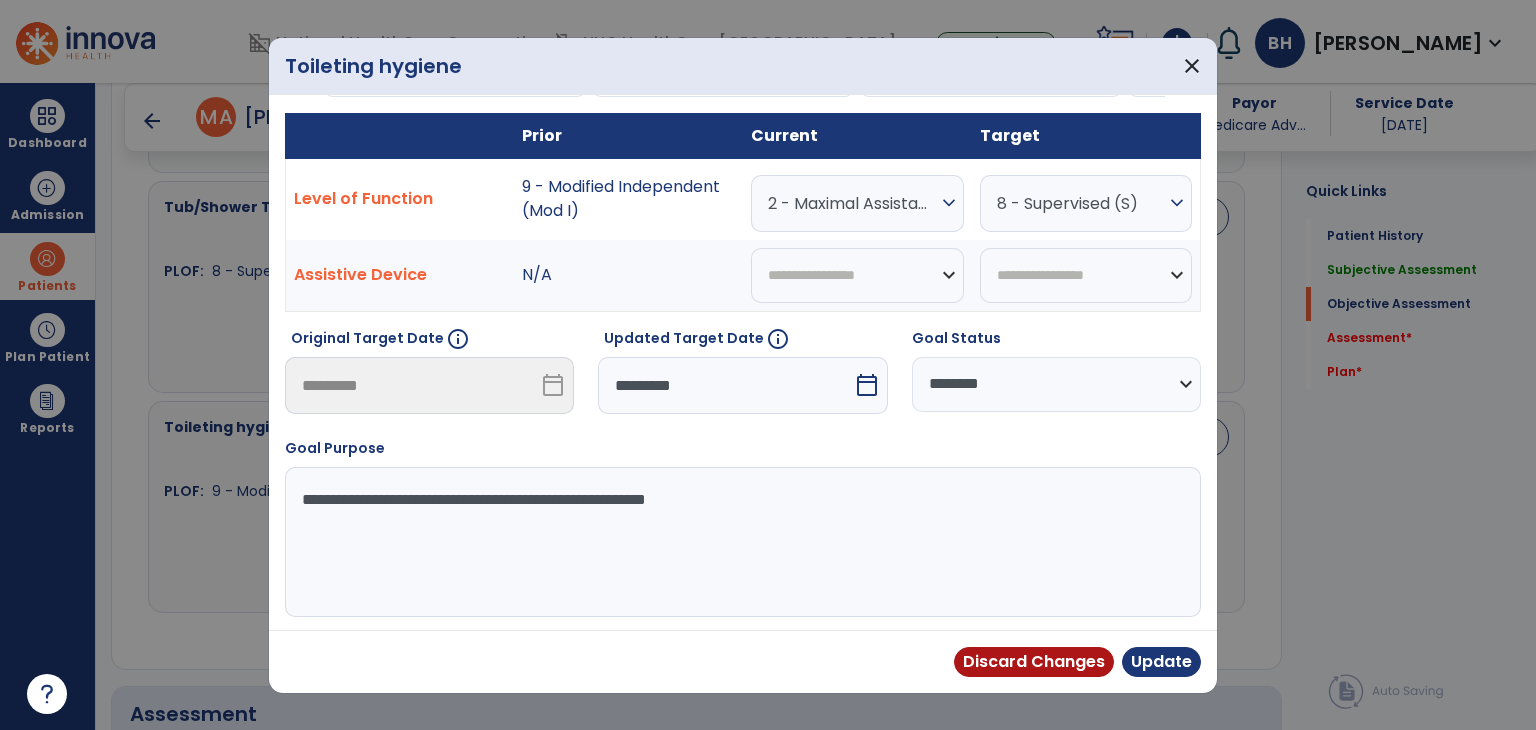 click on "2 - Maximal Assistance (Max A)" at bounding box center (852, 203) 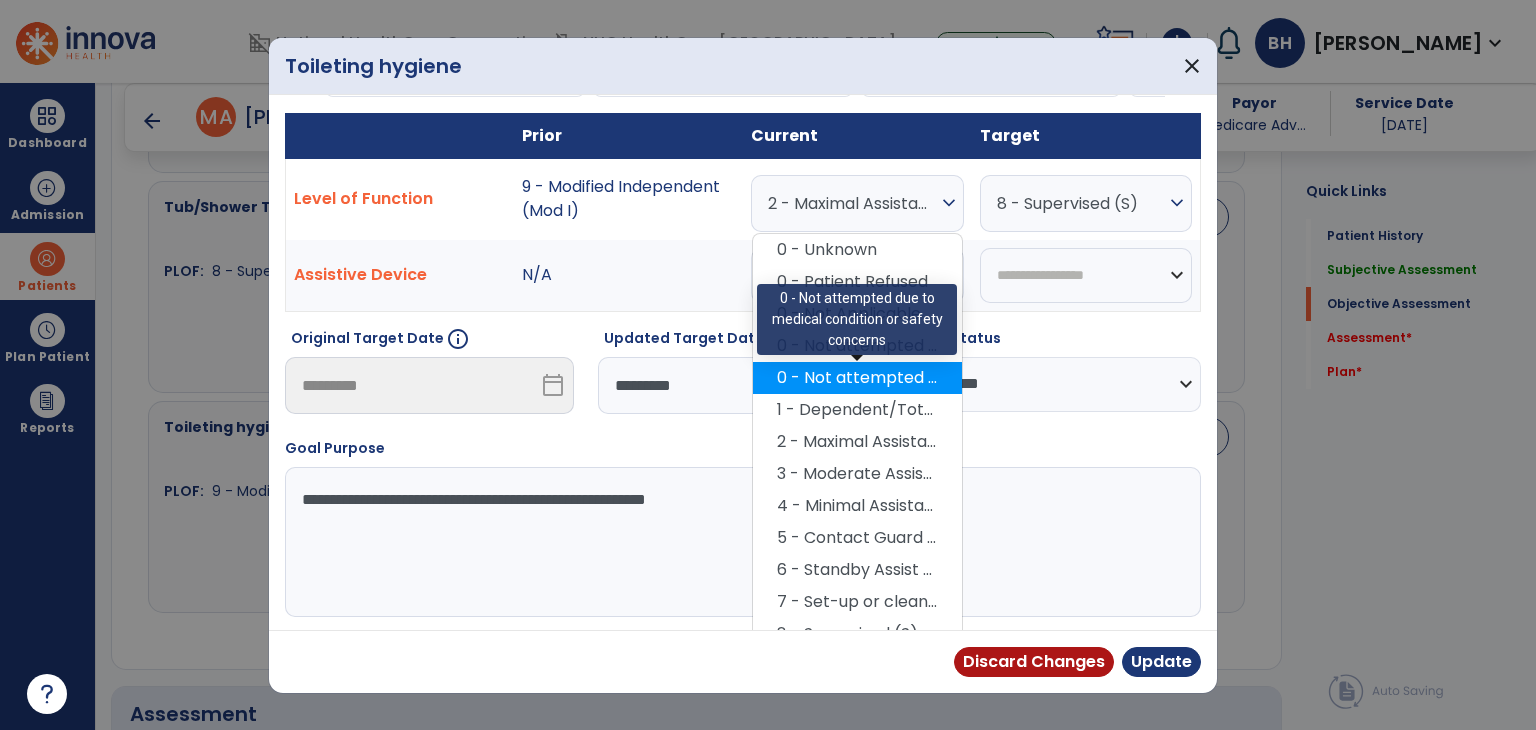 scroll, scrollTop: 202, scrollLeft: 0, axis: vertical 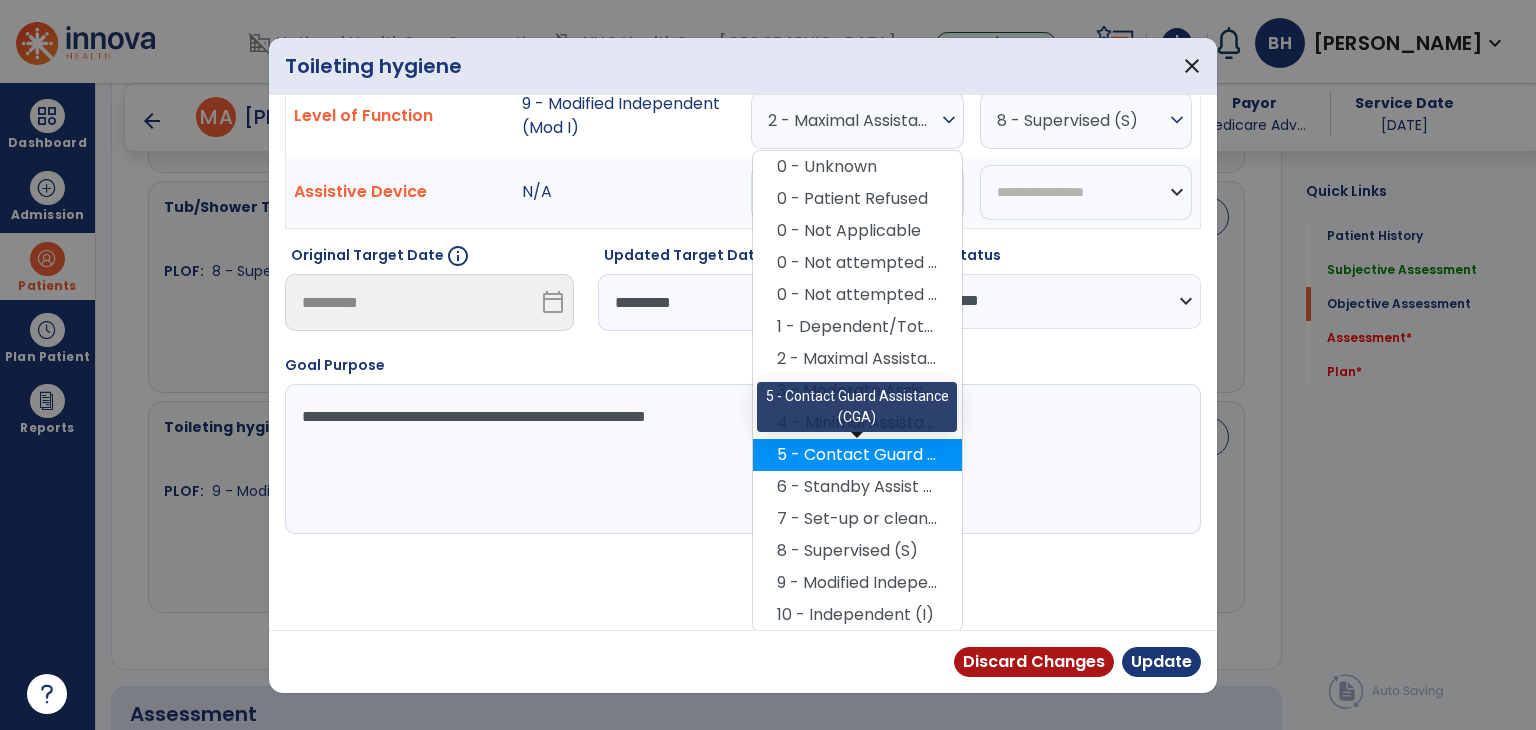 click on "5 - Contact Guard Assistance (CGA)" at bounding box center (857, 455) 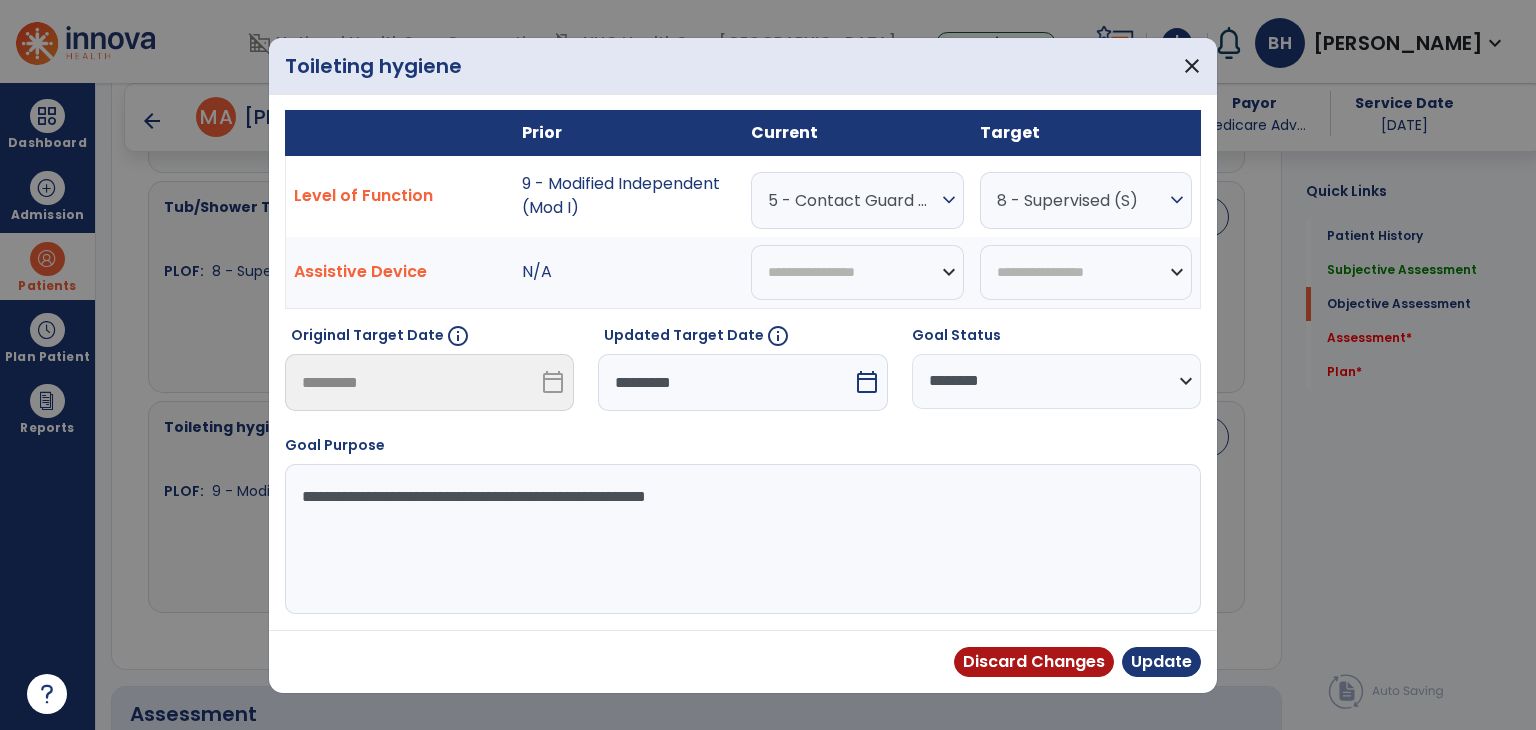 scroll, scrollTop: 119, scrollLeft: 0, axis: vertical 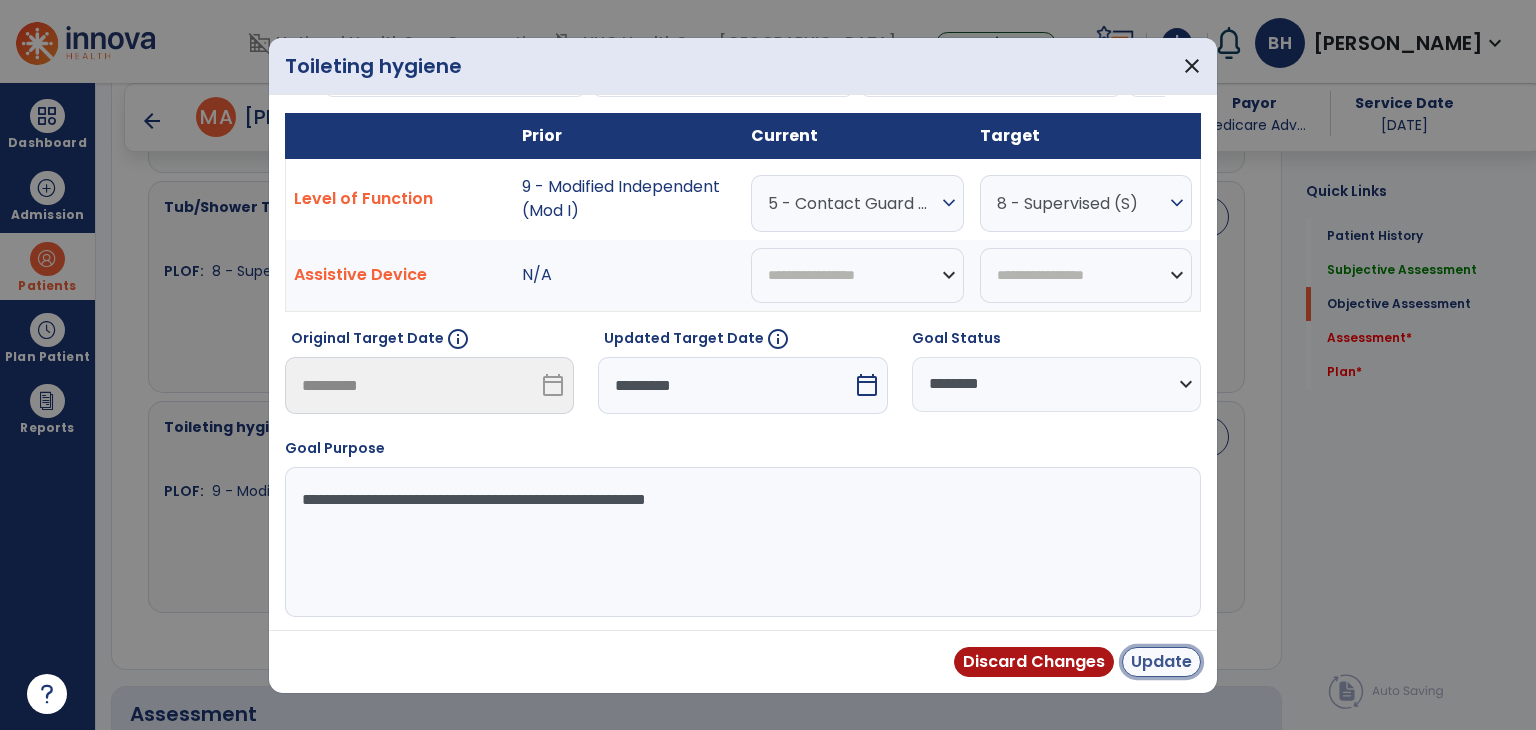 click on "Update" at bounding box center [1161, 662] 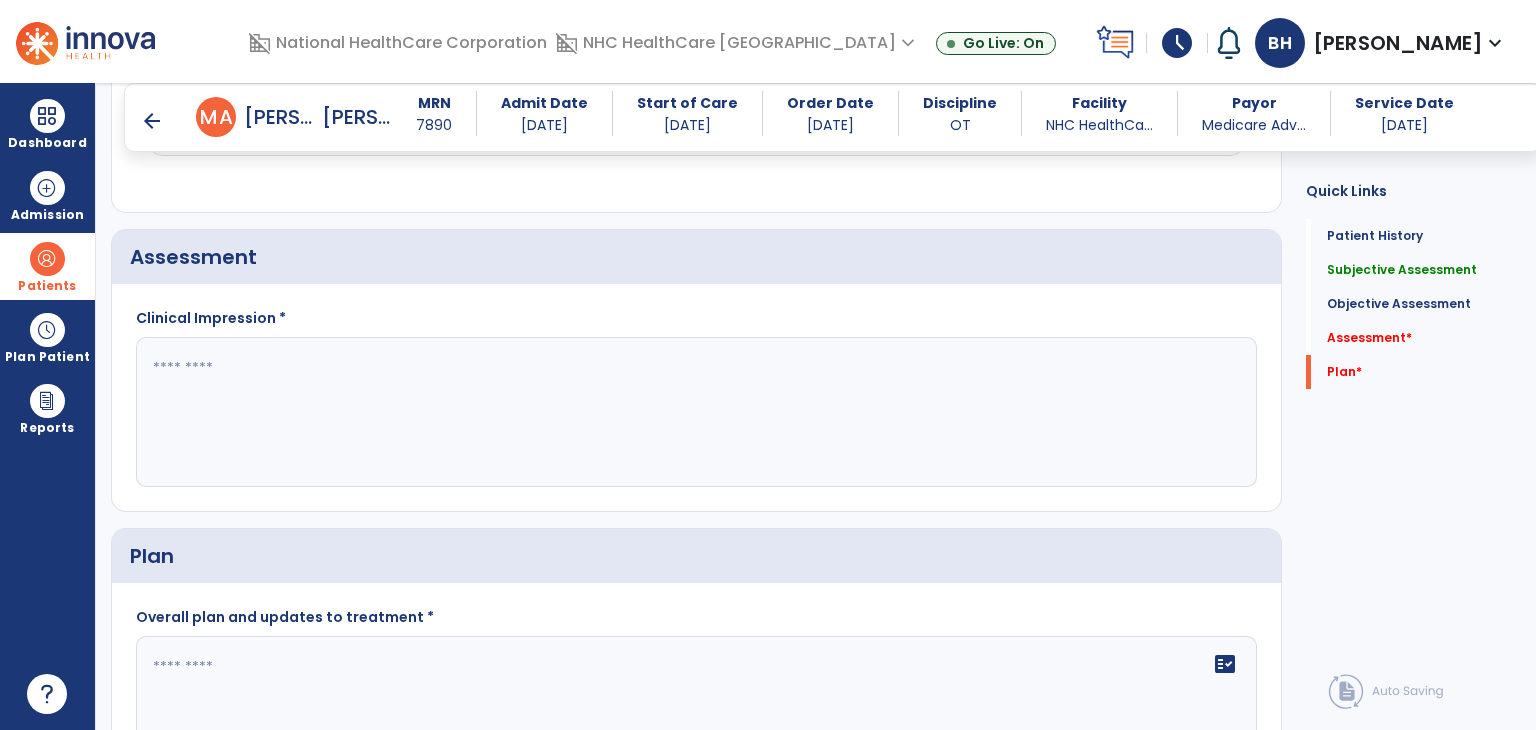 scroll, scrollTop: 2171, scrollLeft: 0, axis: vertical 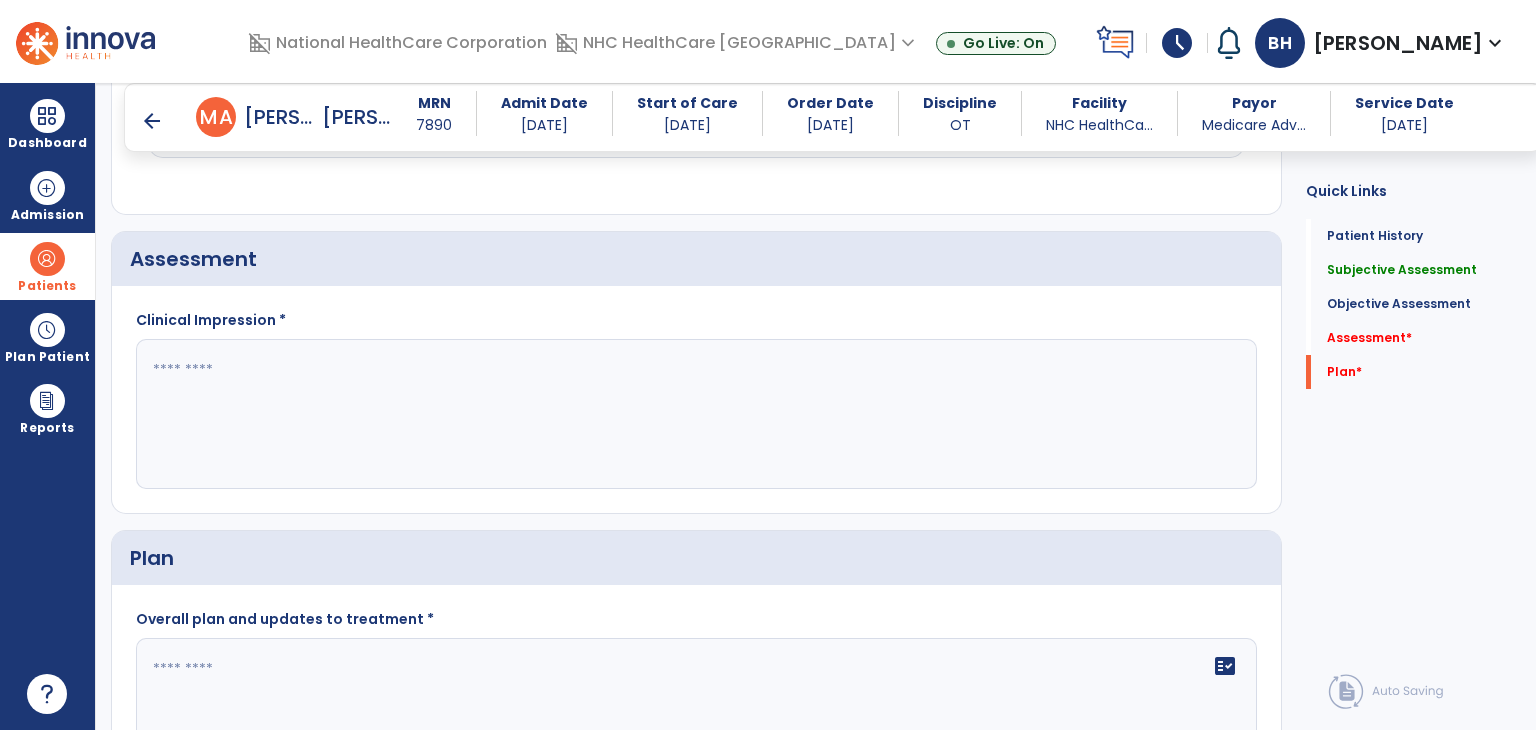 click 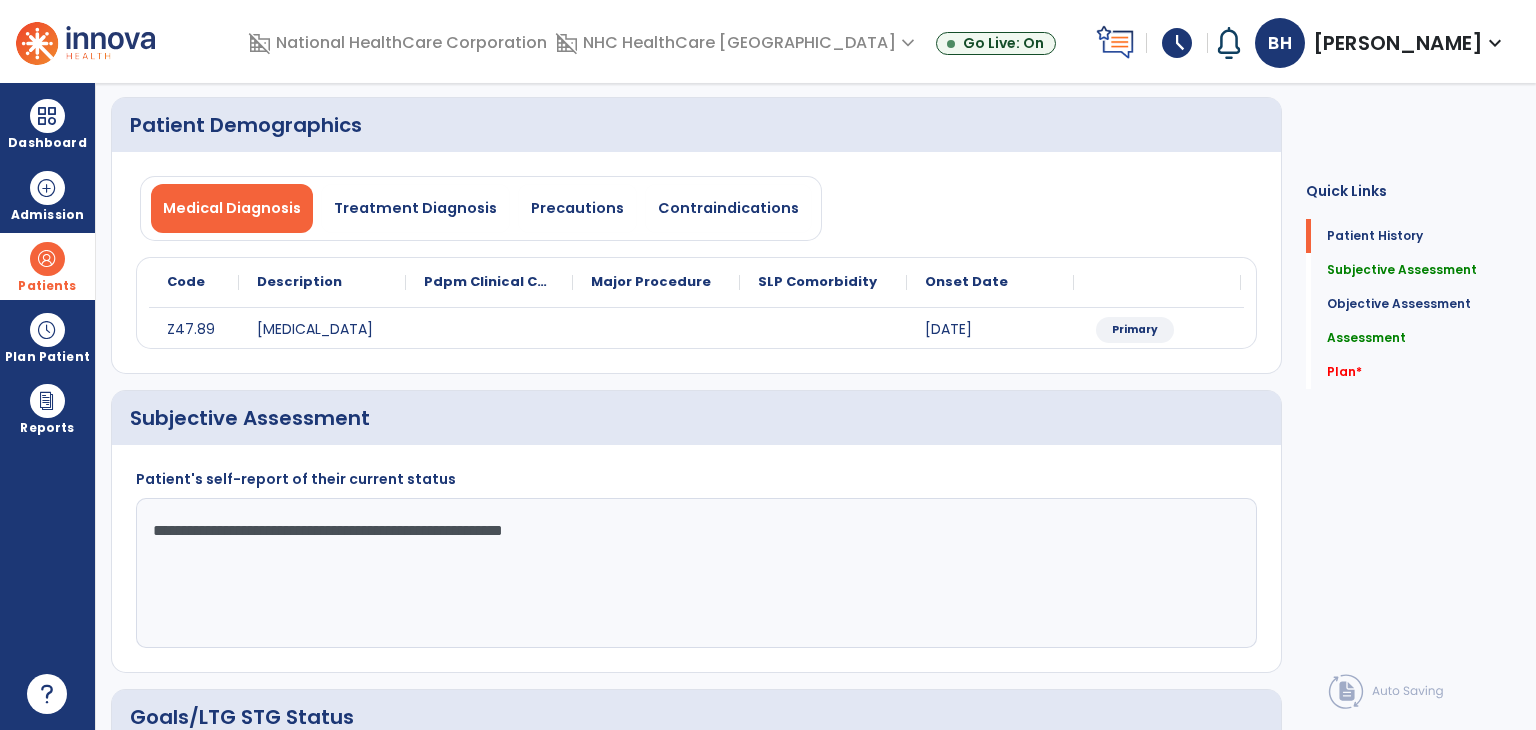 scroll, scrollTop: 0, scrollLeft: 0, axis: both 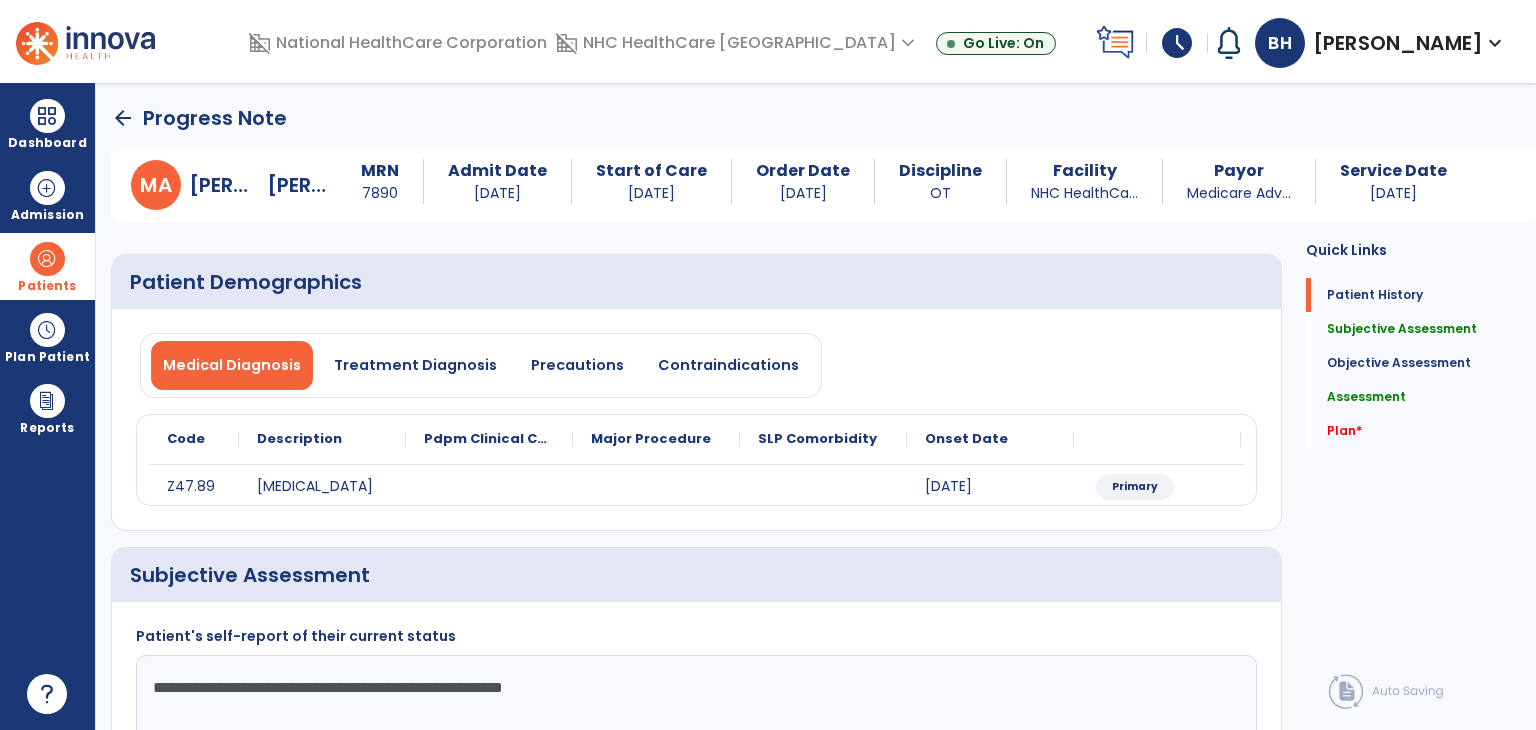 type on "**********" 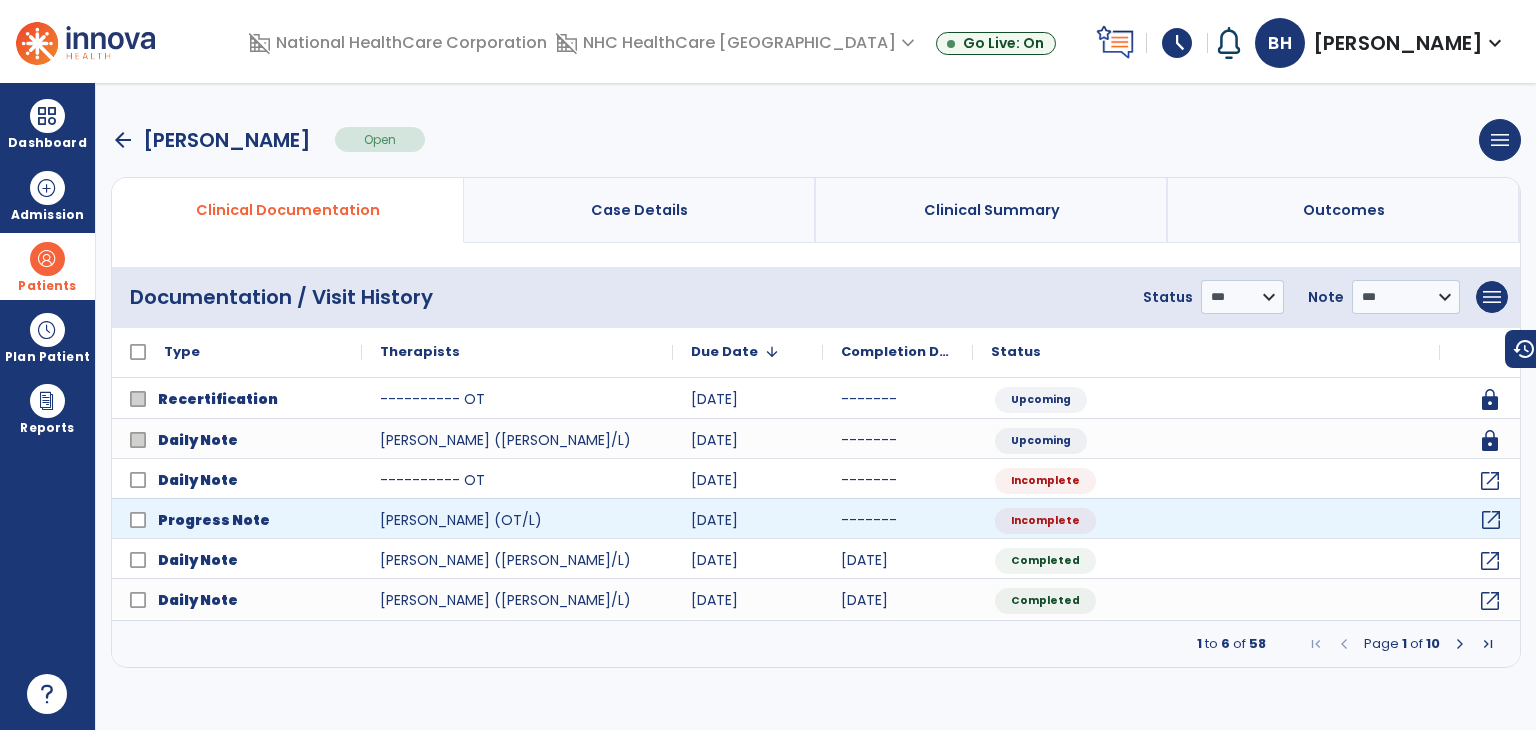 click on "open_in_new" 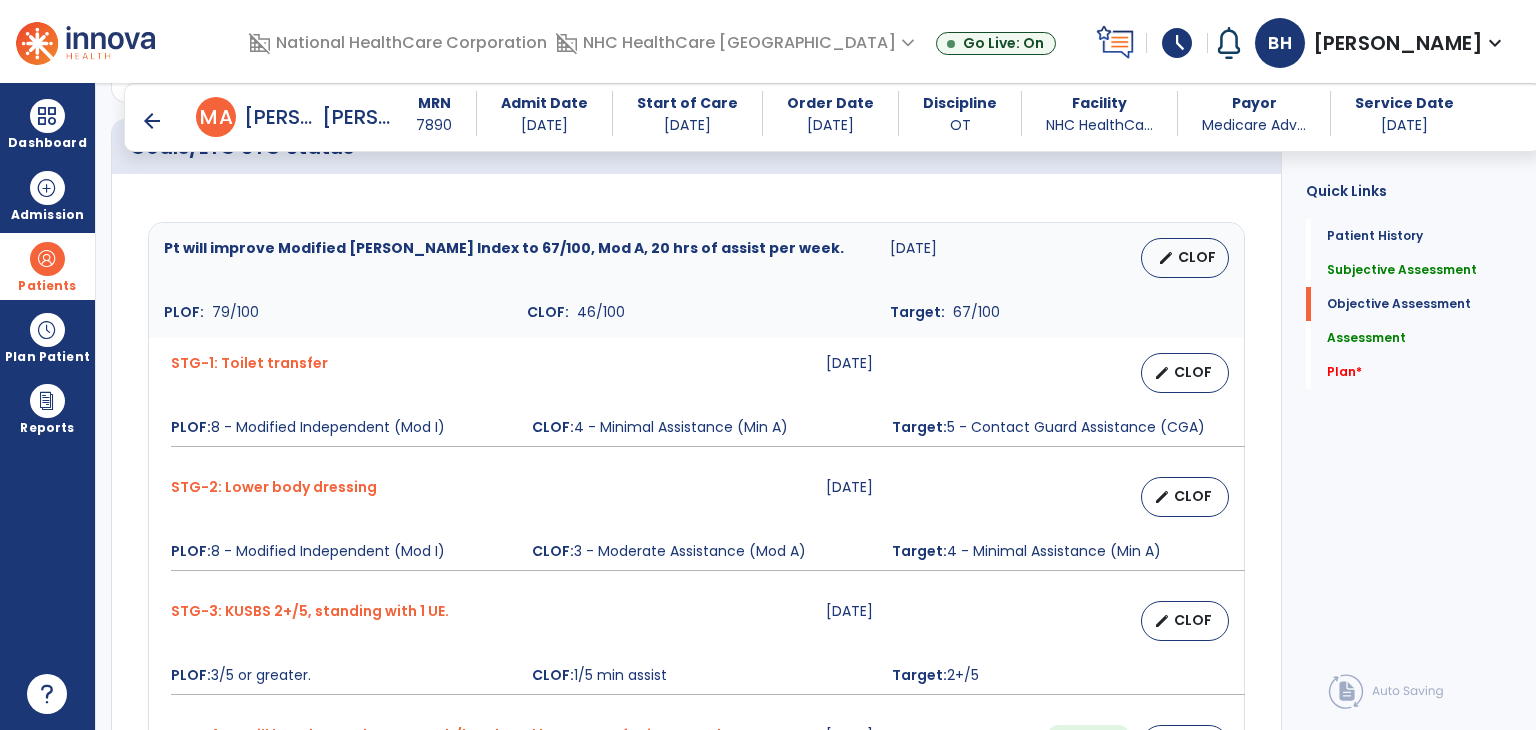 scroll, scrollTop: 660, scrollLeft: 0, axis: vertical 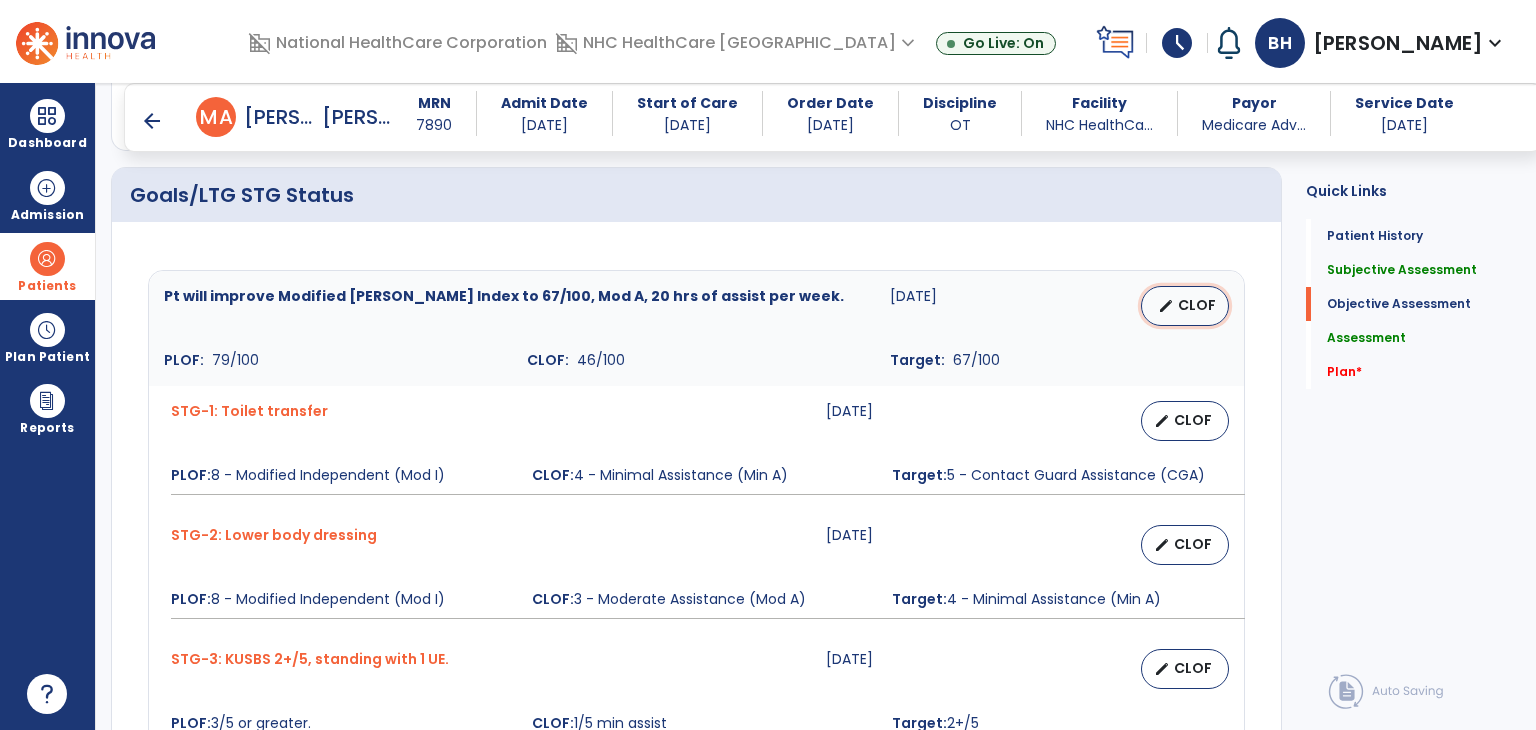 click on "edit" at bounding box center [1166, 306] 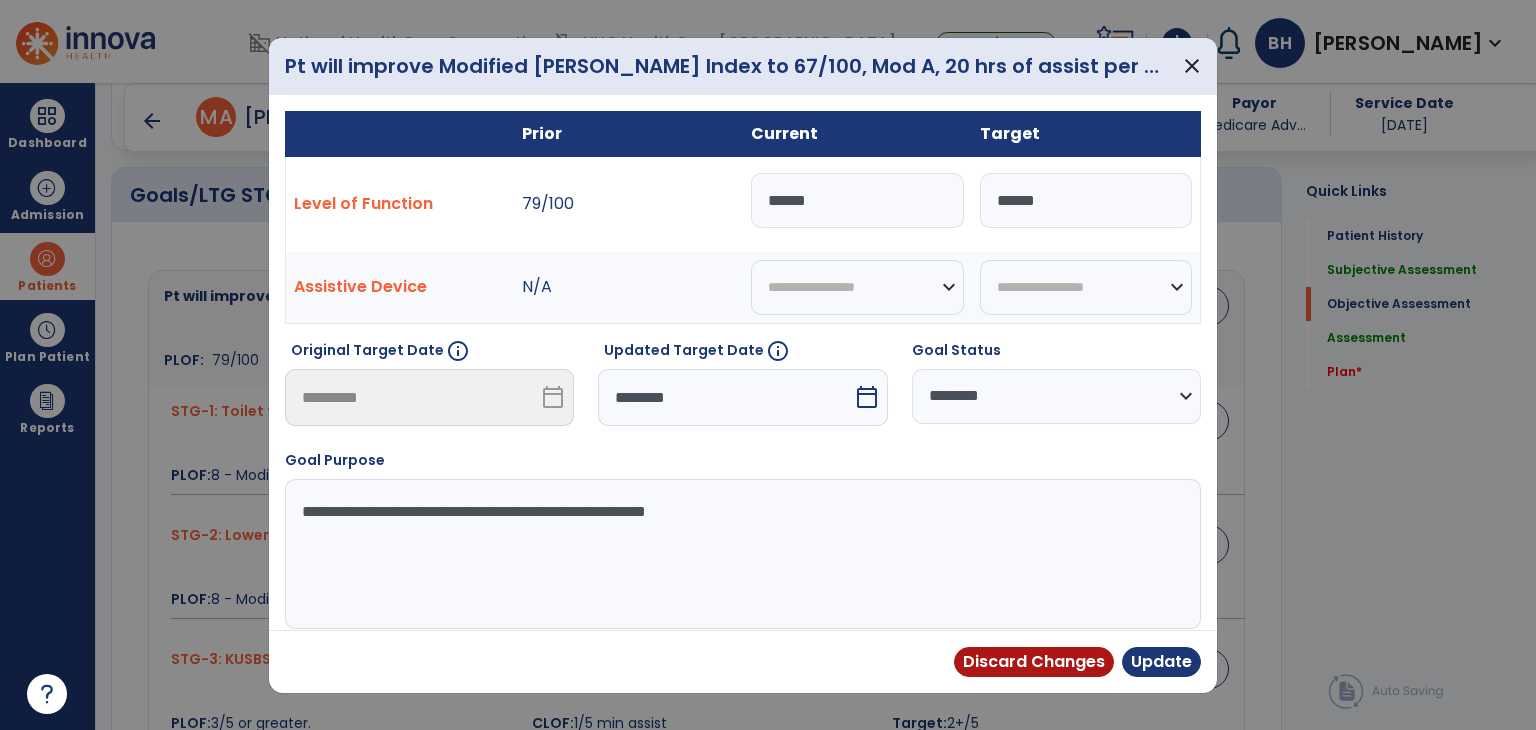 click on "******" at bounding box center (857, 200) 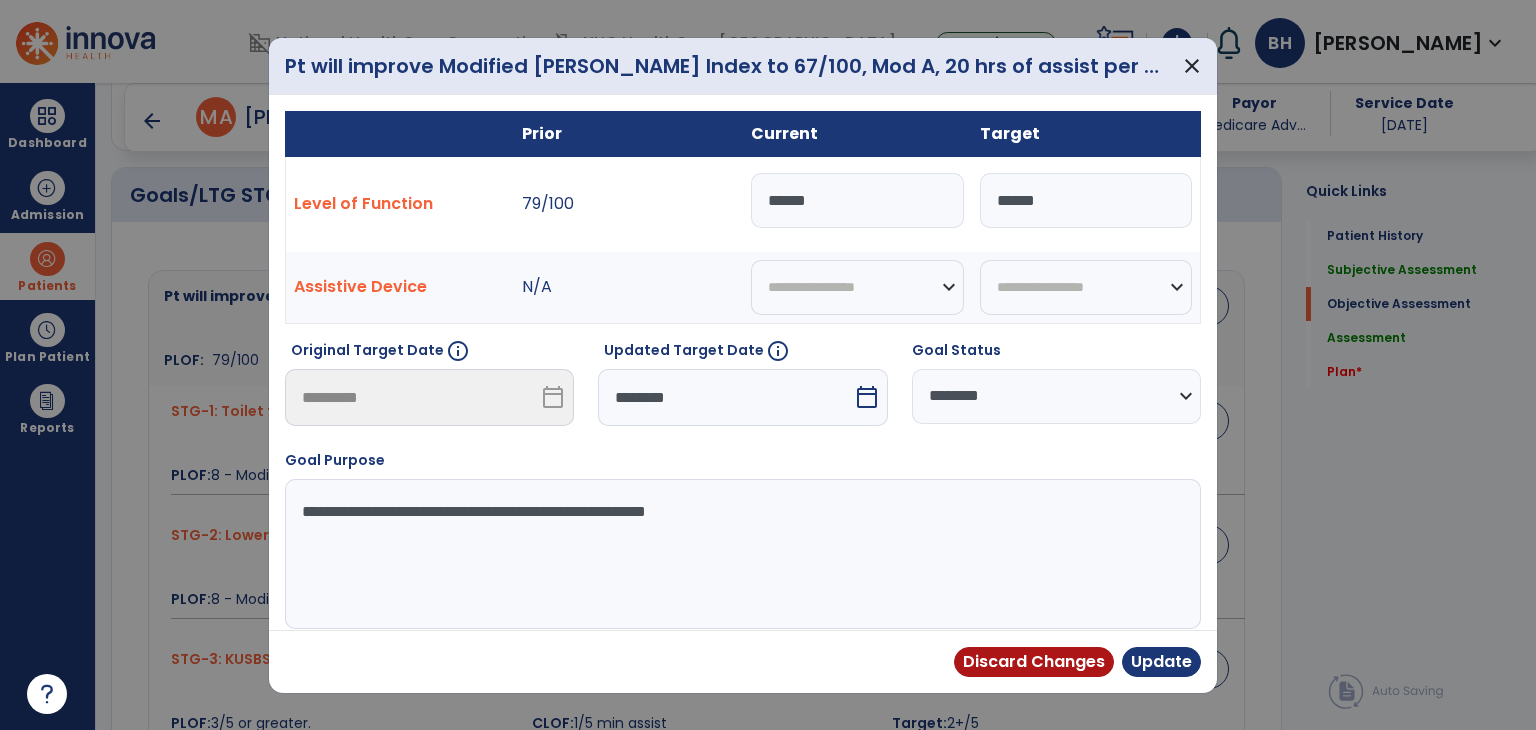 type on "******" 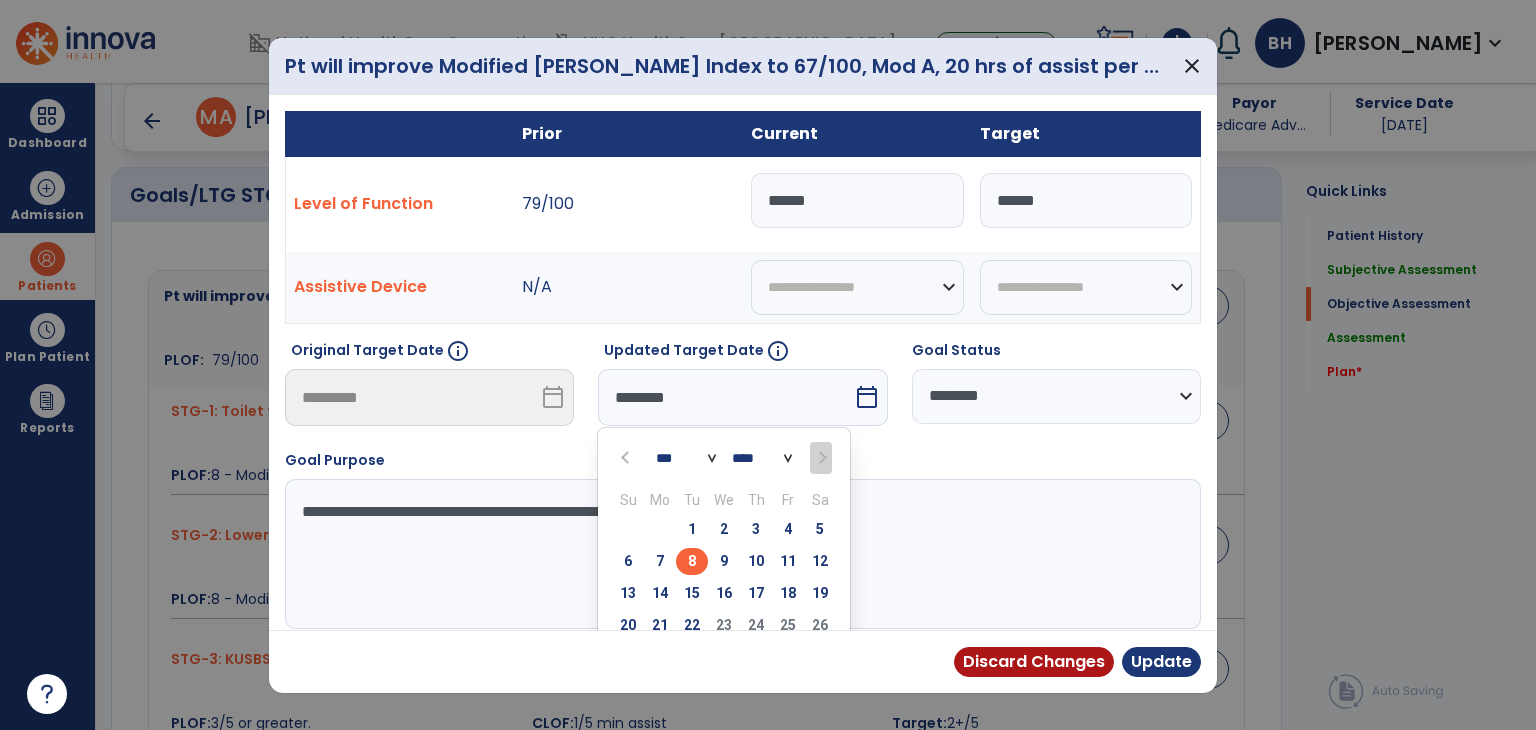 scroll, scrollTop: 91, scrollLeft: 0, axis: vertical 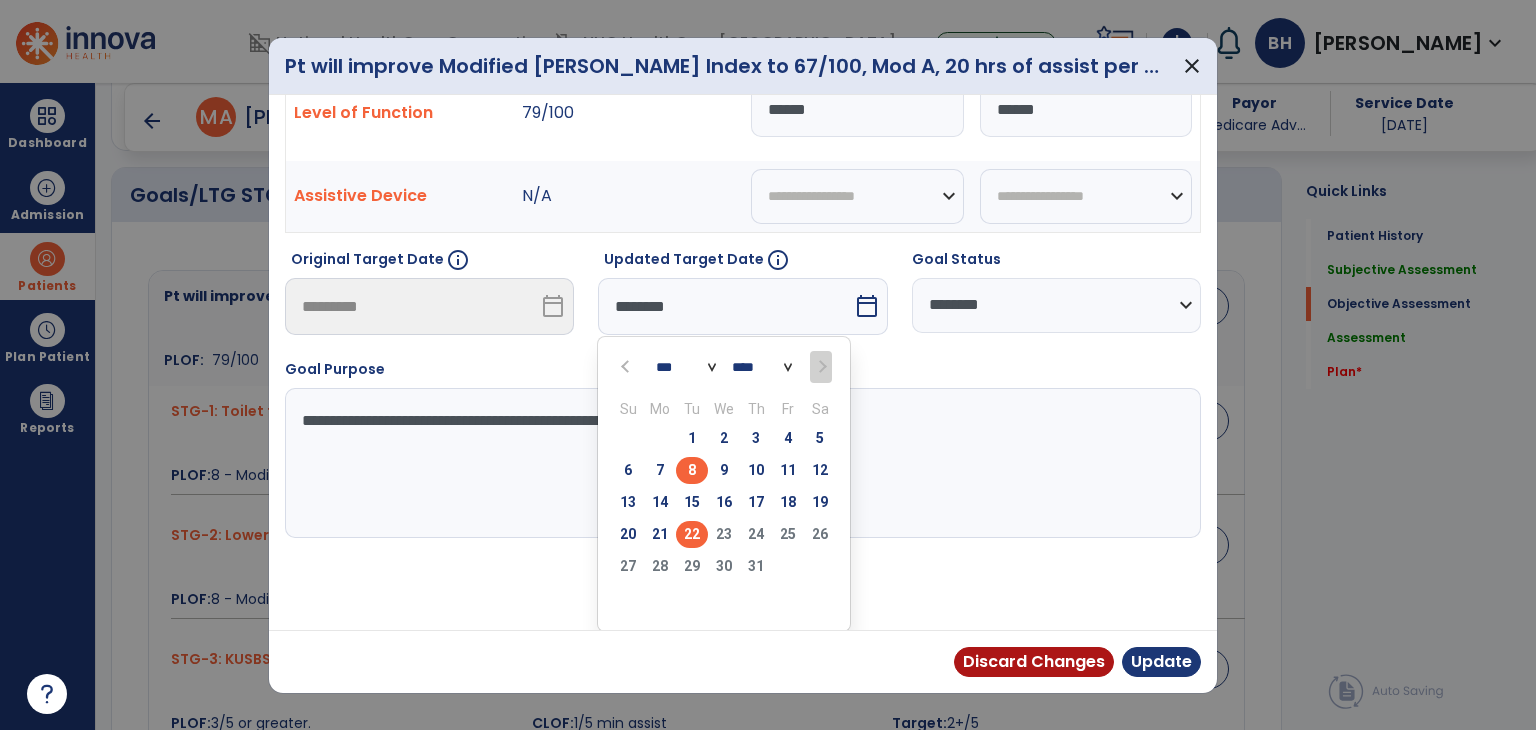click on "22" at bounding box center (692, 534) 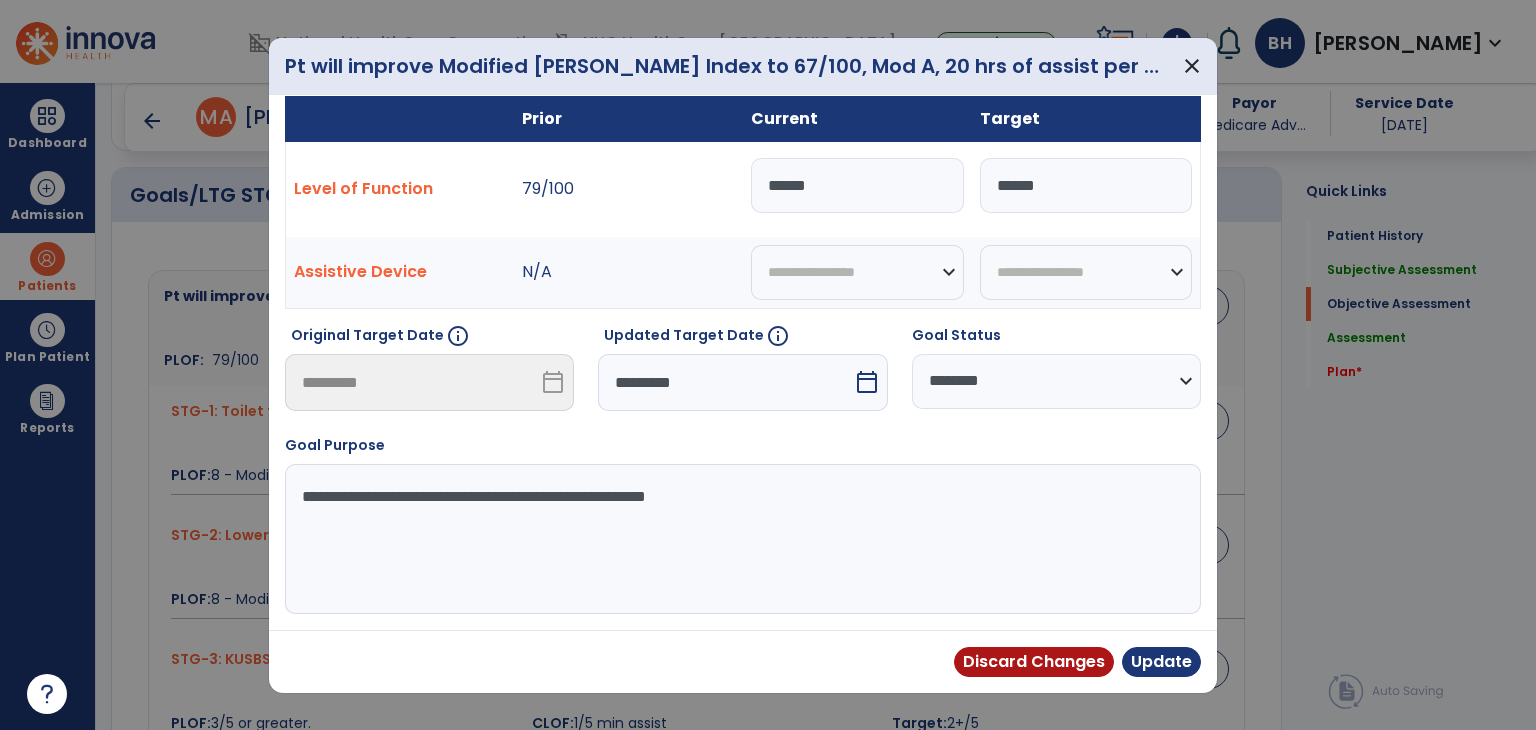 scroll, scrollTop: 12, scrollLeft: 0, axis: vertical 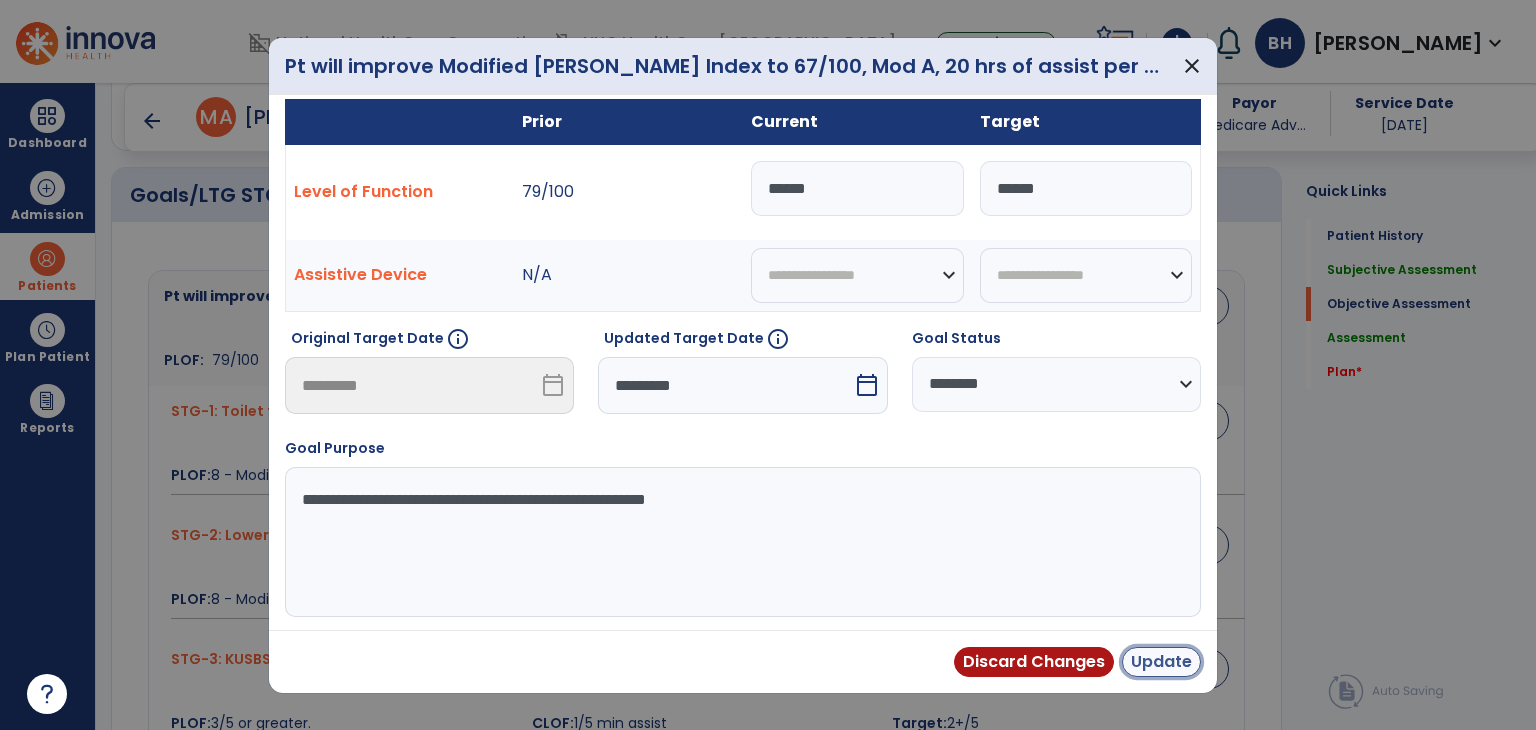 click on "Update" at bounding box center (1161, 662) 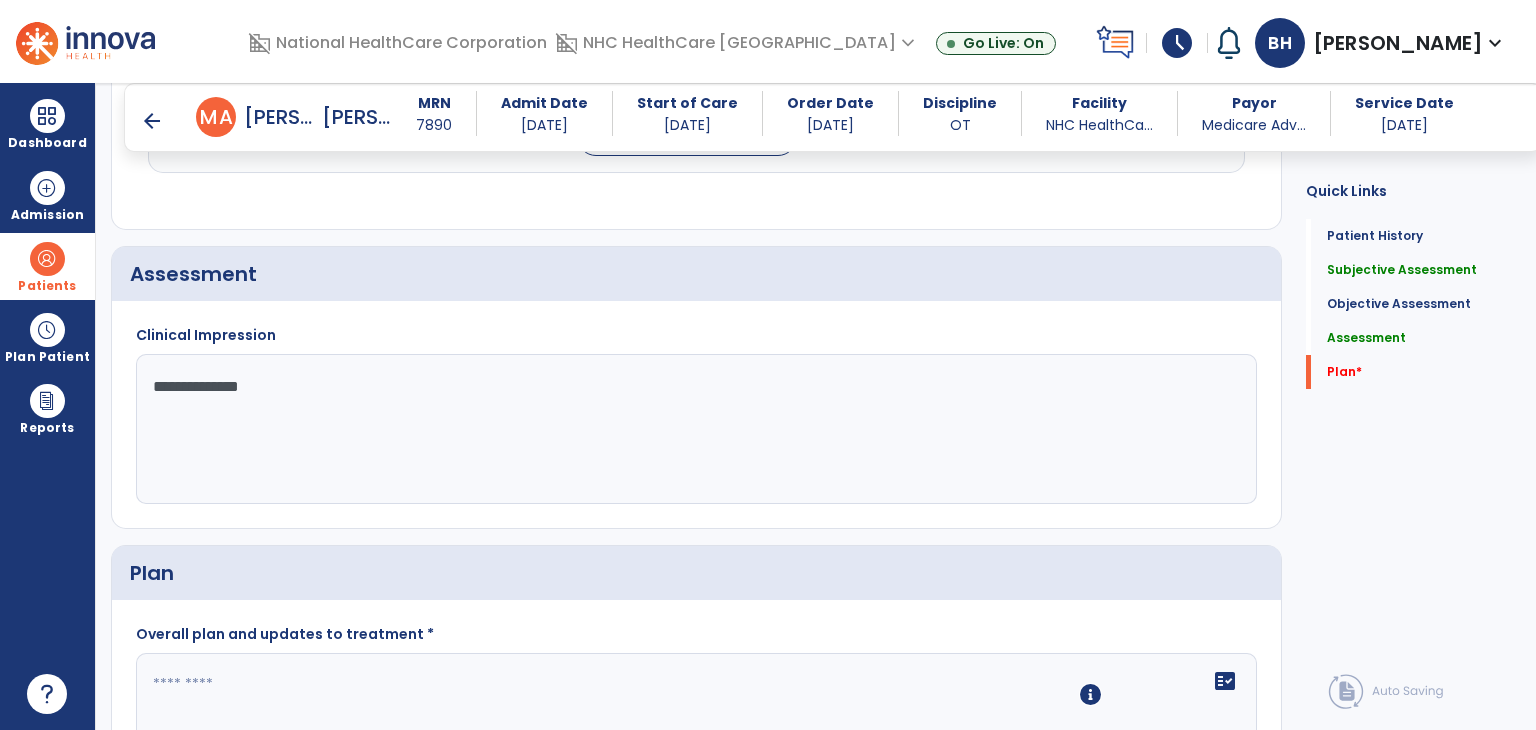 scroll, scrollTop: 2318, scrollLeft: 0, axis: vertical 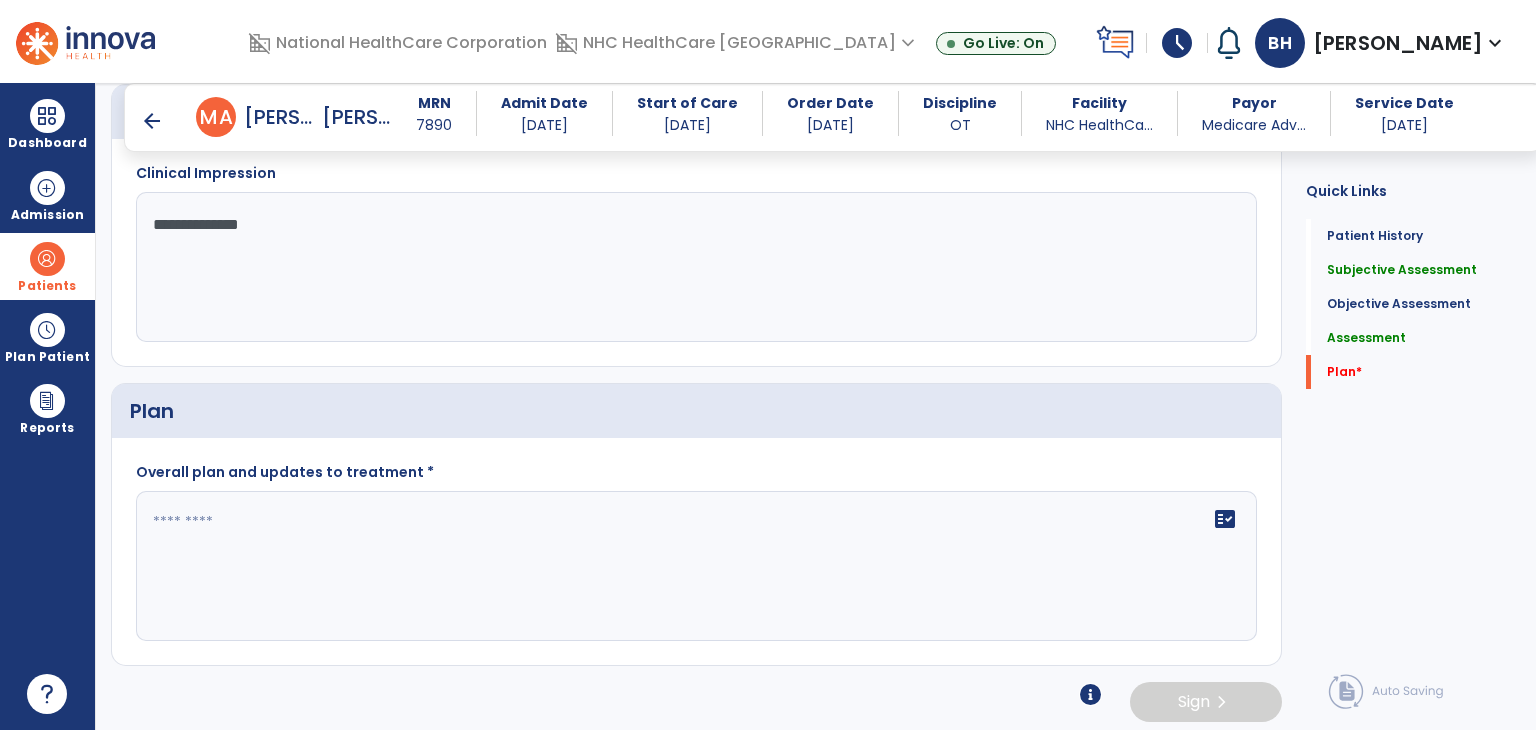 click on "**********" 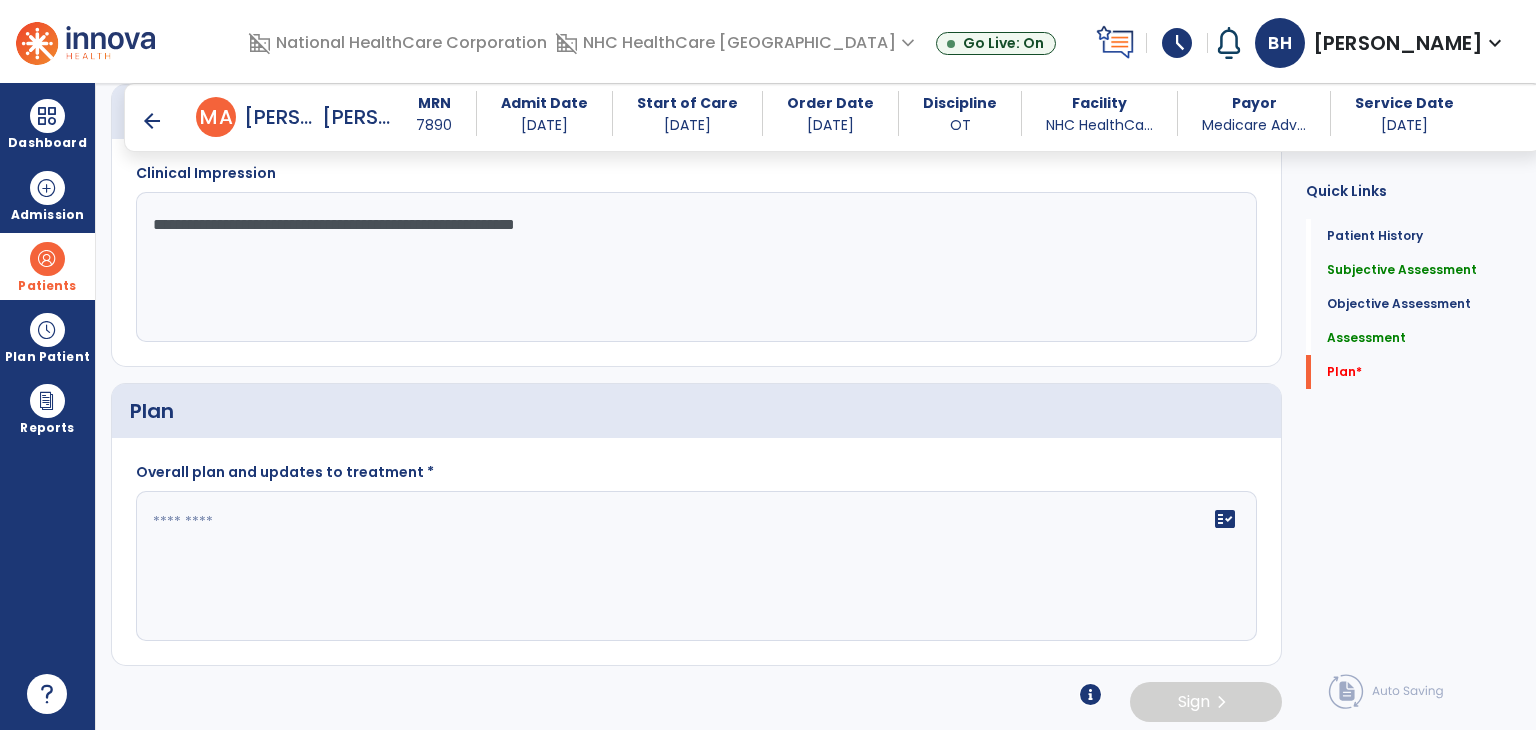 click on "**********" 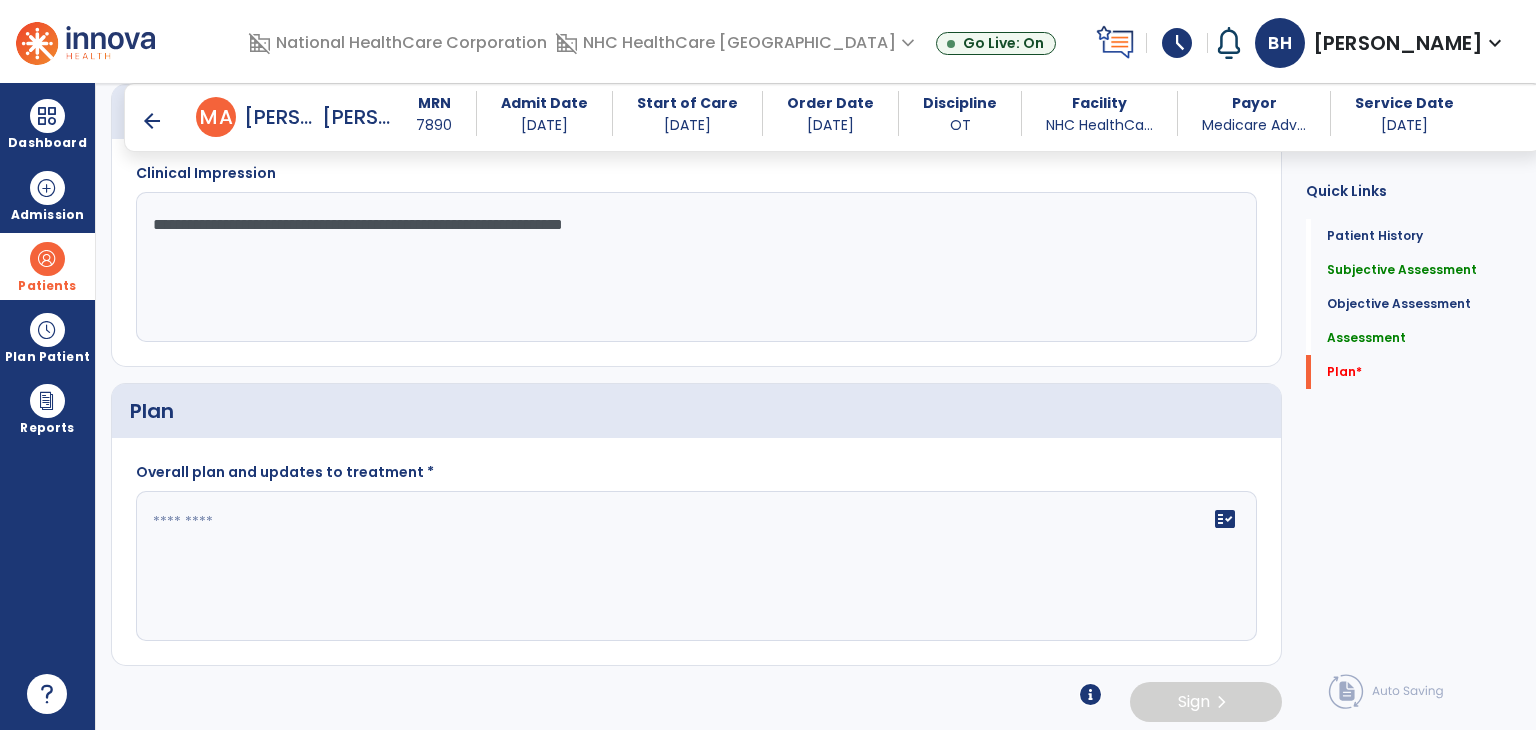 click on "**********" 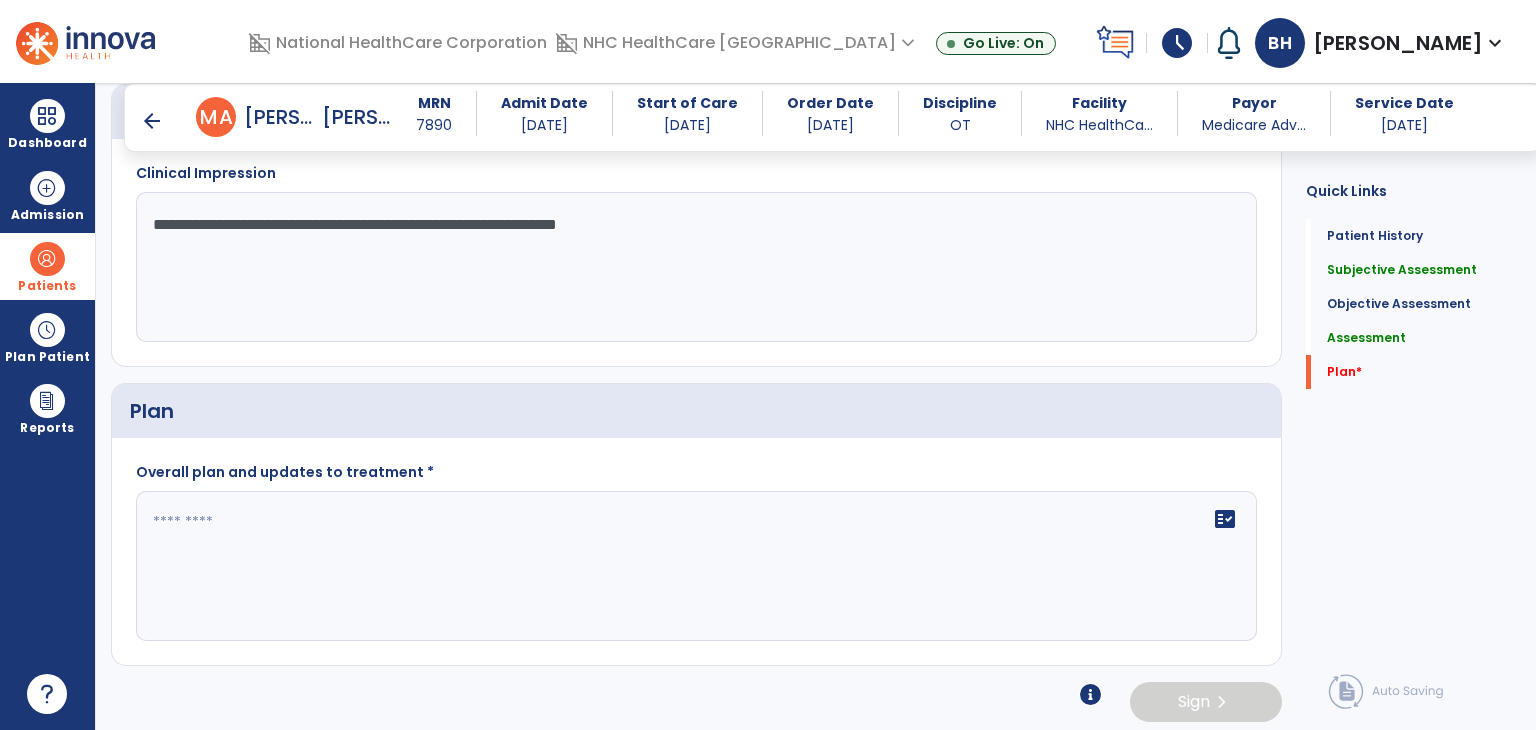 click on "**********" 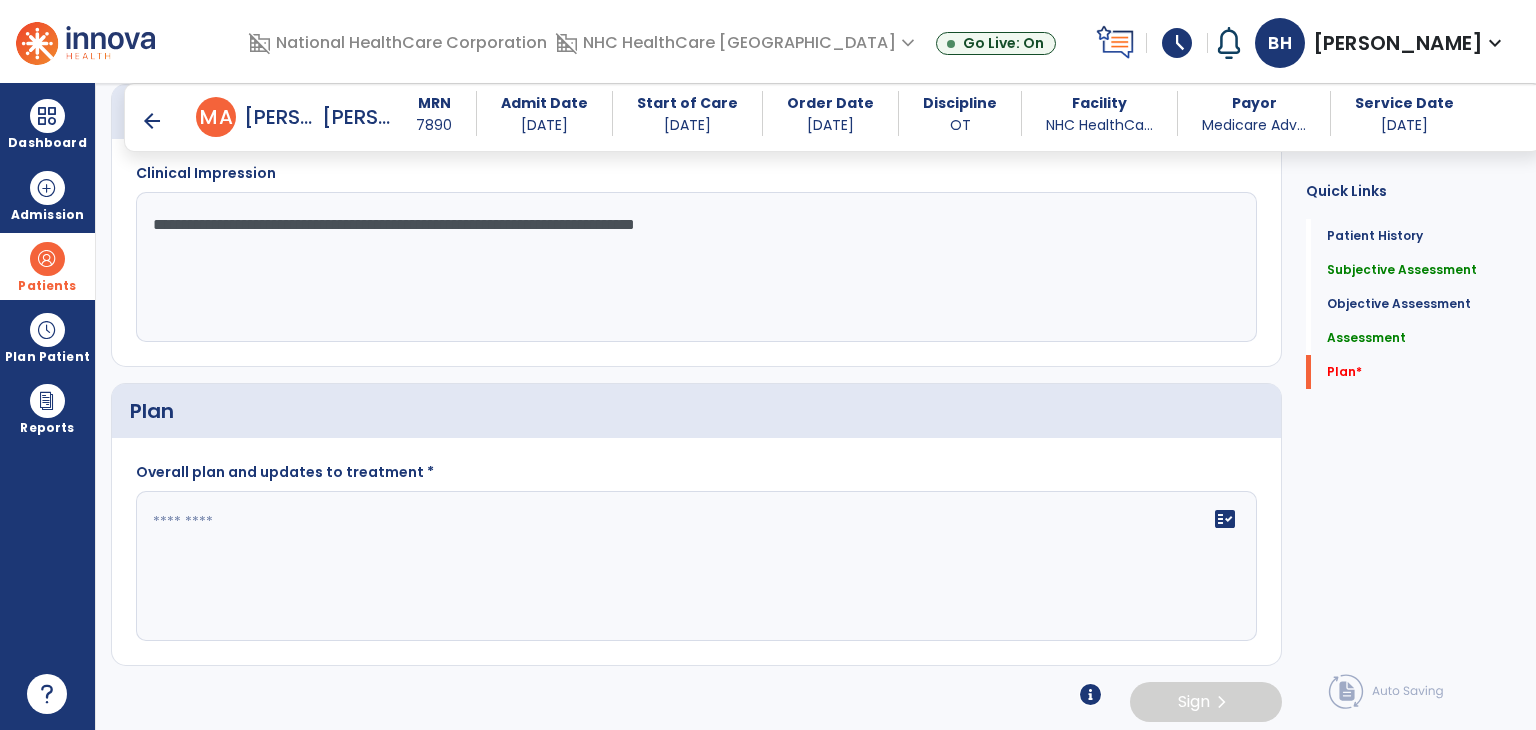 click on "**********" 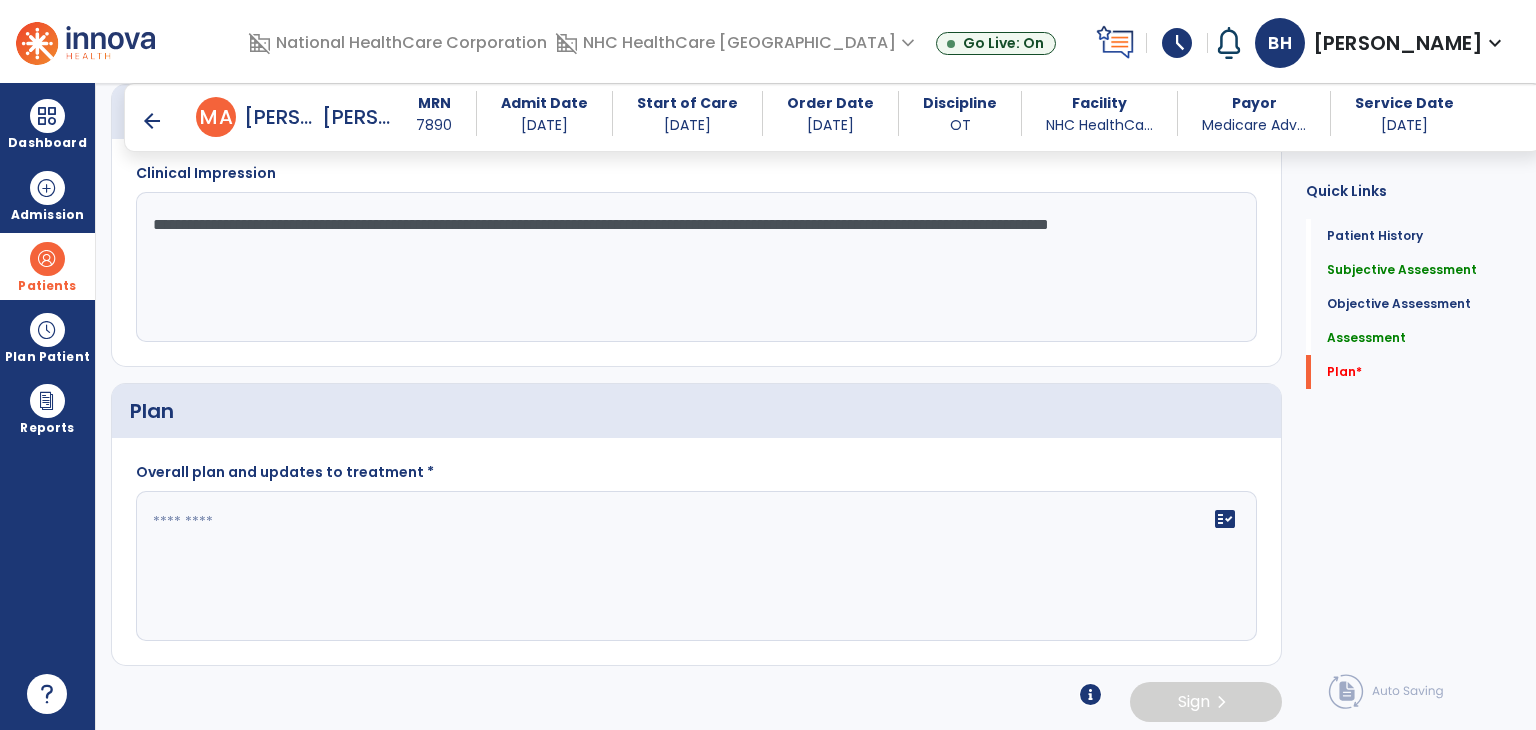 drag, startPoint x: 1104, startPoint y: 240, endPoint x: 968, endPoint y: 204, distance: 140.68404 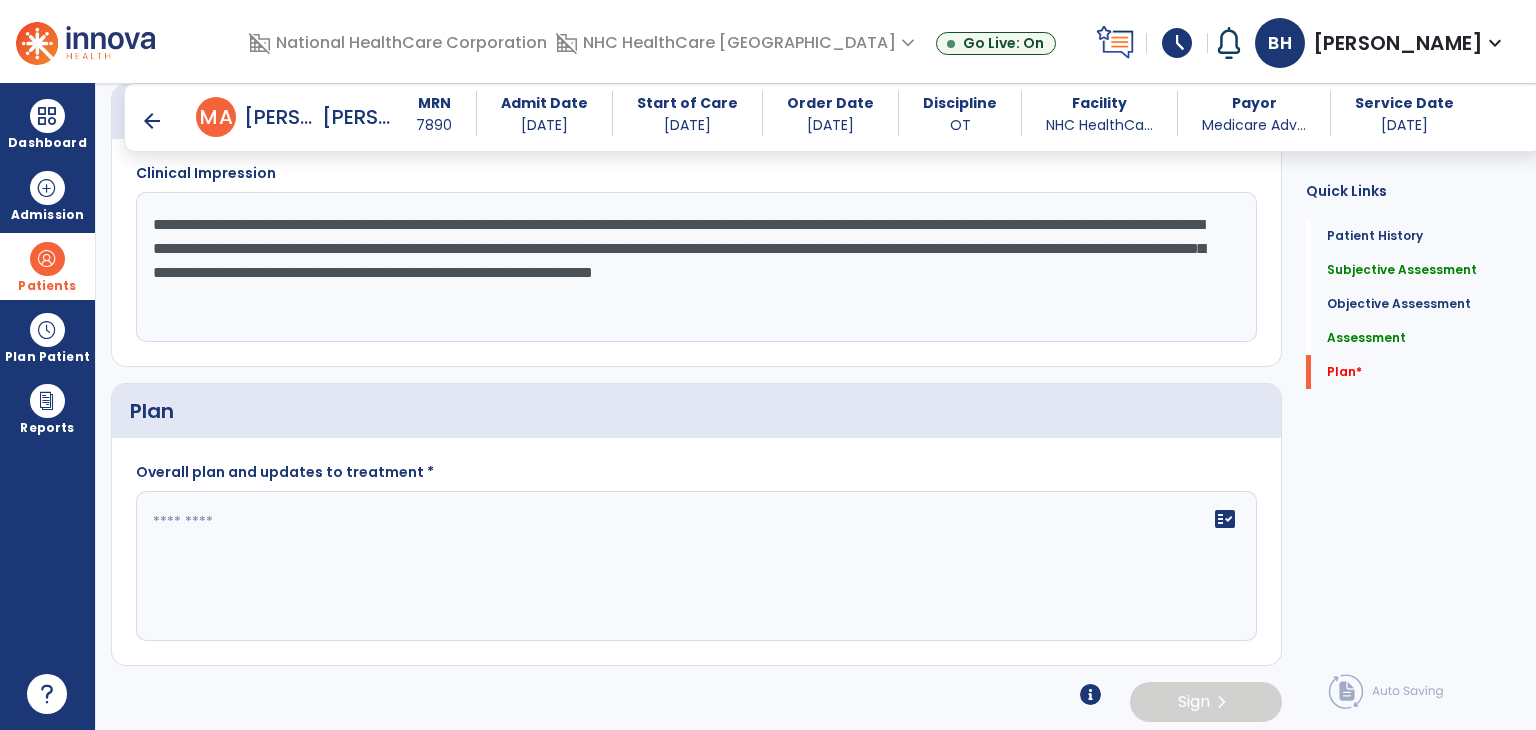type on "**********" 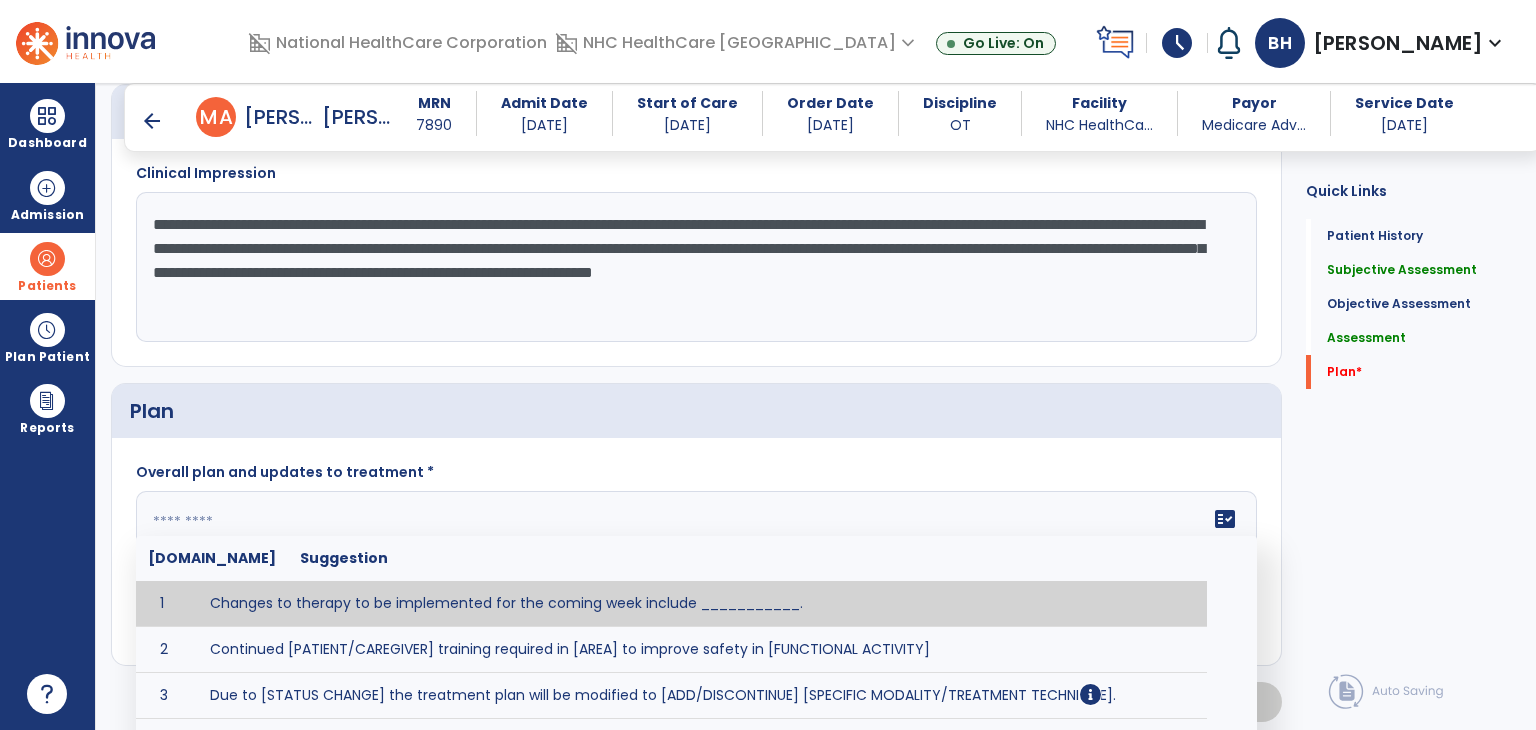 click on "fact_check  [DOMAIN_NAME] Suggestion 1 Changes to therapy to be implemented for the coming week include ___________. 2 Continued [PATIENT/CAREGIVER] training required in [AREA] to improve safety in [FUNCTIONAL ACTIVITY] 3 Due to [STATUS CHANGE] the treatment plan will be modified to [ADD/DISCONTINUE] [SPECIFIC MODALITY/TREATMENT TECHNIQUE]. 4 Goals related to ___________ have been met.  Will add new STG's to address _______ in the upcoming week. 5 Updated precautions include ________. 6 Progress treatment to include ____________. 7 Requires further [PATIENT/CAREGIVER] training in ______ to improve safety in ________. 8 Short term goals related to _________ have been met and new short term goals to be added as appropriate for patient. 9 STGs have been met, will now focus on LTGs. 10 The plan for next week's visits include [INTERVENTIONS] with the objective of improving [IMPAIRMENTS] to continue to progress toward long term goal(s). 11 12 13 Changes to therapy to be implemented for the coming week include ___________." 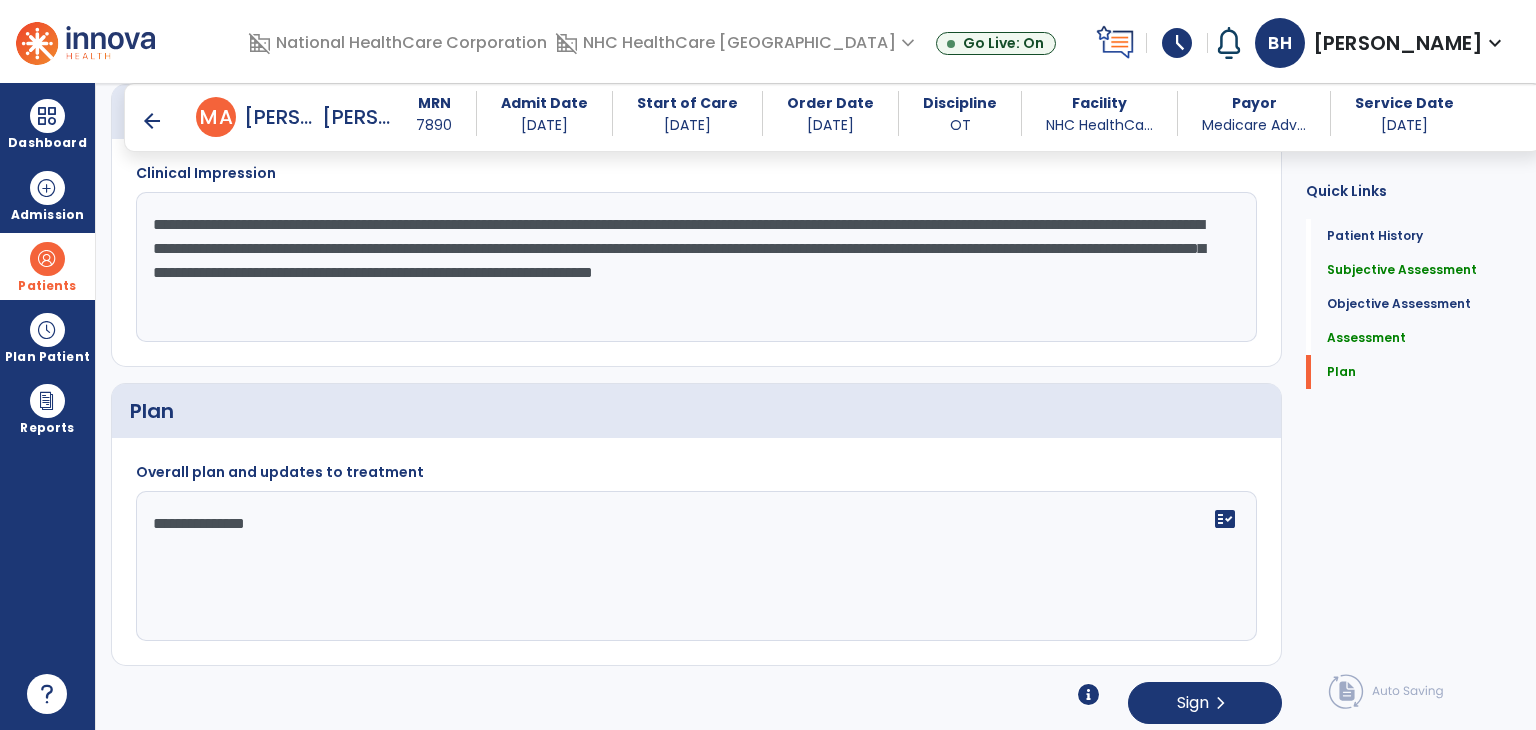 type on "**********" 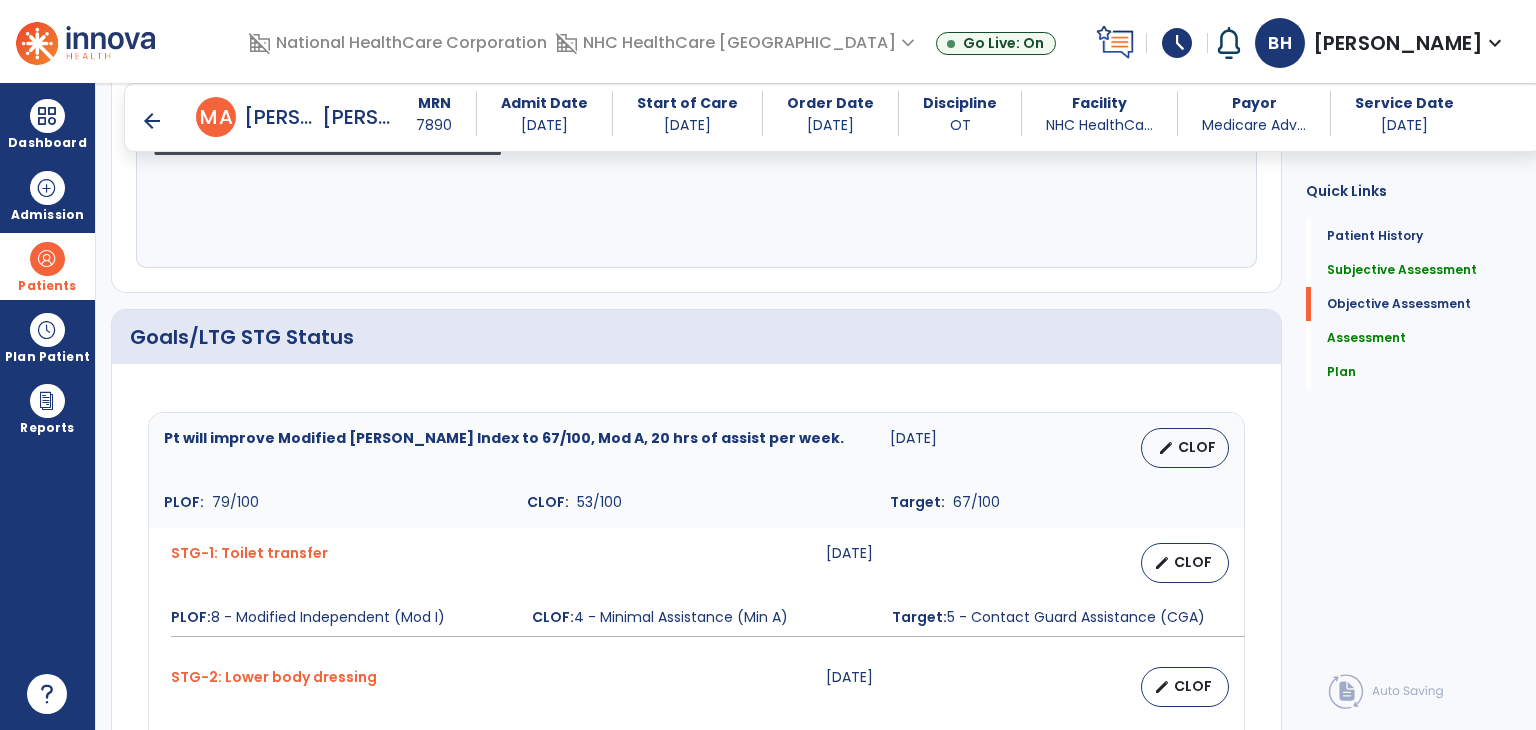 scroll, scrollTop: 520, scrollLeft: 0, axis: vertical 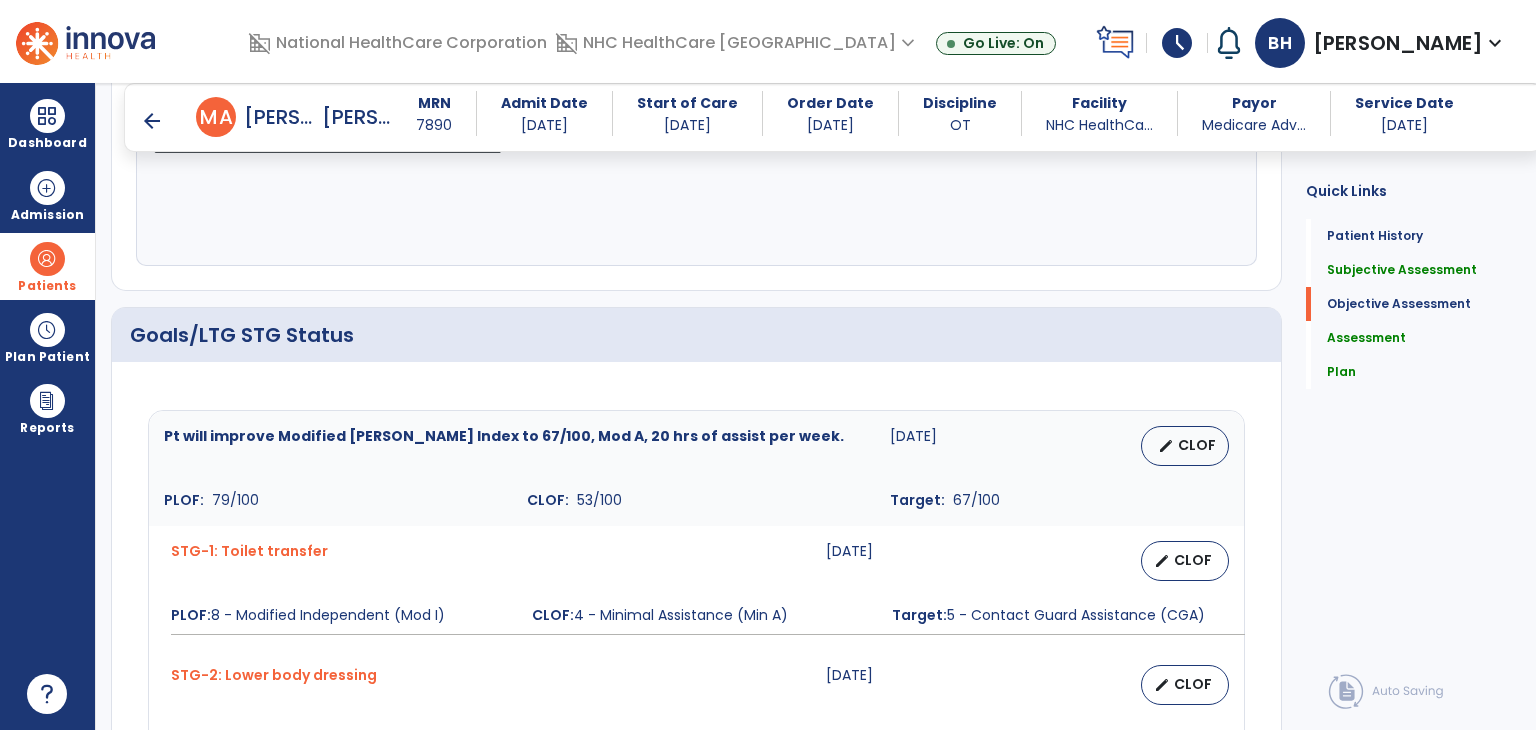 click on "arrow_back" at bounding box center [152, 121] 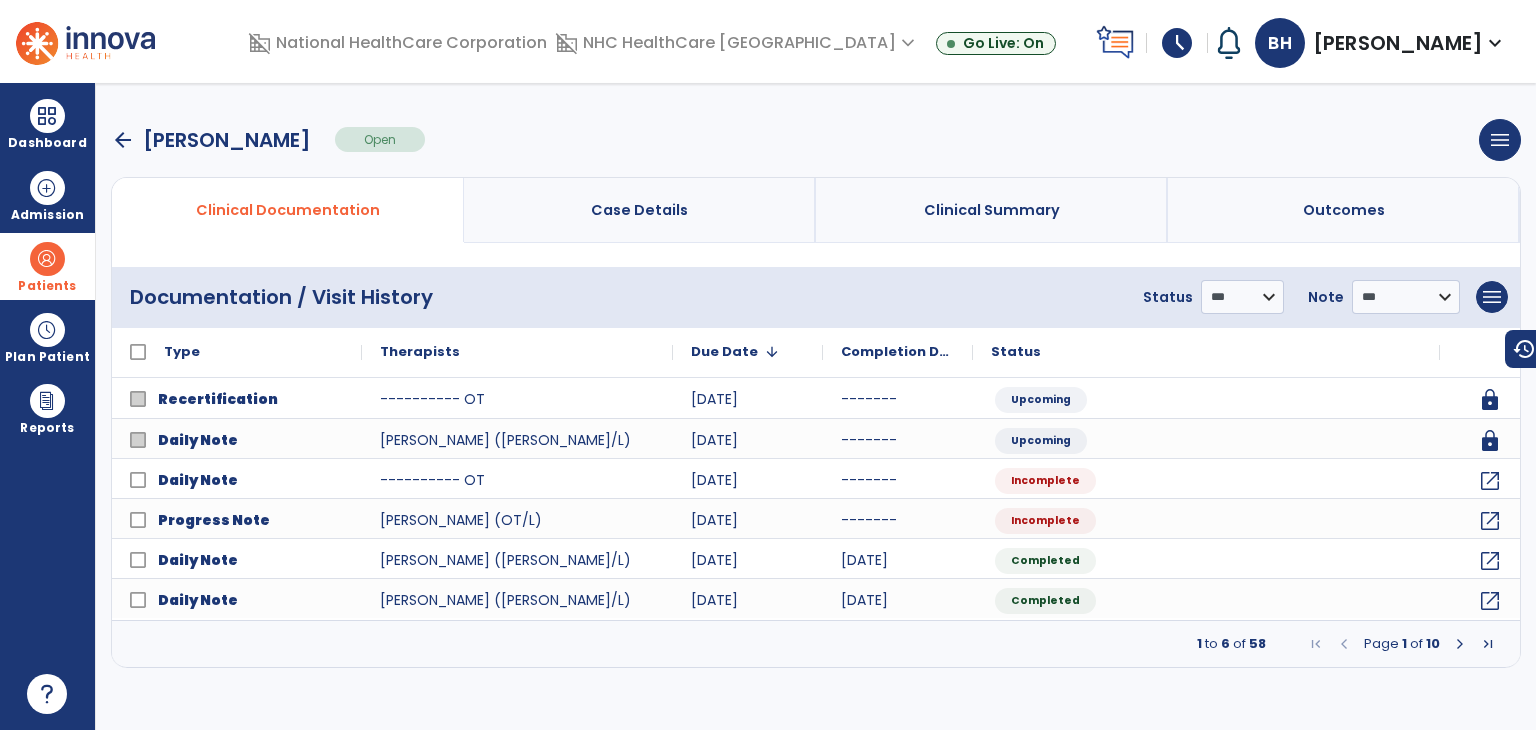 scroll, scrollTop: 0, scrollLeft: 0, axis: both 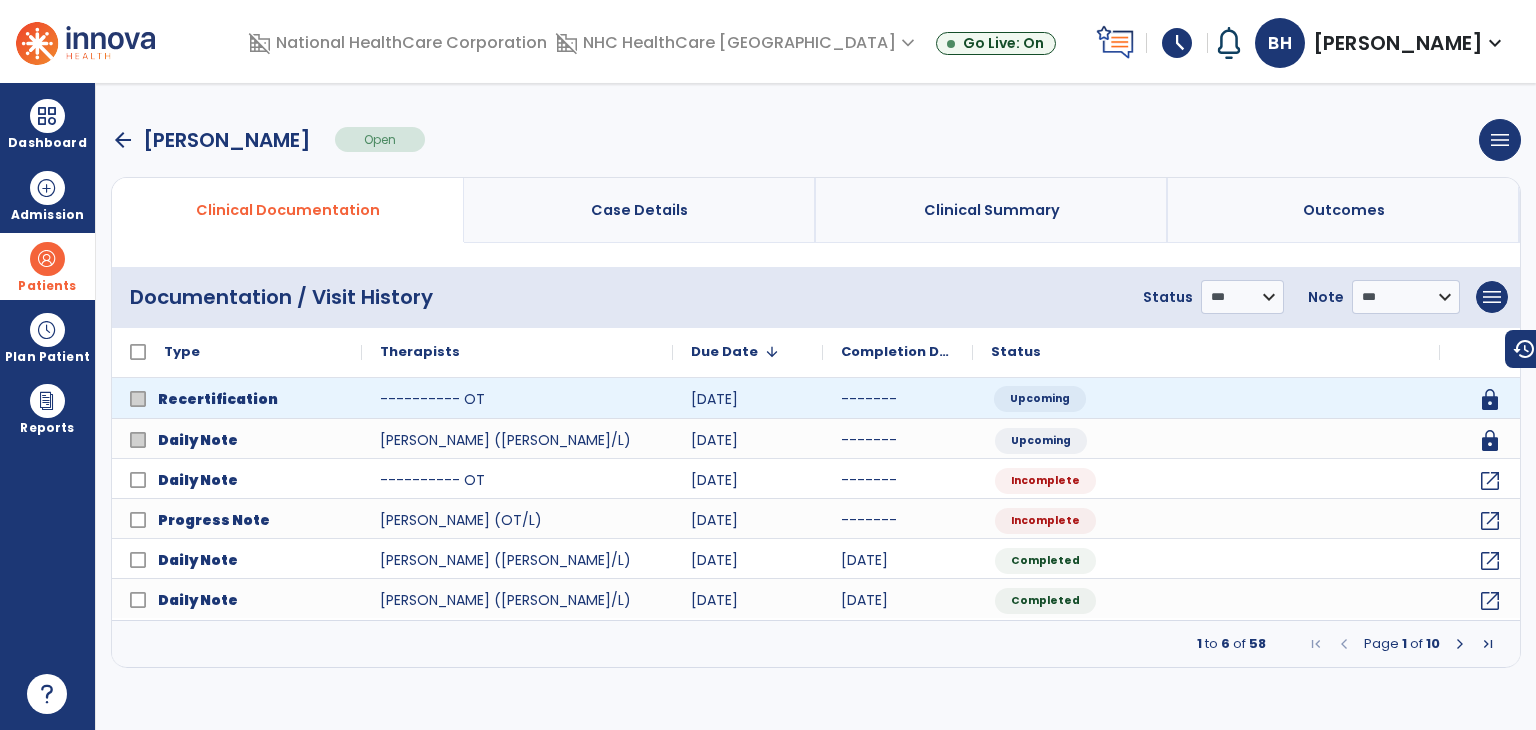 click on "Upcoming" 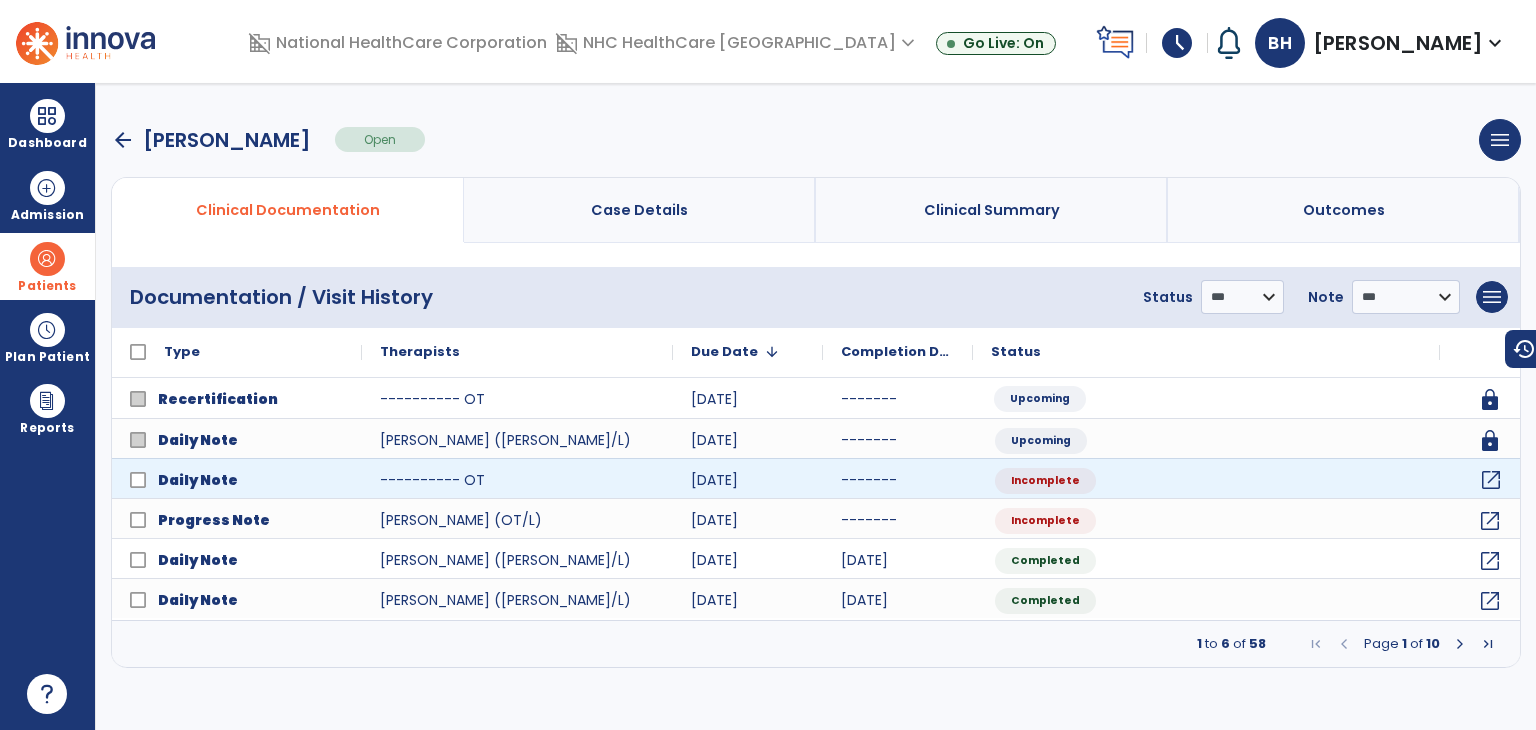 click on "open_in_new" 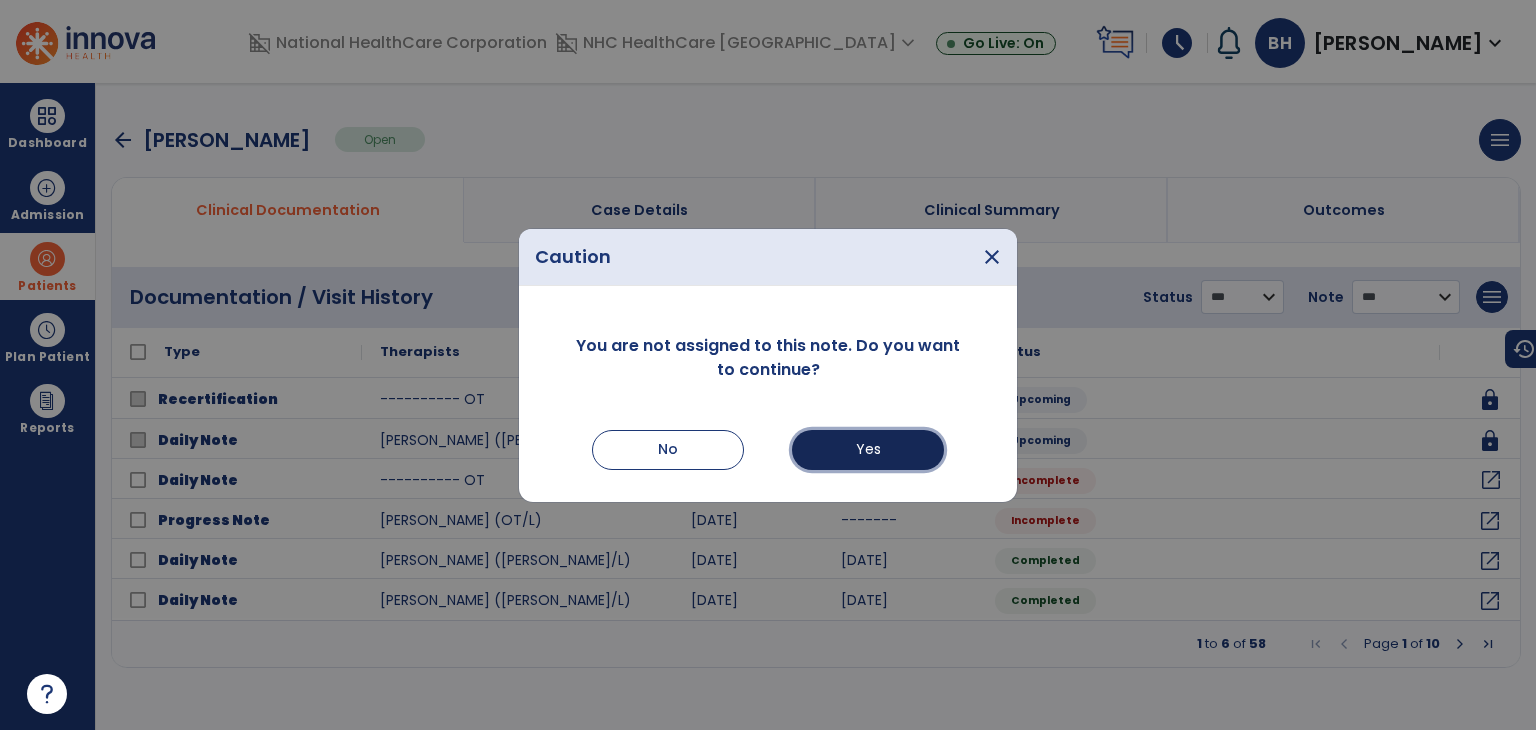 click on "Yes" at bounding box center [868, 450] 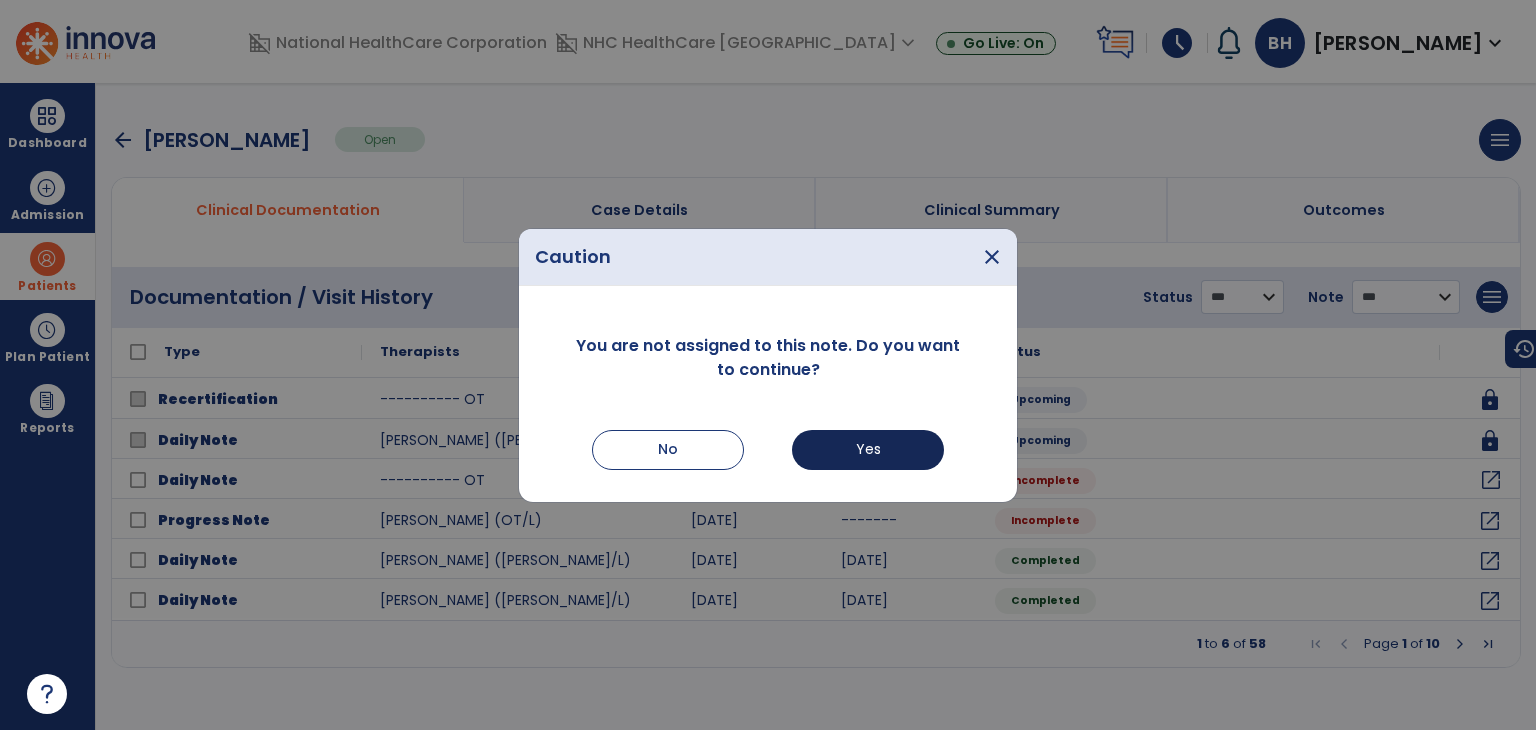 select on "*" 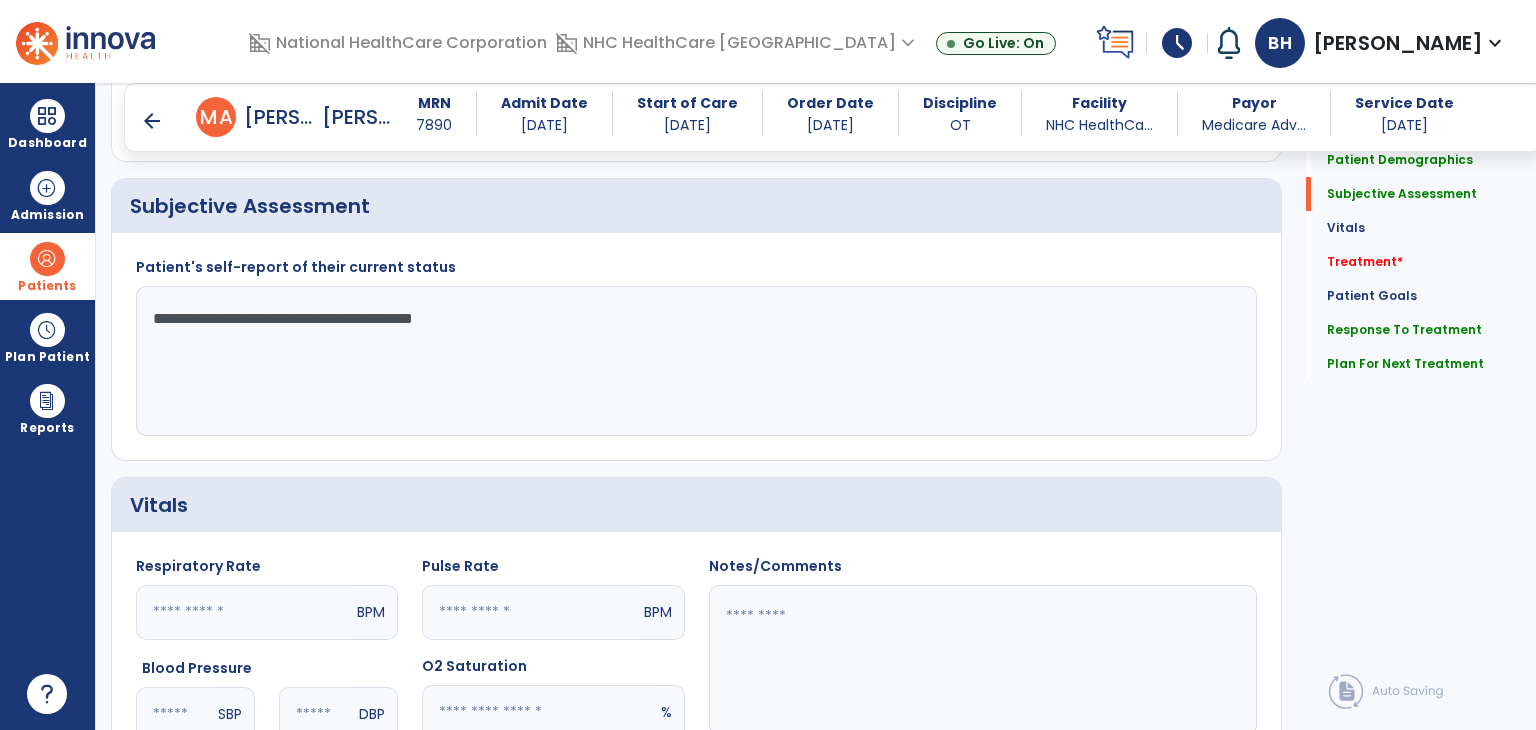 scroll, scrollTop: 331, scrollLeft: 0, axis: vertical 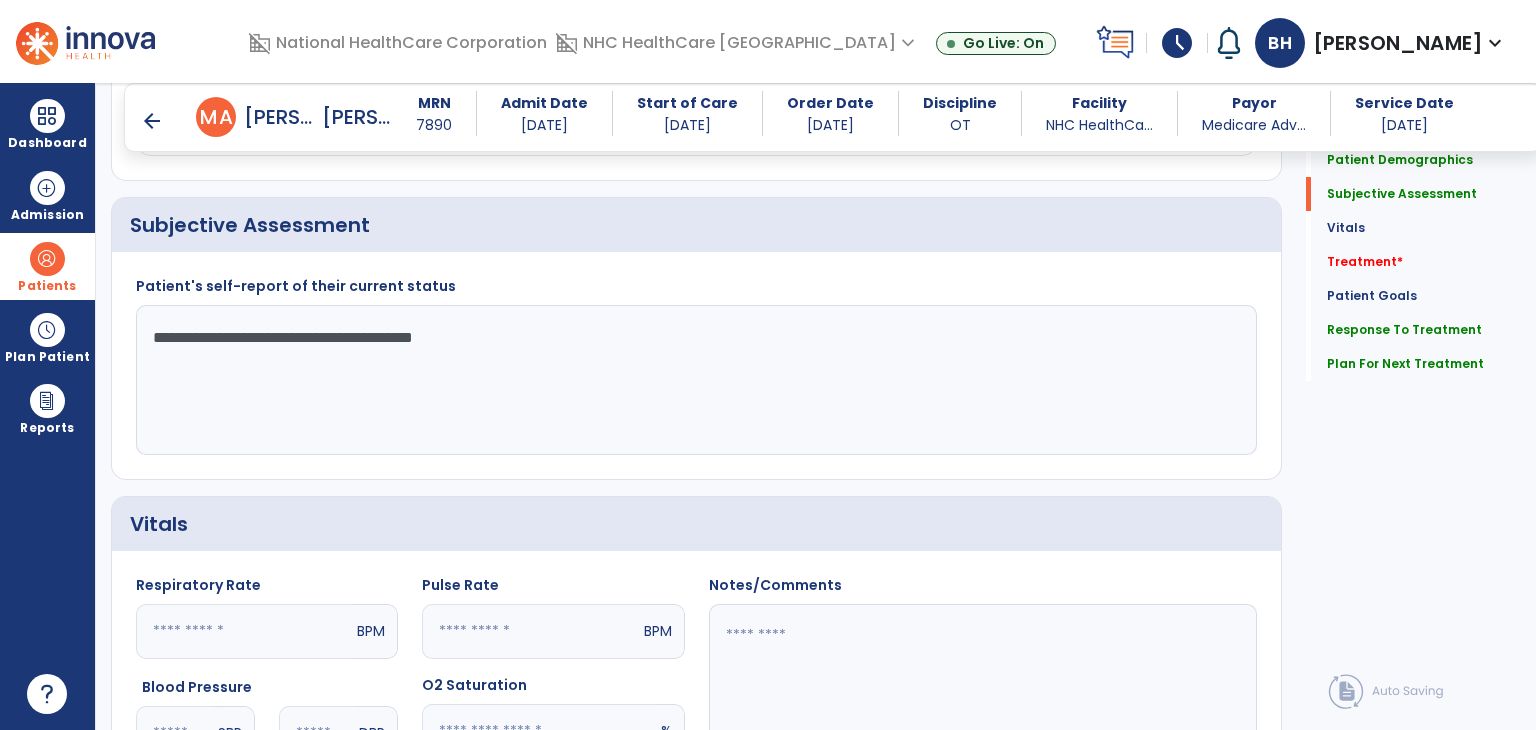 click on "**********" 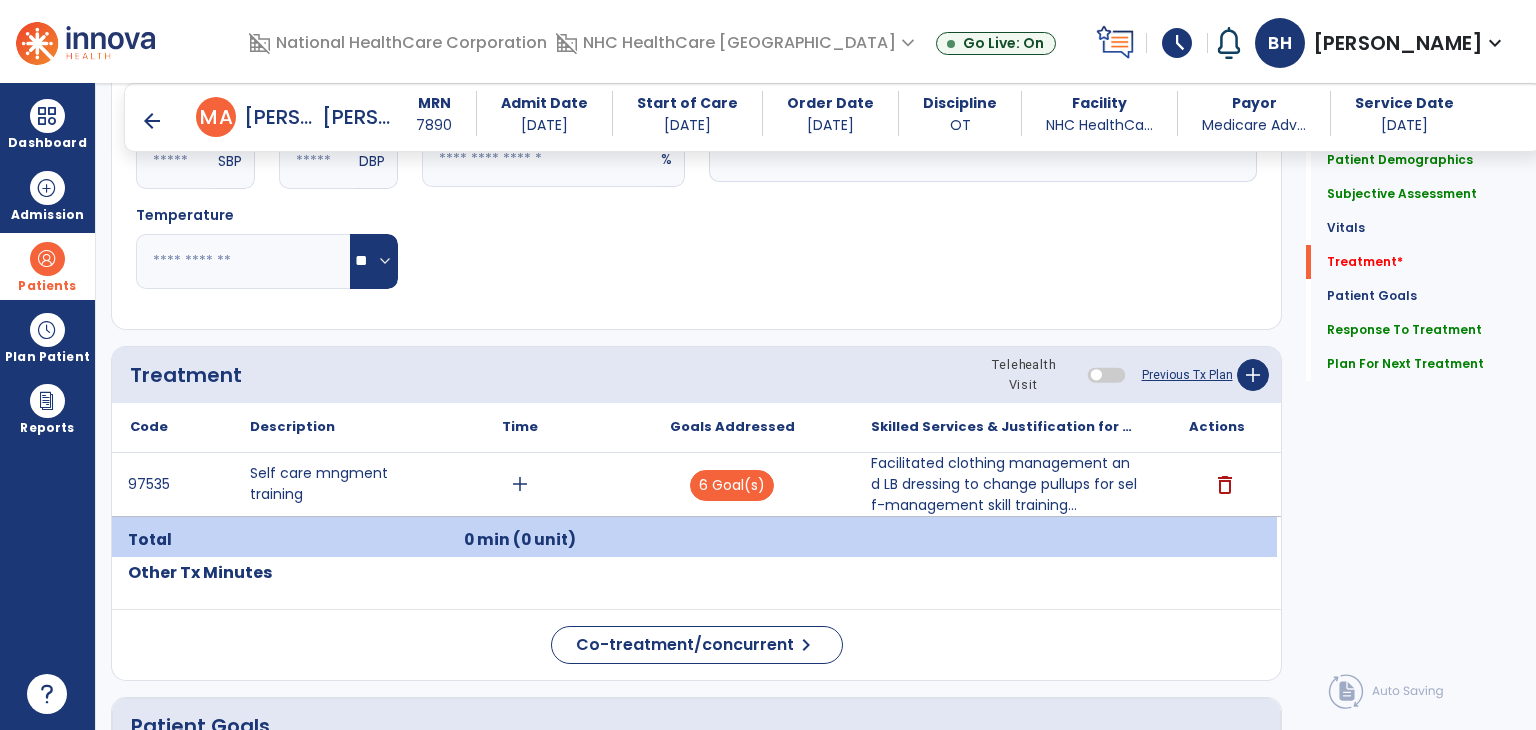 scroll, scrollTop: 932, scrollLeft: 0, axis: vertical 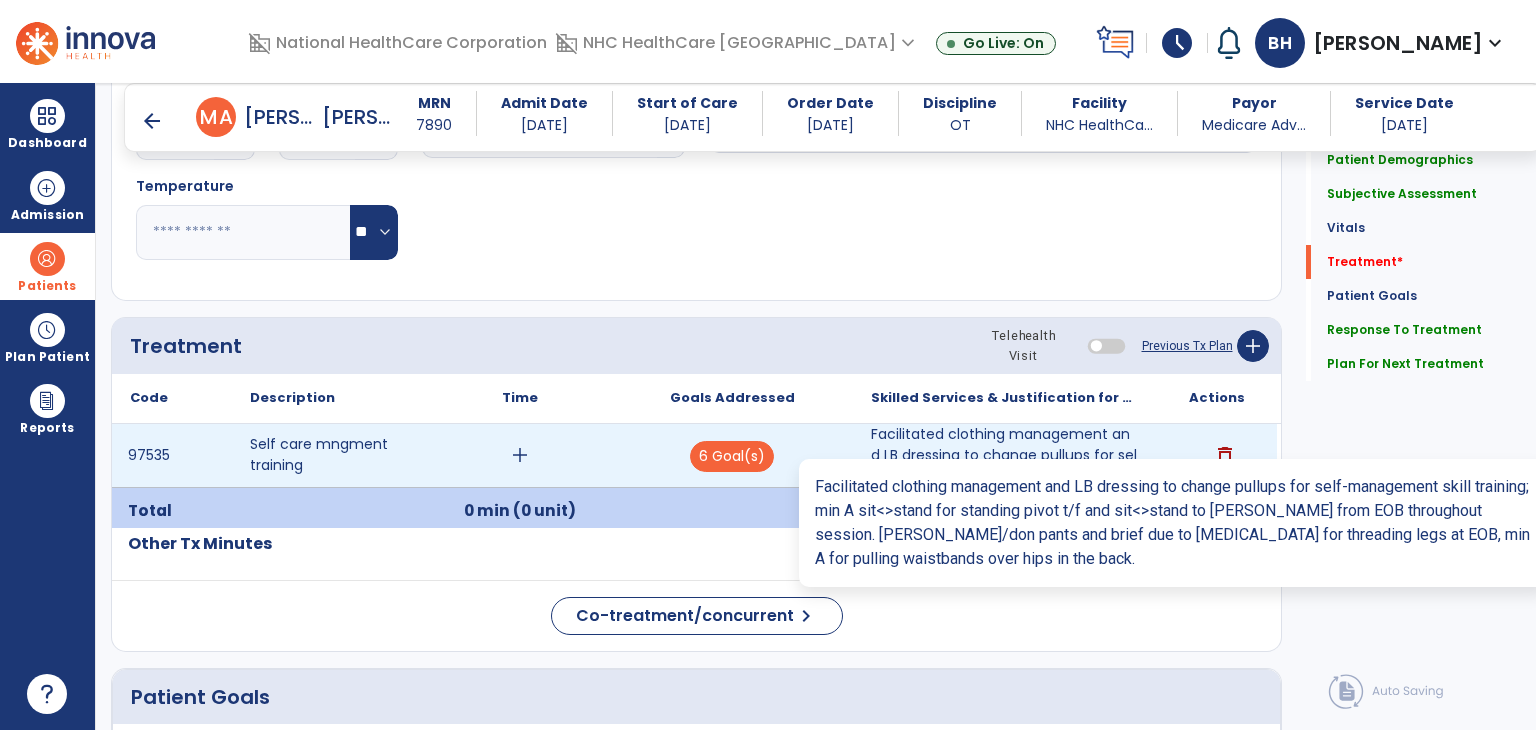 type on "**********" 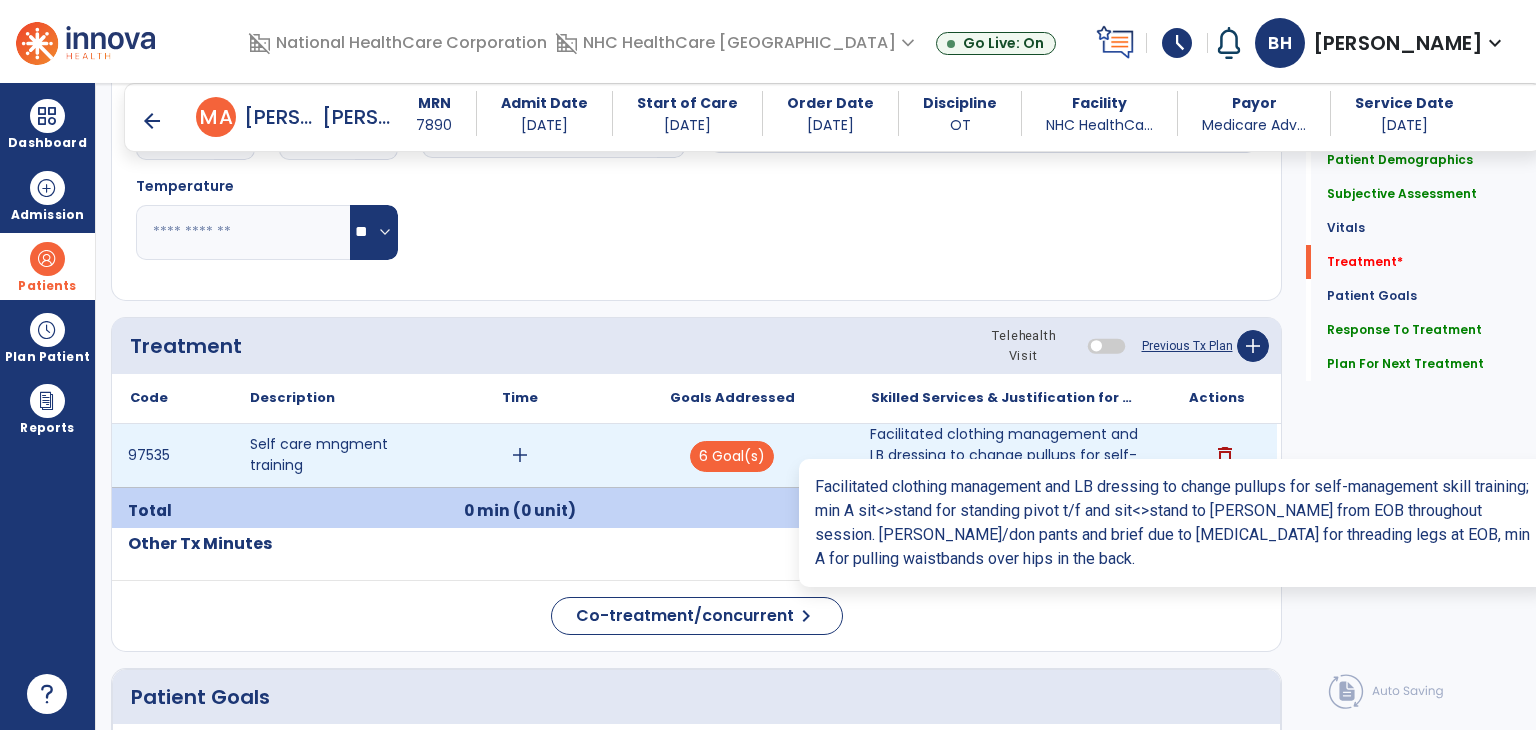 click on "Facilitated clothing management and LB dressing to change pullups for self-management skill training..." at bounding box center (1004, 455) 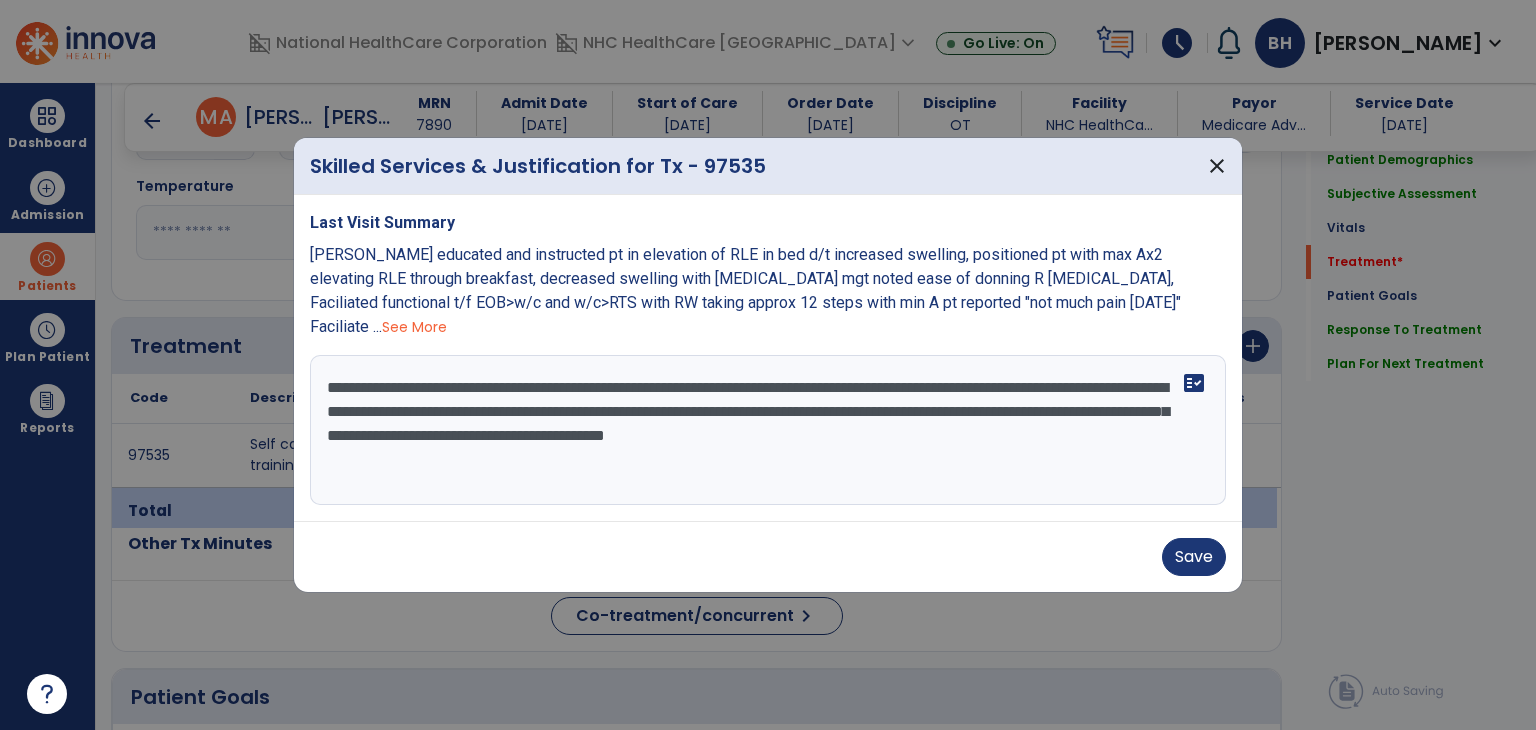 click on "**********" at bounding box center [768, 430] 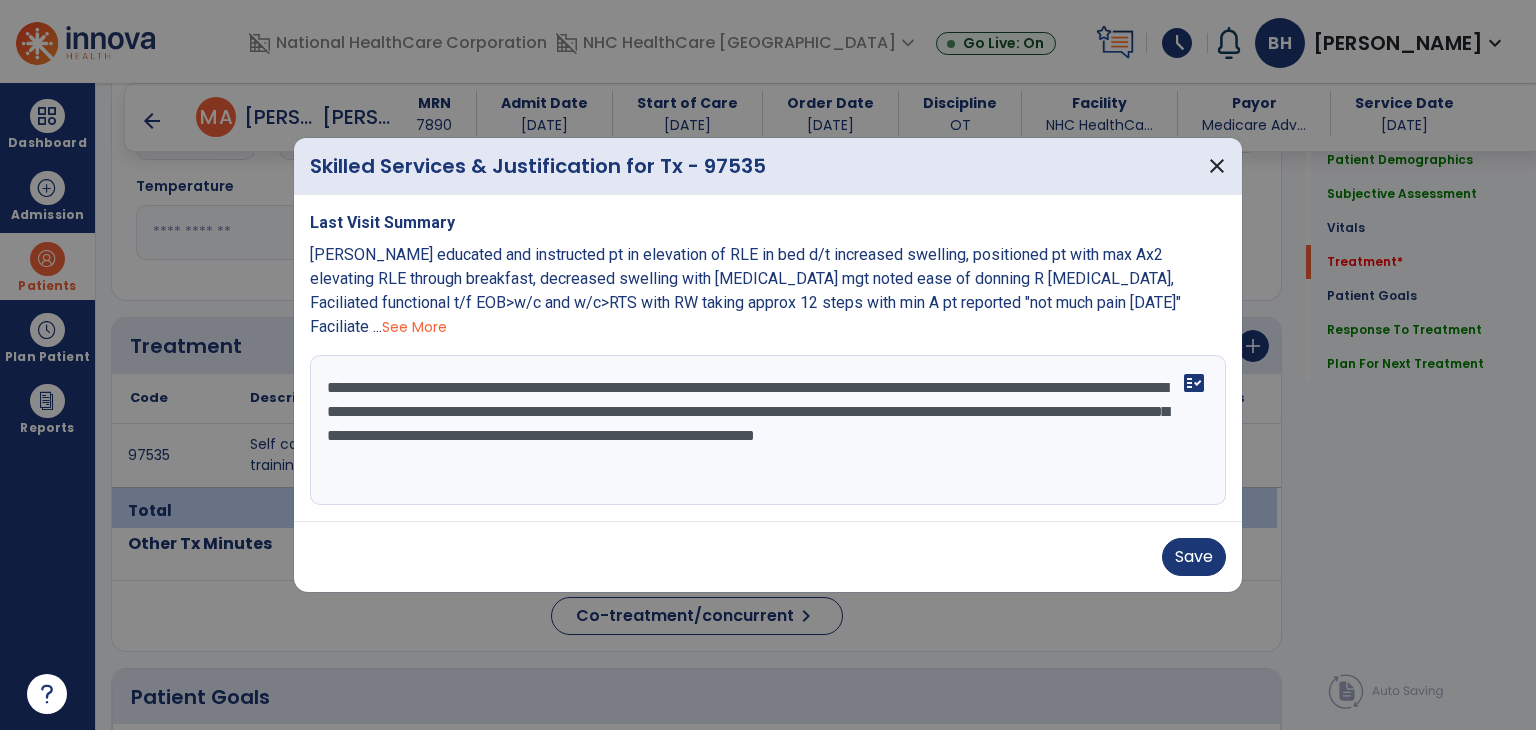 click on "**********" at bounding box center [768, 430] 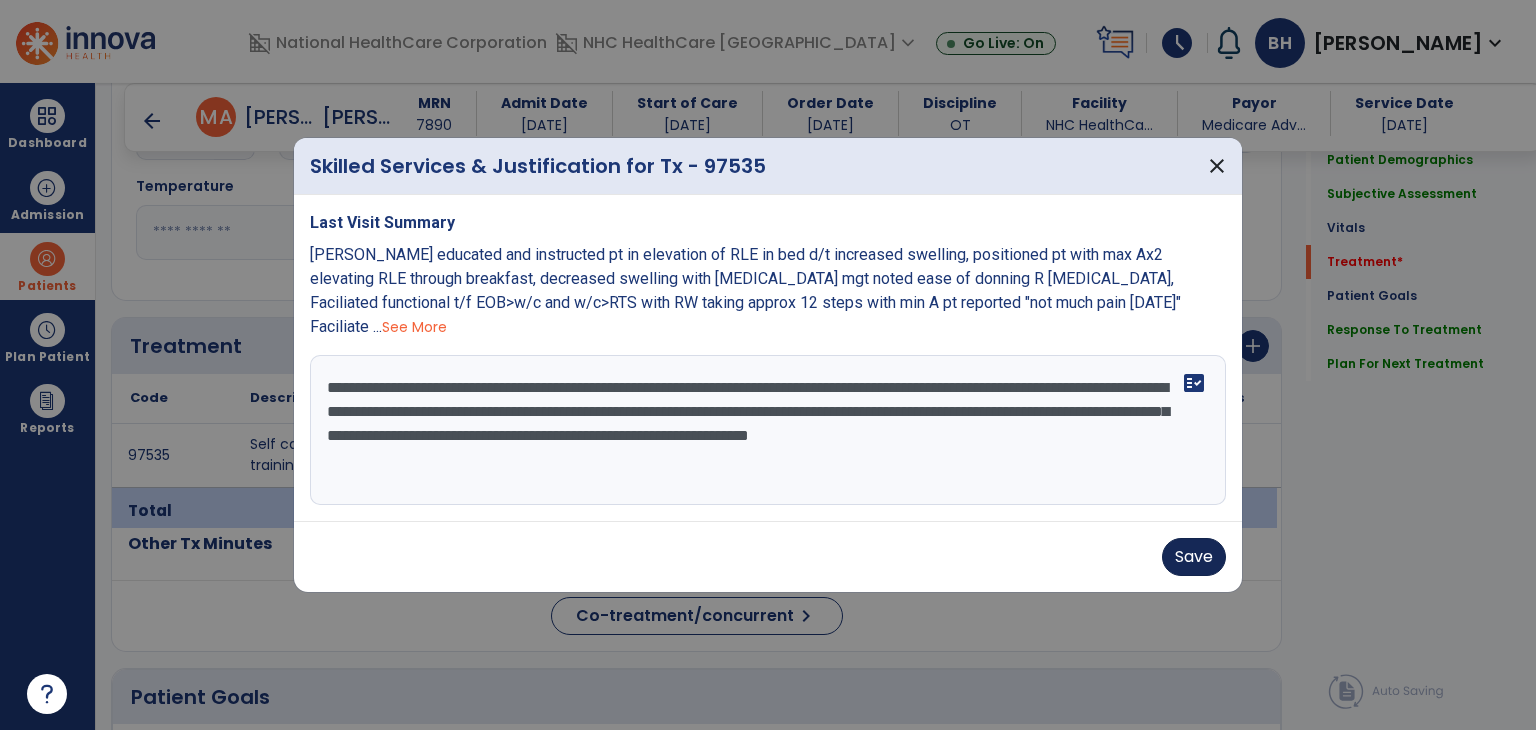 type on "**********" 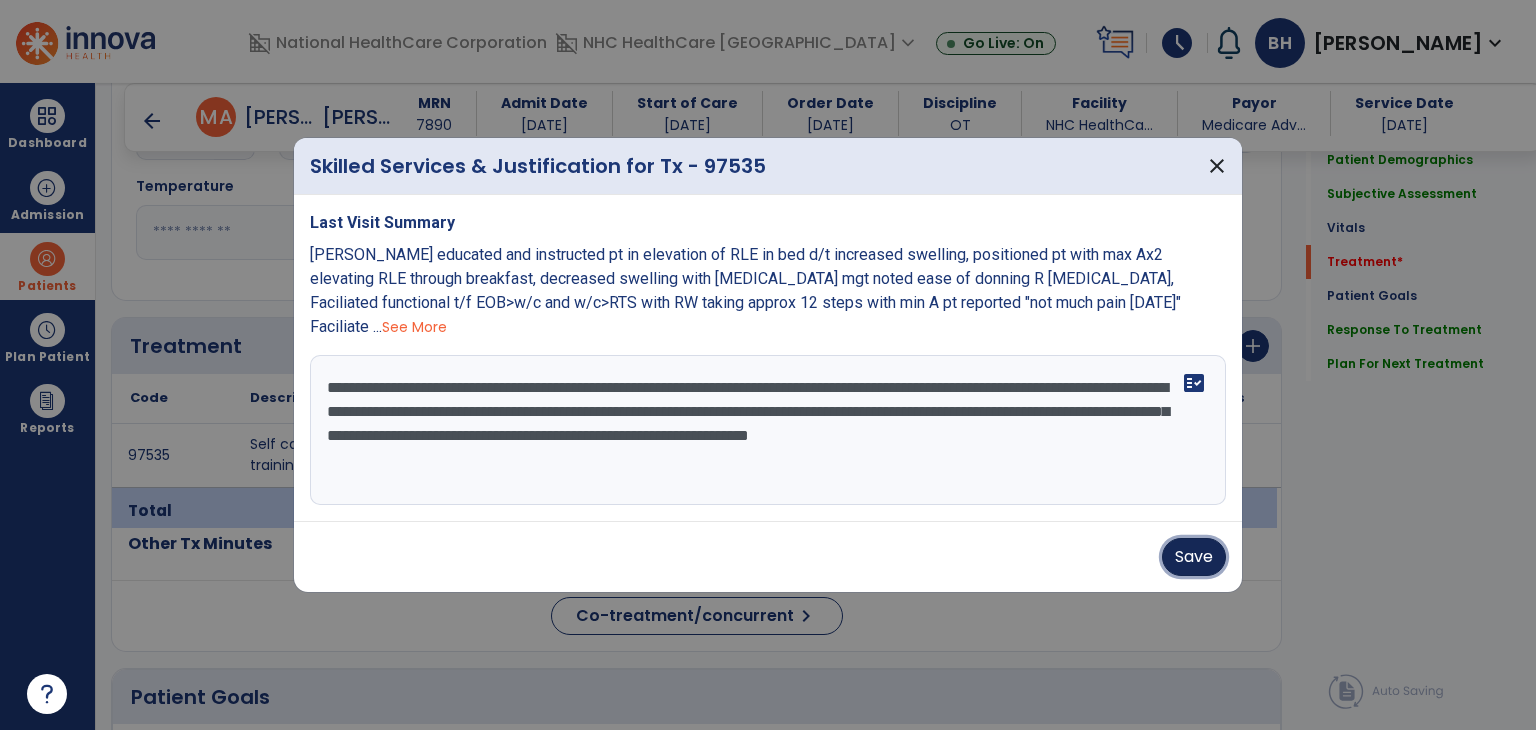click on "Save" at bounding box center (1194, 557) 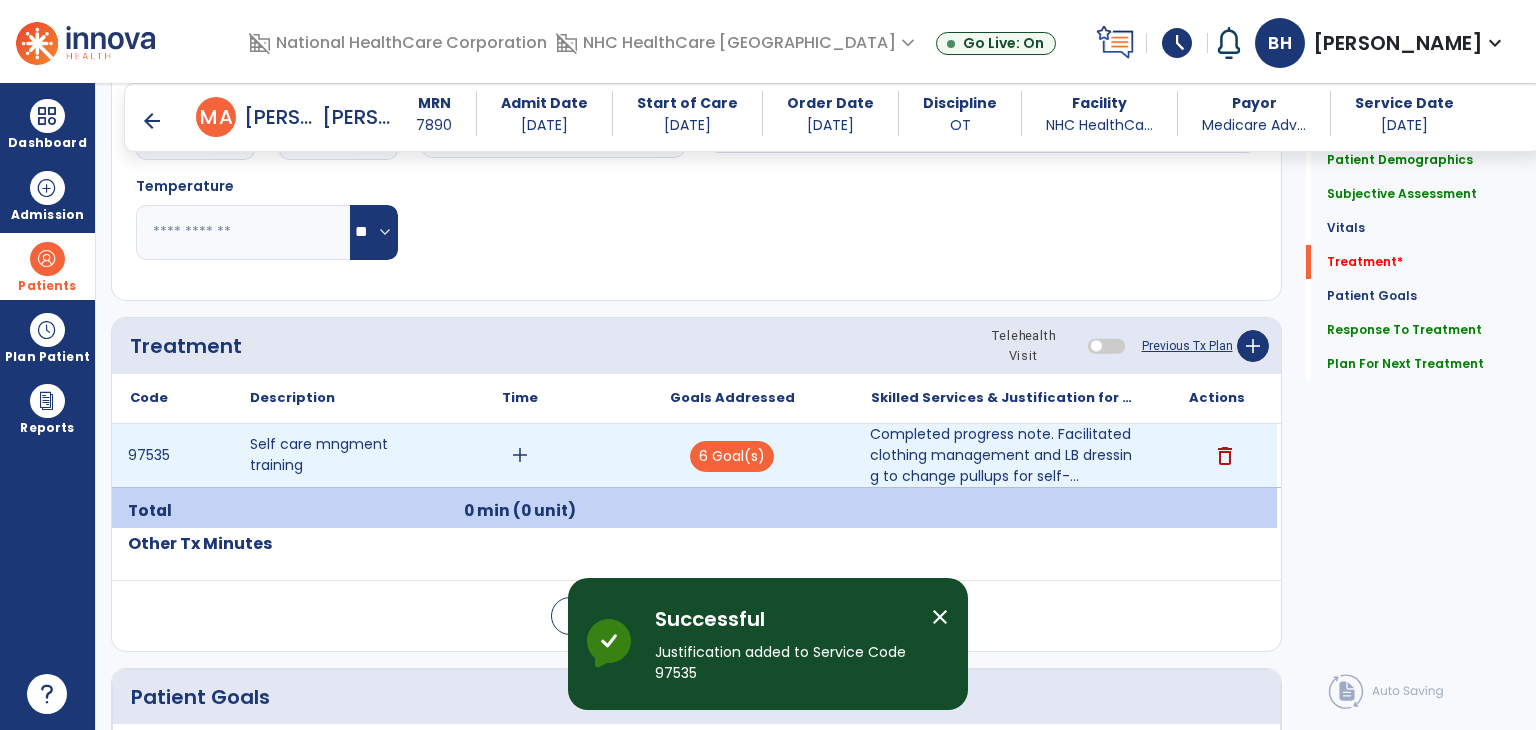 click on "add" at bounding box center [520, 455] 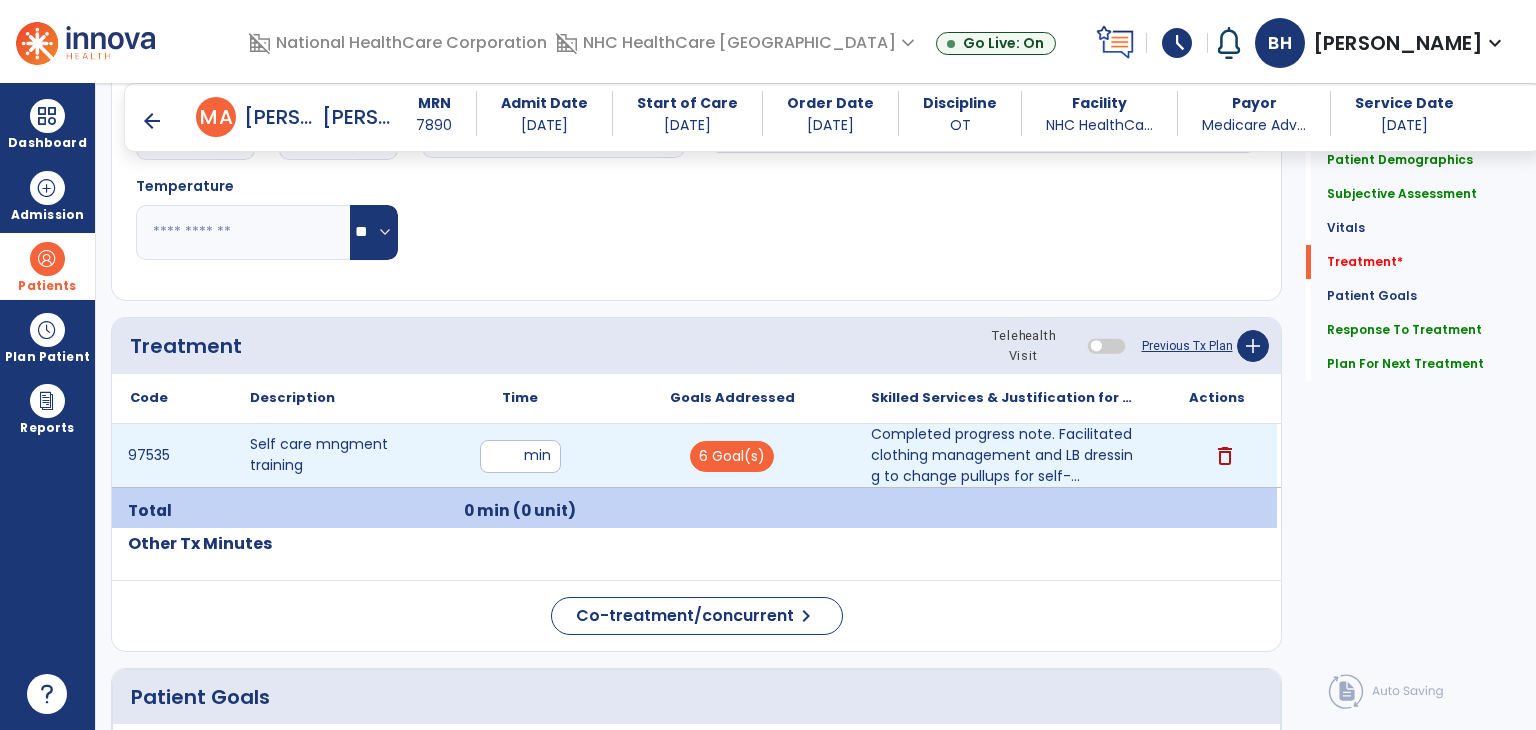 type on "**" 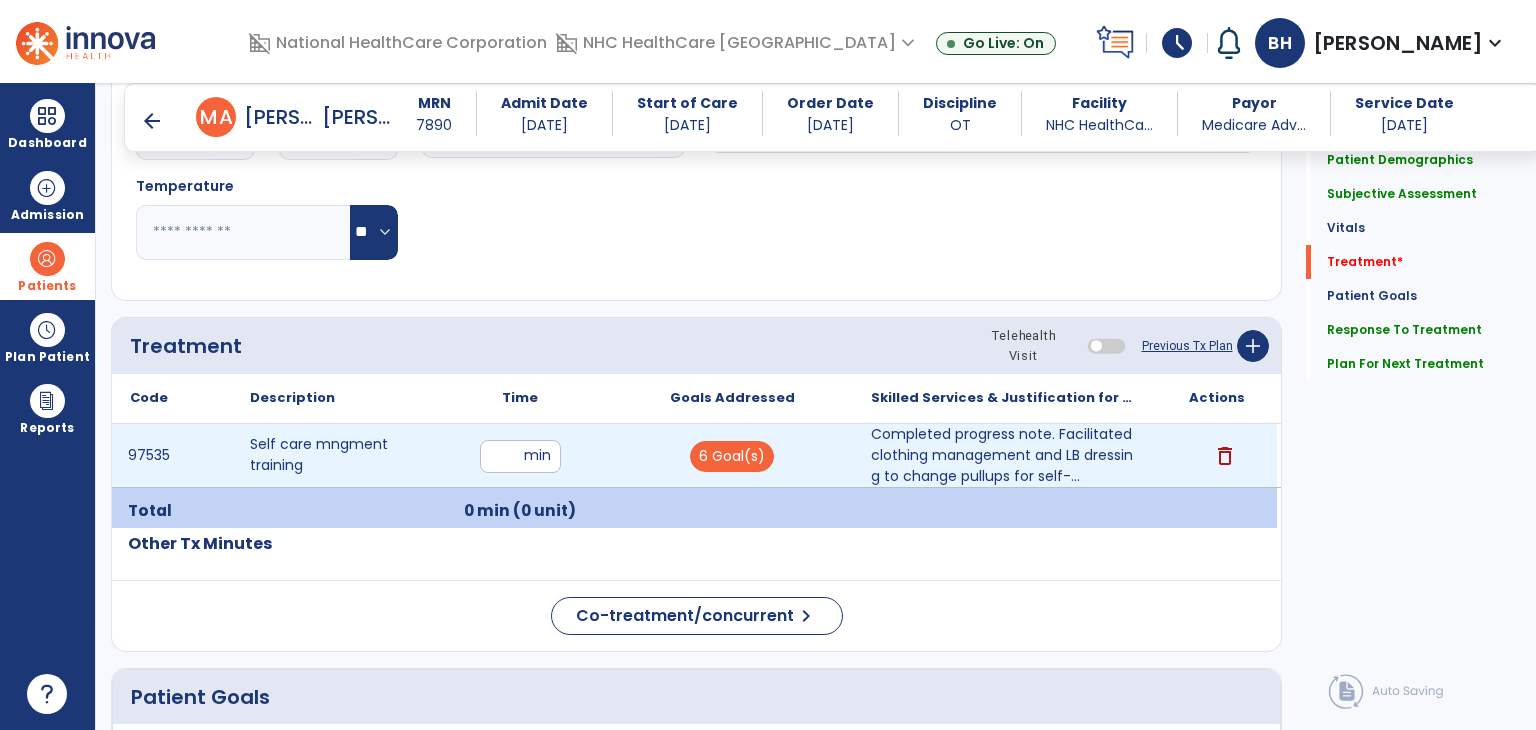 click on "Pulse Rate  BPM O2 Saturation  %" 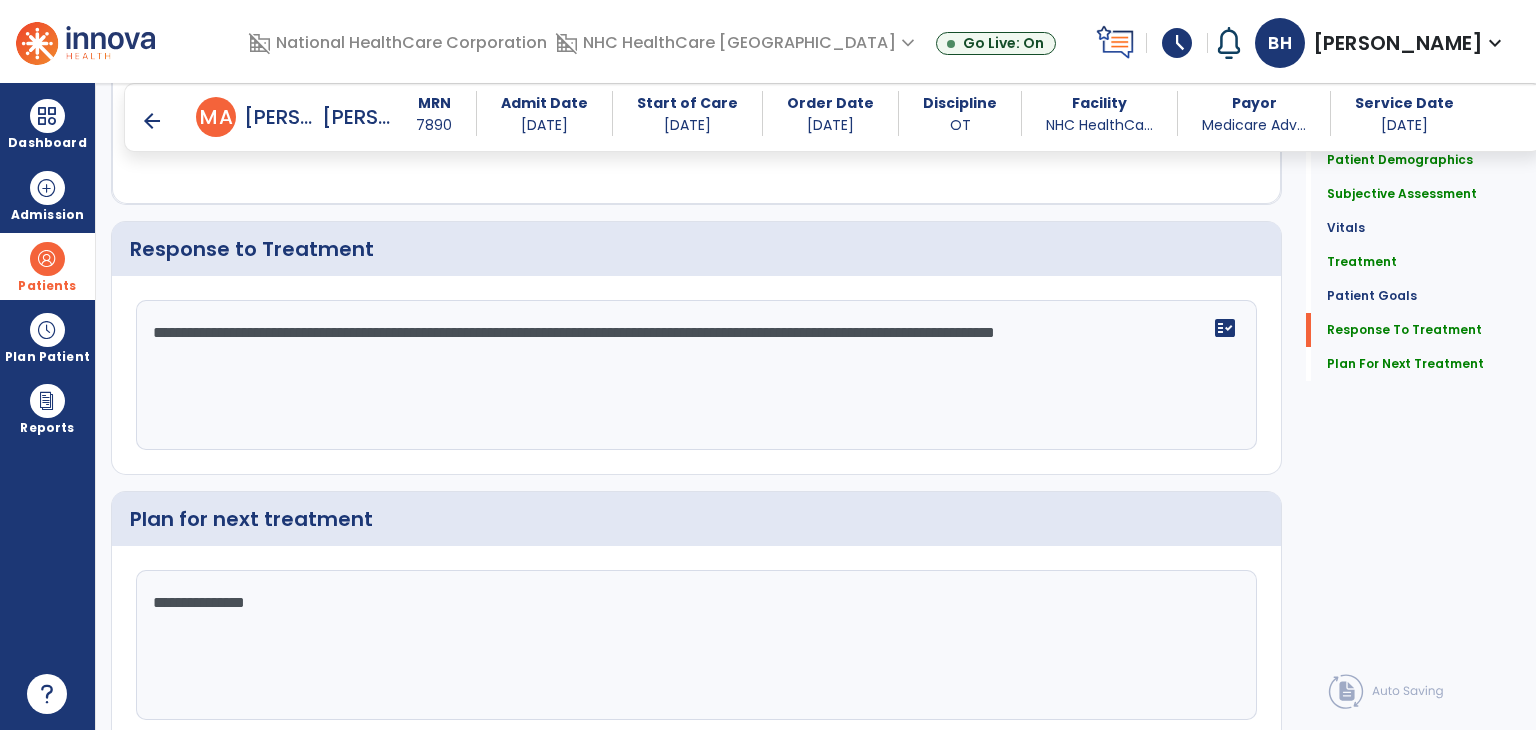 scroll, scrollTop: 2808, scrollLeft: 0, axis: vertical 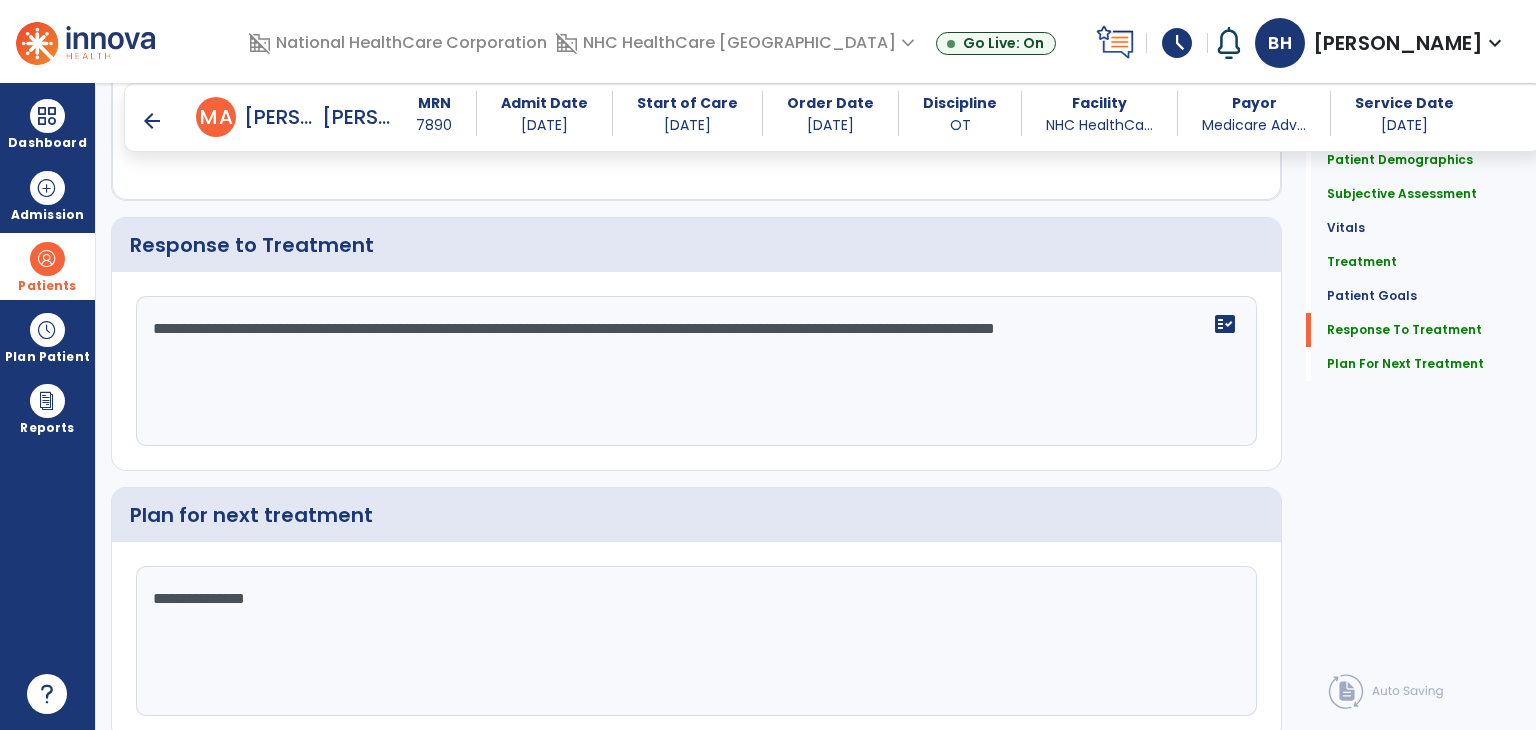 click on "**********" 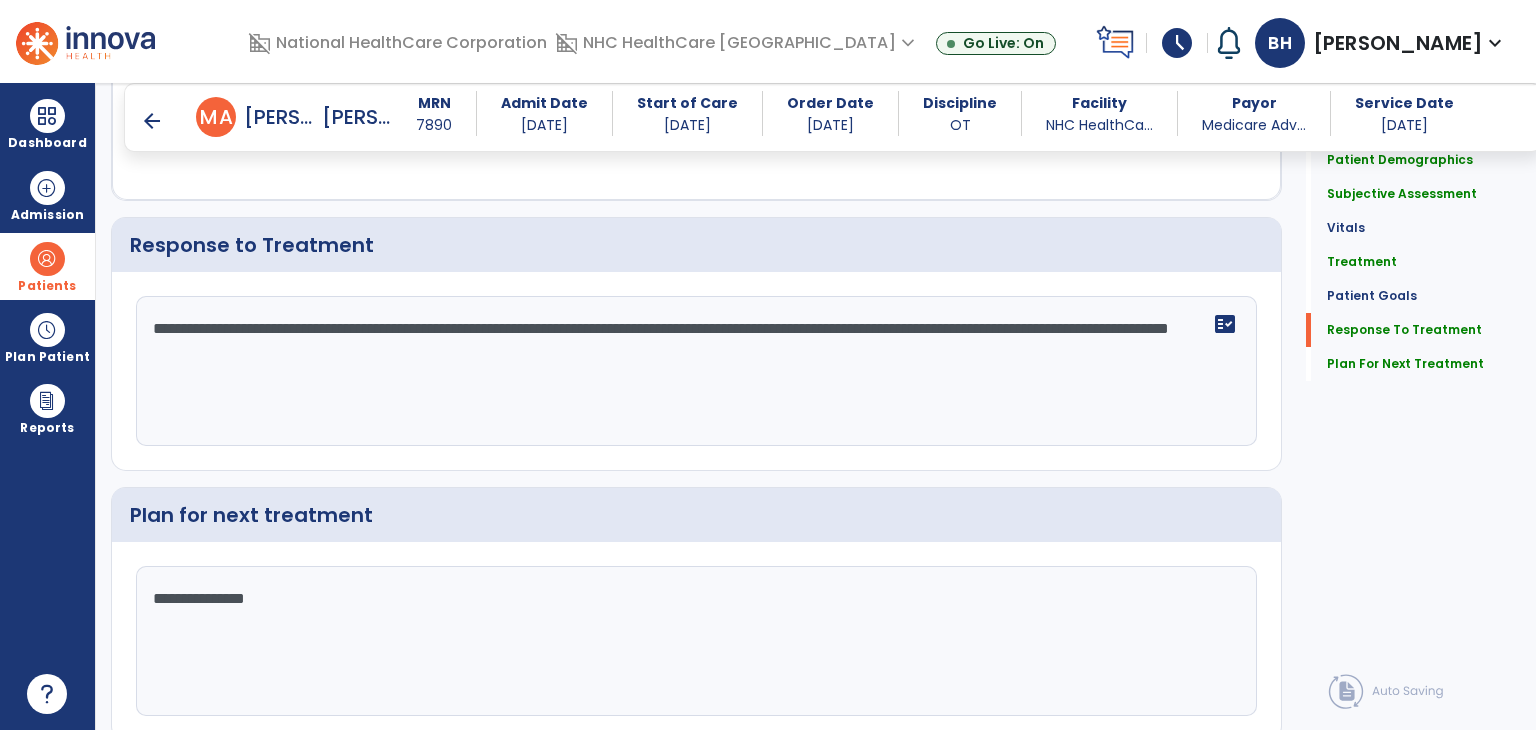scroll, scrollTop: 2808, scrollLeft: 0, axis: vertical 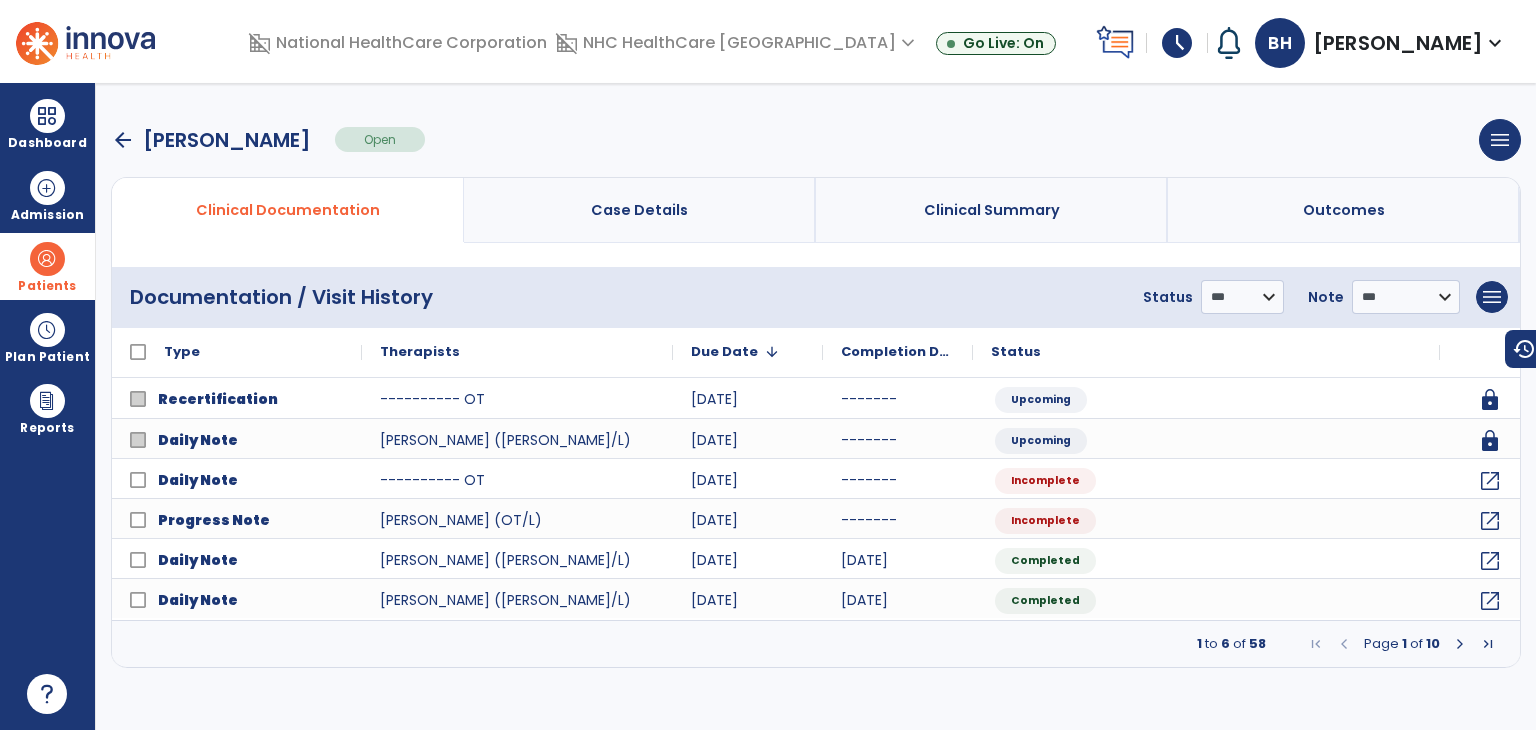 click on "arrow_back" at bounding box center [123, 140] 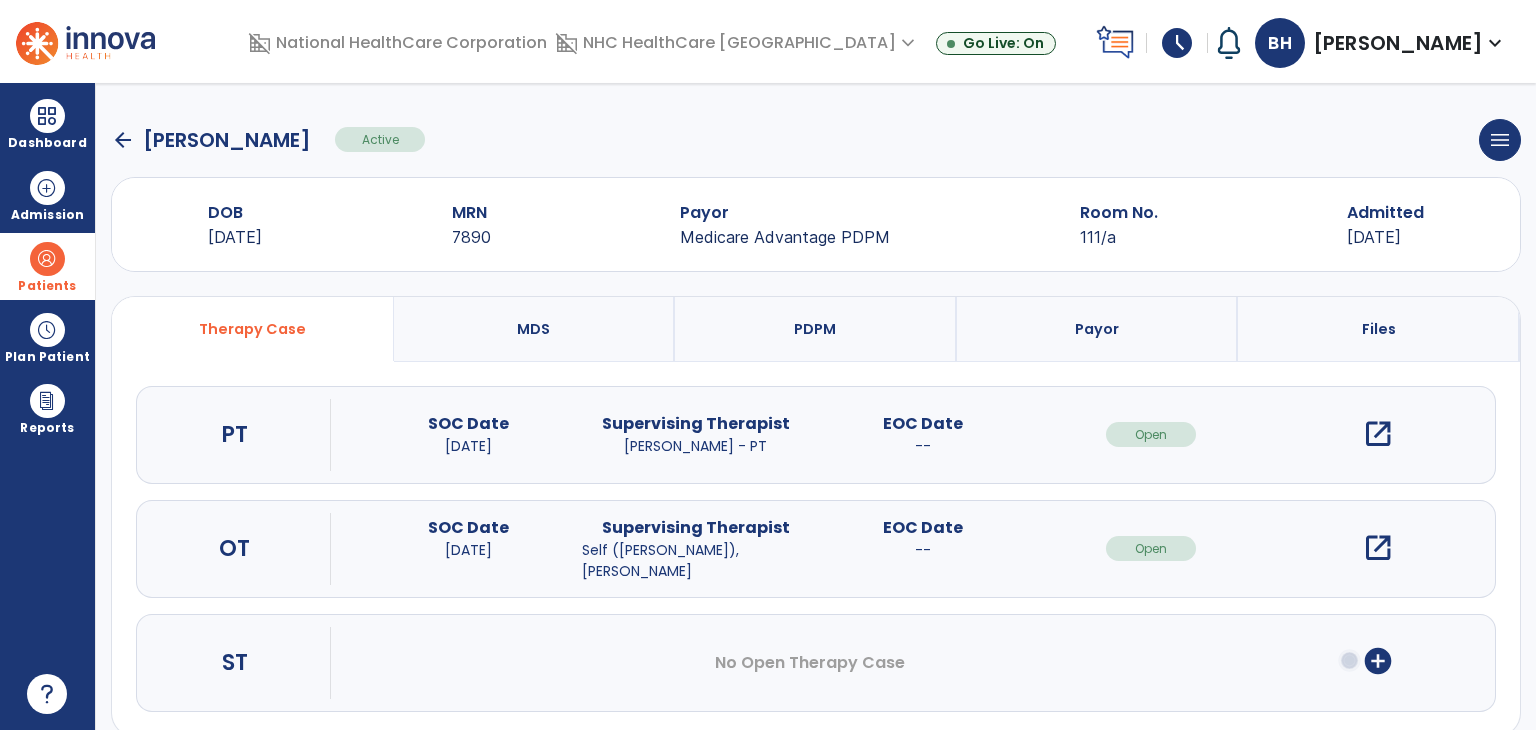 click on "arrow_back" 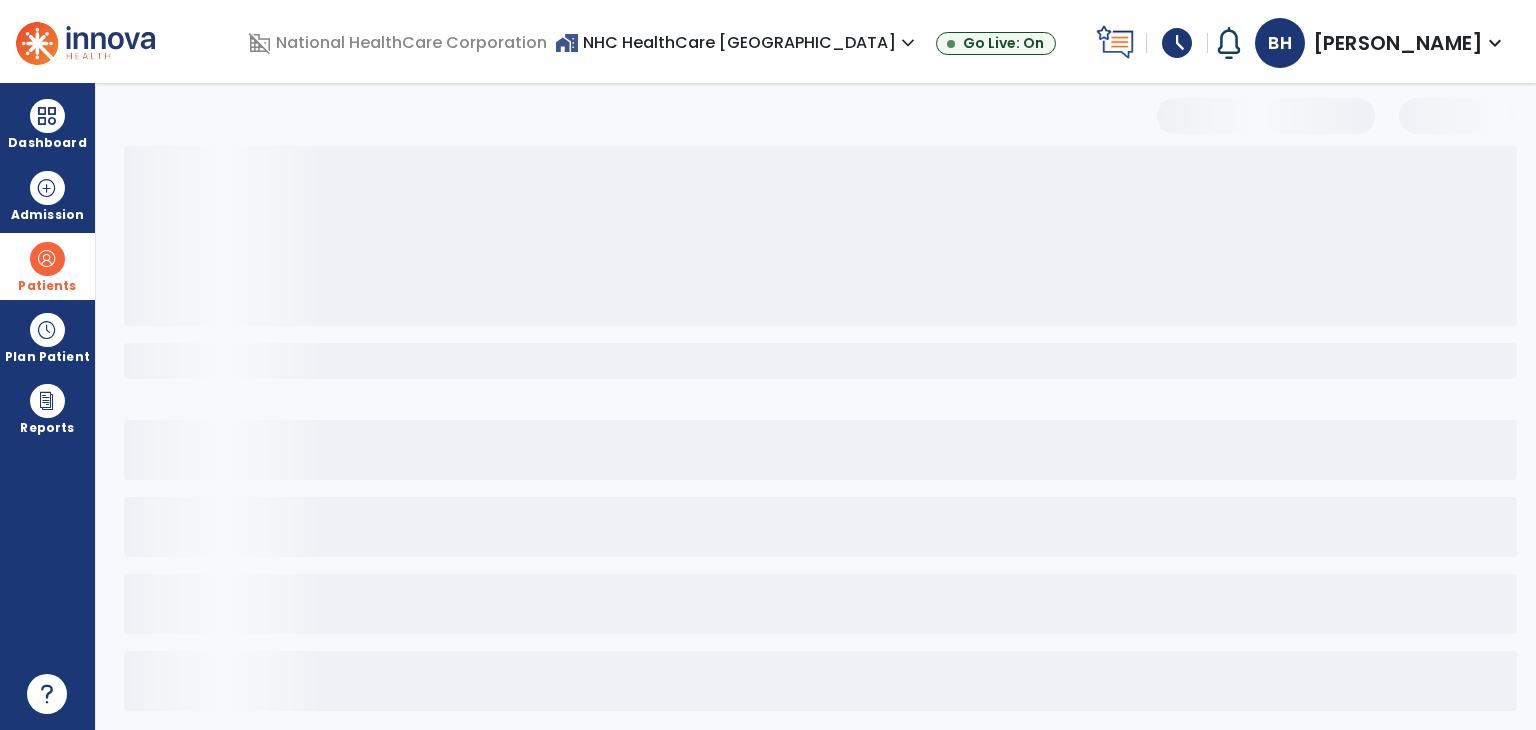 select on "***" 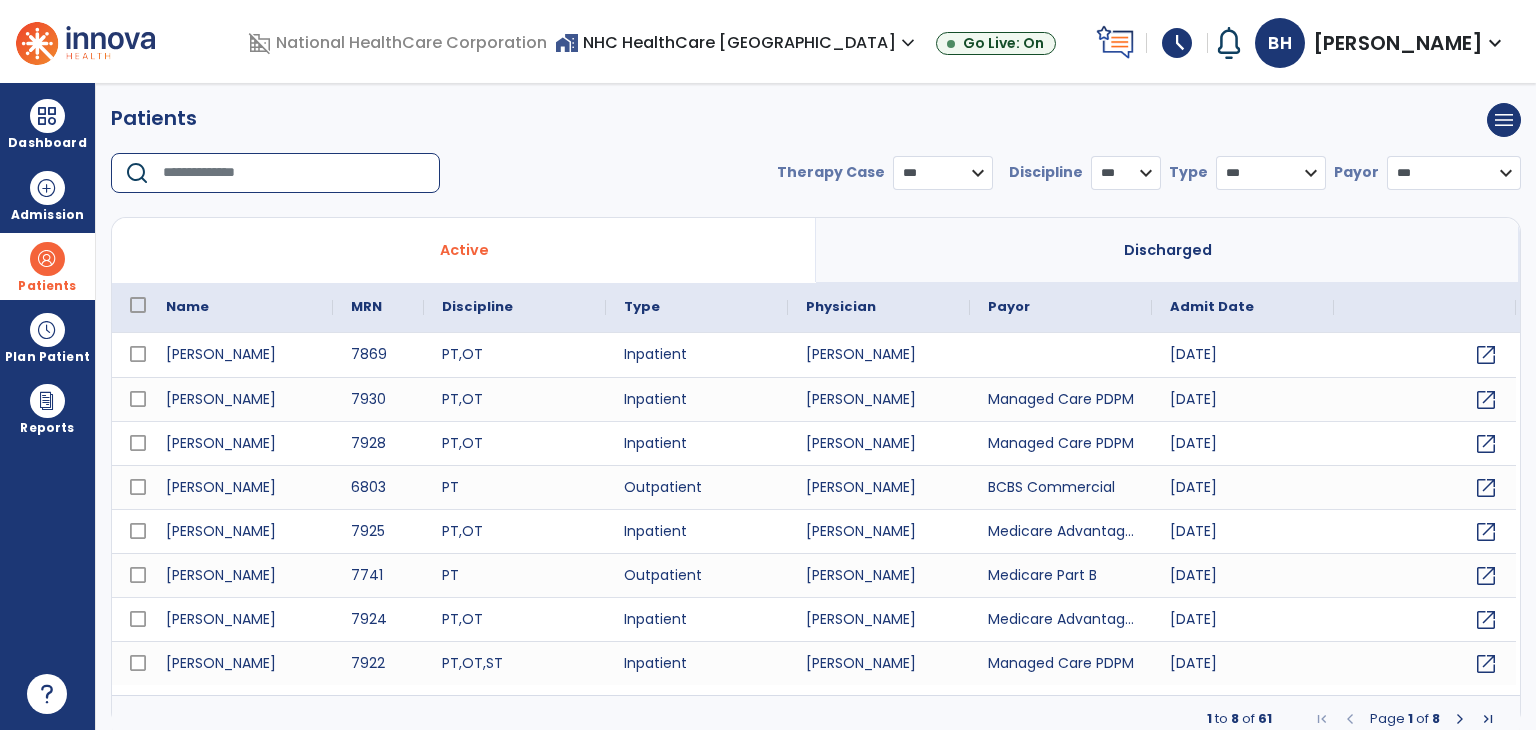click at bounding box center (294, 173) 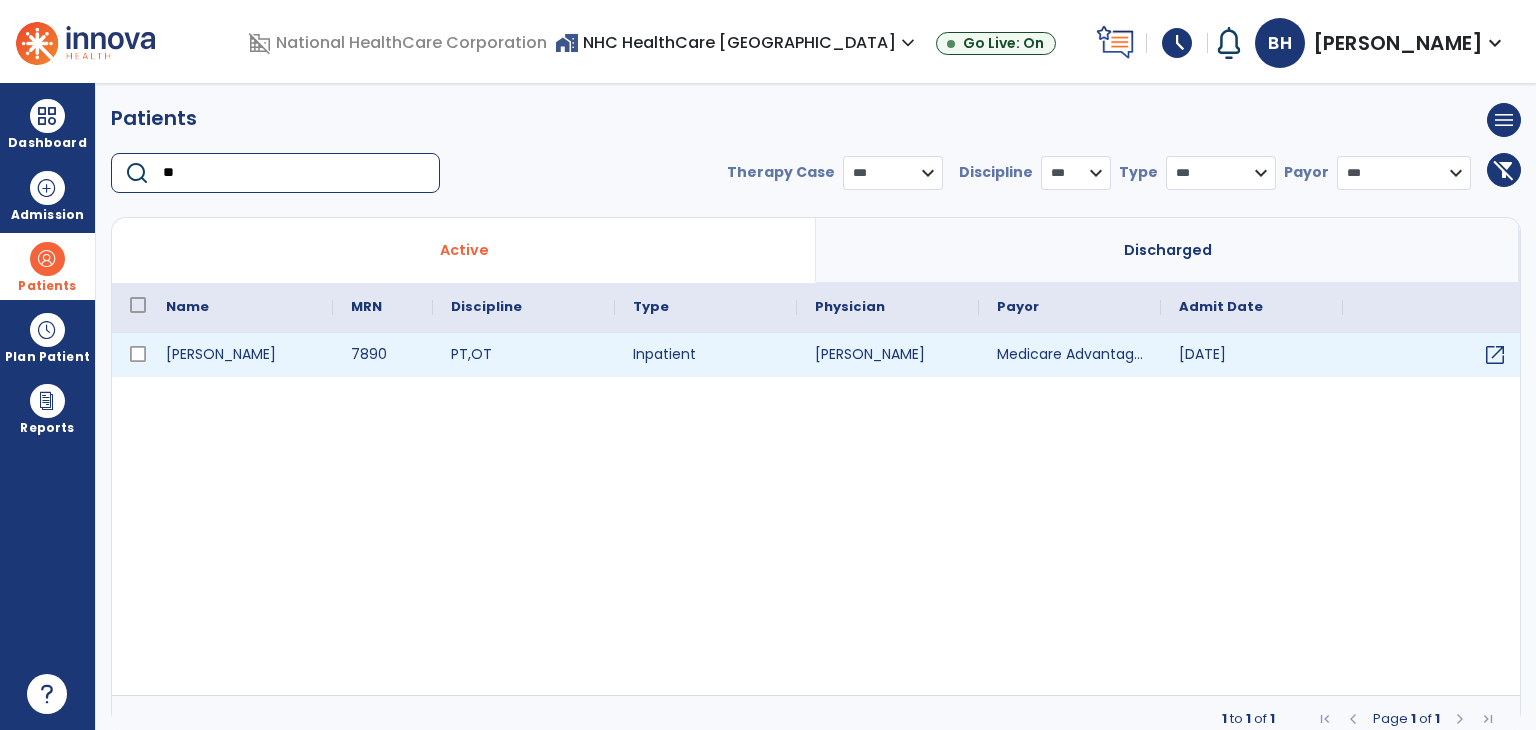 type on "**" 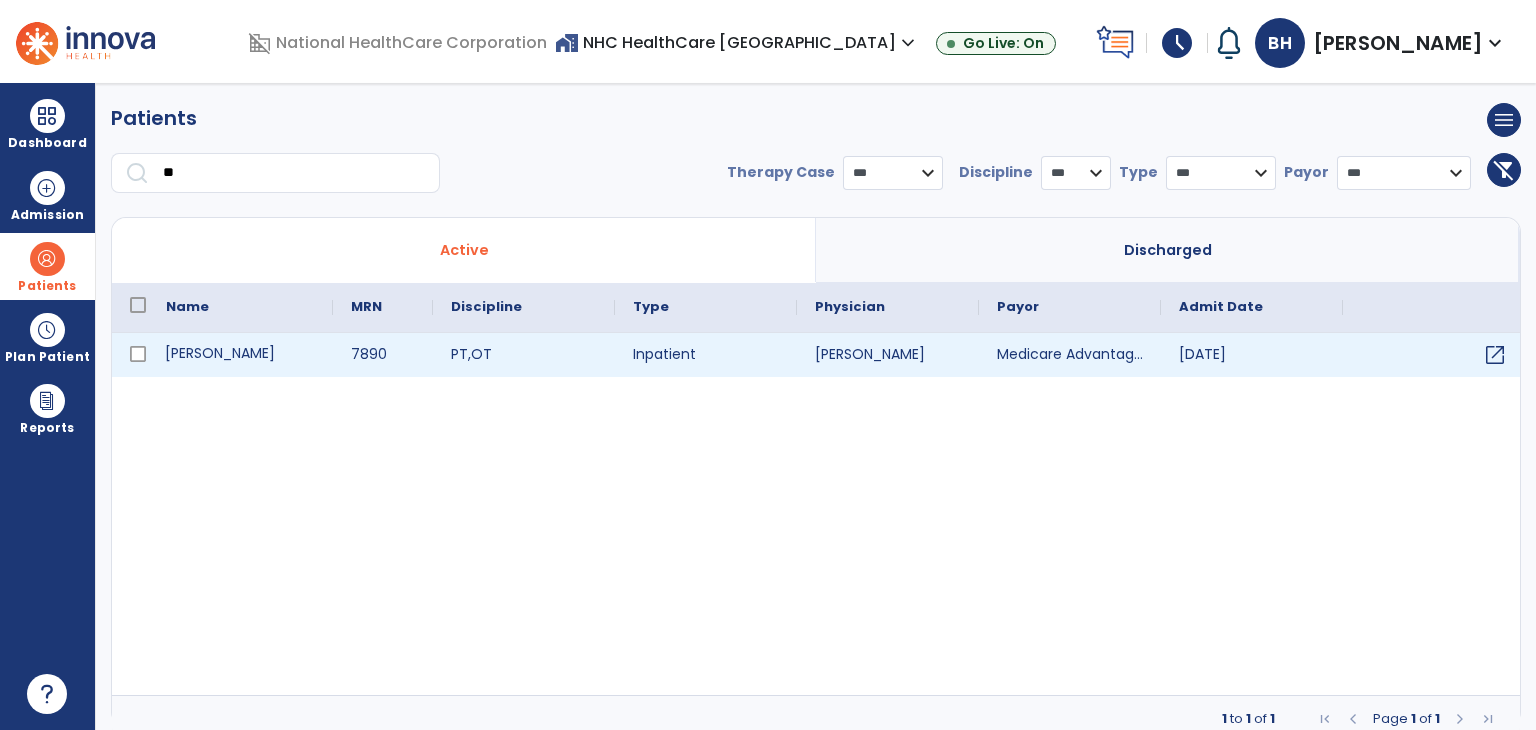 click on "[PERSON_NAME]" at bounding box center [240, 355] 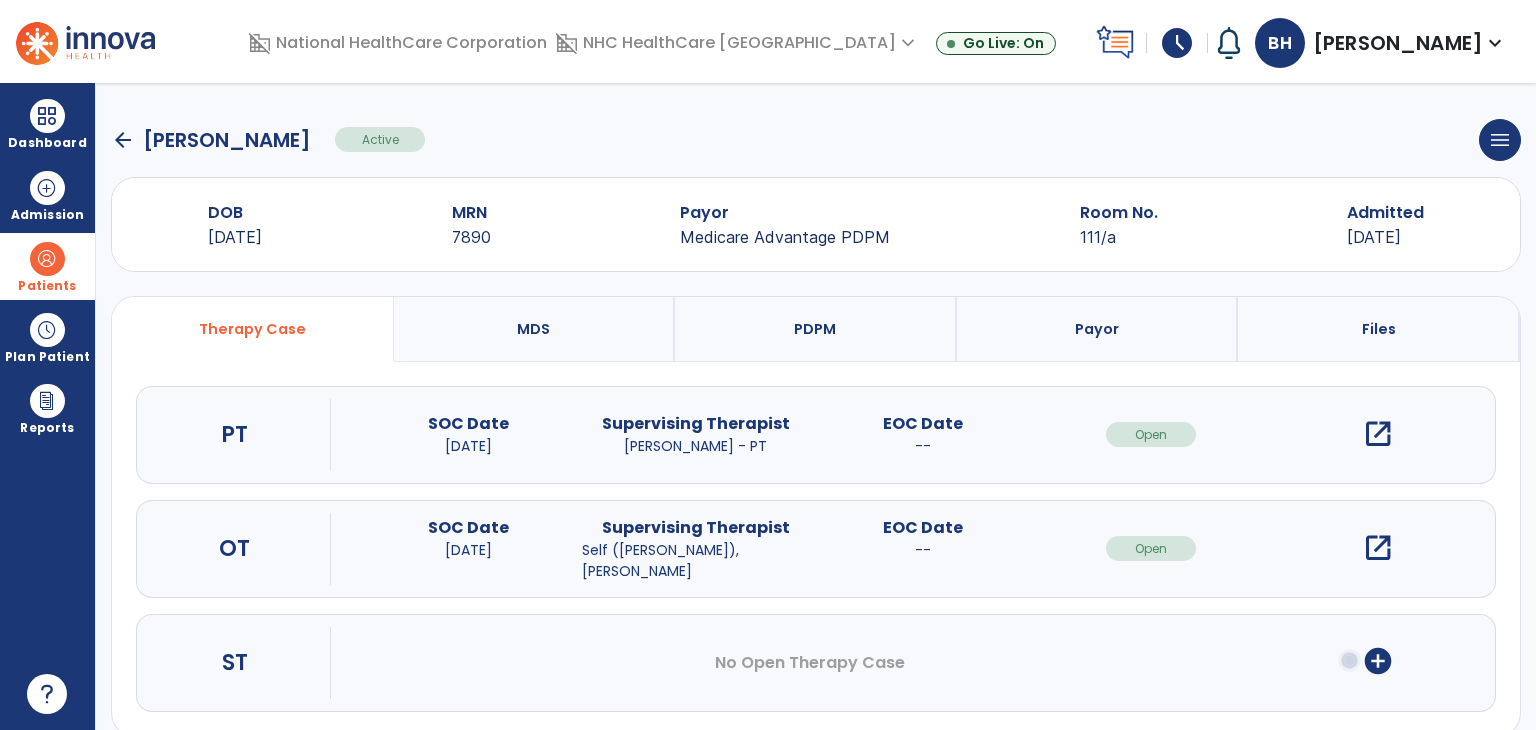 click on "open_in_new" at bounding box center [1378, 548] 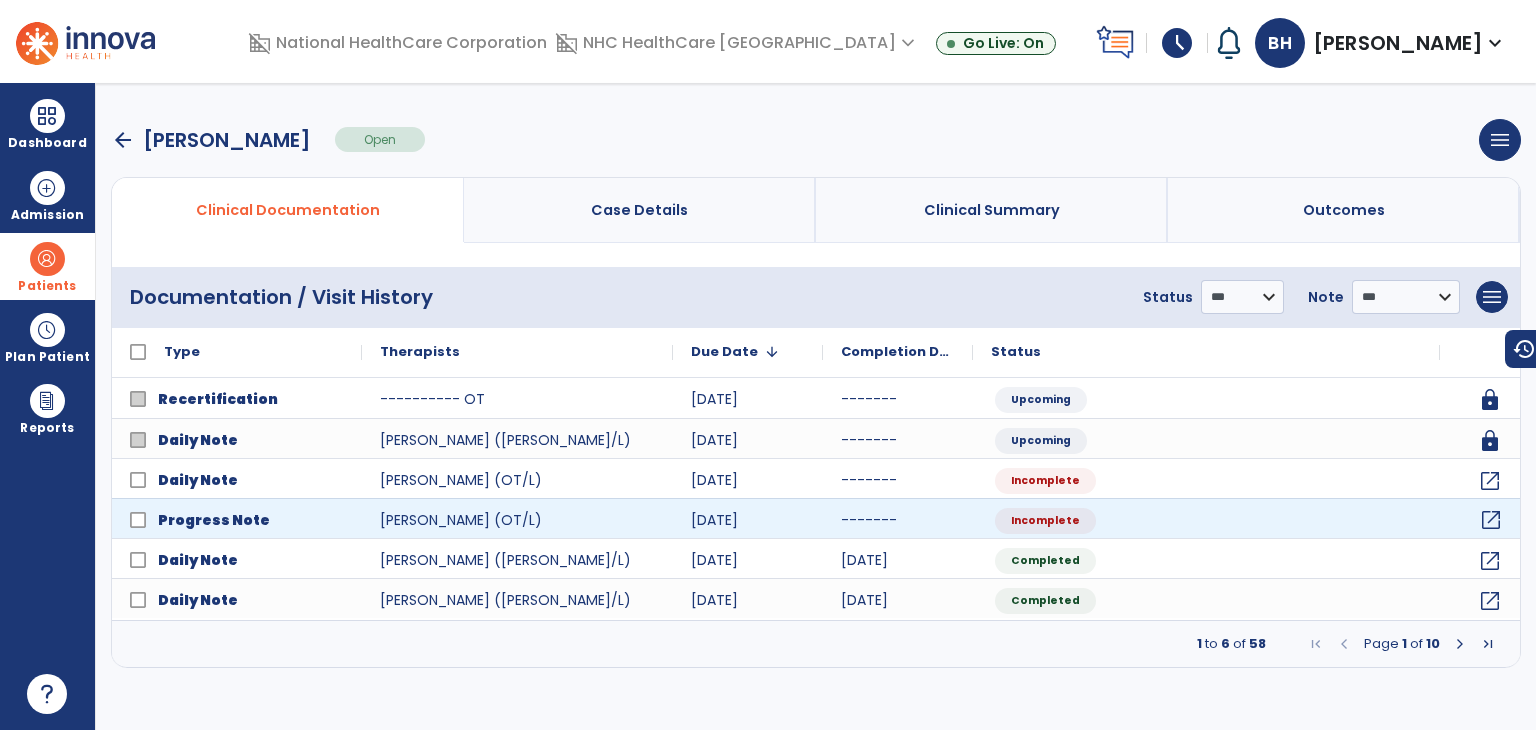 click on "open_in_new" 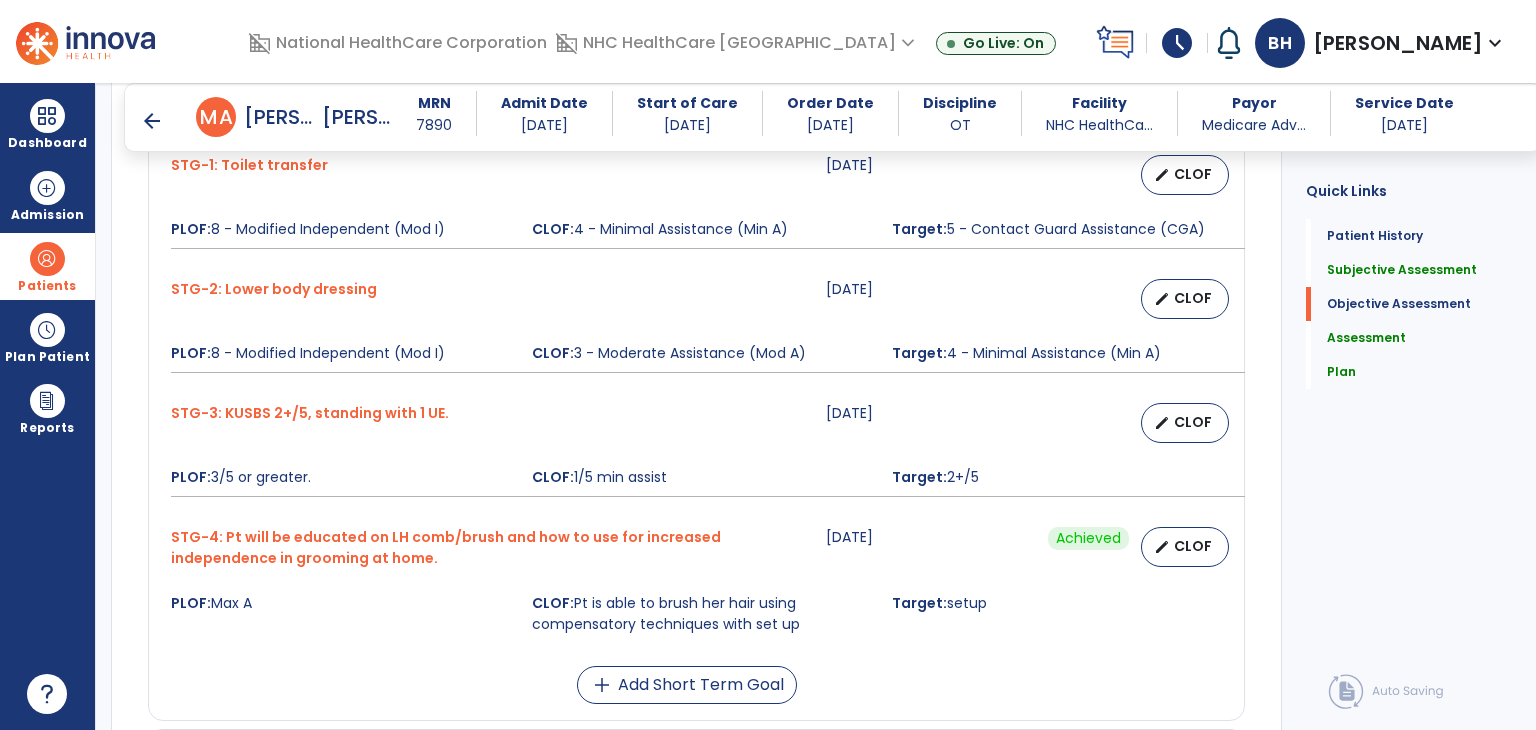 scroll, scrollTop: 900, scrollLeft: 0, axis: vertical 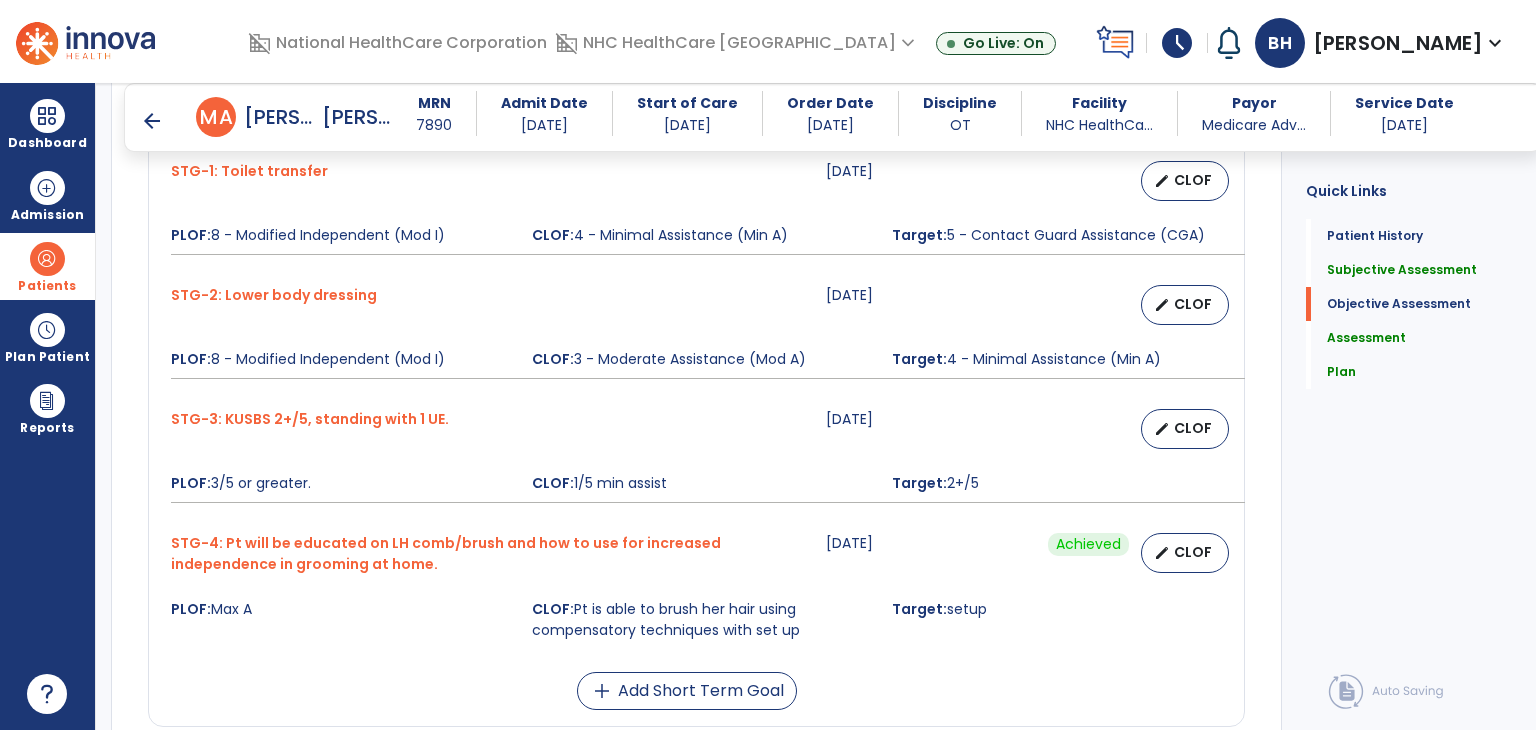 click on "arrow_back" at bounding box center (152, 121) 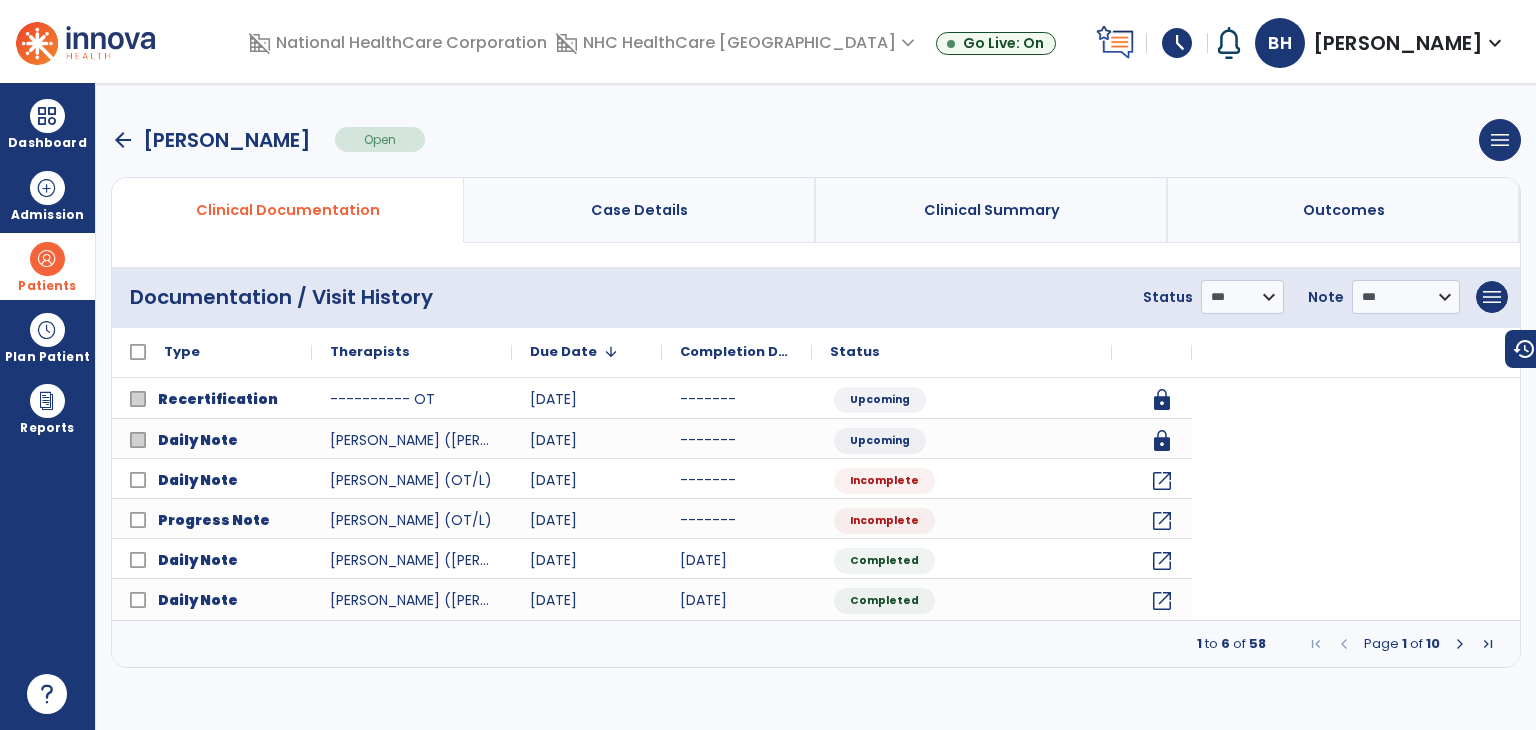 scroll, scrollTop: 0, scrollLeft: 0, axis: both 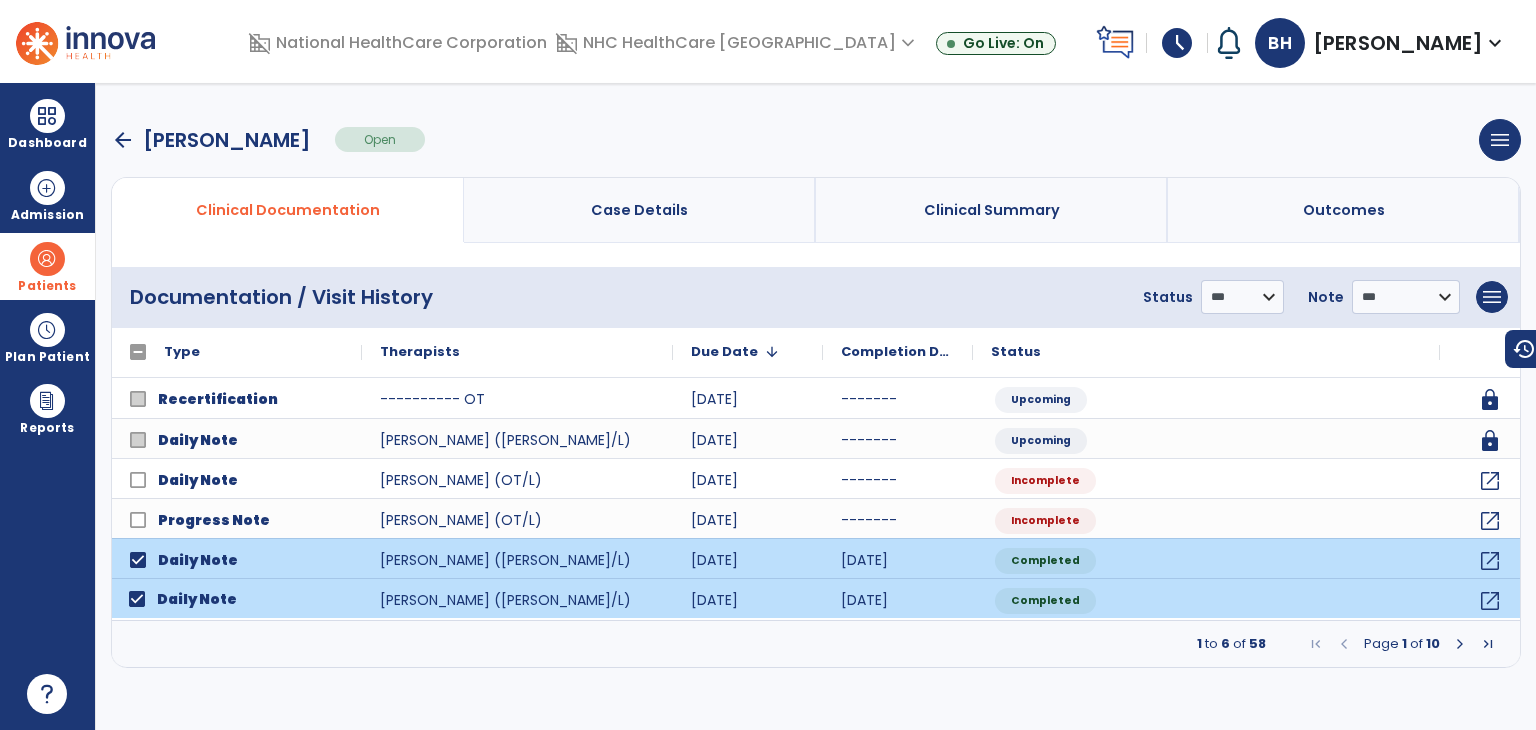 click at bounding box center [1460, 644] 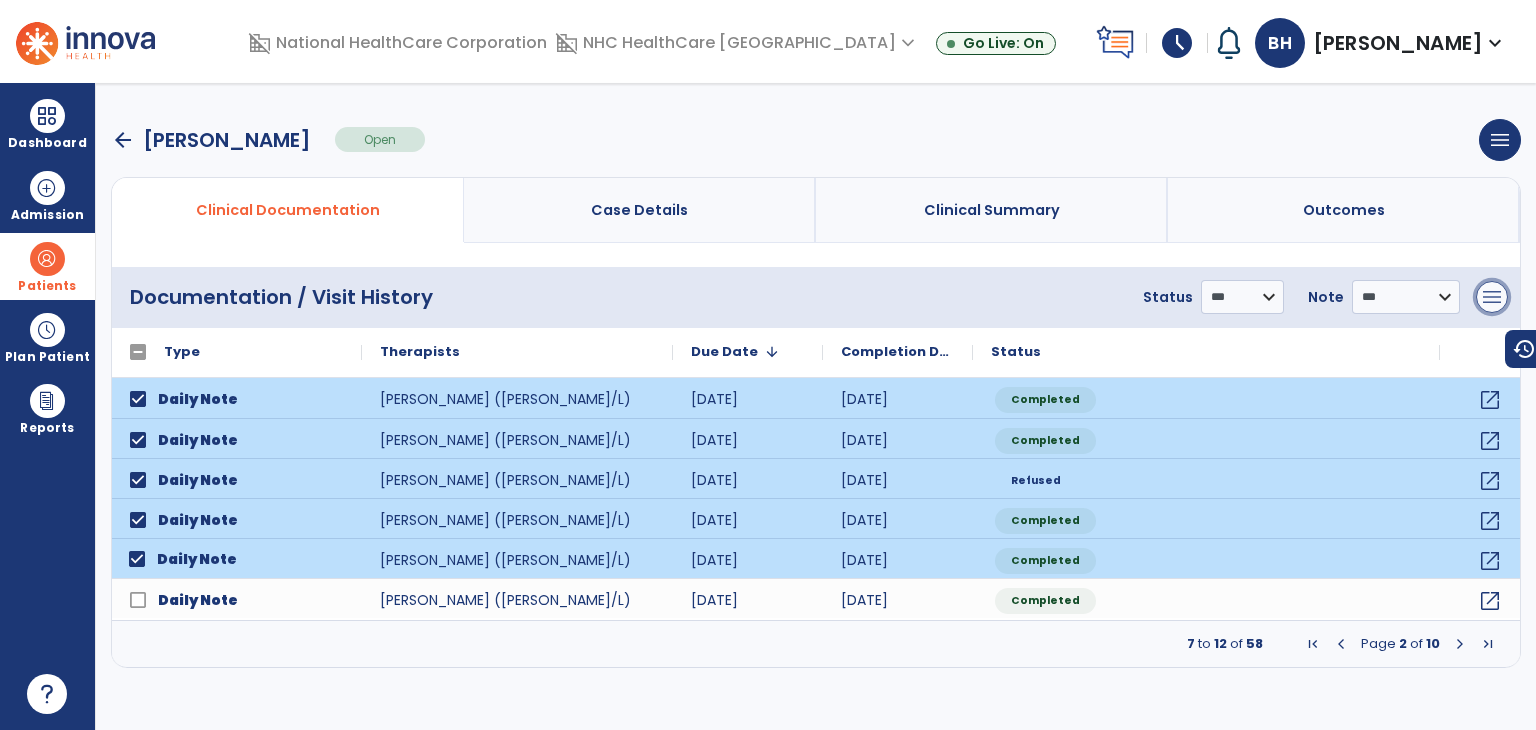 click on "menu" at bounding box center (1492, 297) 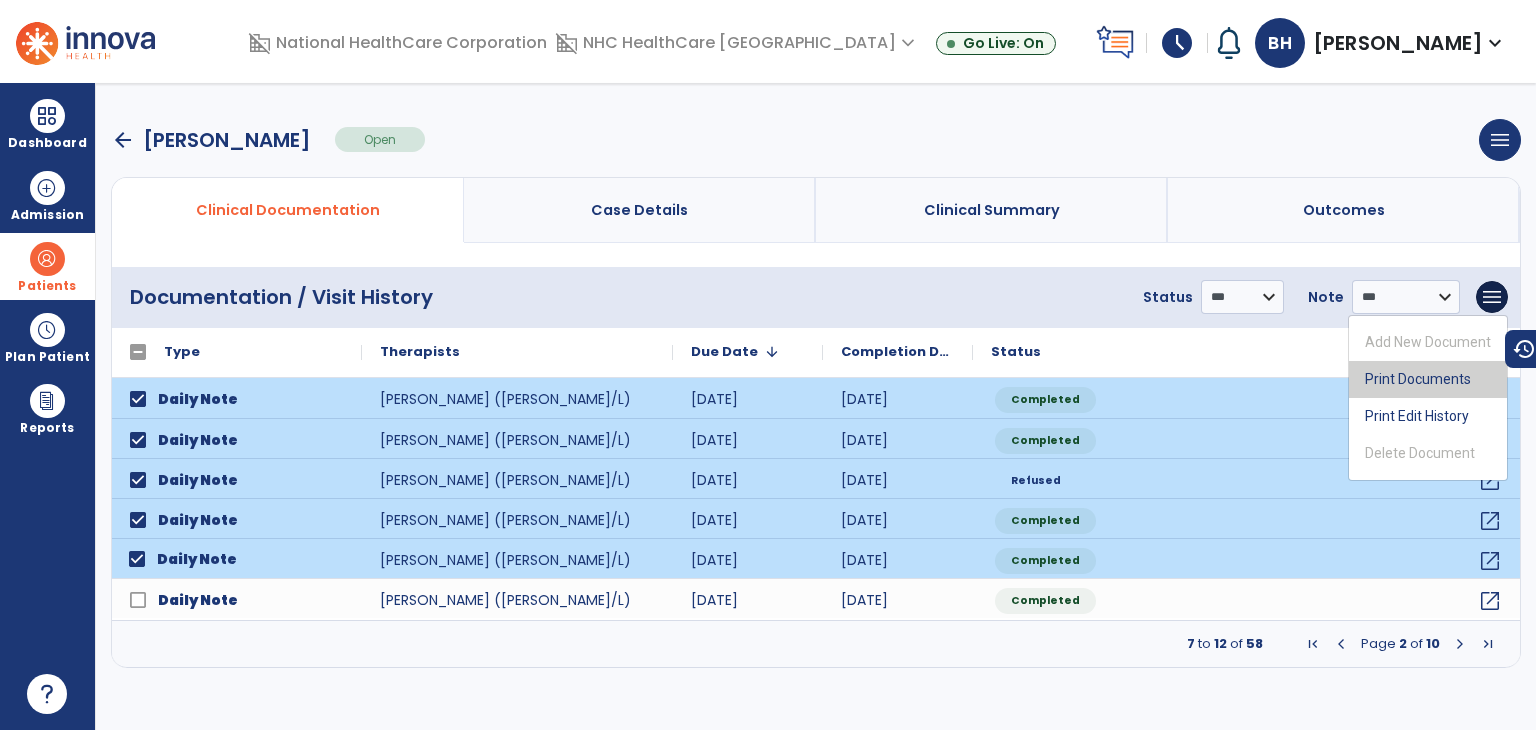 click on "Print Documents" at bounding box center [1428, 379] 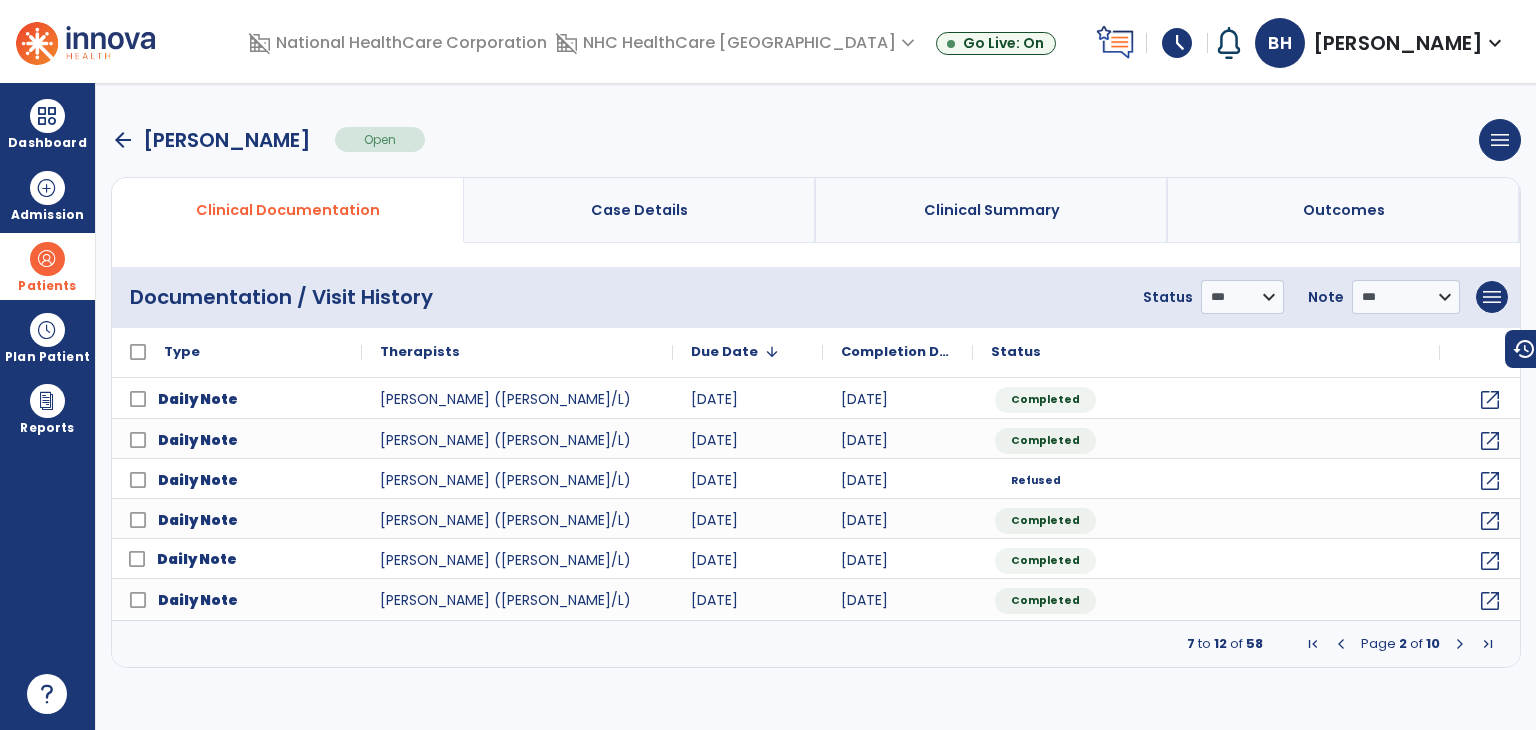 click at bounding box center (1313, 644) 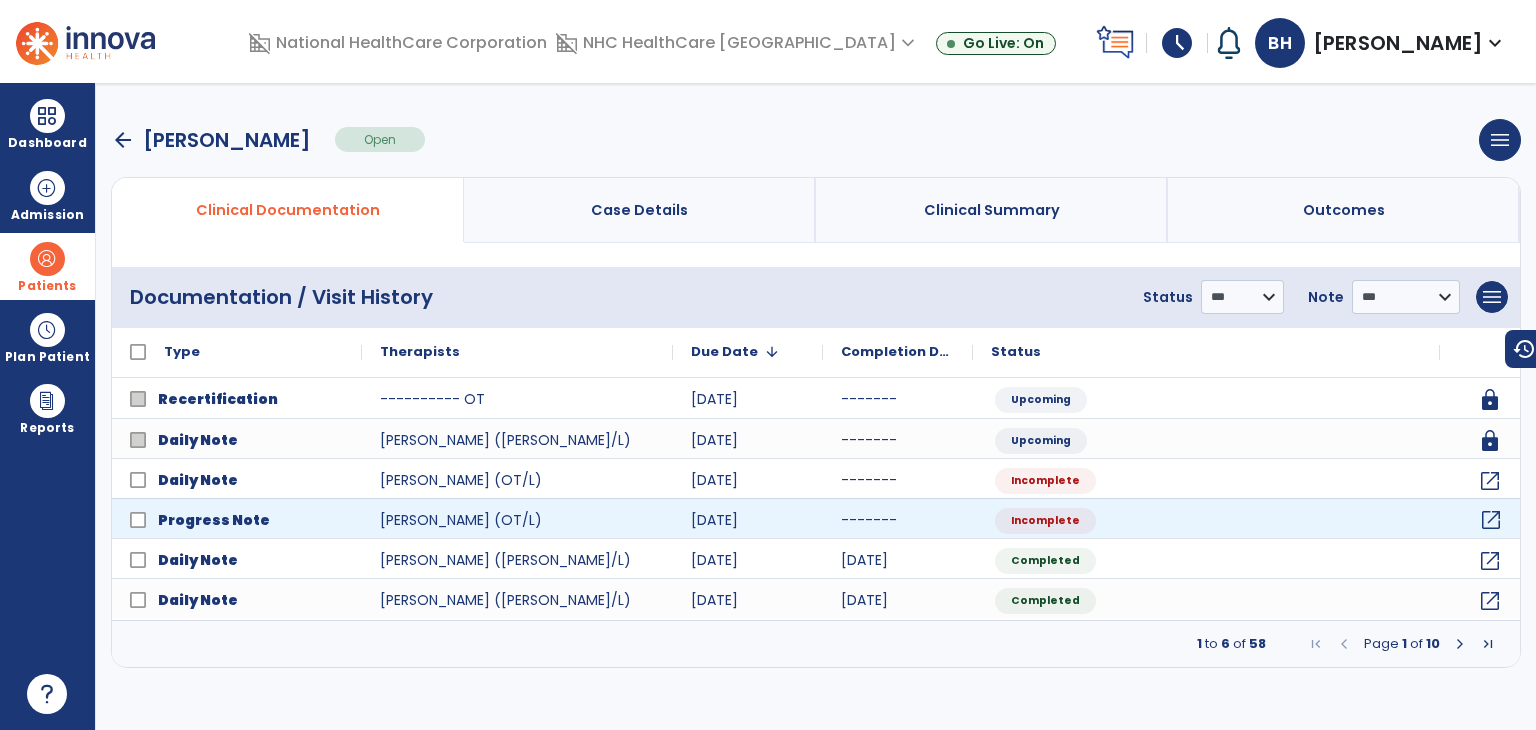 click on "open_in_new" 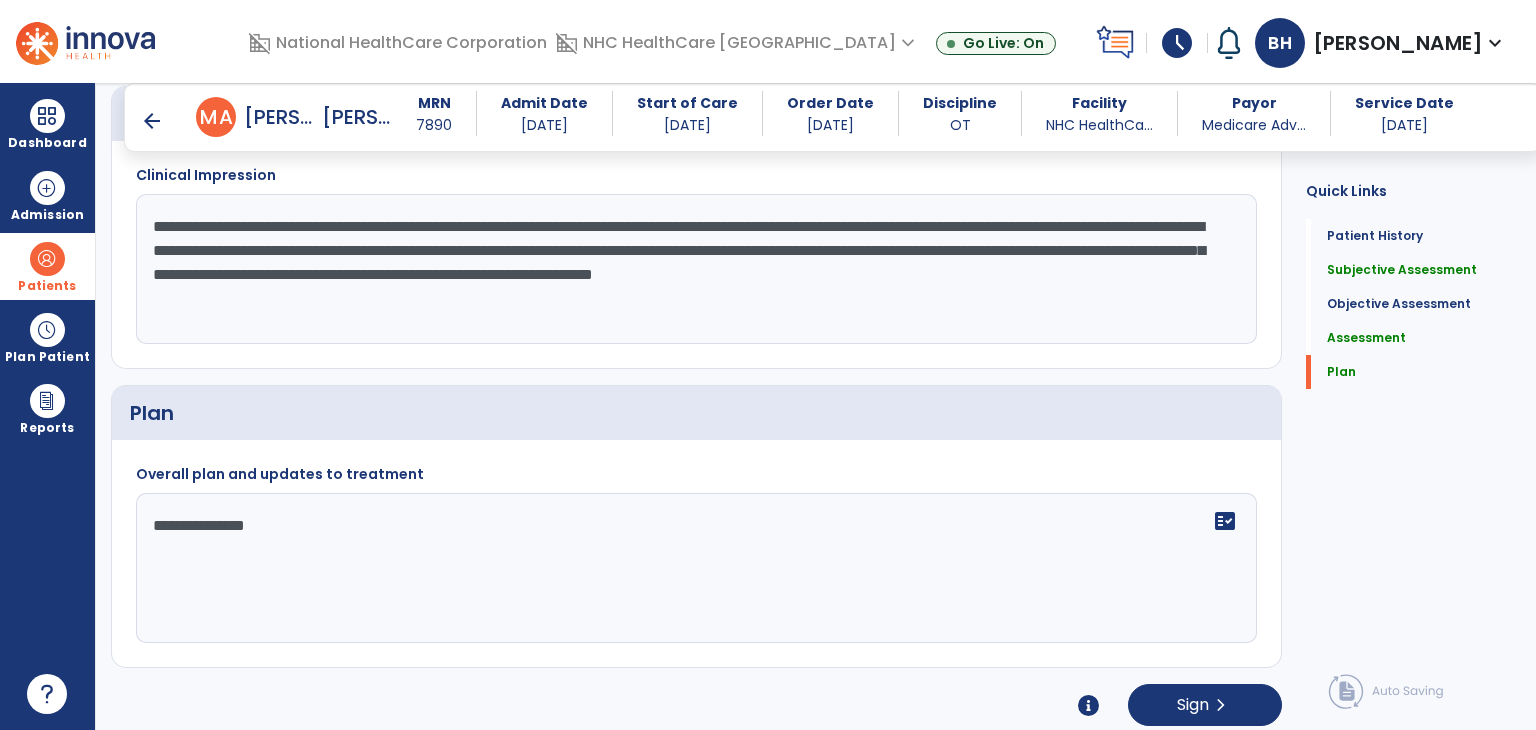 scroll, scrollTop: 2320, scrollLeft: 0, axis: vertical 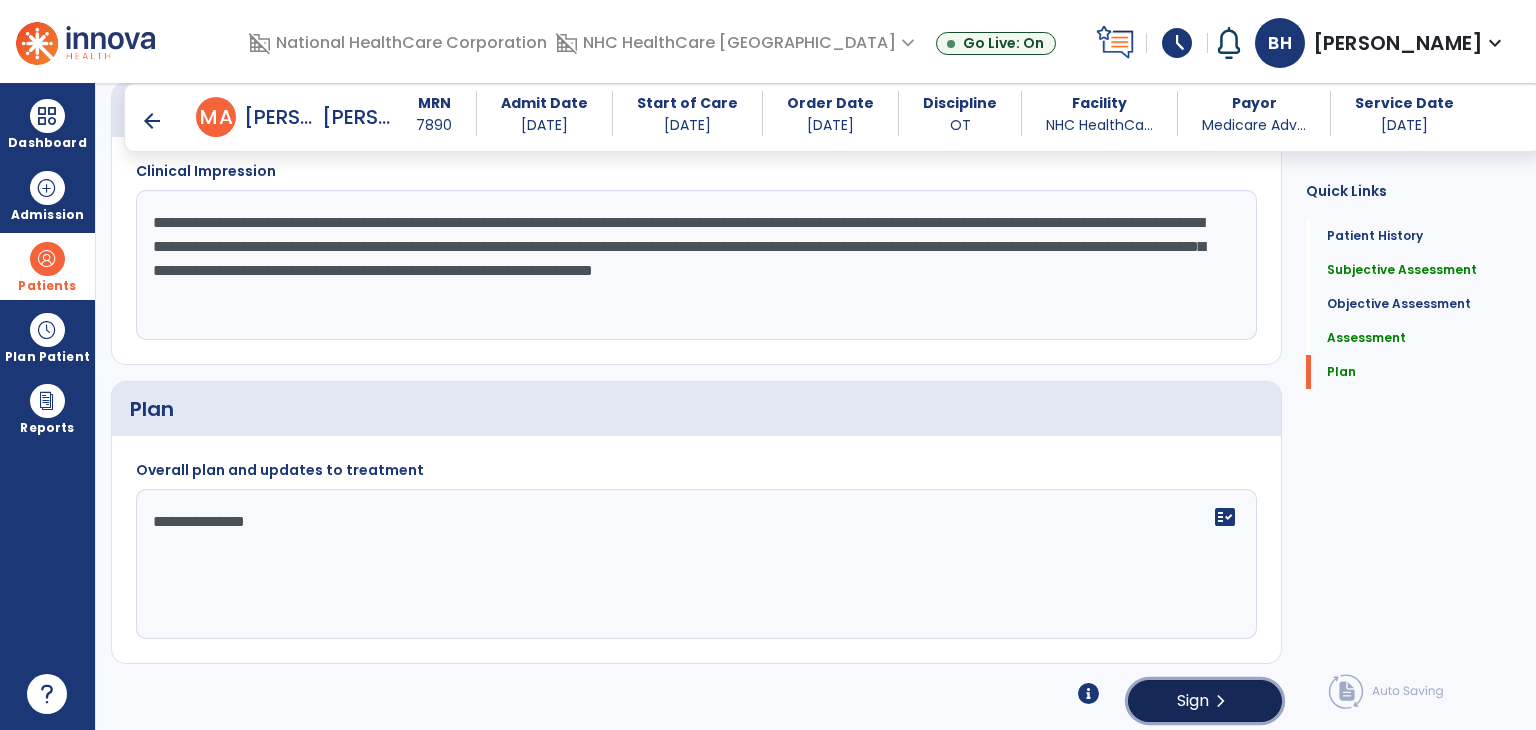 click on "chevron_right" 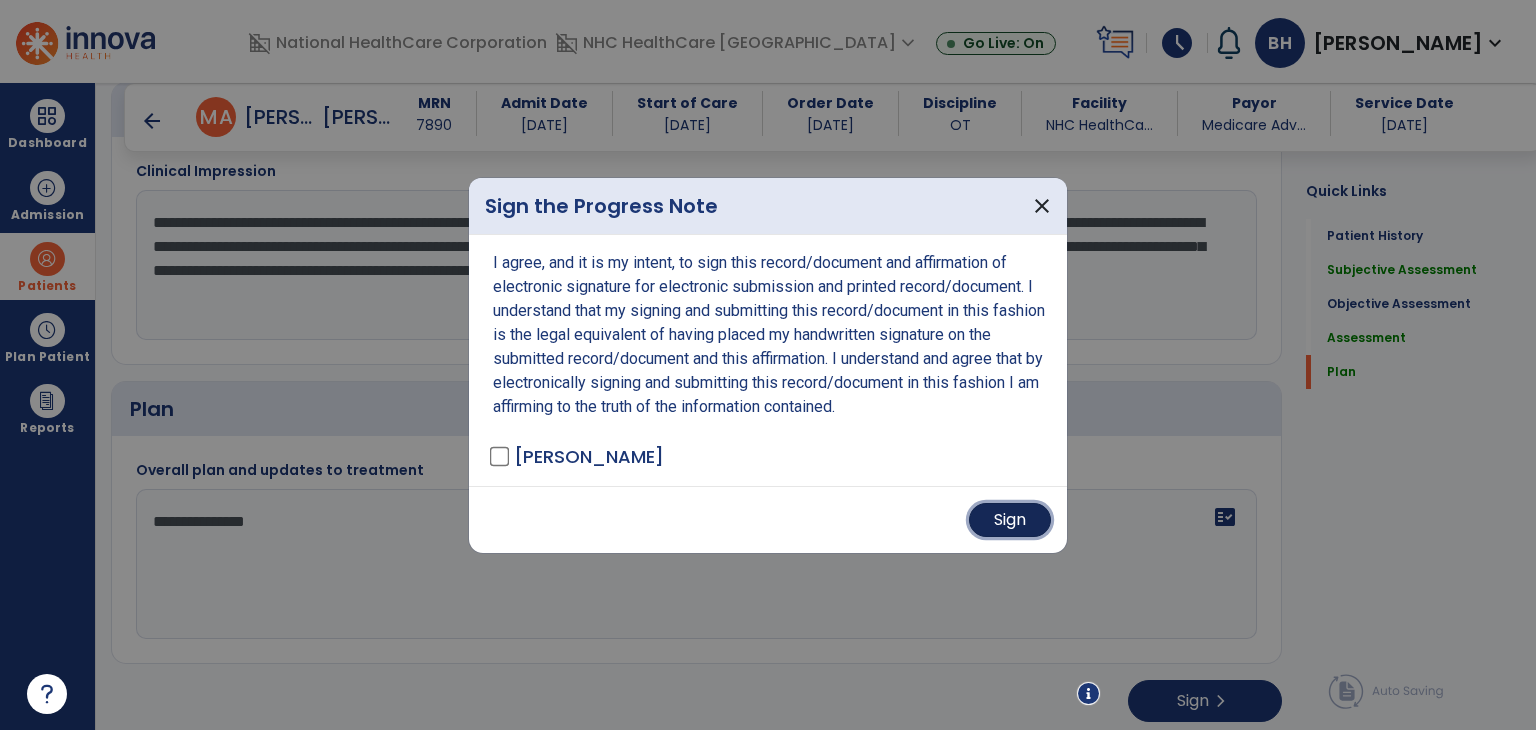 click on "Sign" at bounding box center (1010, 520) 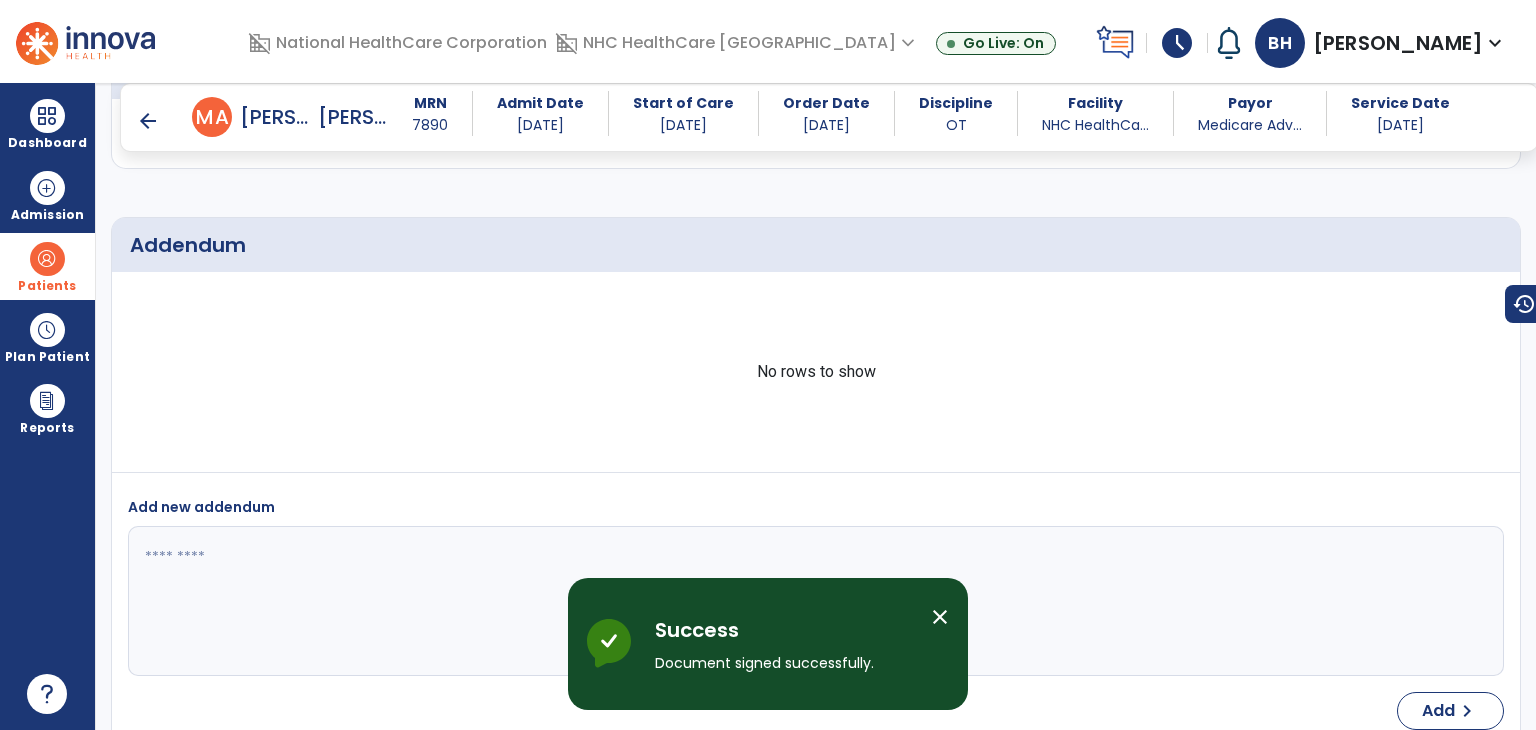 scroll, scrollTop: 3006, scrollLeft: 0, axis: vertical 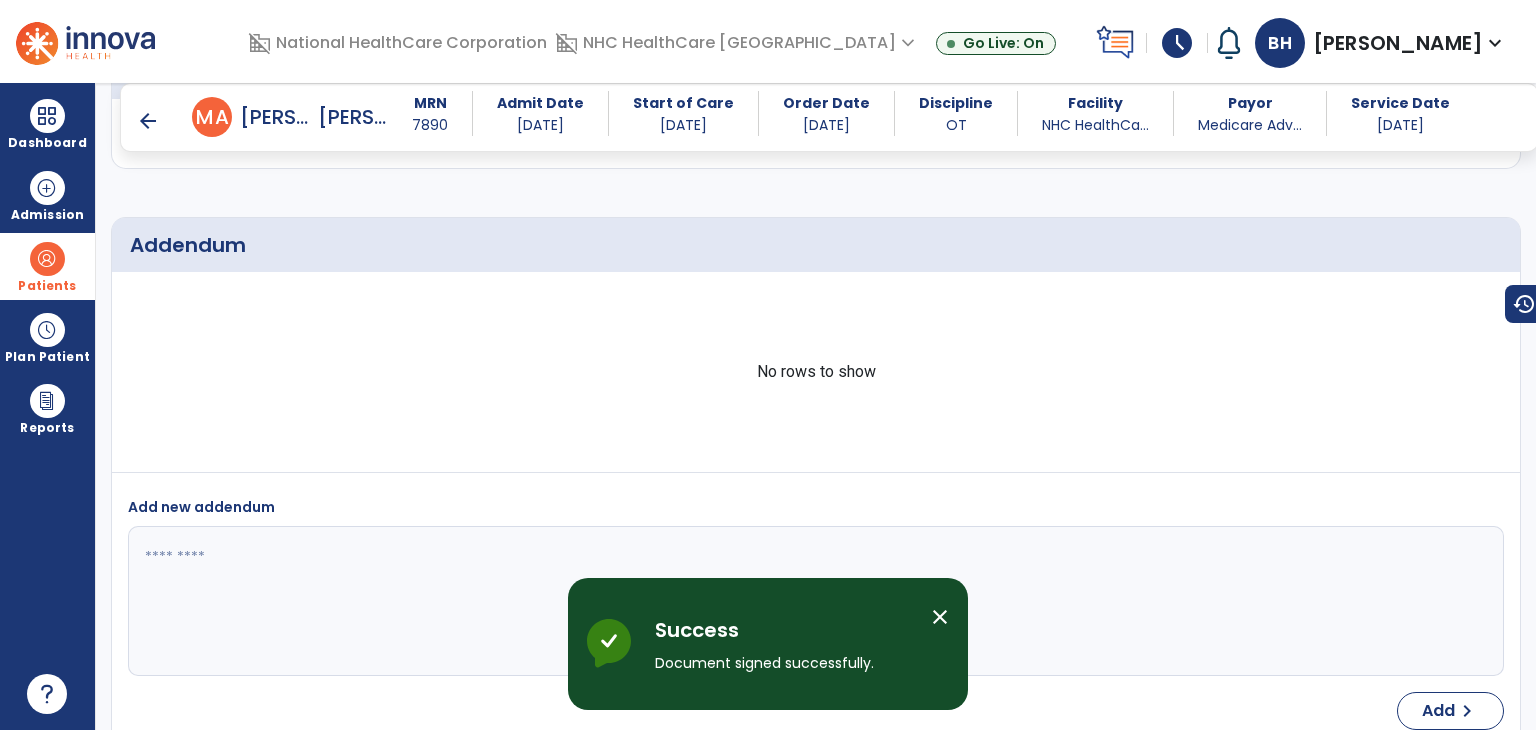 click on "arrow_back" at bounding box center [148, 121] 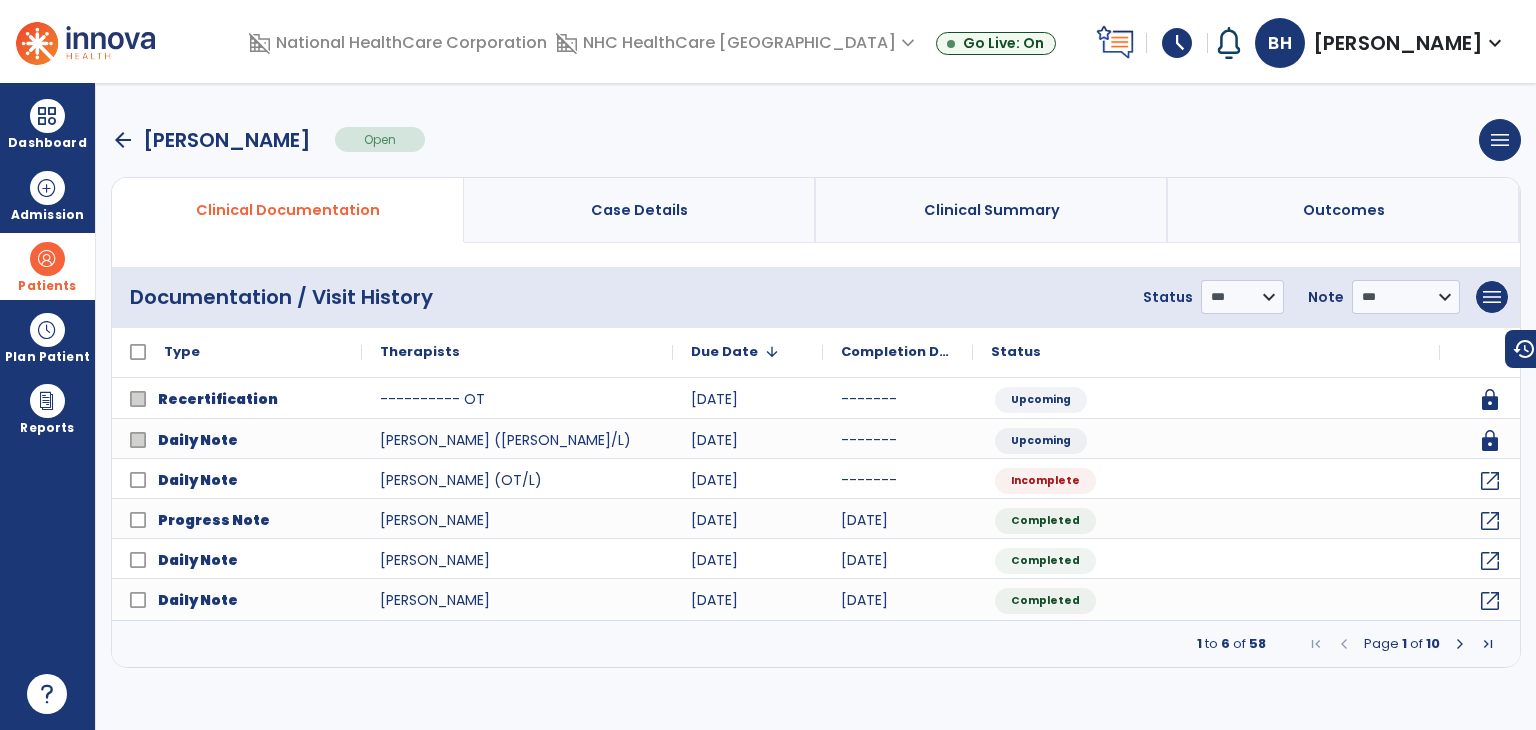 scroll, scrollTop: 0, scrollLeft: 0, axis: both 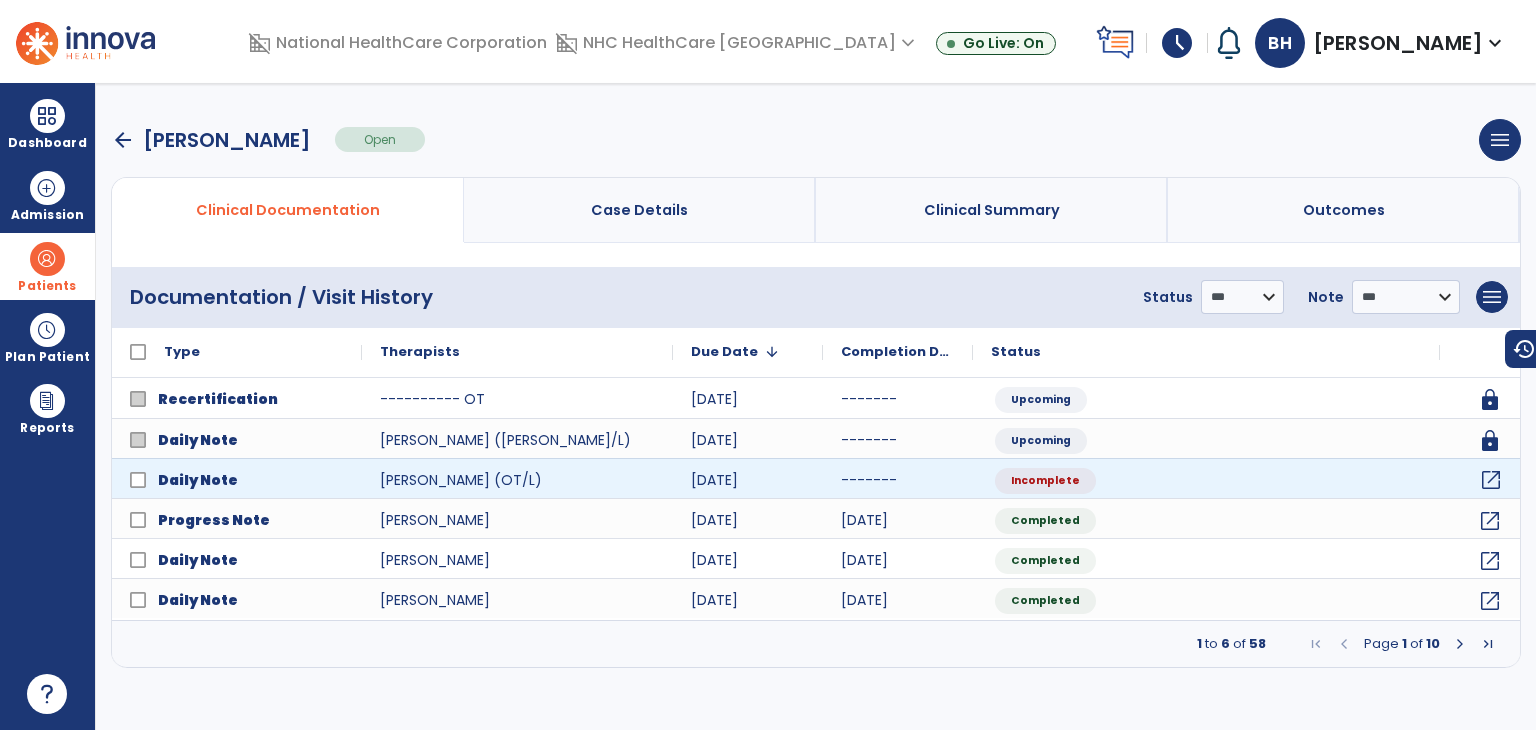 click on "open_in_new" 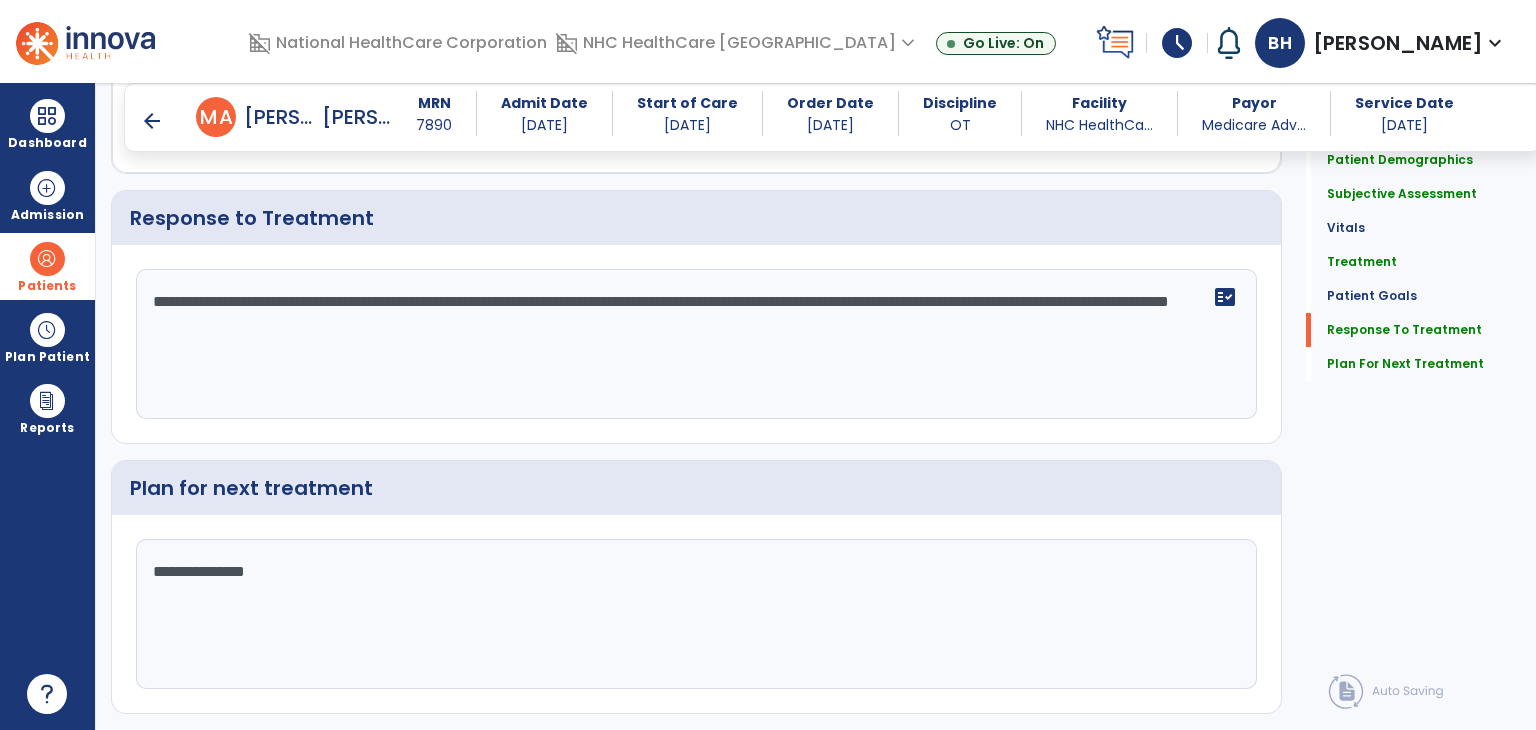 scroll, scrollTop: 2878, scrollLeft: 0, axis: vertical 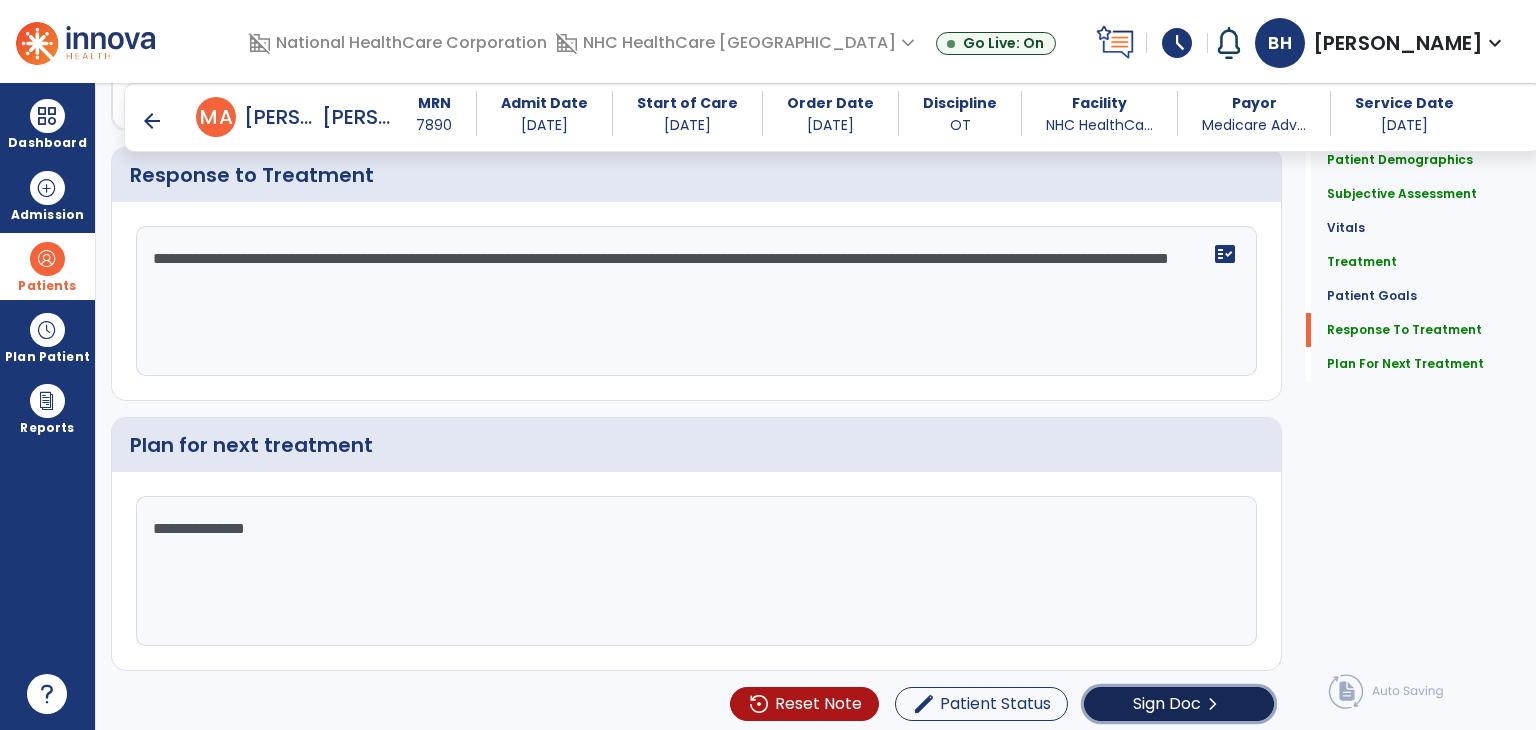 click on "Sign Doc" 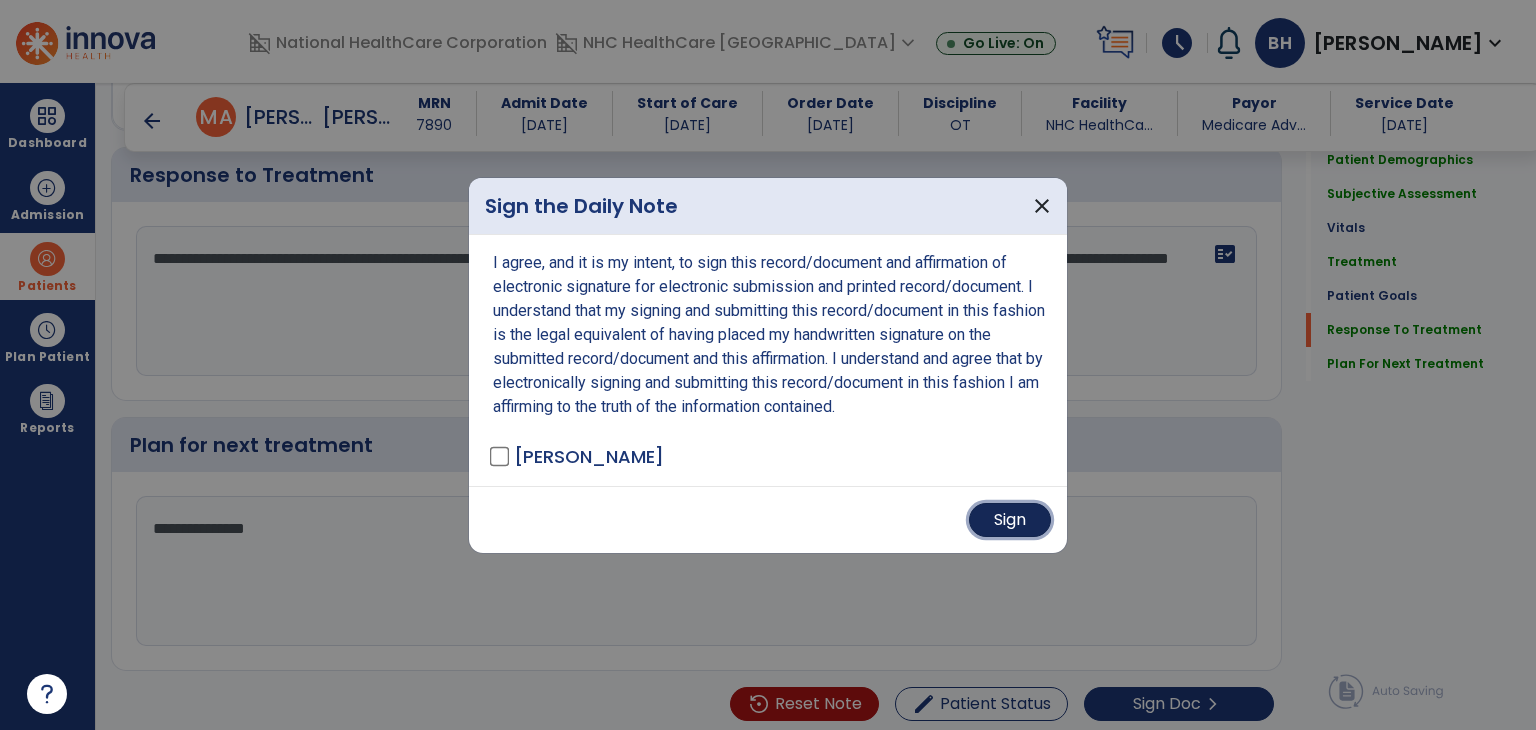 click on "Sign" at bounding box center [1010, 520] 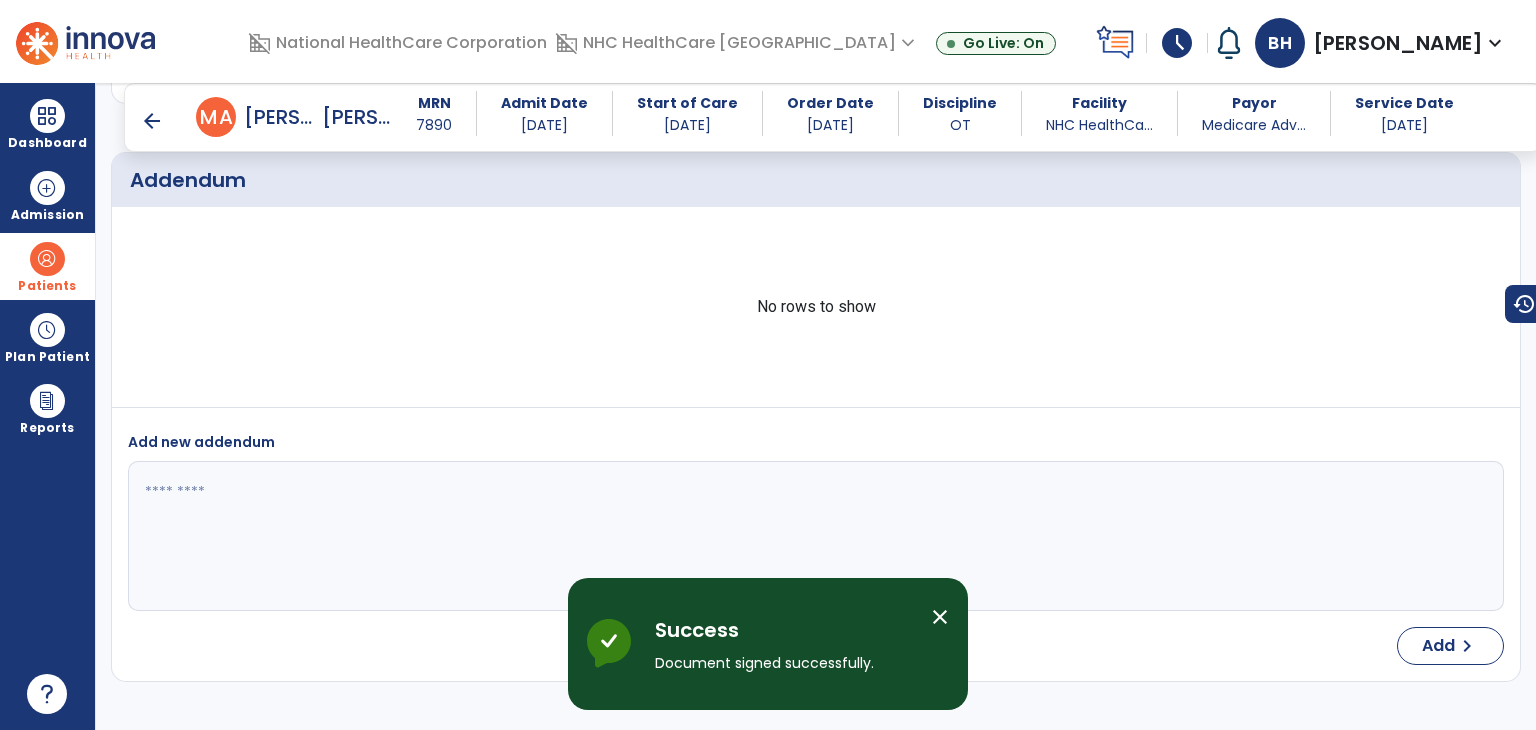 scroll, scrollTop: 4053, scrollLeft: 0, axis: vertical 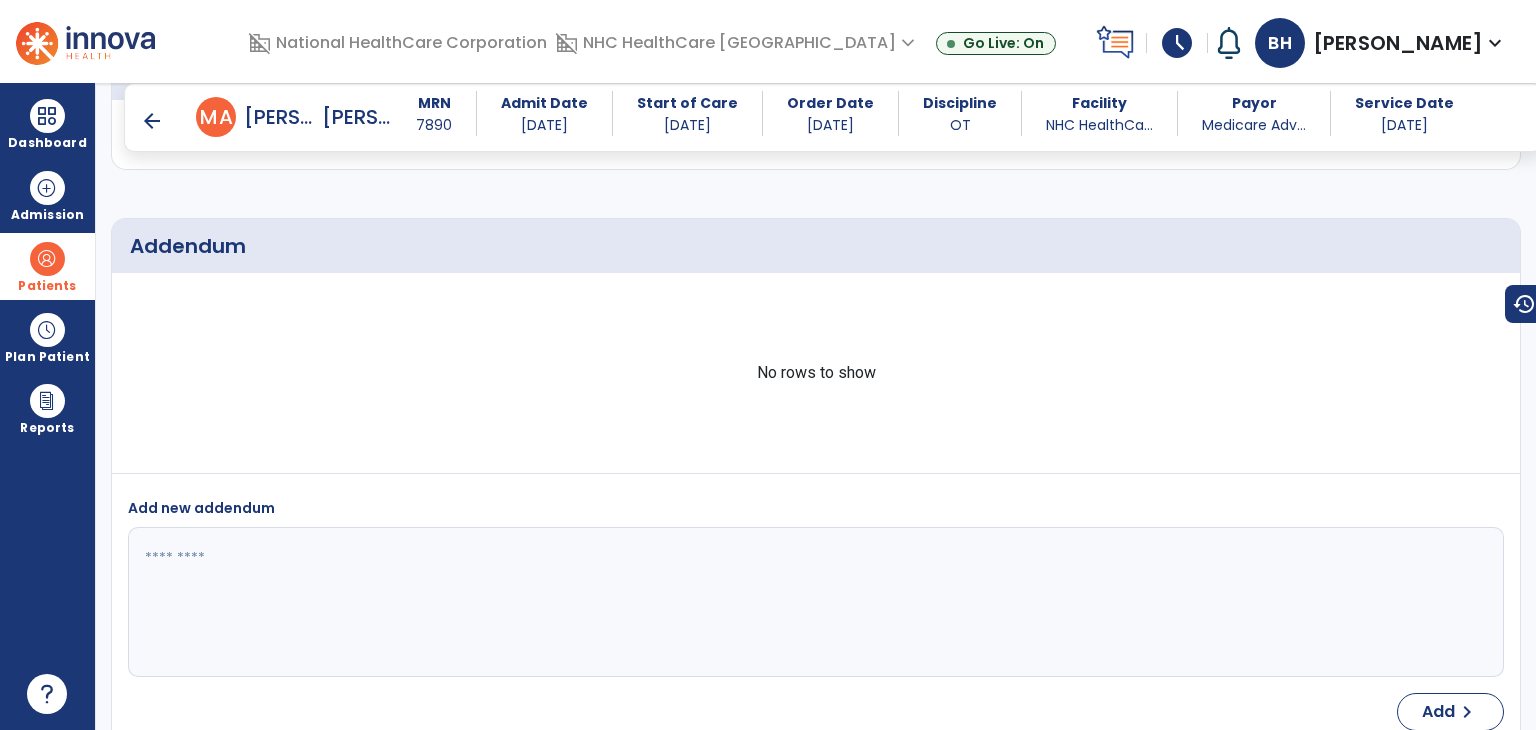 select on "*" 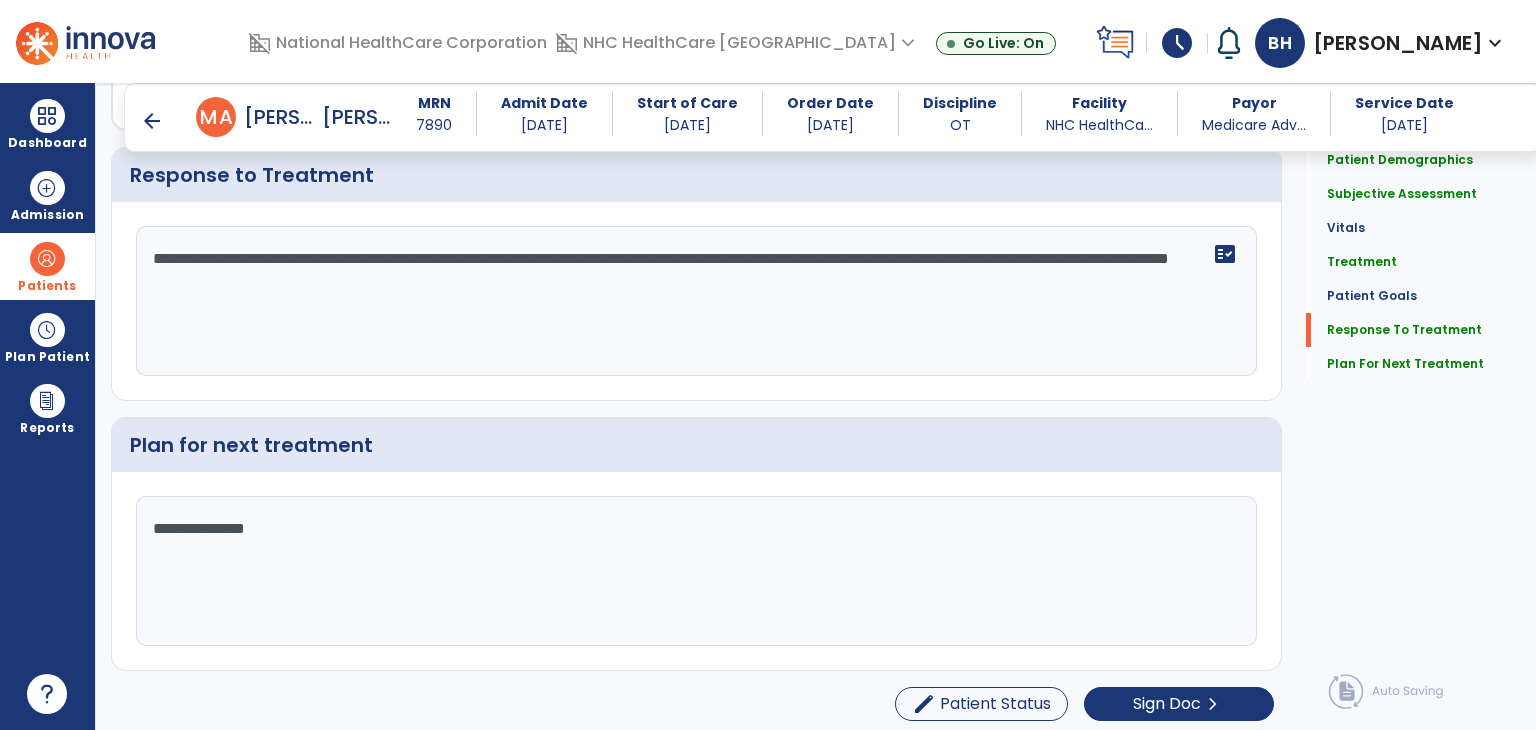 scroll, scrollTop: 2878, scrollLeft: 0, axis: vertical 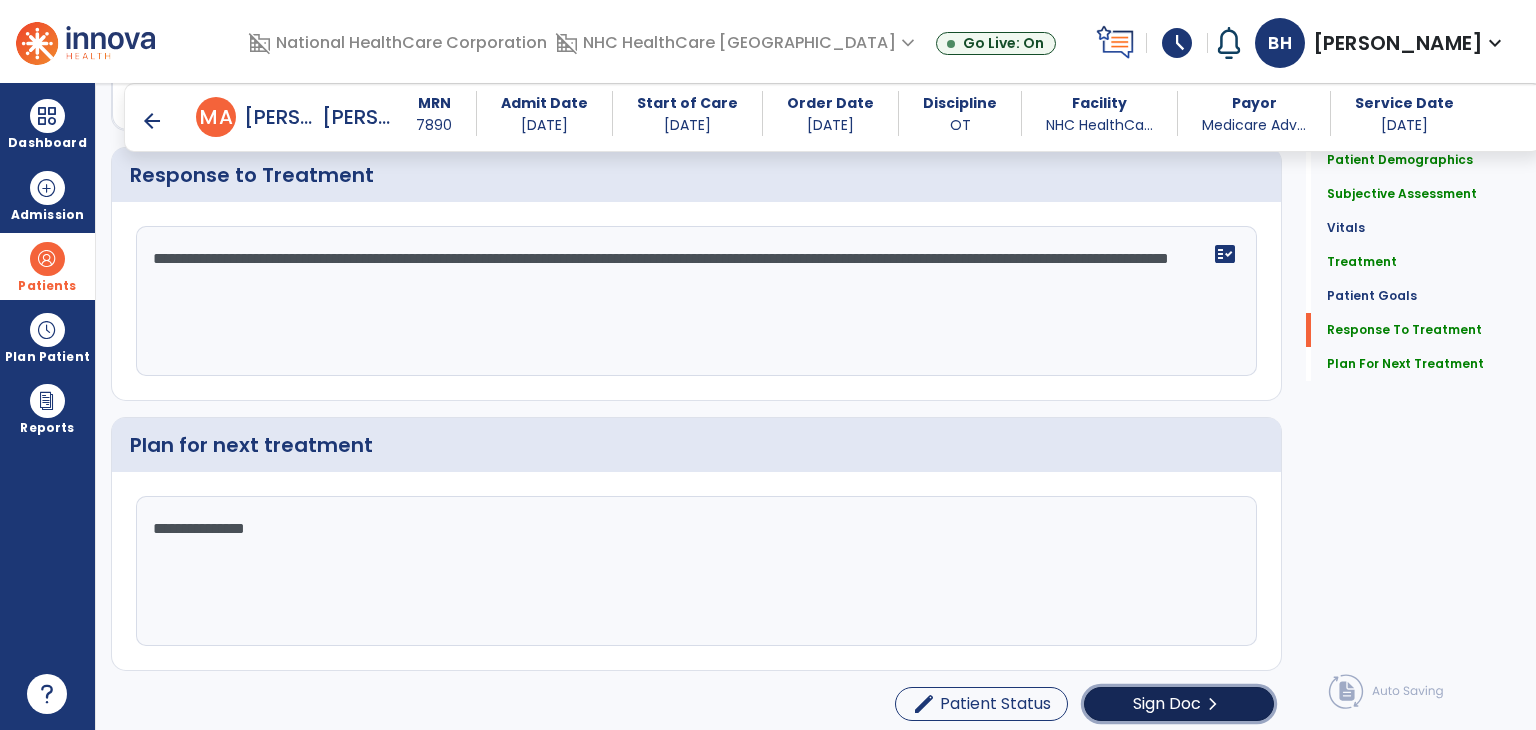 click on "Sign Doc" 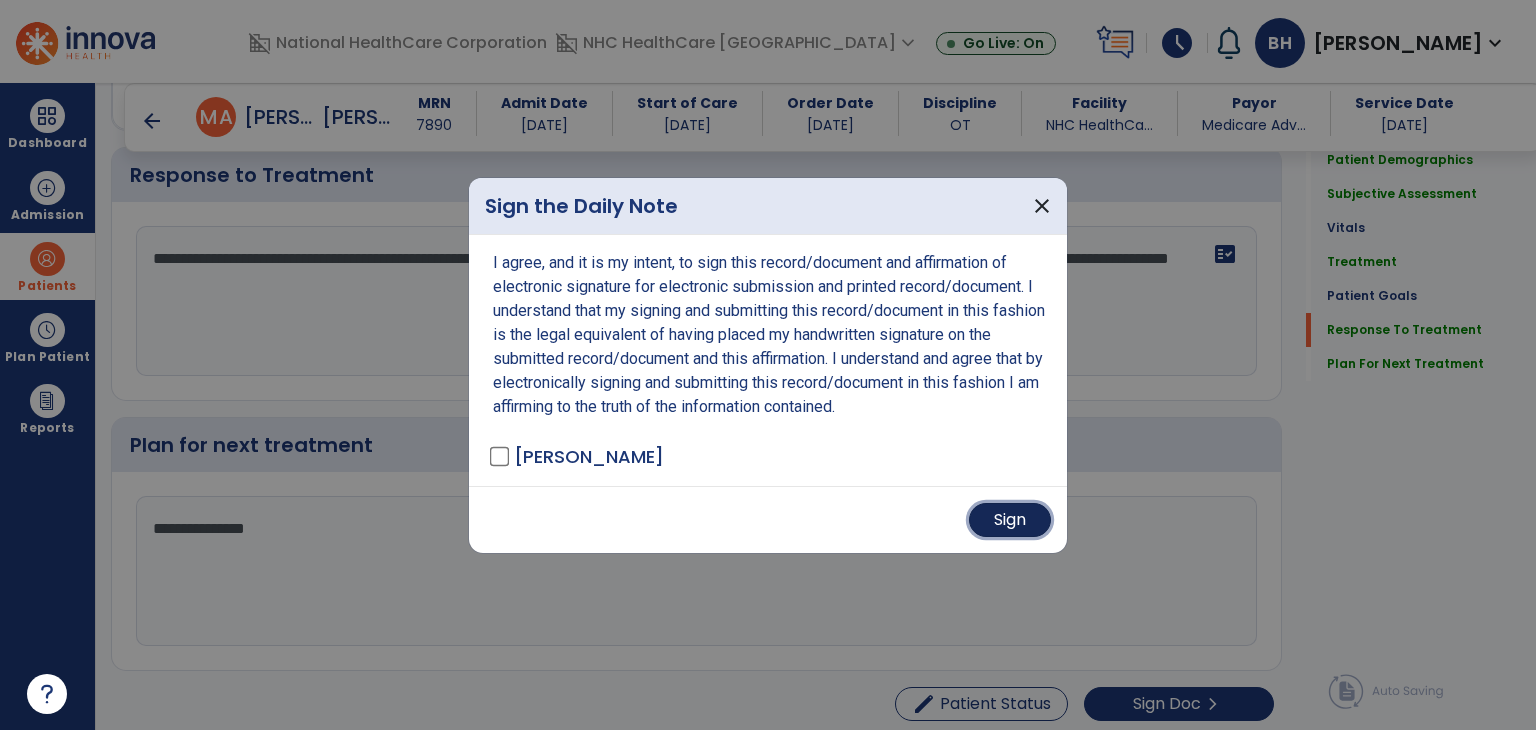 click on "Sign" at bounding box center (1010, 520) 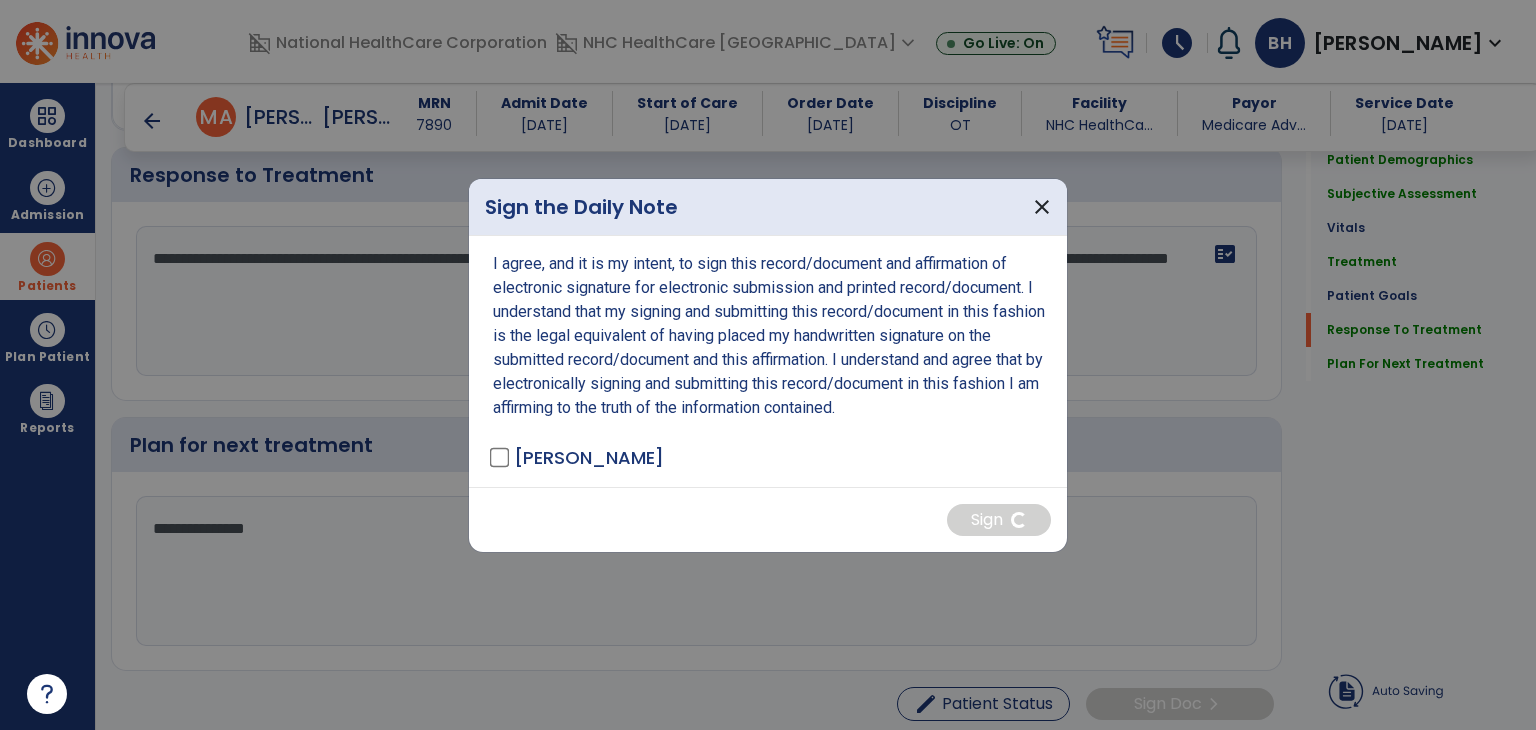 click at bounding box center (768, 365) 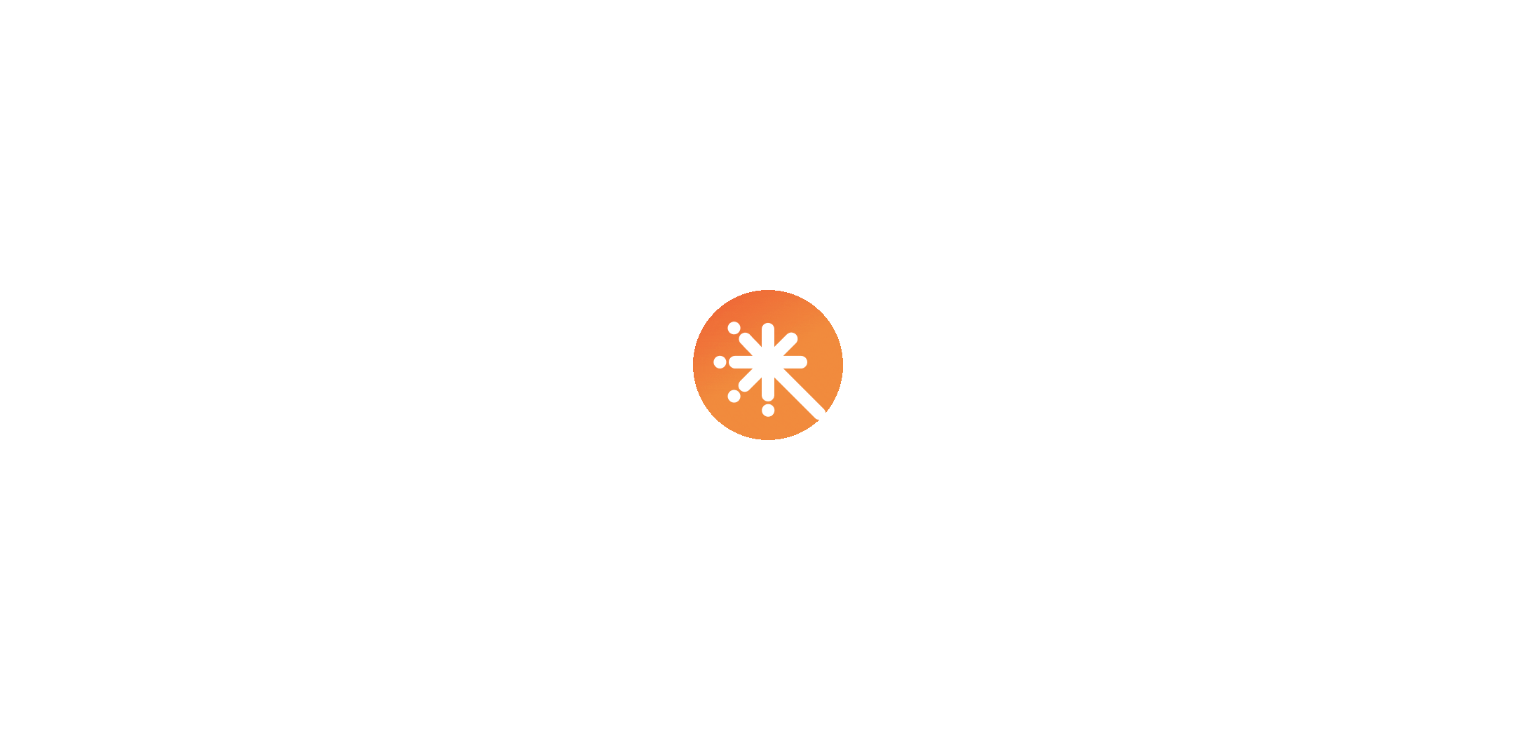 scroll, scrollTop: 0, scrollLeft: 0, axis: both 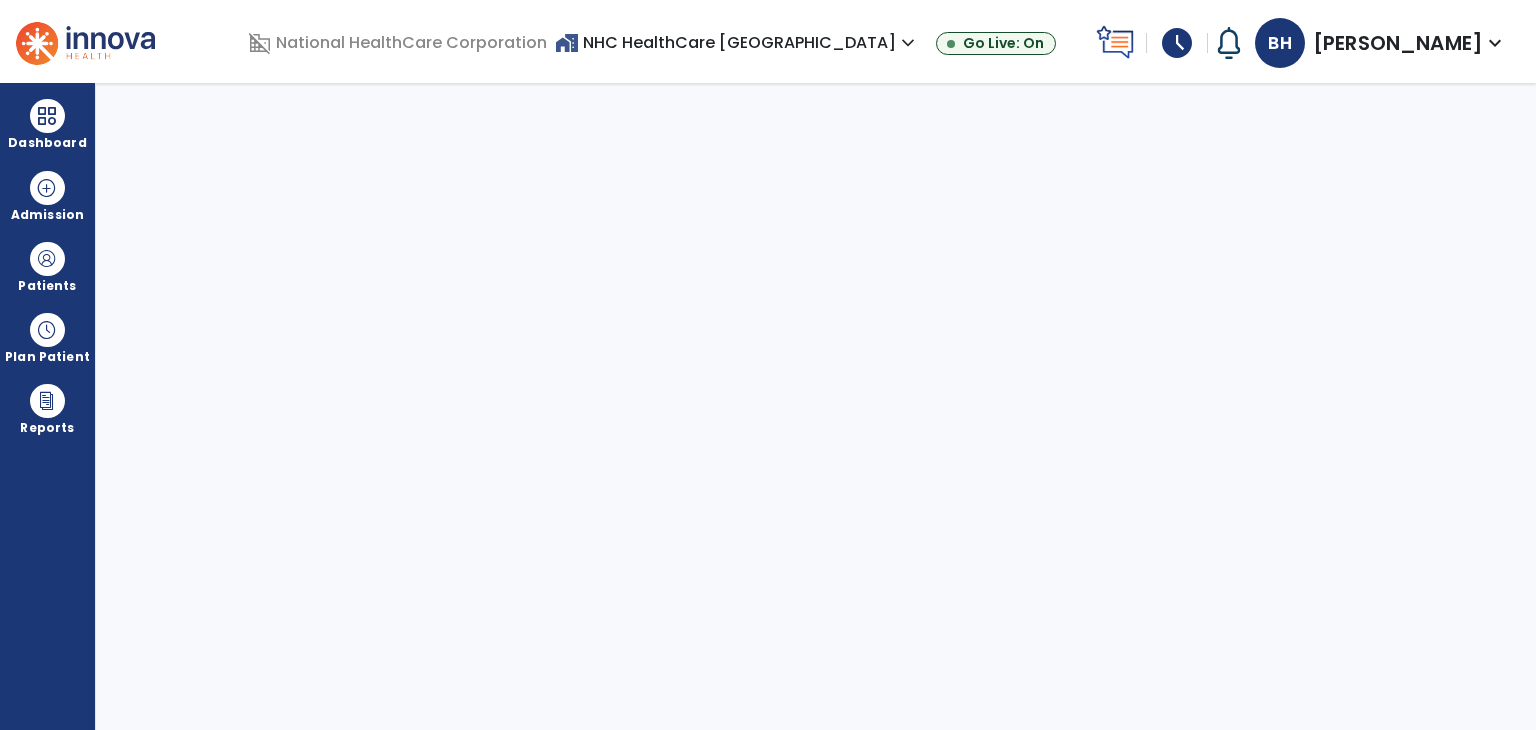 select on "****" 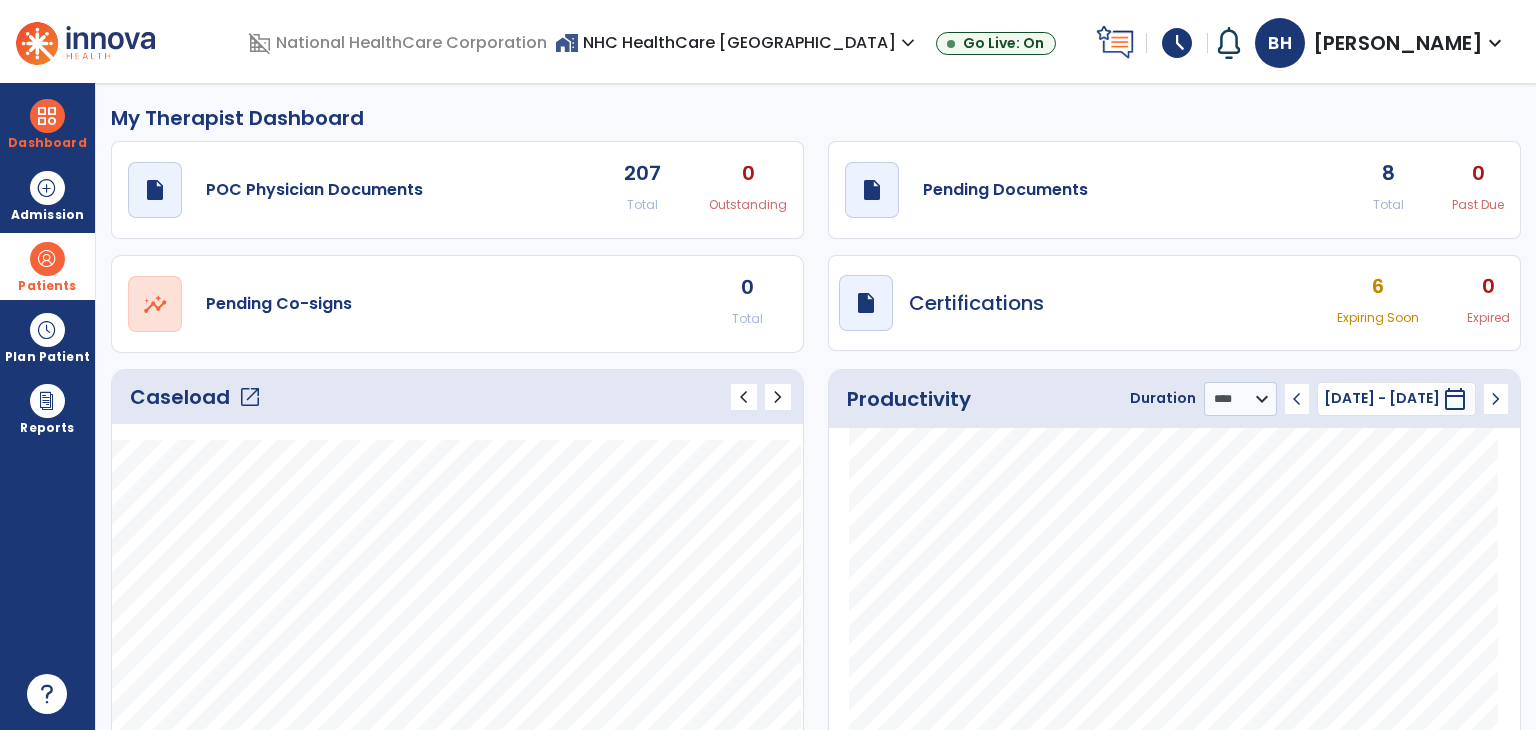 click on "Patients" at bounding box center [47, 266] 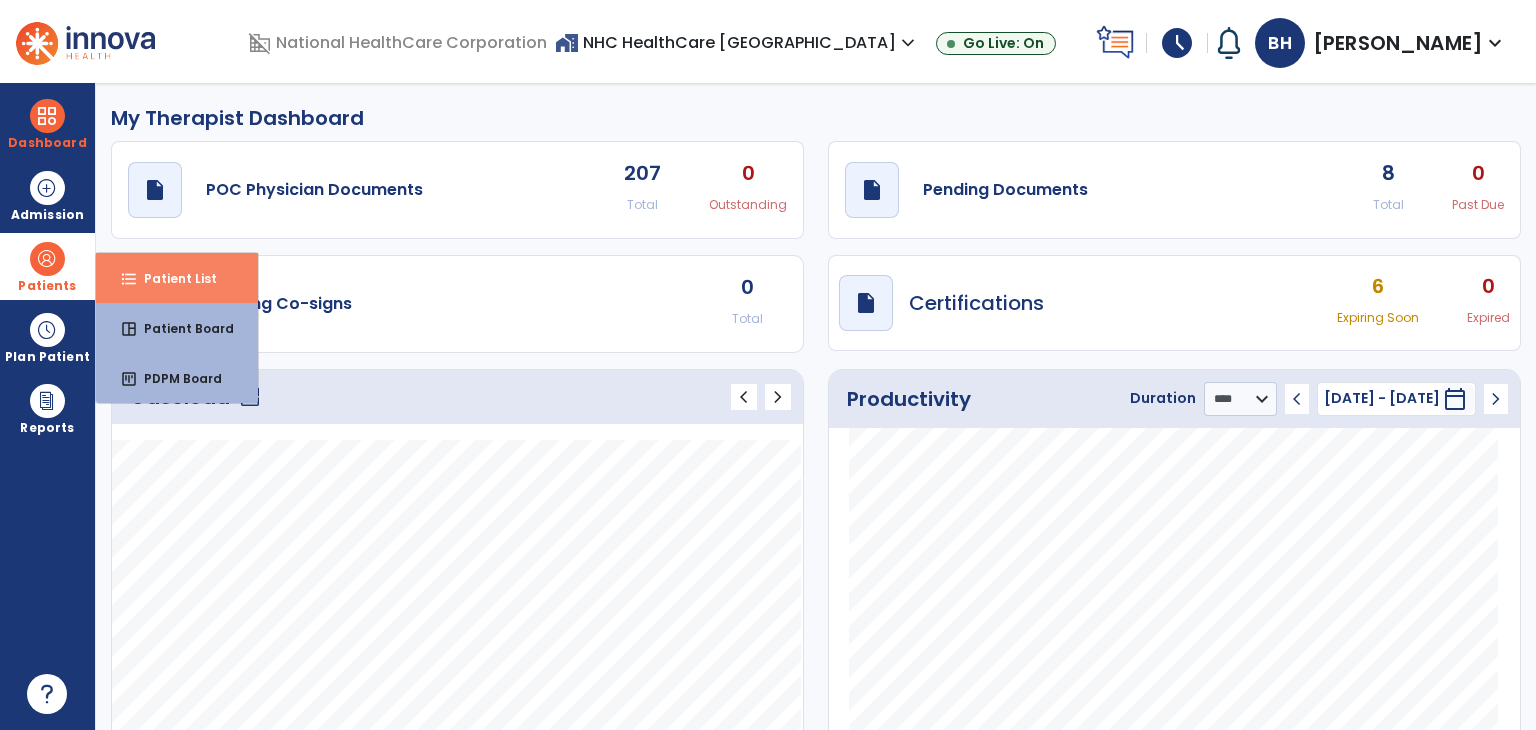 click on "Patient List" at bounding box center (172, 278) 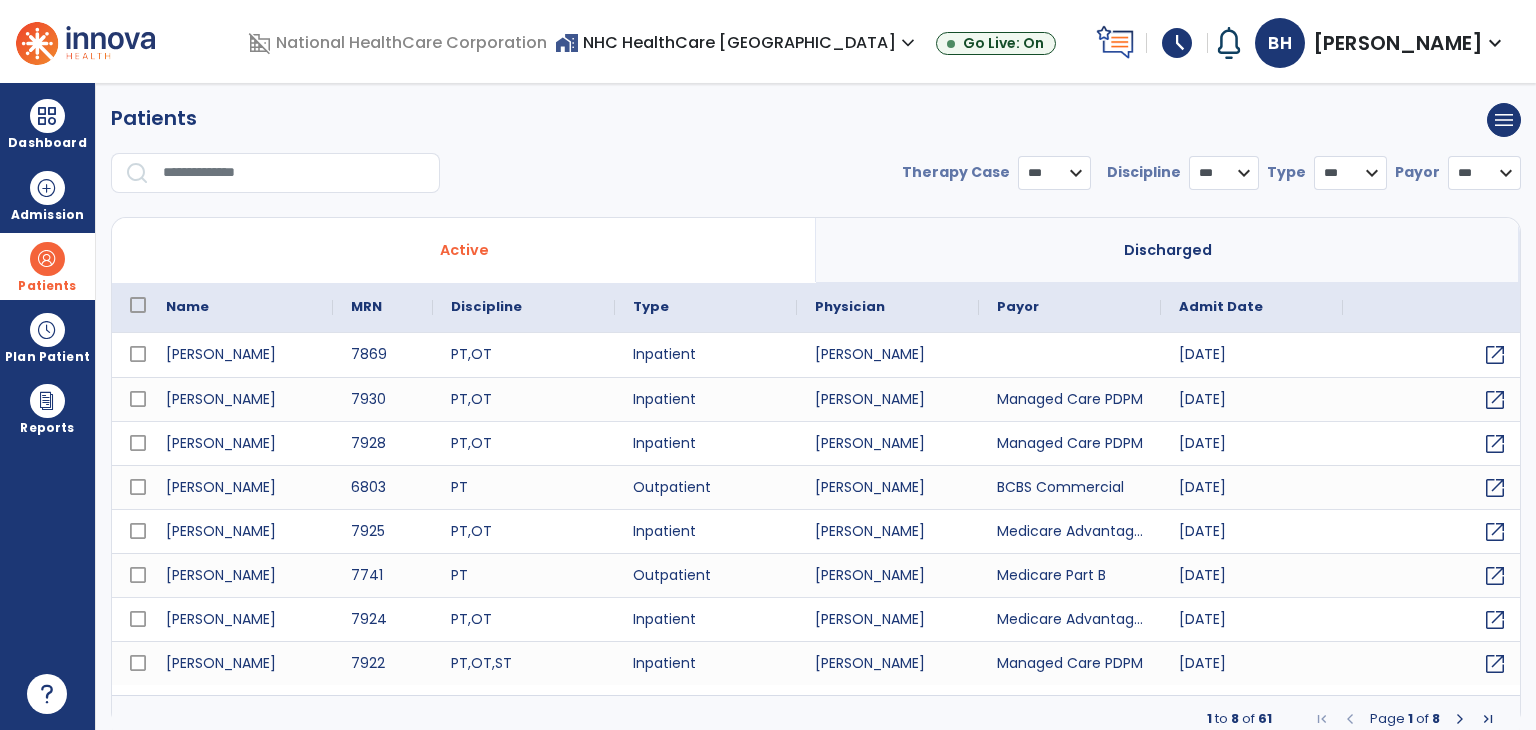 select on "***" 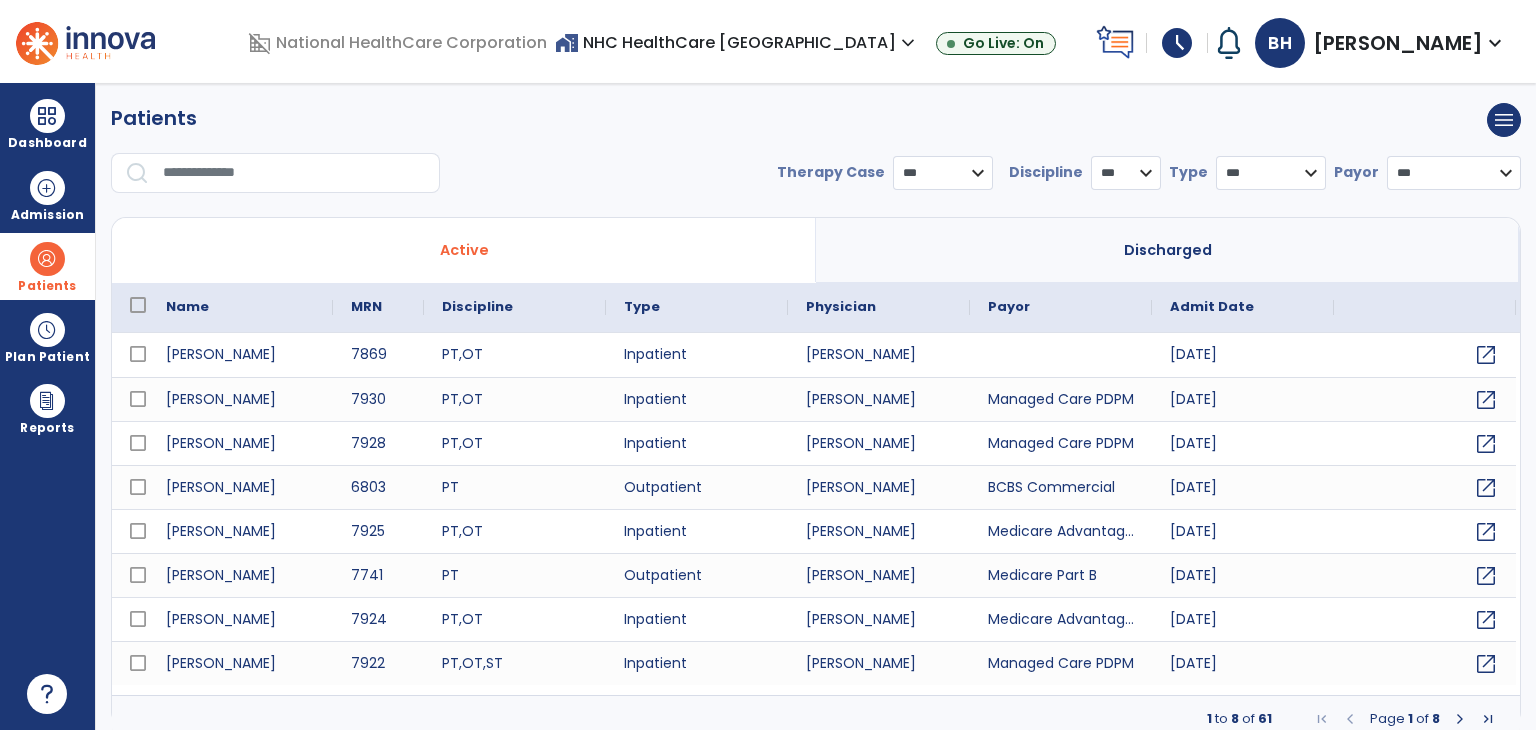 click at bounding box center (294, 173) 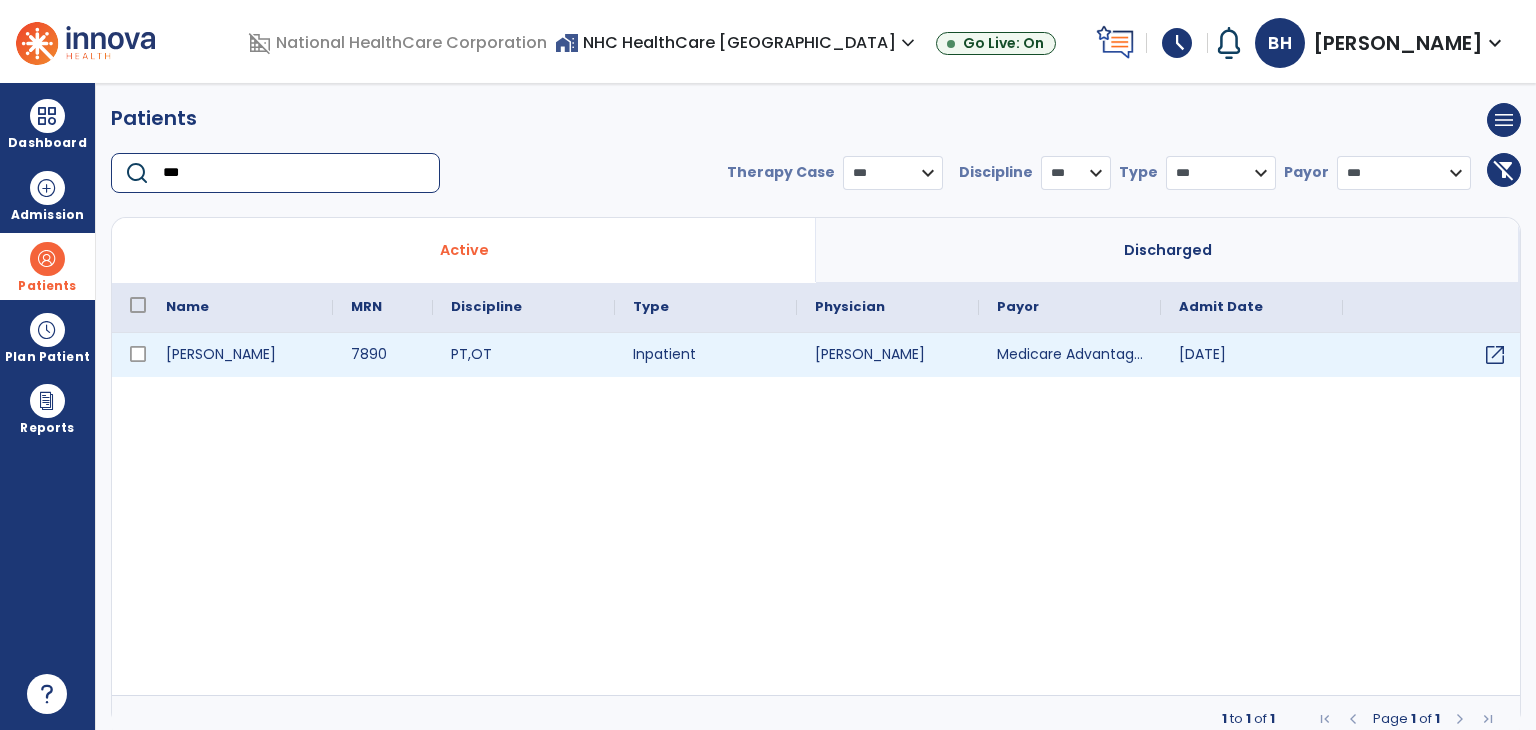type on "***" 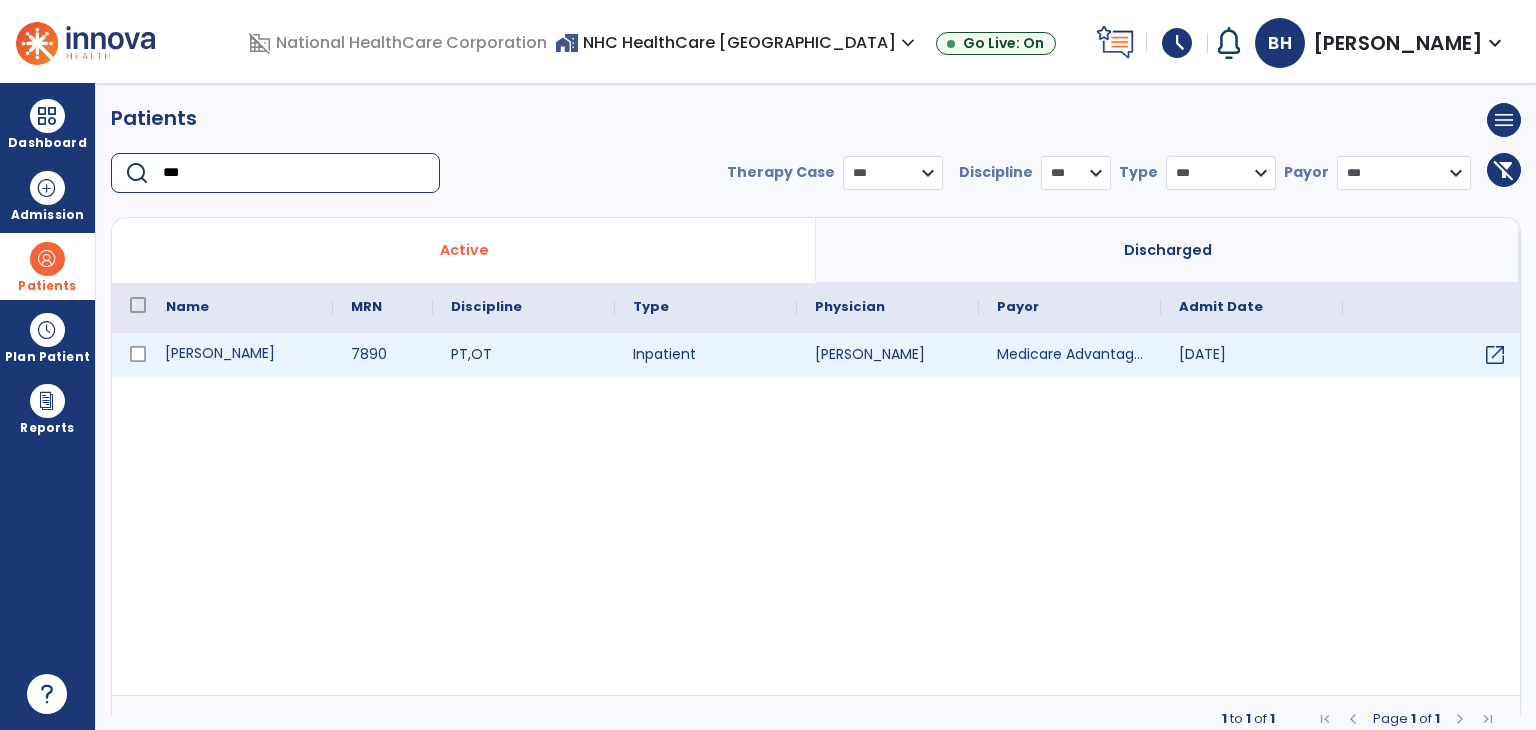 click on "[PERSON_NAME]" at bounding box center (240, 355) 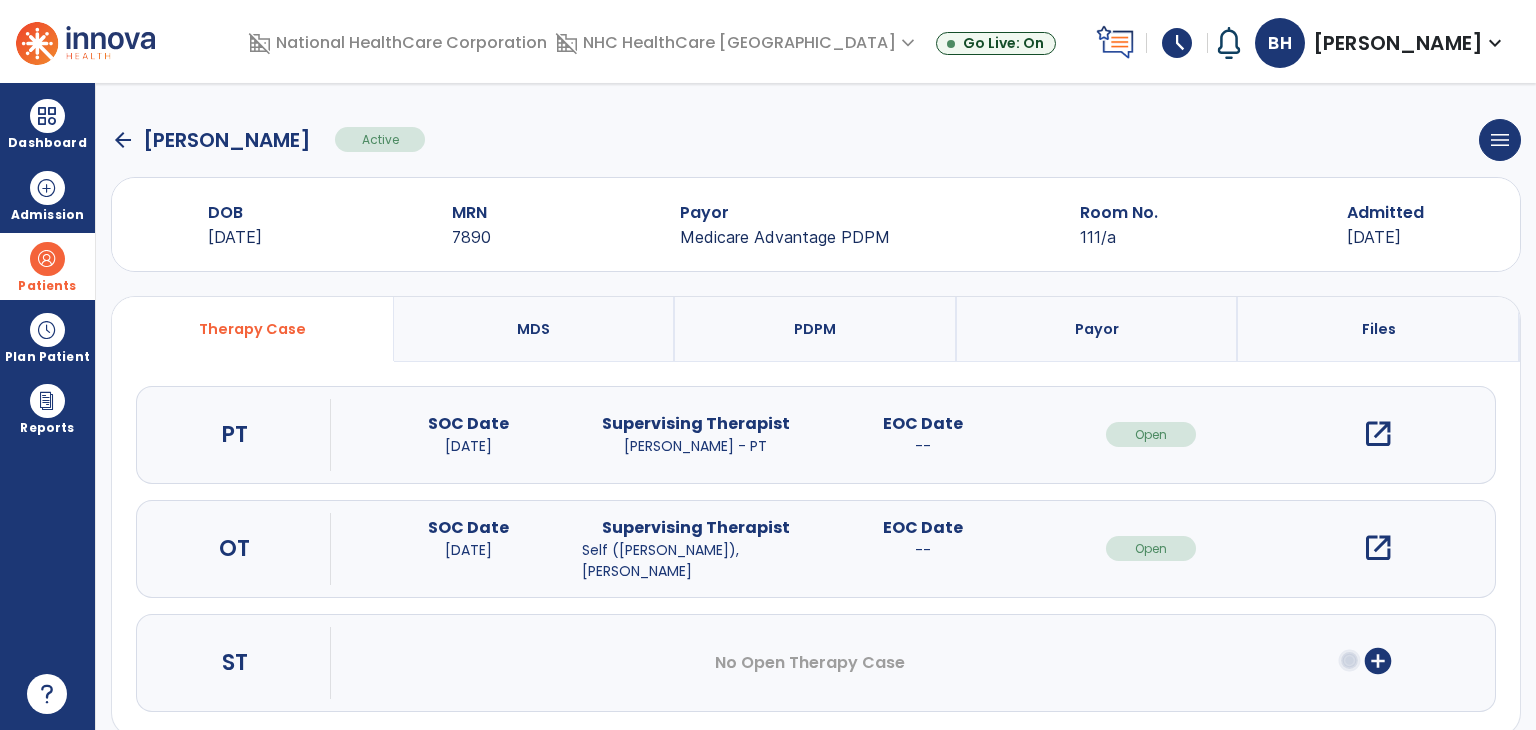 click on "open_in_new" at bounding box center [1378, 548] 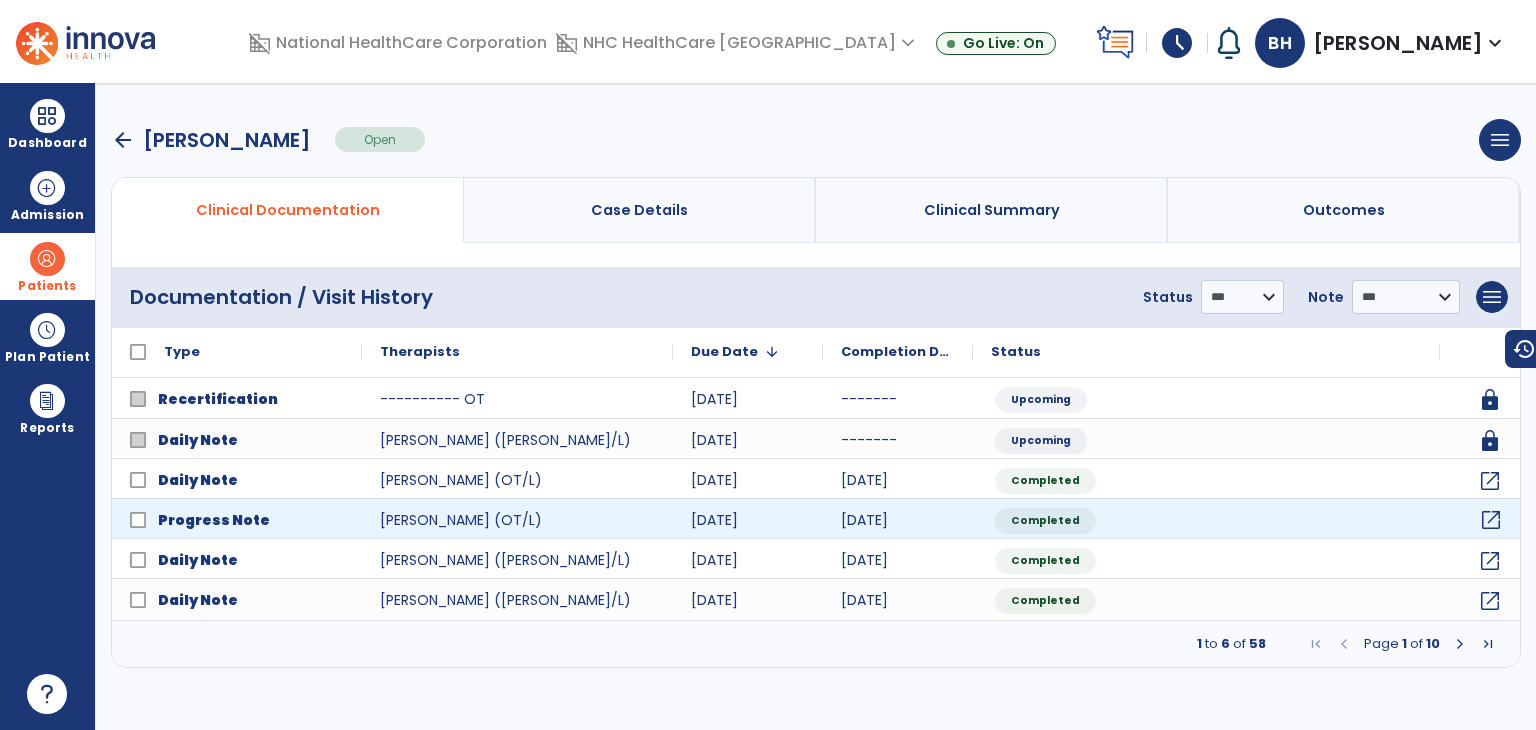 click on "open_in_new" 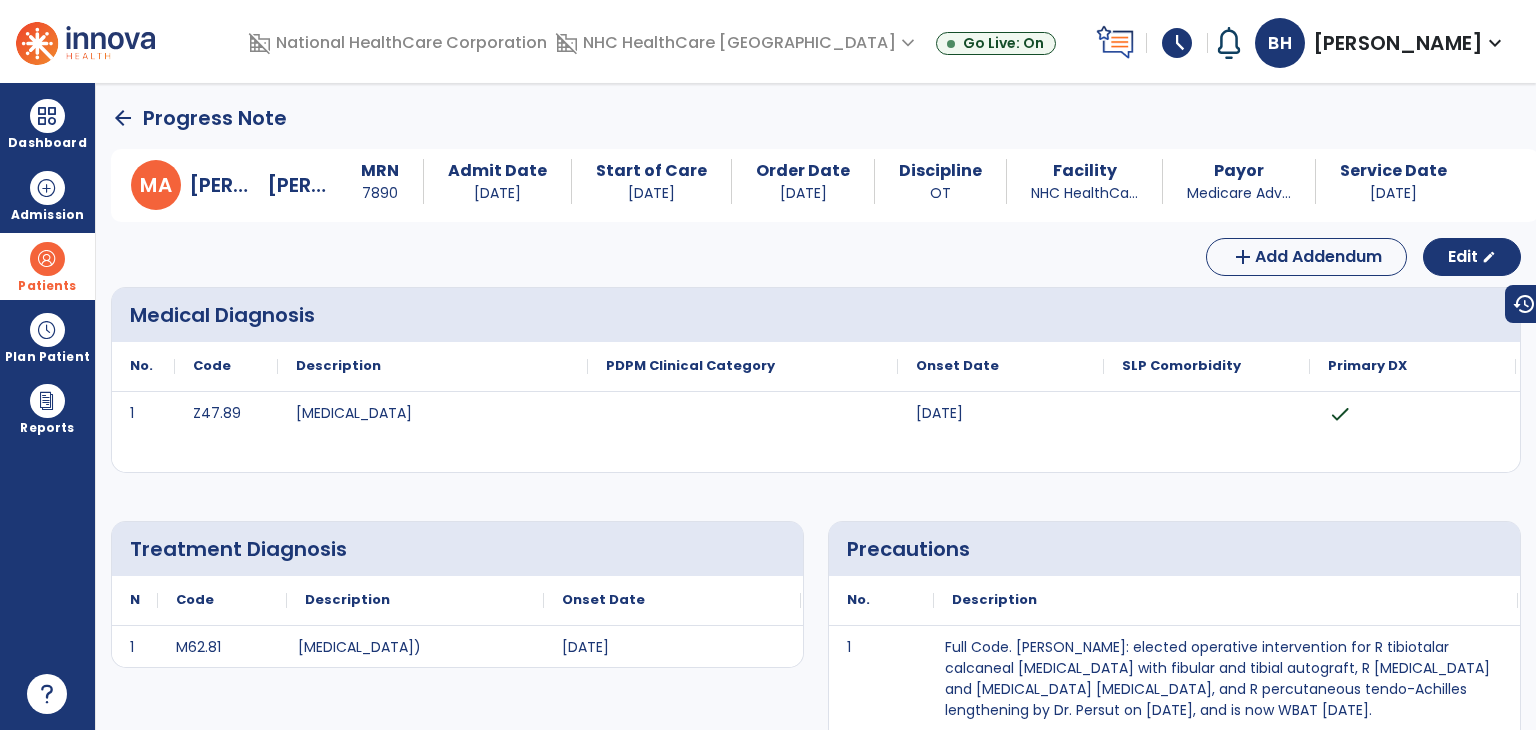 click on "arrow_back" 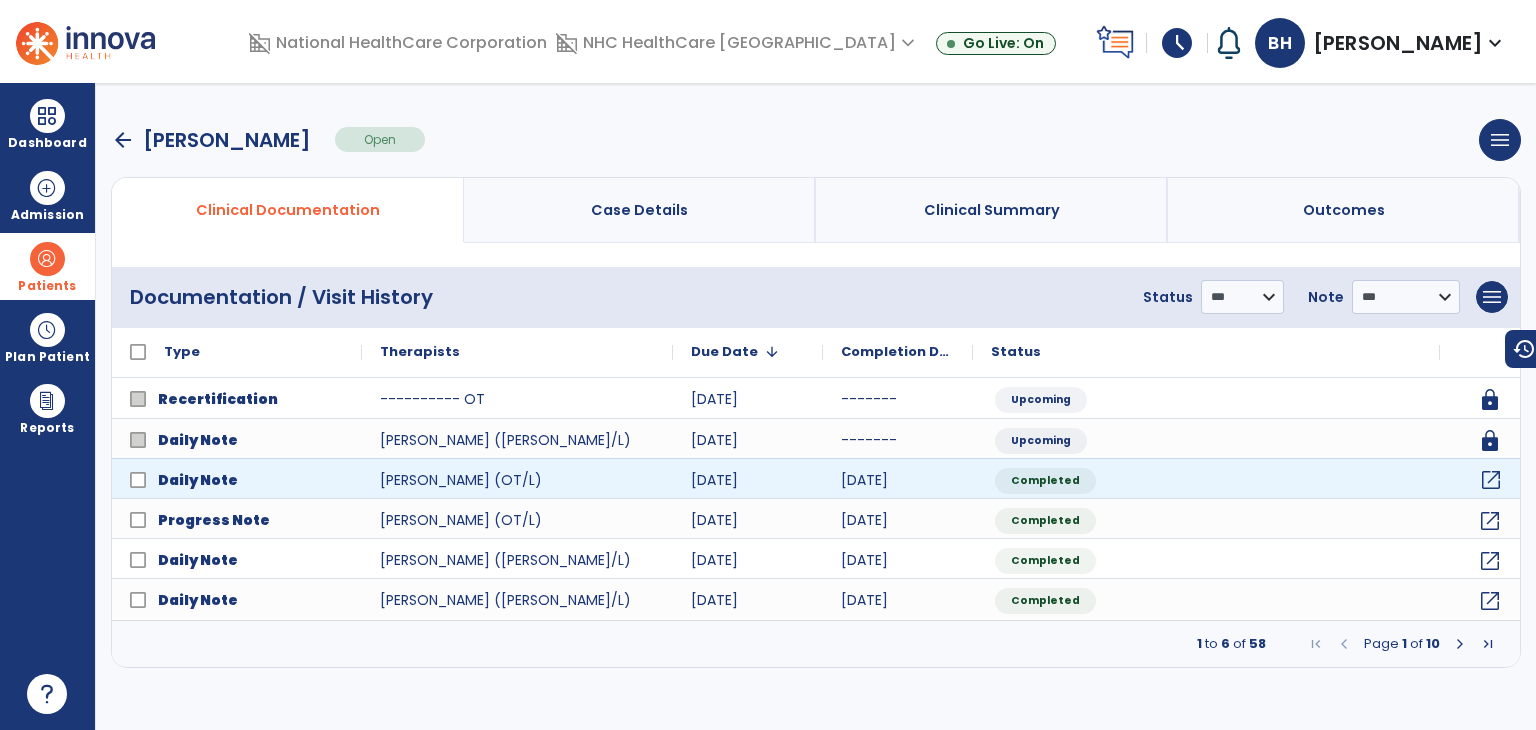 click on "open_in_new" 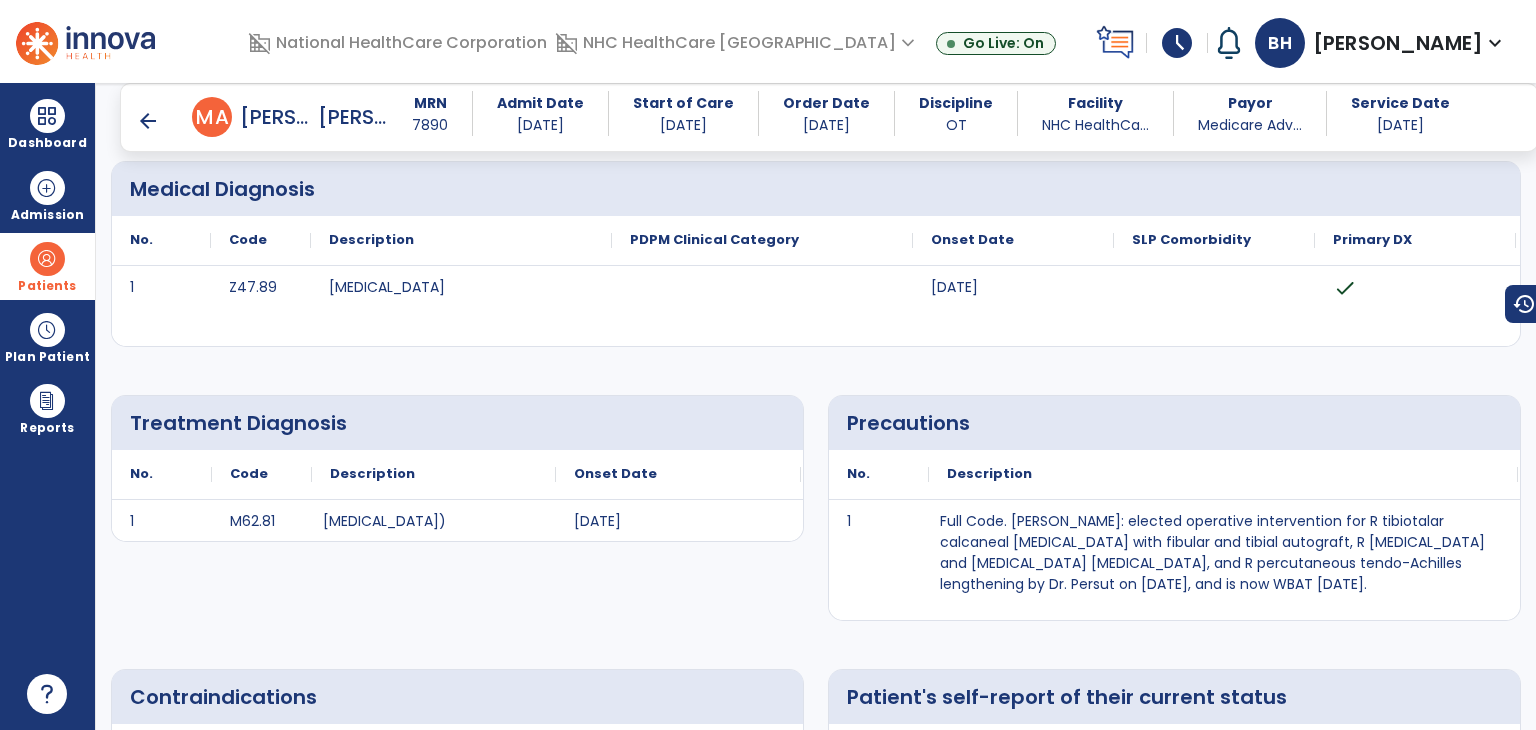 scroll, scrollTop: 100, scrollLeft: 0, axis: vertical 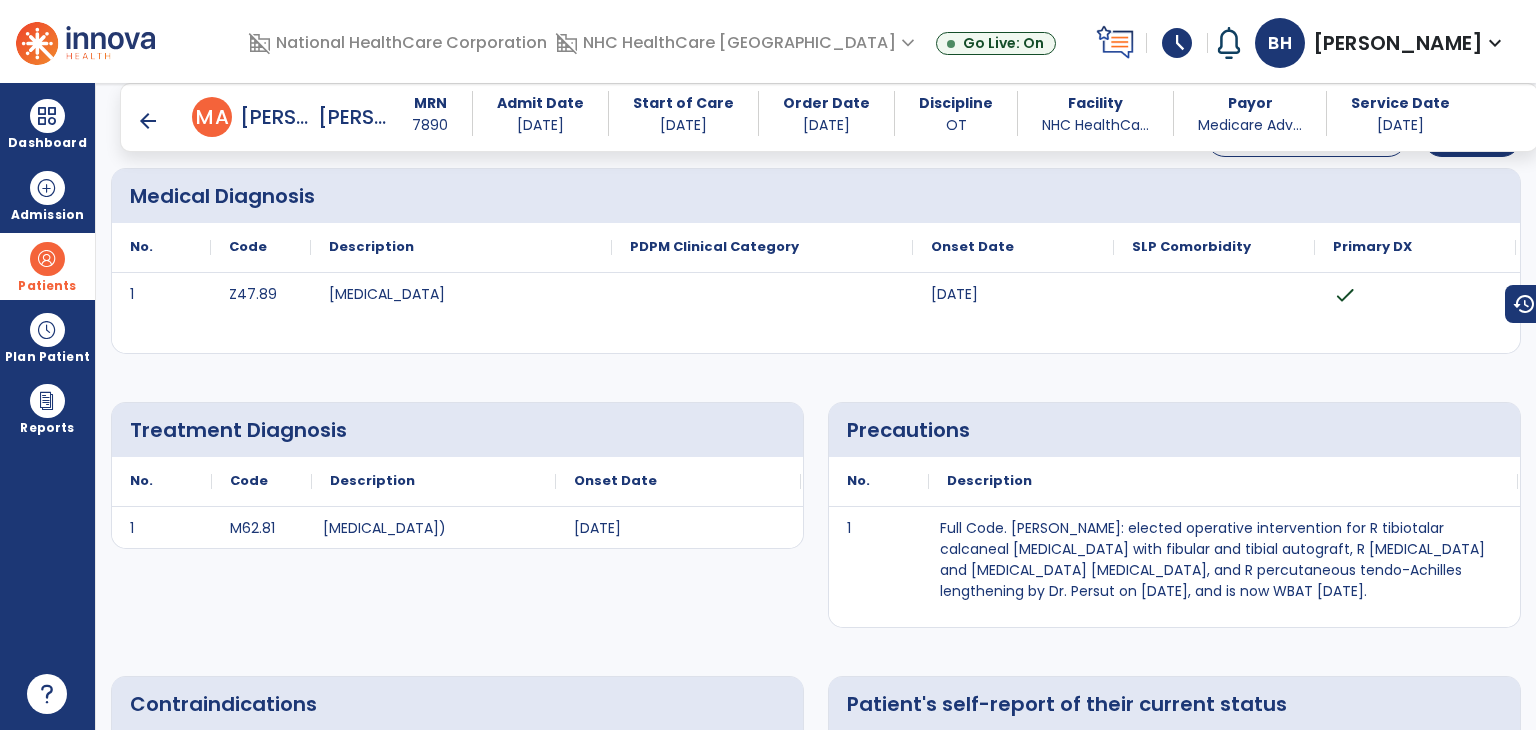 click on "arrow_back" at bounding box center [148, 121] 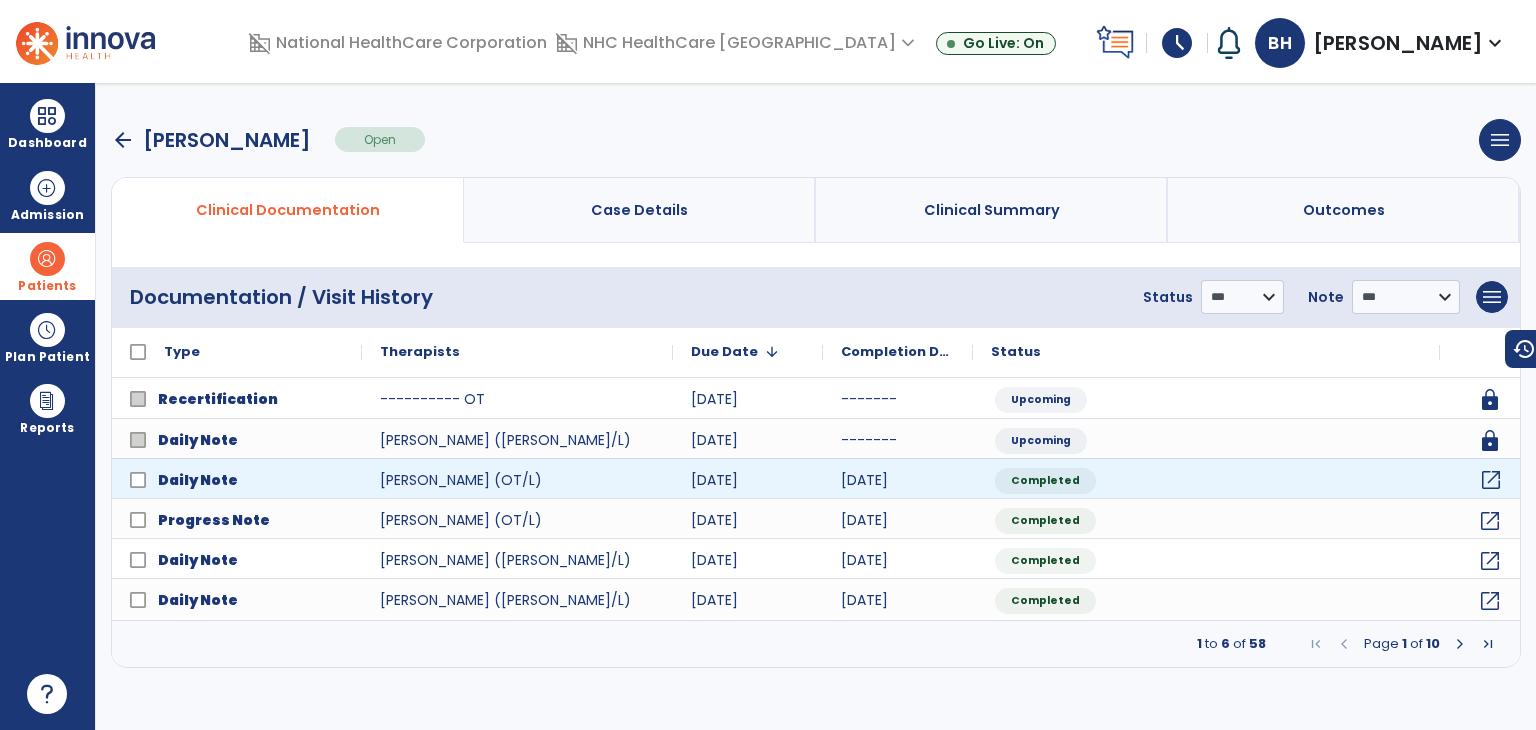 click on "open_in_new" 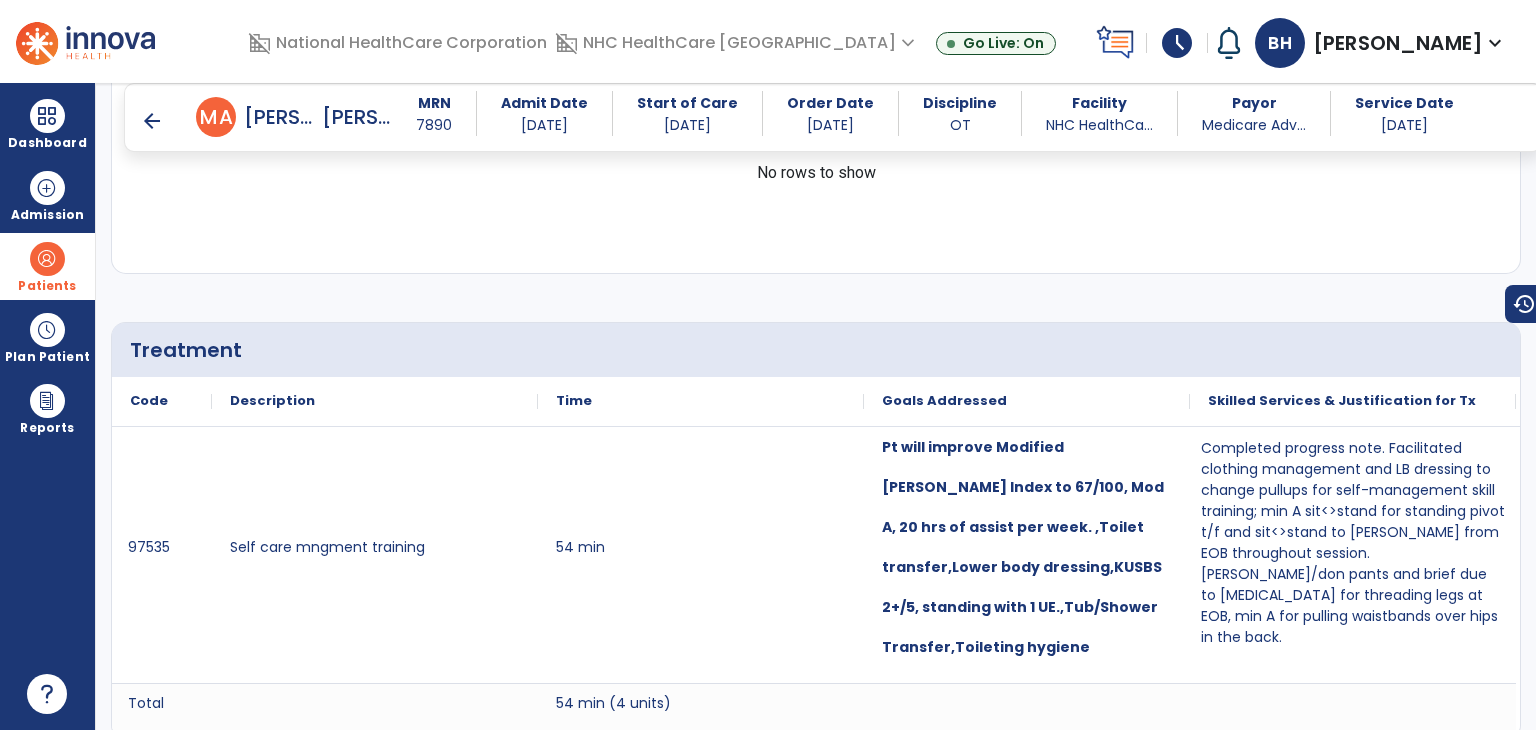 scroll, scrollTop: 900, scrollLeft: 0, axis: vertical 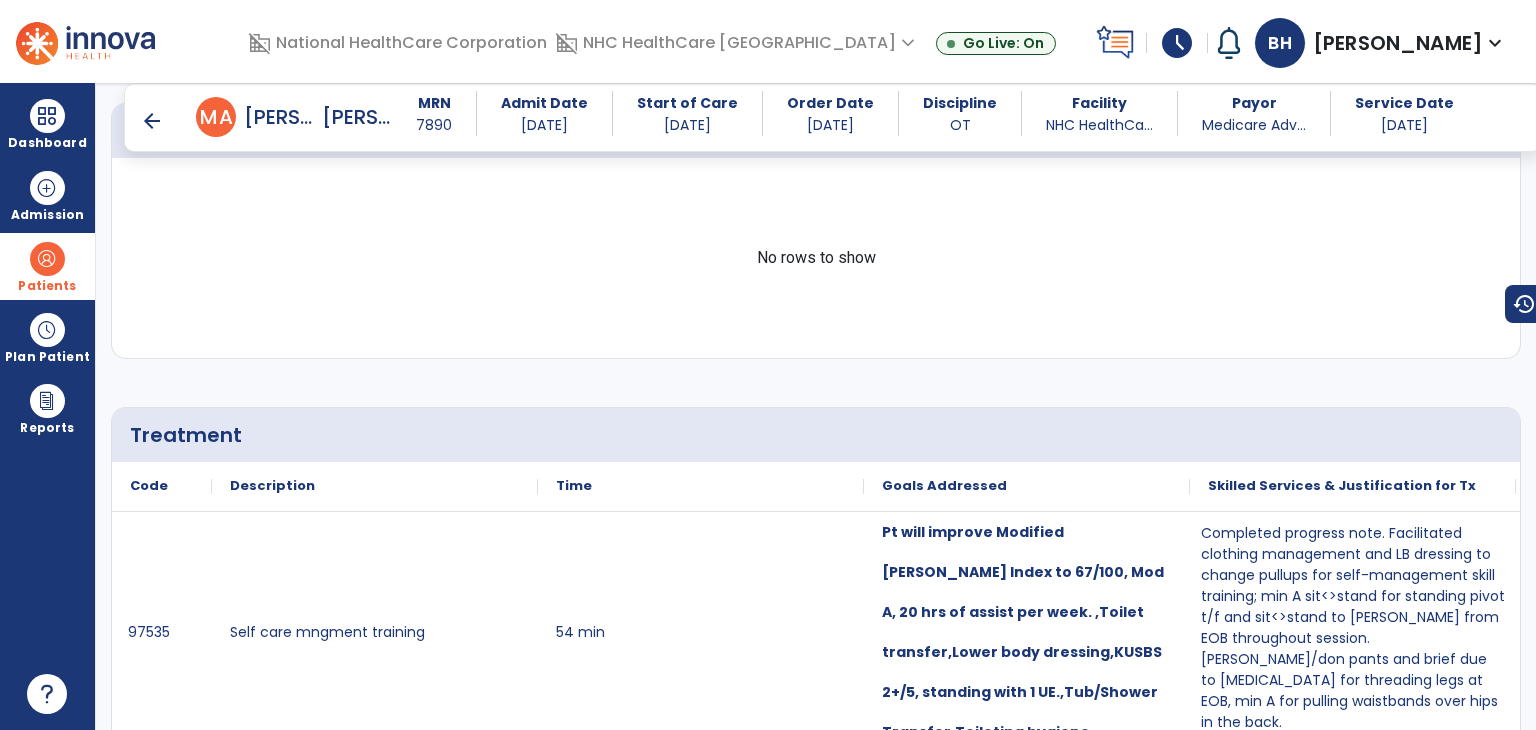 click on "arrow_back" at bounding box center [152, 121] 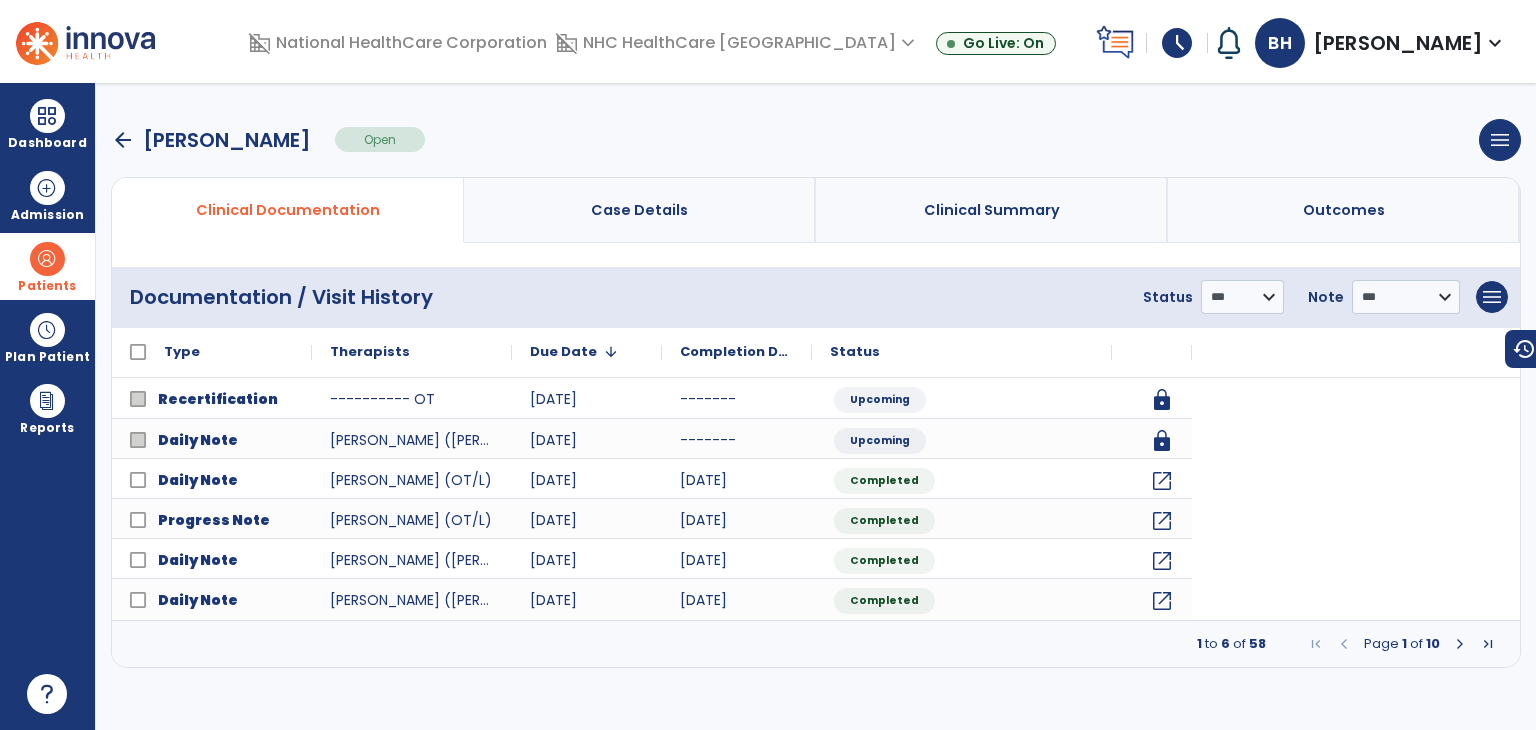 scroll, scrollTop: 0, scrollLeft: 0, axis: both 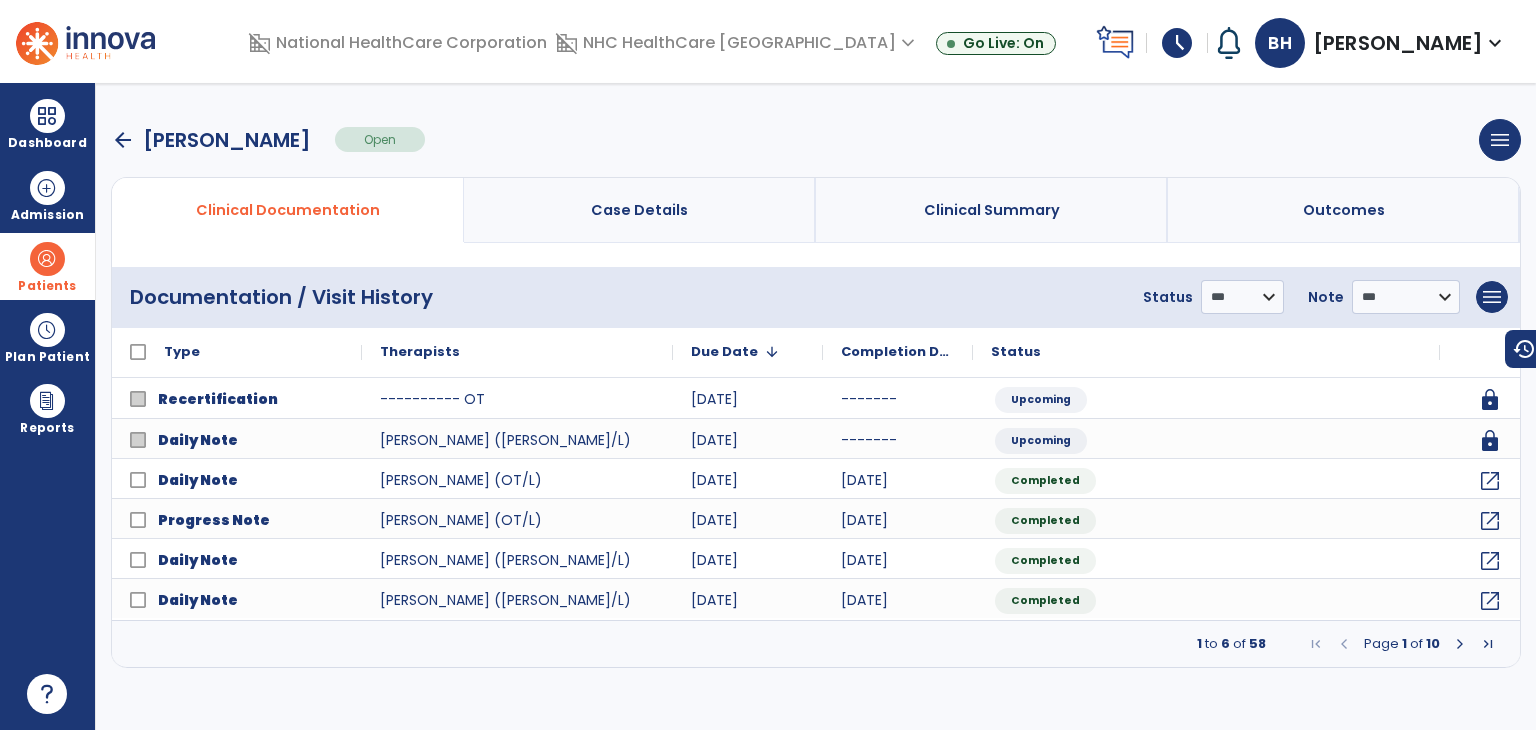 click on "arrow_back" at bounding box center [123, 140] 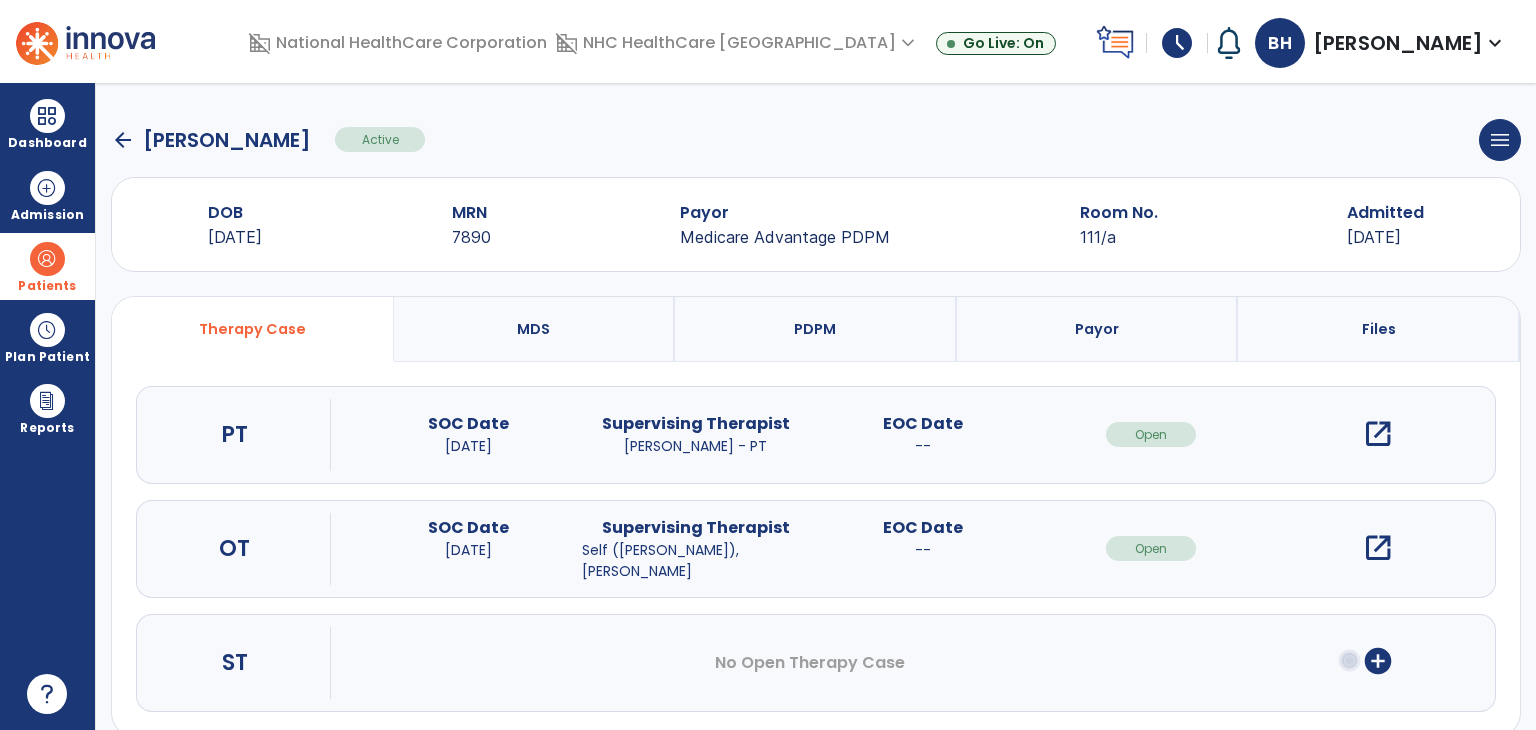 click on "arrow_back" 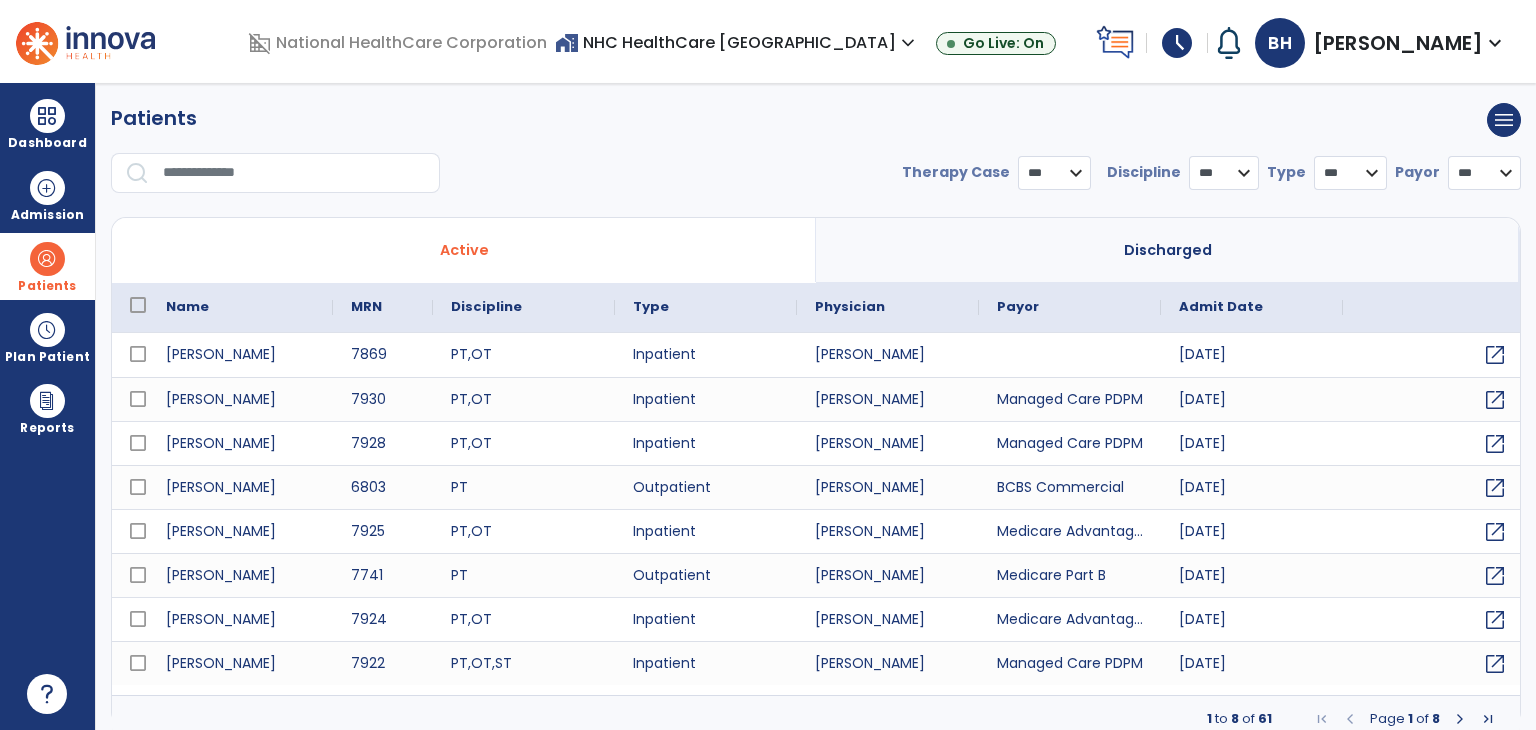 select on "***" 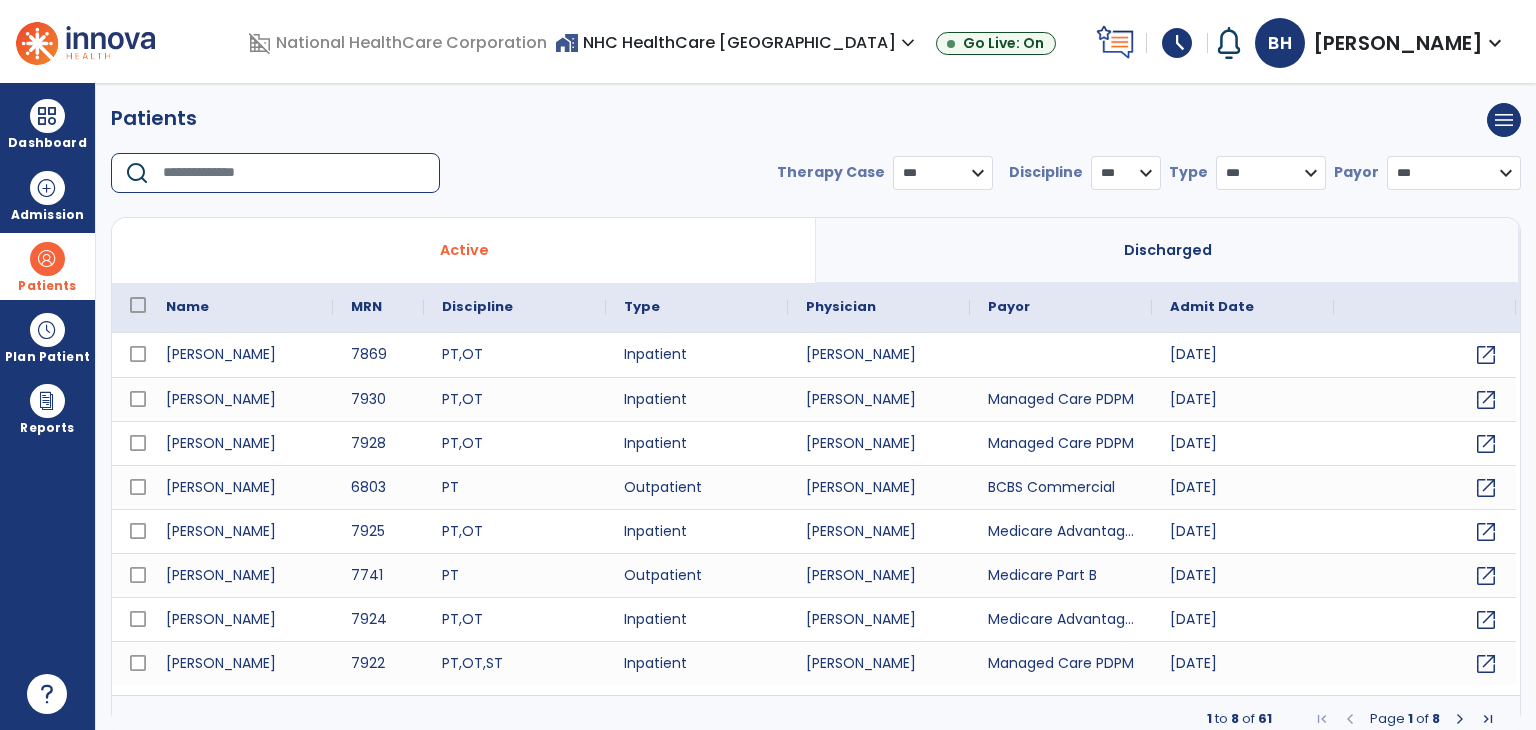 click at bounding box center (294, 173) 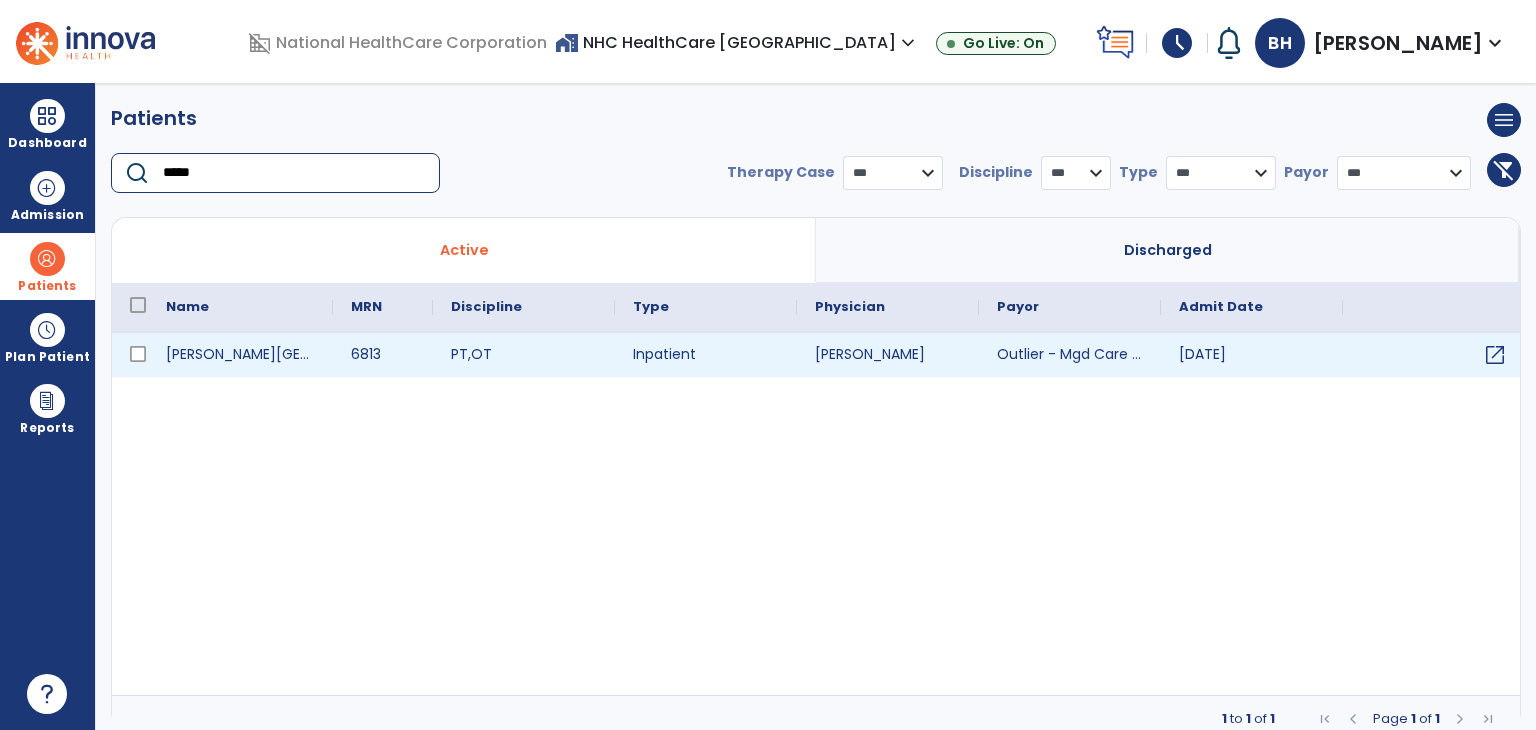 type on "*****" 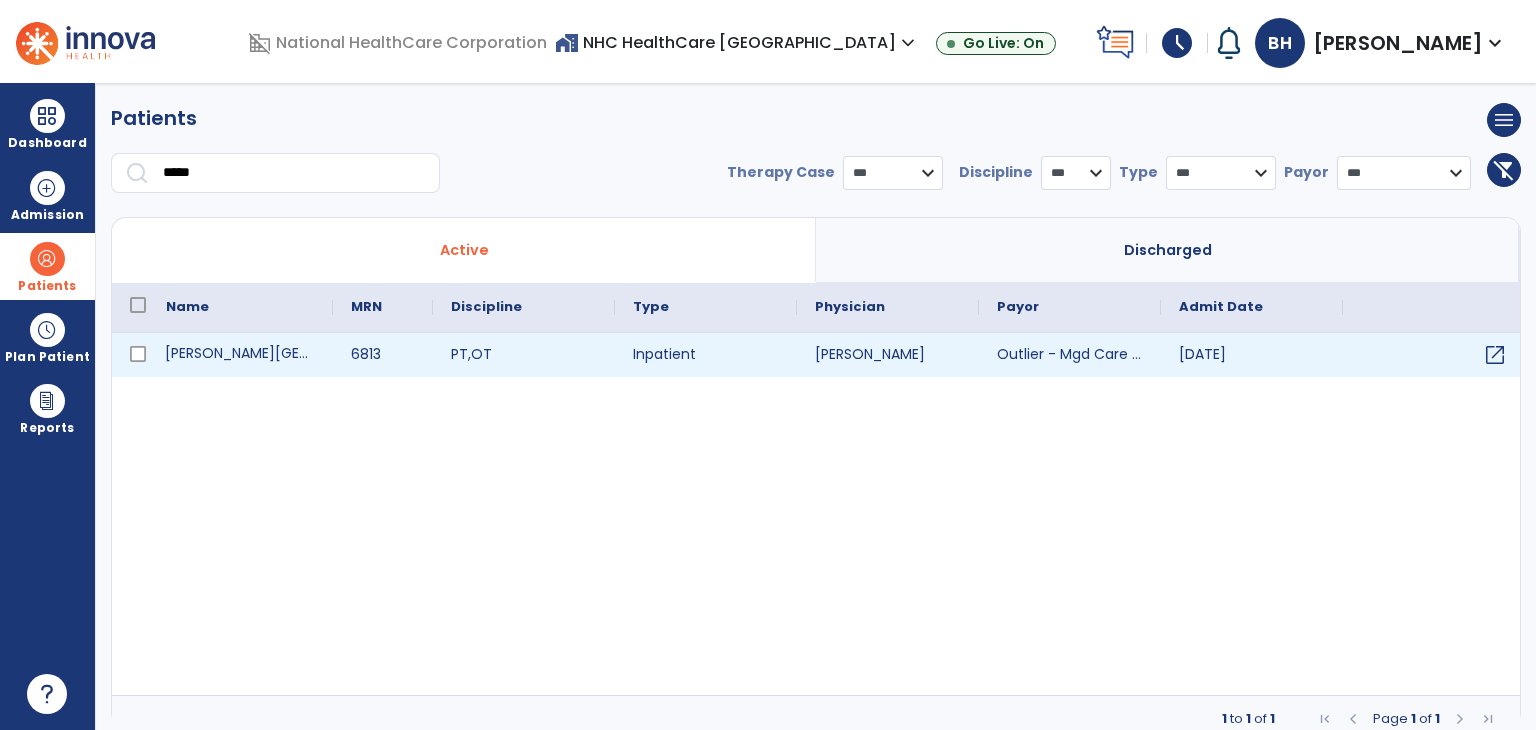 click on "Baker, Troy" at bounding box center (240, 355) 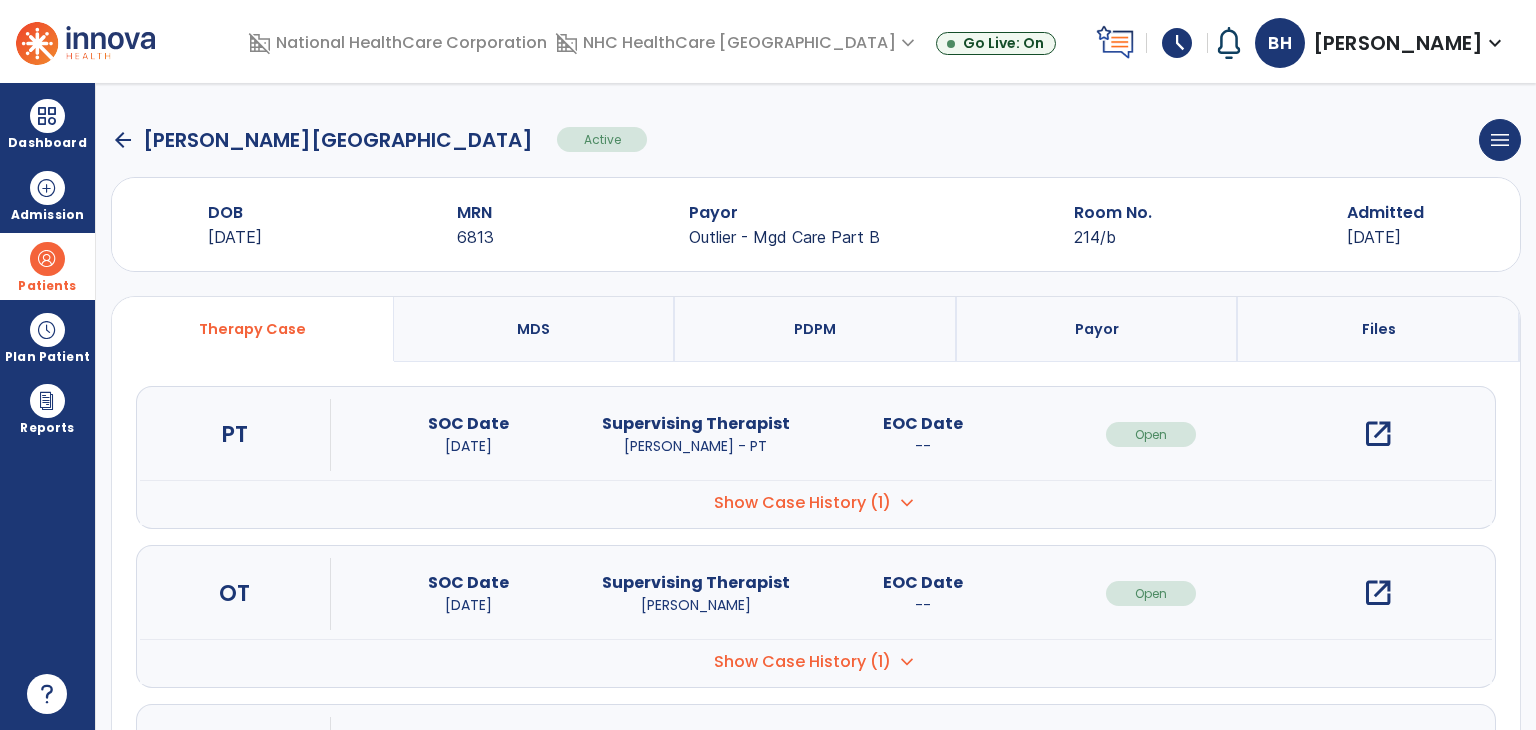 click on "open_in_new" at bounding box center [1378, 593] 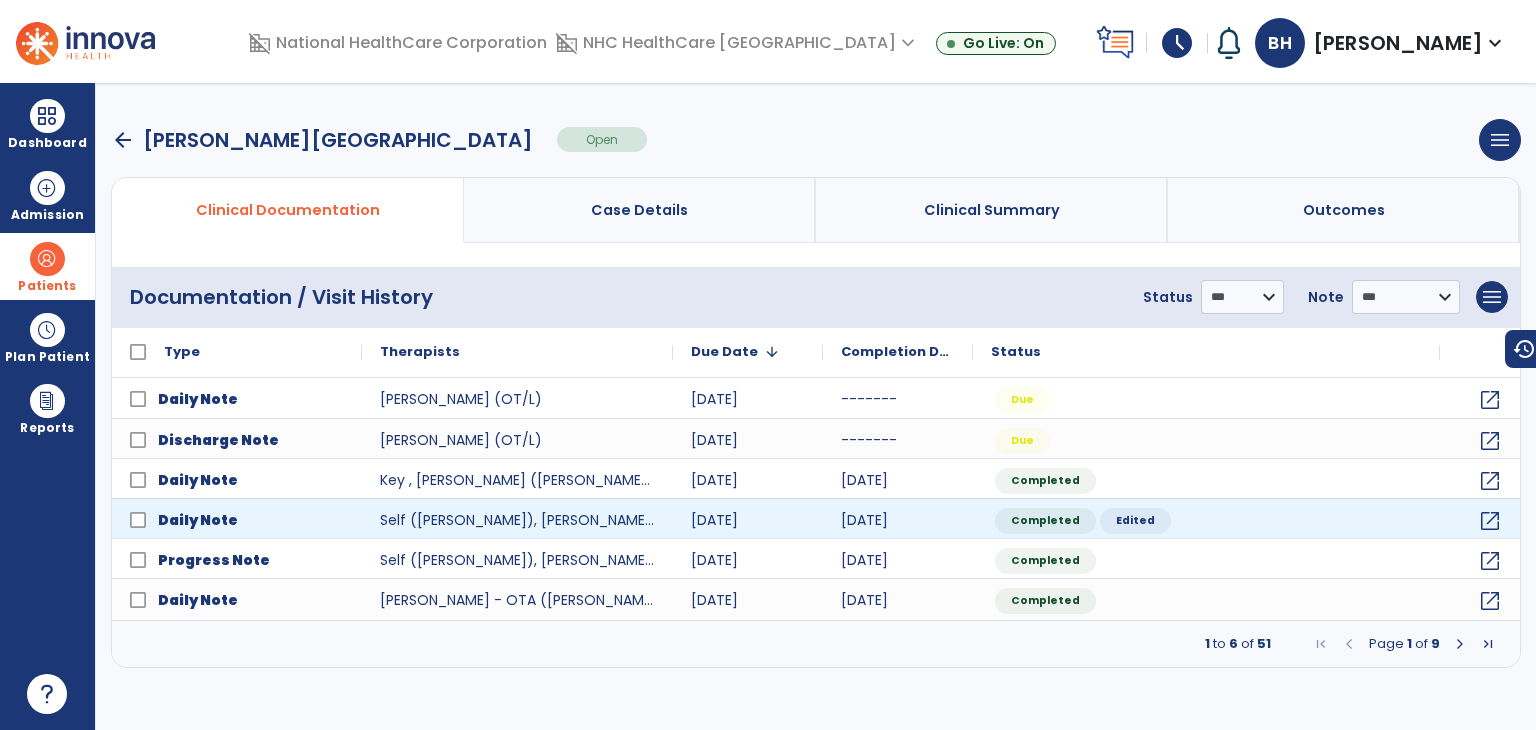 click on "Dashboard  dashboard  Therapist Dashboard Admission Patients  format_list_bulleted  Patient List  space_dashboard  Patient Board  insert_chart  PDPM Board Plan Patient  event_note  Planner  content_paste_go  Scheduler  content_paste_go  Whiteboard Reports  export_notes  Billing Exports  note_alt  EOM Report  event_note  Minutes By Payor  inbox_customize  Service Log  playlist_add_check  Triple Check Report" at bounding box center (48, 406) 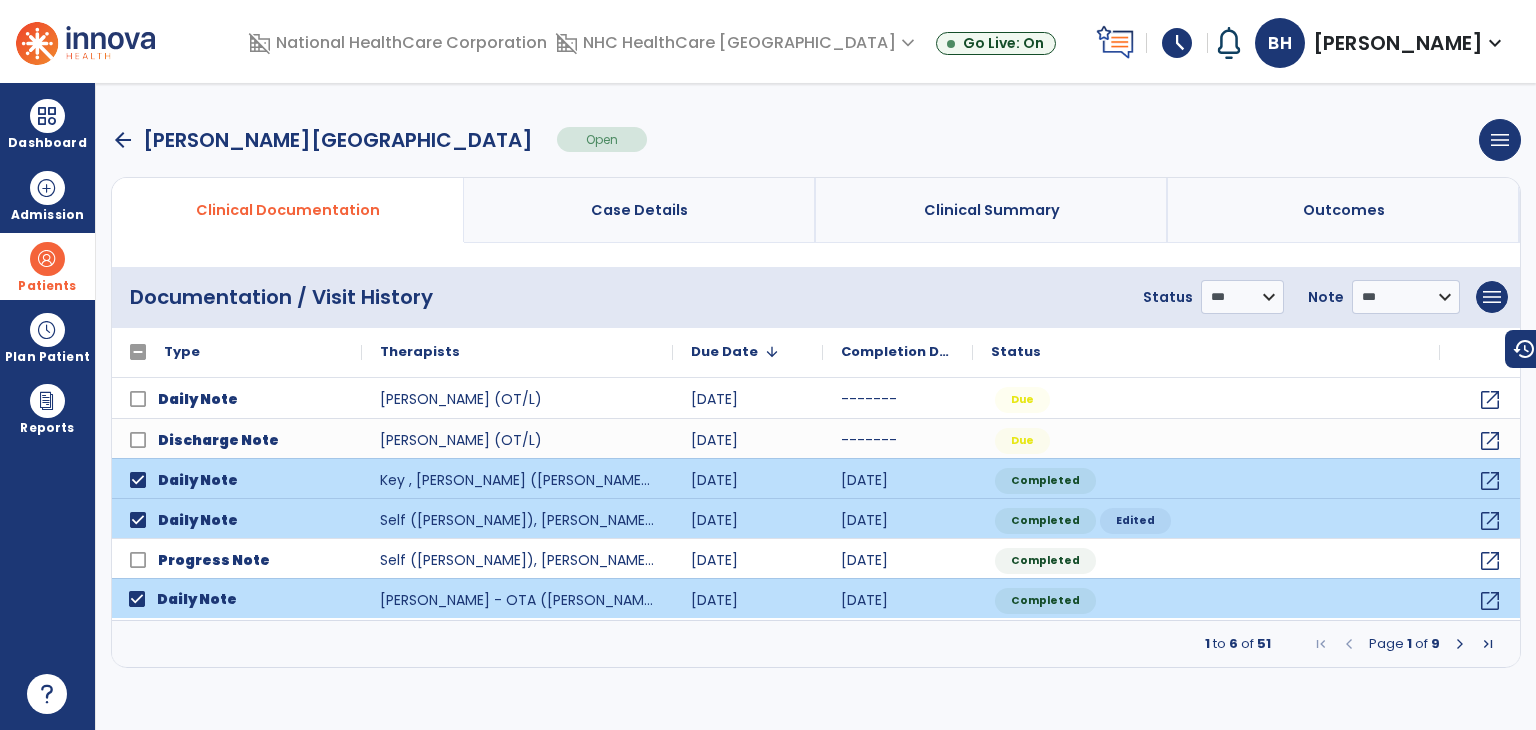 click at bounding box center (1460, 644) 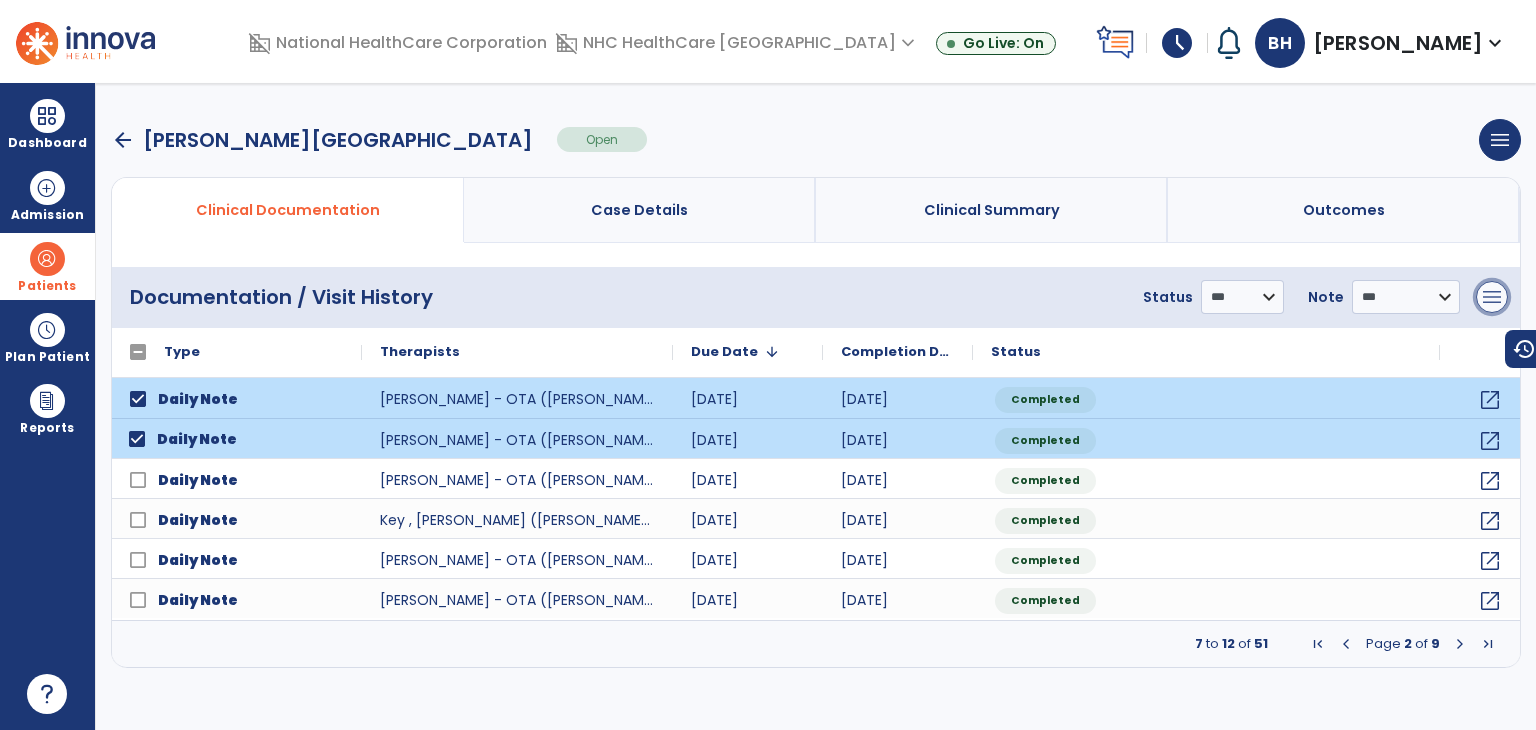 click on "menu" at bounding box center (1492, 297) 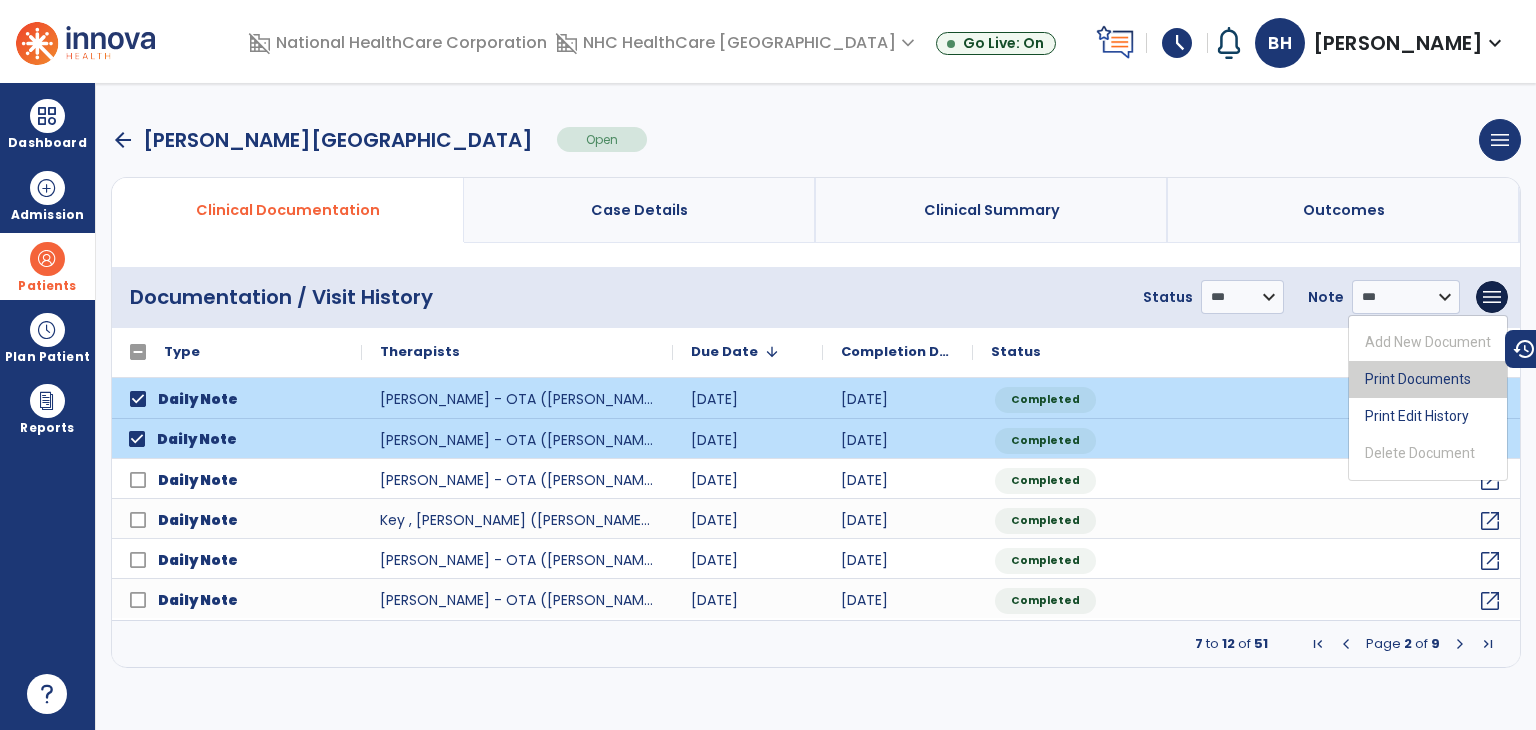 click on "Print Documents" at bounding box center [1428, 379] 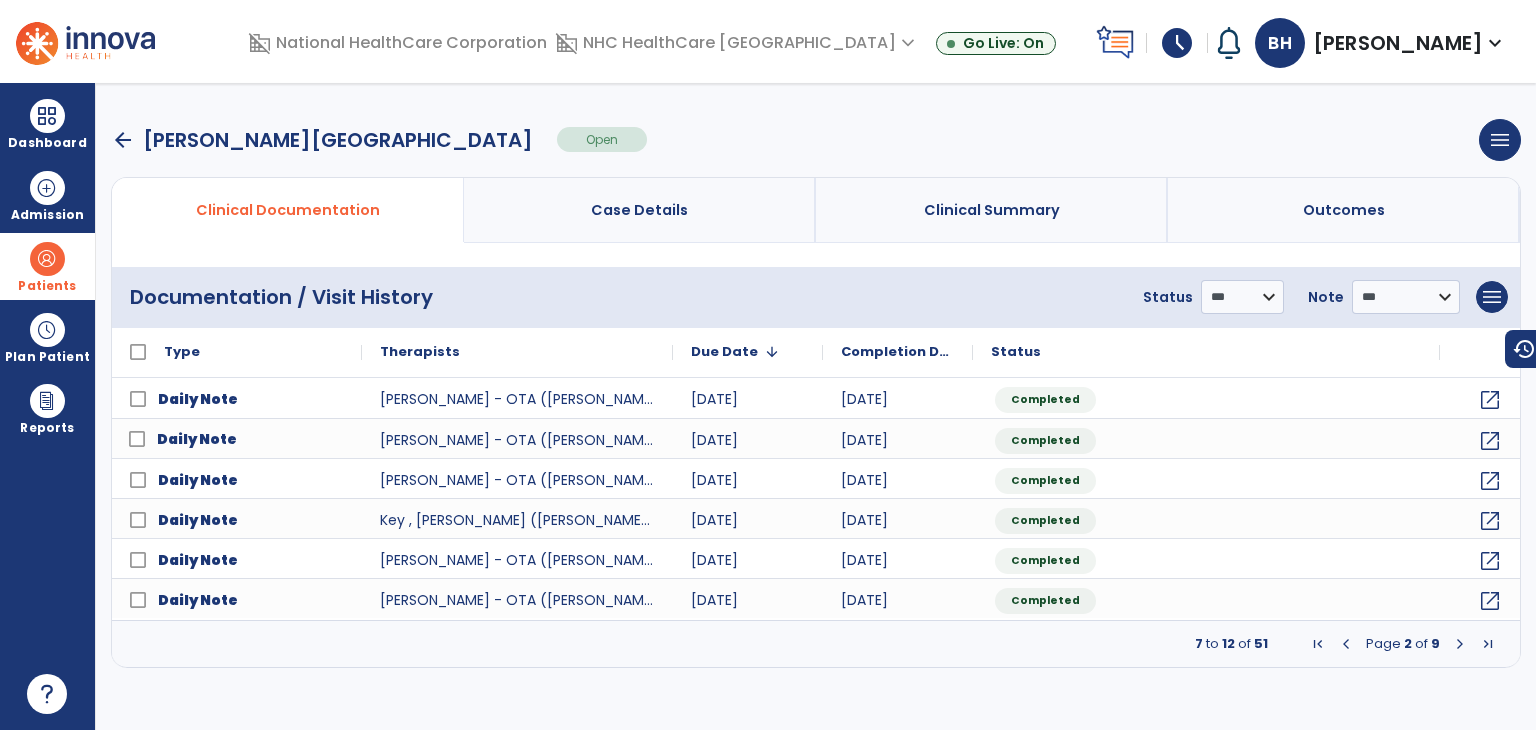 click at bounding box center (1318, 644) 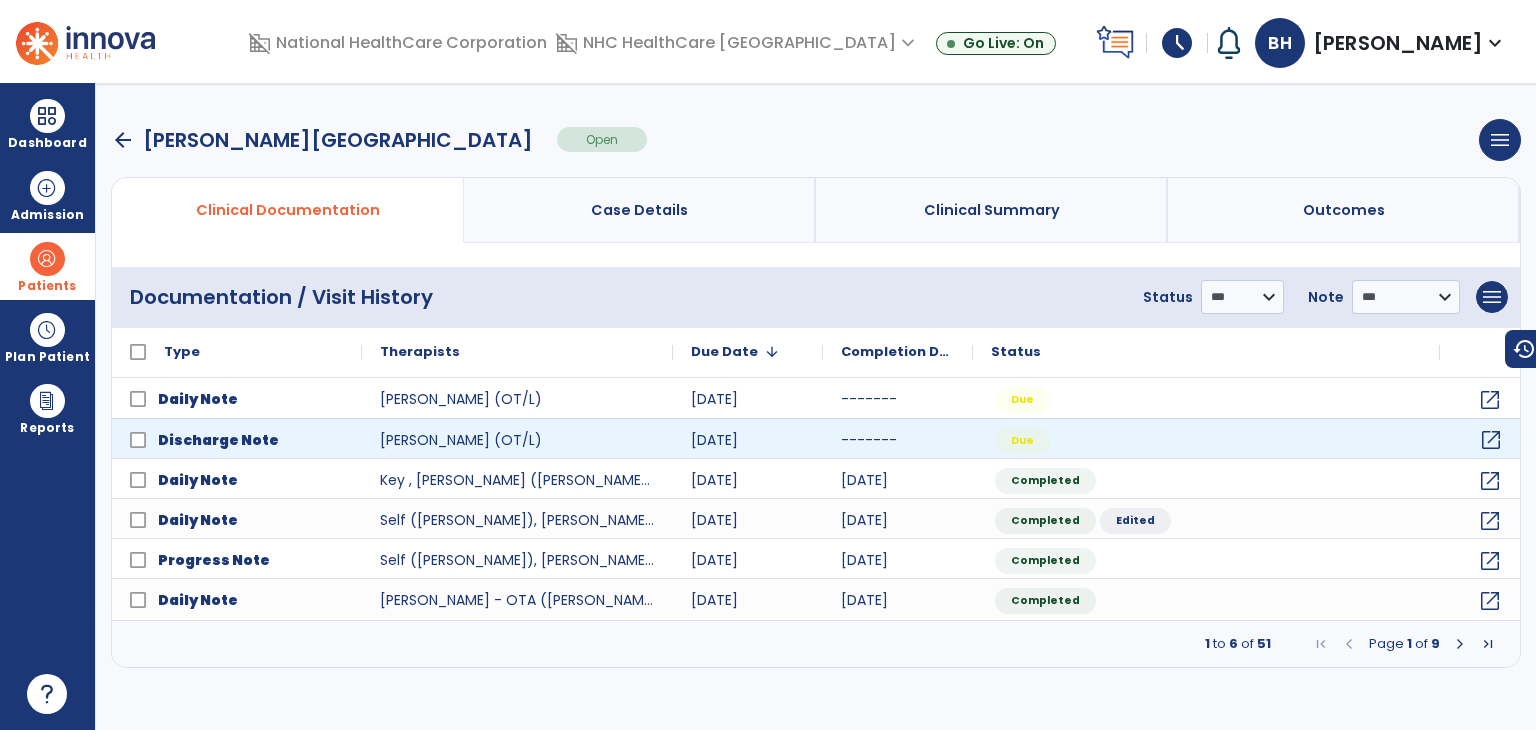 click on "open_in_new" 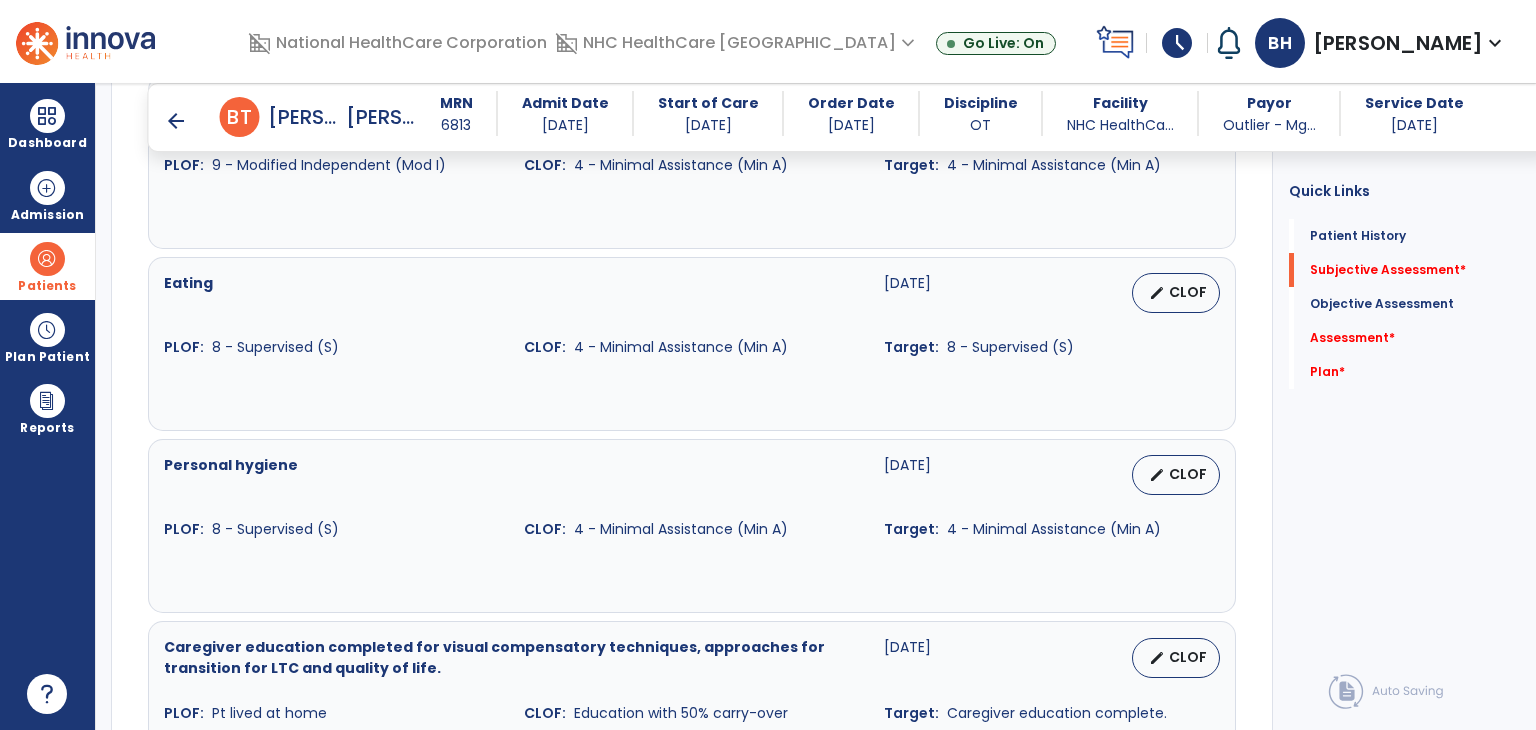 scroll, scrollTop: 1300, scrollLeft: 0, axis: vertical 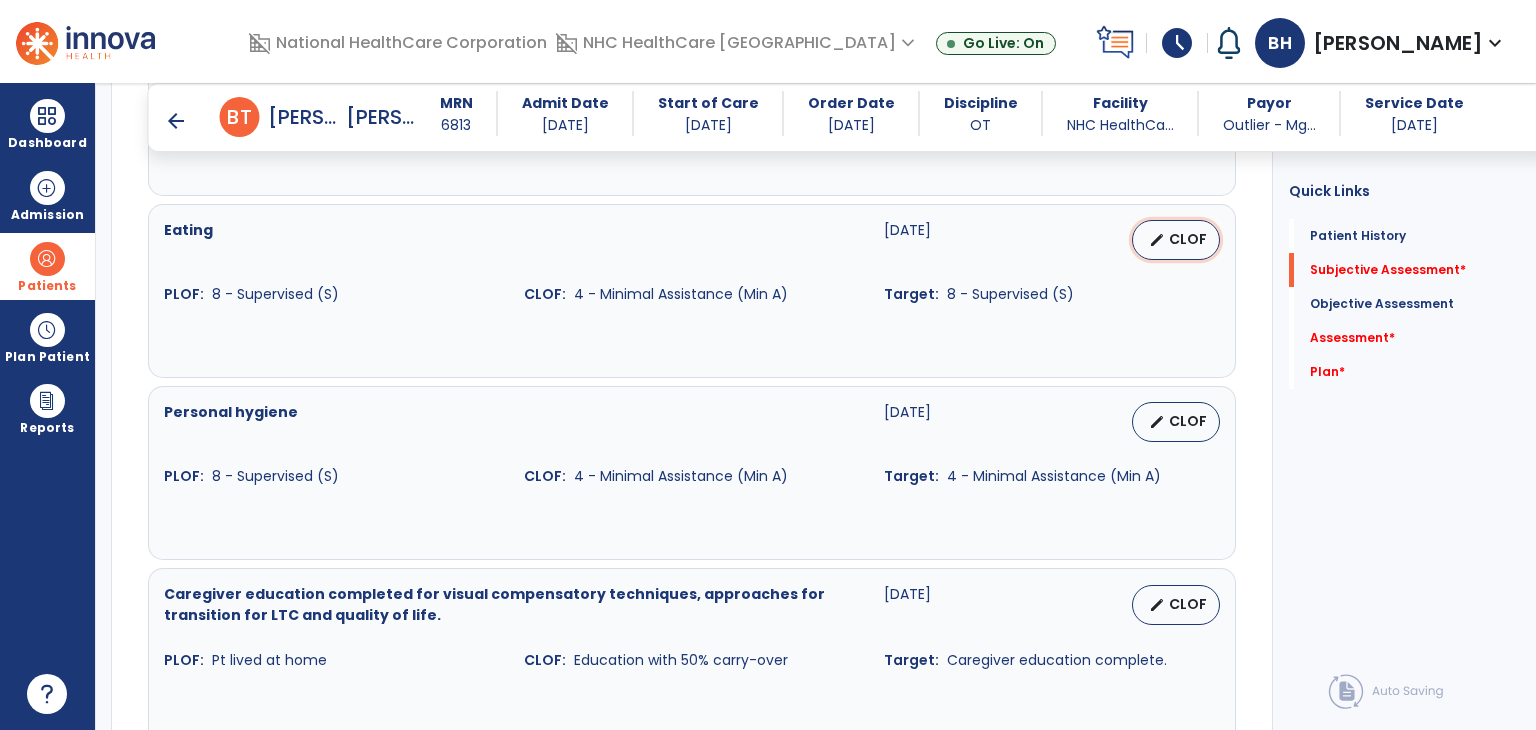 click on "CLOF" at bounding box center (1188, 239) 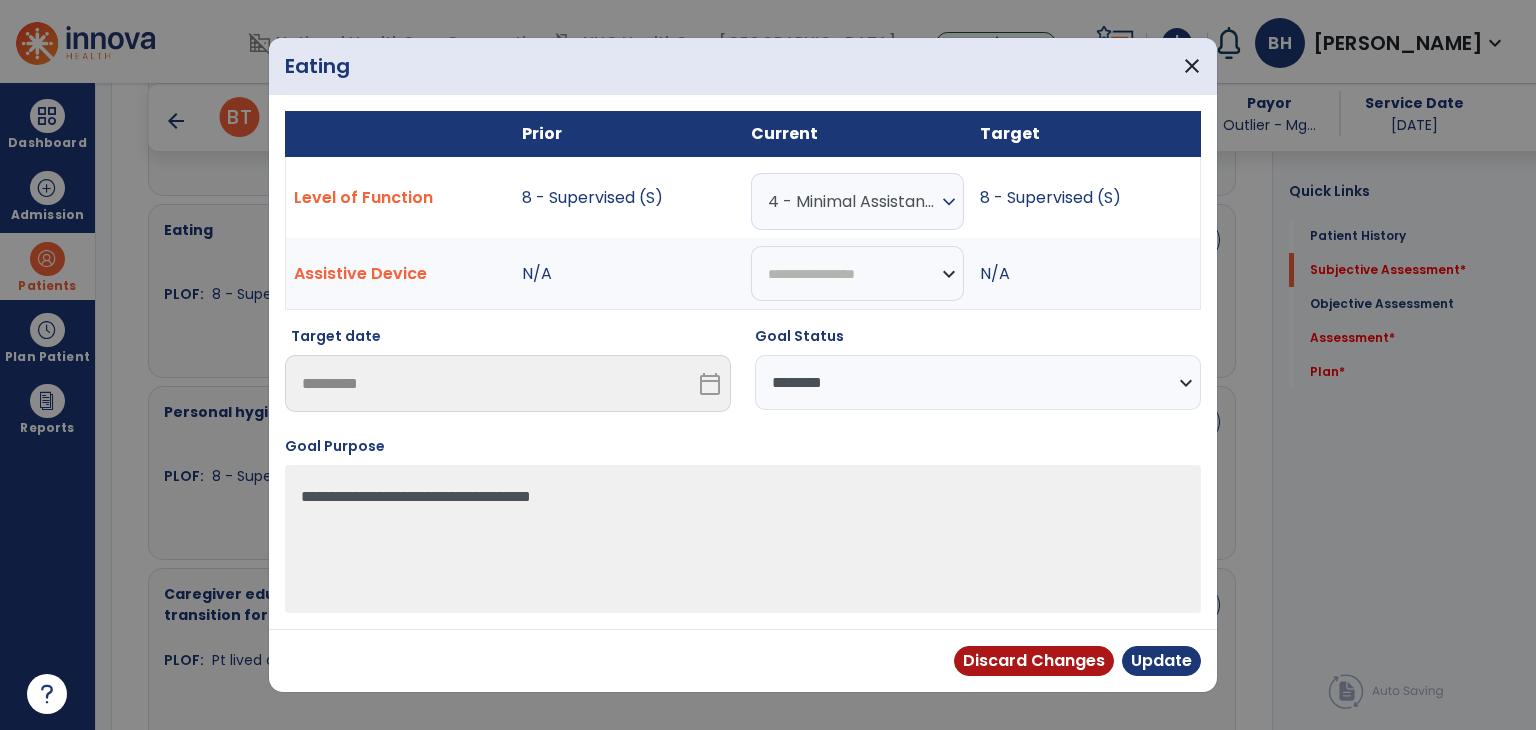 click on "**********" at bounding box center (978, 382) 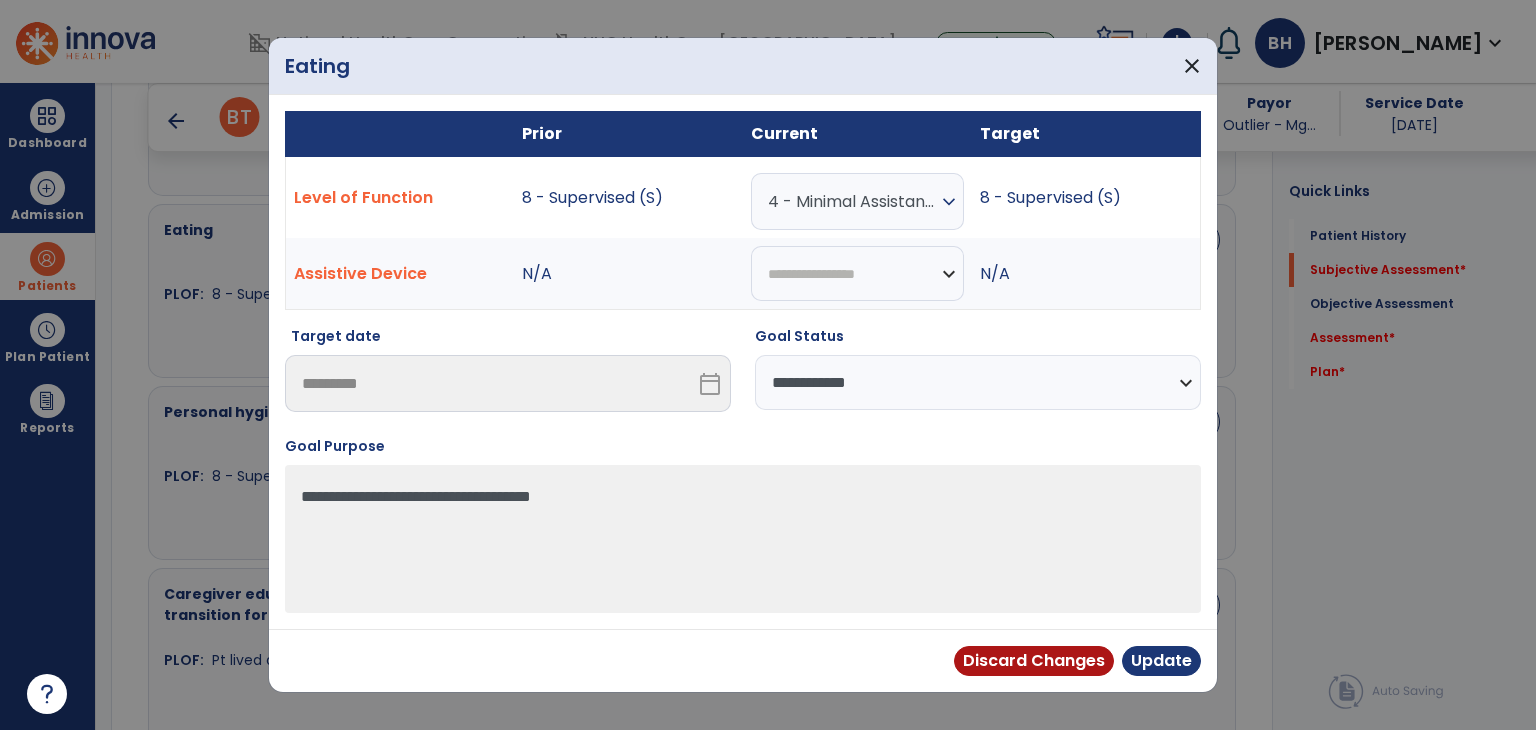 click on "**********" at bounding box center (978, 382) 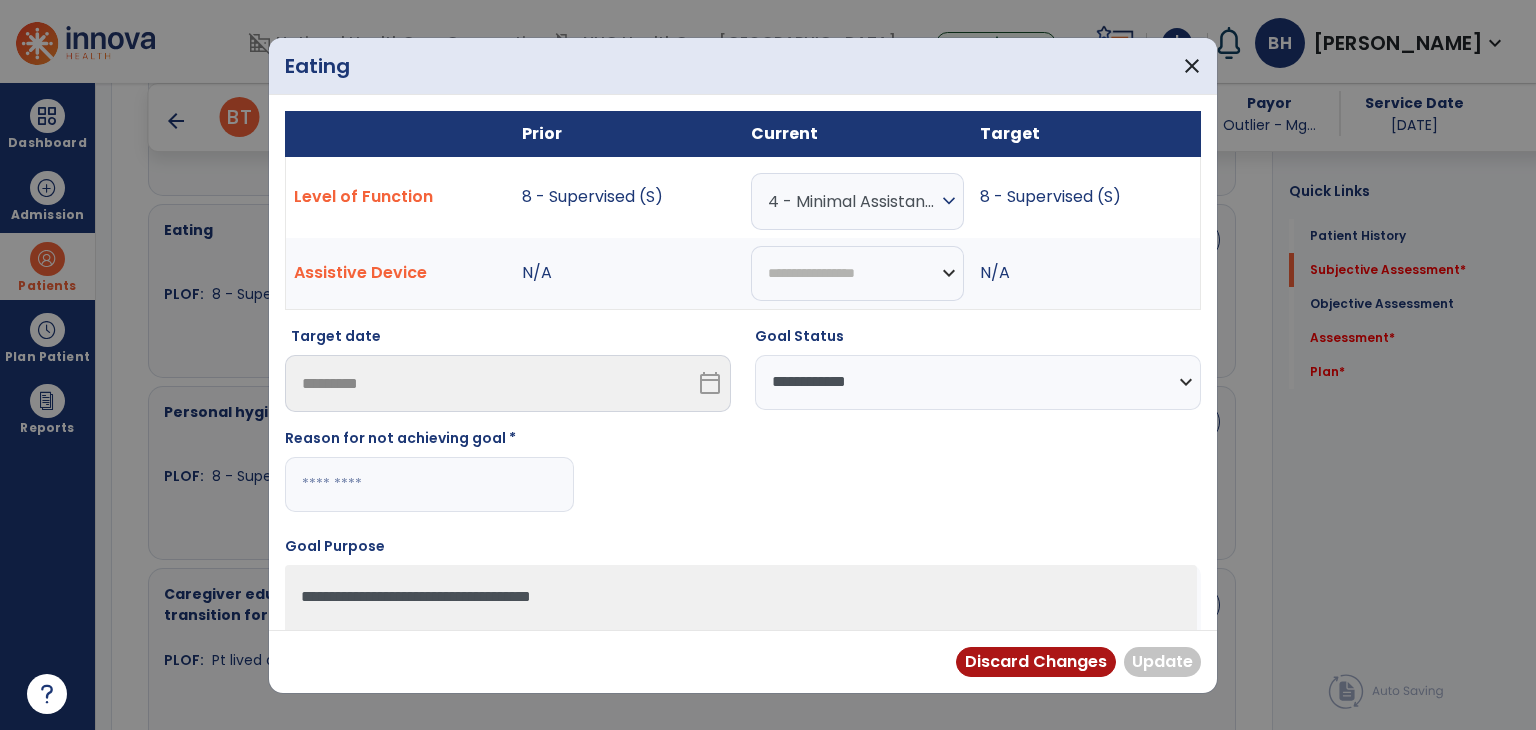 click at bounding box center [429, 484] 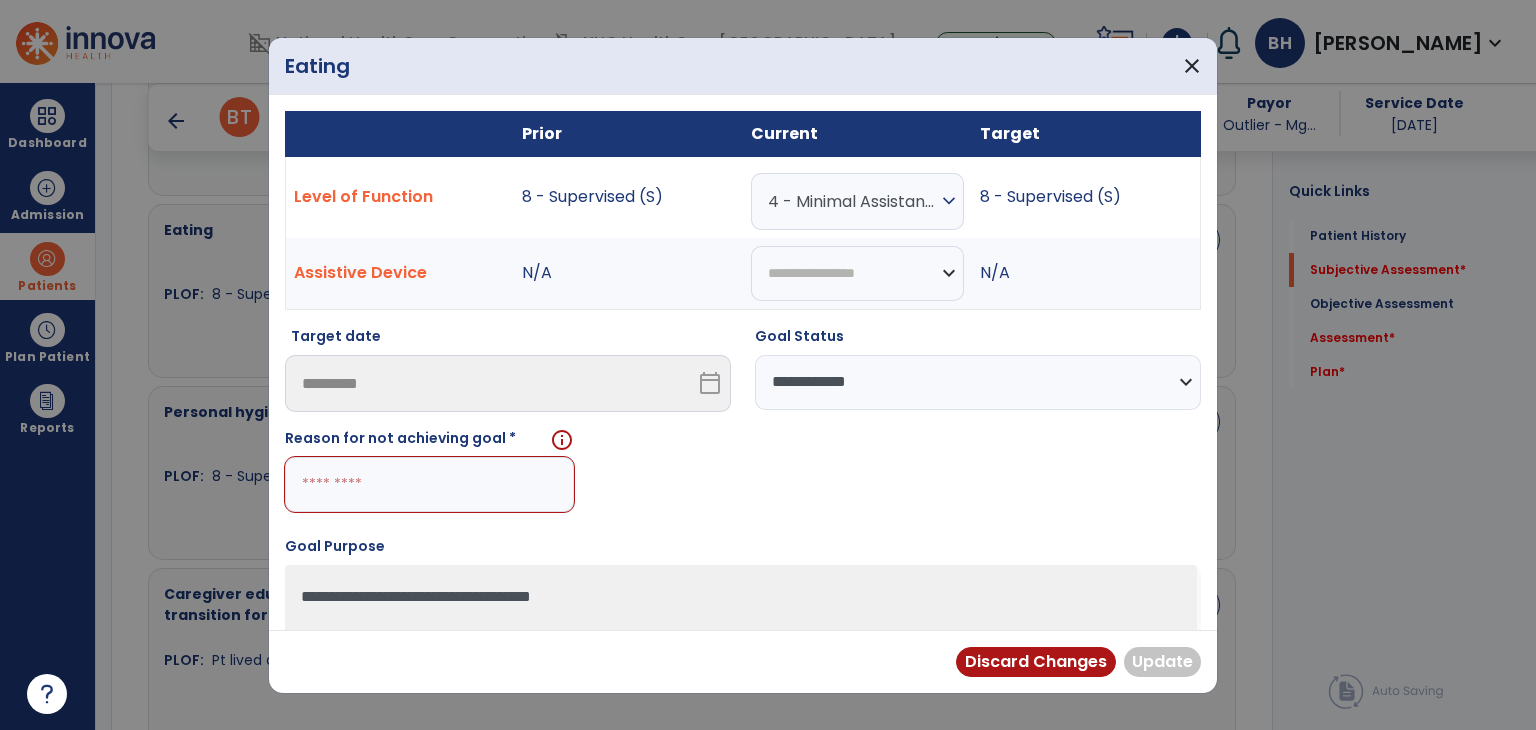 click on "4 - Minimal Assistance (Min A)" at bounding box center [852, 201] 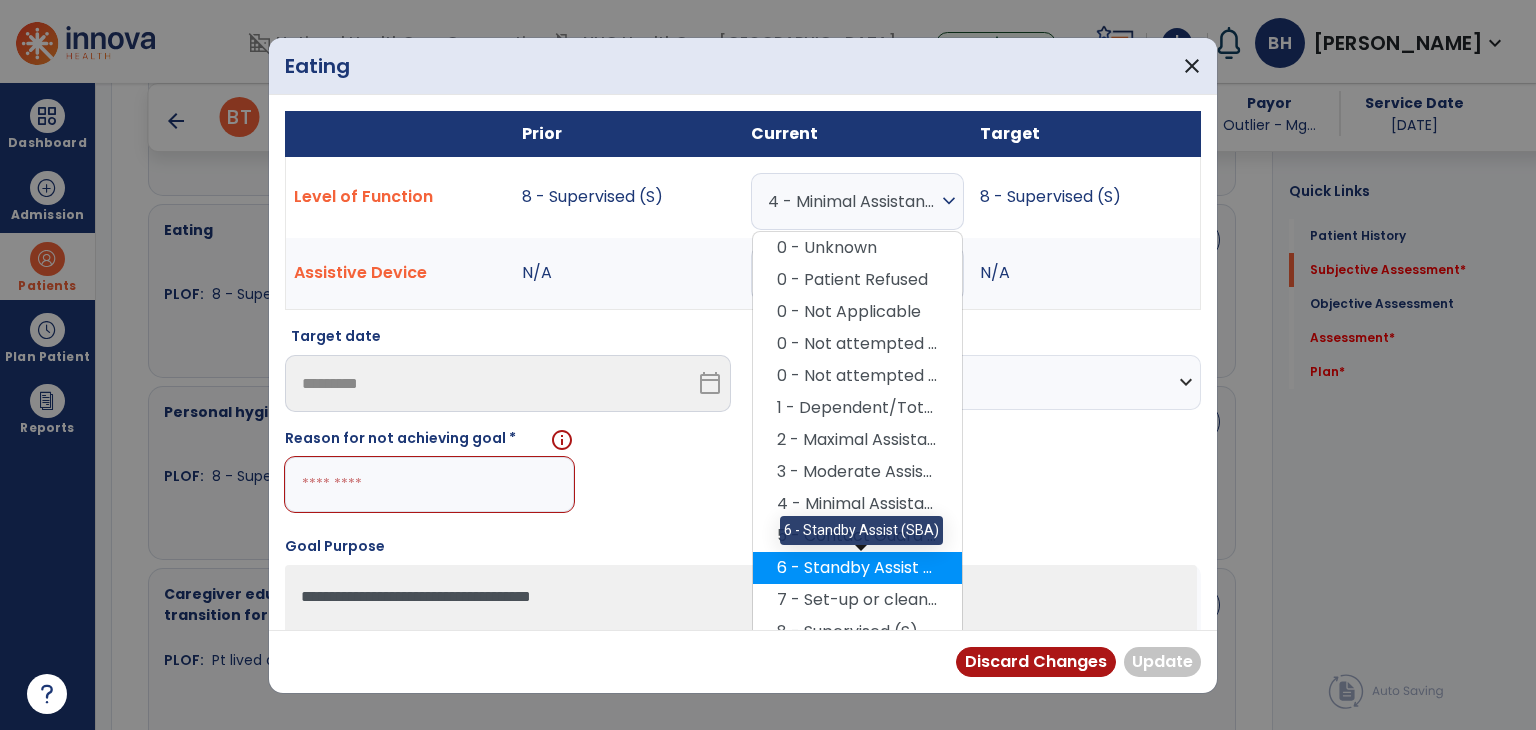 click on "6 - Standby Assist (SBA)" at bounding box center (857, 568) 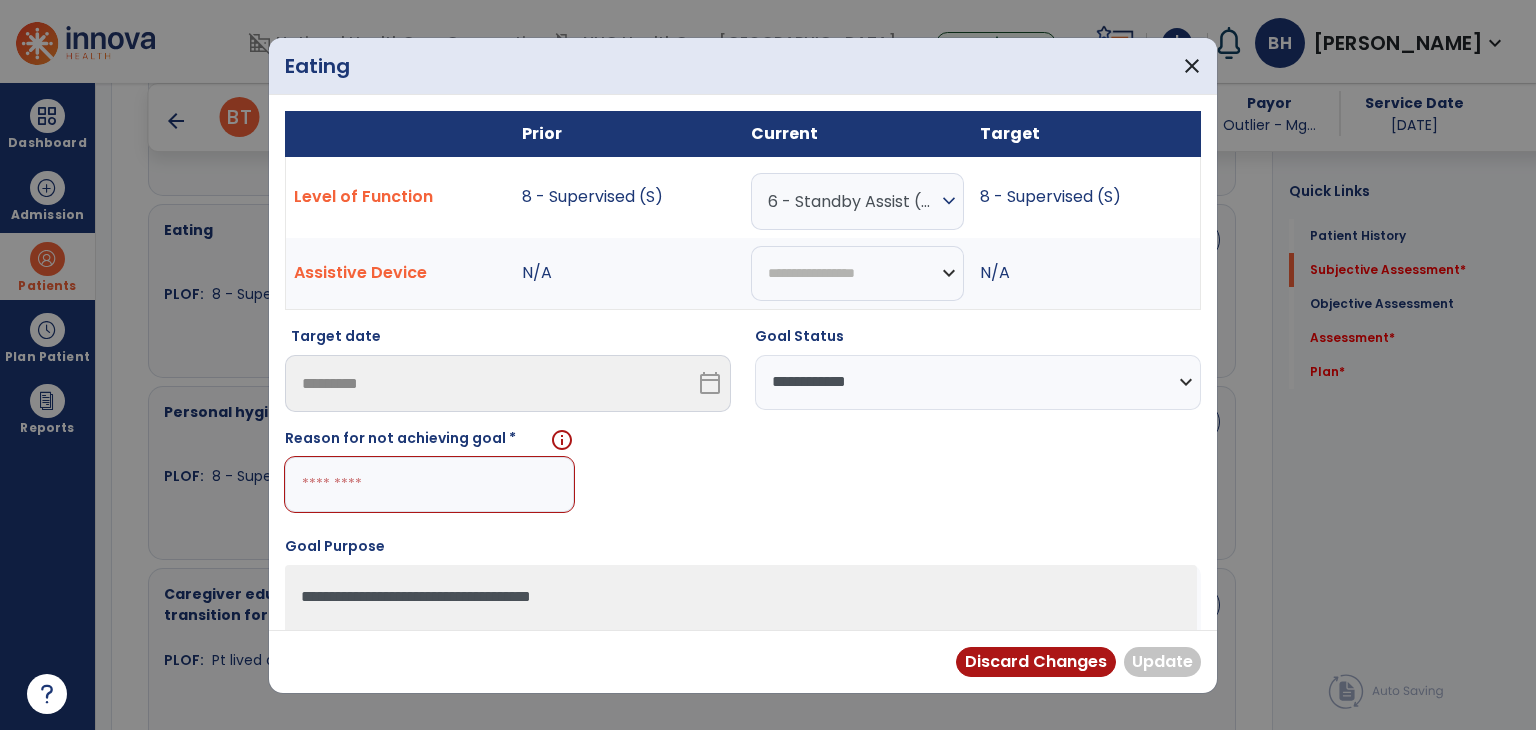click at bounding box center (429, 484) 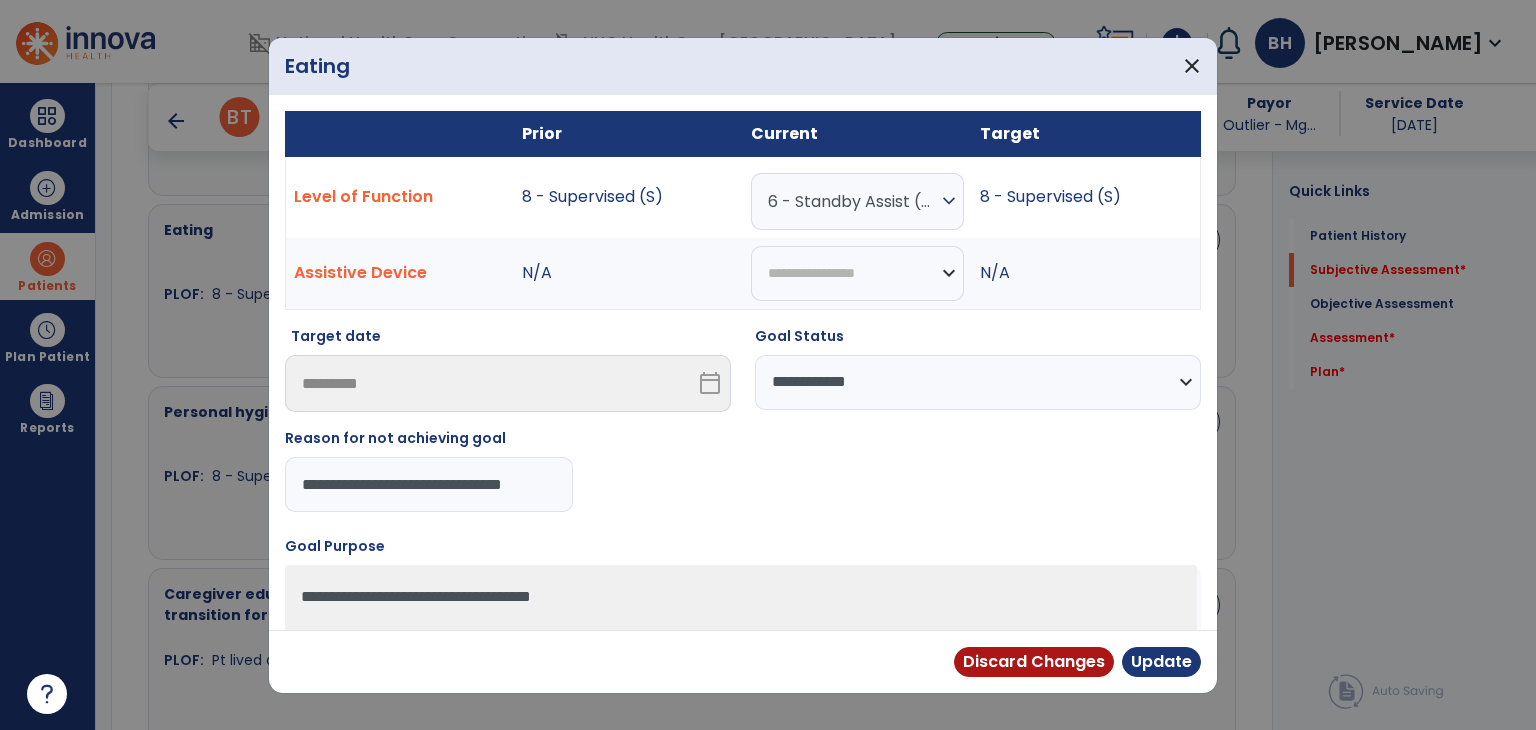 scroll, scrollTop: 0, scrollLeft: 4, axis: horizontal 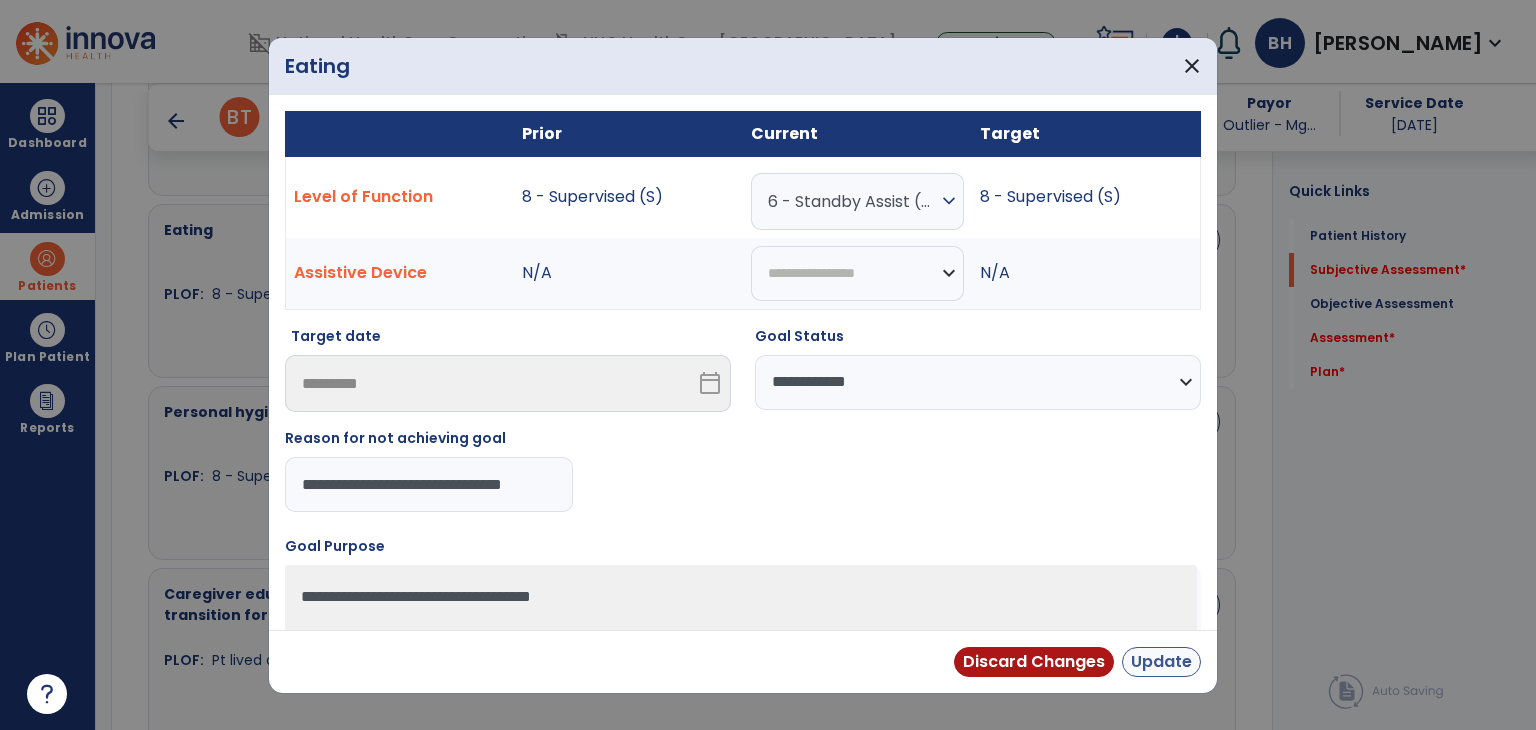 type on "**********" 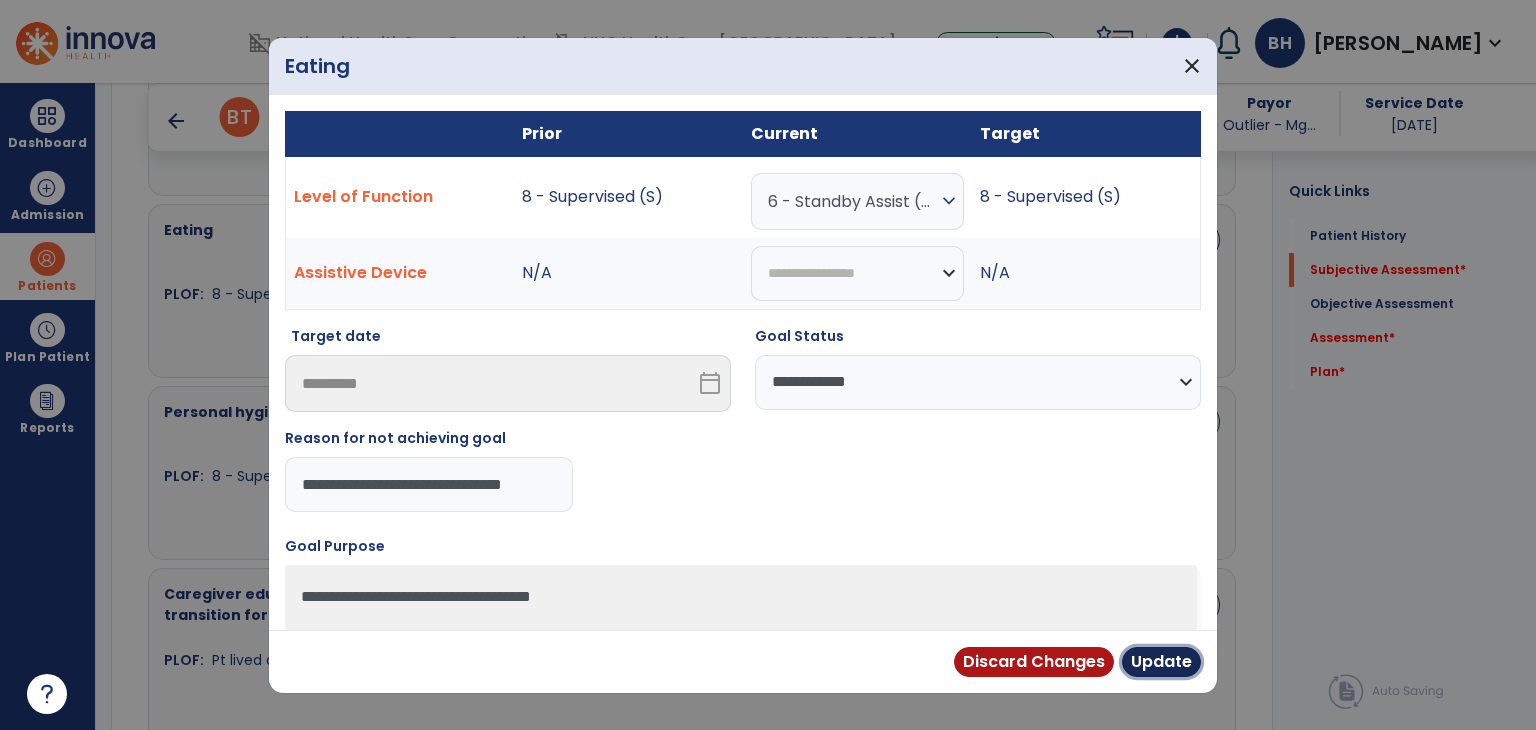 drag, startPoint x: 1168, startPoint y: 666, endPoint x: 1116, endPoint y: 660, distance: 52.34501 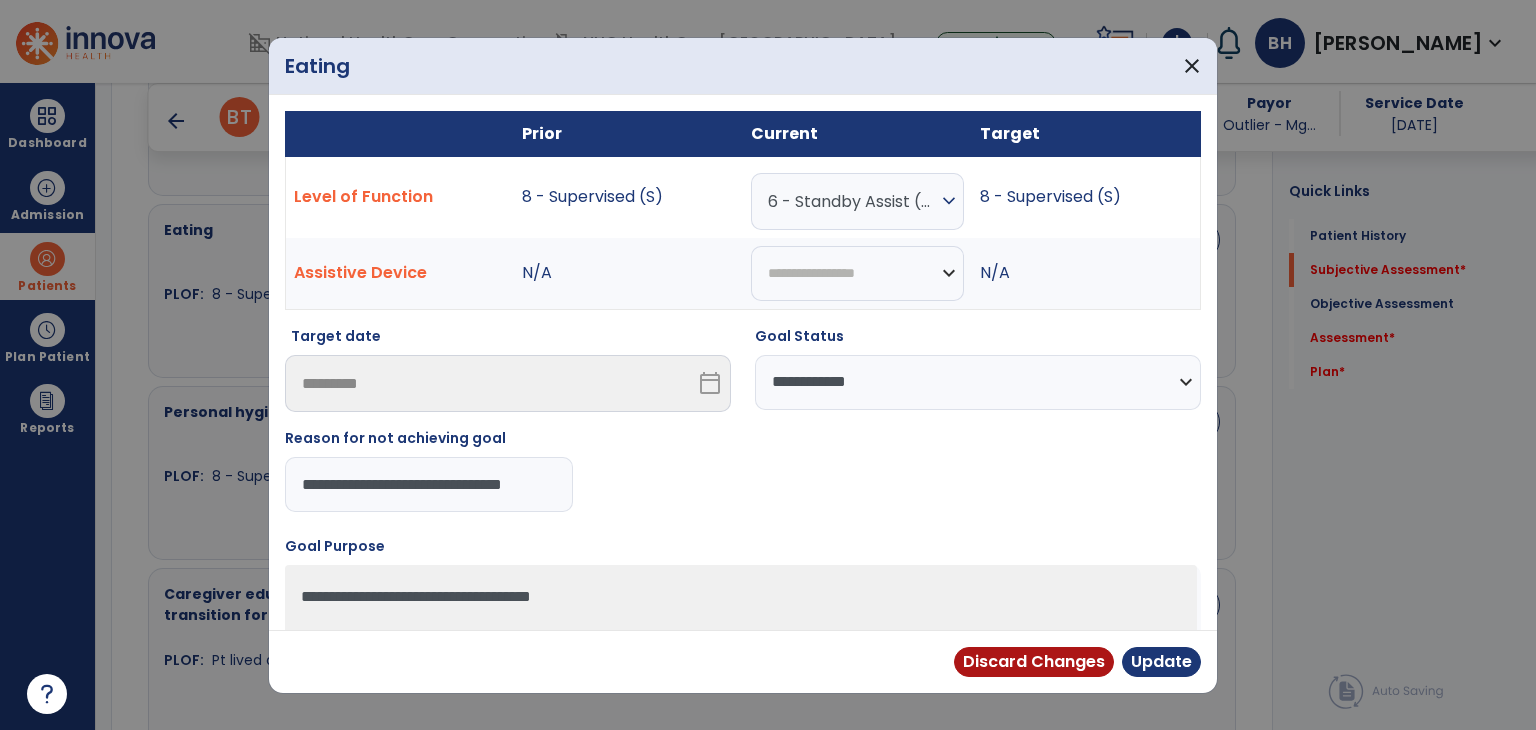 scroll, scrollTop: 0, scrollLeft: 0, axis: both 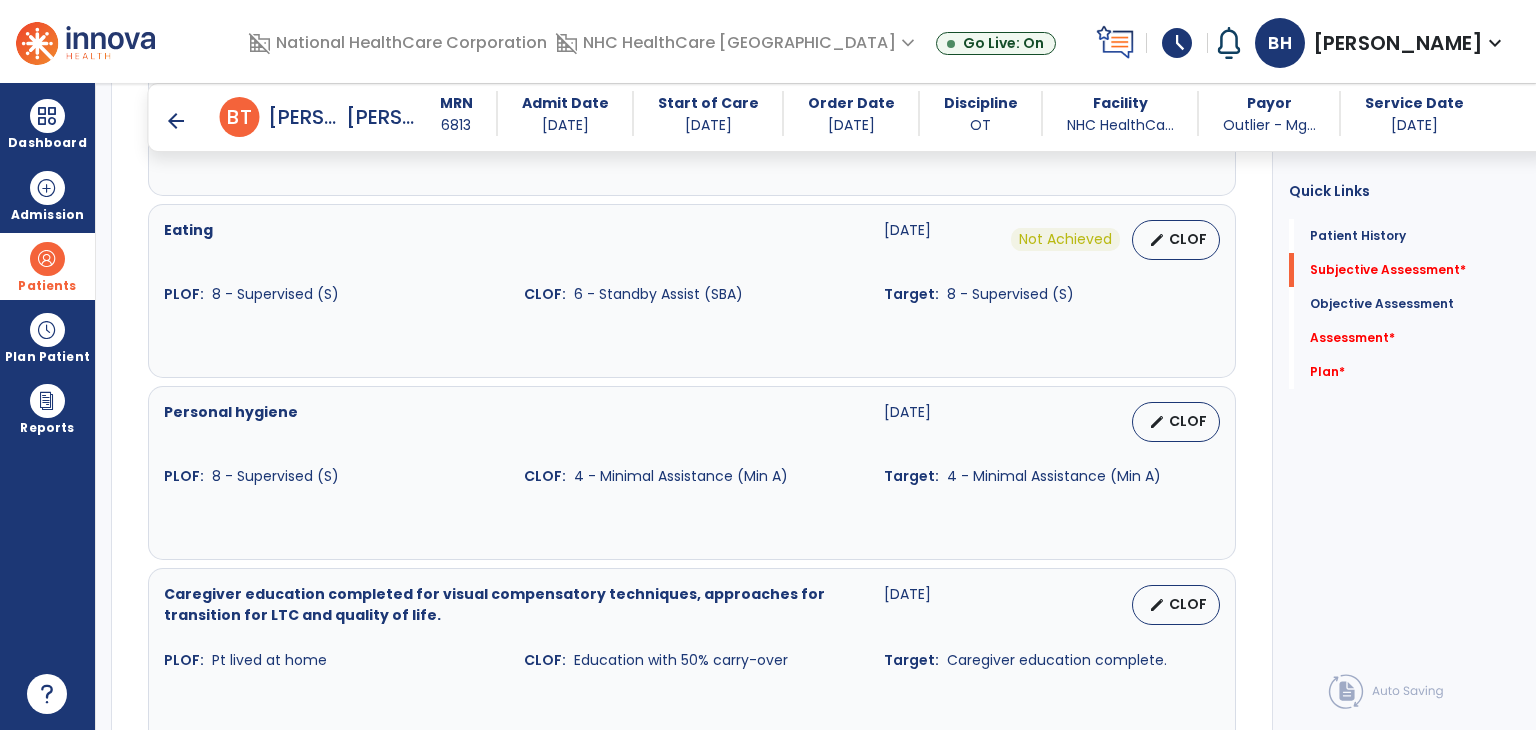 click on "arrow_back" at bounding box center (176, 121) 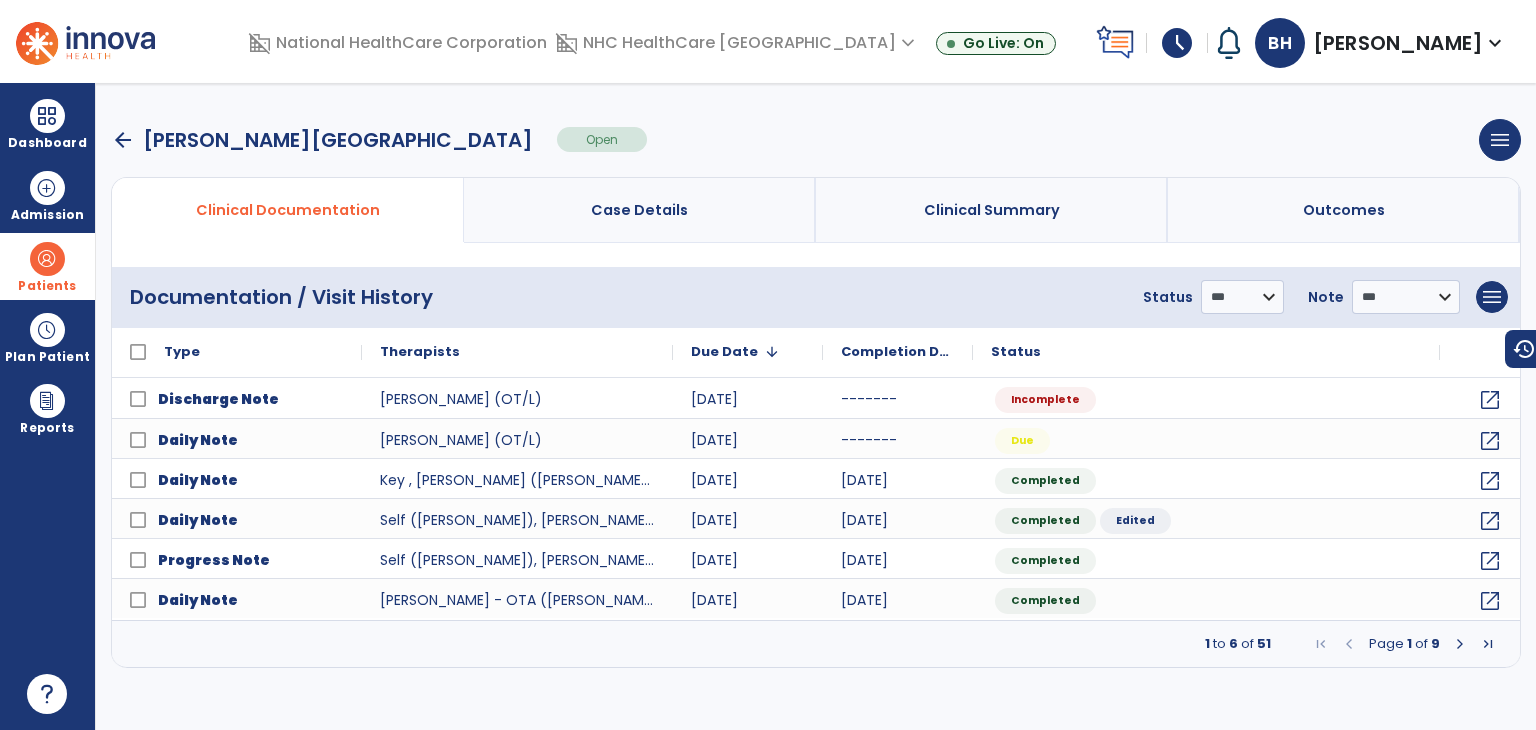 scroll, scrollTop: 0, scrollLeft: 0, axis: both 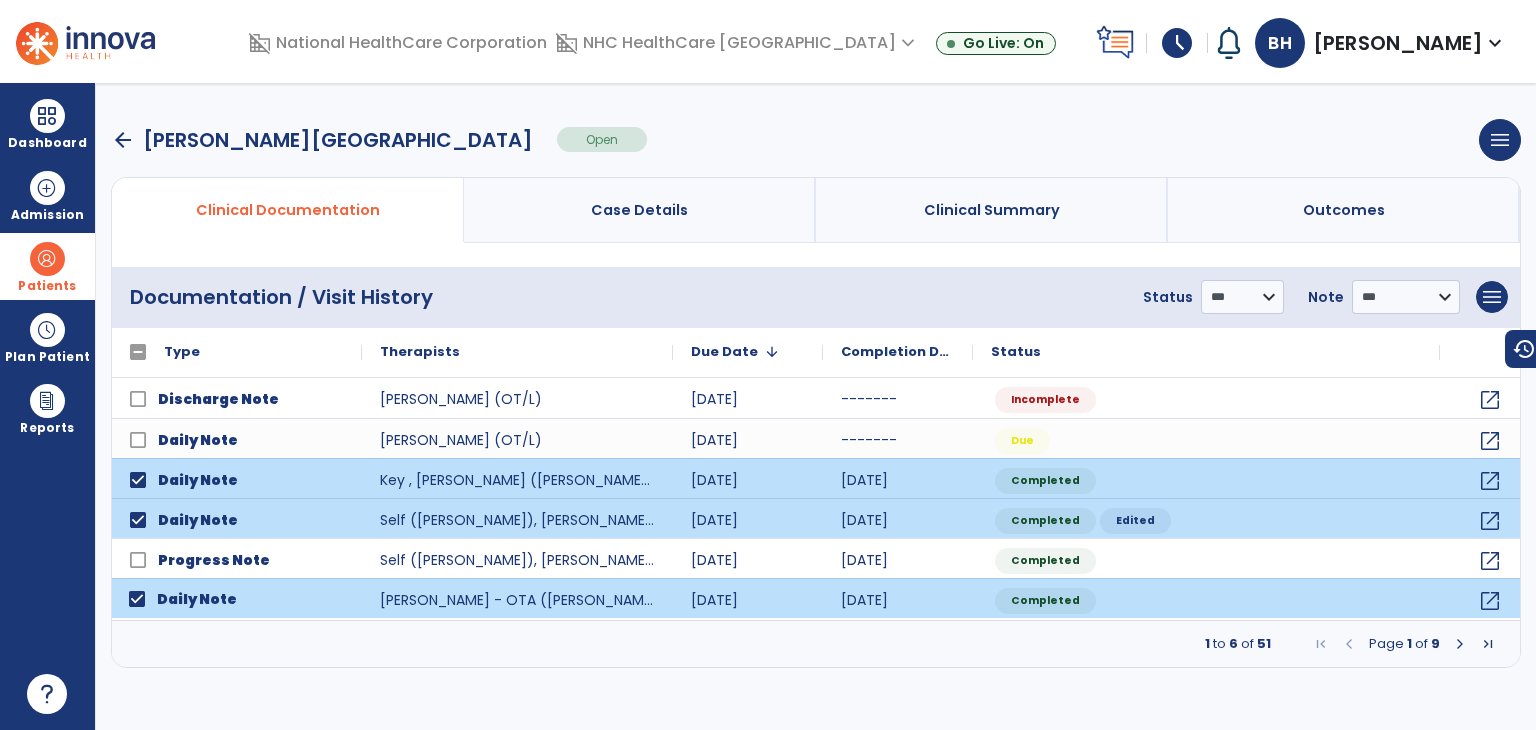 click at bounding box center [1460, 644] 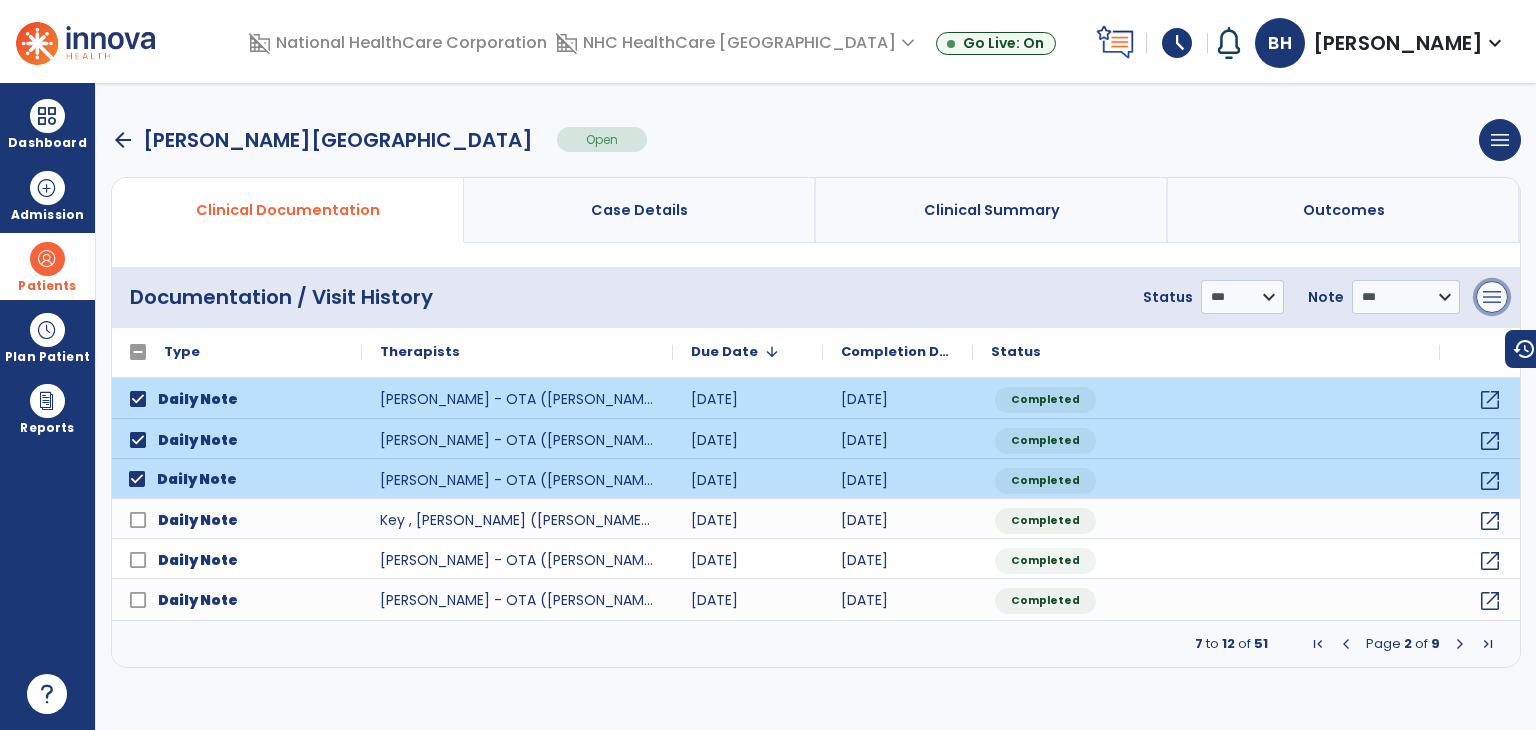 click on "menu" at bounding box center [1492, 297] 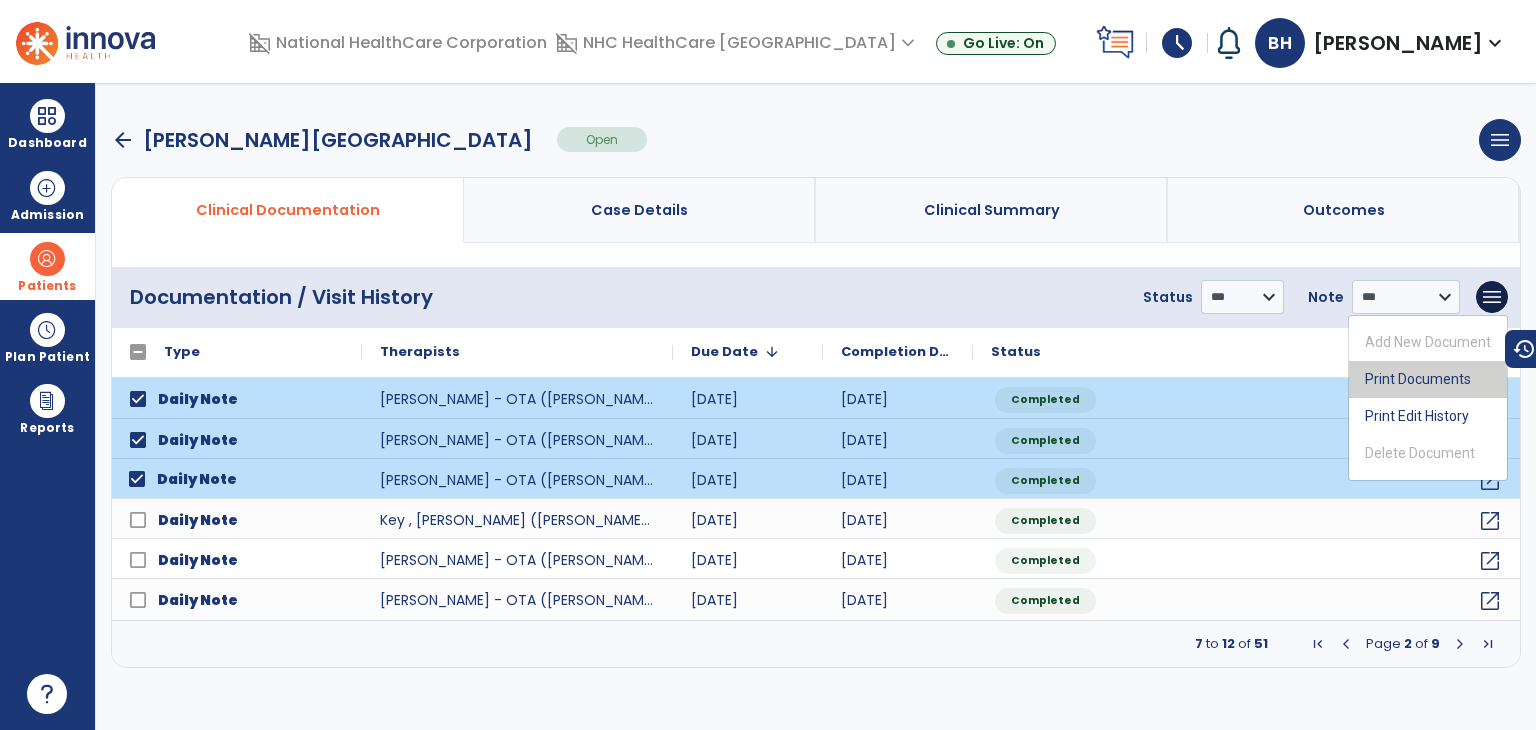 click on "Print Documents" at bounding box center (1428, 379) 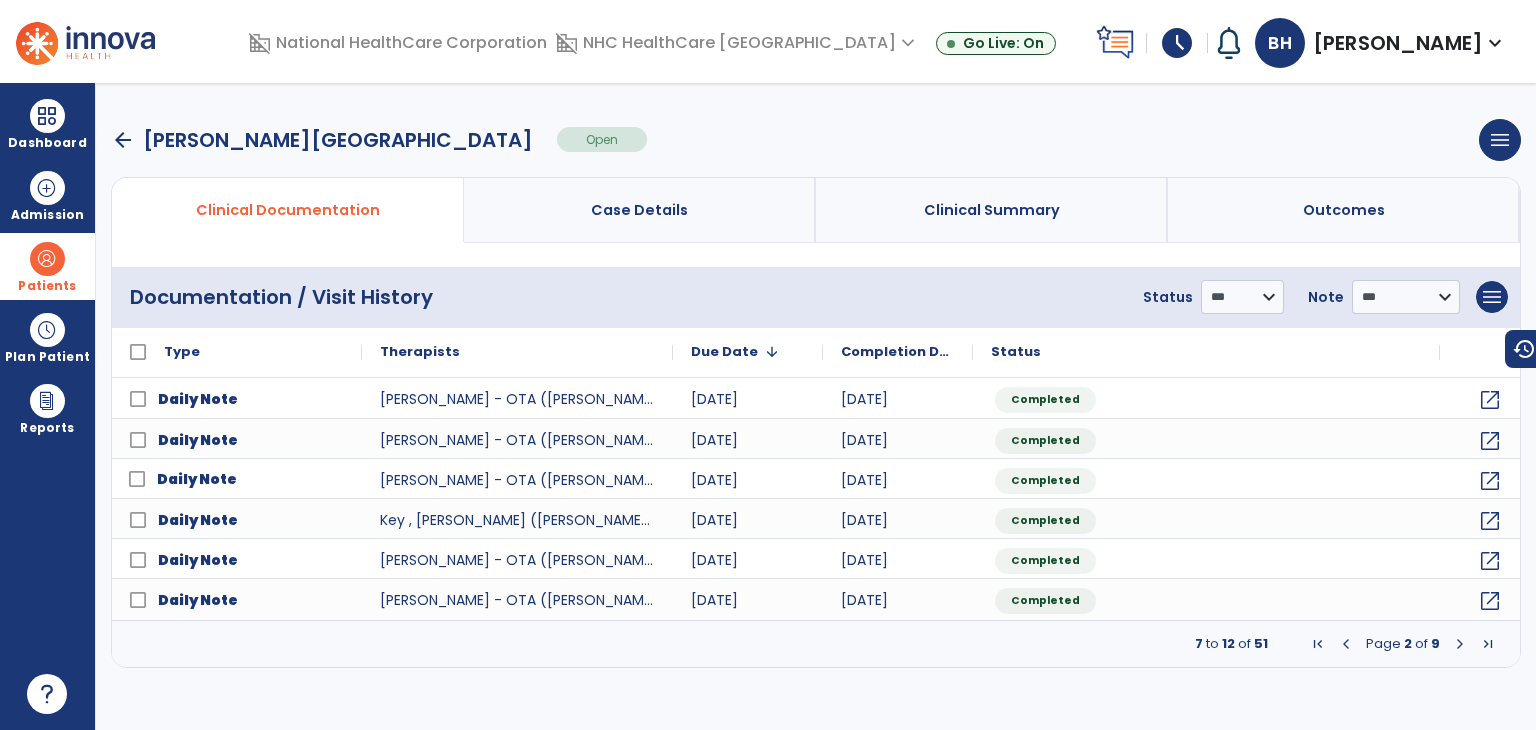 click at bounding box center (1318, 644) 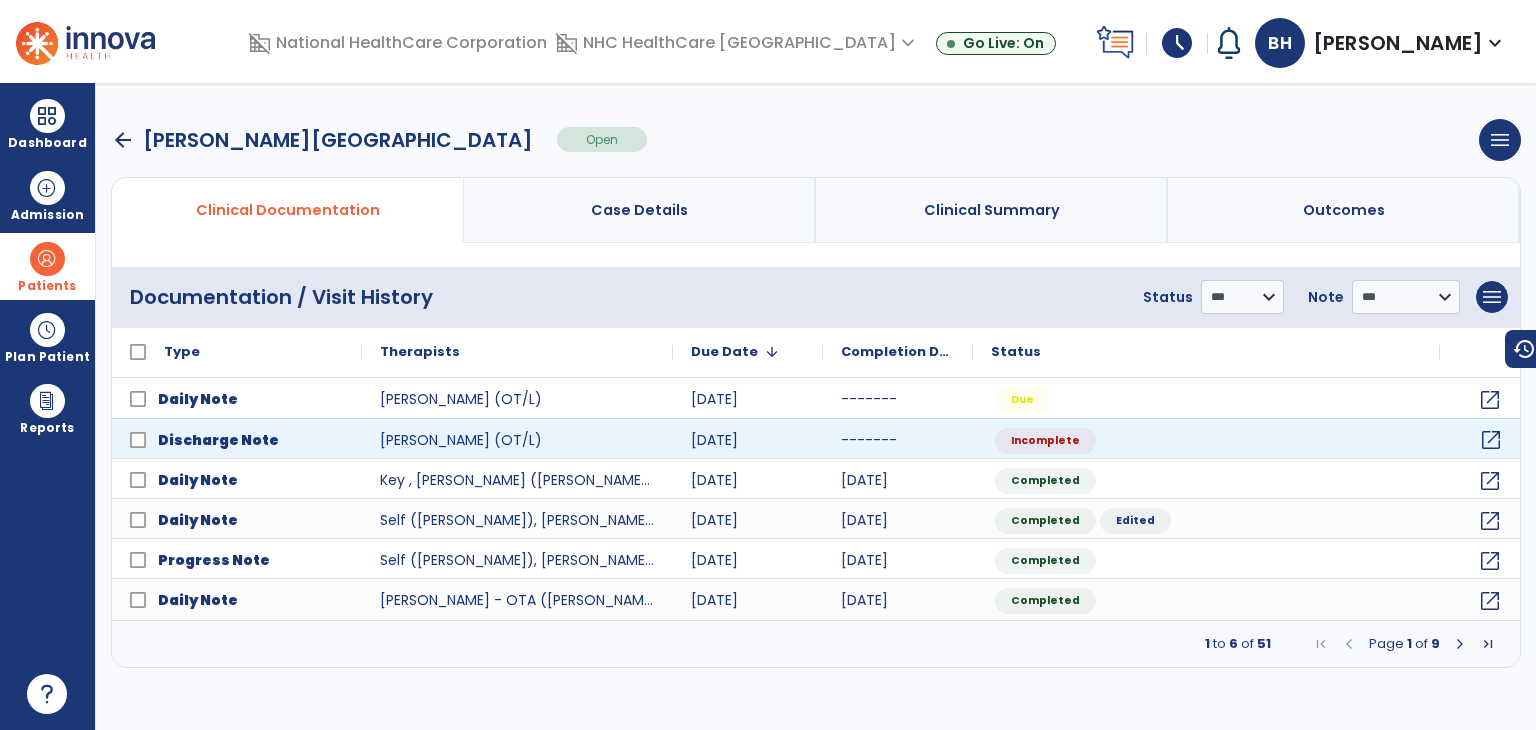 click on "open_in_new" 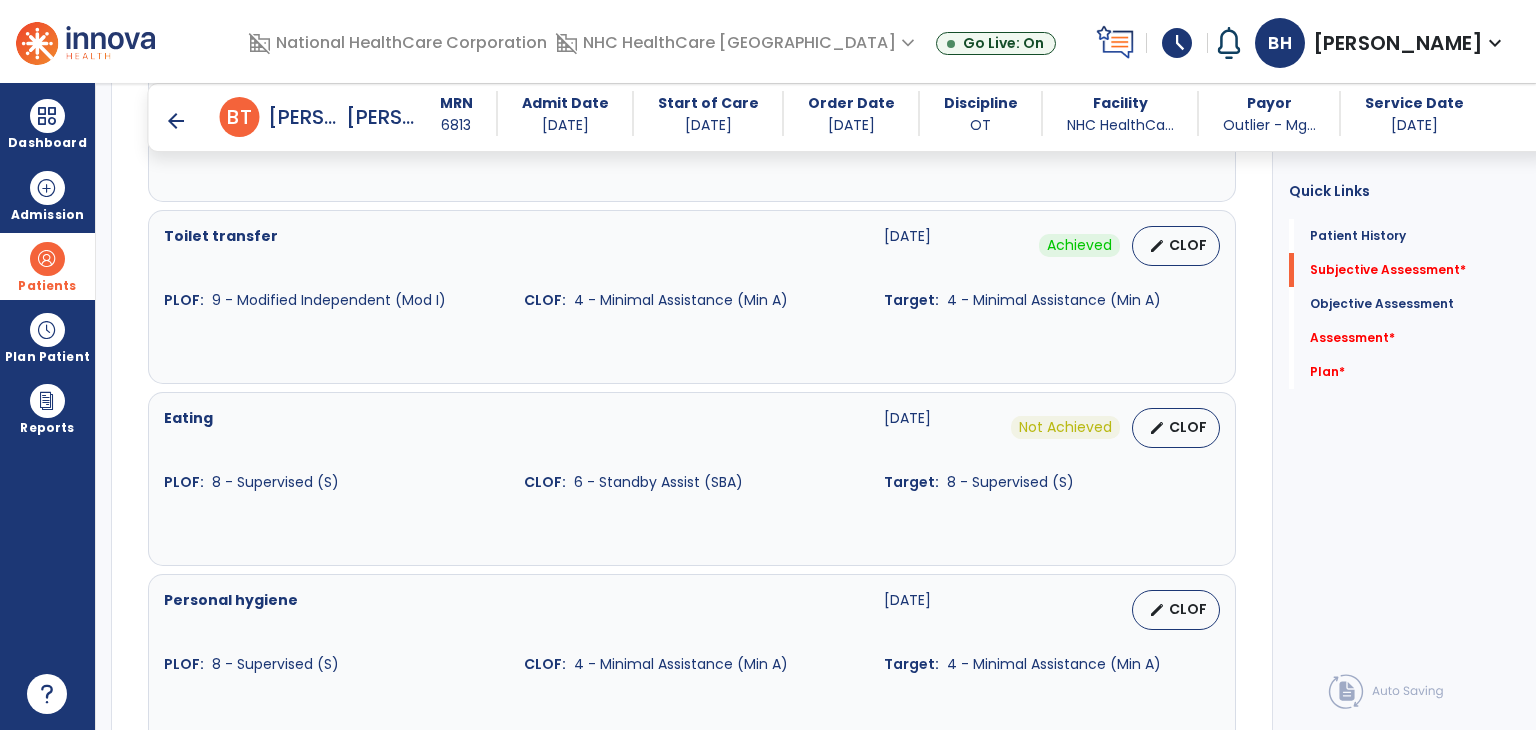 scroll, scrollTop: 1200, scrollLeft: 0, axis: vertical 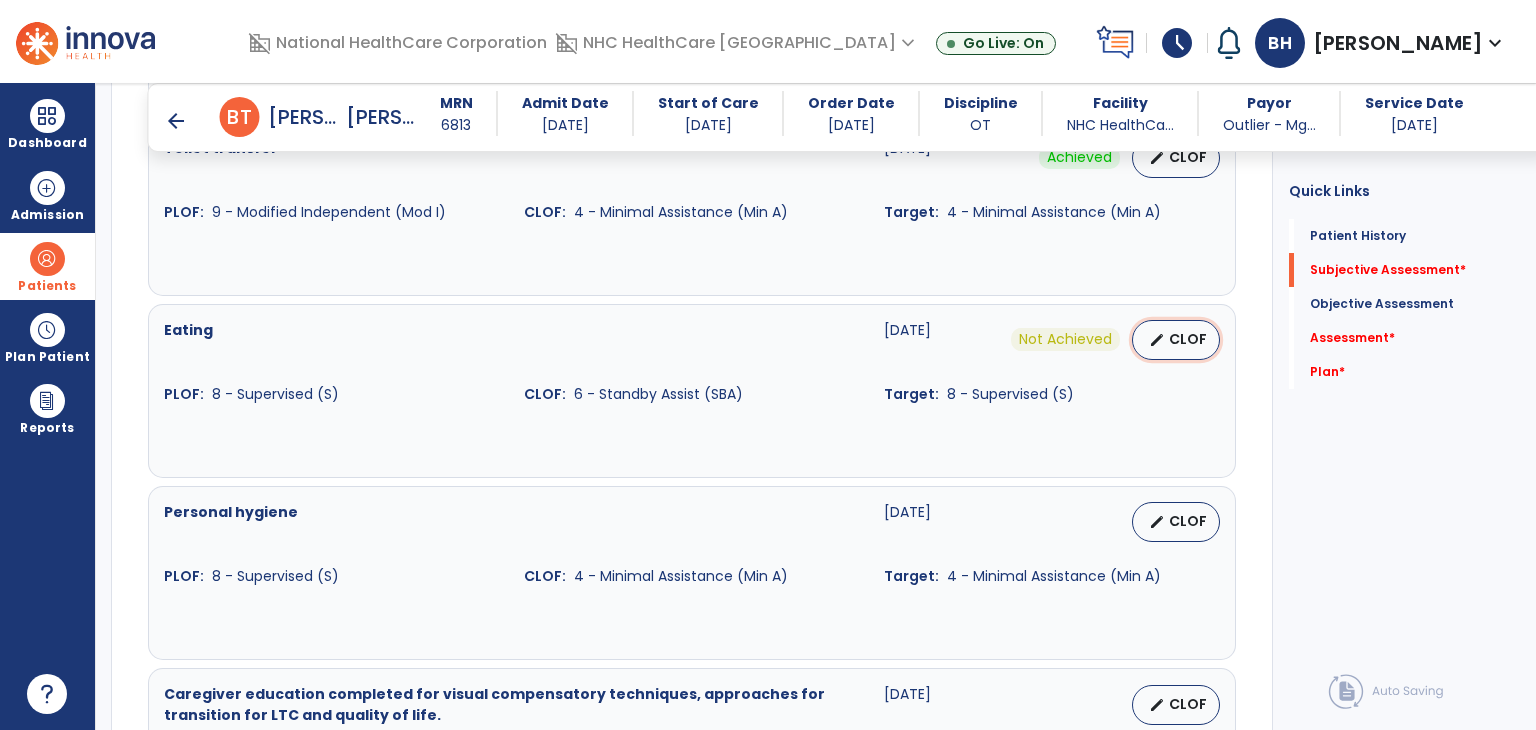 click on "CLOF" at bounding box center [1188, 339] 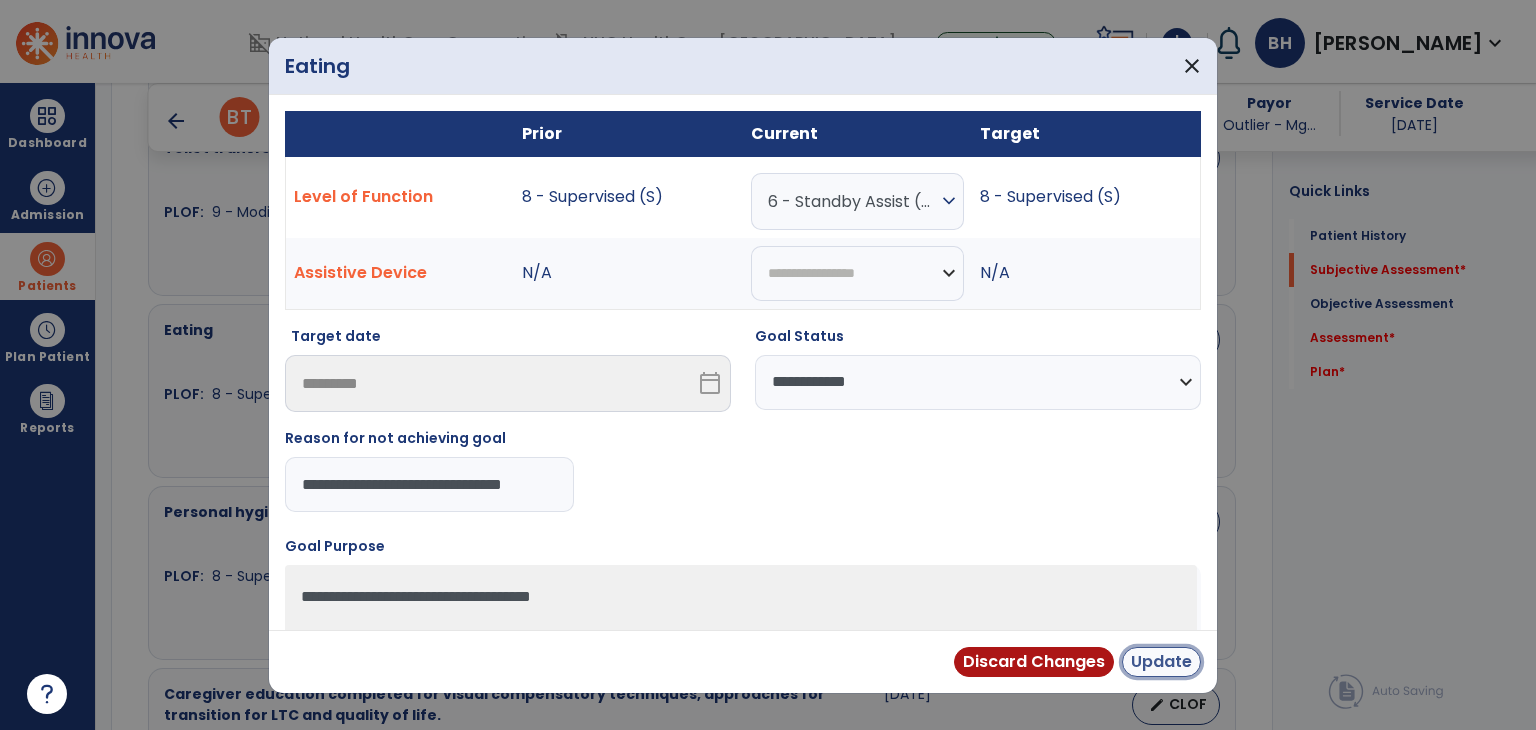 click on "Update" at bounding box center (1161, 662) 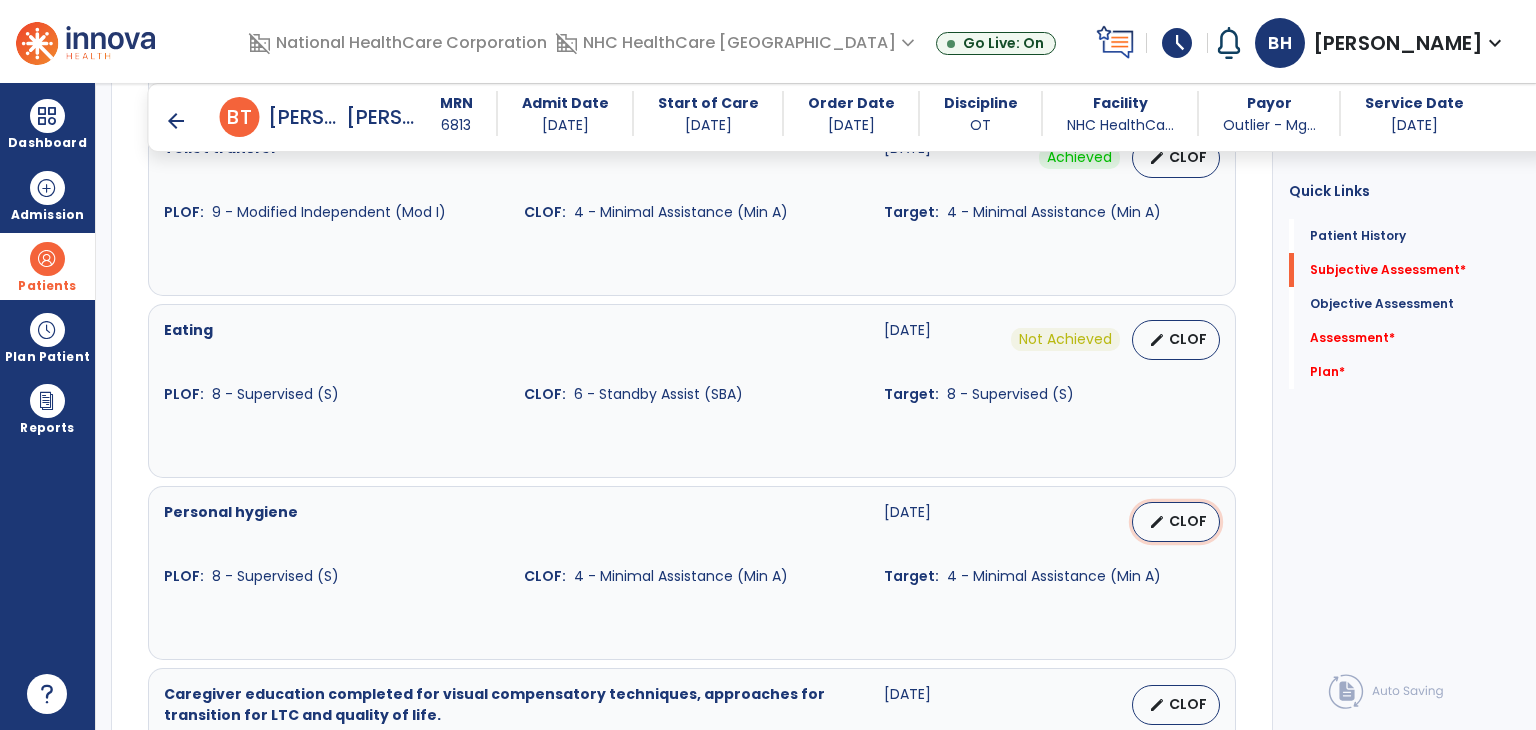 click on "edit" at bounding box center [1157, 522] 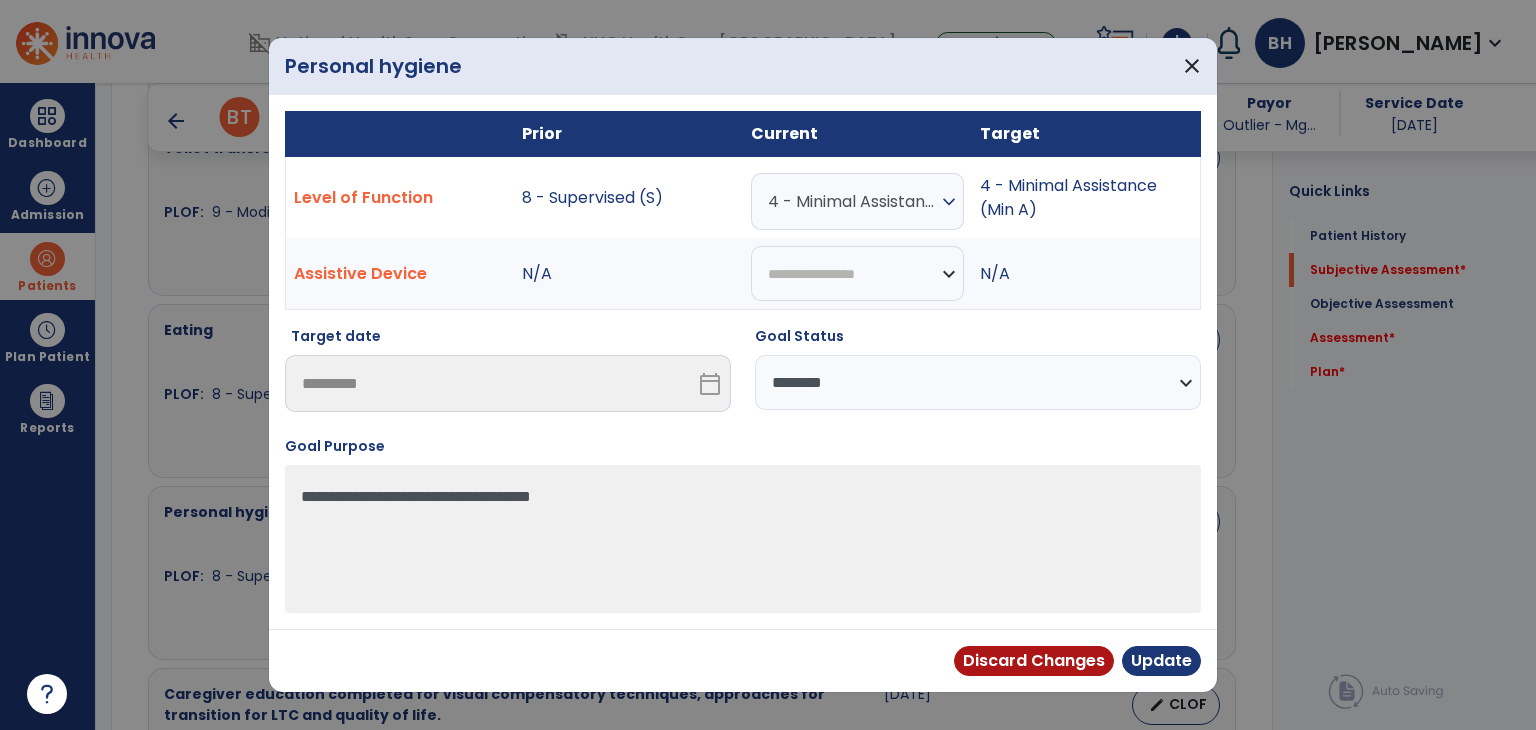 click on "**********" at bounding box center [978, 382] 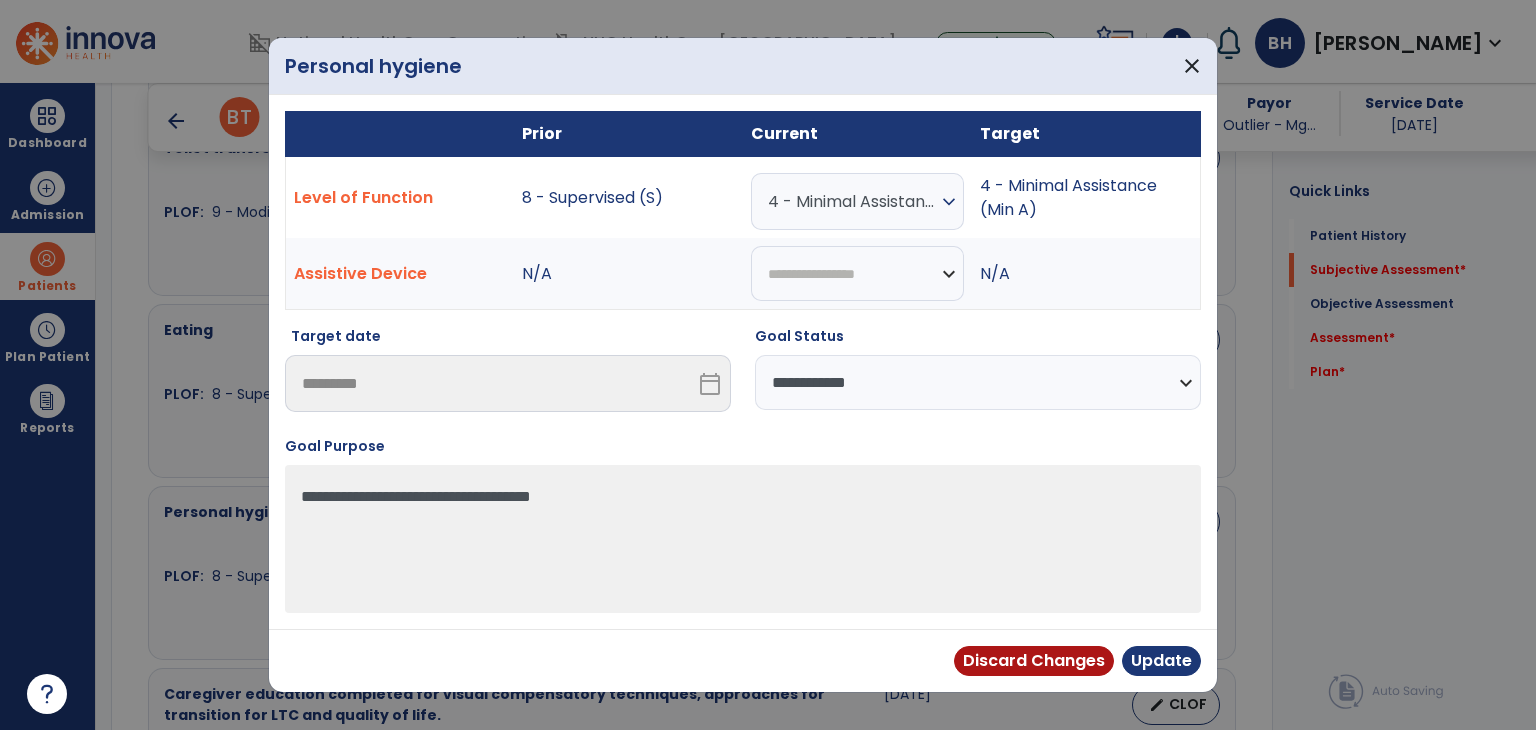 click on "**********" at bounding box center (978, 382) 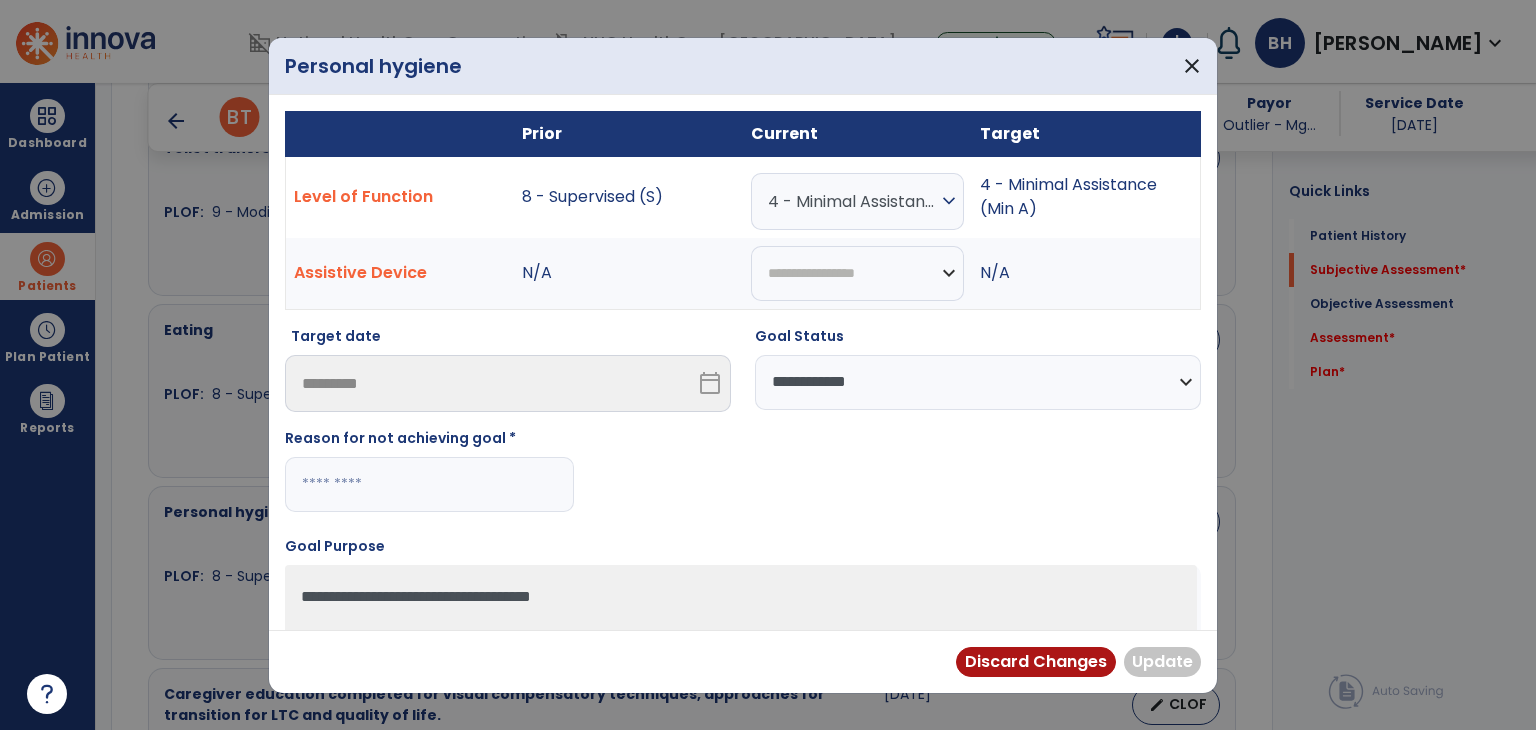 click at bounding box center (429, 484) 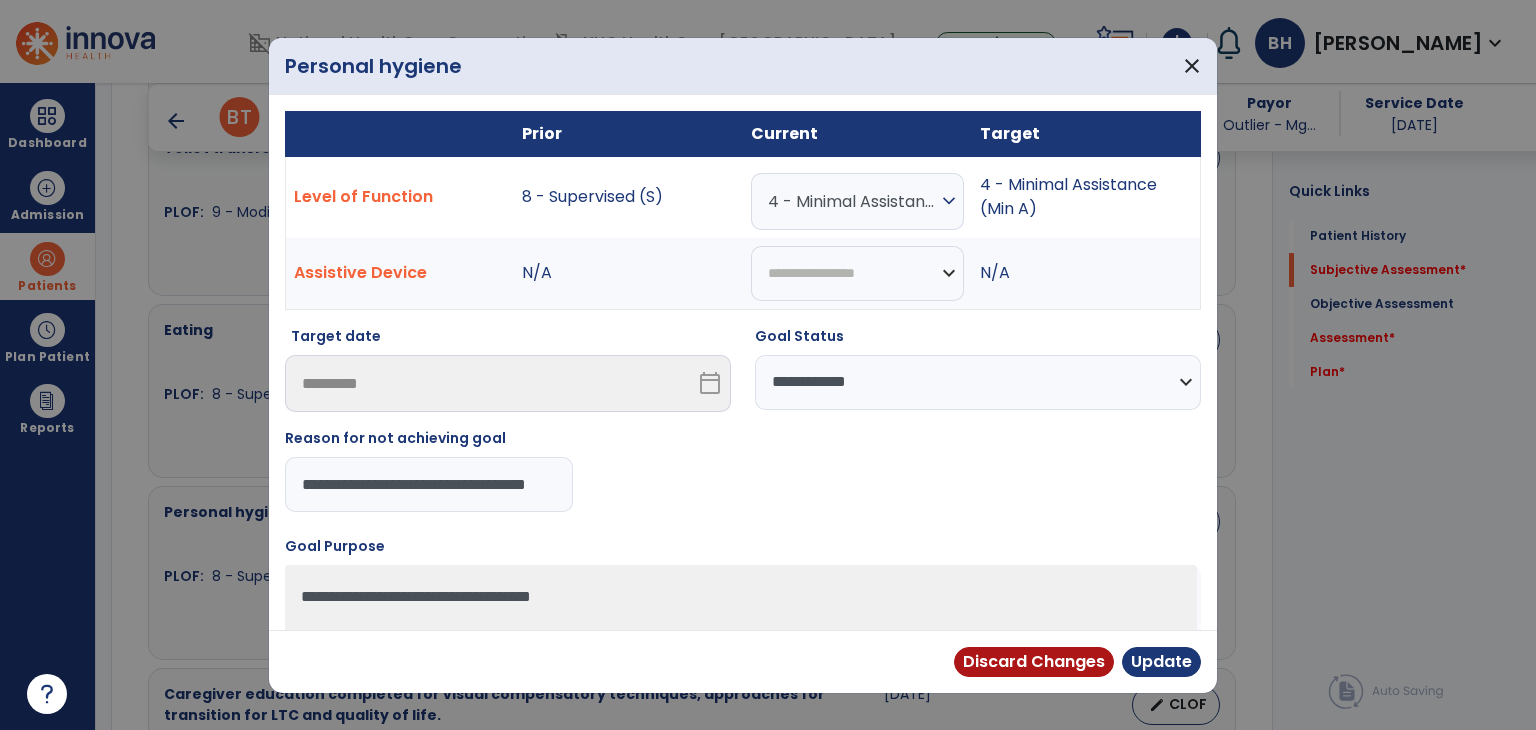 scroll, scrollTop: 0, scrollLeft: 40, axis: horizontal 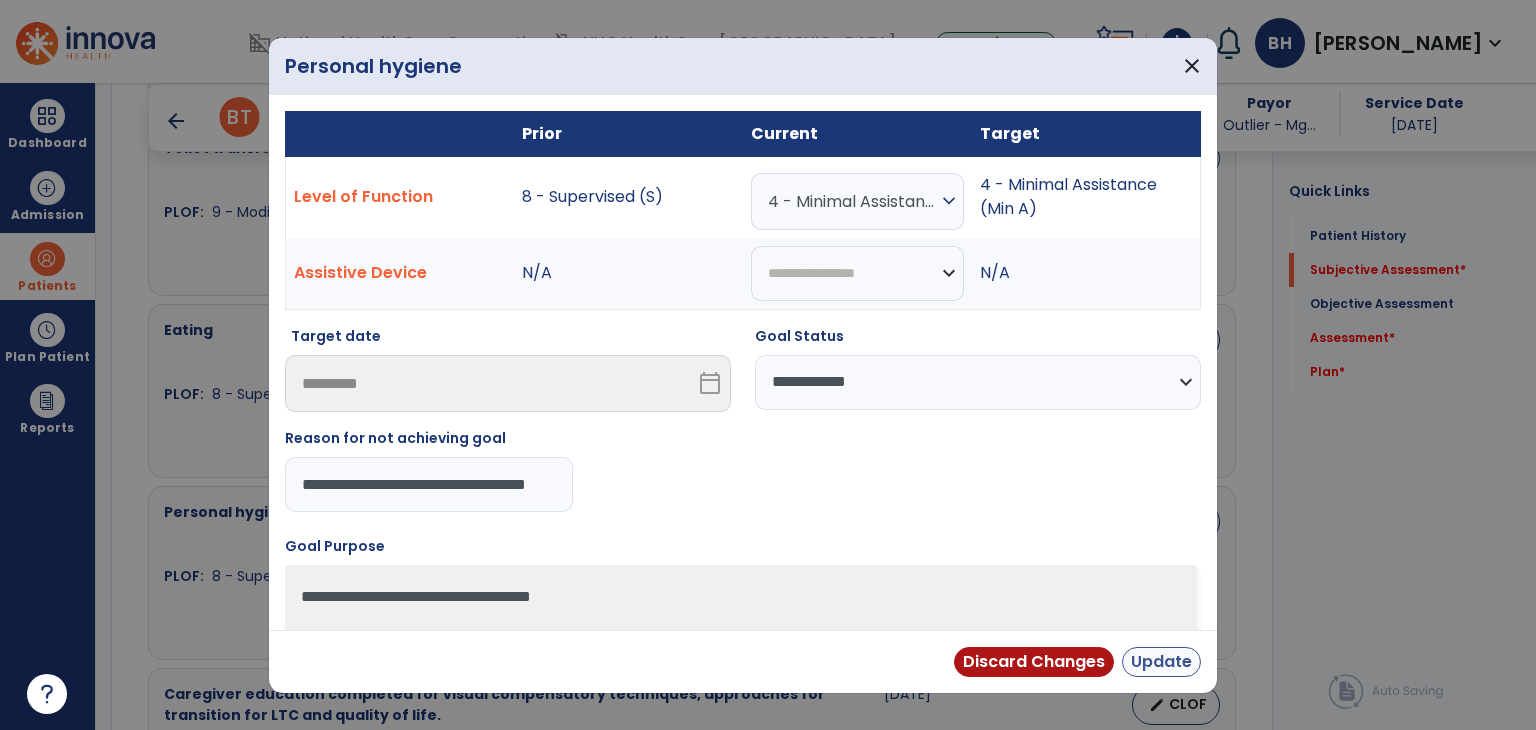 type on "**********" 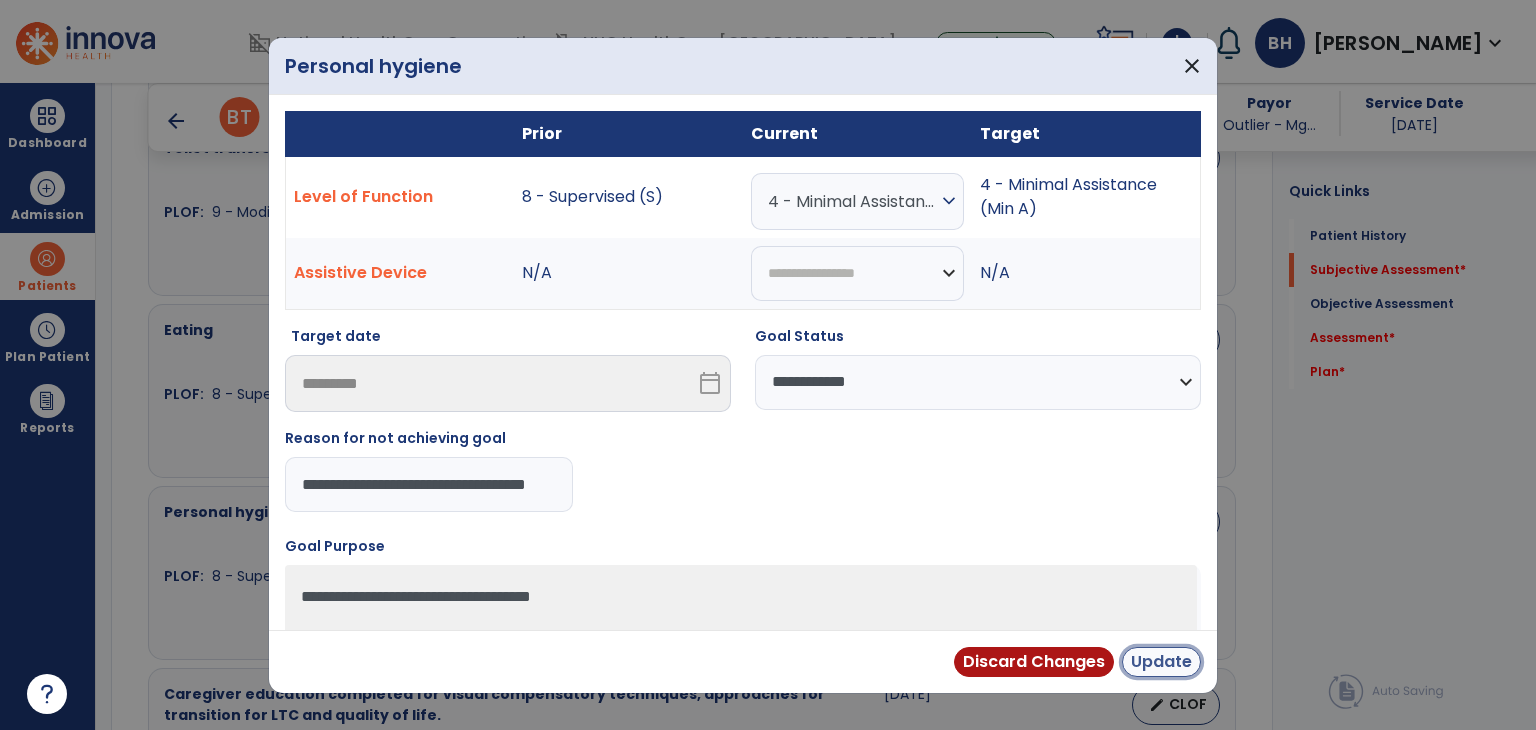 click on "Update" at bounding box center (1161, 662) 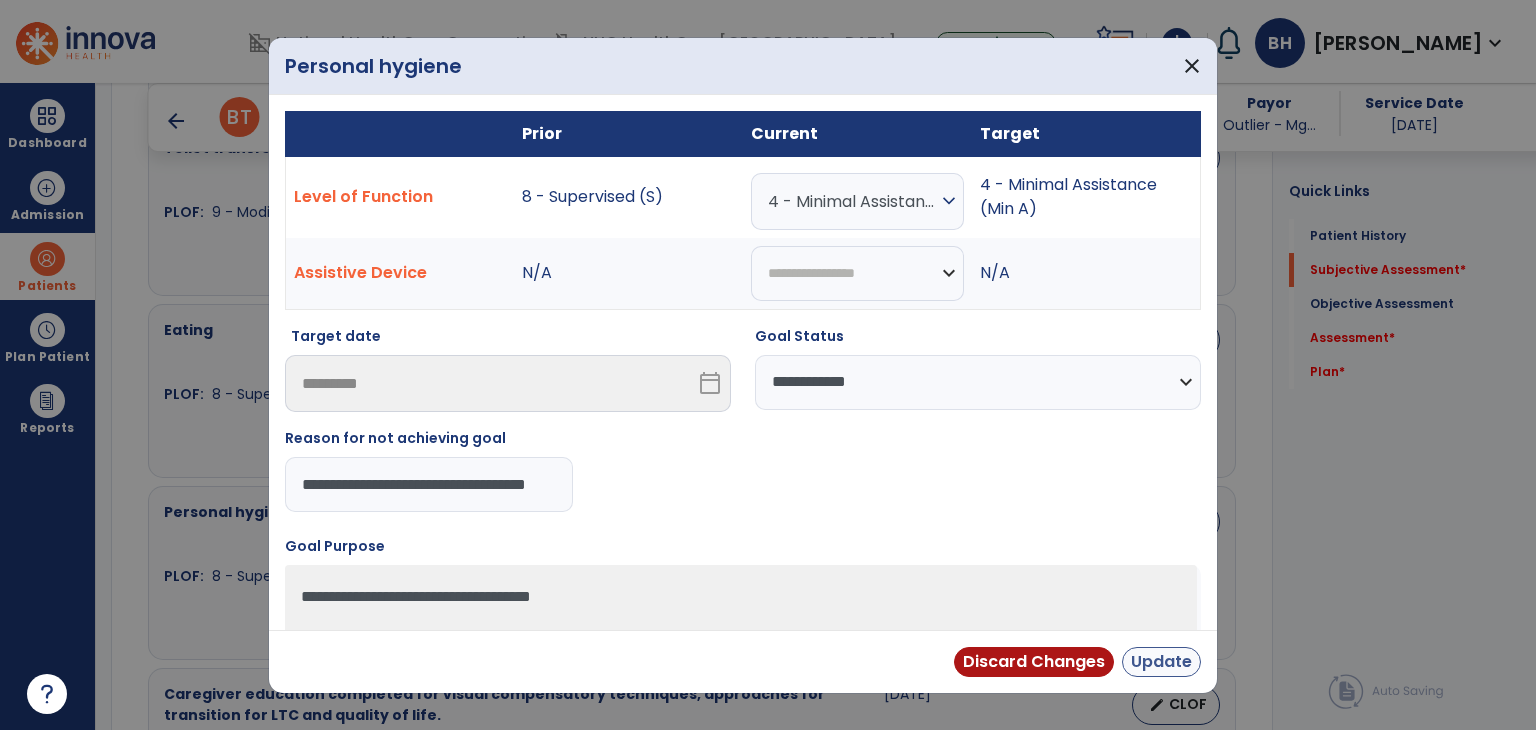 scroll, scrollTop: 0, scrollLeft: 0, axis: both 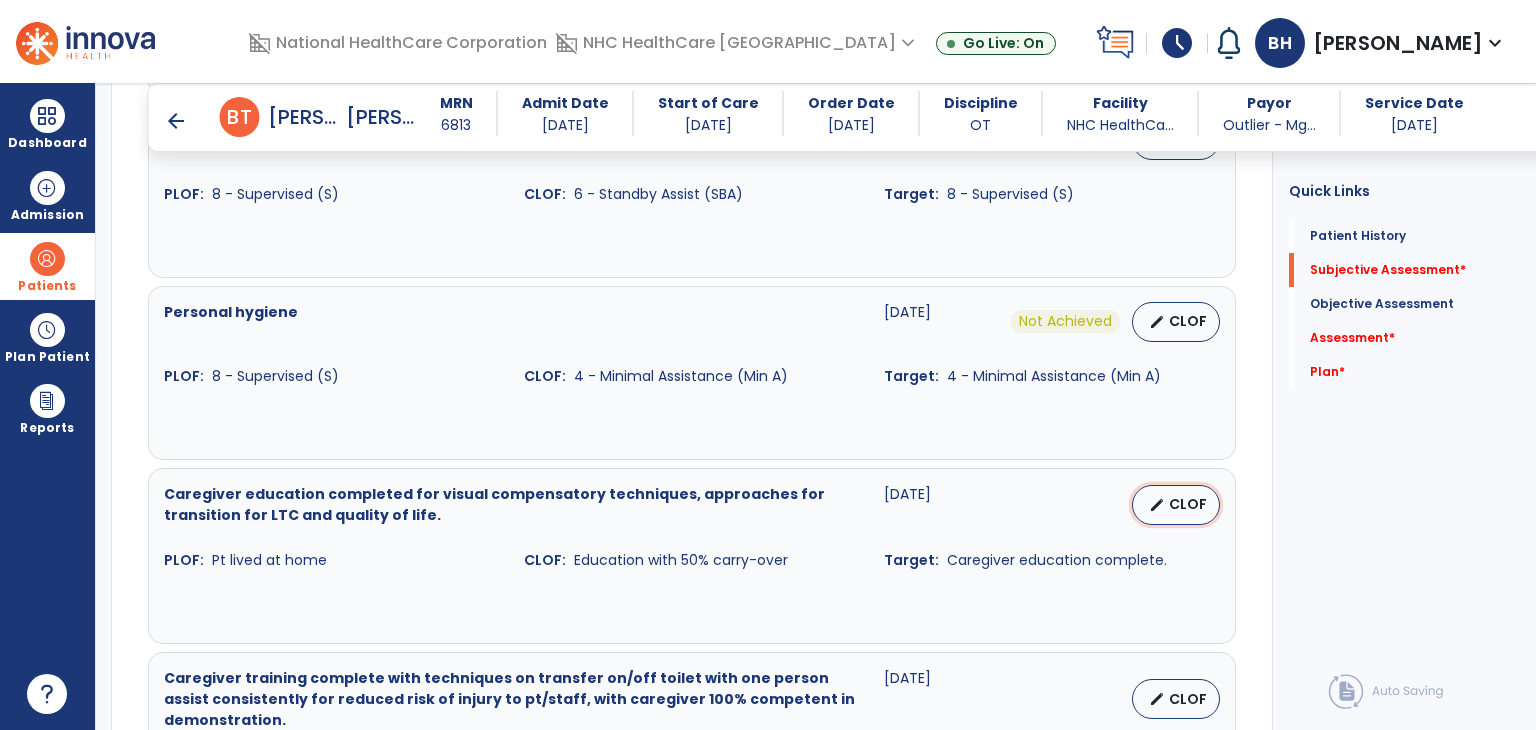 click on "CLOF" at bounding box center [1188, 504] 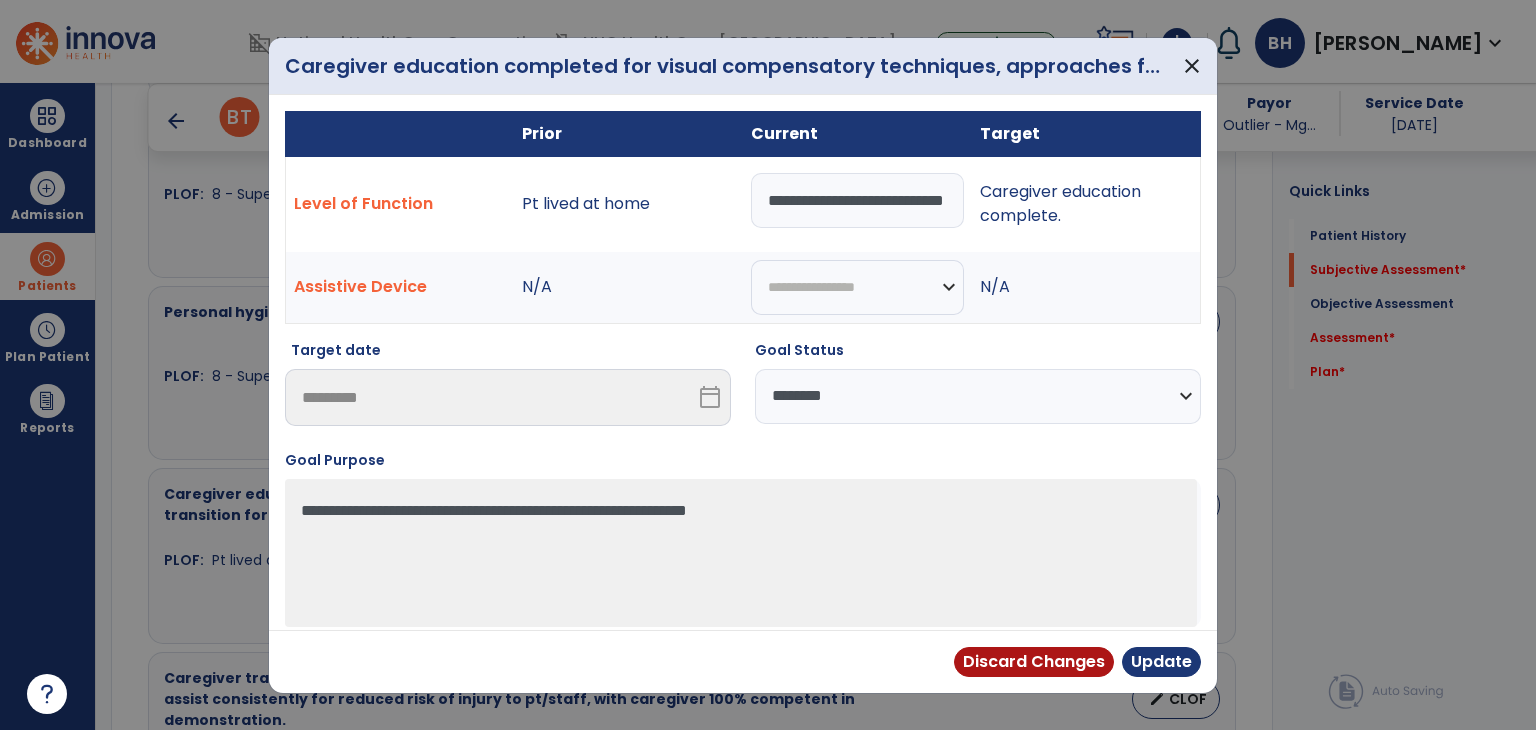 click on "**********" at bounding box center [978, 396] 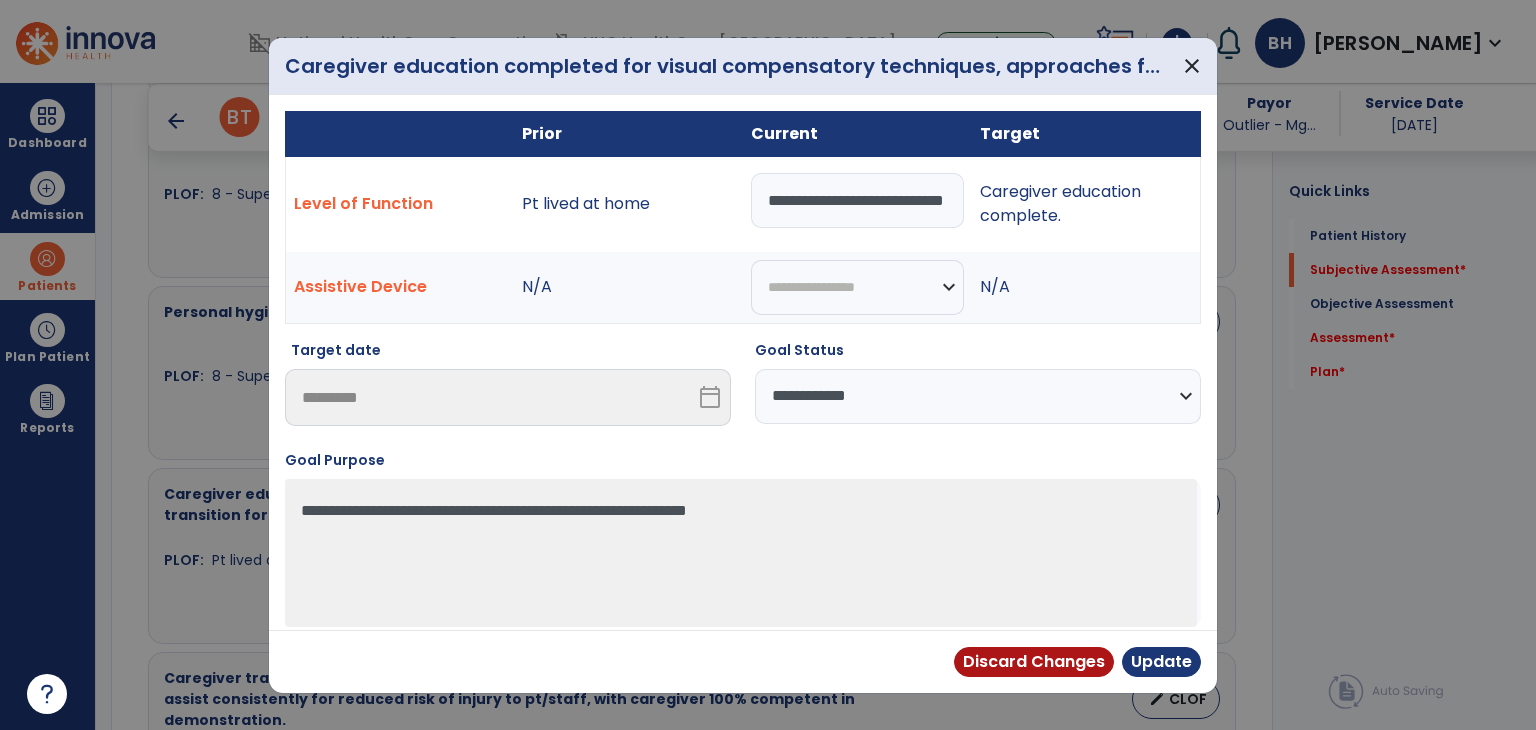 click on "**********" at bounding box center (978, 396) 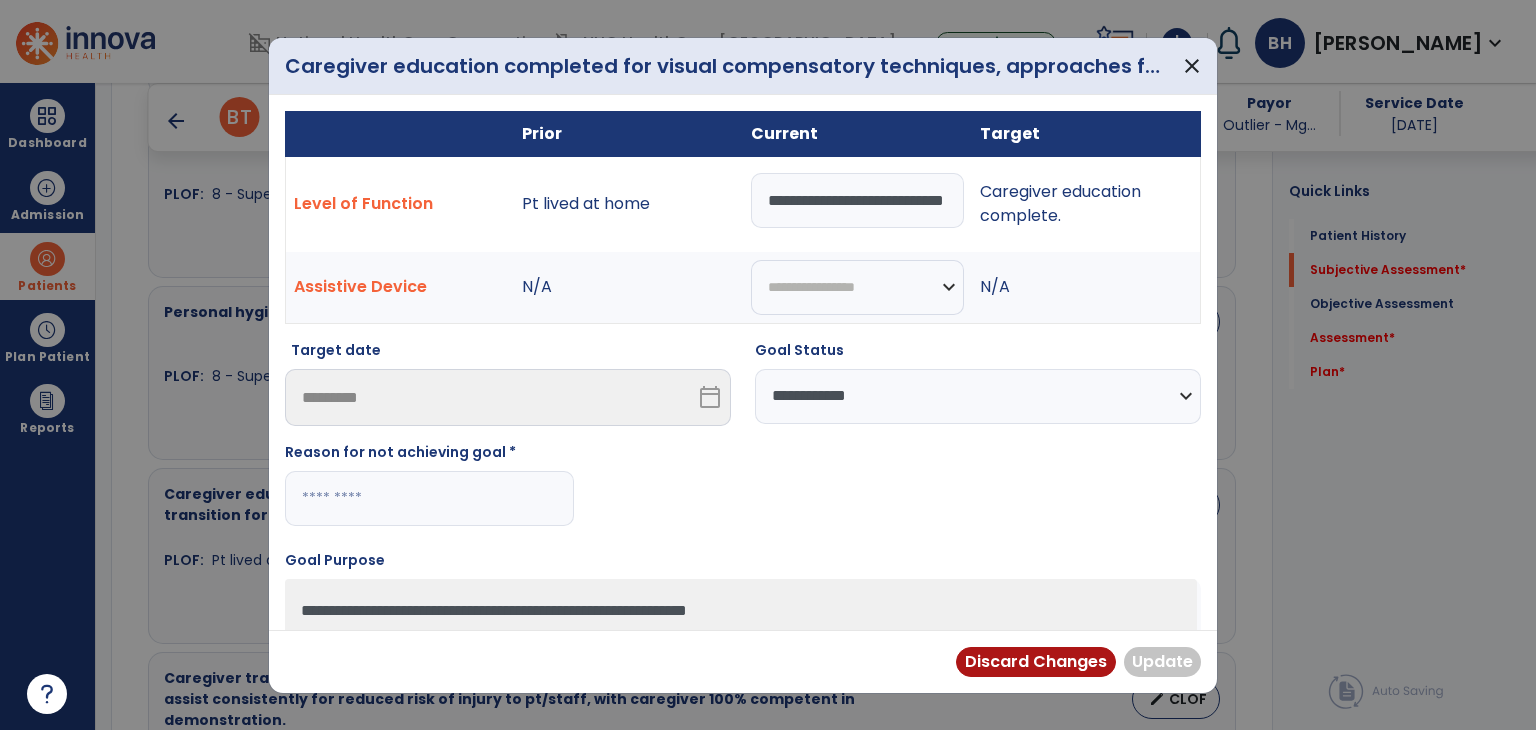 click at bounding box center (429, 498) 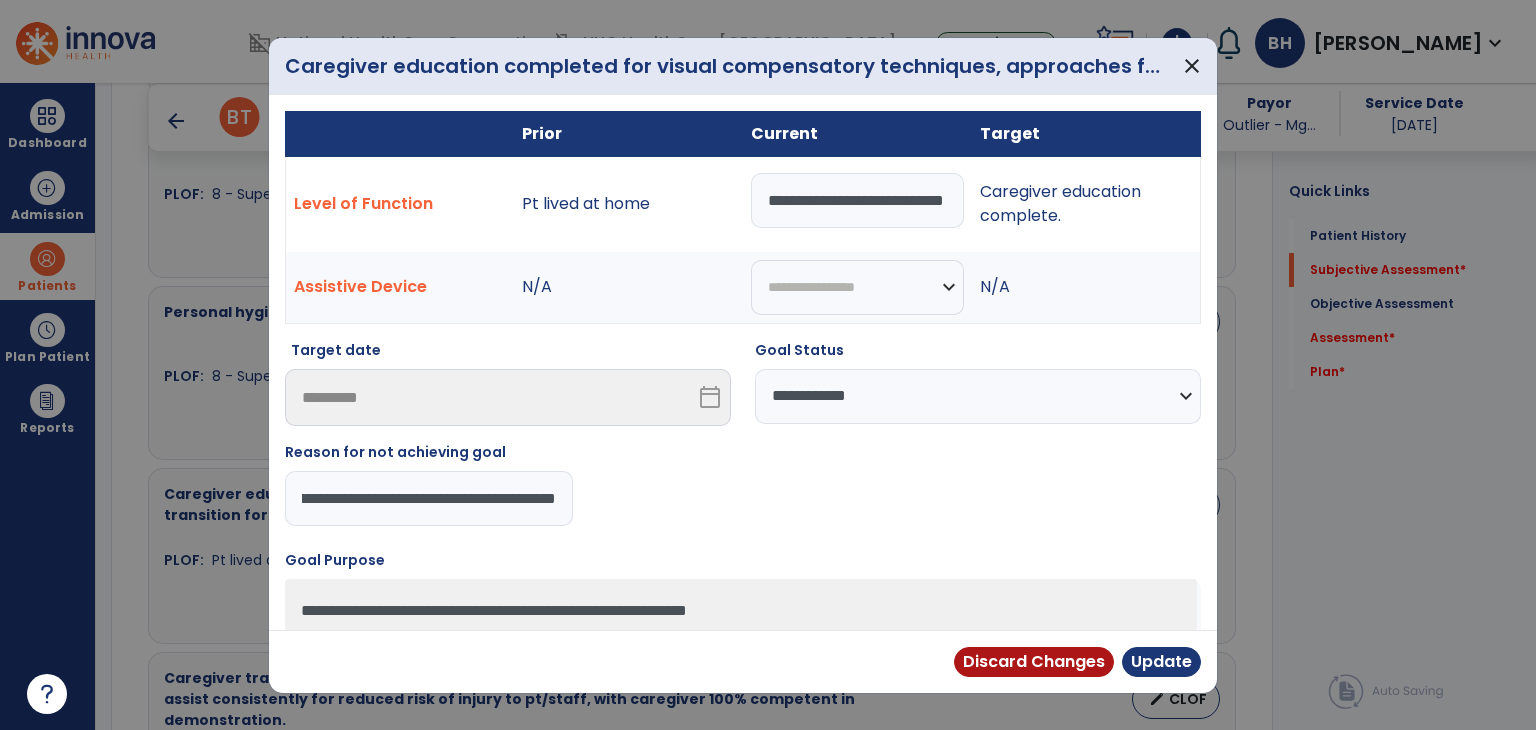 scroll, scrollTop: 0, scrollLeft: 96, axis: horizontal 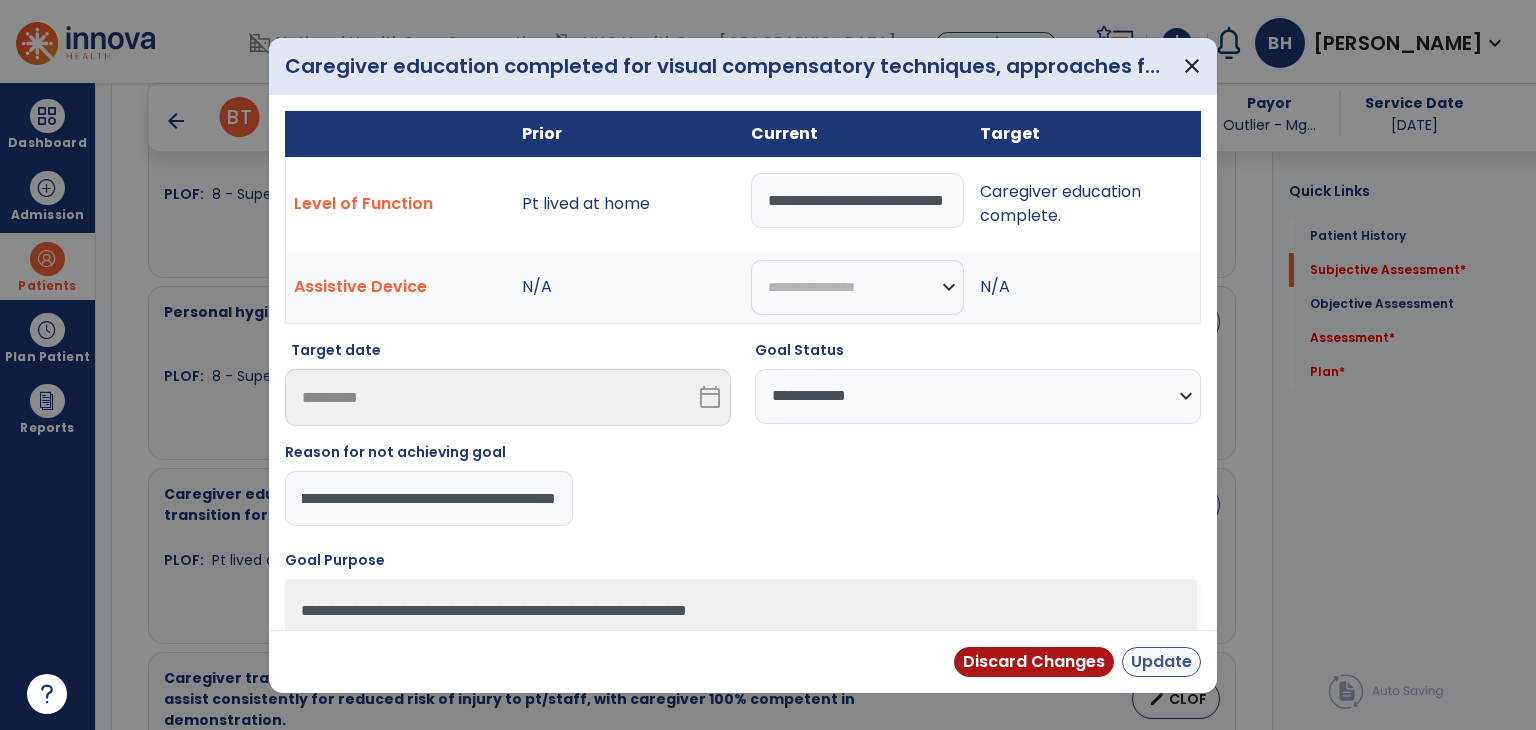 type on "**********" 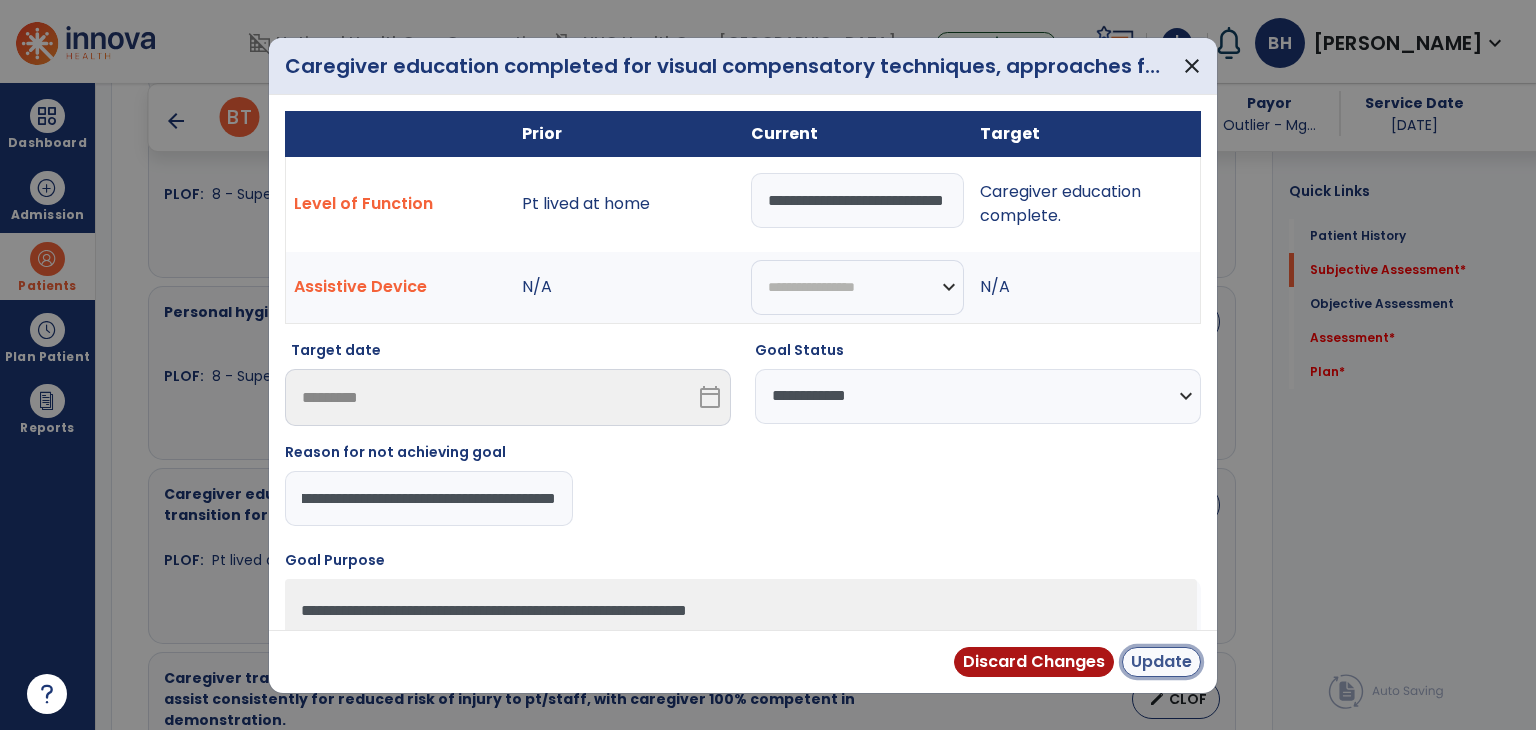 click on "Update" at bounding box center [1161, 662] 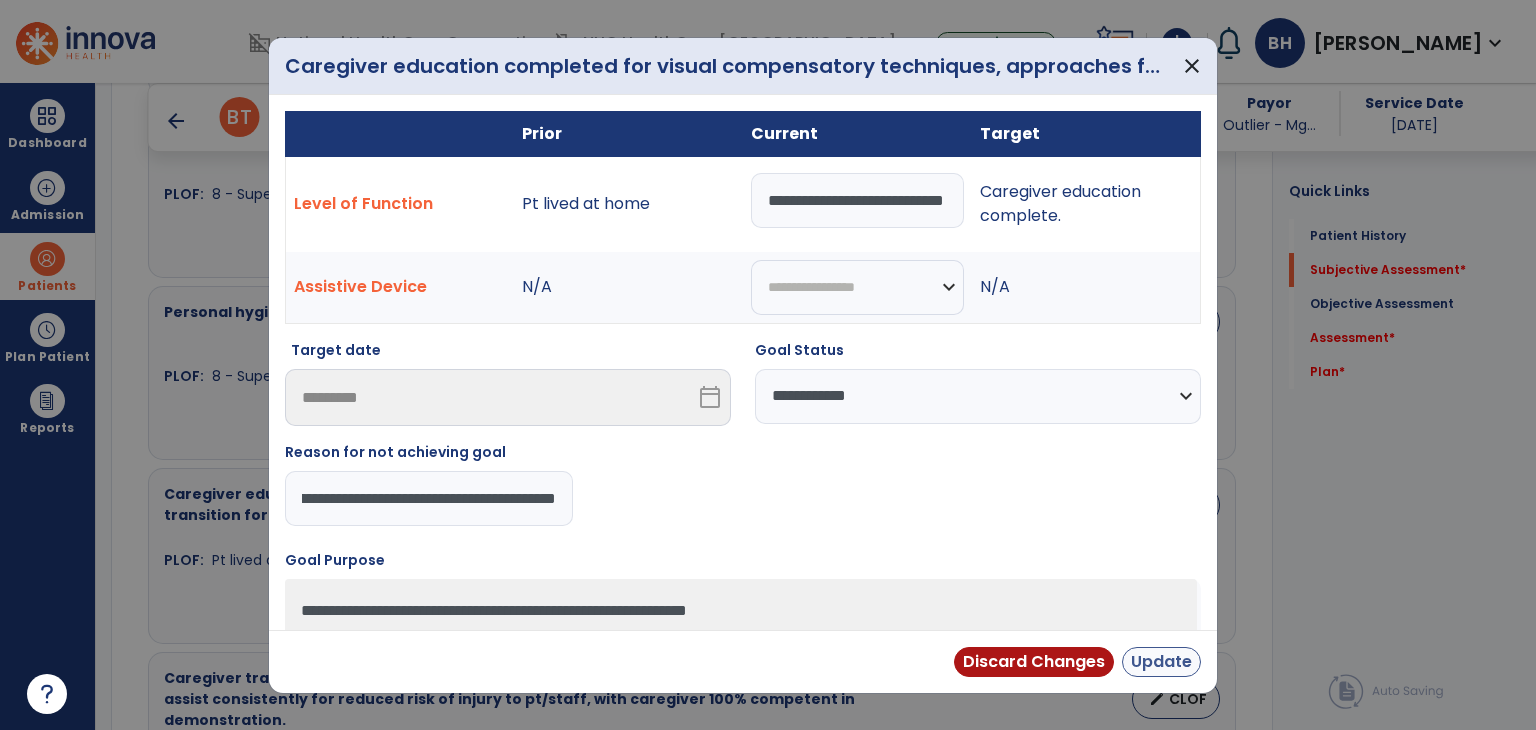scroll, scrollTop: 0, scrollLeft: 0, axis: both 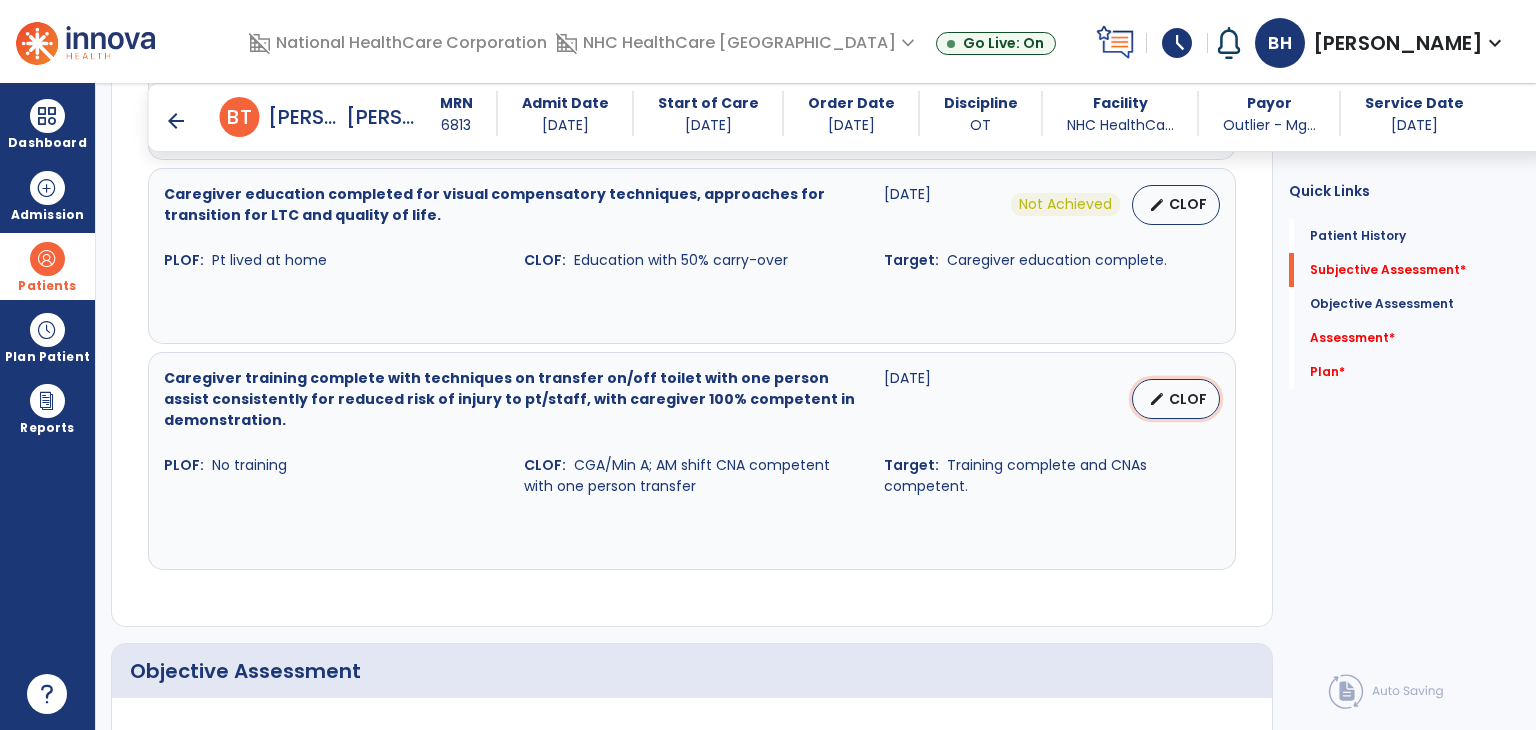 click on "CLOF" at bounding box center [1188, 399] 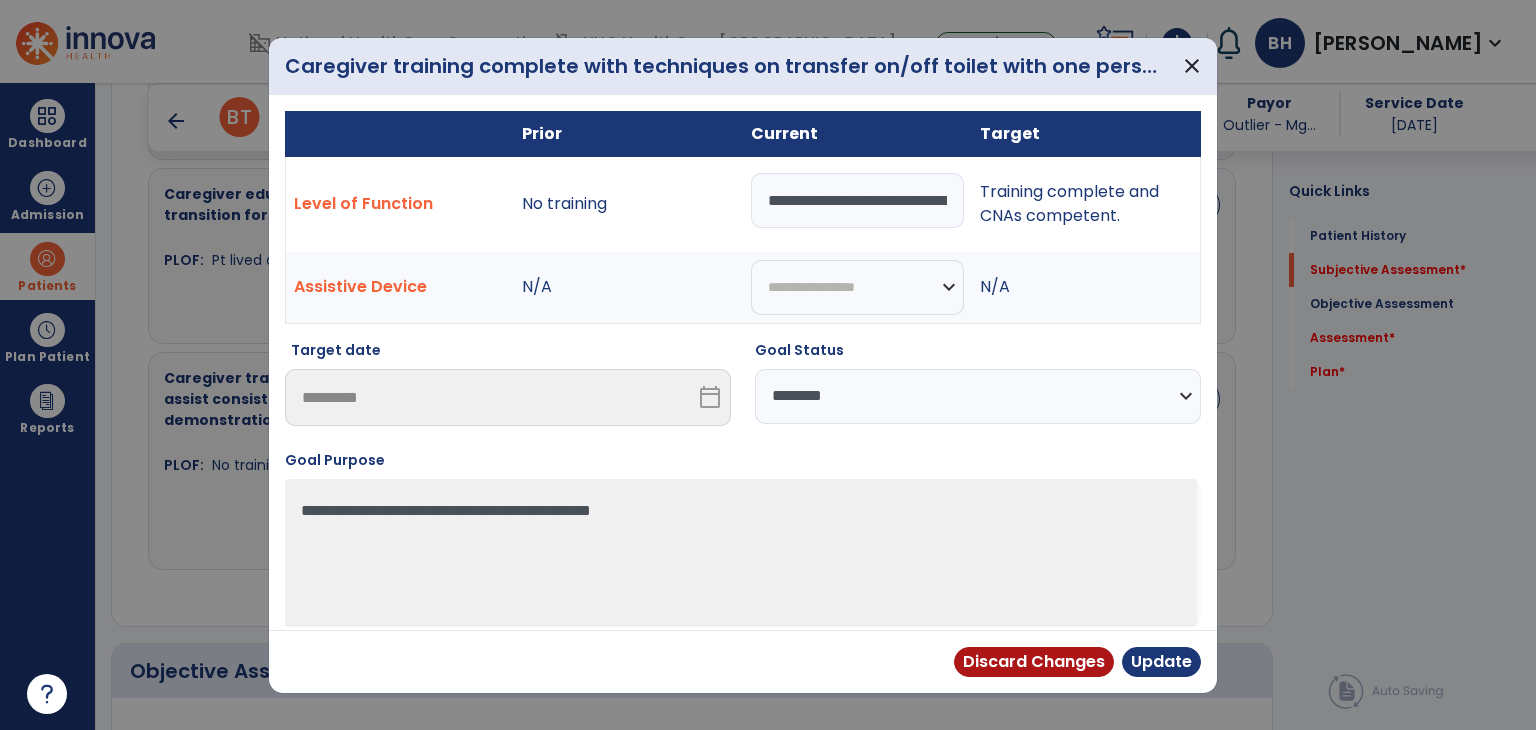 click on "**********" at bounding box center (978, 396) 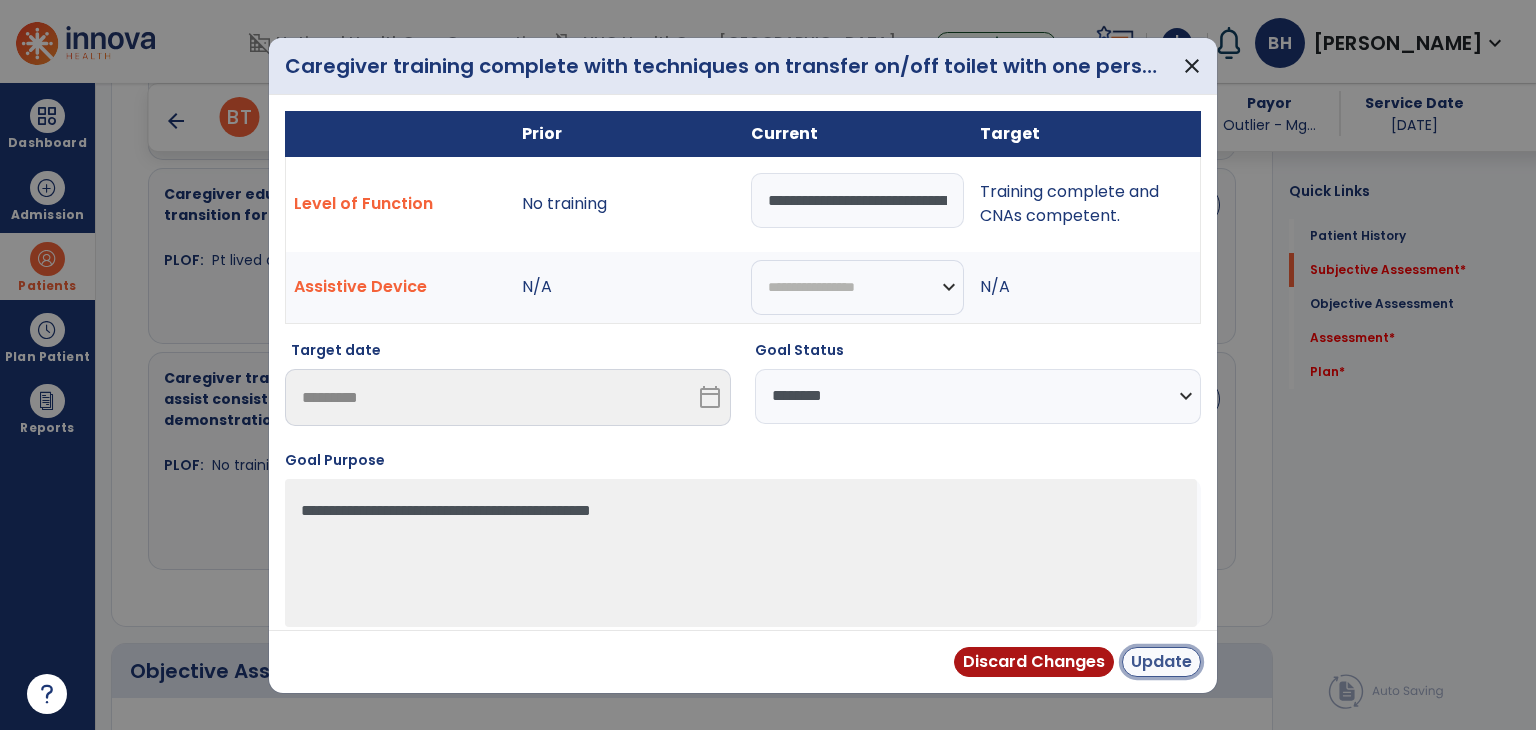 click on "Update" at bounding box center (1161, 662) 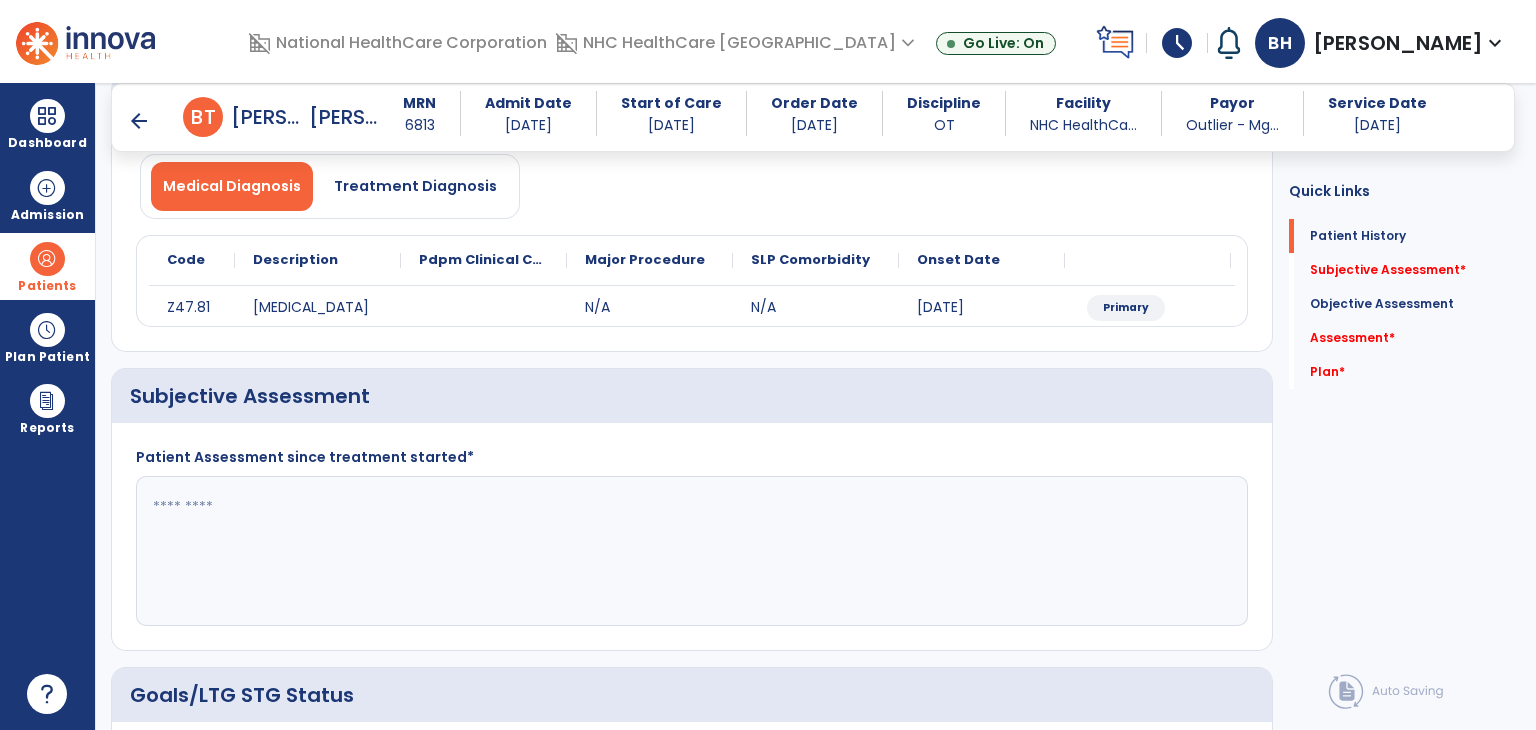 scroll, scrollTop: 300, scrollLeft: 0, axis: vertical 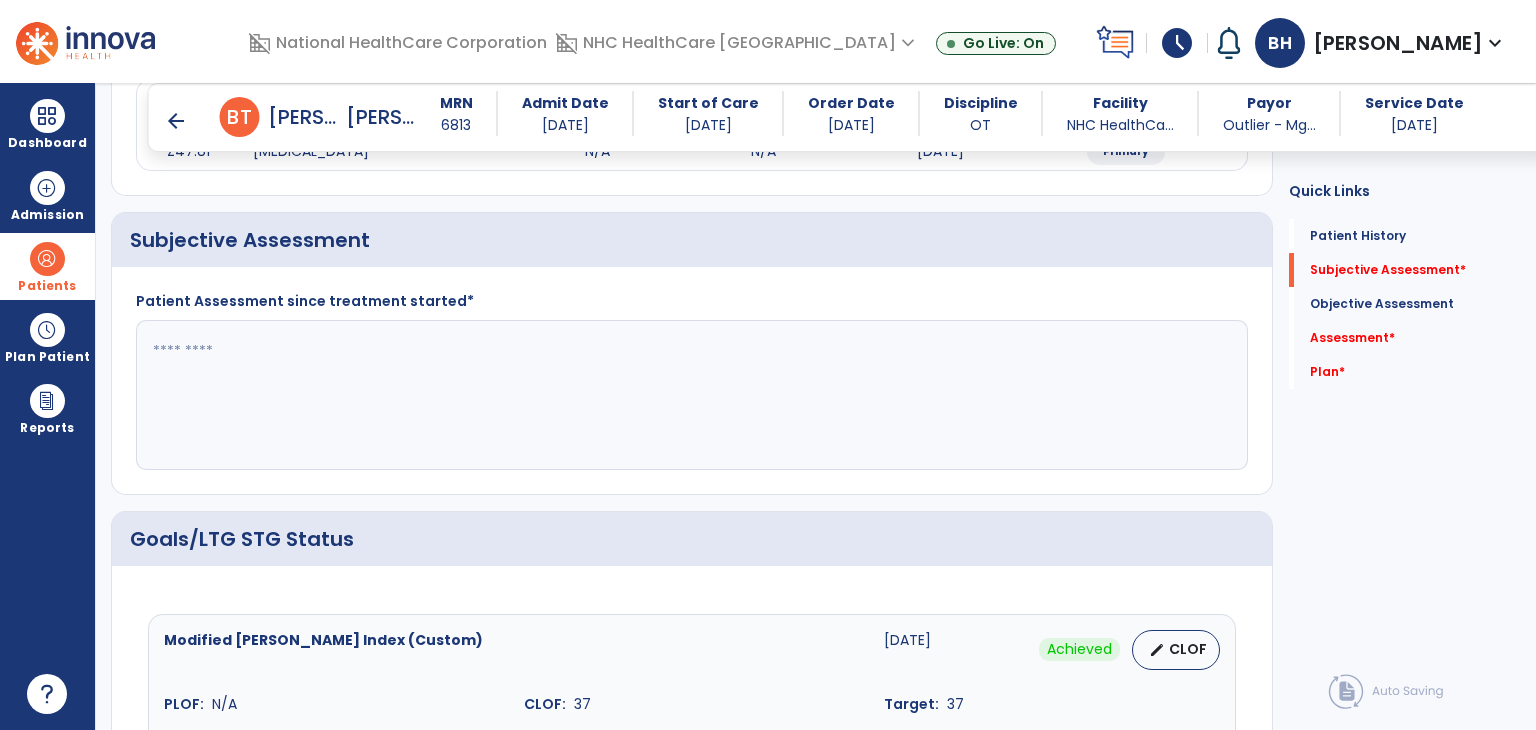 click 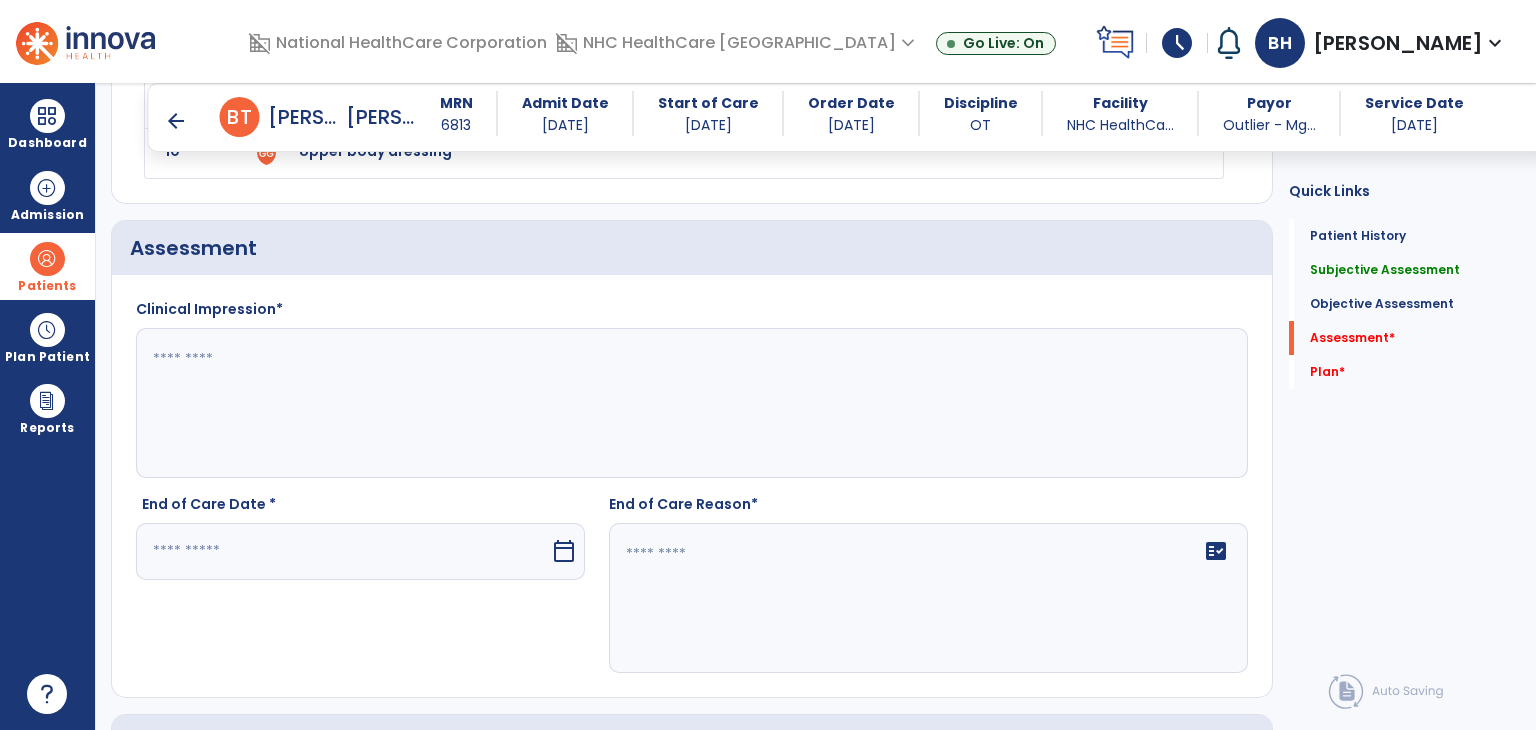 scroll, scrollTop: 2800, scrollLeft: 0, axis: vertical 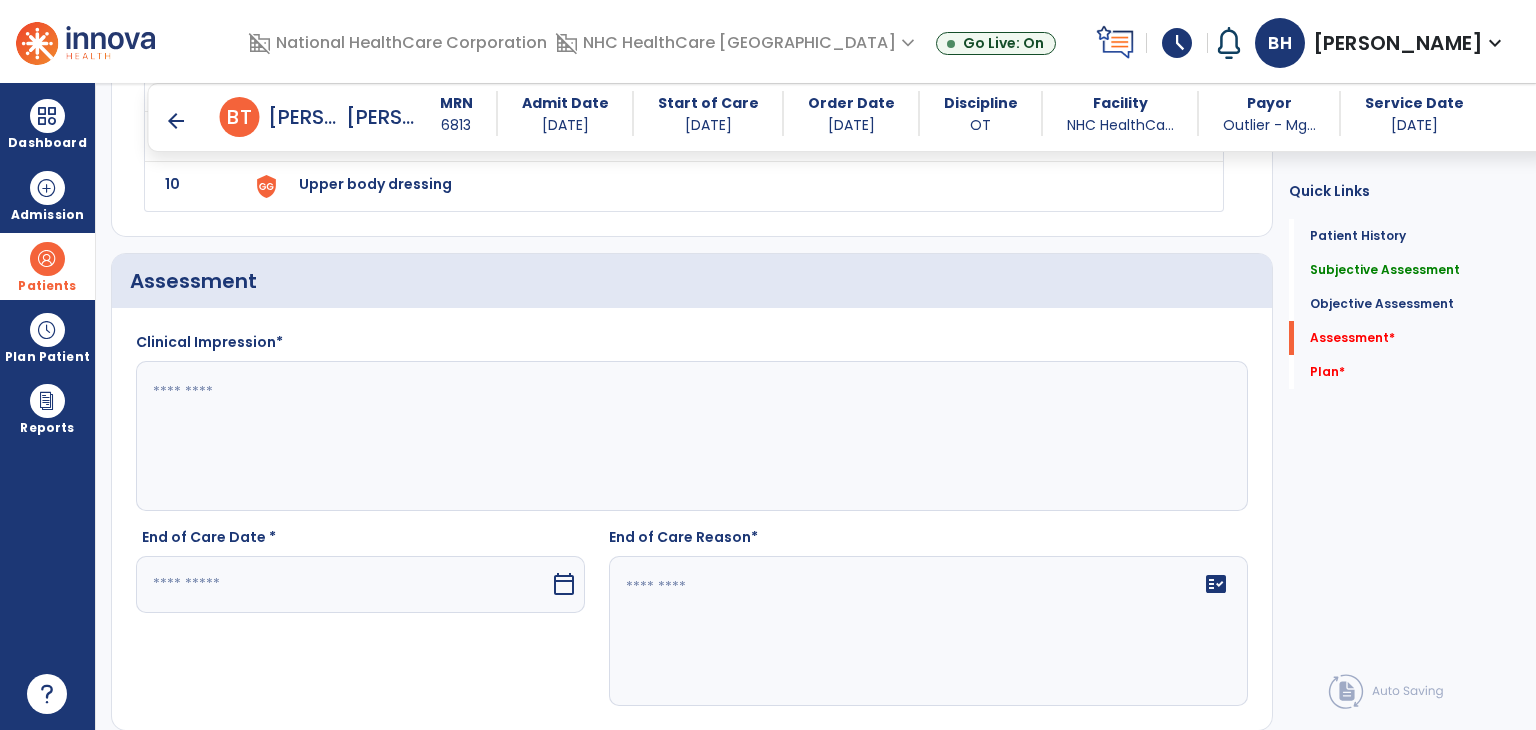 type on "**********" 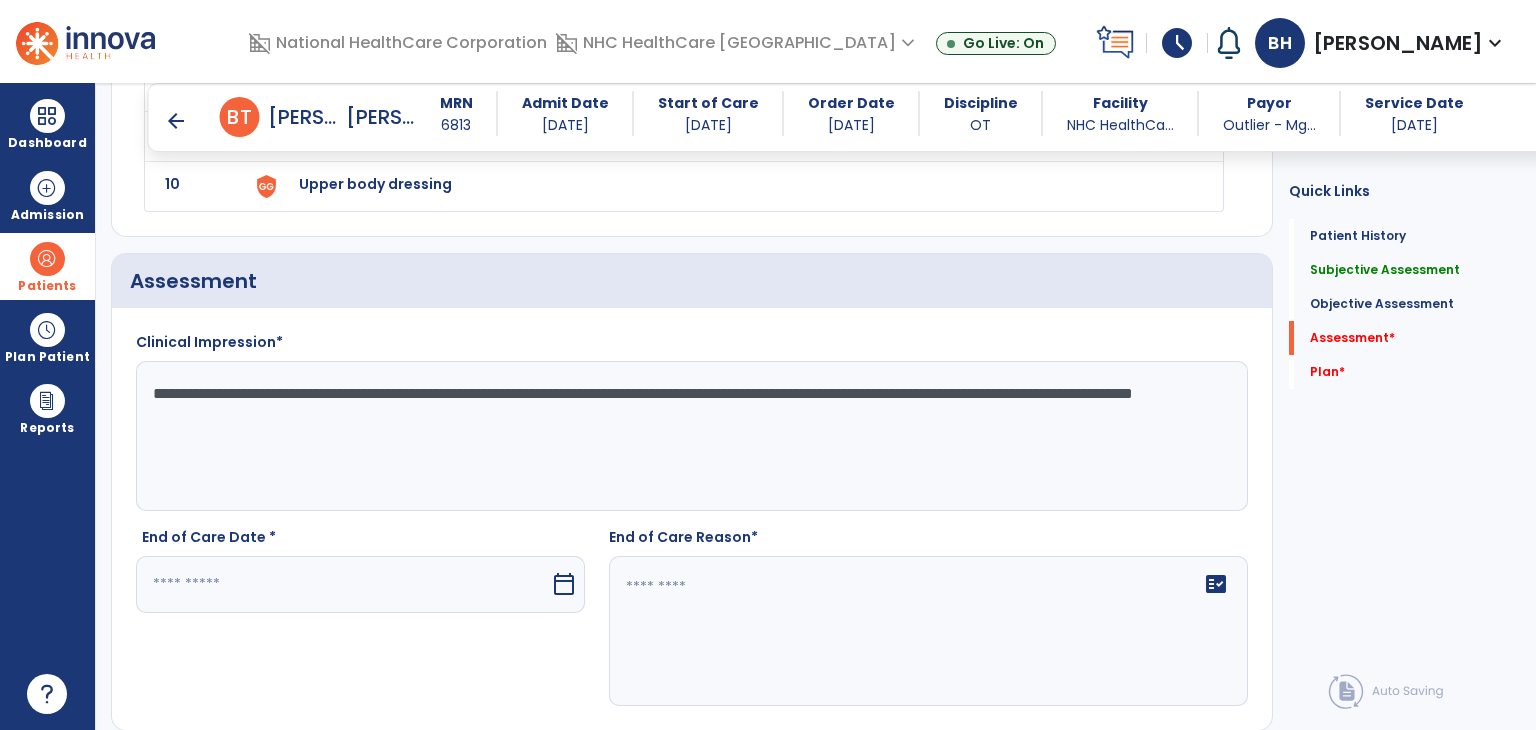 click on "**********" 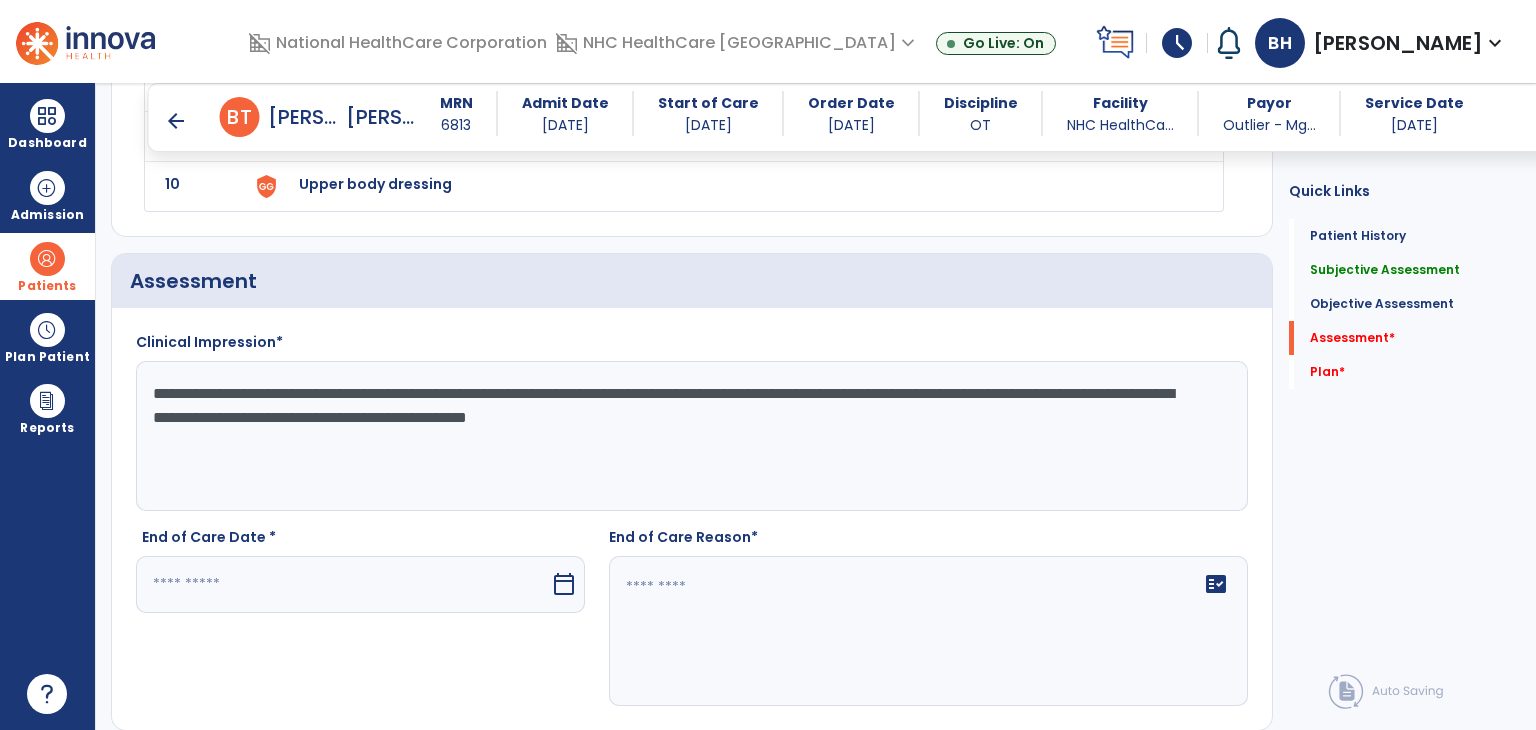 click on "**********" 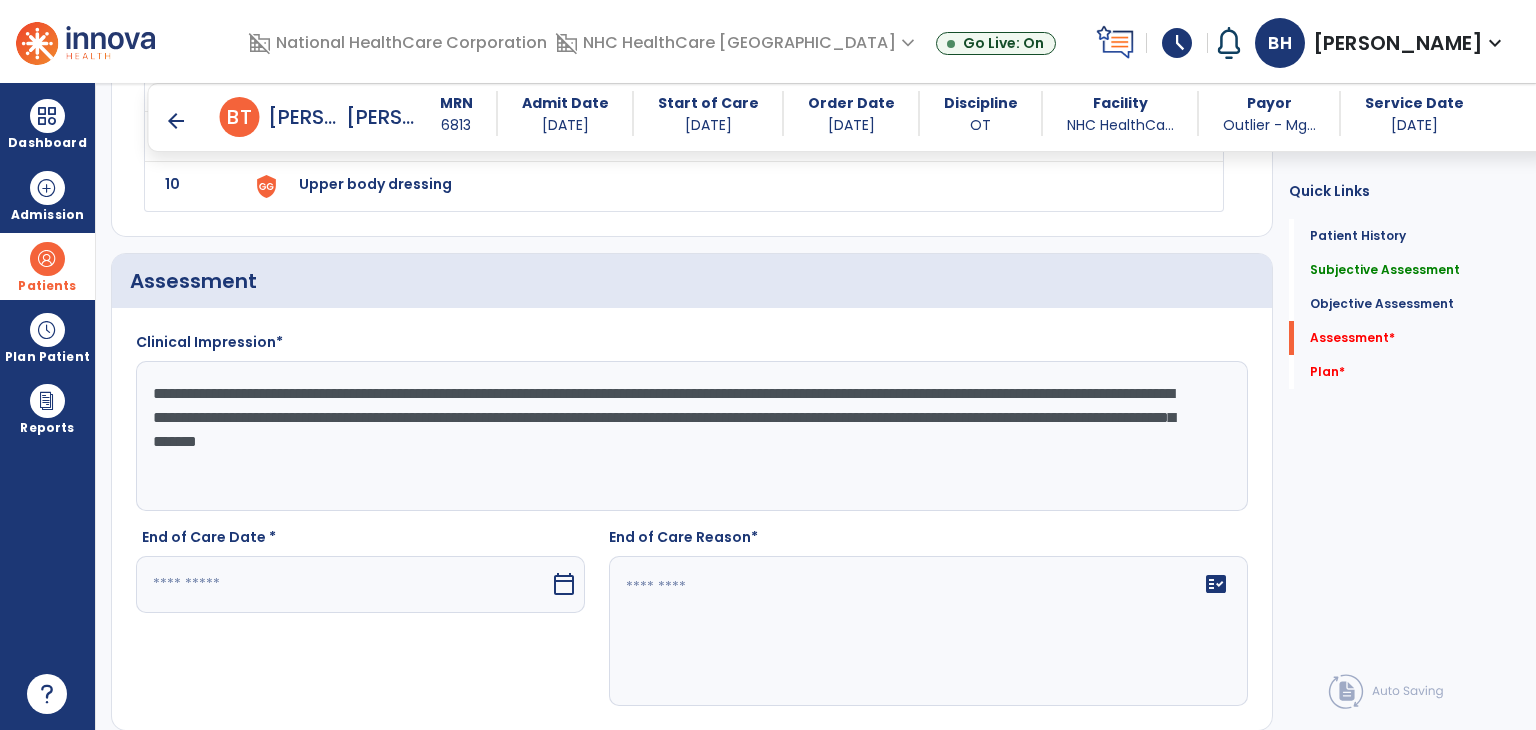 type on "**********" 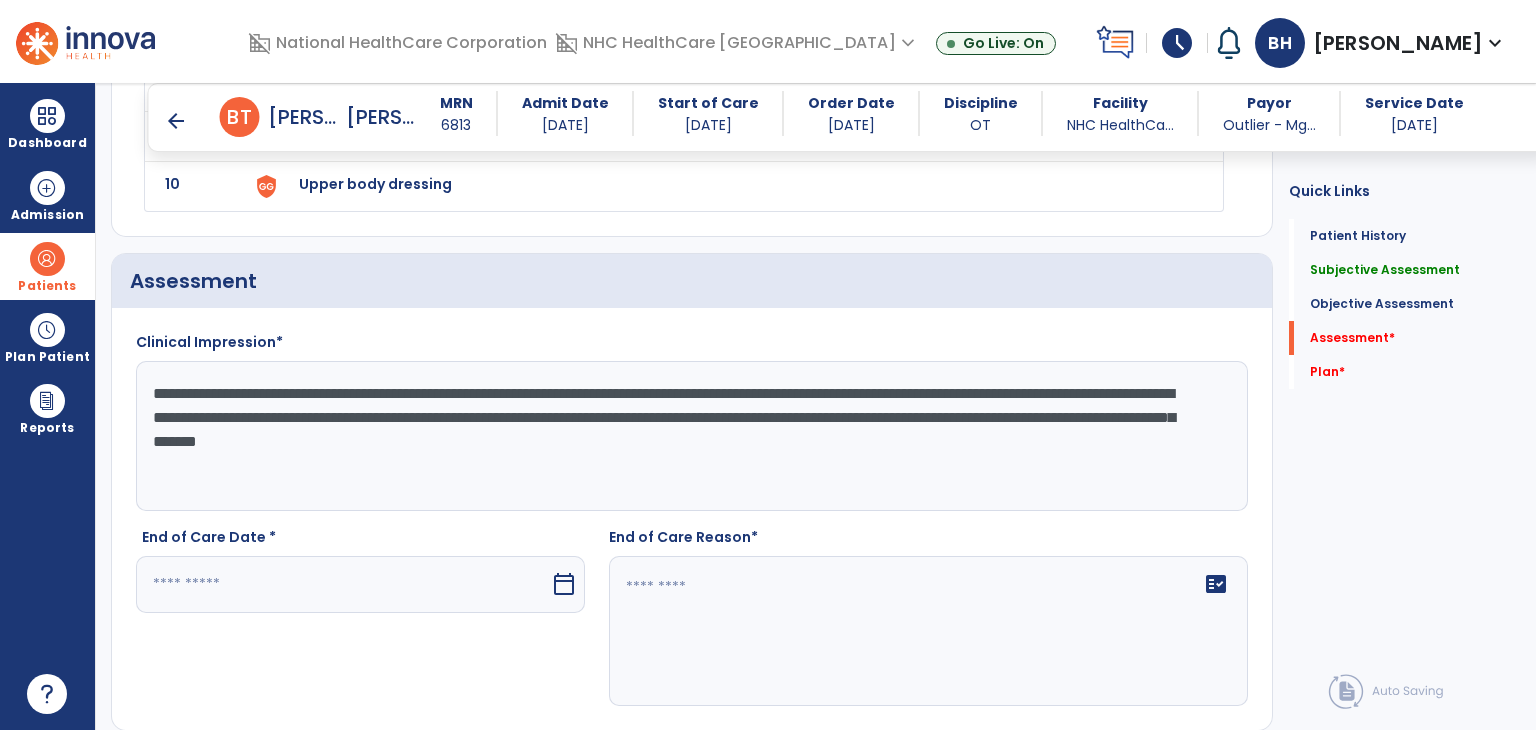 click at bounding box center (343, 584) 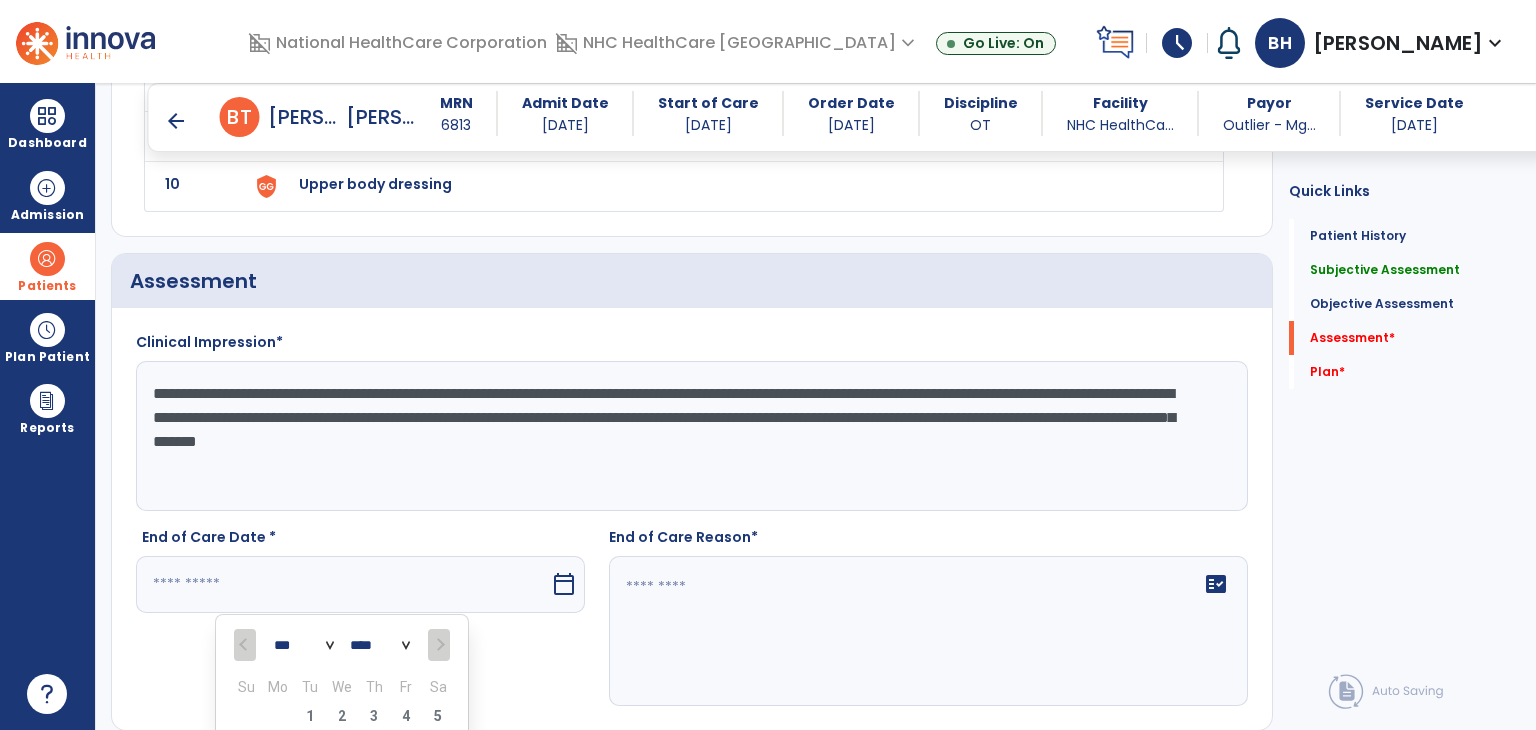 scroll, scrollTop: 2828, scrollLeft: 0, axis: vertical 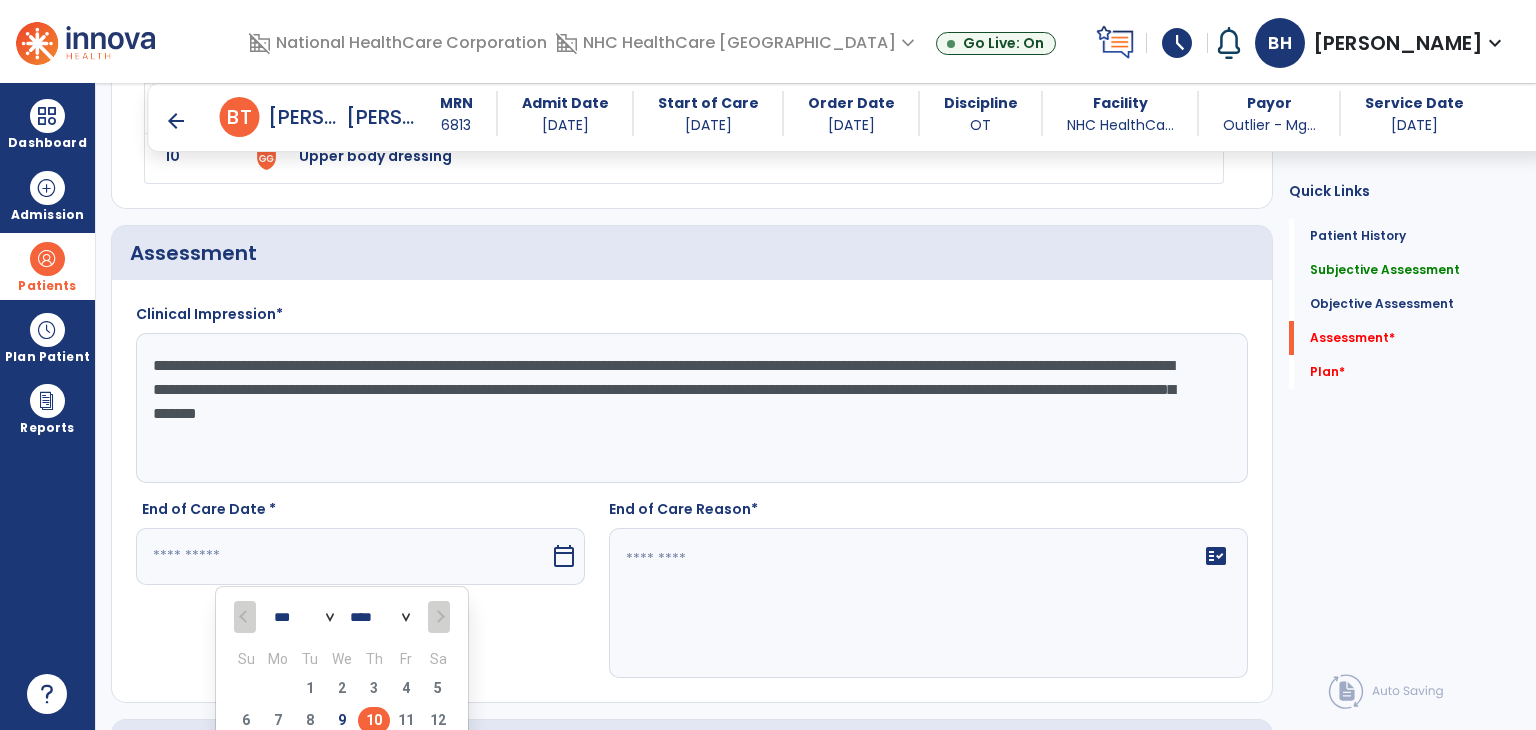 click on "10" at bounding box center [374, 720] 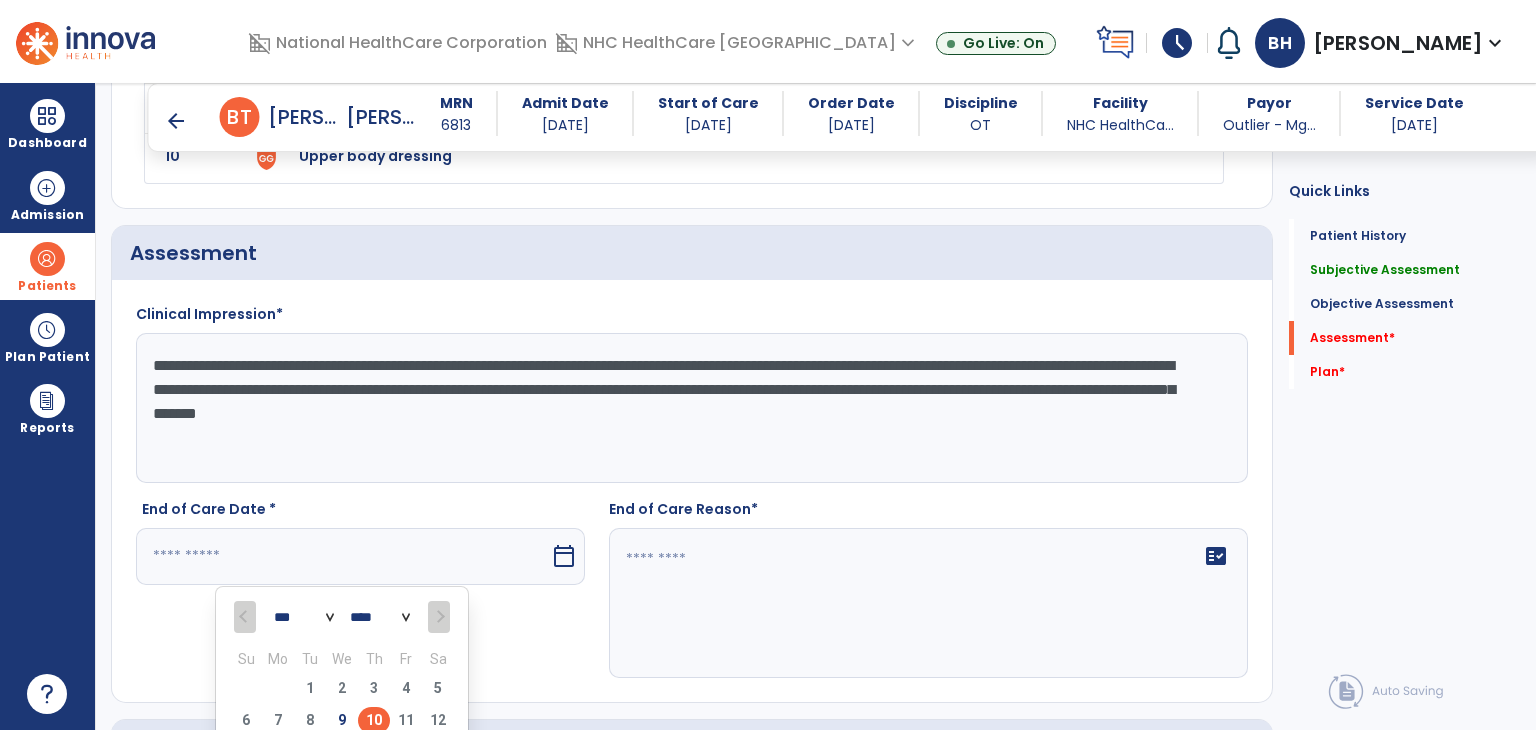 type on "*********" 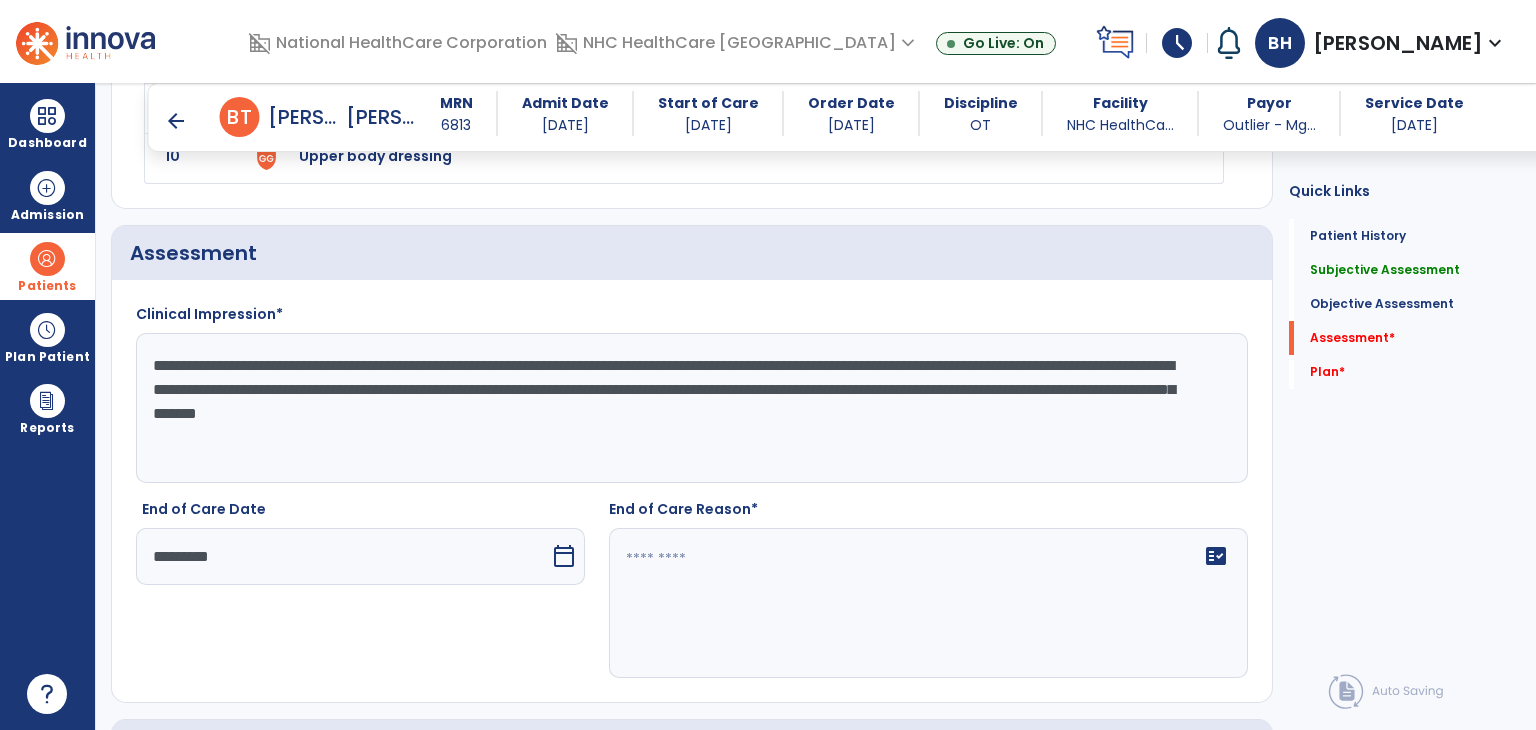 click on "fact_check" 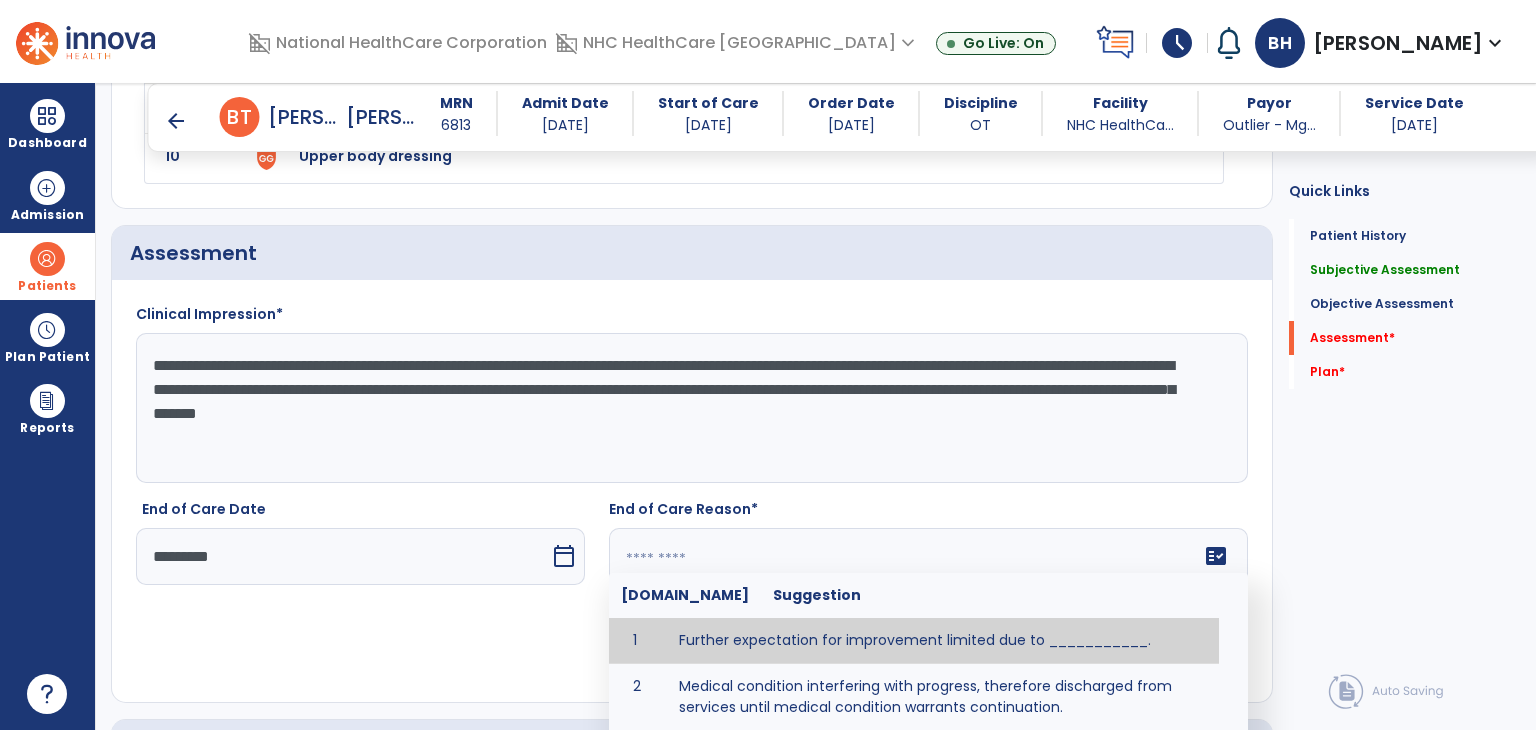 scroll, scrollTop: 2928, scrollLeft: 0, axis: vertical 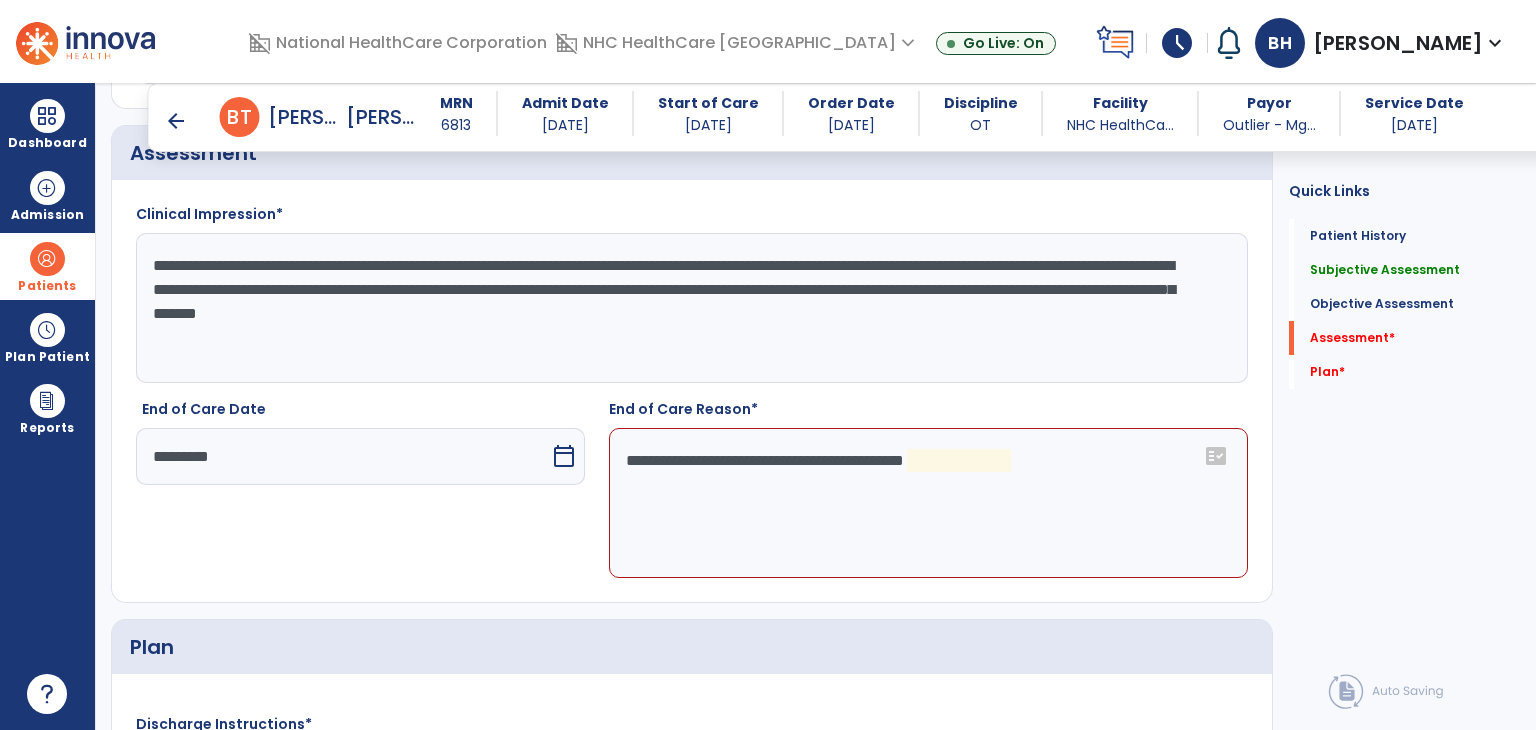 click on "**********" 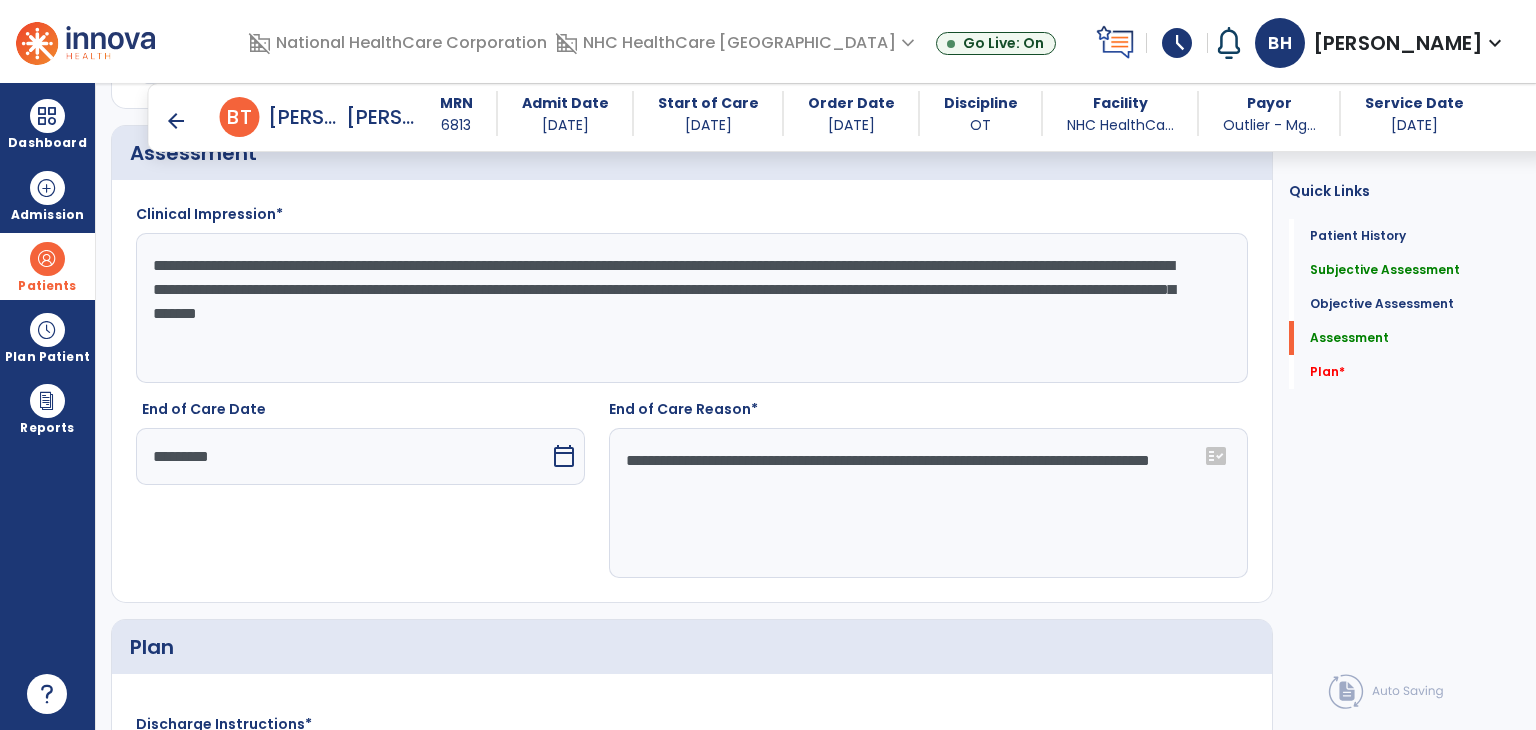 click on "**********" 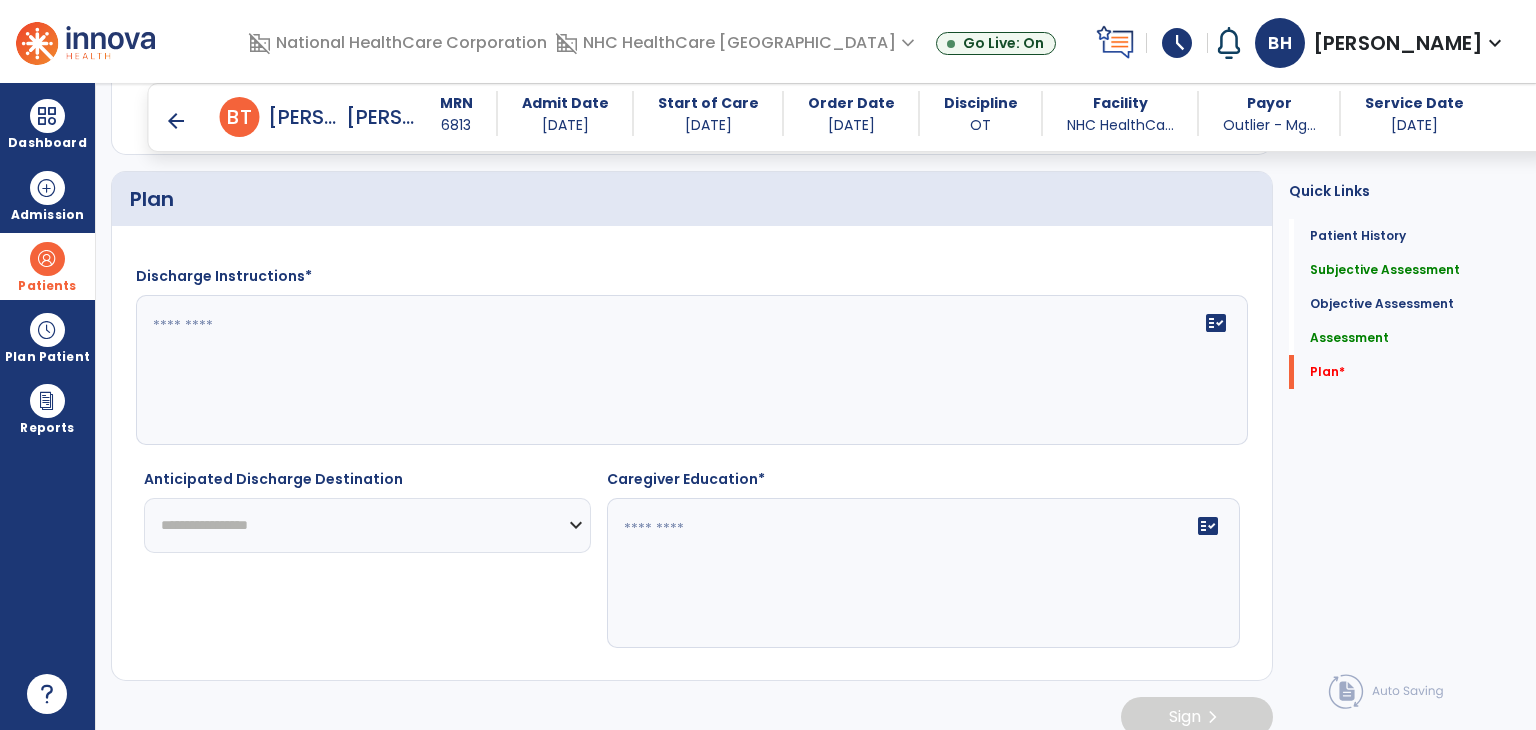 scroll, scrollTop: 3388, scrollLeft: 0, axis: vertical 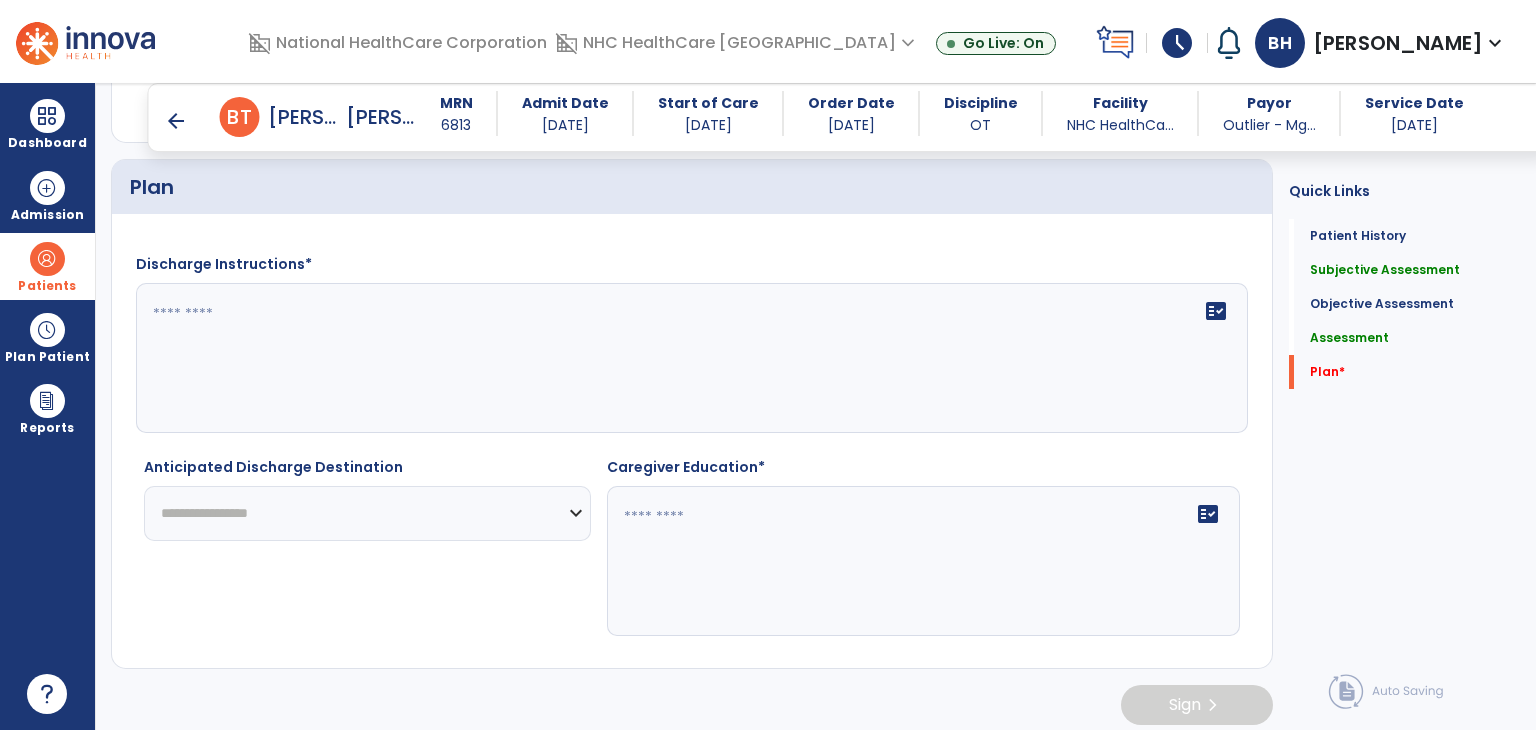 type on "**********" 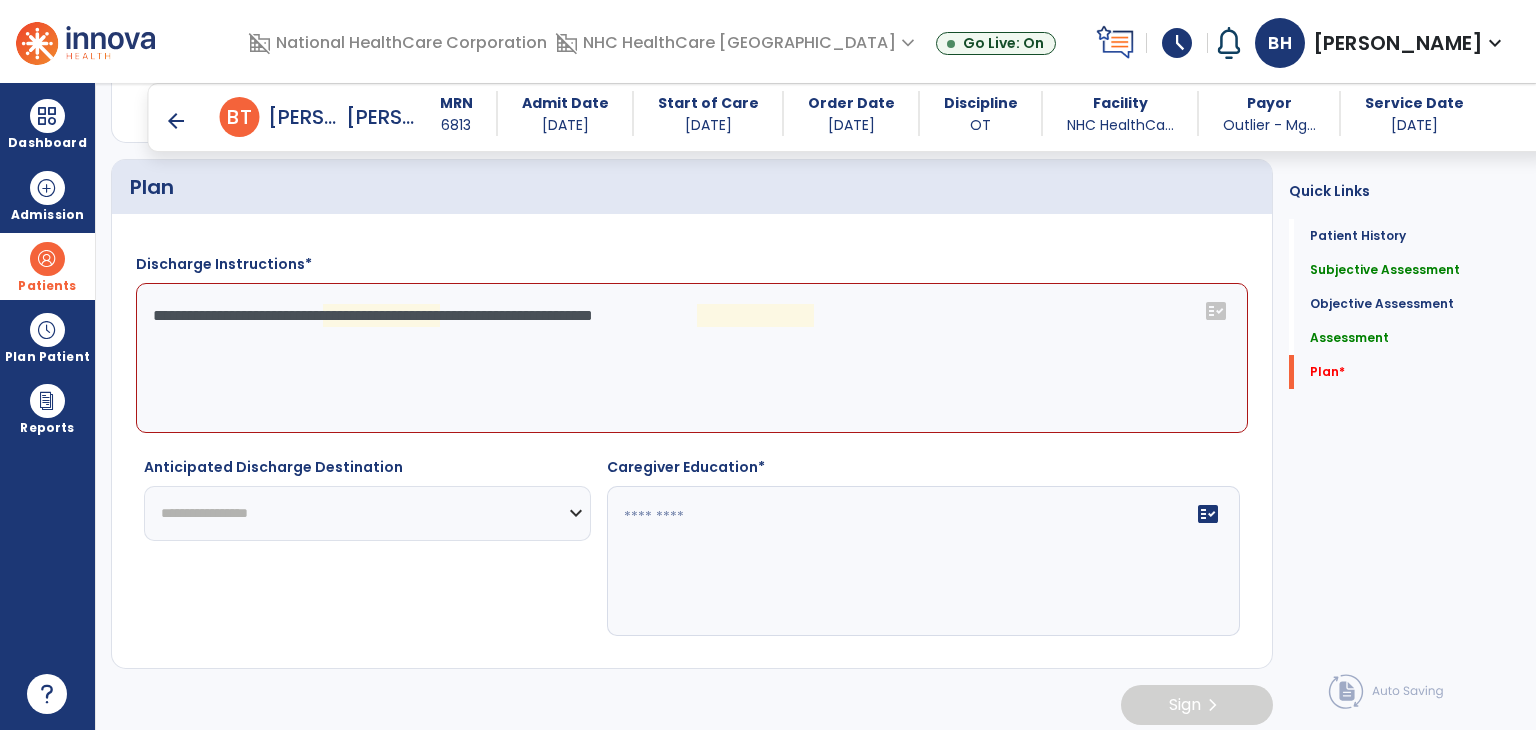 click on "**********" 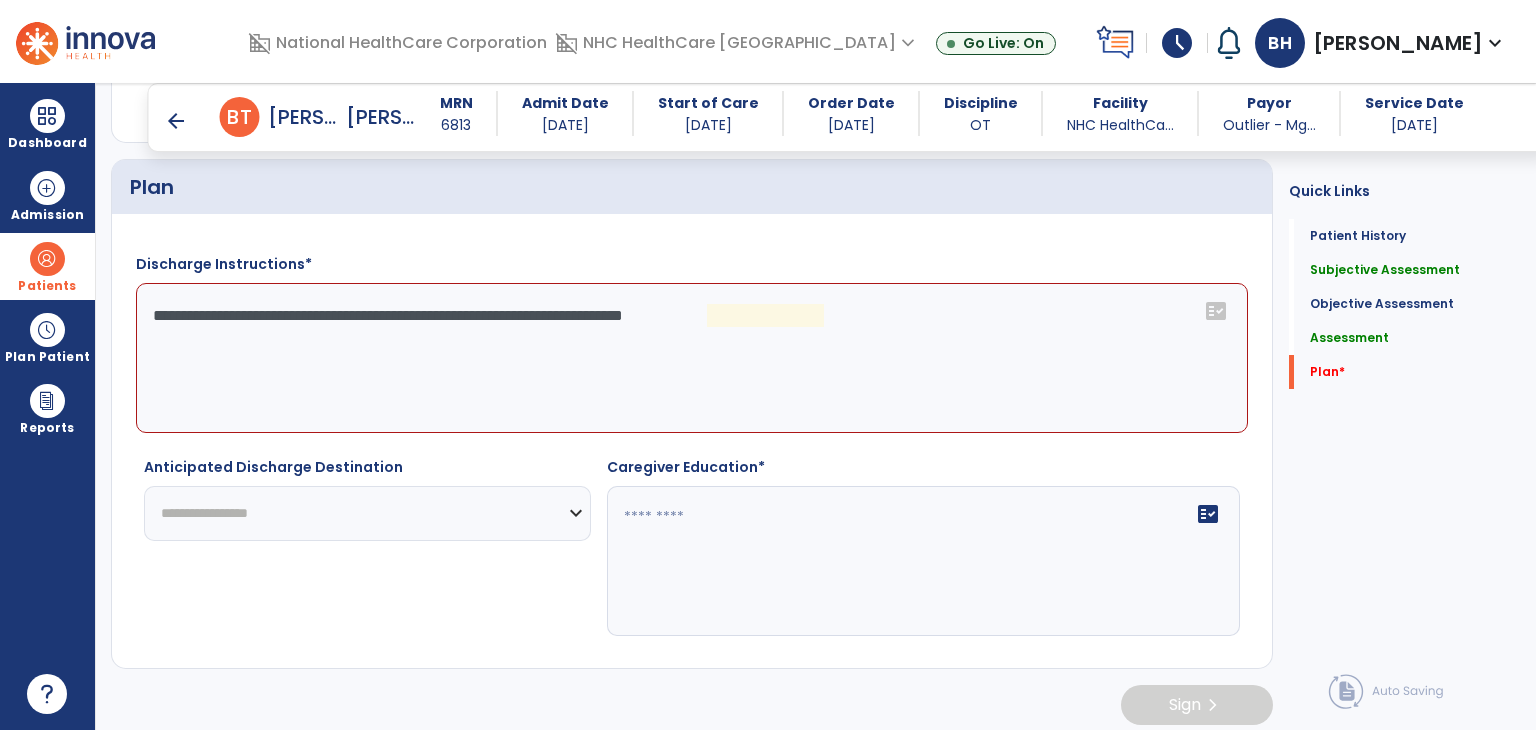 click on "**********" 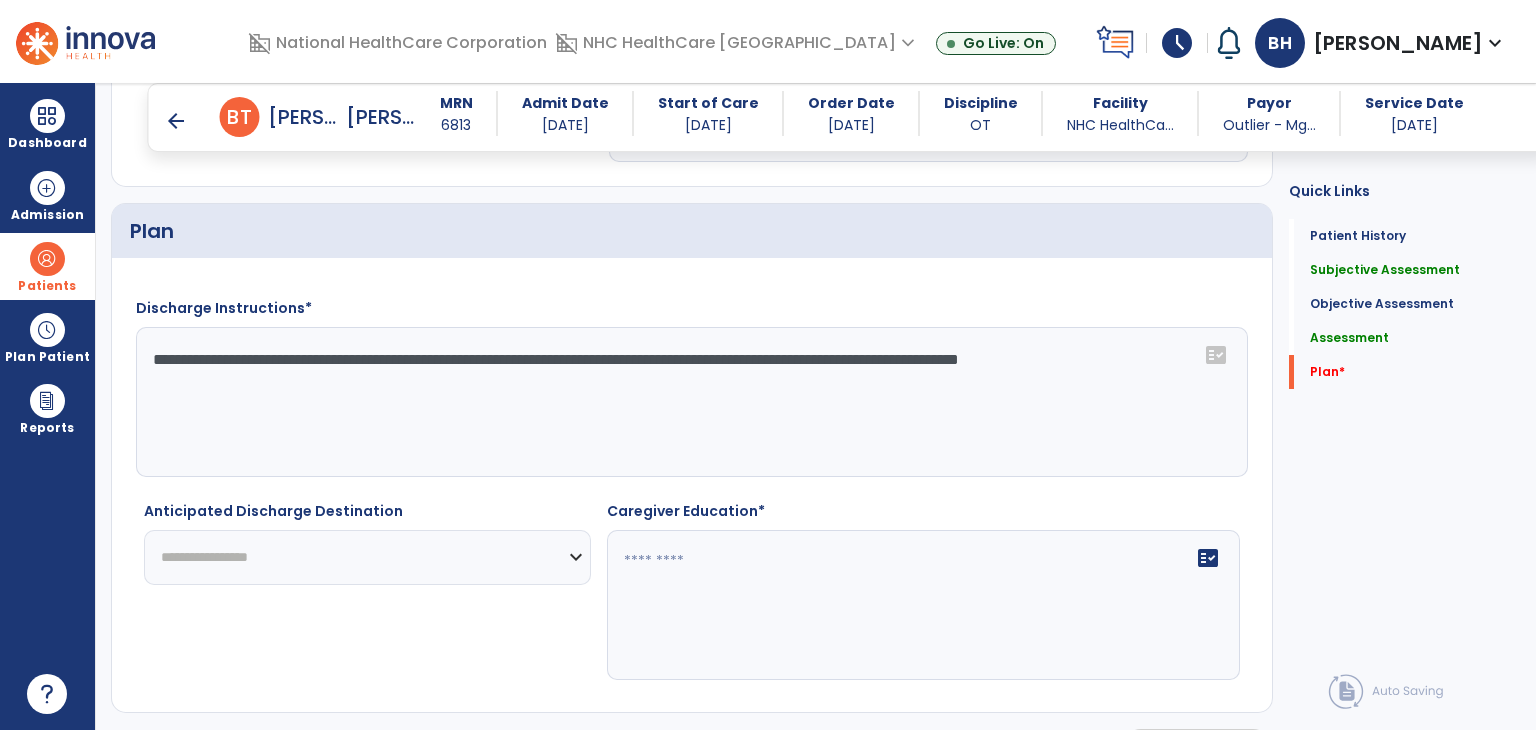 scroll, scrollTop: 3388, scrollLeft: 0, axis: vertical 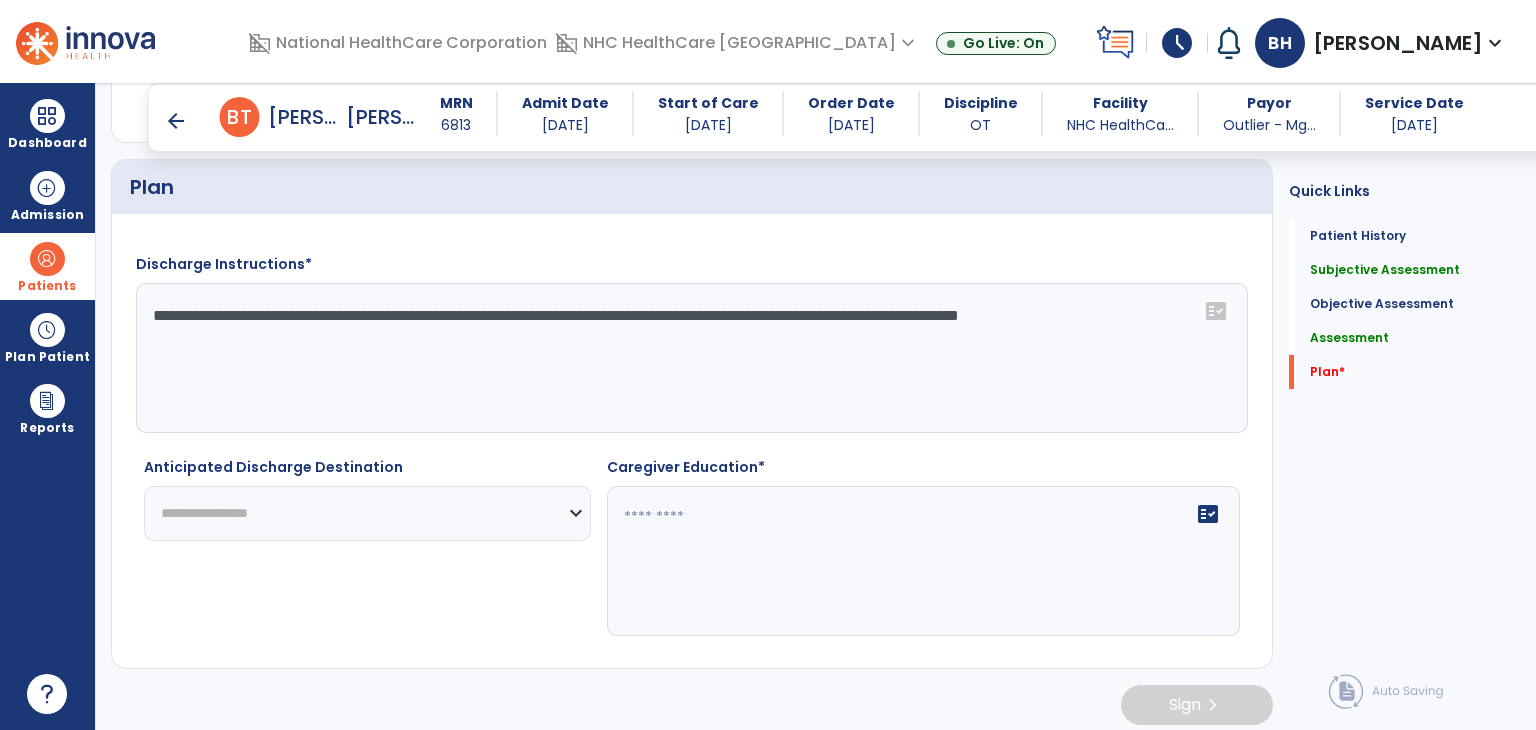 type on "**********" 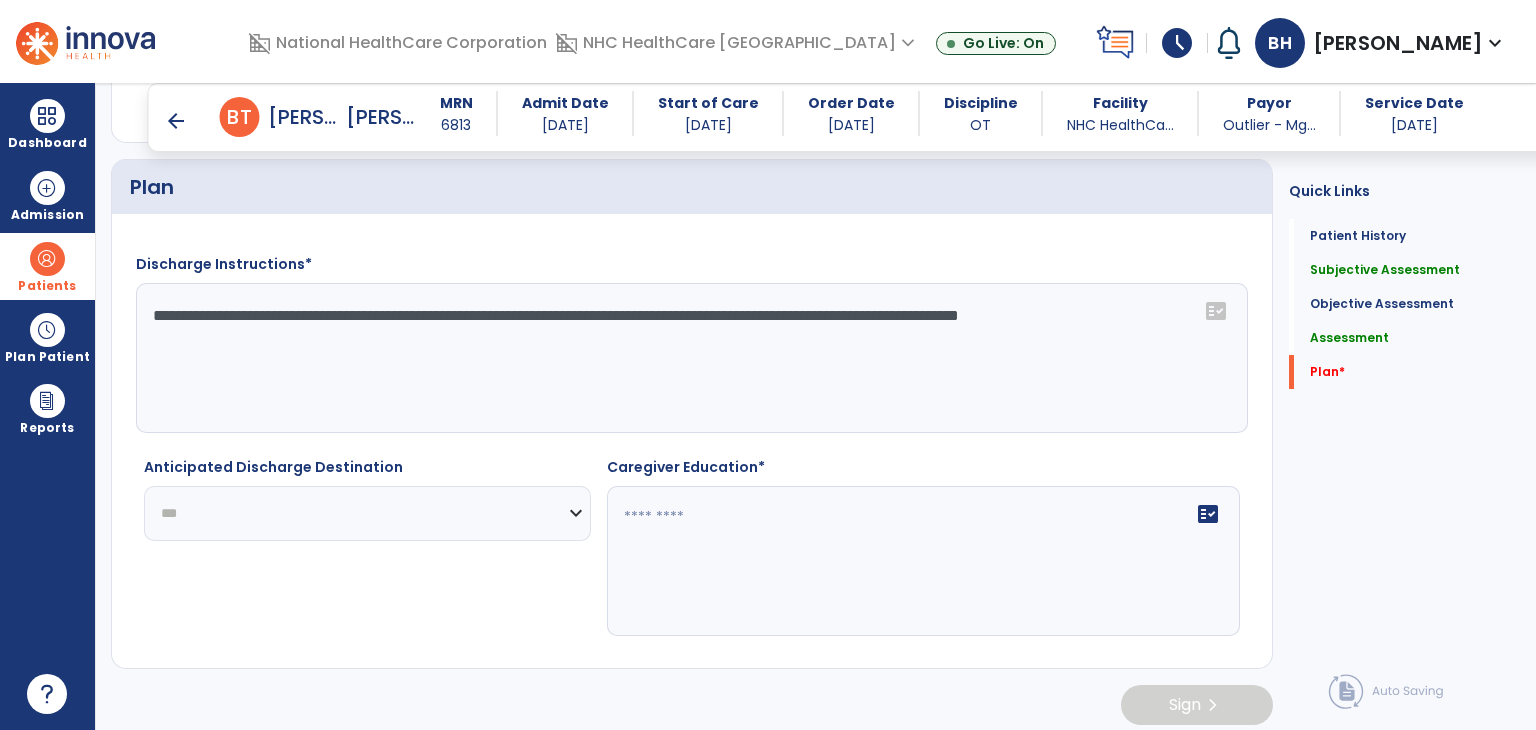 click on "**********" 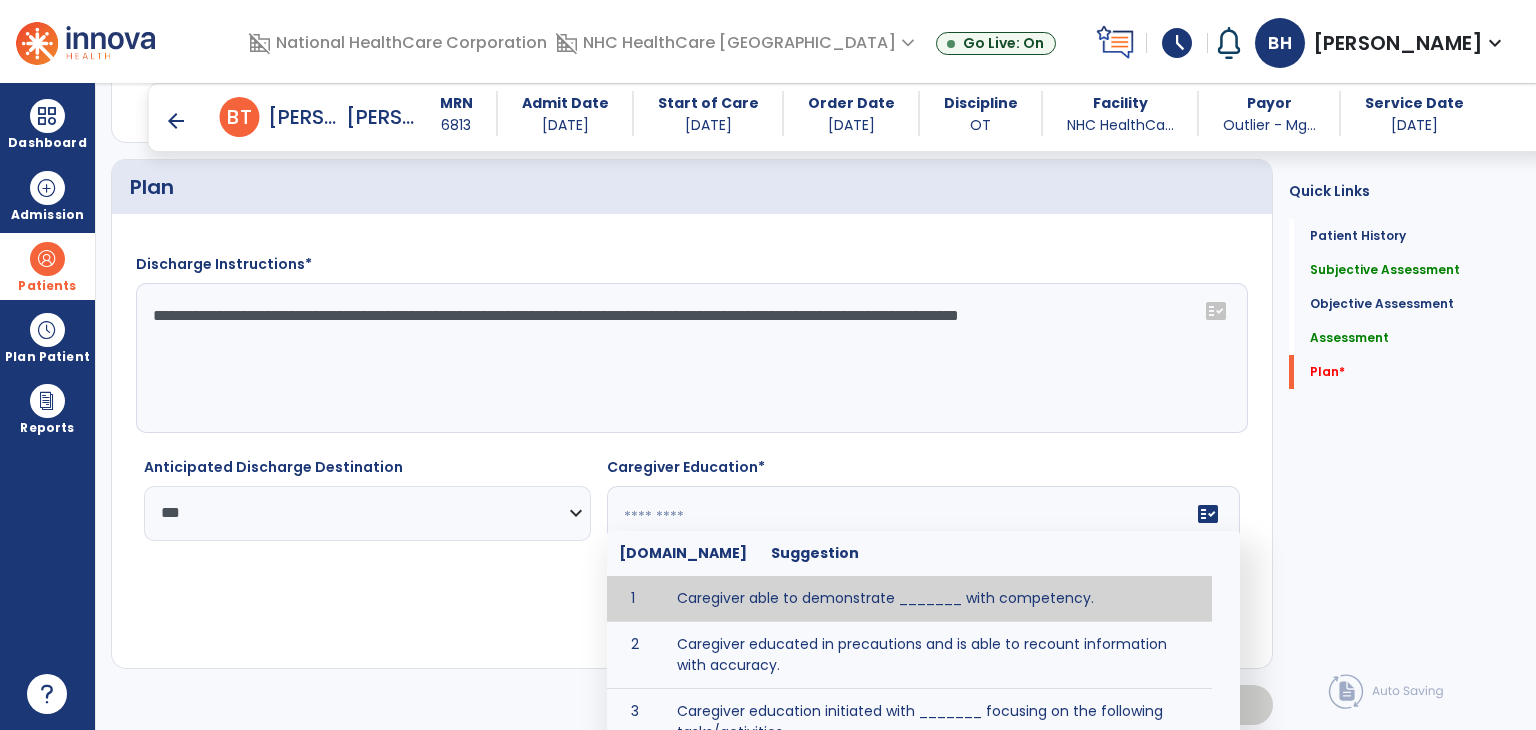 click 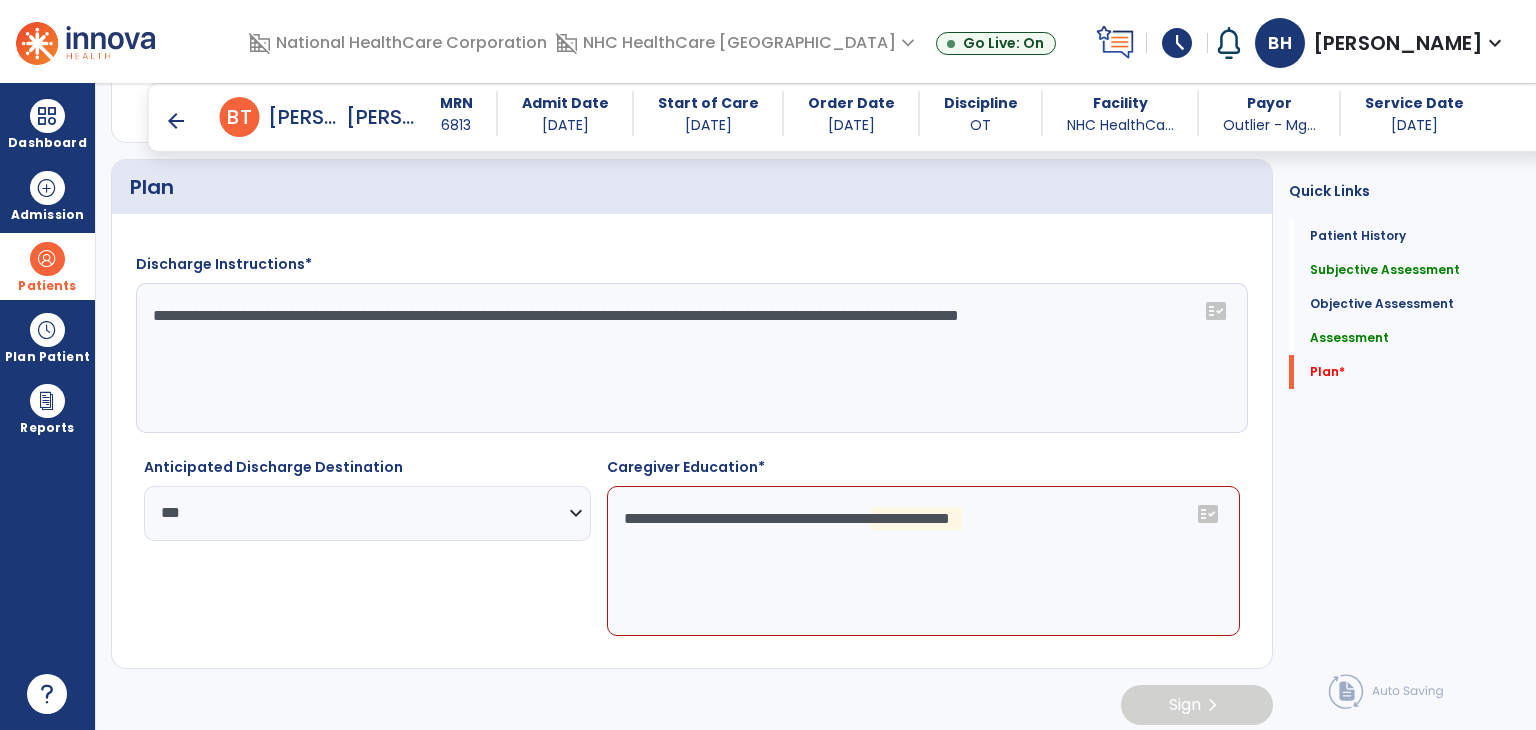 click on "**********" 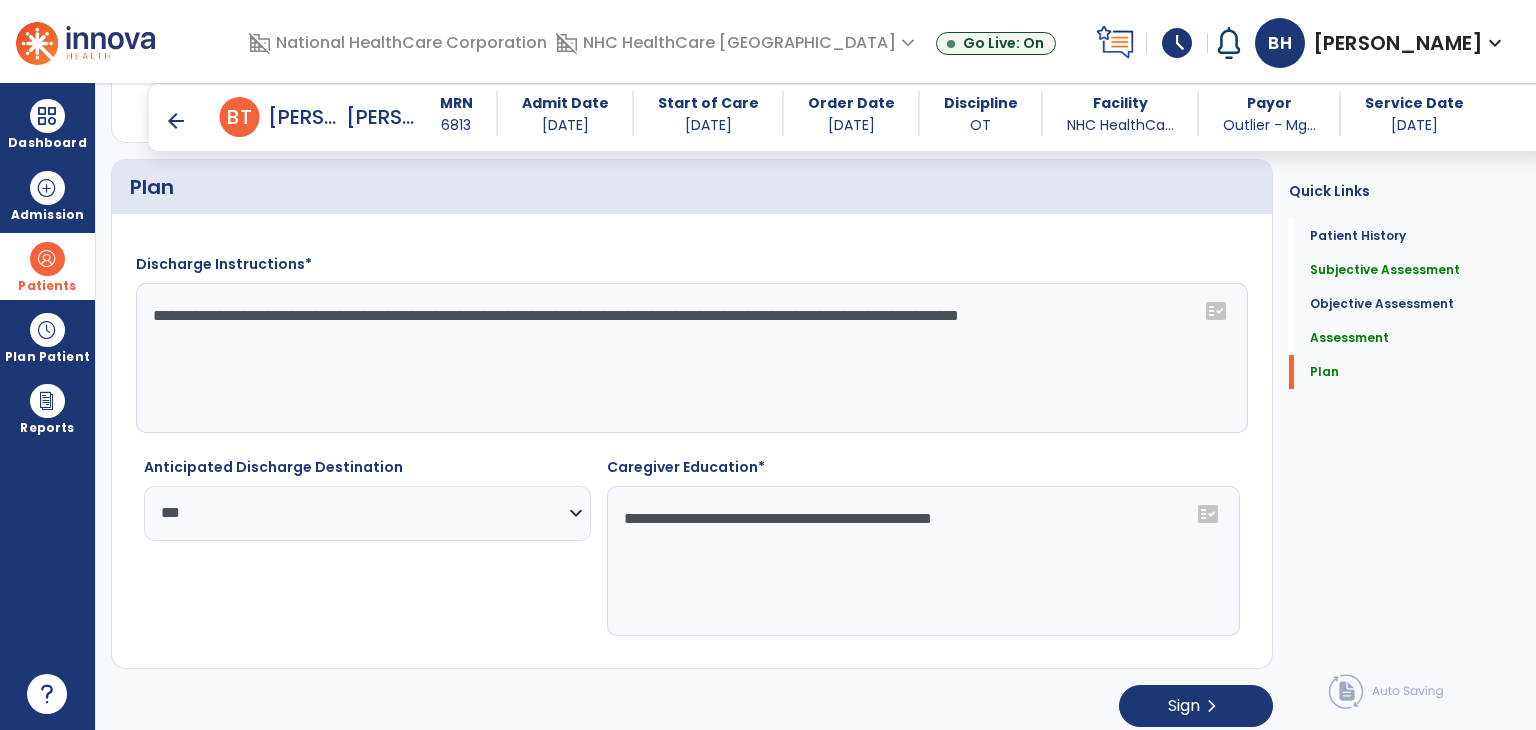 scroll, scrollTop: 3390, scrollLeft: 0, axis: vertical 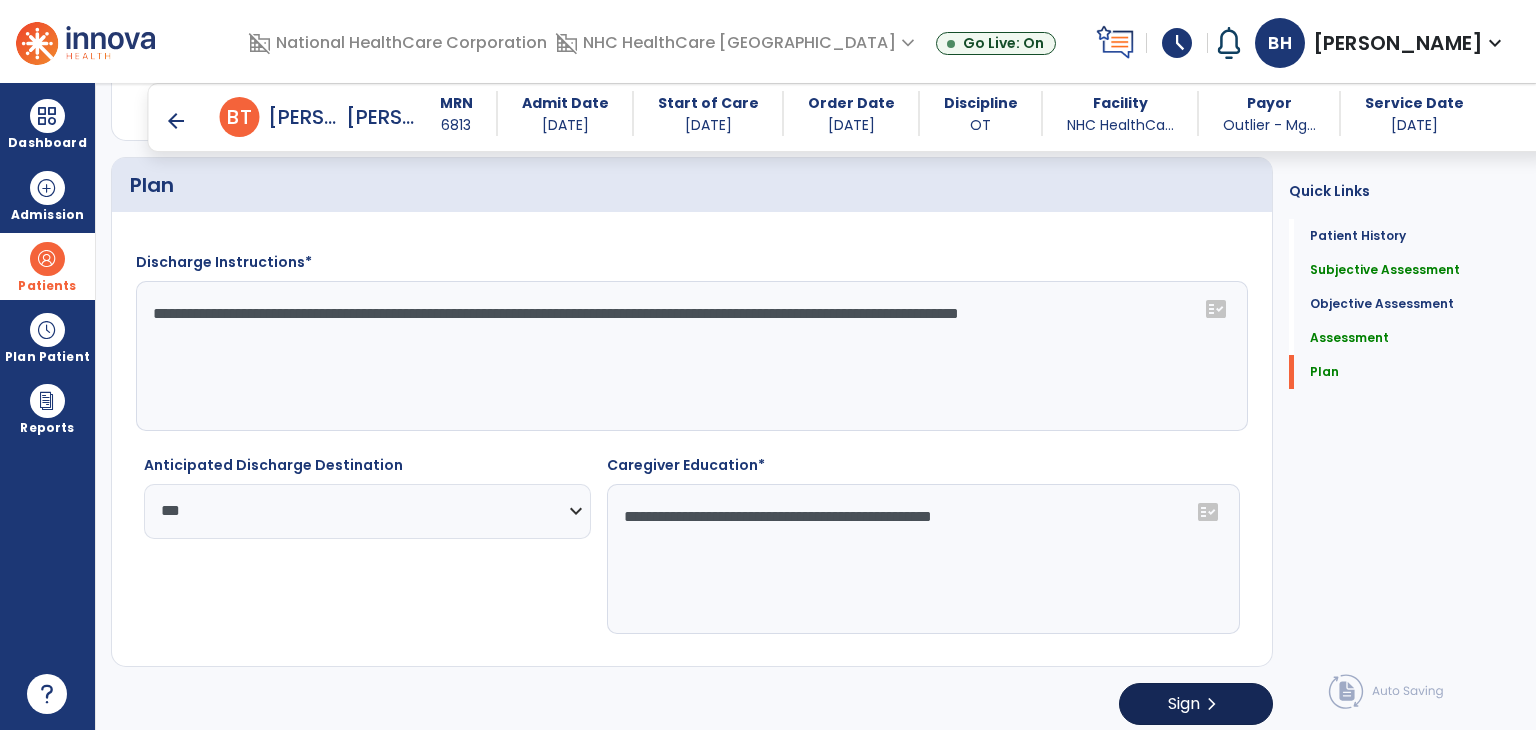 type on "**********" 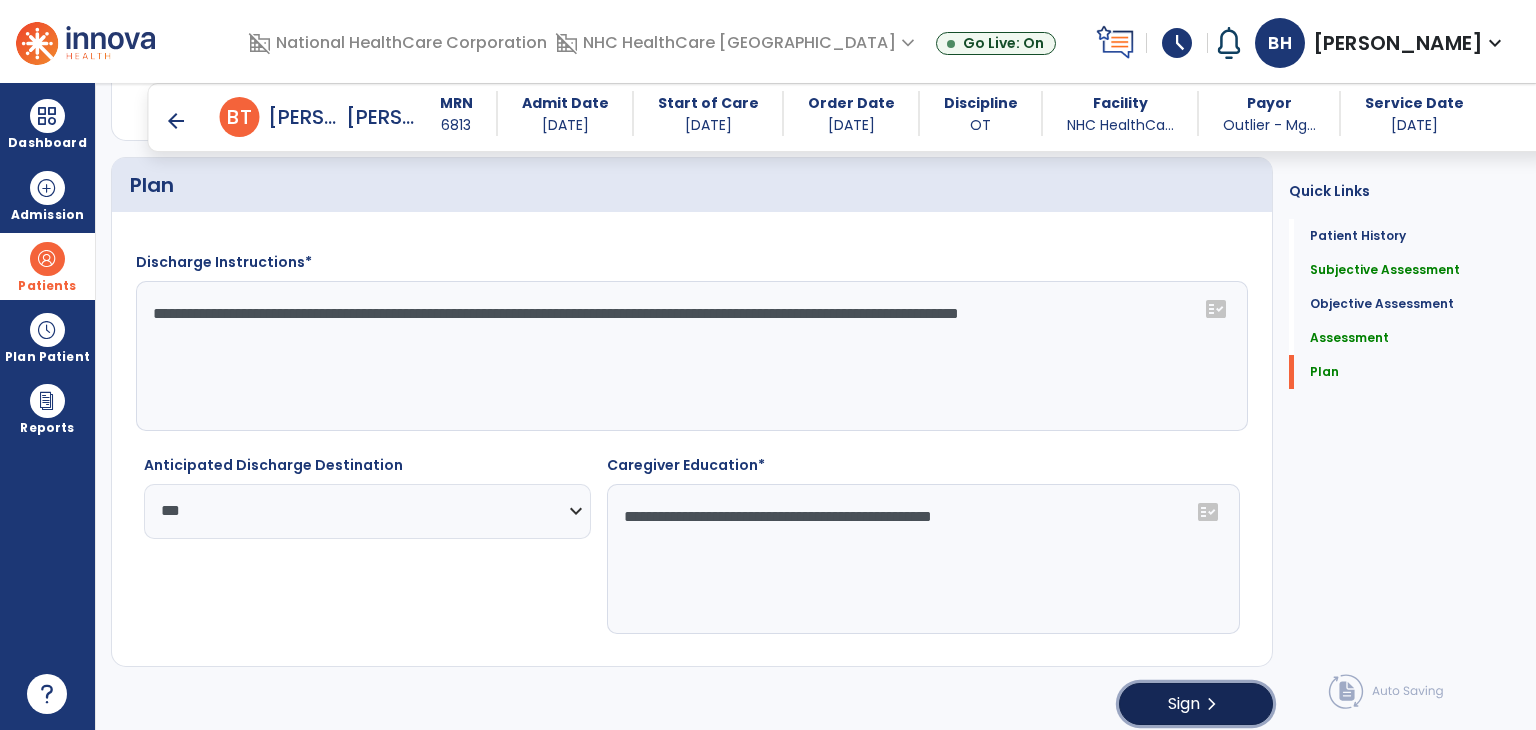 click on "chevron_right" 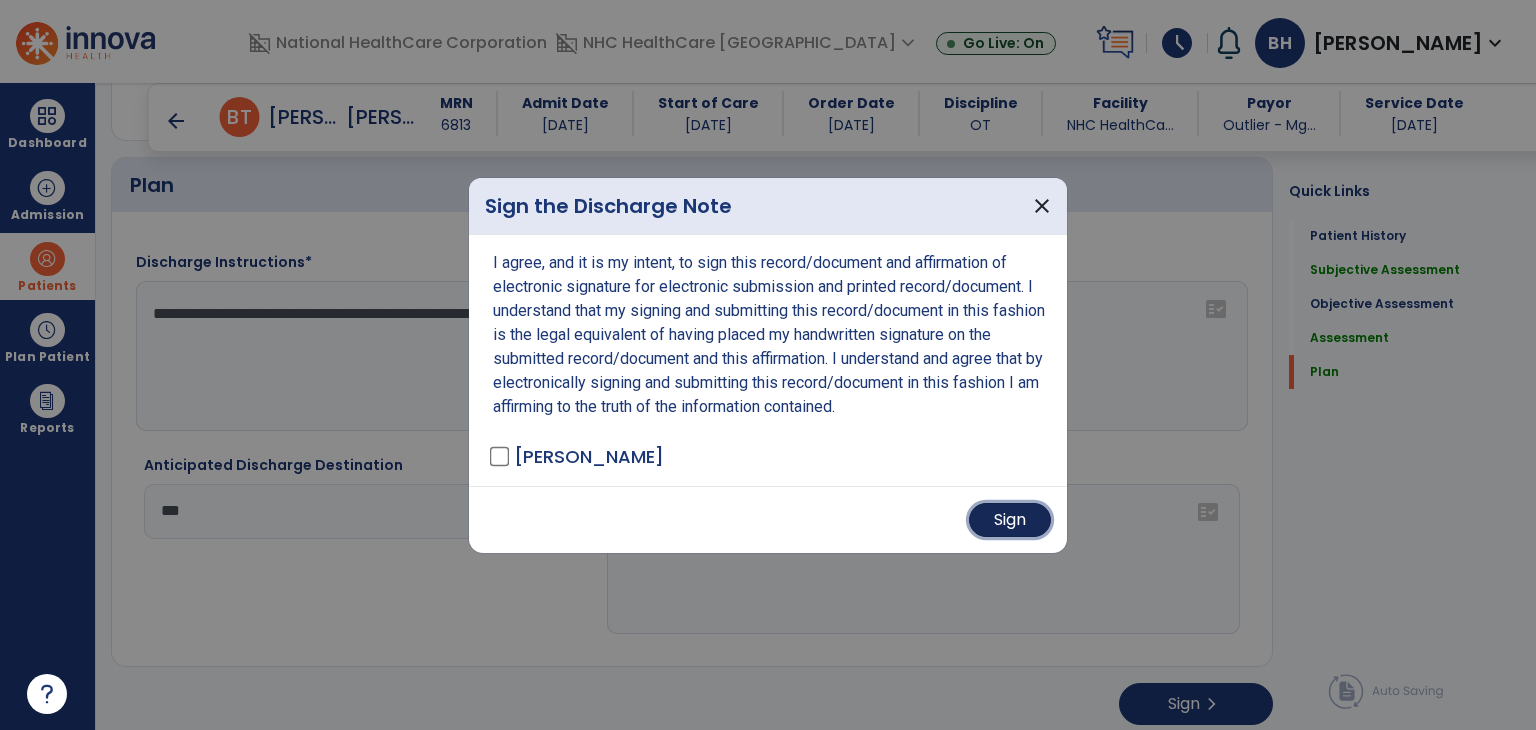 click on "Sign" at bounding box center (1010, 520) 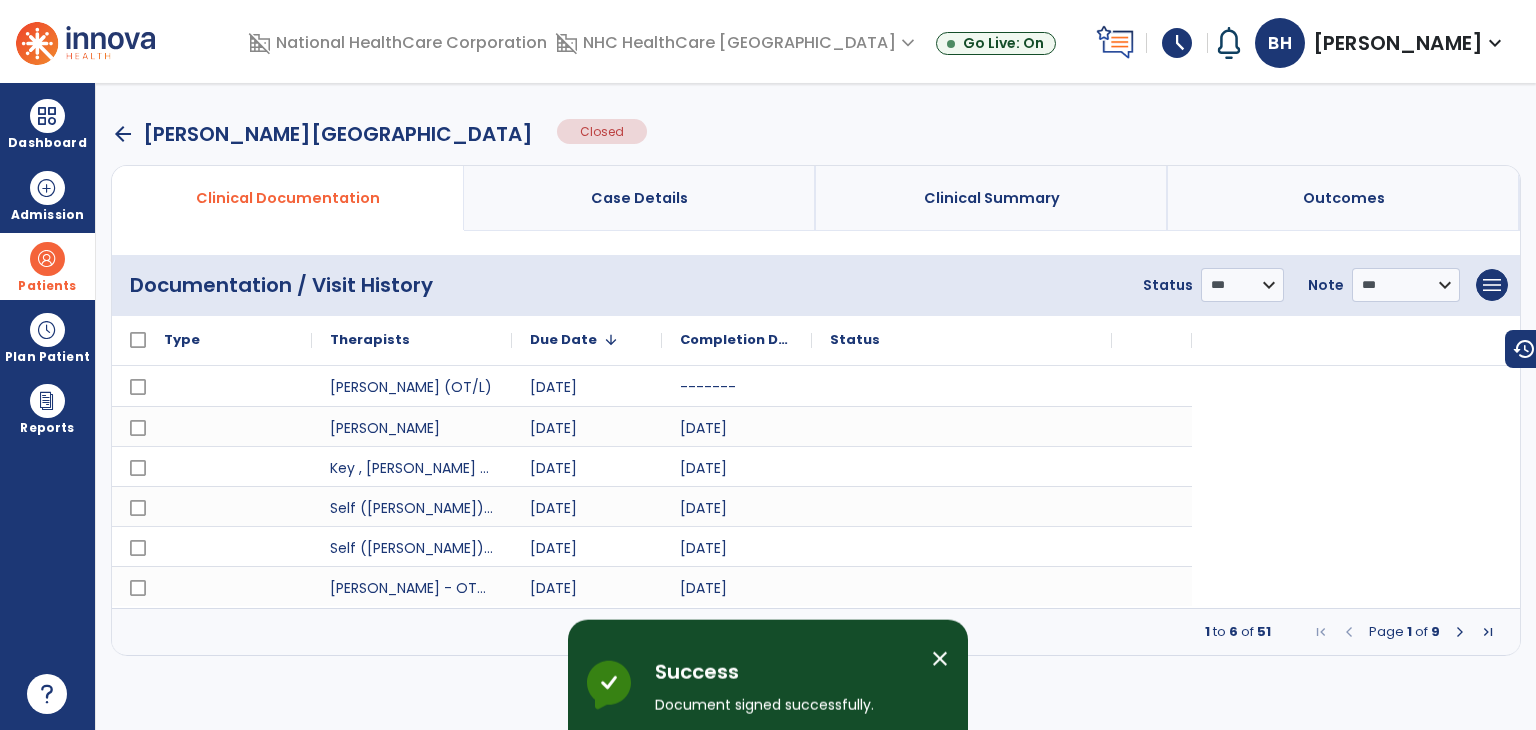 scroll, scrollTop: 0, scrollLeft: 0, axis: both 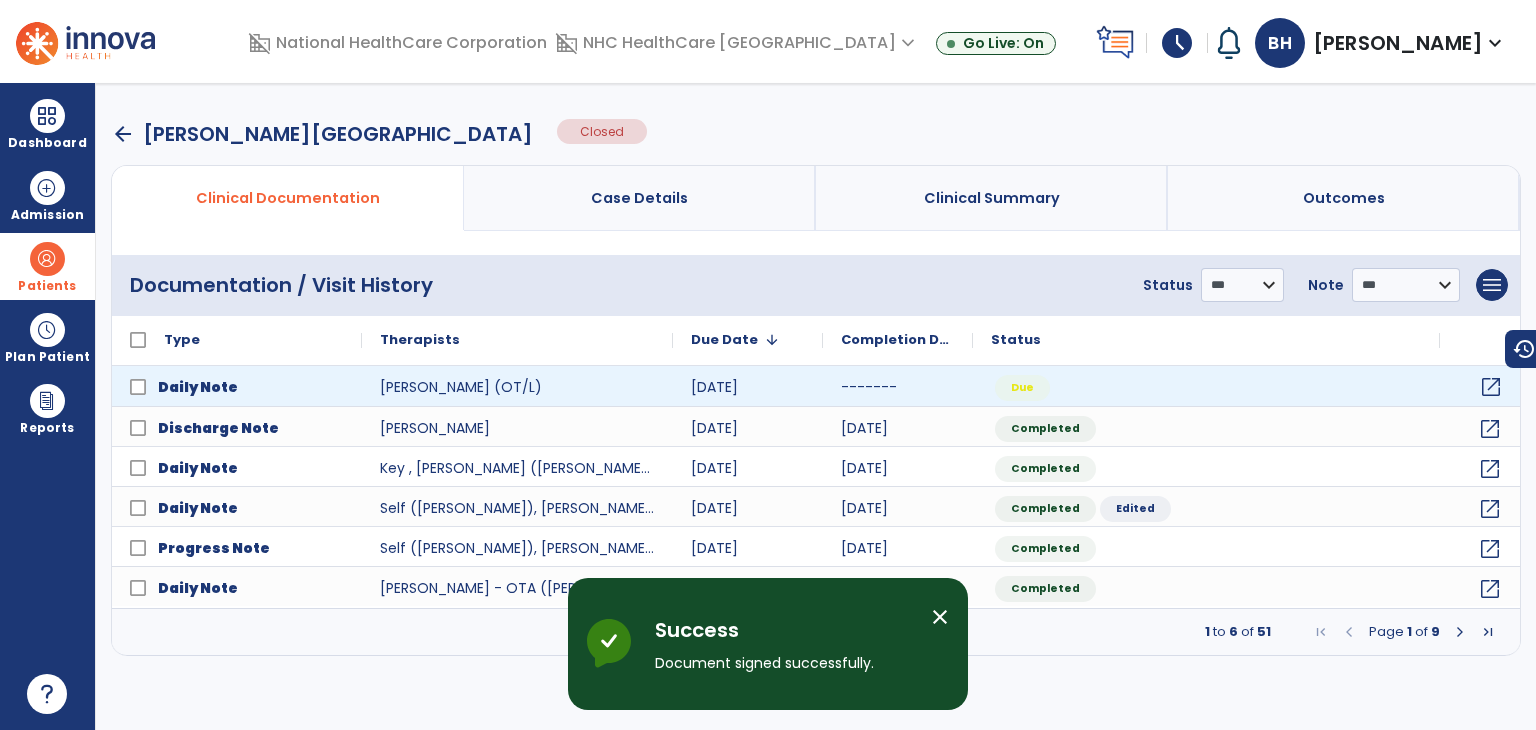 click on "open_in_new" 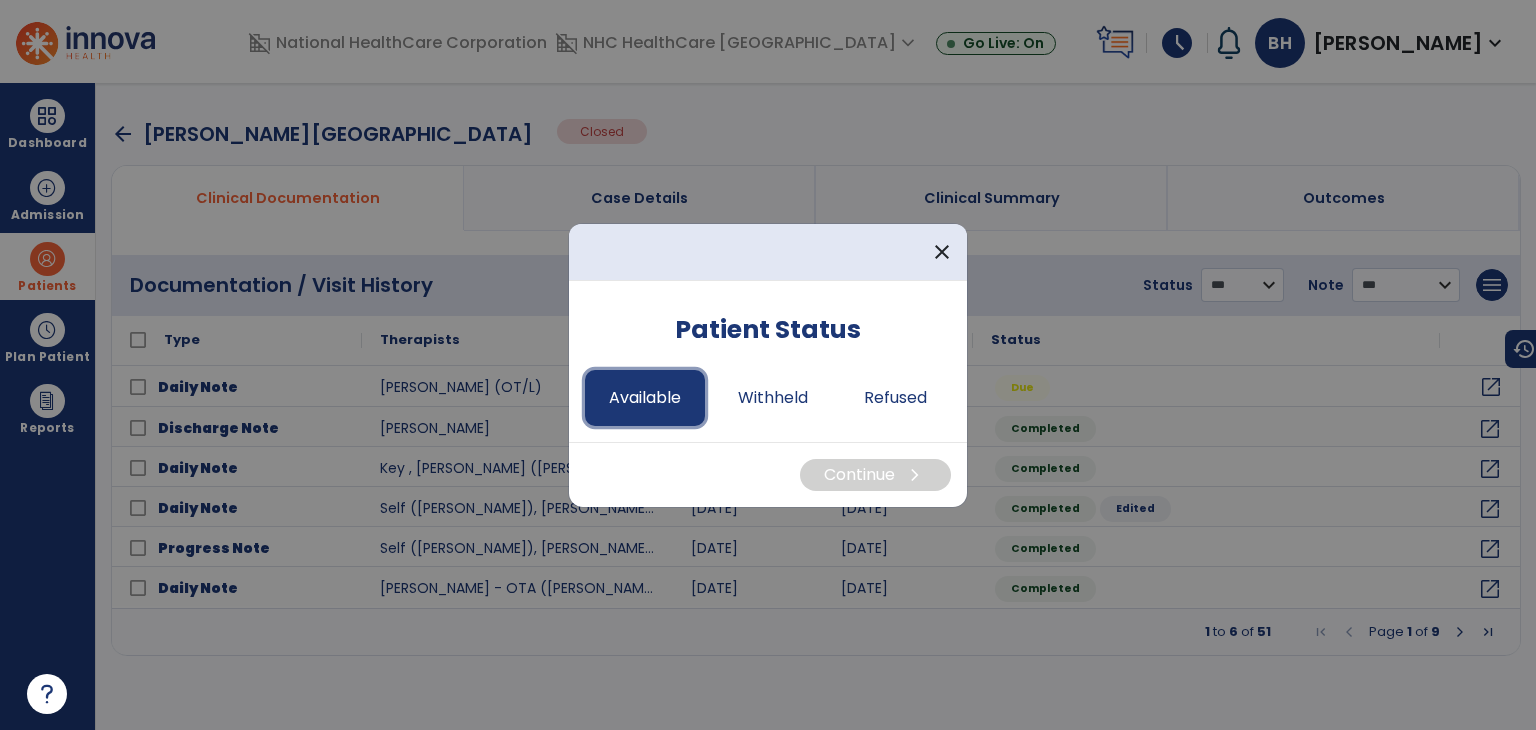 click on "Available" at bounding box center [645, 398] 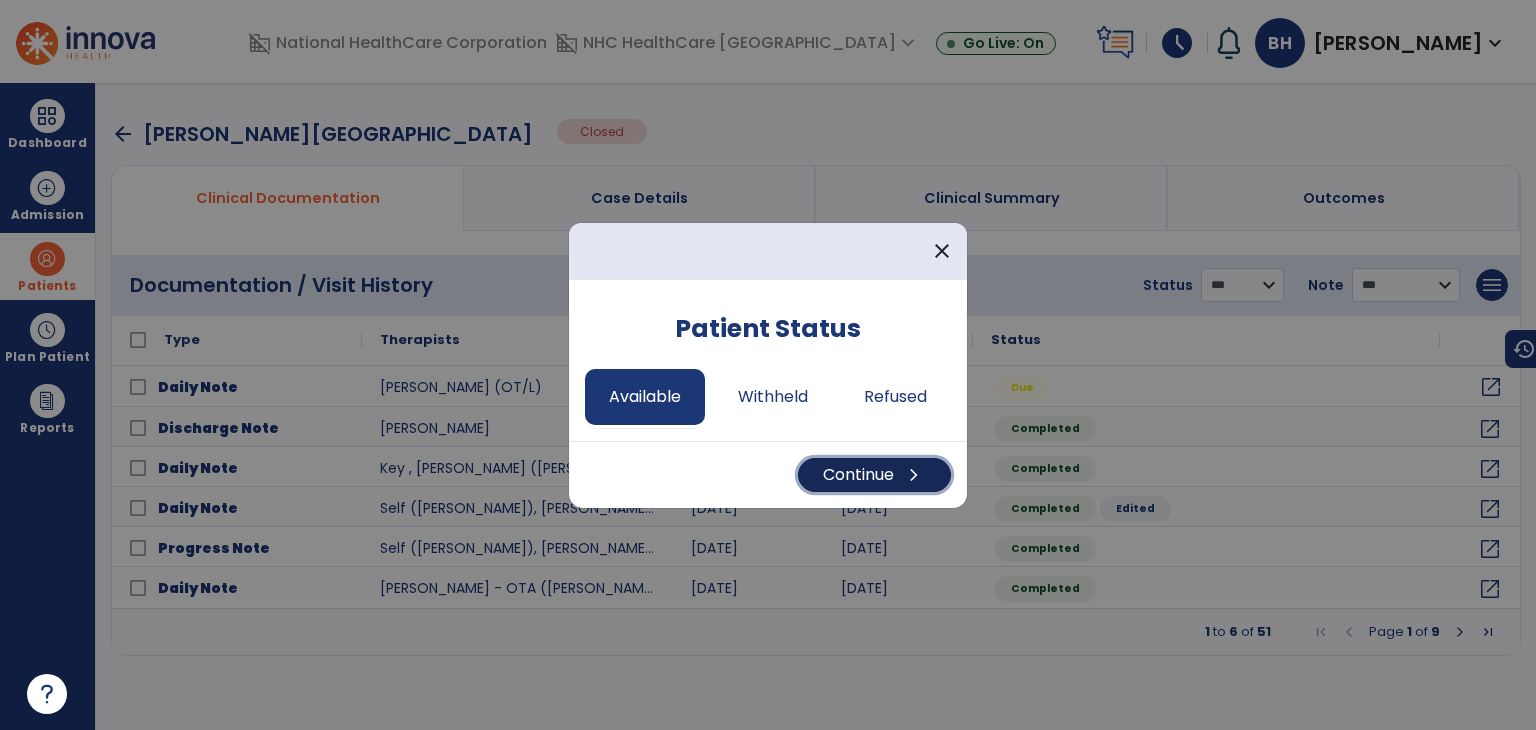 click on "Continue   chevron_right" at bounding box center (874, 475) 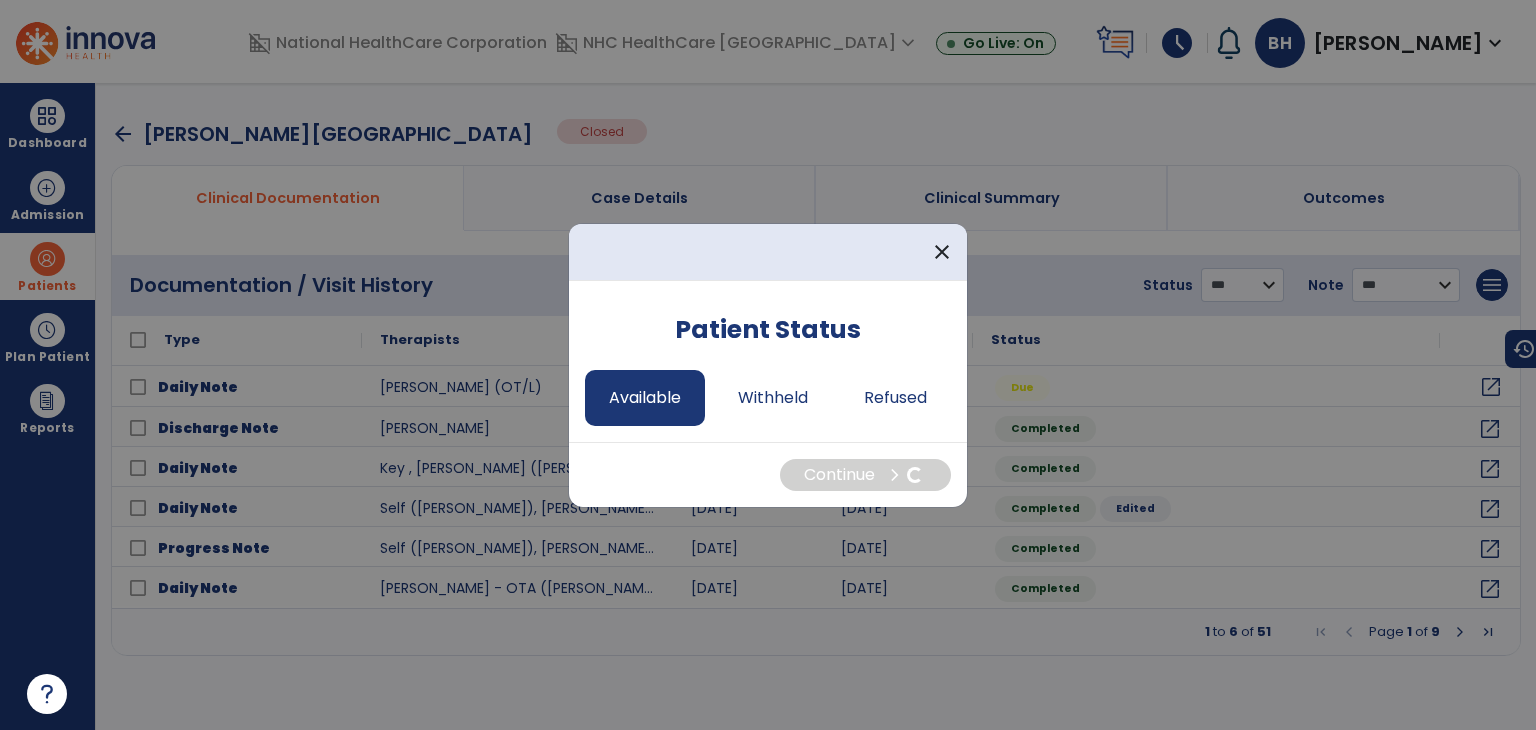 select on "*" 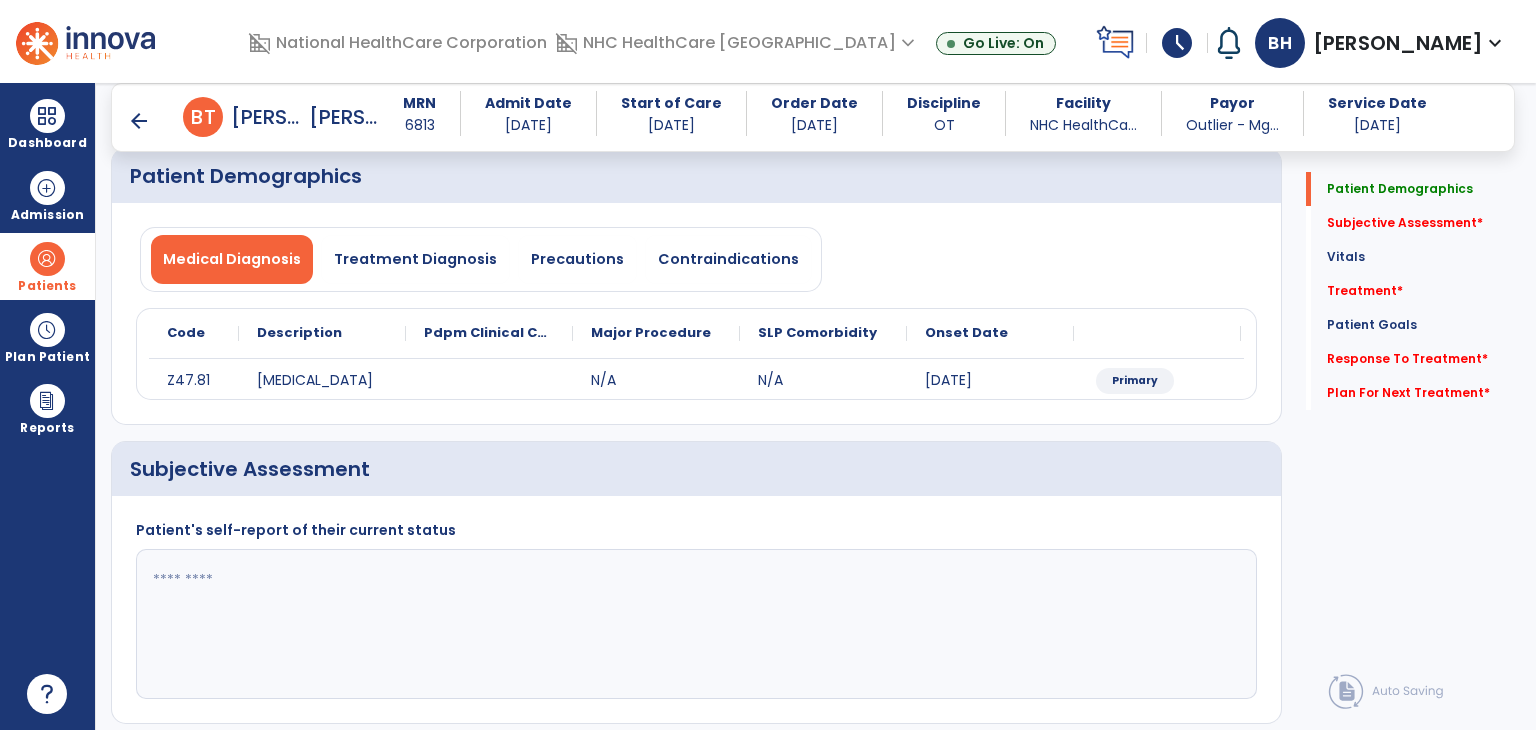 scroll, scrollTop: 200, scrollLeft: 0, axis: vertical 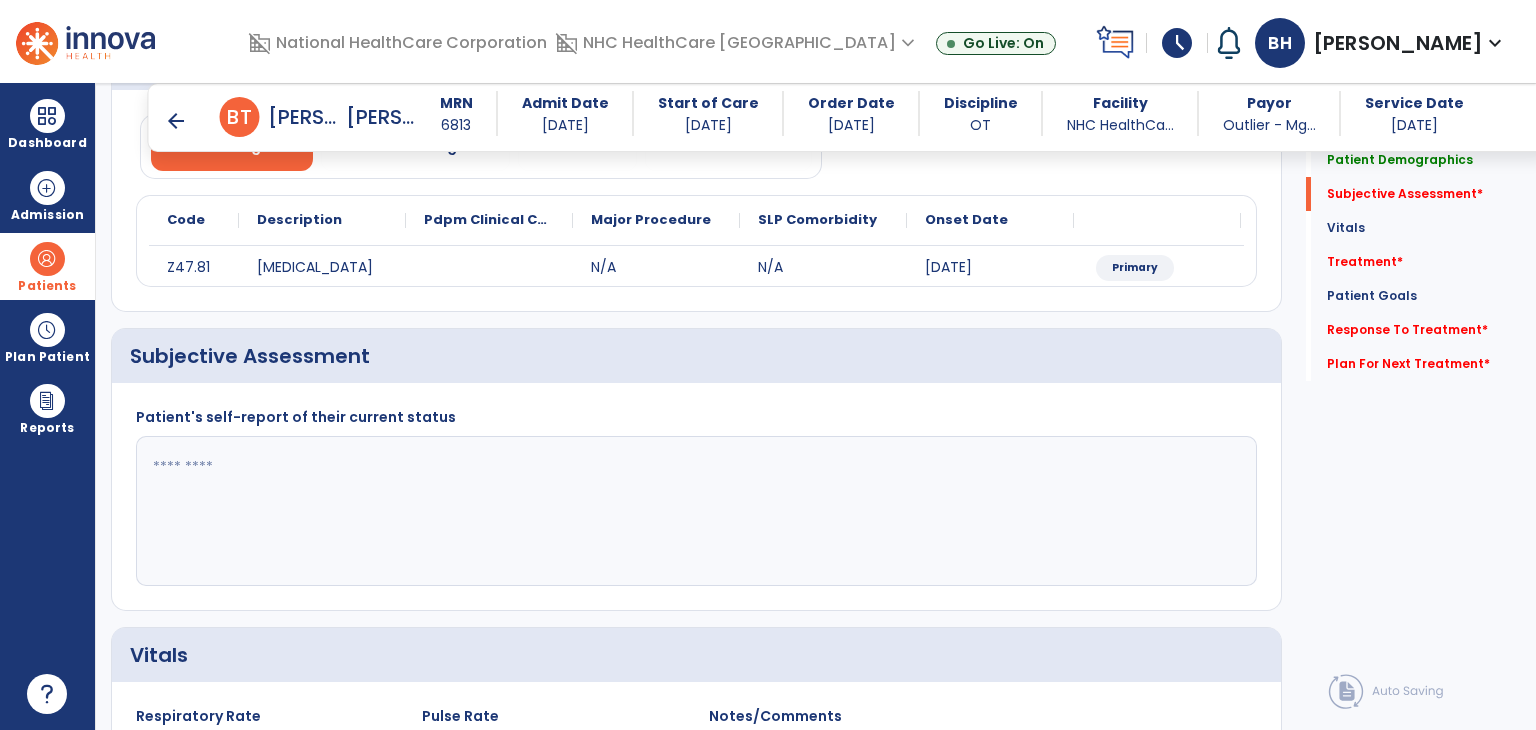 click 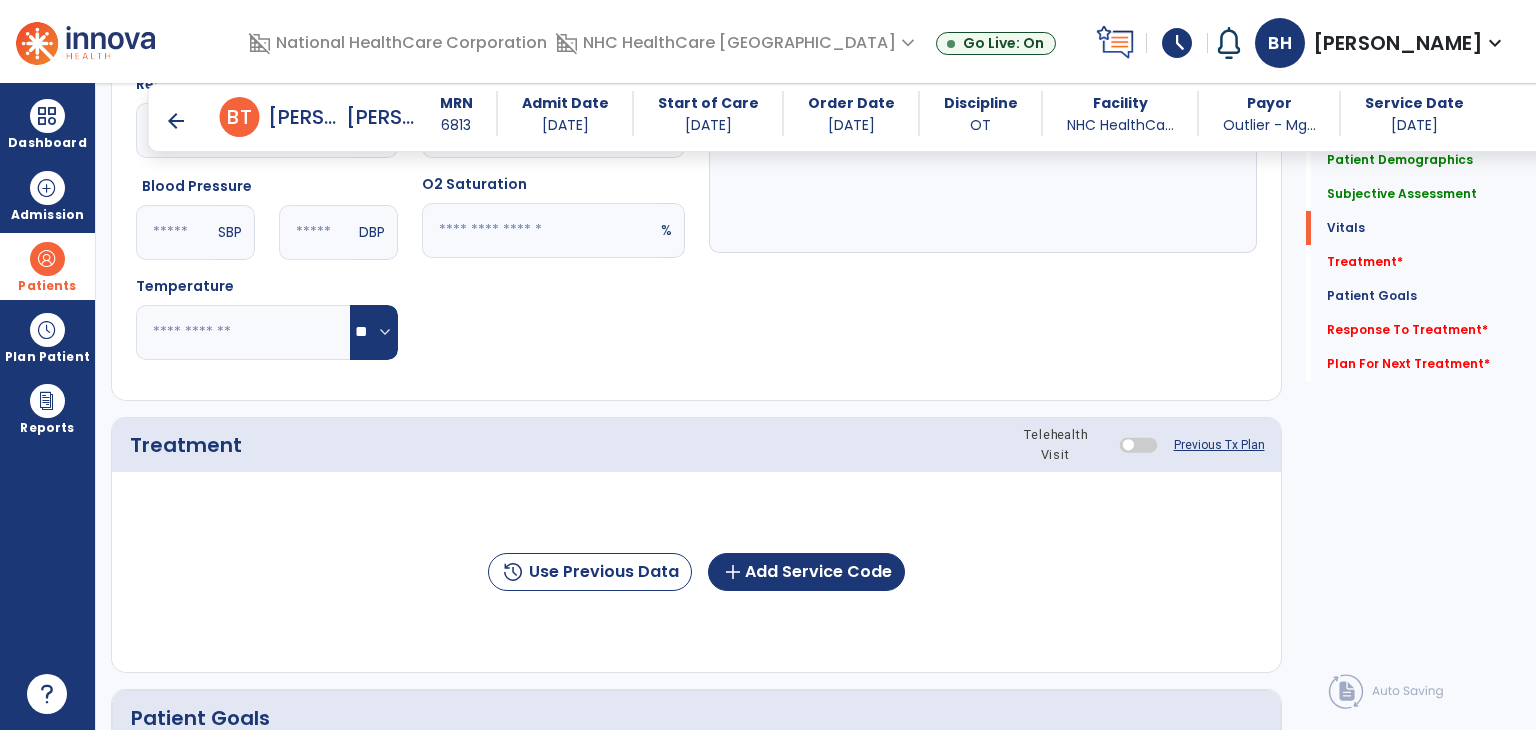 scroll, scrollTop: 900, scrollLeft: 0, axis: vertical 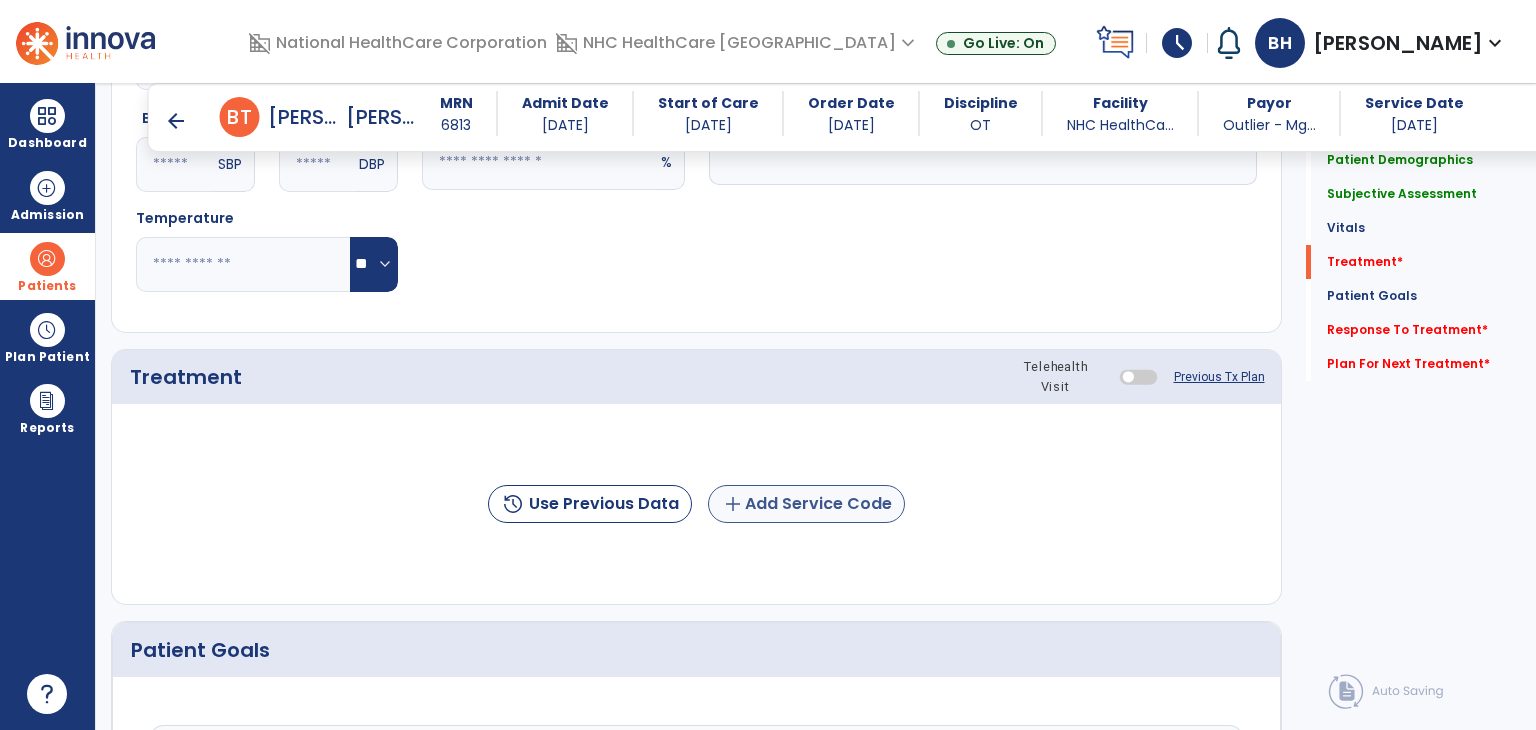 type on "**********" 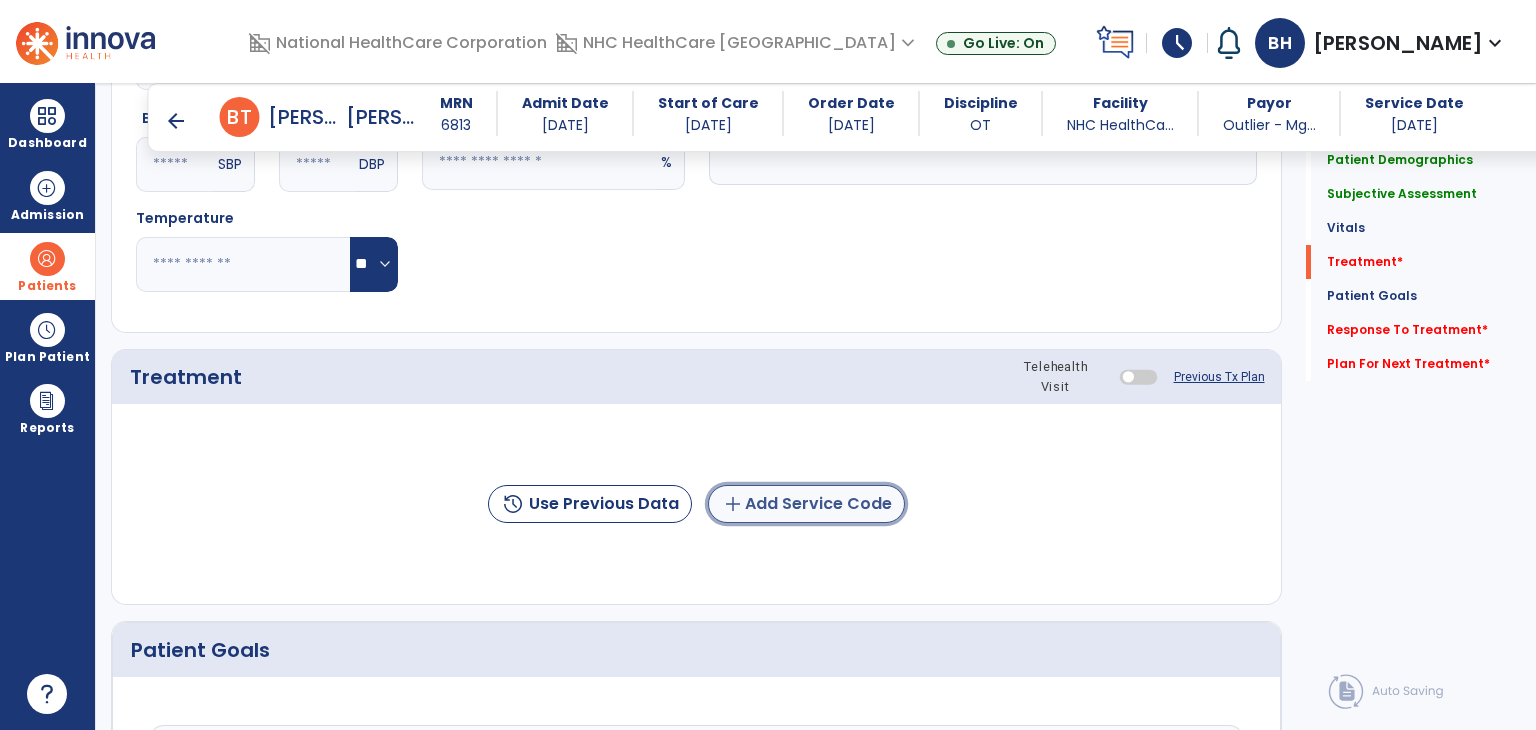 click on "add" 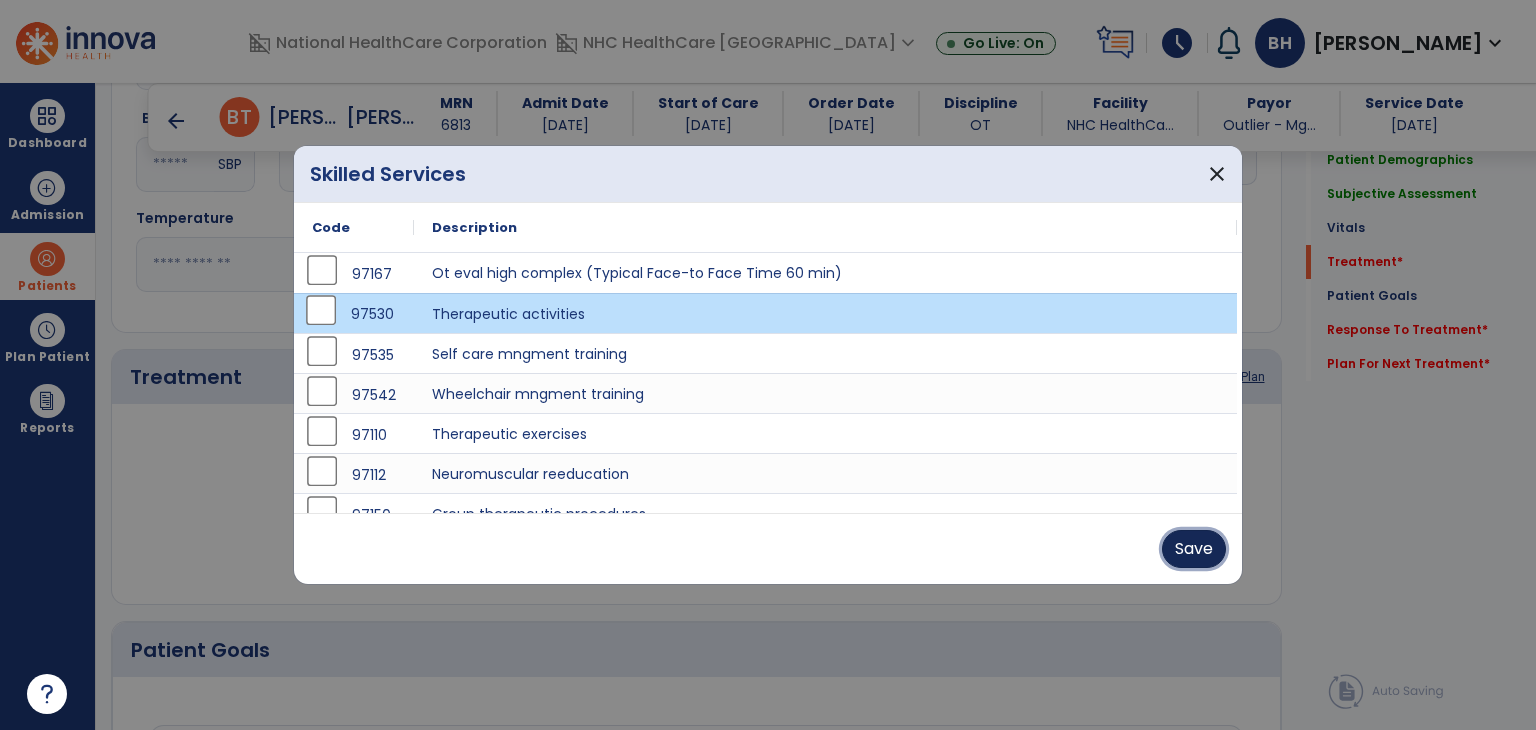 click on "Save" at bounding box center (1194, 549) 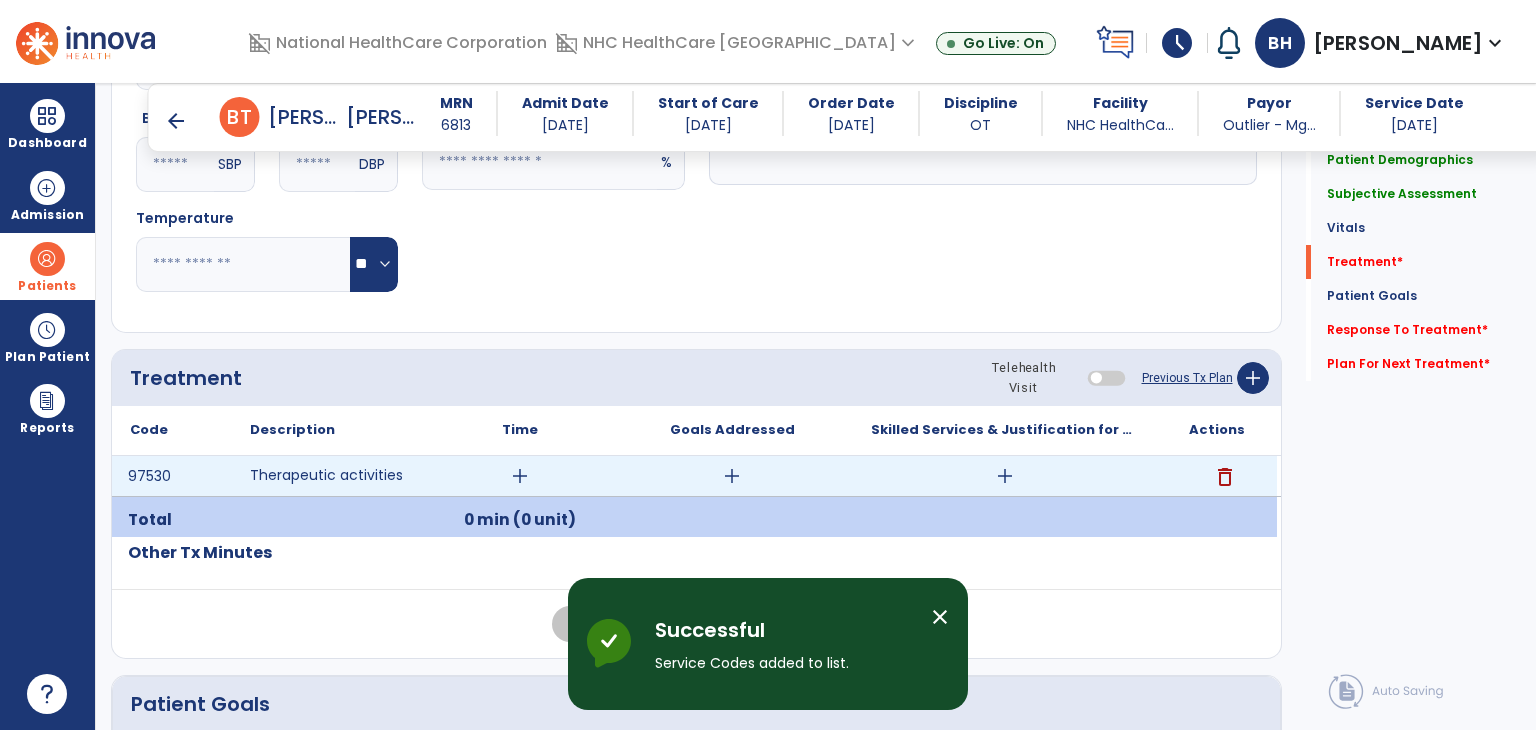 click on "add" at bounding box center [520, 476] 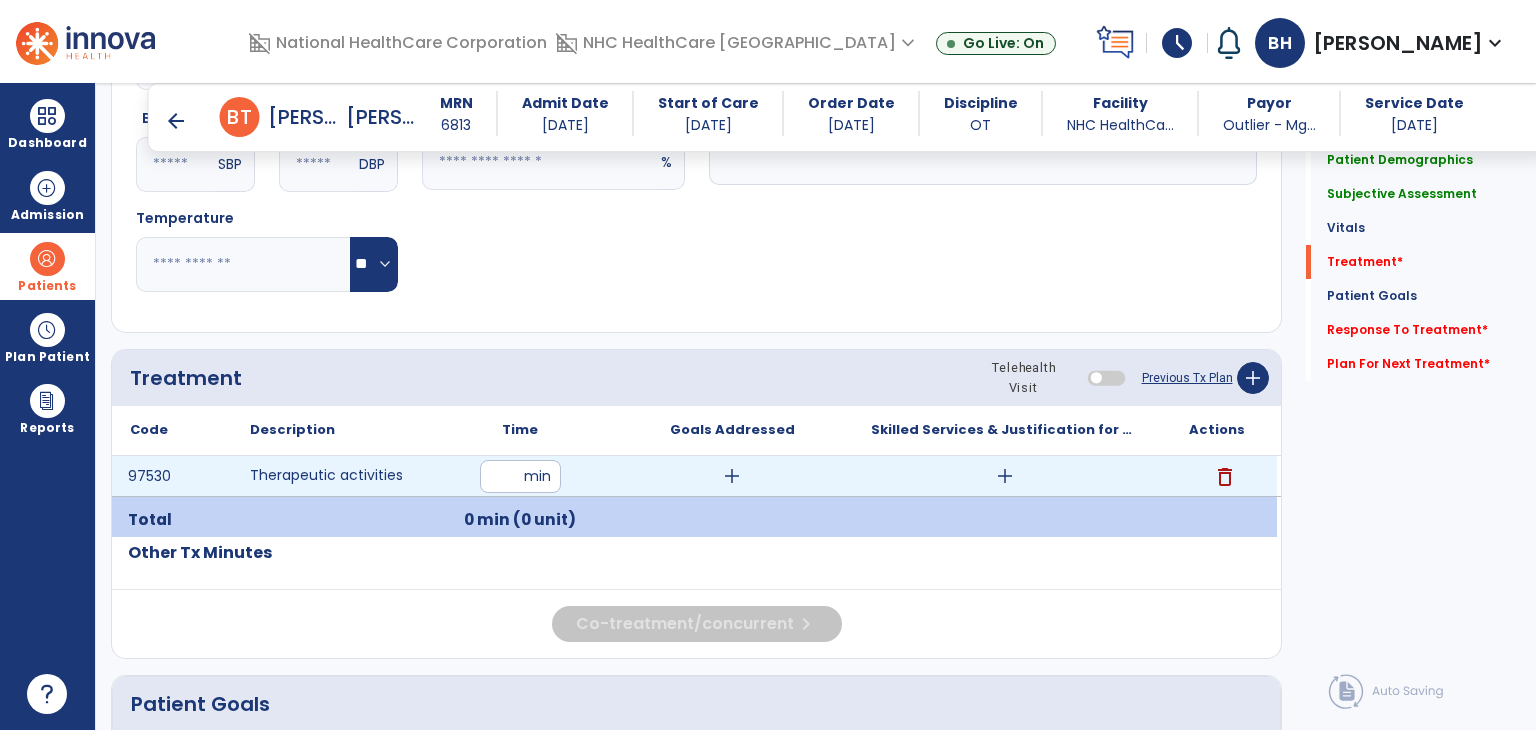 type on "**" 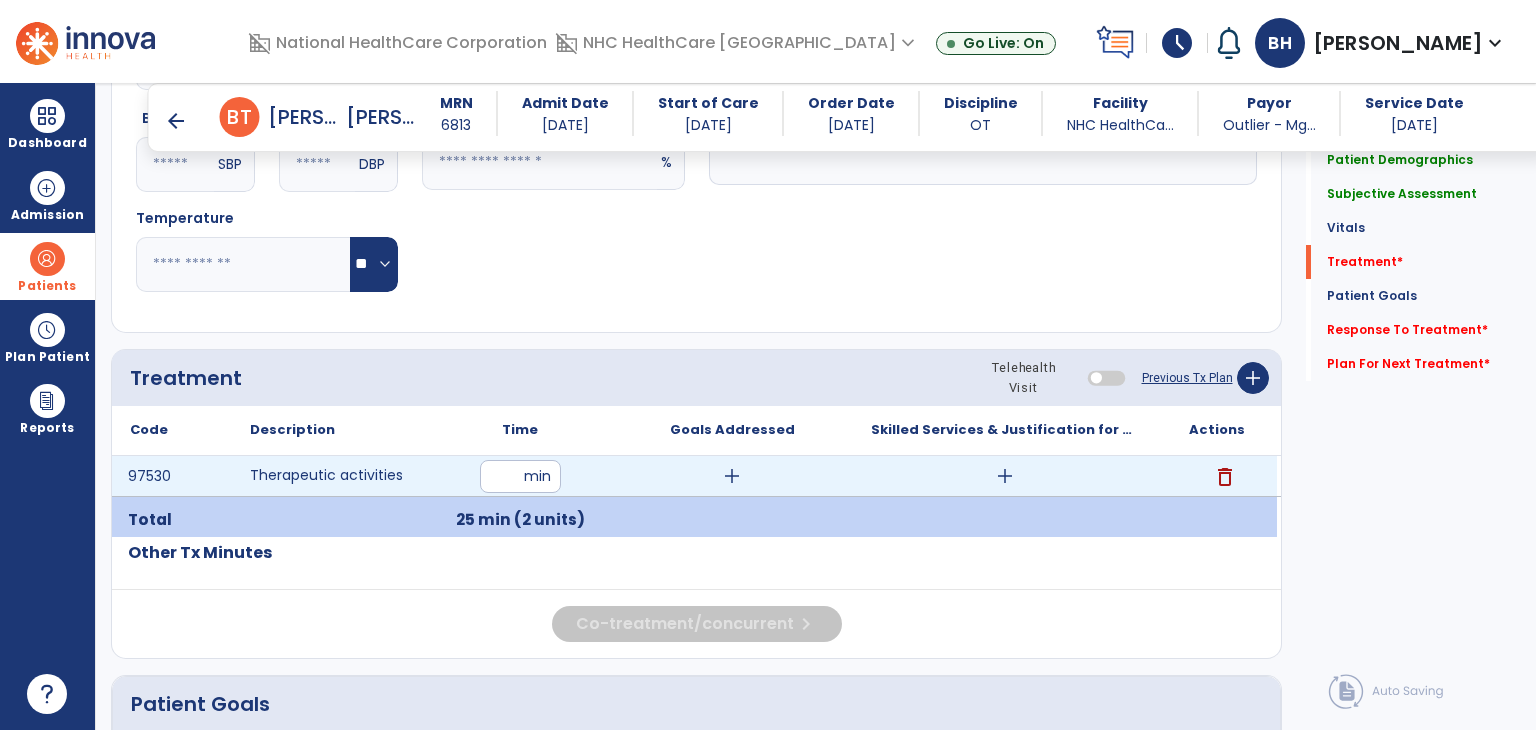 click on "add" at bounding box center [732, 476] 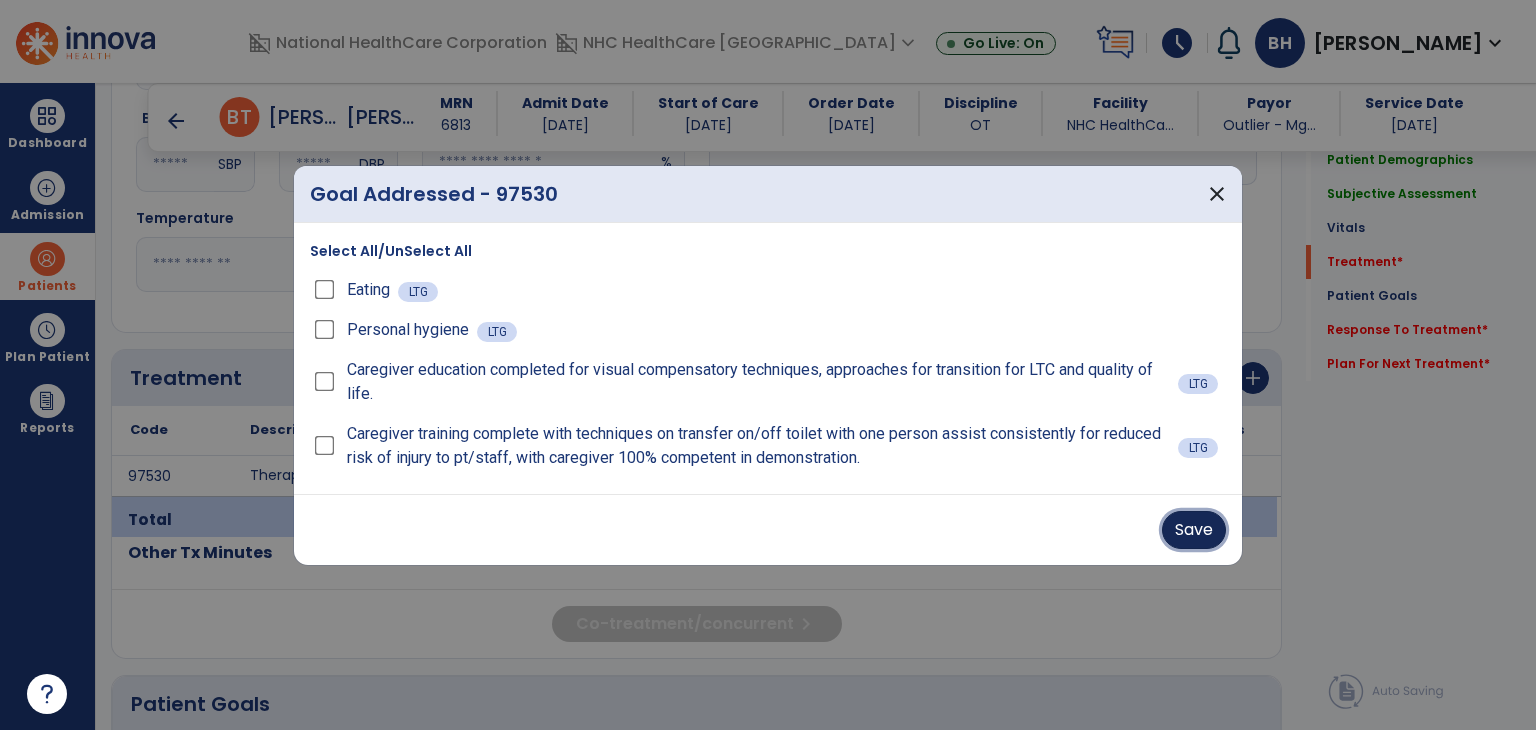 click on "Save" at bounding box center (1194, 530) 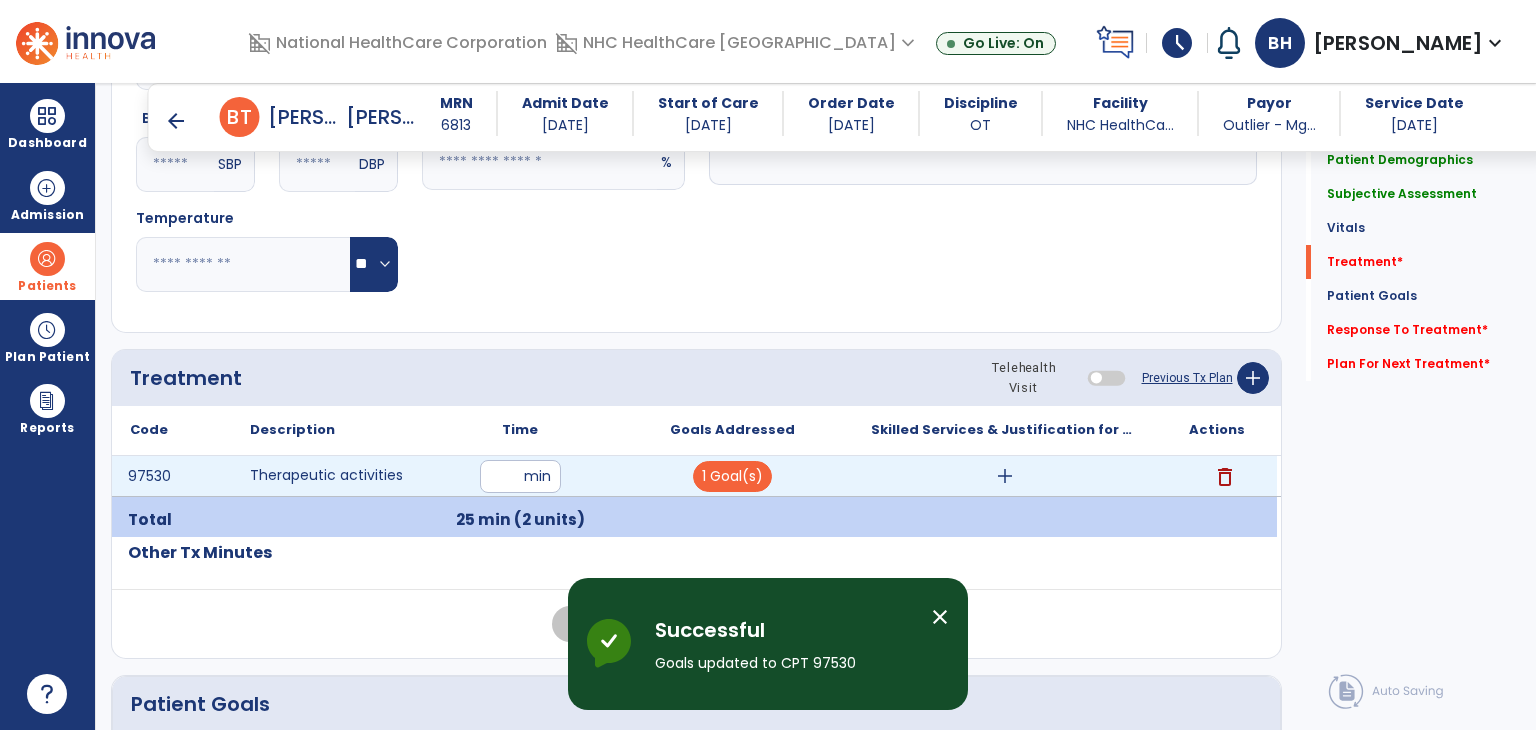 click on "add" at bounding box center [1004, 476] 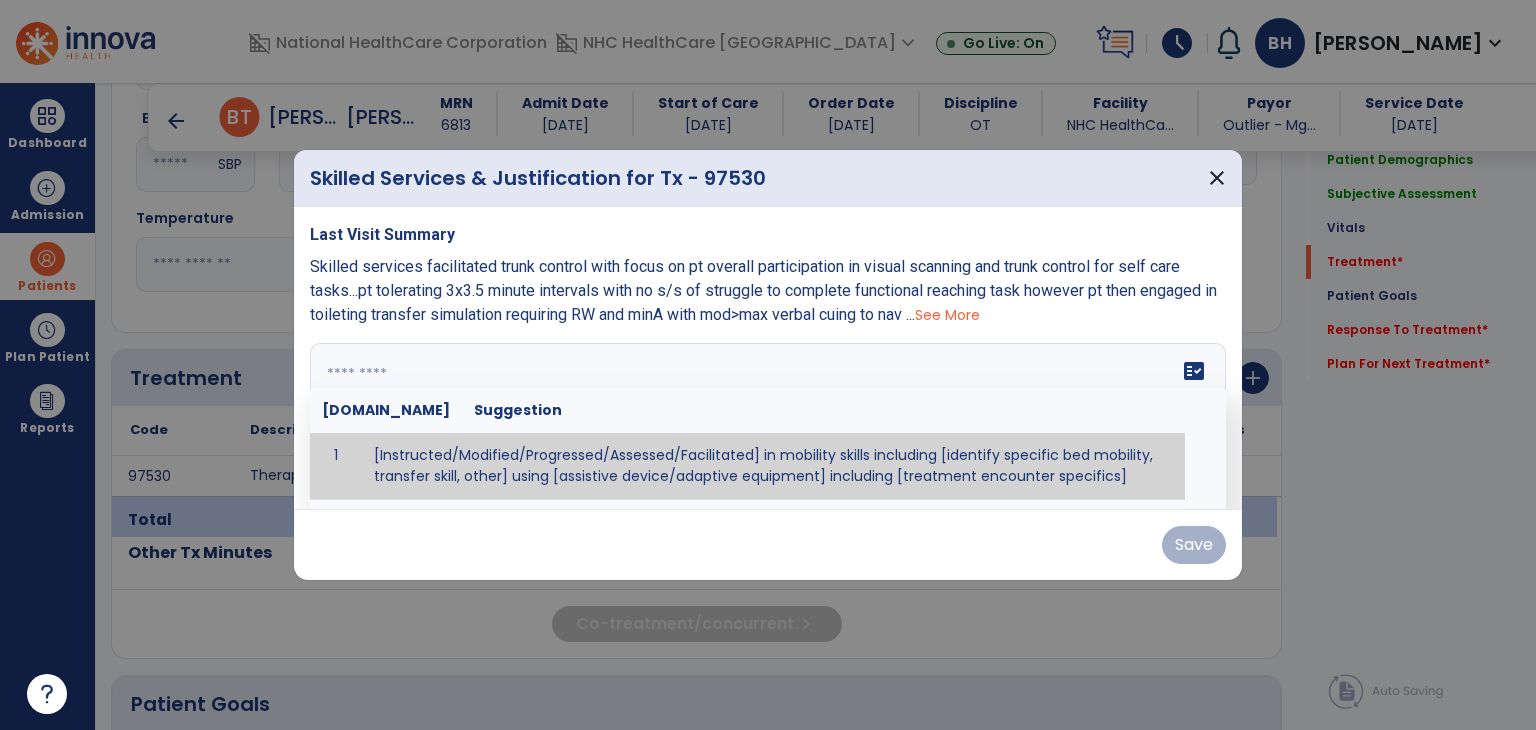 click on "fact_check  [DOMAIN_NAME] Suggestion 1 [Instructed/Modified/Progressed/Assessed/Facilitated] in mobility skills including [identify specific bed mobility, transfer skill, other] using [assistive device/adaptive equipment] including [treatment encounter specifics]" at bounding box center [768, 418] 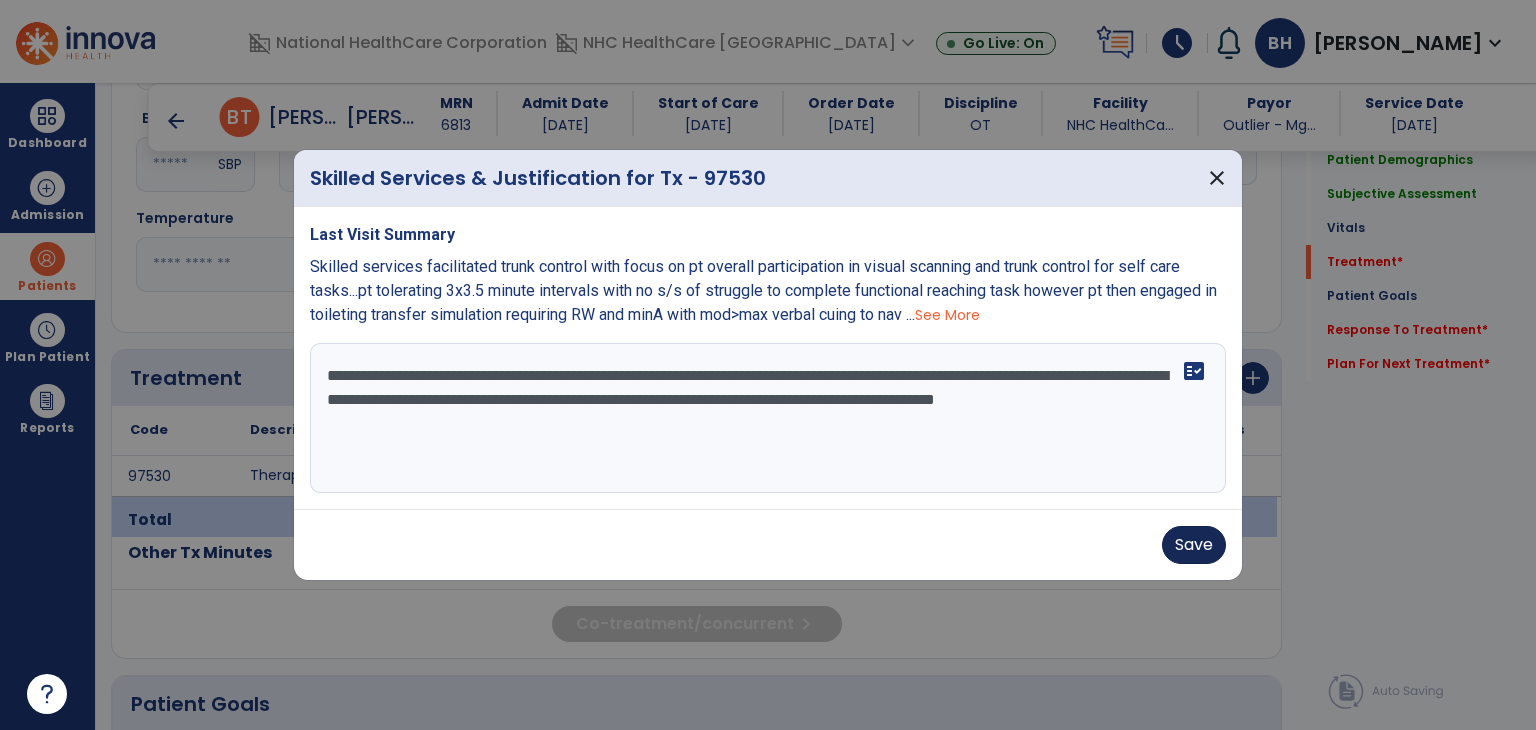 type on "**********" 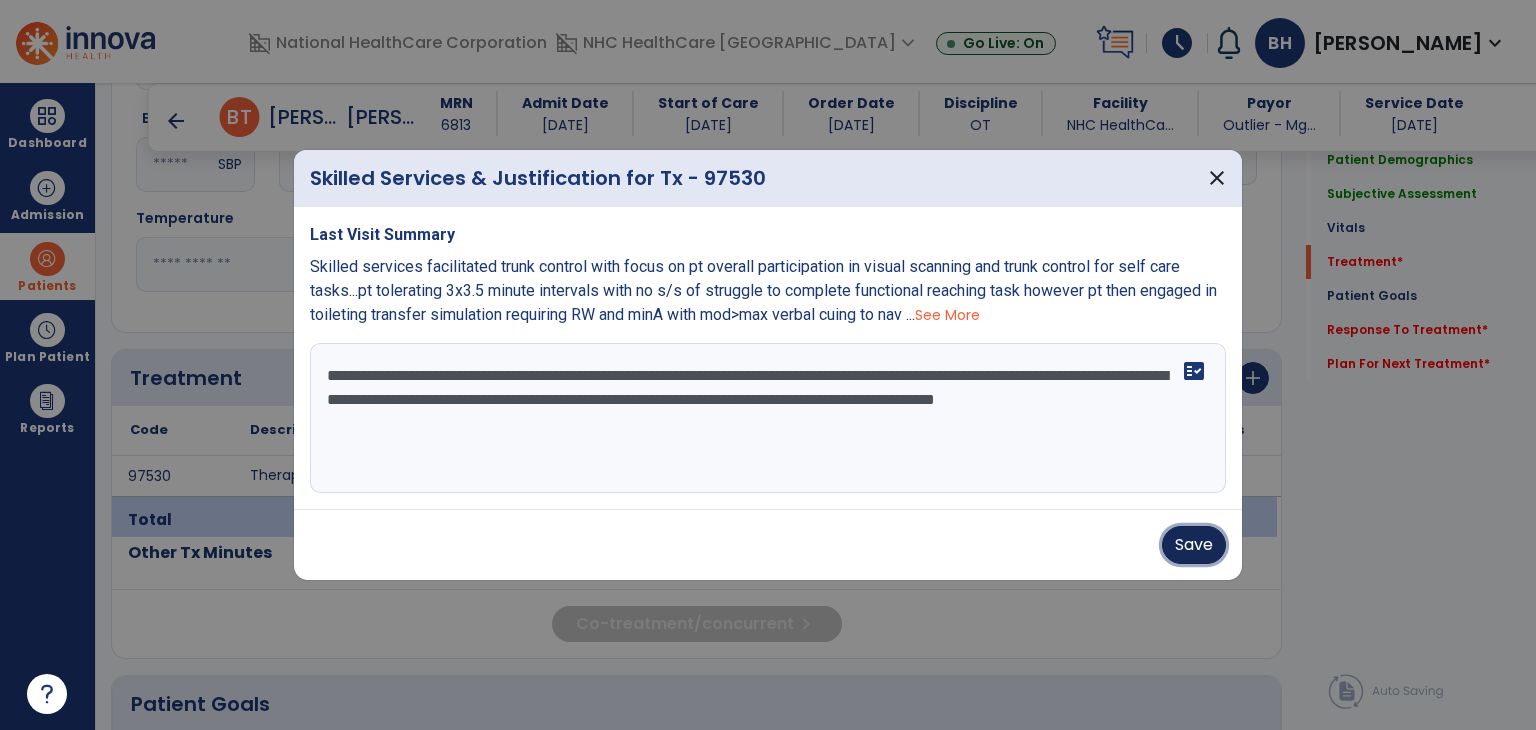 click on "Save" at bounding box center (1194, 545) 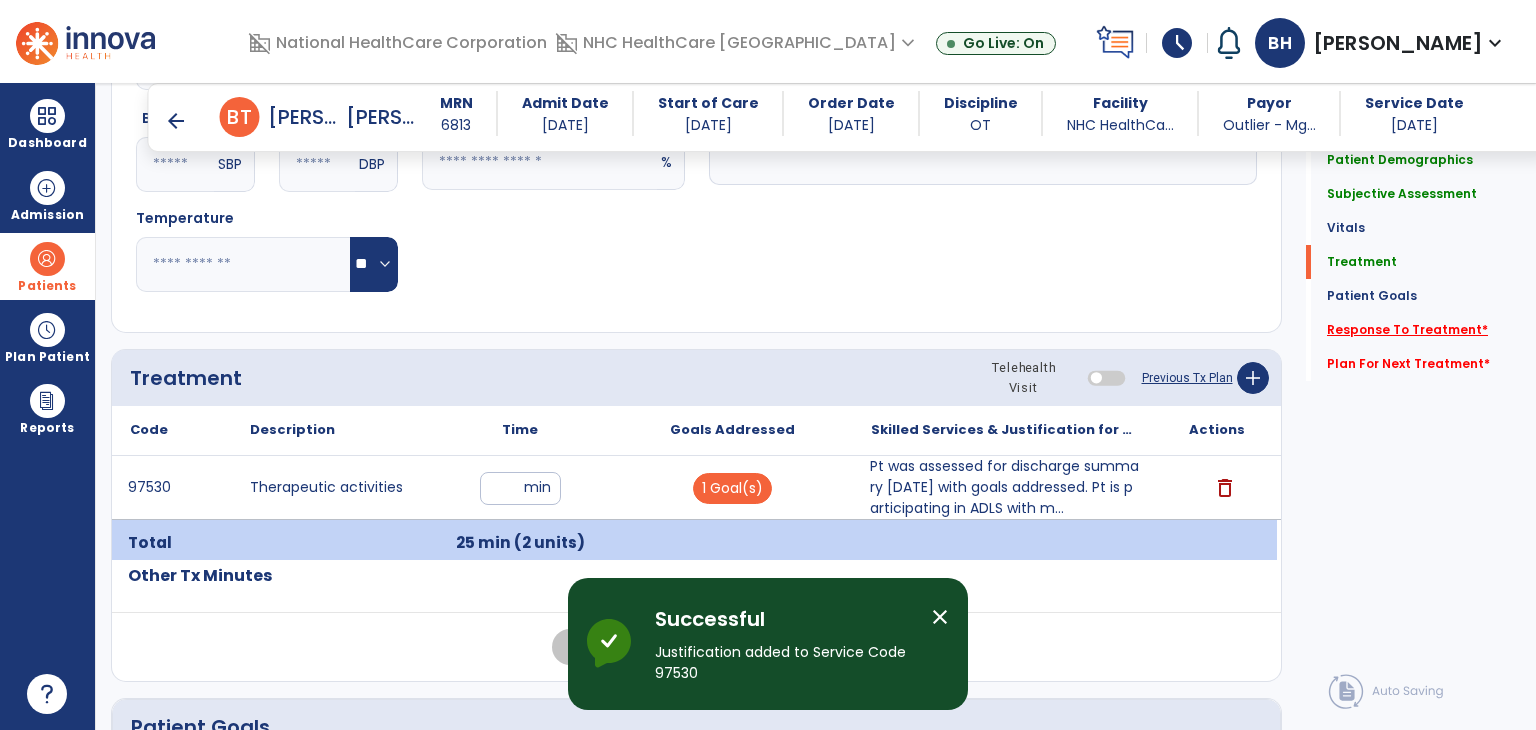 click on "Response To Treatment   *" 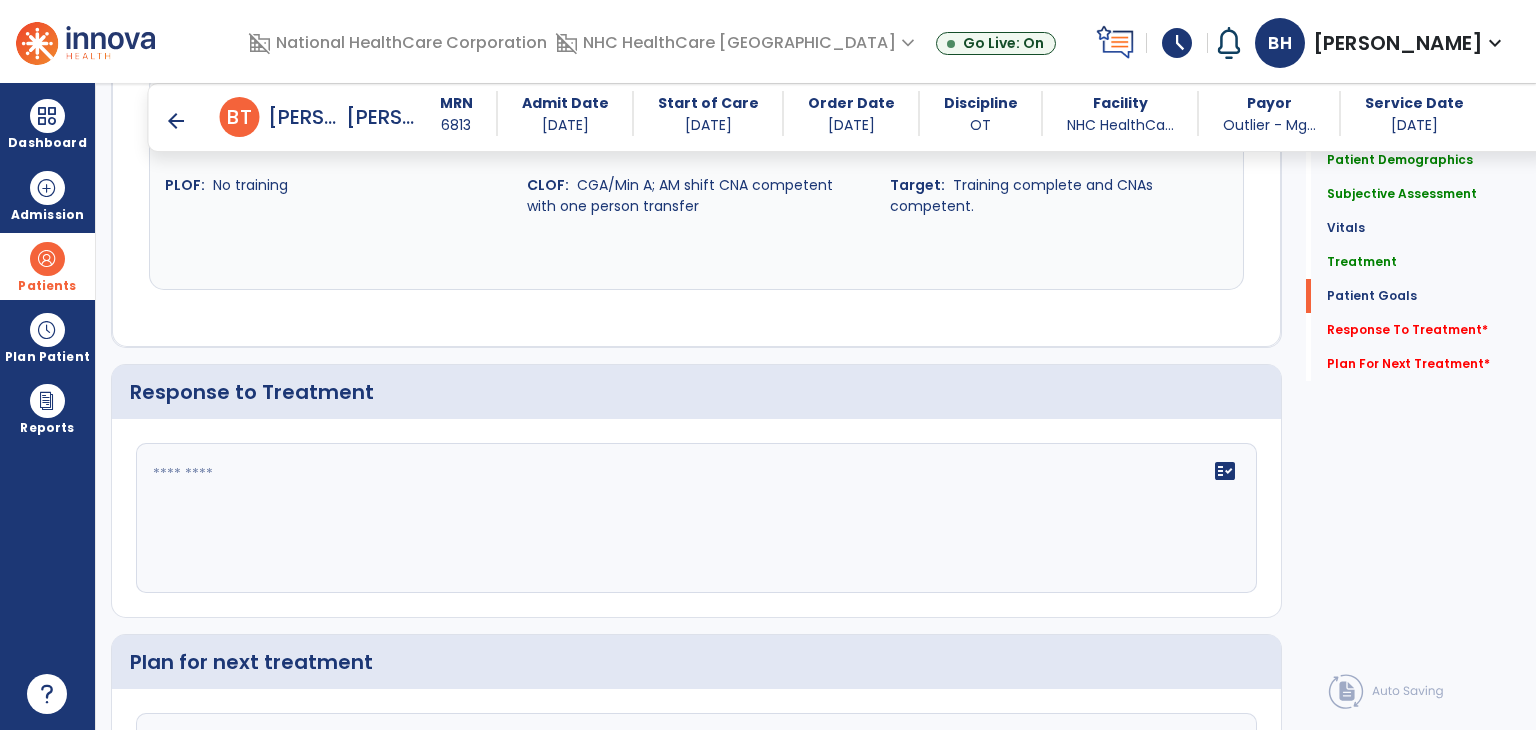 scroll, scrollTop: 2847, scrollLeft: 0, axis: vertical 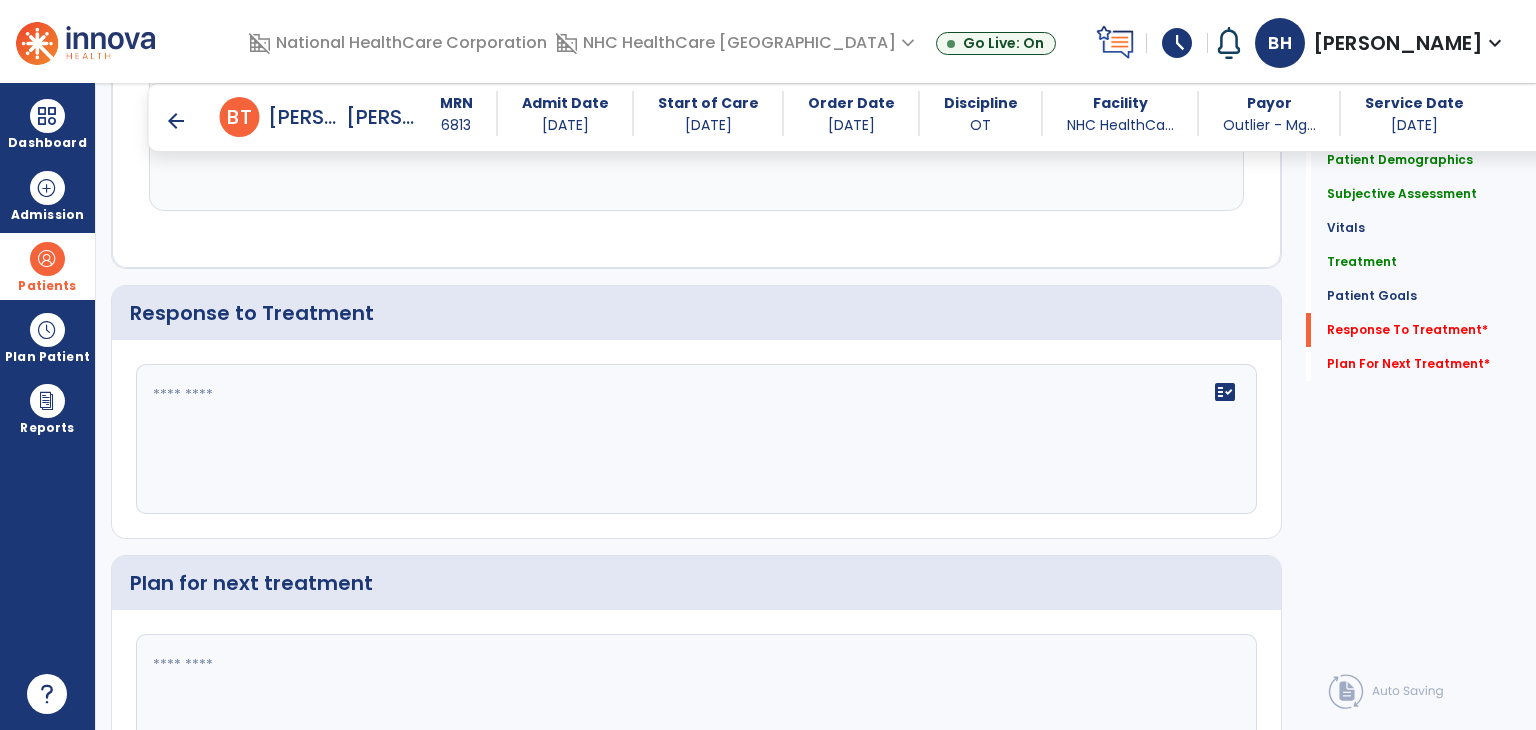 click on "fact_check" 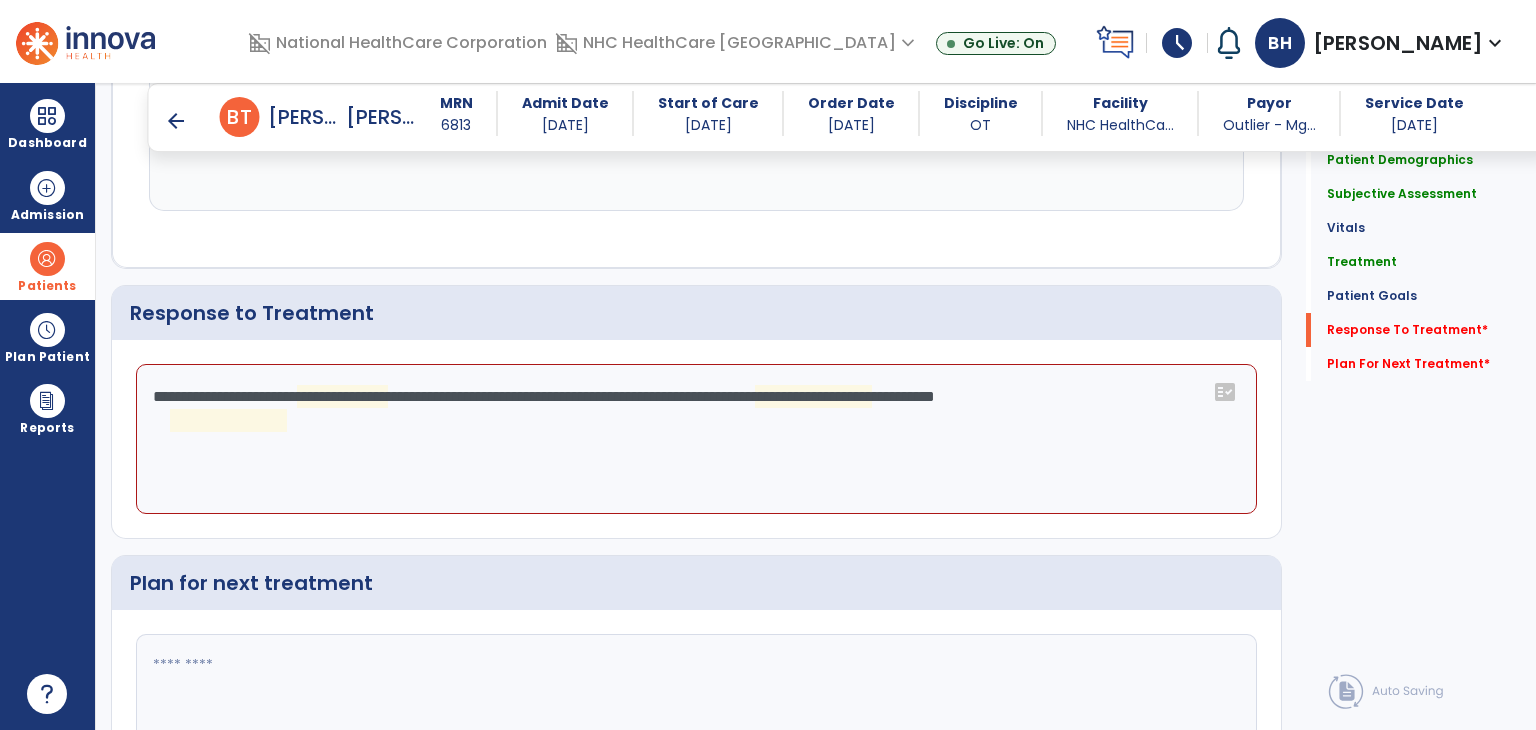click on "**********" 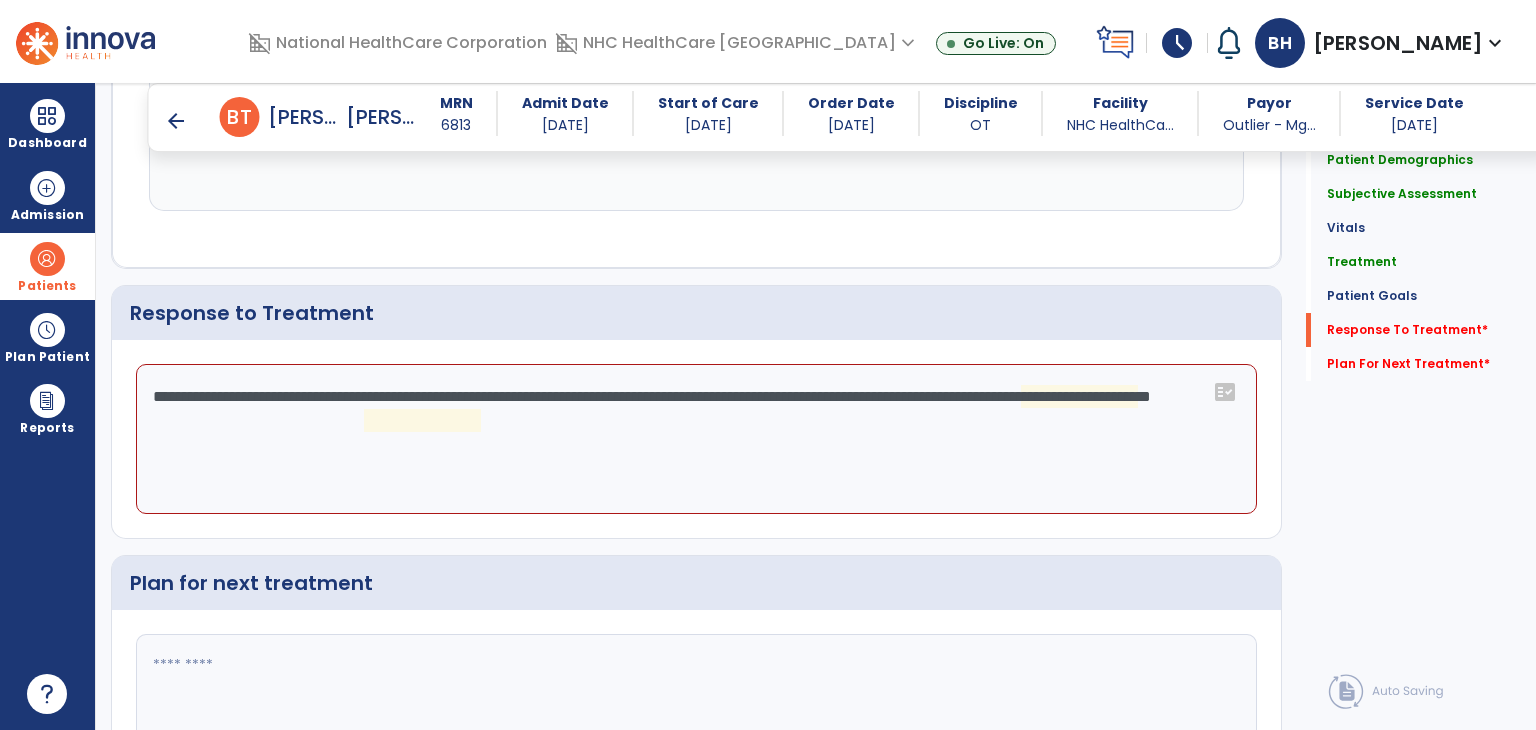 click on "**********" 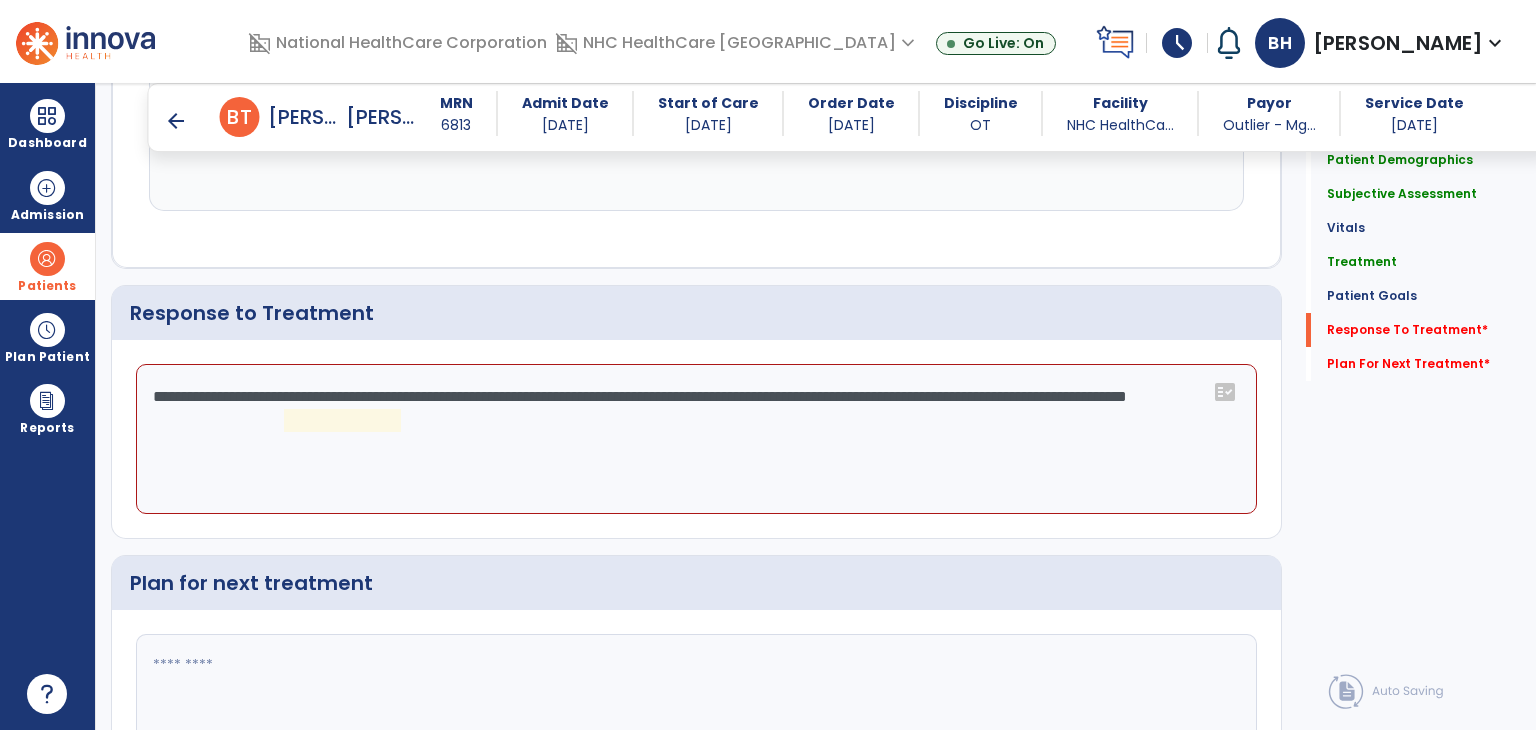 click on "**********" 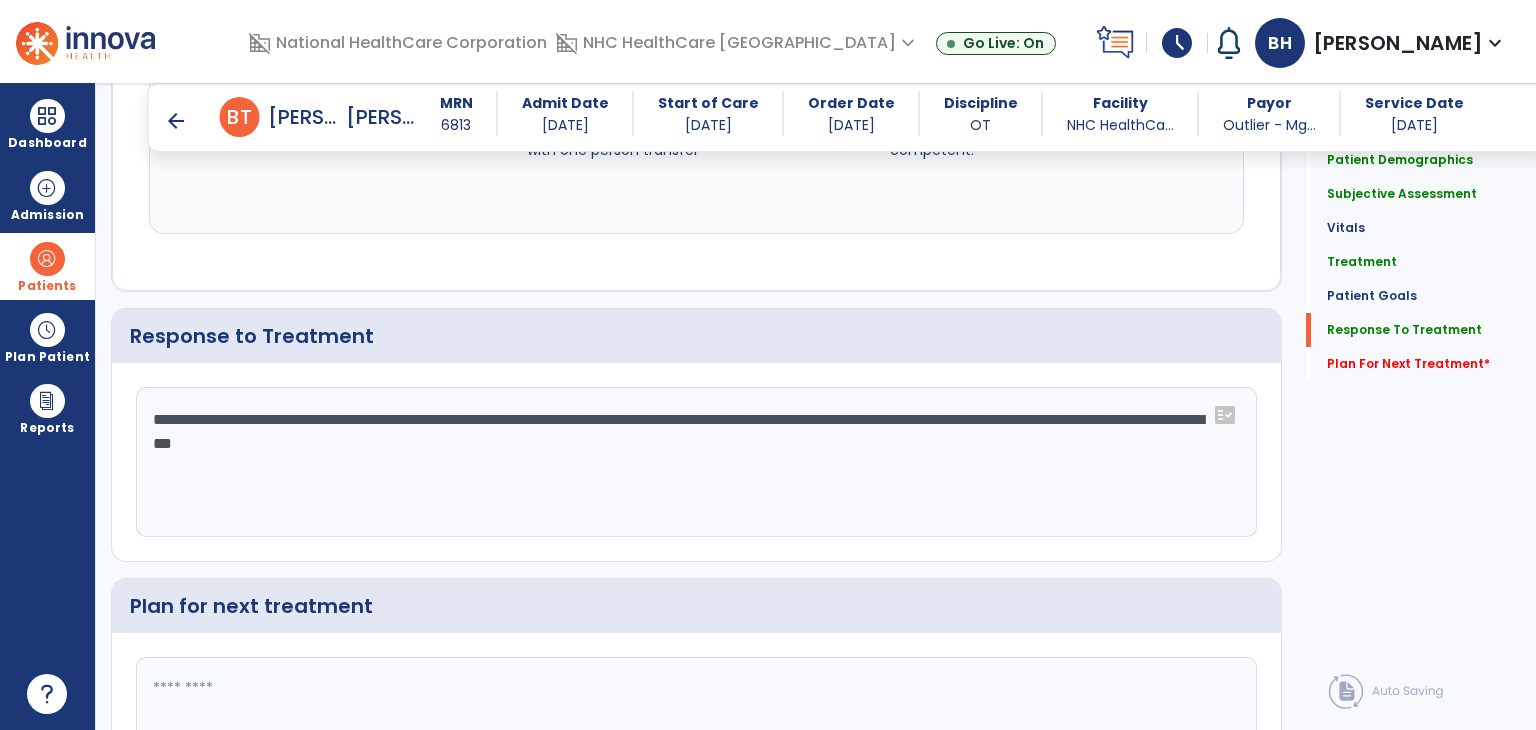 scroll, scrollTop: 2847, scrollLeft: 0, axis: vertical 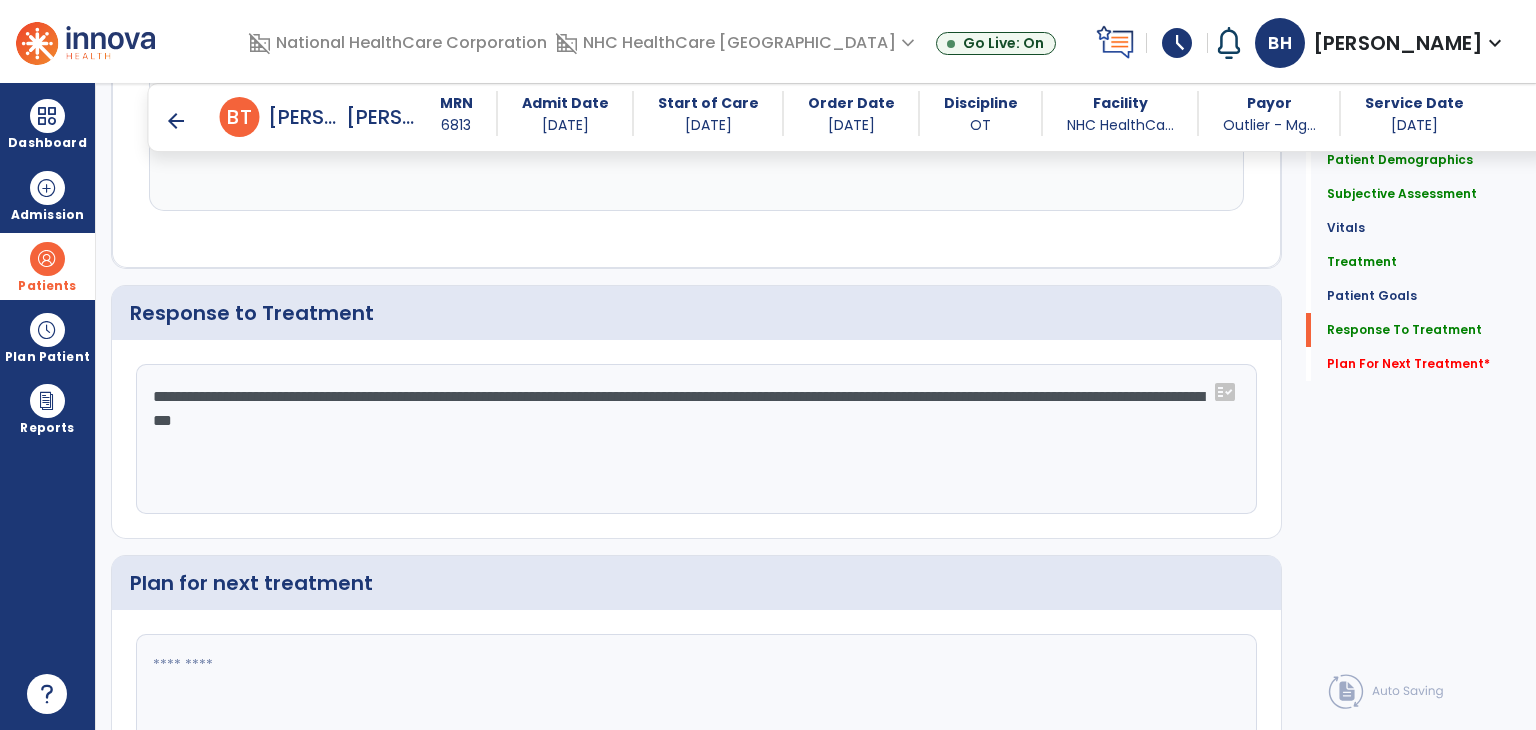 click on "**********" 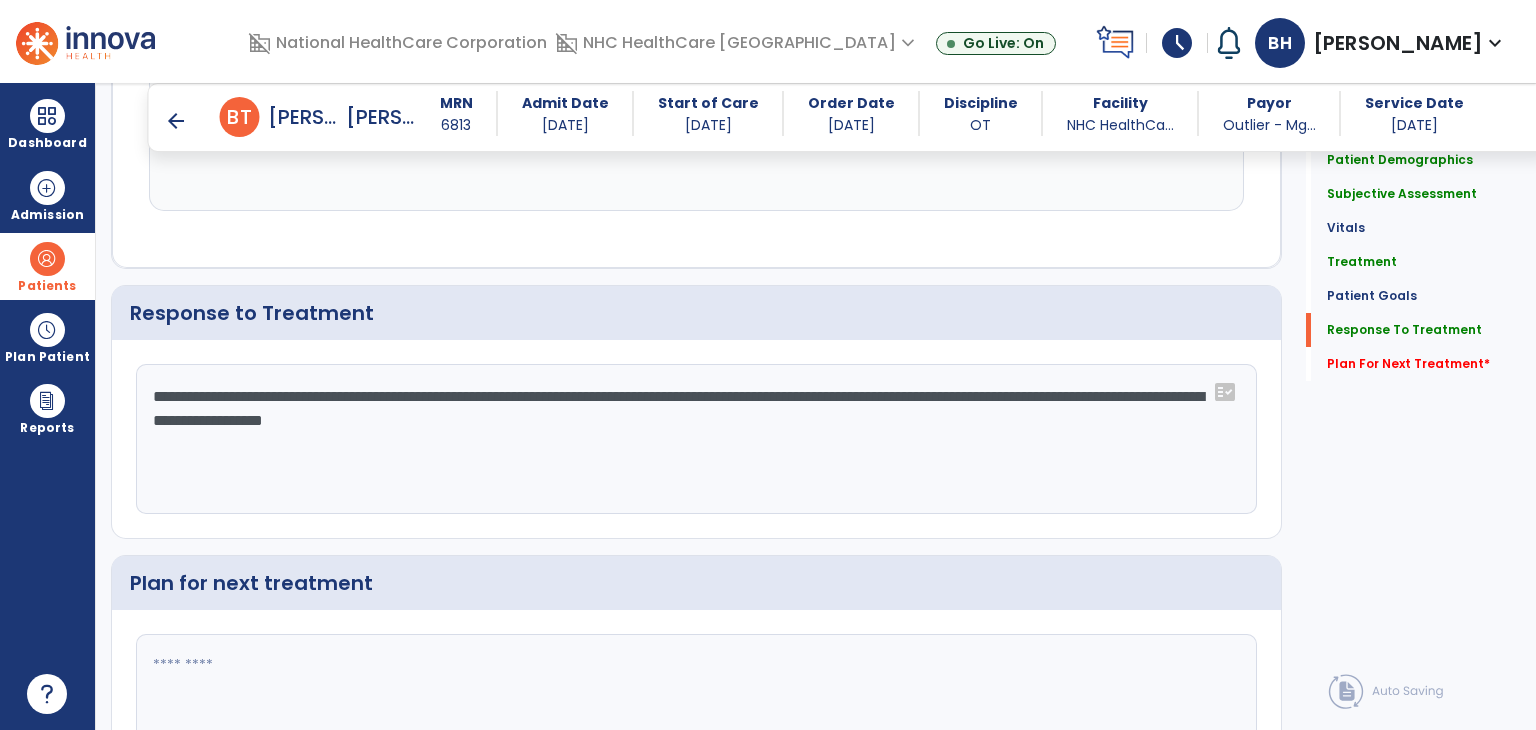 scroll, scrollTop: 2847, scrollLeft: 0, axis: vertical 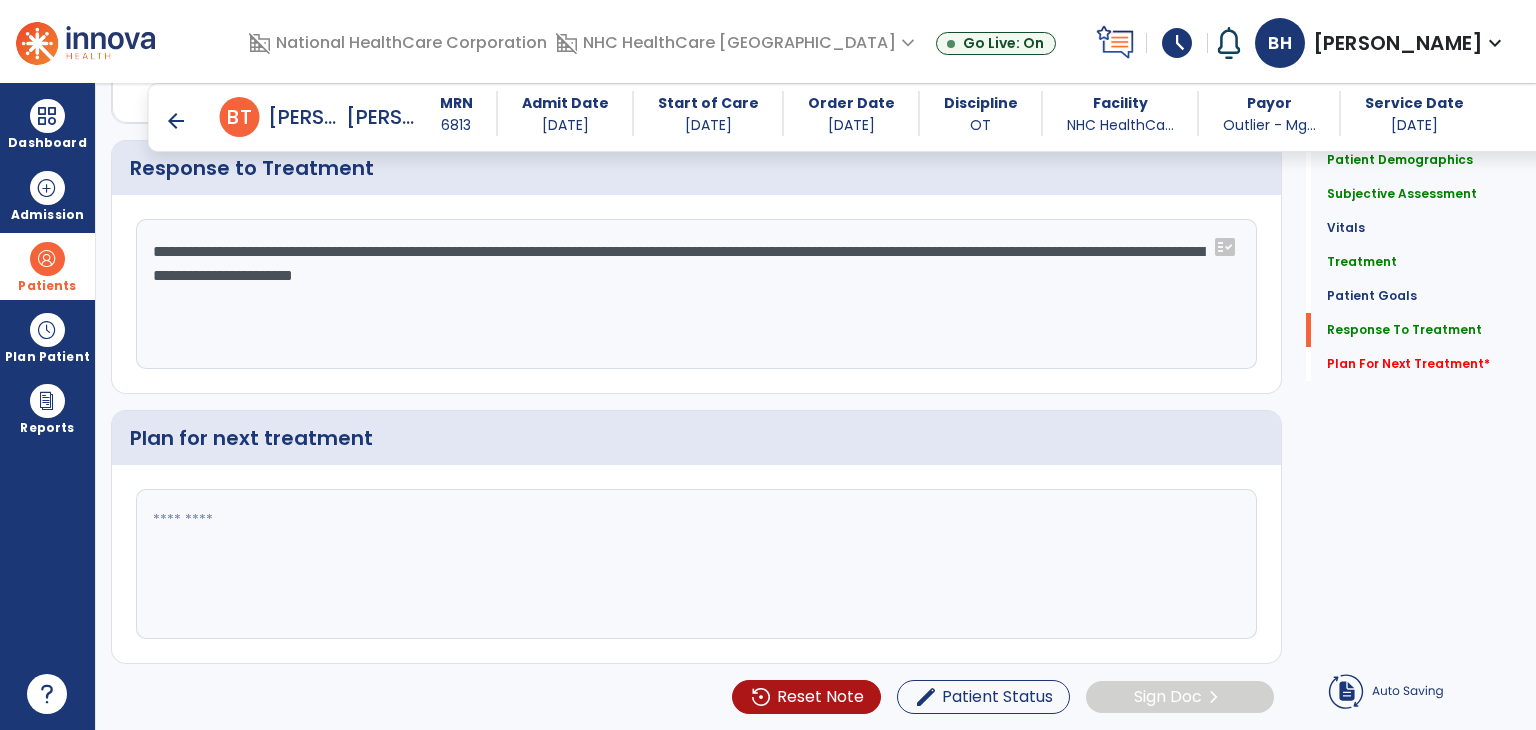 type on "**********" 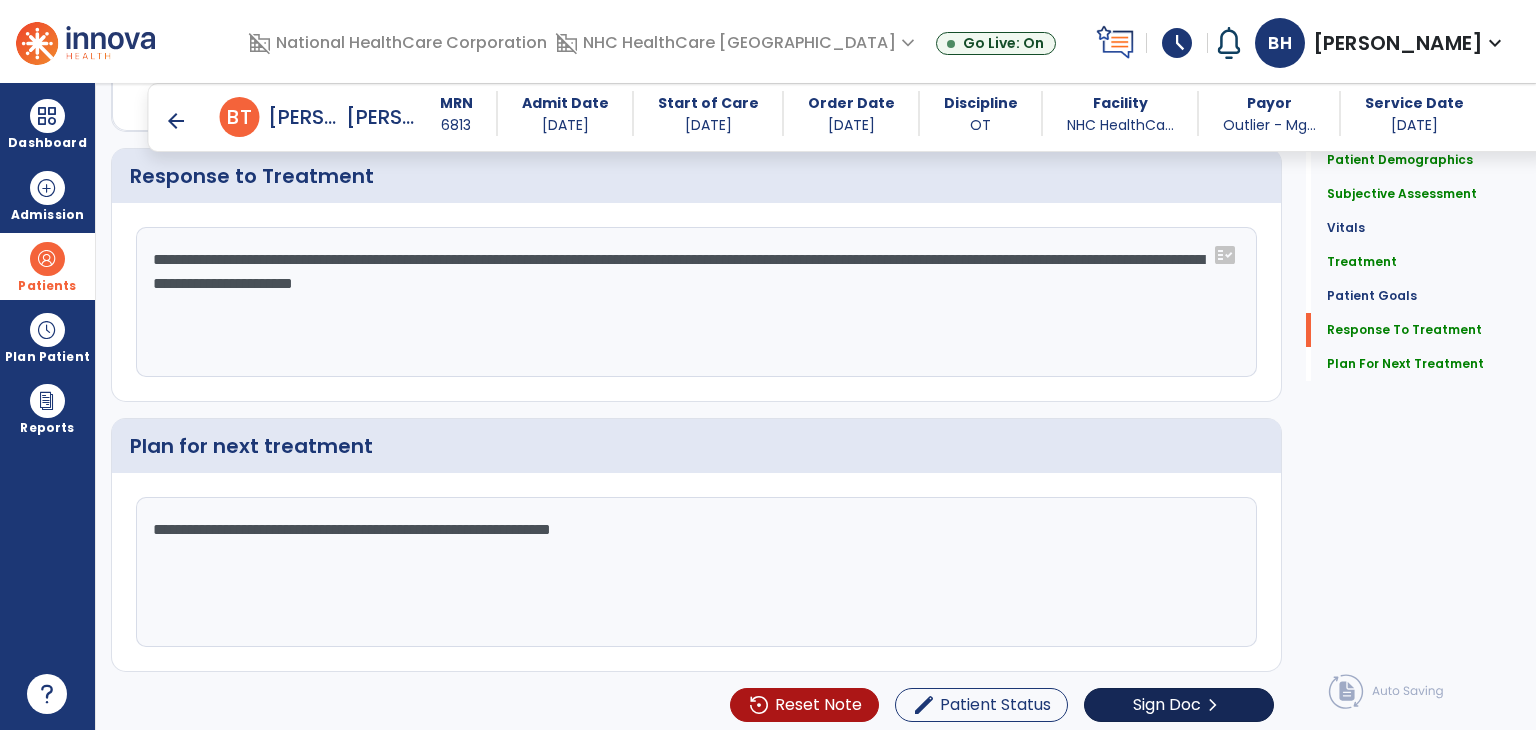 scroll, scrollTop: 2984, scrollLeft: 0, axis: vertical 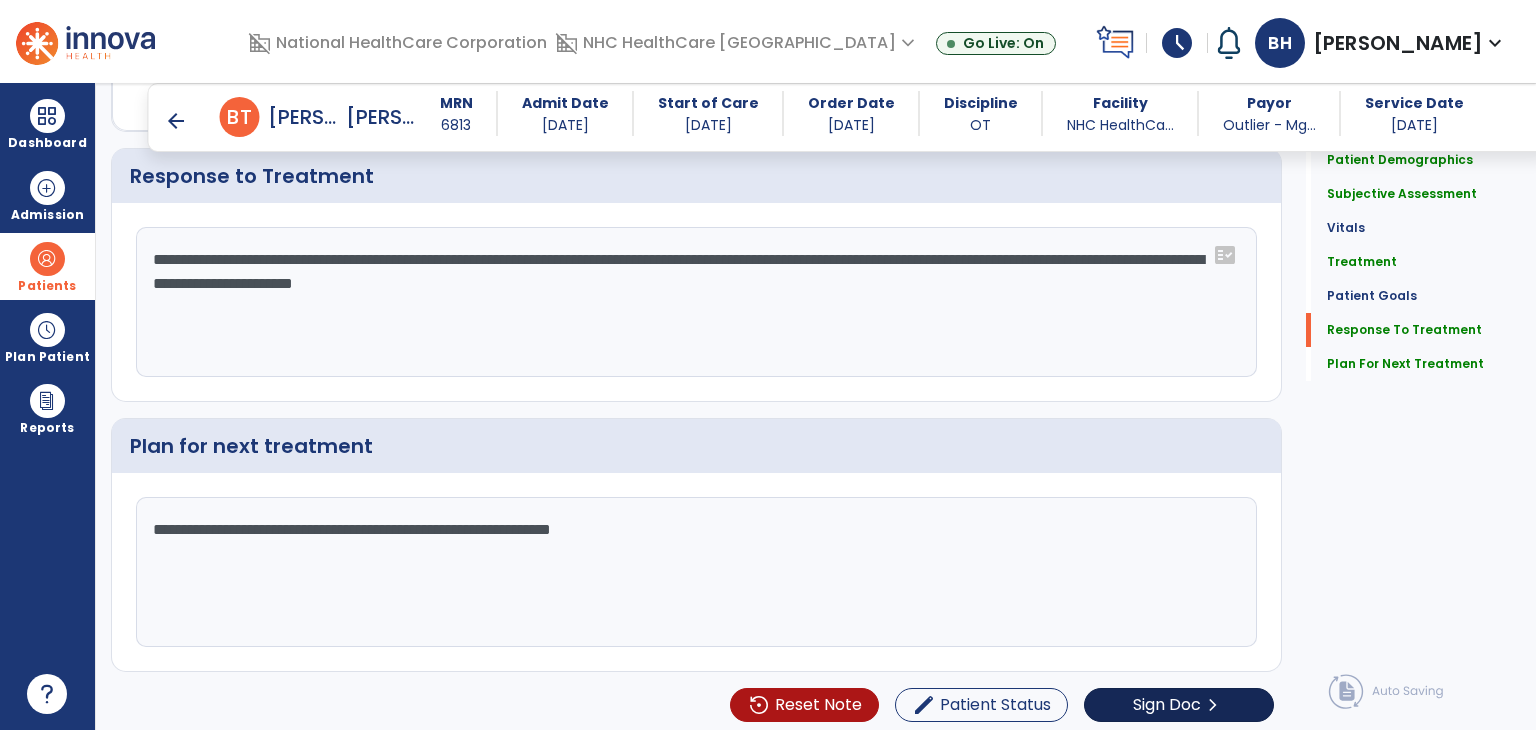 type on "**********" 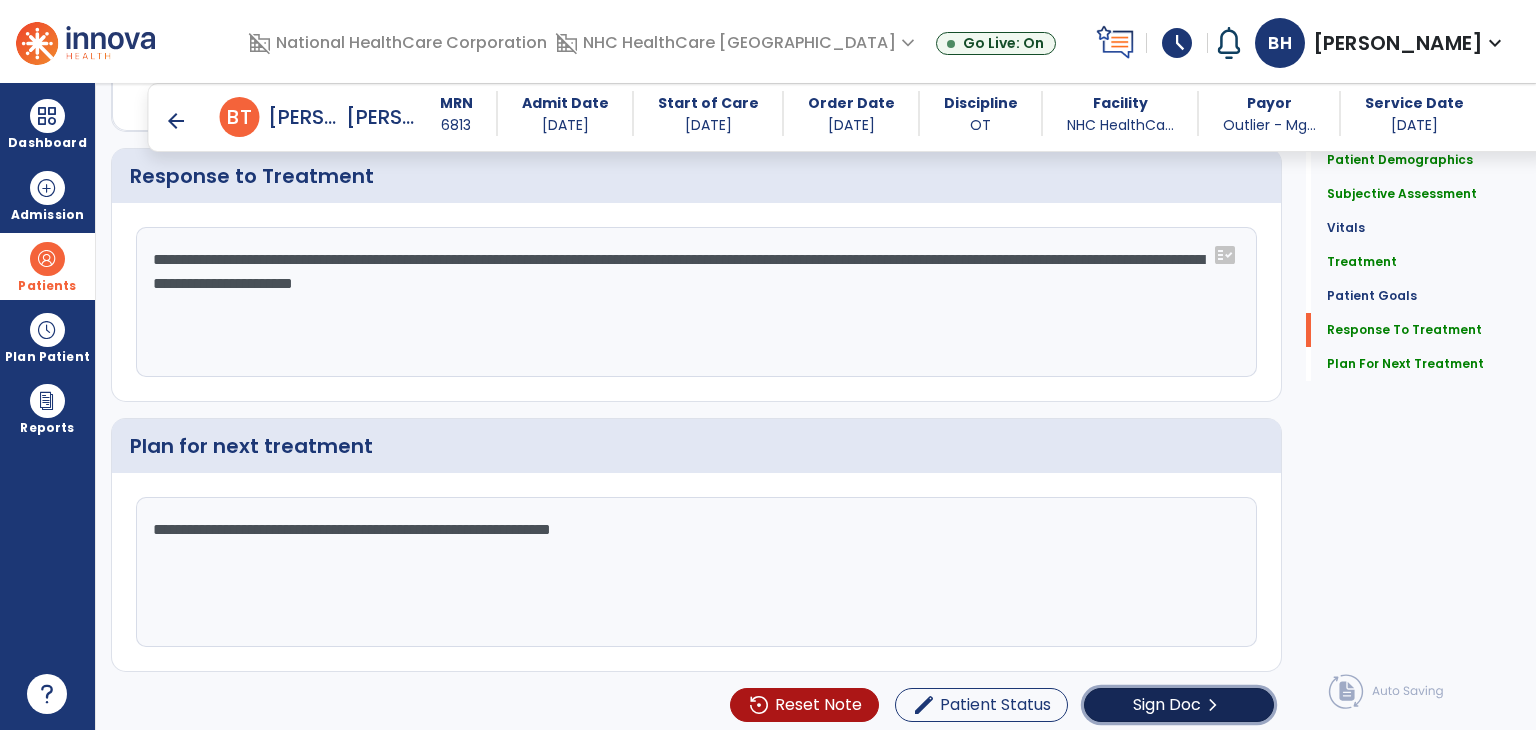 click on "Sign Doc" 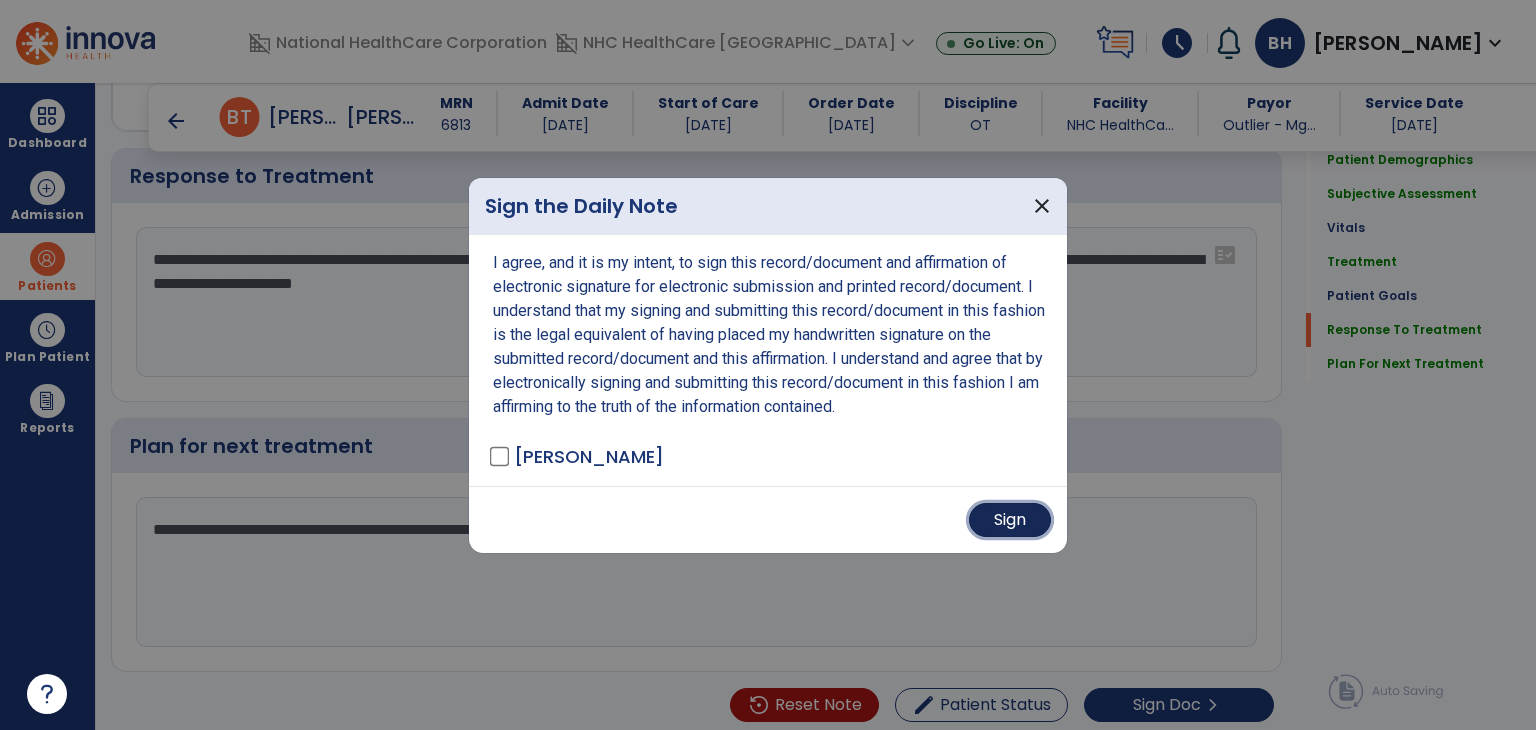 click on "Sign" at bounding box center (1010, 520) 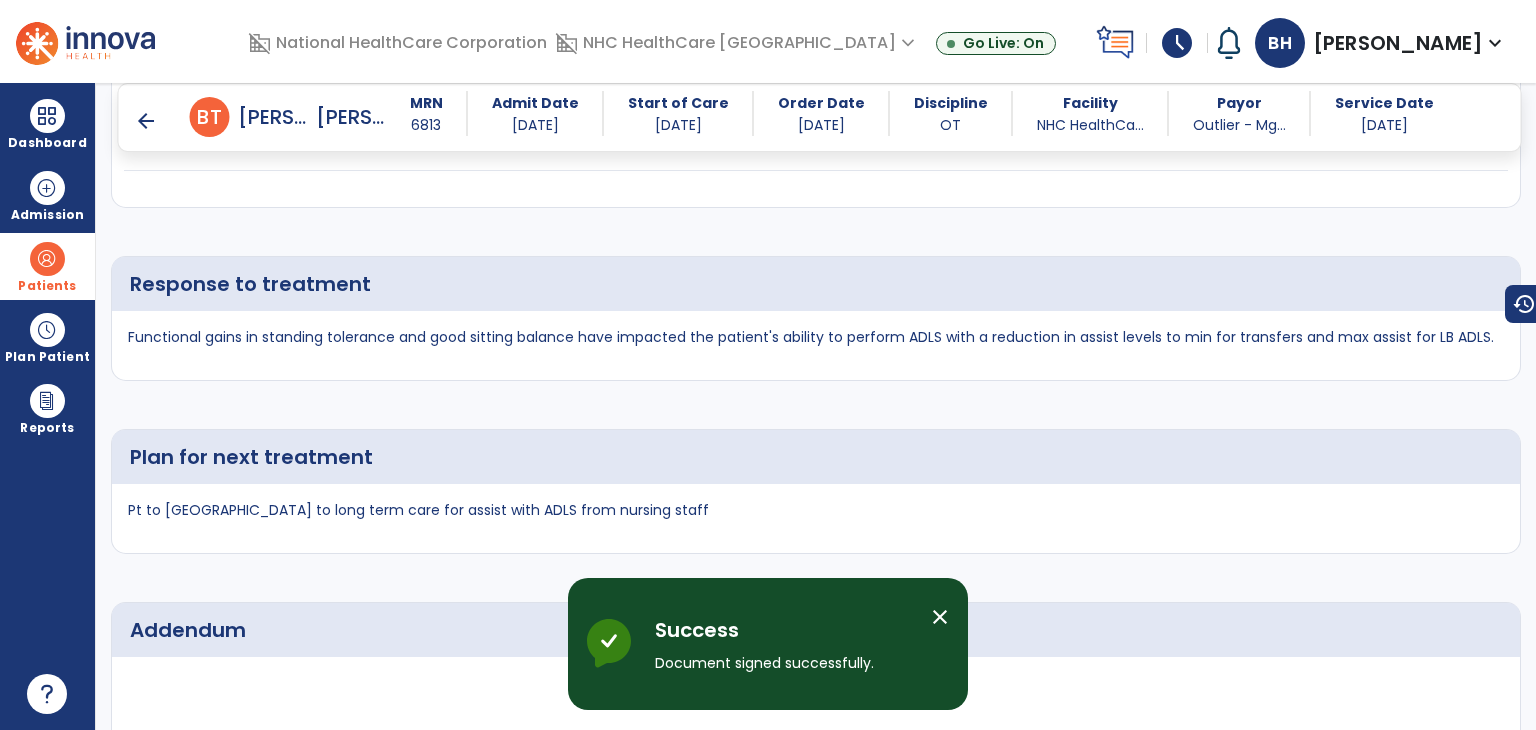 scroll, scrollTop: 3855, scrollLeft: 0, axis: vertical 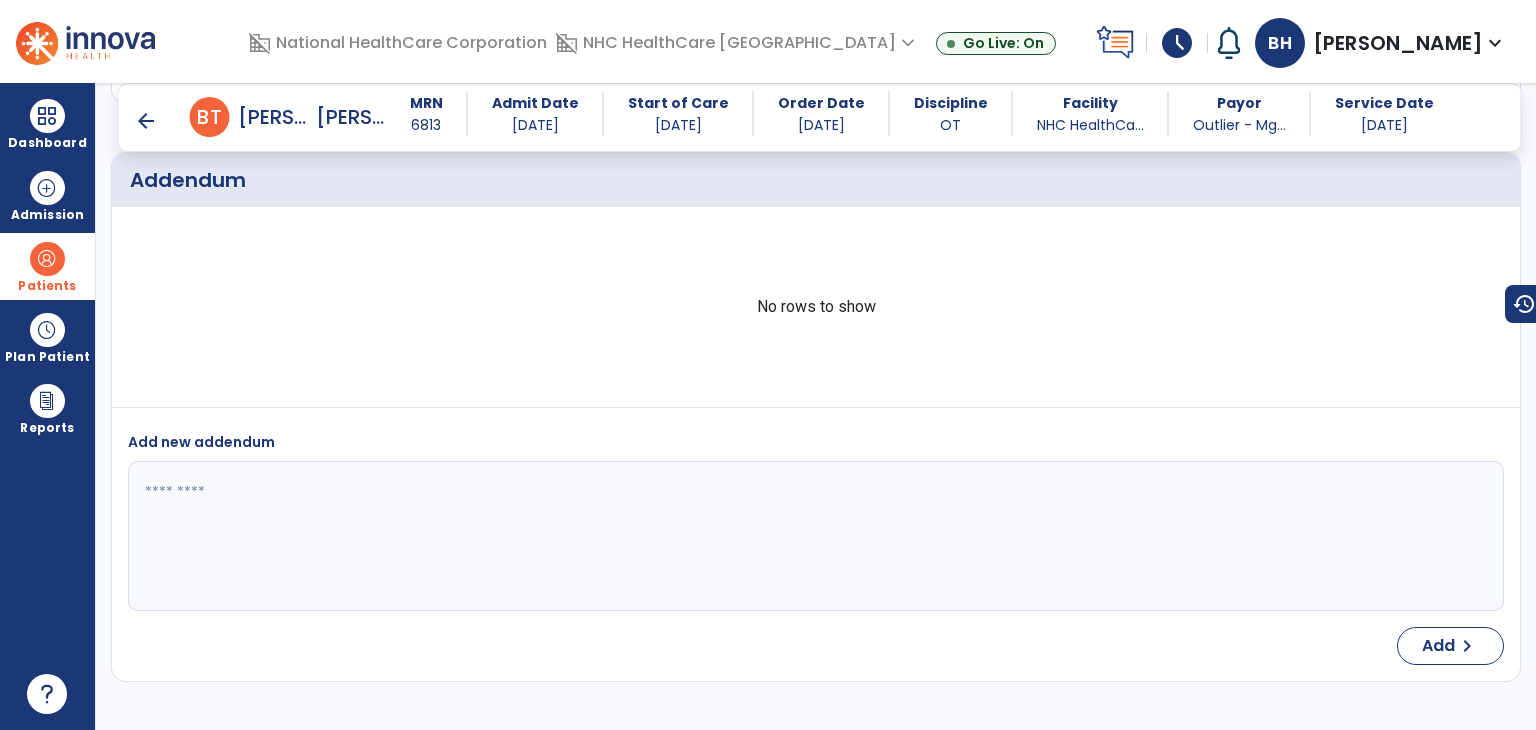 click on "arrow_back" at bounding box center [146, 121] 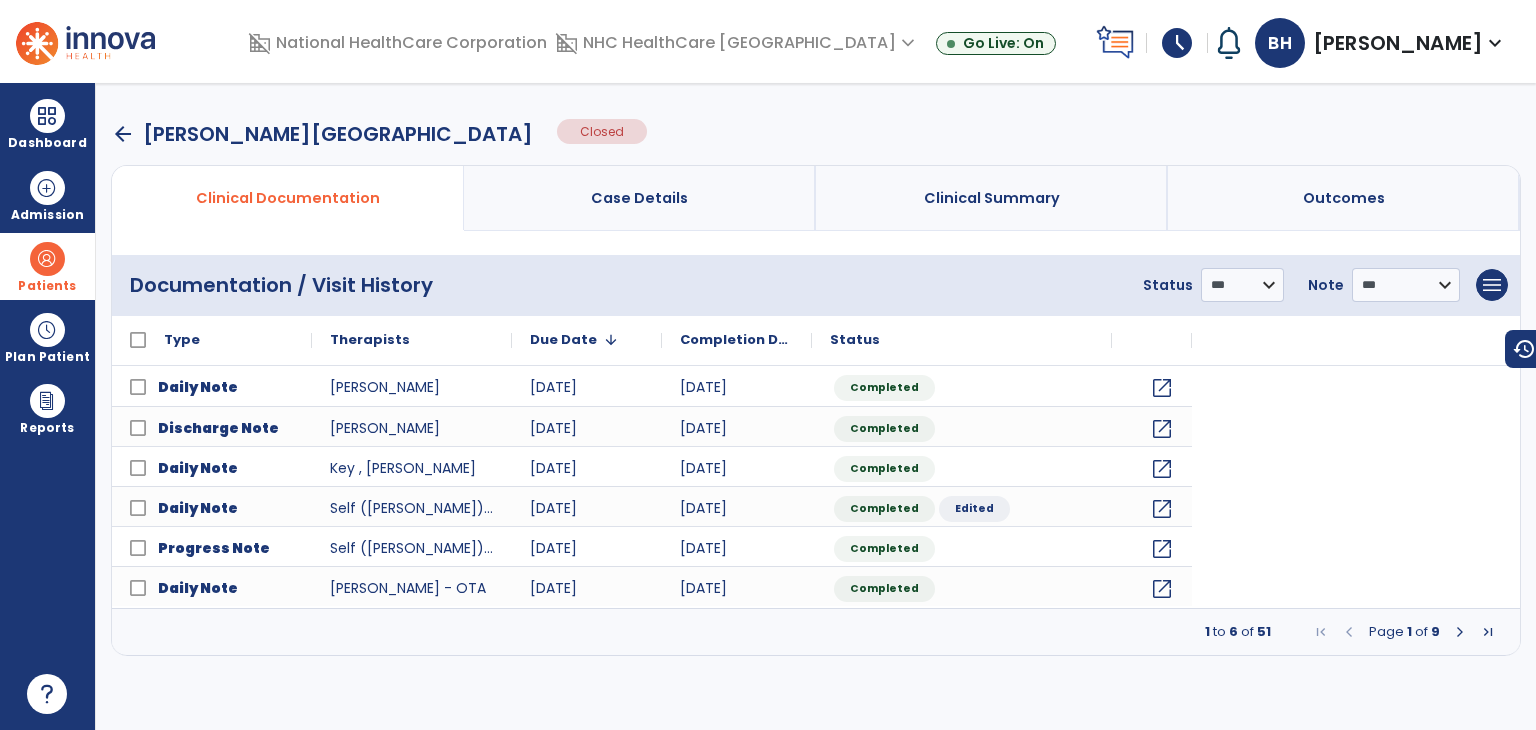 scroll, scrollTop: 0, scrollLeft: 0, axis: both 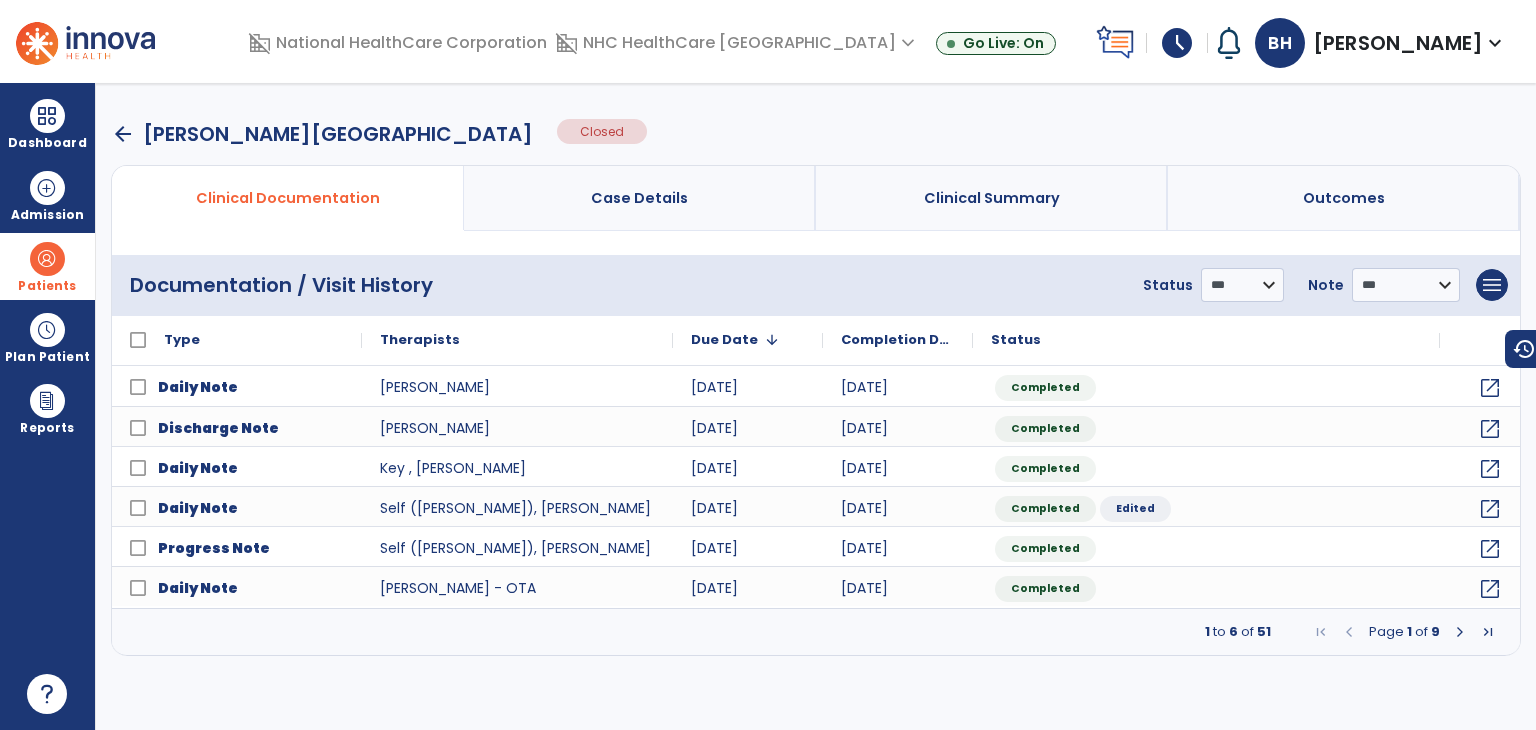 click on "arrow_back" at bounding box center [123, 134] 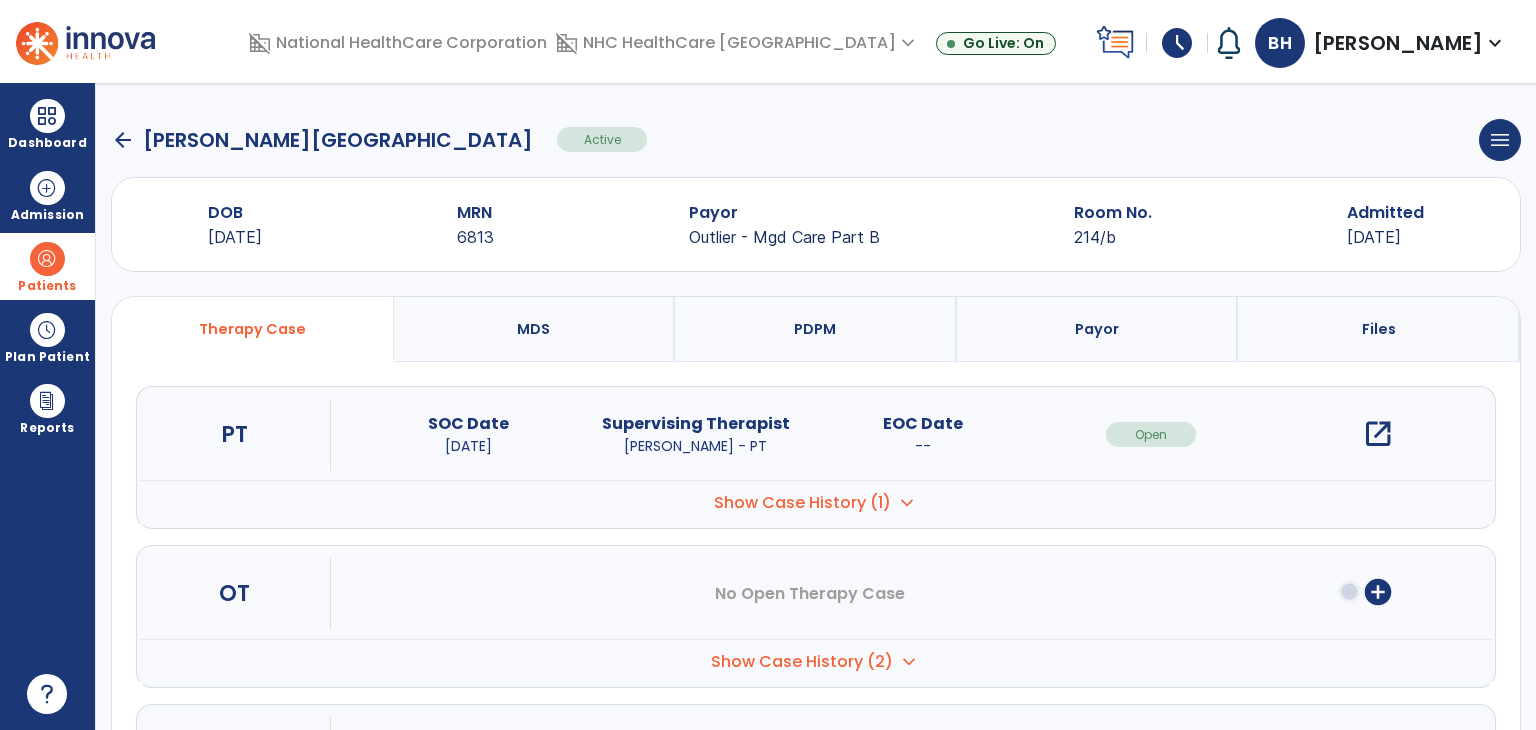 click on "arrow_back" 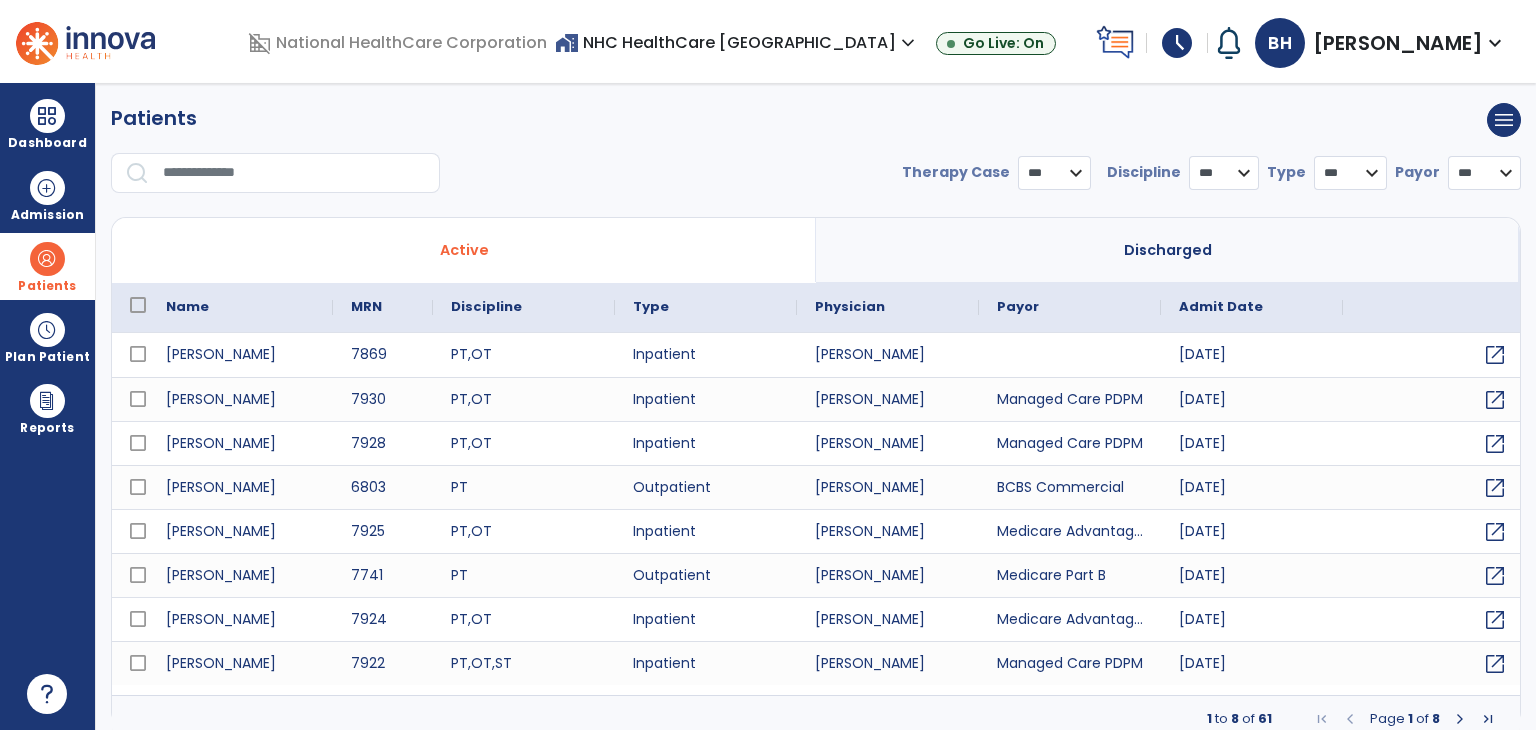 select on "***" 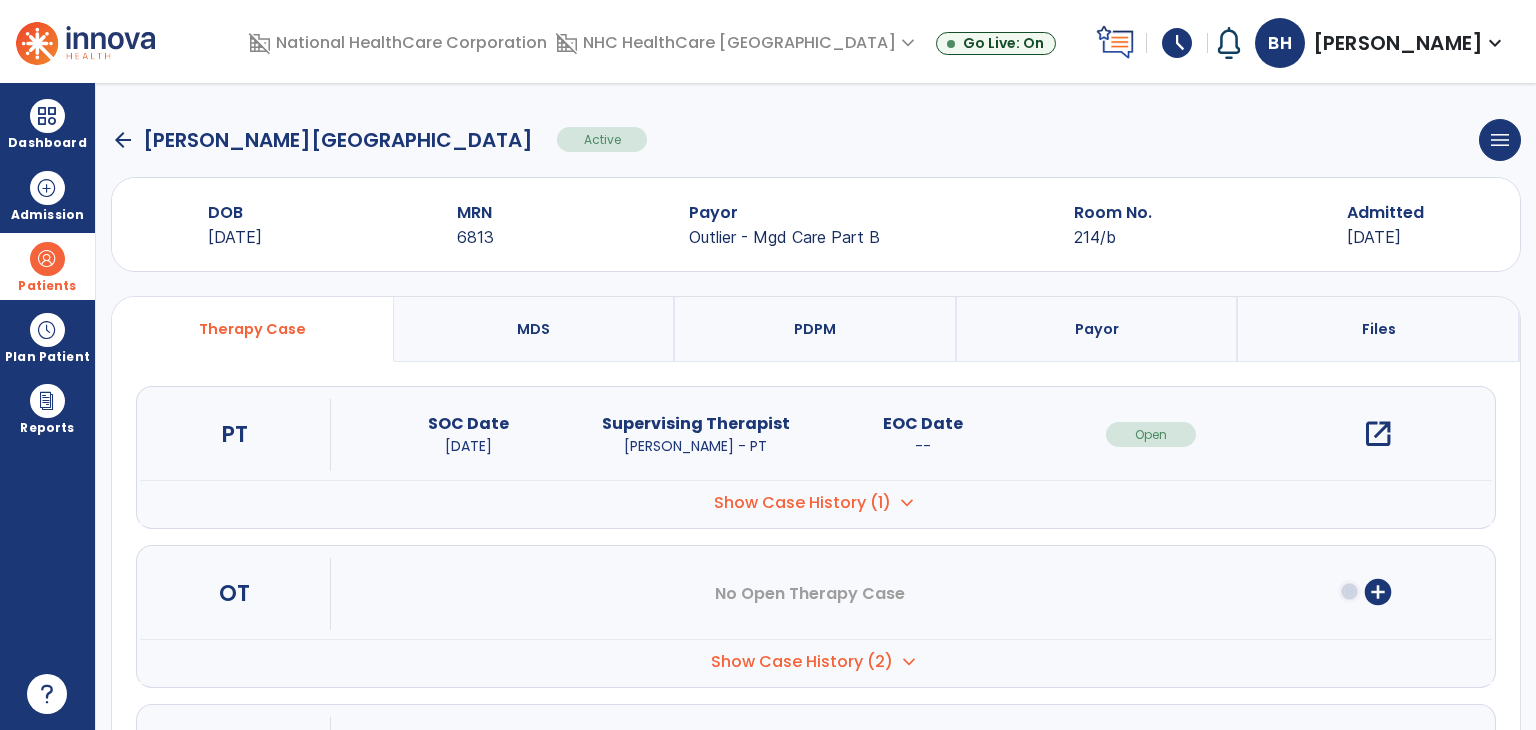 click on "arrow_back" 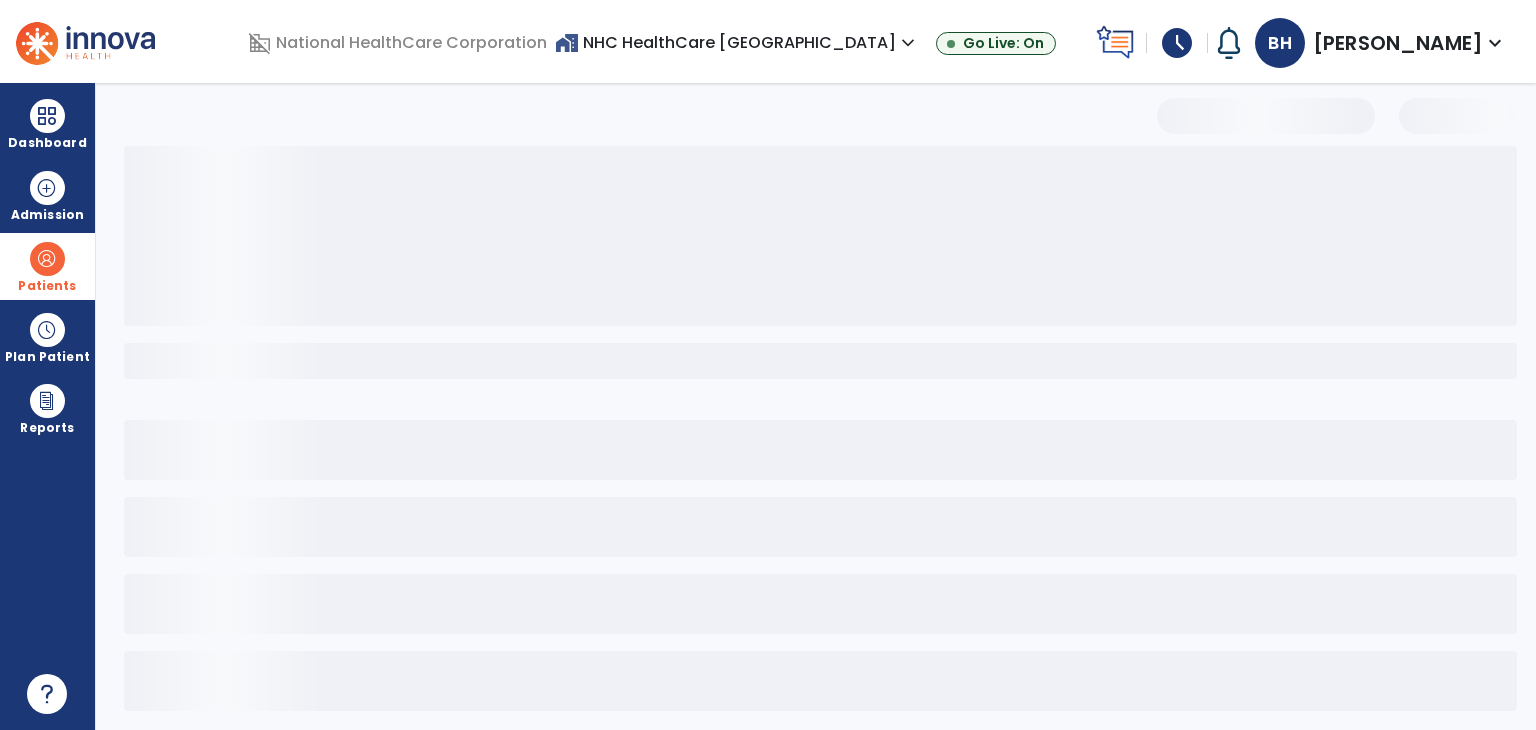 select on "***" 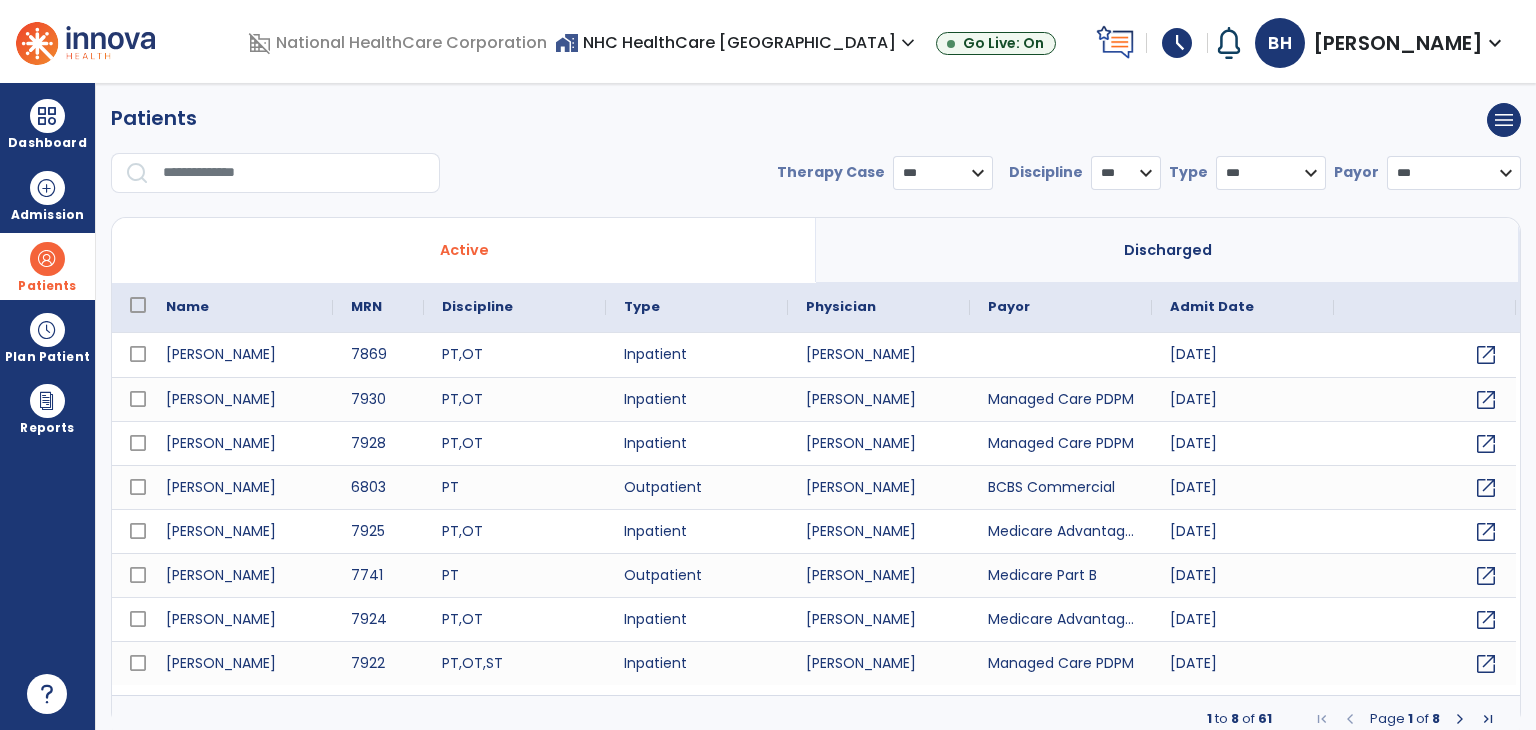 click at bounding box center [294, 173] 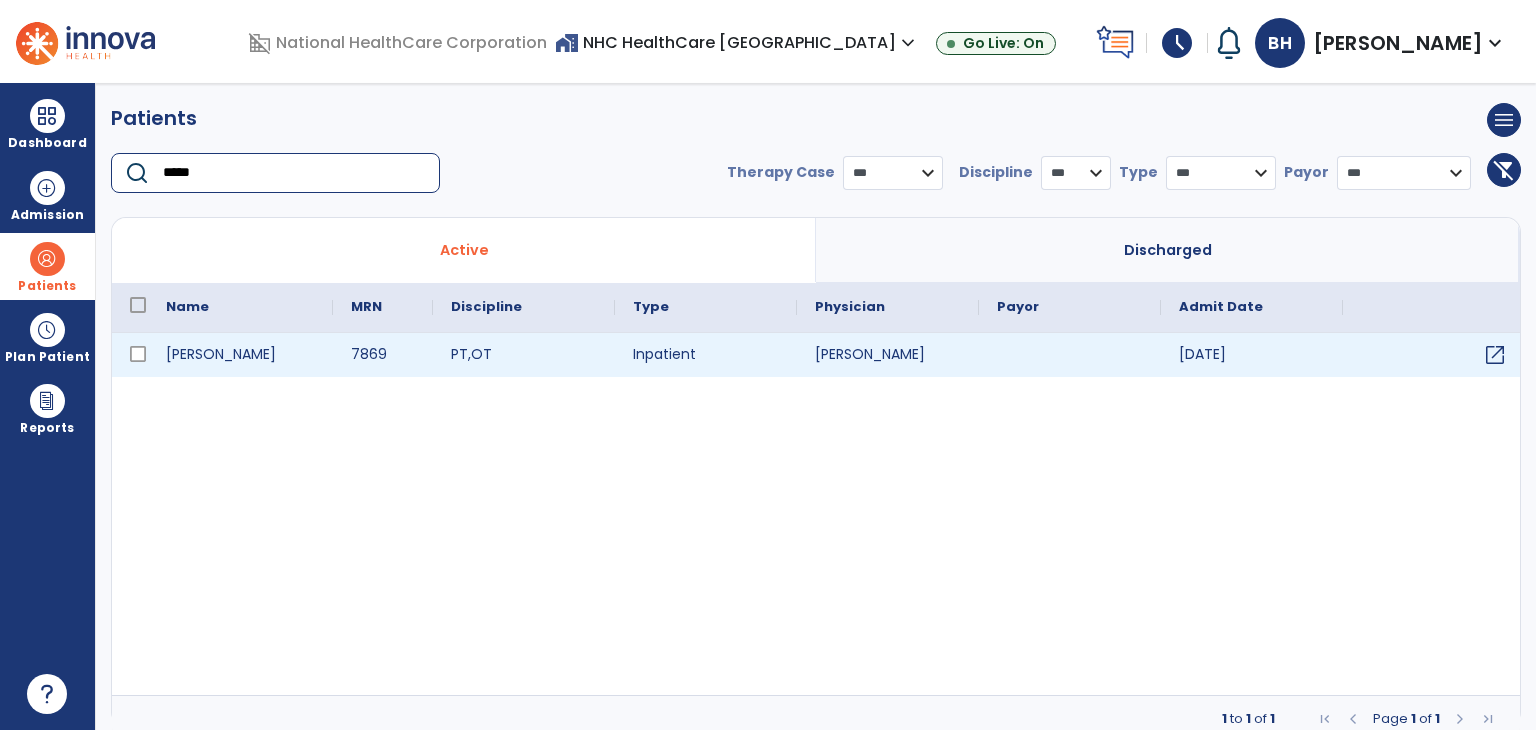type on "*****" 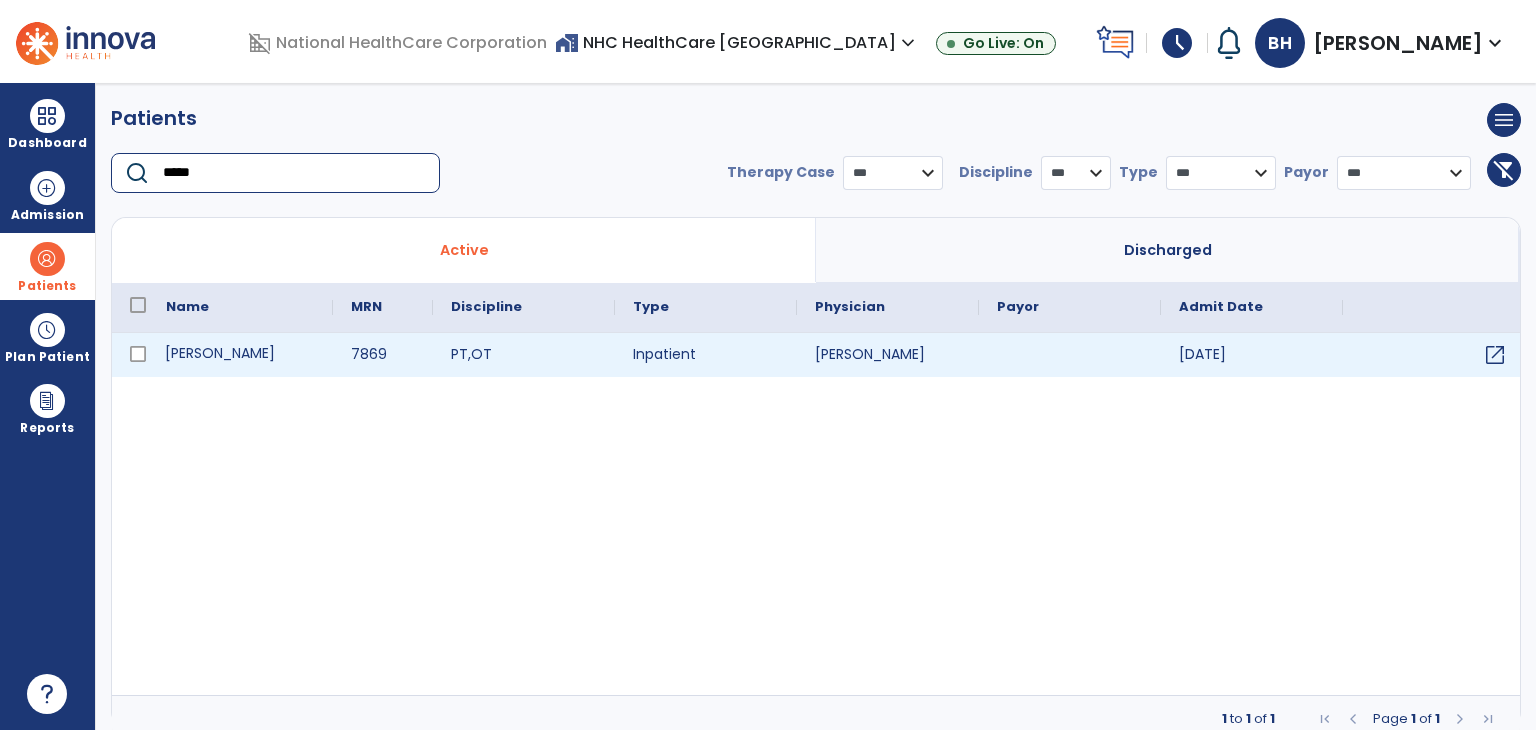 click on "[PERSON_NAME]" at bounding box center (240, 355) 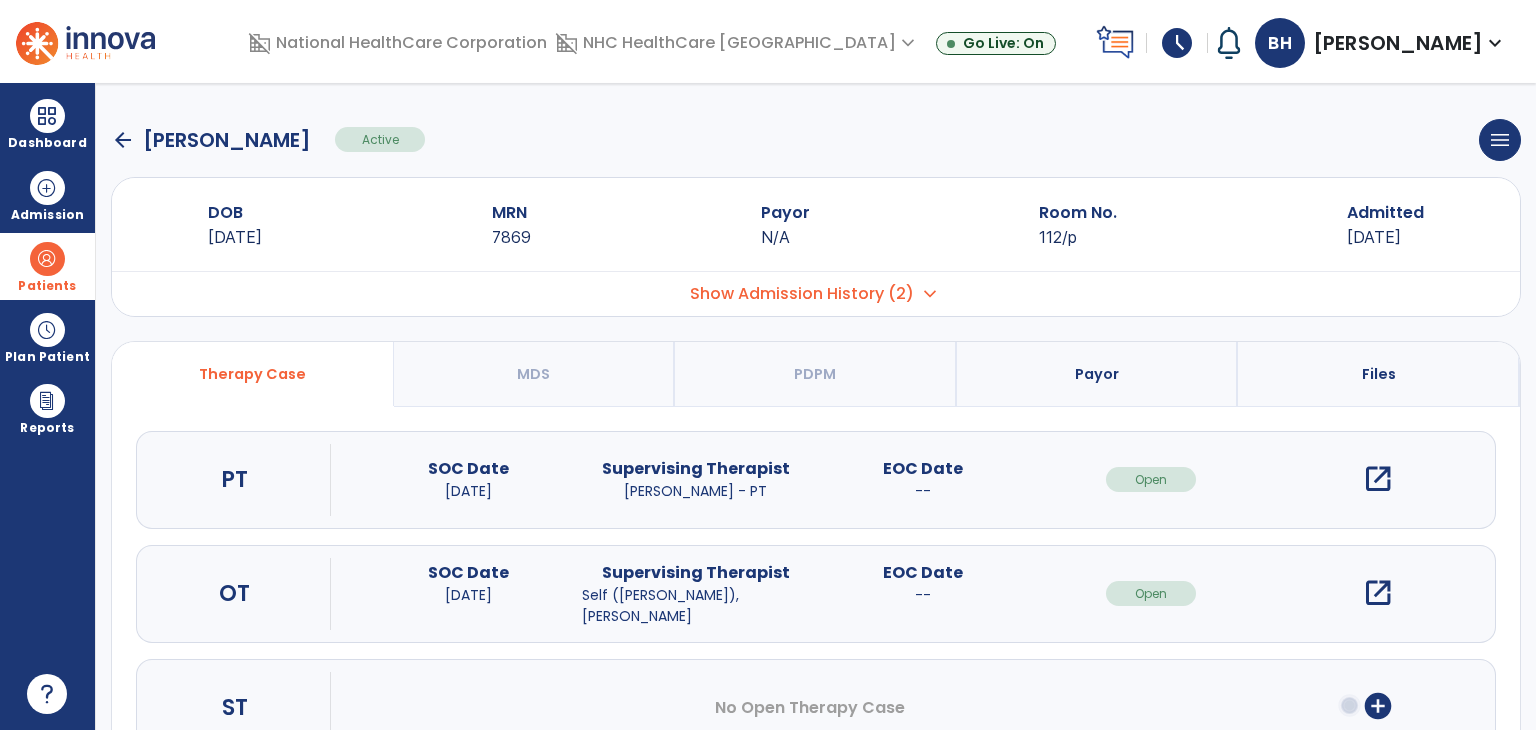 click on "open_in_new" at bounding box center (1378, 593) 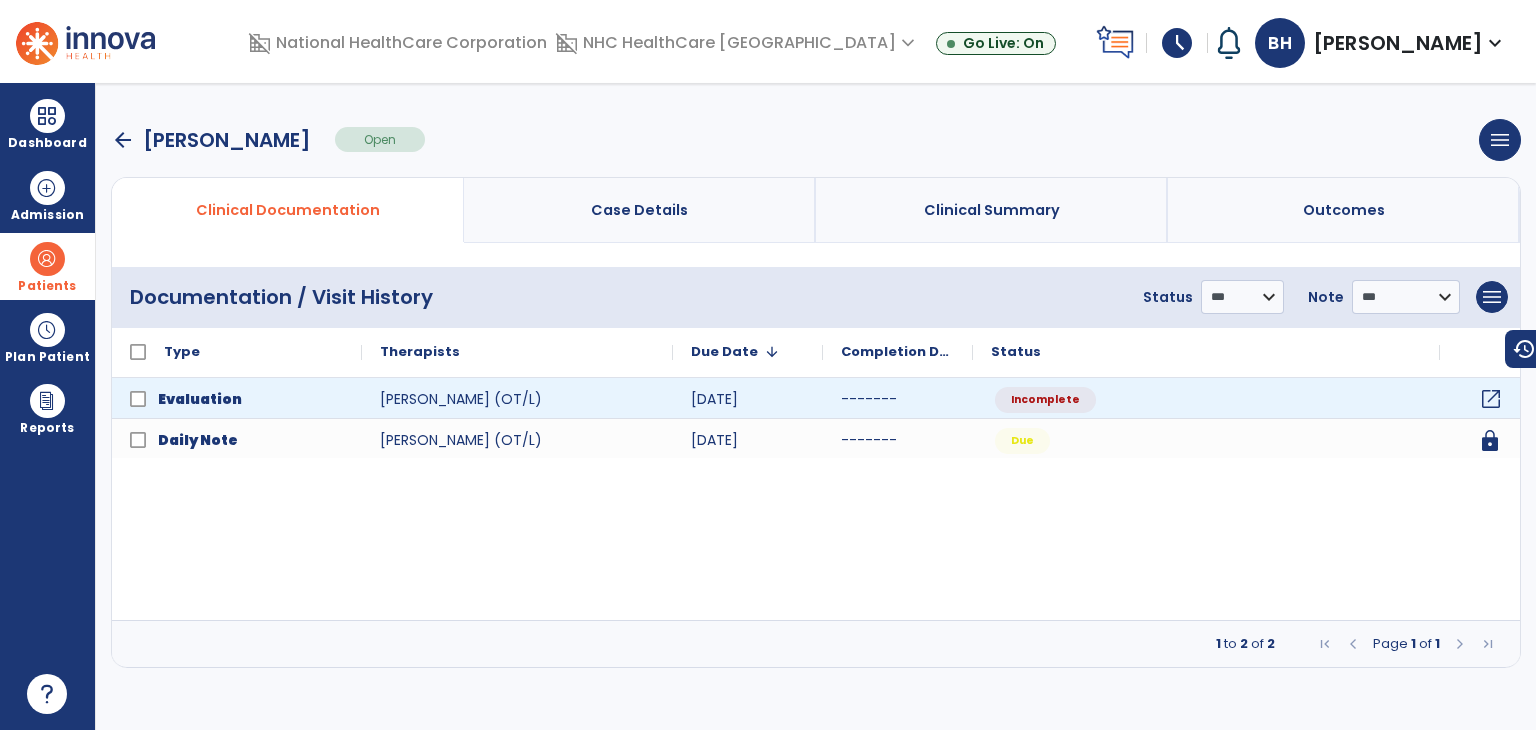click on "open_in_new" 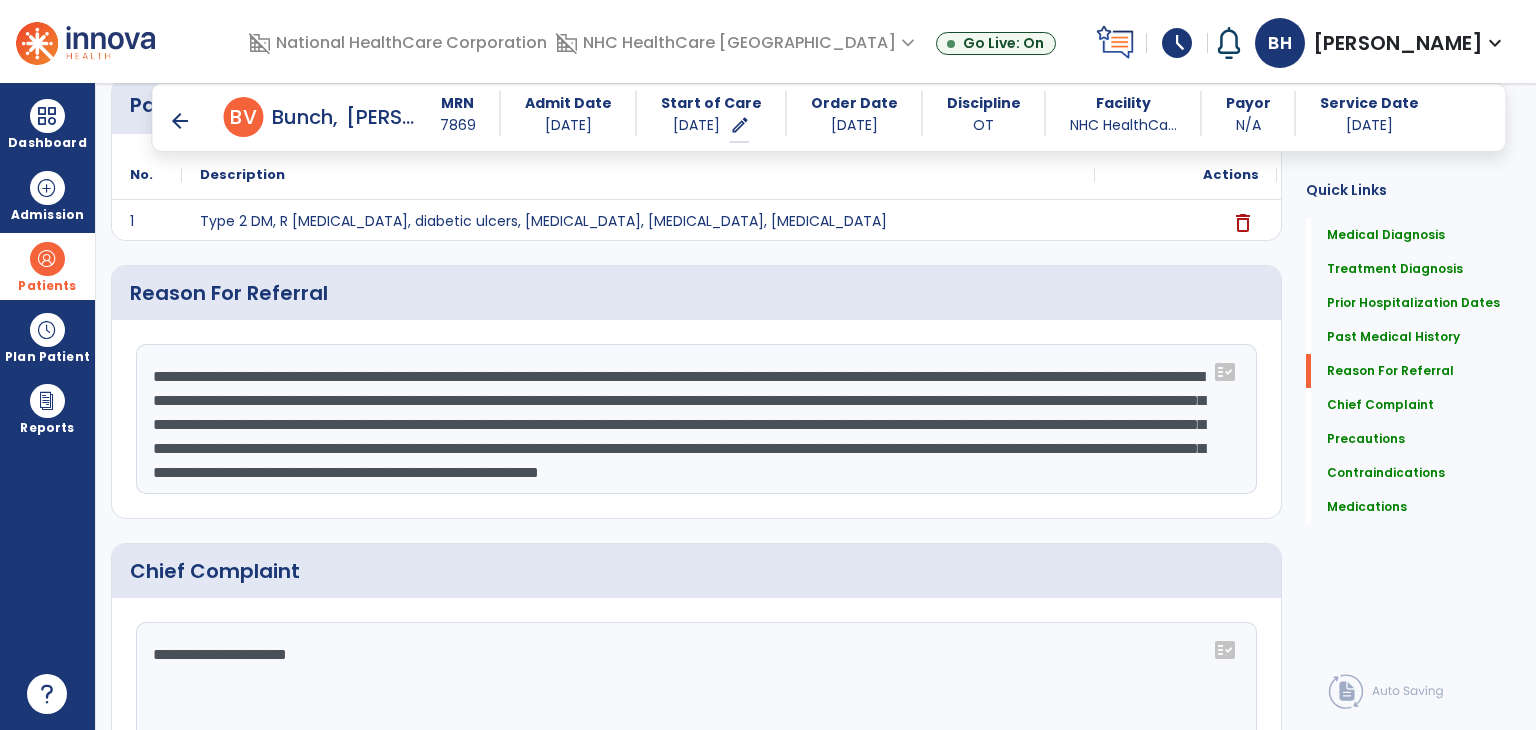 scroll, scrollTop: 1000, scrollLeft: 0, axis: vertical 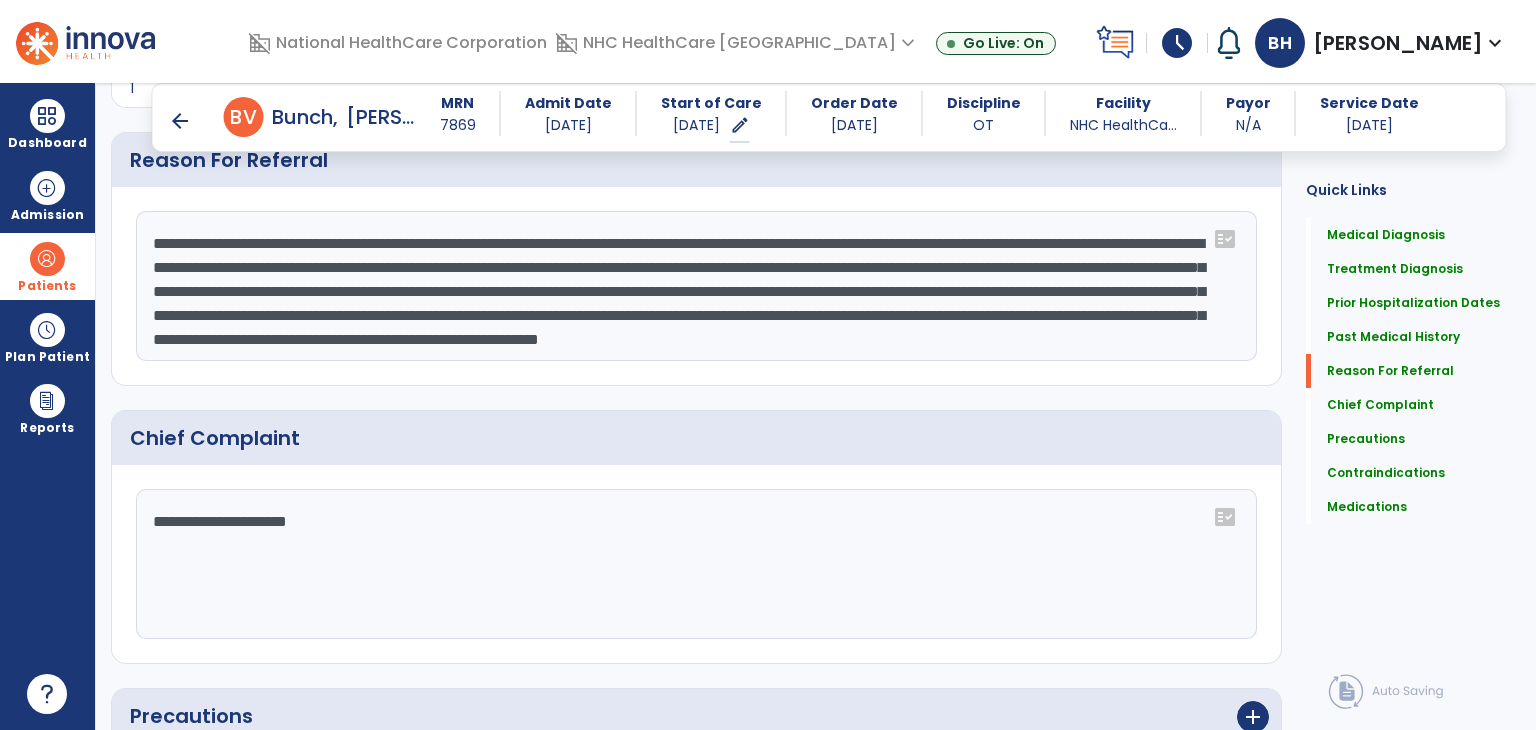 click on "**********" 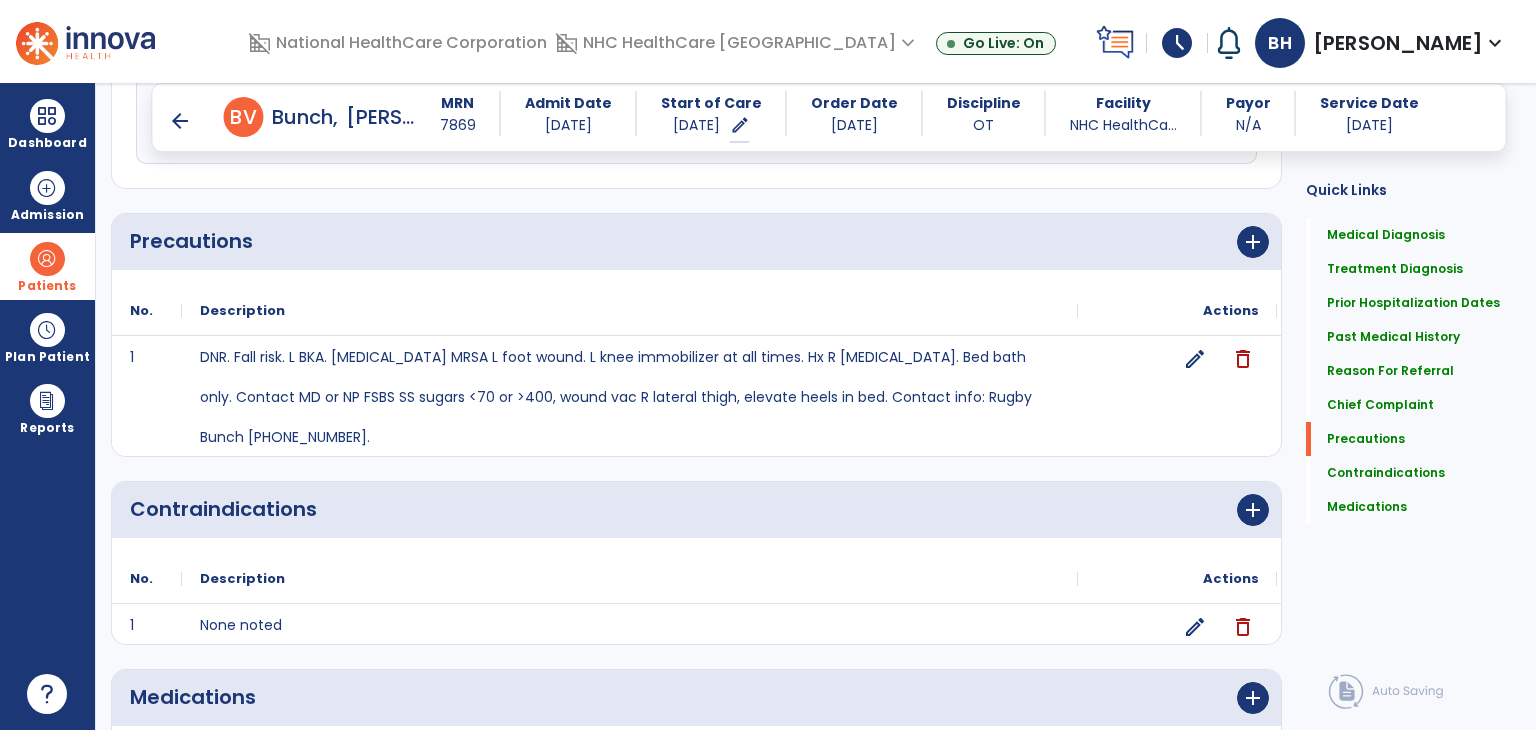 scroll, scrollTop: 1544, scrollLeft: 0, axis: vertical 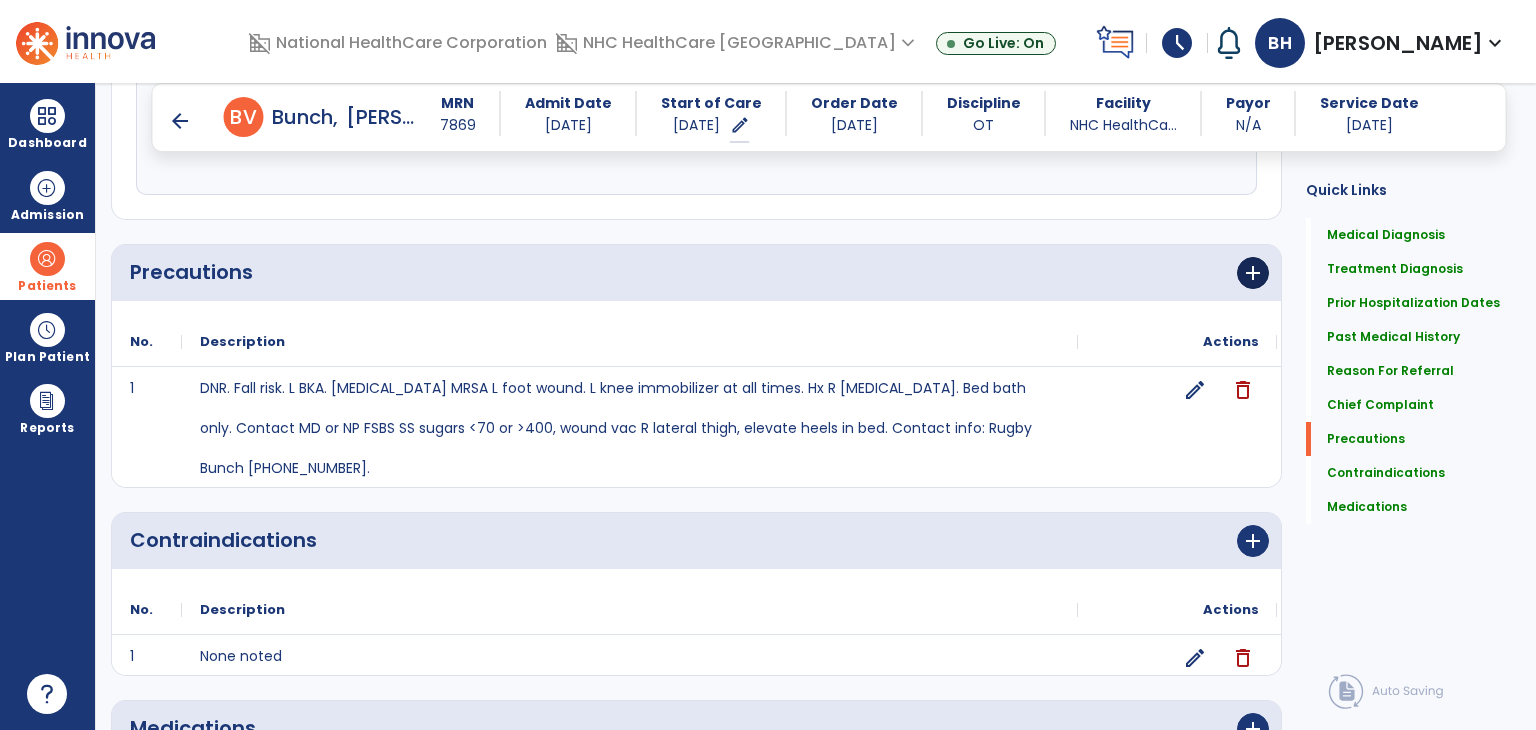 type on "**********" 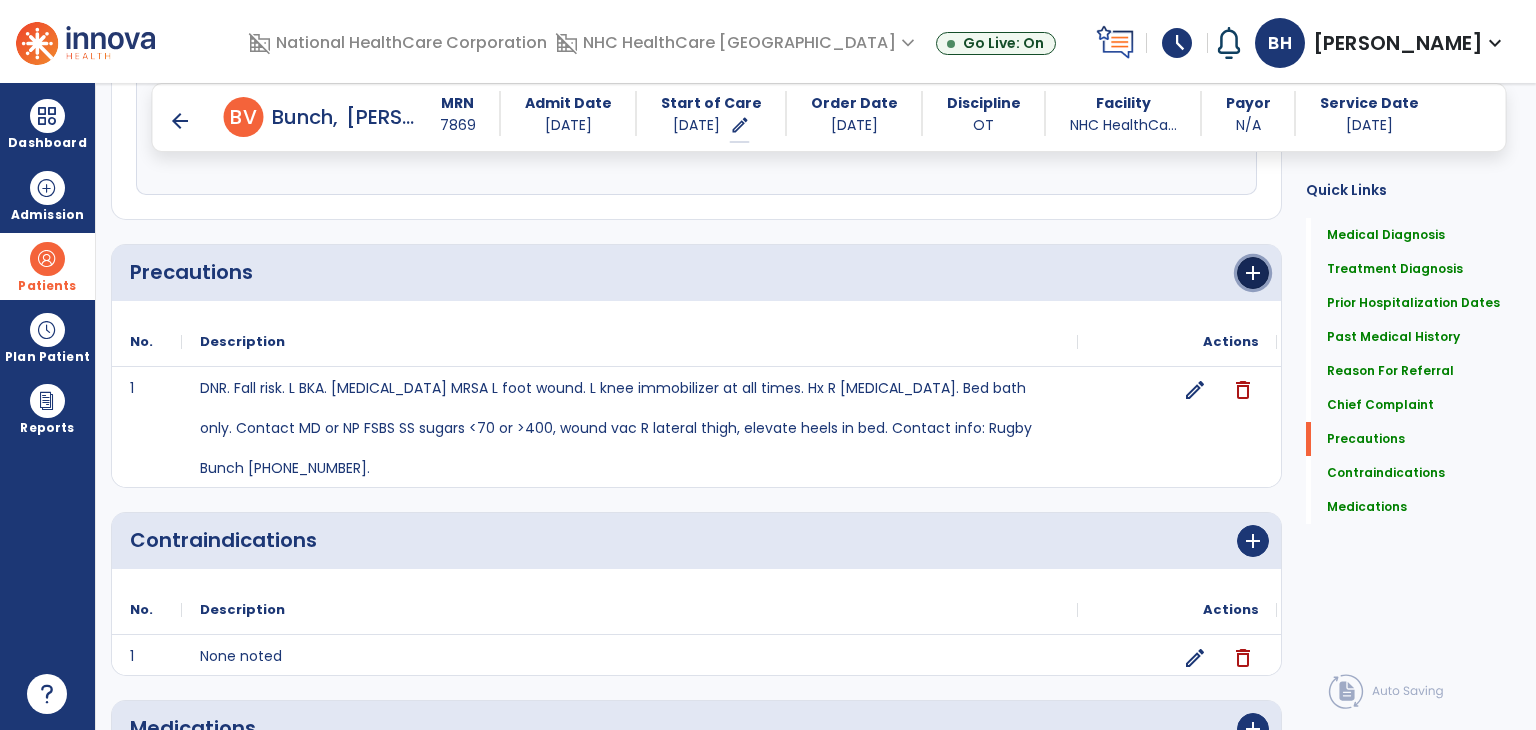 drag, startPoint x: 1246, startPoint y: 277, endPoint x: 1232, endPoint y: 279, distance: 14.142136 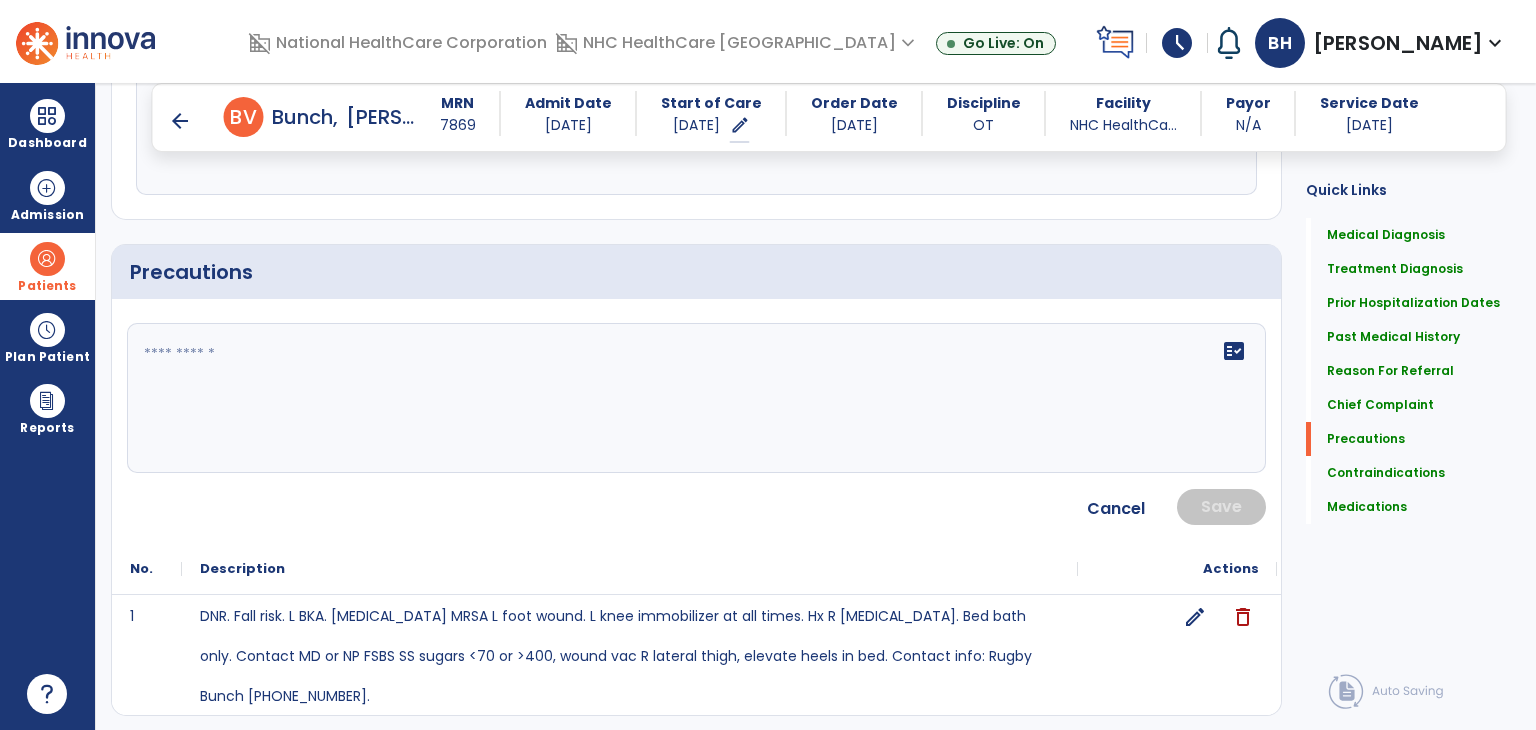click on "fact_check" 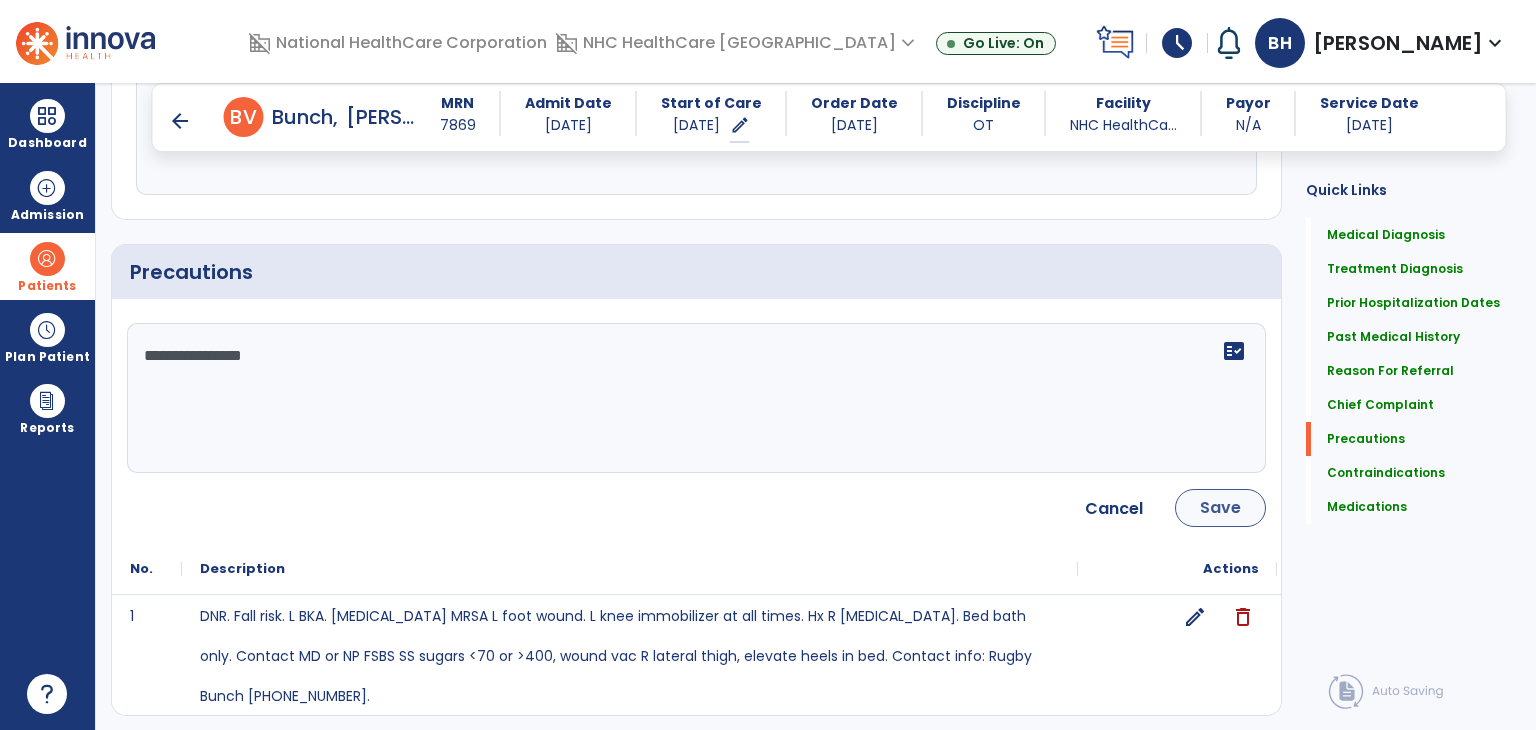 type on "**********" 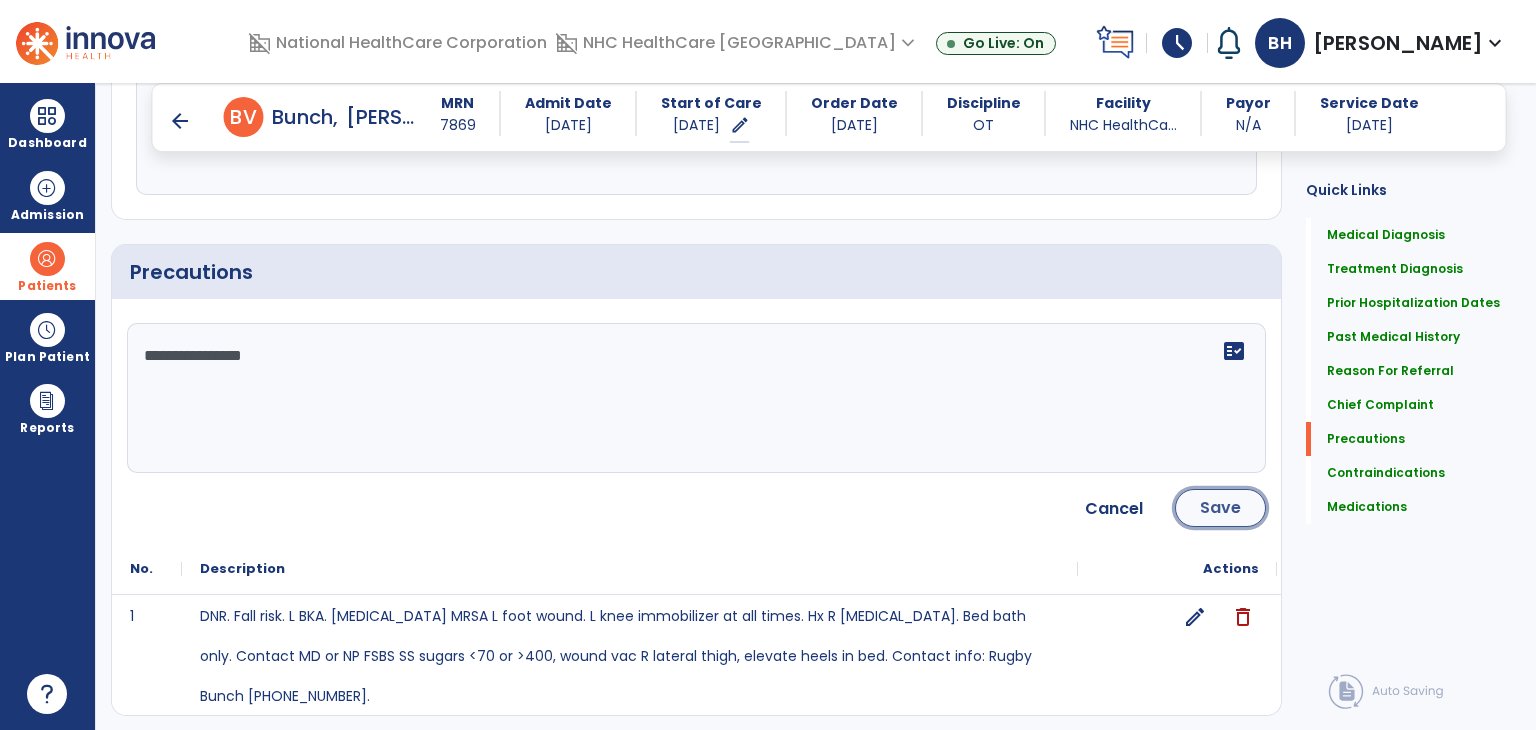 click on "Save" 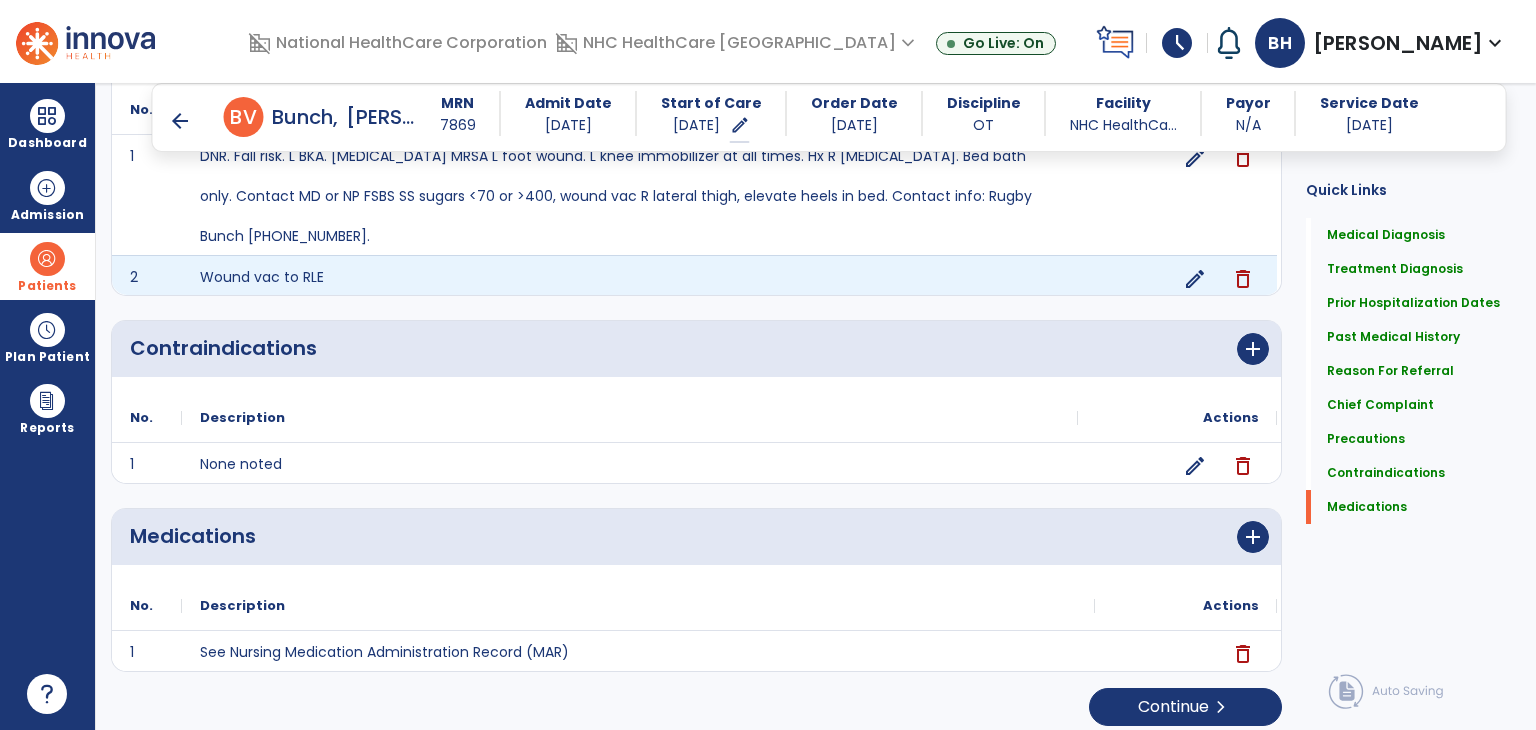 scroll, scrollTop: 1784, scrollLeft: 0, axis: vertical 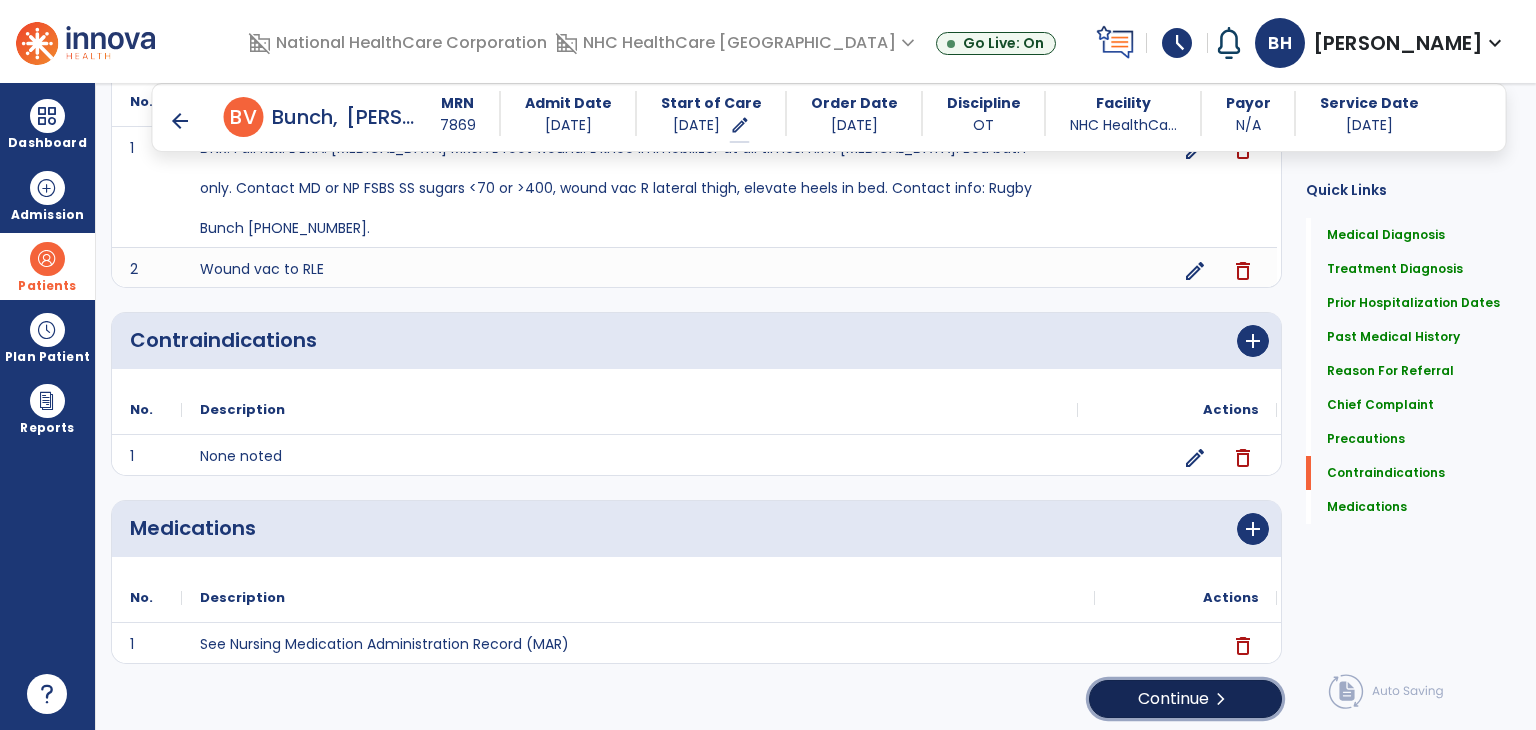 click on "Continue  chevron_right" 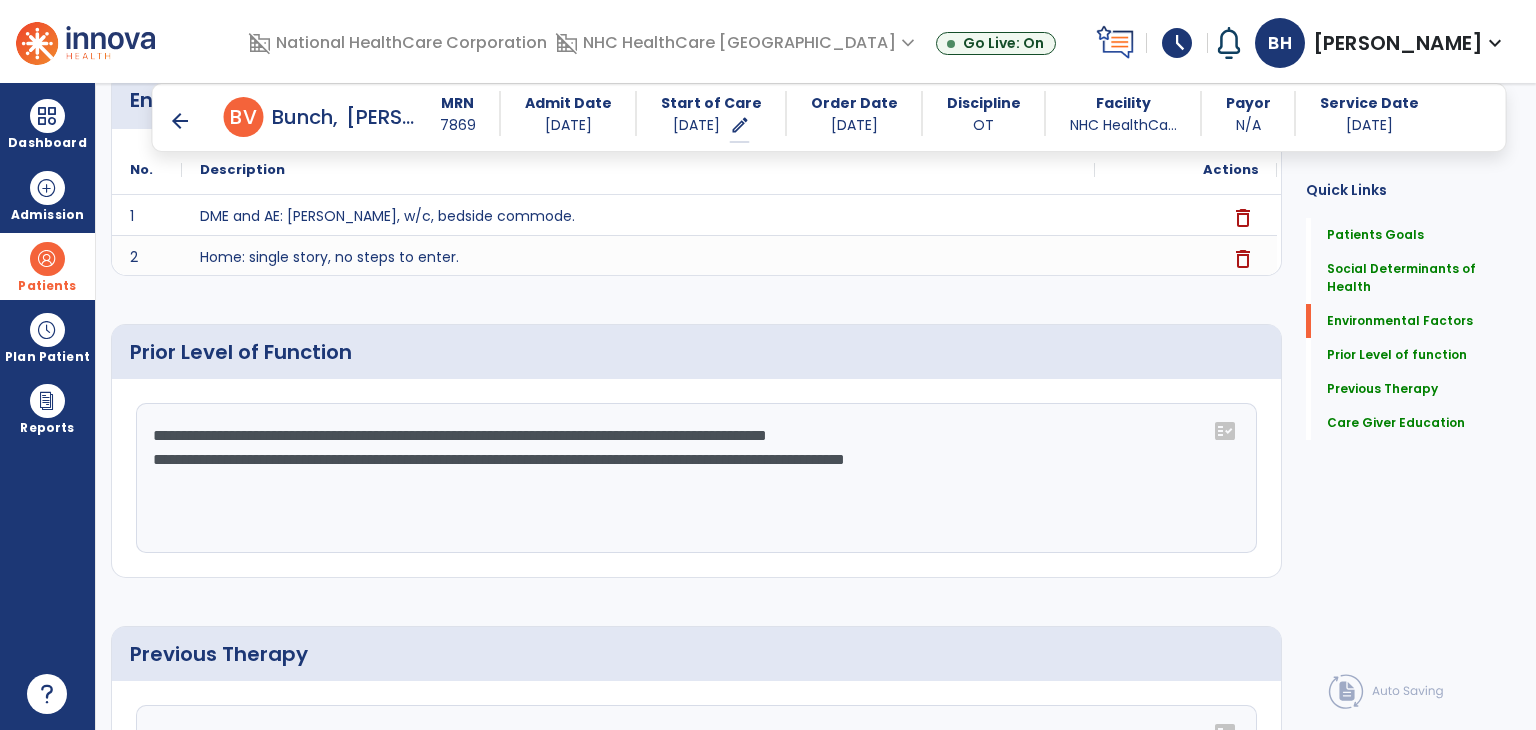 scroll, scrollTop: 900, scrollLeft: 0, axis: vertical 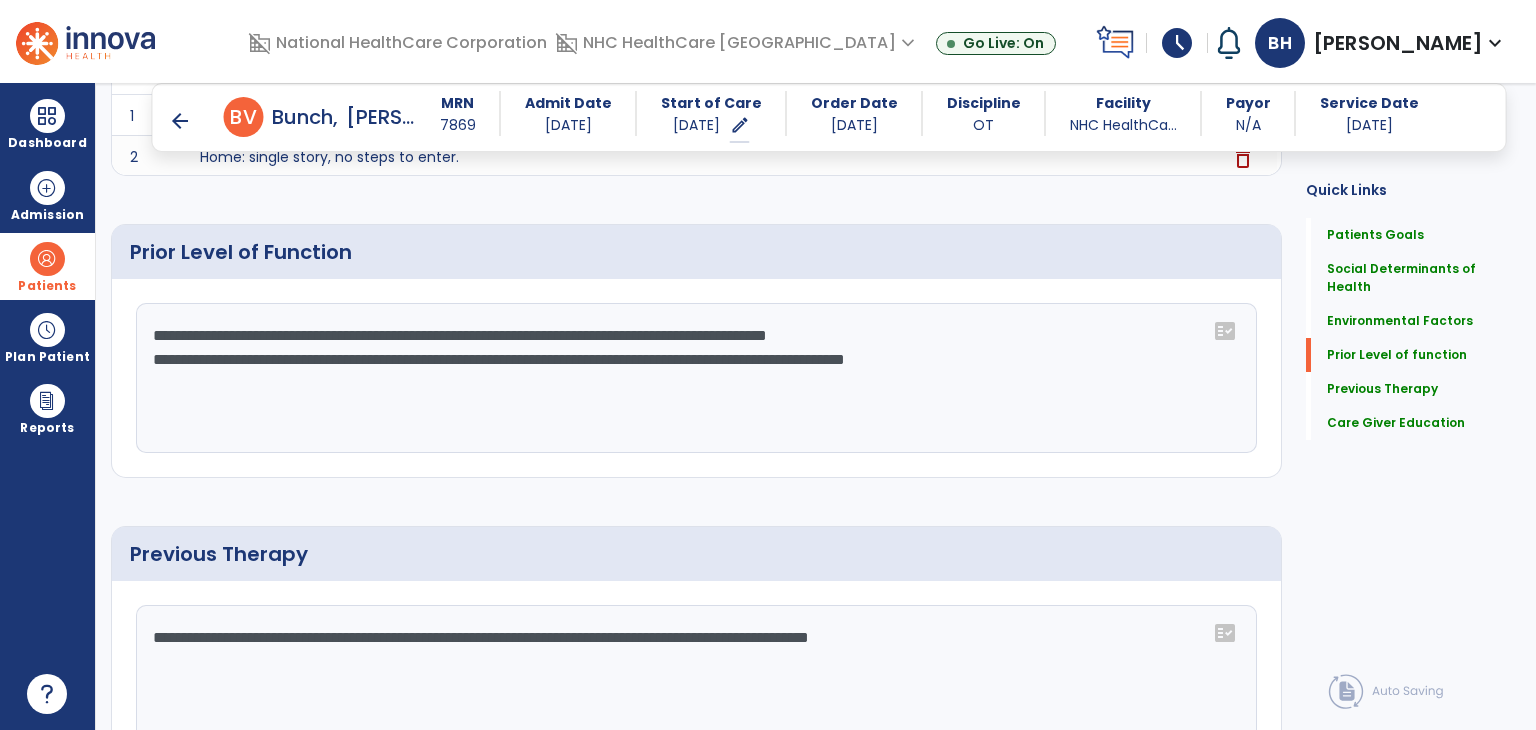 click on "**********" 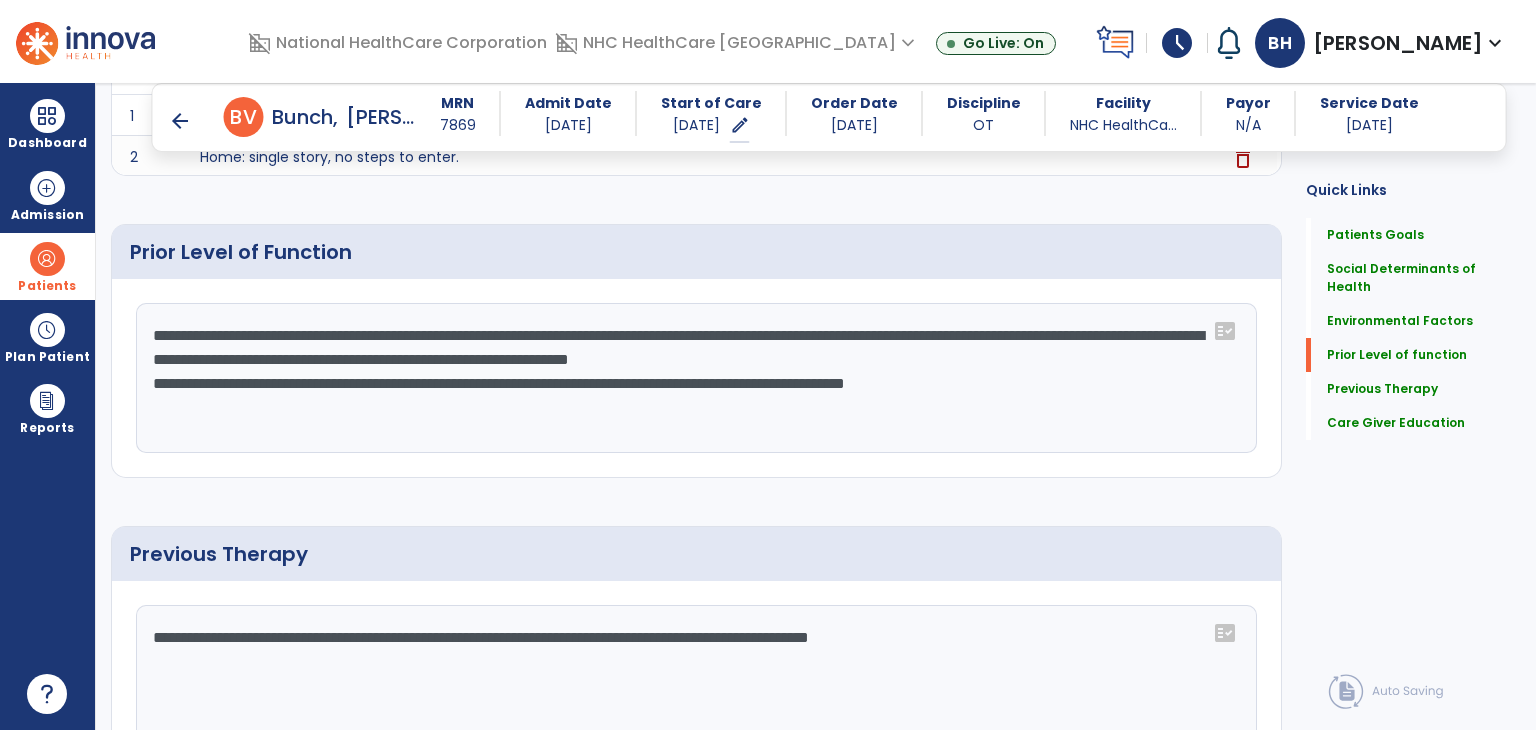 click on "**********" 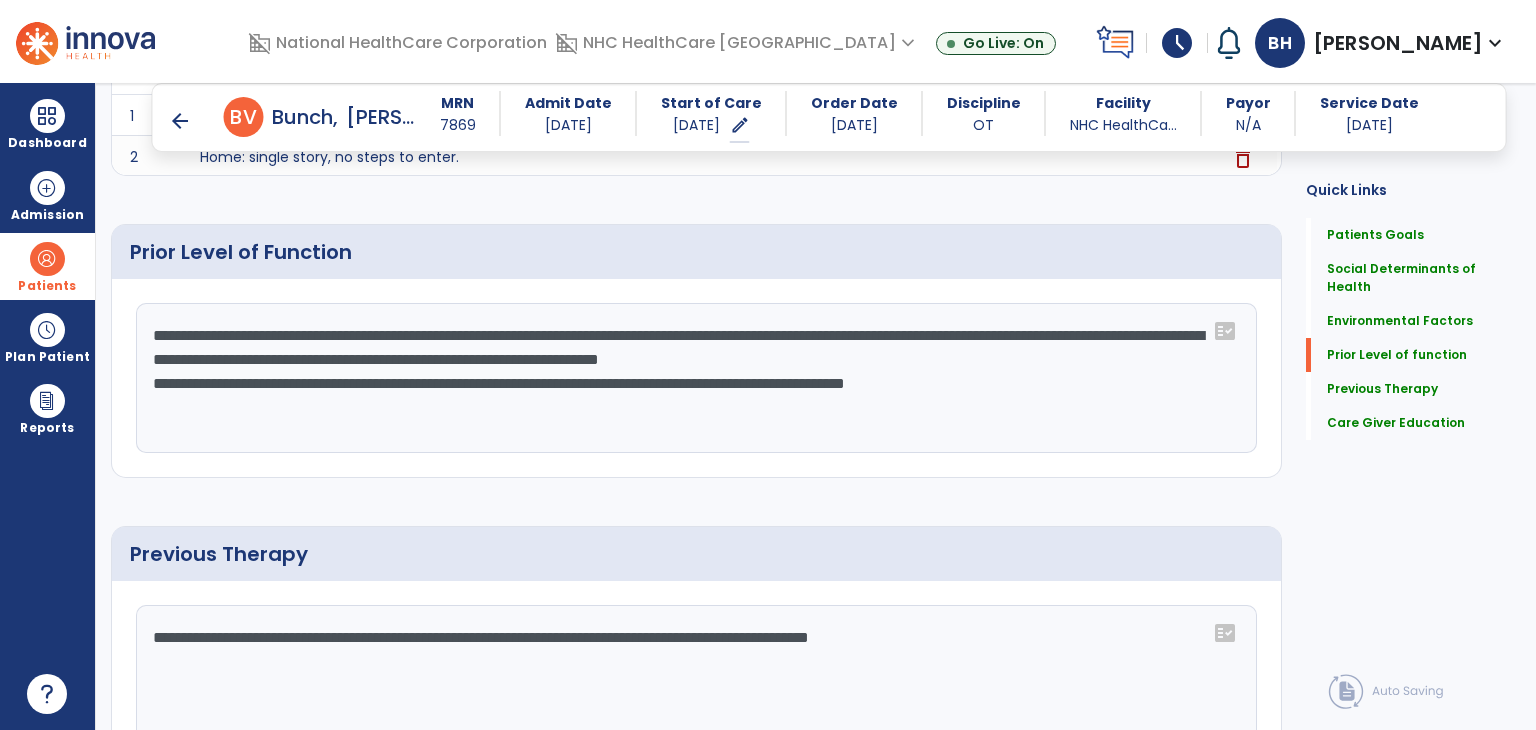 click on "**********" 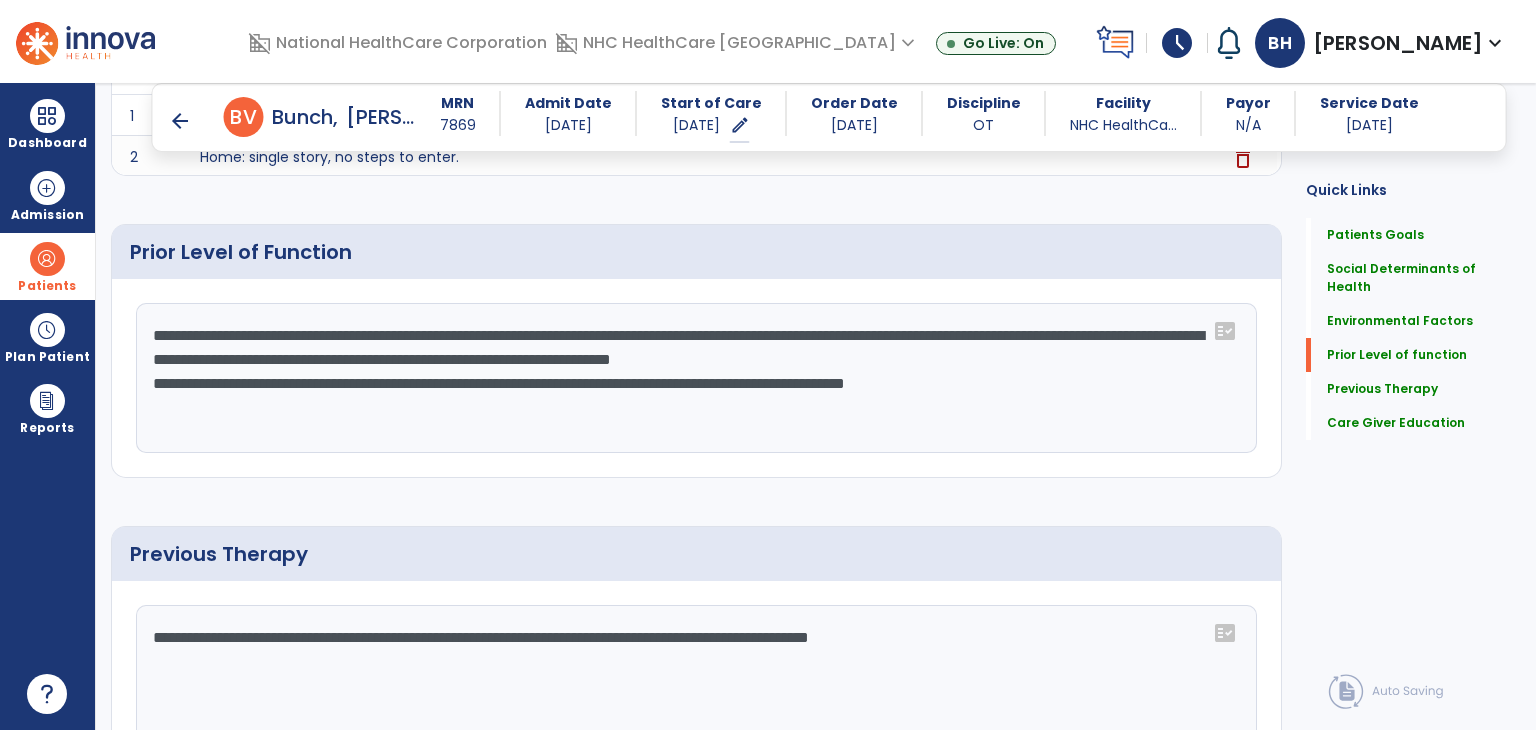 click on "**********" 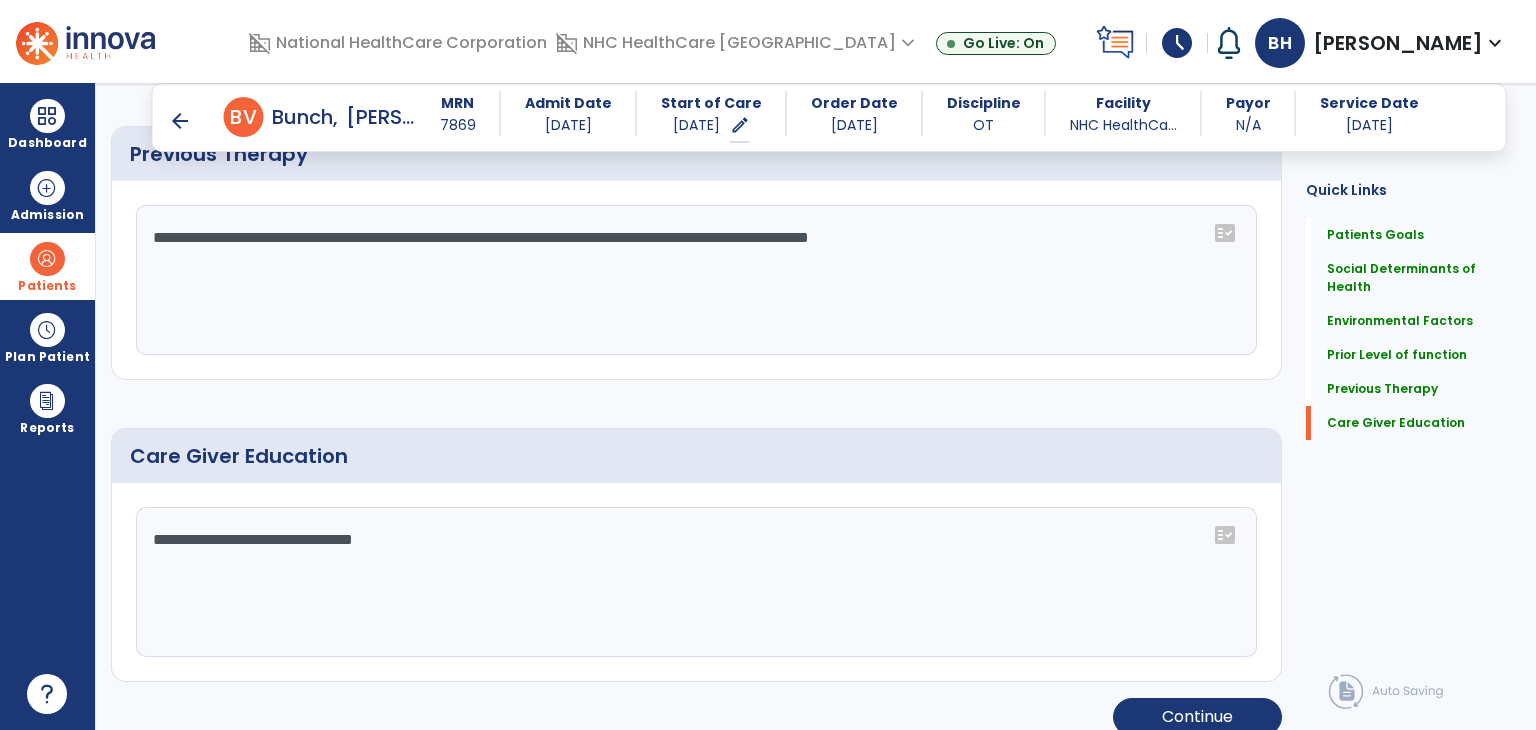 scroll, scrollTop: 1318, scrollLeft: 0, axis: vertical 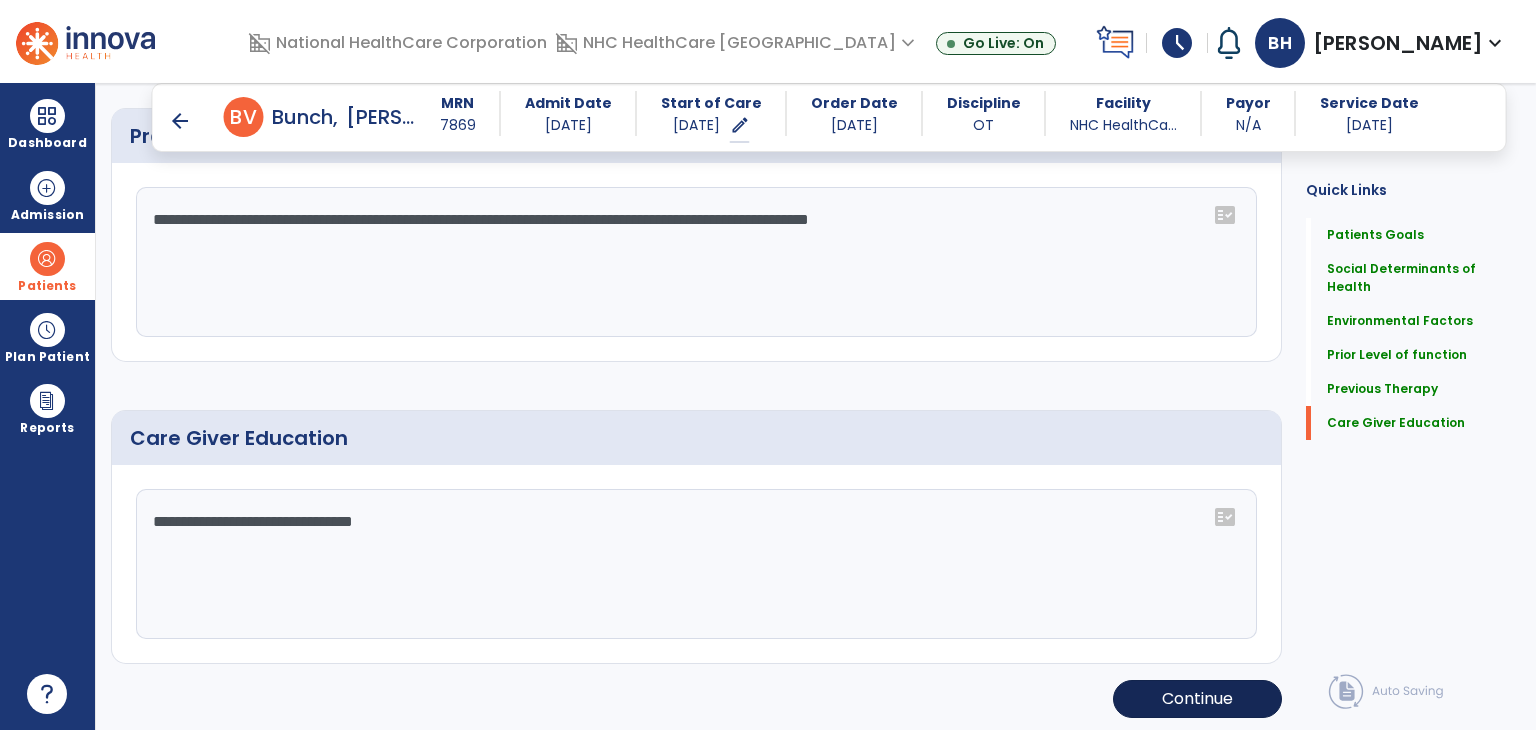 type on "**********" 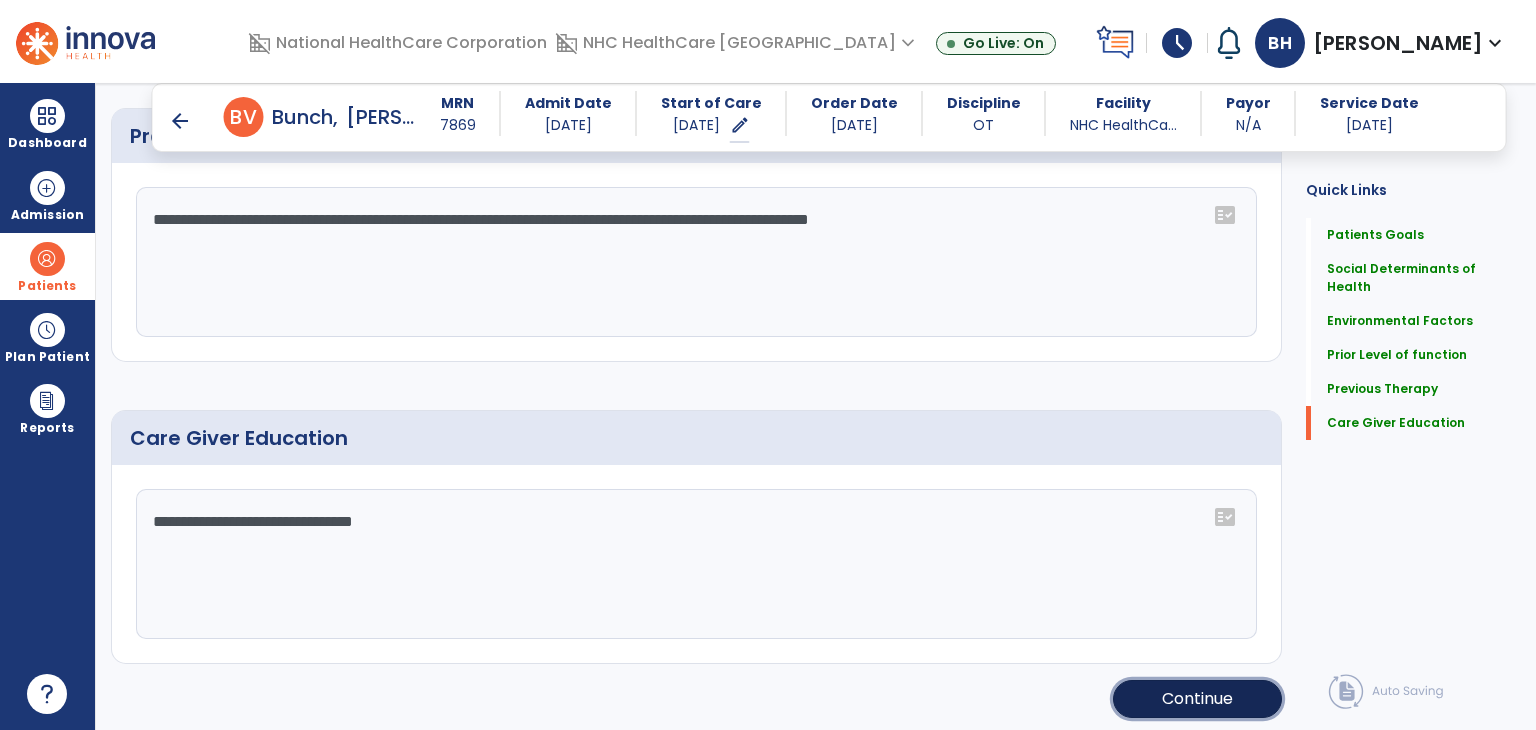 click on "Continue" 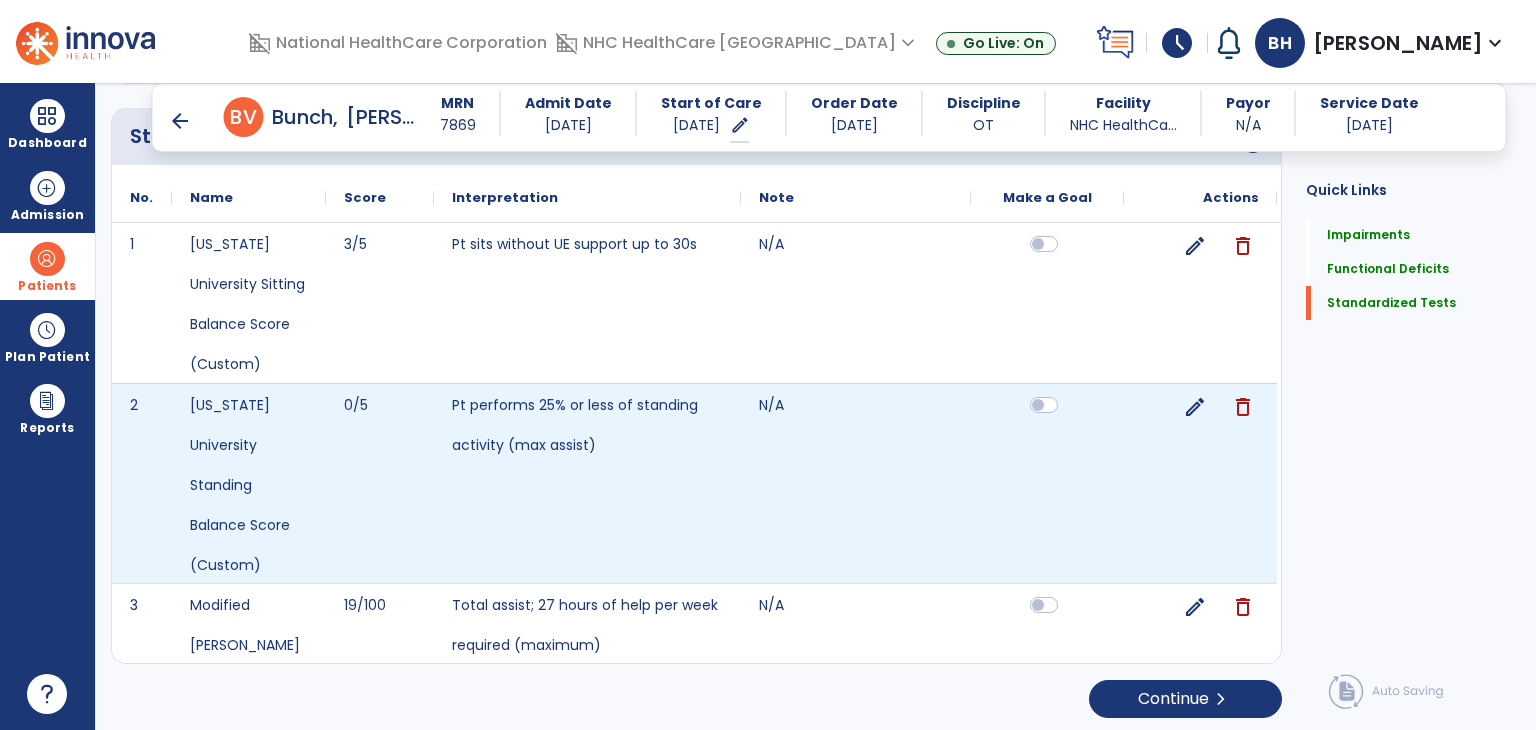 scroll, scrollTop: 2903, scrollLeft: 0, axis: vertical 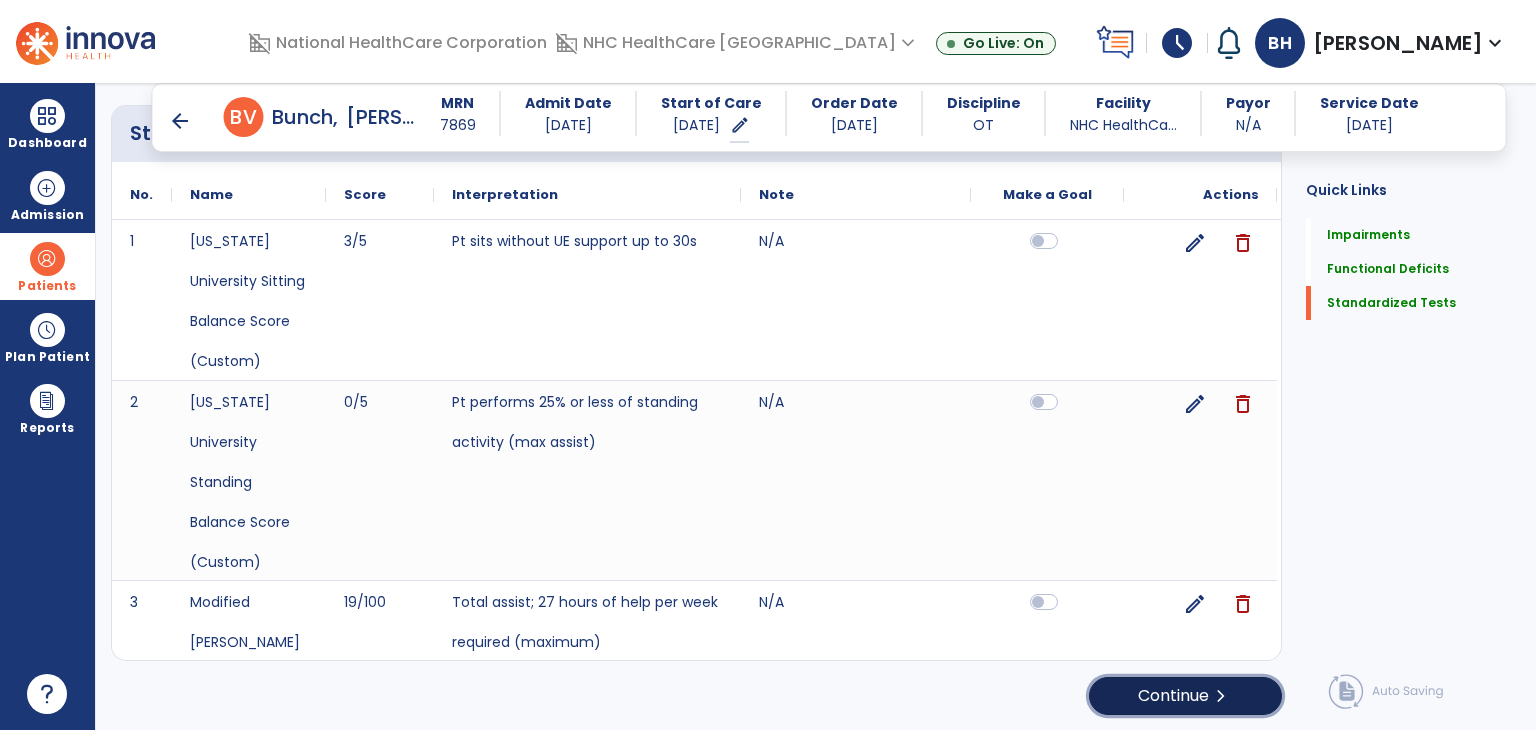 click on "Continue  chevron_right" 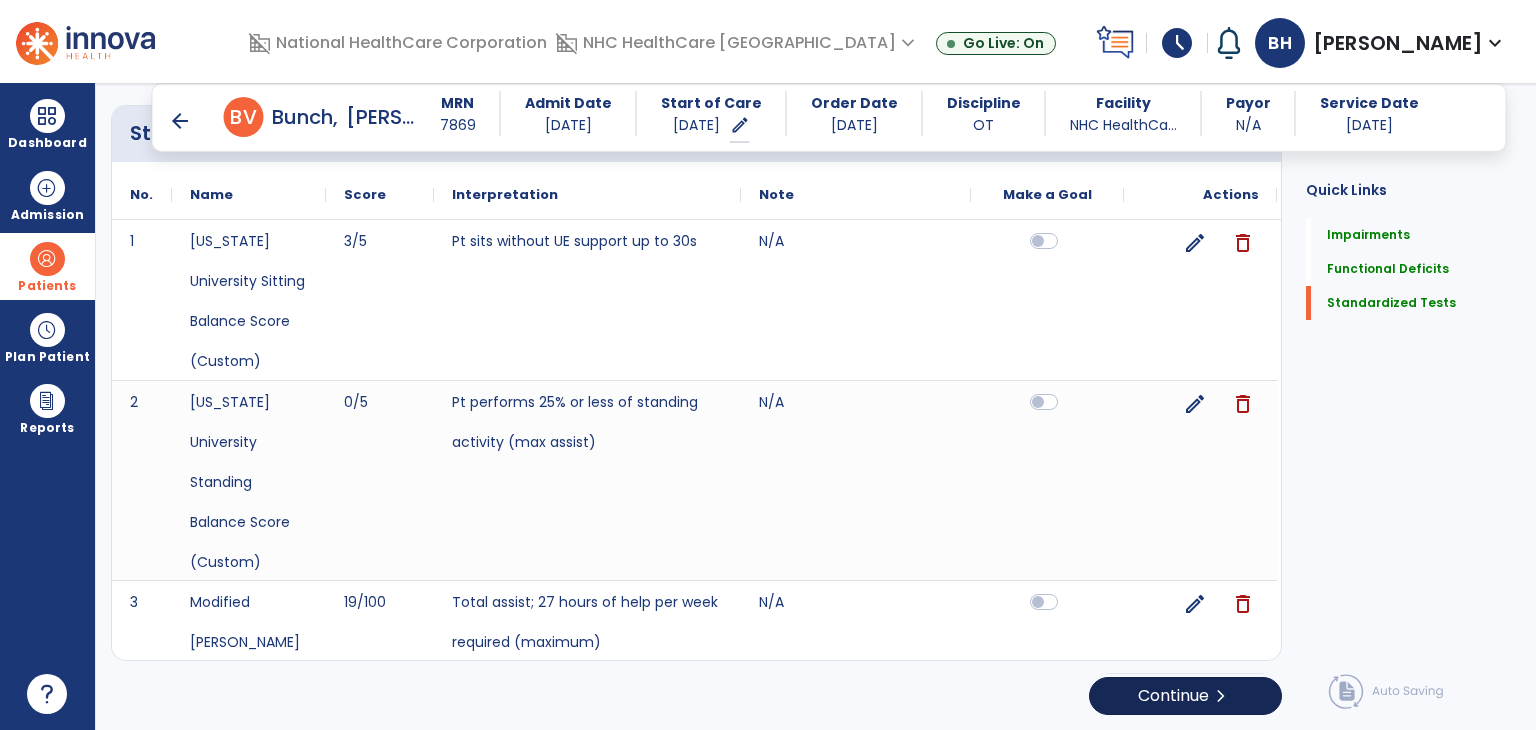 scroll, scrollTop: 0, scrollLeft: 0, axis: both 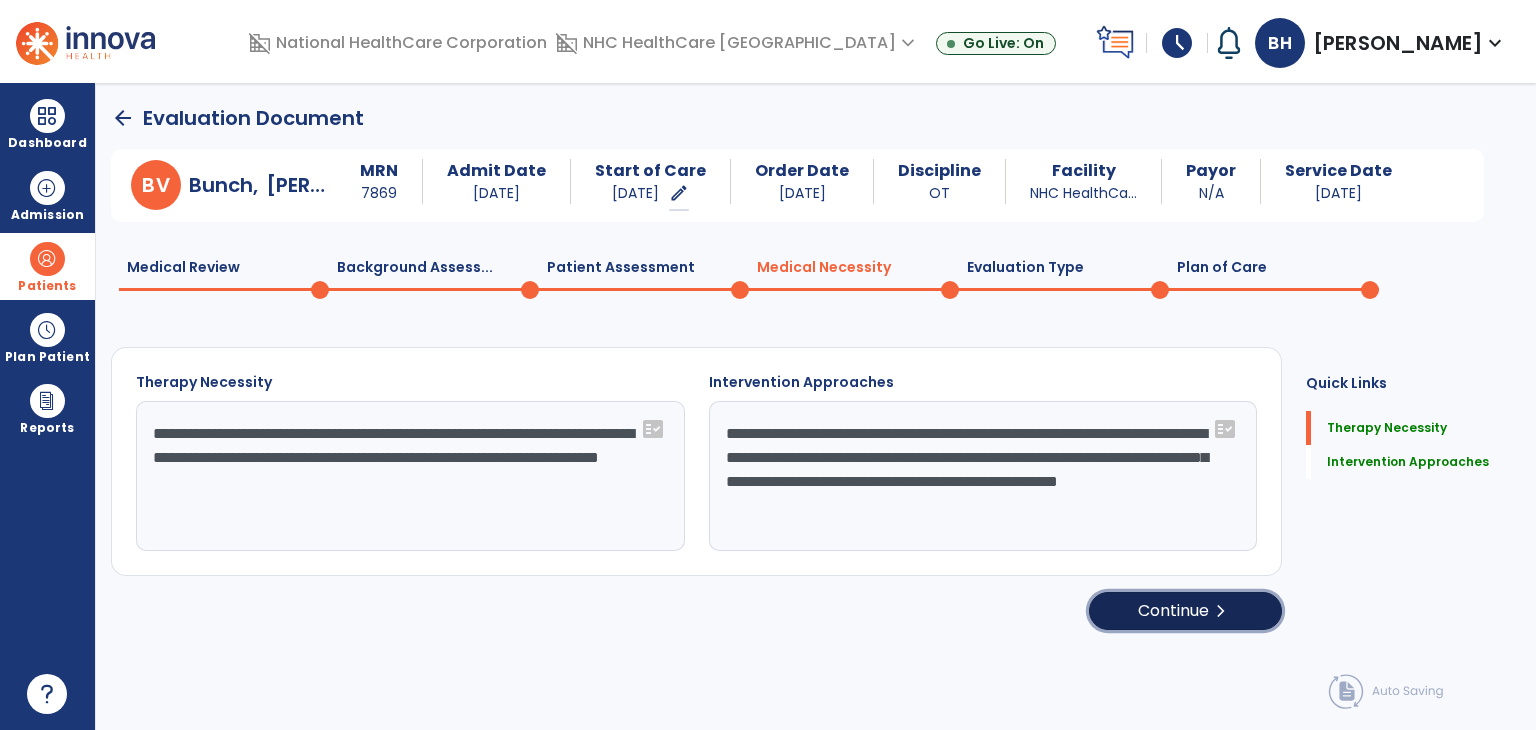 click on "Continue  chevron_right" 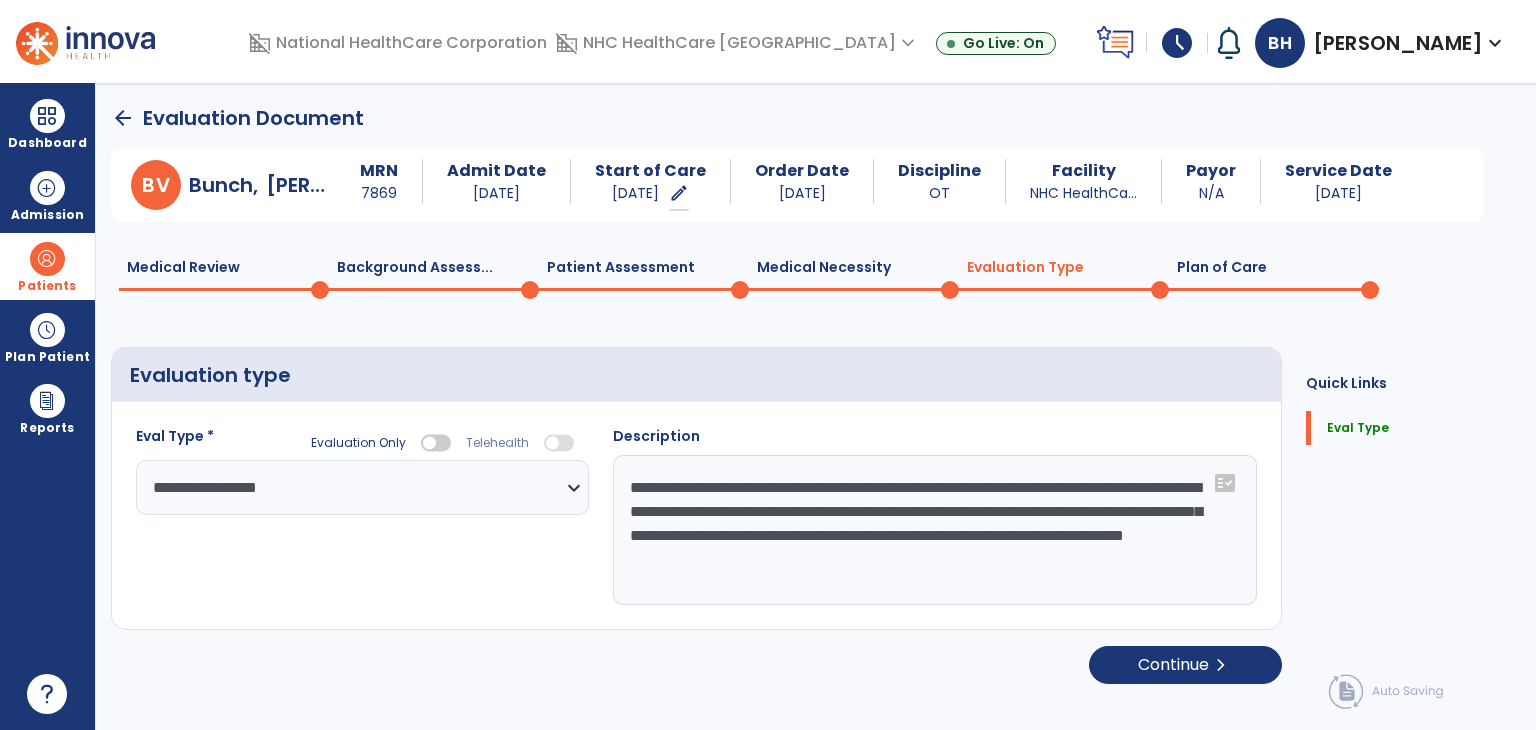 select on "**********" 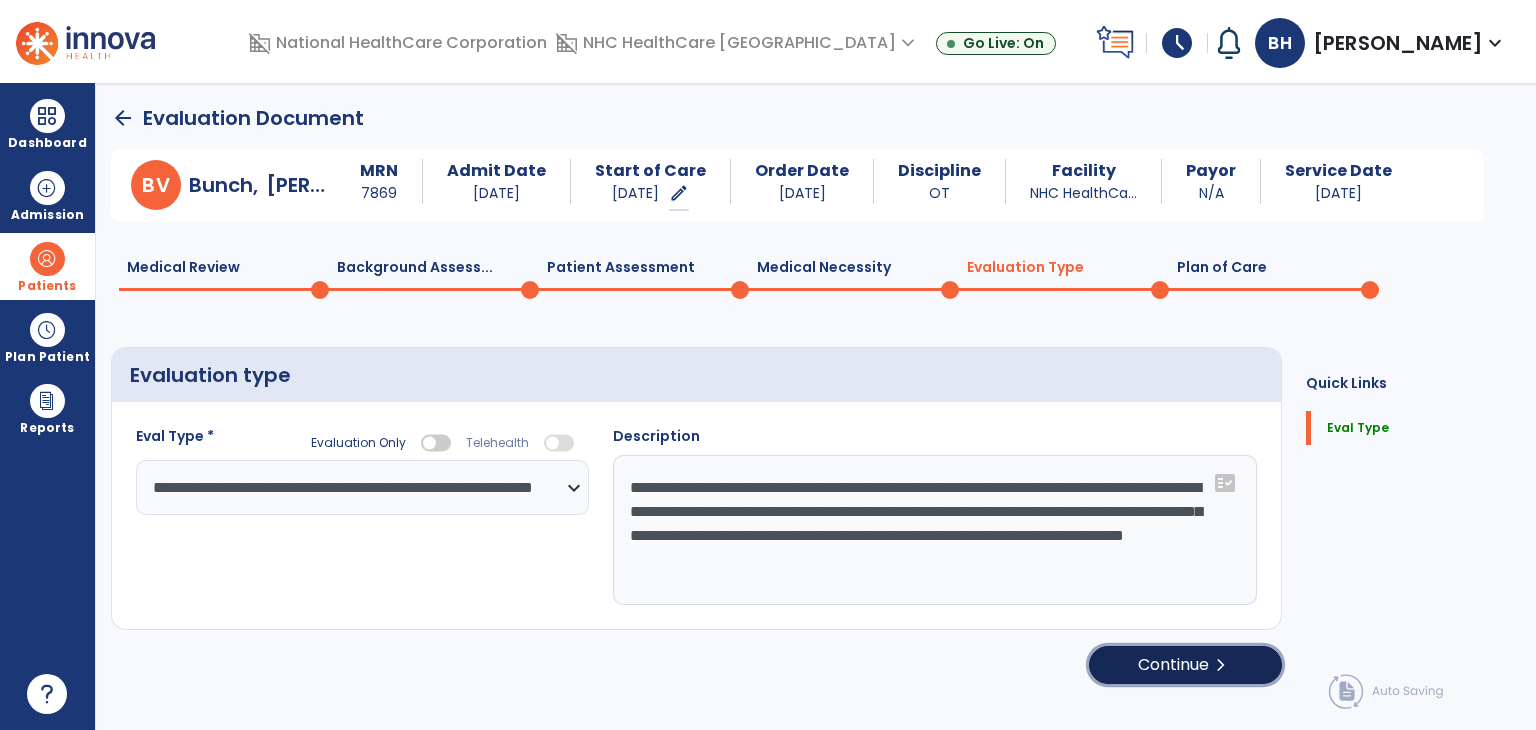 click on "chevron_right" 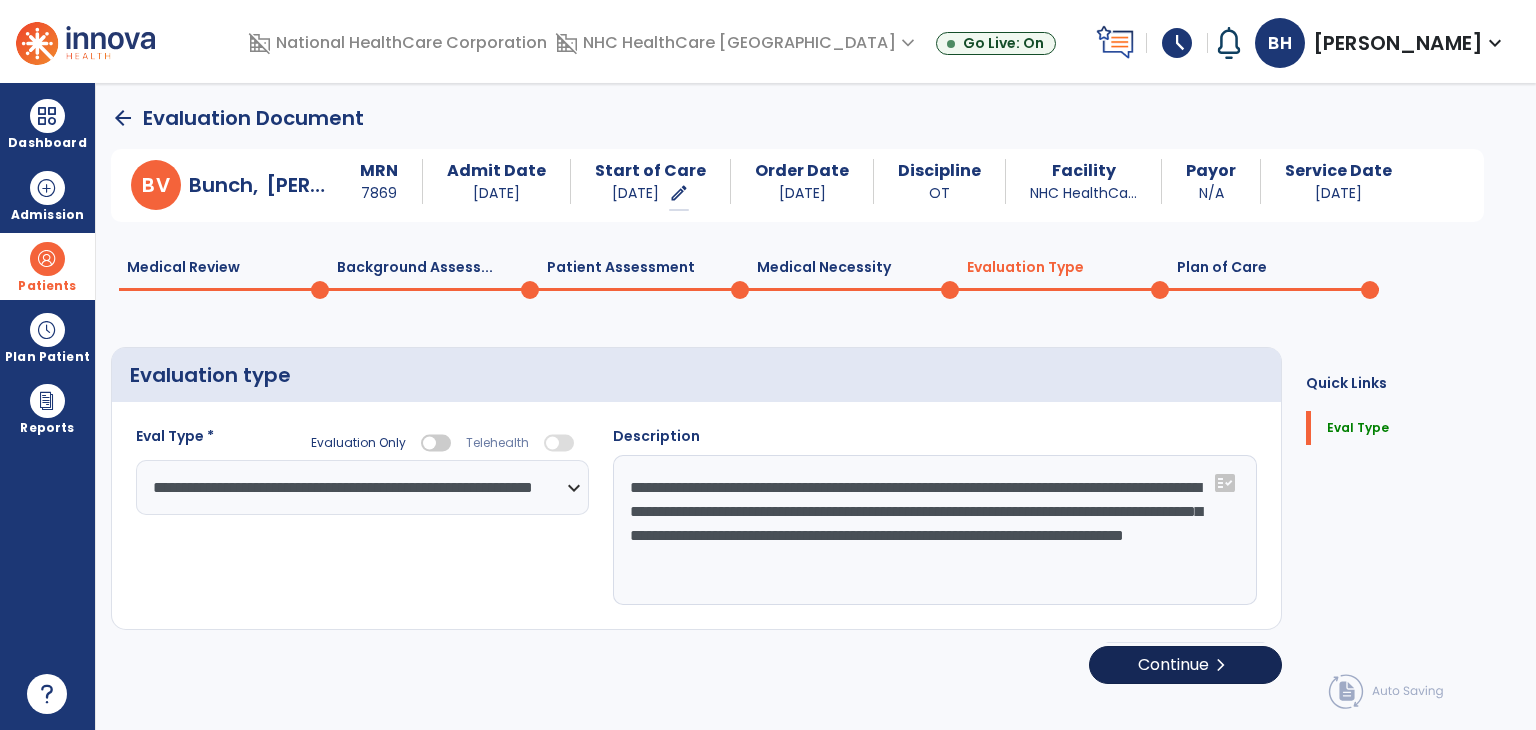 select on "**" 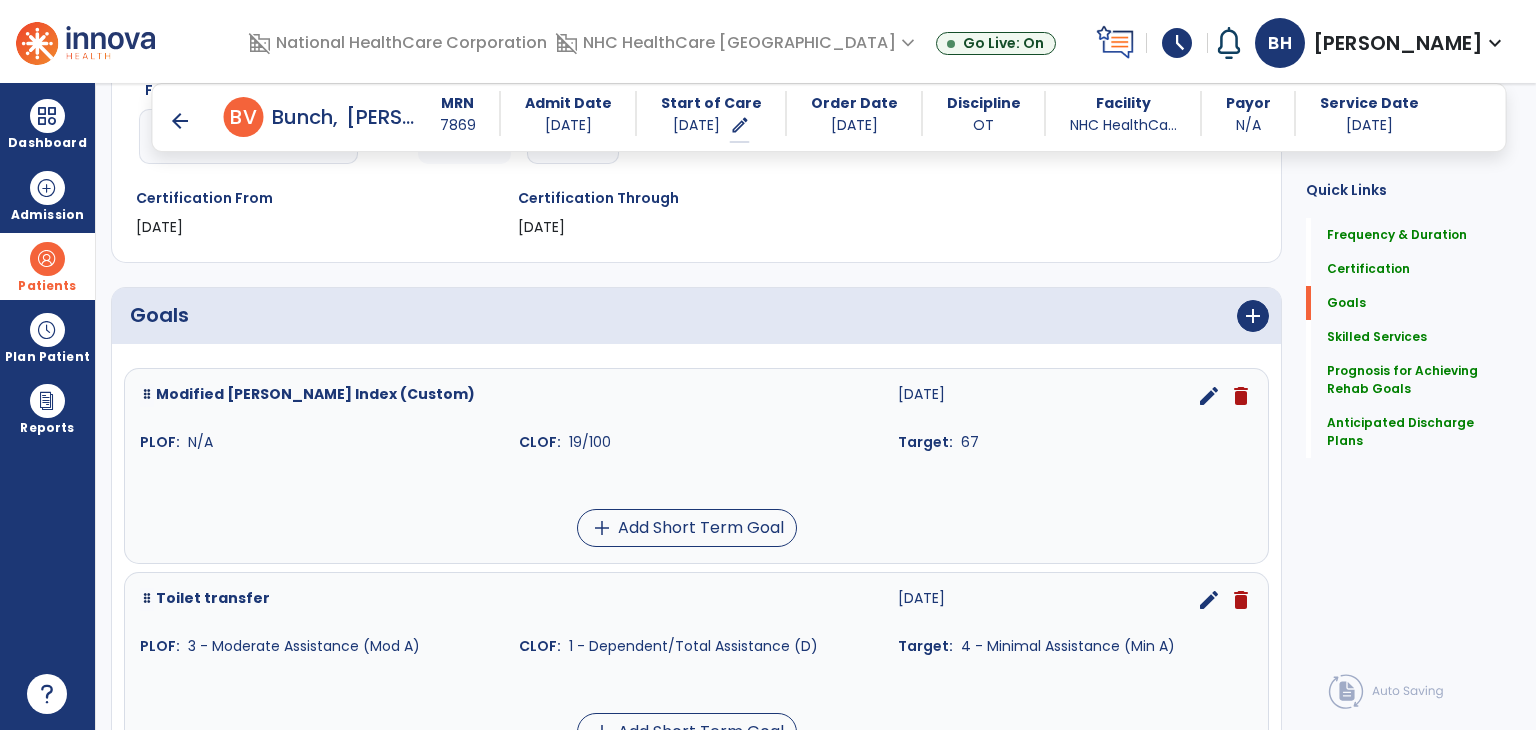 scroll, scrollTop: 300, scrollLeft: 0, axis: vertical 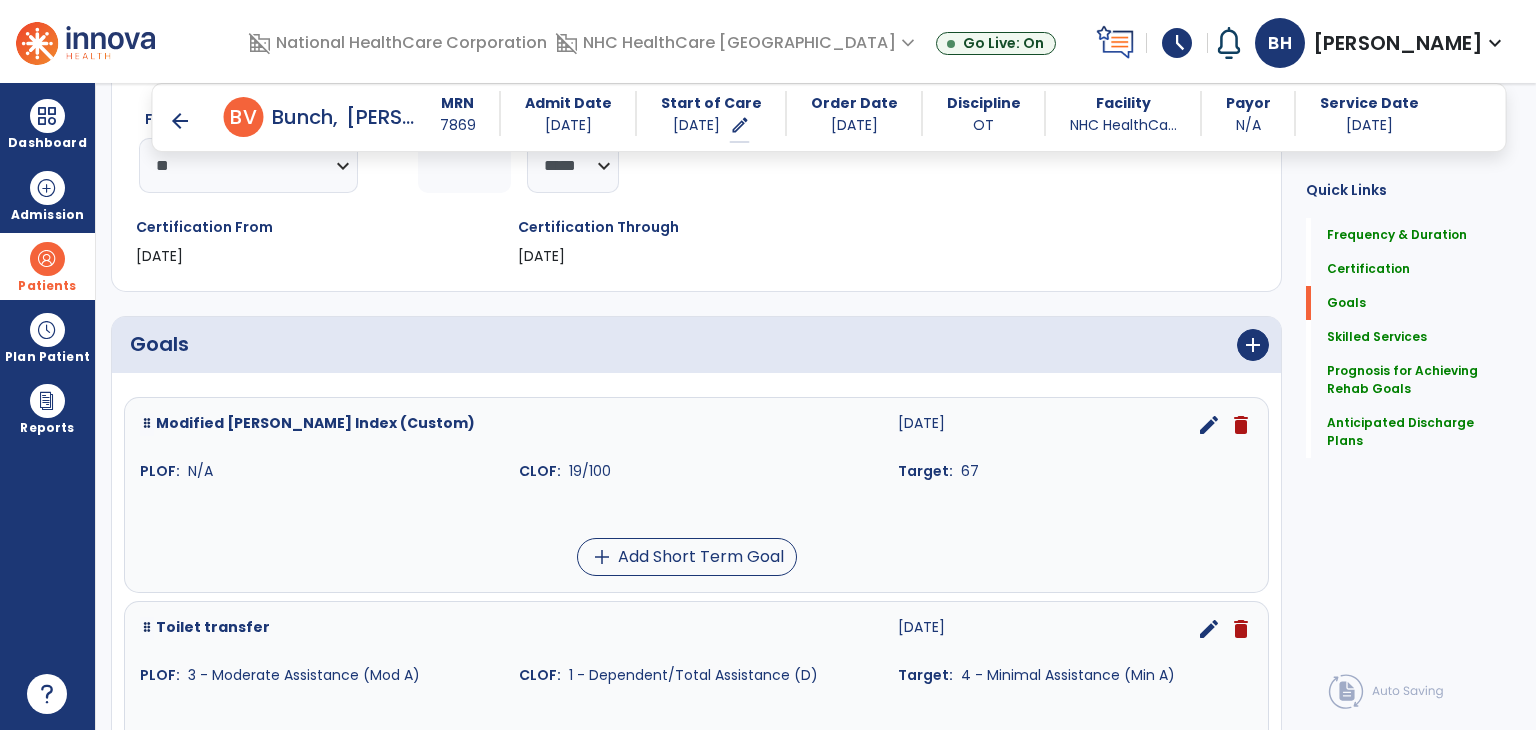 click on "edit" at bounding box center [1209, 425] 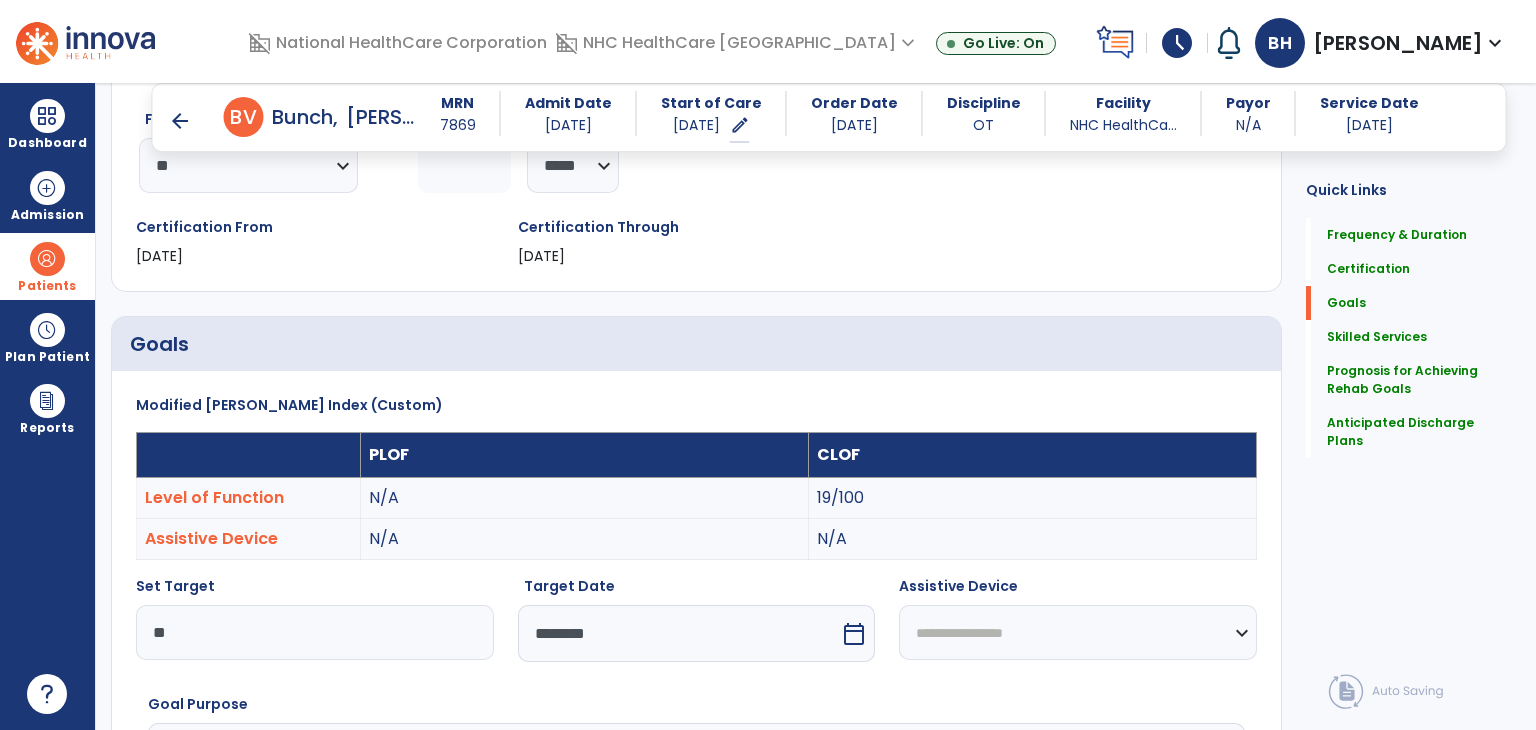scroll, scrollTop: 75, scrollLeft: 0, axis: vertical 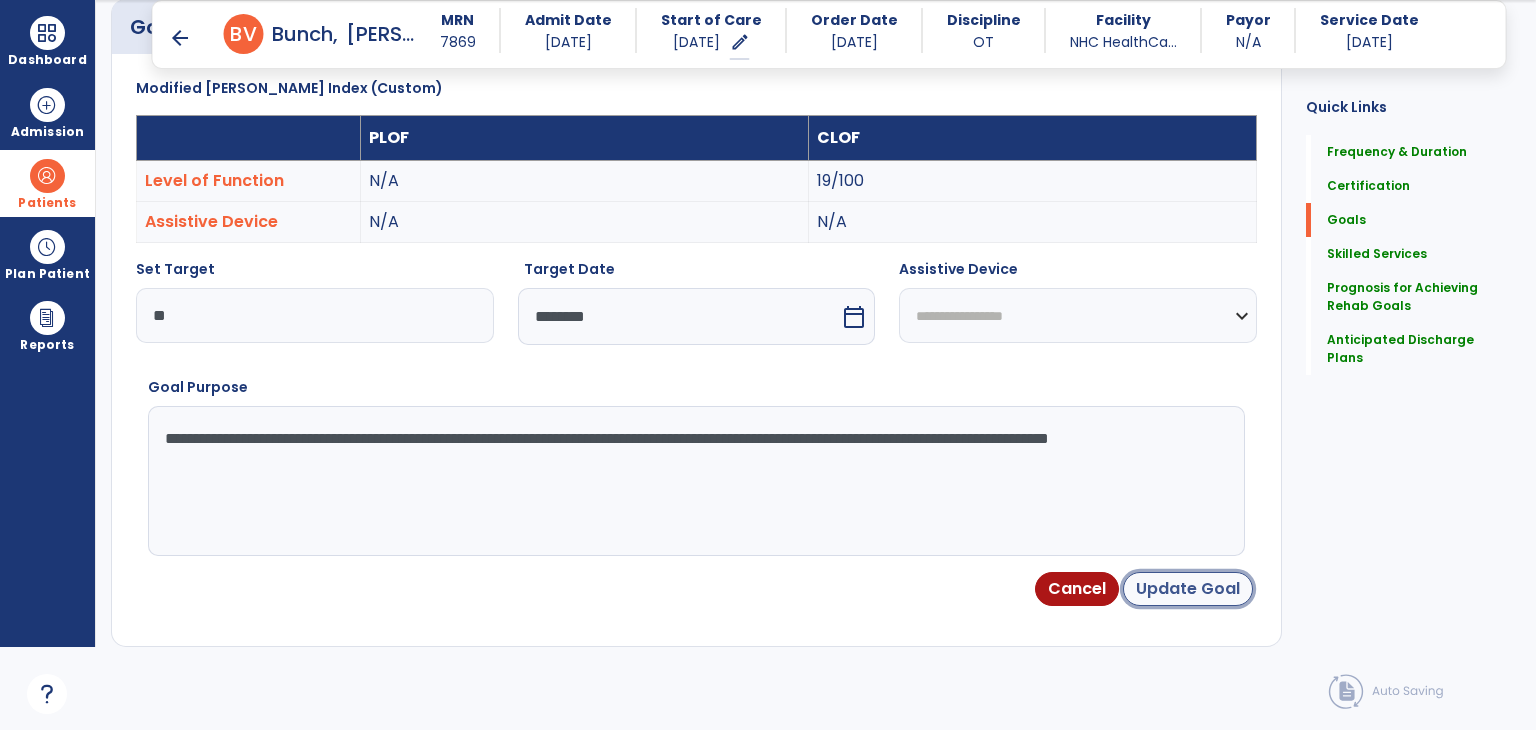 click on "Update Goal" at bounding box center [1188, 589] 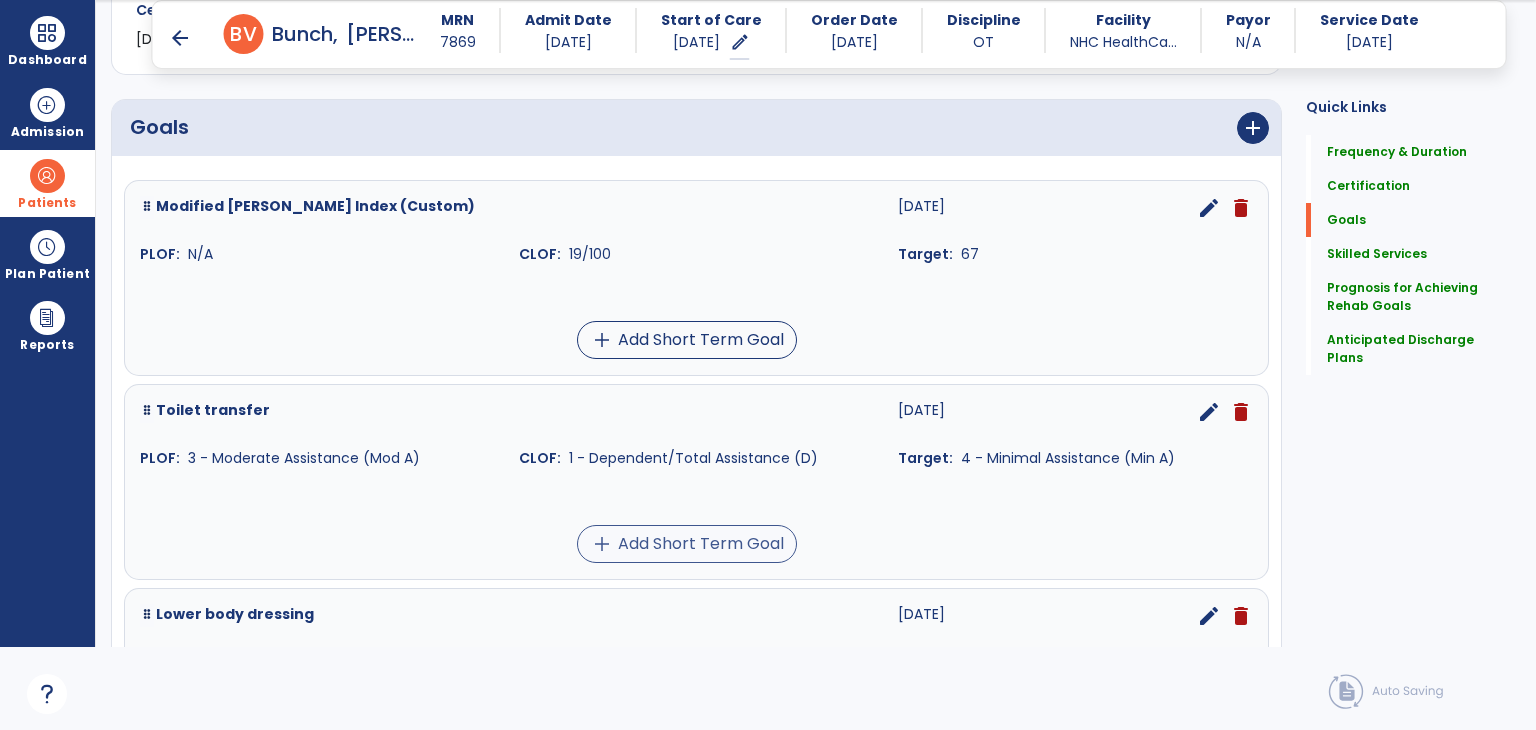 scroll, scrollTop: 534, scrollLeft: 0, axis: vertical 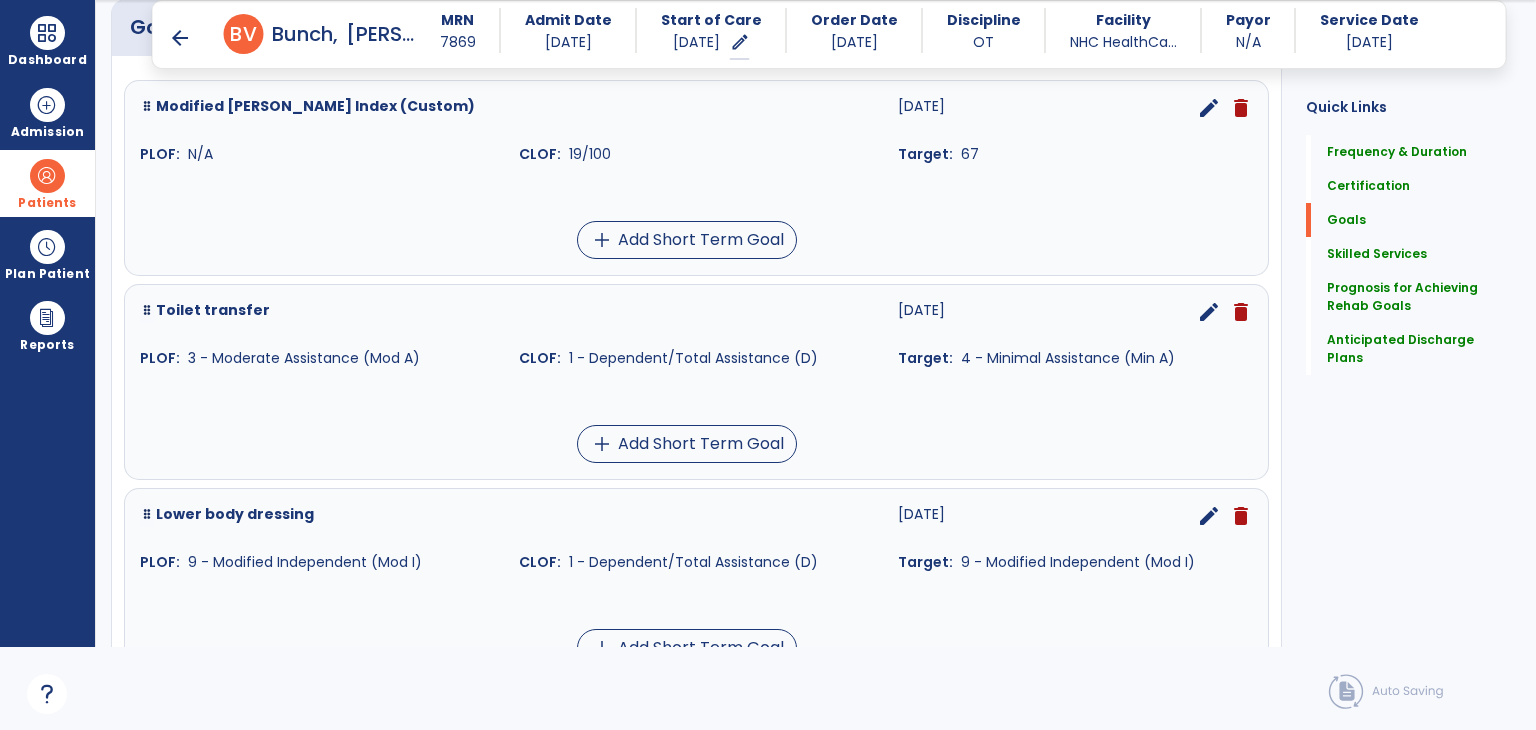 click on "edit" at bounding box center (1209, 312) 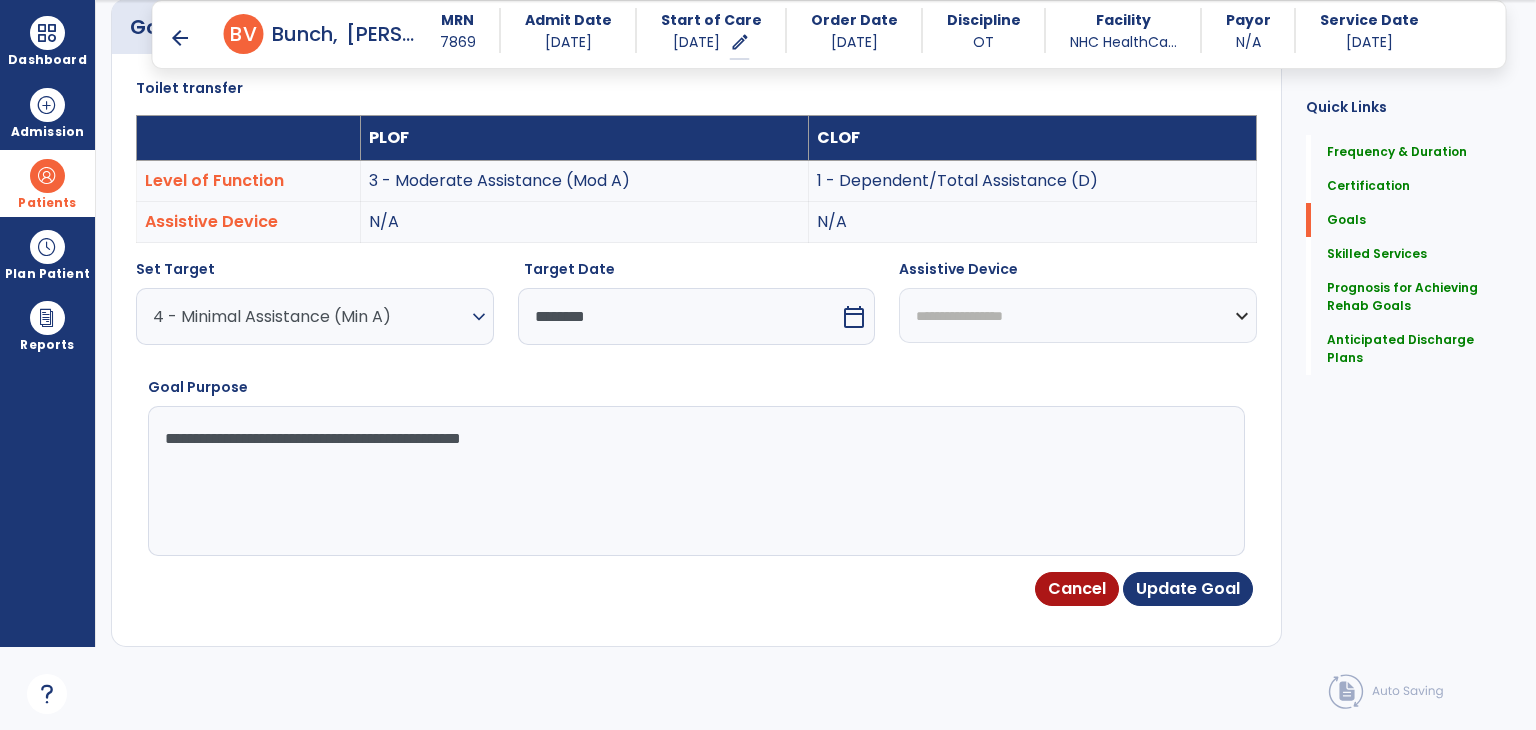 click on "**********" at bounding box center (695, 481) 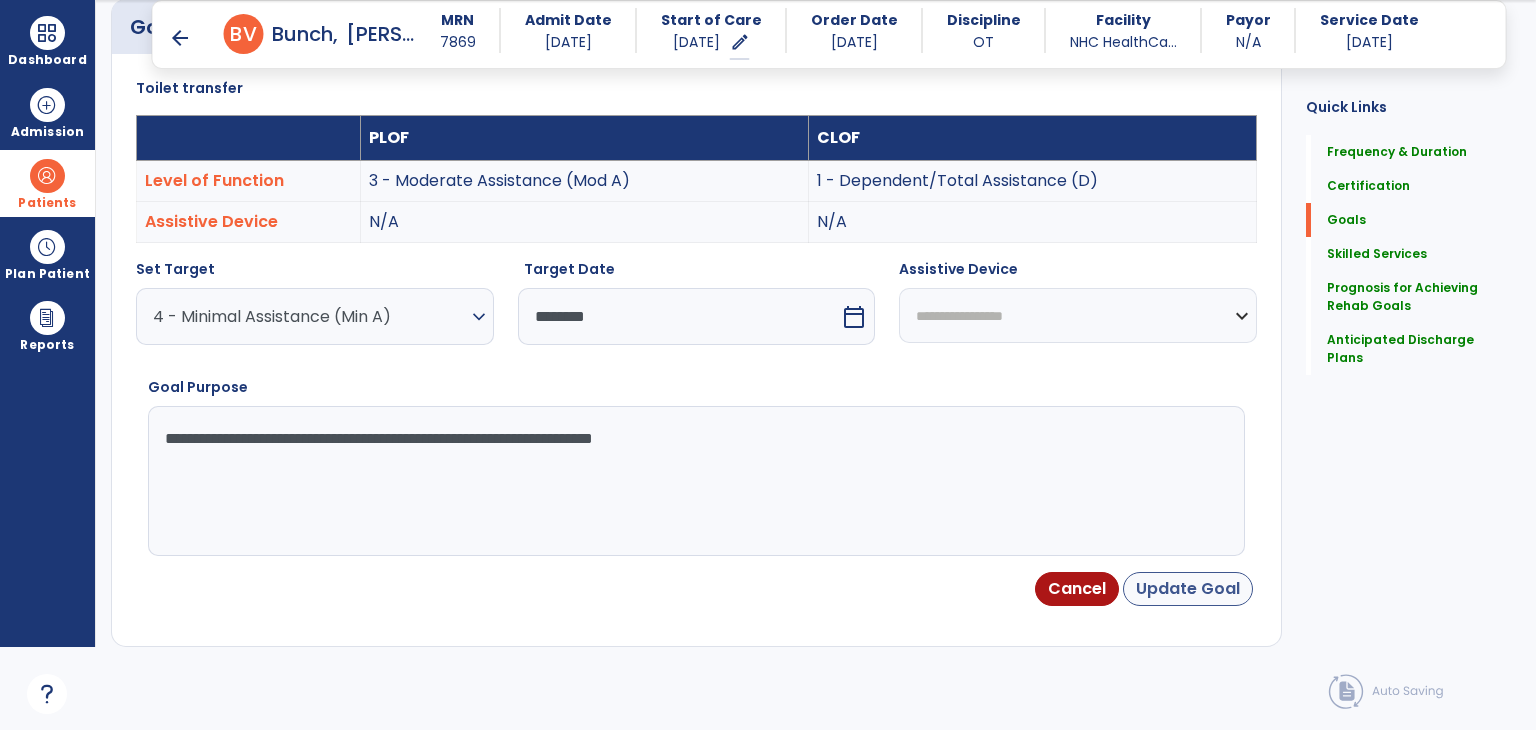 type on "**********" 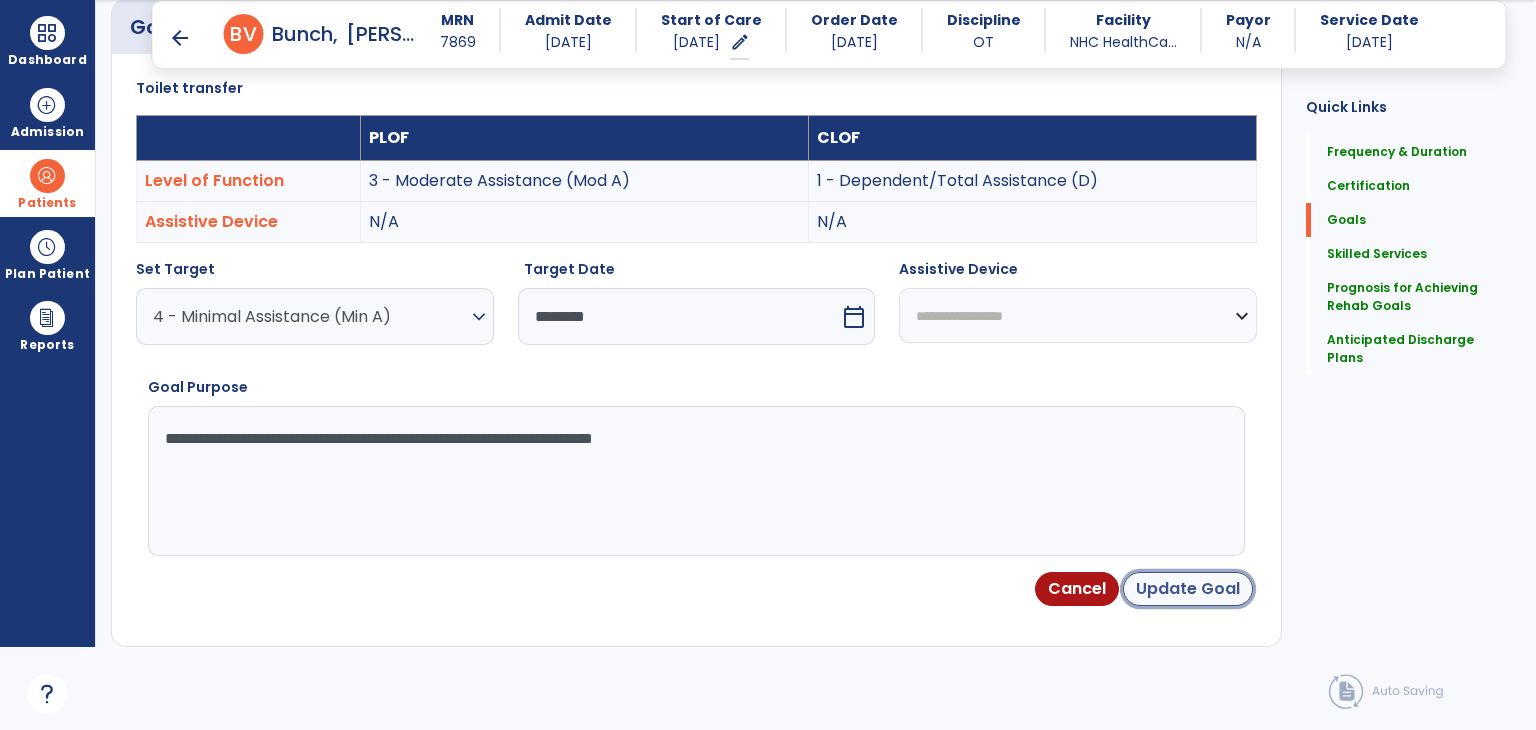click on "Update Goal" at bounding box center [1188, 589] 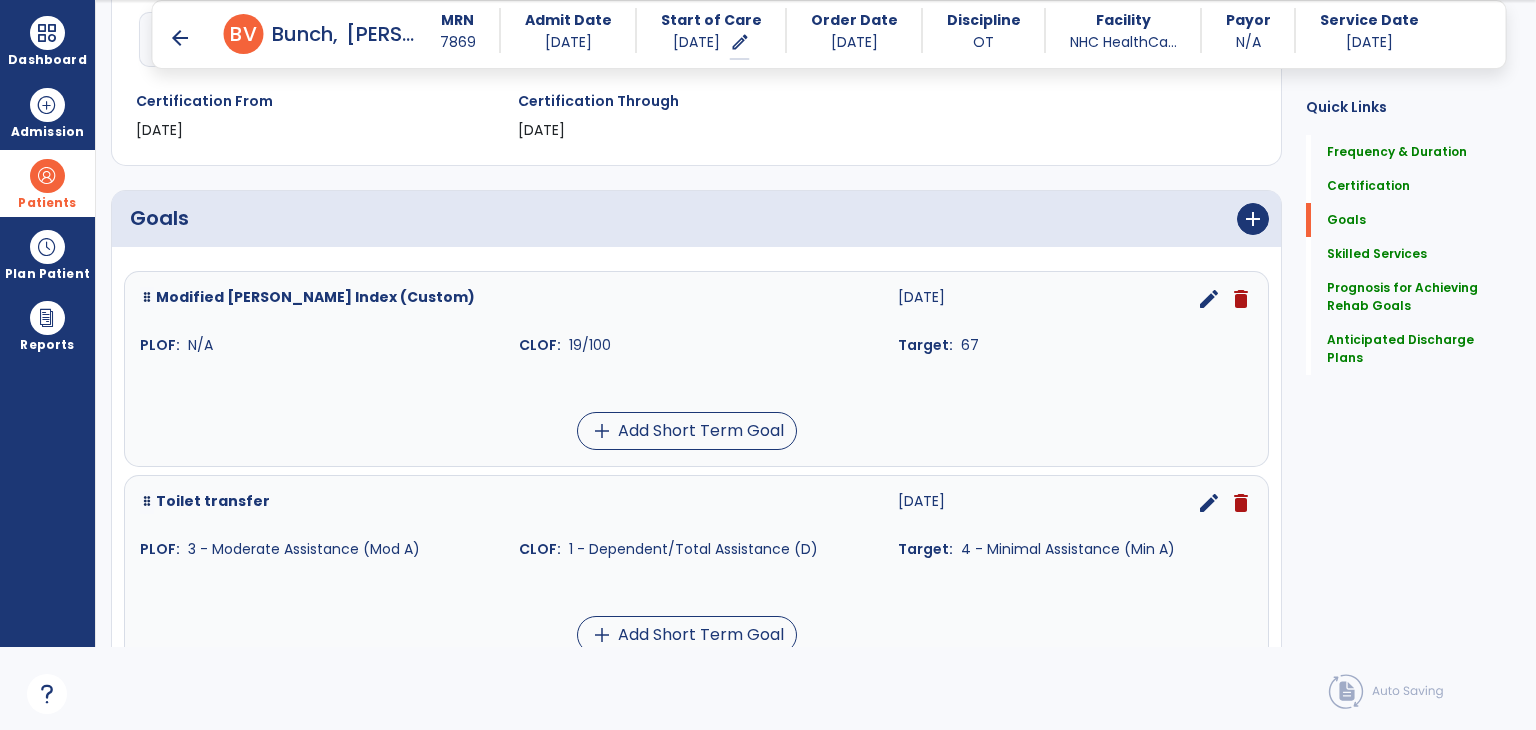 scroll, scrollTop: 334, scrollLeft: 0, axis: vertical 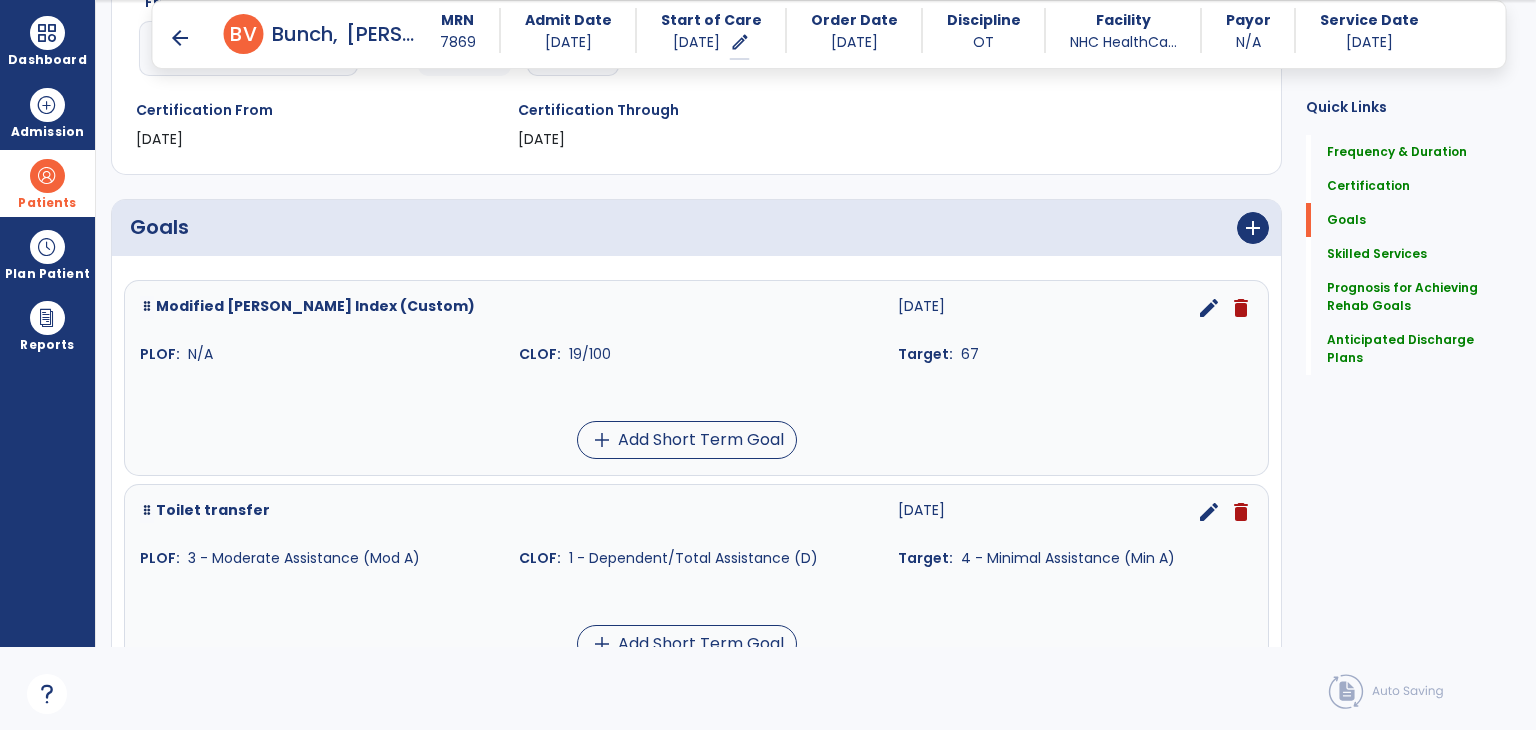click on "edit" at bounding box center [1209, 308] 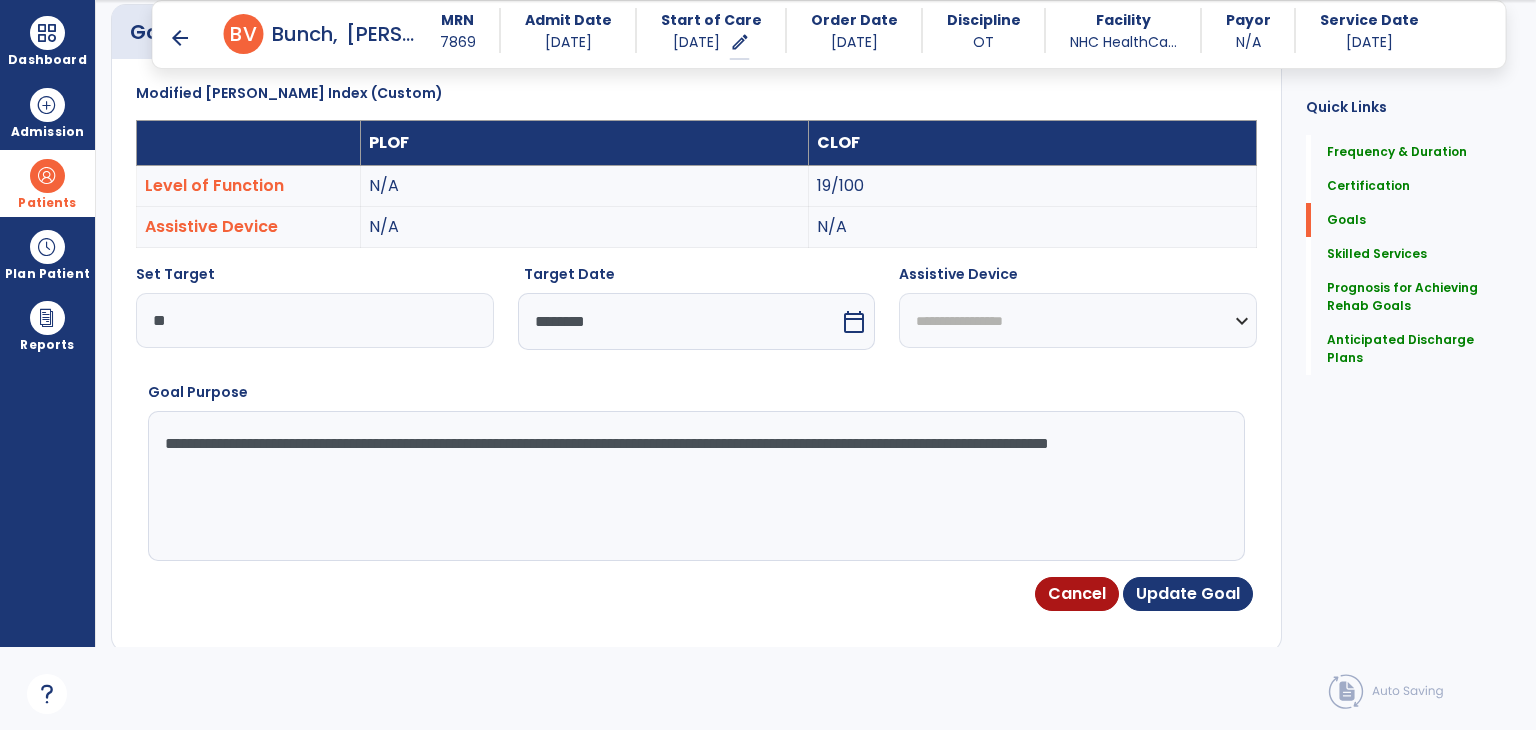 scroll, scrollTop: 534, scrollLeft: 0, axis: vertical 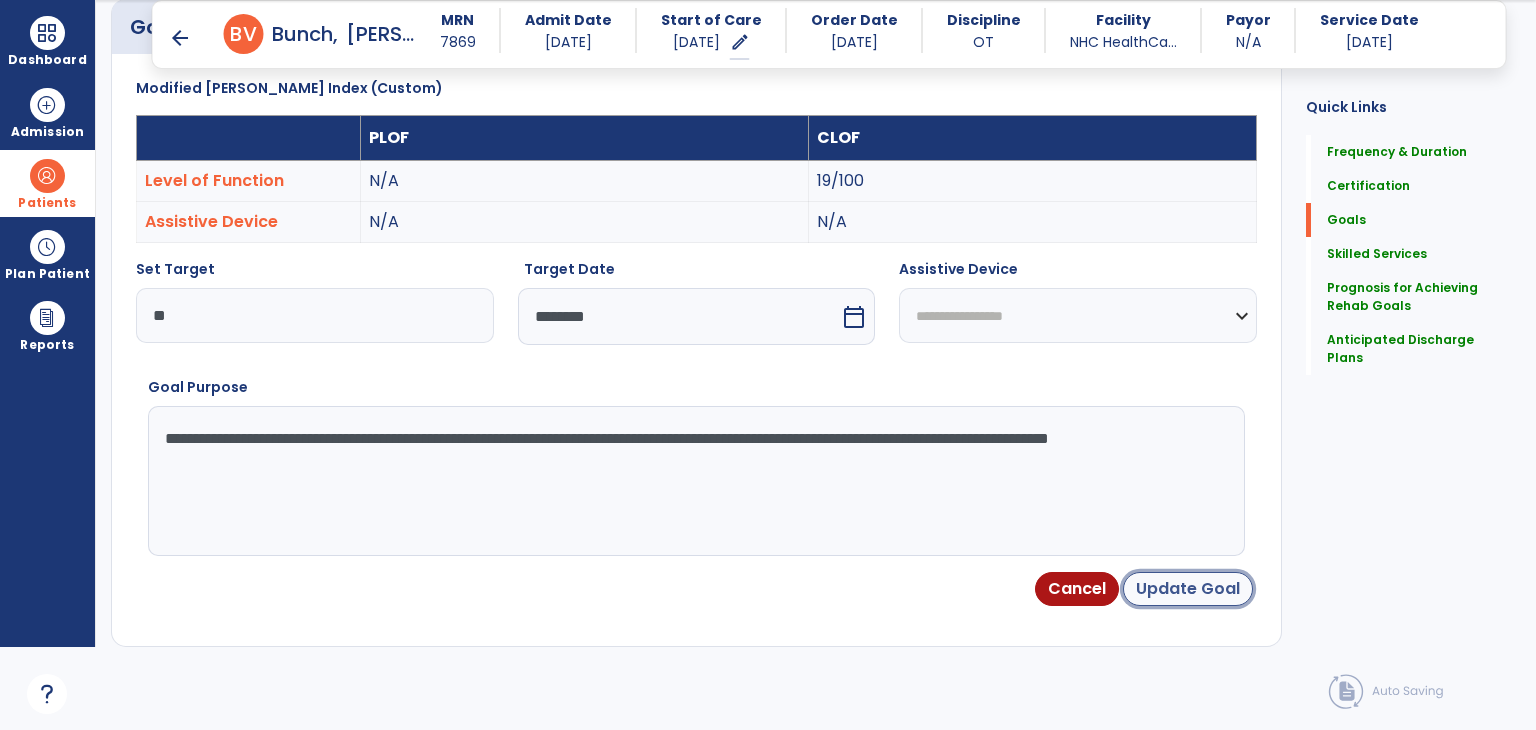 click on "Update Goal" at bounding box center (1188, 589) 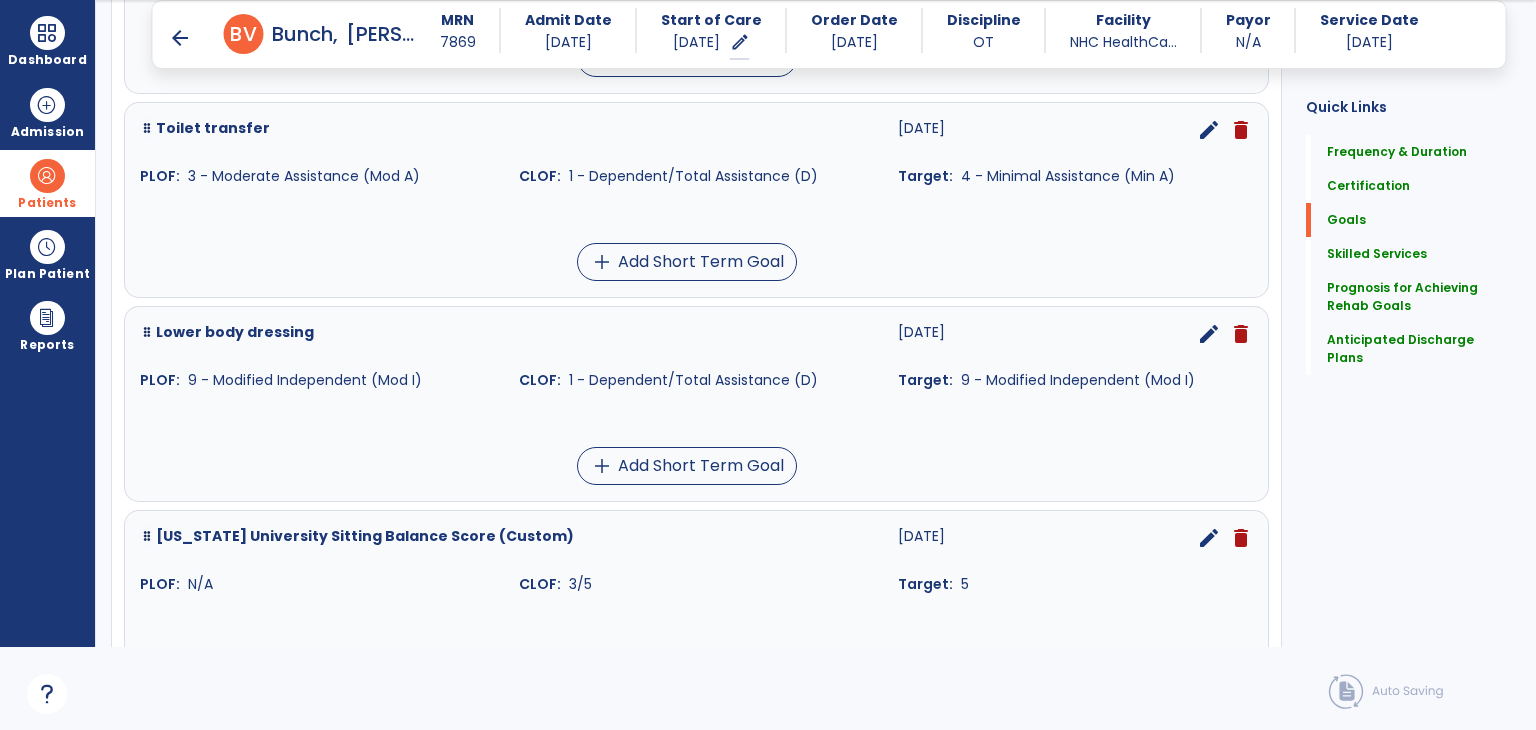 scroll, scrollTop: 734, scrollLeft: 0, axis: vertical 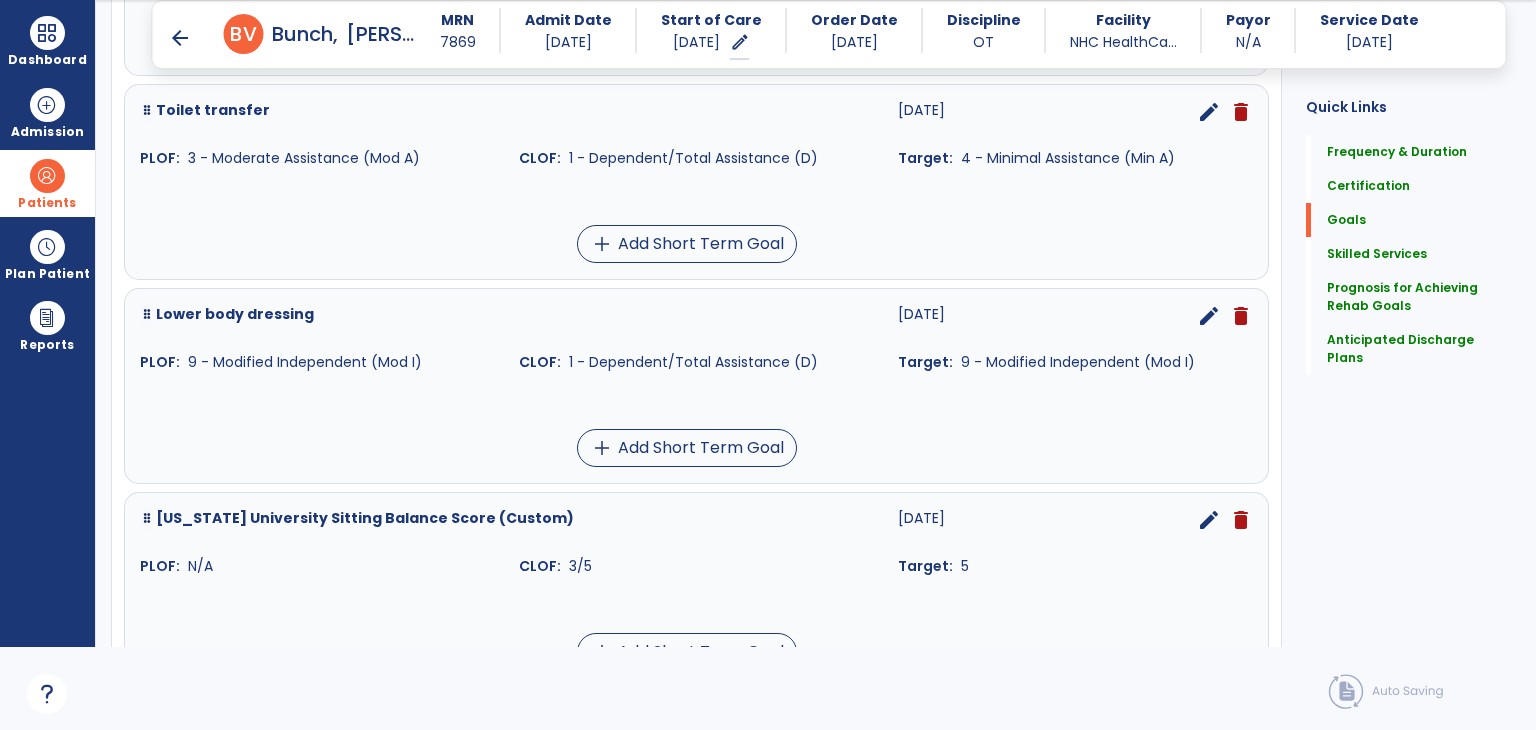 click on "edit" at bounding box center [1209, 316] 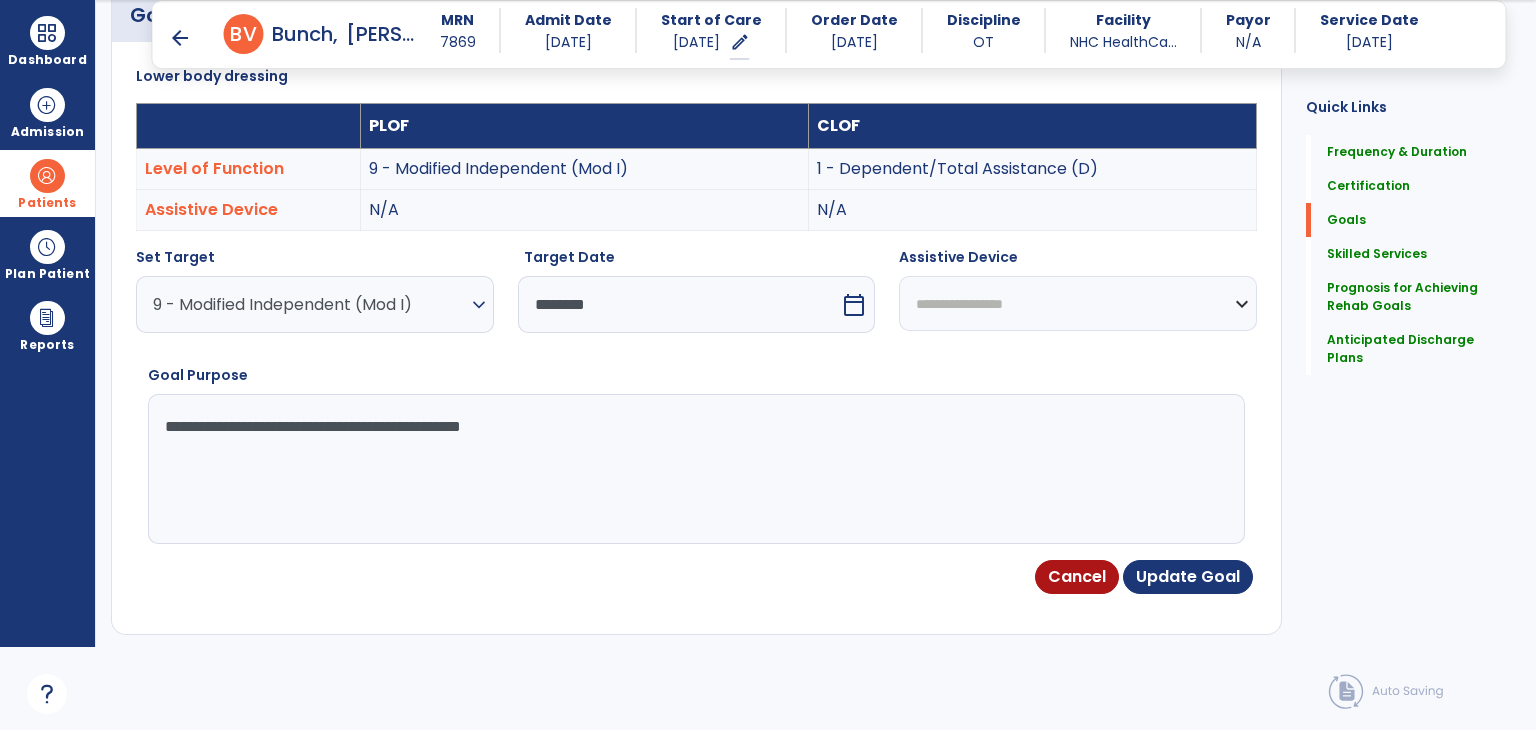 scroll, scrollTop: 534, scrollLeft: 0, axis: vertical 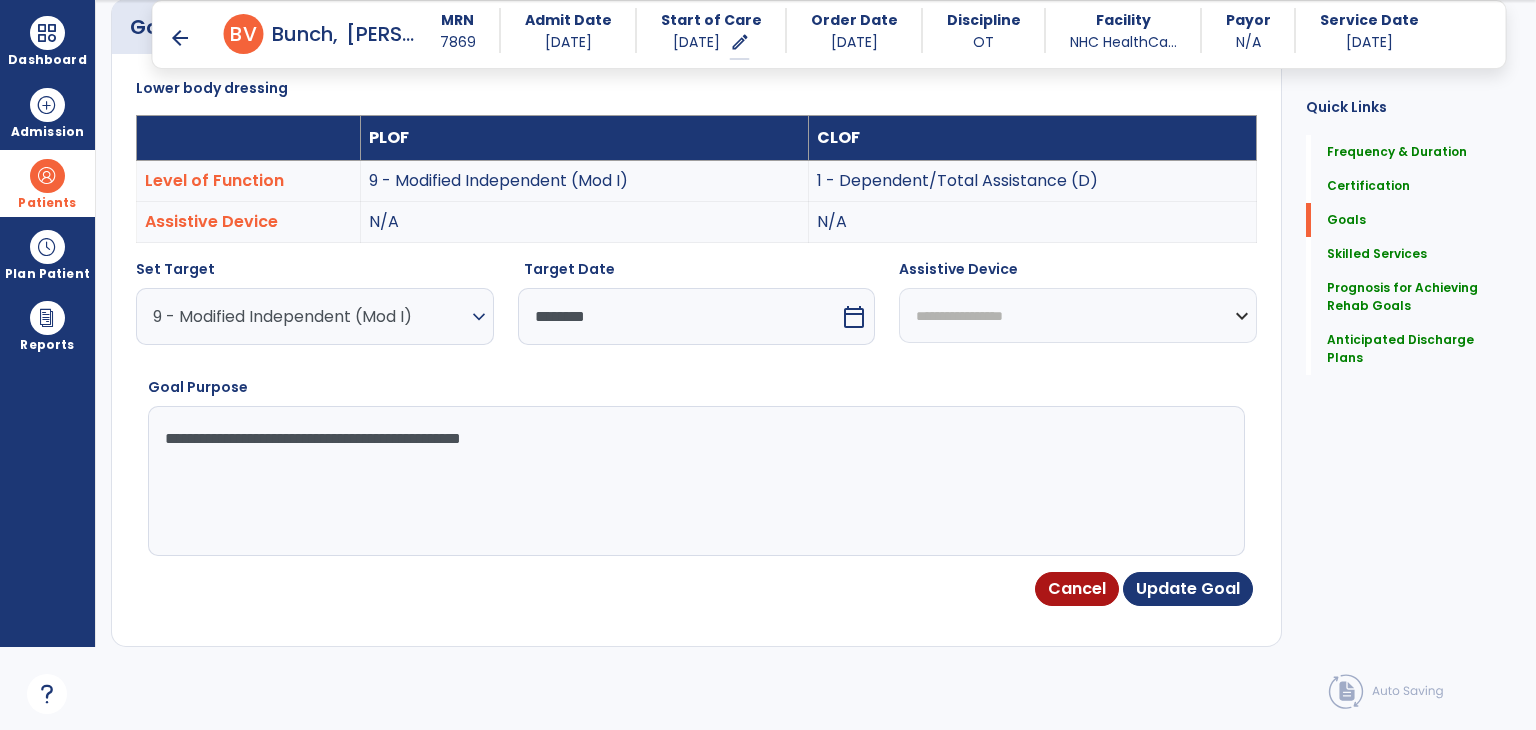 click on "expand_more" at bounding box center (479, 317) 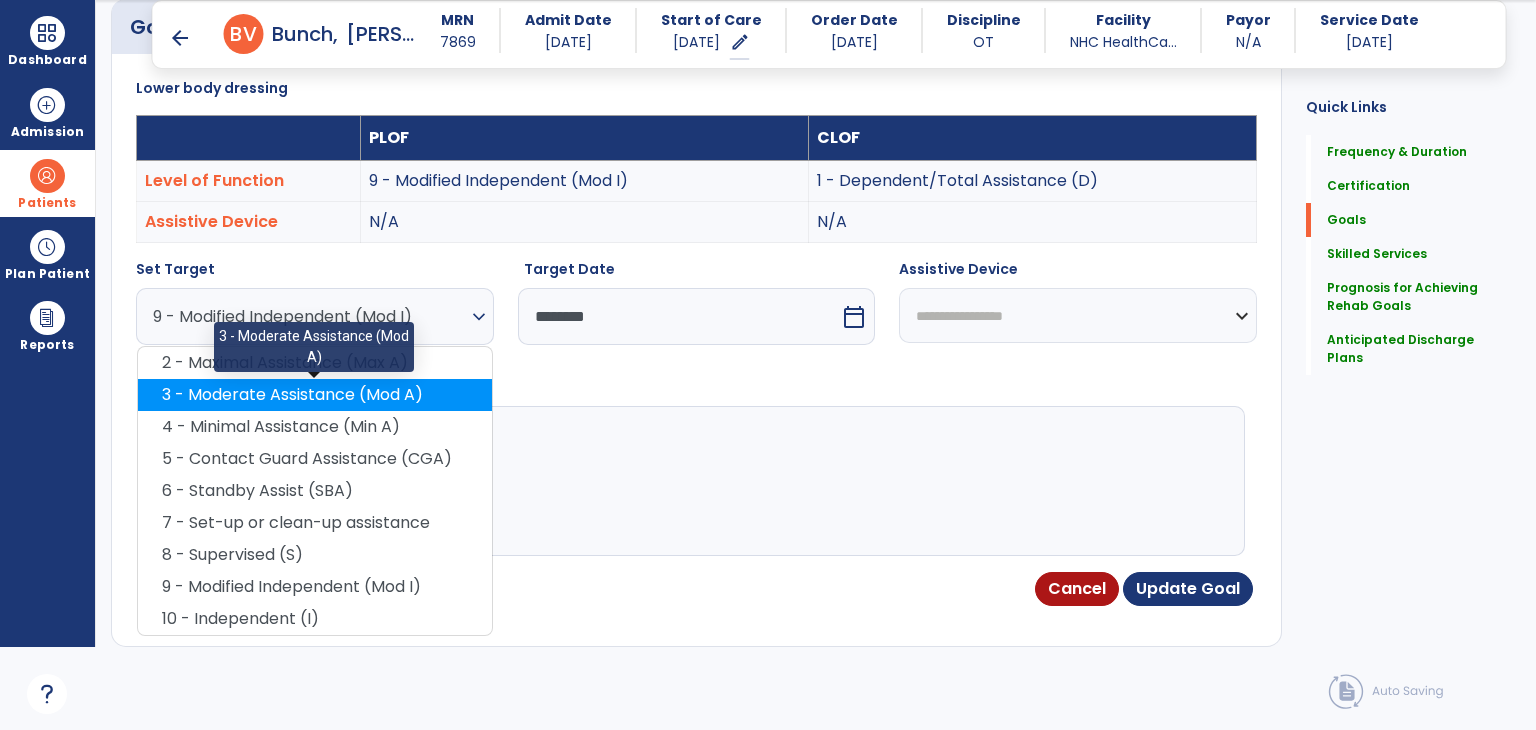 click on "3 - Moderate Assistance (Mod A)" at bounding box center (315, 395) 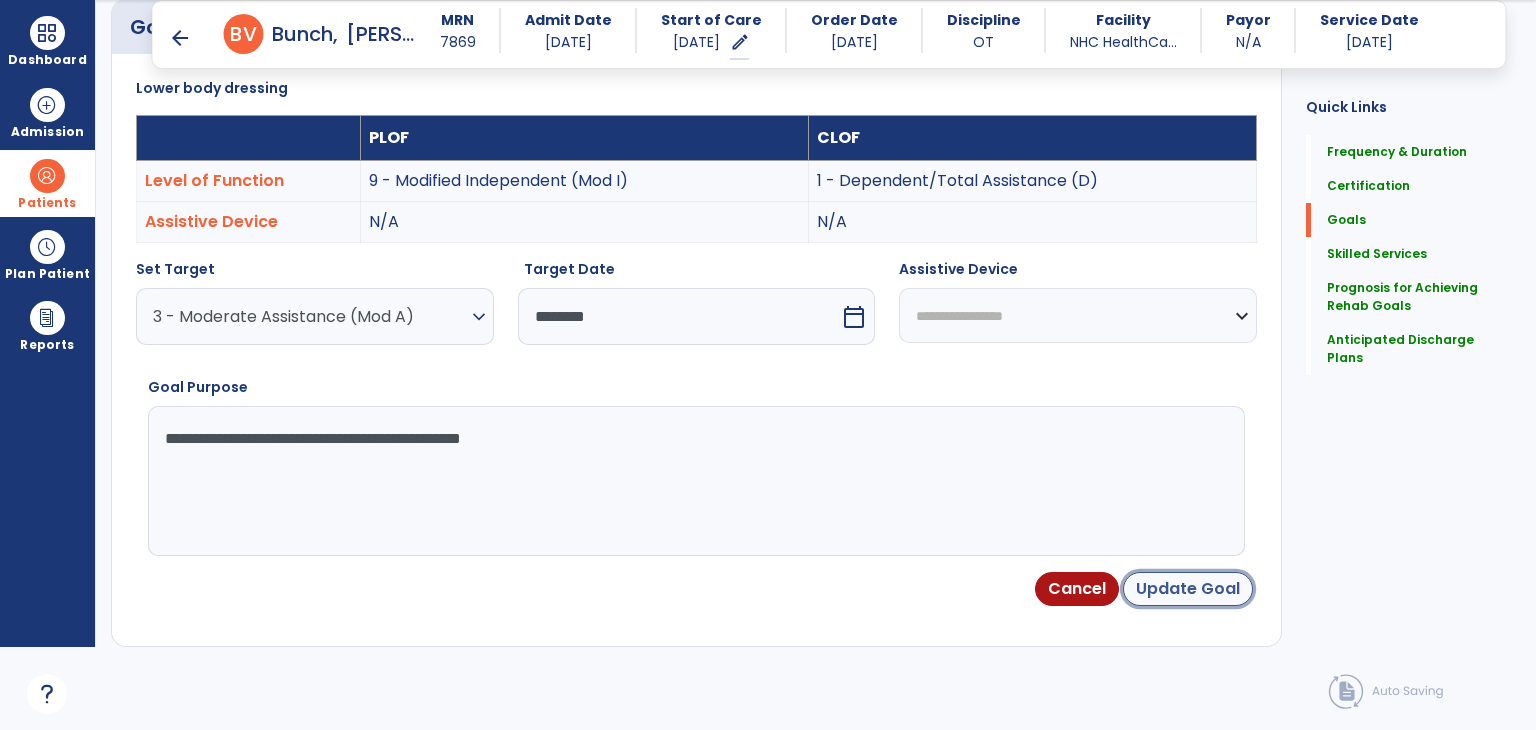 click on "Update Goal" at bounding box center (1188, 589) 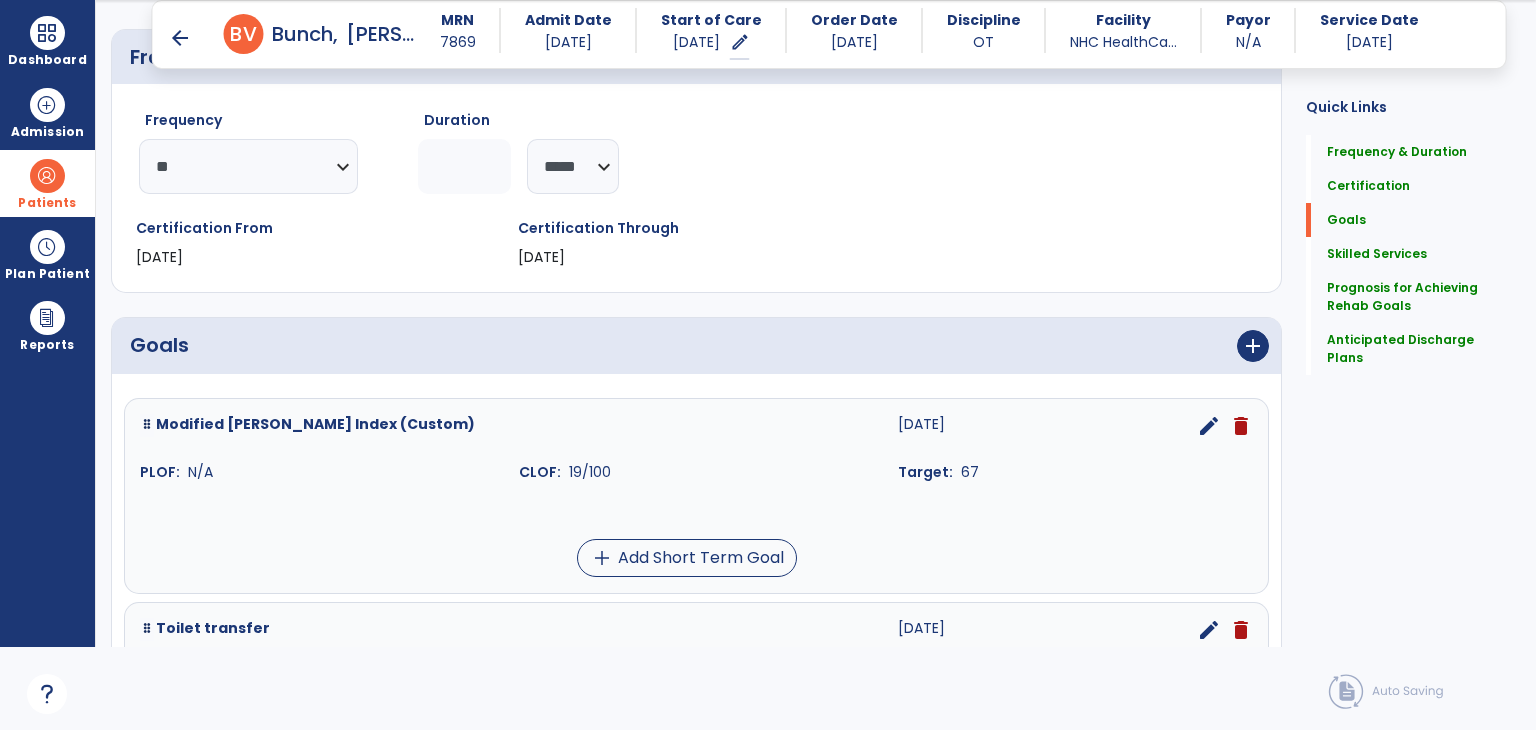 scroll, scrollTop: 400, scrollLeft: 0, axis: vertical 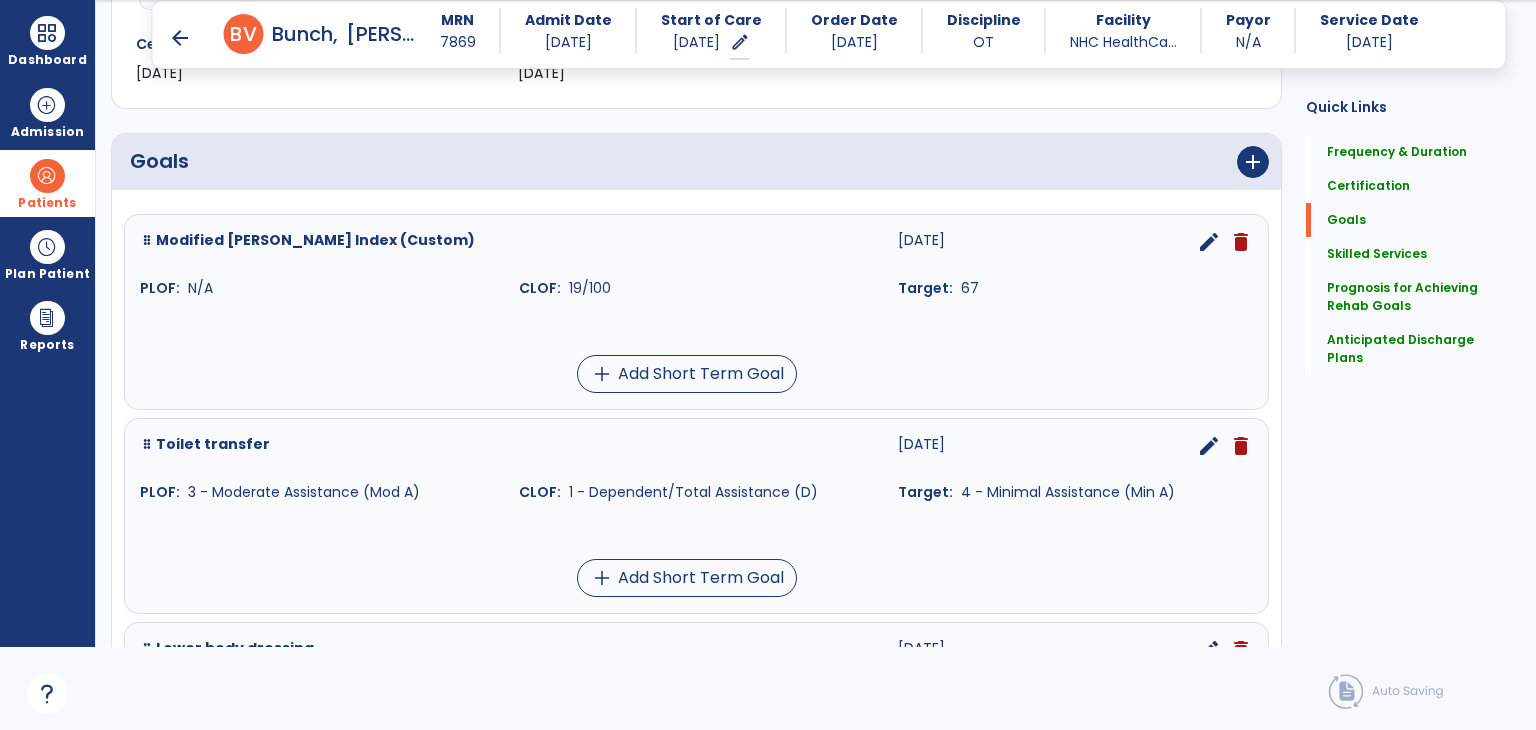 click on "edit" at bounding box center (1209, 242) 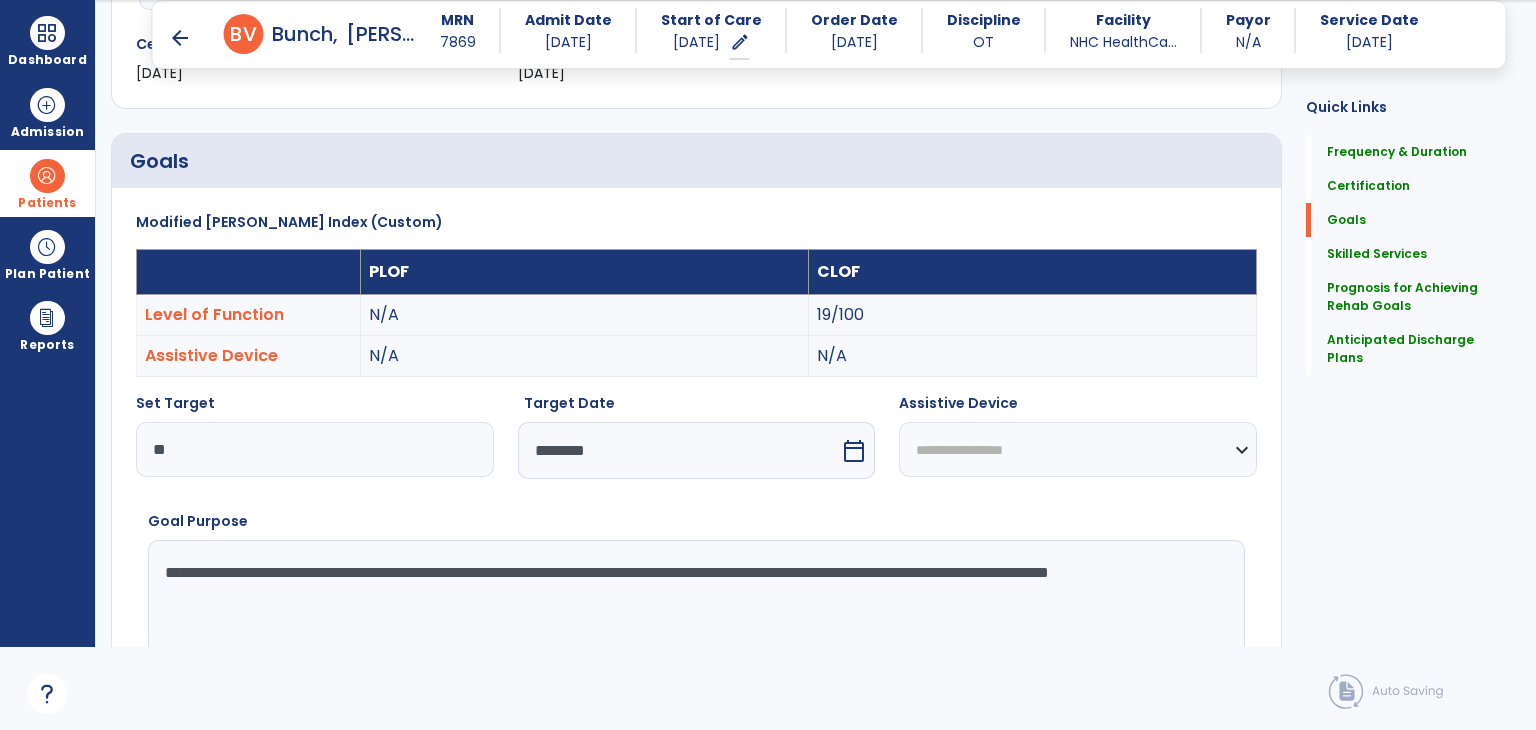 scroll, scrollTop: 534, scrollLeft: 0, axis: vertical 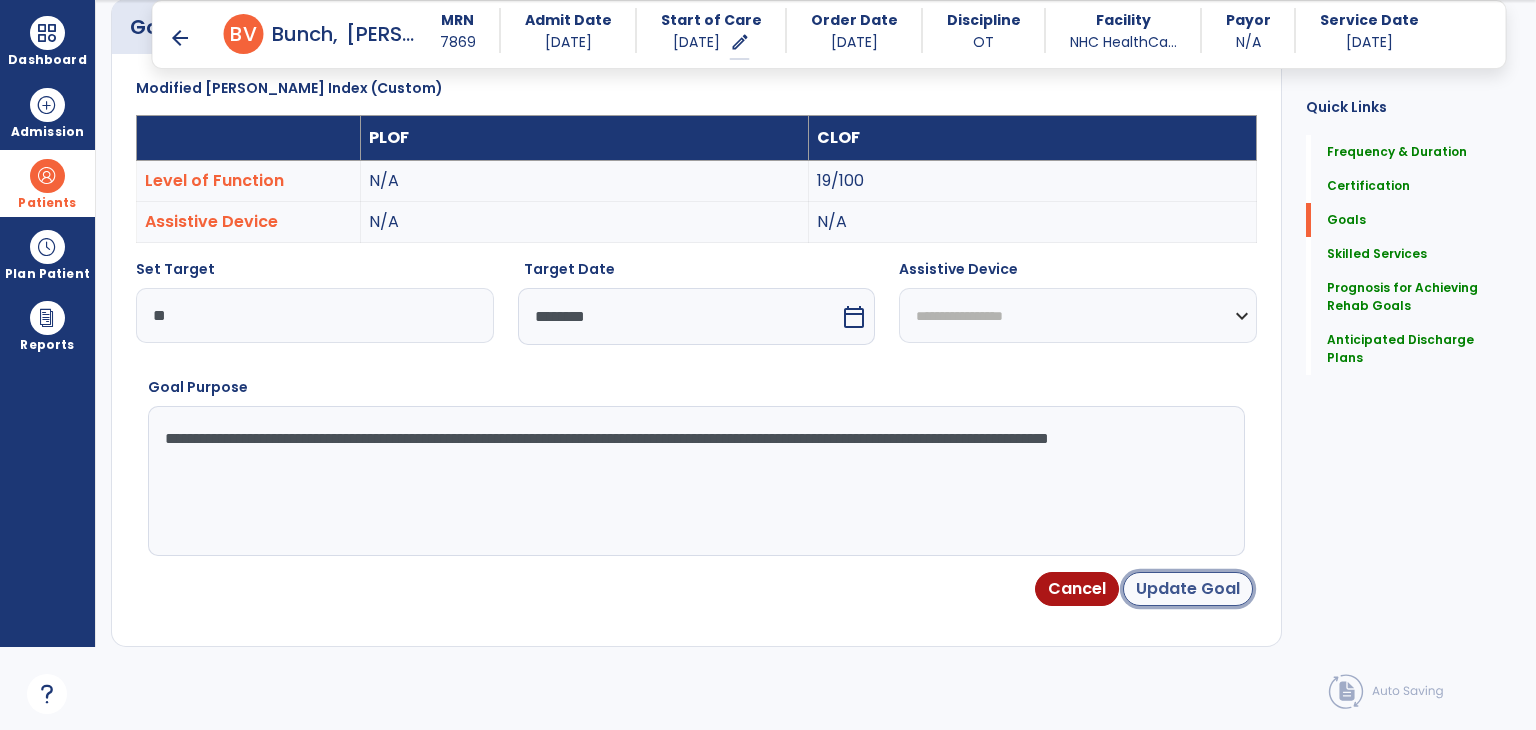 click on "Update Goal" at bounding box center (1188, 589) 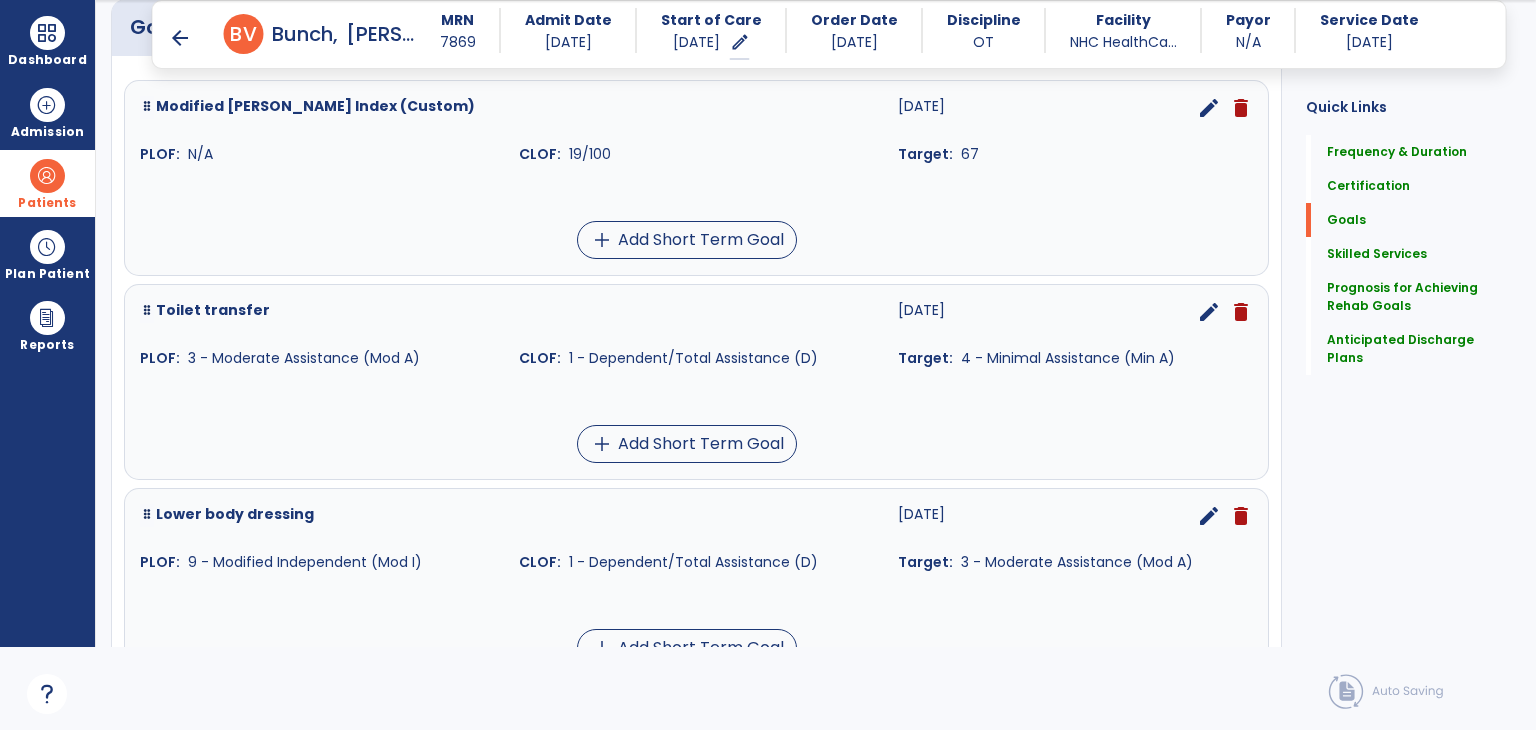 click on "edit" at bounding box center (1209, 312) 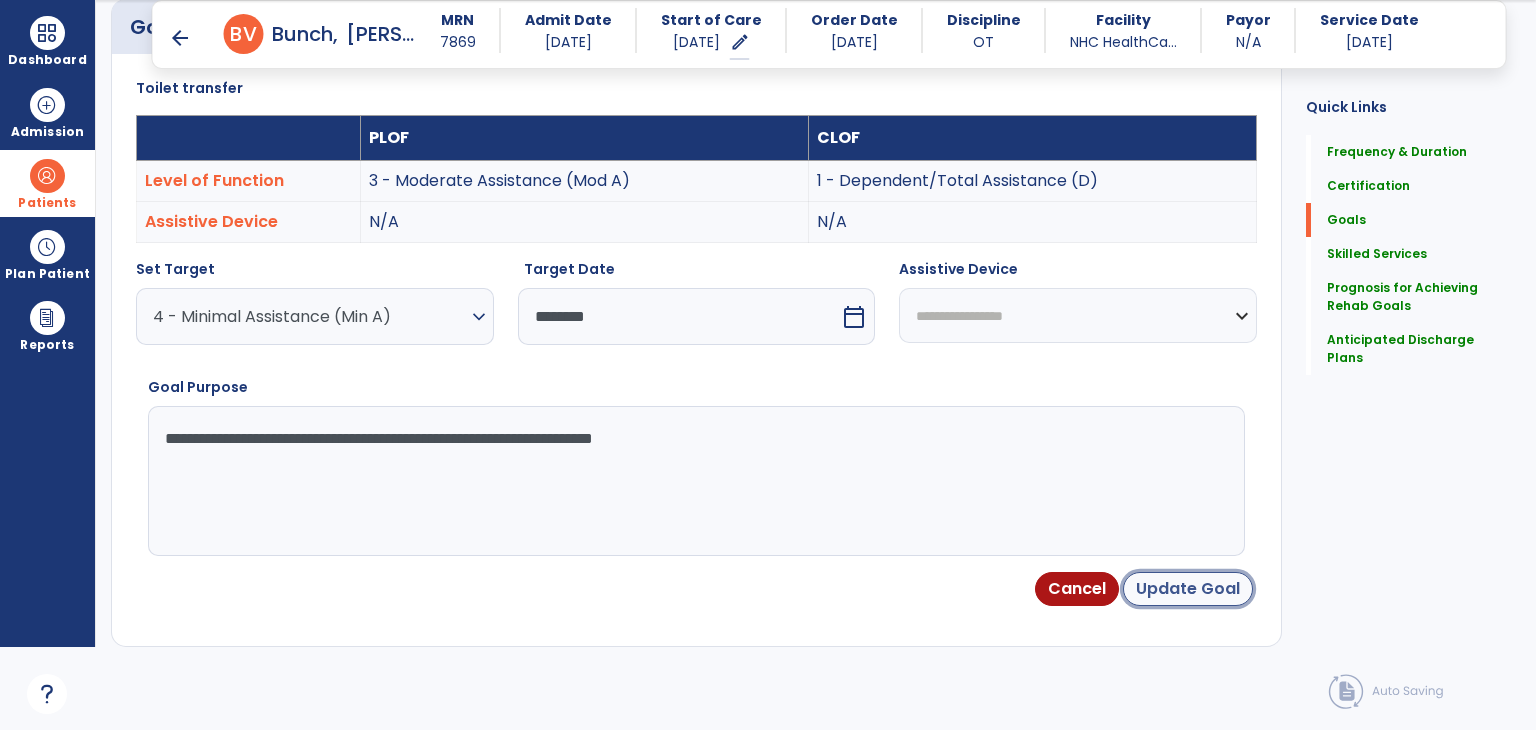 click on "Update Goal" at bounding box center [1188, 589] 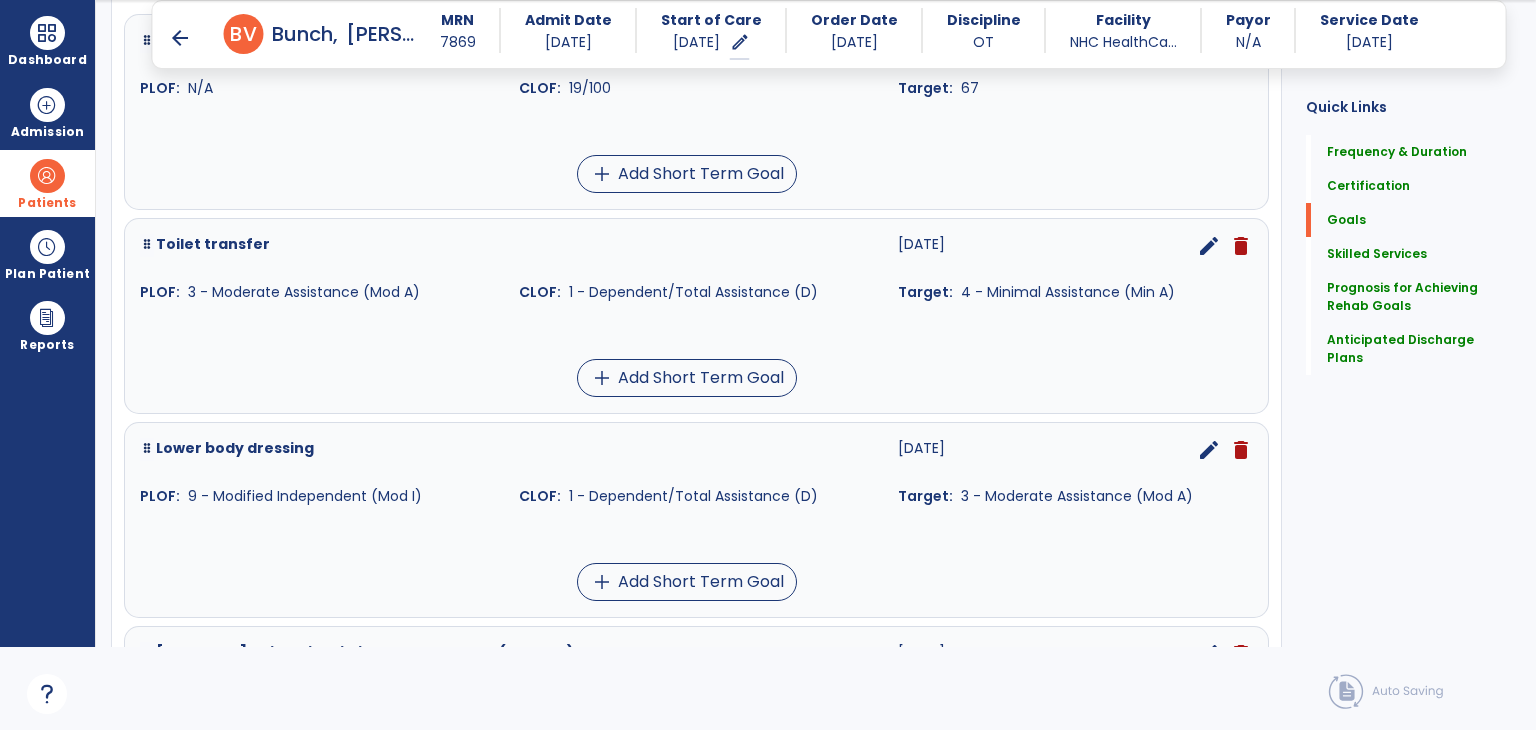 scroll, scrollTop: 634, scrollLeft: 0, axis: vertical 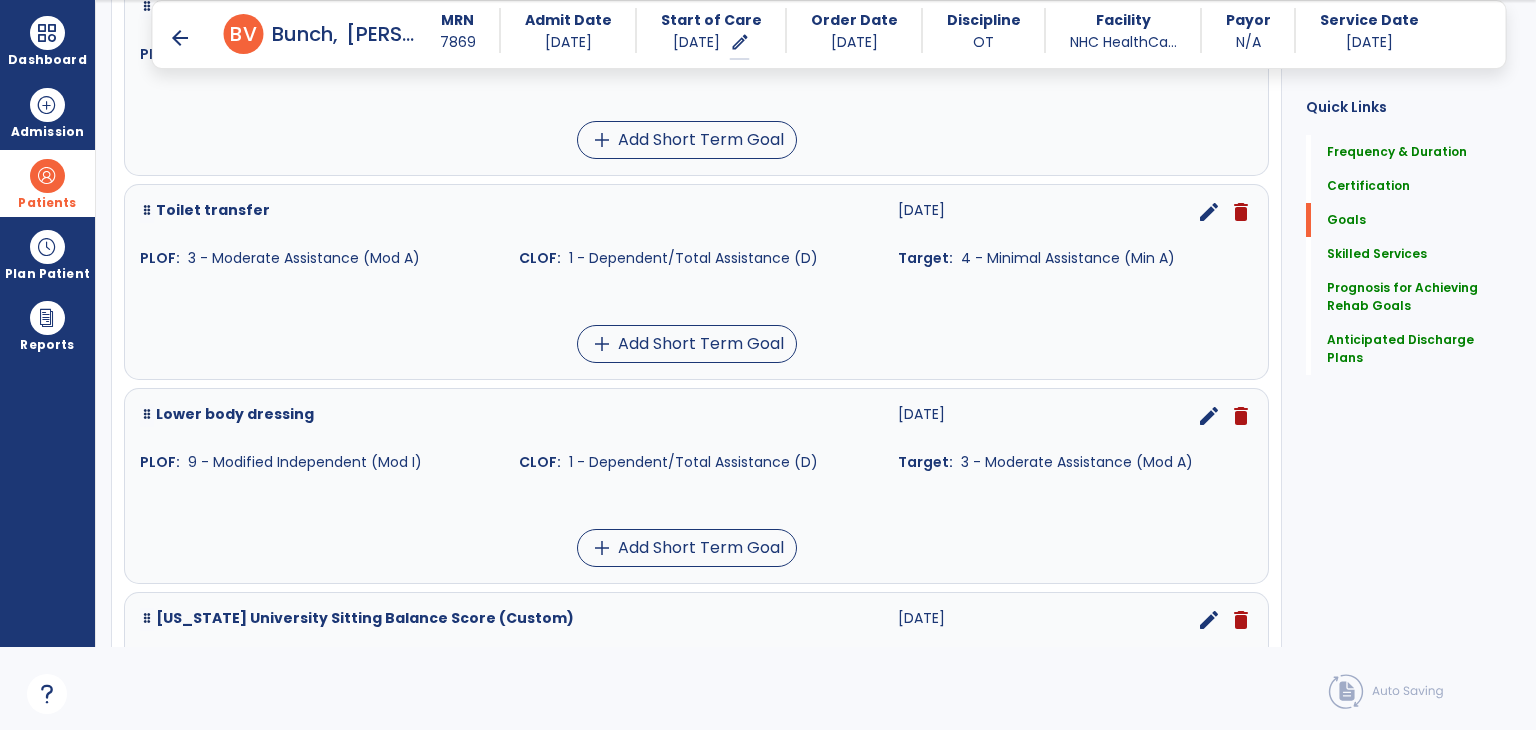 click on "edit" at bounding box center (1209, 416) 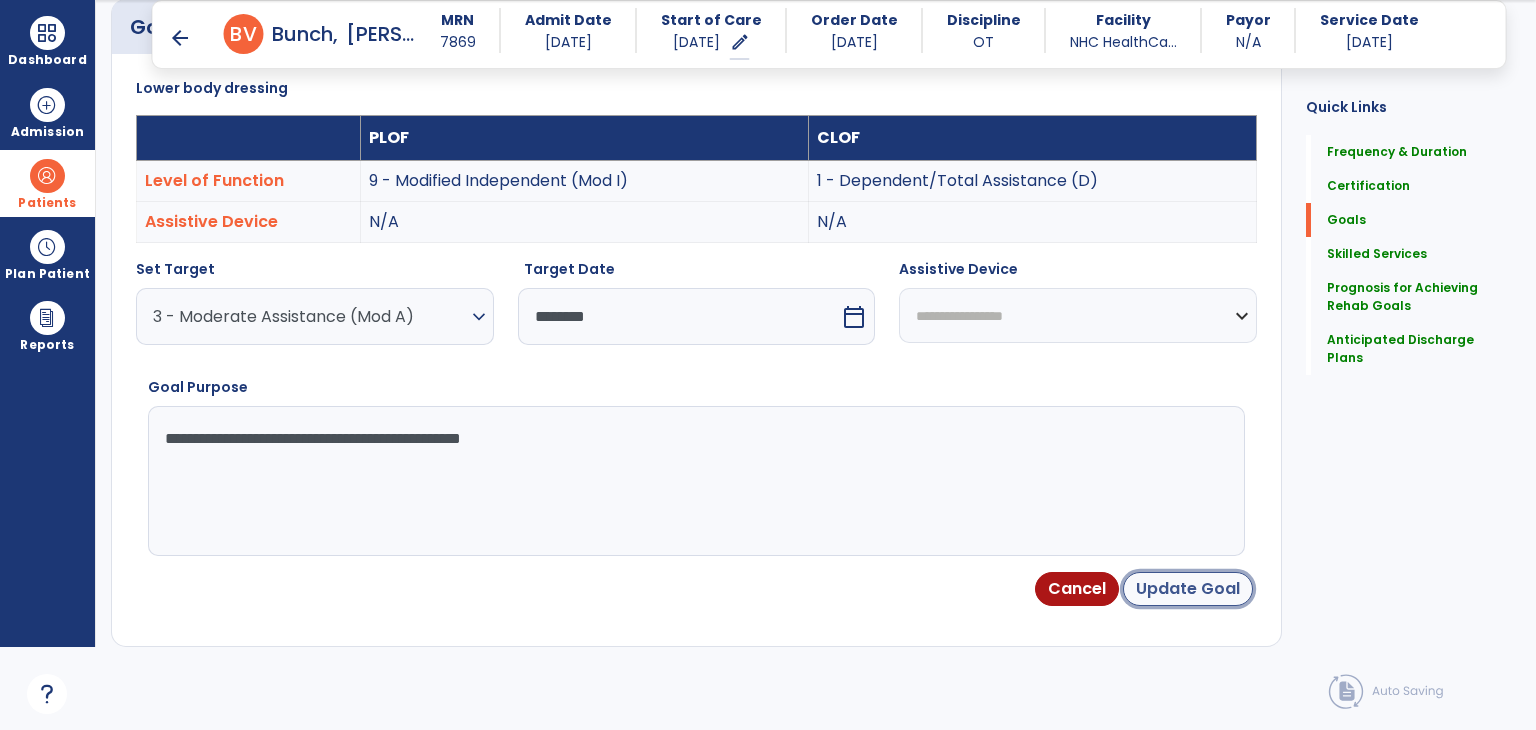 click on "Update Goal" at bounding box center (1188, 589) 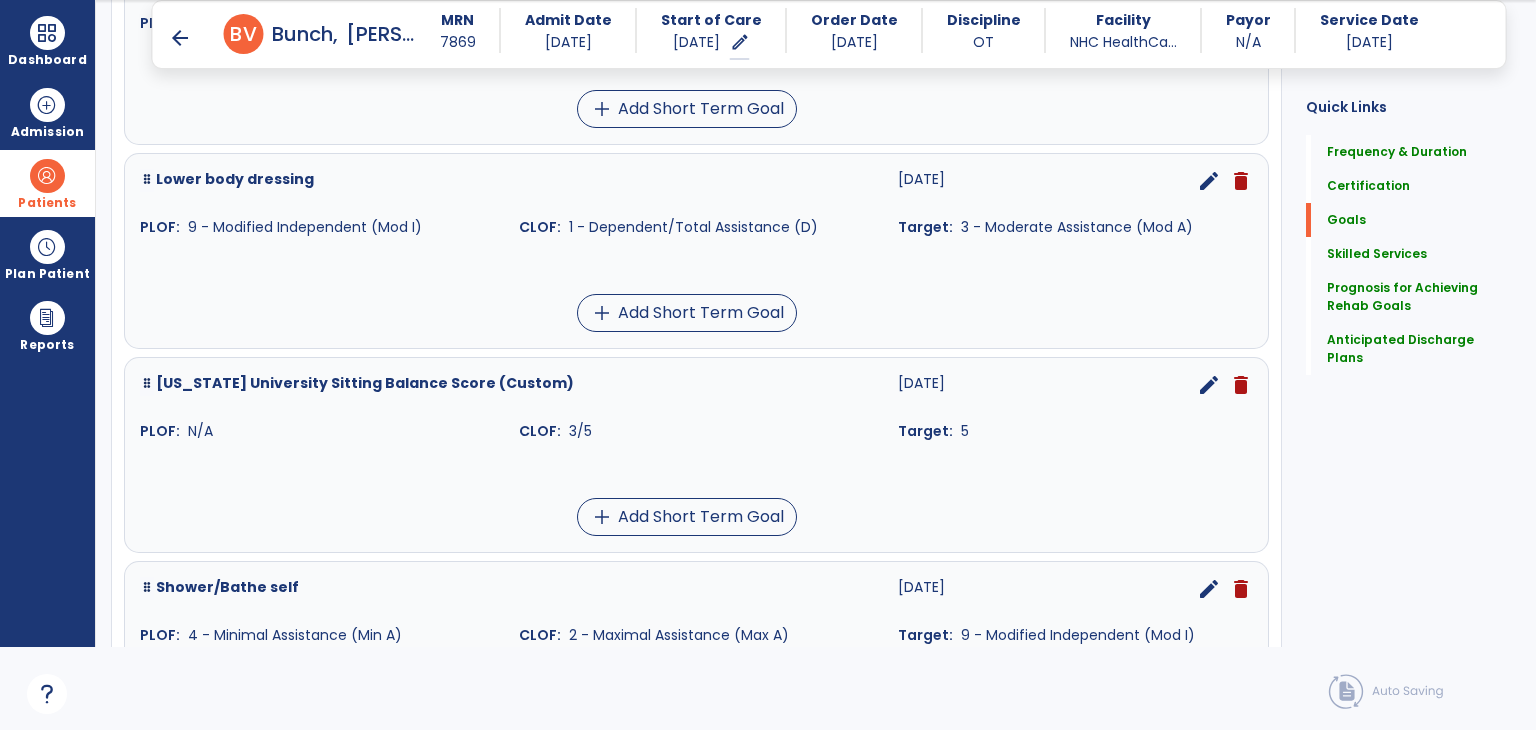 scroll, scrollTop: 934, scrollLeft: 0, axis: vertical 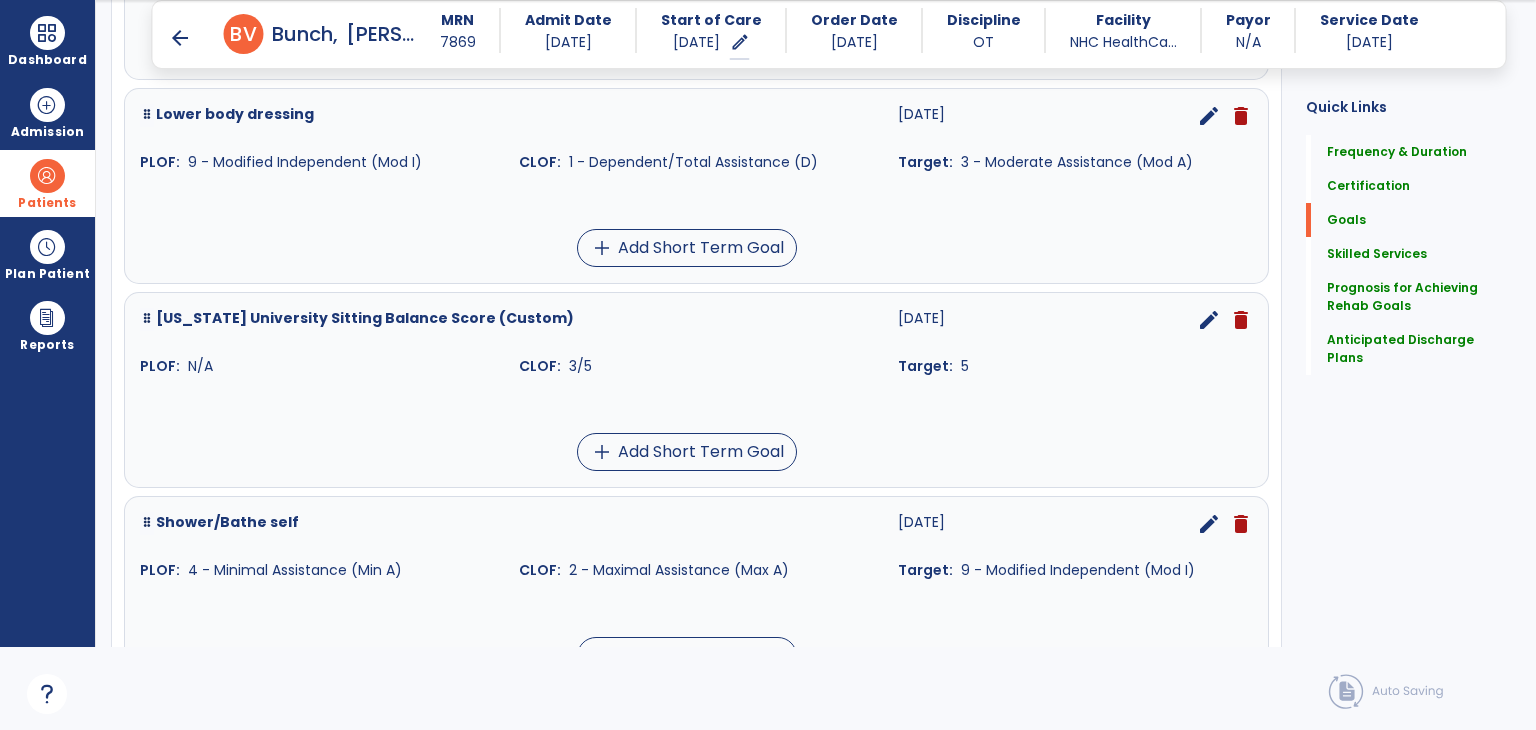 click on "edit" at bounding box center (1209, 320) 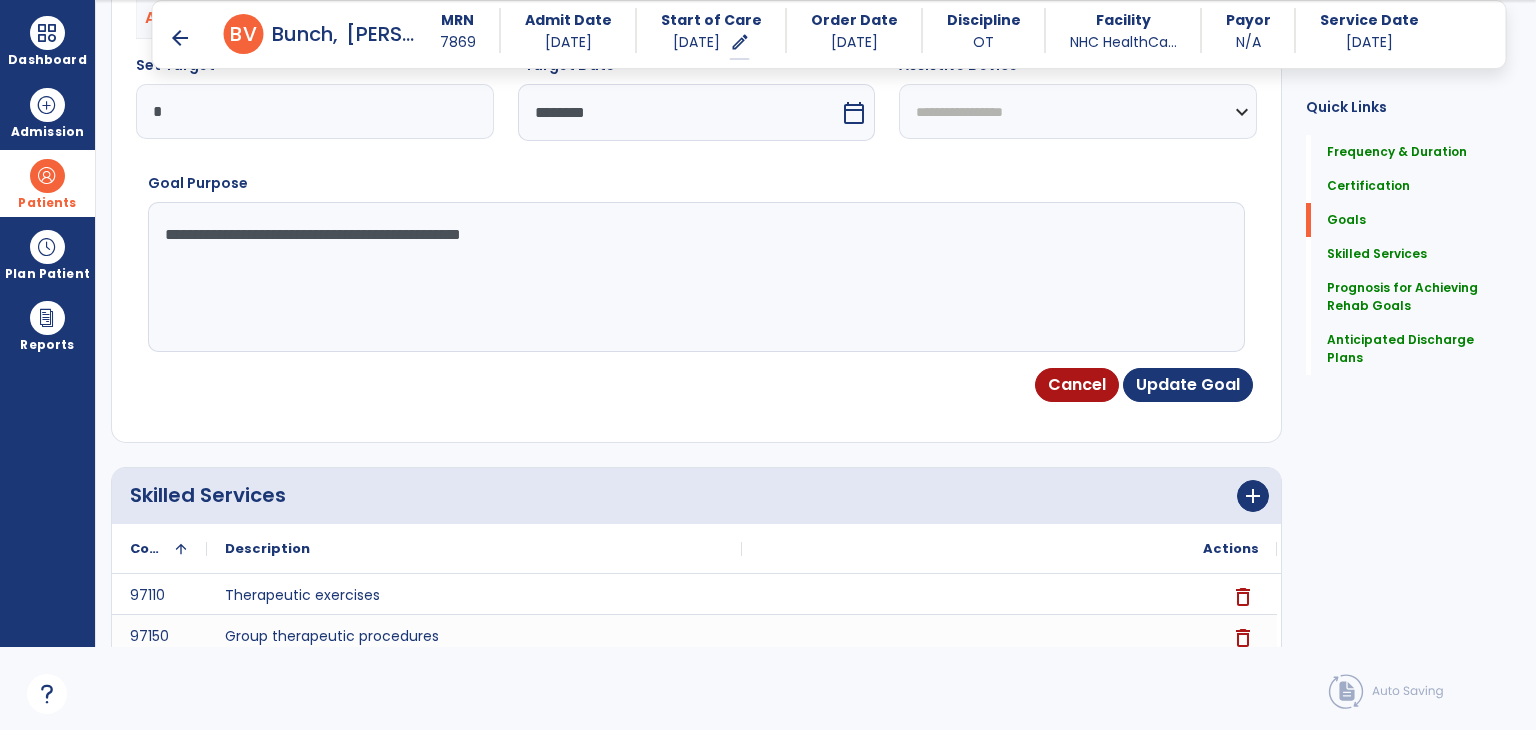 scroll, scrollTop: 534, scrollLeft: 0, axis: vertical 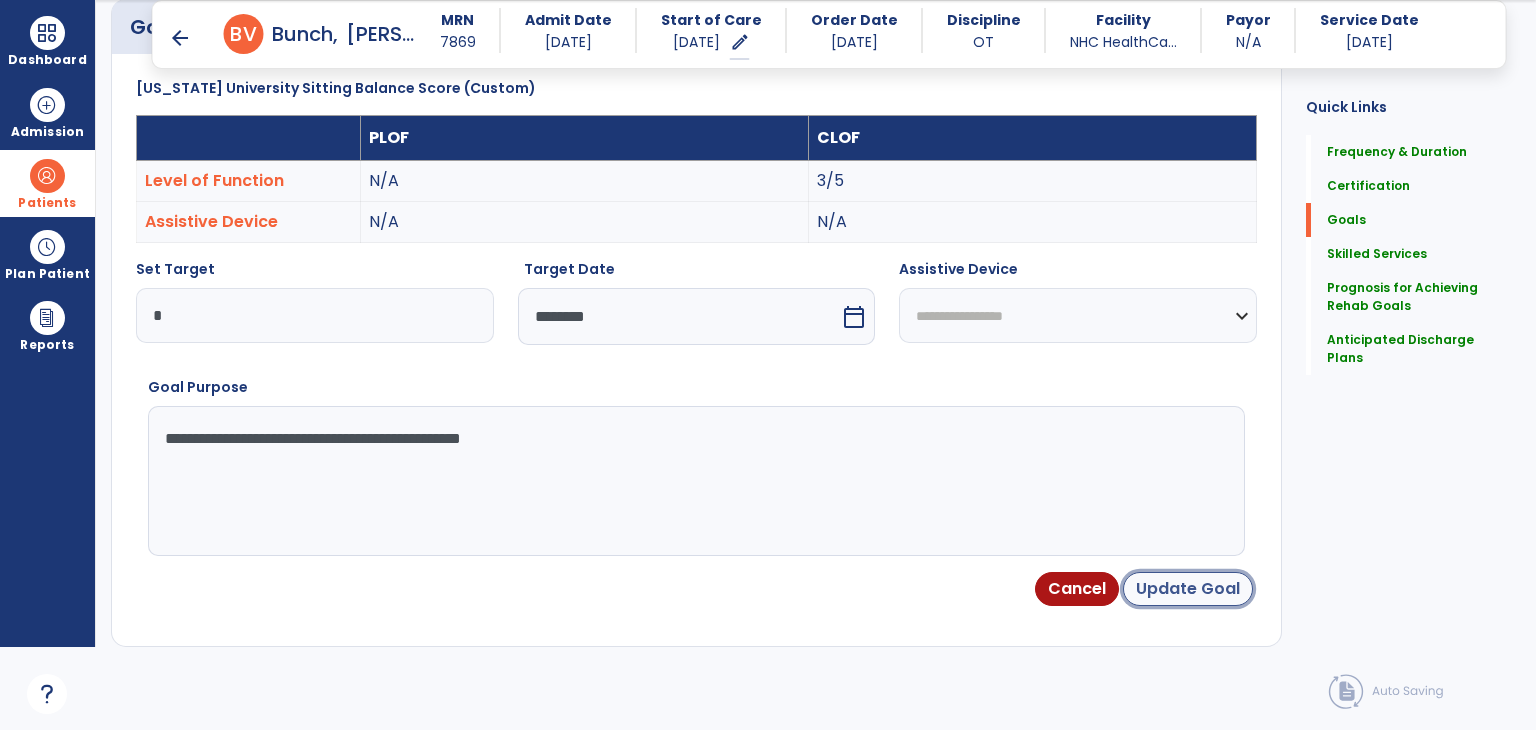 click on "Update Goal" at bounding box center (1188, 589) 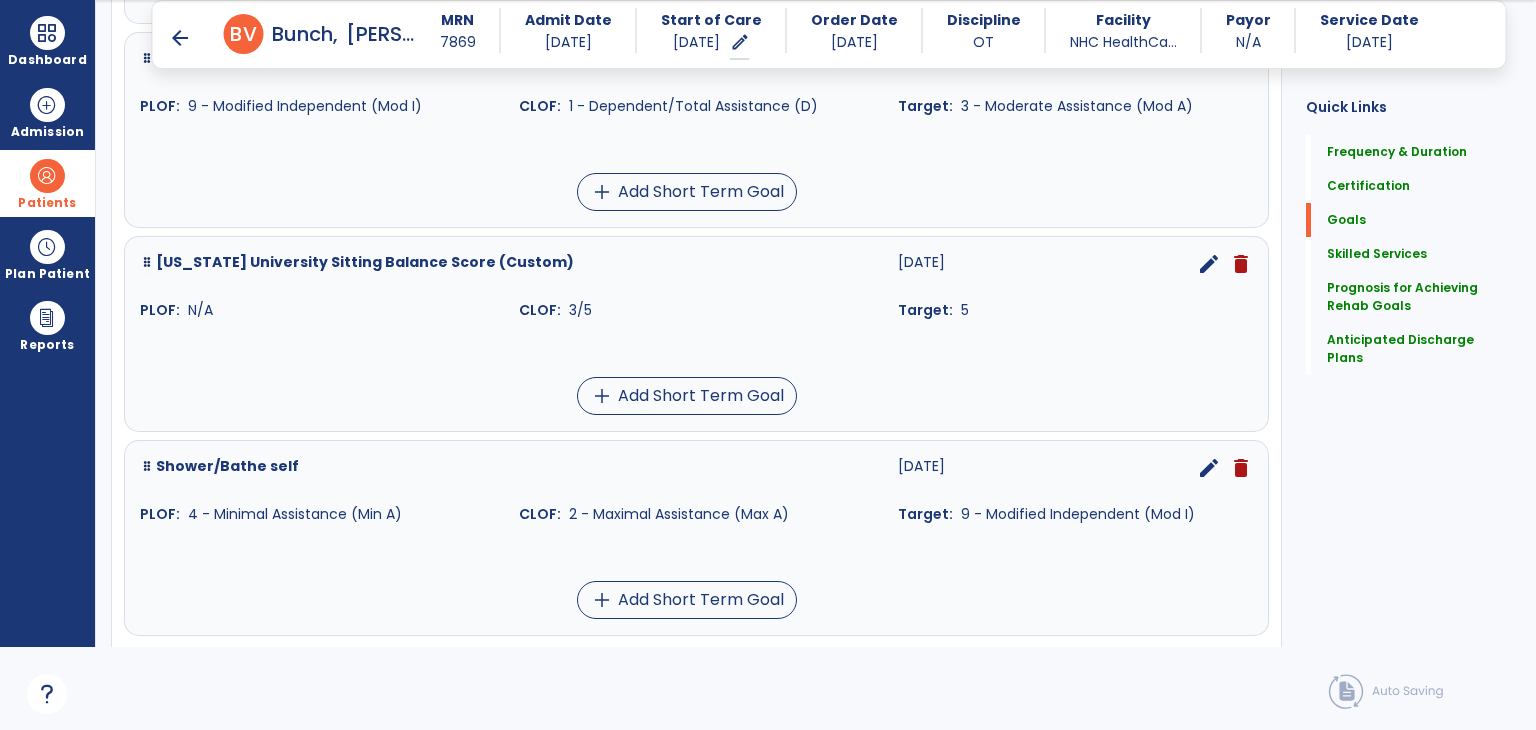 scroll, scrollTop: 1034, scrollLeft: 0, axis: vertical 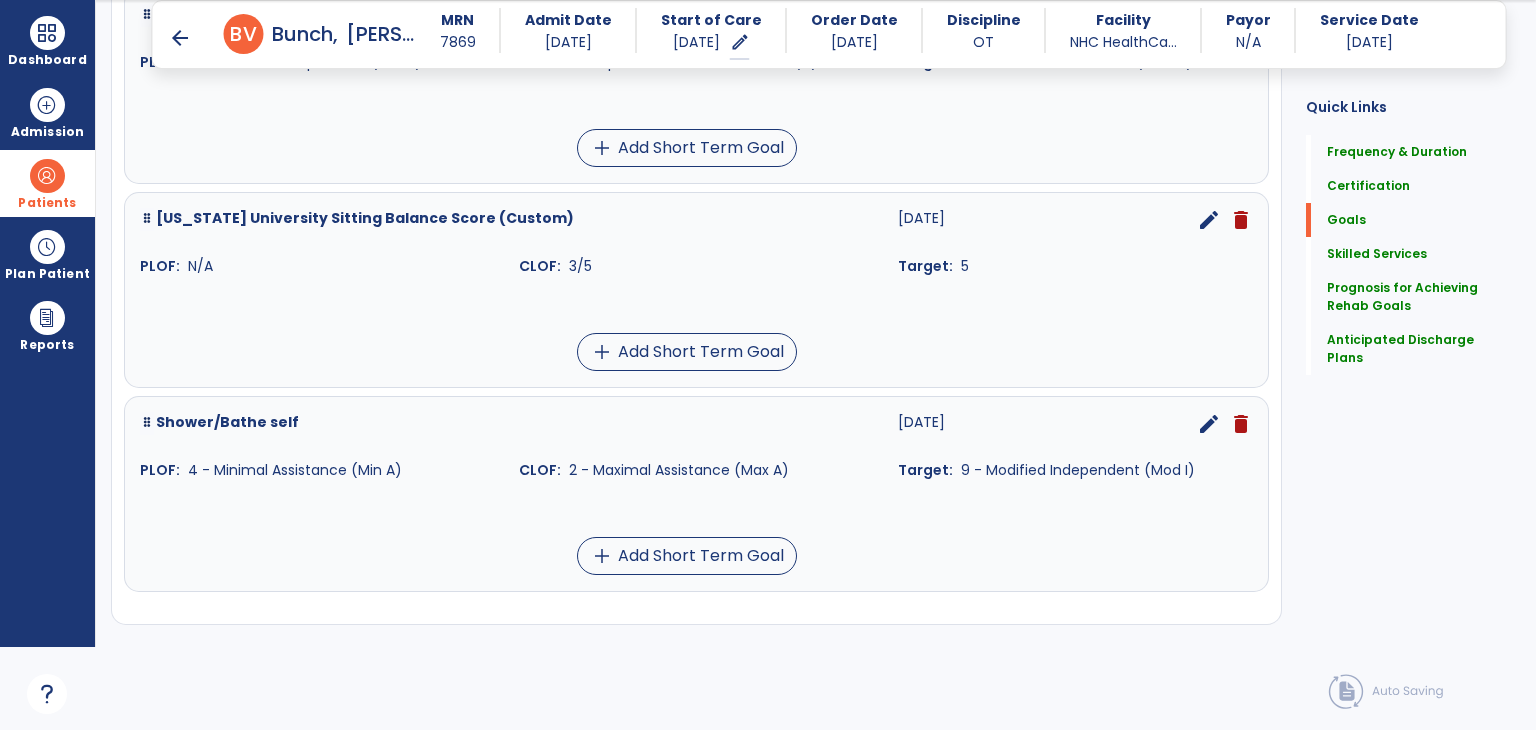 click on "edit" at bounding box center (1209, 424) 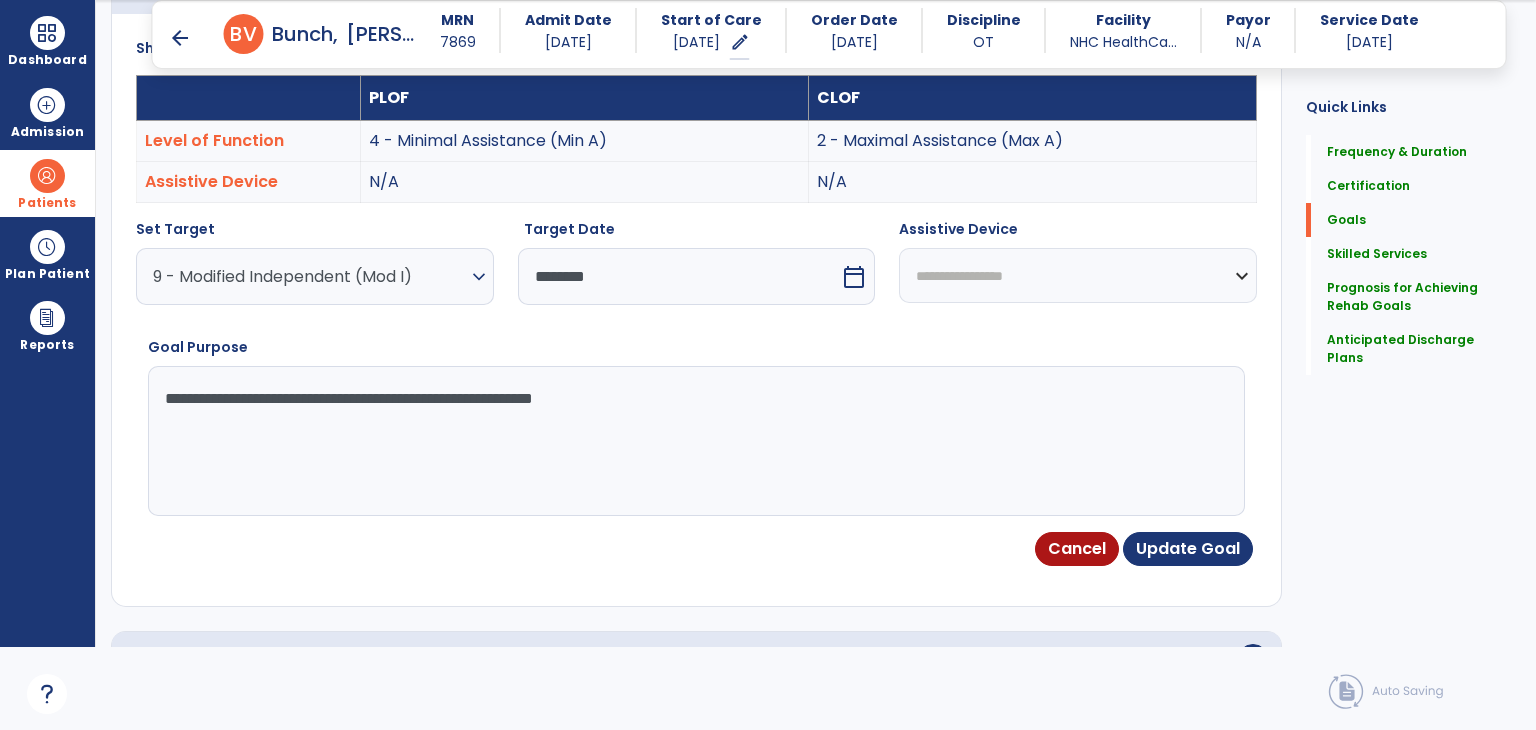 scroll, scrollTop: 534, scrollLeft: 0, axis: vertical 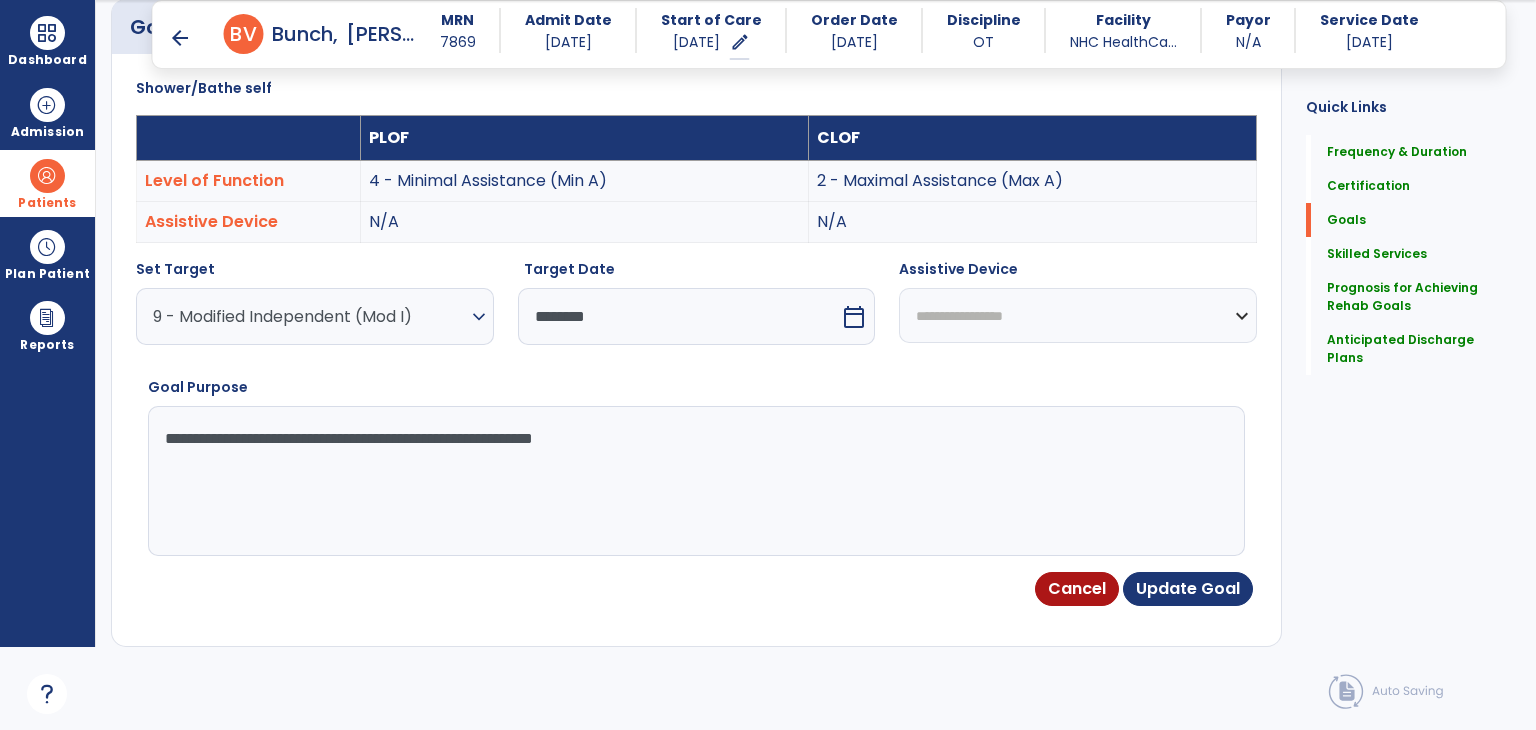 click on "expand_more" at bounding box center [479, 317] 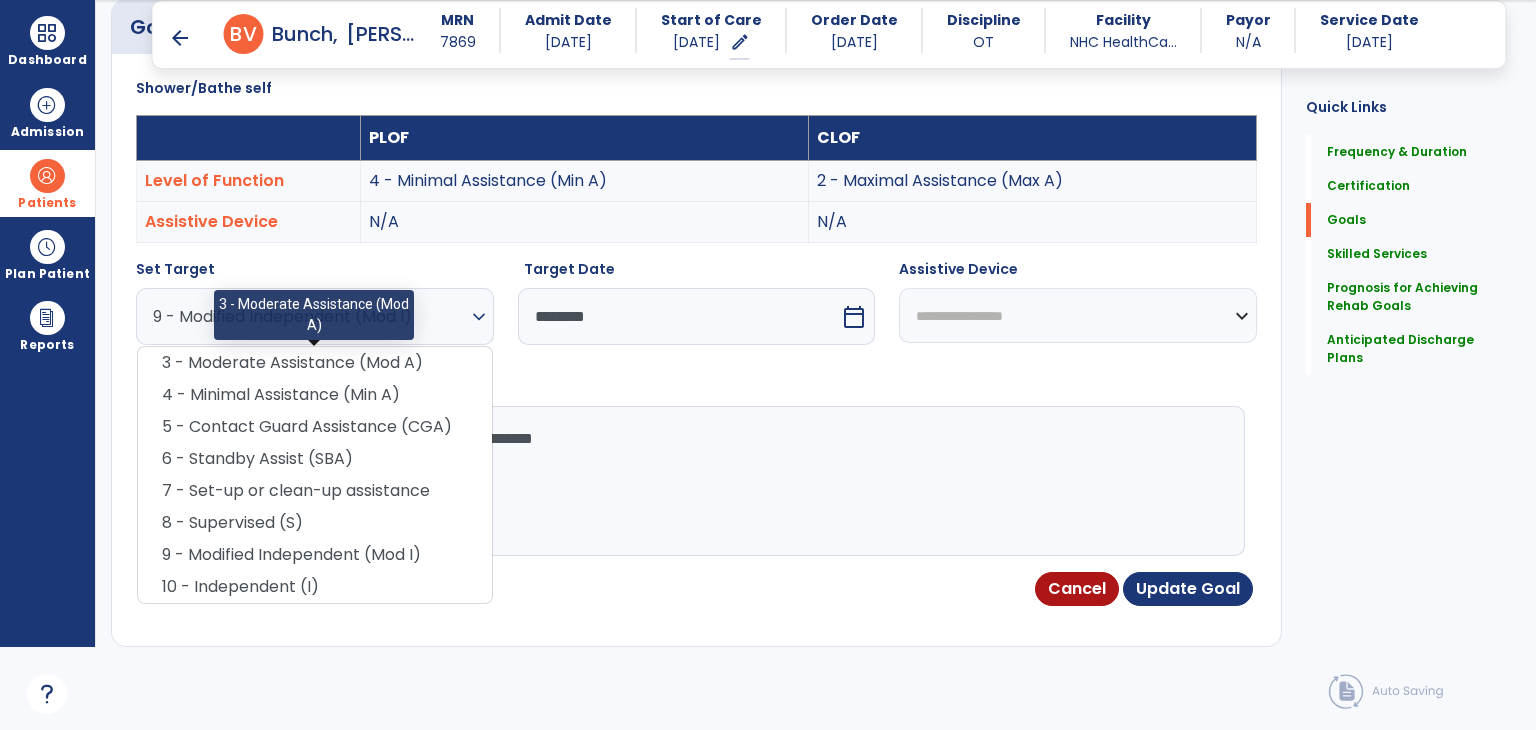 click on "3 - Moderate Assistance (Mod A)" at bounding box center [315, 363] 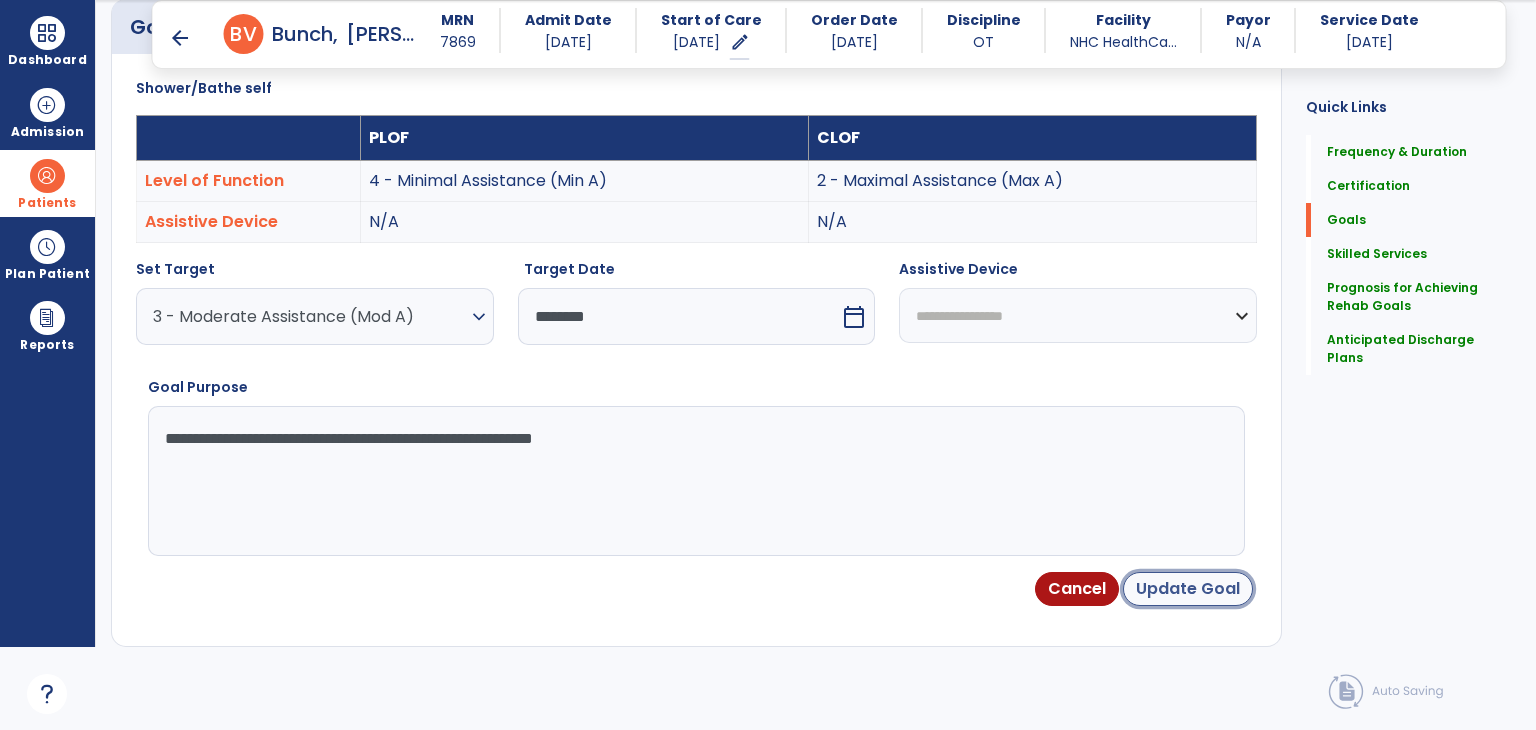 click on "Update Goal" at bounding box center (1188, 589) 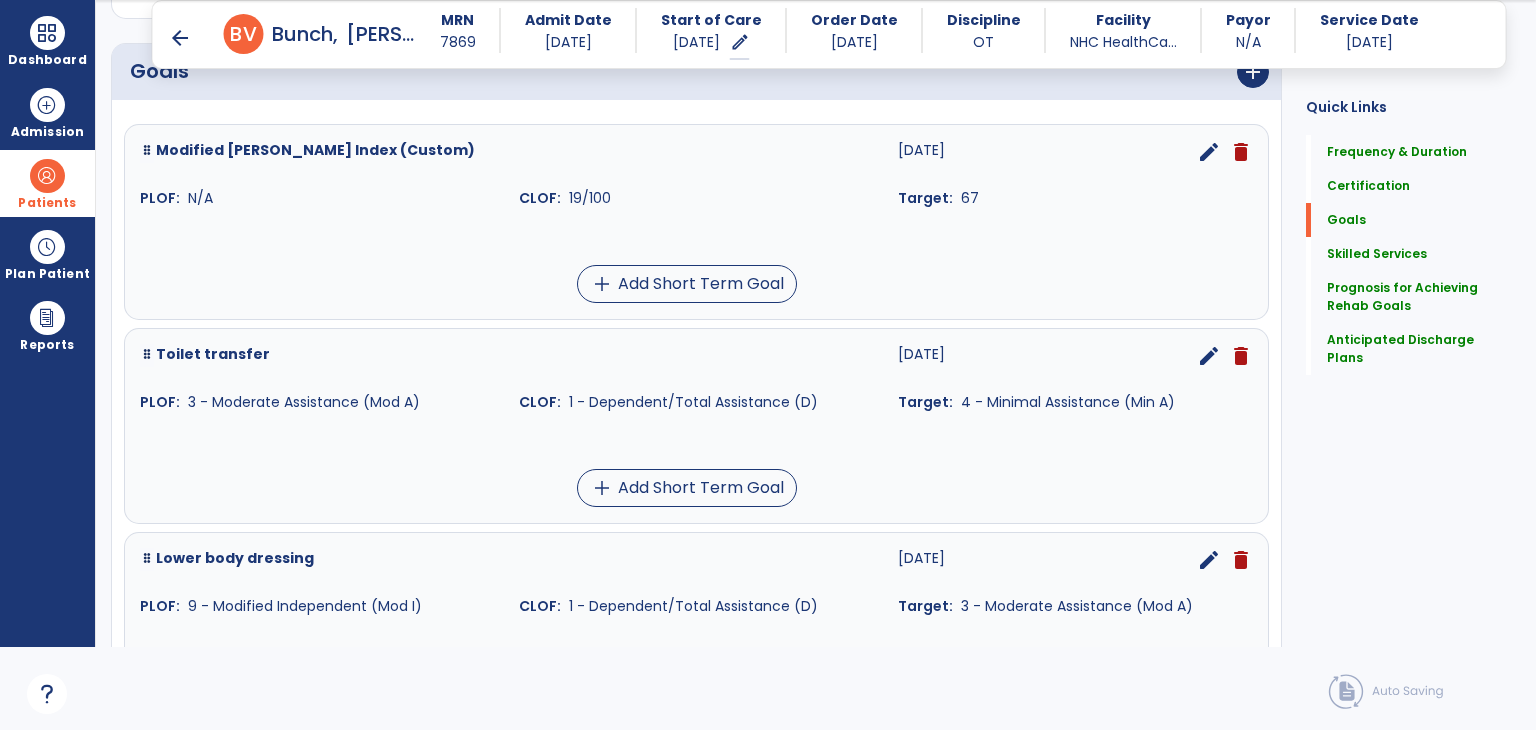 scroll, scrollTop: 534, scrollLeft: 0, axis: vertical 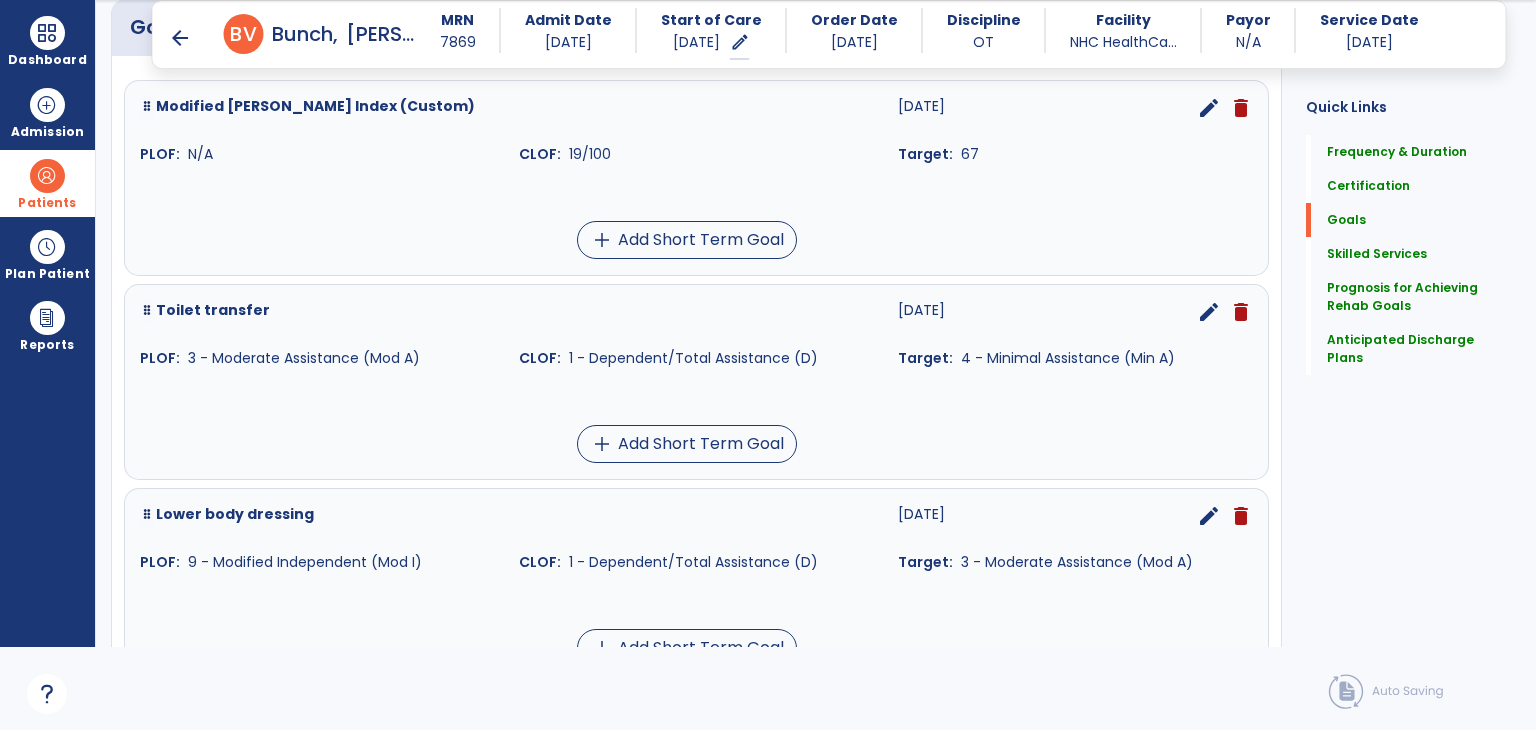 click on "edit" at bounding box center [1209, 312] 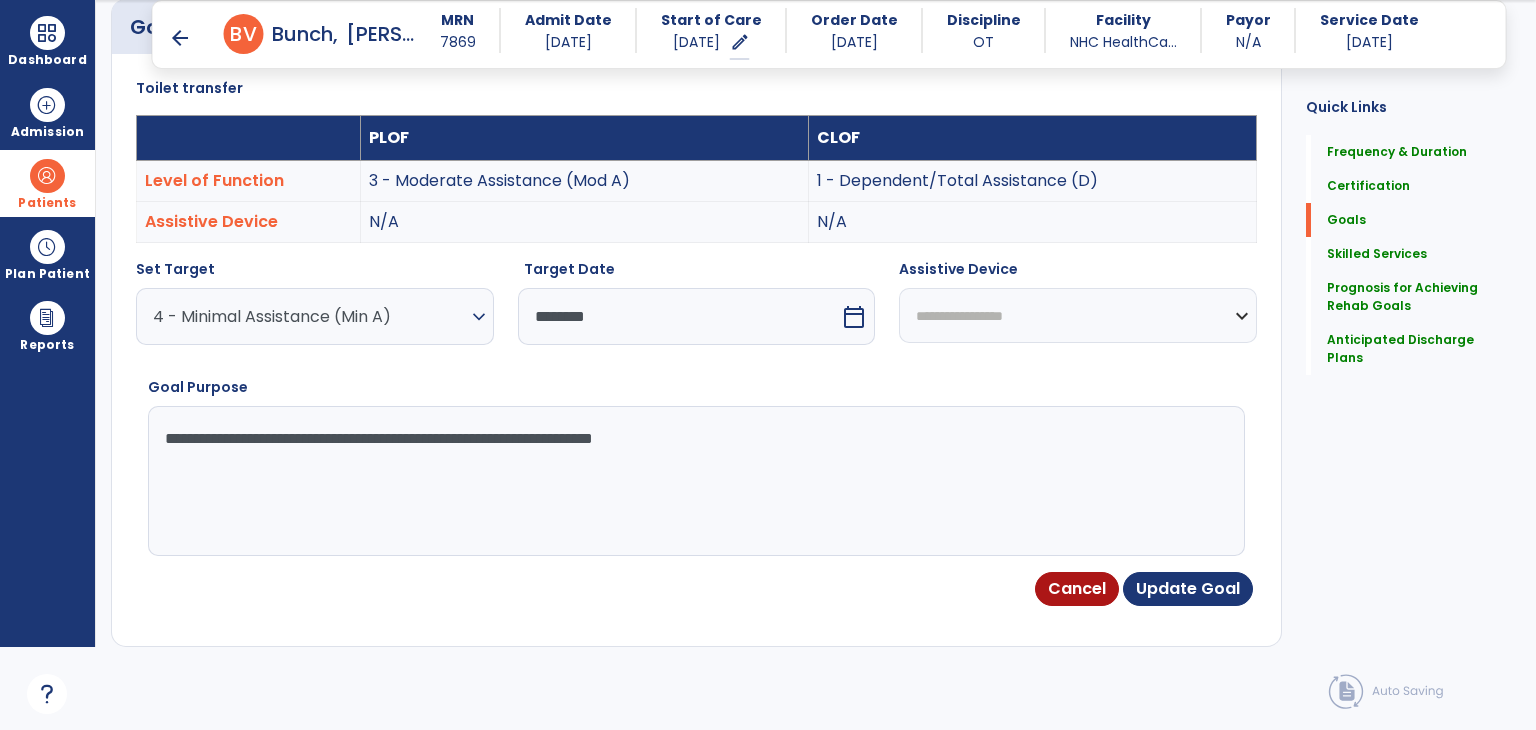 click on "expand_more" at bounding box center (479, 317) 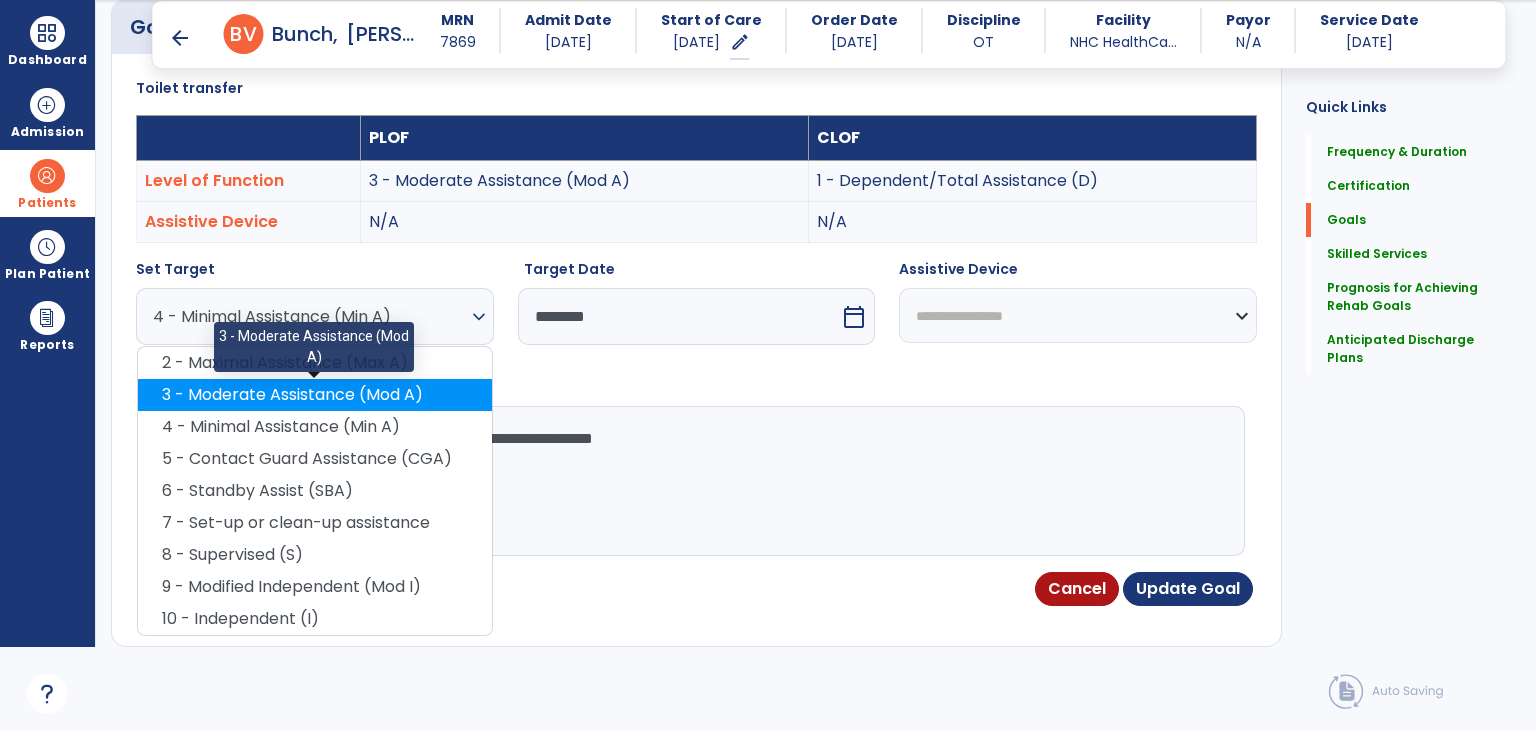 click on "3 - Moderate Assistance (Mod A)" at bounding box center [315, 395] 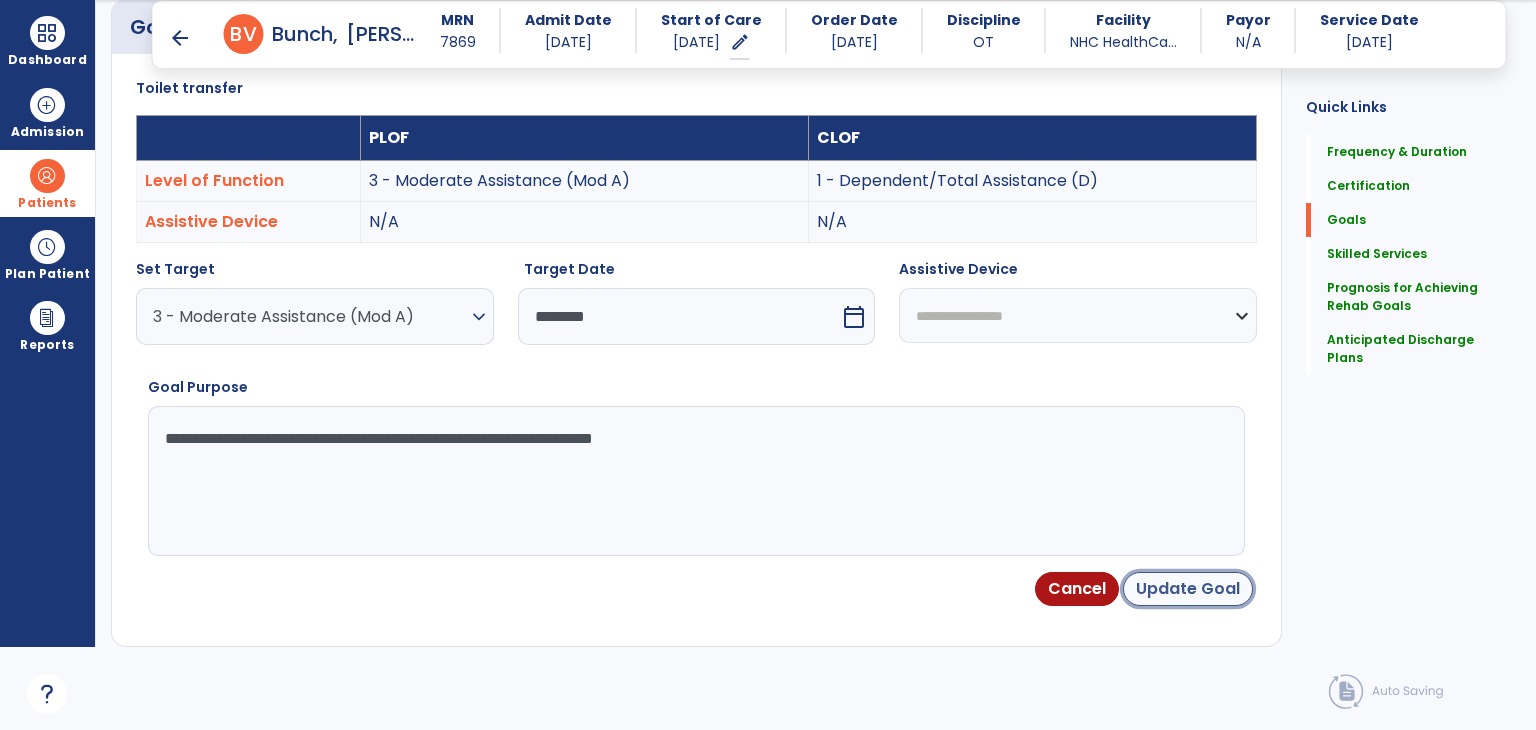 click on "Update Goal" at bounding box center [1188, 589] 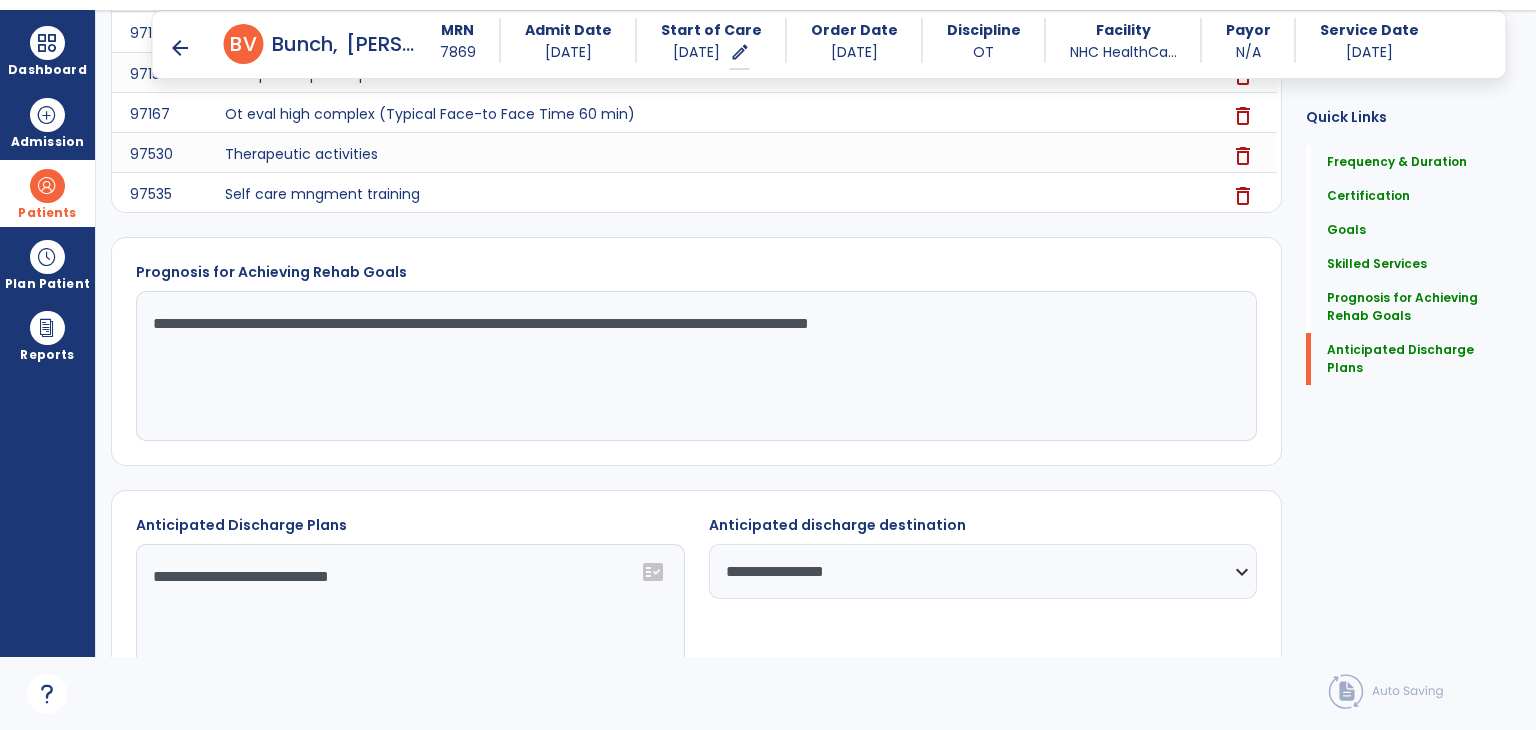 scroll, scrollTop: 1873, scrollLeft: 0, axis: vertical 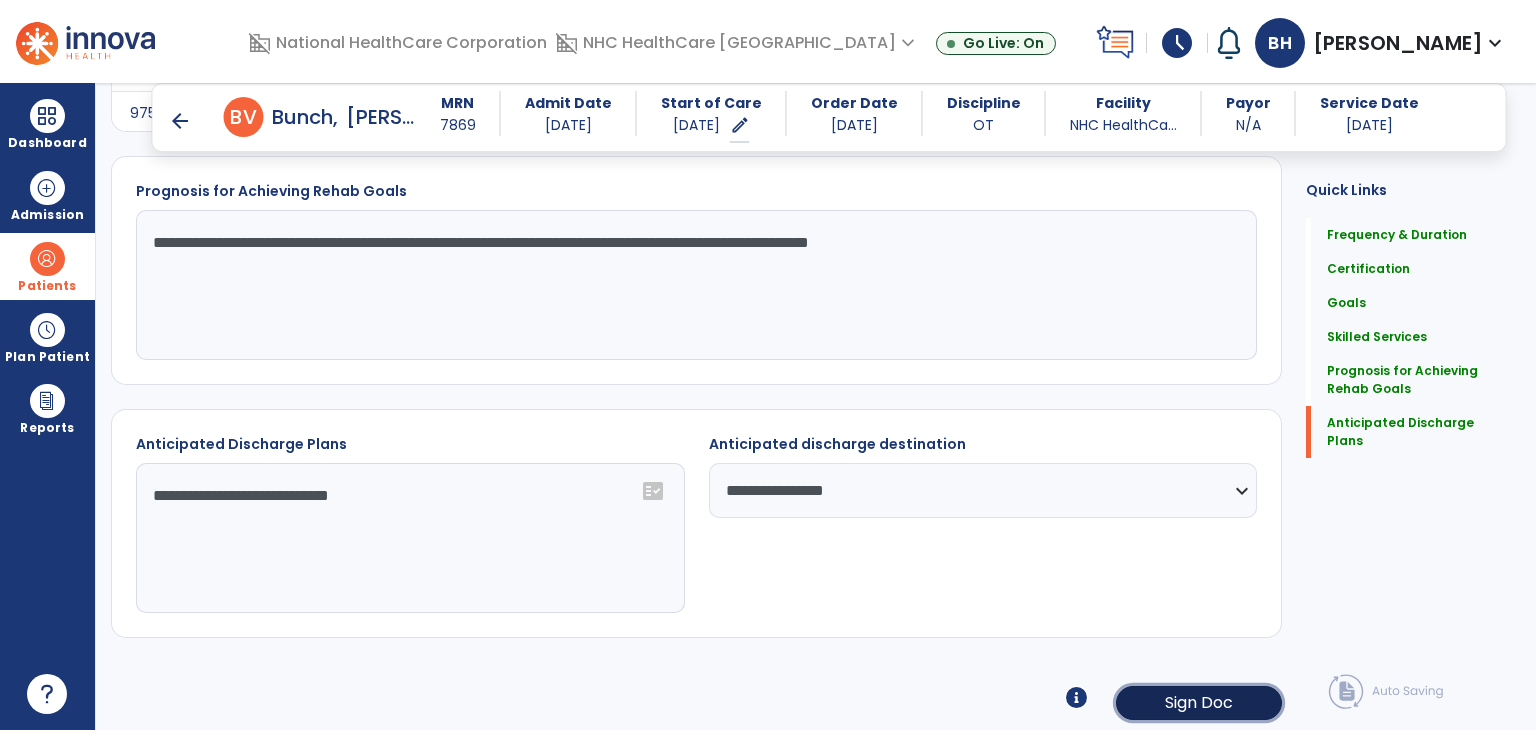 click on "Sign Doc" 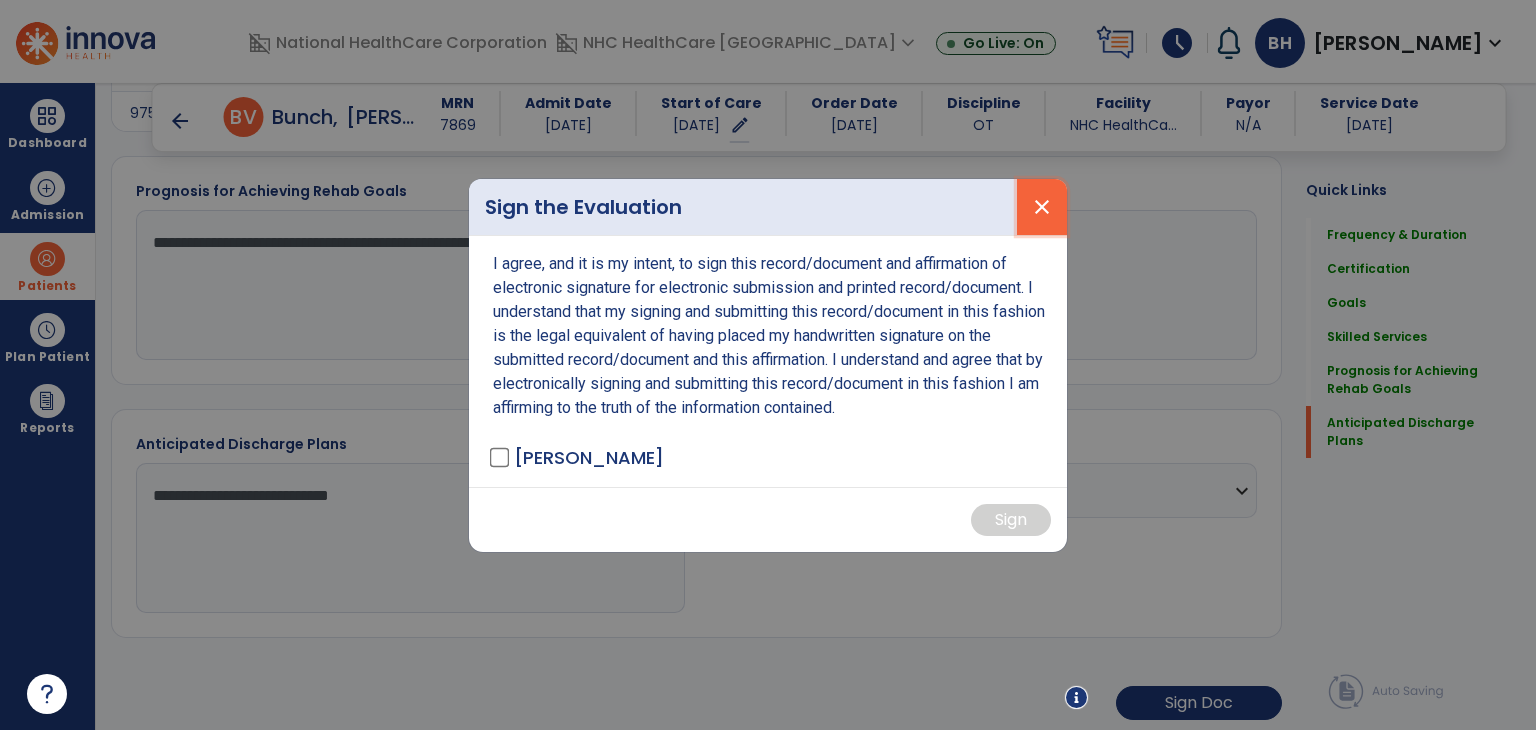 click on "close" at bounding box center (1042, 207) 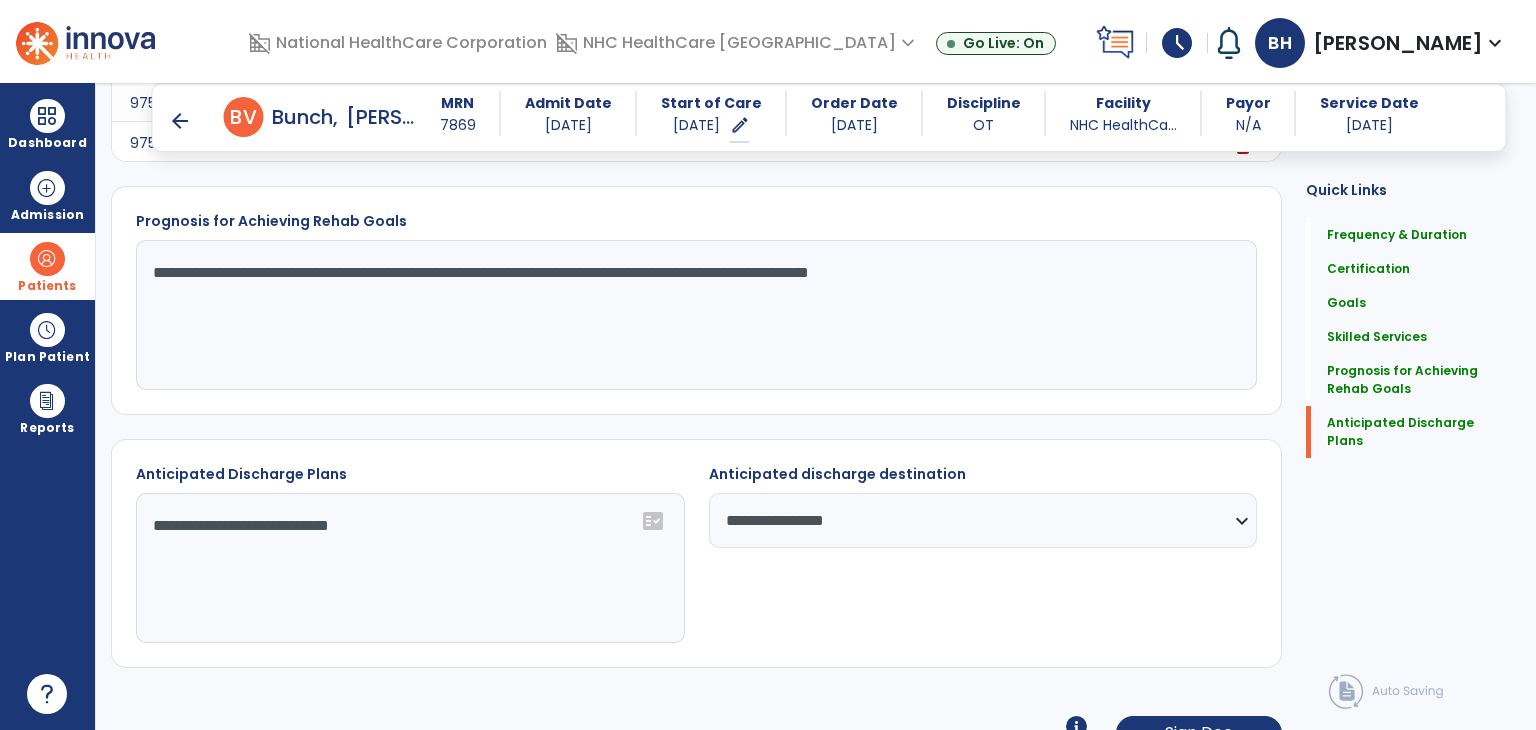 scroll, scrollTop: 1942, scrollLeft: 0, axis: vertical 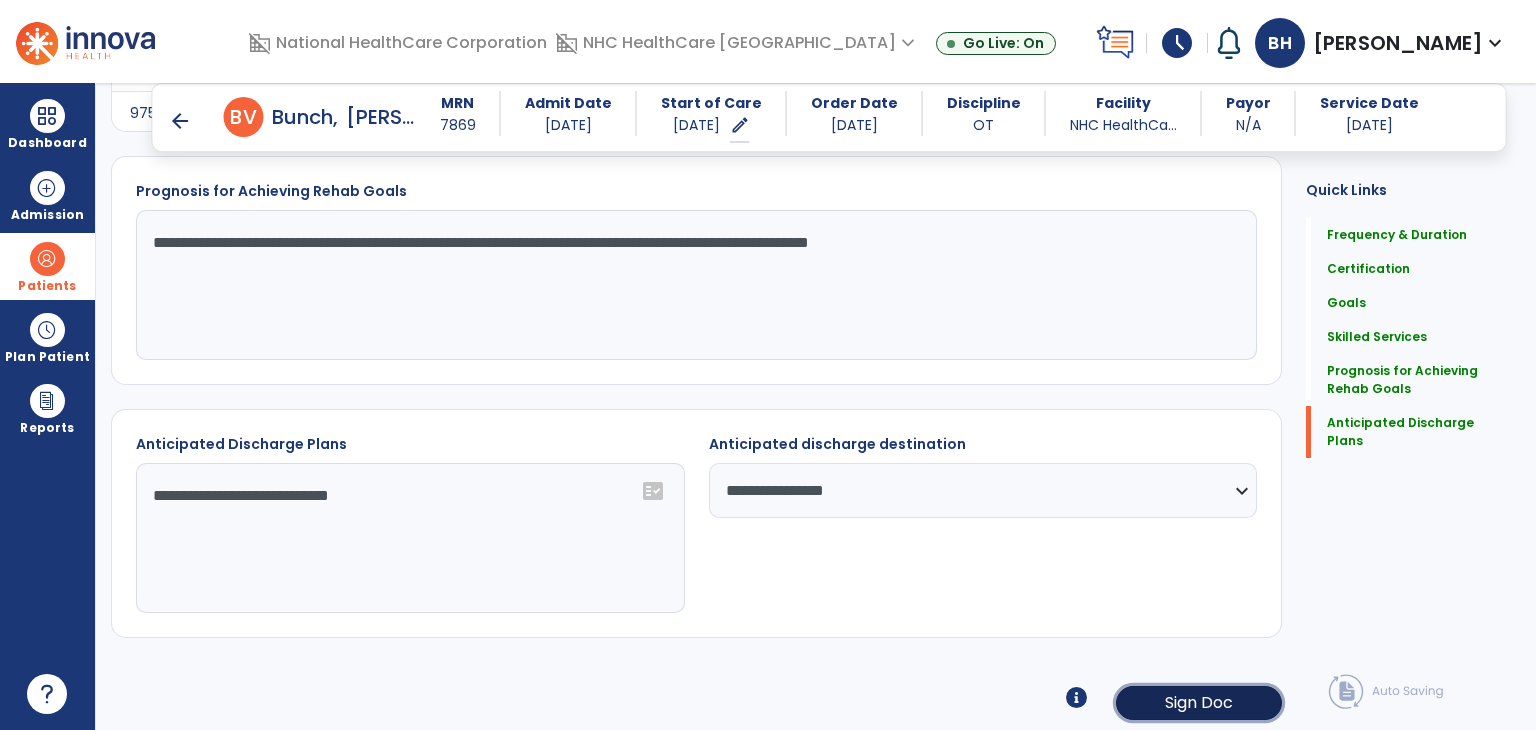 click on "Sign Doc" 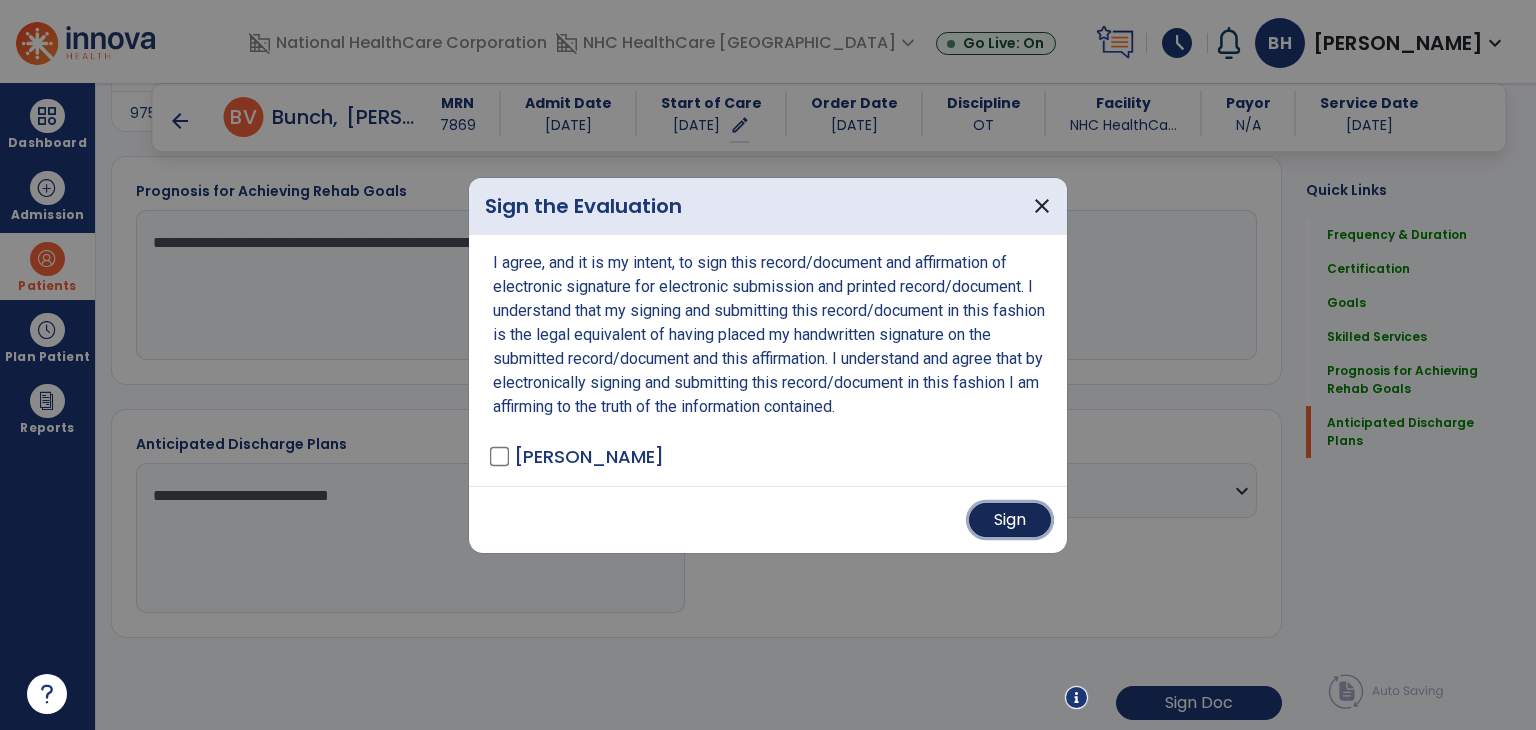 click on "Sign" at bounding box center (1010, 520) 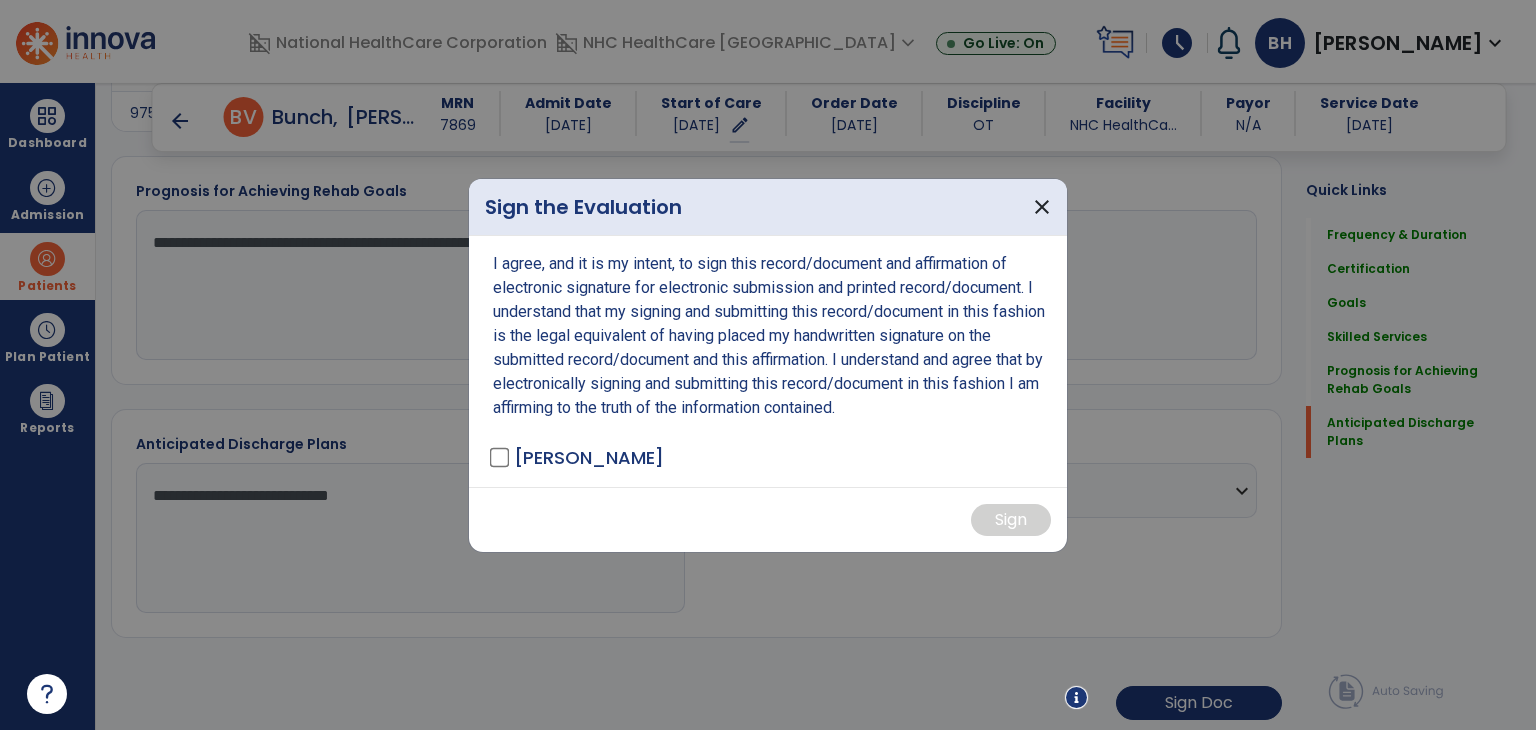 scroll, scrollTop: 1940, scrollLeft: 0, axis: vertical 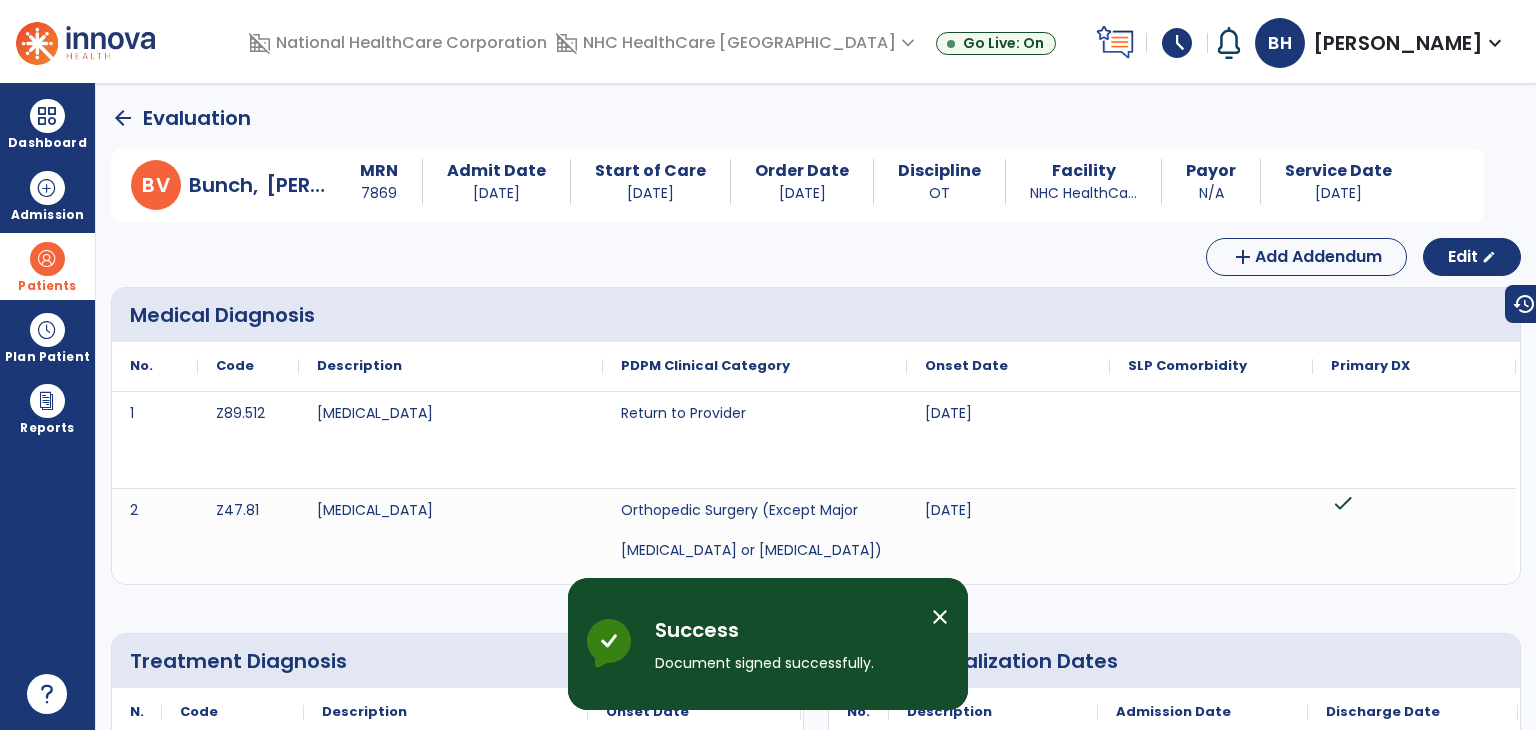 click on "arrow_back" 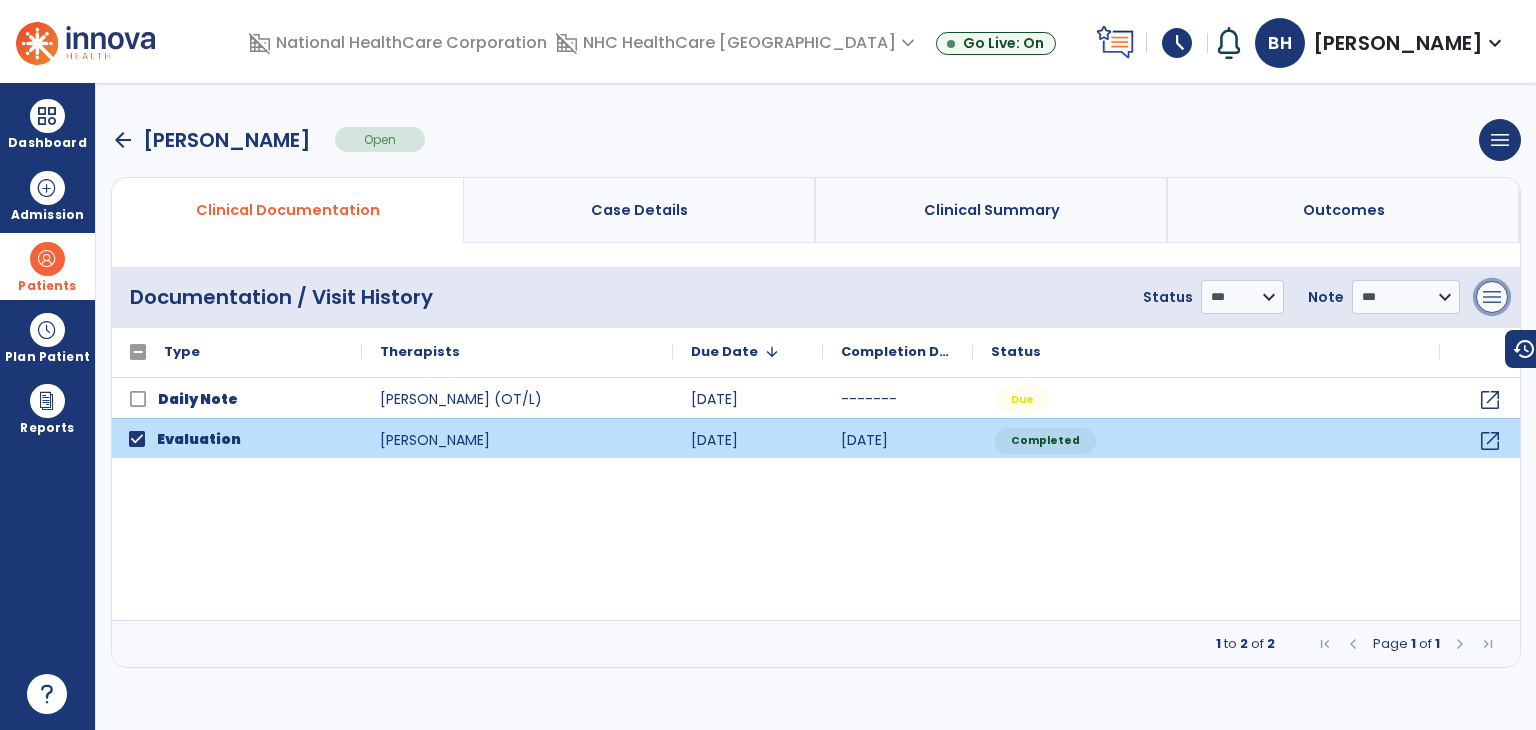 click on "menu" at bounding box center [1492, 297] 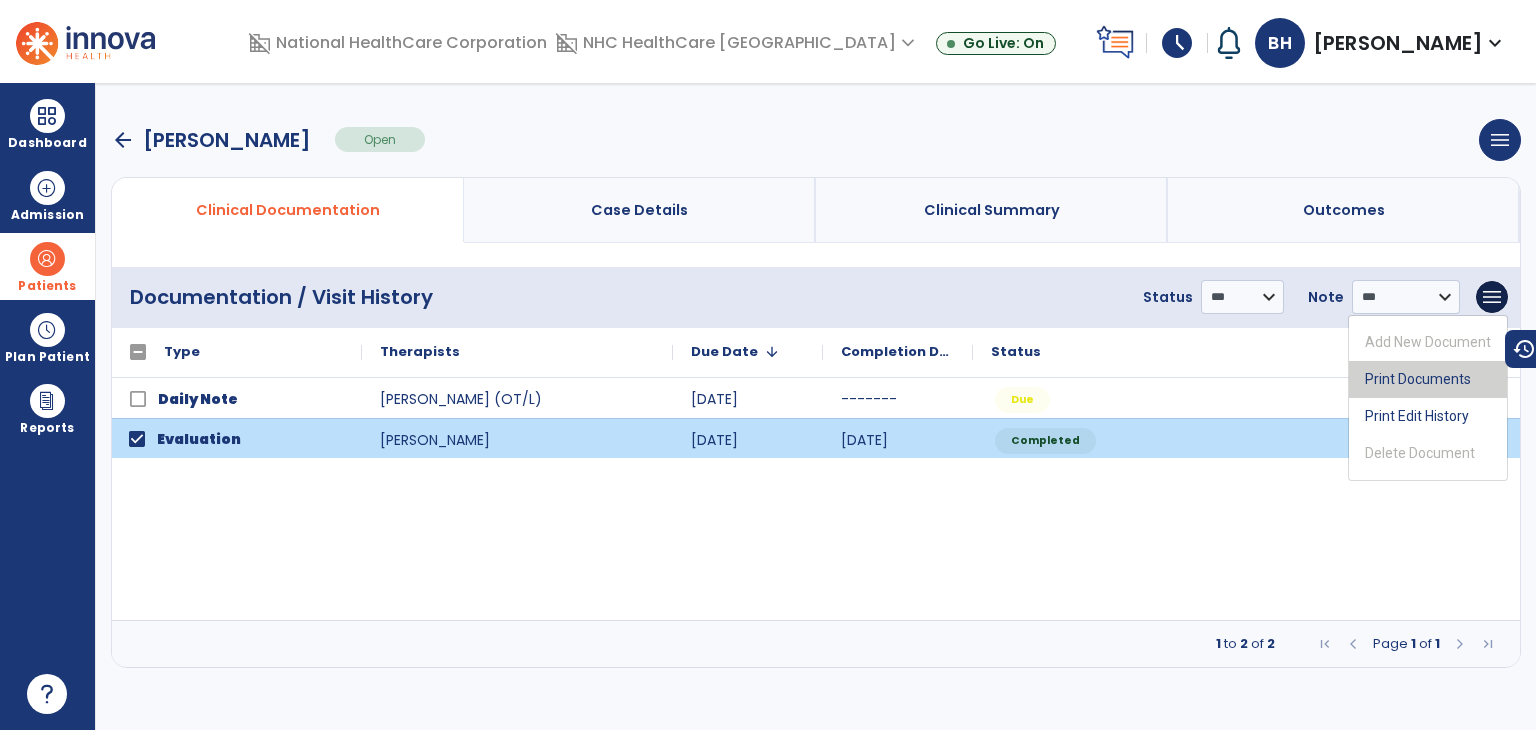 drag, startPoint x: 1435, startPoint y: 375, endPoint x: 1283, endPoint y: 380, distance: 152.08221 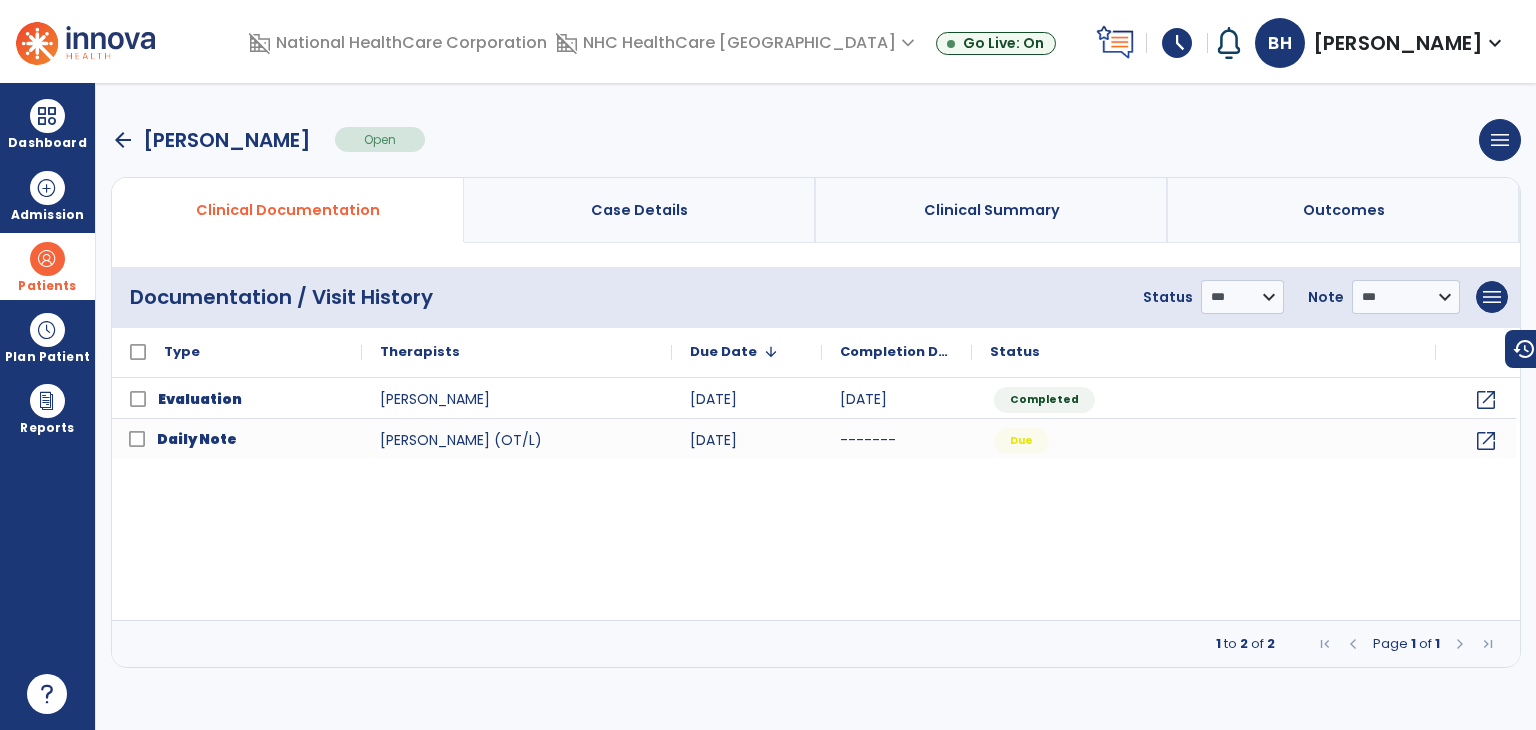 click on "arrow_back" at bounding box center [123, 140] 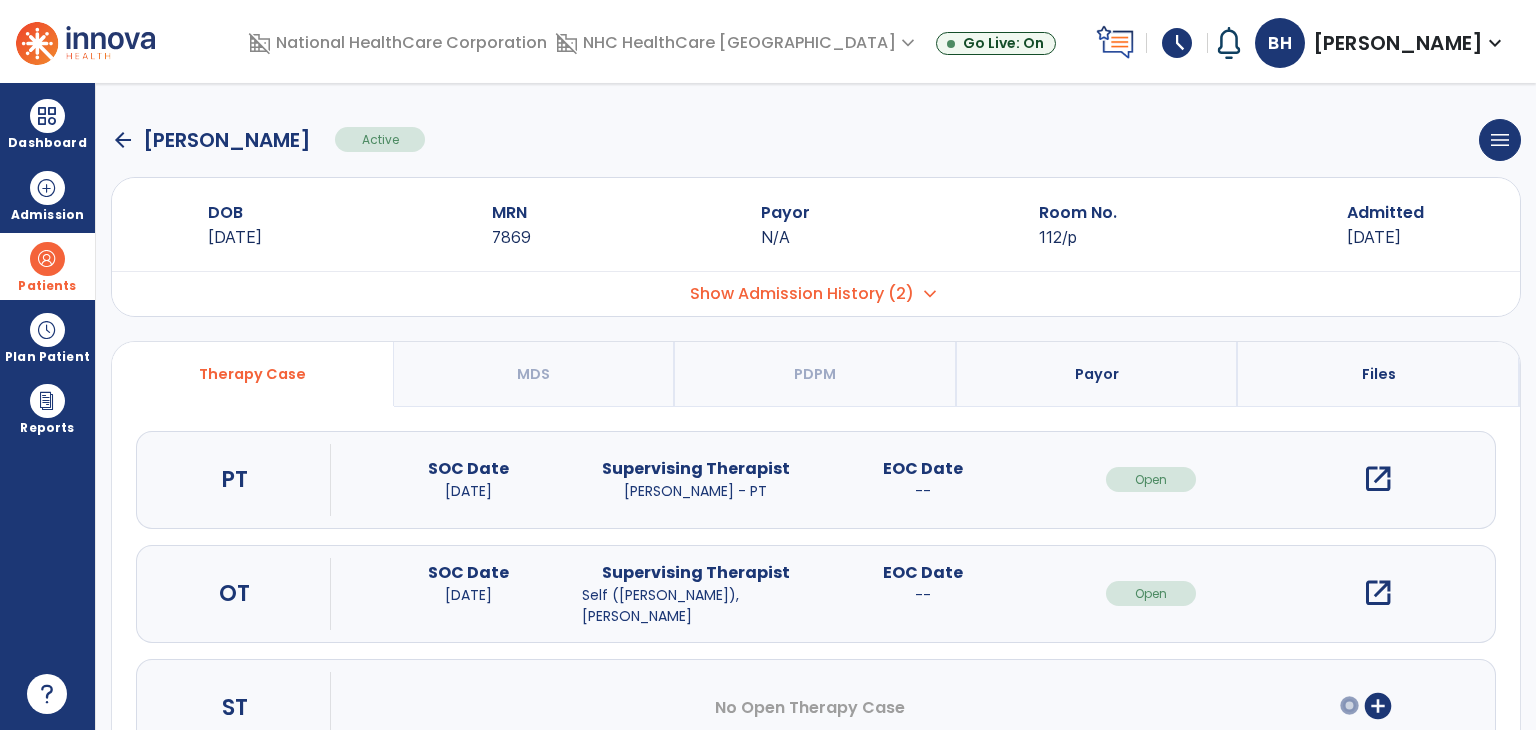 click on "arrow_back" 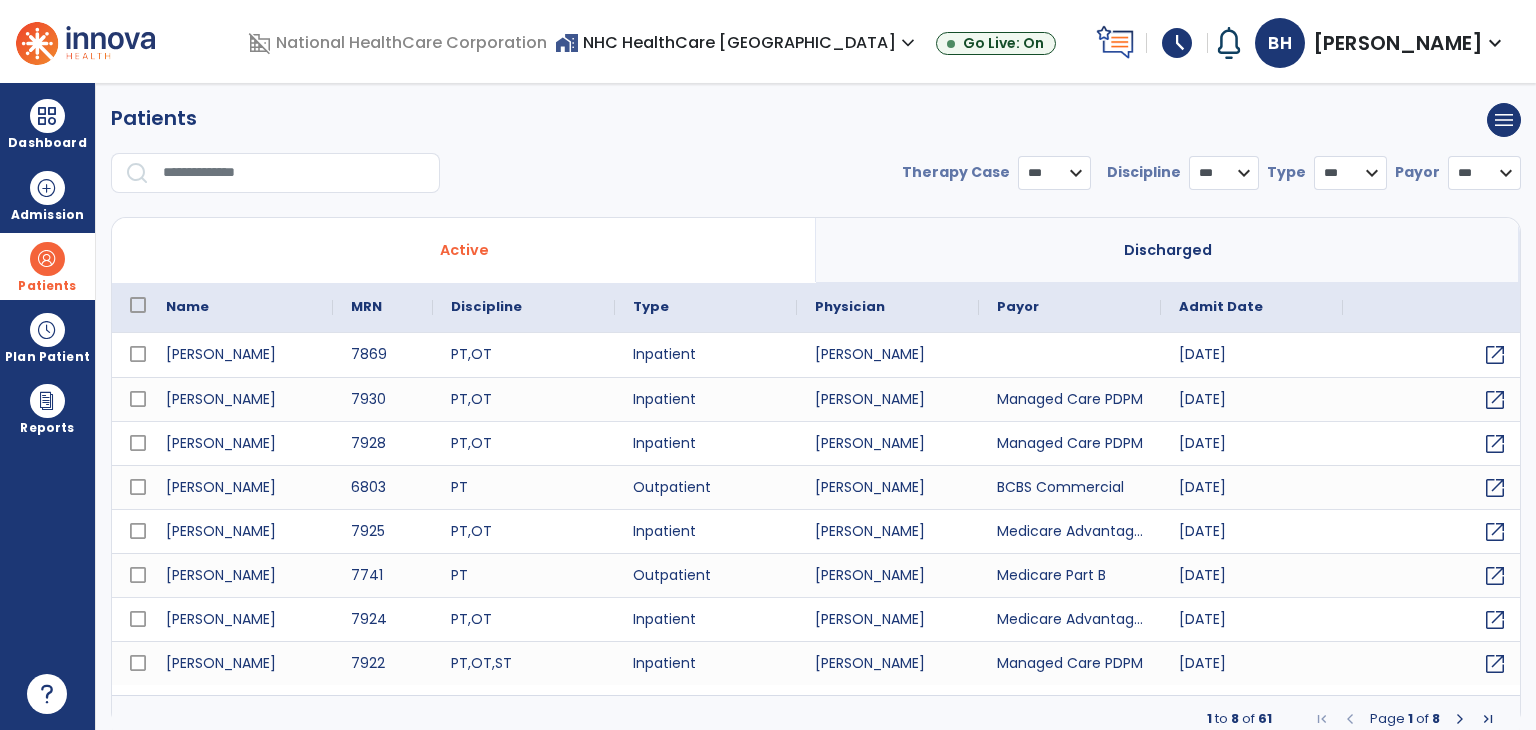 select on "***" 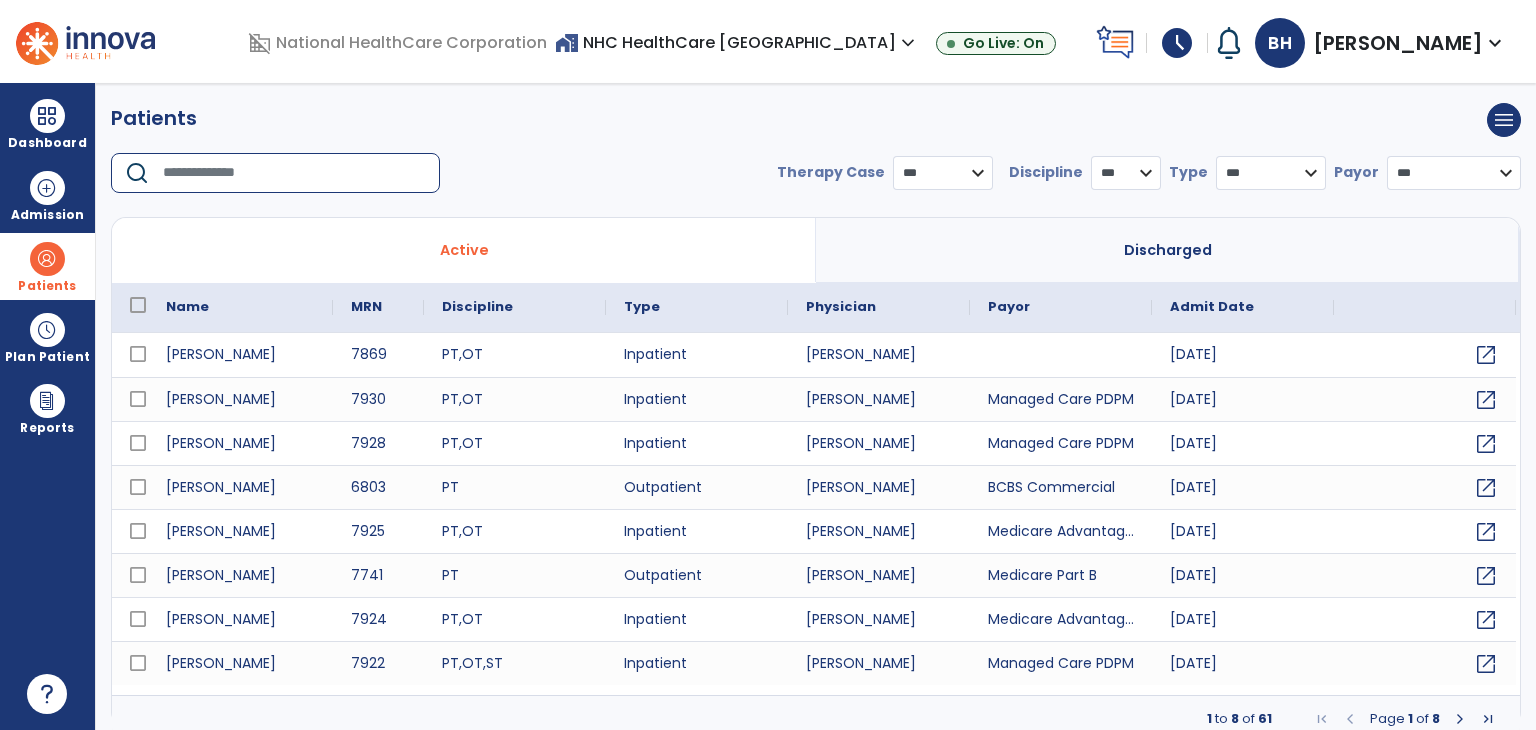 click at bounding box center [294, 173] 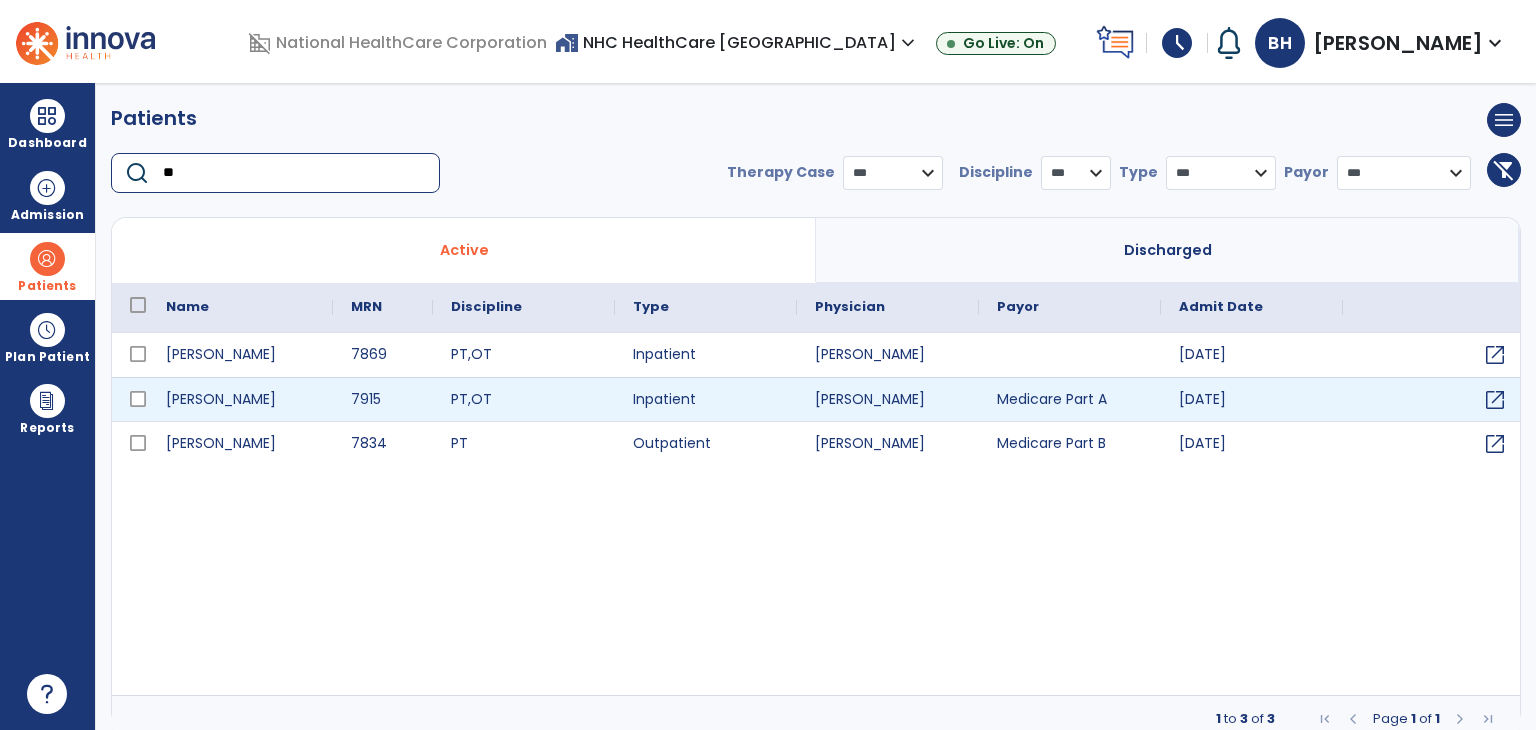 type on "**" 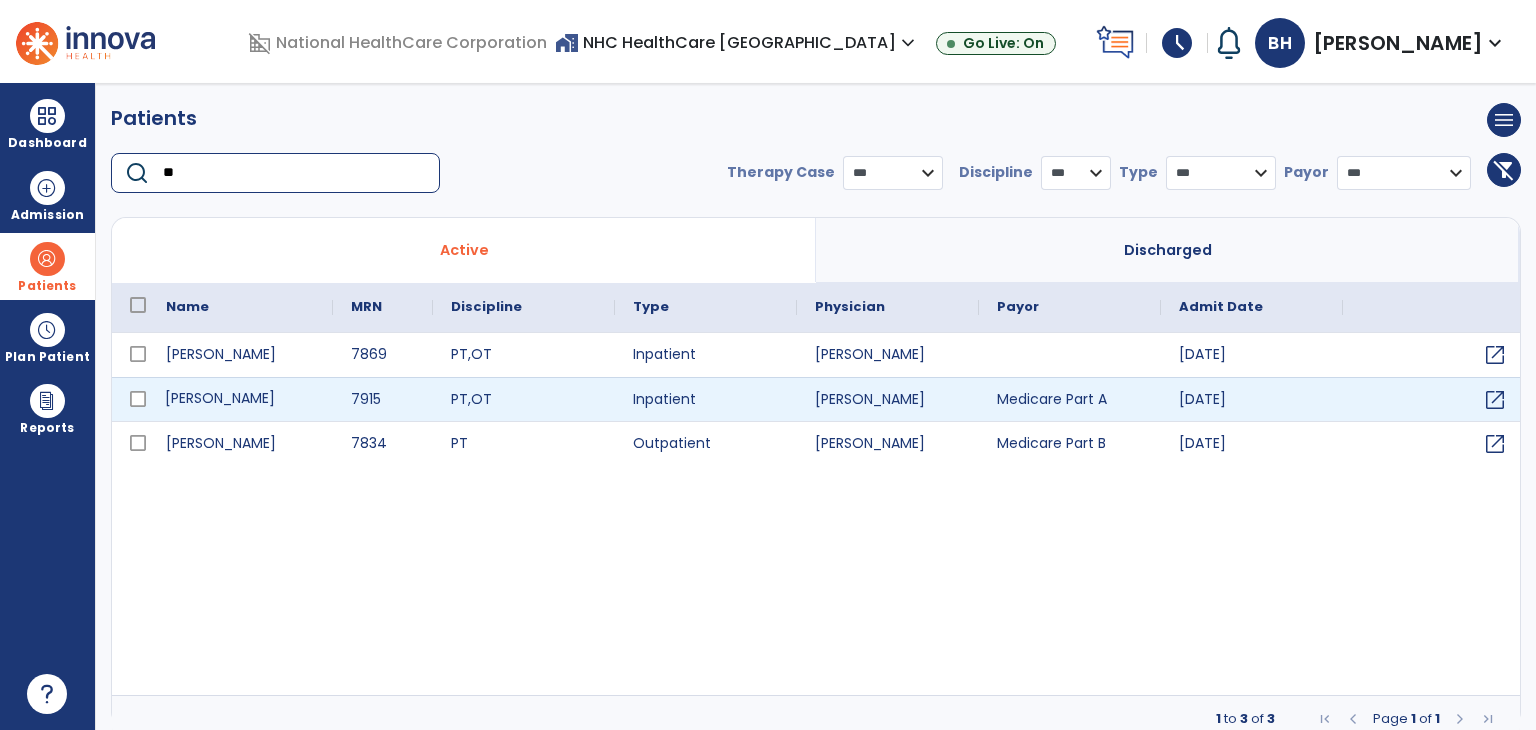 click on "Kinis, Lynne" at bounding box center [240, 399] 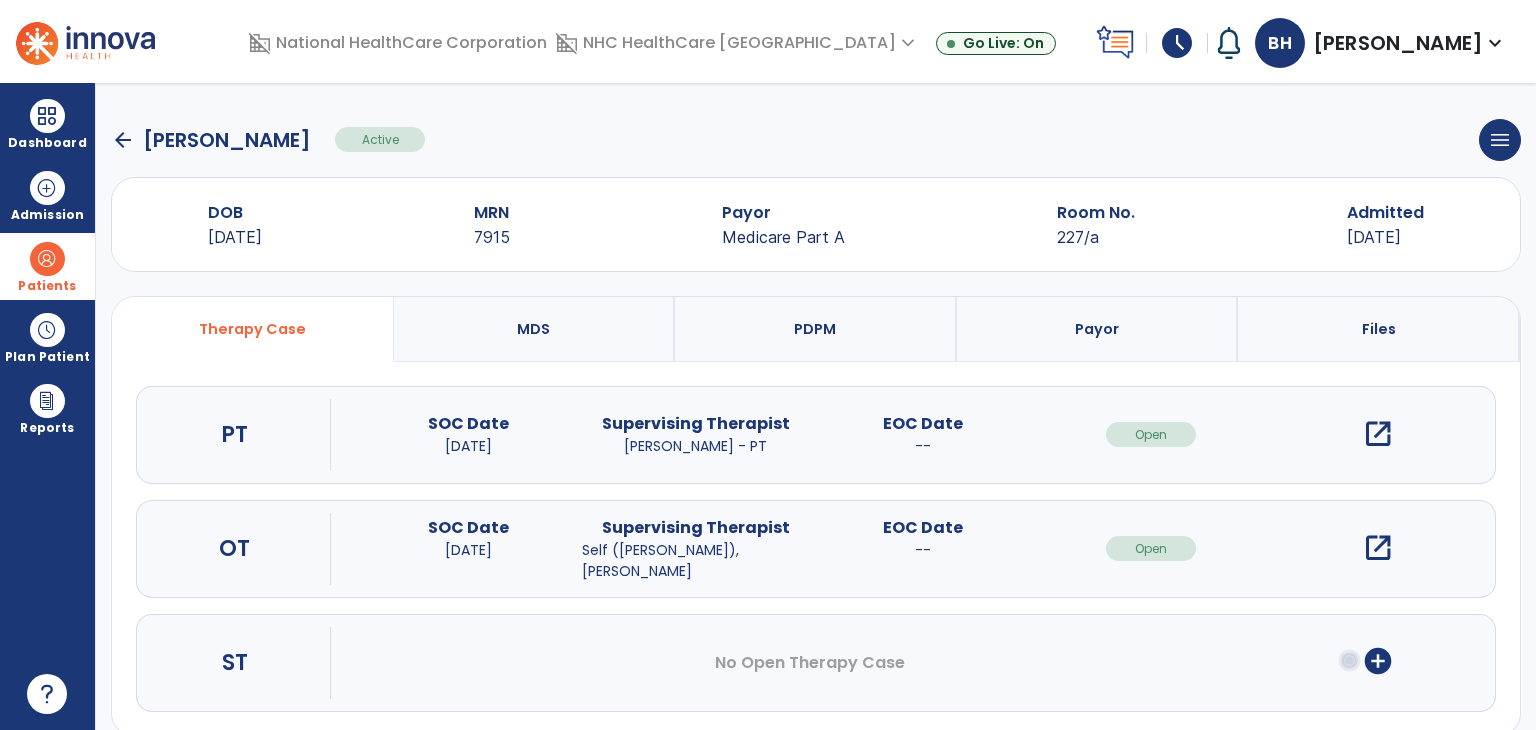 click on "open_in_new" at bounding box center [1378, 548] 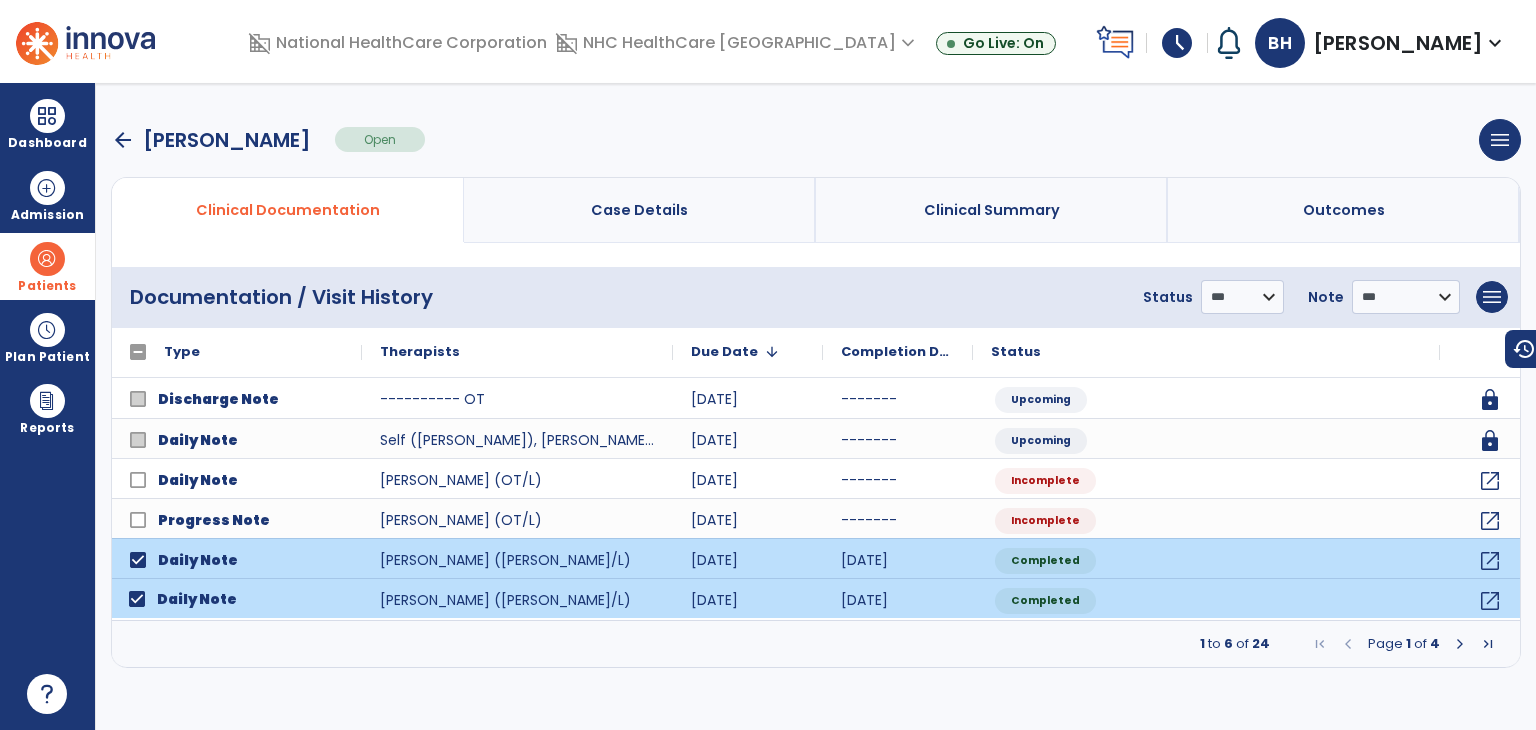 click at bounding box center [1460, 644] 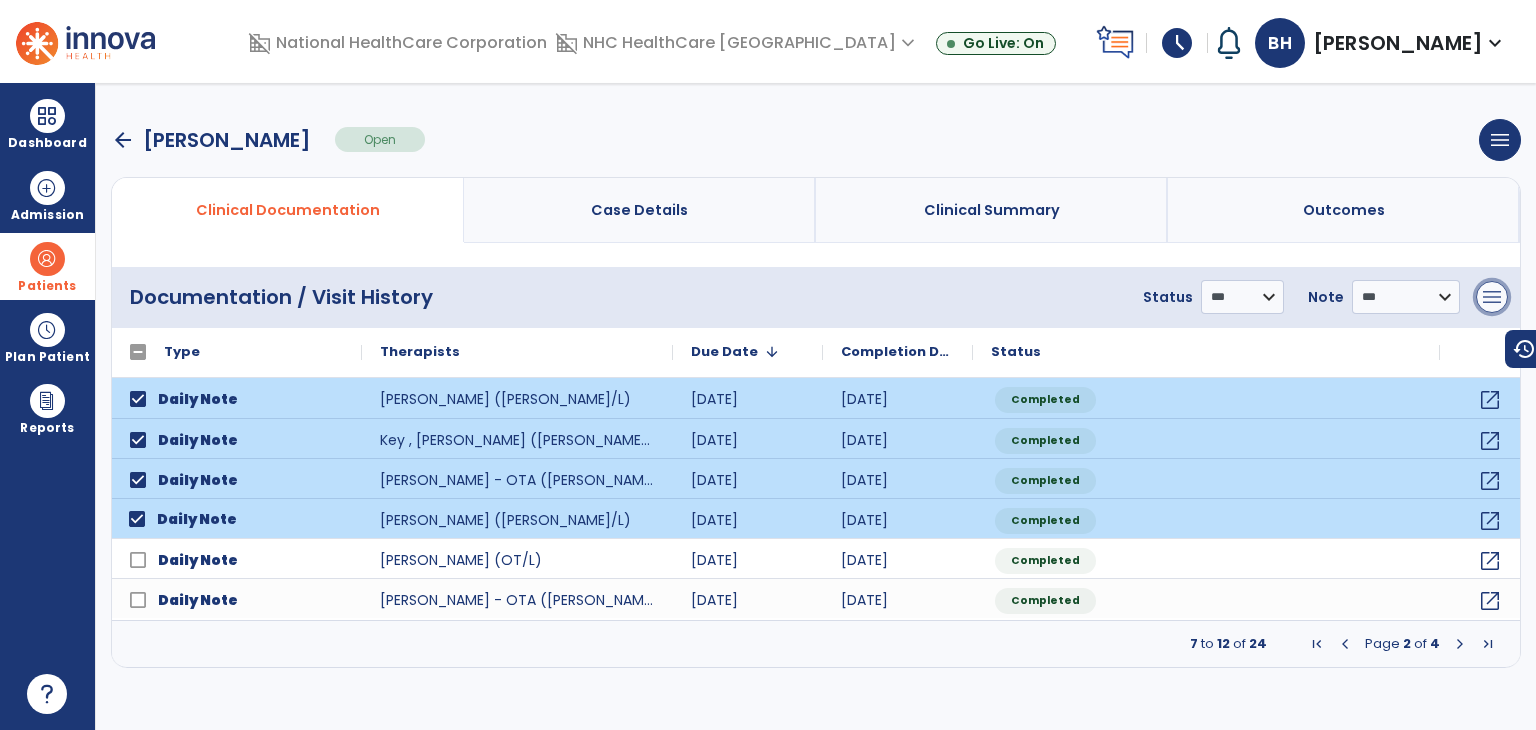 click on "menu" at bounding box center (1492, 297) 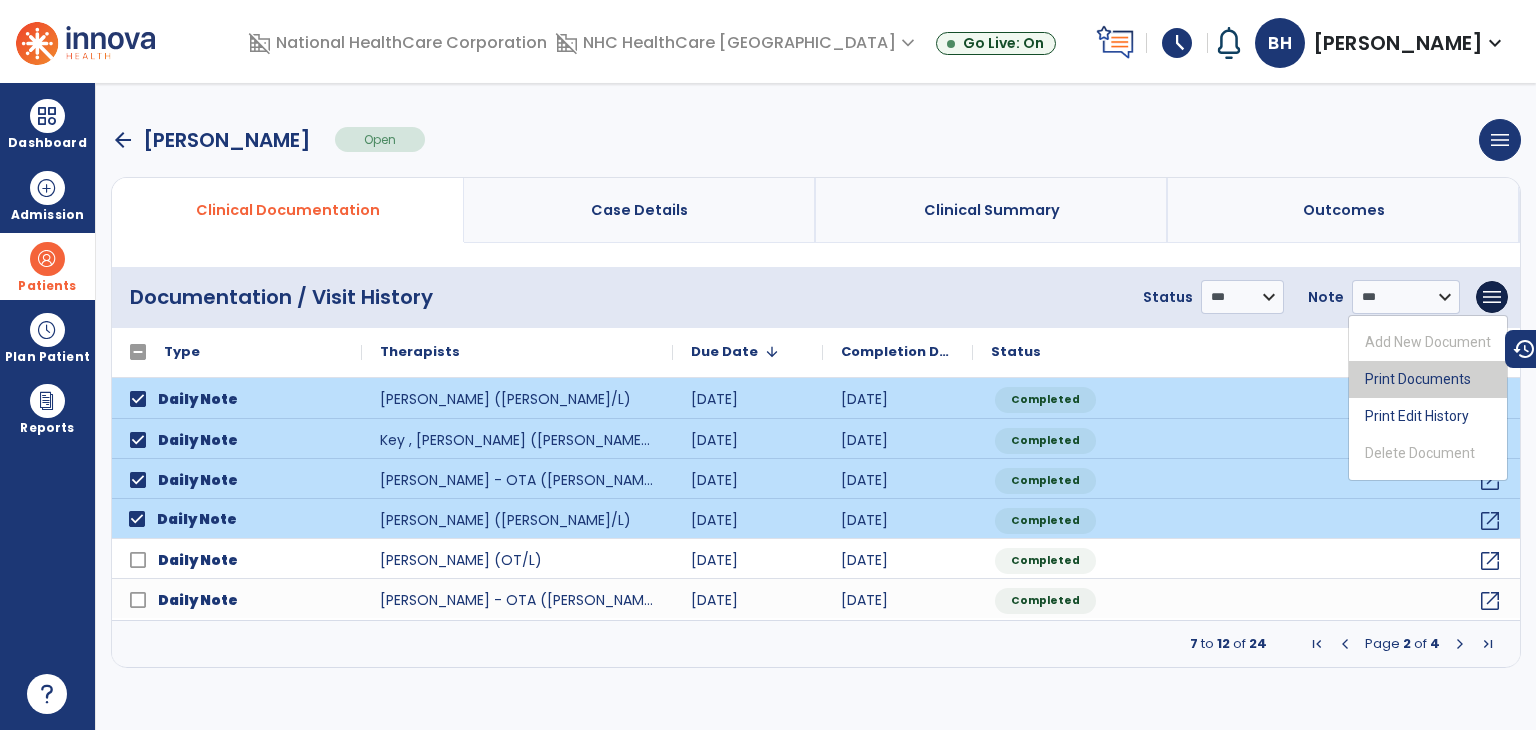click on "Print Documents" at bounding box center (1428, 379) 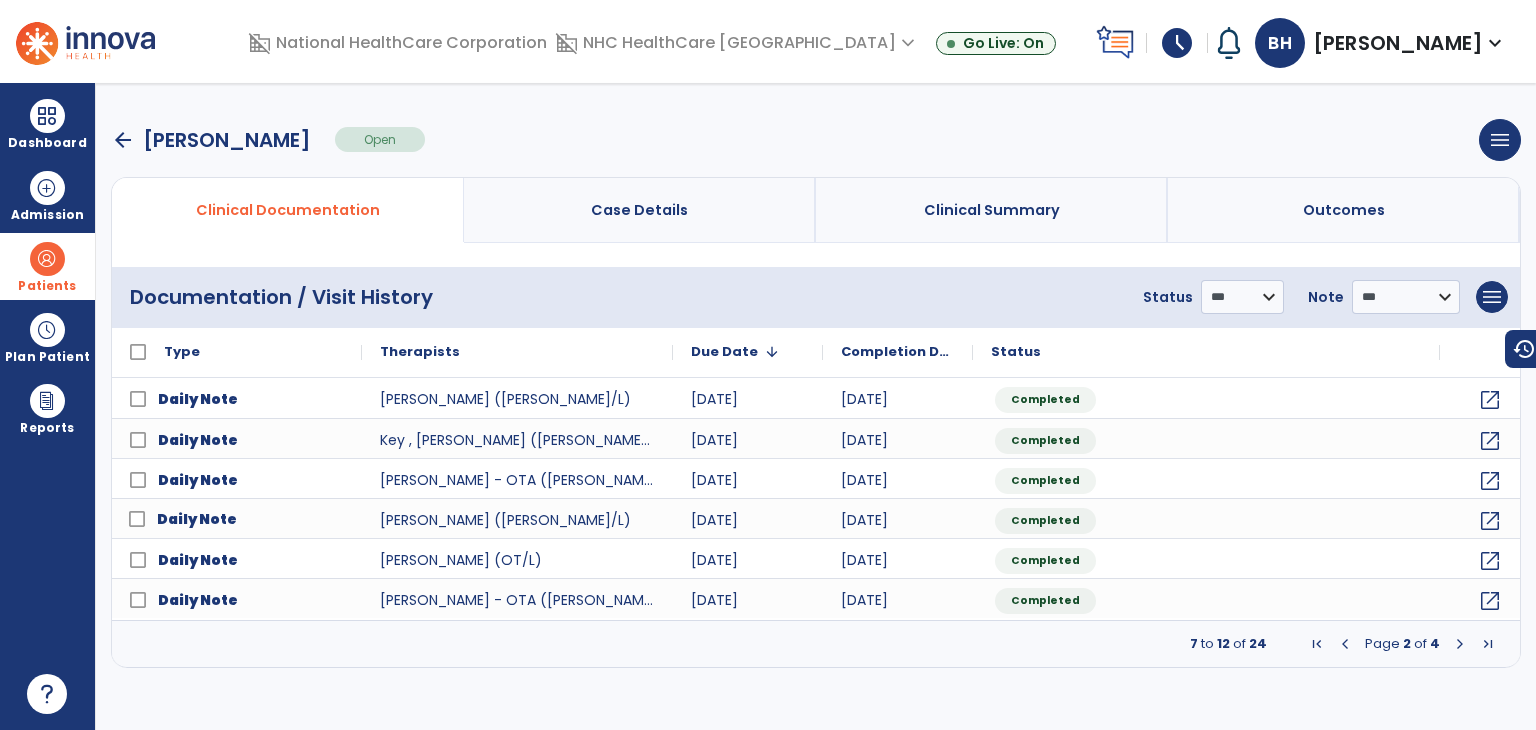 click at bounding box center (1317, 644) 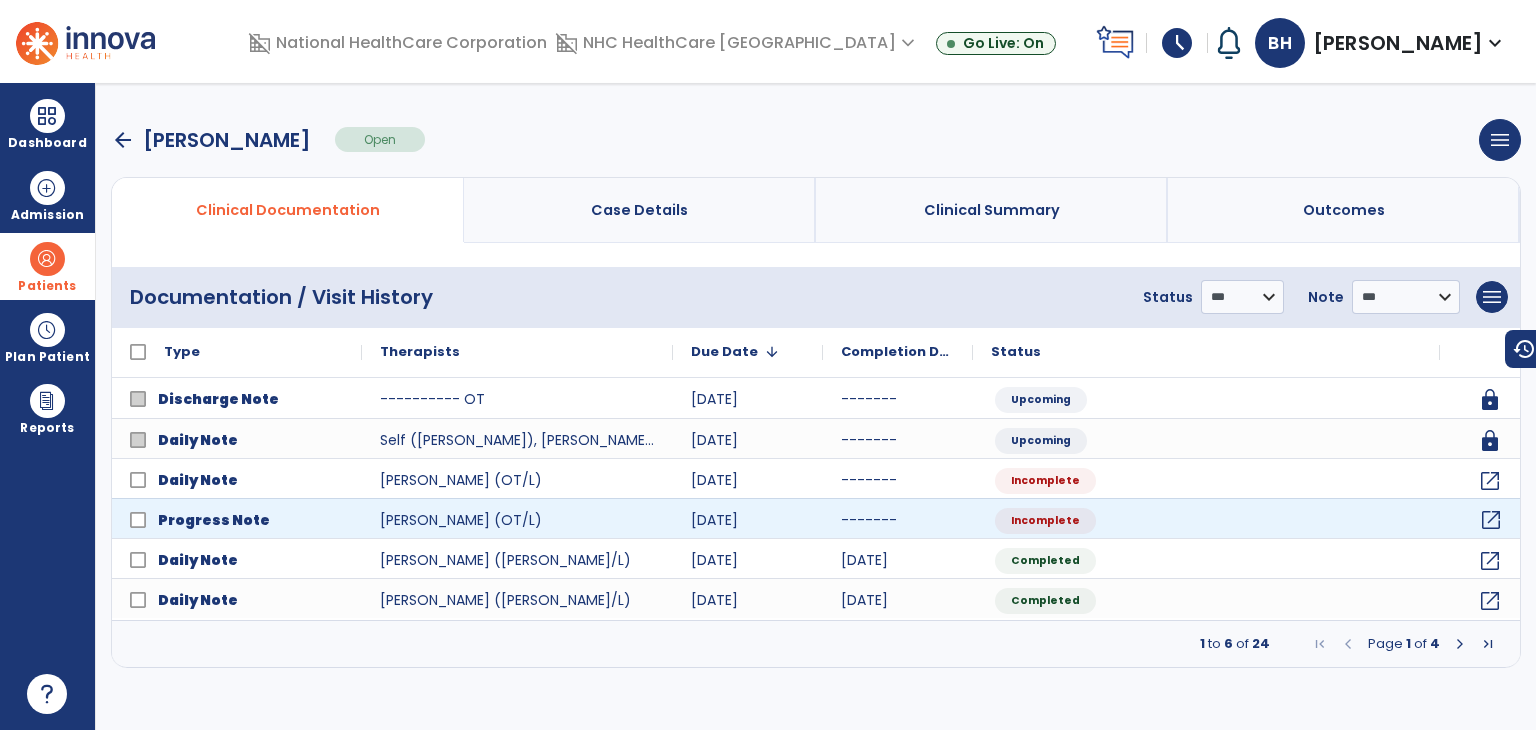click on "open_in_new" 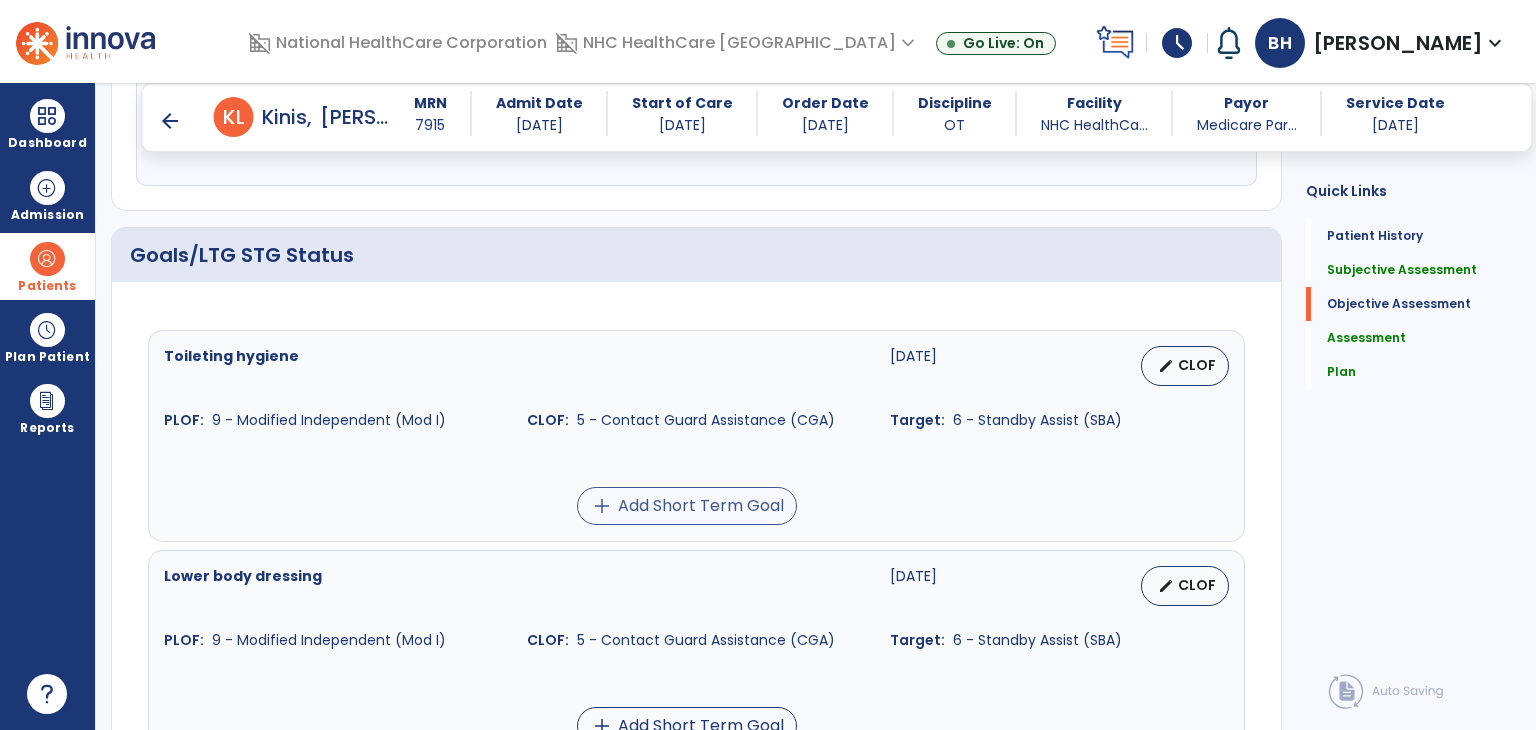 scroll, scrollTop: 700, scrollLeft: 0, axis: vertical 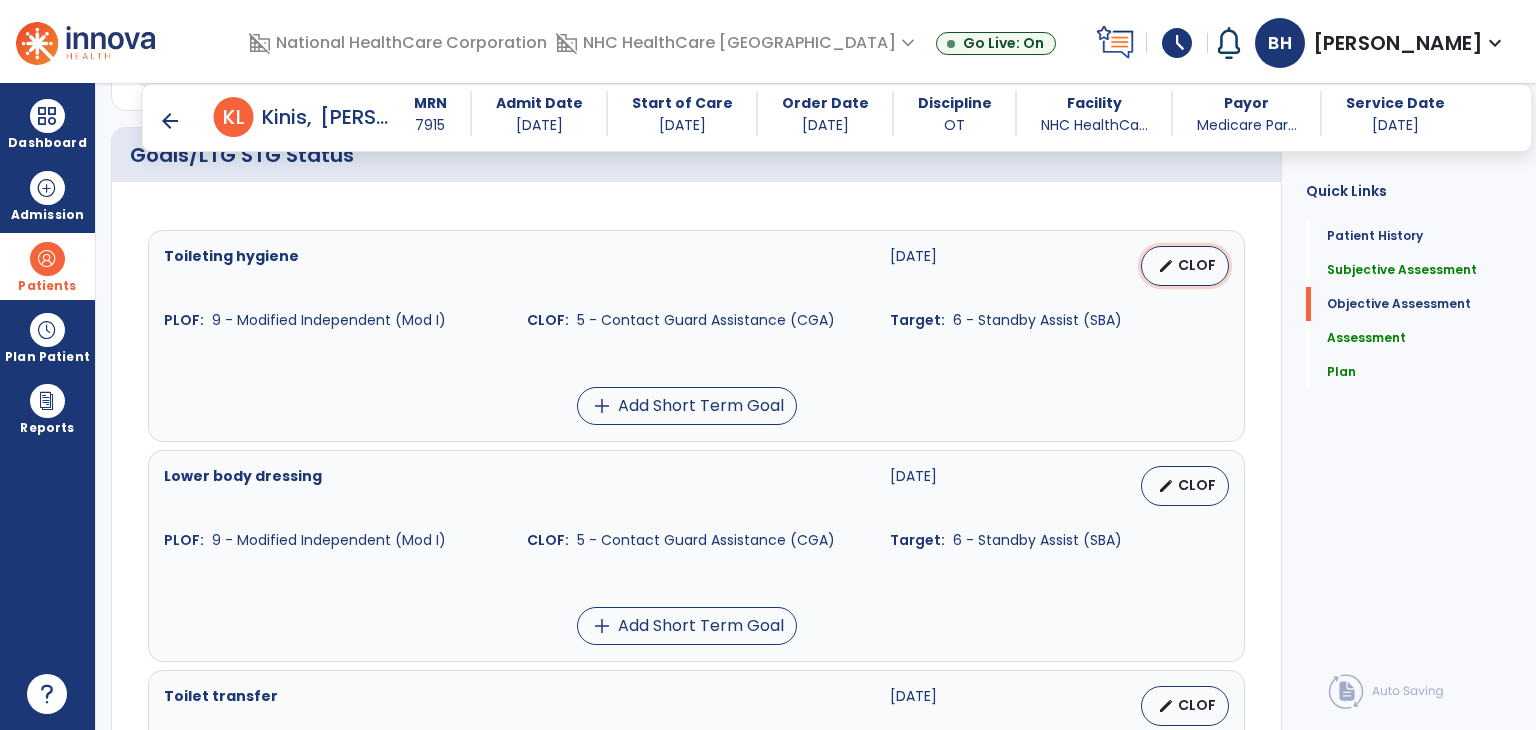 click on "edit" at bounding box center [1166, 266] 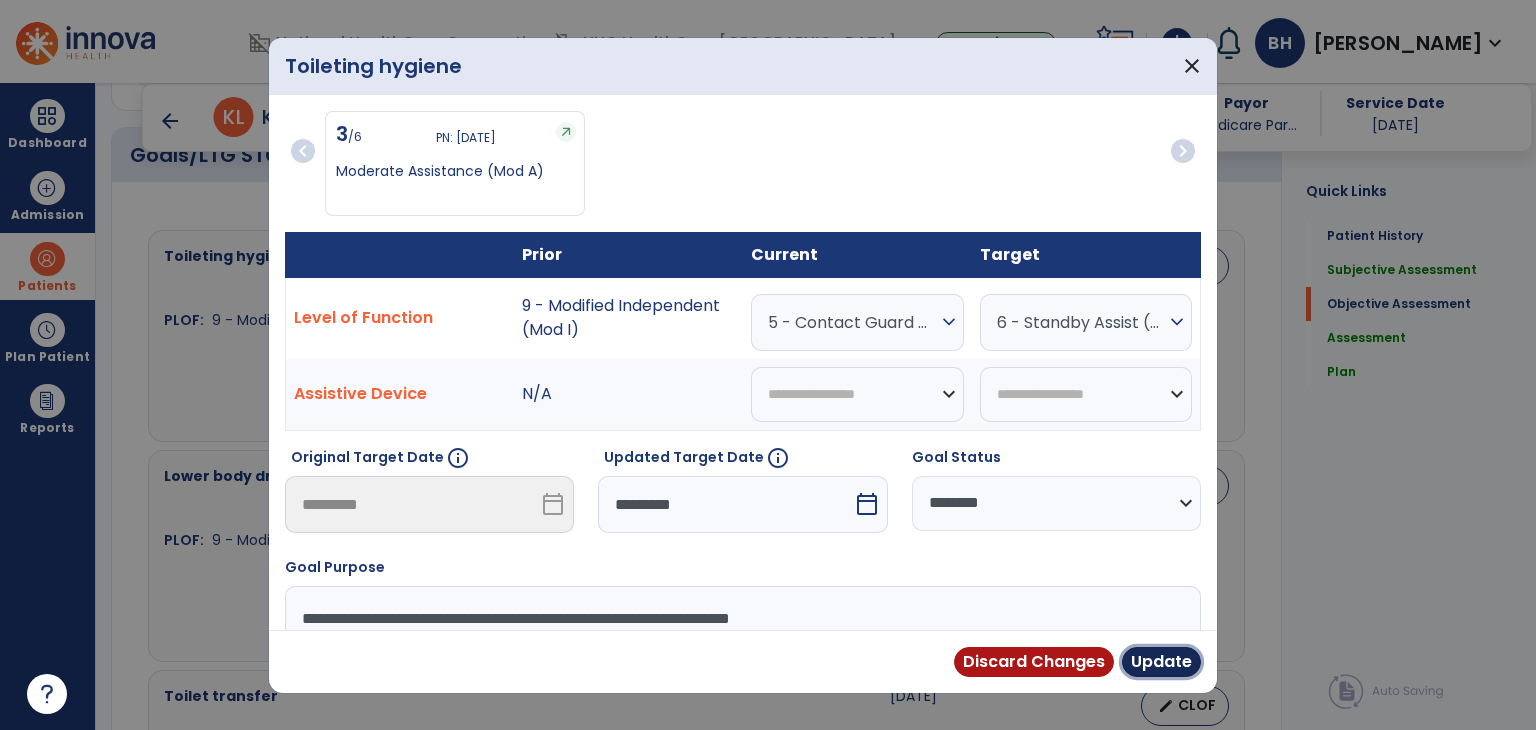 click on "Update" at bounding box center [1161, 662] 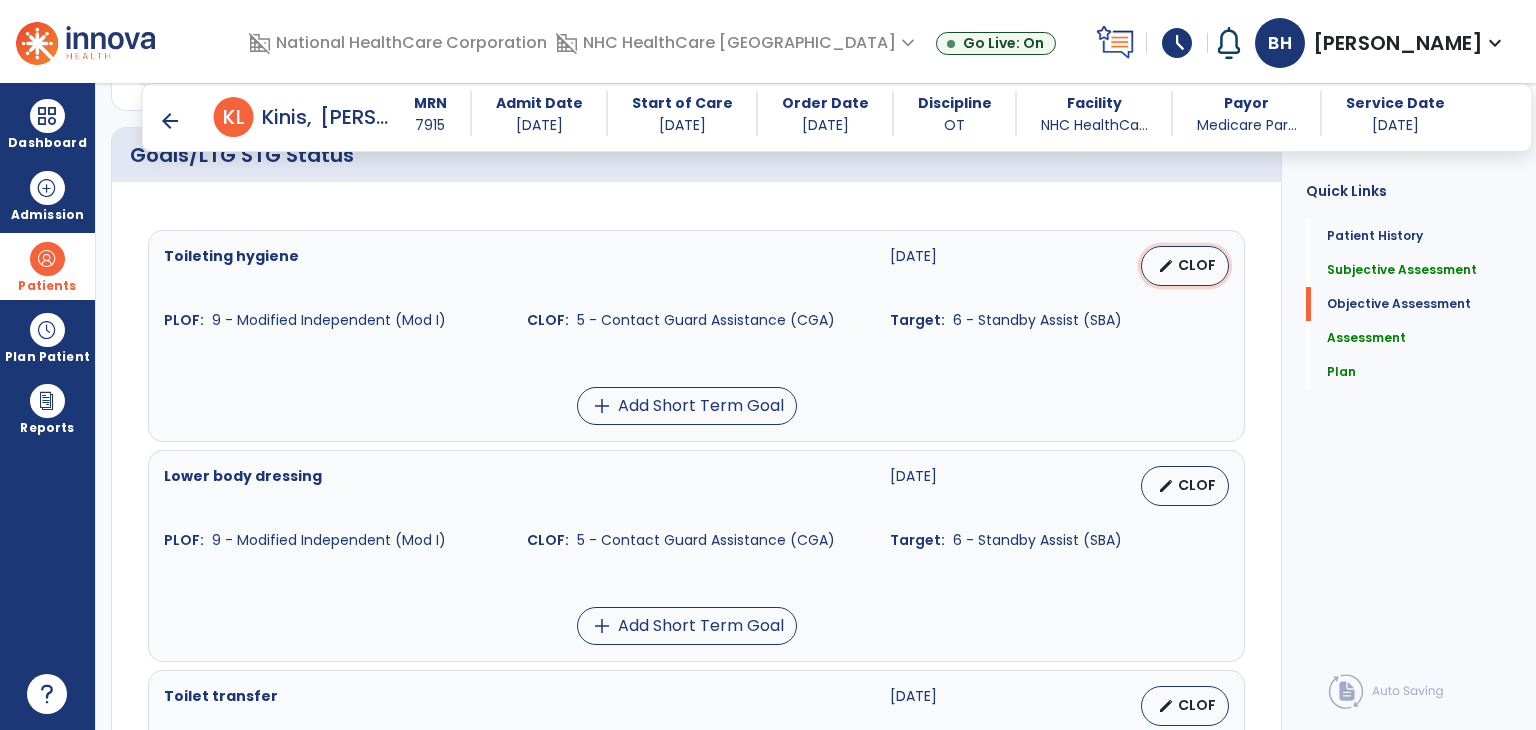 click on "CLOF" at bounding box center (1197, 265) 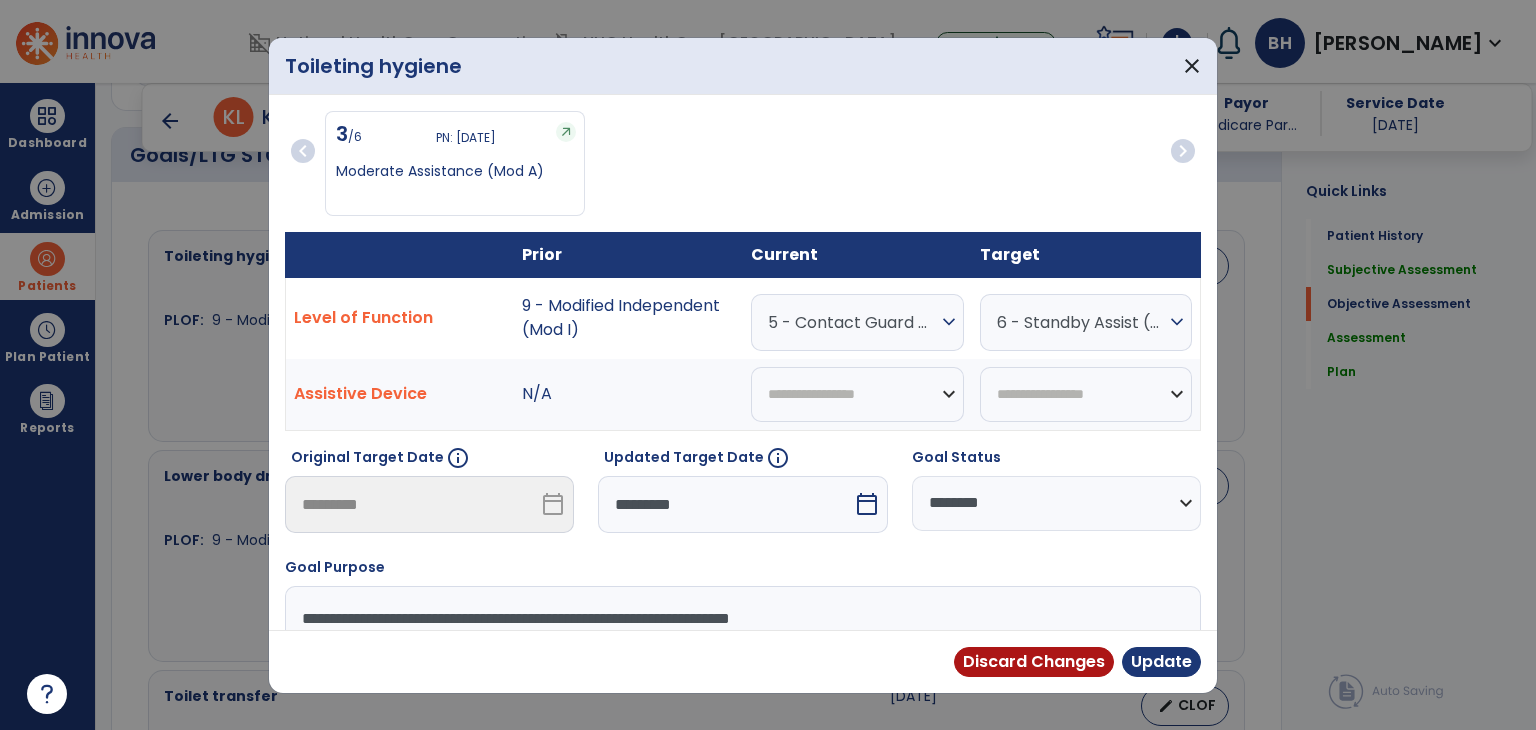 click on "calendar_today" at bounding box center (867, 504) 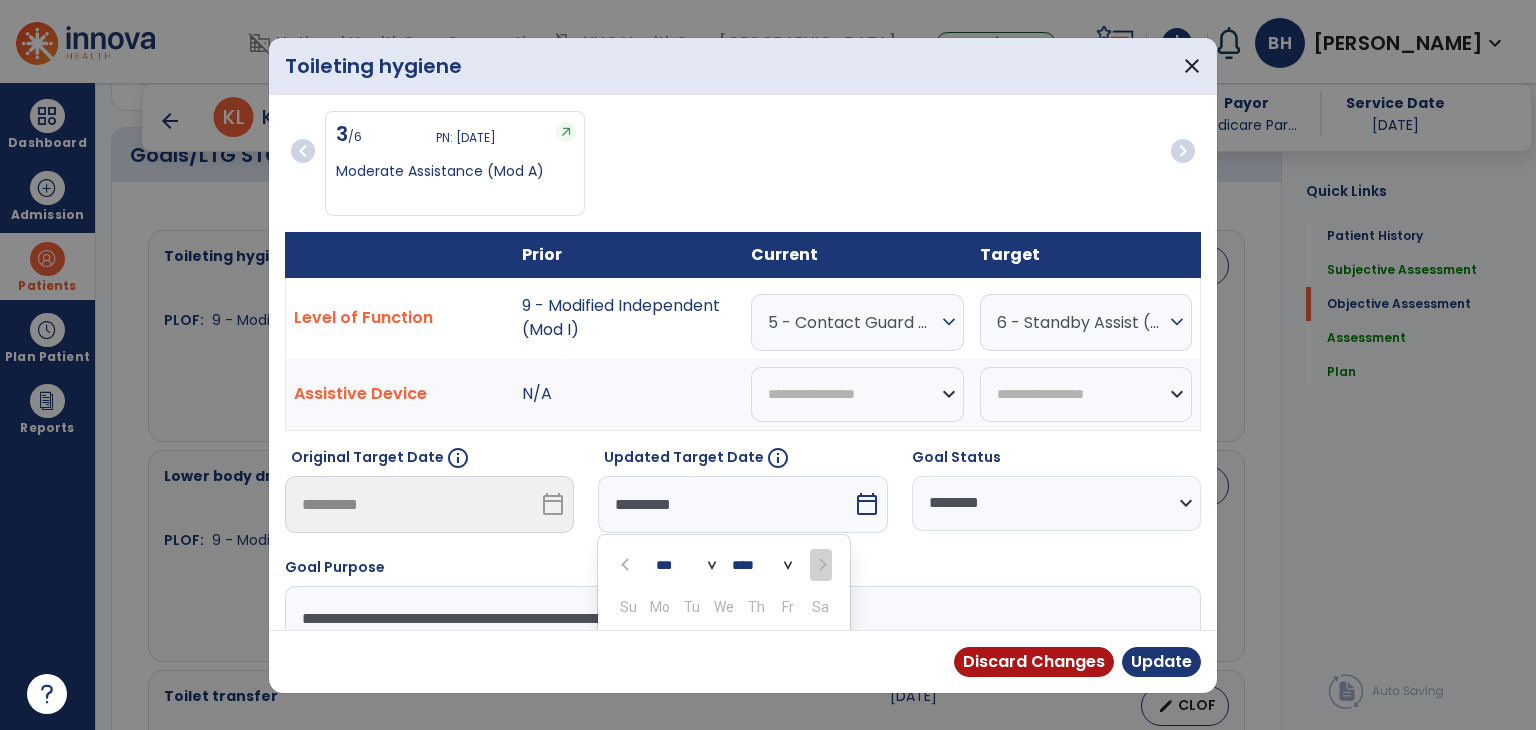 scroll, scrollTop: 197, scrollLeft: 0, axis: vertical 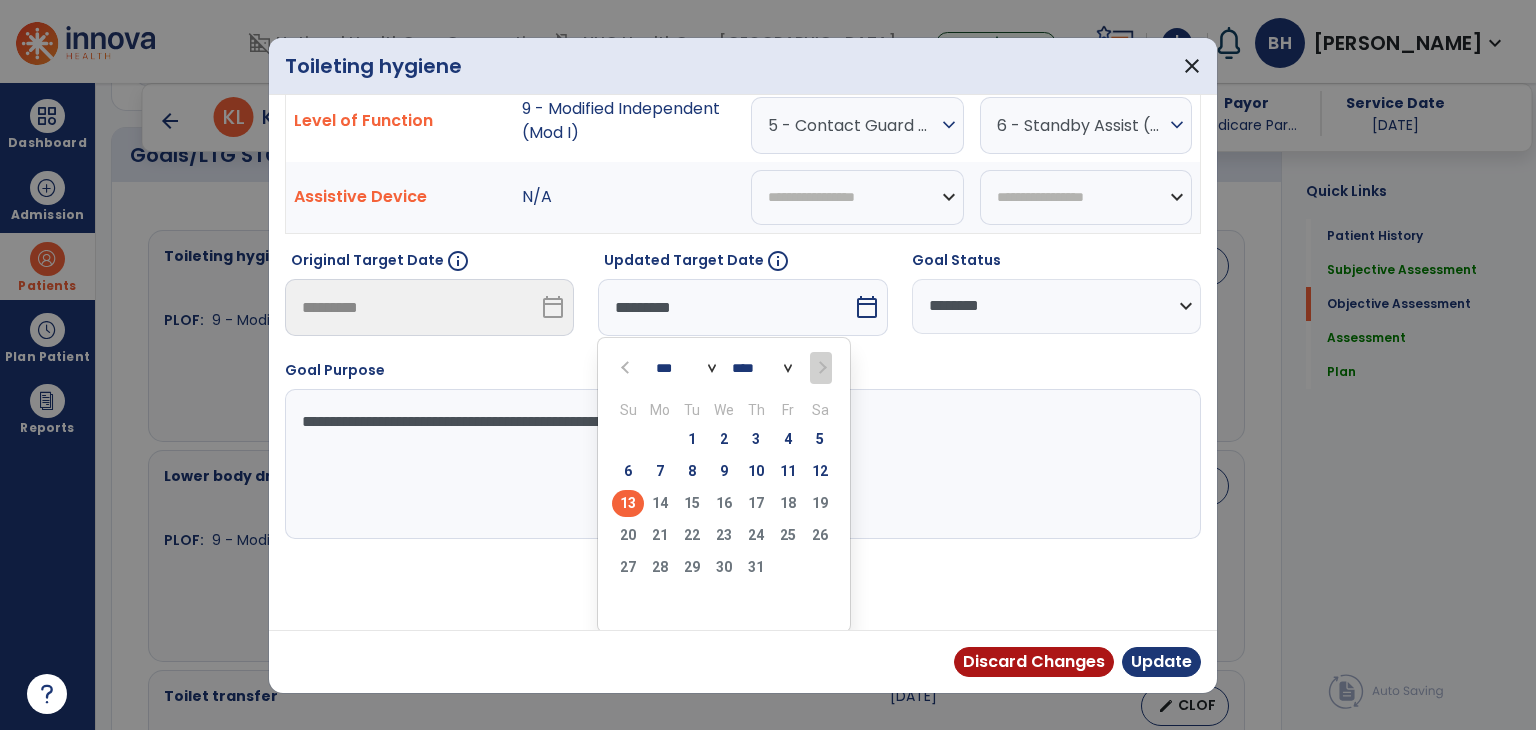 click on "20   21   22   23   24   25   26" at bounding box center [724, 538] 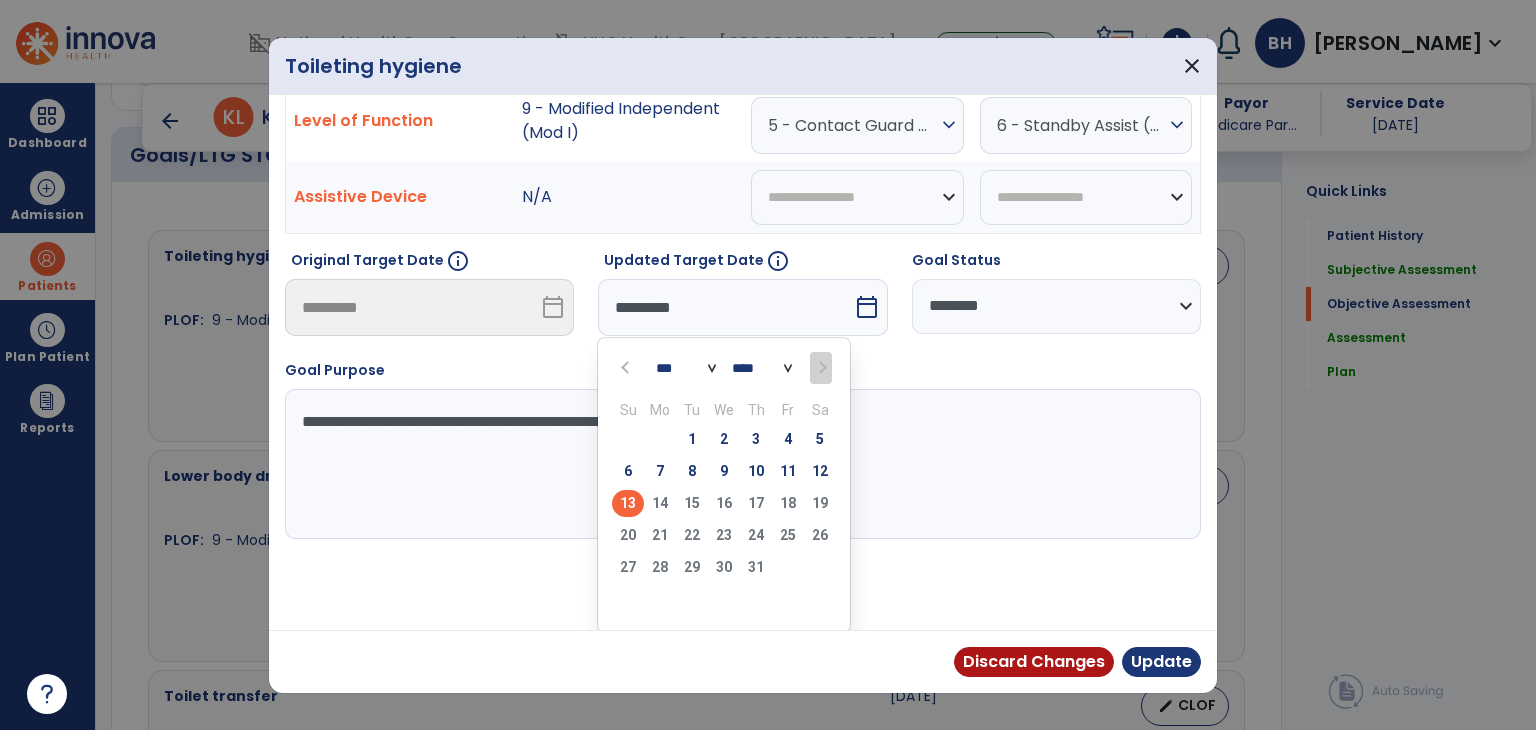 click on "13" at bounding box center (628, 503) 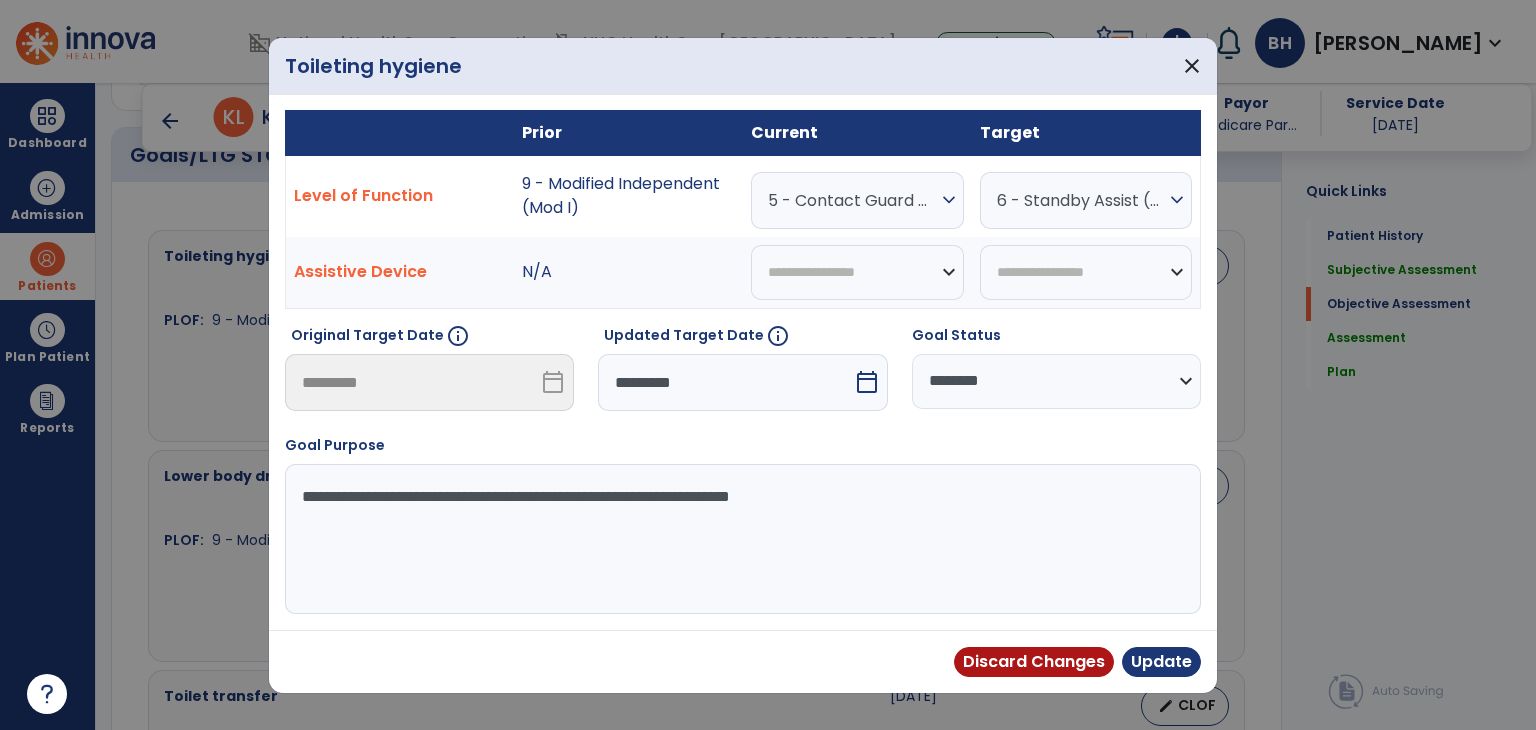 scroll, scrollTop: 119, scrollLeft: 0, axis: vertical 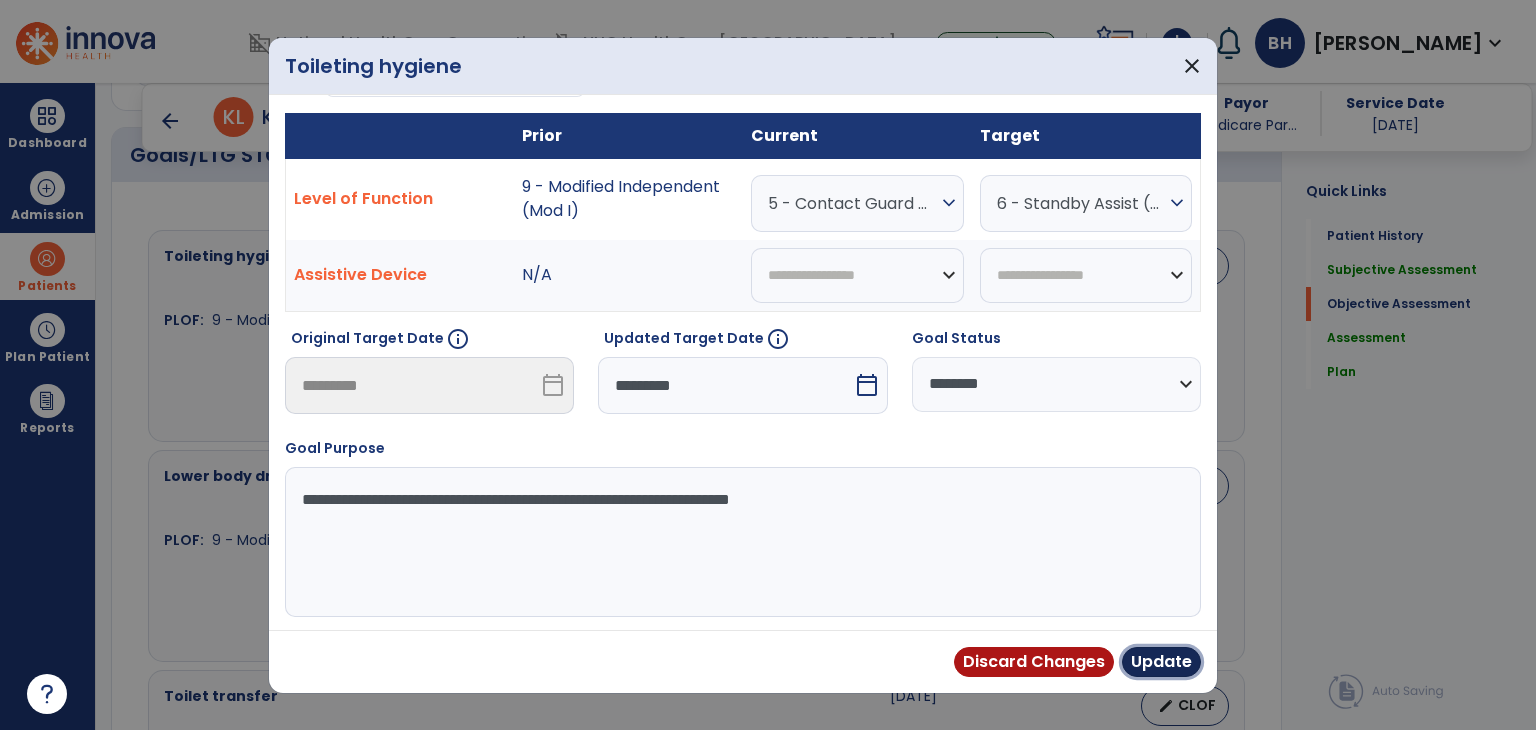 drag, startPoint x: 1168, startPoint y: 665, endPoint x: 1152, endPoint y: 661, distance: 16.492422 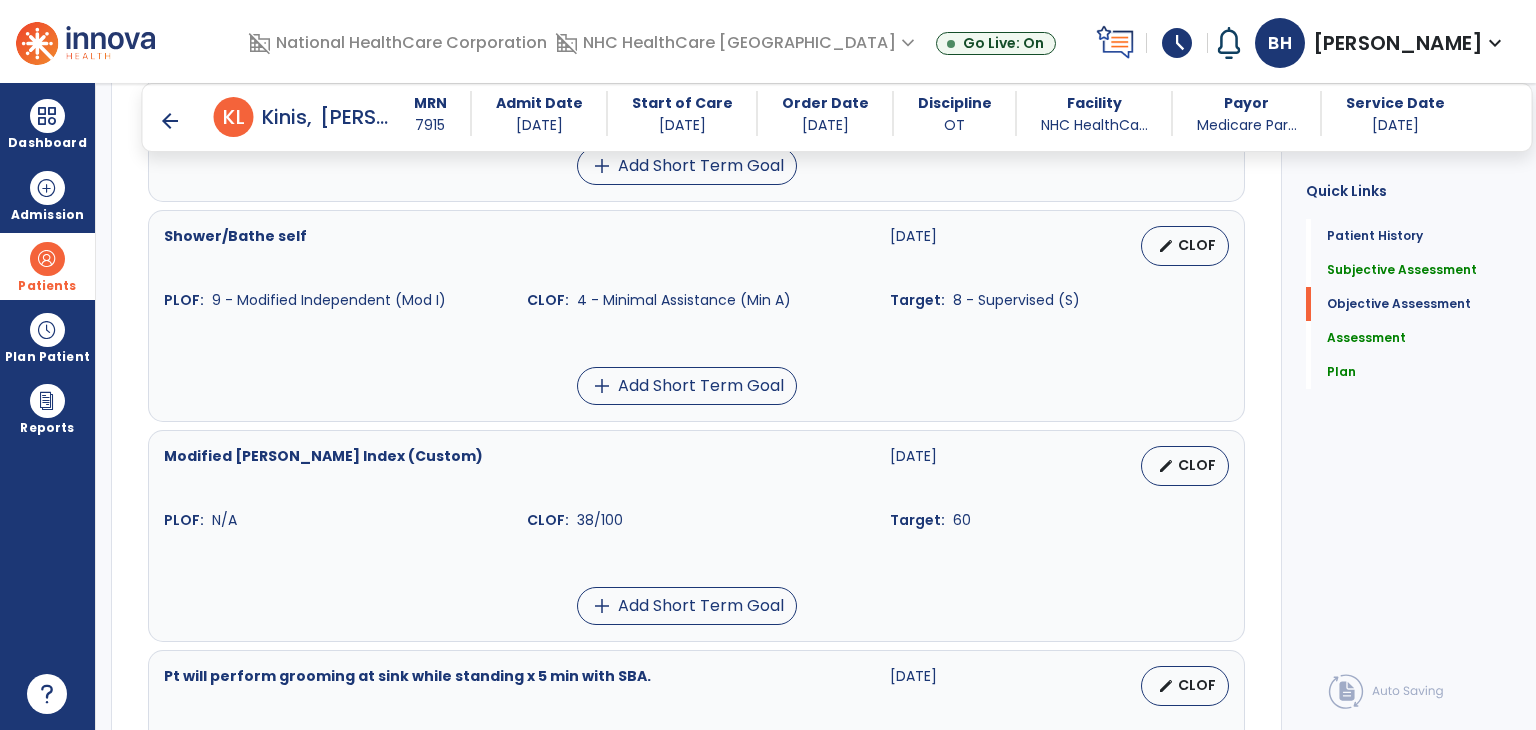scroll, scrollTop: 1400, scrollLeft: 0, axis: vertical 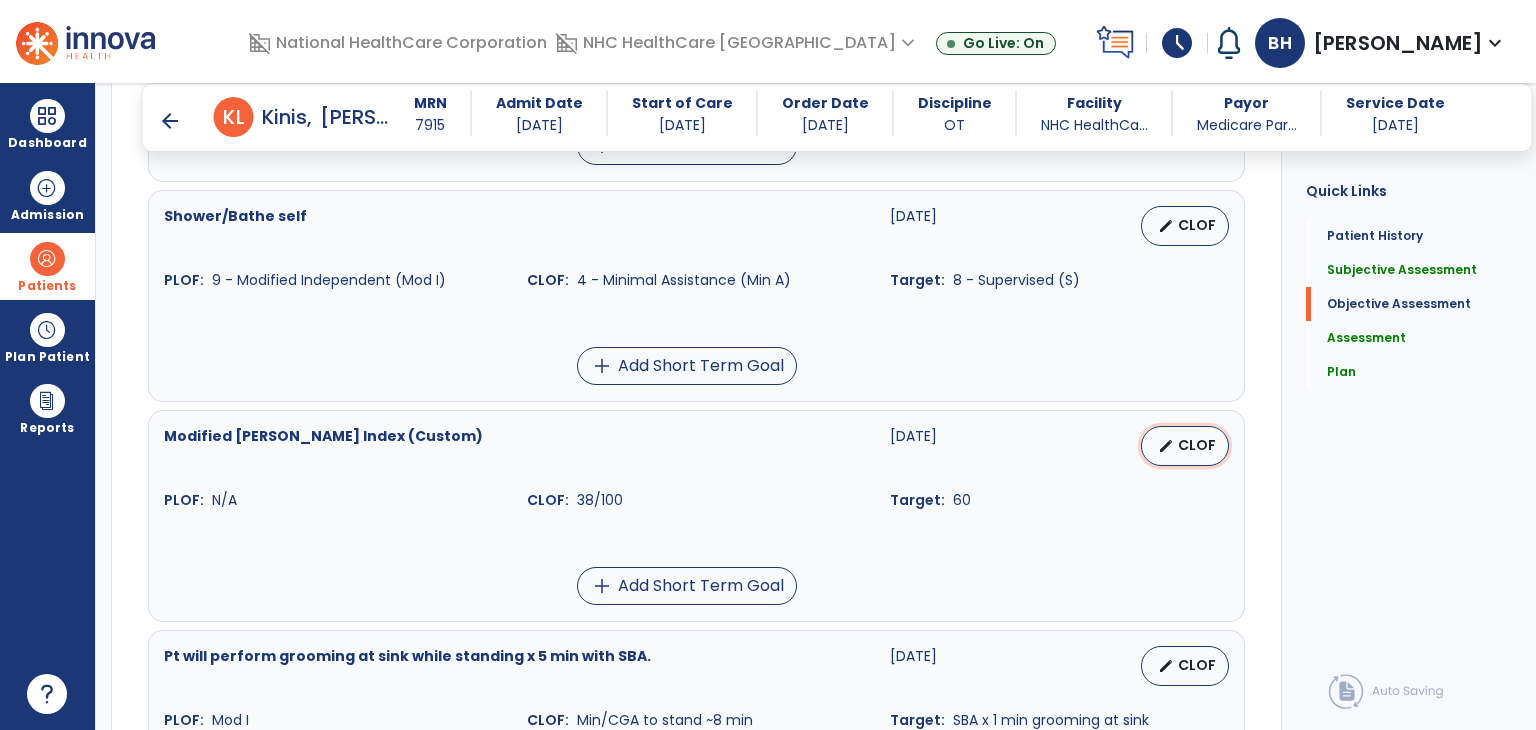 click on "edit   CLOF" at bounding box center (1185, 446) 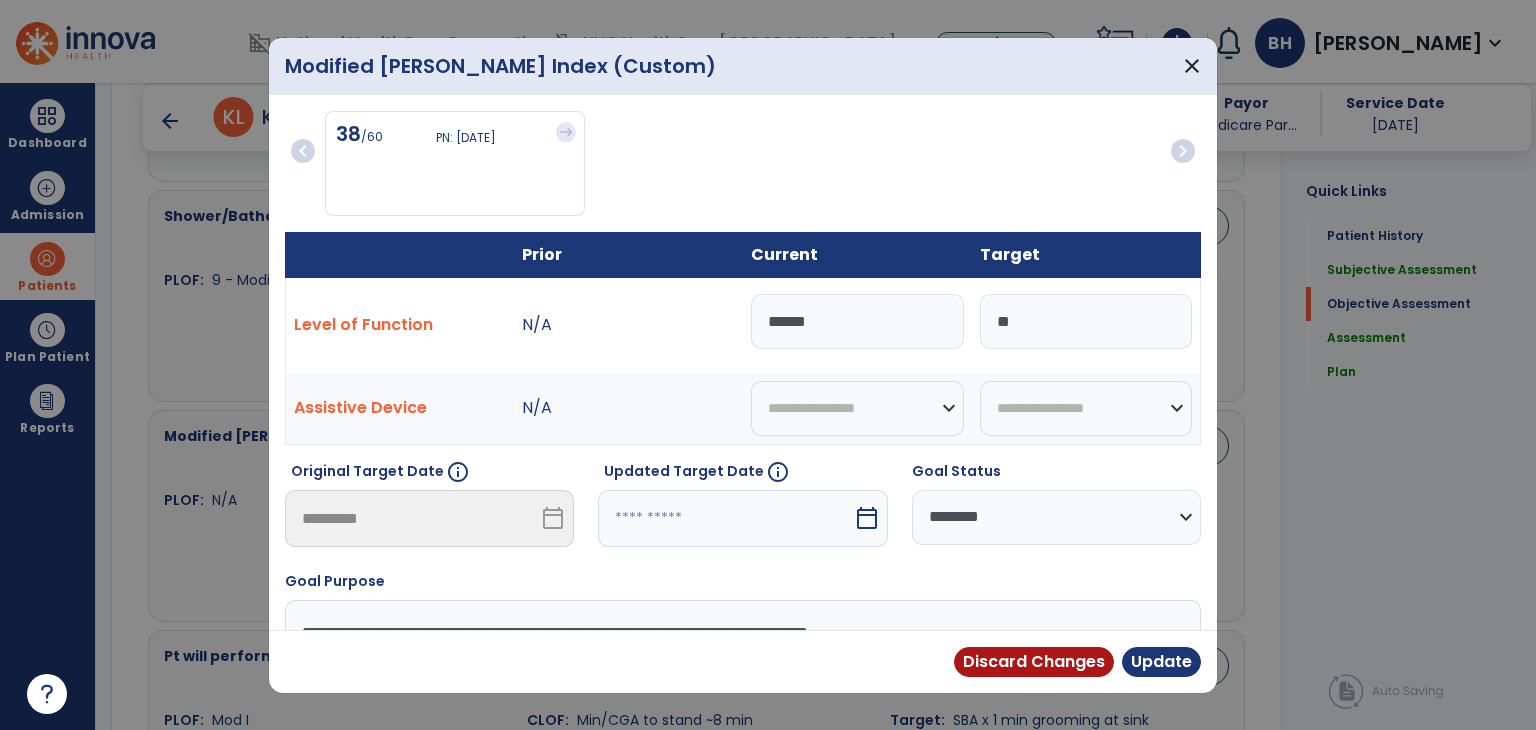 drag, startPoint x: 841, startPoint y: 323, endPoint x: 730, endPoint y: 329, distance: 111.16204 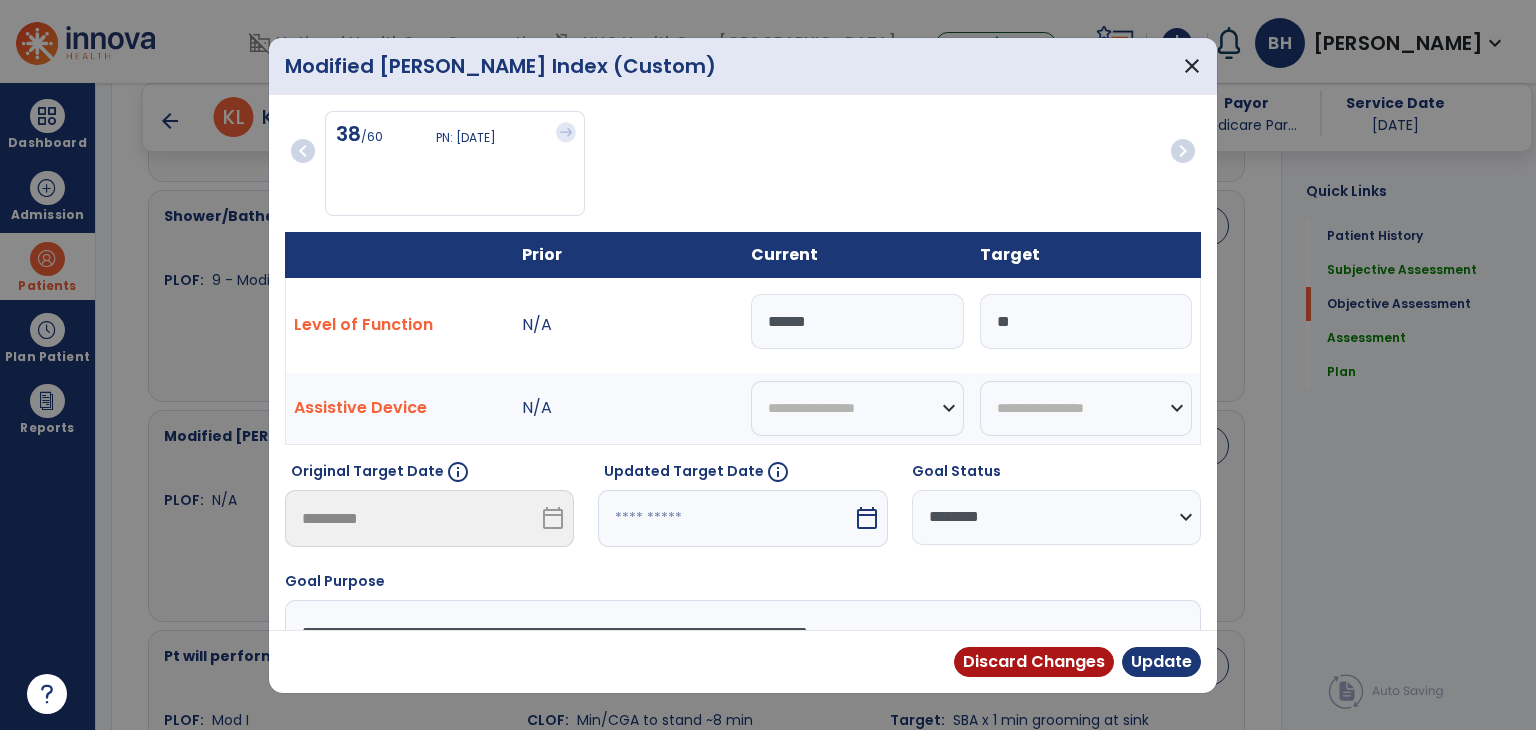 click on "Level of Function  N/A    ******   **" at bounding box center (743, 325) 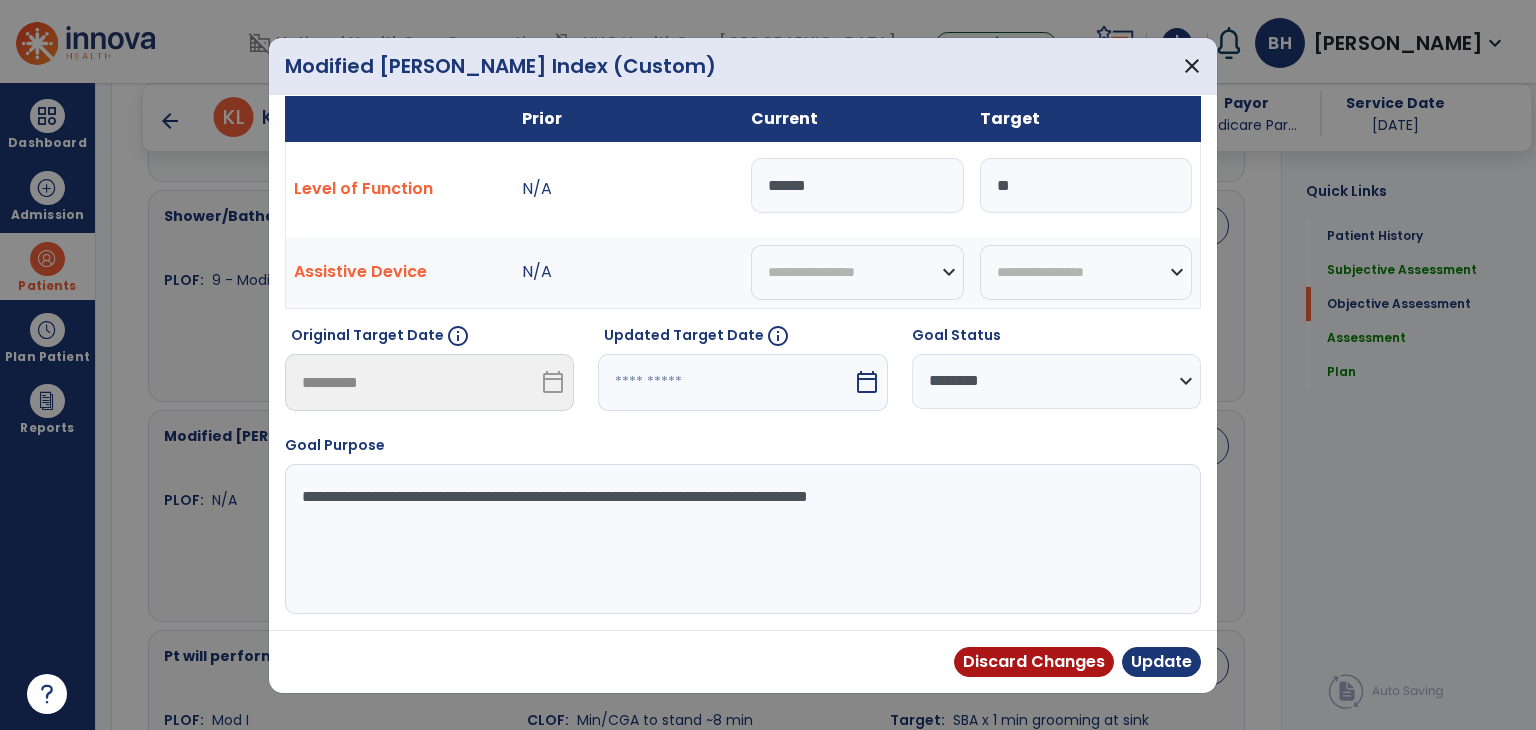 select on "*" 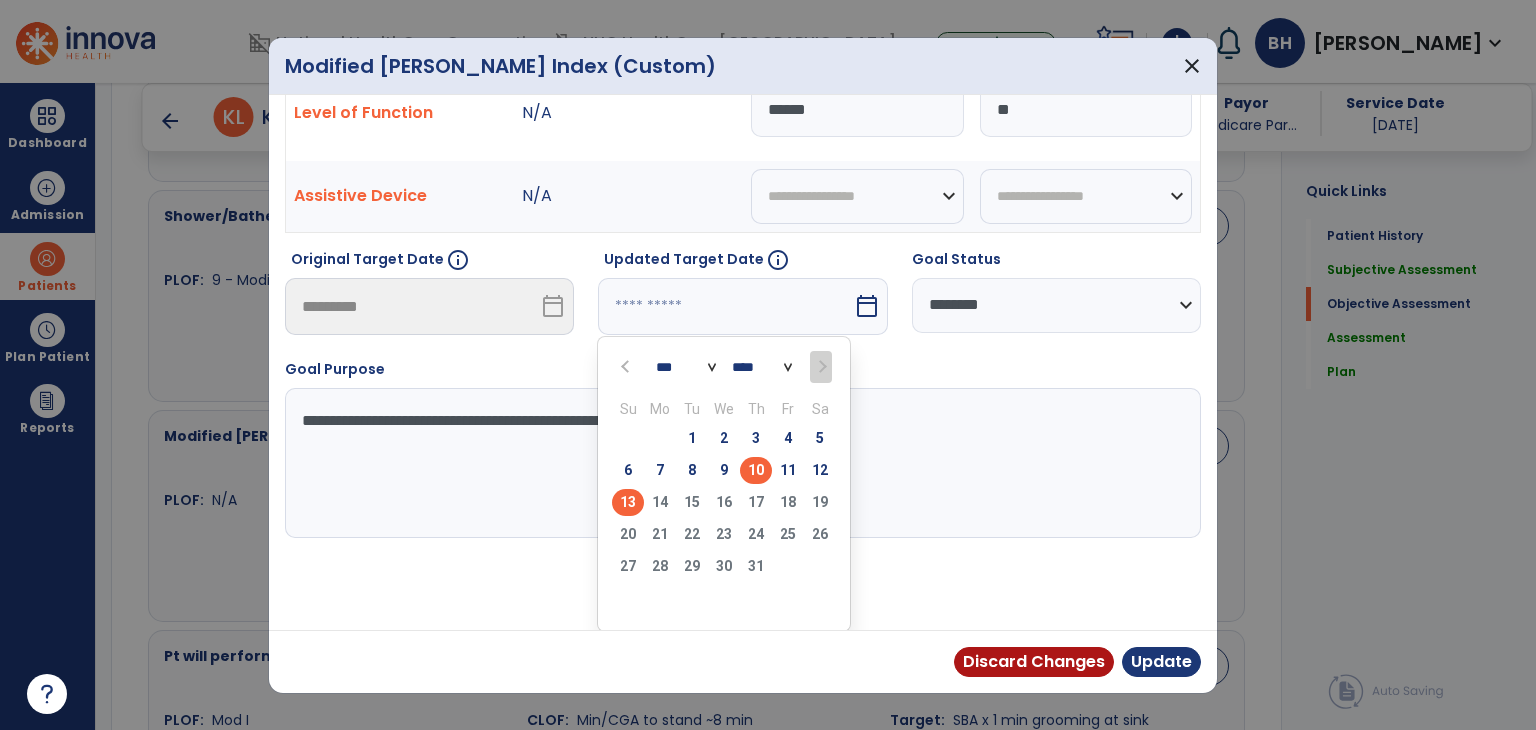 click on "13" at bounding box center [628, 502] 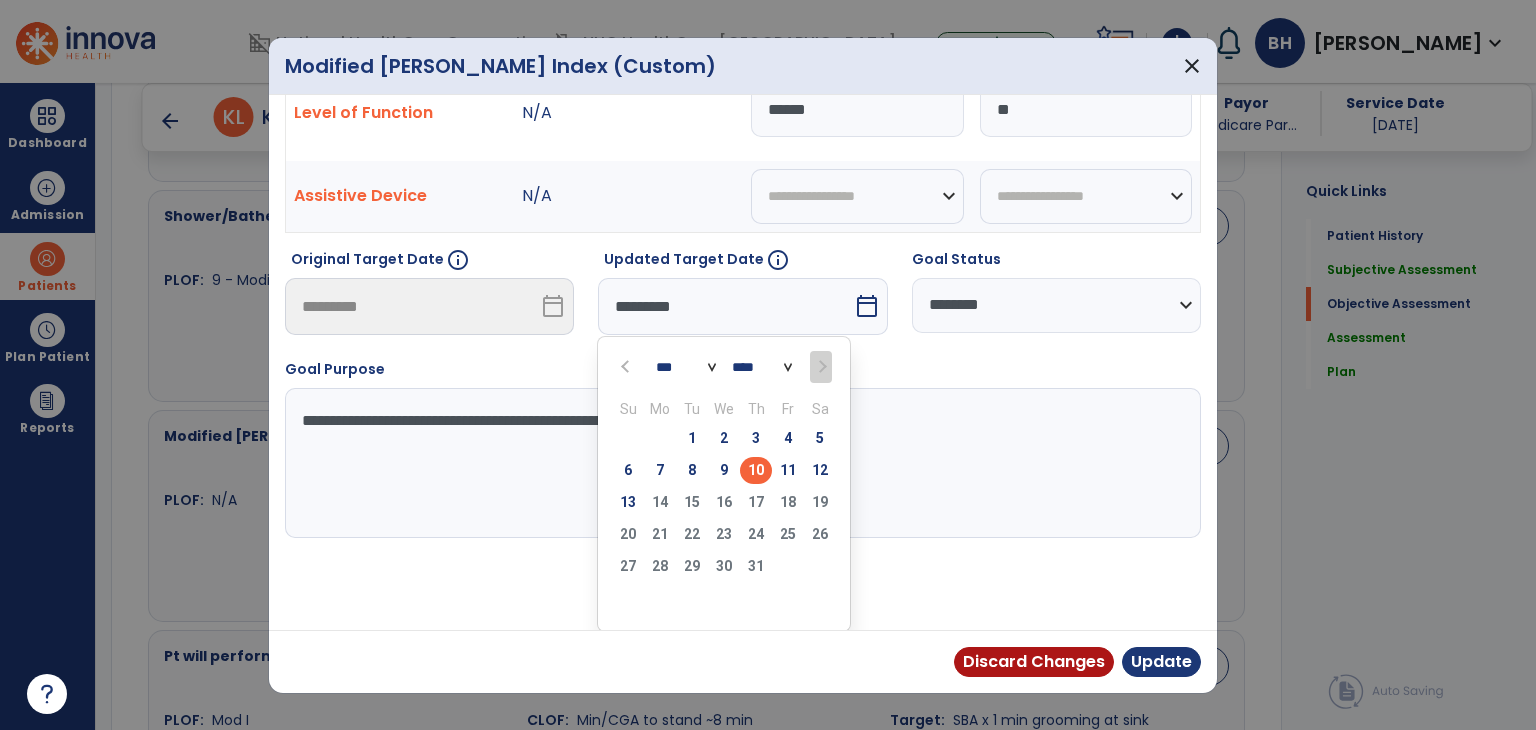 scroll, scrollTop: 133, scrollLeft: 0, axis: vertical 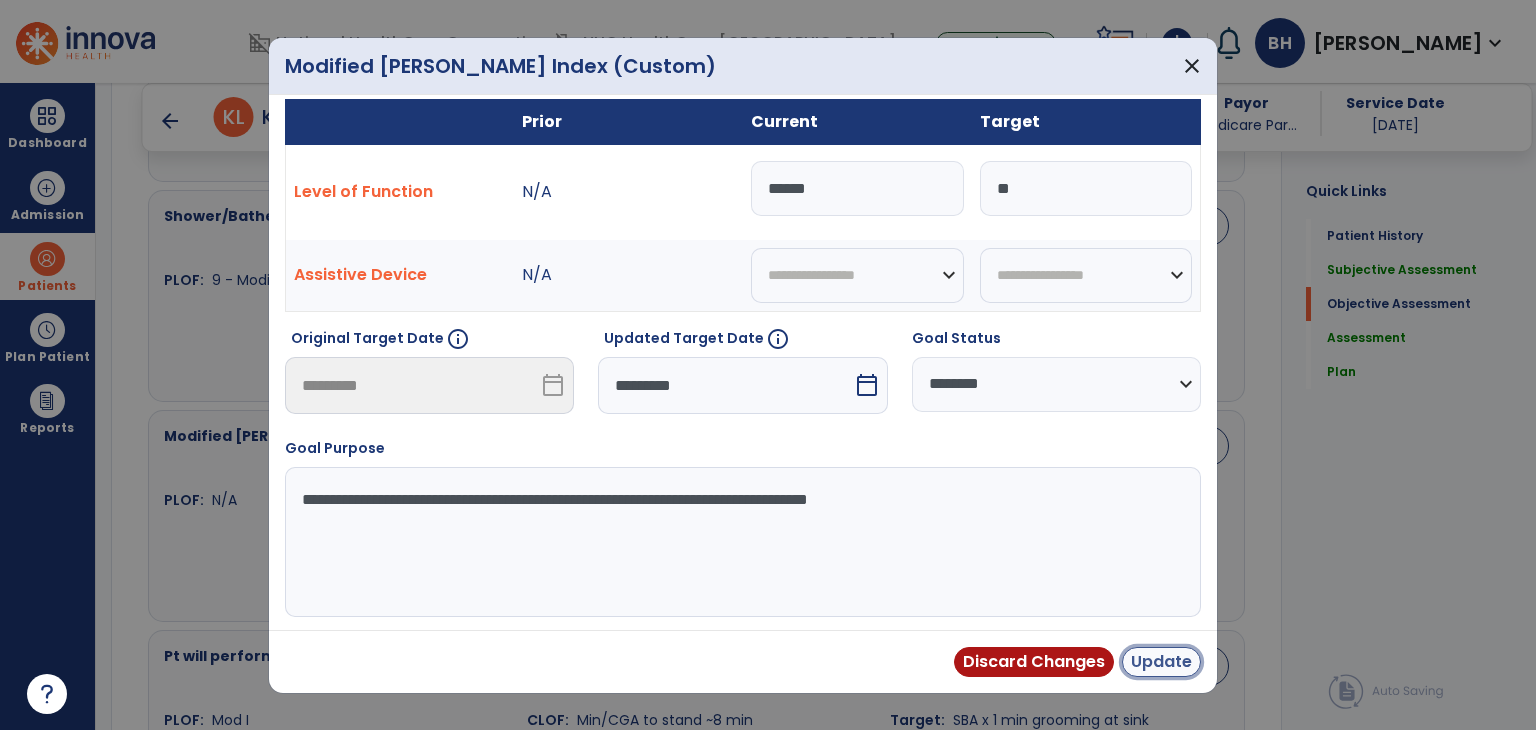 click on "Update" at bounding box center [1161, 662] 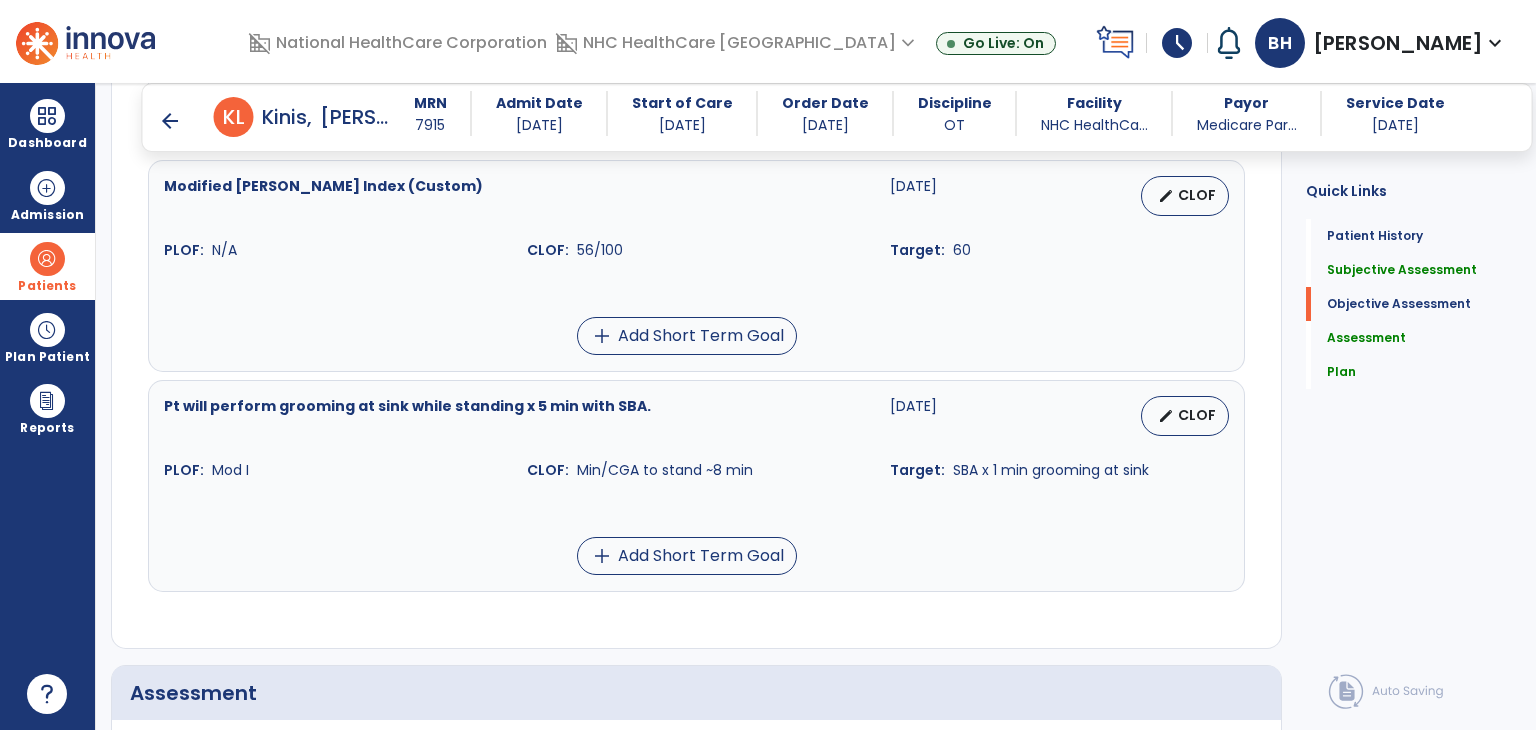 scroll, scrollTop: 1700, scrollLeft: 0, axis: vertical 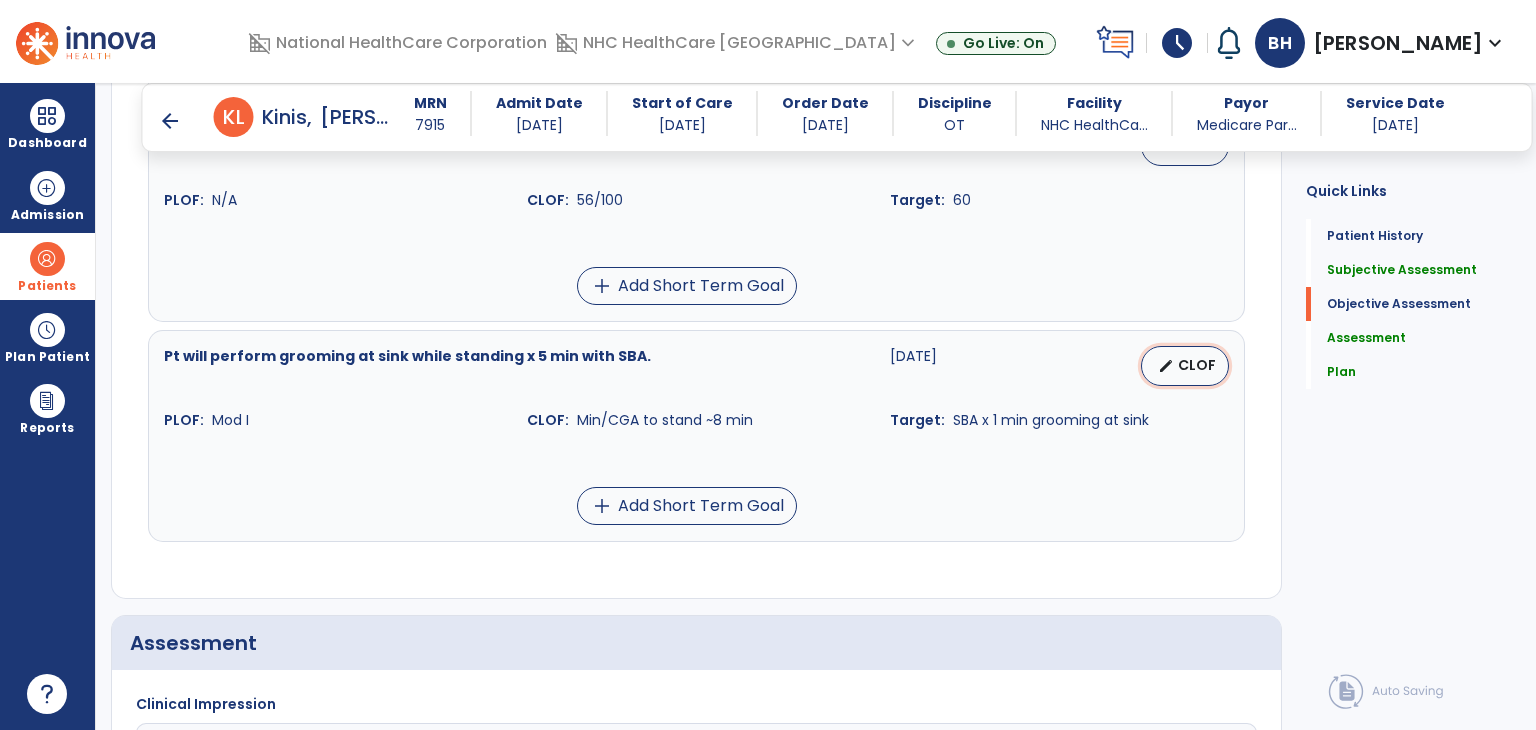 click on "CLOF" at bounding box center [1197, 365] 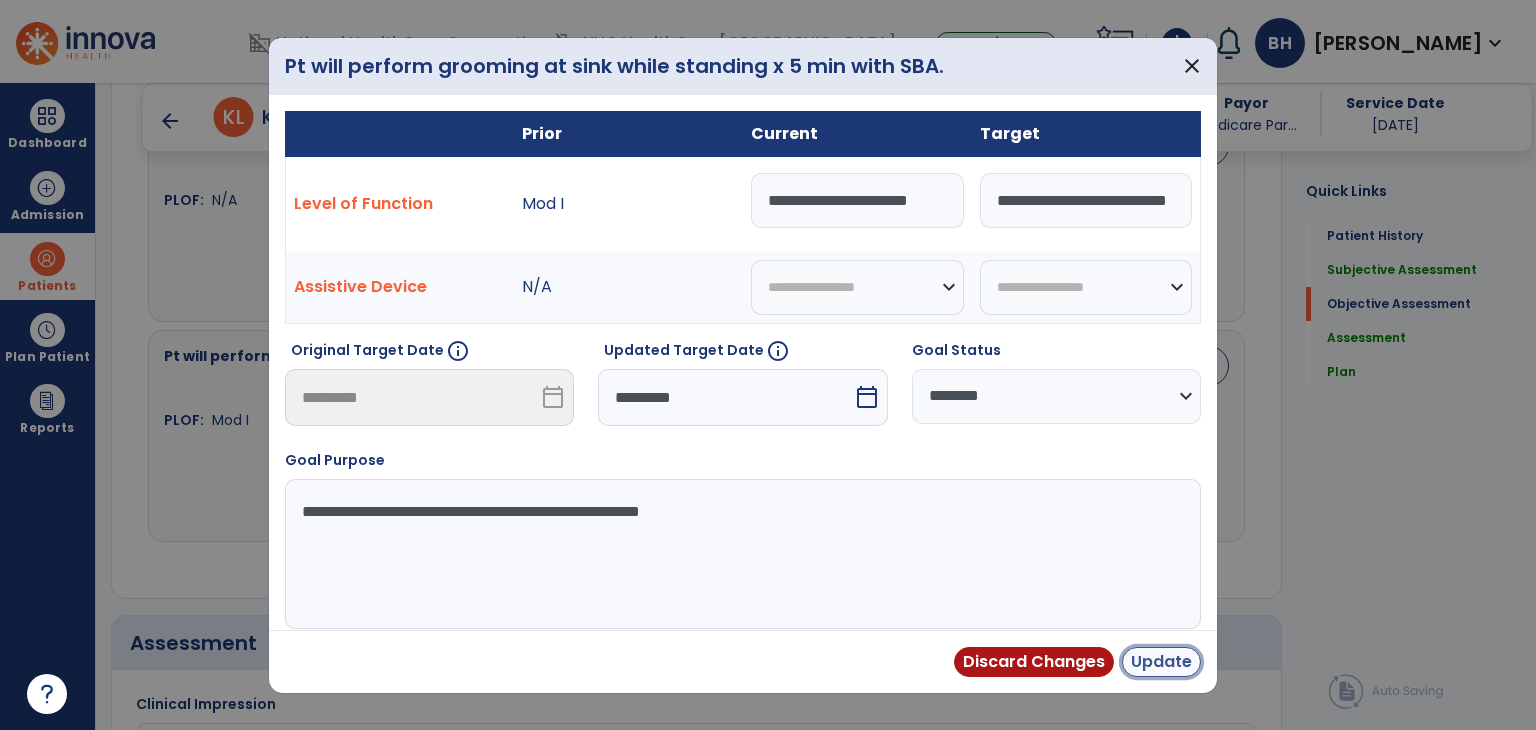 click on "Update" at bounding box center [1161, 662] 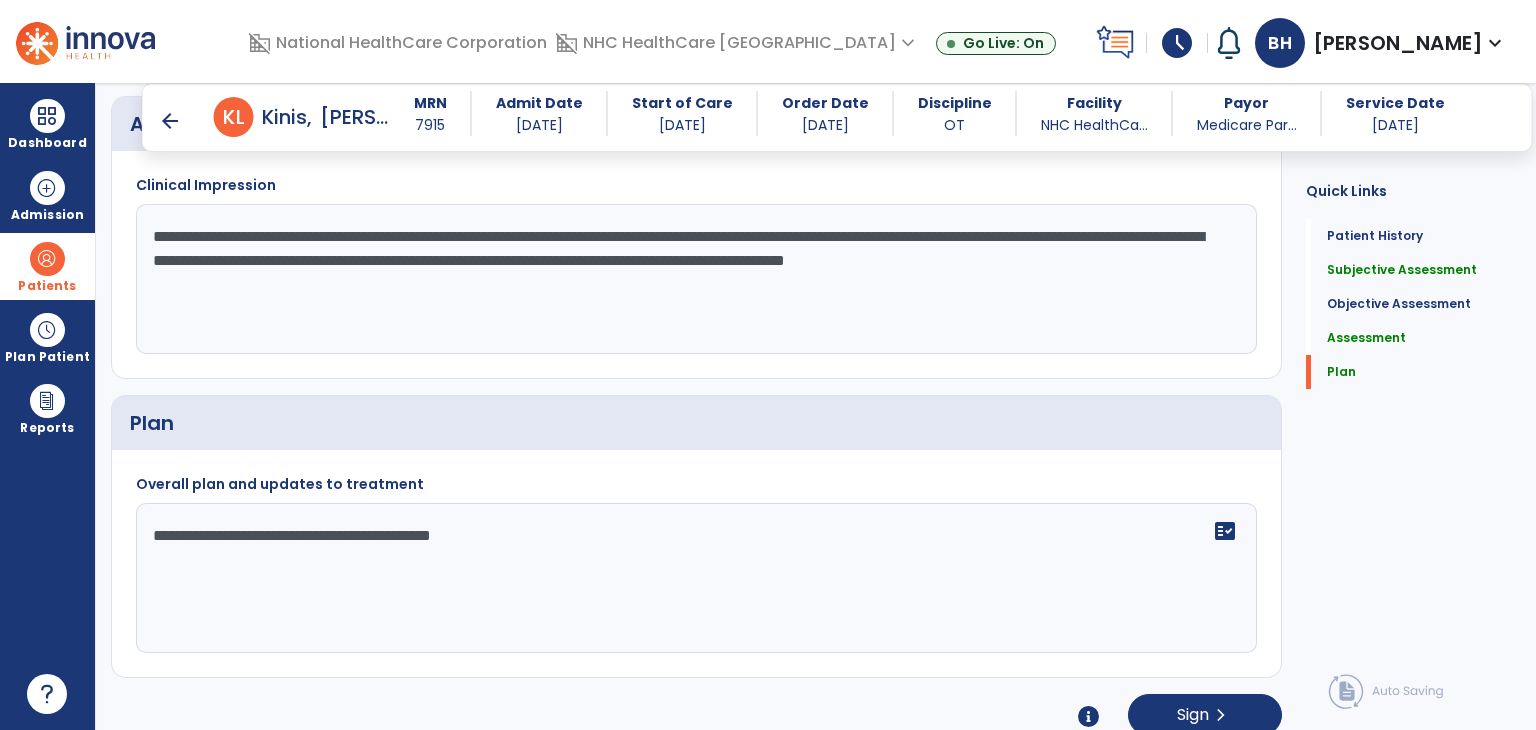 scroll, scrollTop: 2232, scrollLeft: 0, axis: vertical 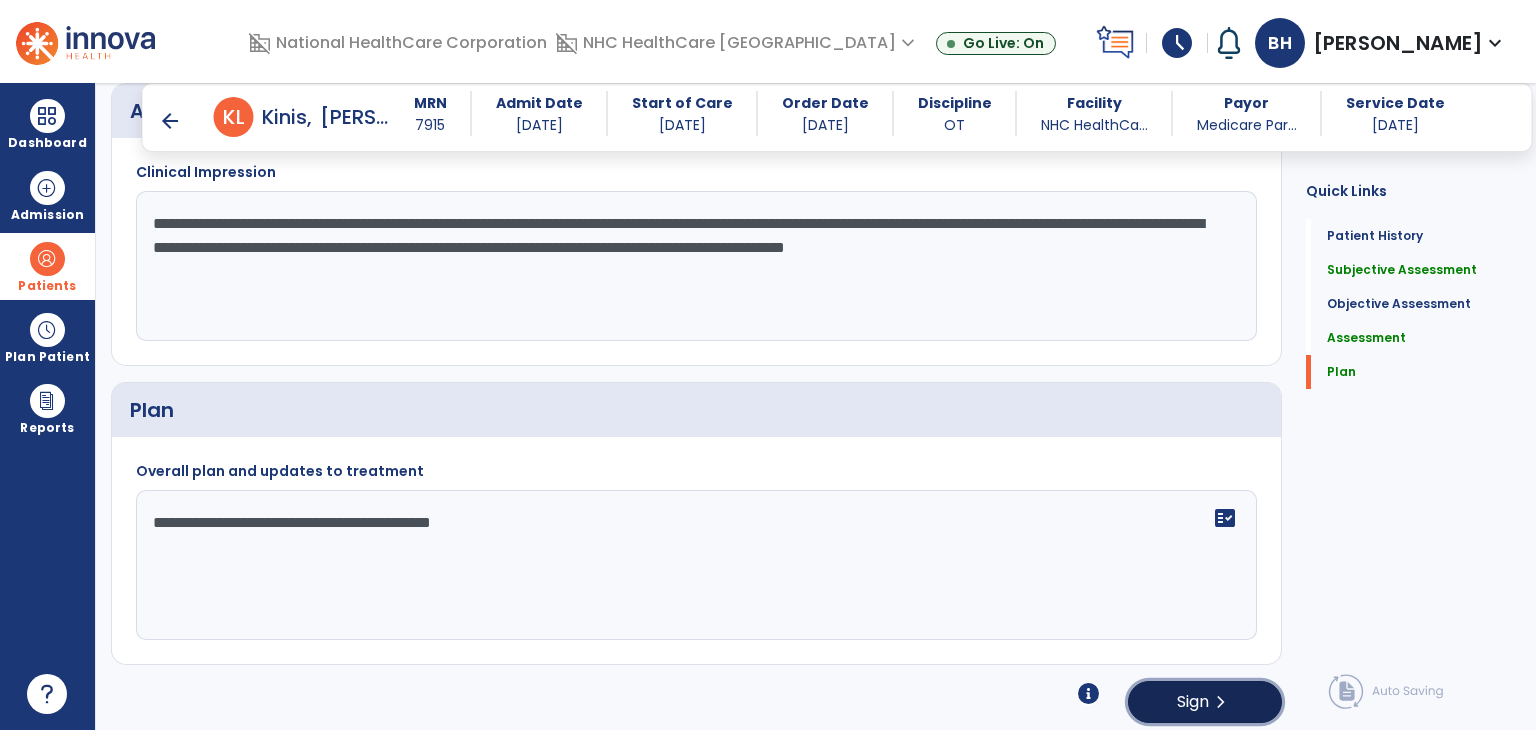 click on "chevron_right" 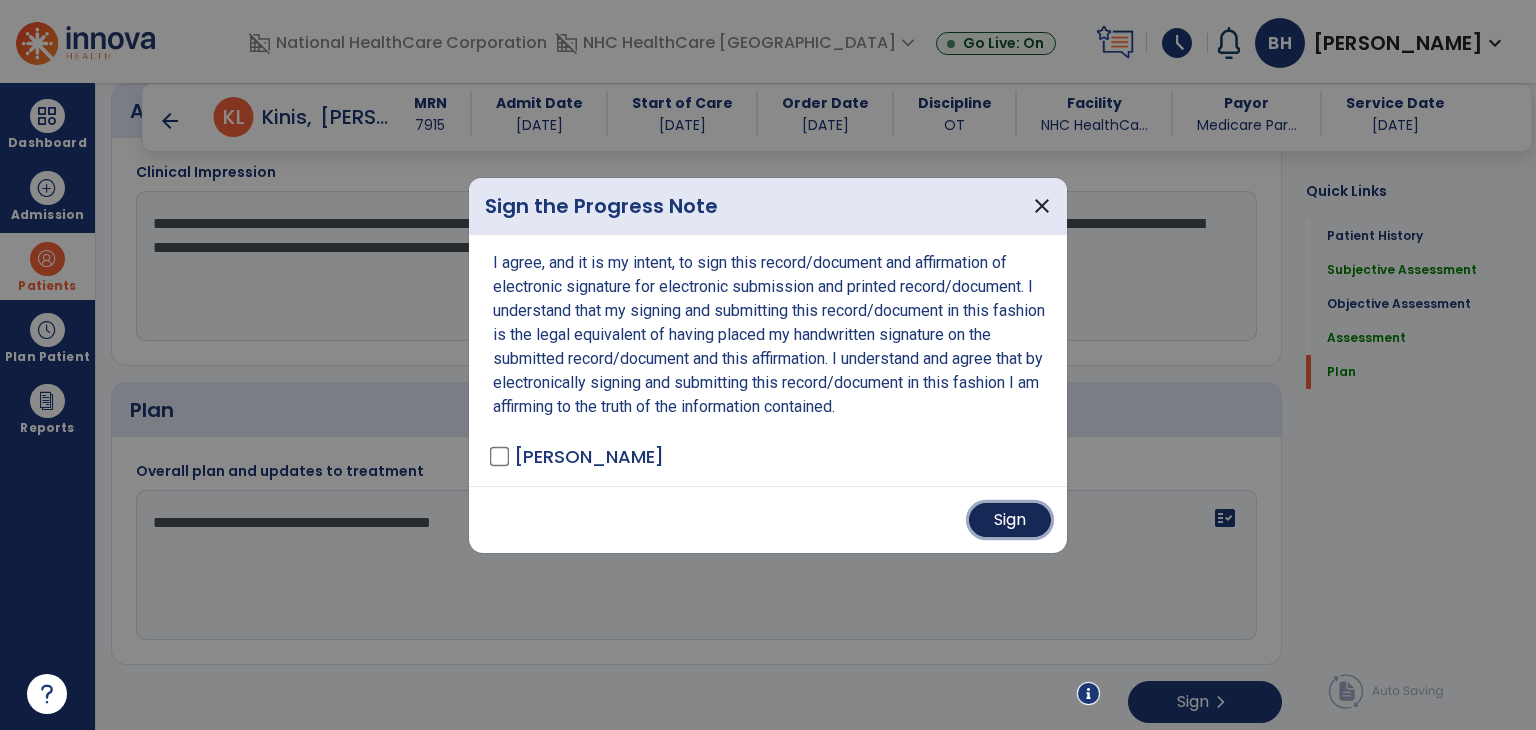 click on "Sign" at bounding box center [1010, 520] 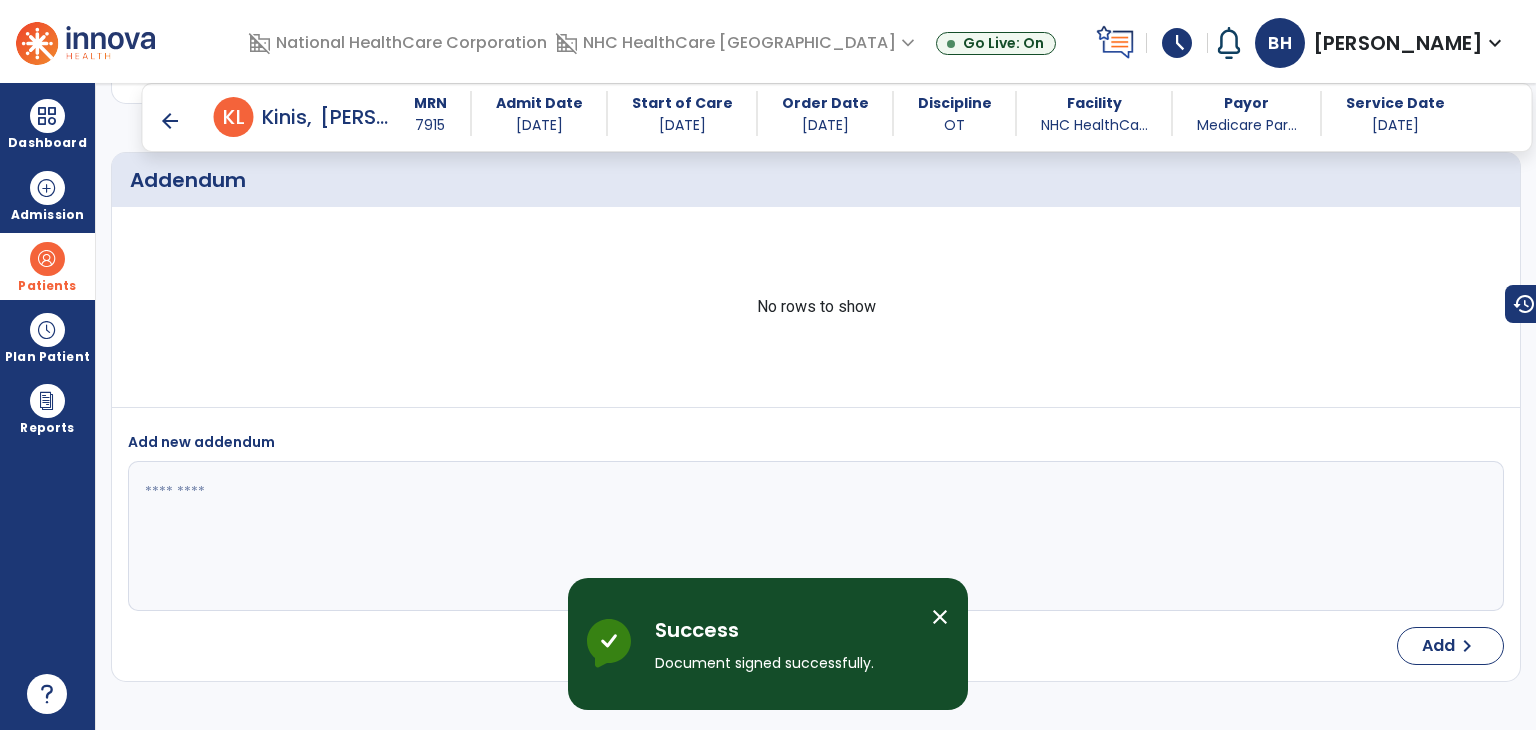 scroll, scrollTop: 2576, scrollLeft: 0, axis: vertical 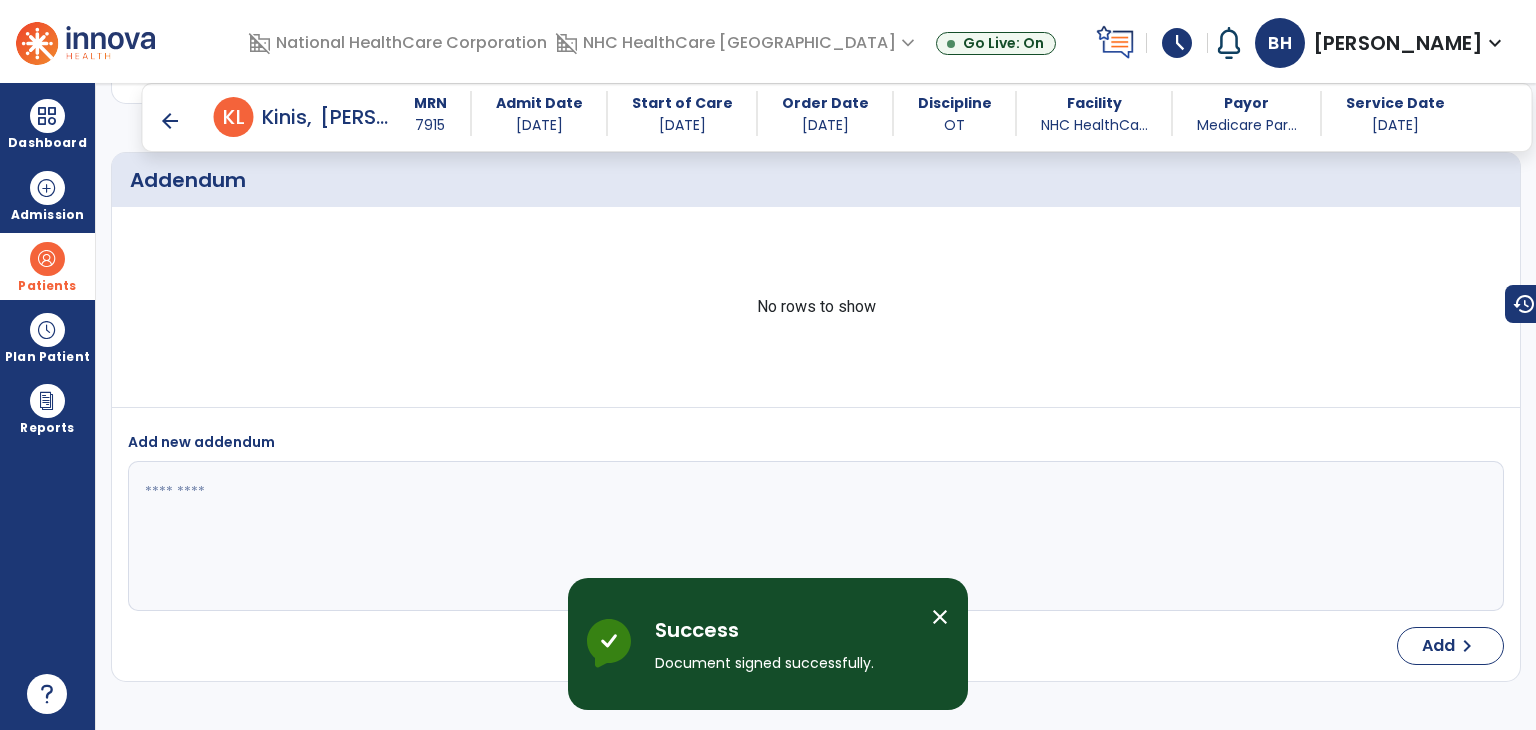 click on "arrow_back" at bounding box center [170, 121] 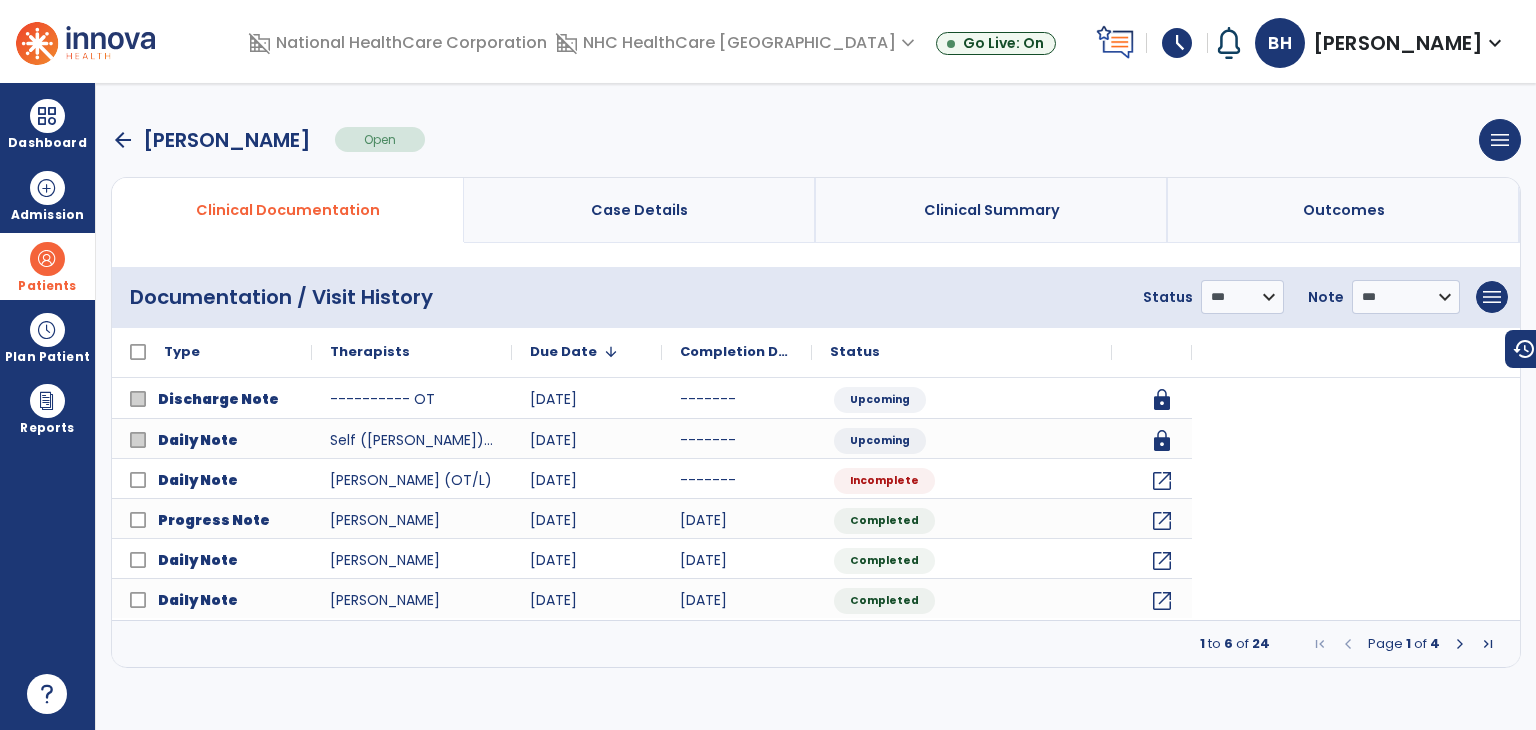 scroll, scrollTop: 0, scrollLeft: 0, axis: both 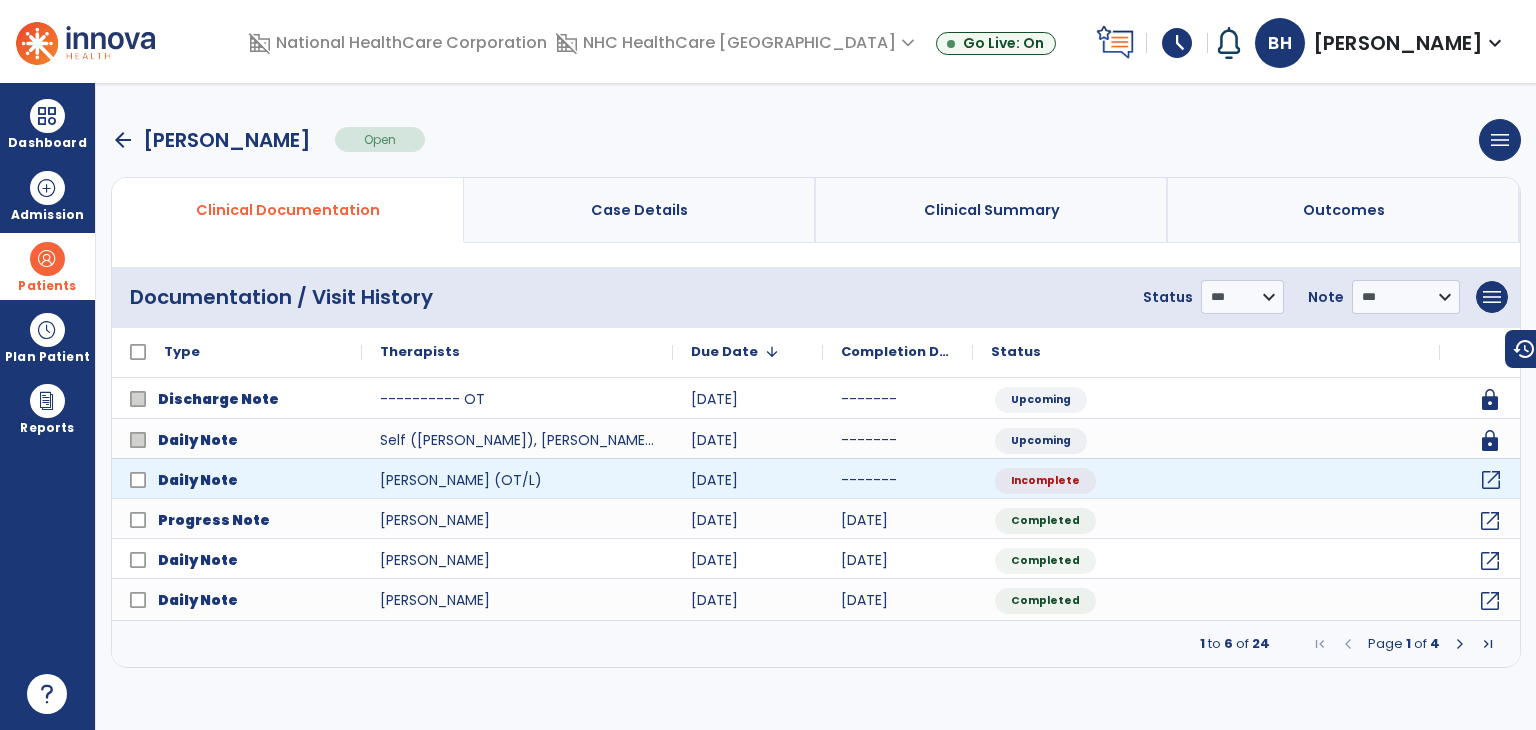 click on "open_in_new" 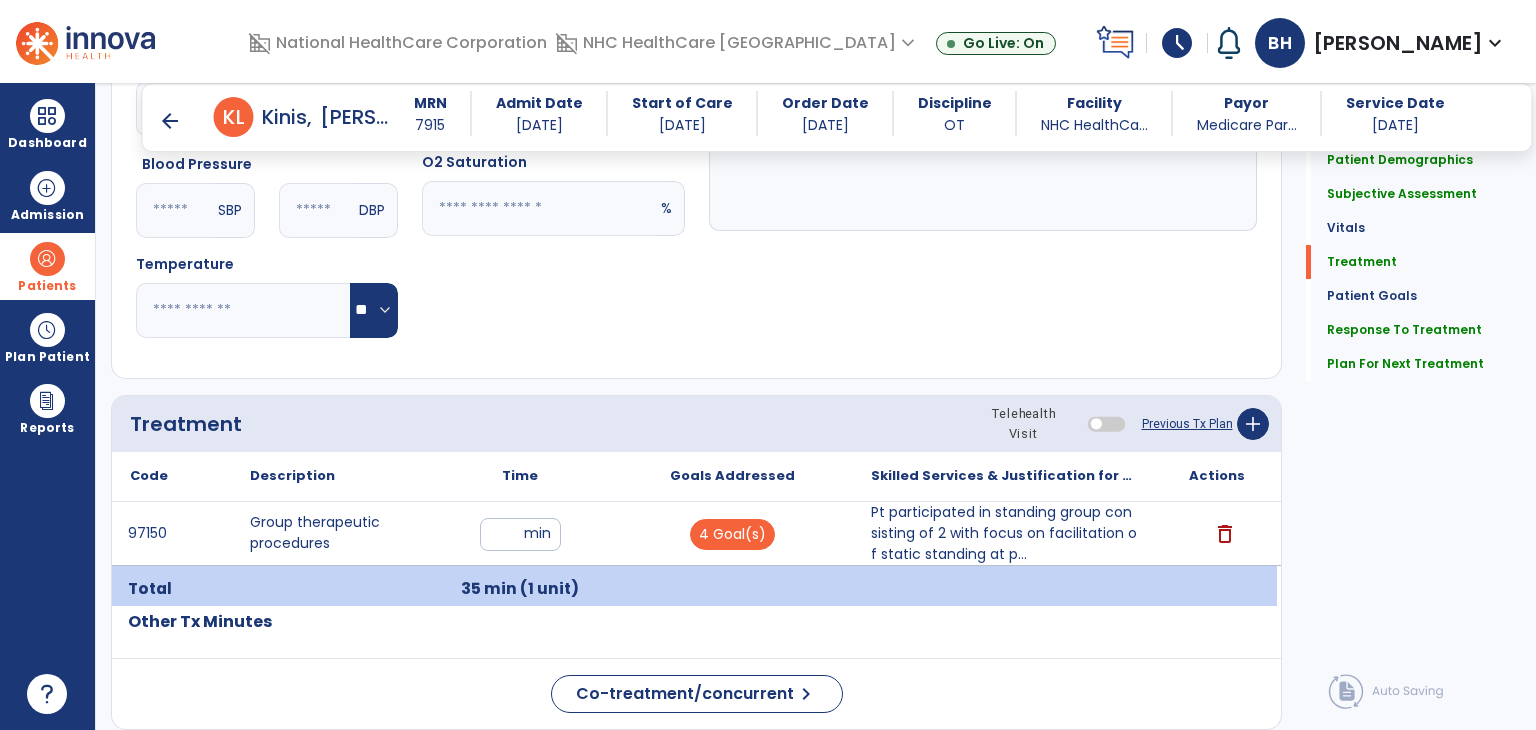 scroll, scrollTop: 900, scrollLeft: 0, axis: vertical 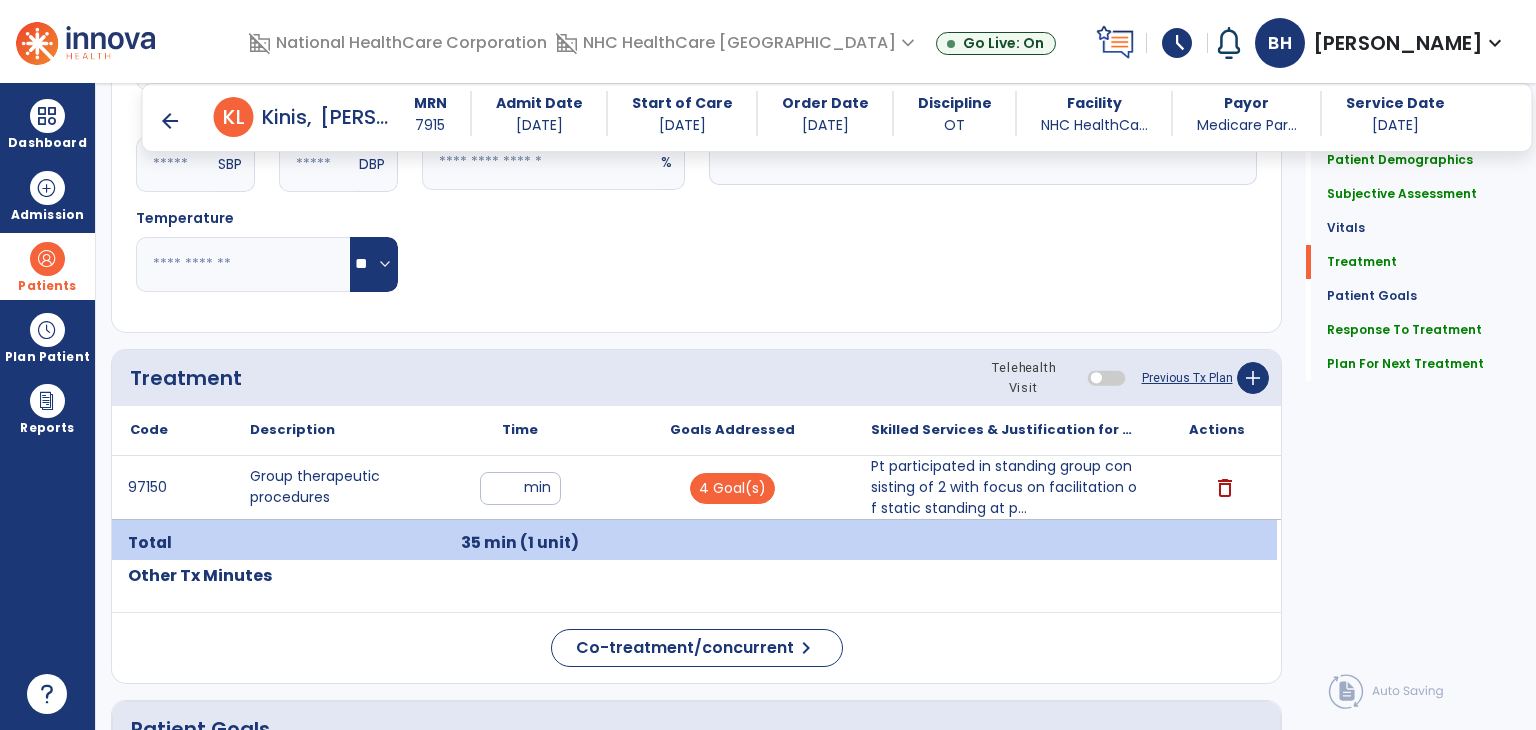 click on "arrow_back" at bounding box center [170, 121] 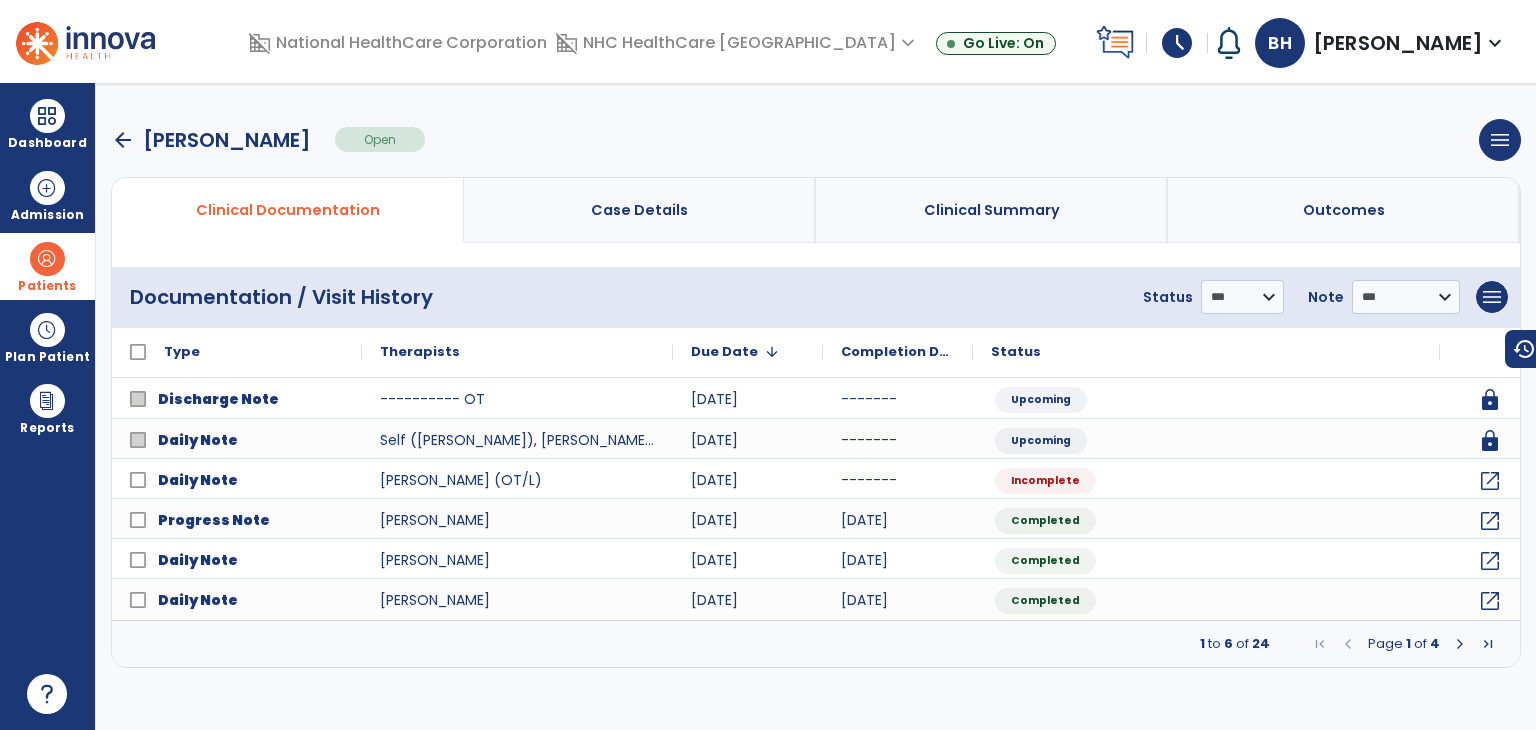 click on "arrow_back" at bounding box center [123, 140] 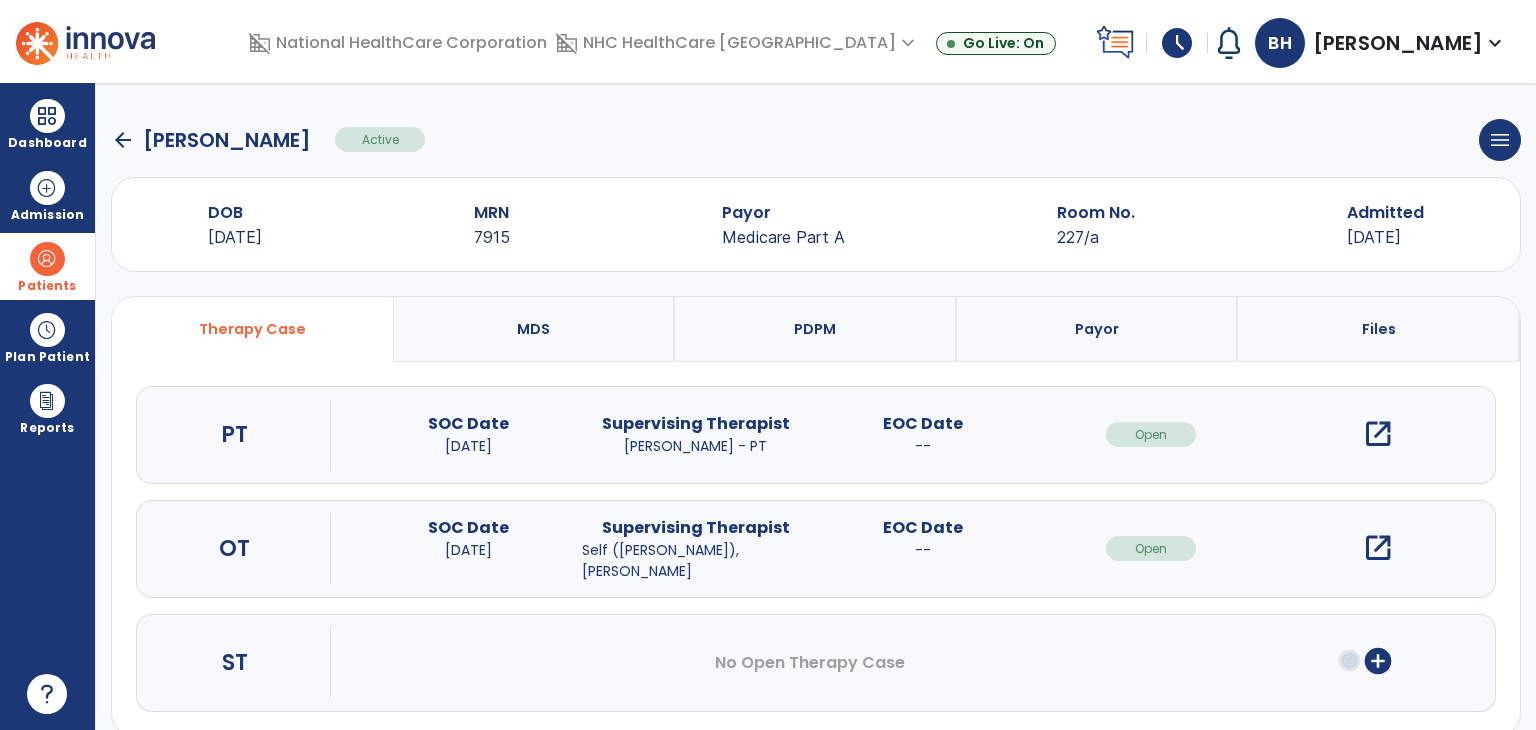 click on "arrow_back" 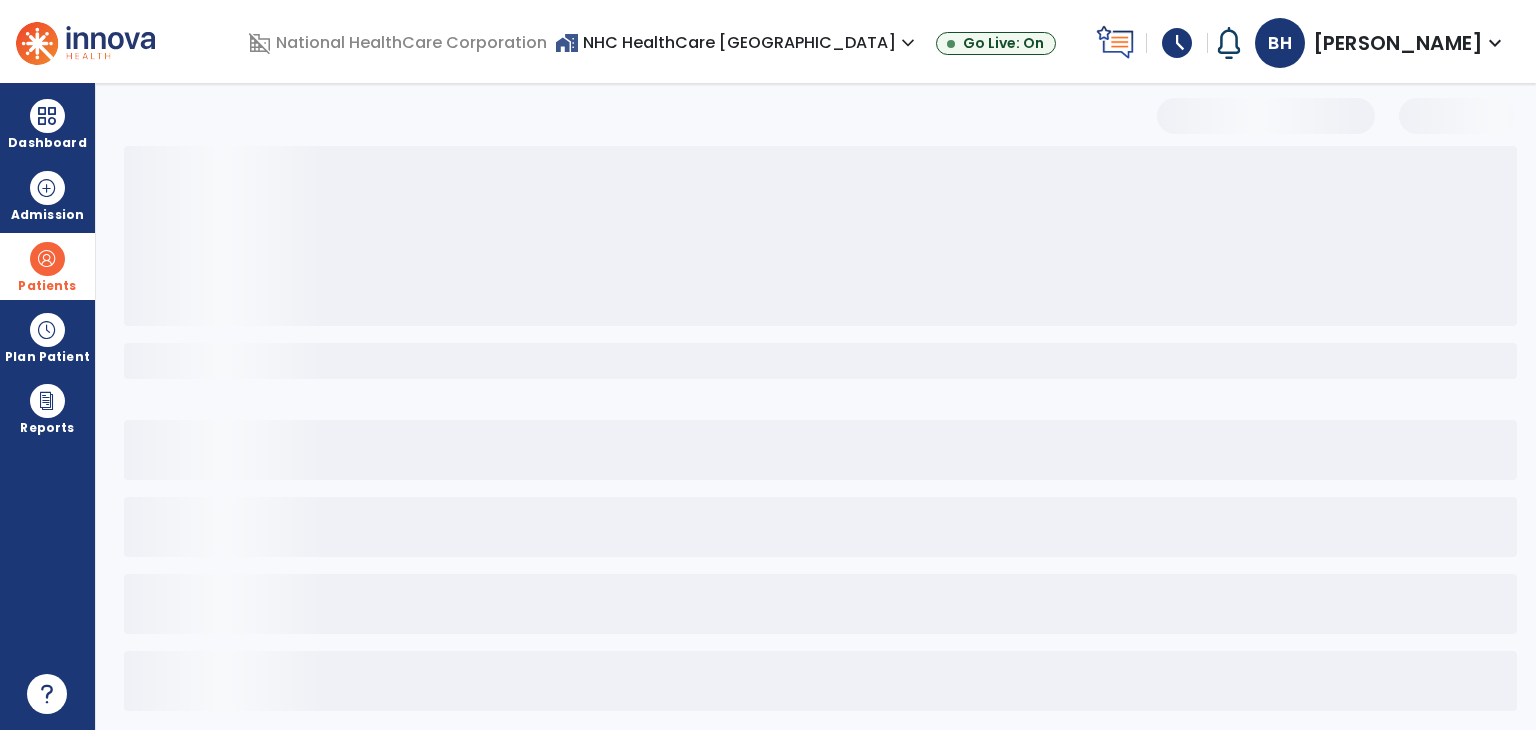 select on "***" 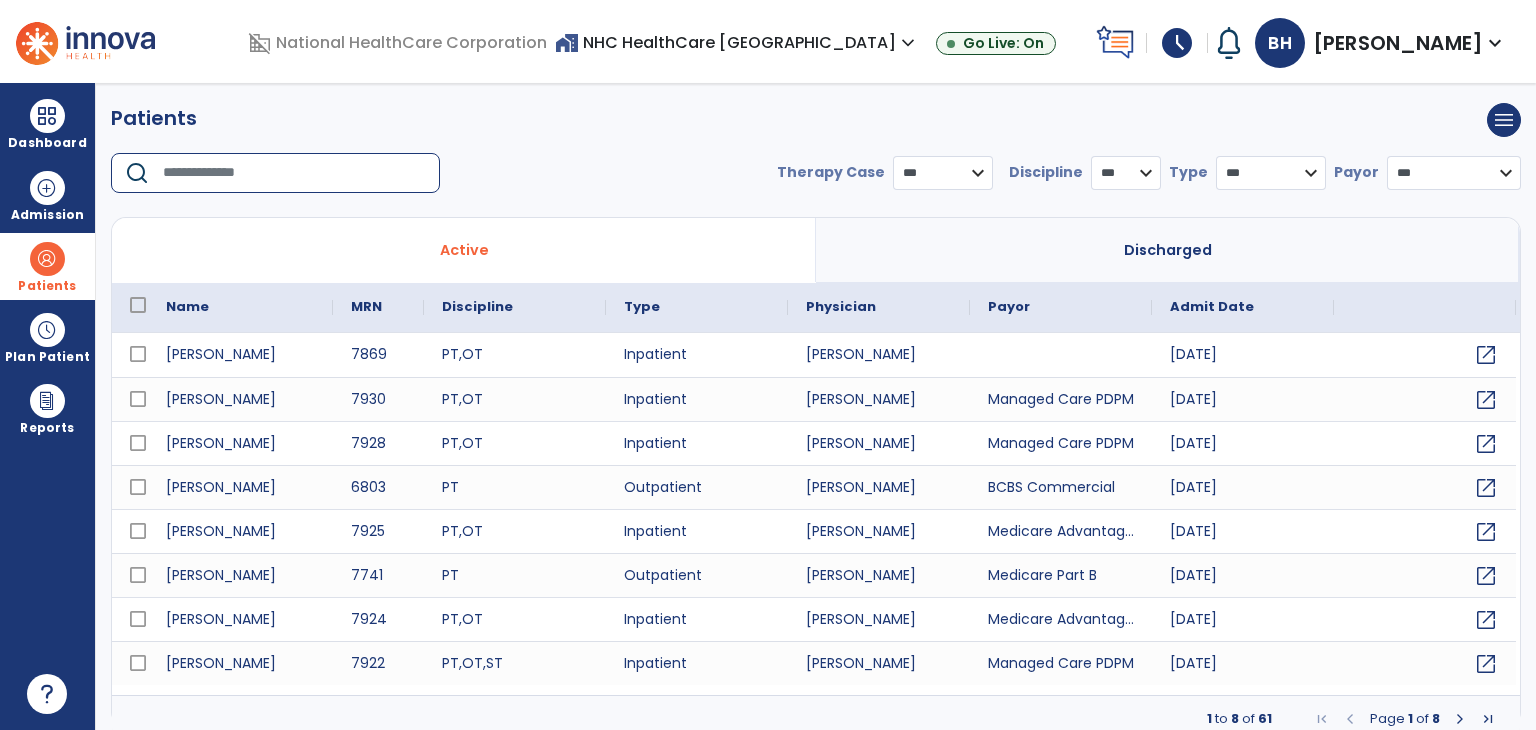 click at bounding box center [294, 173] 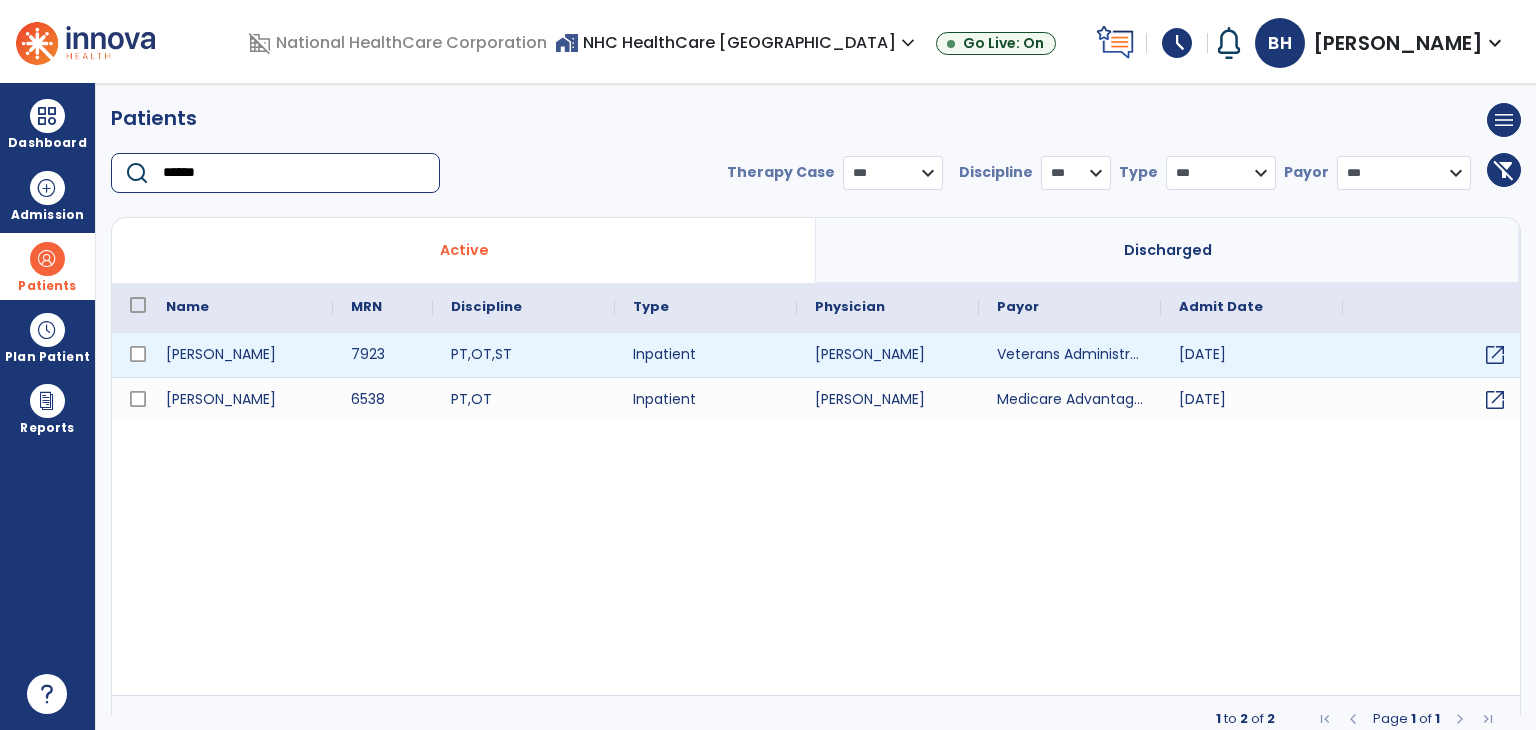 type on "******" 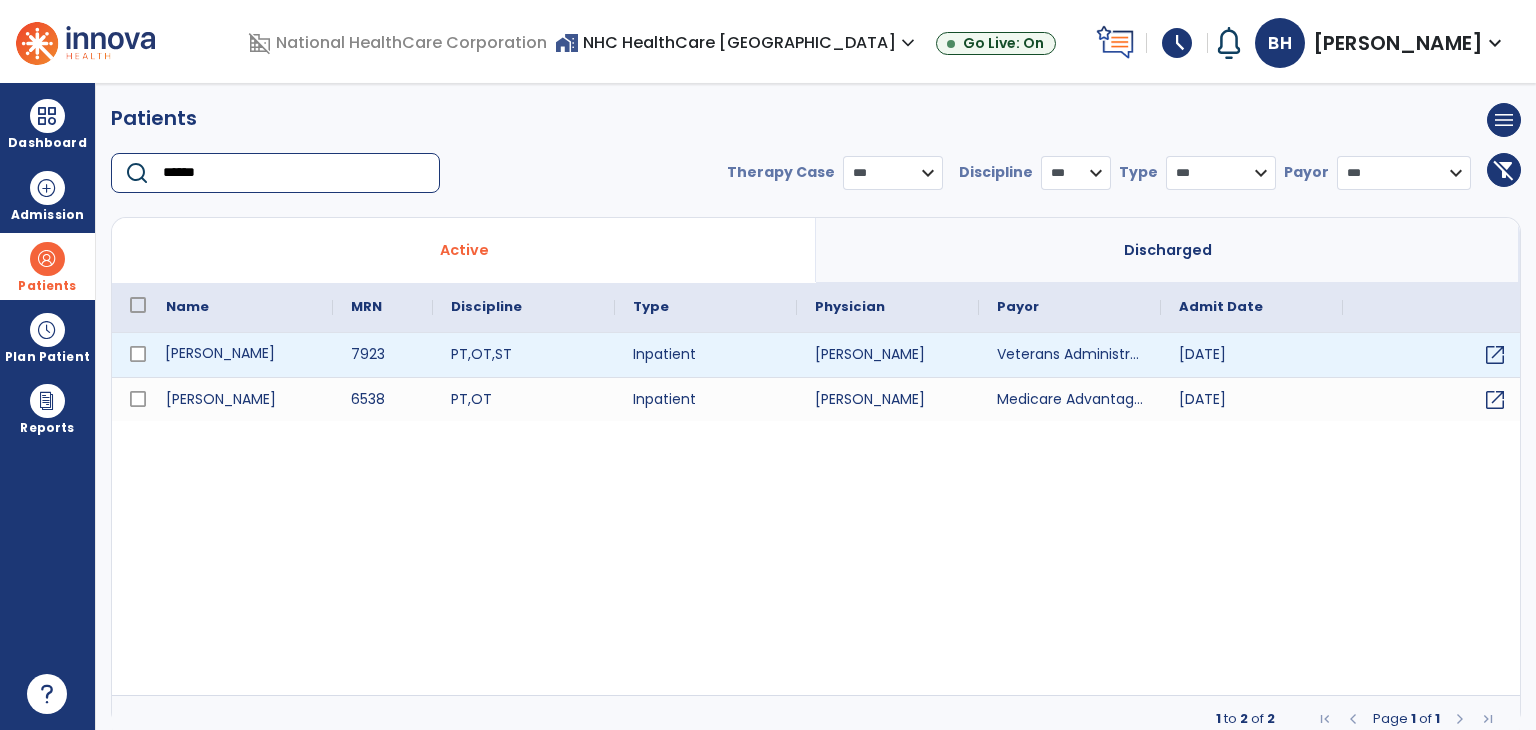 click on "Harris, Billy" at bounding box center (240, 355) 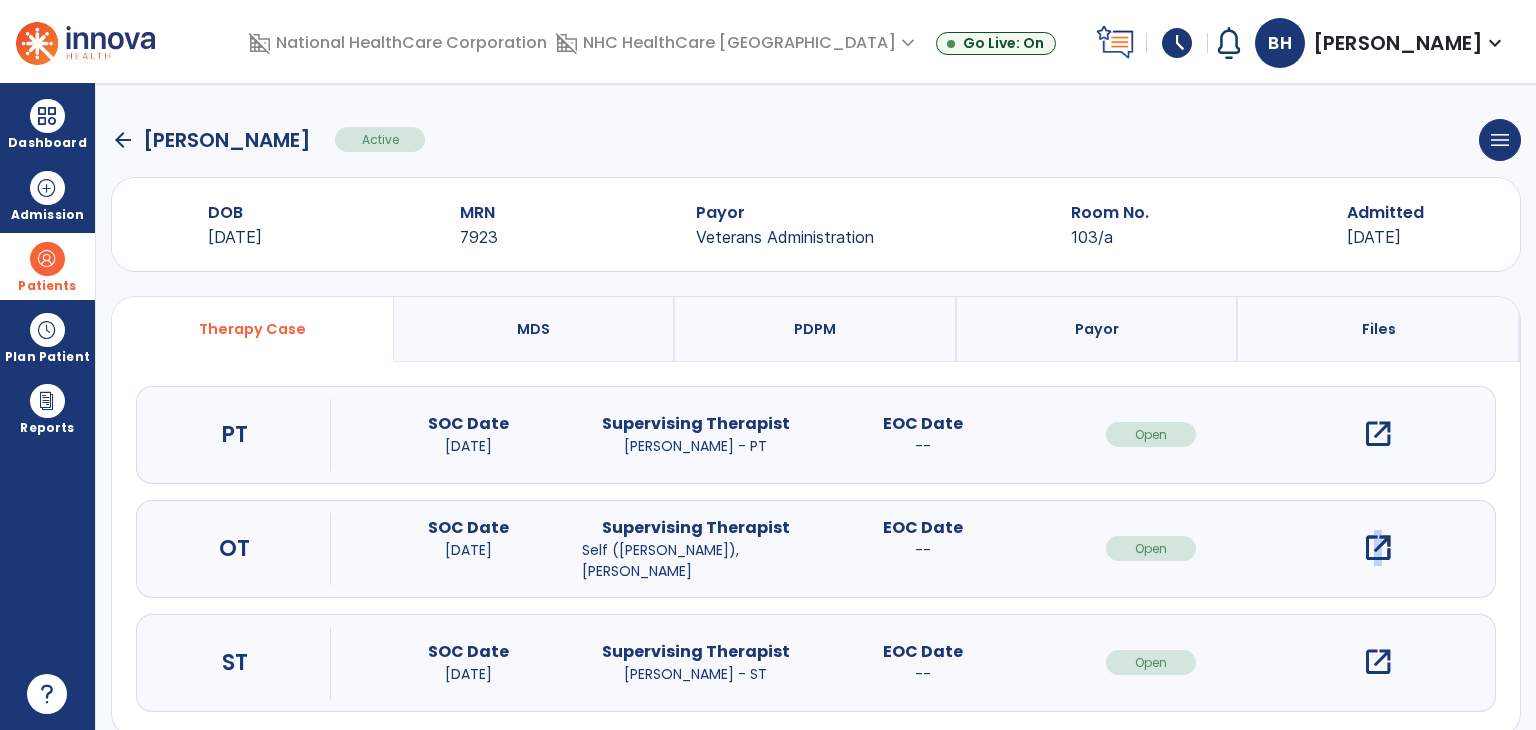 click on "open_in_new" at bounding box center [1378, 548] 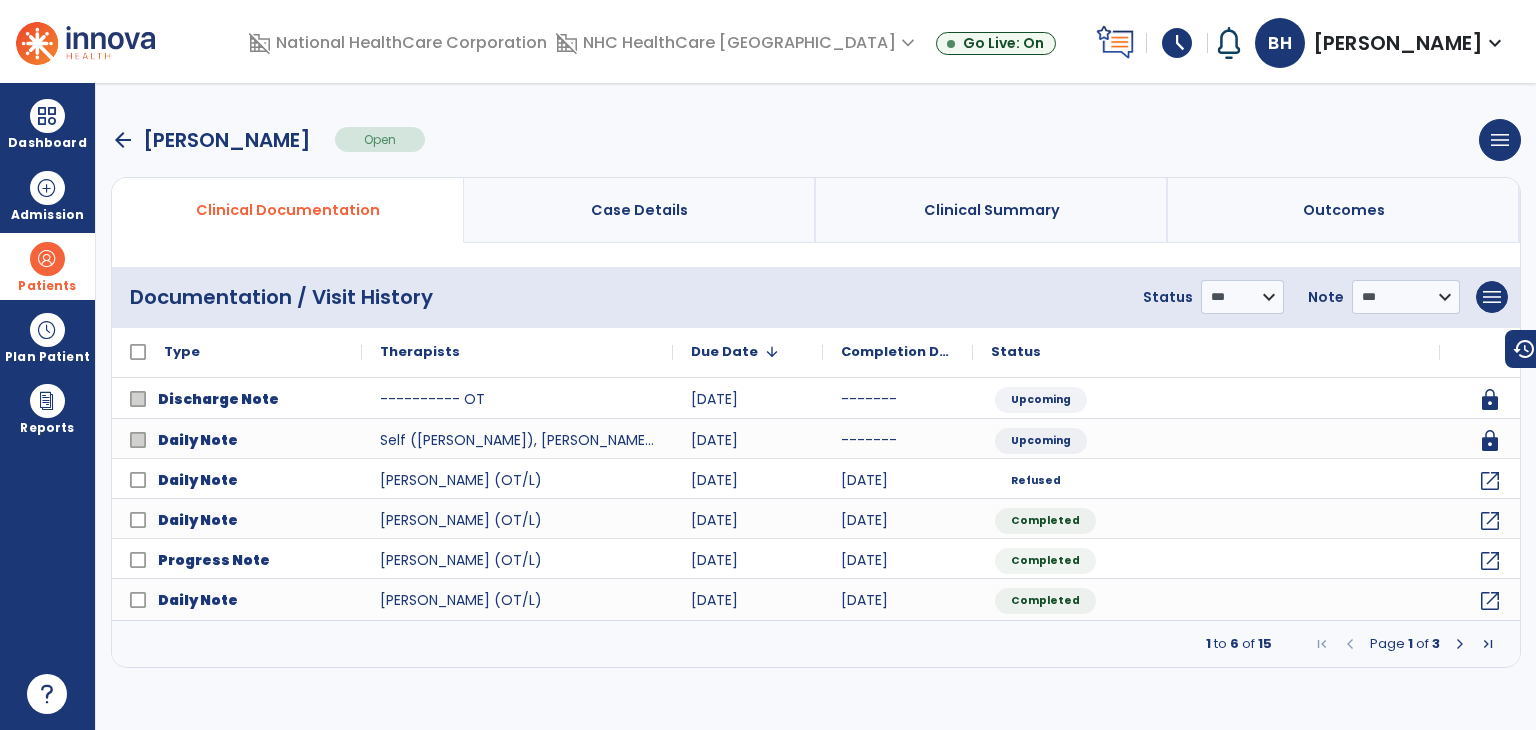 click on "arrow_back" at bounding box center [123, 140] 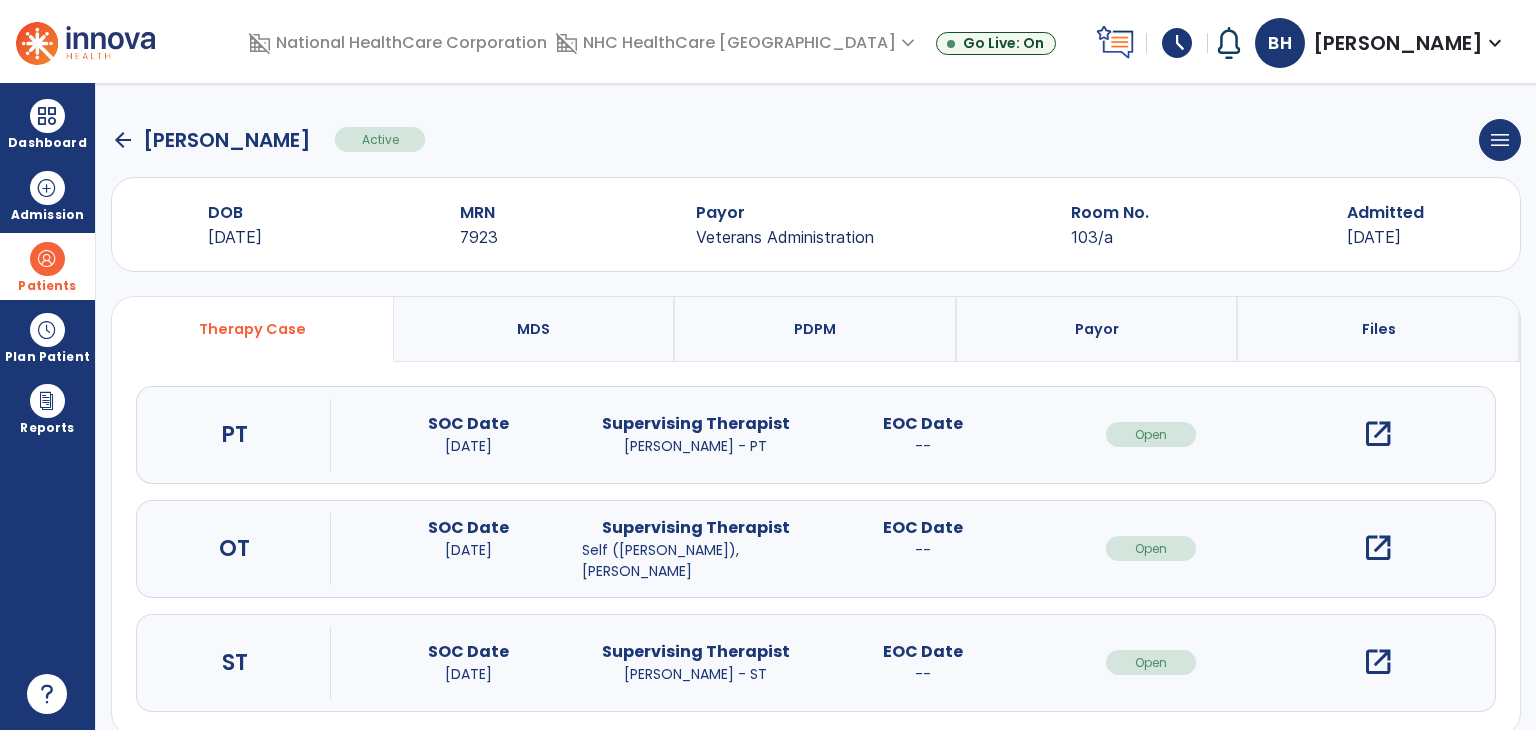 click on "arrow_back" 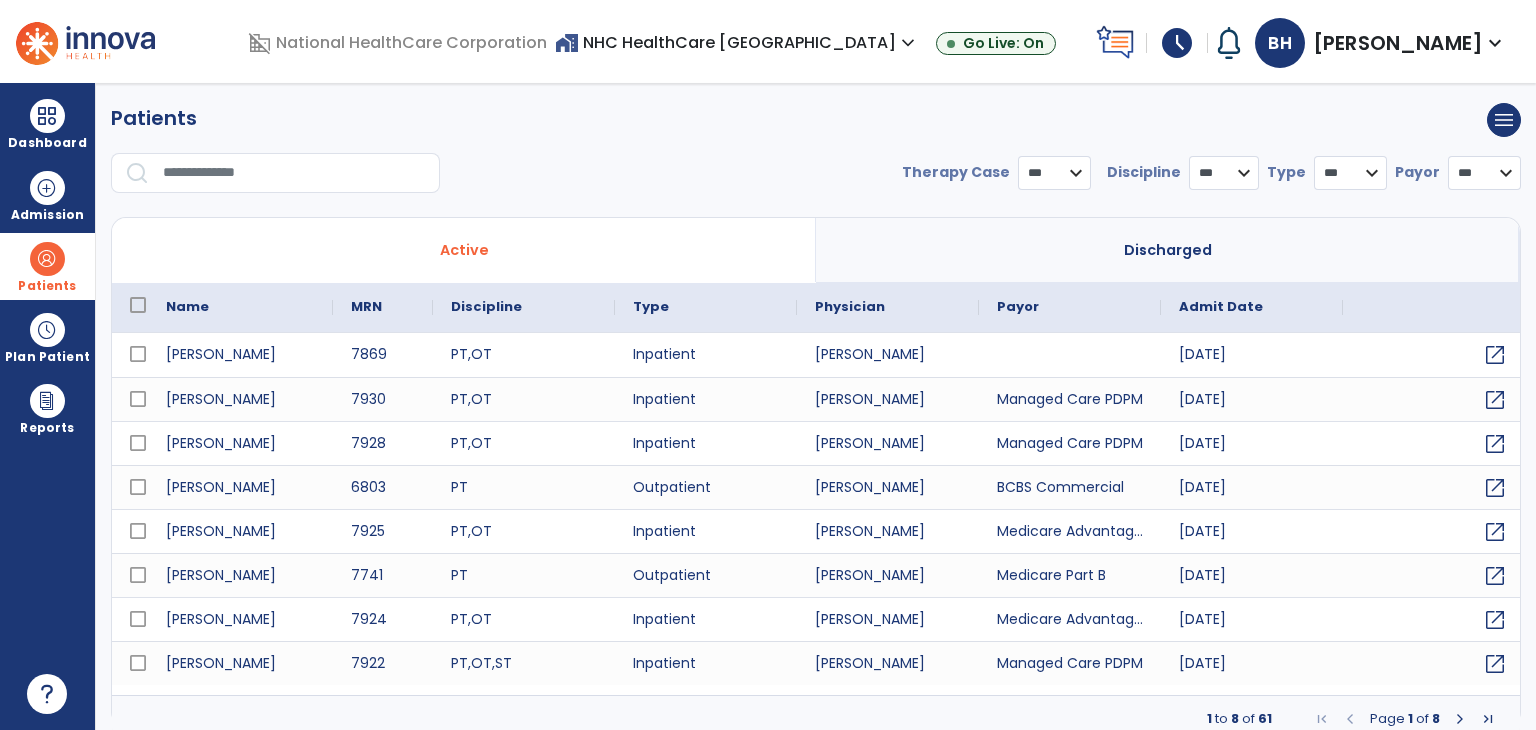 select on "***" 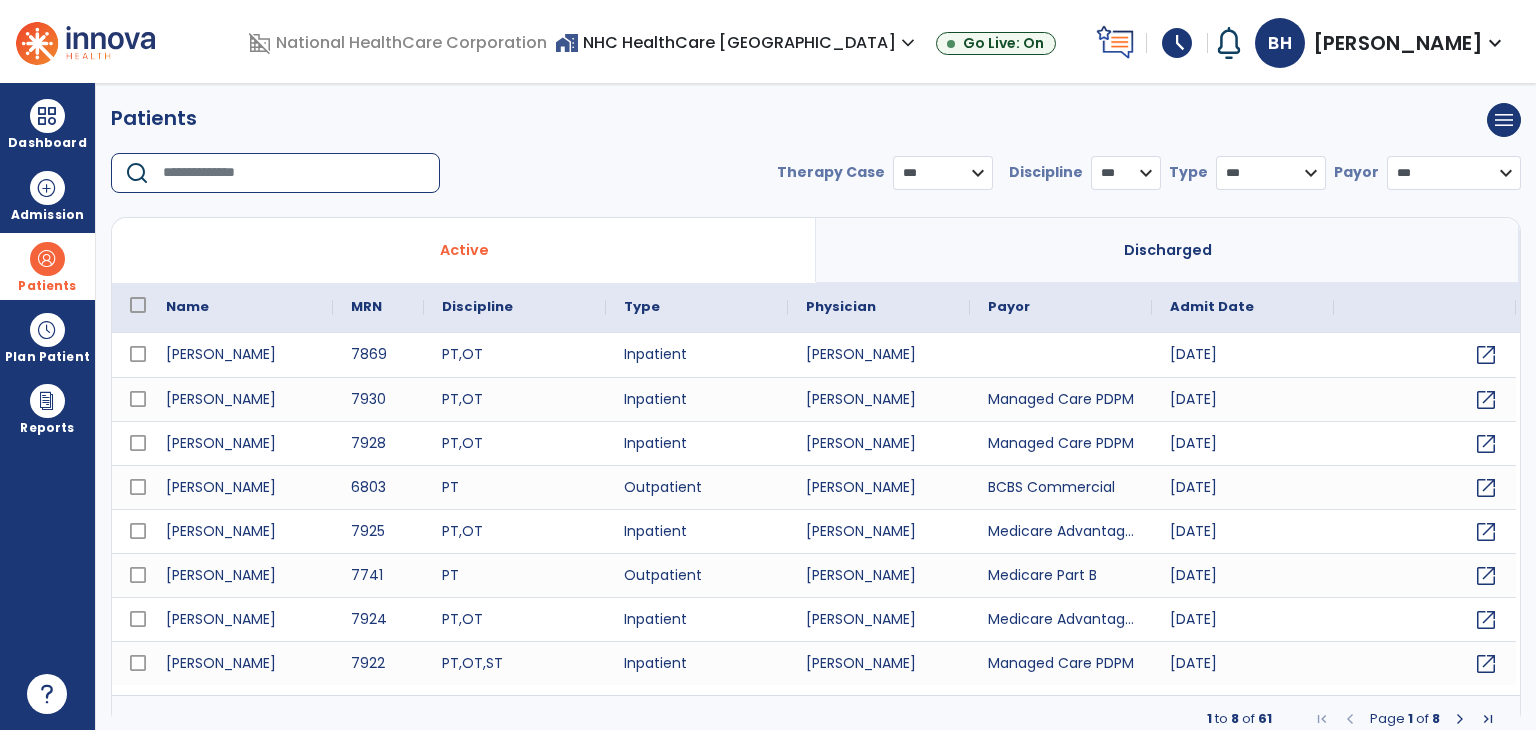 drag, startPoint x: 199, startPoint y: 182, endPoint x: 188, endPoint y: 185, distance: 11.401754 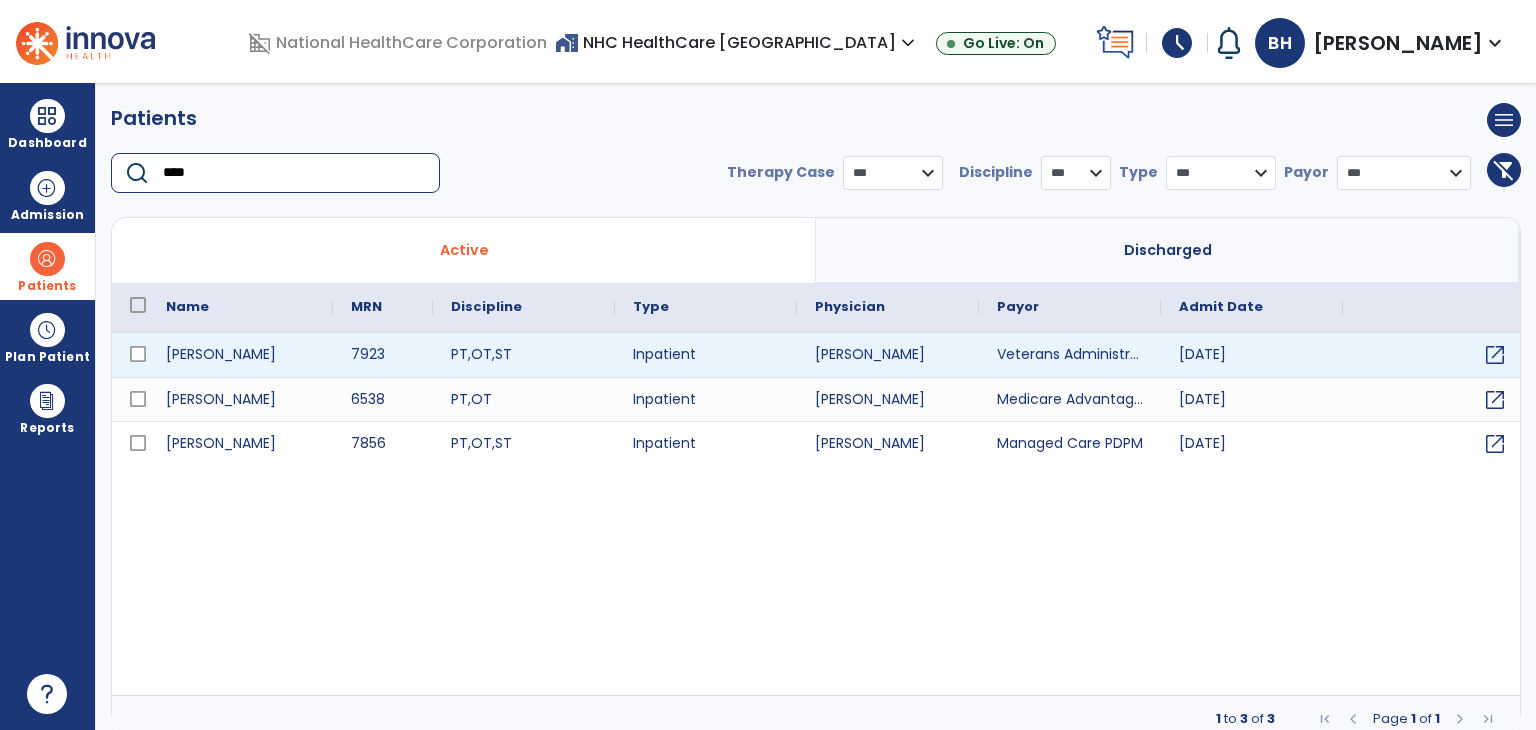 type on "****" 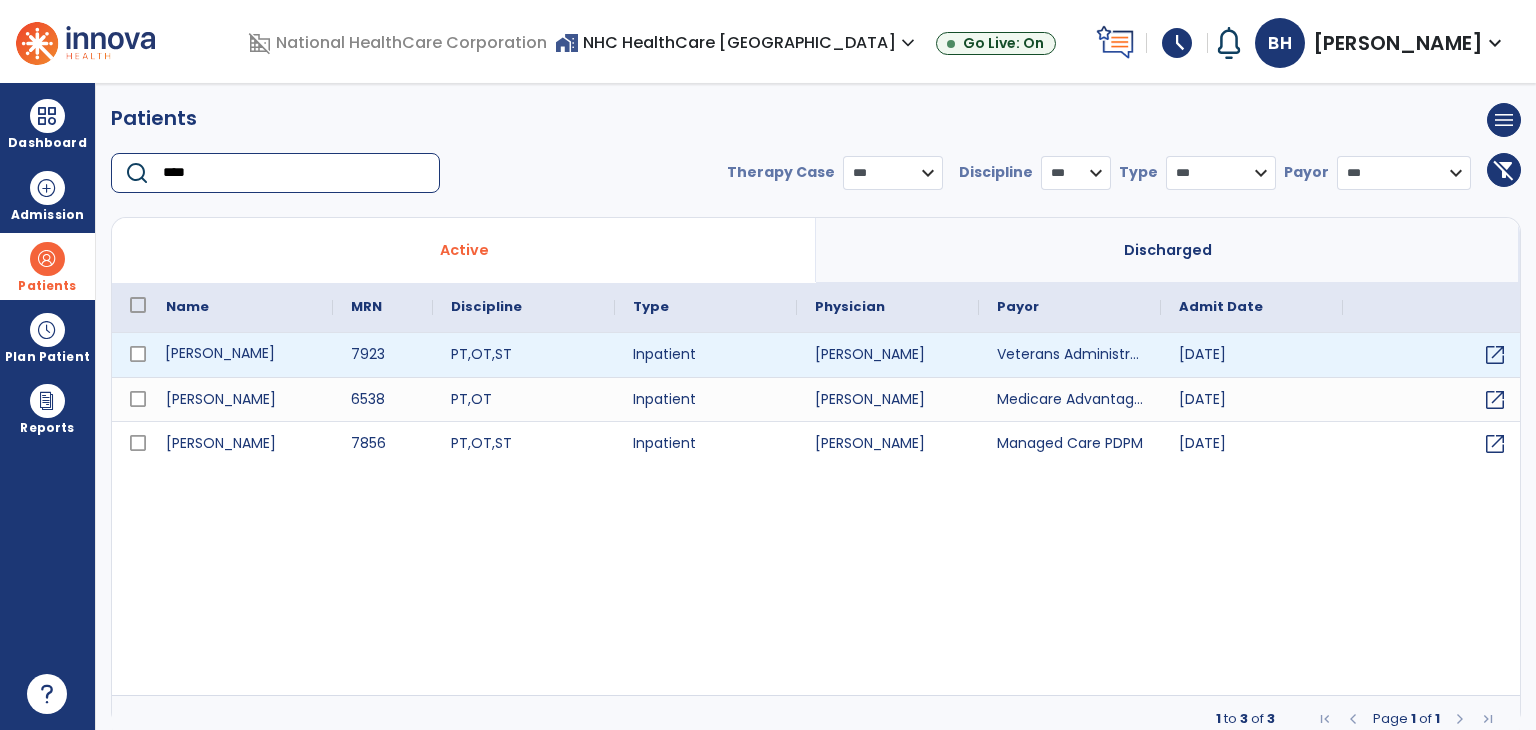 click on "Harris, Billy" at bounding box center (240, 355) 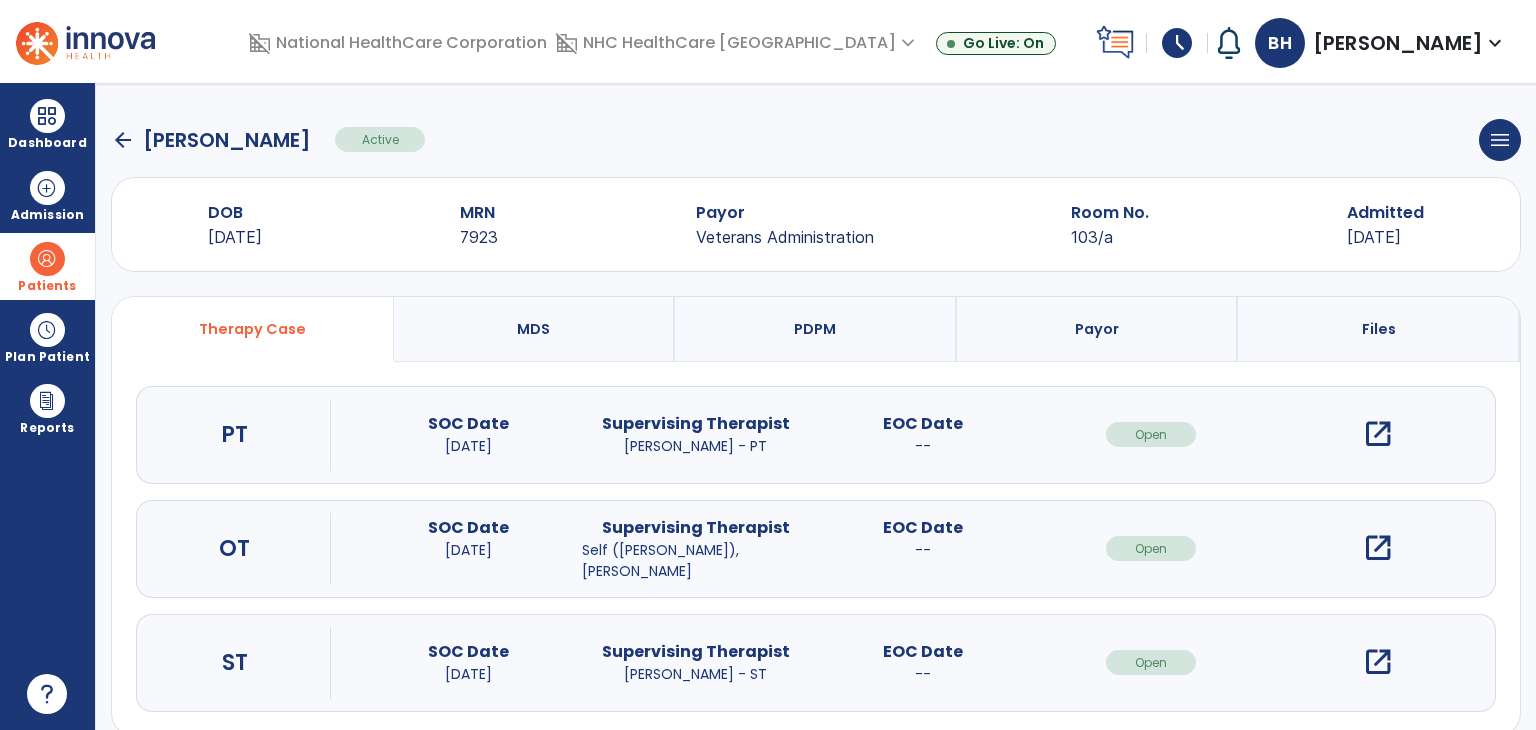 click on "open_in_new" at bounding box center [1378, 548] 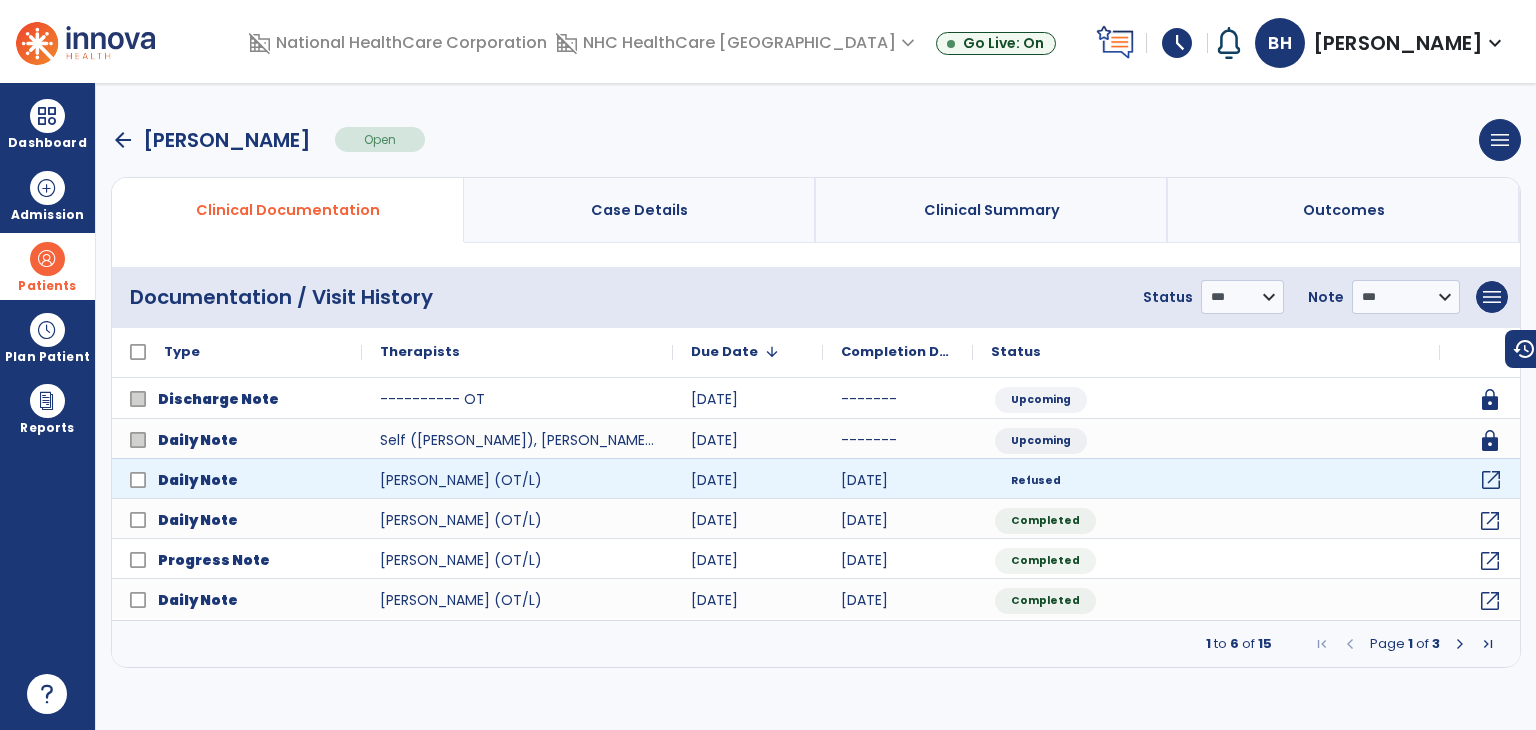 click on "open_in_new" 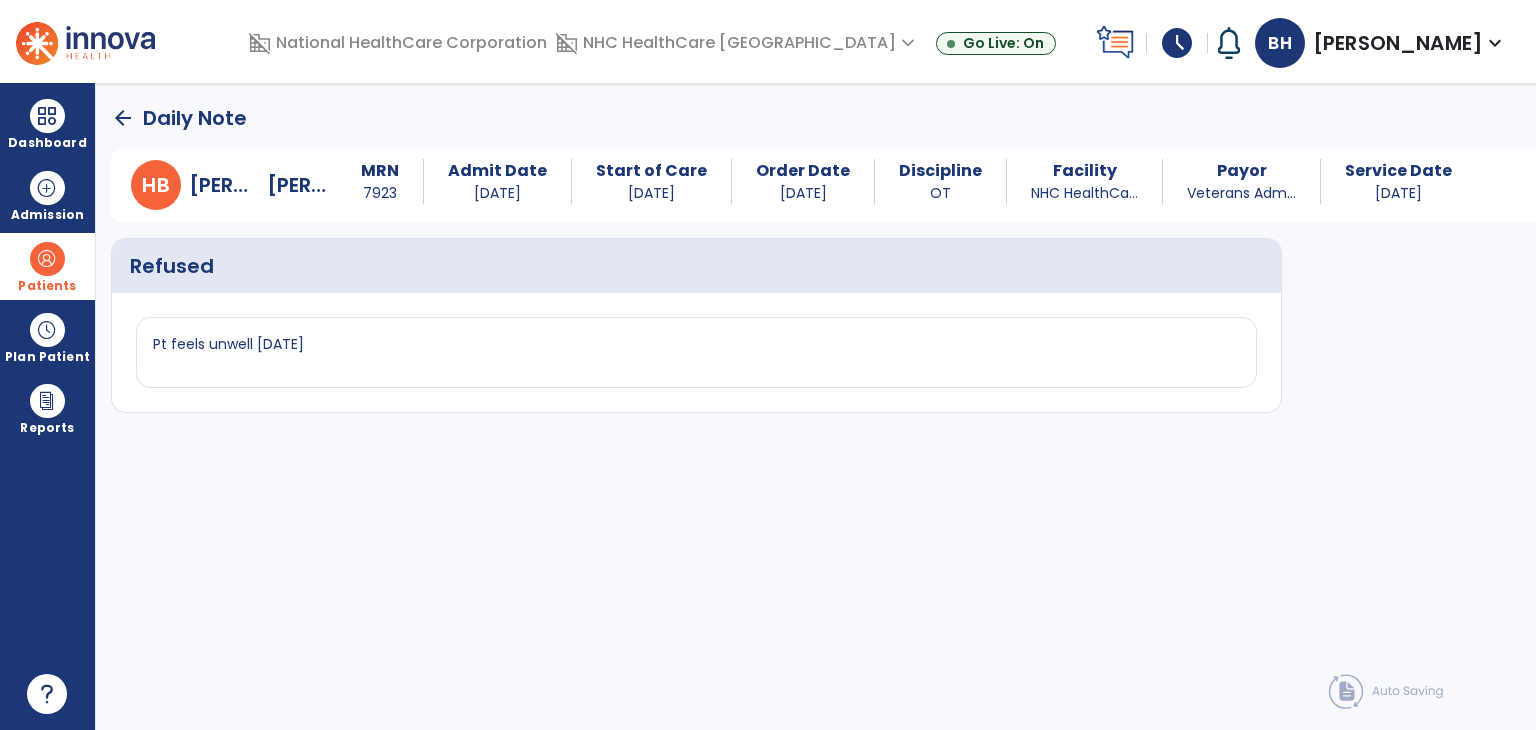 click on "arrow_back" 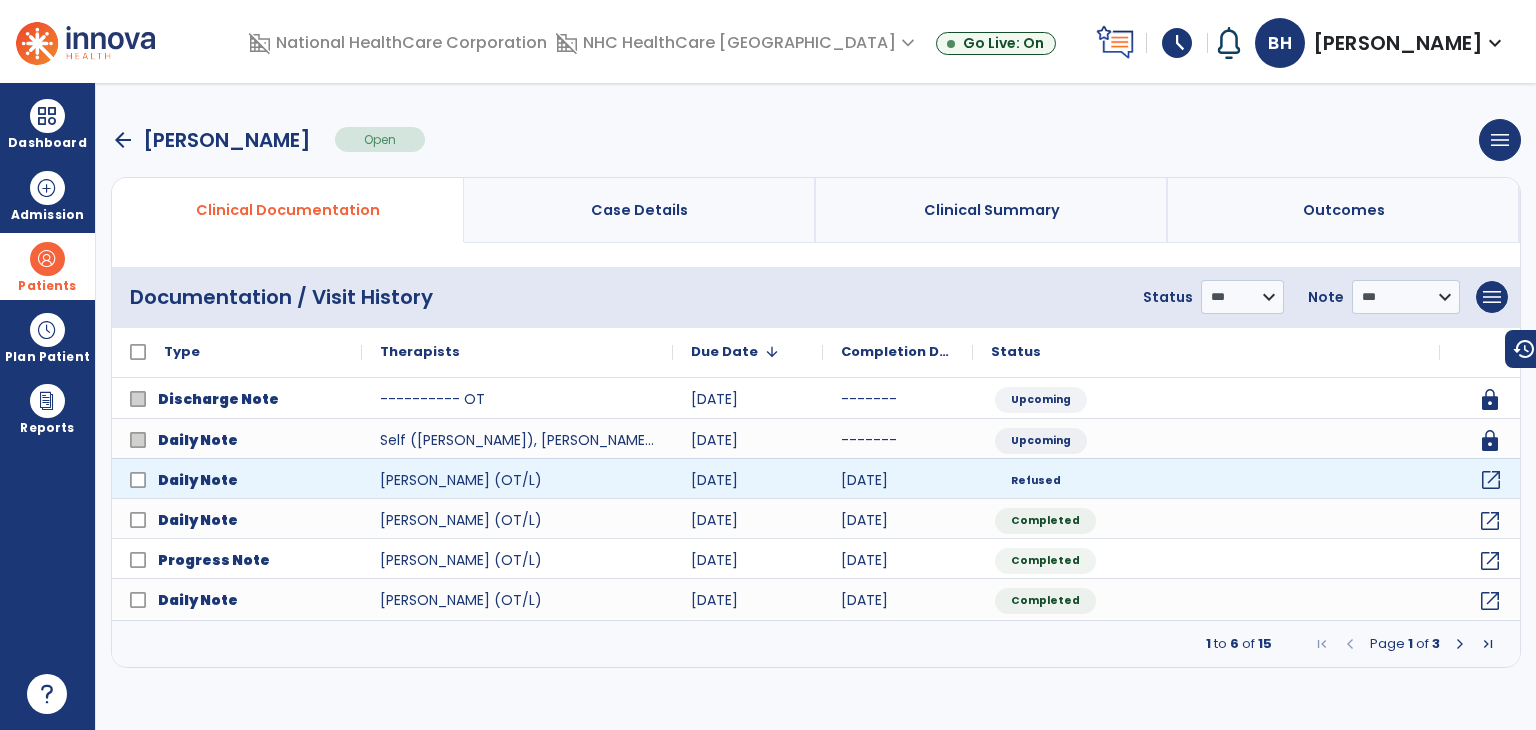 drag, startPoint x: 1492, startPoint y: 477, endPoint x: 1464, endPoint y: 482, distance: 28.442924 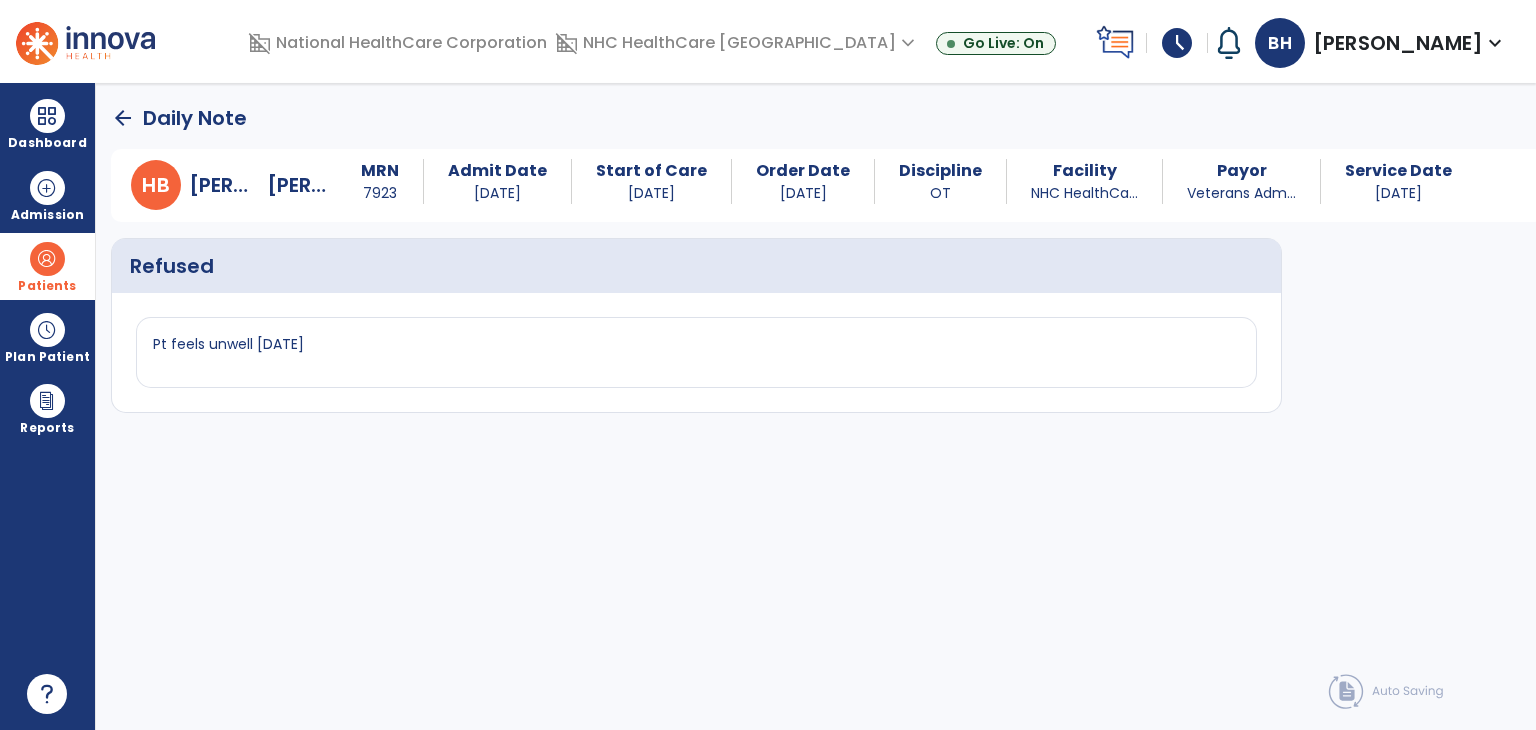 click on "arrow_back" 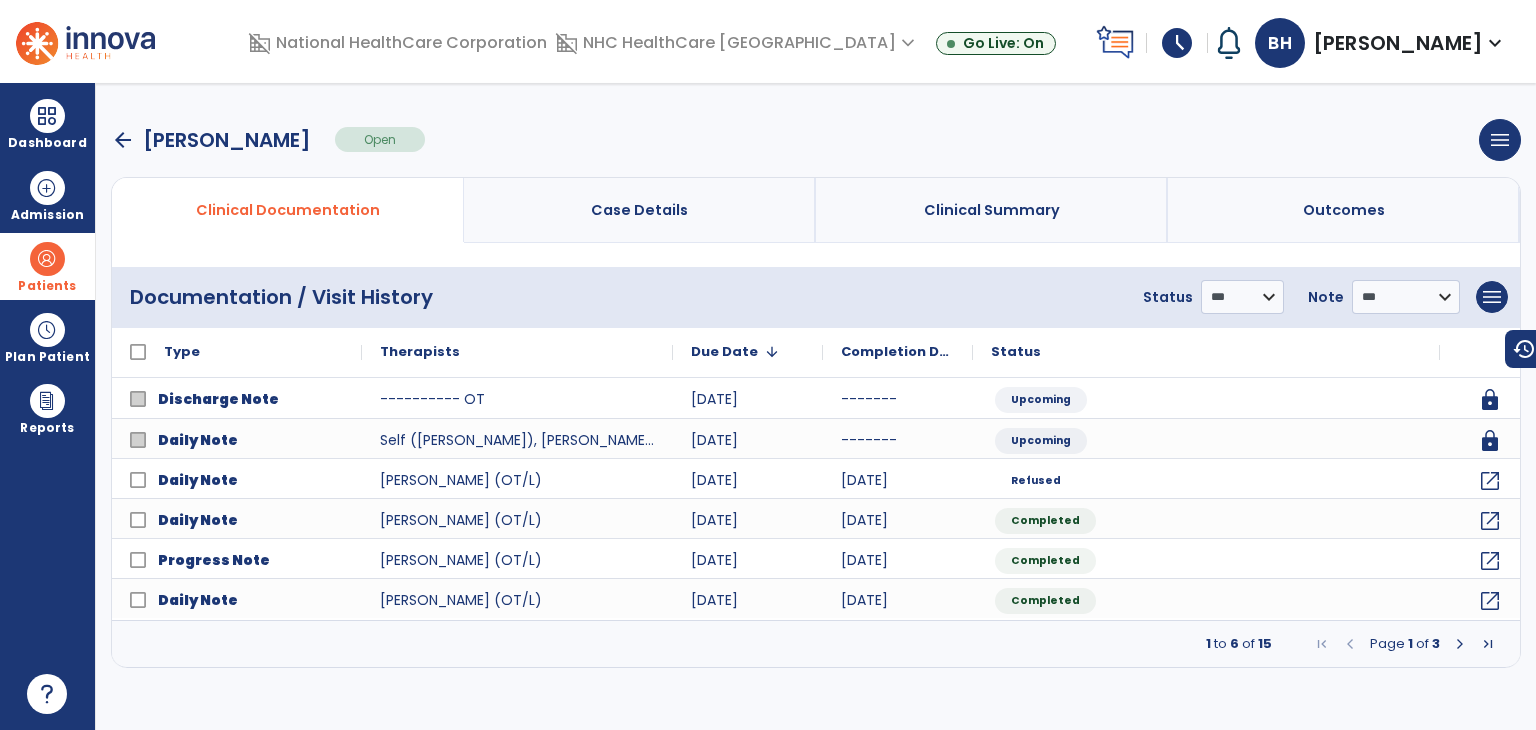 click on "arrow_back" at bounding box center [123, 140] 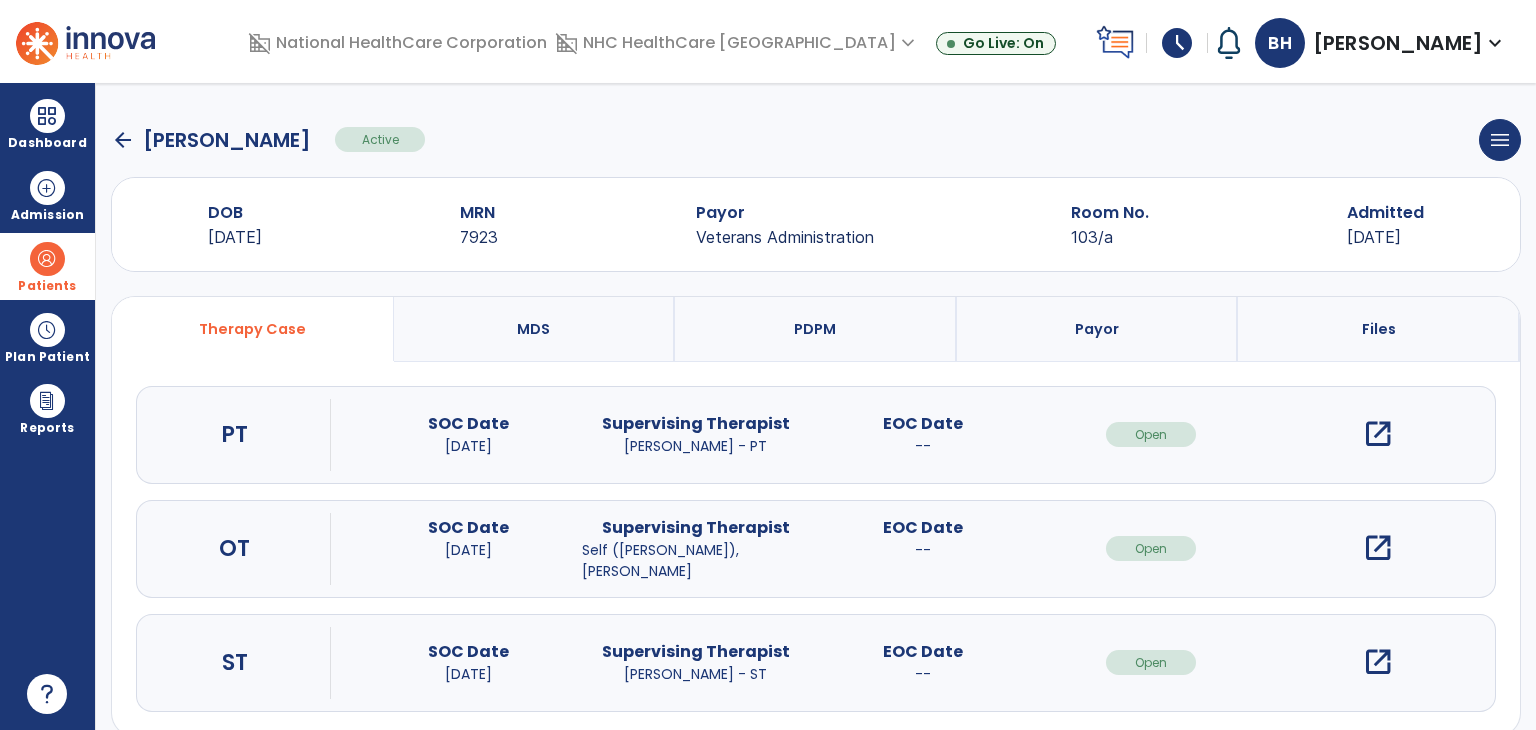 click on "arrow_back" 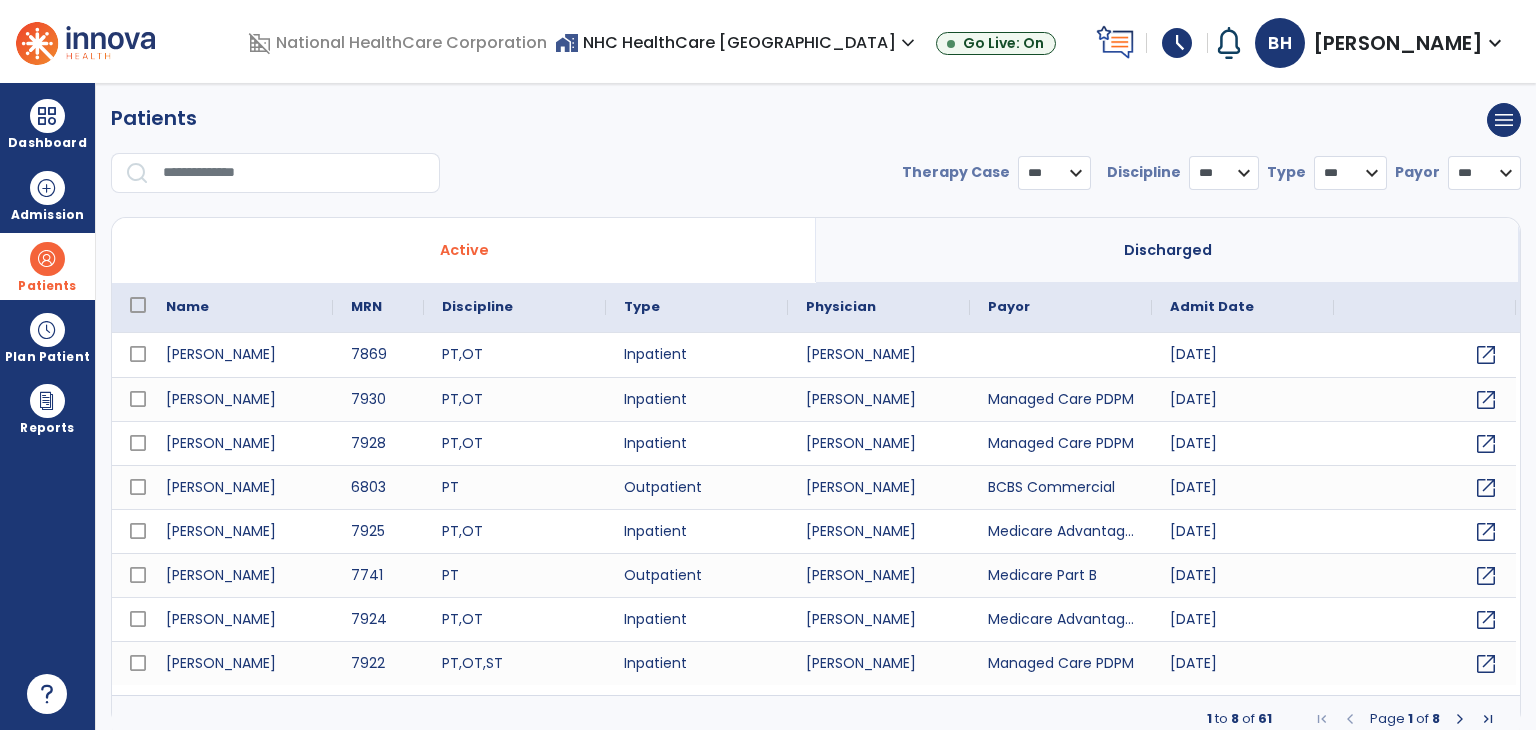 select on "***" 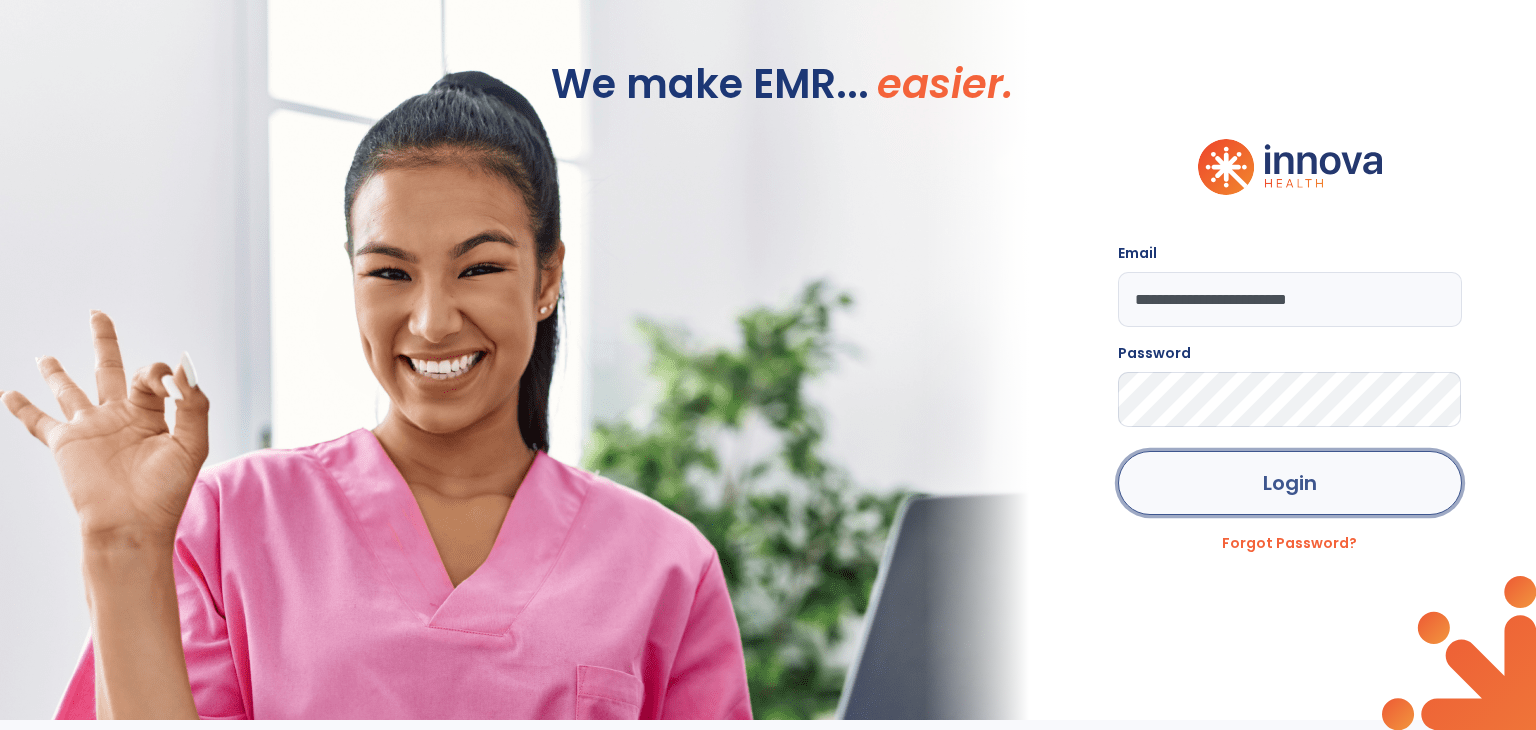 click on "Login" 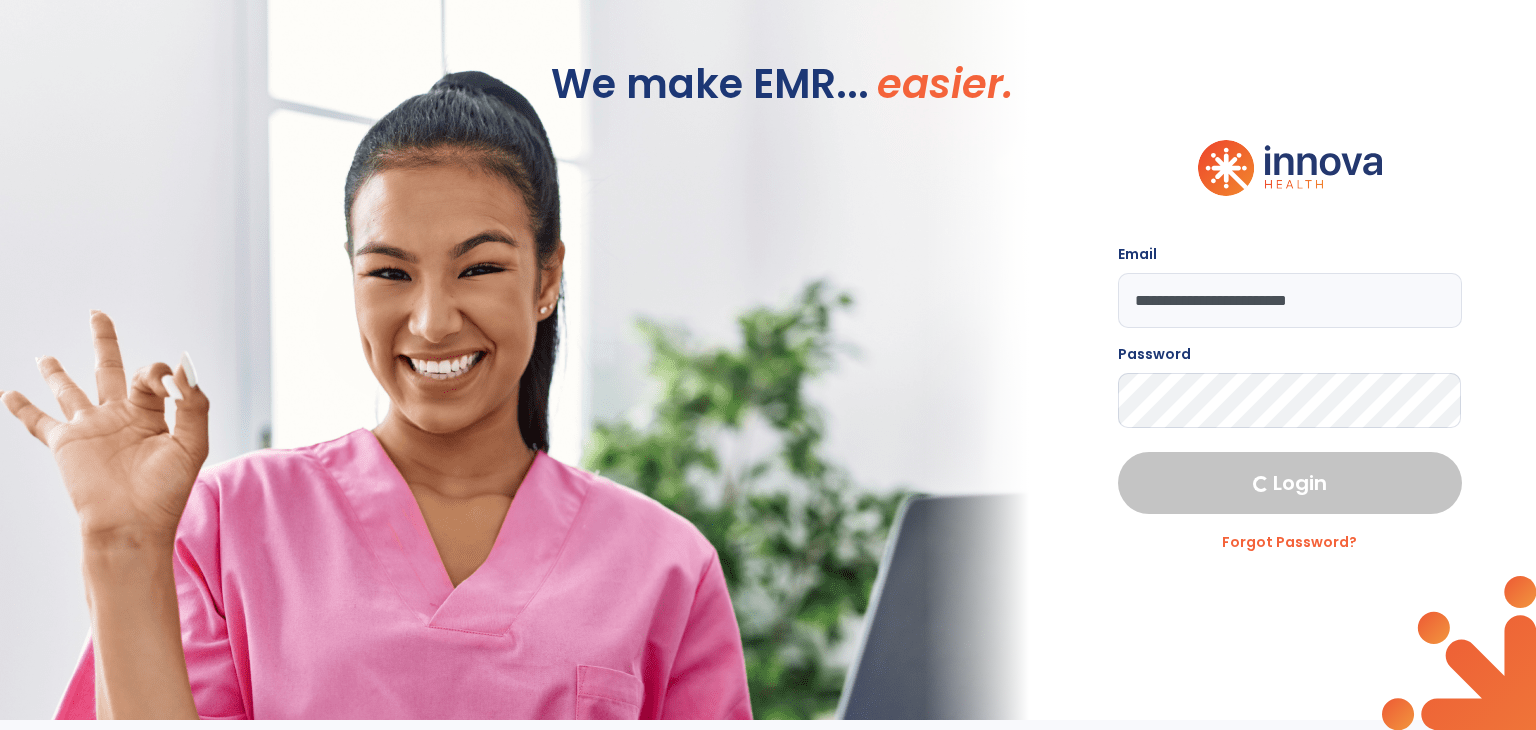 select on "****" 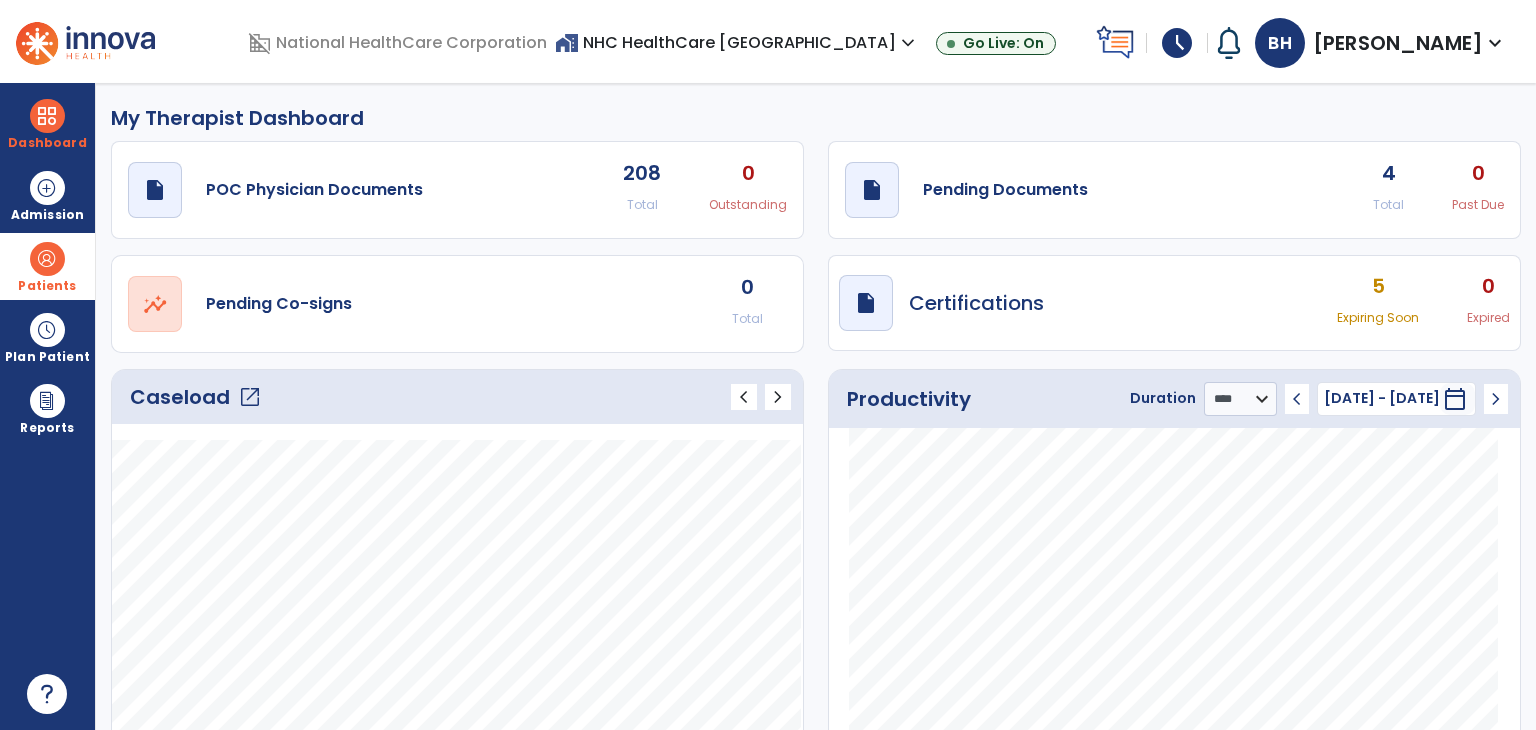 drag, startPoint x: 44, startPoint y: 257, endPoint x: 83, endPoint y: 237, distance: 43.829212 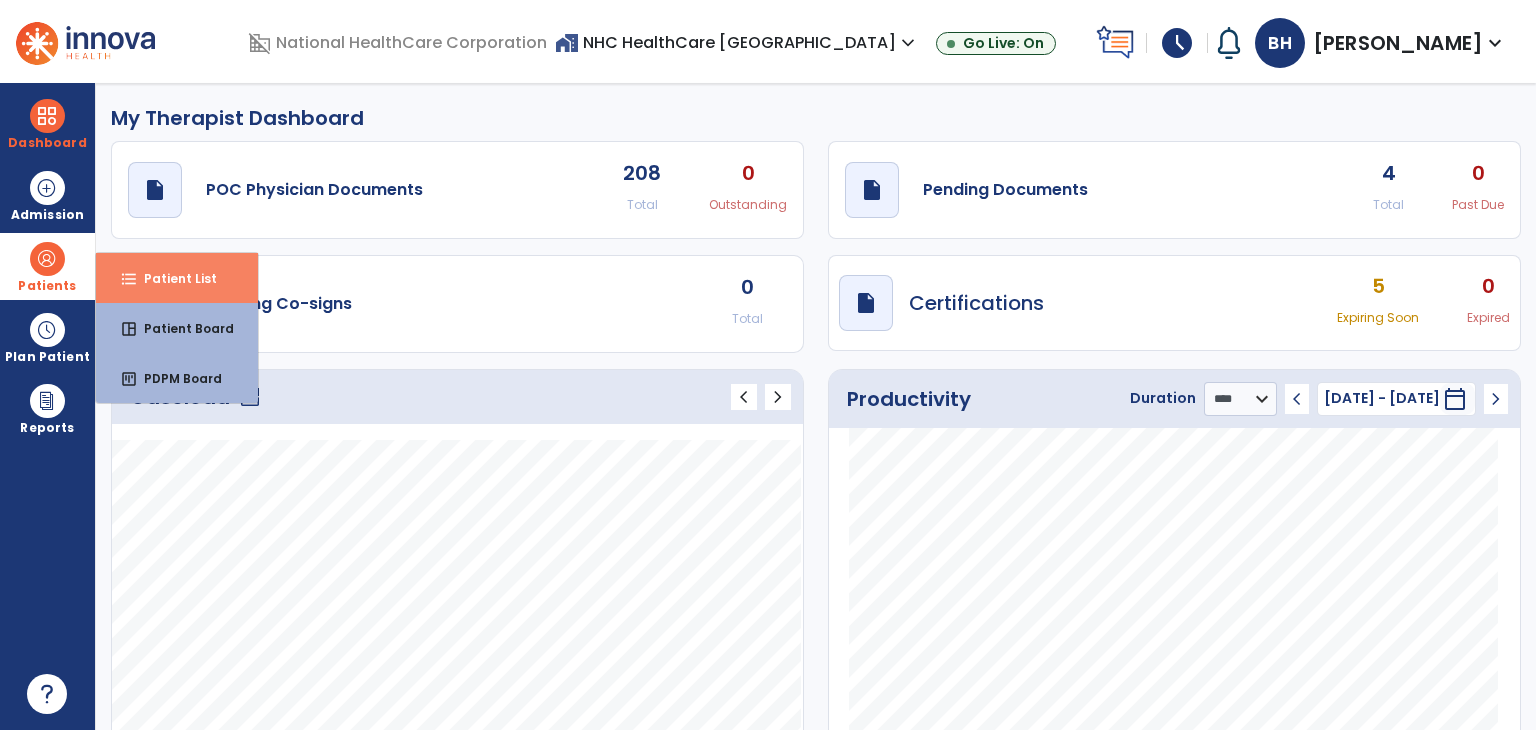 click on "format_list_bulleted  Patient List" at bounding box center [177, 278] 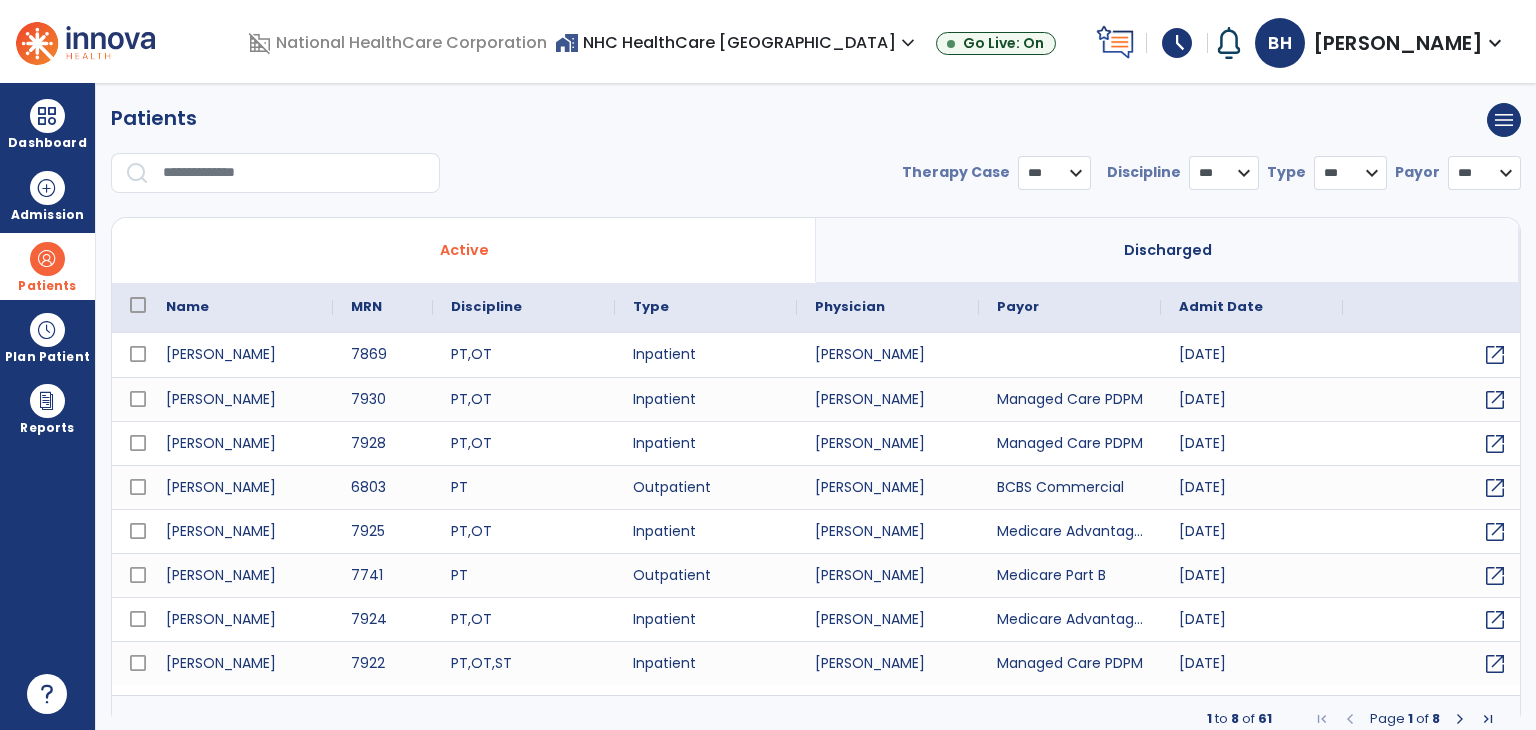 select on "***" 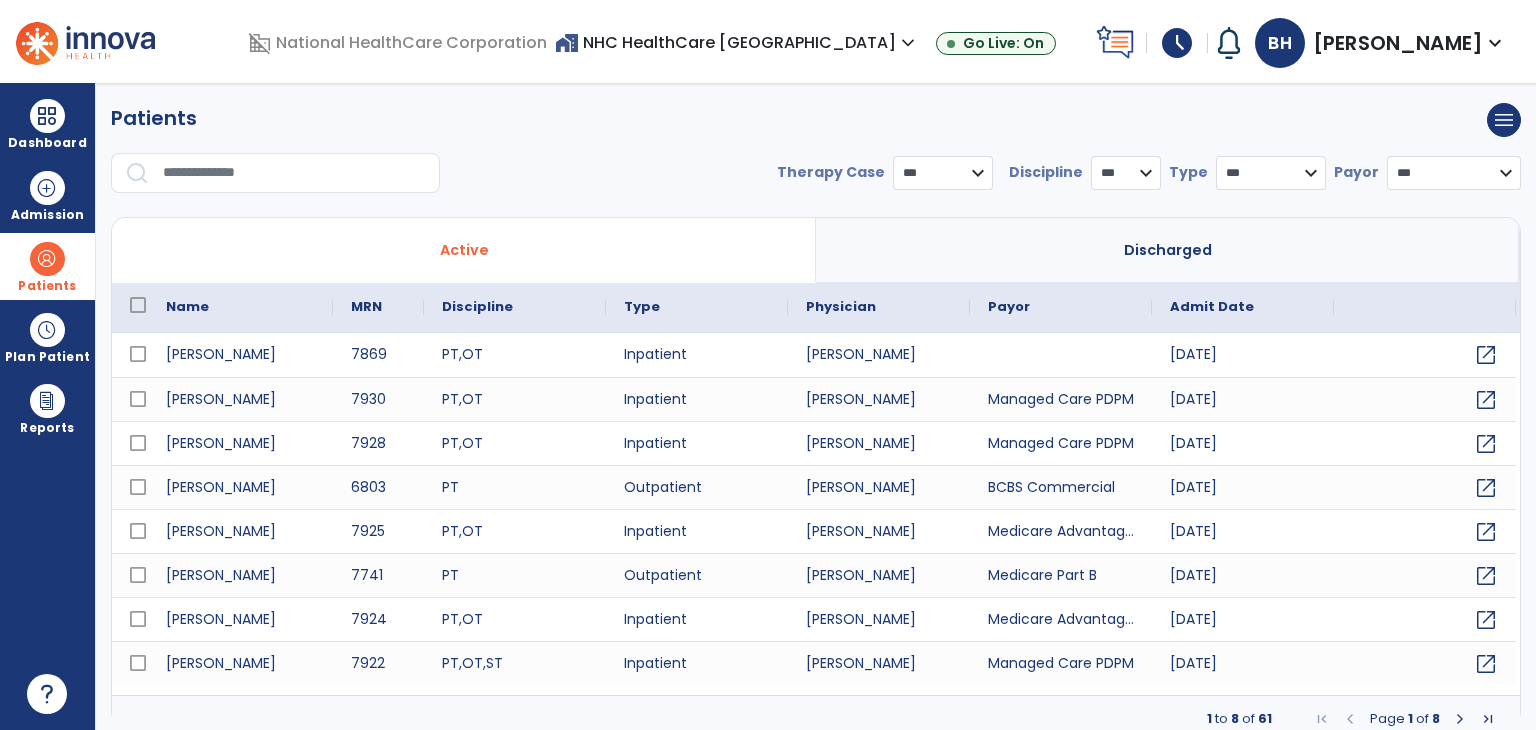 click at bounding box center [294, 173] 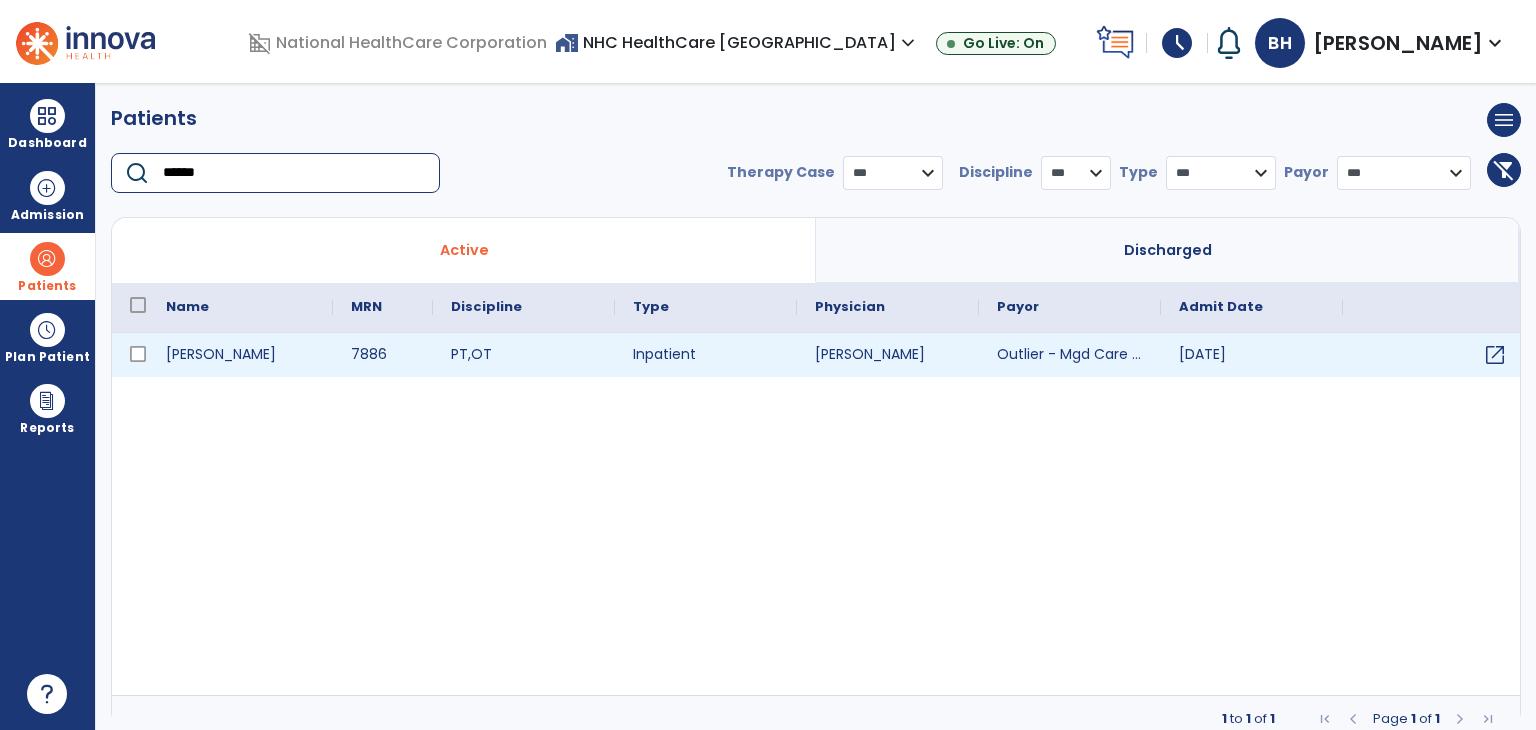 type on "******" 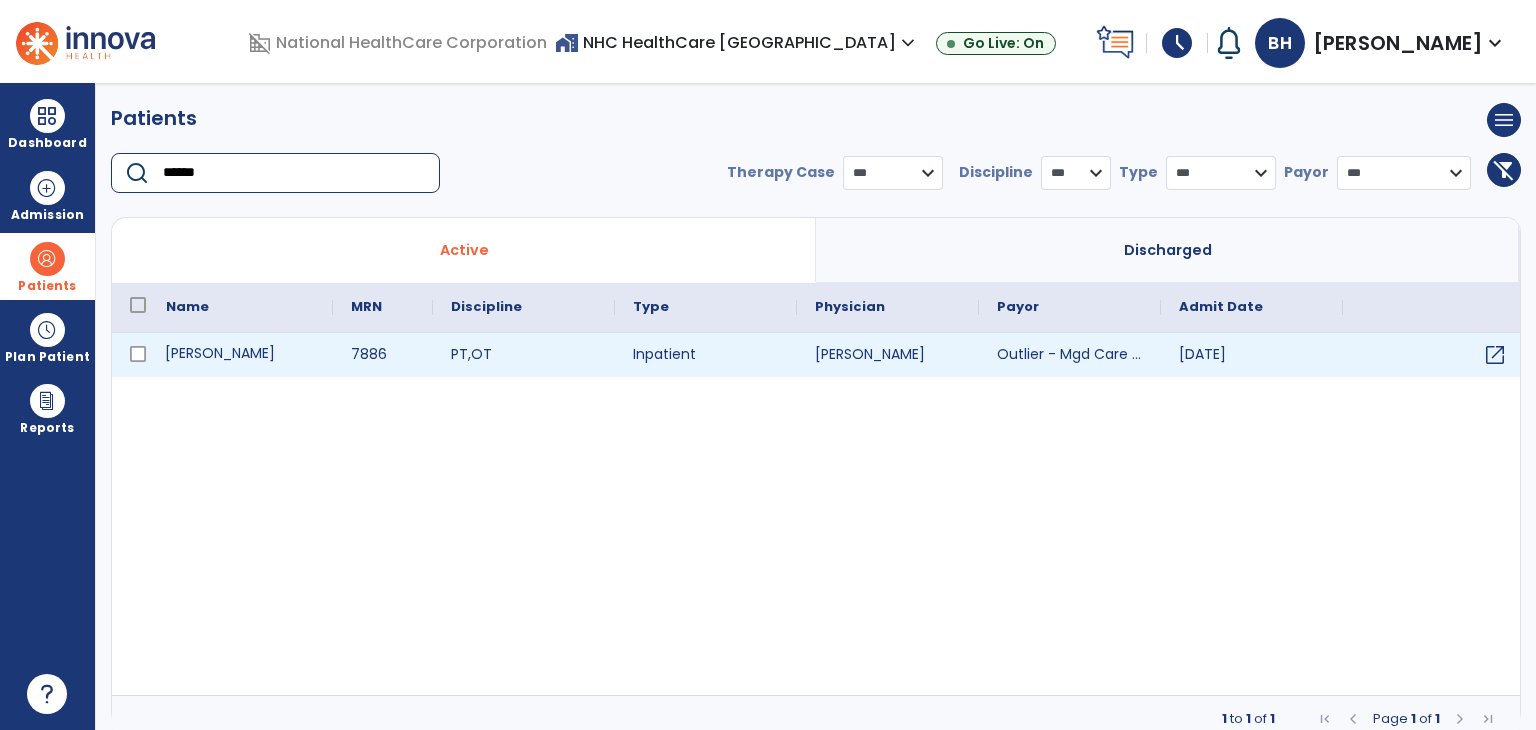 click on "Berliner, Dorothy" at bounding box center [240, 355] 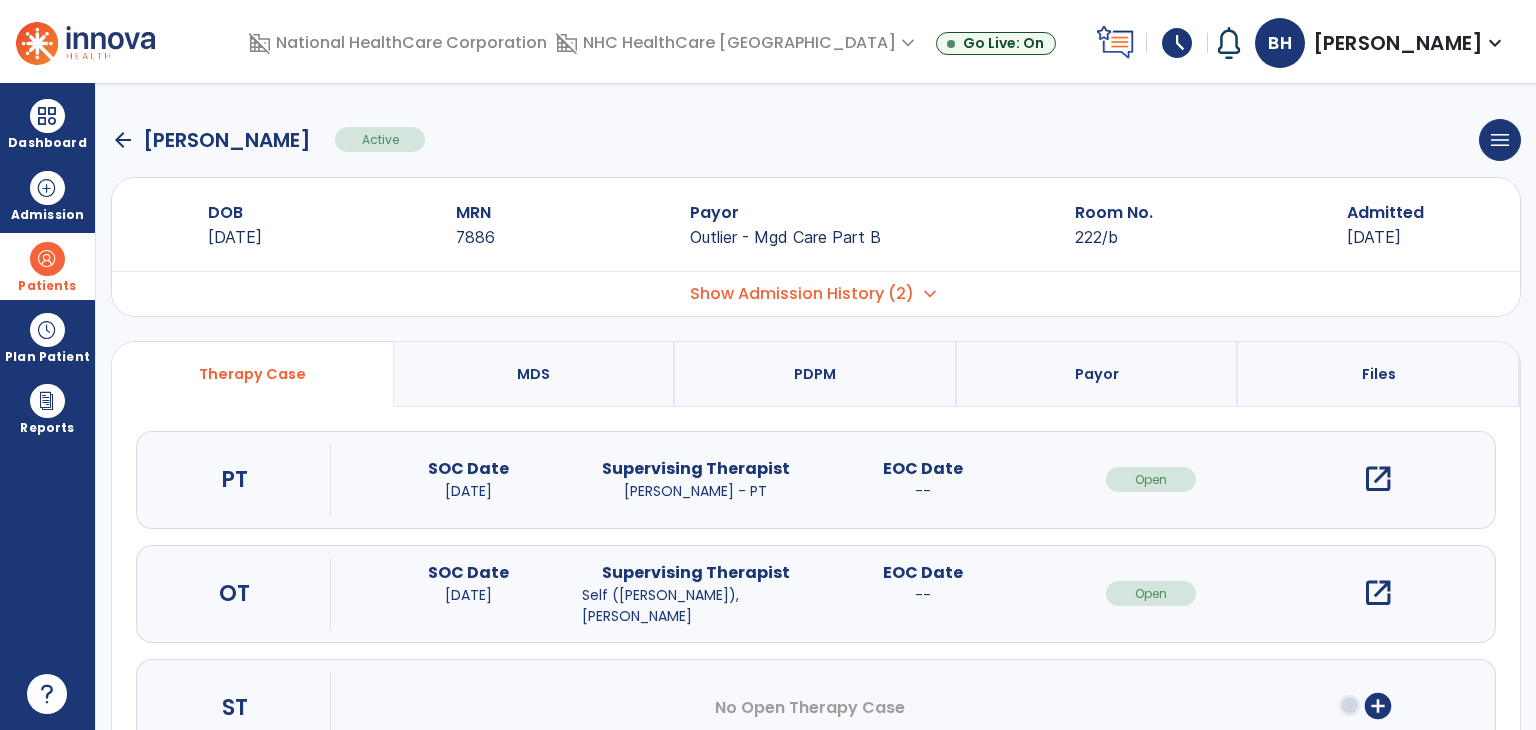 click on "open_in_new" at bounding box center [1378, 593] 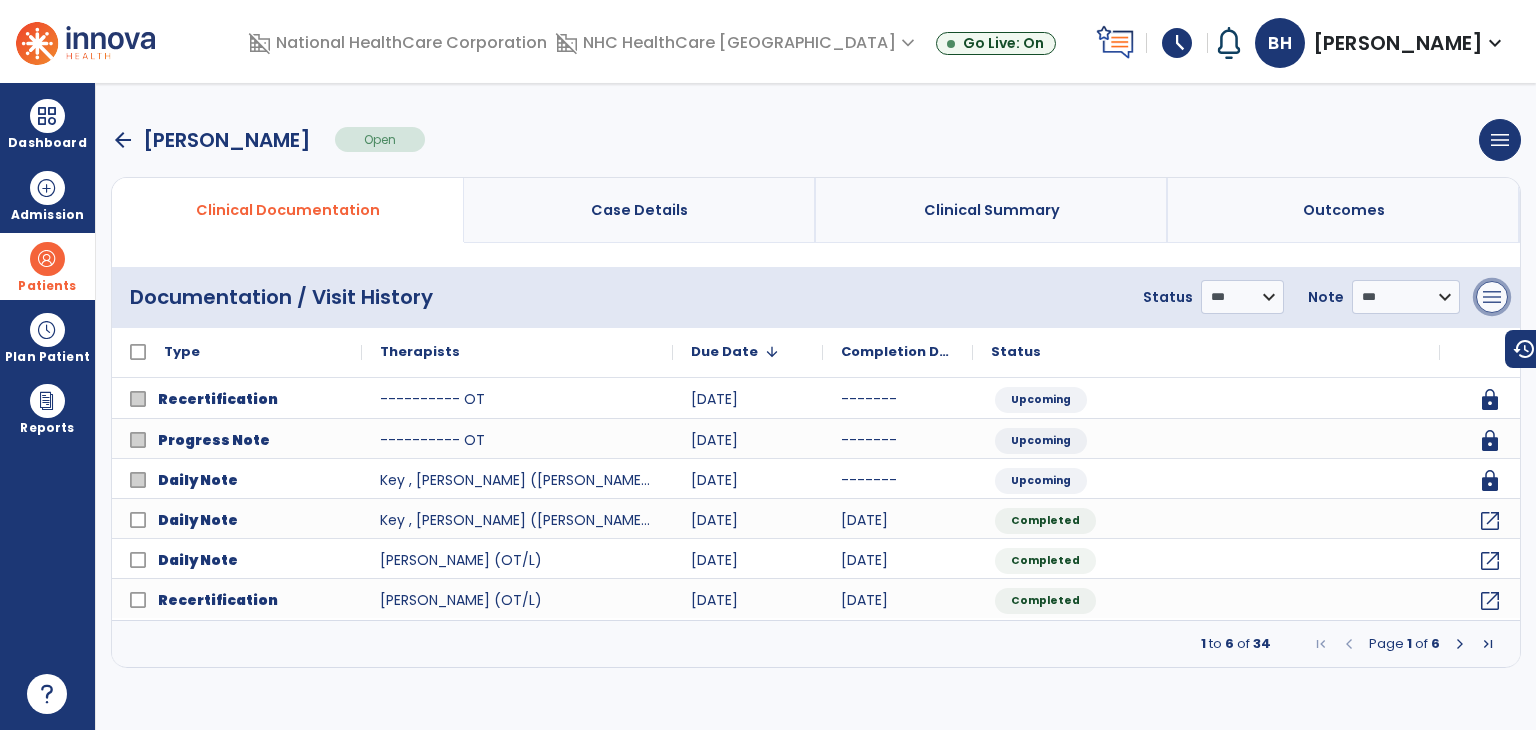 click on "menu" at bounding box center (1492, 297) 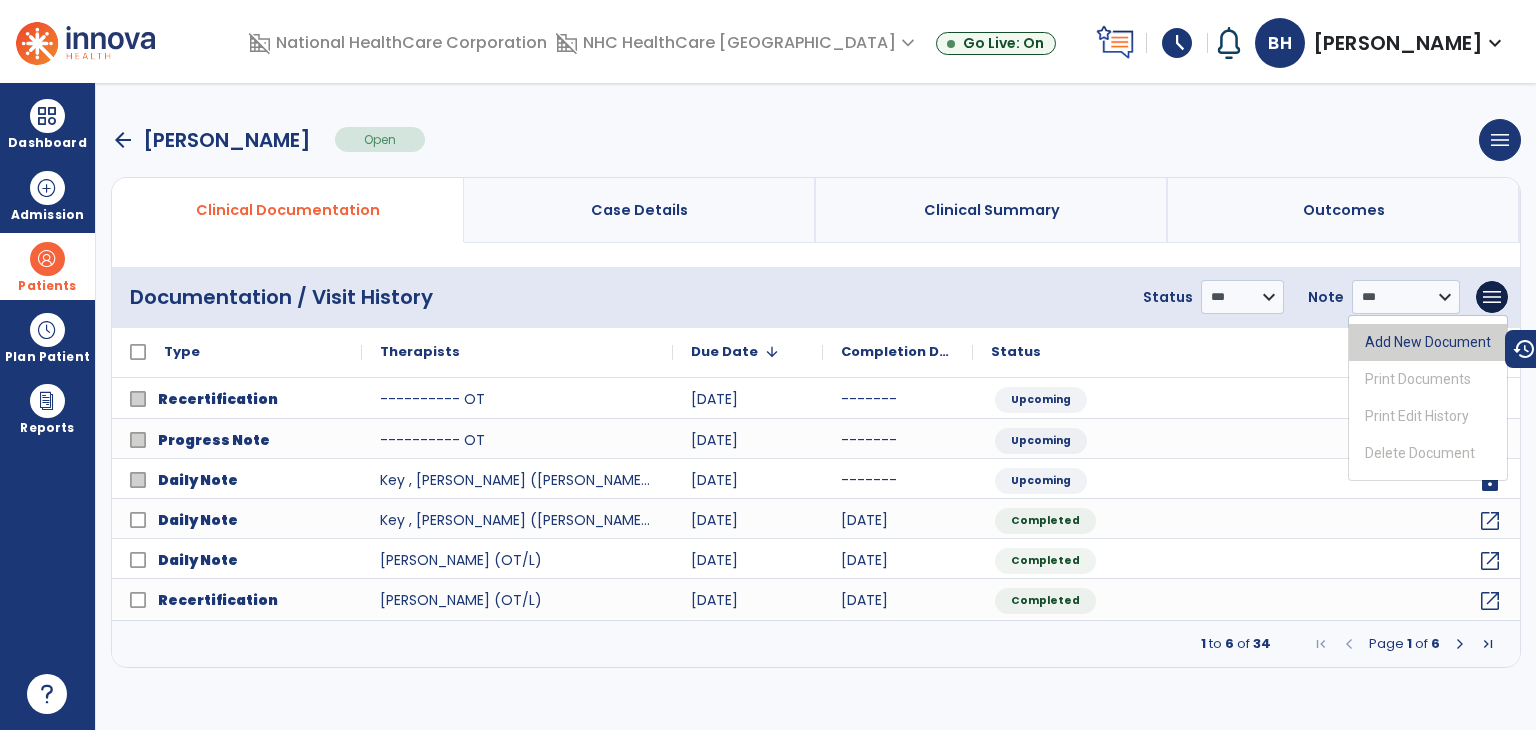 click on "Add New Document" at bounding box center [1428, 342] 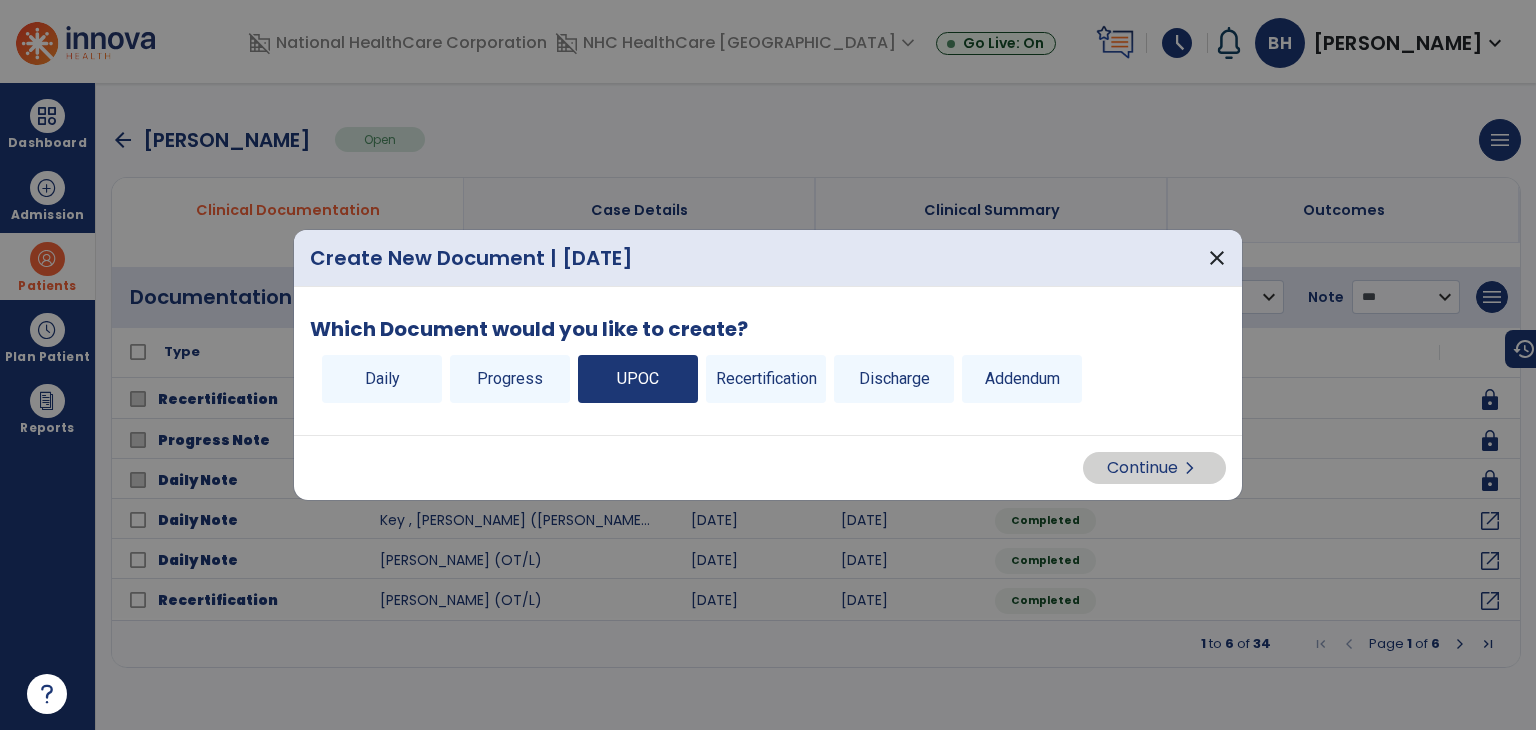 click on "UPOC" at bounding box center [638, 379] 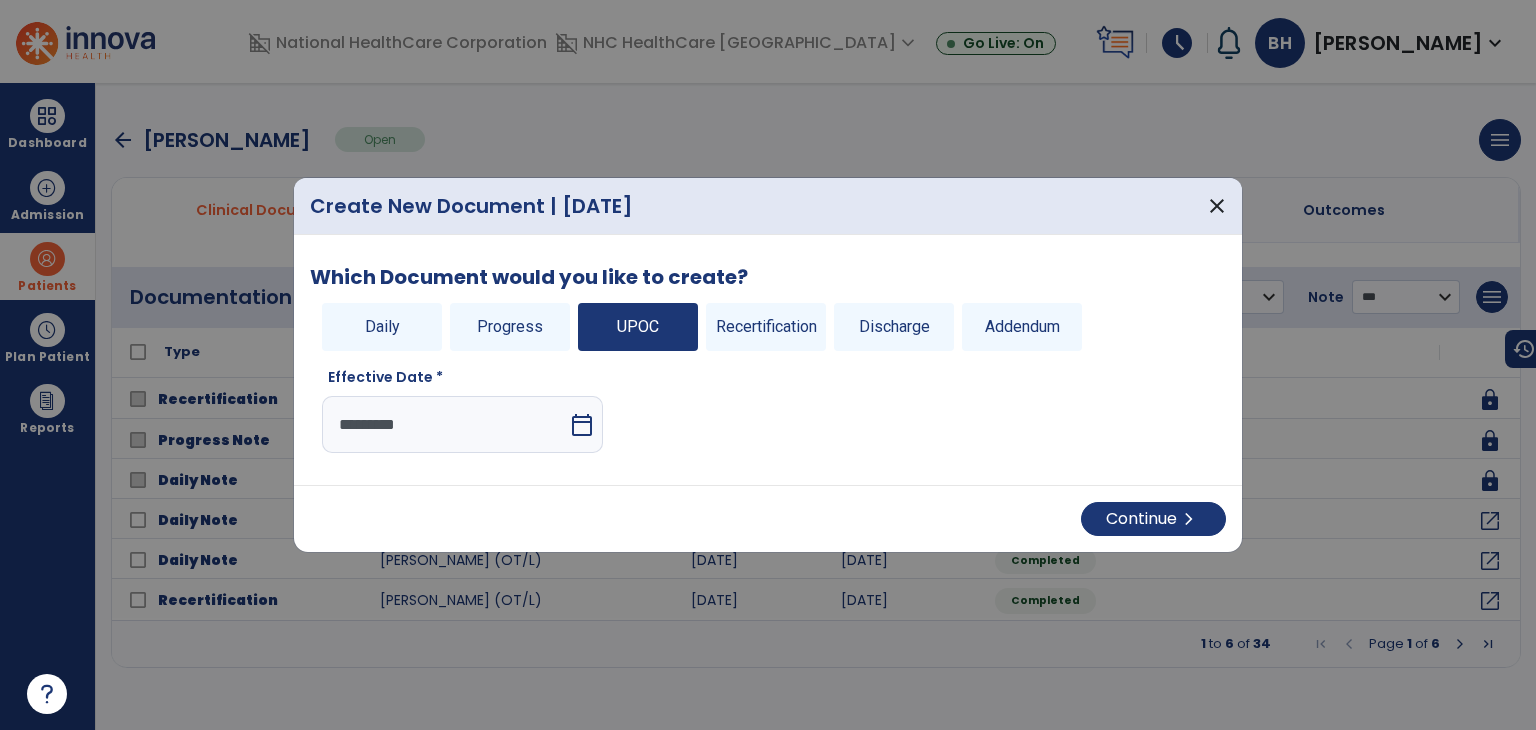 click on "calendar_today" at bounding box center [582, 425] 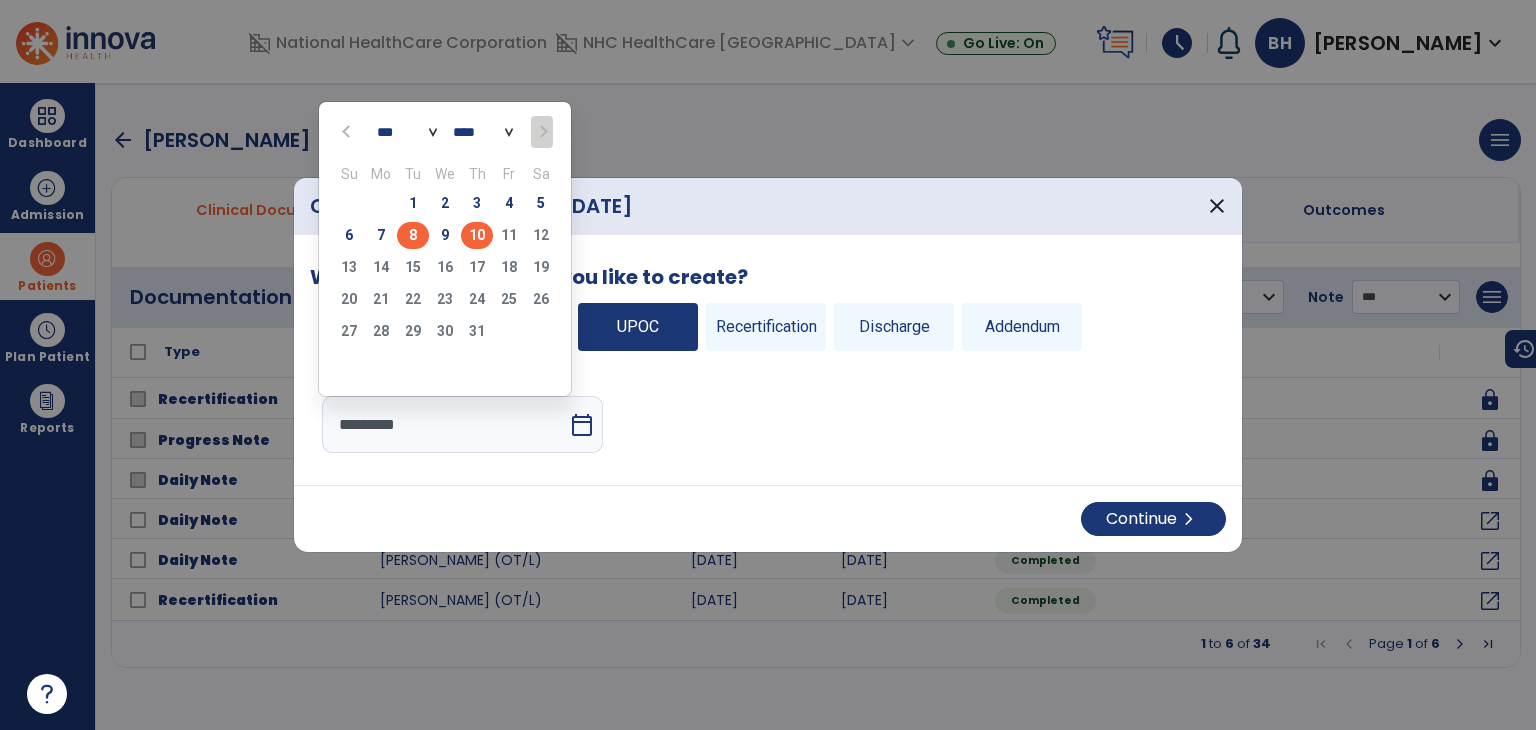 click on "8" 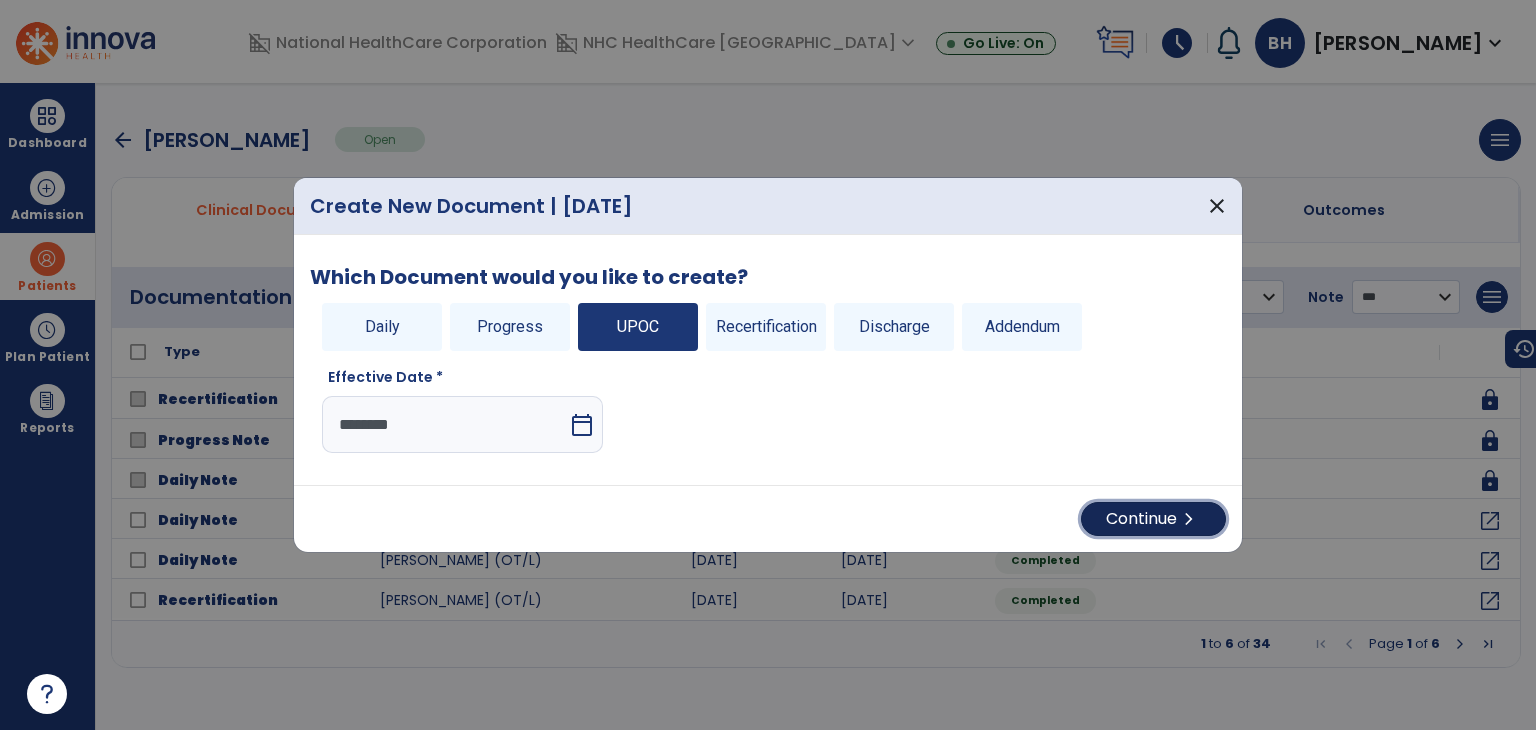 click on "Continue   chevron_right" at bounding box center [1153, 519] 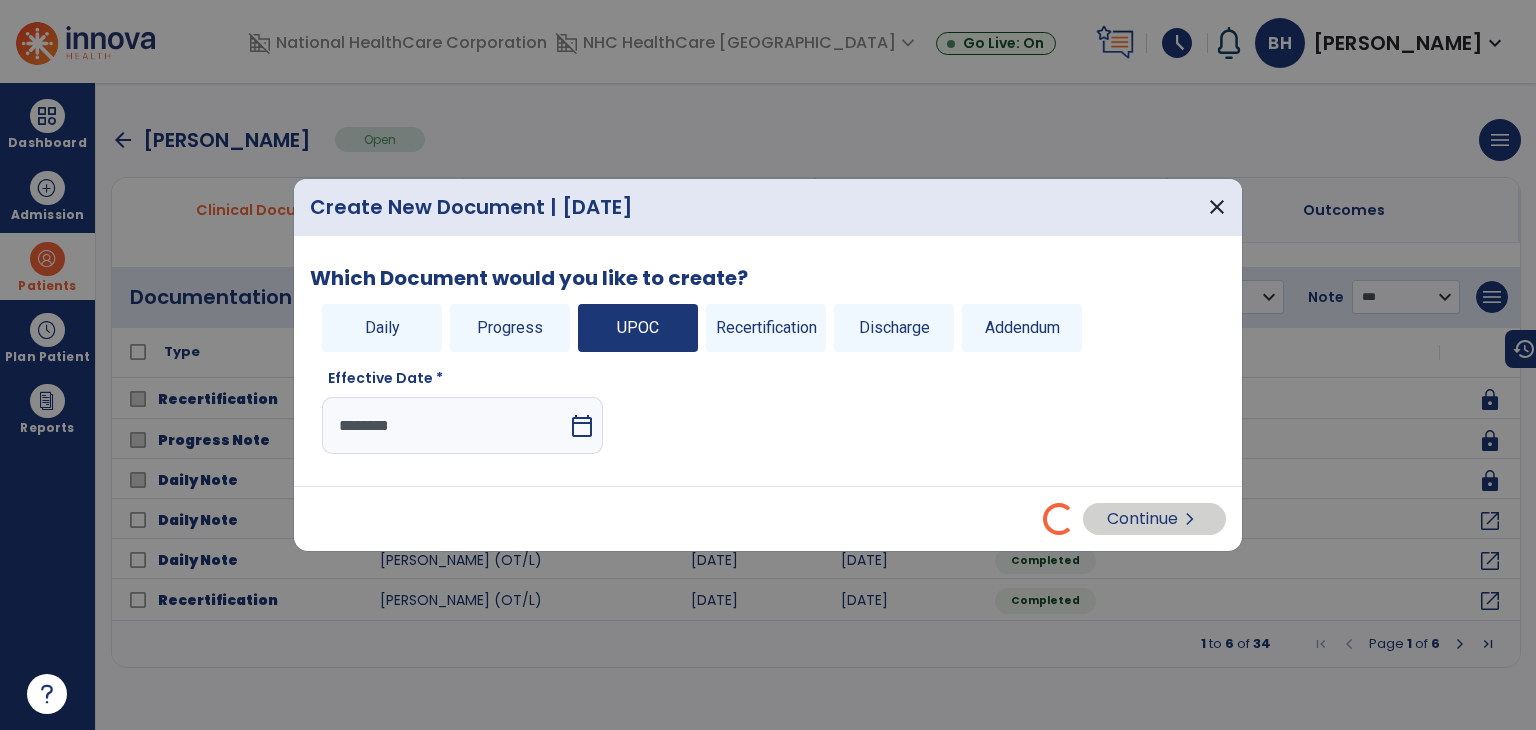 select on "**" 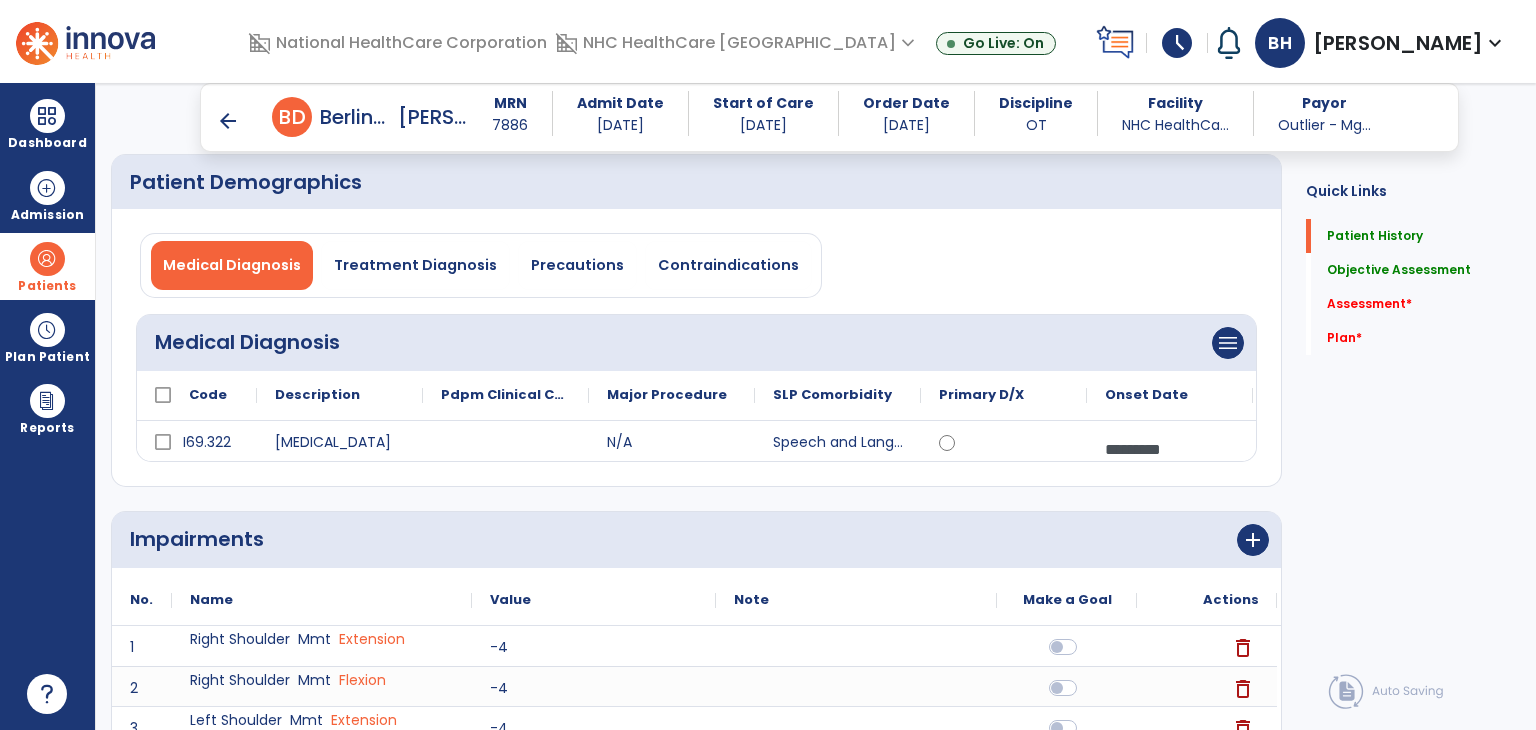scroll, scrollTop: 100, scrollLeft: 0, axis: vertical 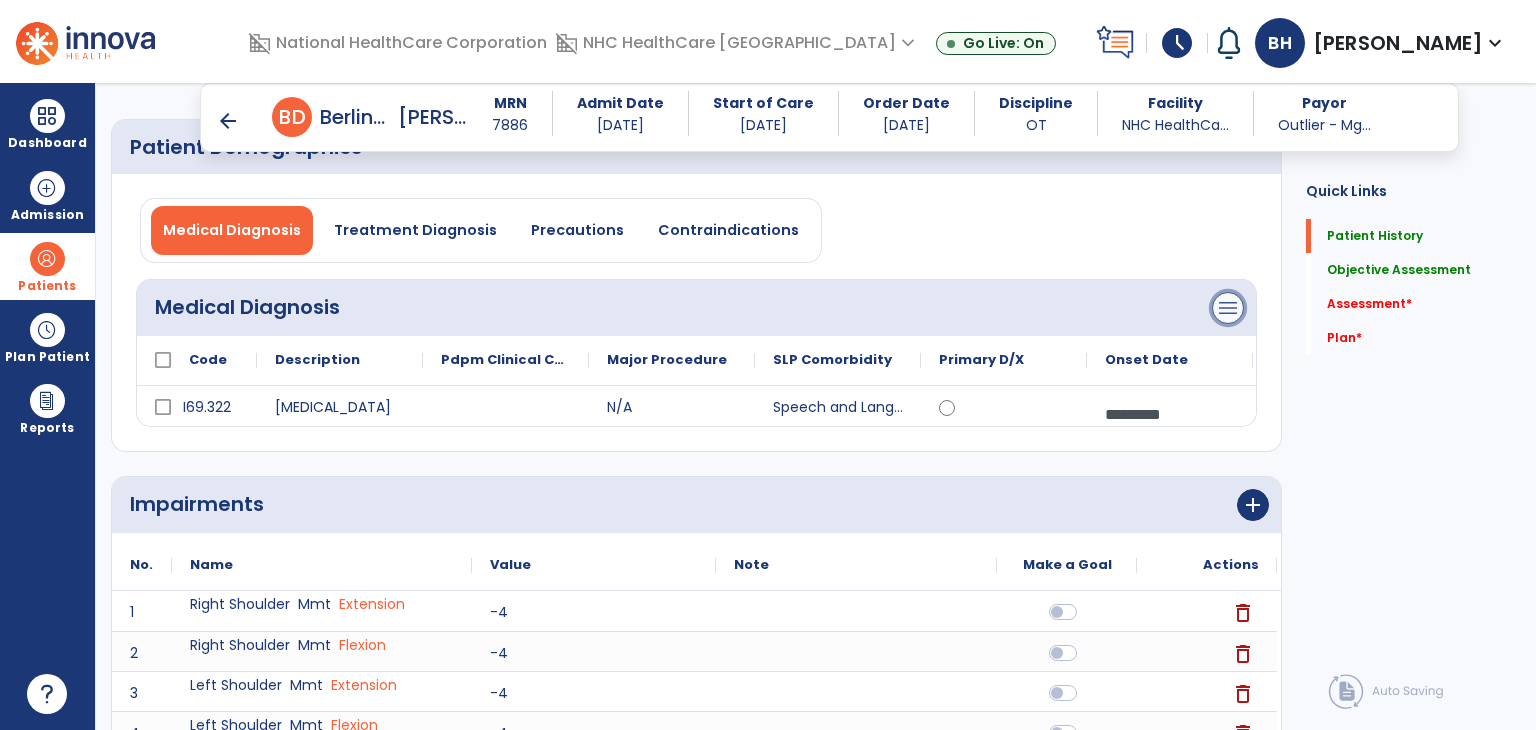 click on "menu" at bounding box center [1228, 308] 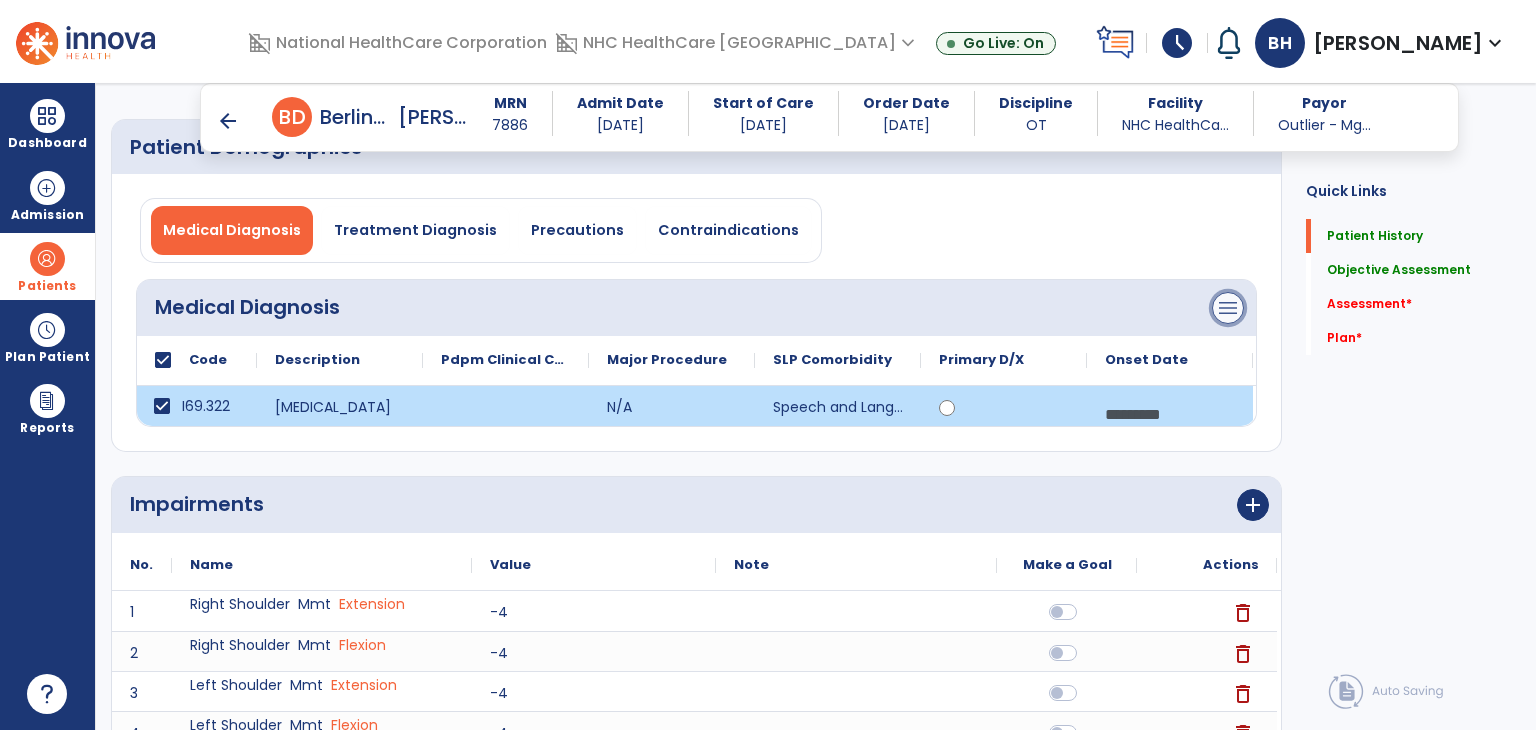 click on "menu" at bounding box center (1228, 308) 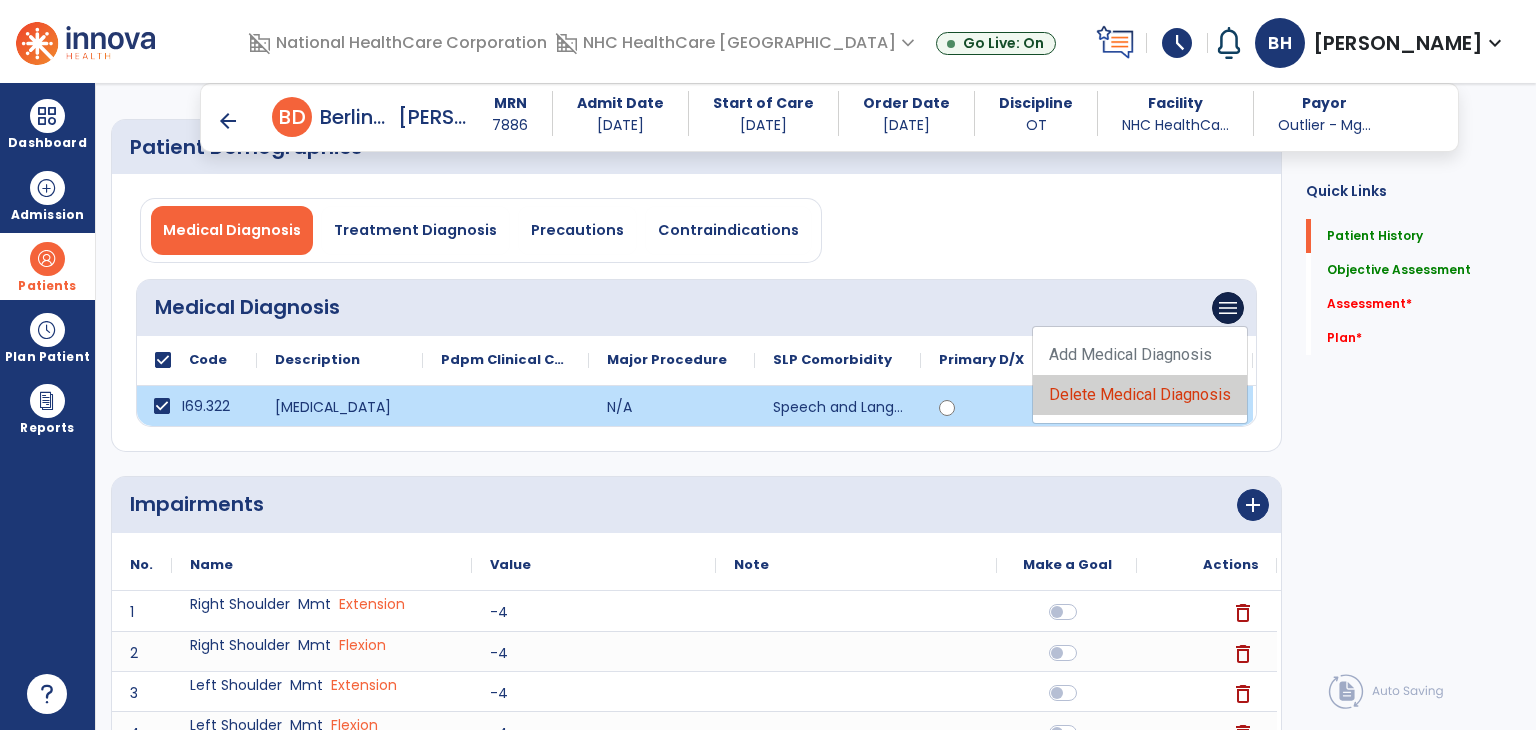 click on "Delete Medical Diagnosis" 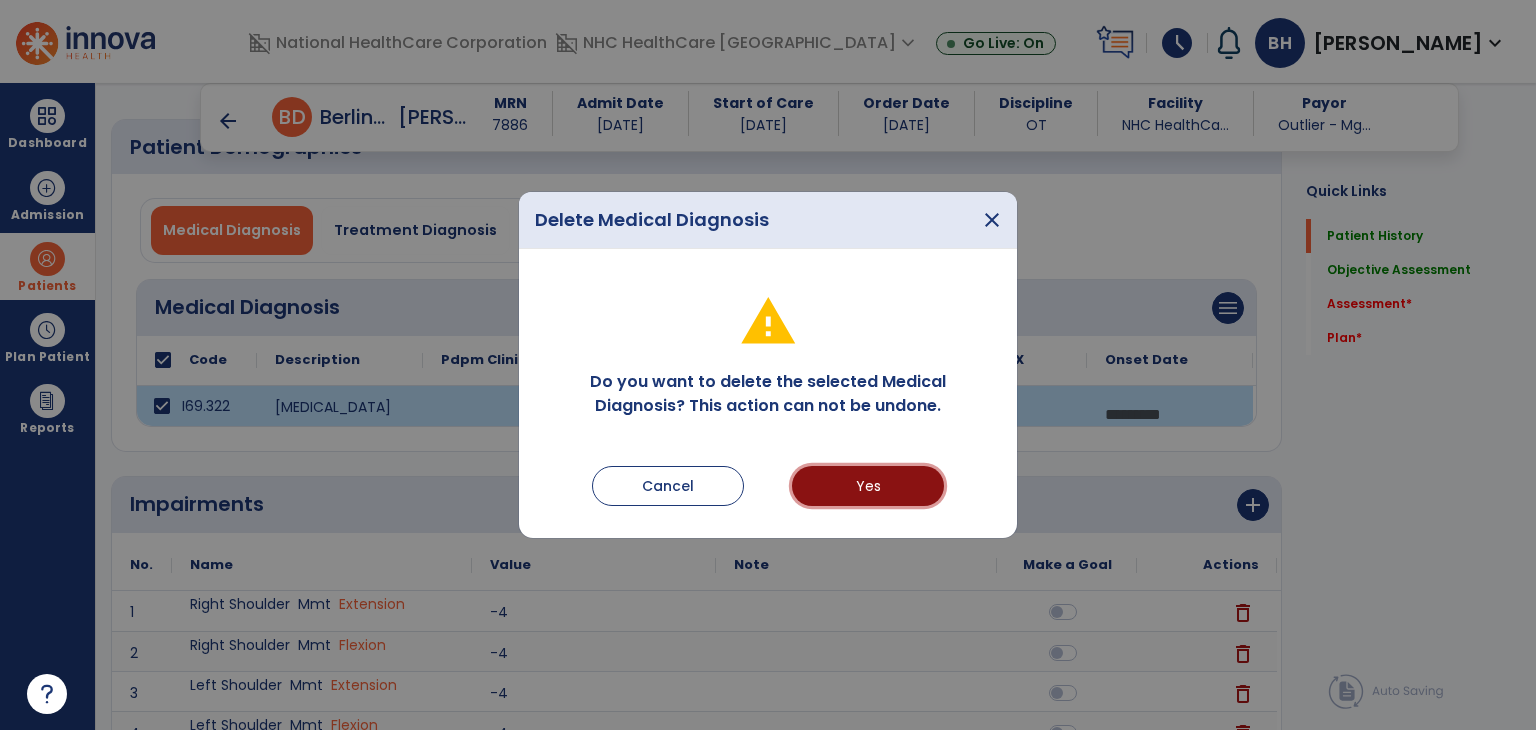 click on "Yes" at bounding box center (868, 486) 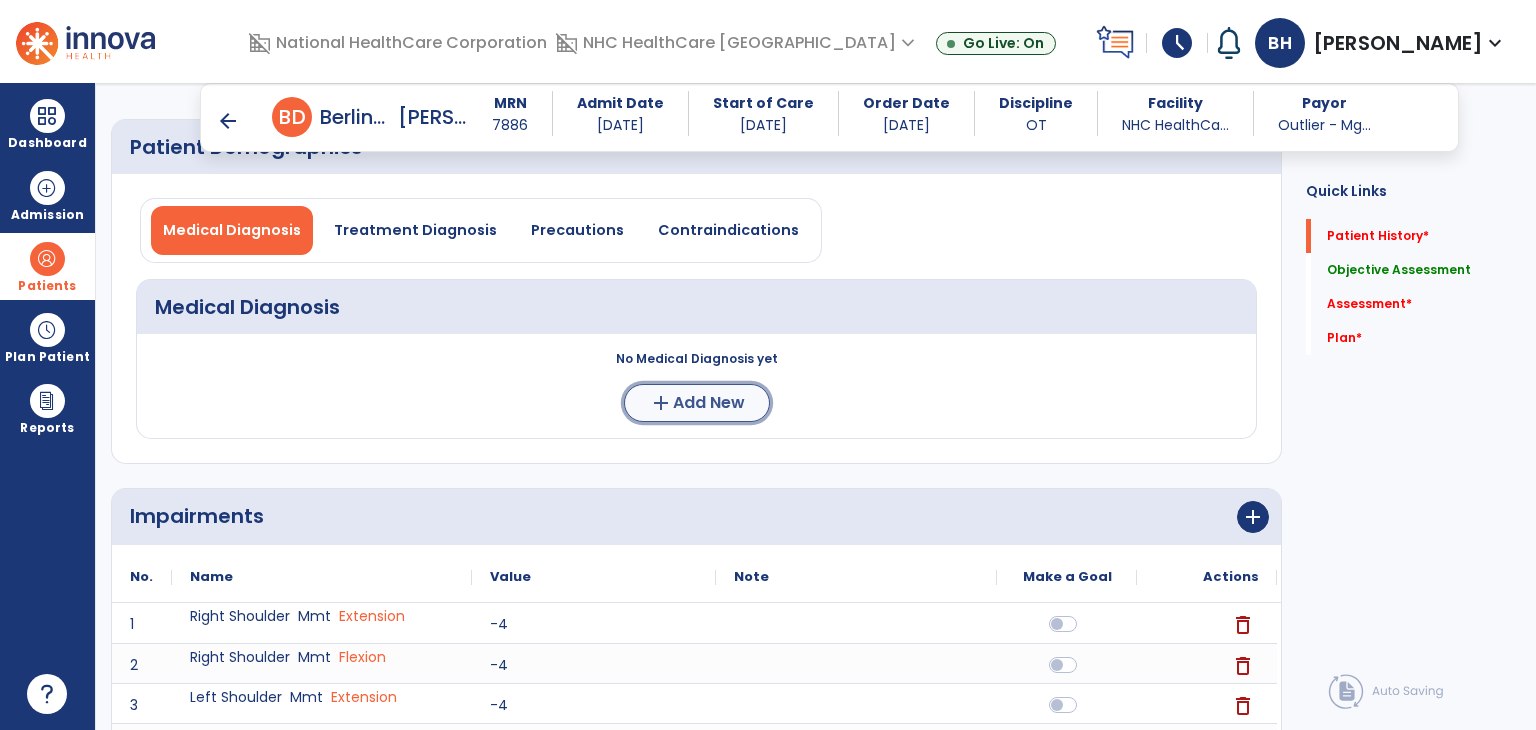 click on "Add New" 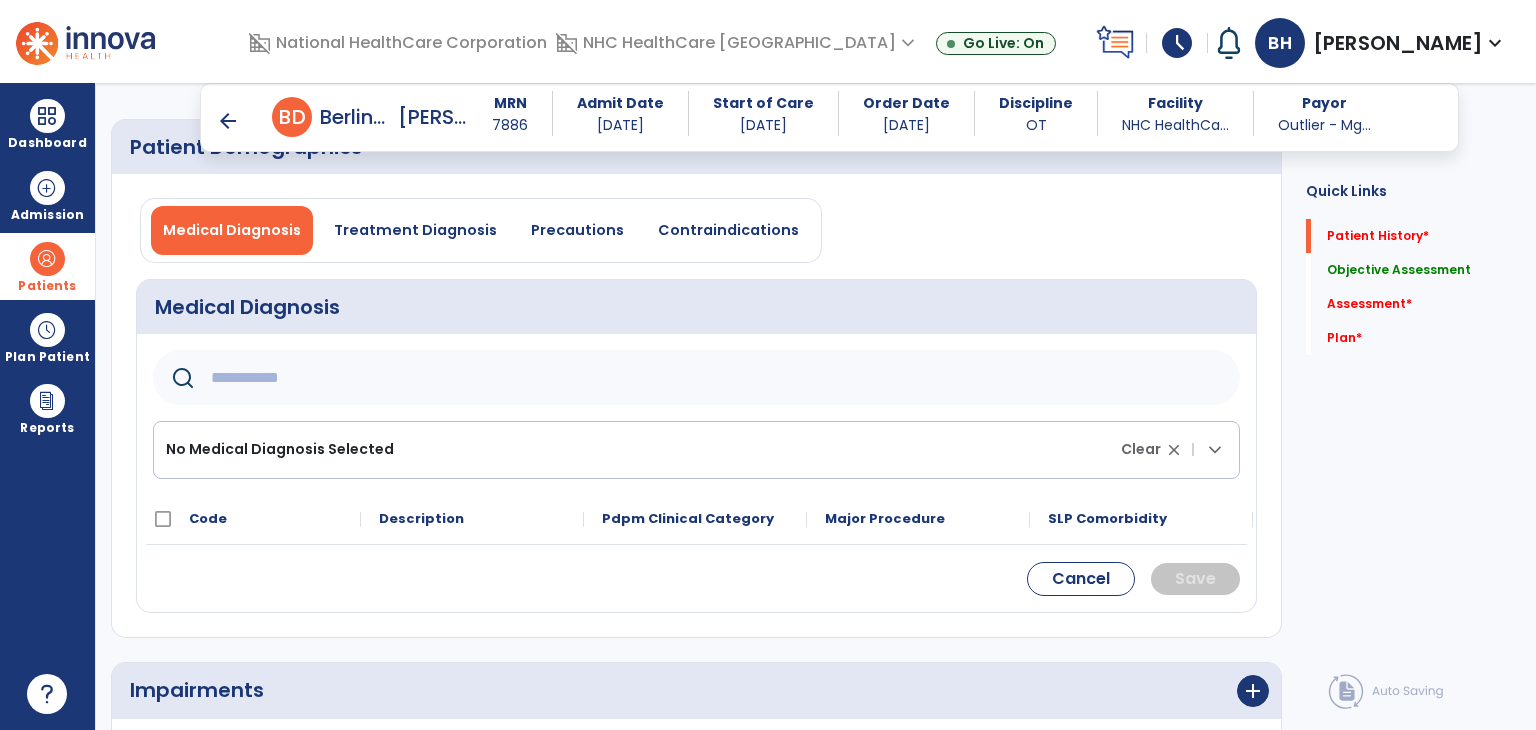 click 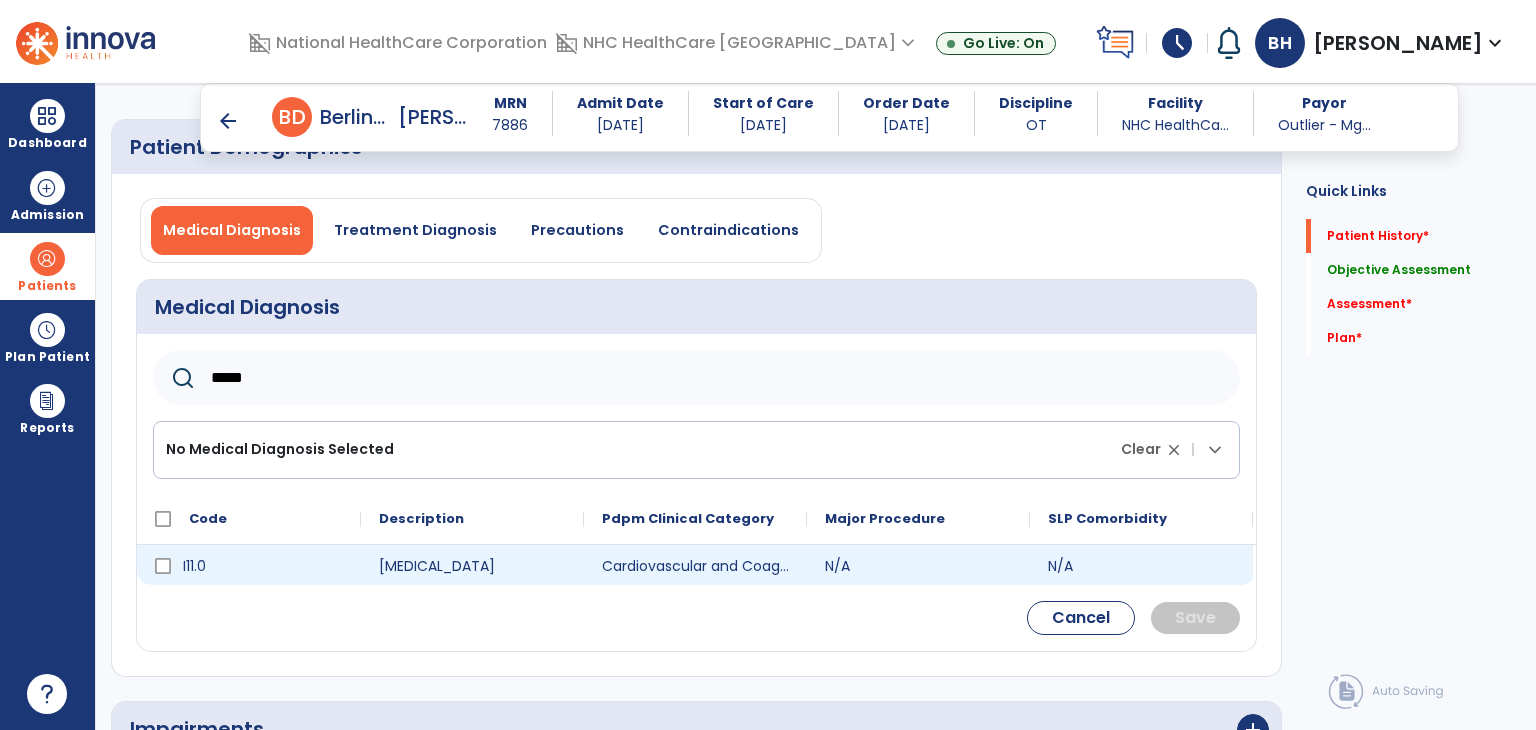 type on "*****" 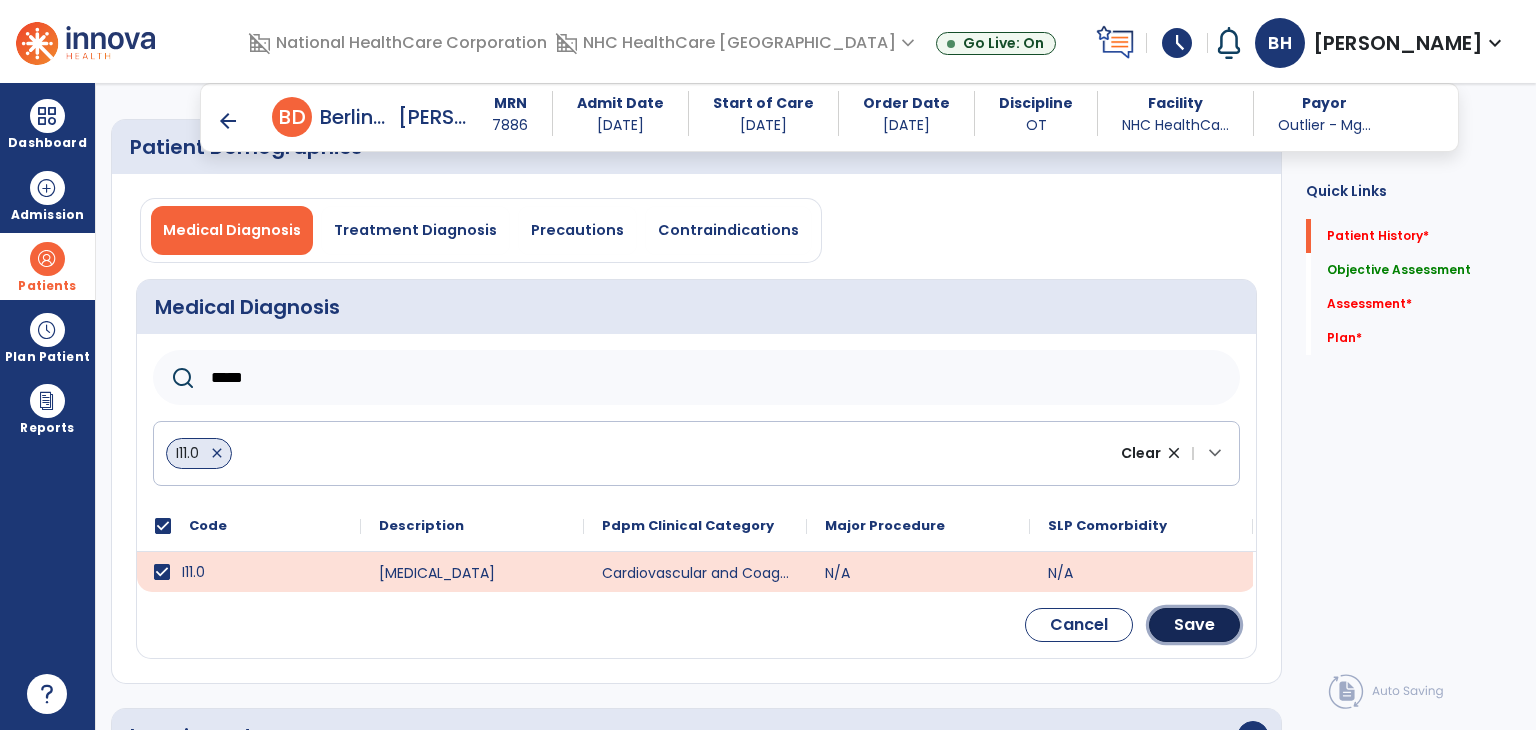 click on "Save" 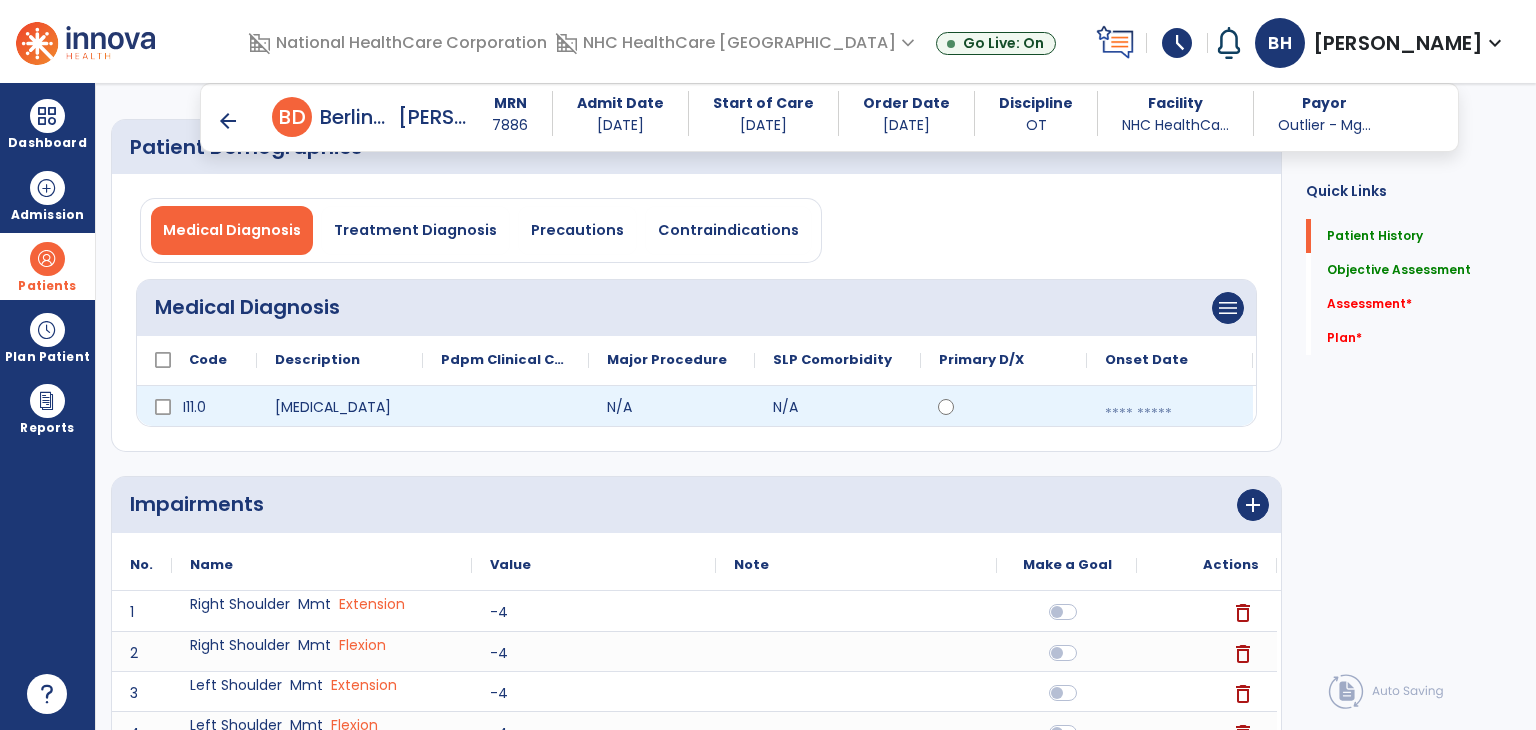 click at bounding box center (1170, 414) 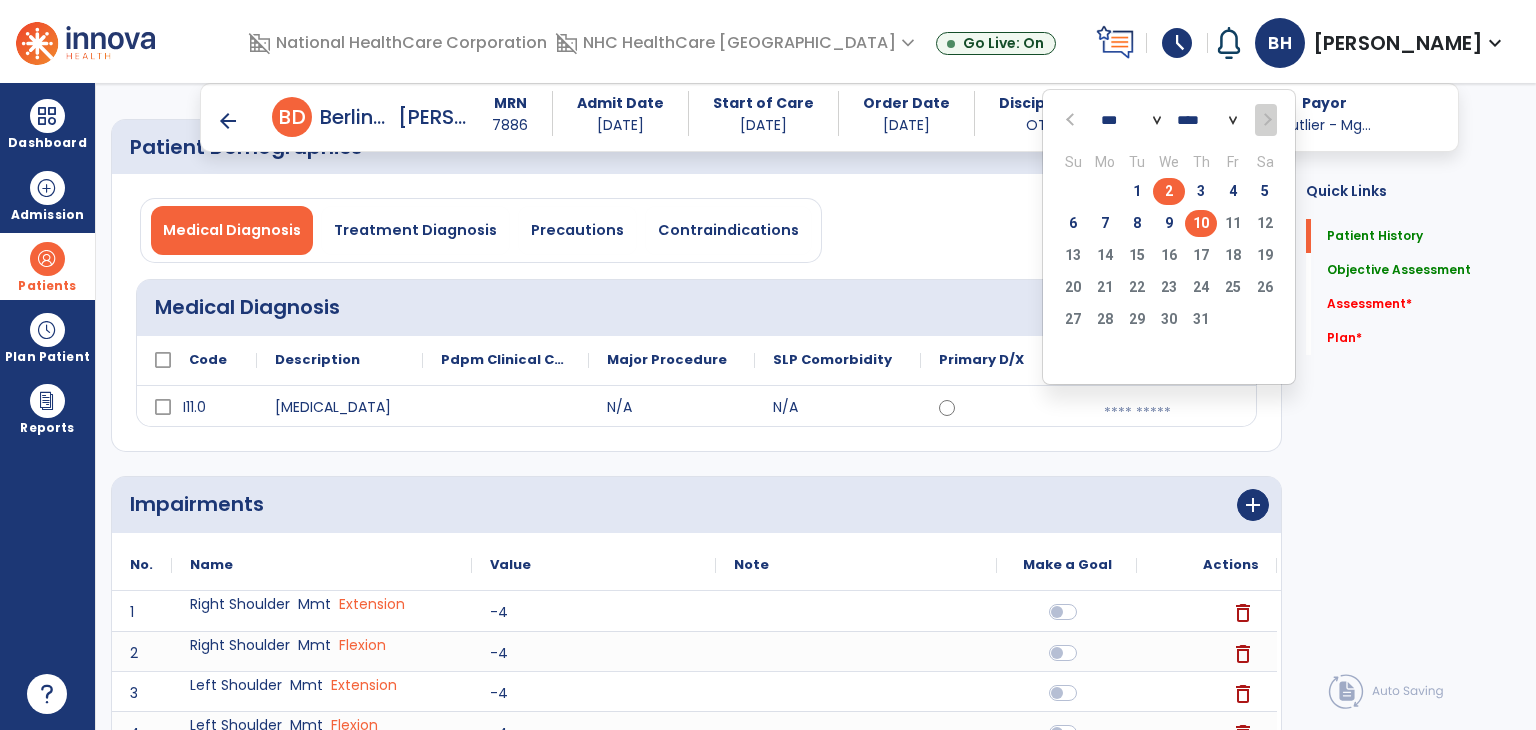 click on "2" 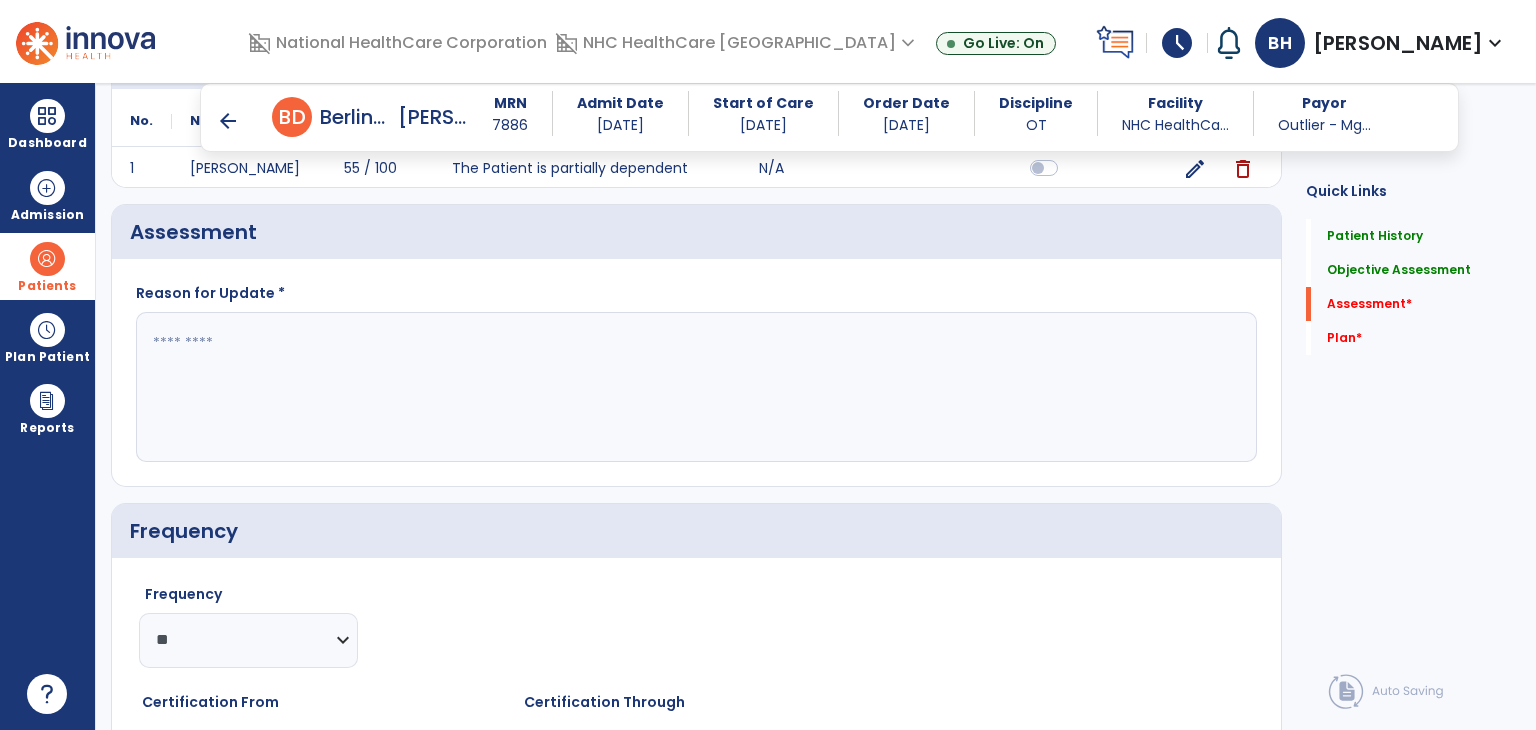 scroll, scrollTop: 1500, scrollLeft: 0, axis: vertical 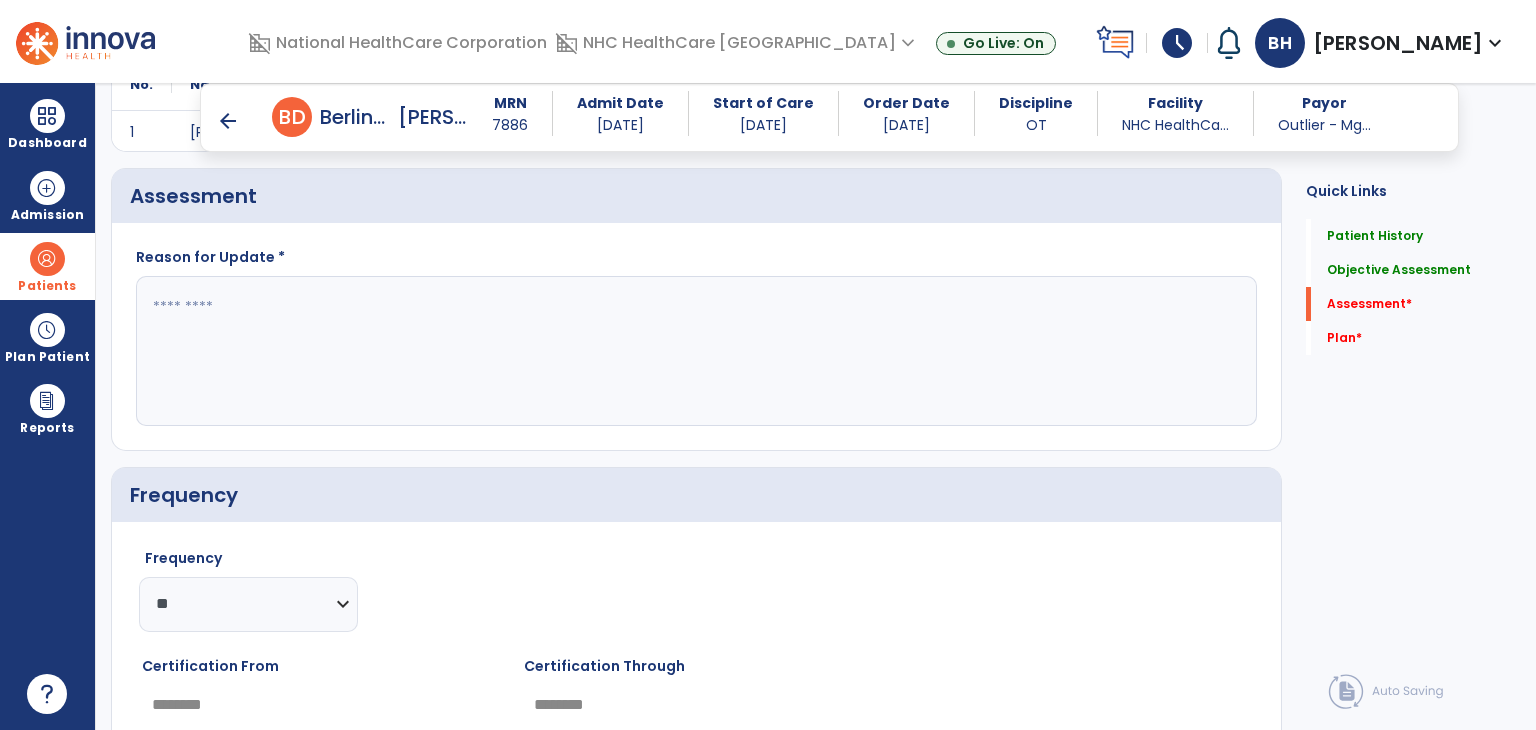 click 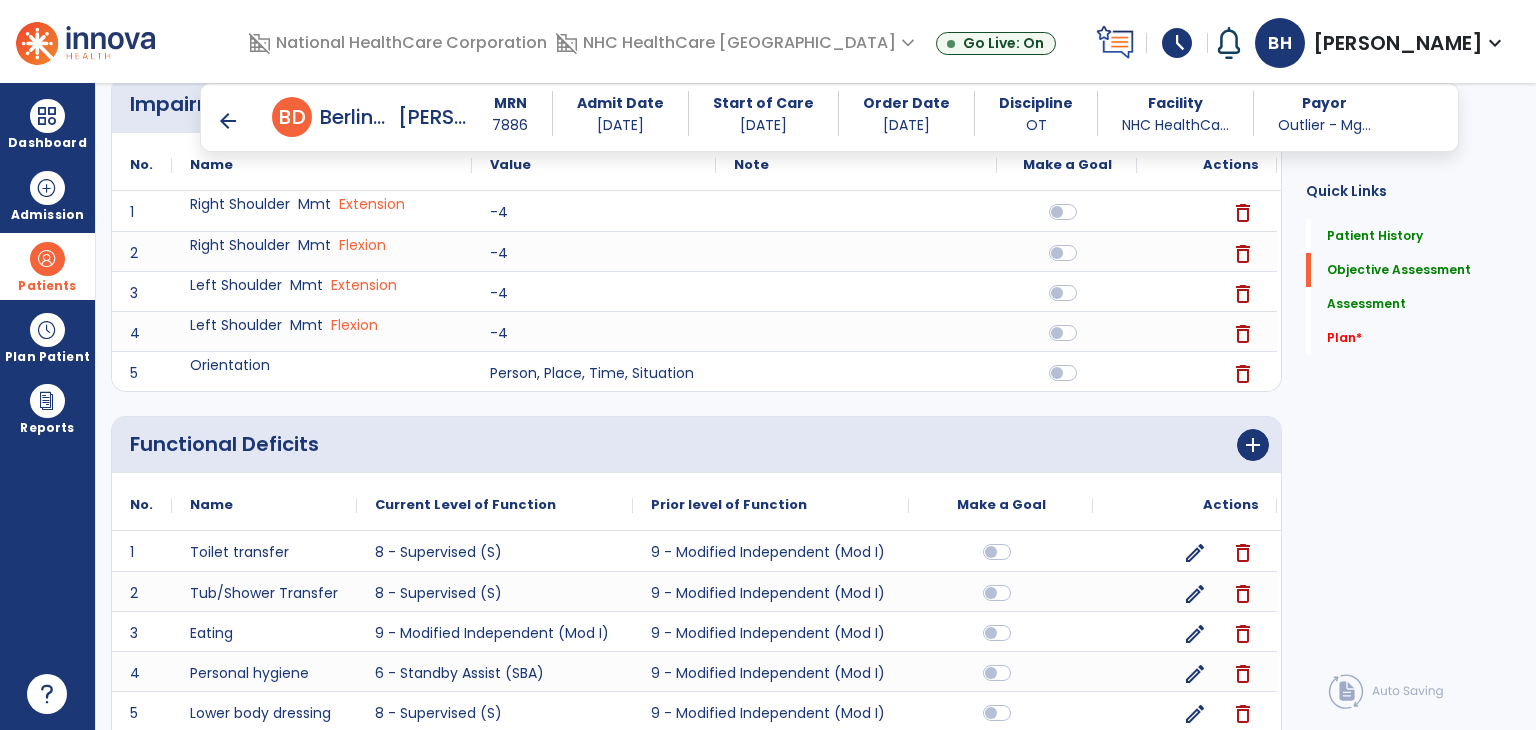 scroll, scrollTop: 475, scrollLeft: 0, axis: vertical 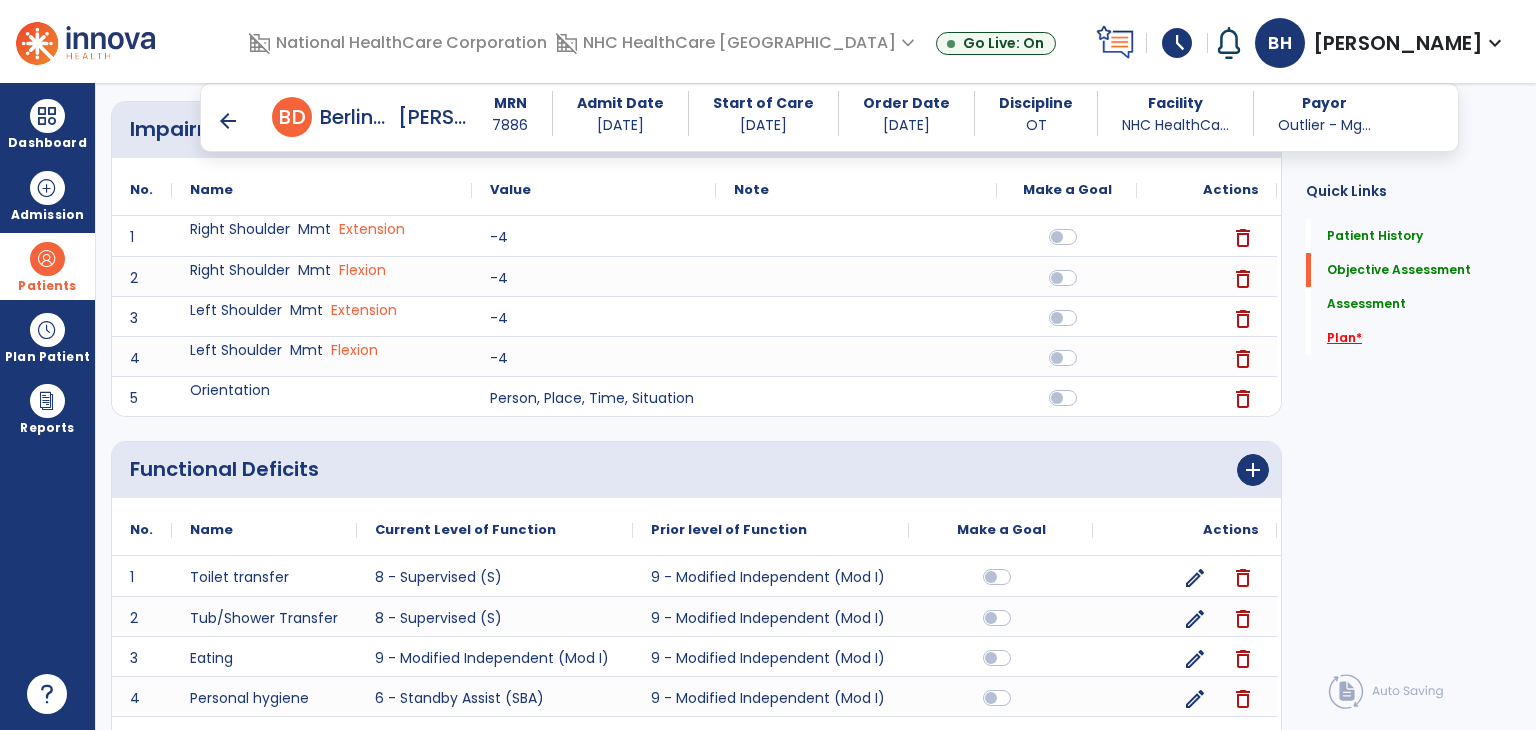type on "**********" 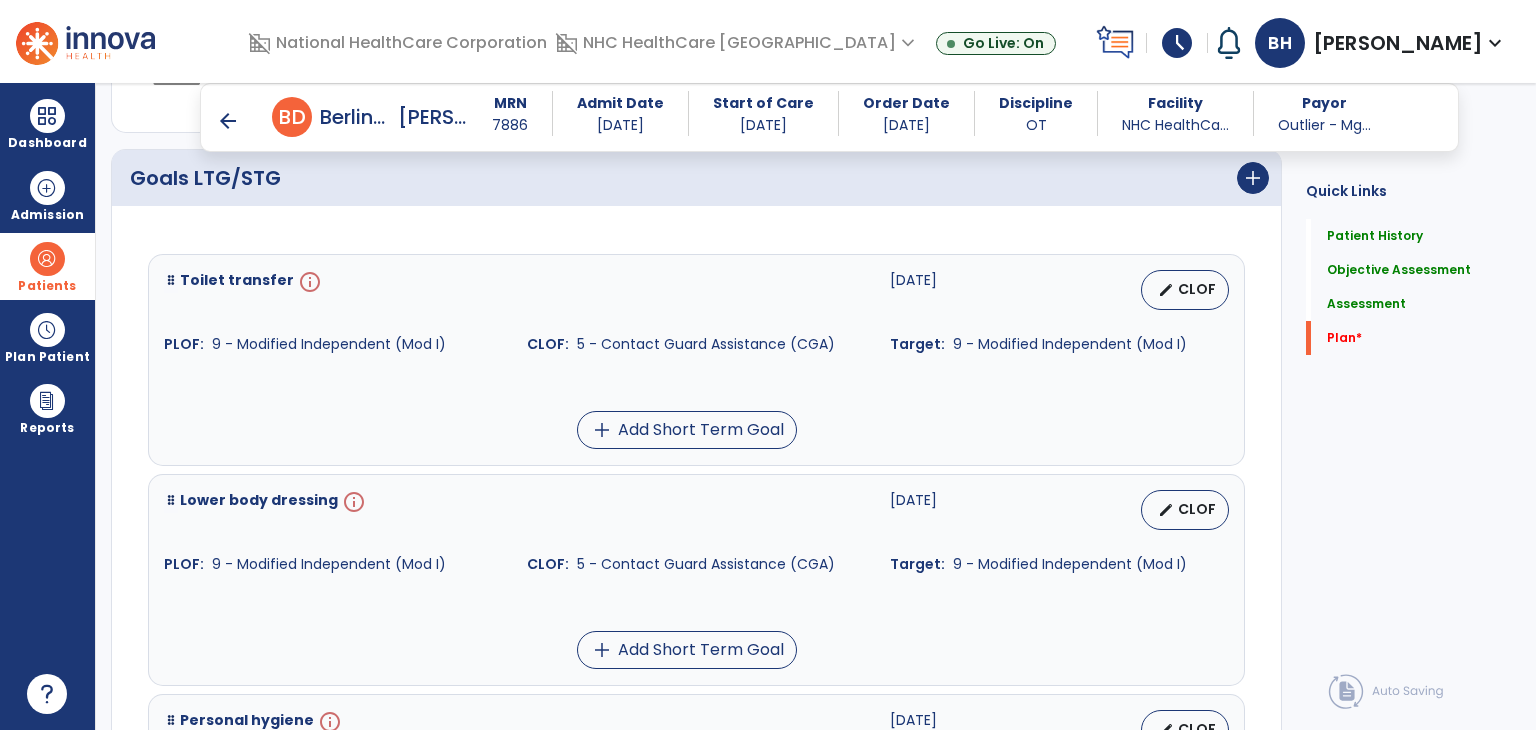 scroll, scrollTop: 2075, scrollLeft: 0, axis: vertical 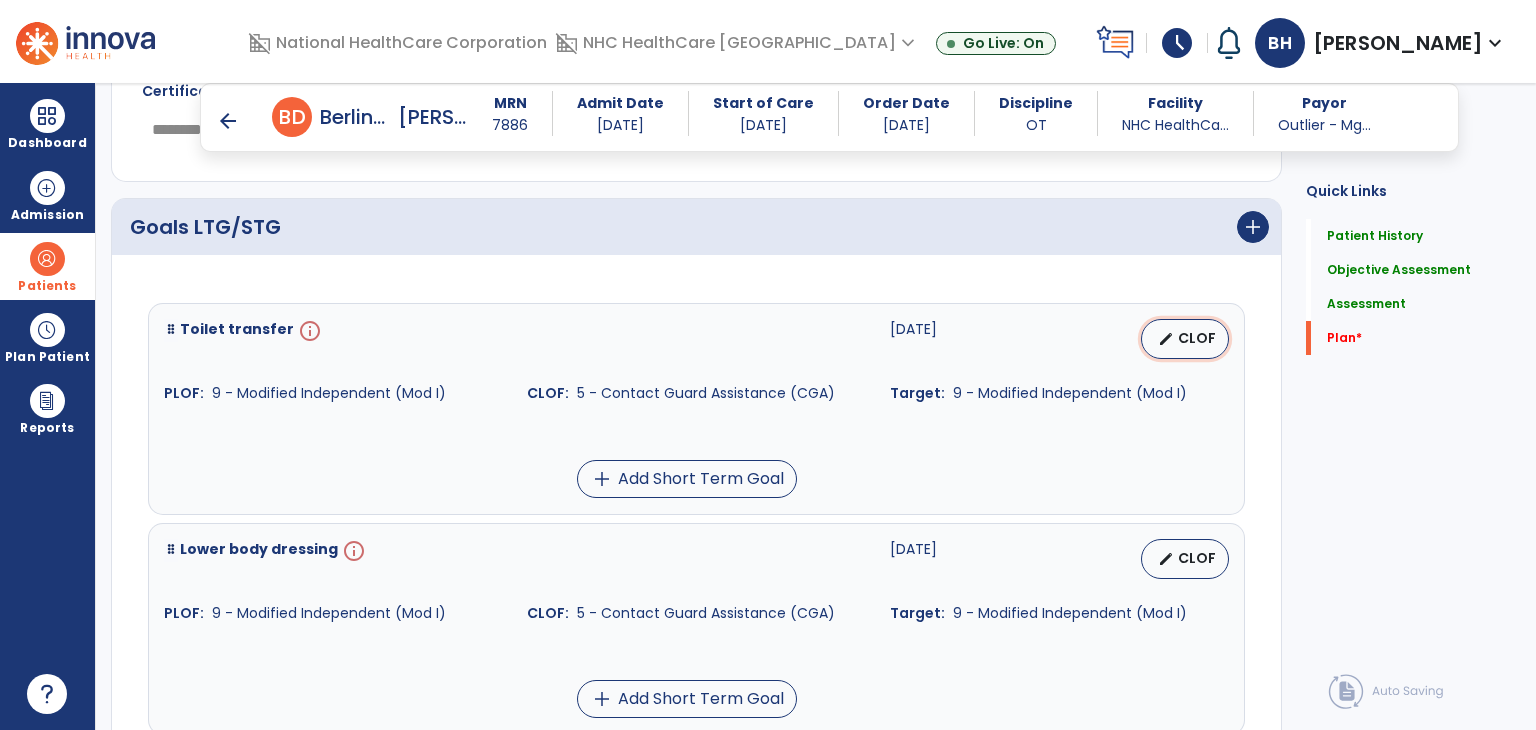 click on "CLOF" at bounding box center (1197, 338) 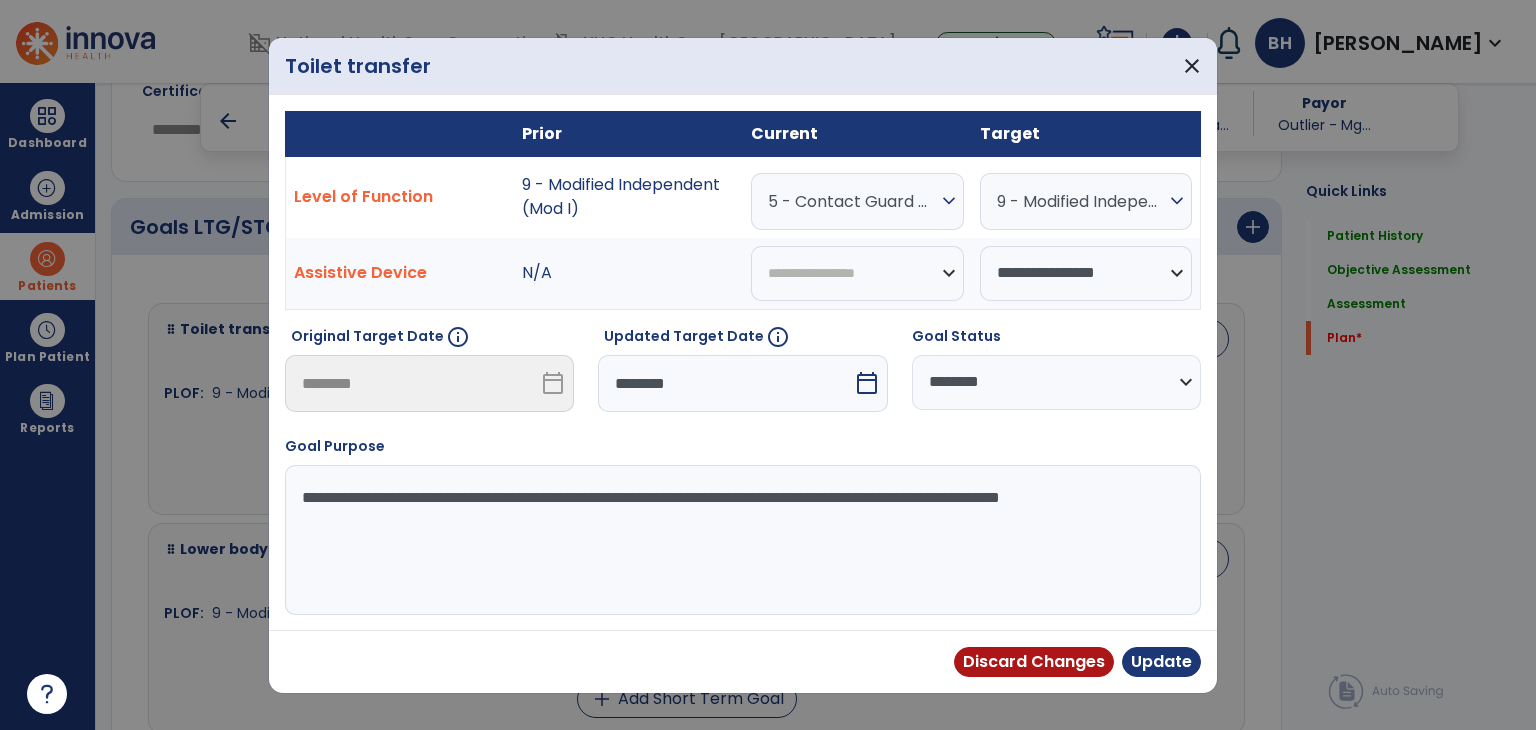 click on "calendar_today" at bounding box center (867, 383) 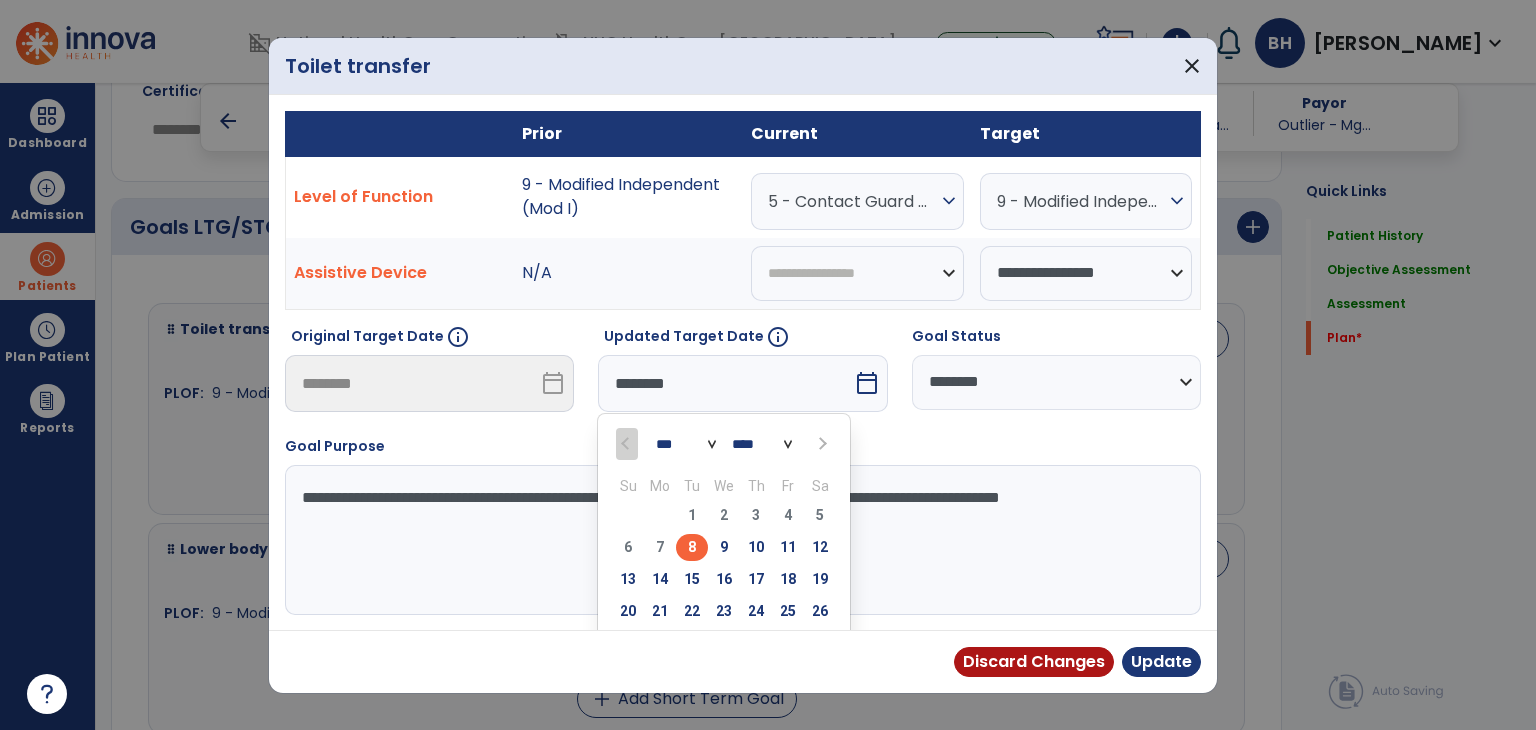 click on "8" at bounding box center [692, 547] 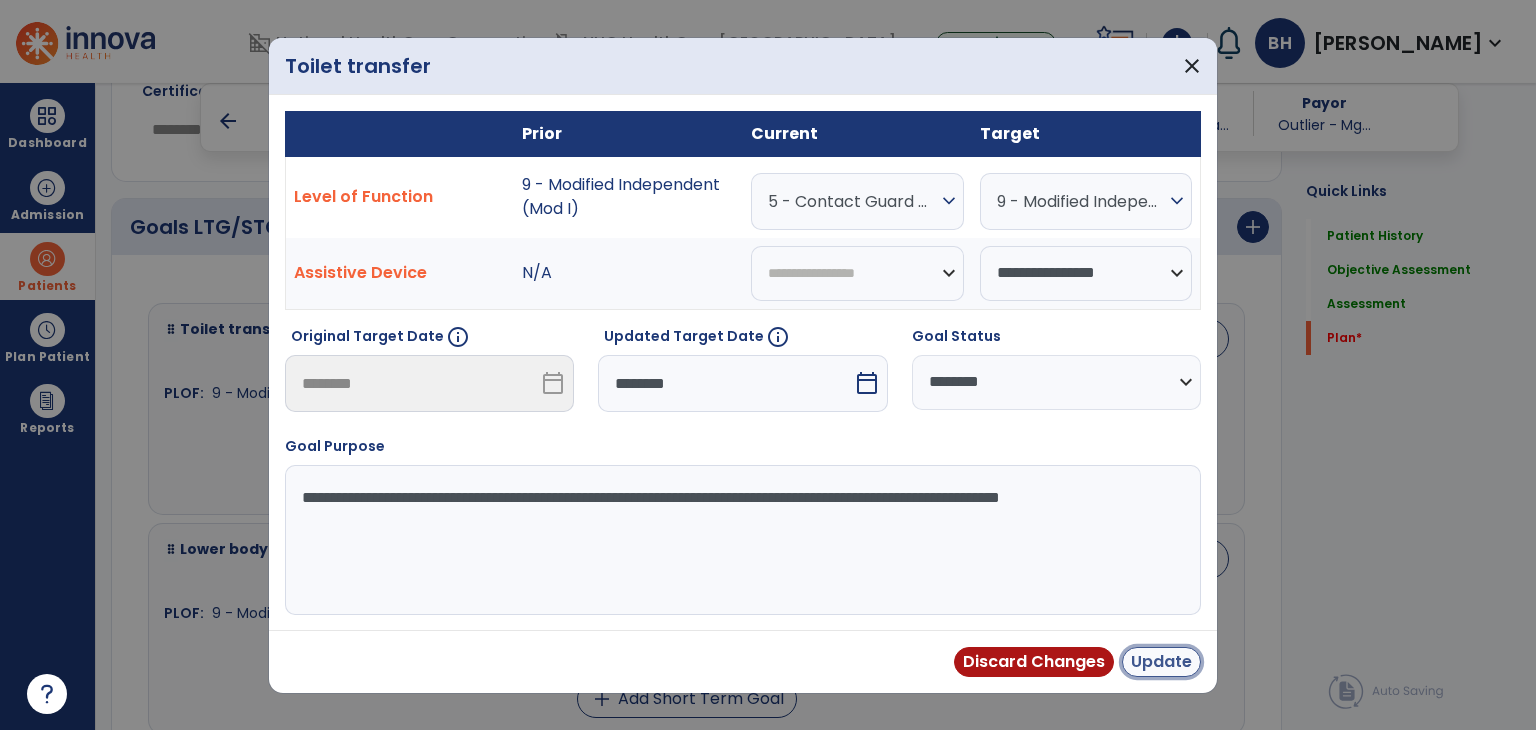 click on "Update" at bounding box center [1161, 662] 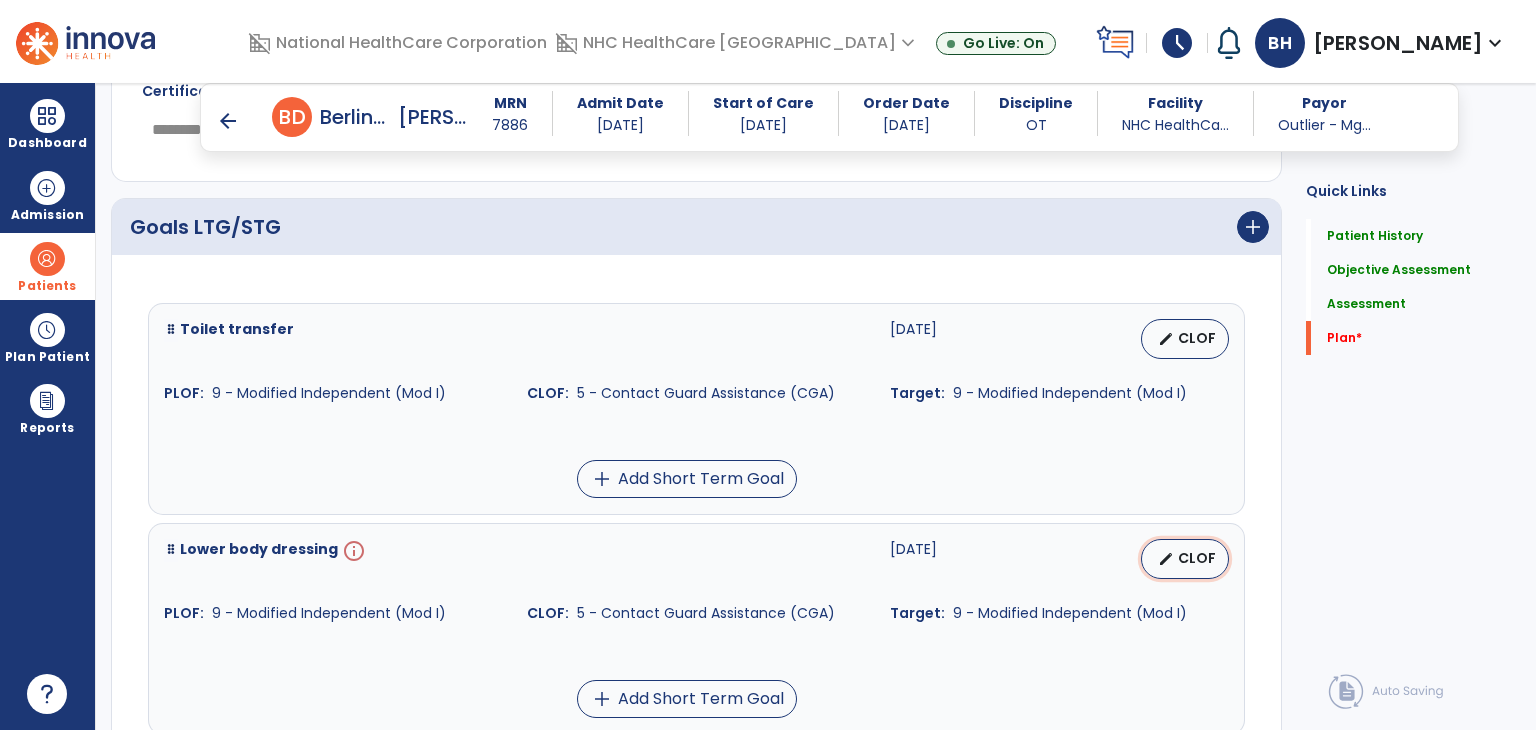 click on "CLOF" at bounding box center (1197, 558) 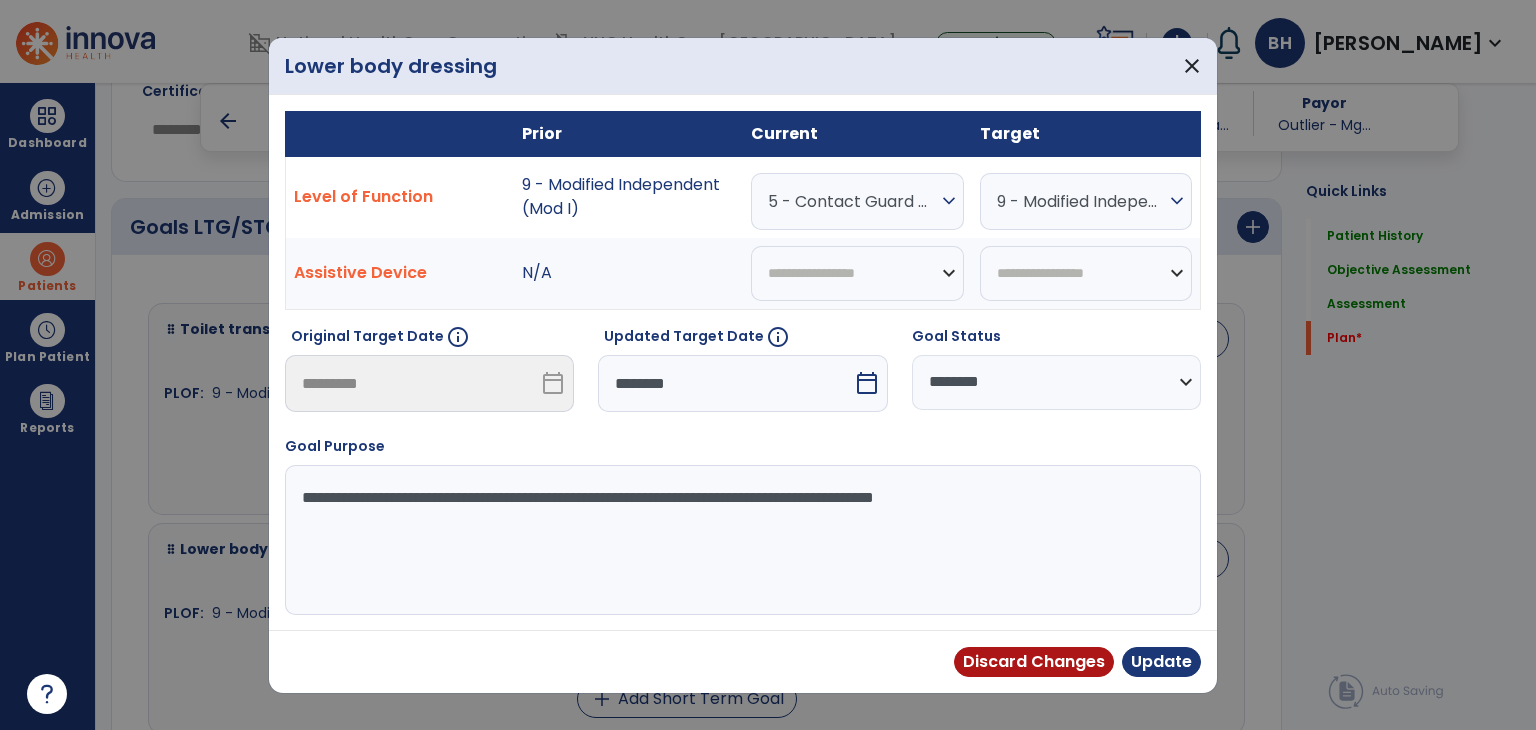click on "********" at bounding box center (725, 383) 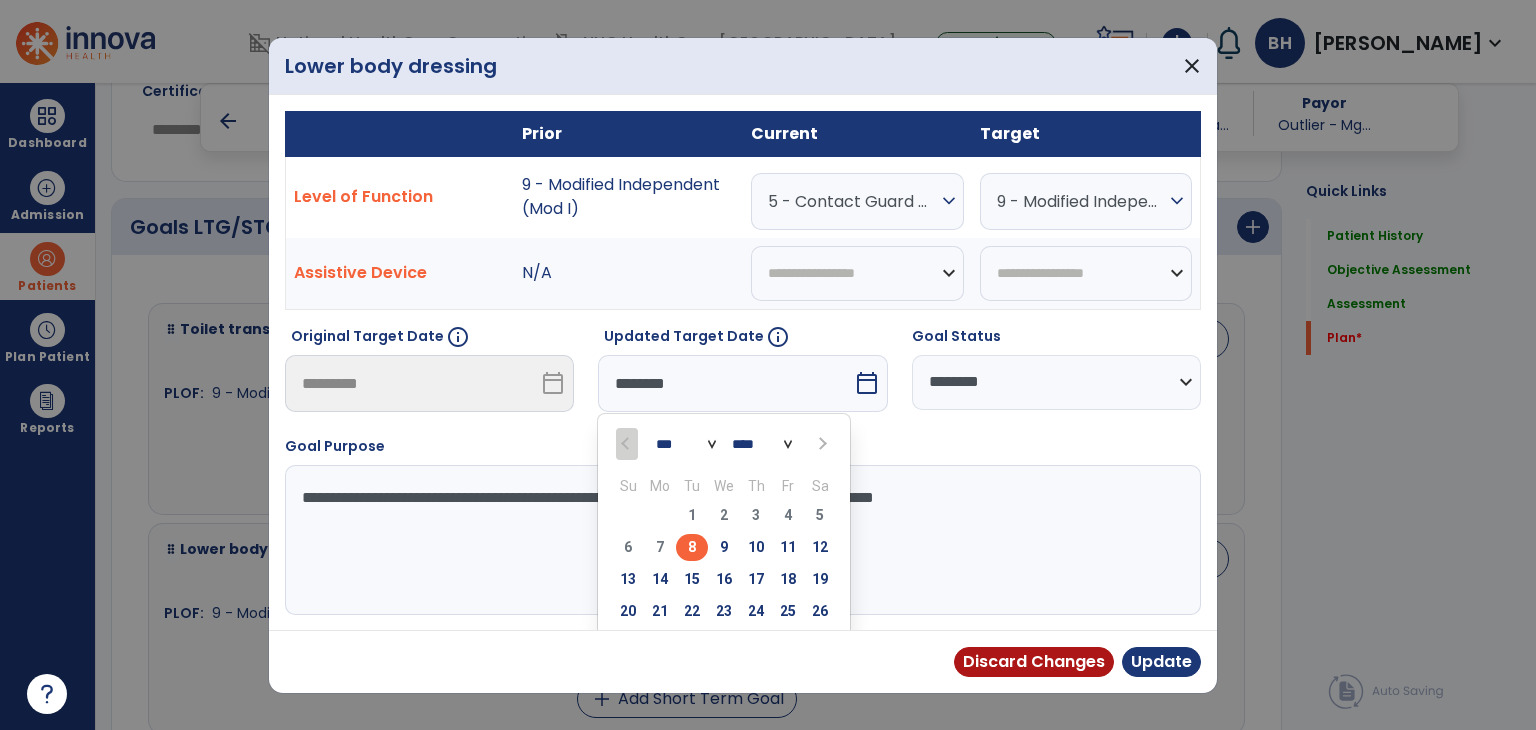 click on "8" at bounding box center (692, 547) 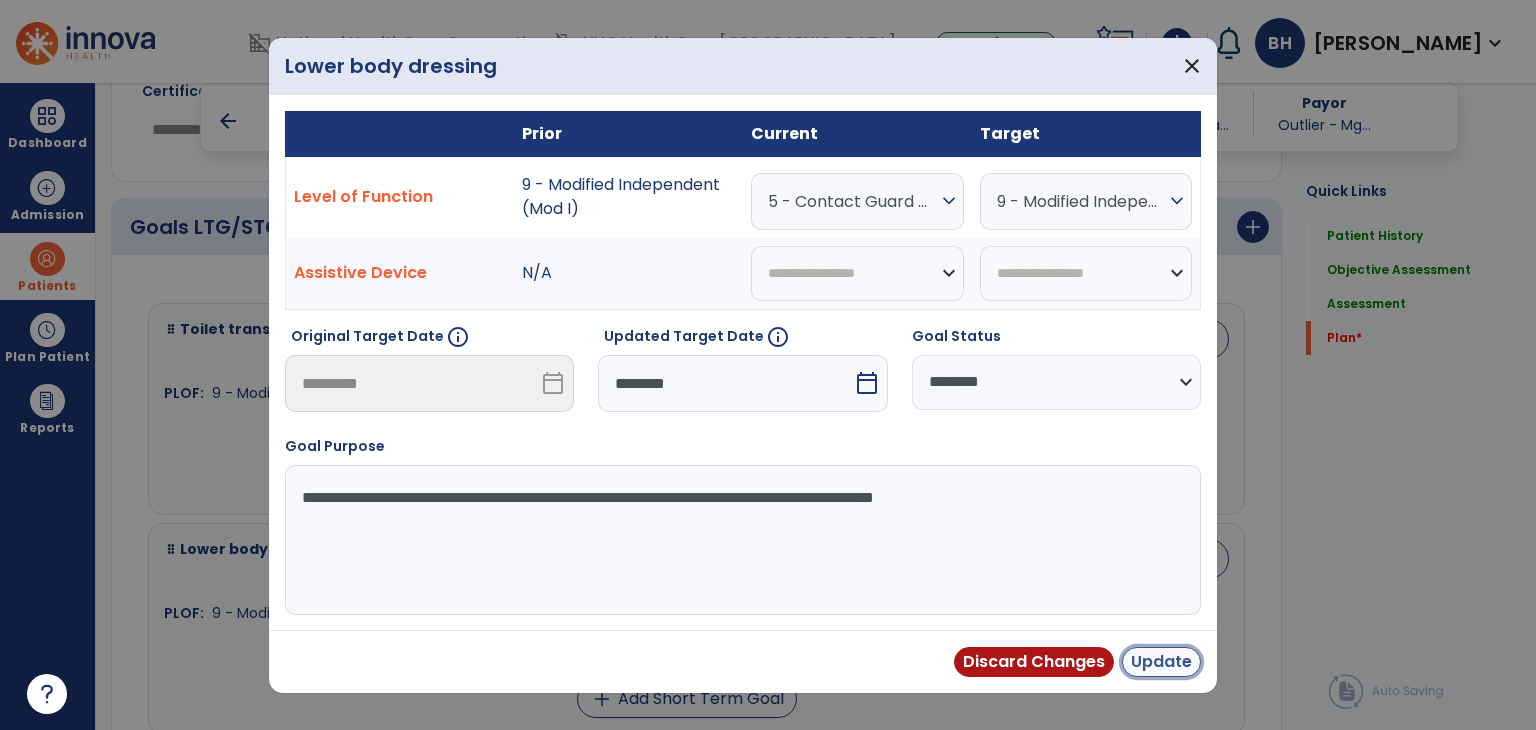 click on "Update" at bounding box center [1161, 662] 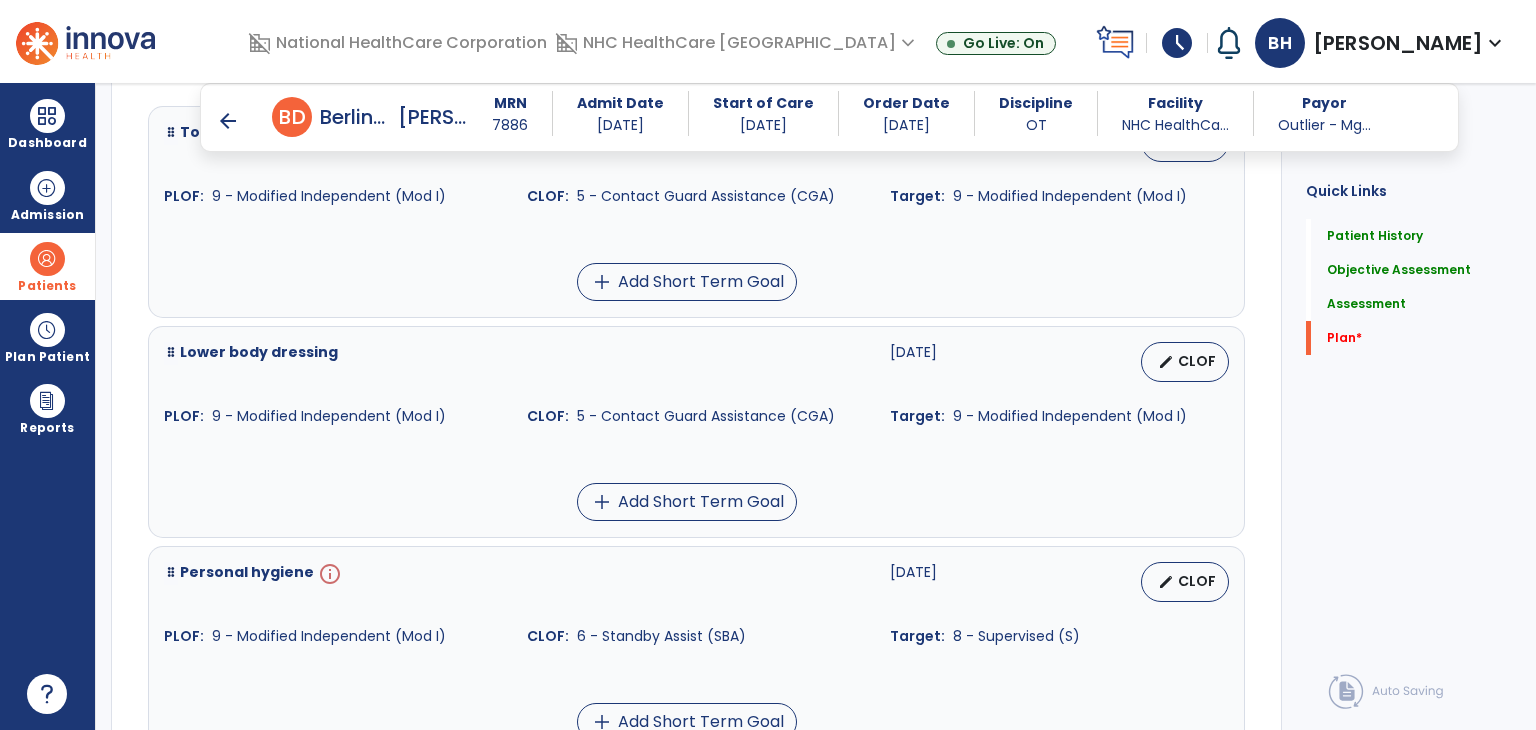 scroll, scrollTop: 2375, scrollLeft: 0, axis: vertical 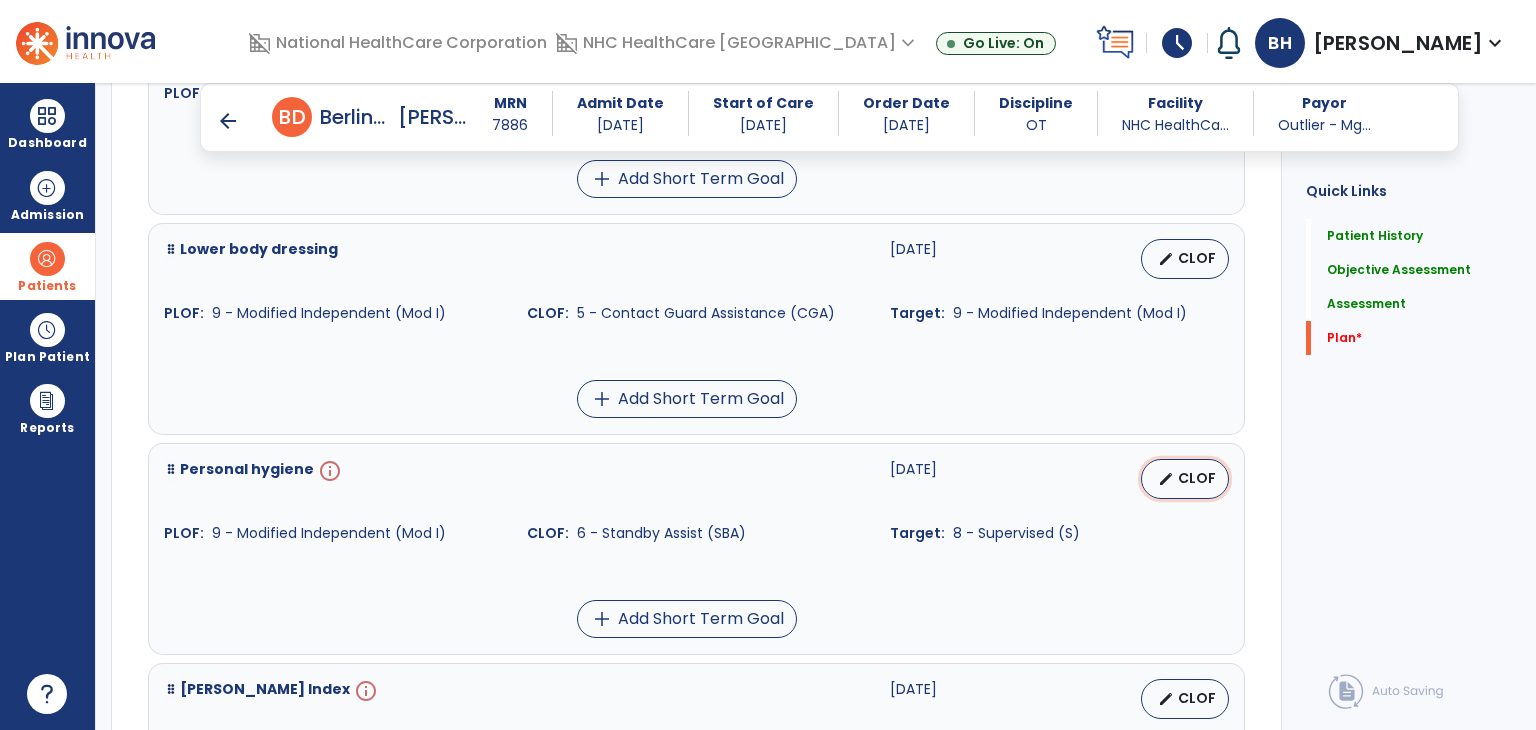 click on "edit   CLOF" at bounding box center (1185, 479) 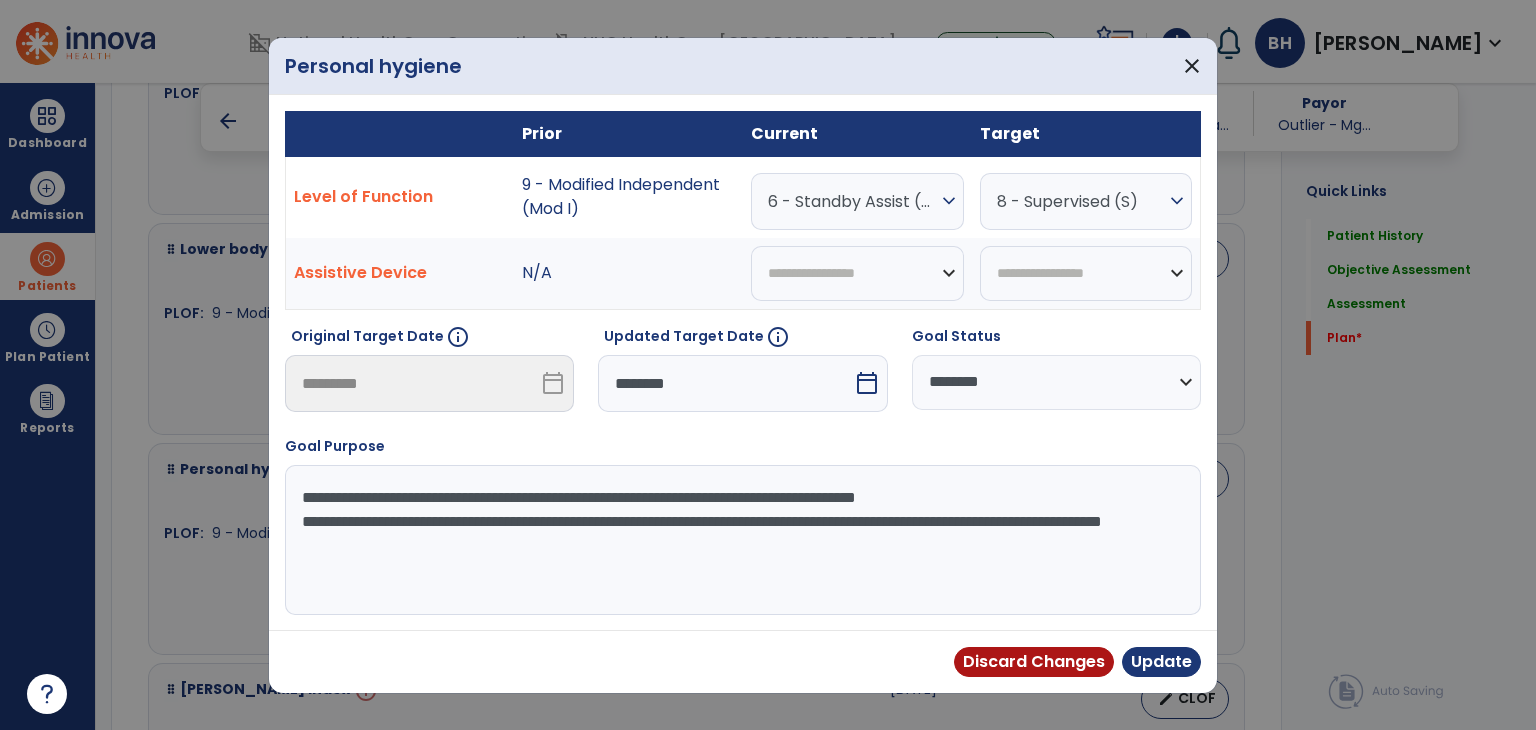 click on "calendar_today" at bounding box center (867, 383) 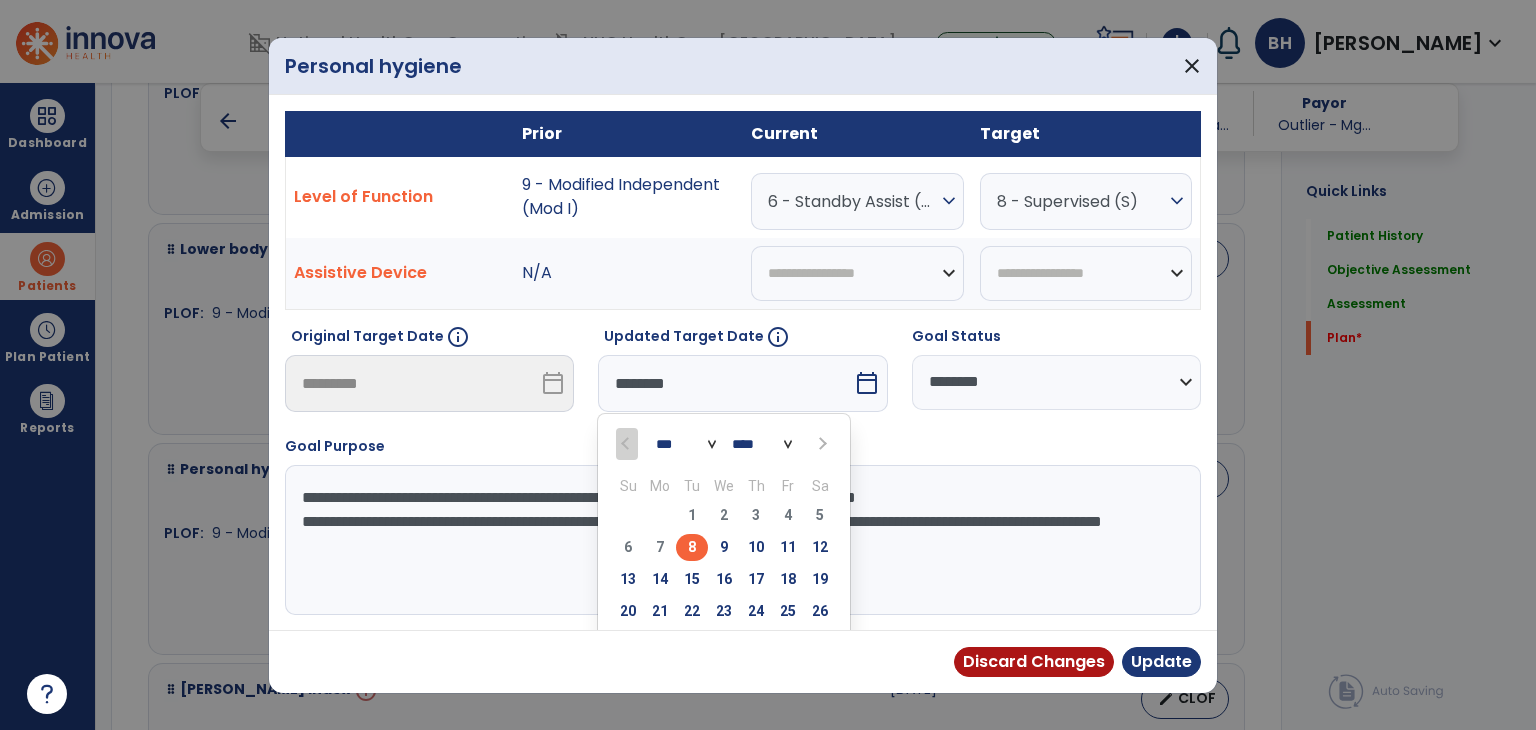 drag, startPoint x: 688, startPoint y: 546, endPoint x: 700, endPoint y: 549, distance: 12.369317 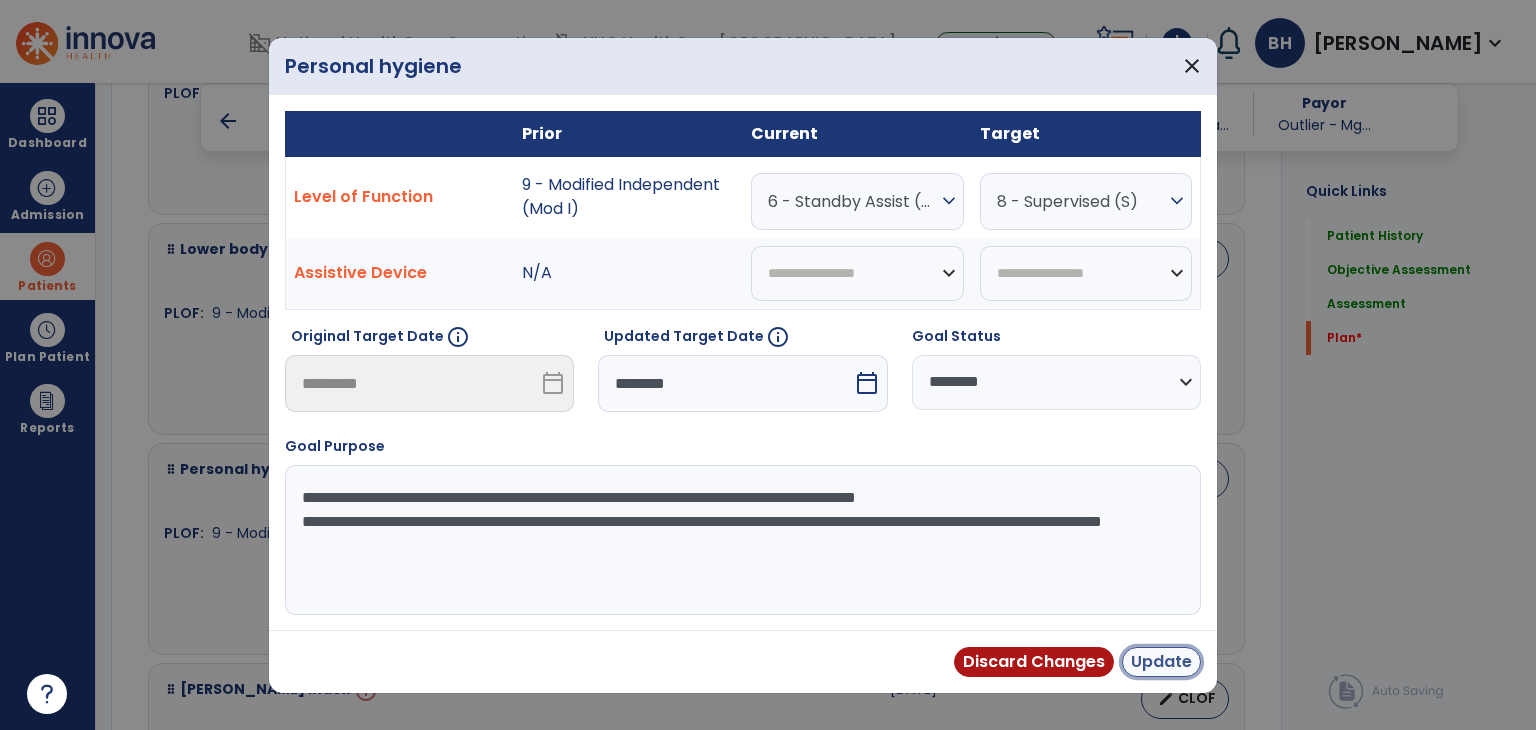 click on "Update" at bounding box center (1161, 662) 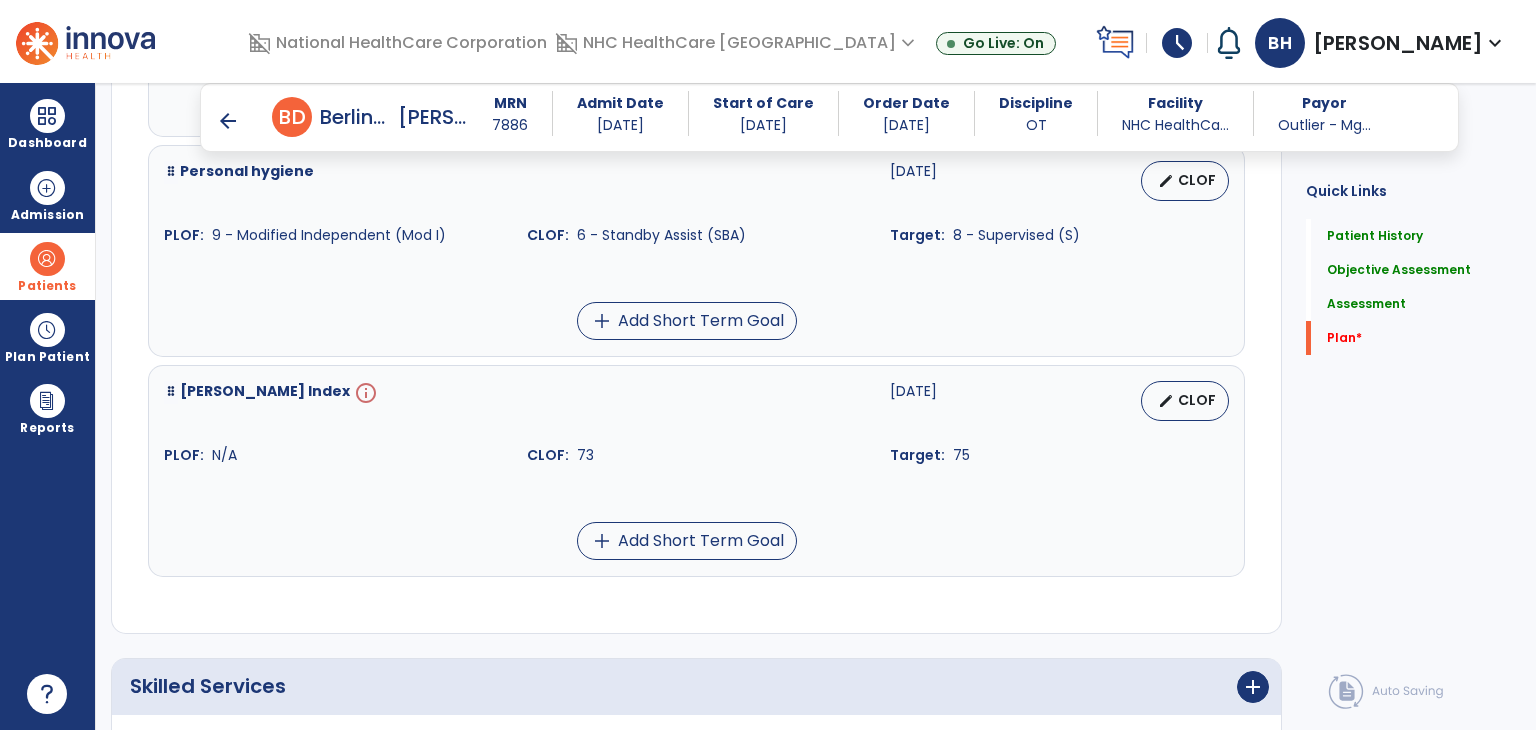 scroll, scrollTop: 2675, scrollLeft: 0, axis: vertical 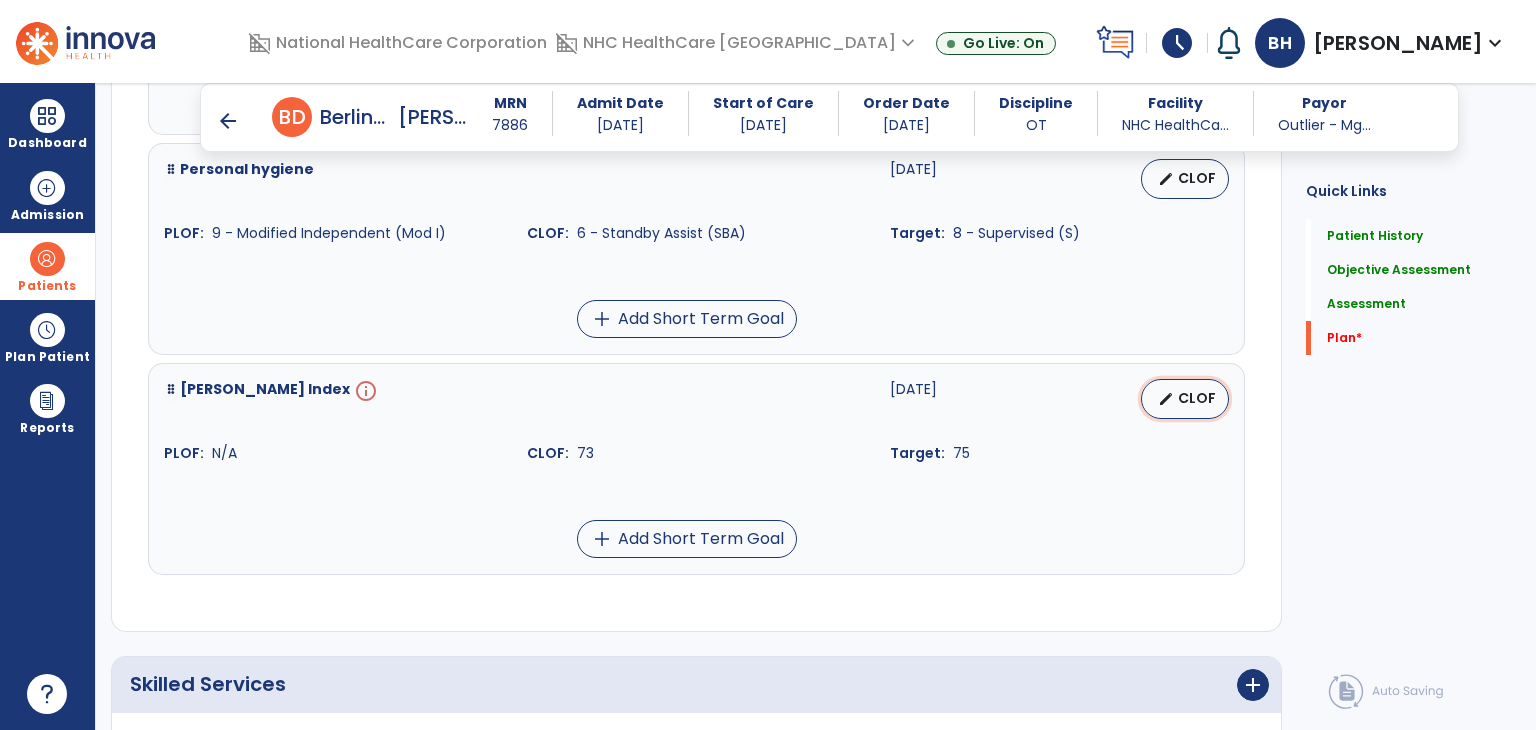 click on "edit" at bounding box center [1166, 399] 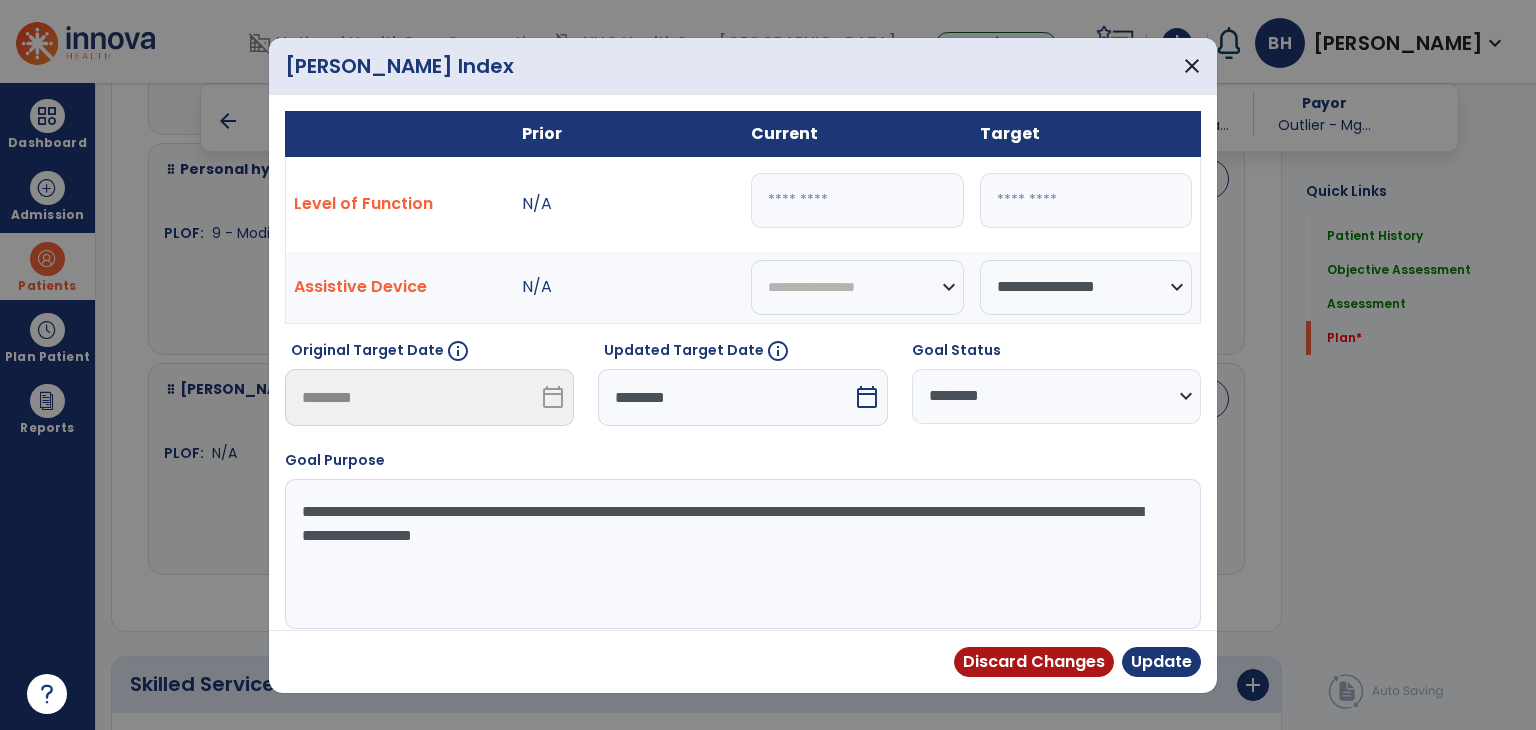 click on "********" at bounding box center (725, 397) 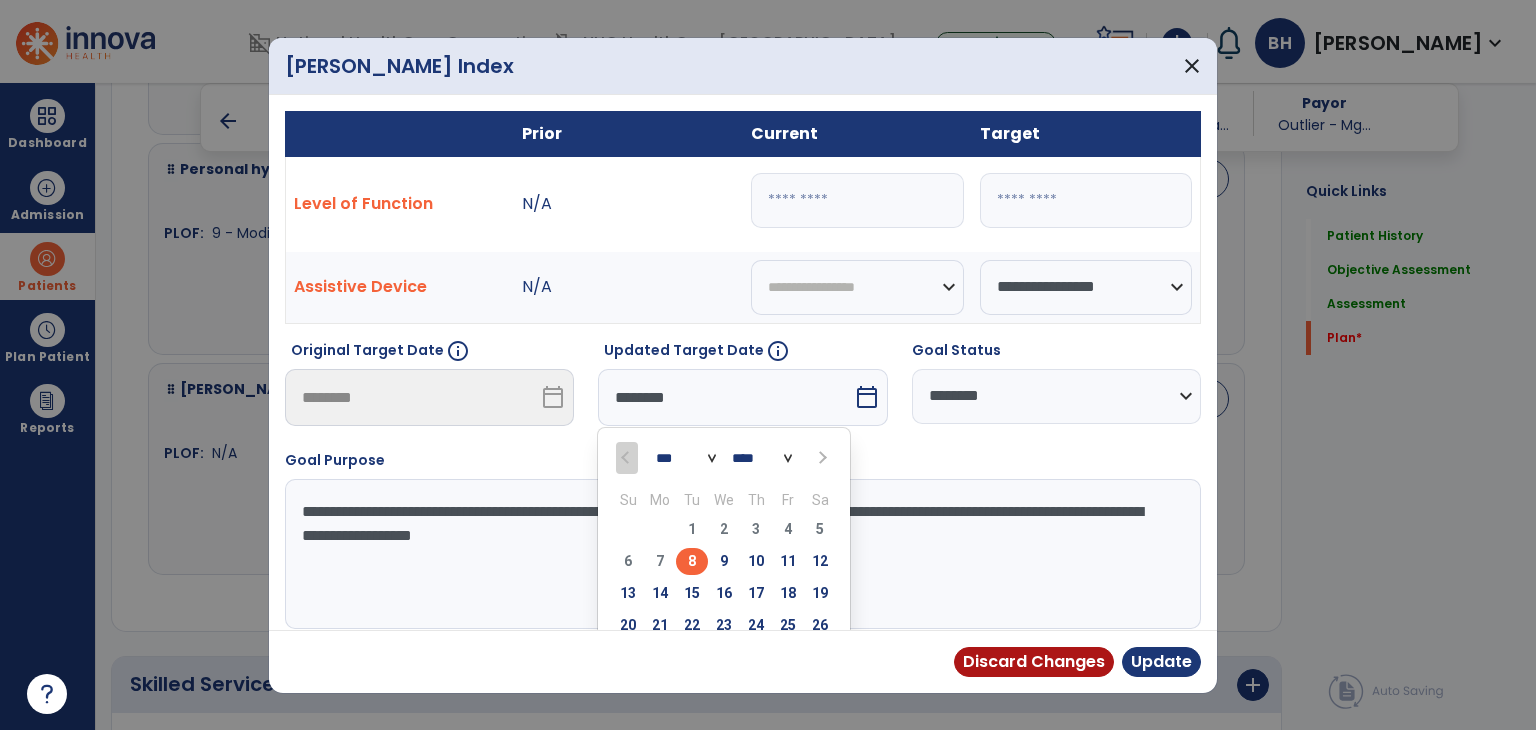 click on "8" at bounding box center [692, 561] 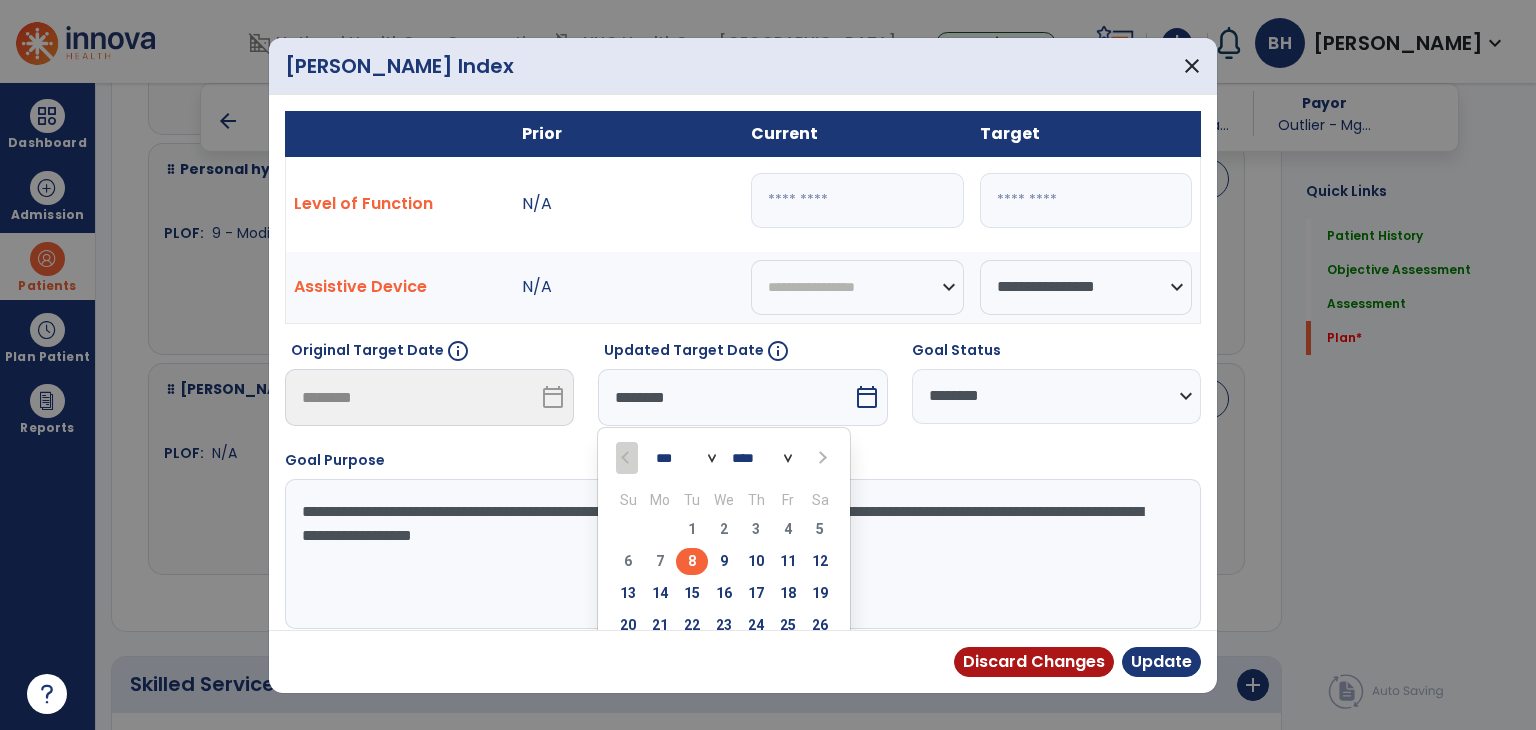type on "********" 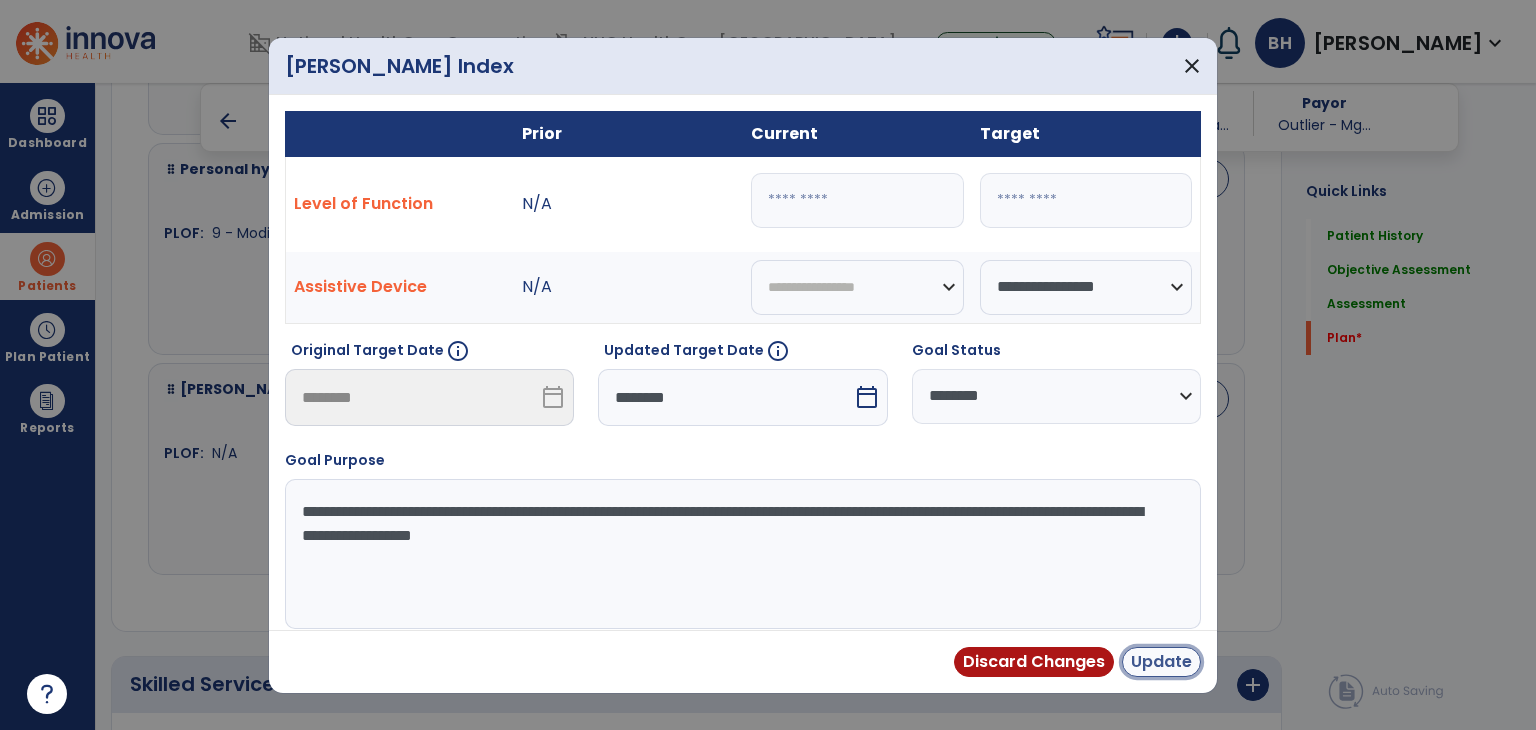 click on "Update" at bounding box center [1161, 662] 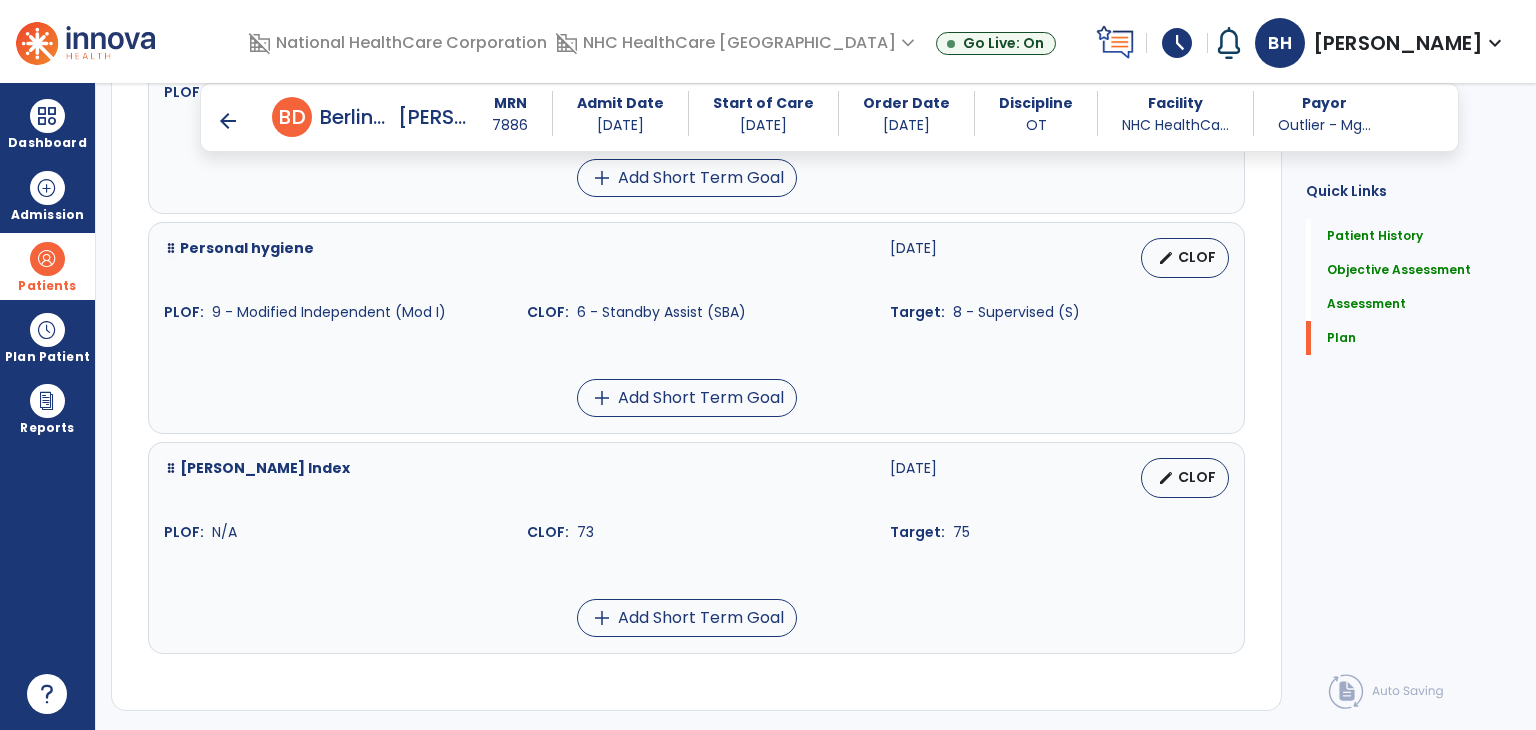 scroll, scrollTop: 2976, scrollLeft: 0, axis: vertical 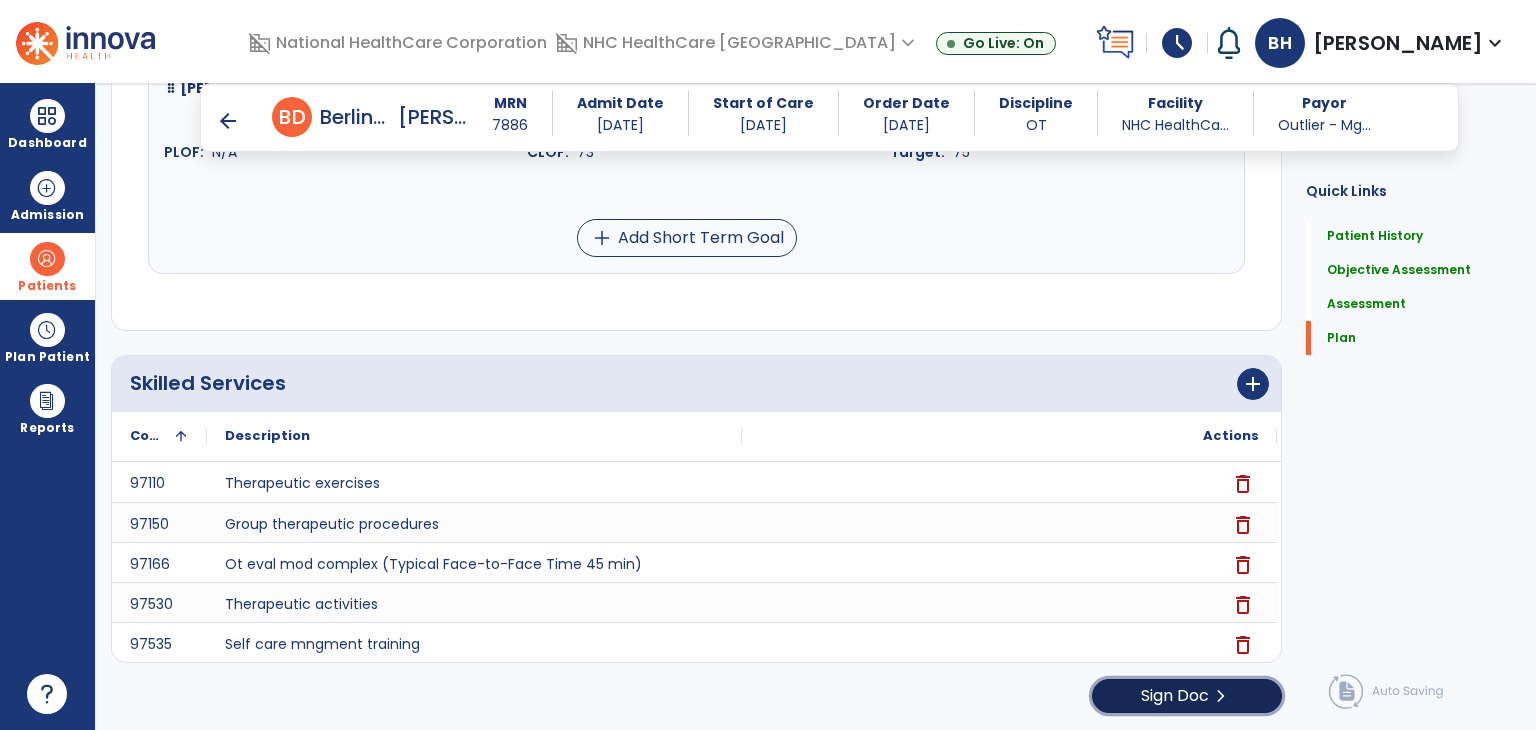 click on "Sign Doc" 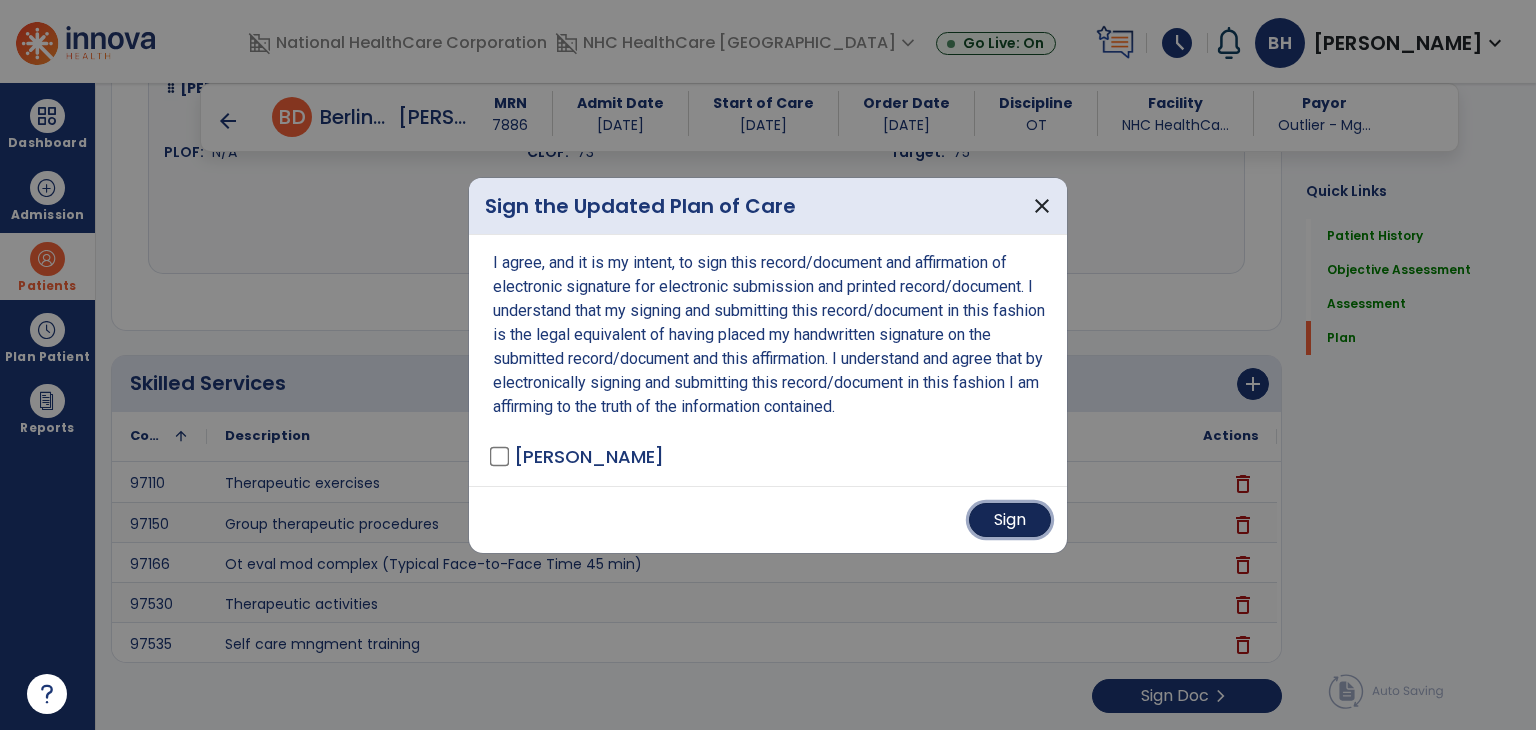click on "Sign" at bounding box center (1010, 520) 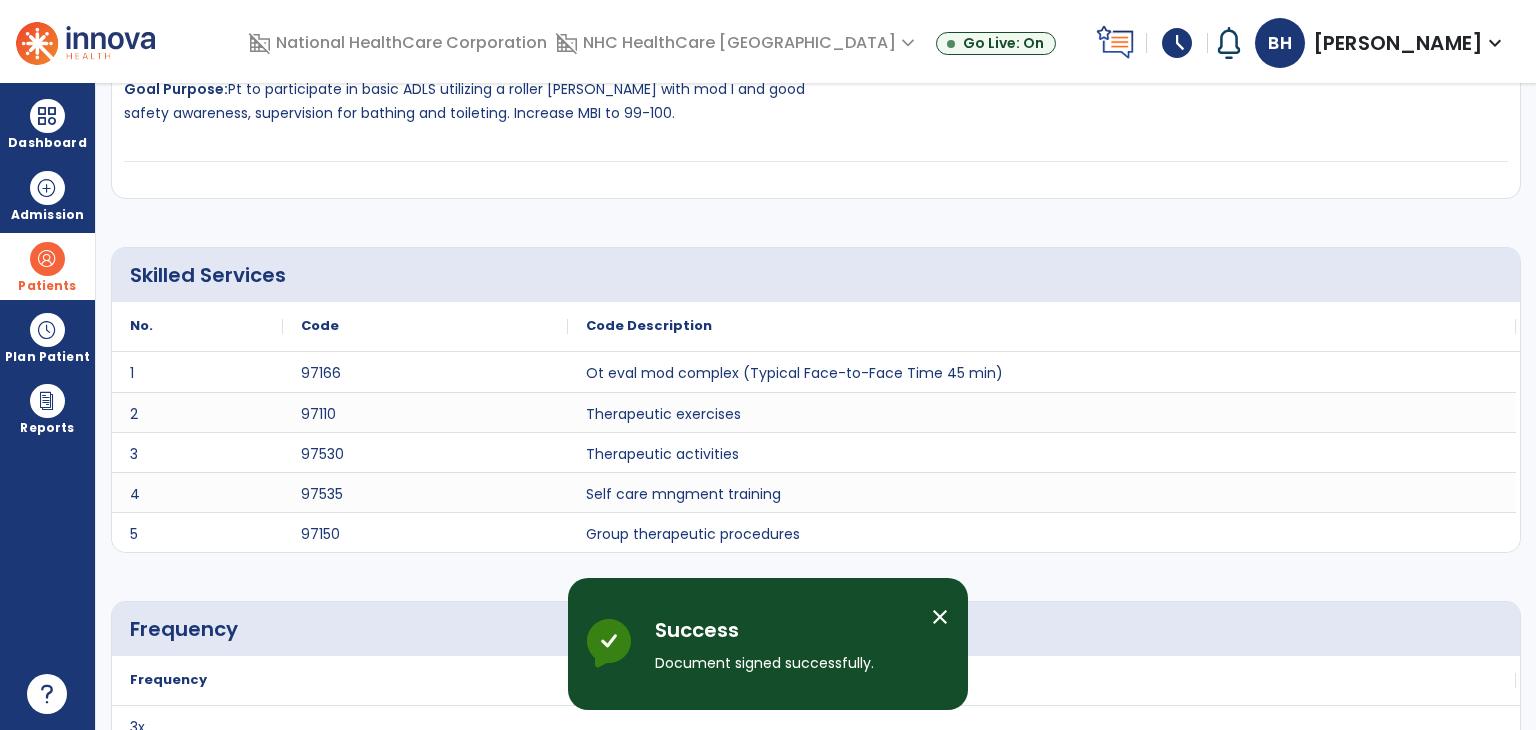 scroll, scrollTop: 0, scrollLeft: 0, axis: both 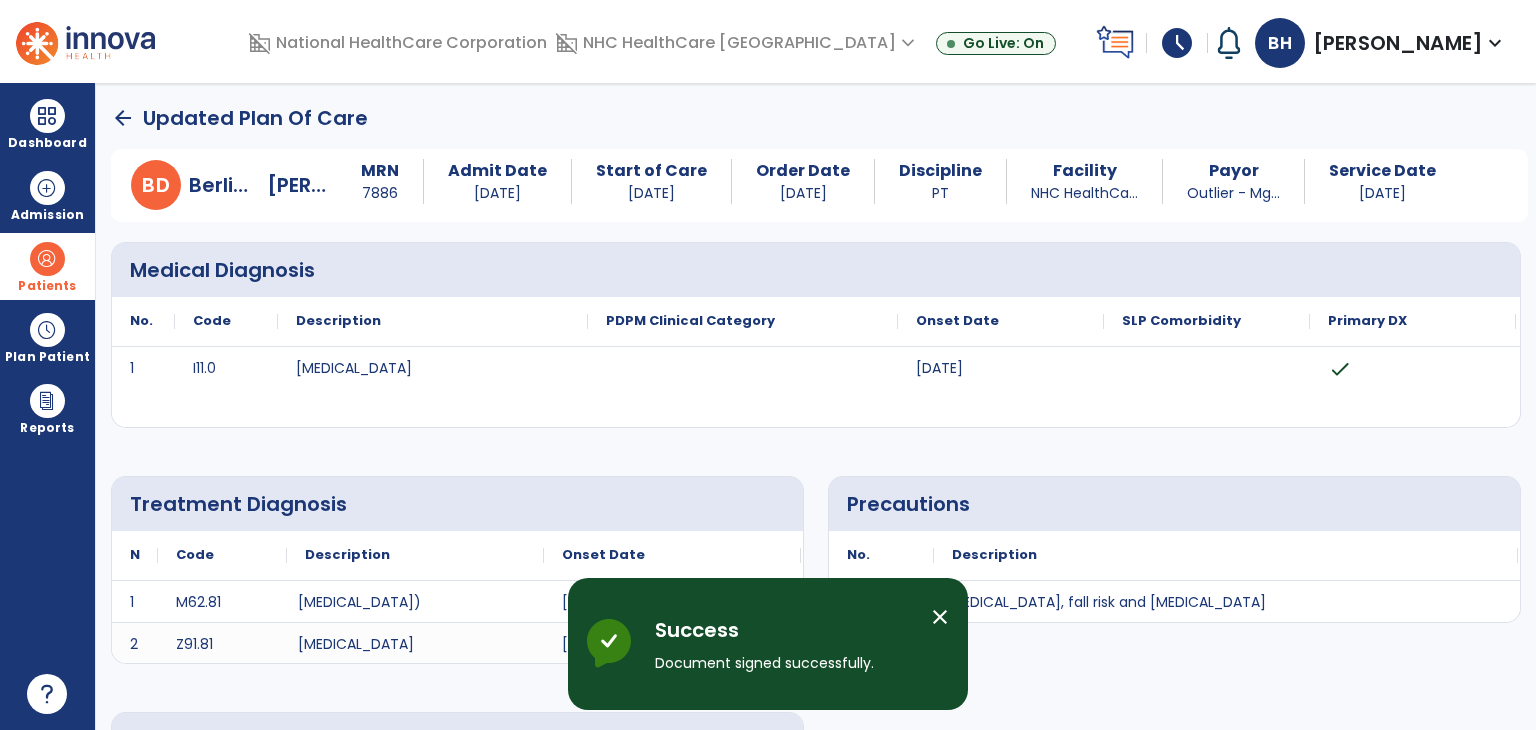 click on "arrow_back" 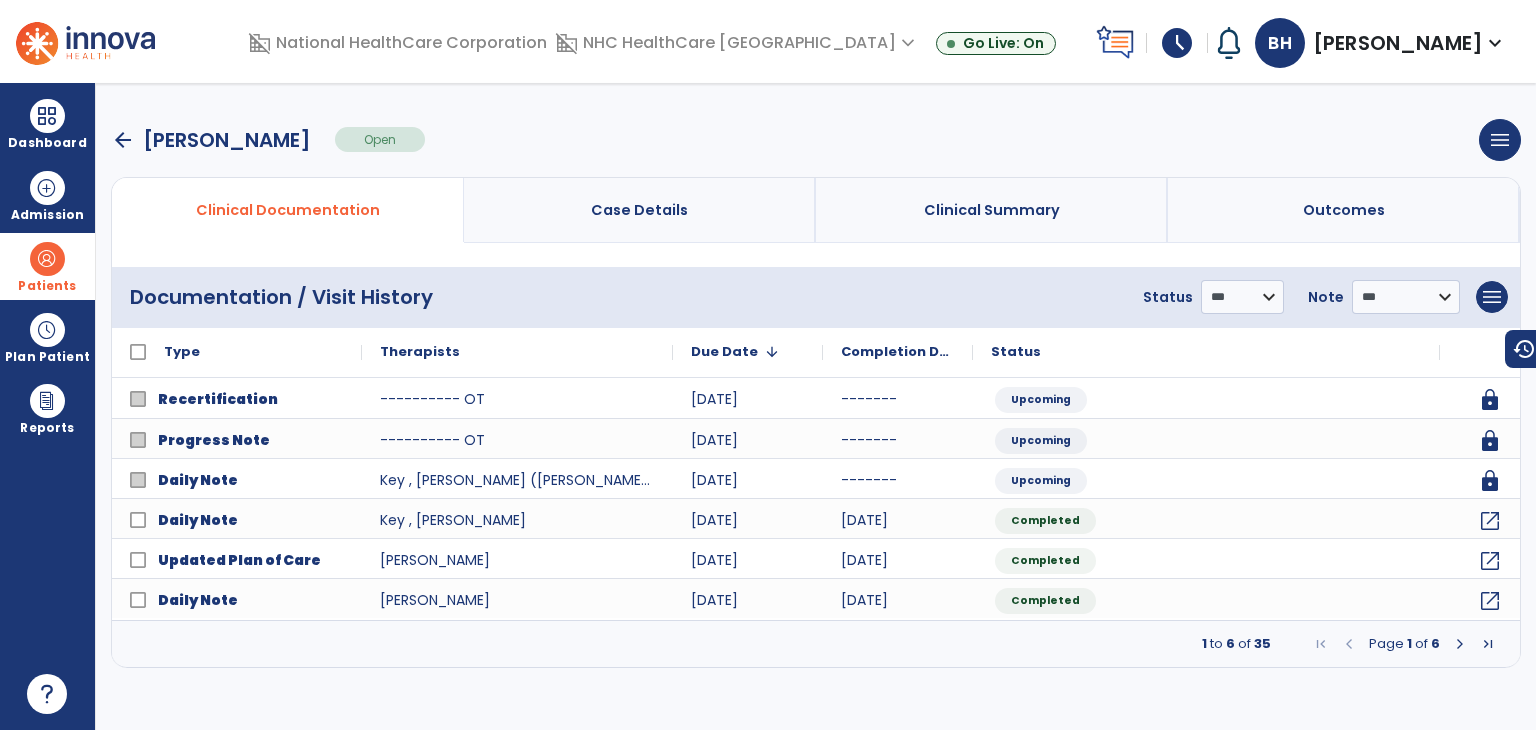 click on "arrow_back" at bounding box center (123, 140) 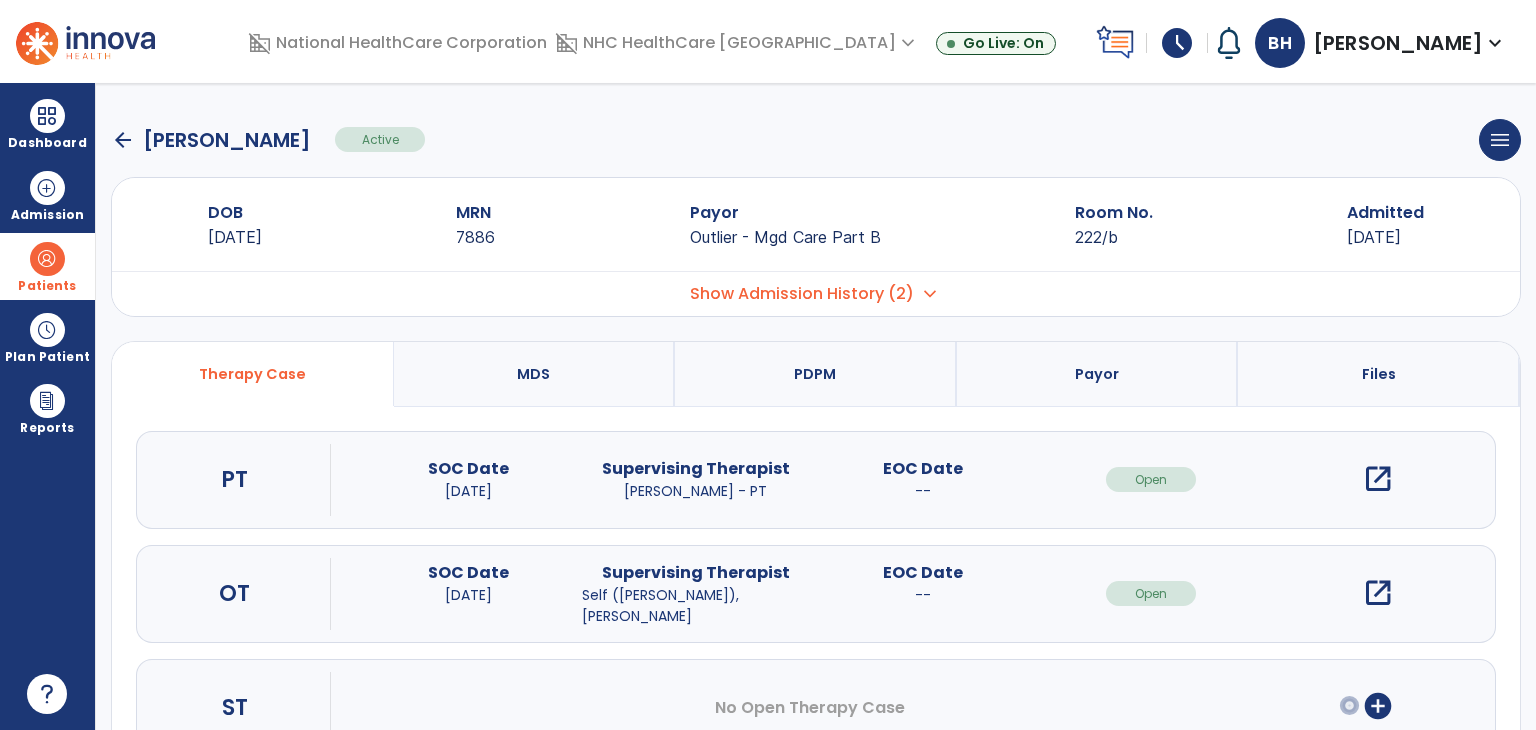 click on "arrow_back" 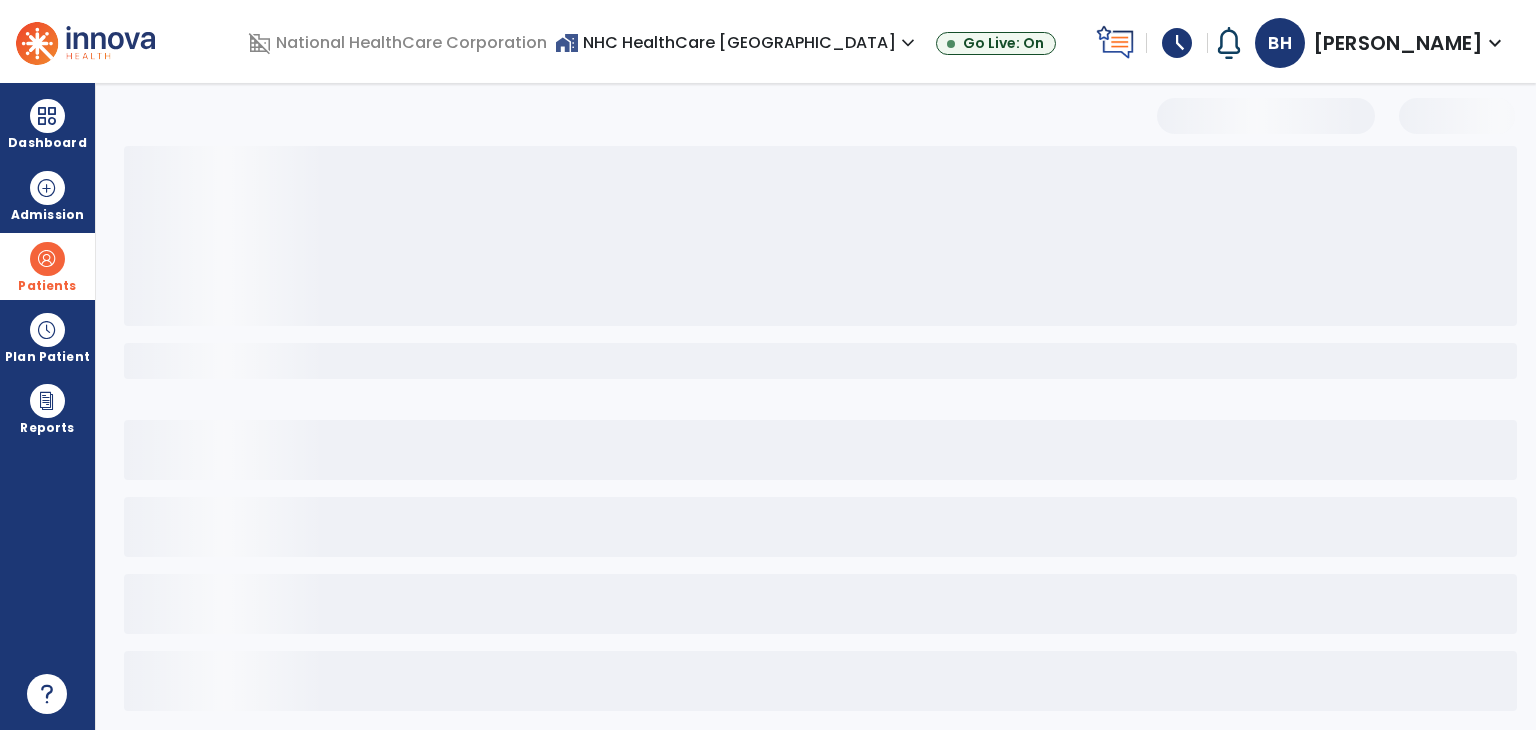 select on "***" 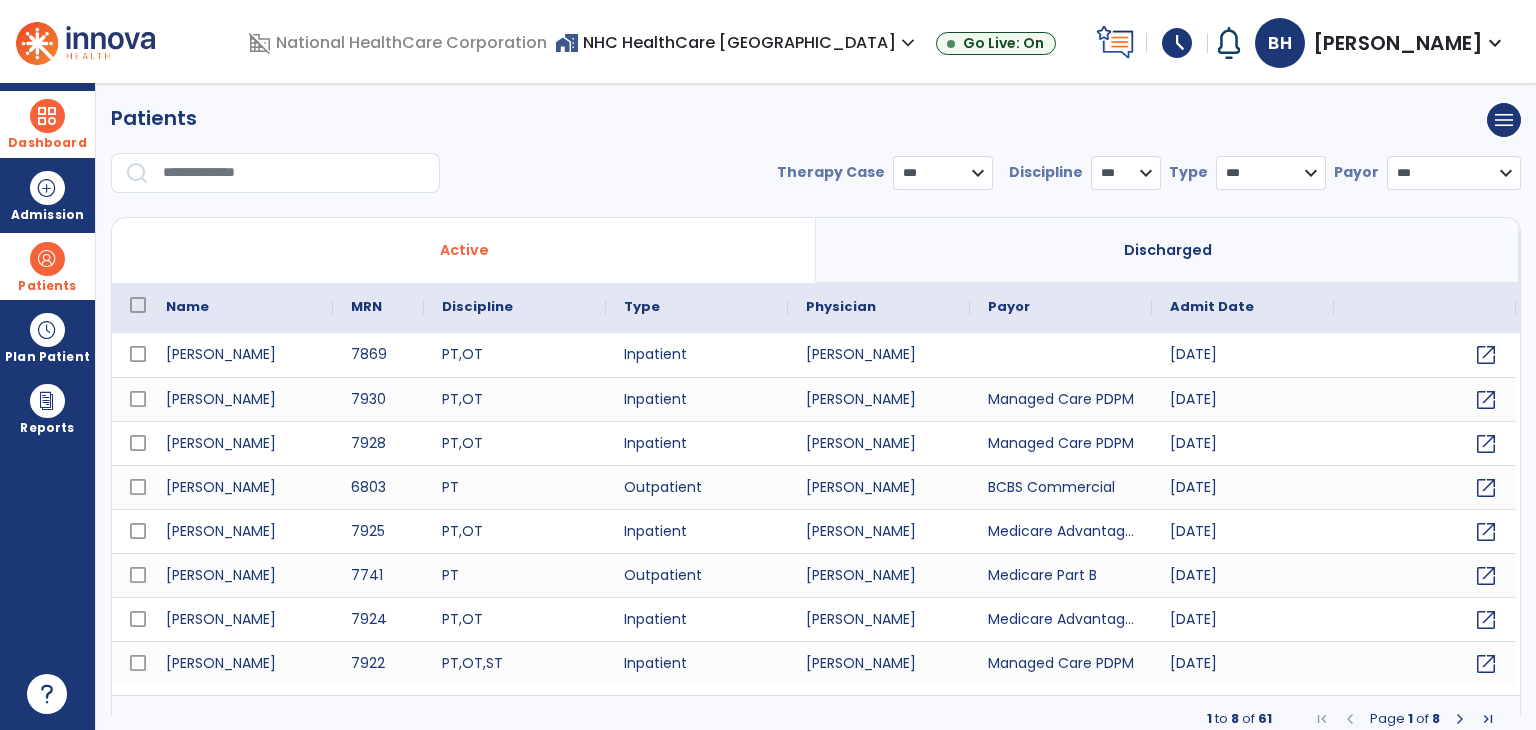 drag, startPoint x: 35, startPoint y: 115, endPoint x: 57, endPoint y: 108, distance: 23.086792 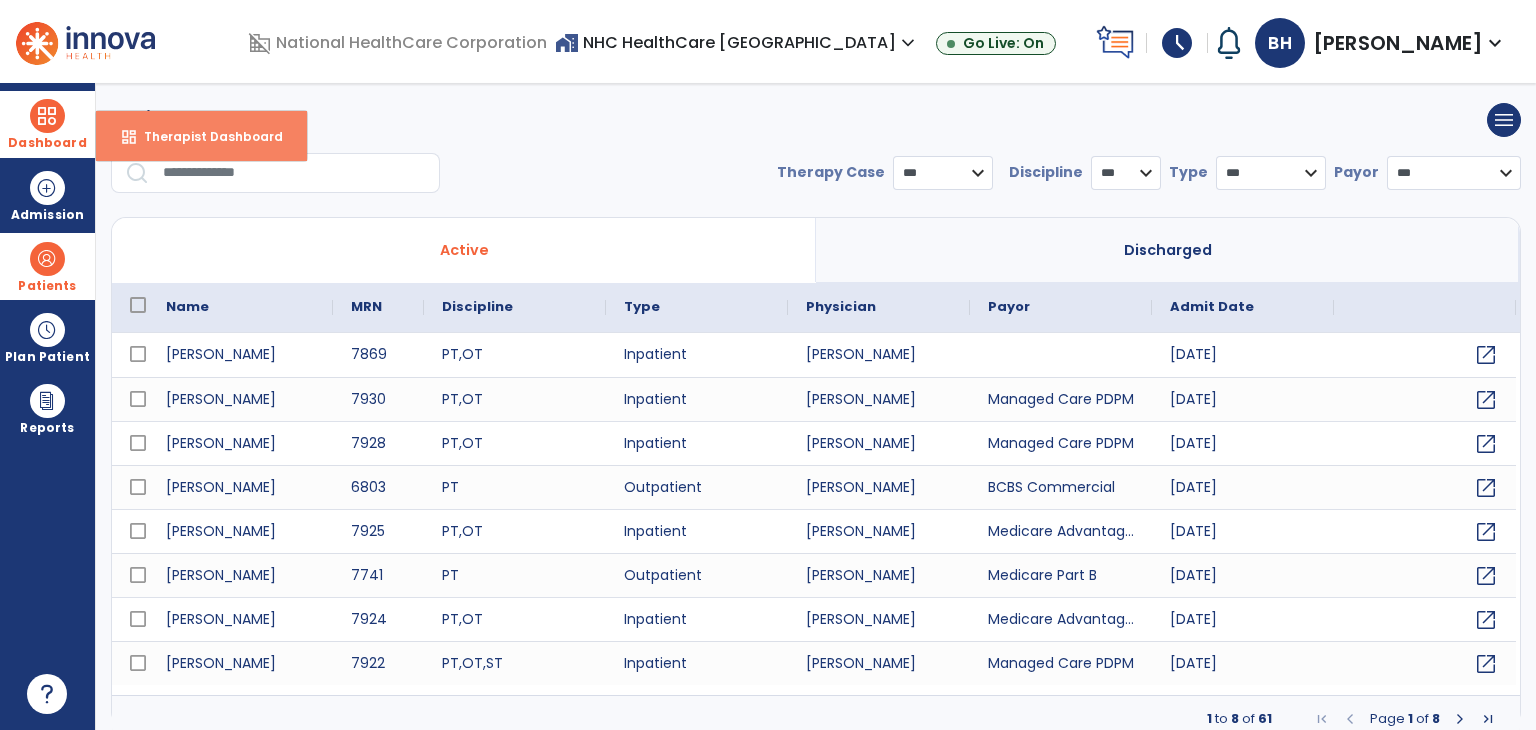 drag, startPoint x: 172, startPoint y: 146, endPoint x: 184, endPoint y: 141, distance: 13 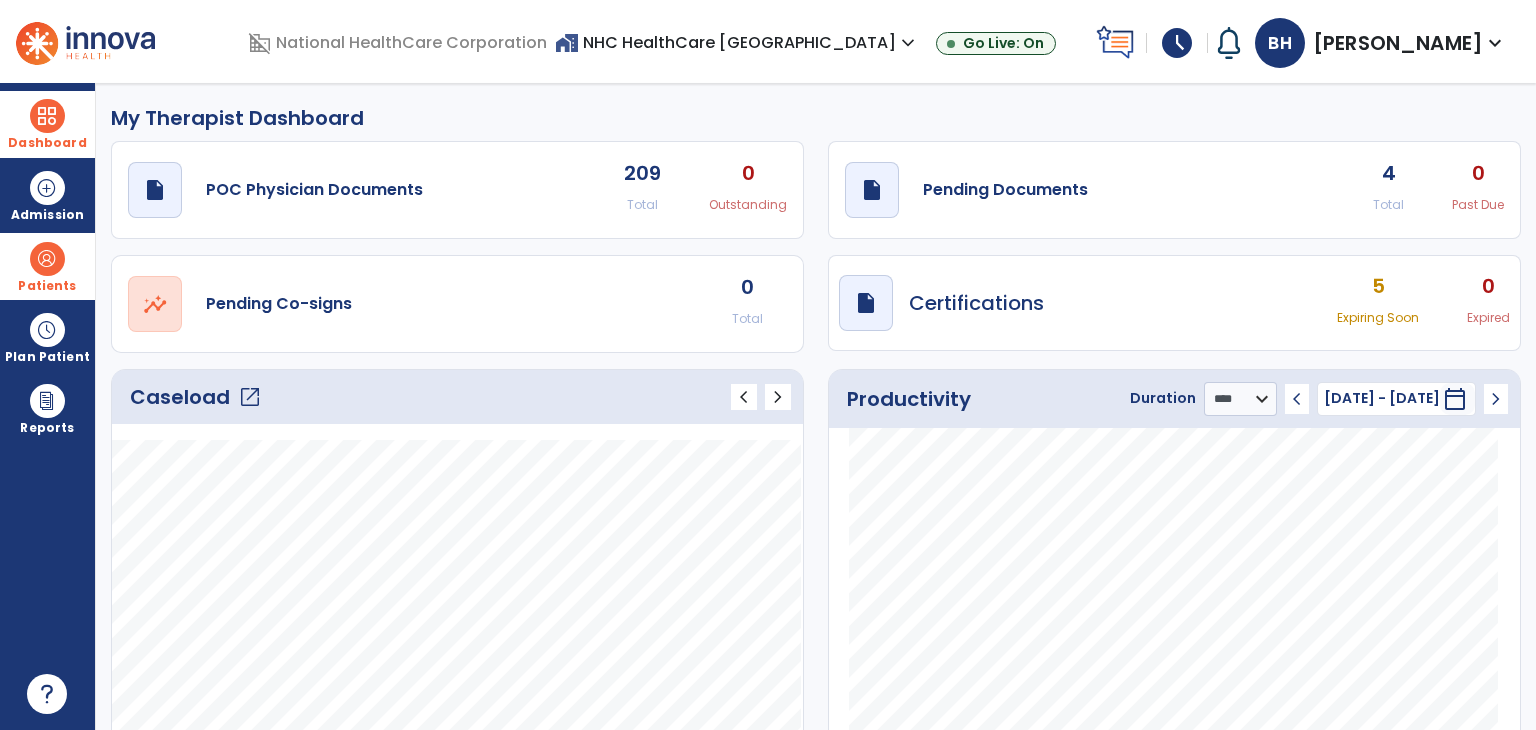 click on "4" 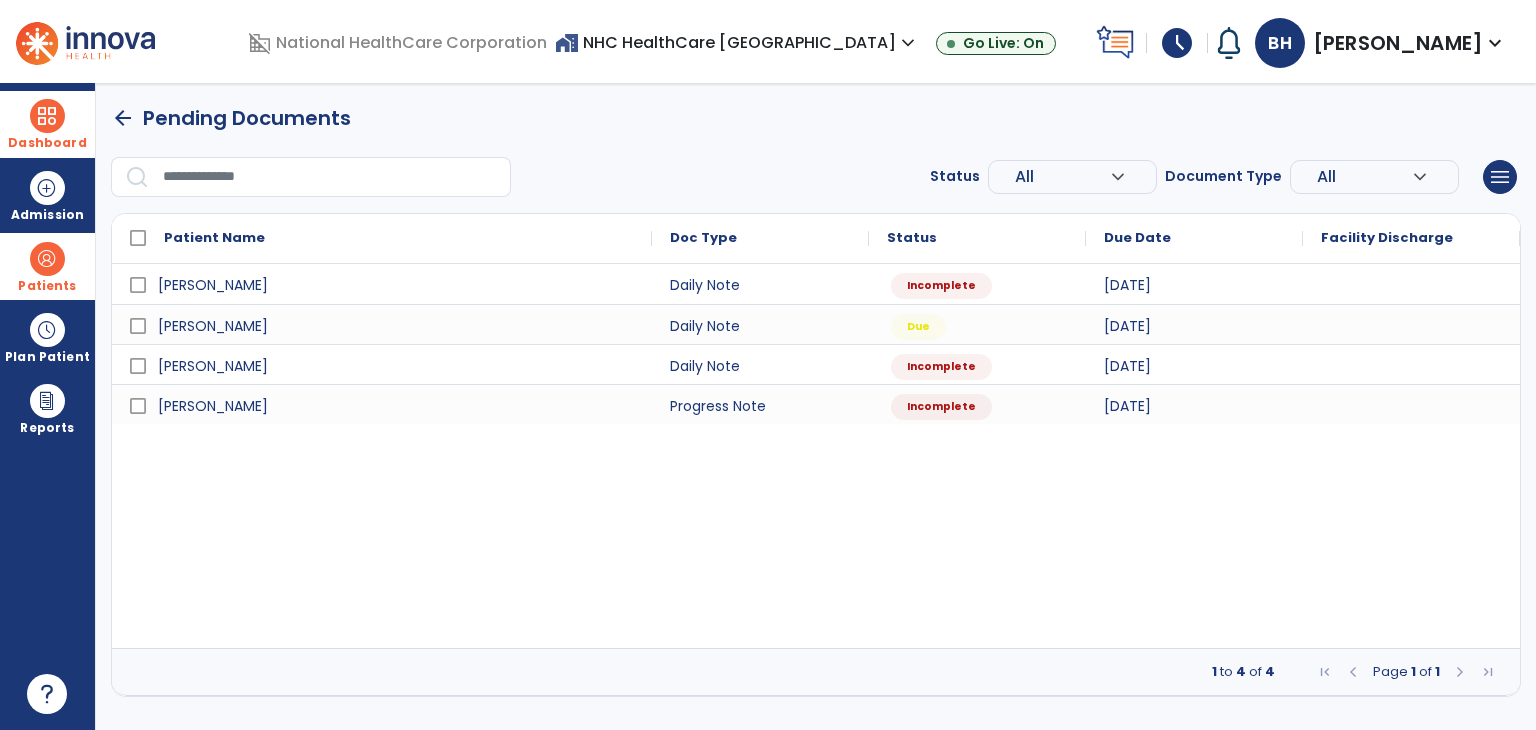 click on "arrow_back" at bounding box center (123, 118) 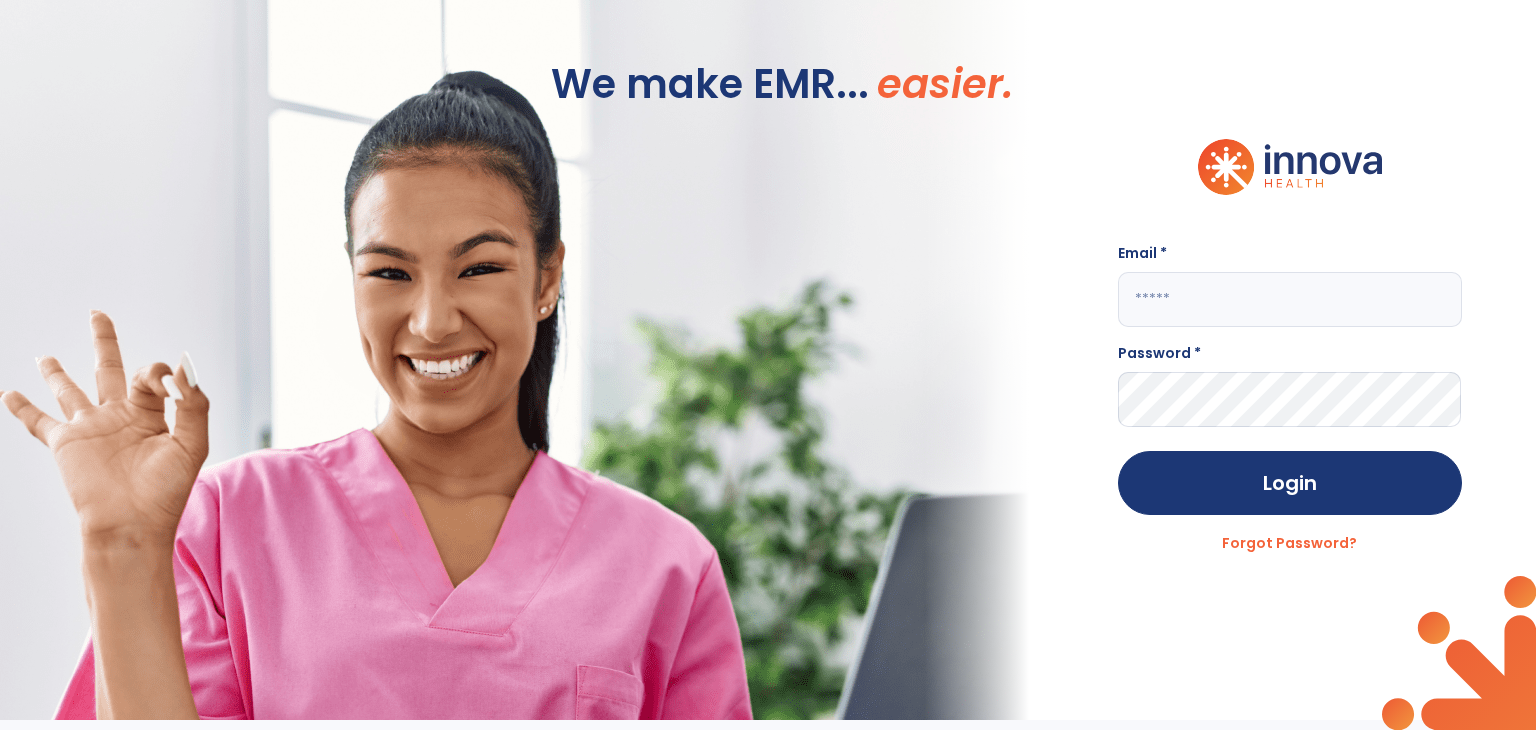 type on "**********" 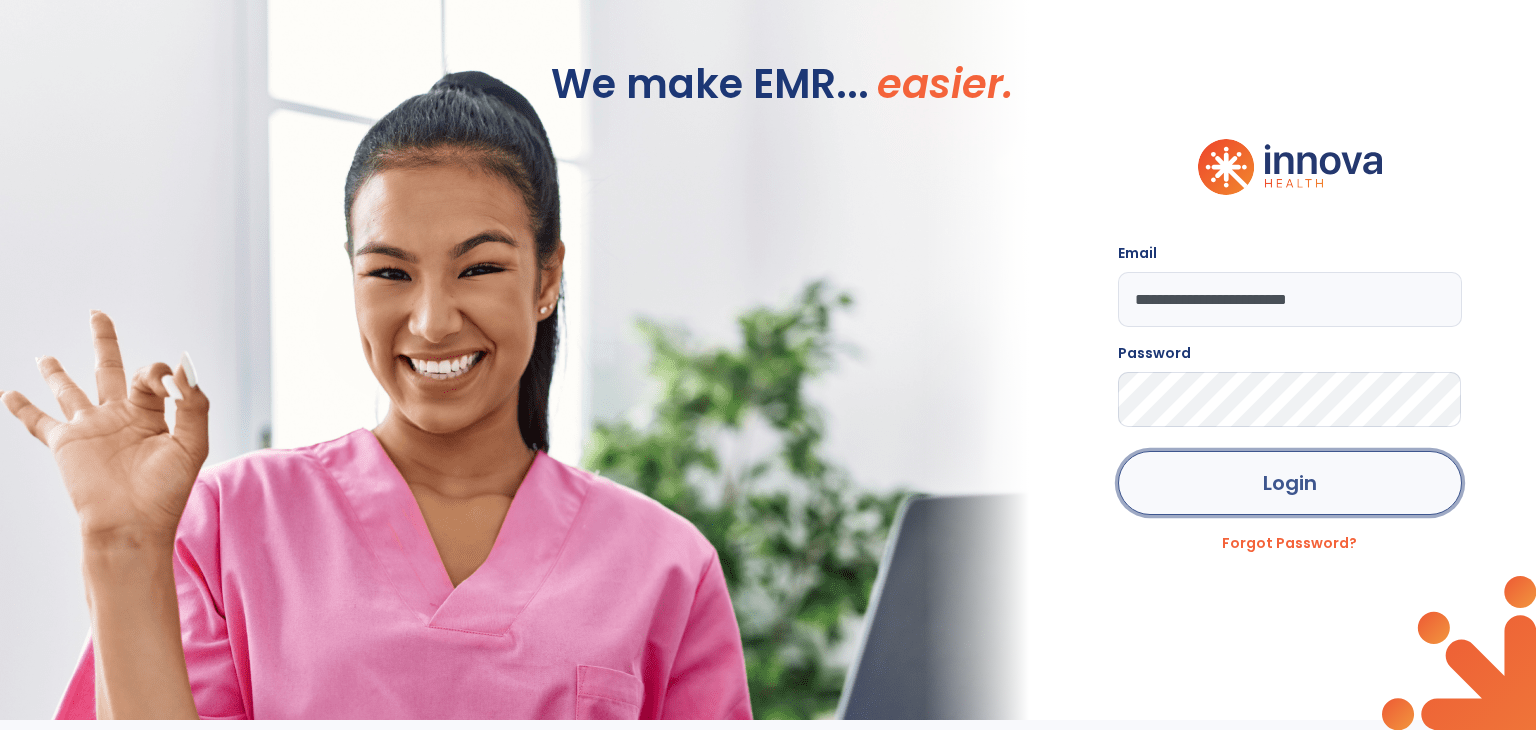 click on "Login" 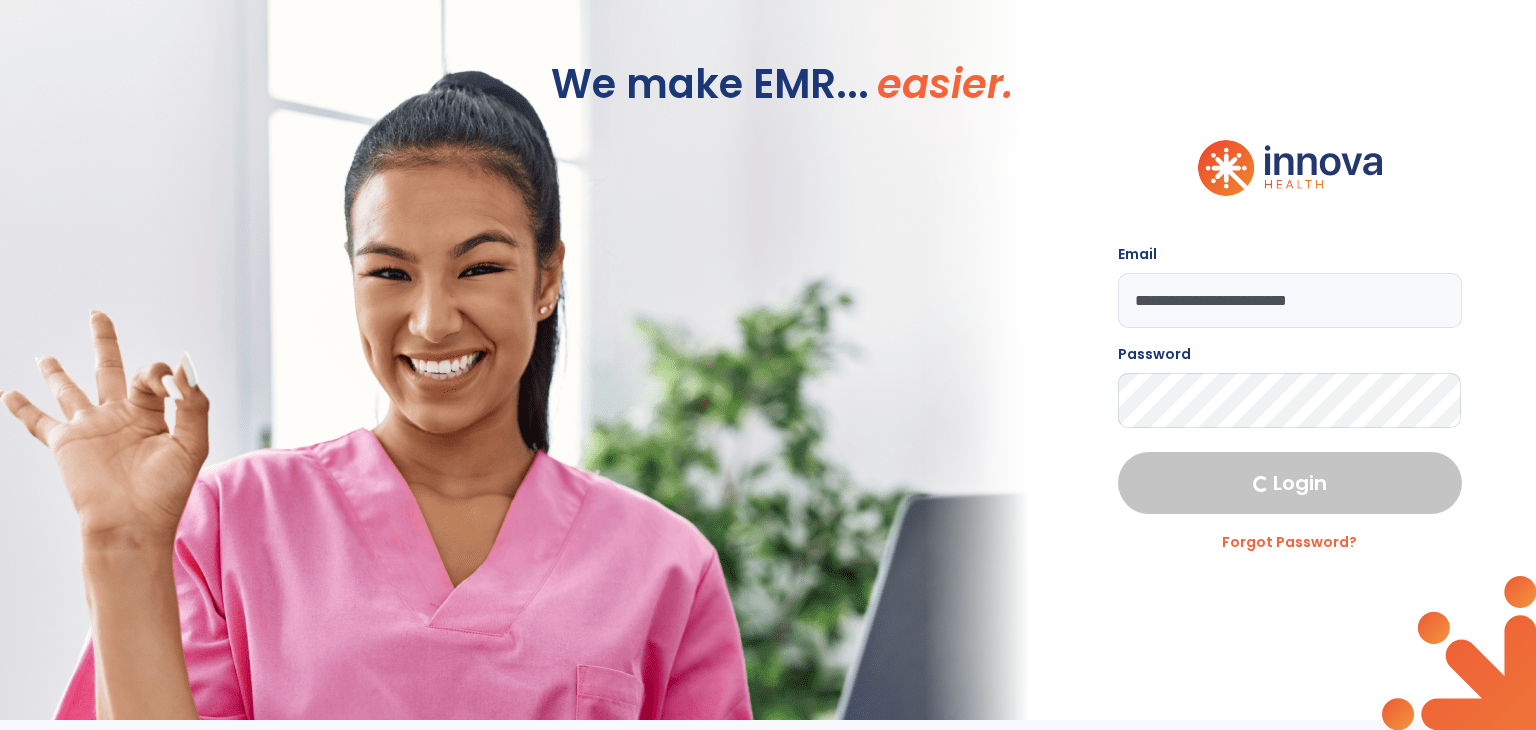 select on "****" 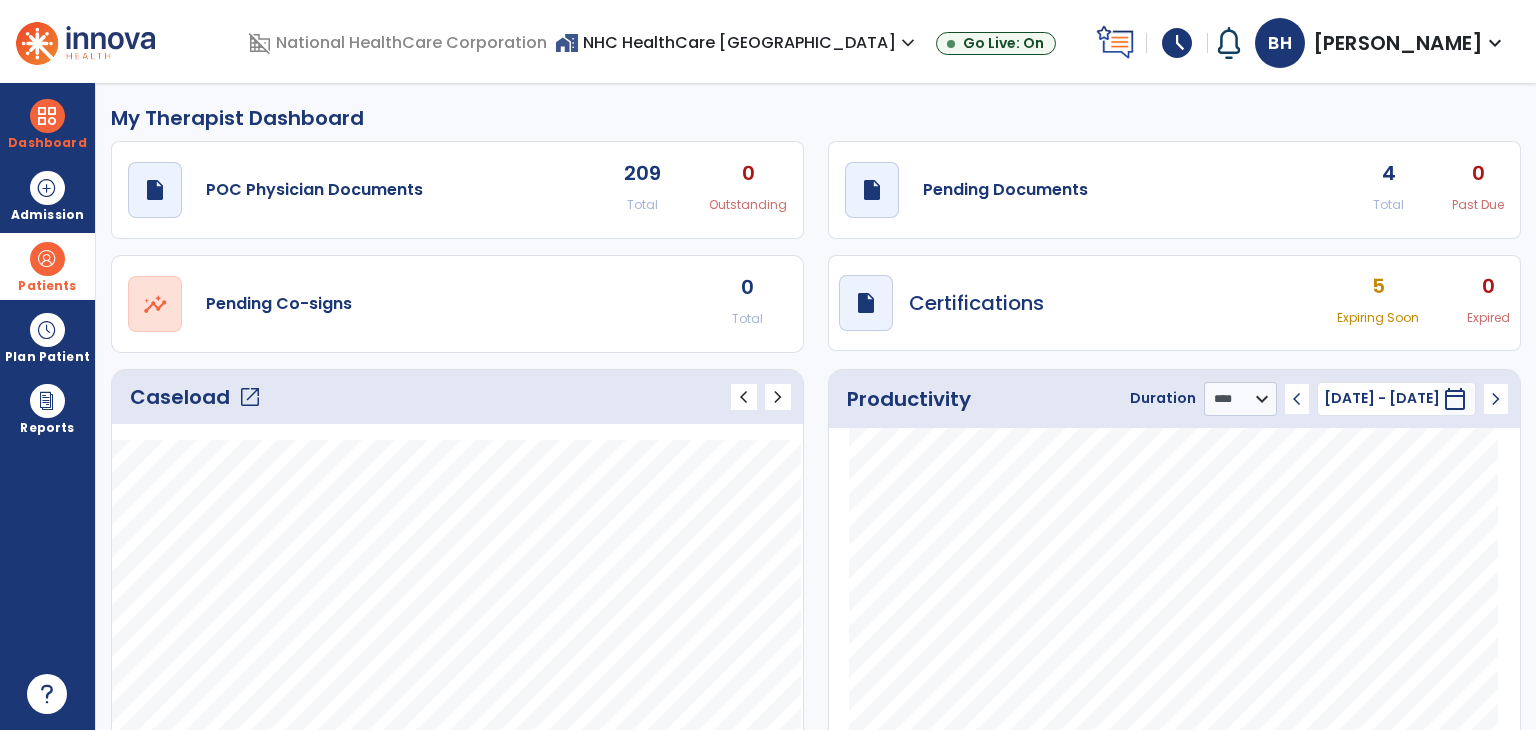 click at bounding box center [47, 259] 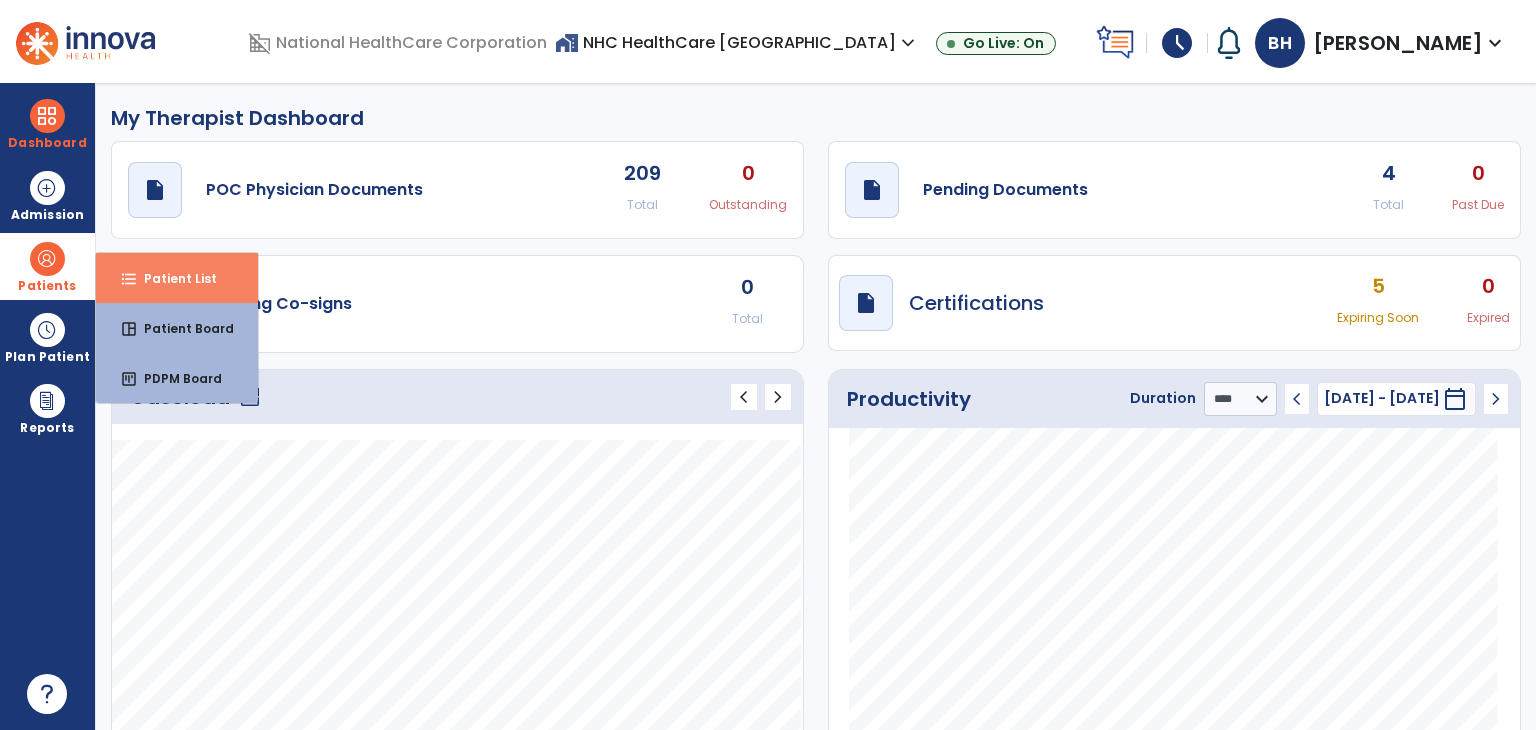 click on "Patient List" at bounding box center (172, 278) 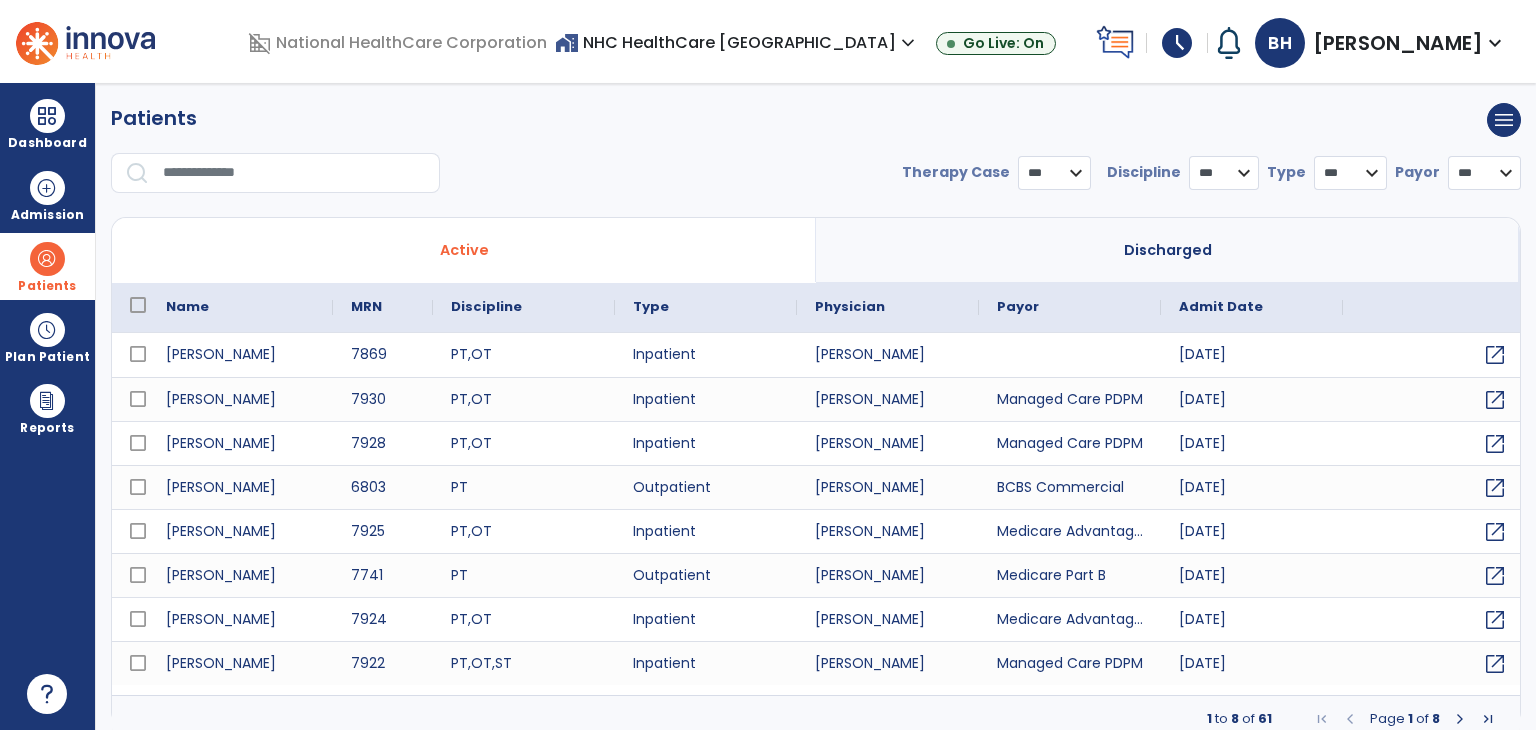 select on "***" 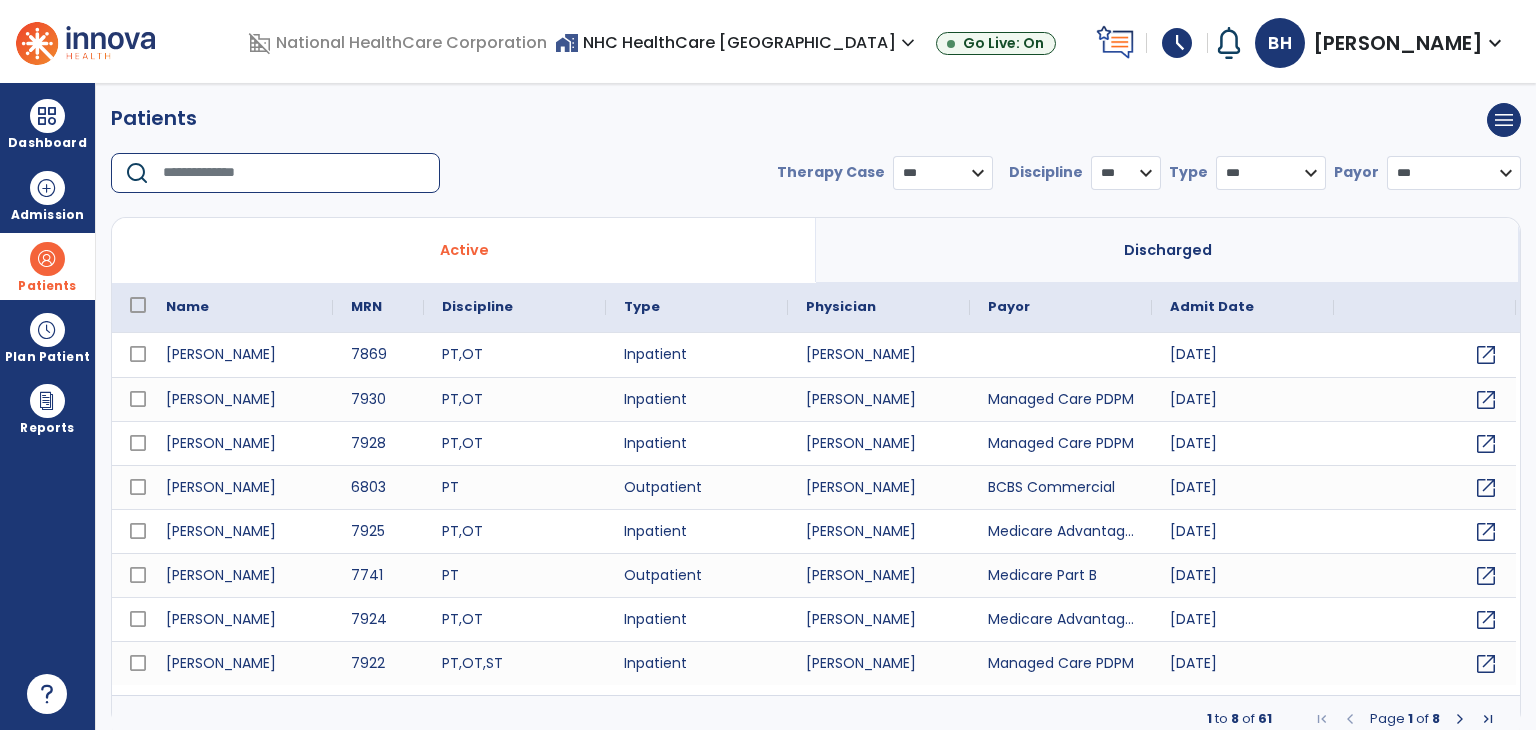 click at bounding box center [294, 173] 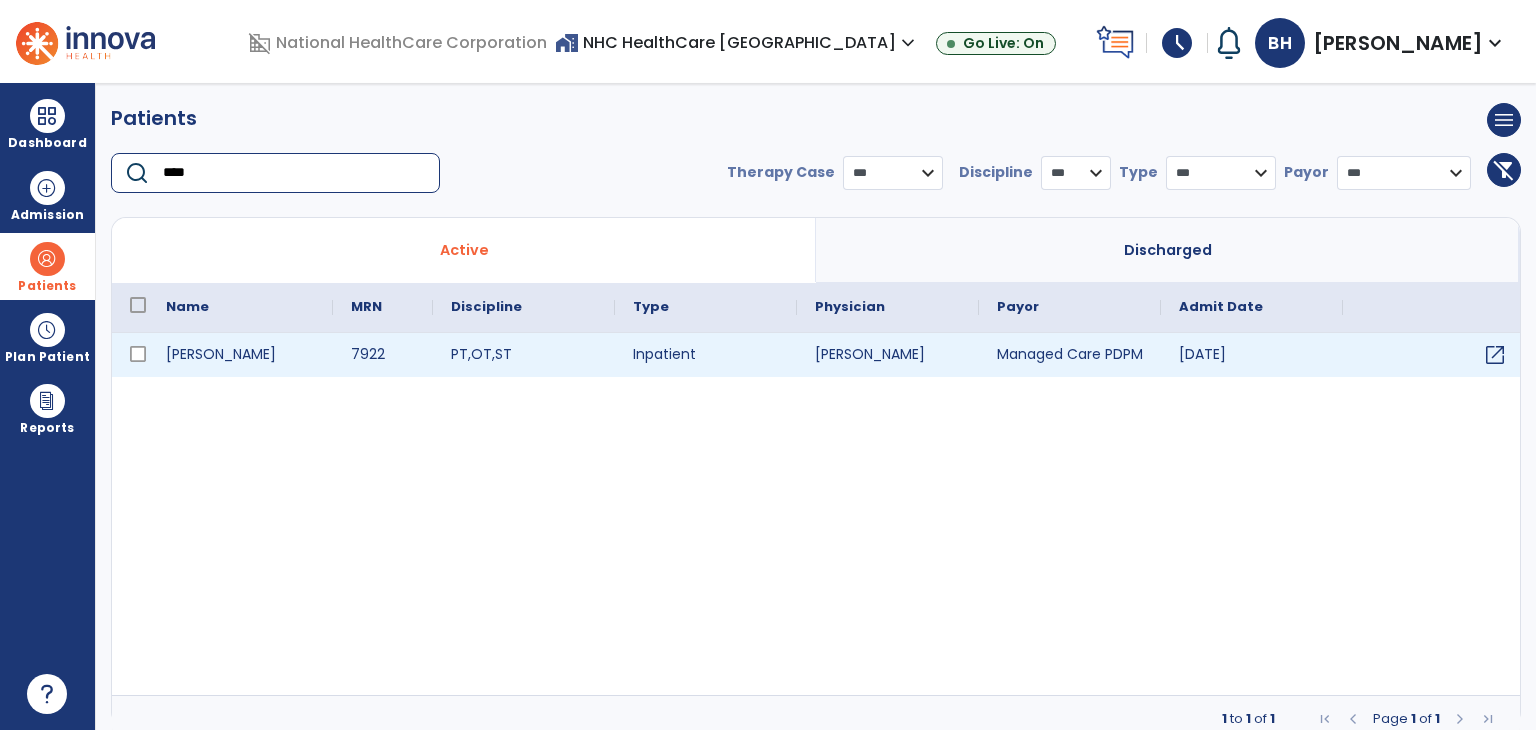 type on "****" 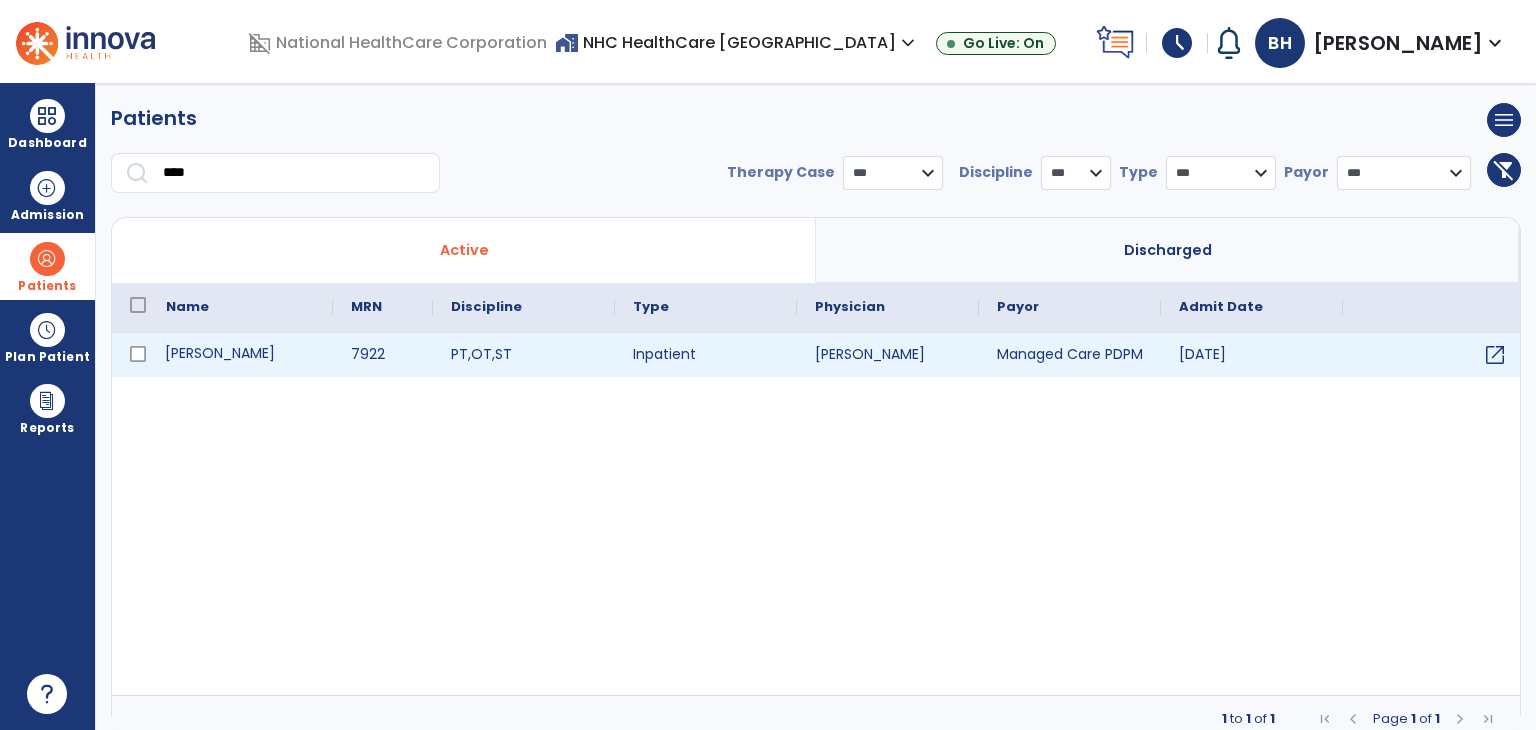 click on "[PERSON_NAME]" at bounding box center (240, 355) 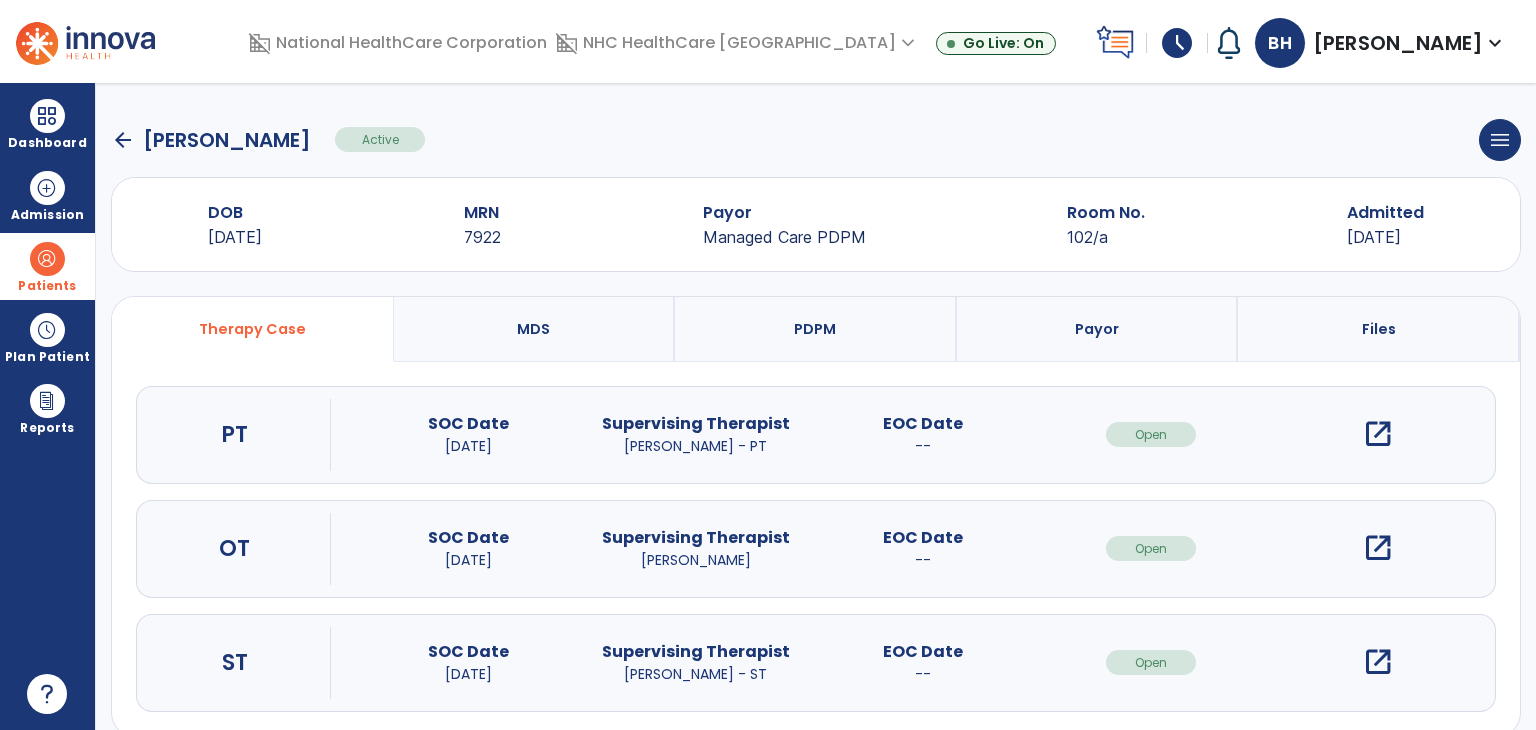 click on "open_in_new" at bounding box center [1378, 548] 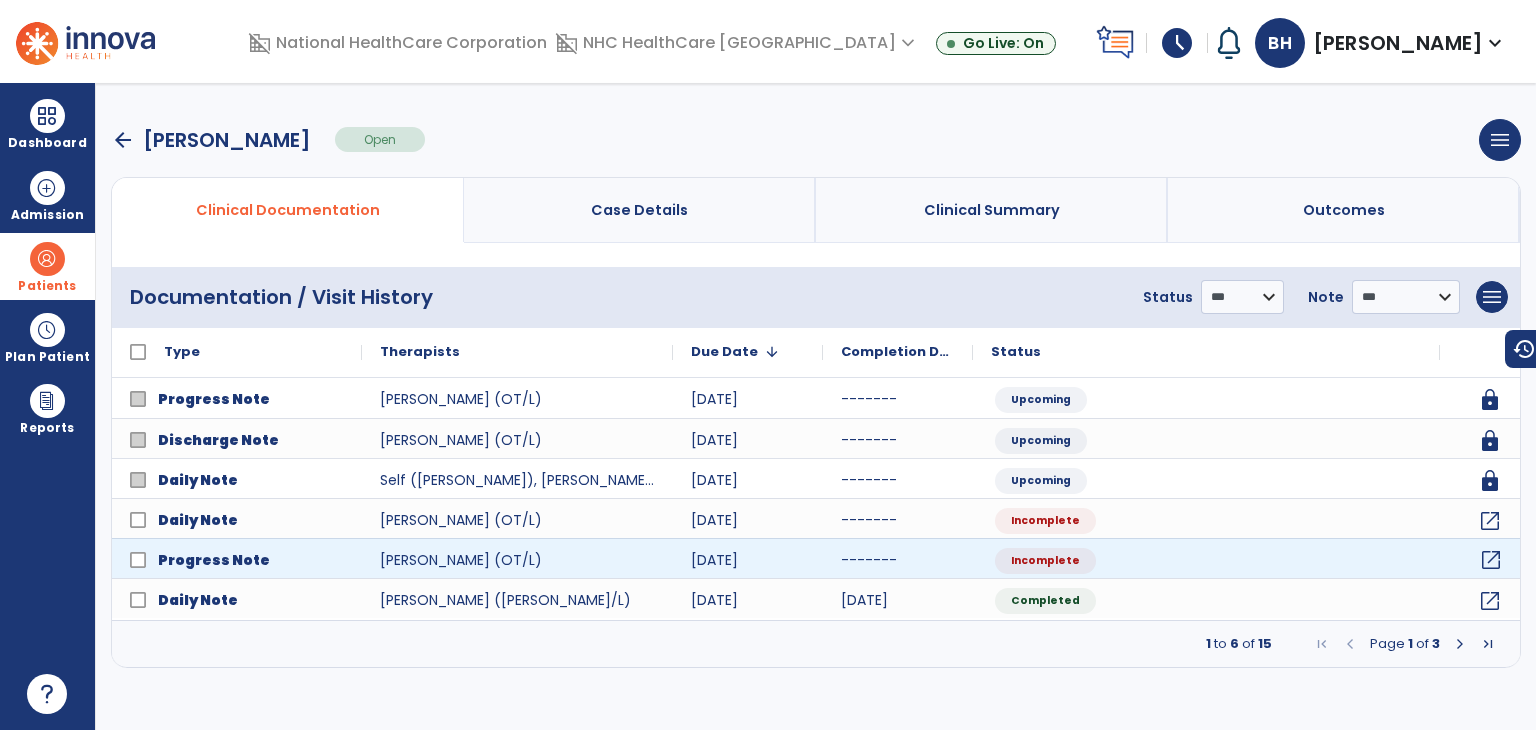 click on "open_in_new" 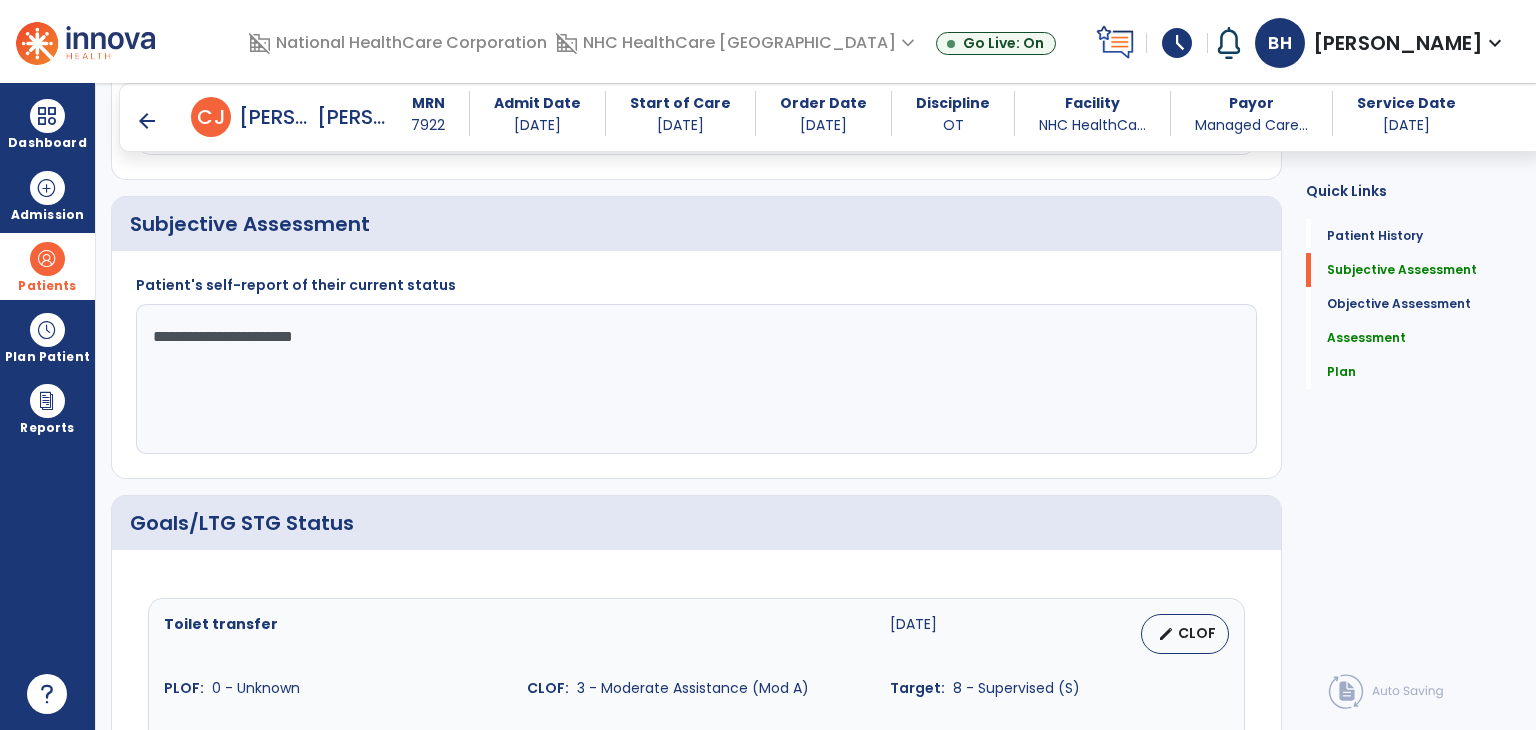 scroll, scrollTop: 400, scrollLeft: 0, axis: vertical 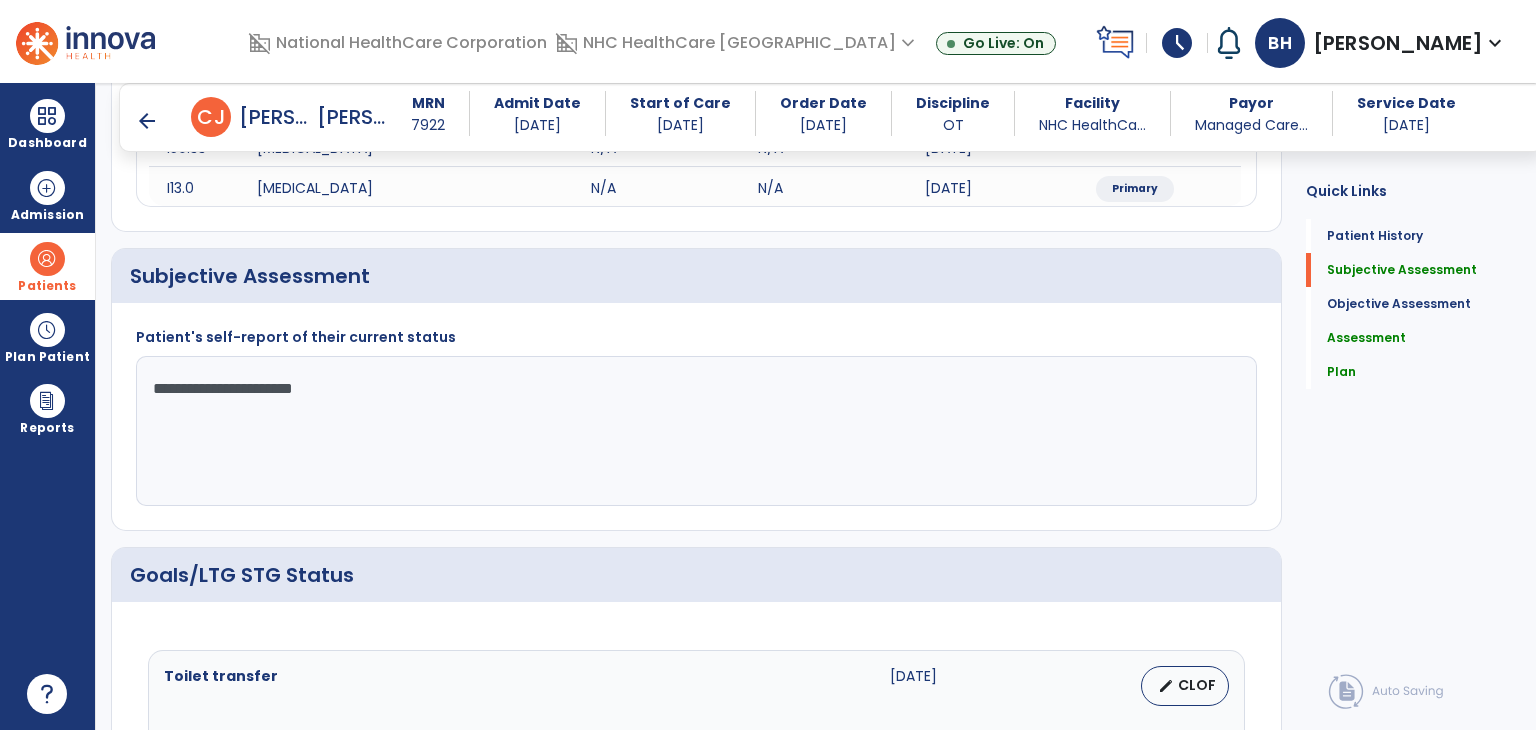 click on "**********" 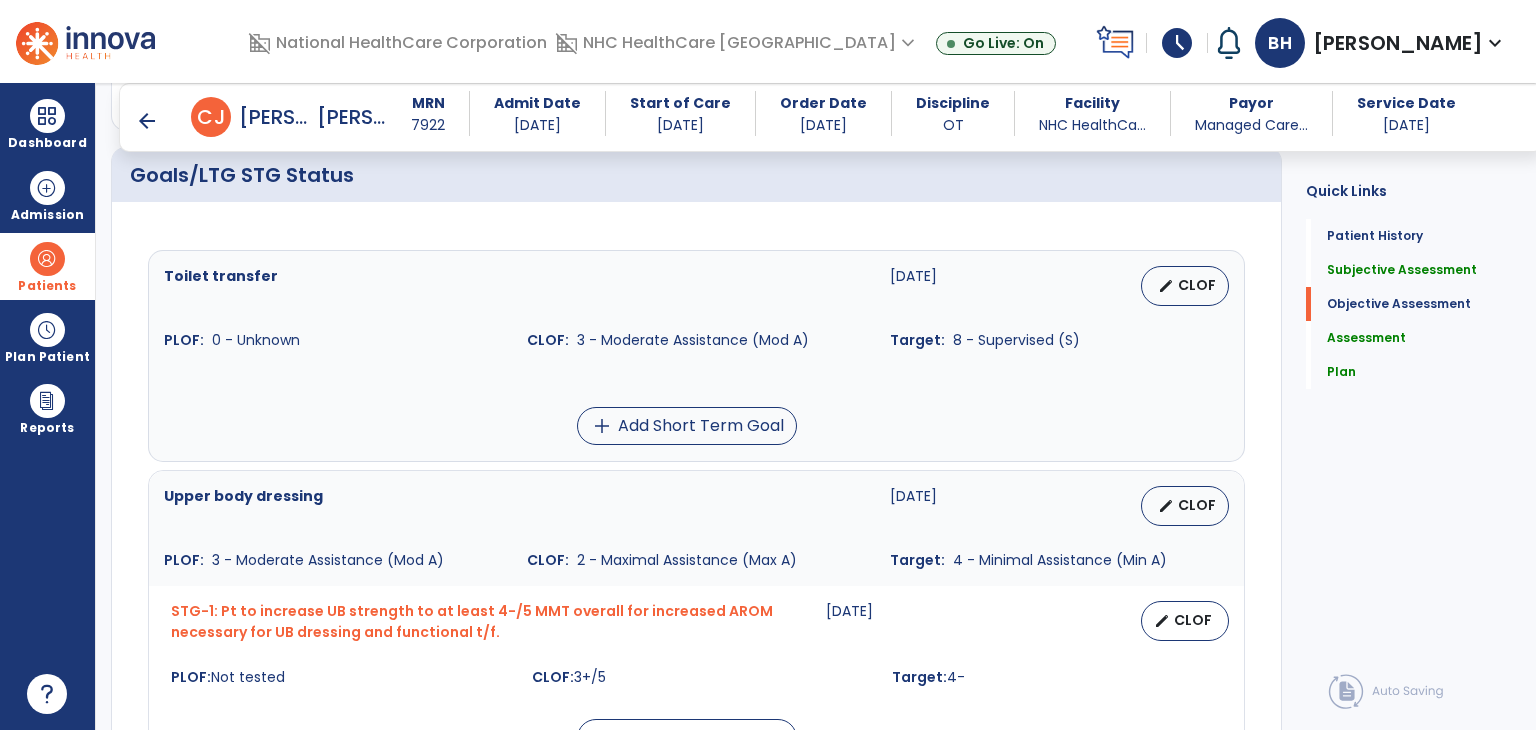 scroll, scrollTop: 900, scrollLeft: 0, axis: vertical 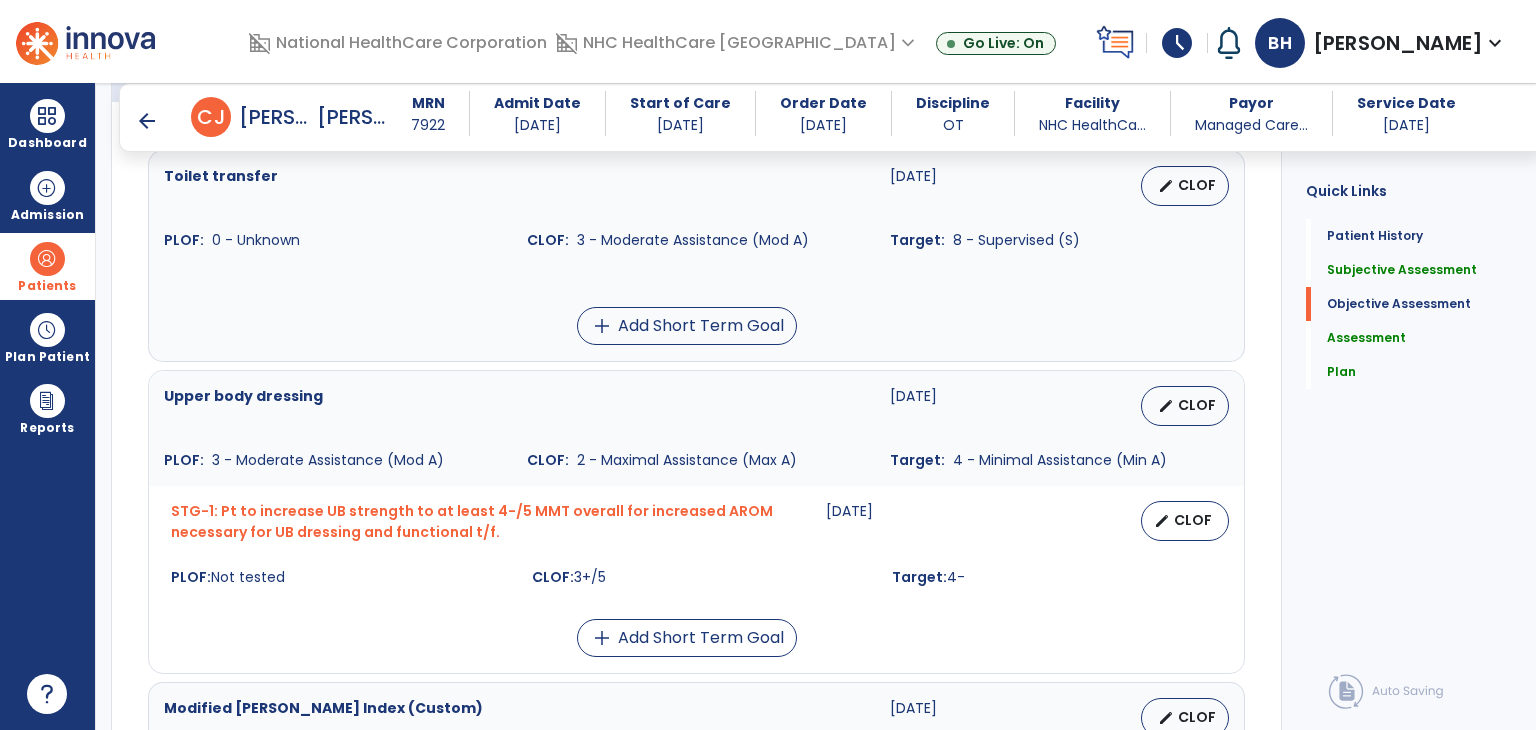 type on "**********" 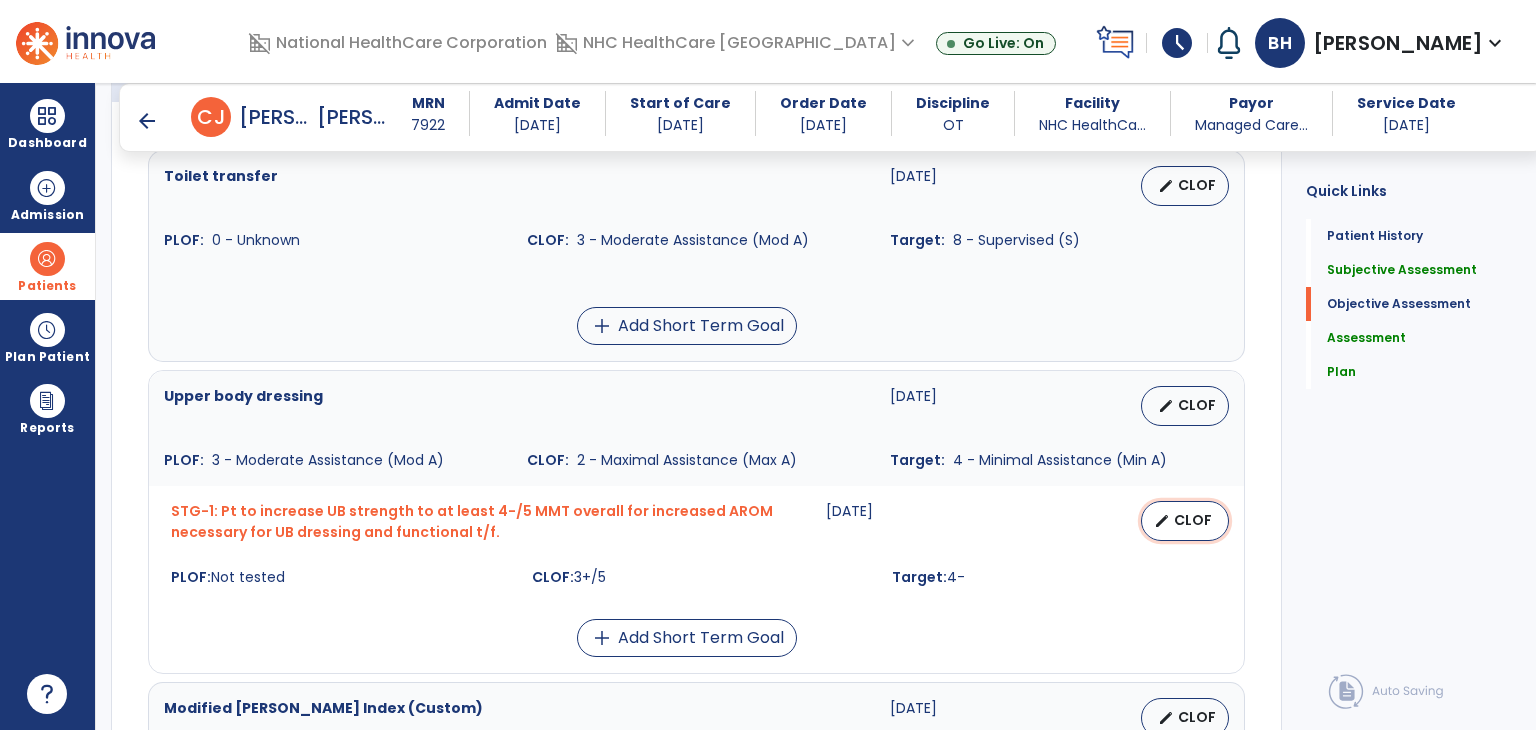 click on "CLOF" at bounding box center (1193, 520) 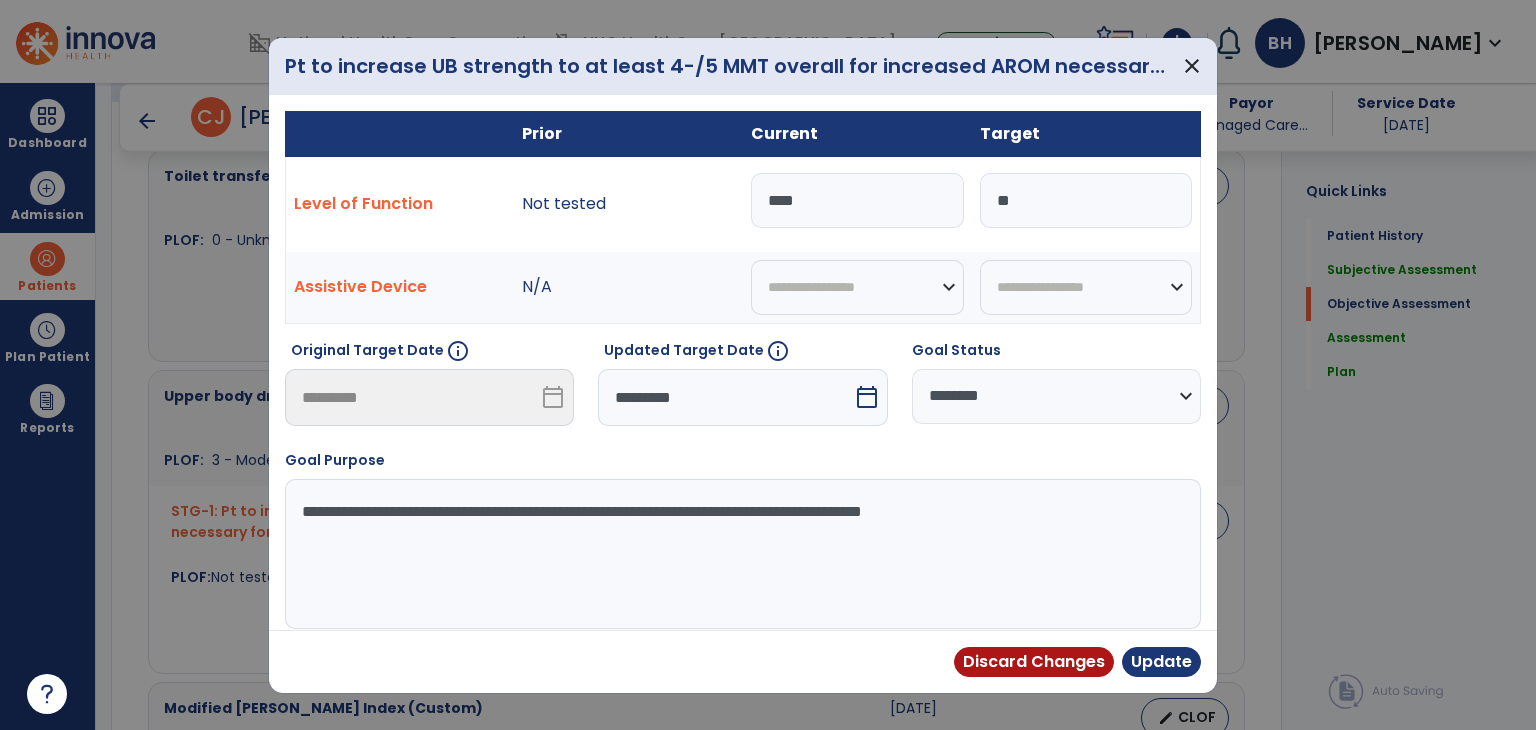 click on "calendar_today" at bounding box center (867, 397) 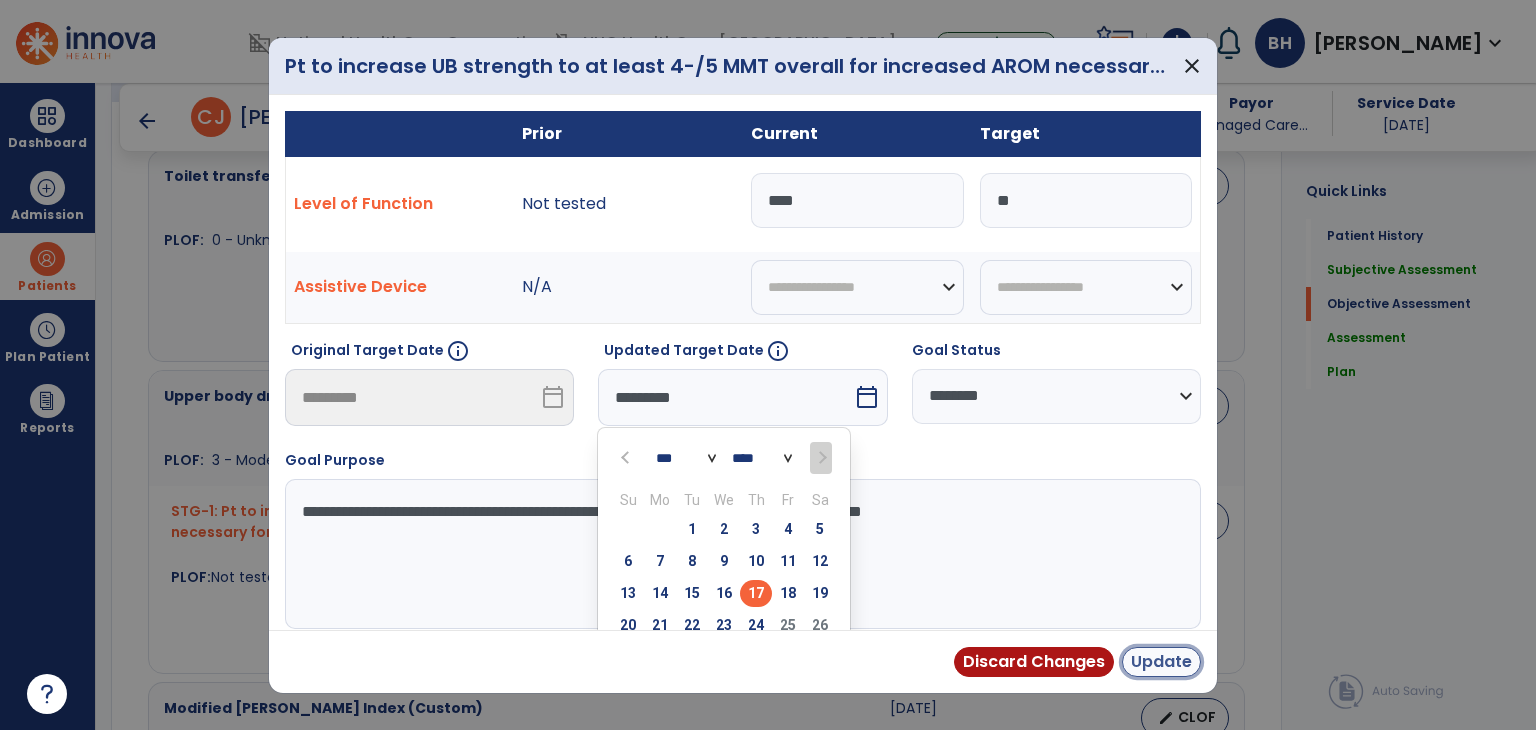 click on "Update" at bounding box center [1161, 662] 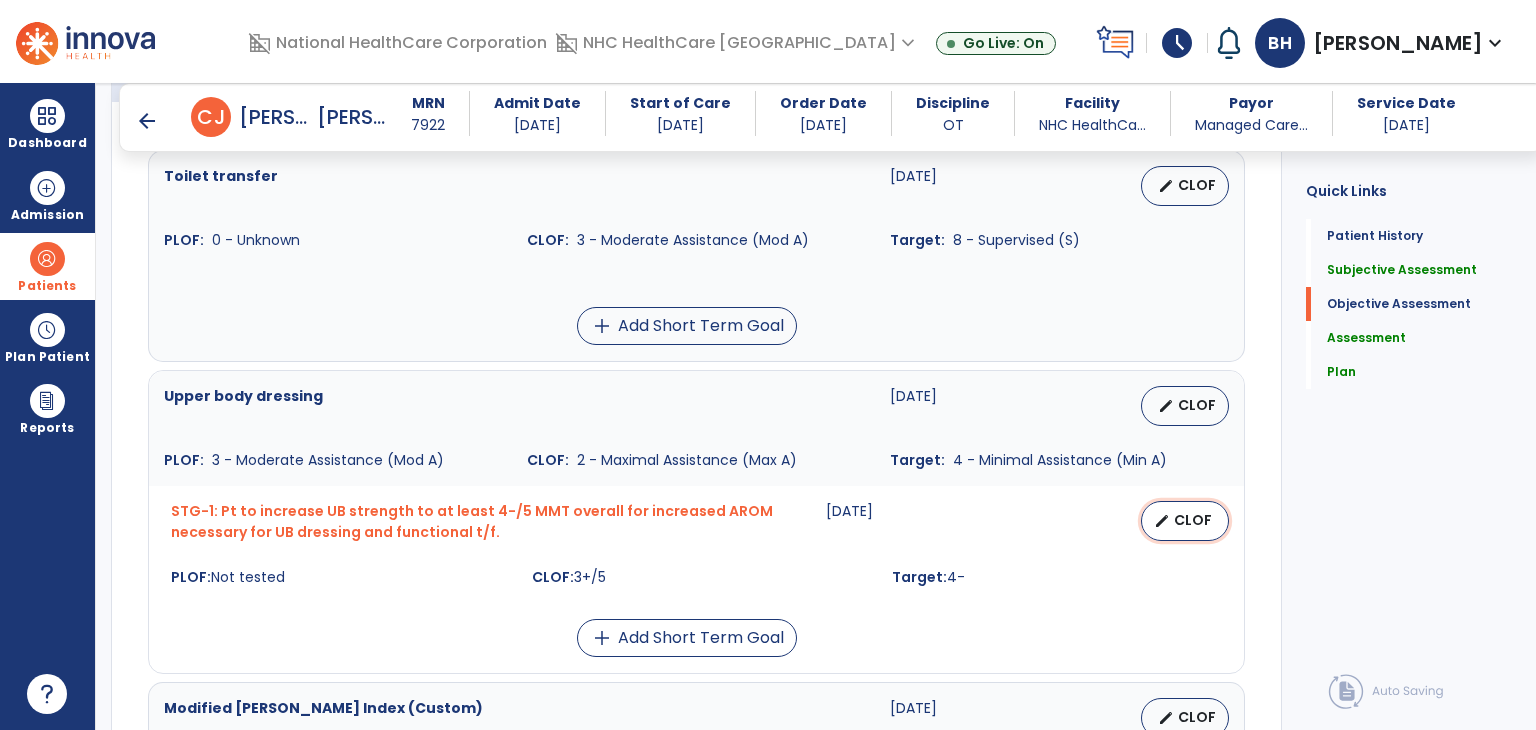 click on "CLOF" at bounding box center (1193, 520) 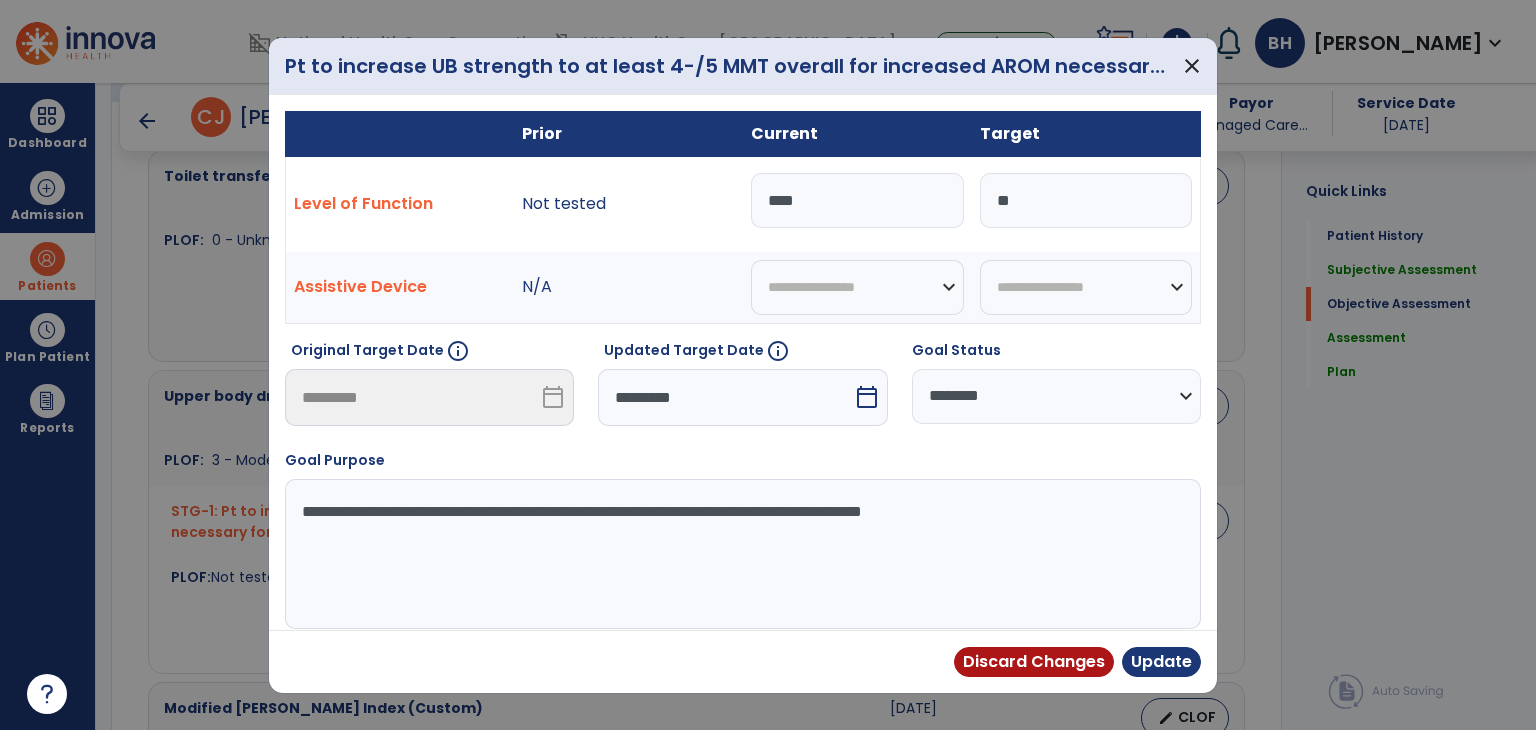 click on "calendar_today" at bounding box center [867, 397] 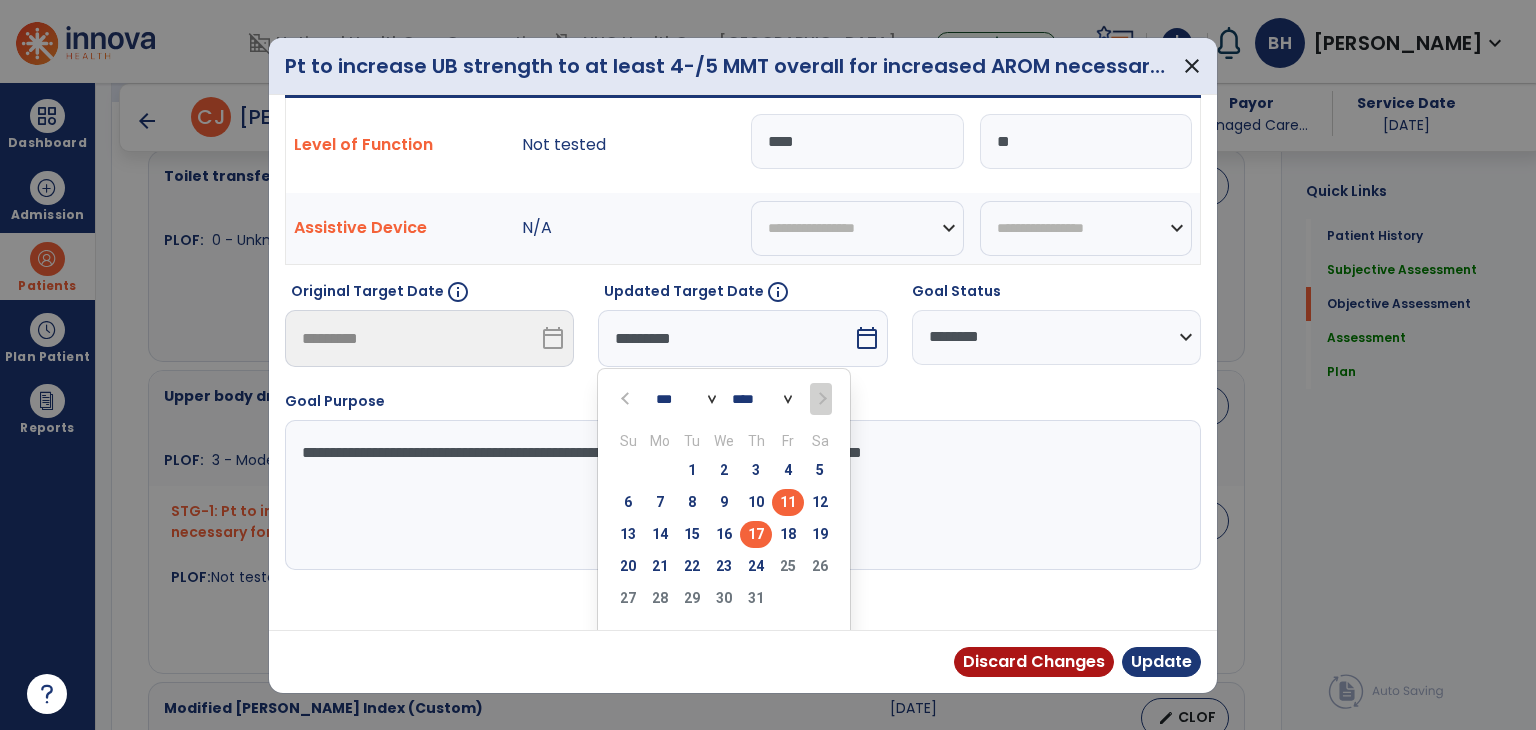 scroll, scrollTop: 91, scrollLeft: 0, axis: vertical 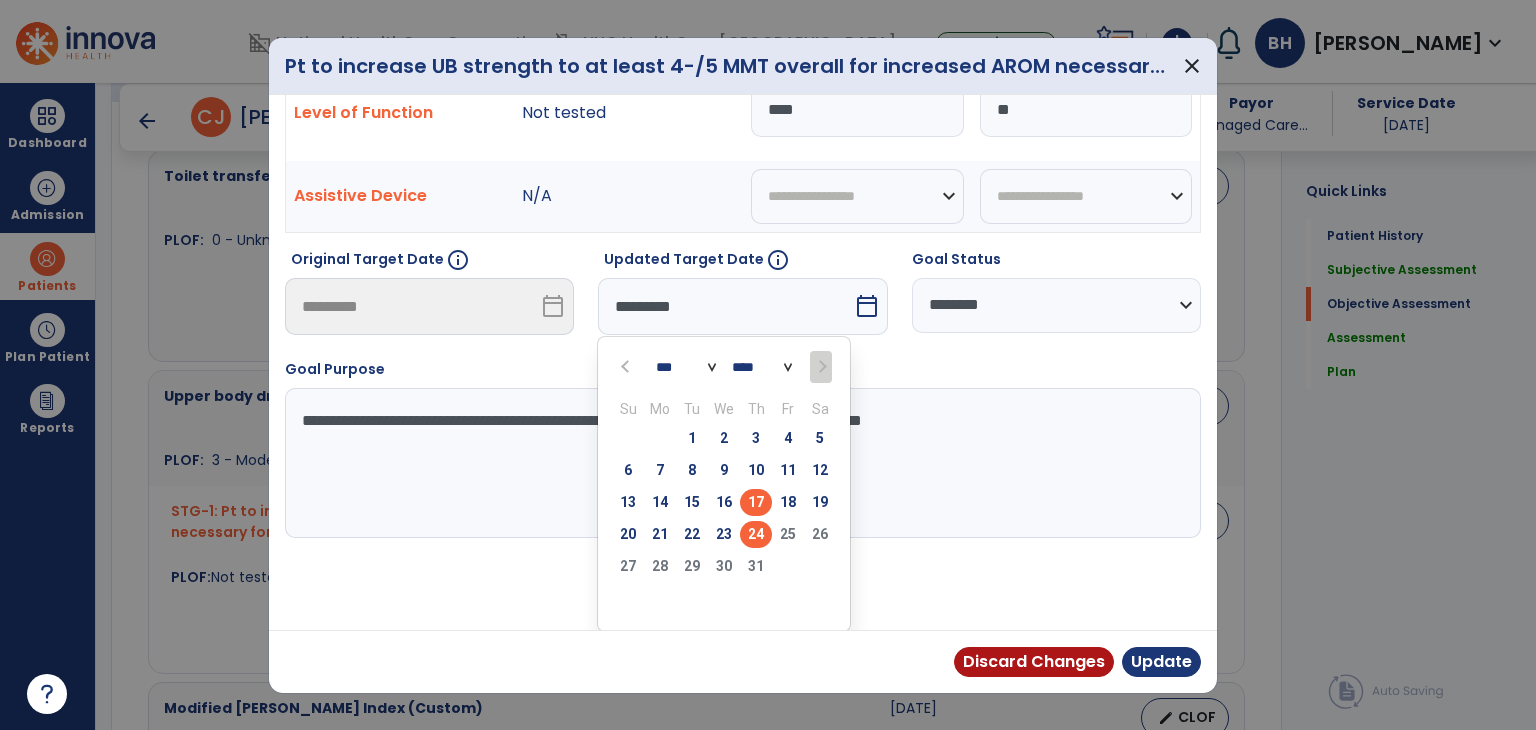 click on "24" at bounding box center [756, 534] 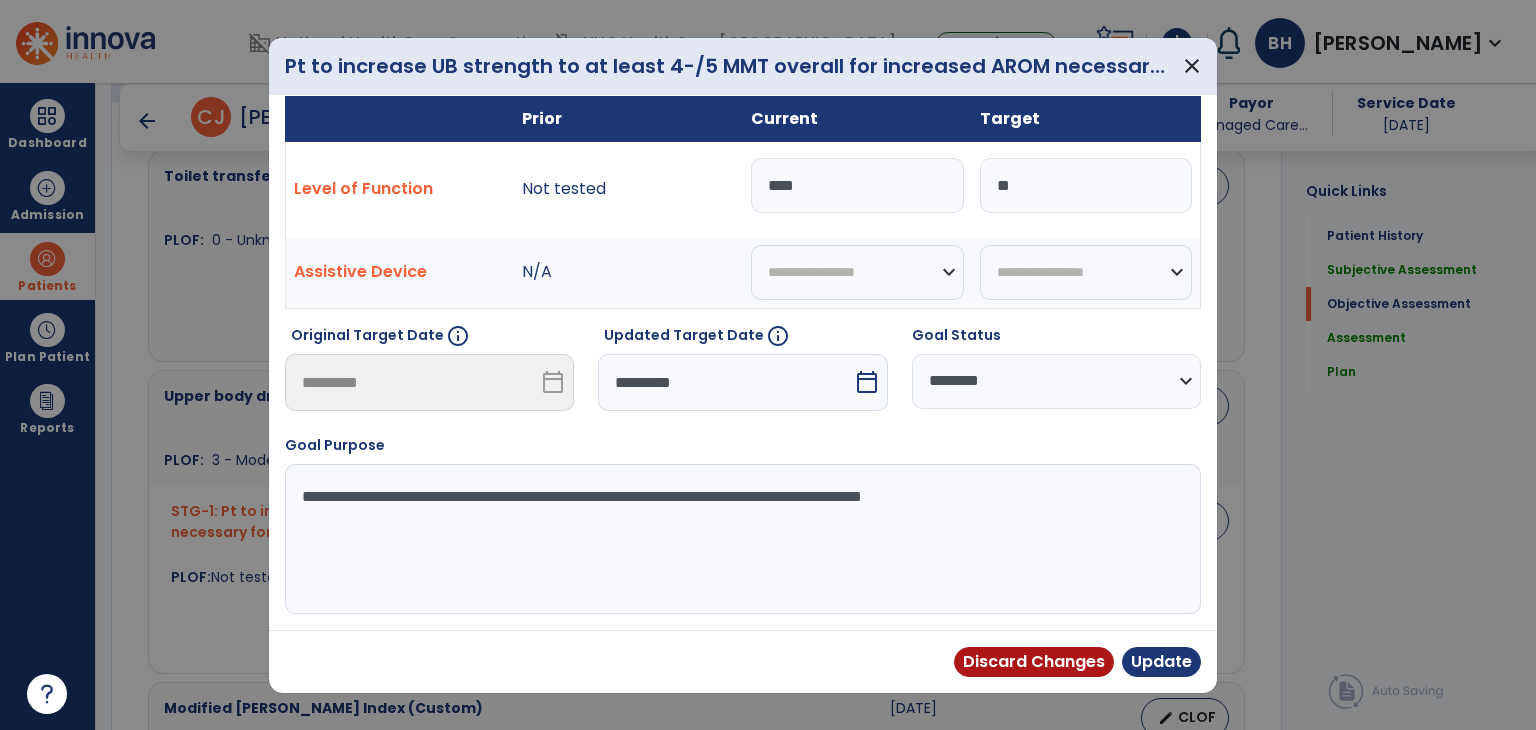 scroll, scrollTop: 12, scrollLeft: 0, axis: vertical 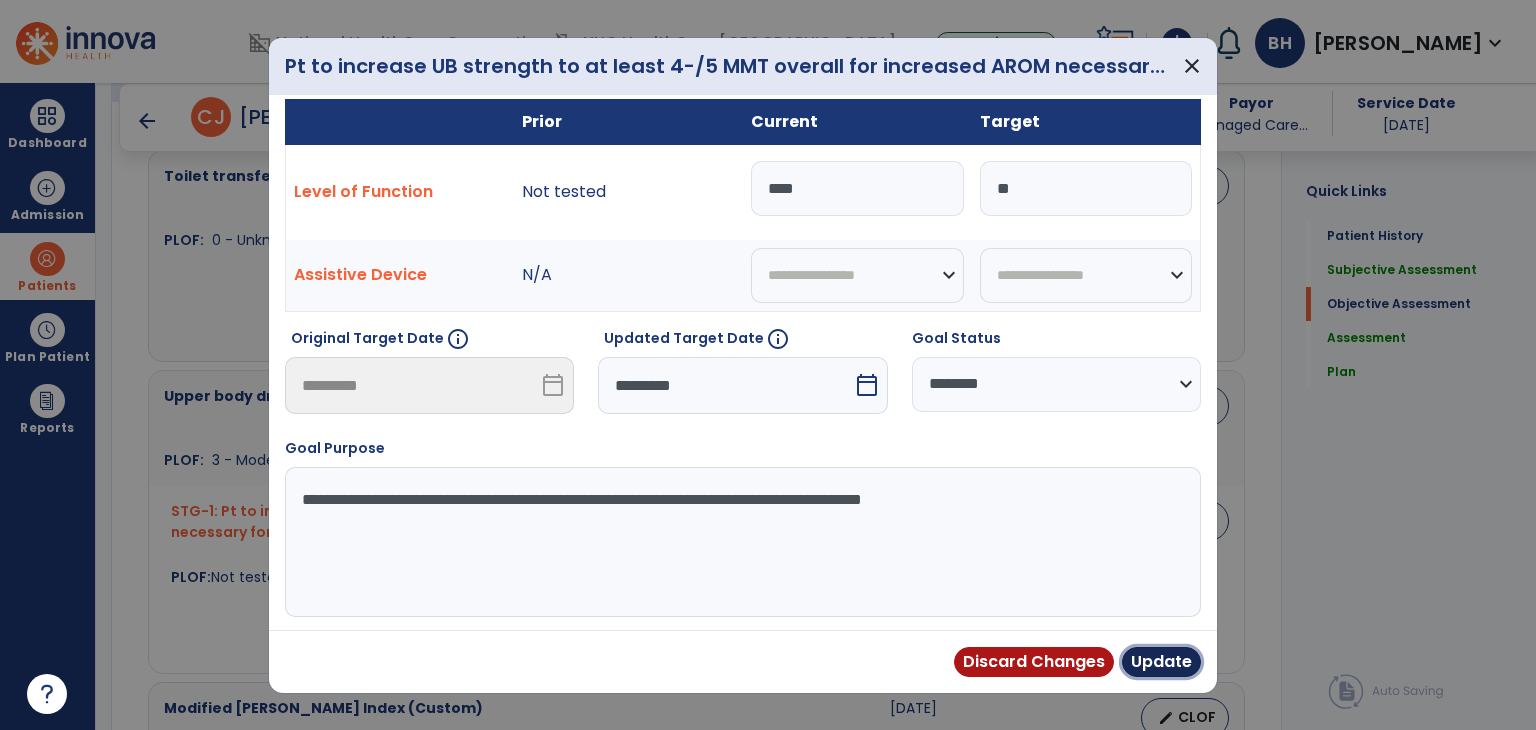 drag, startPoint x: 1171, startPoint y: 664, endPoint x: 1190, endPoint y: 644, distance: 27.58623 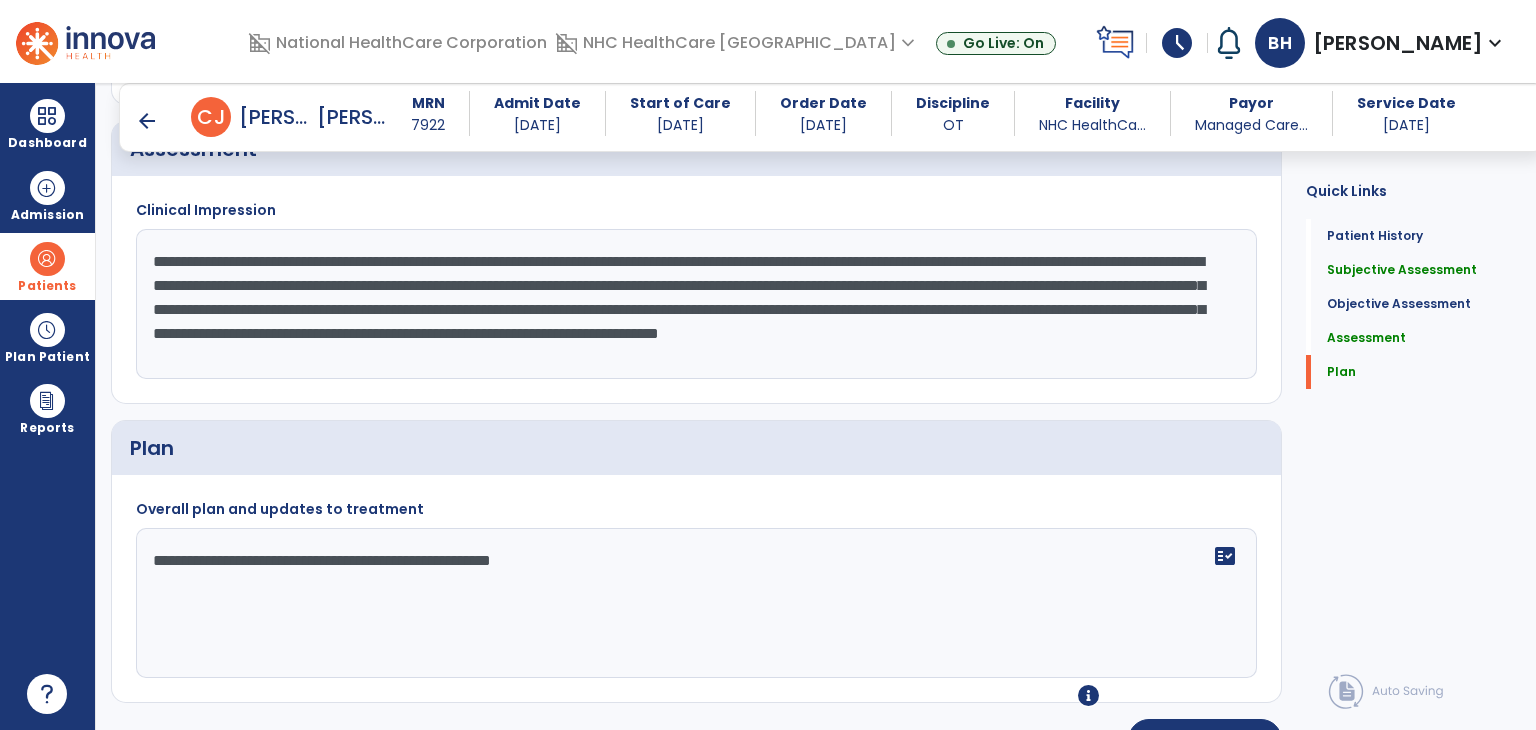 scroll, scrollTop: 2005, scrollLeft: 0, axis: vertical 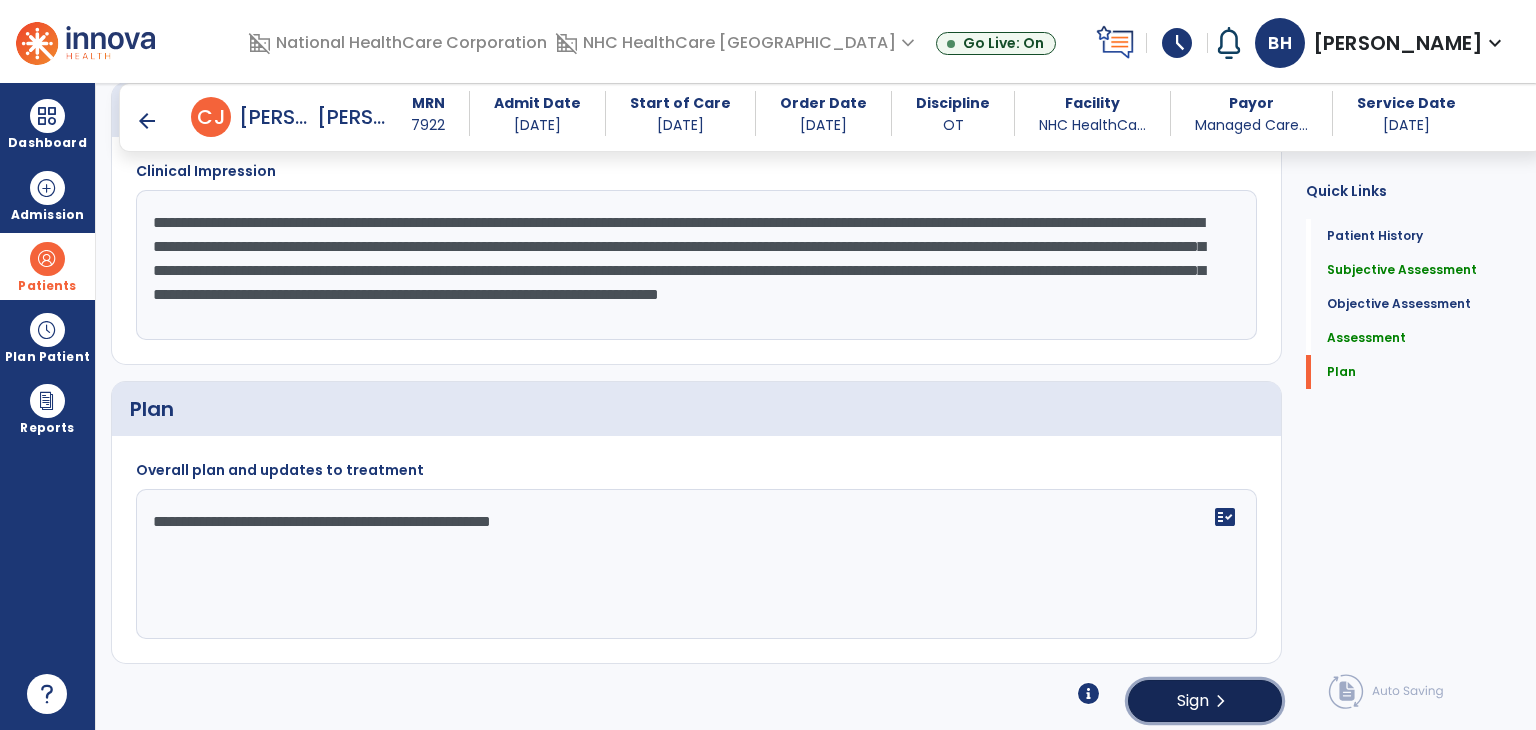 click on "chevron_right" 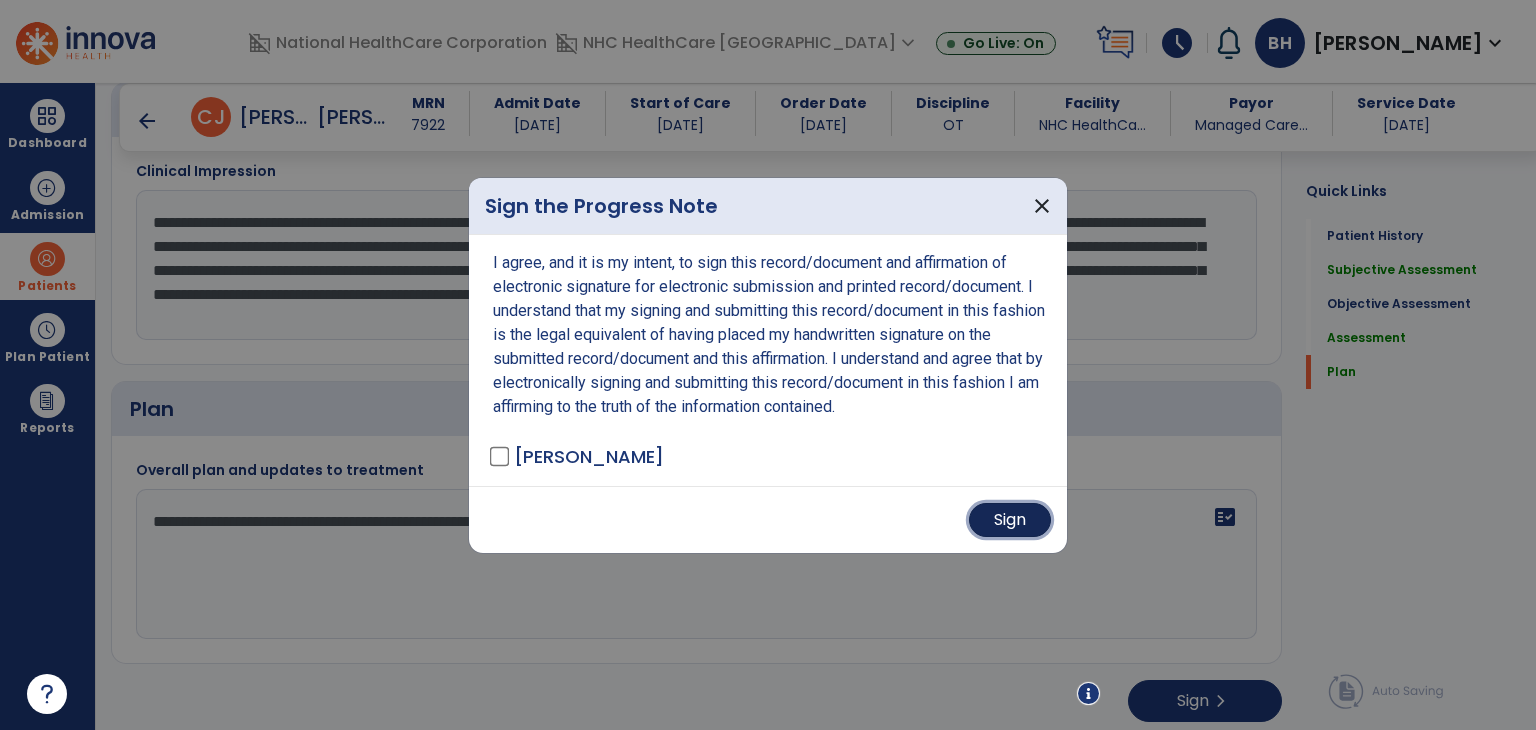 click on "Sign" at bounding box center (1010, 520) 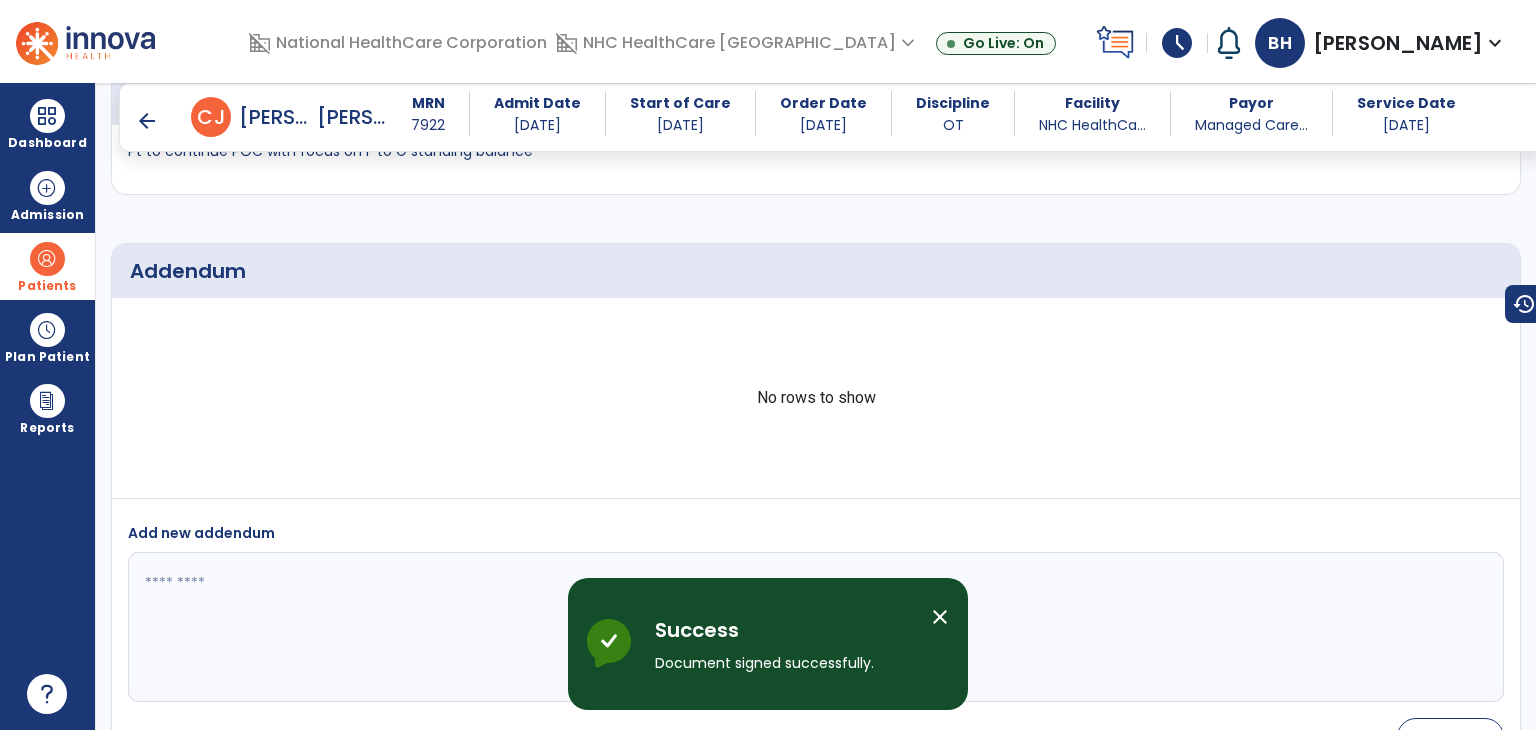 scroll, scrollTop: 2682, scrollLeft: 0, axis: vertical 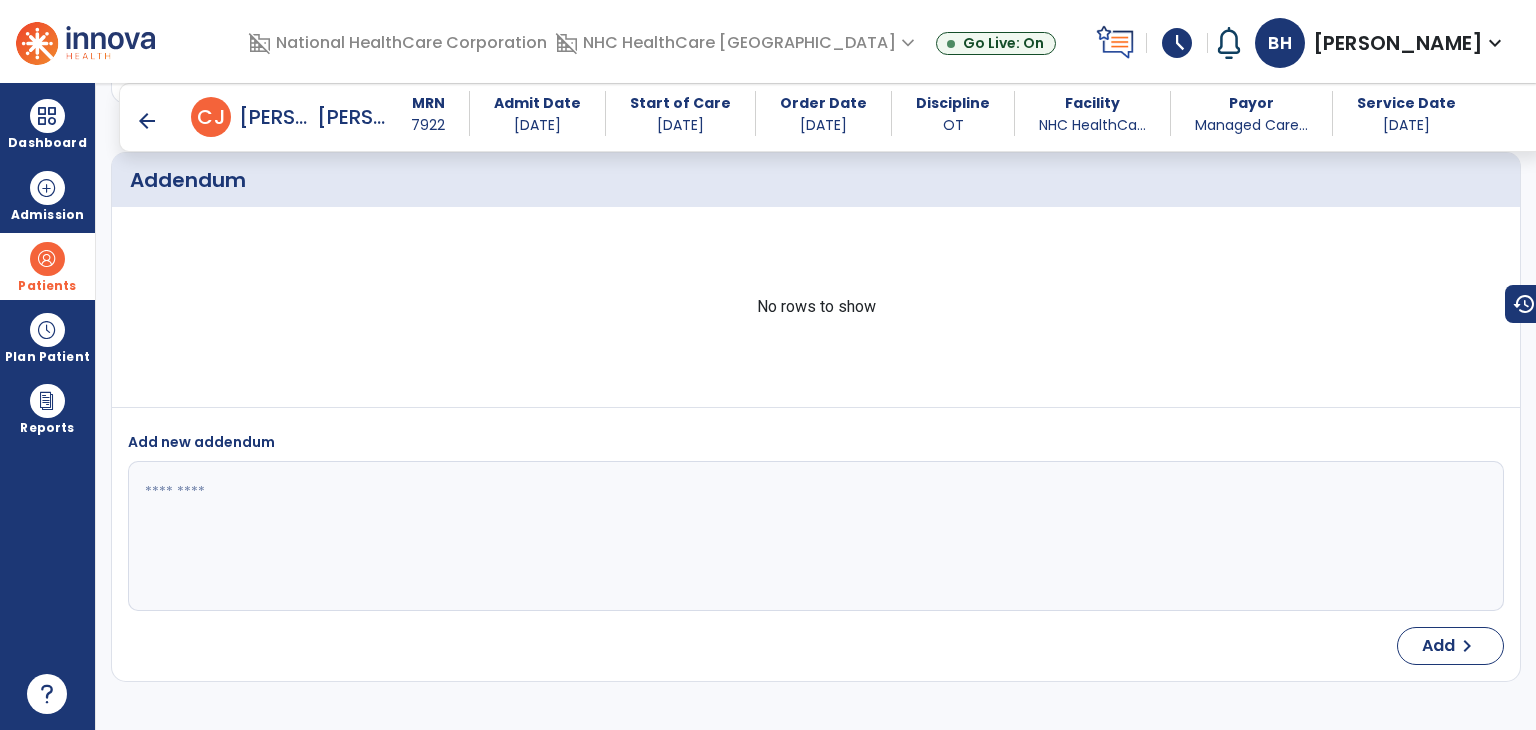 click on "arrow_back" at bounding box center [147, 121] 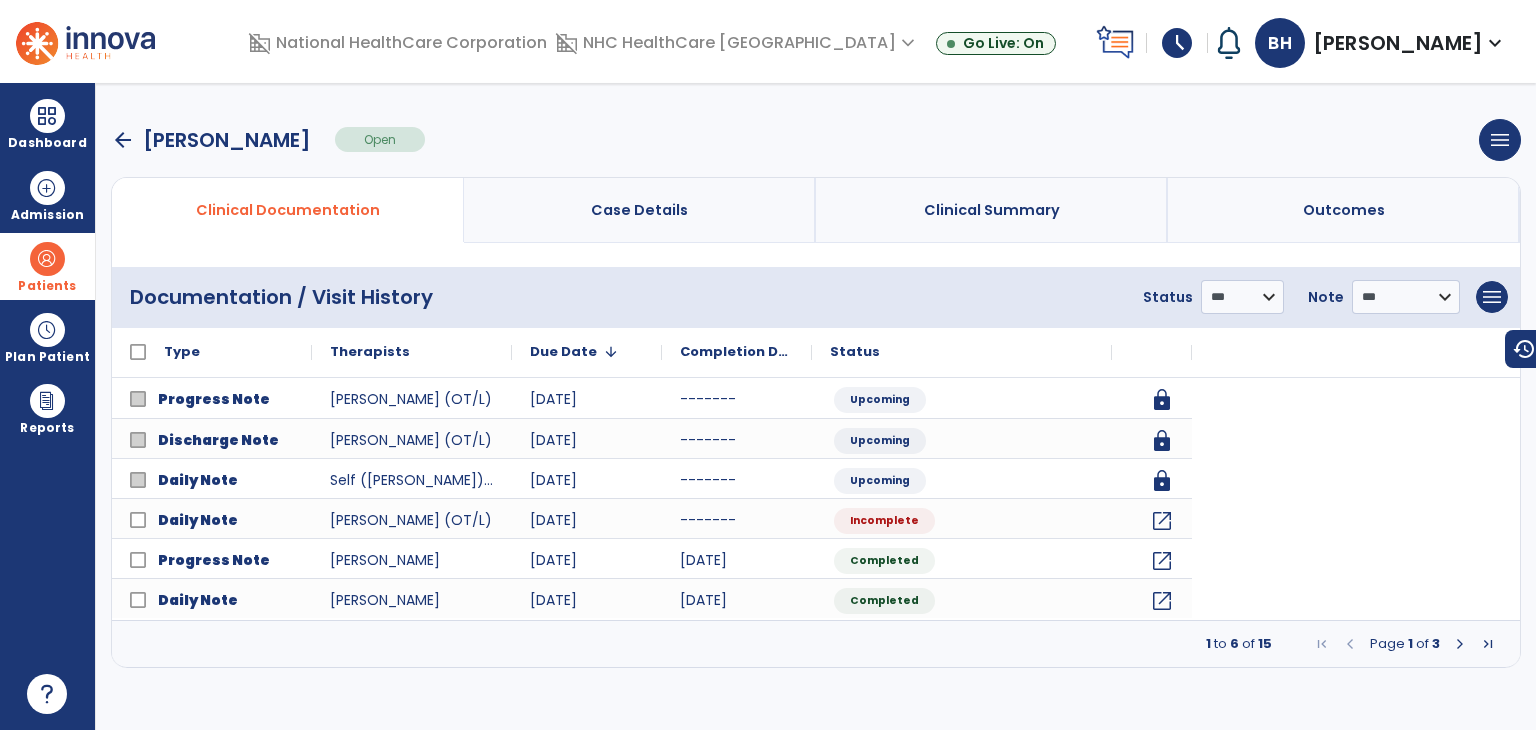 scroll, scrollTop: 0, scrollLeft: 0, axis: both 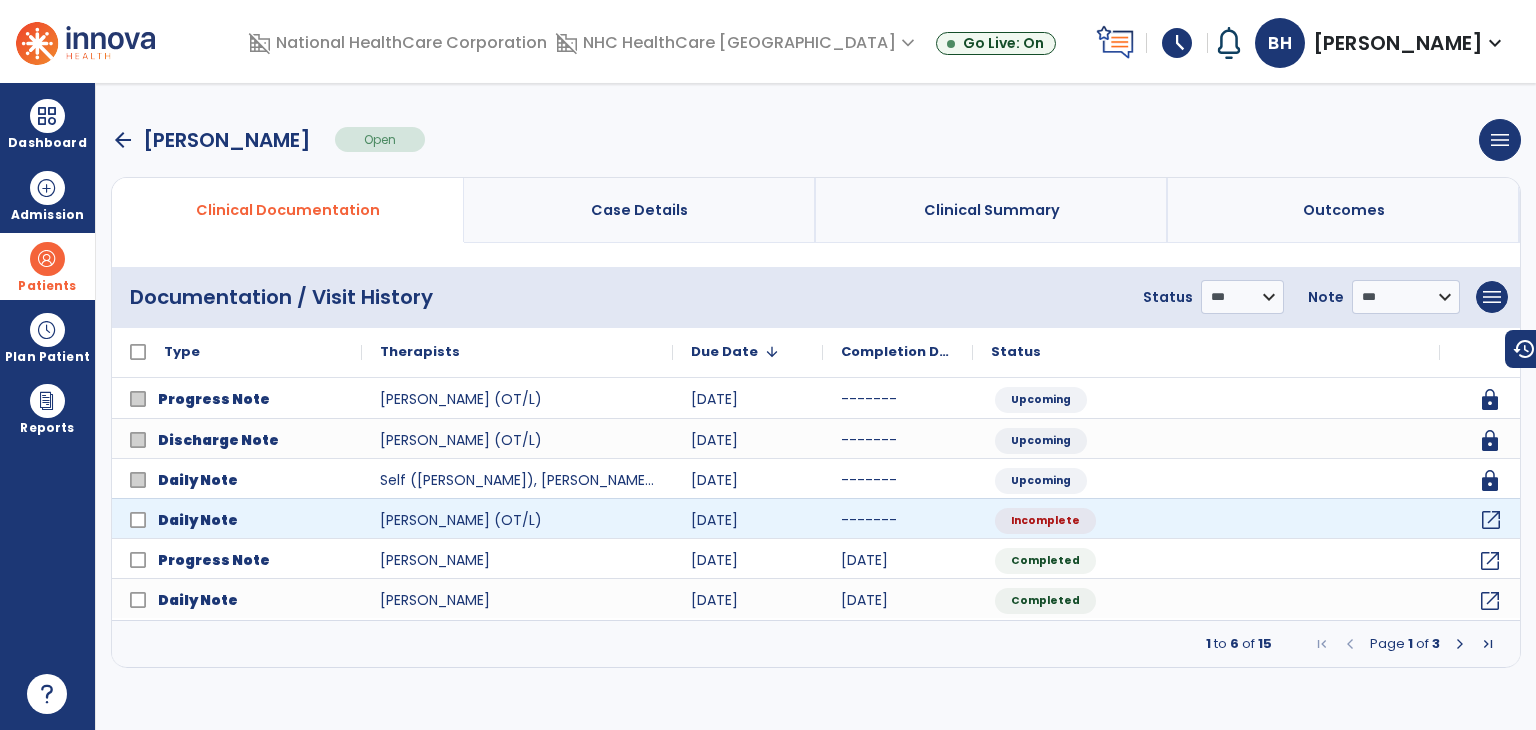 click on "open_in_new" 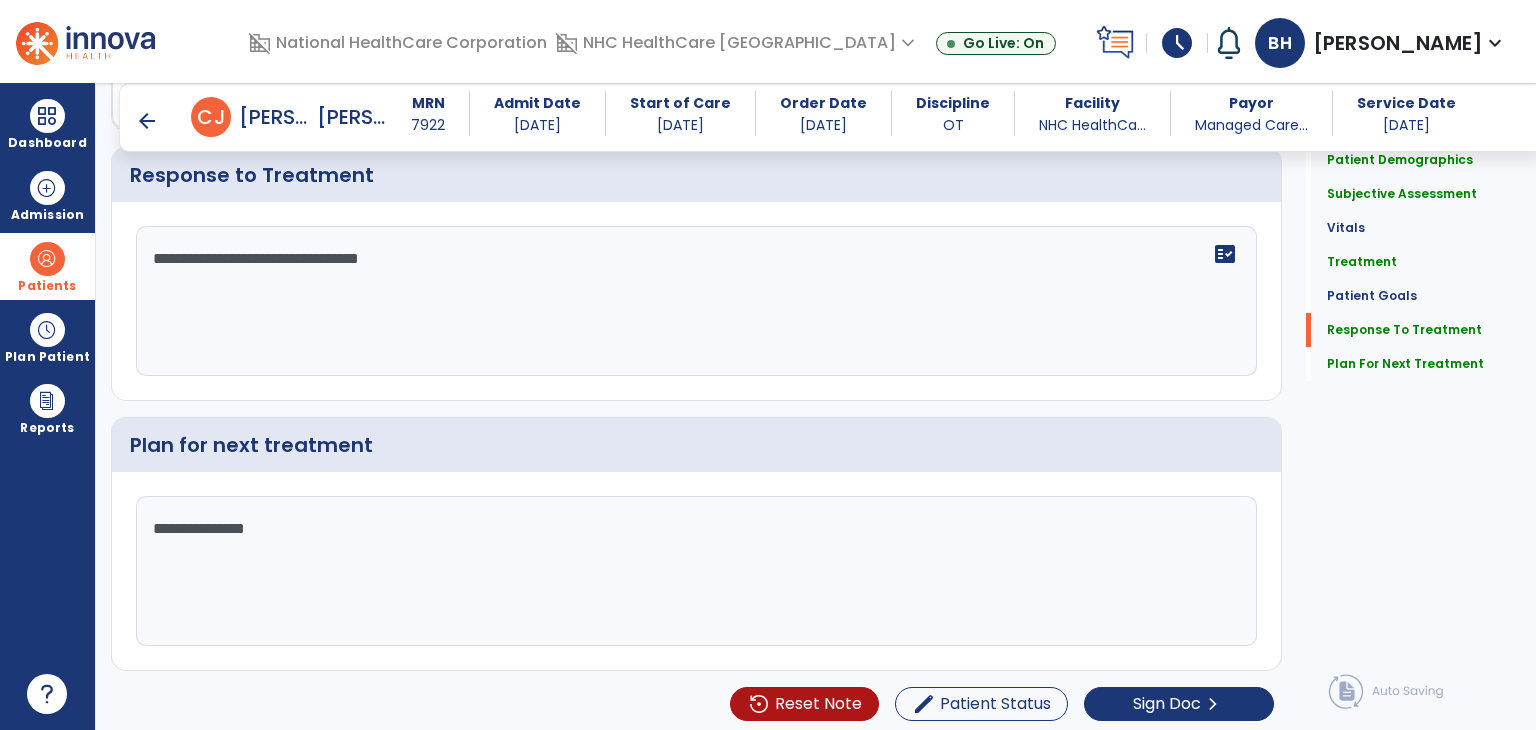 scroll, scrollTop: 2564, scrollLeft: 0, axis: vertical 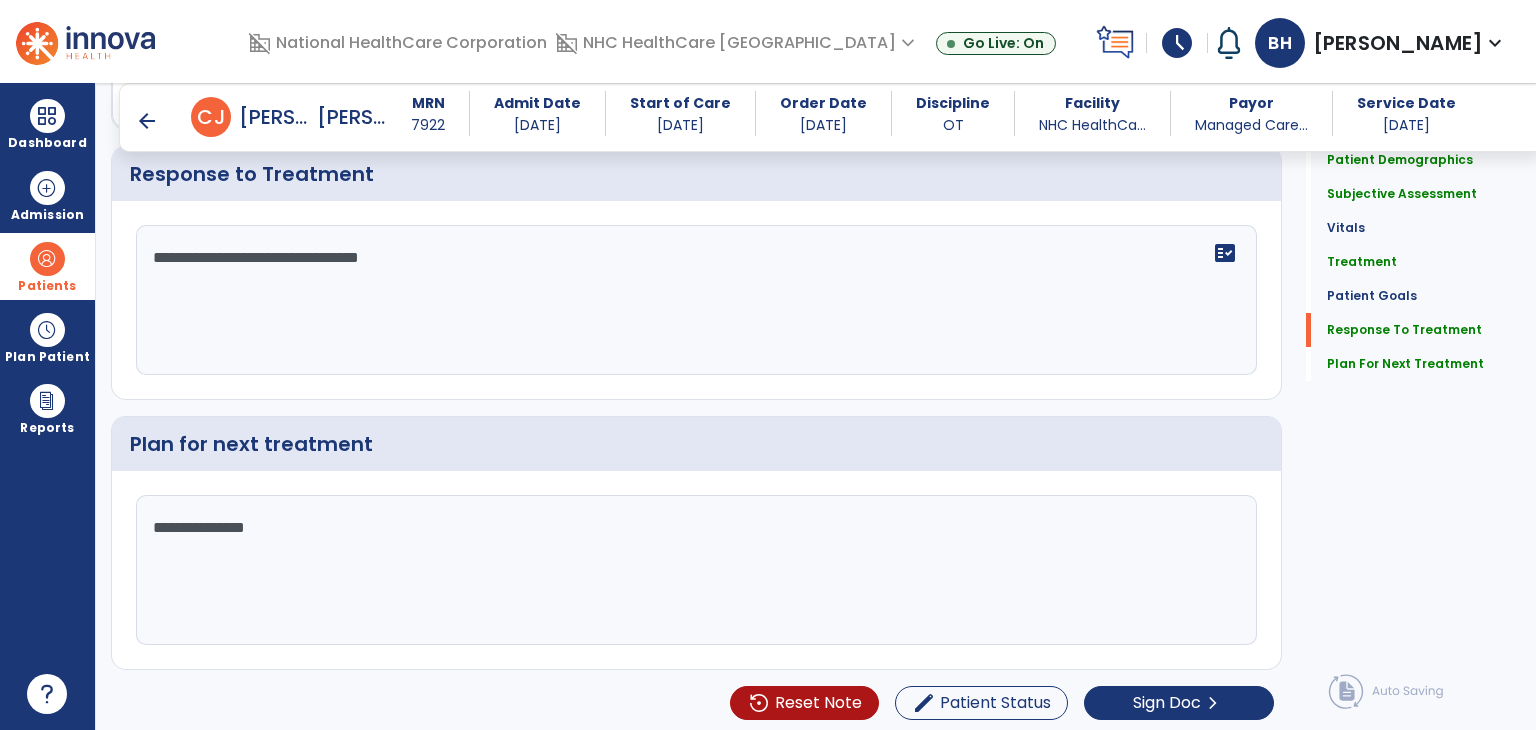 click on "**********" 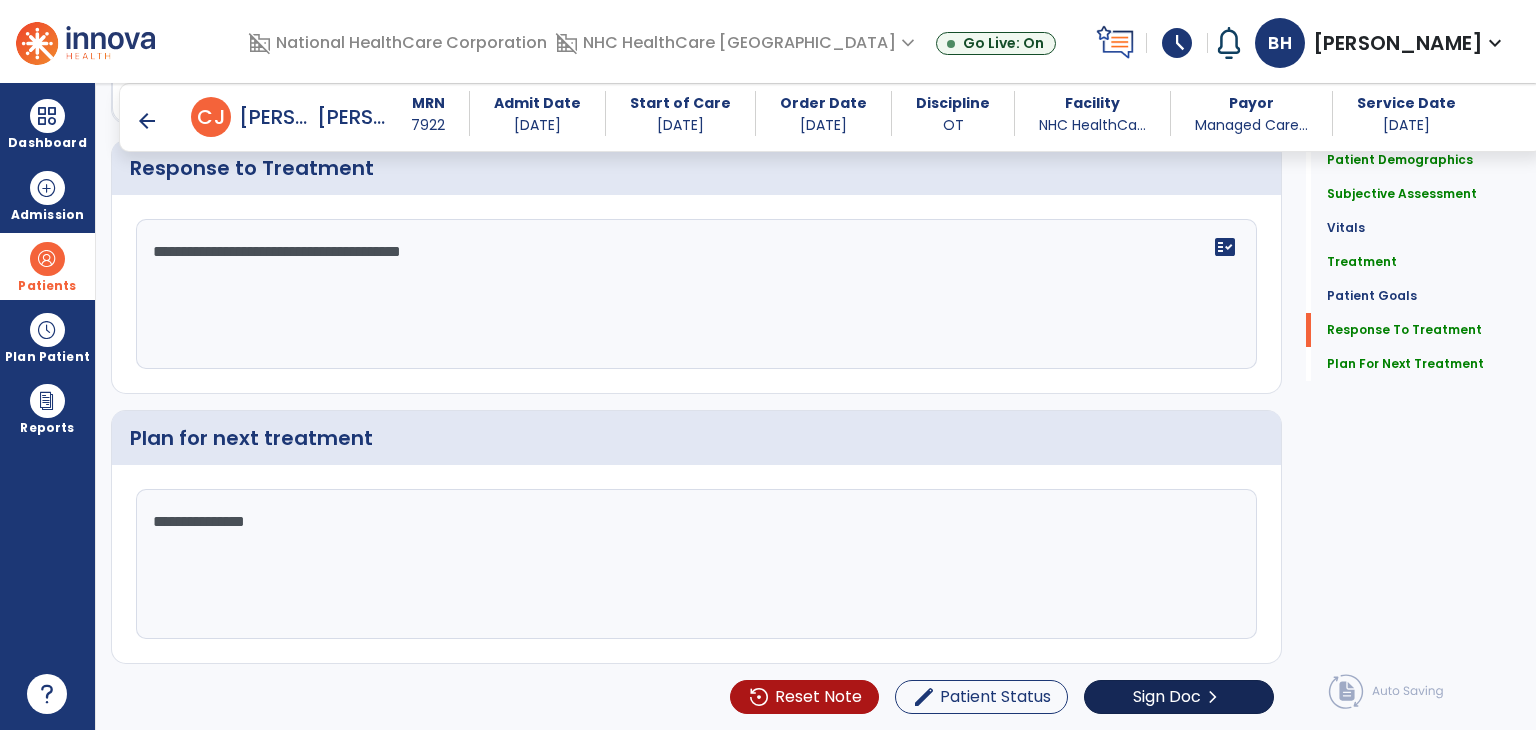 scroll, scrollTop: 2564, scrollLeft: 0, axis: vertical 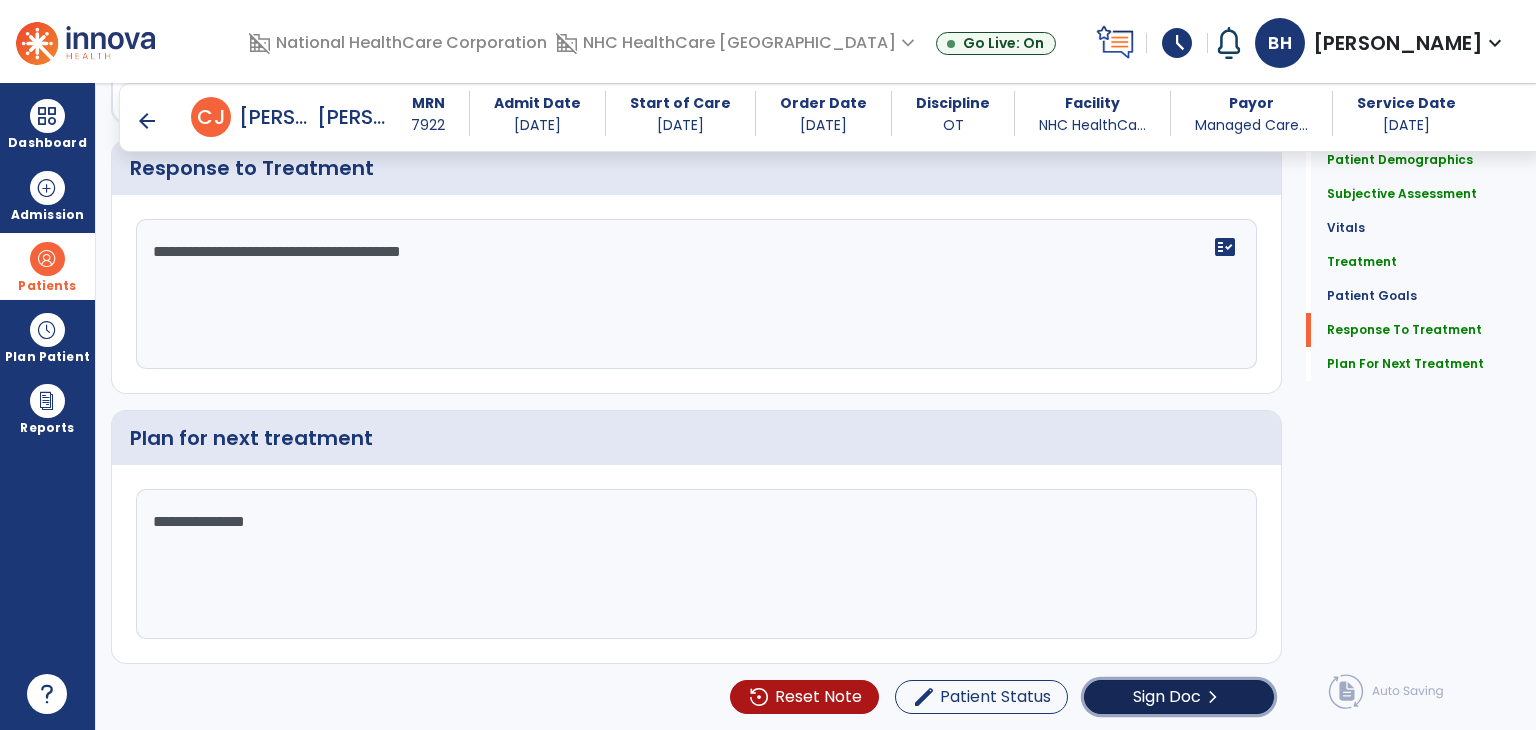click on "chevron_right" 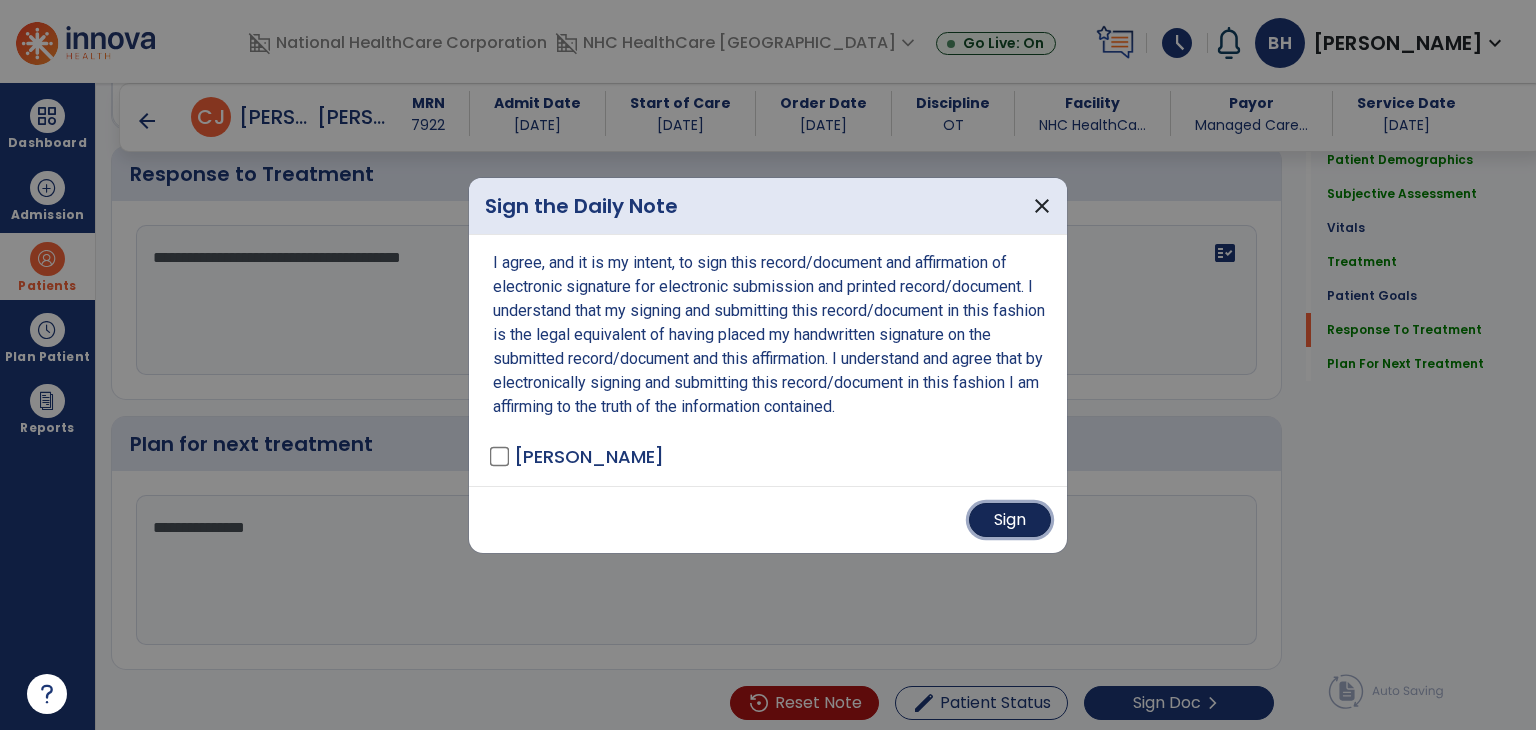 drag, startPoint x: 1005, startPoint y: 522, endPoint x: 986, endPoint y: 520, distance: 19.104973 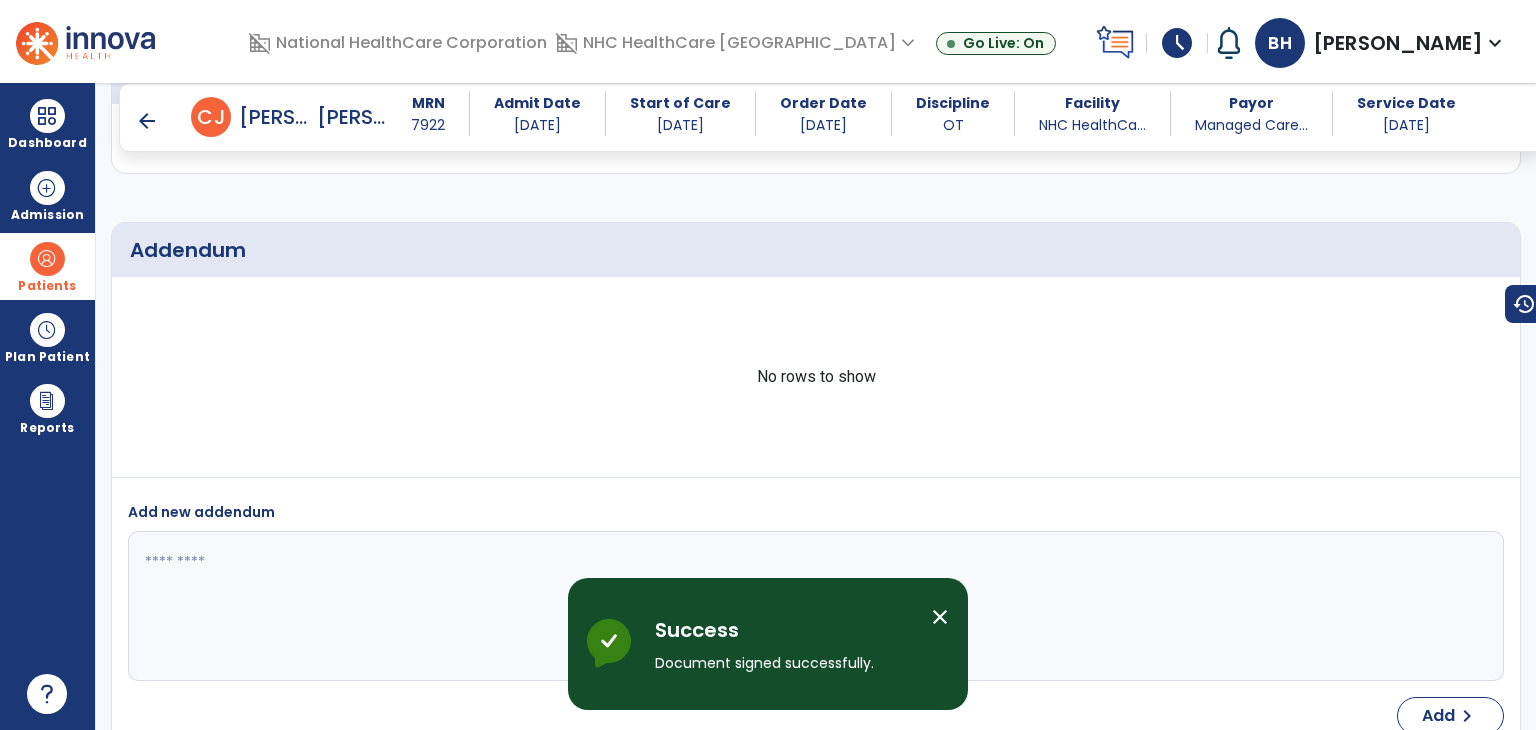 scroll, scrollTop: 3612, scrollLeft: 0, axis: vertical 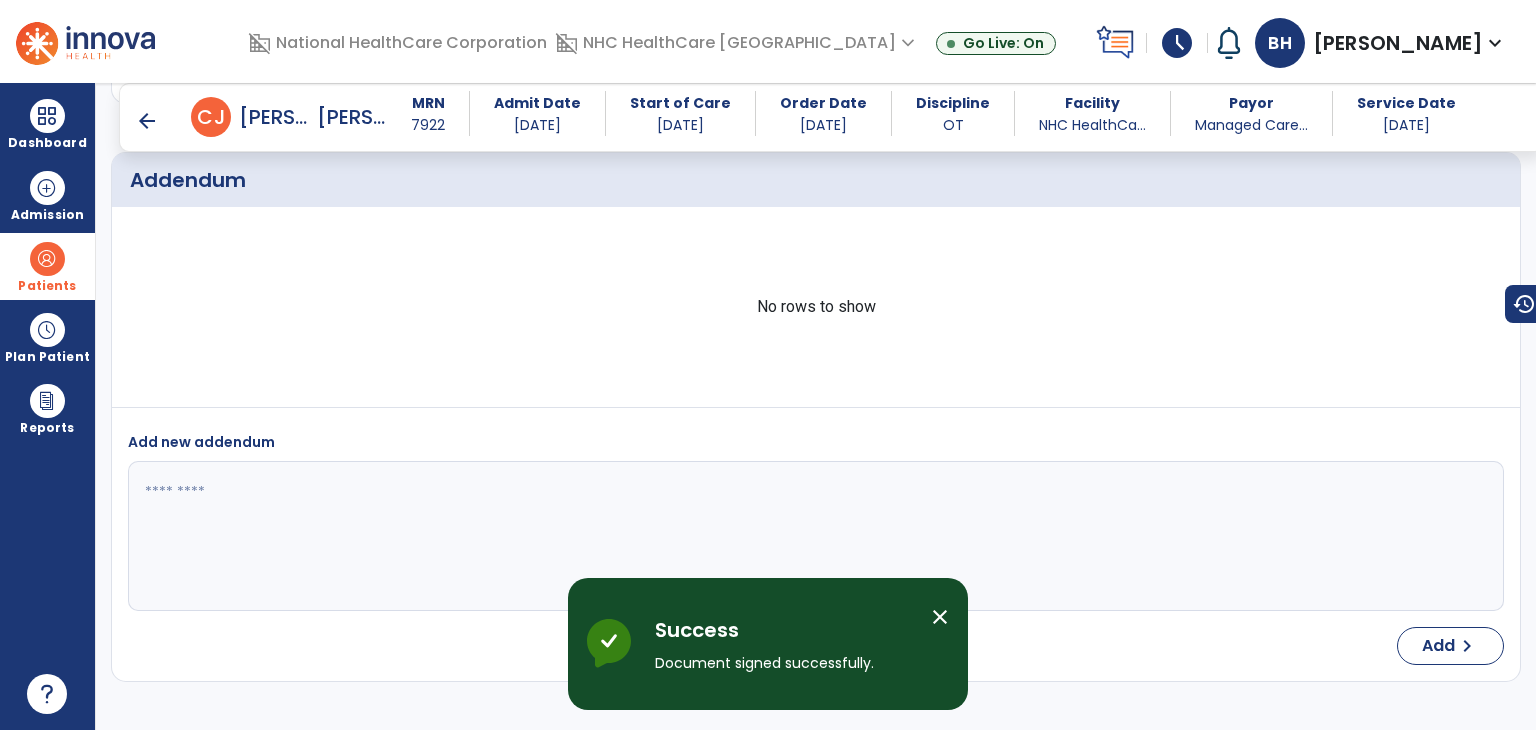 click on "arrow_back" at bounding box center (147, 121) 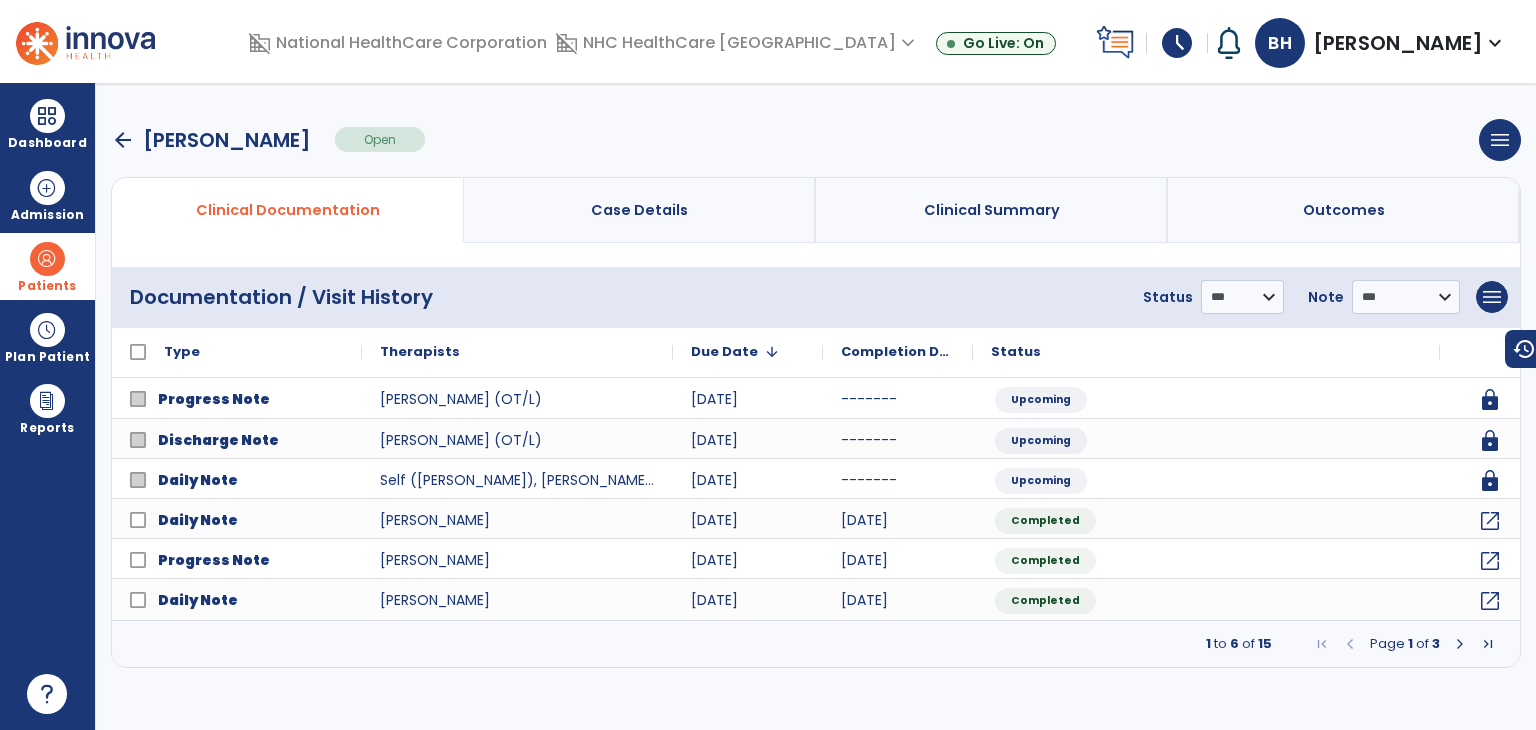 click on "arrow_back" at bounding box center [123, 140] 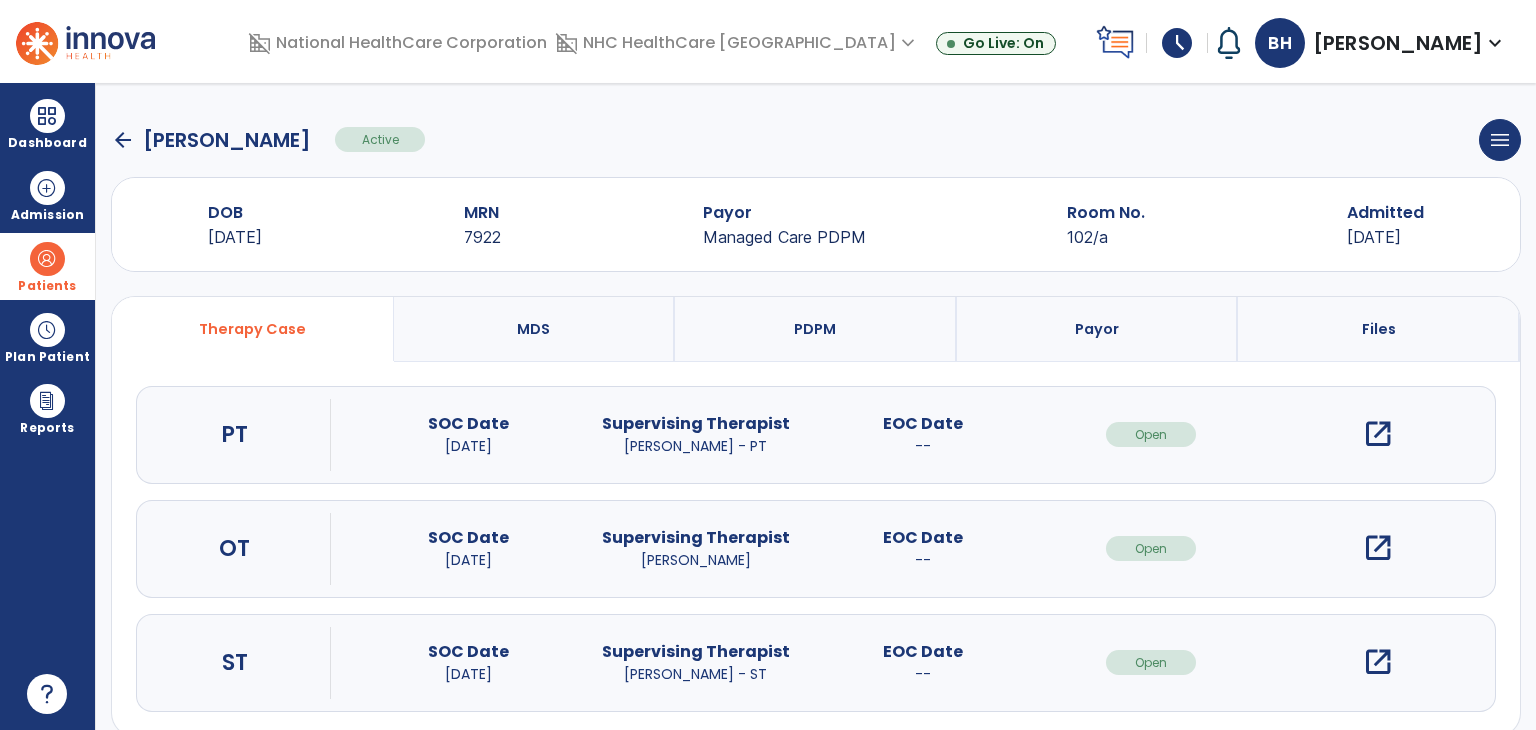 click on "arrow_back" 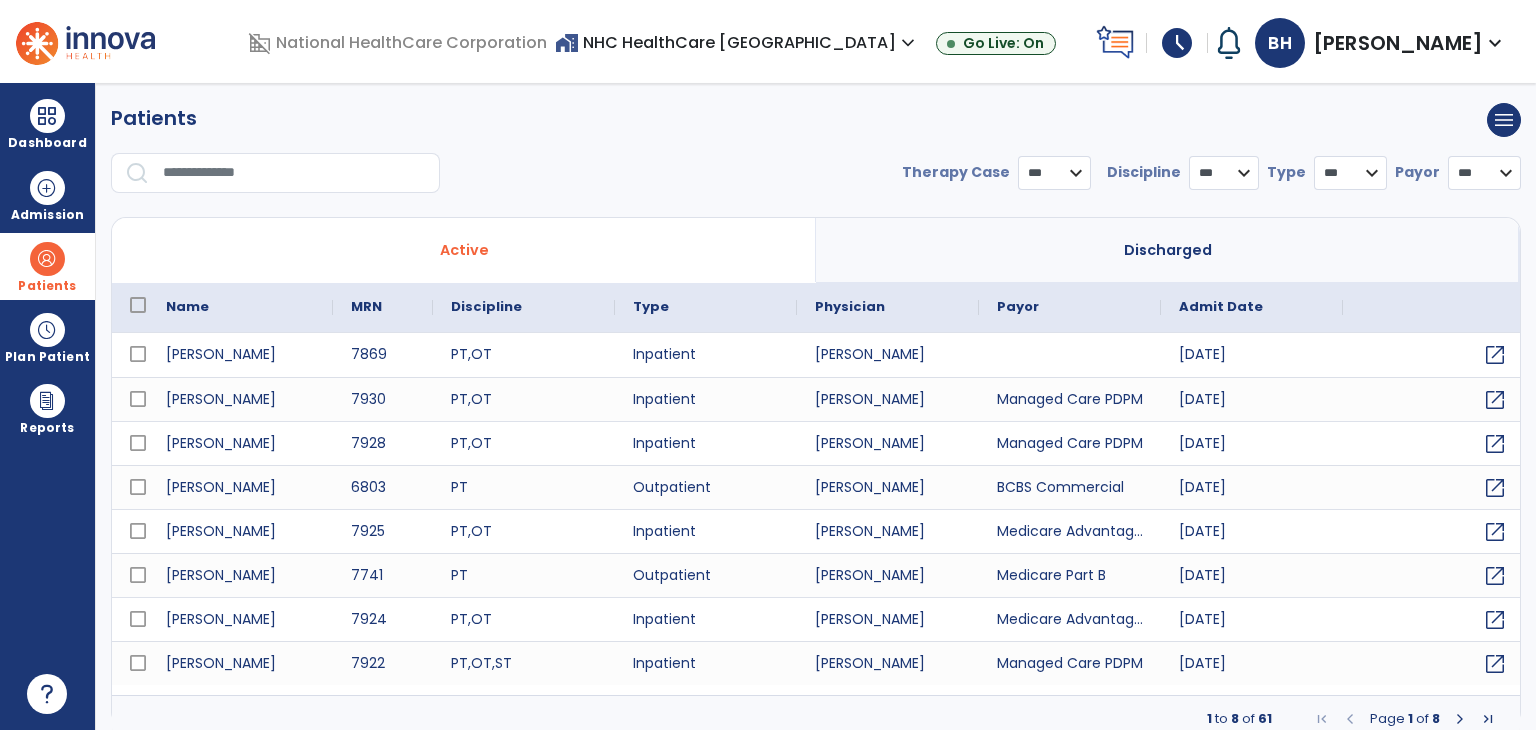 select on "***" 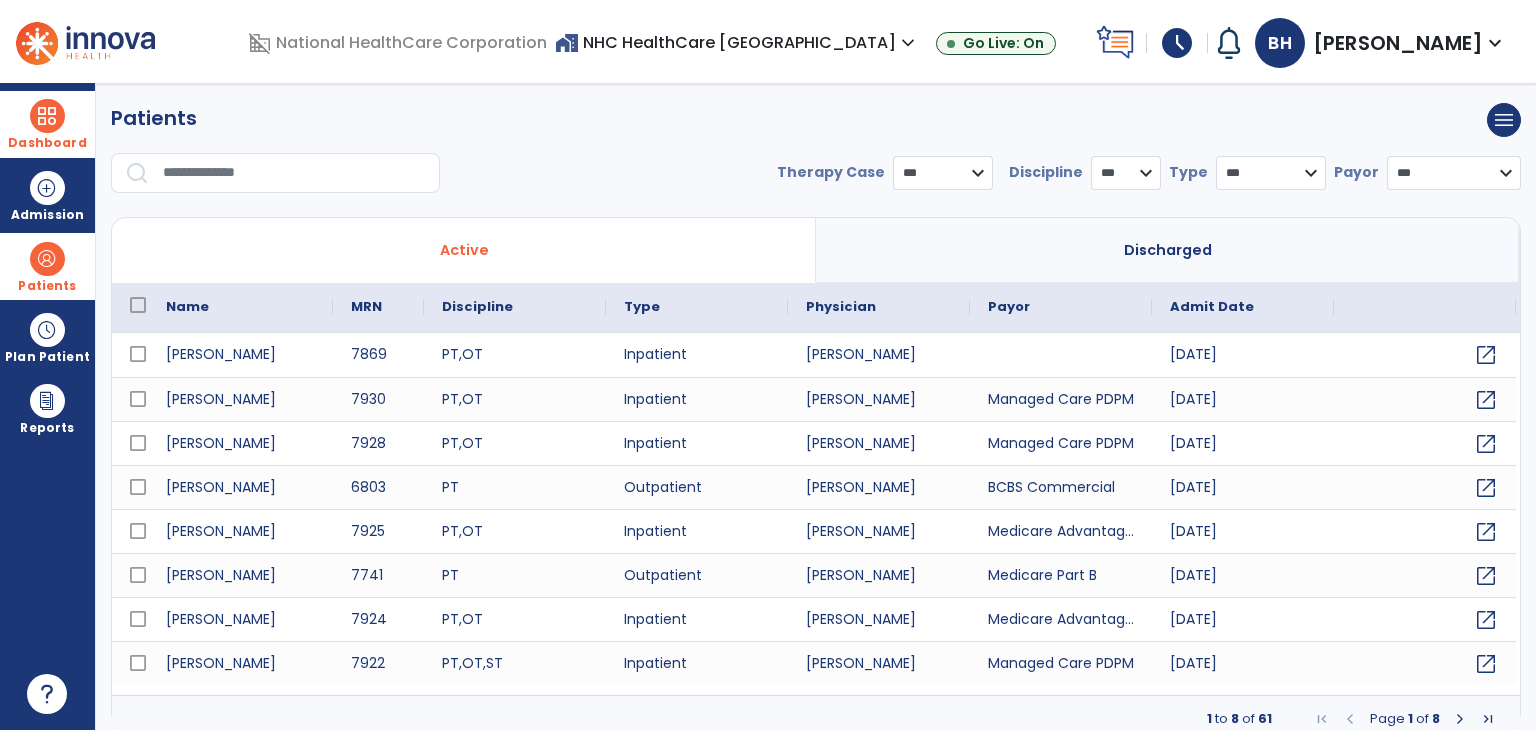 click at bounding box center [47, 116] 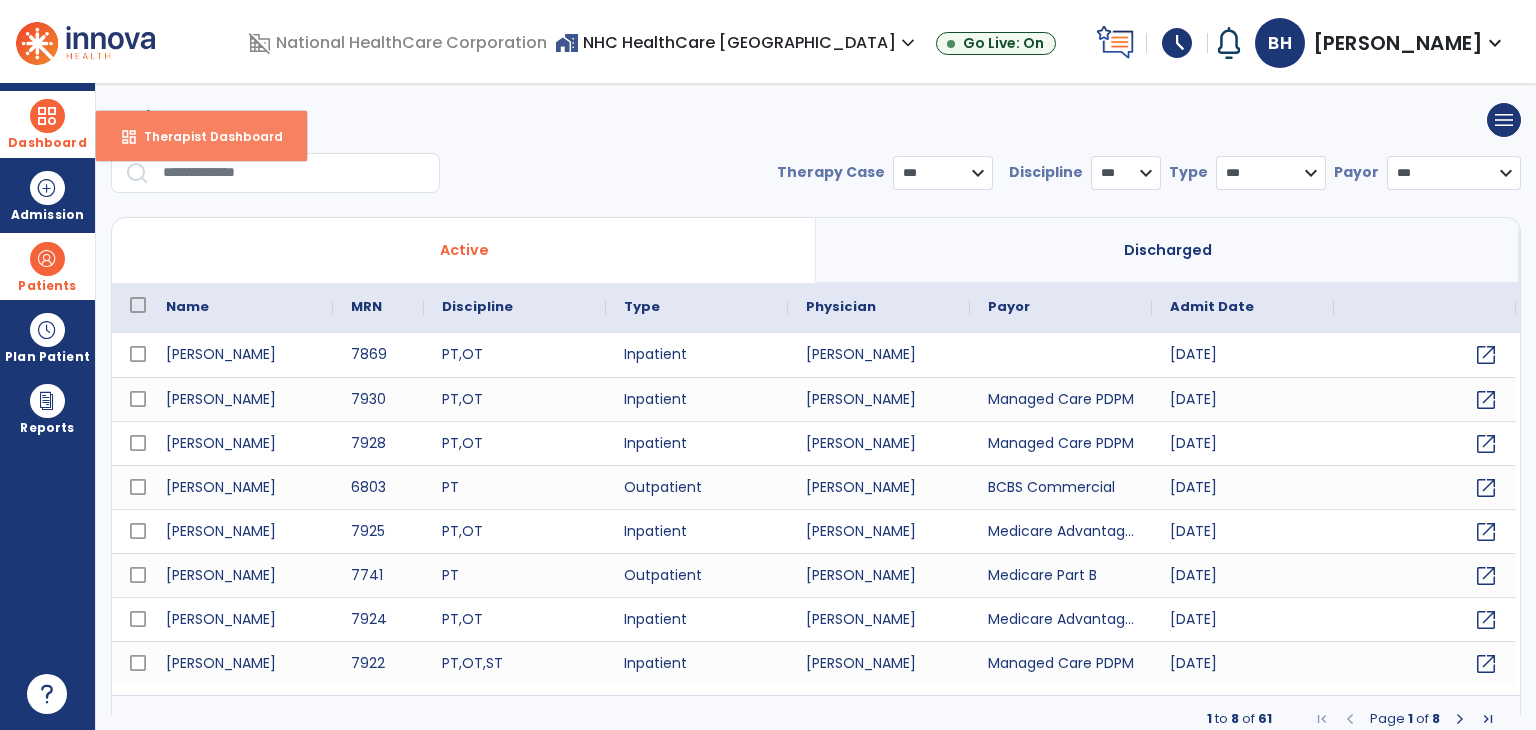 click on "dashboard  Therapist Dashboard" at bounding box center (201, 136) 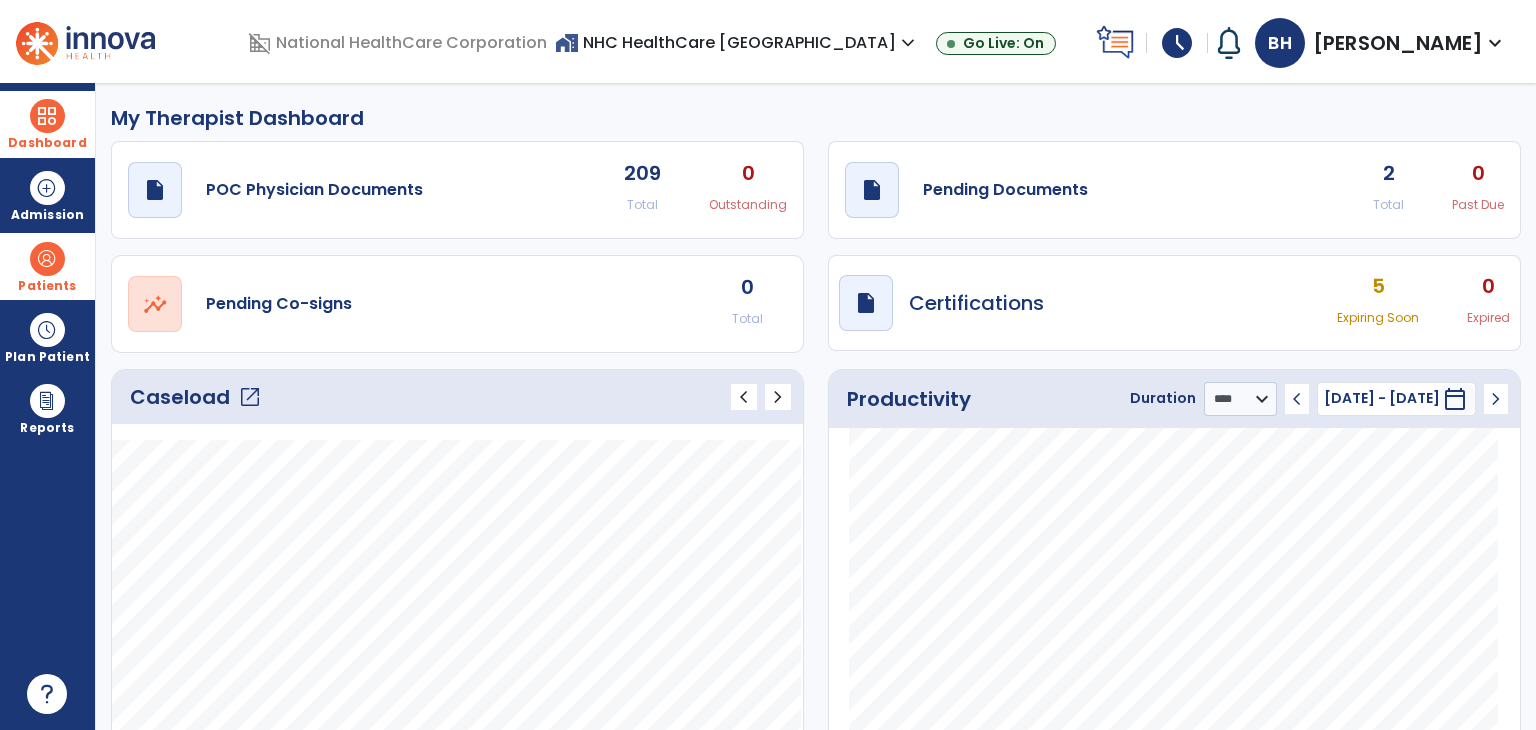 click at bounding box center (47, 259) 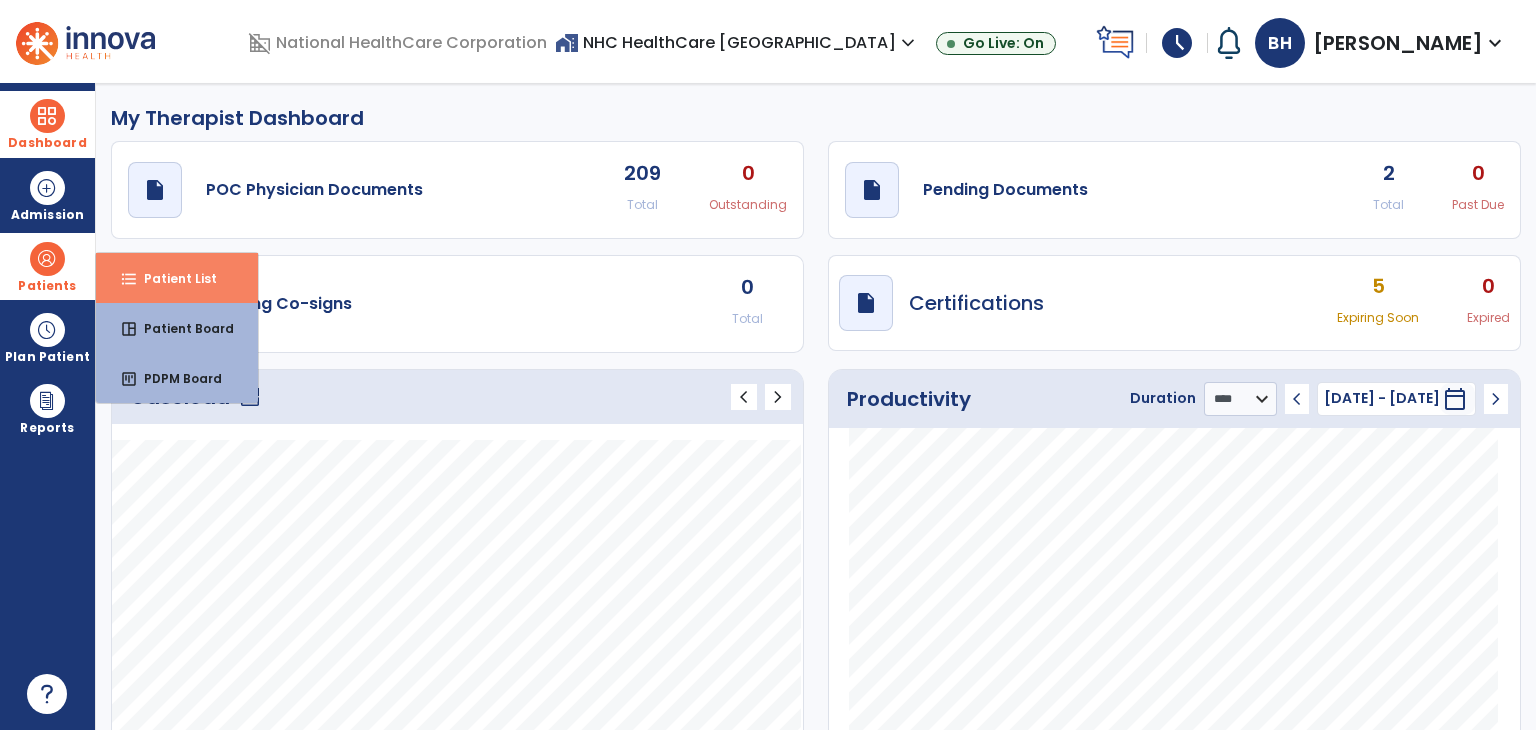 click on "format_list_bulleted" at bounding box center [129, 279] 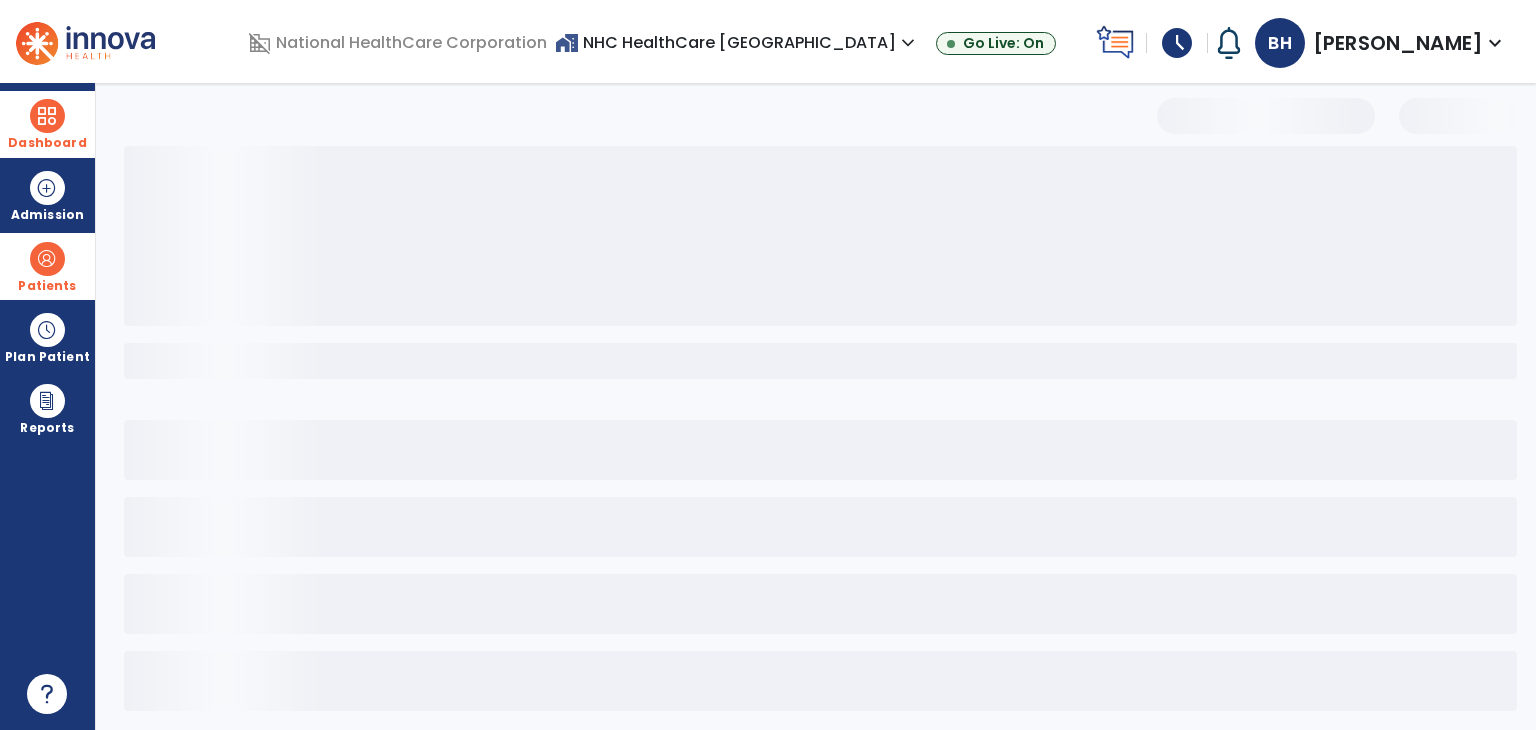 select on "***" 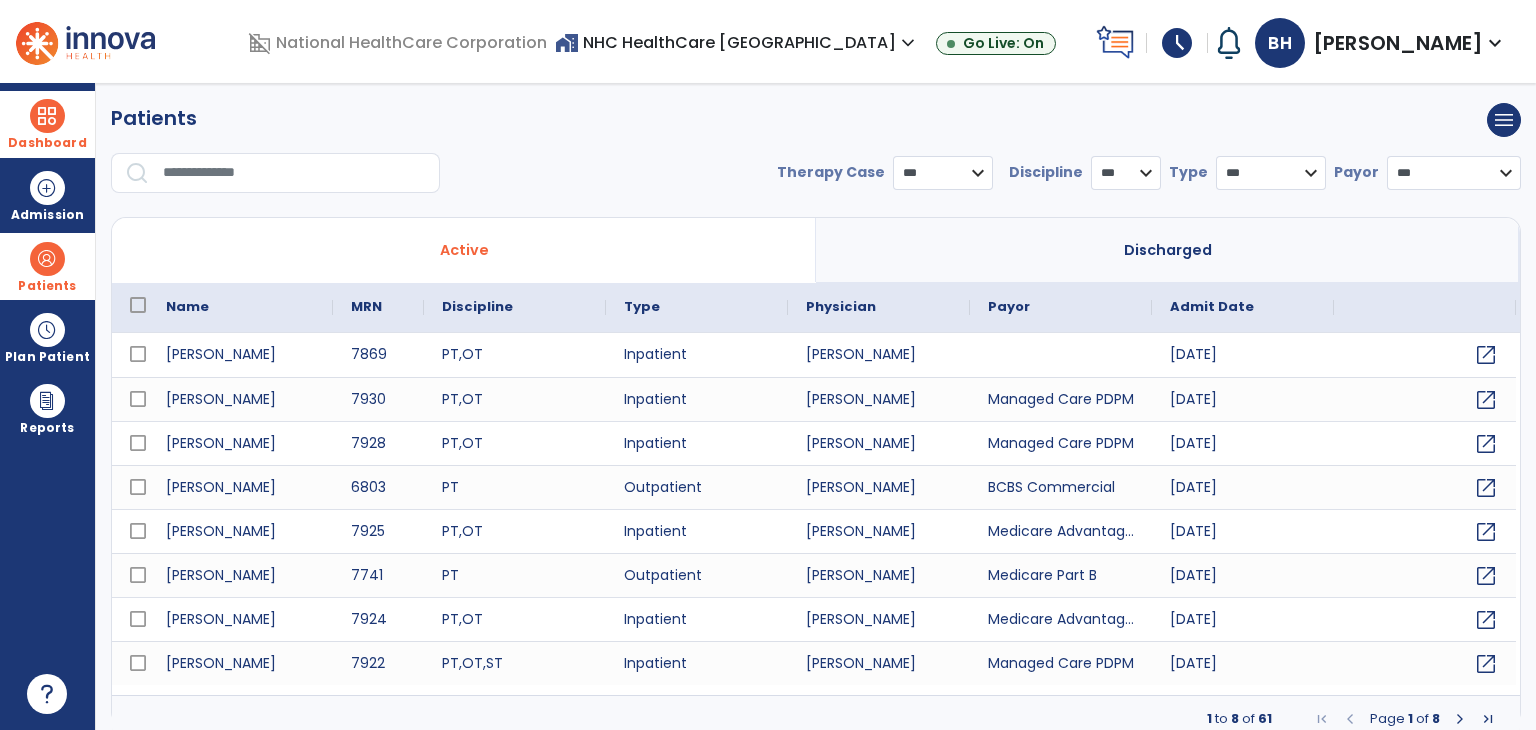 click at bounding box center (294, 173) 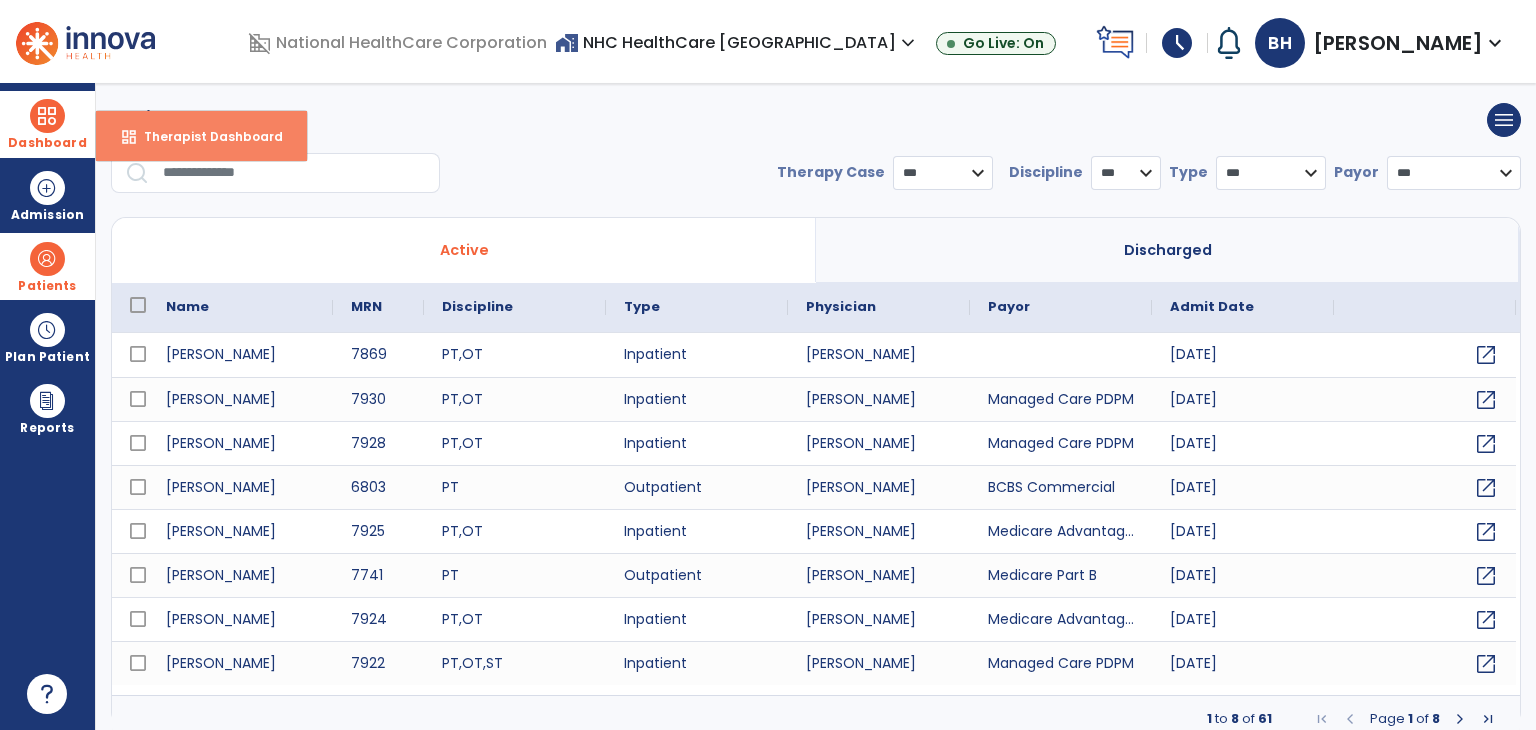 click on "Therapist Dashboard" at bounding box center [205, 136] 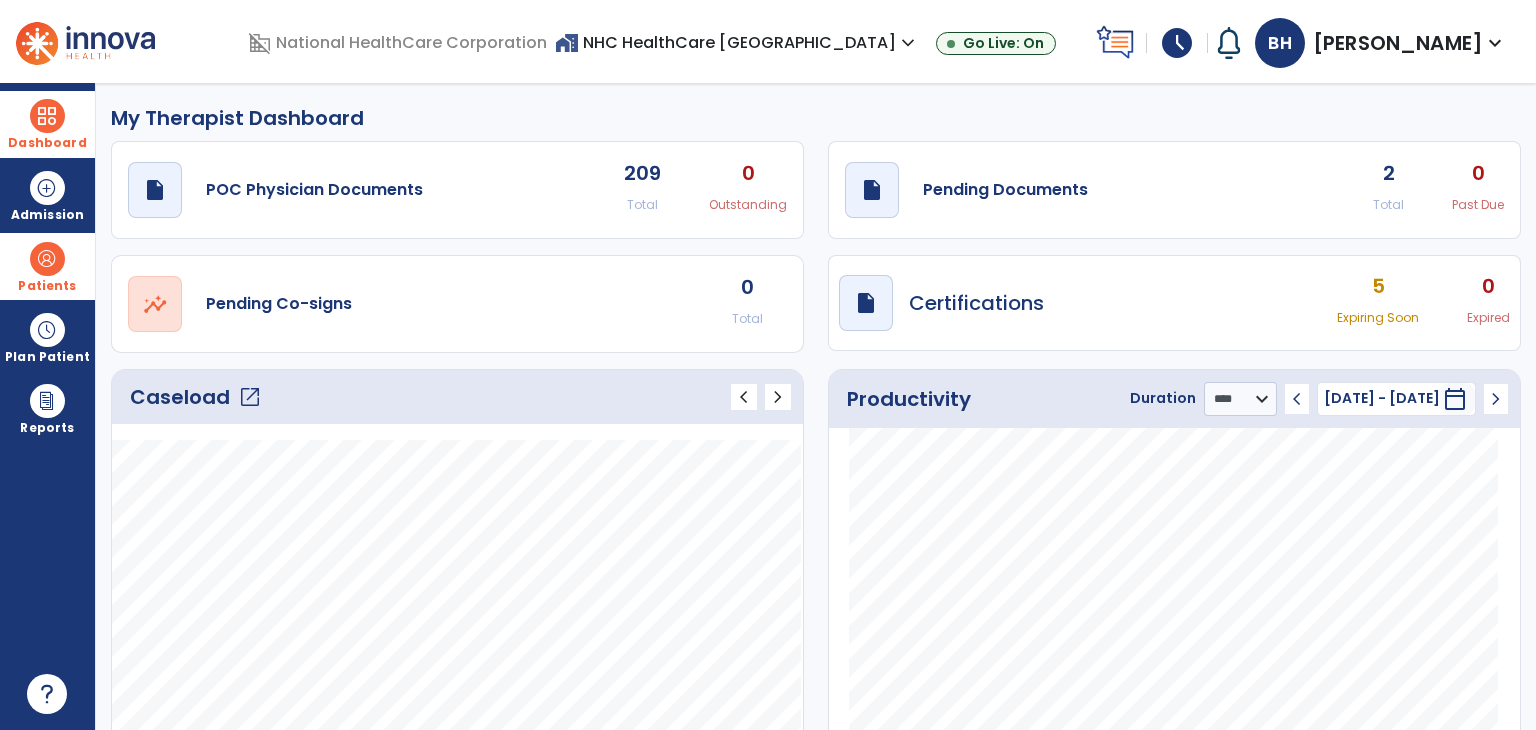 click on "2" 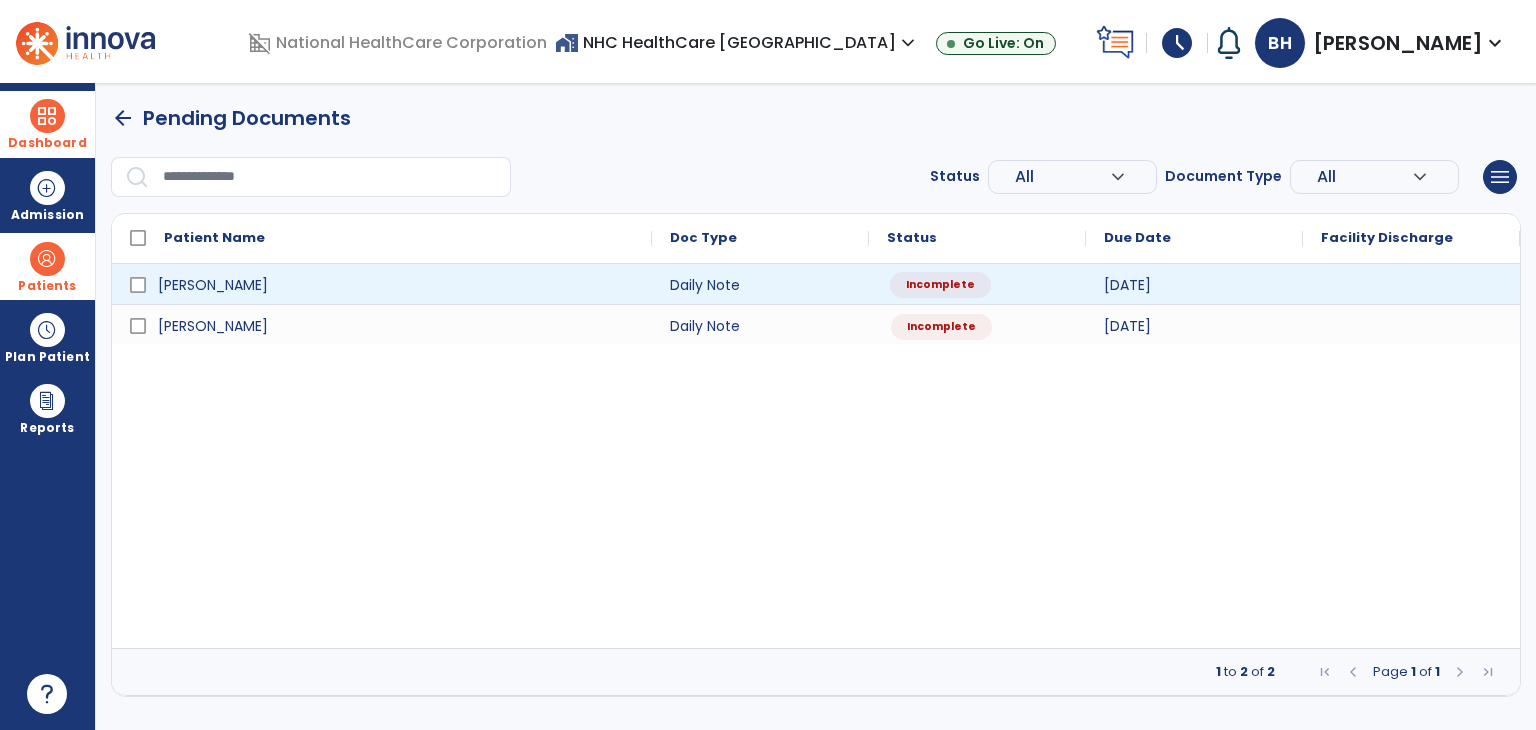 click on "Incomplete" at bounding box center (940, 285) 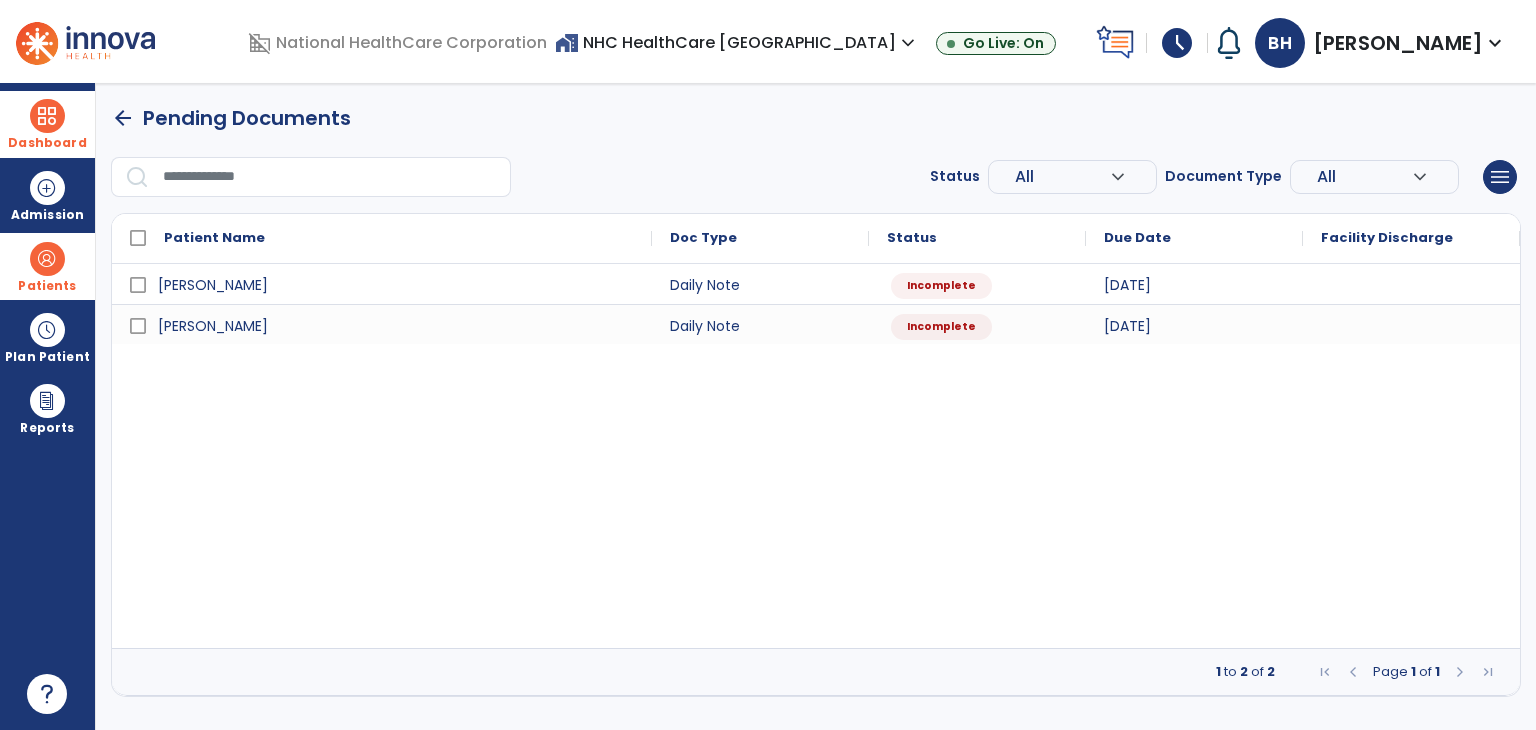 select on "*" 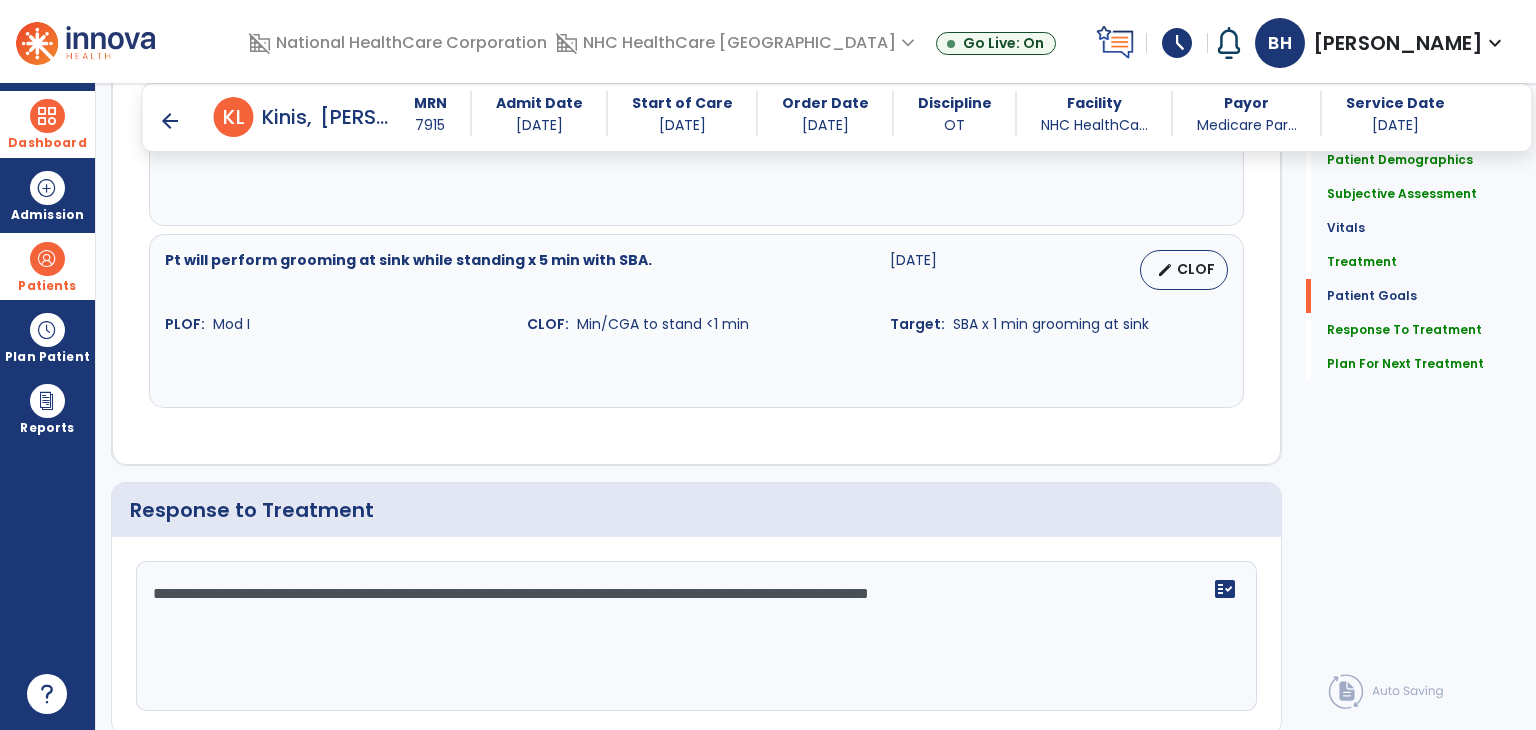 scroll, scrollTop: 2715, scrollLeft: 0, axis: vertical 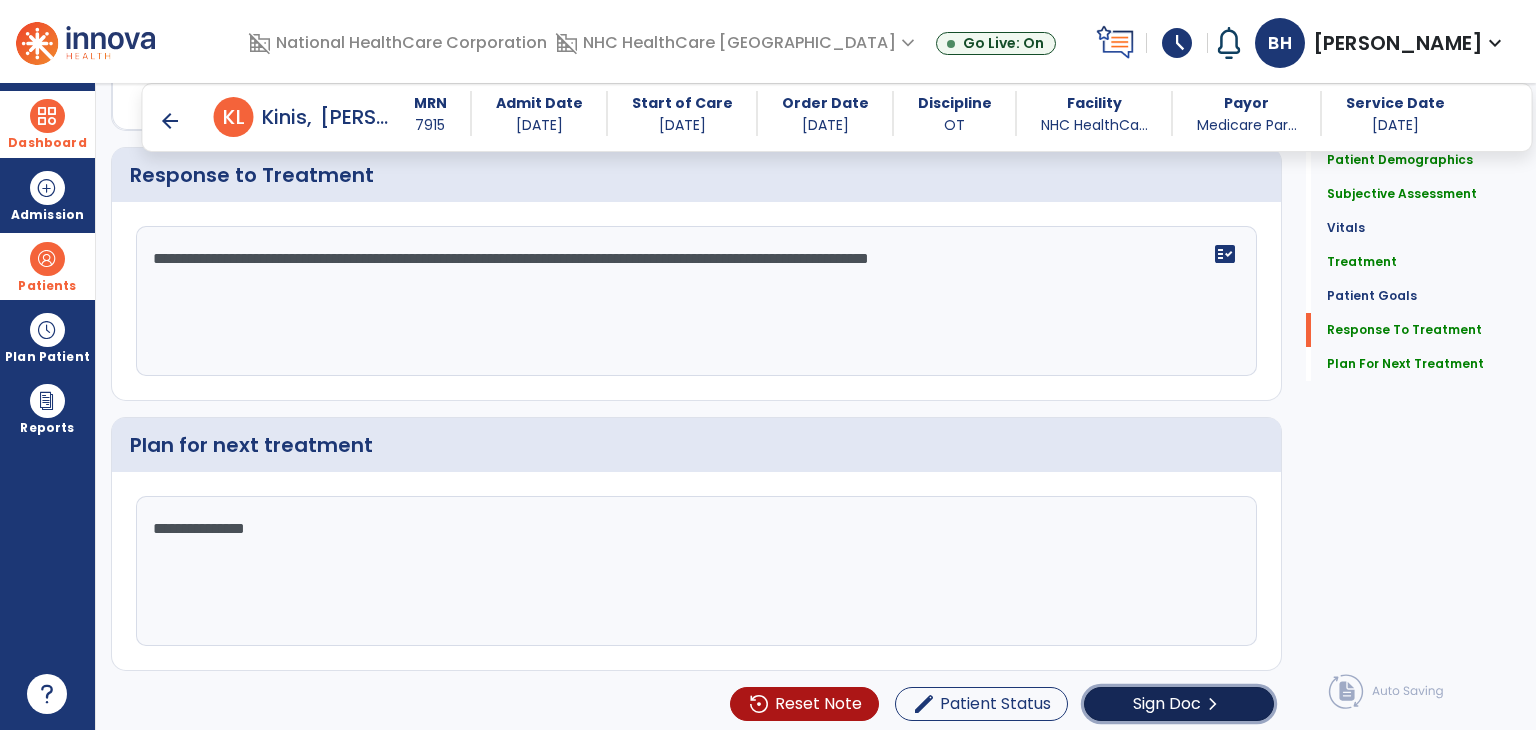 click on "Sign Doc" 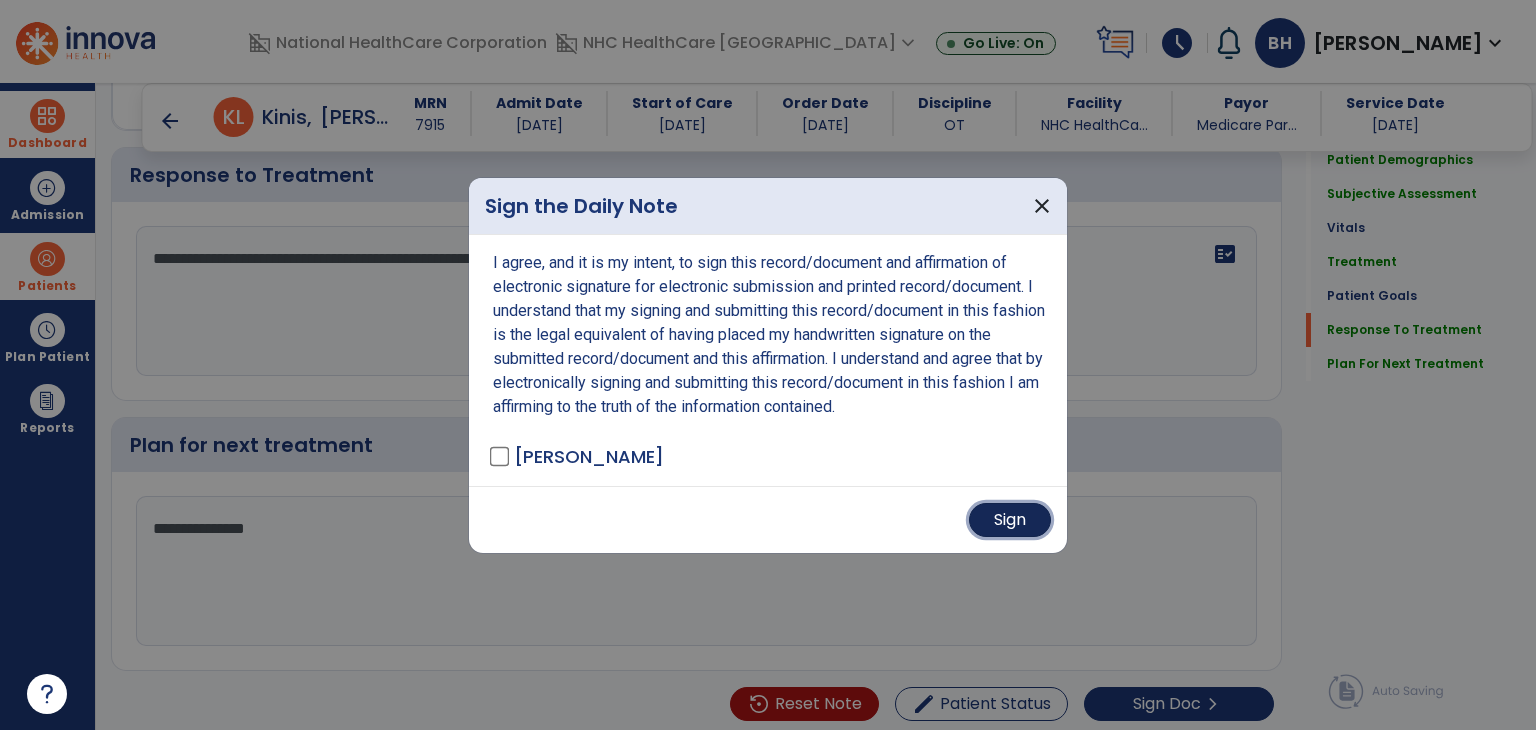 click on "Sign" at bounding box center (1010, 520) 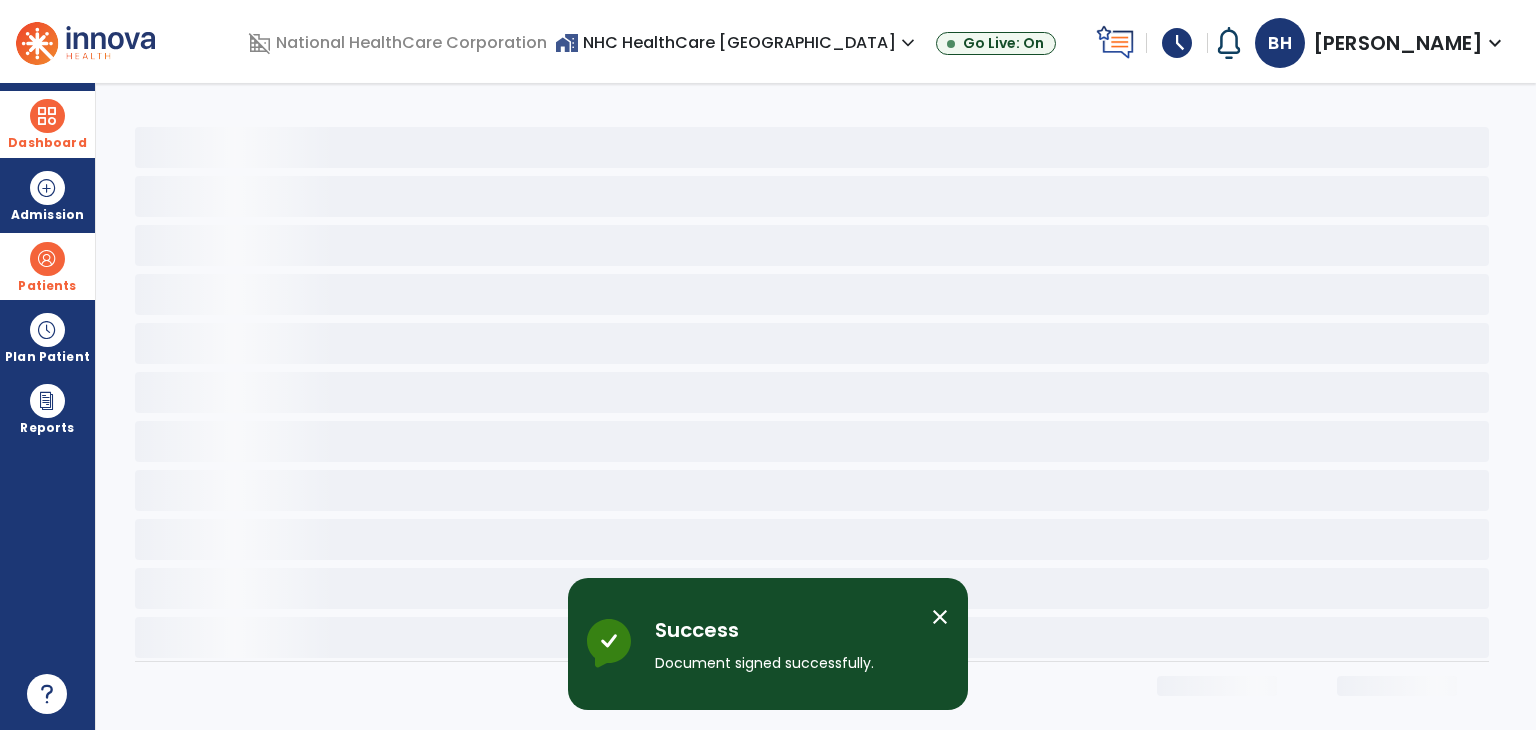 scroll, scrollTop: 0, scrollLeft: 0, axis: both 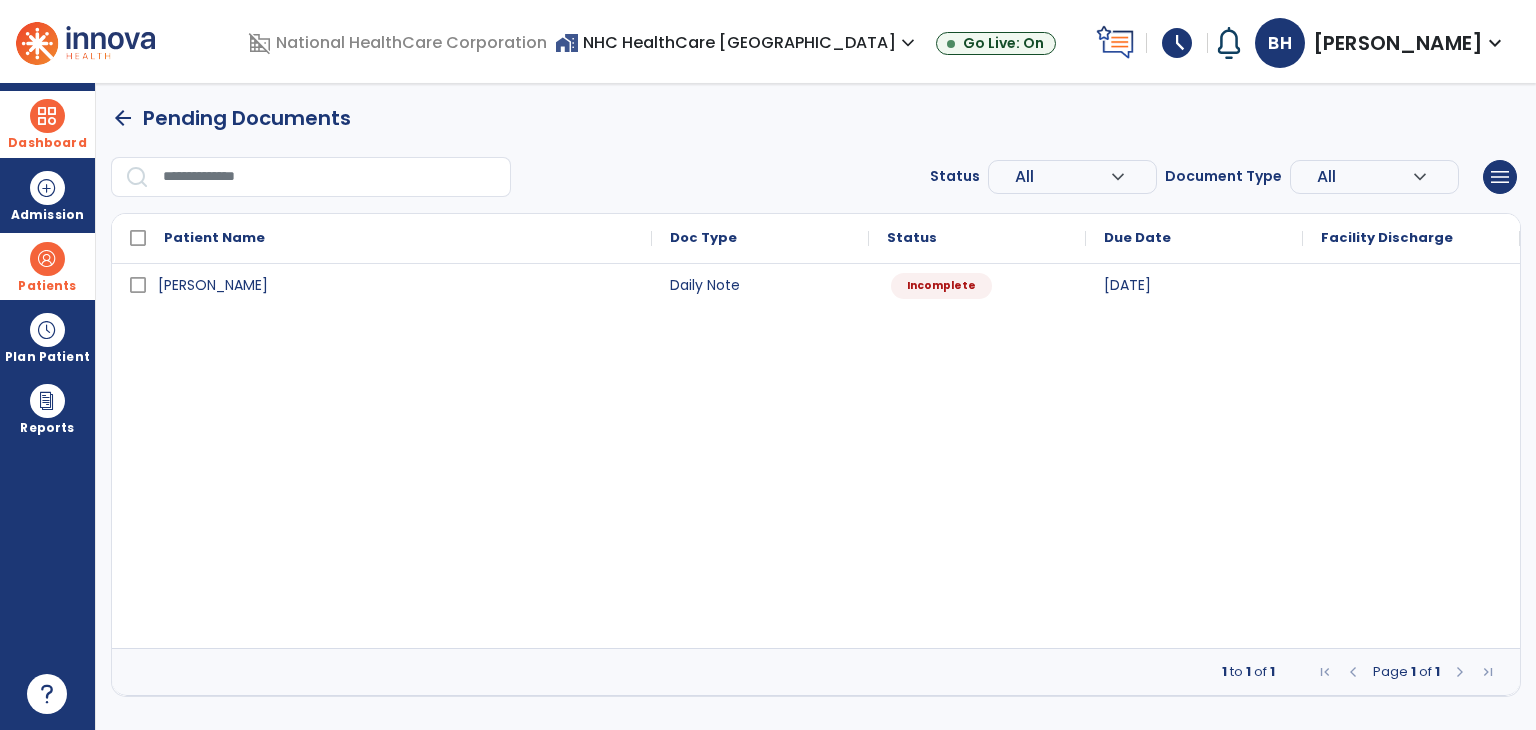 click on "arrow_back" at bounding box center (123, 118) 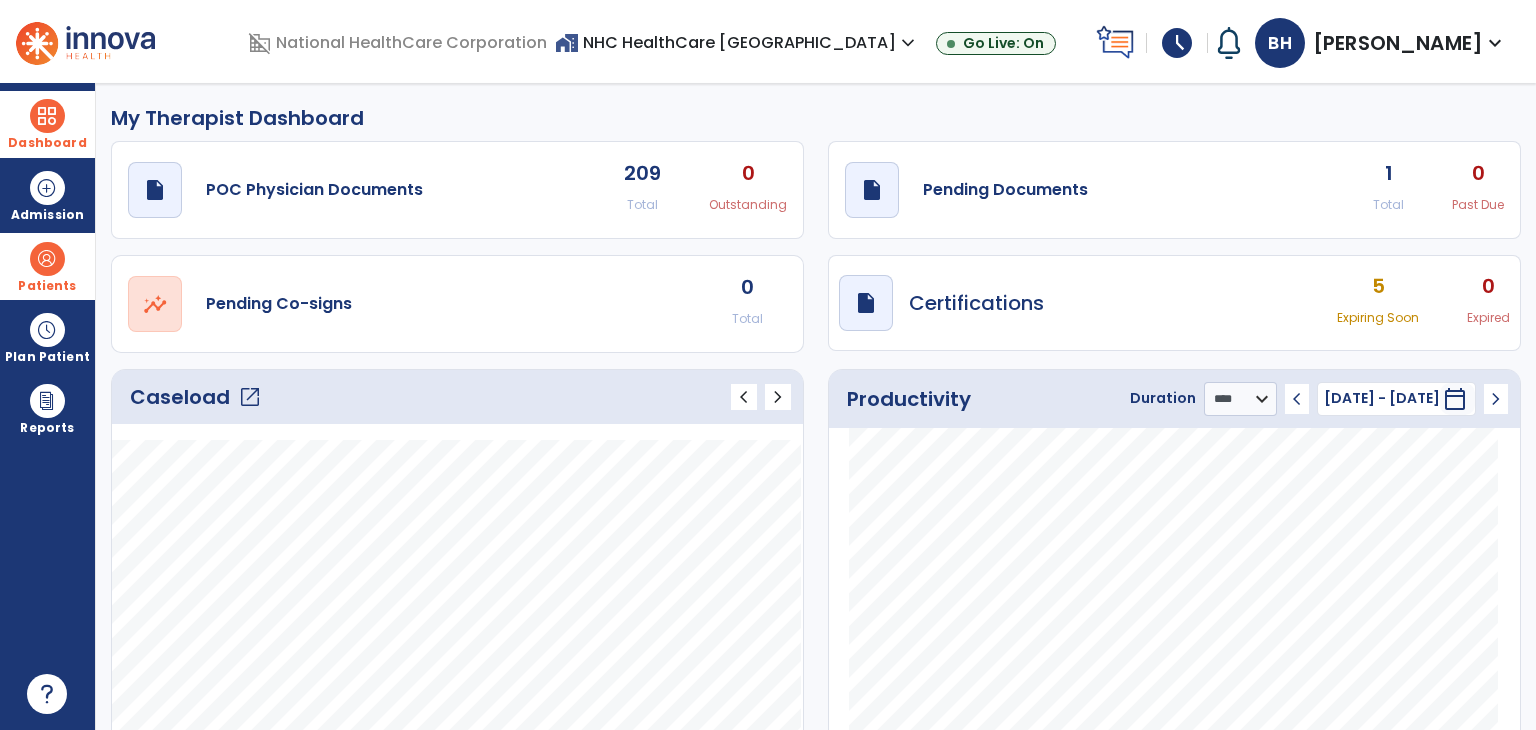 drag, startPoint x: 48, startPoint y: 260, endPoint x: 0, endPoint y: 257, distance: 48.09366 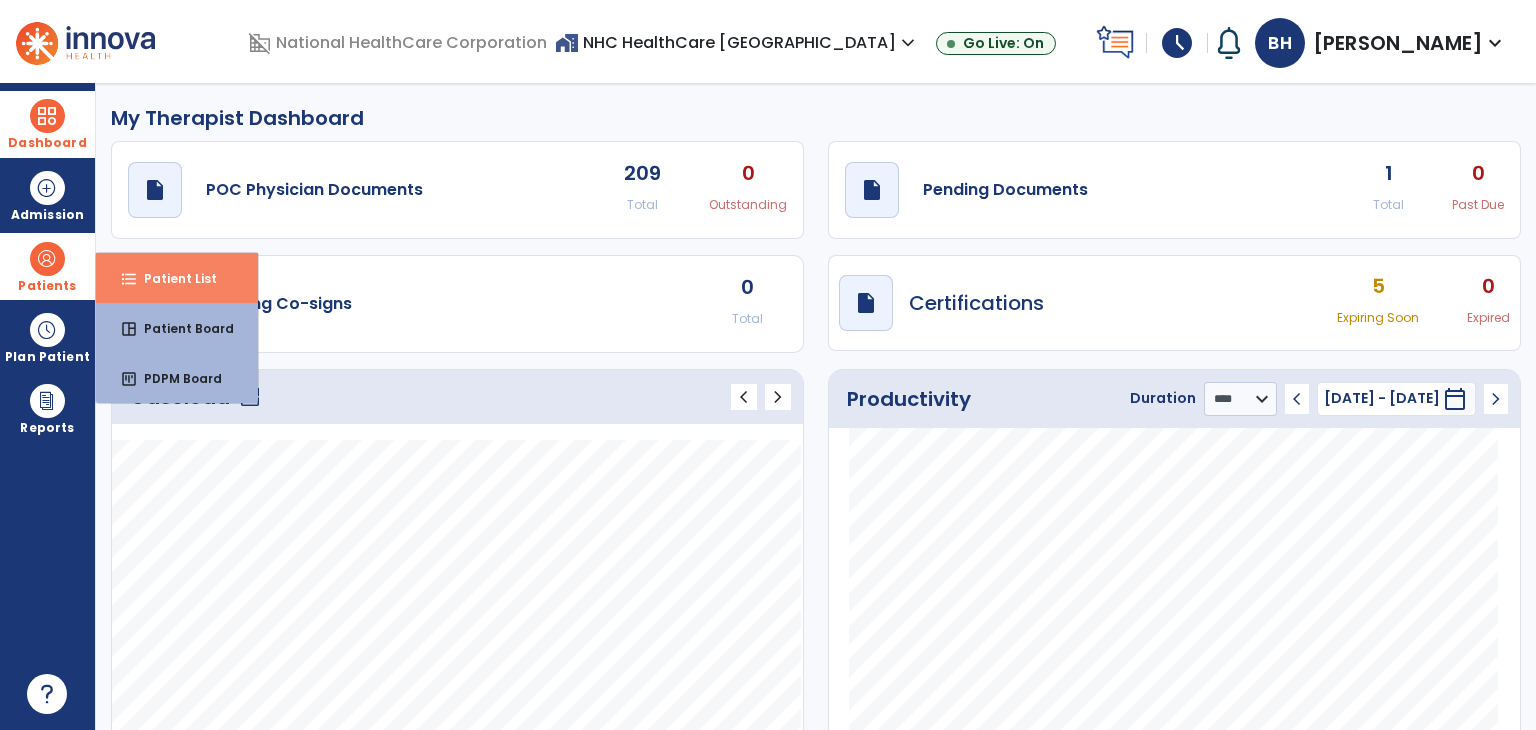 click on "Patient List" at bounding box center (172, 278) 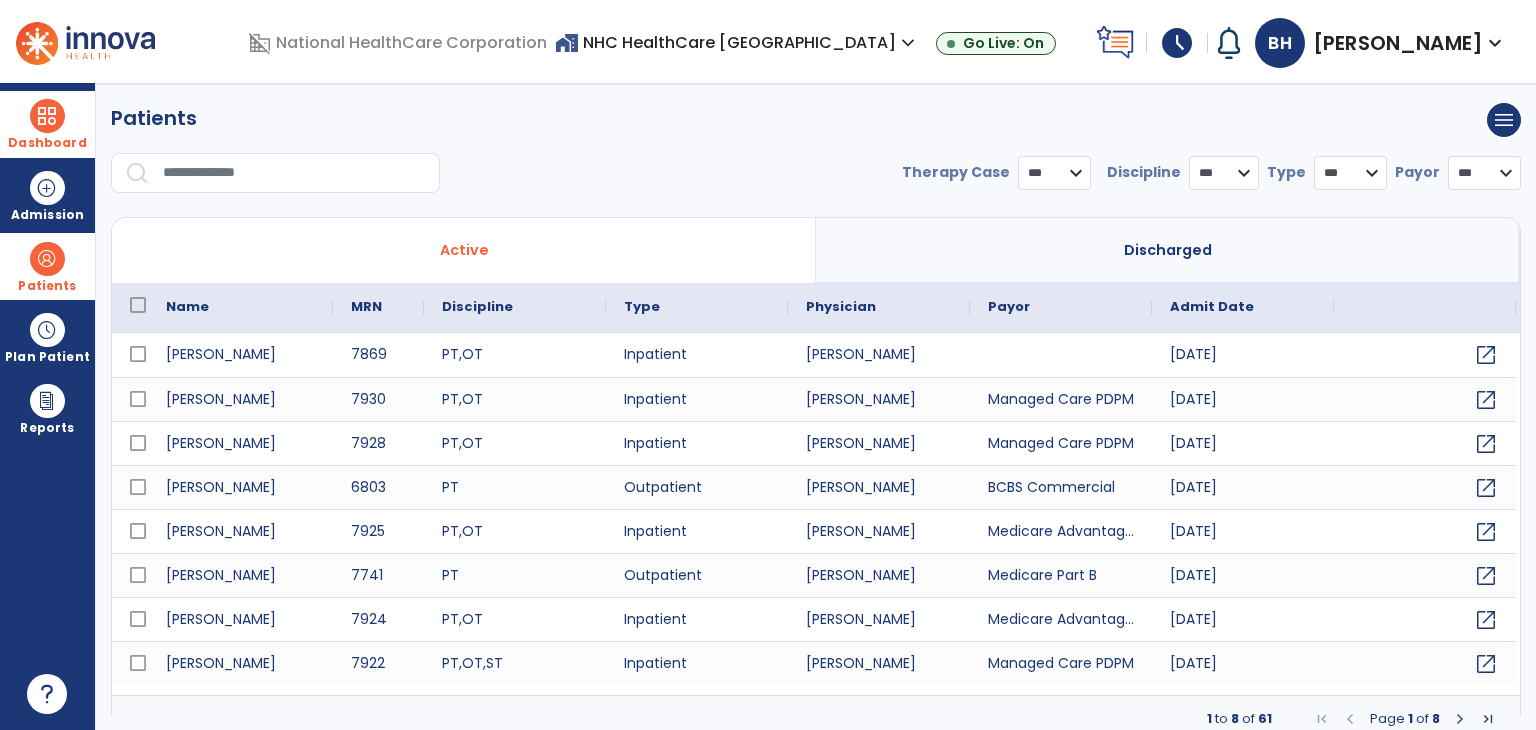 select on "***" 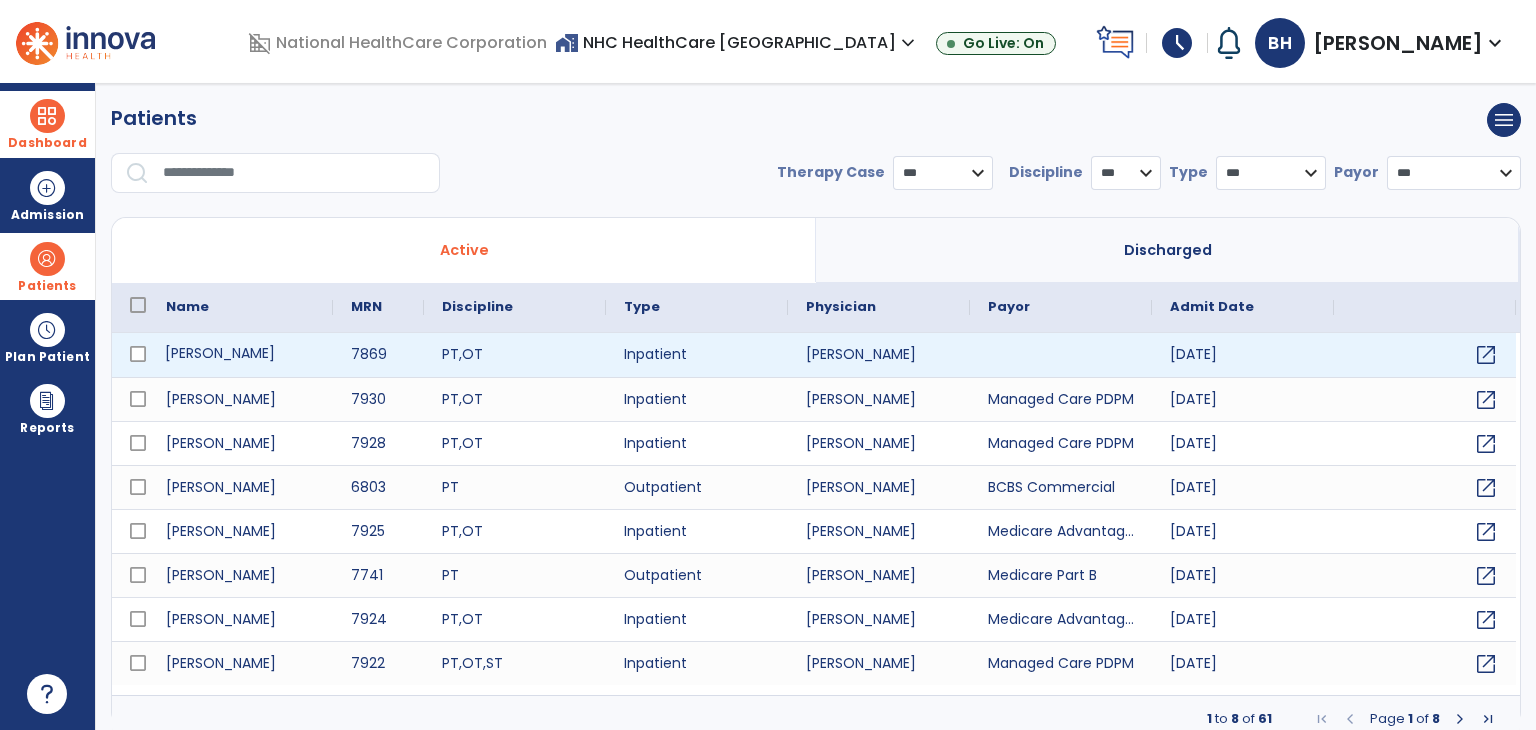 click on "[PERSON_NAME]" at bounding box center [240, 355] 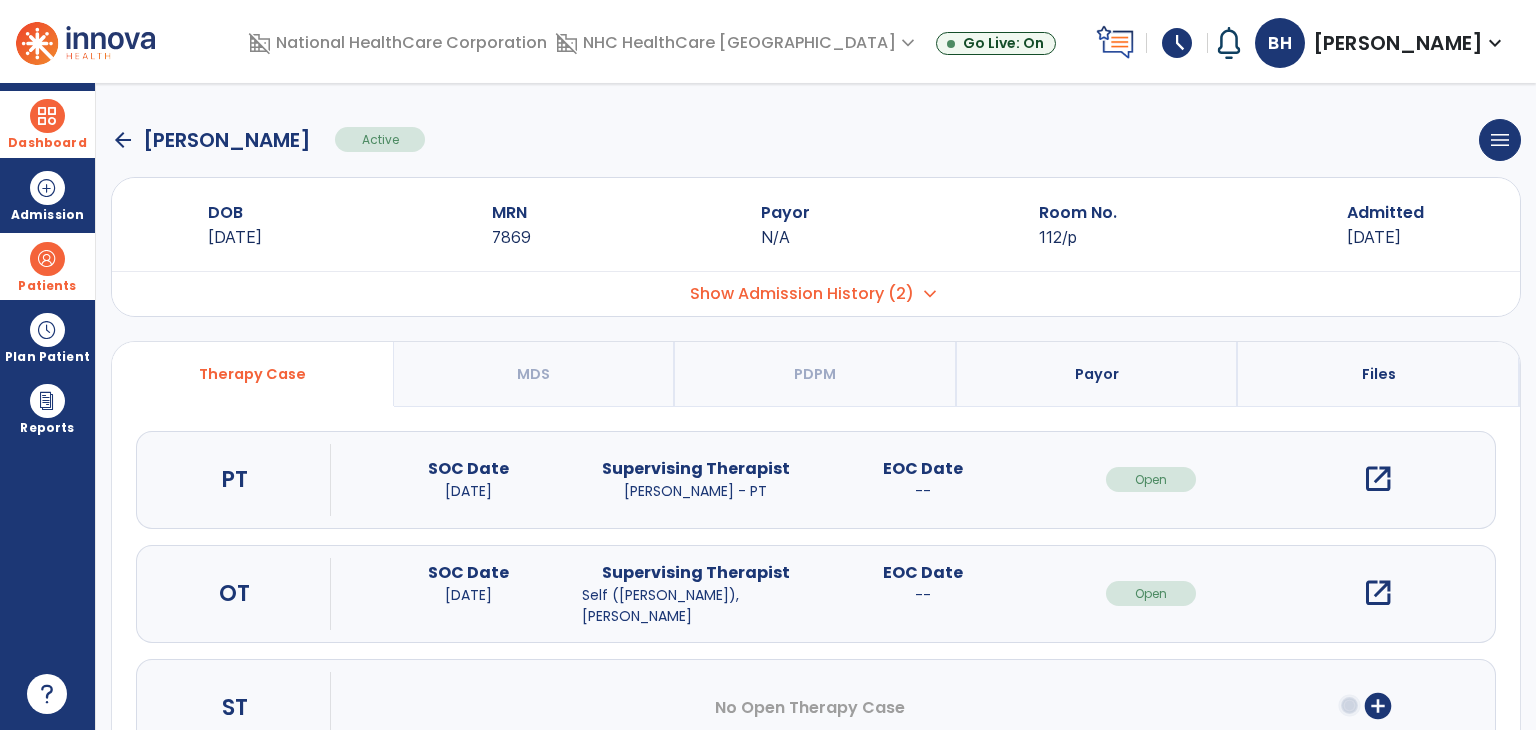 click on "open_in_new" at bounding box center (1378, 593) 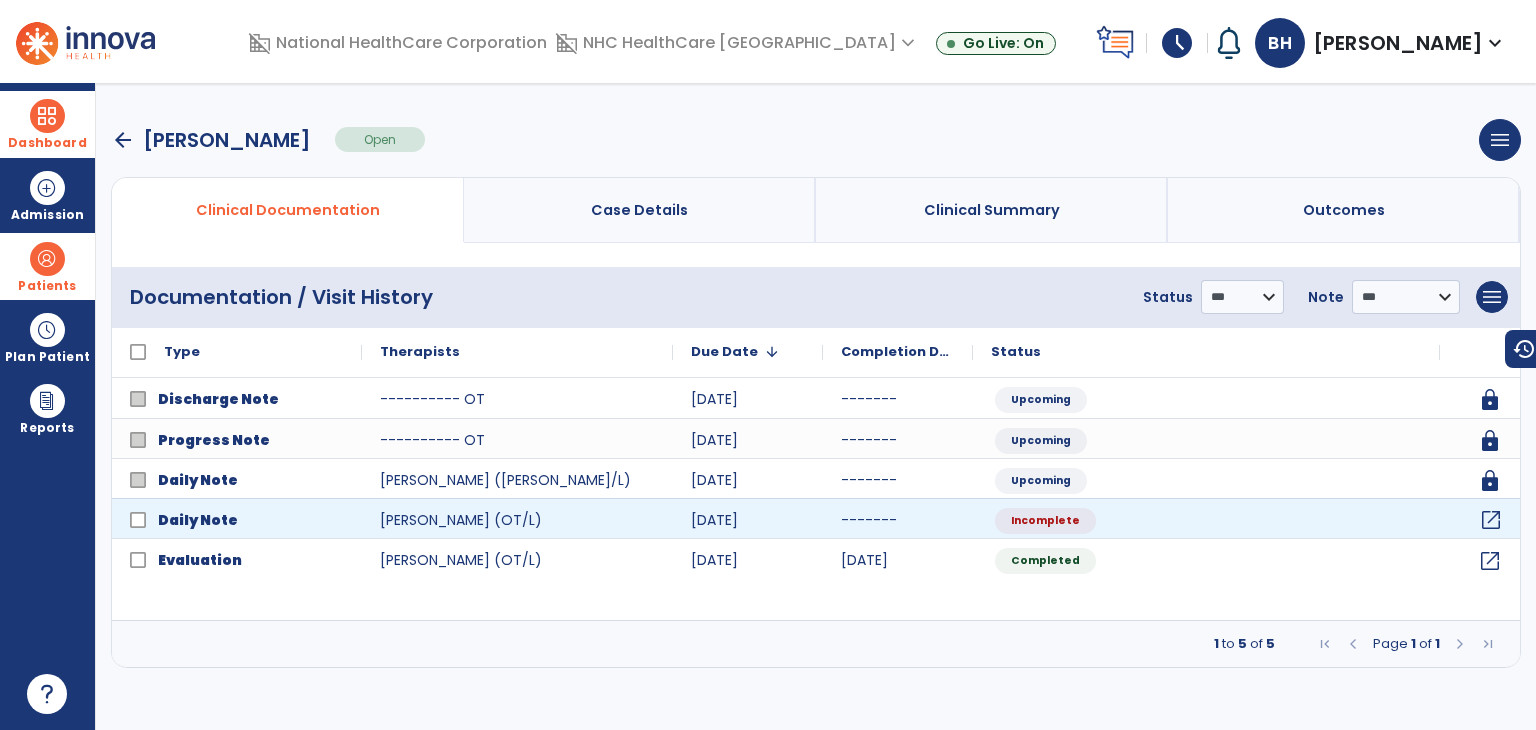 click on "open_in_new" 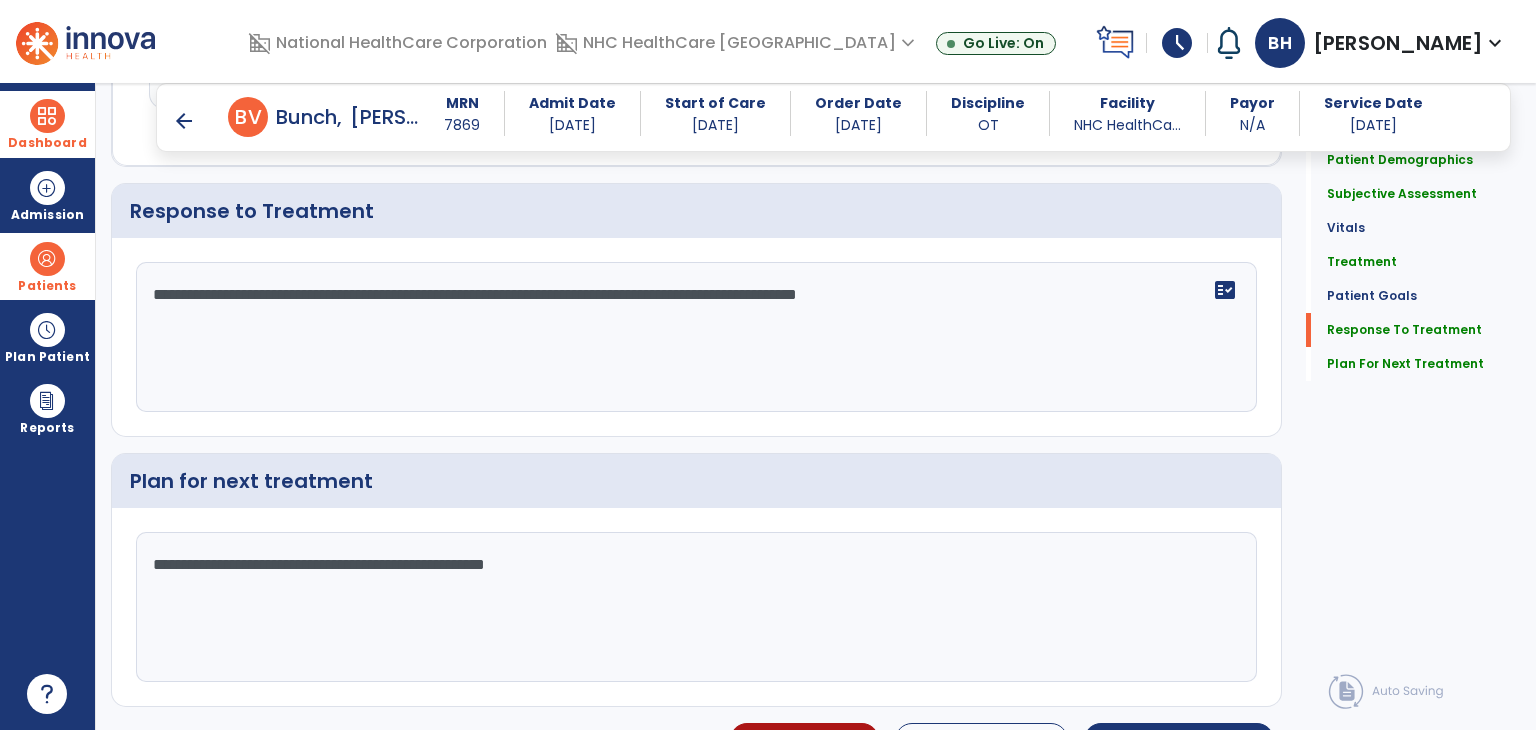 scroll, scrollTop: 2636, scrollLeft: 0, axis: vertical 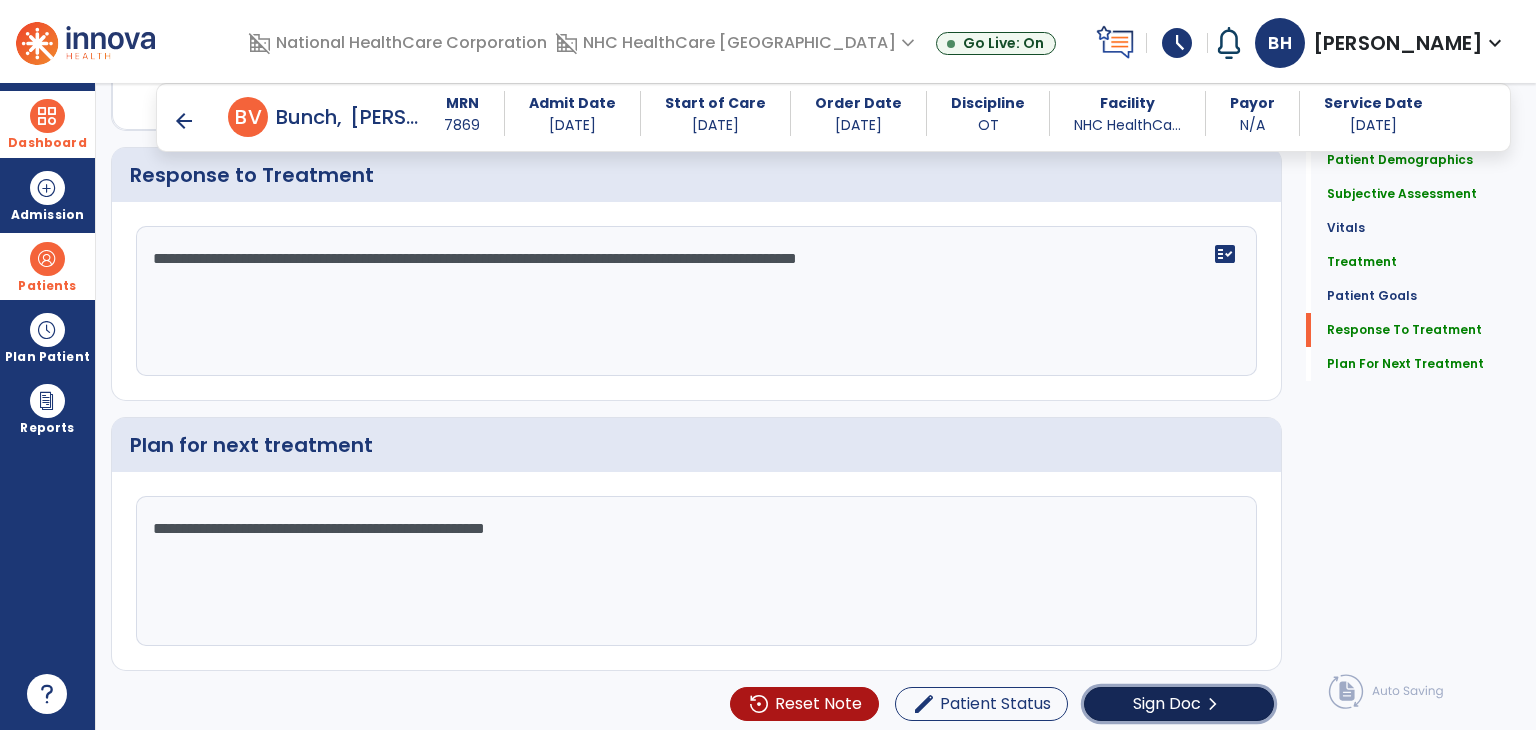 click on "chevron_right" 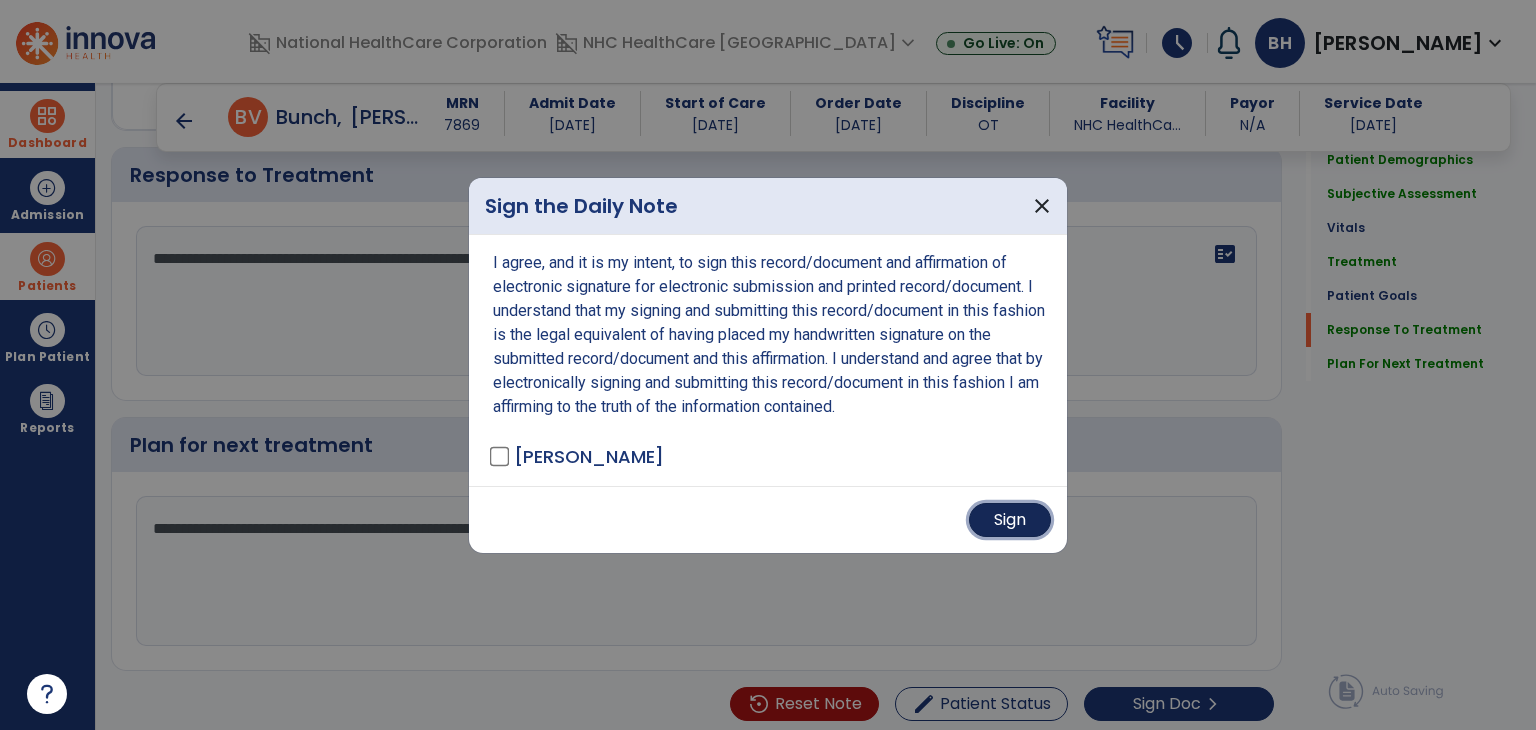 drag, startPoint x: 1002, startPoint y: 521, endPoint x: 983, endPoint y: 506, distance: 24.207438 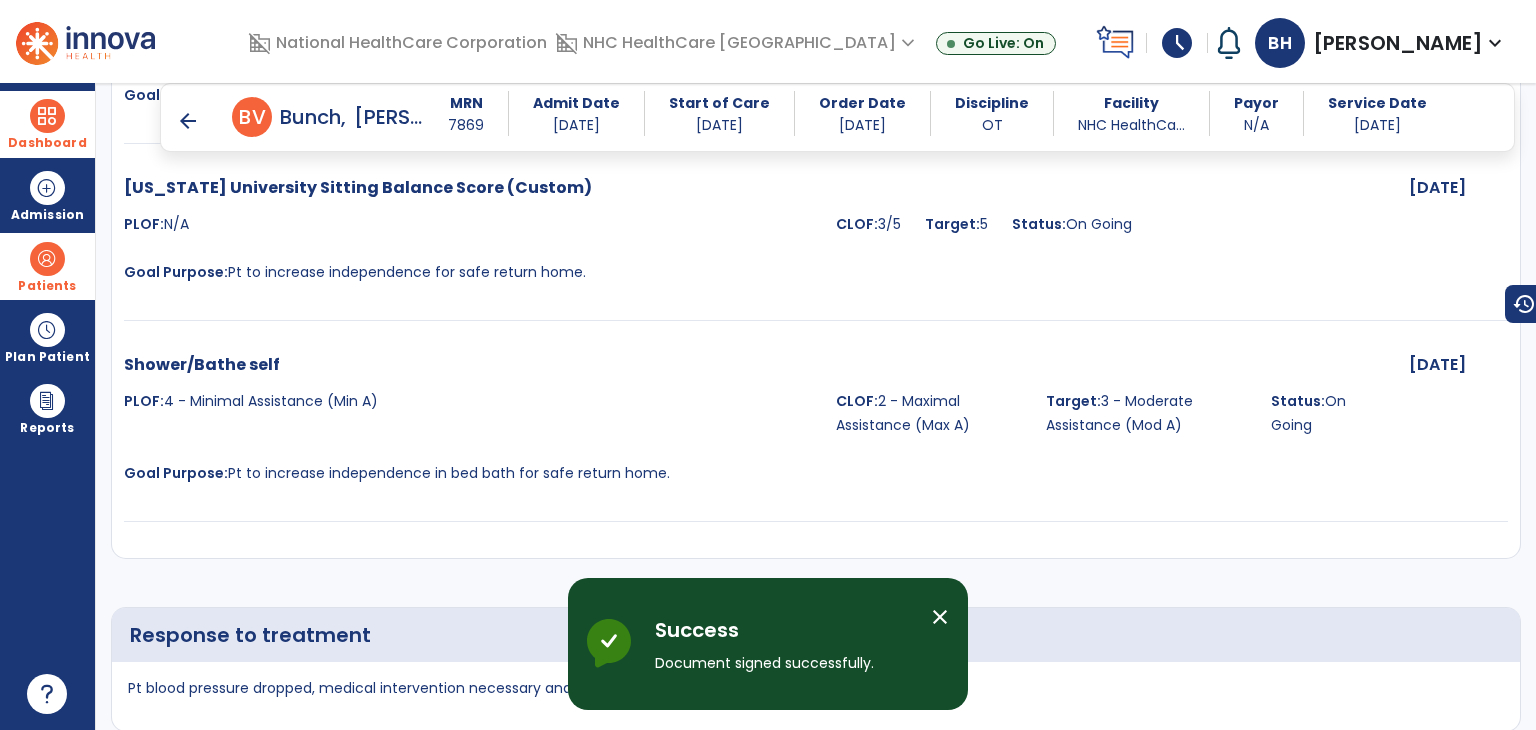 scroll, scrollTop: 3634, scrollLeft: 0, axis: vertical 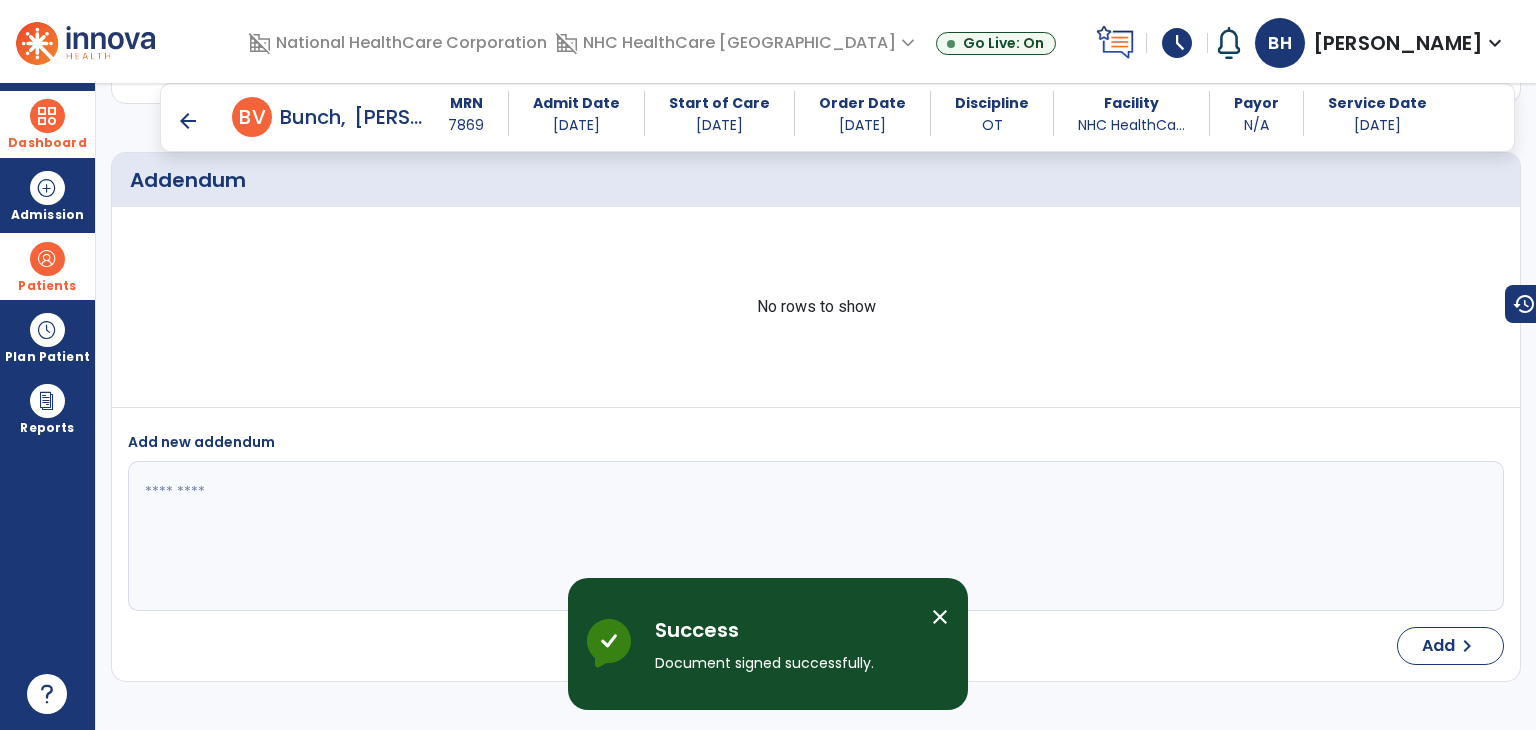 click on "arrow_back" at bounding box center [188, 121] 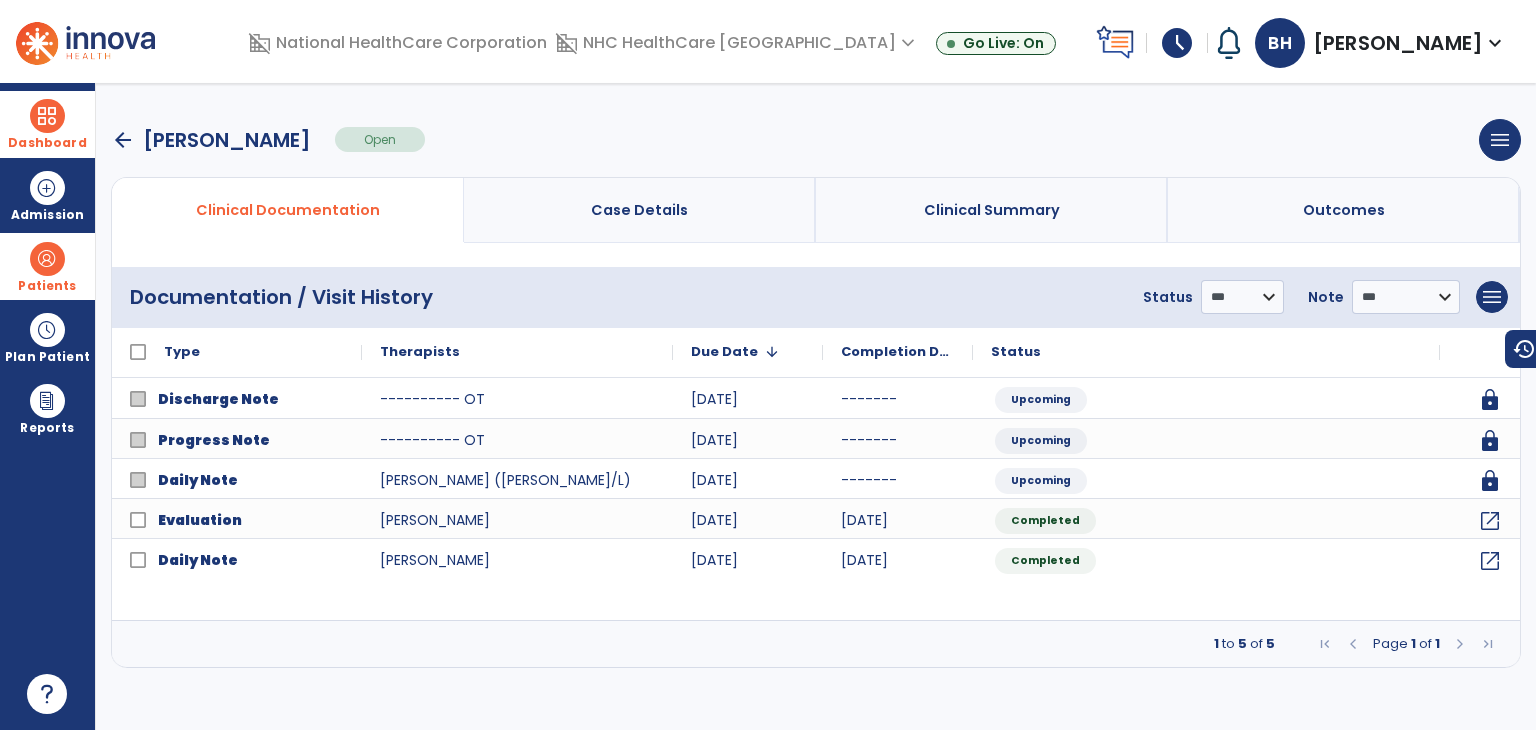 scroll, scrollTop: 0, scrollLeft: 0, axis: both 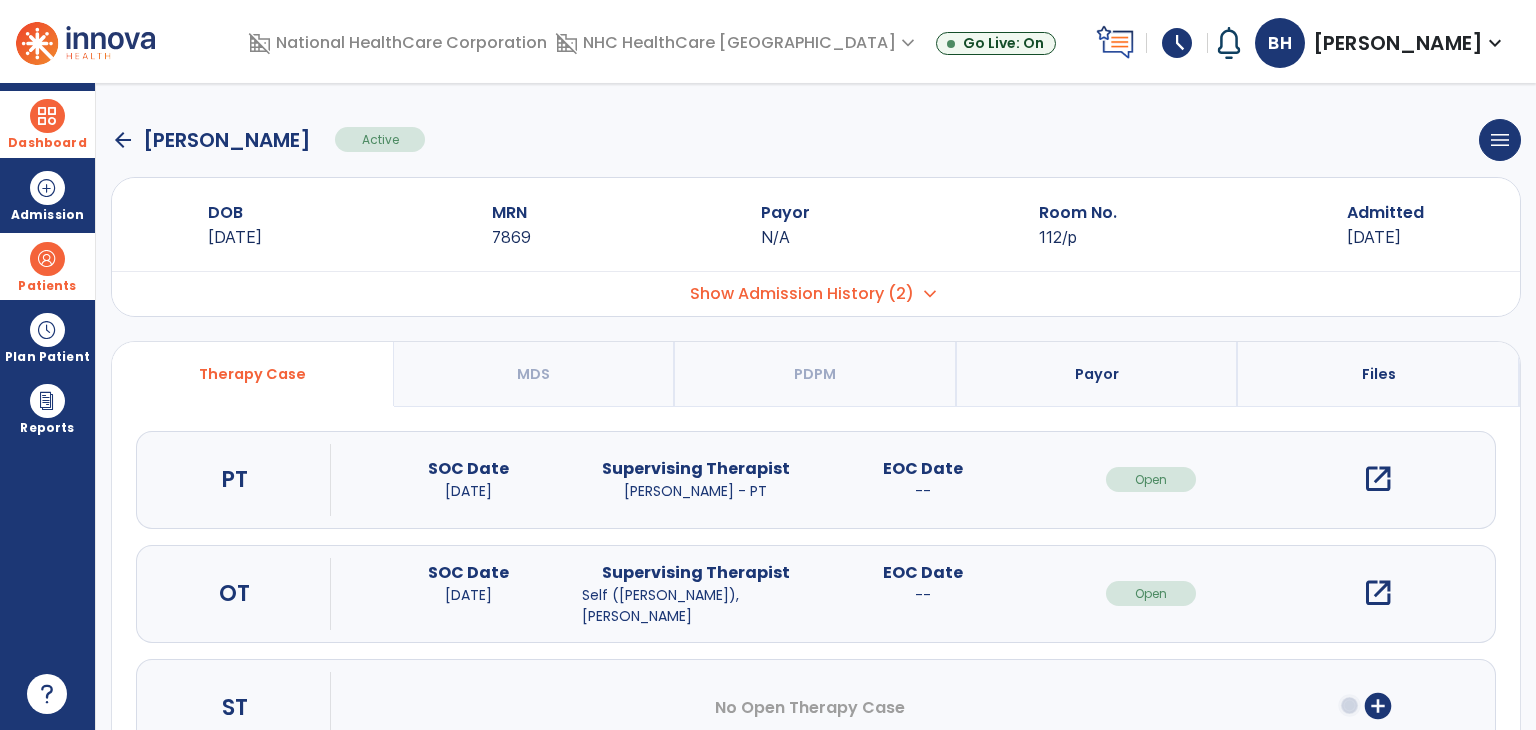 click on "arrow_back" 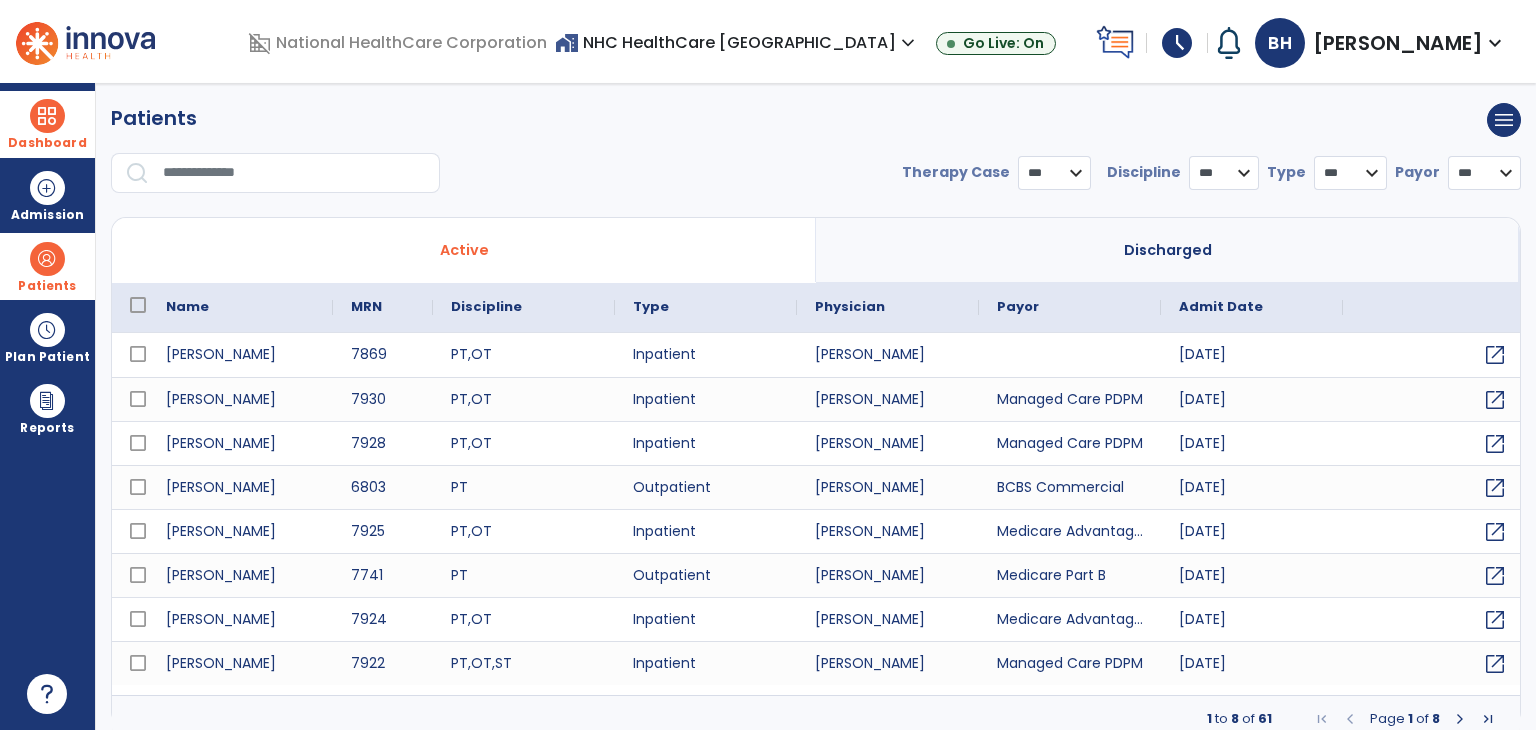 select on "***" 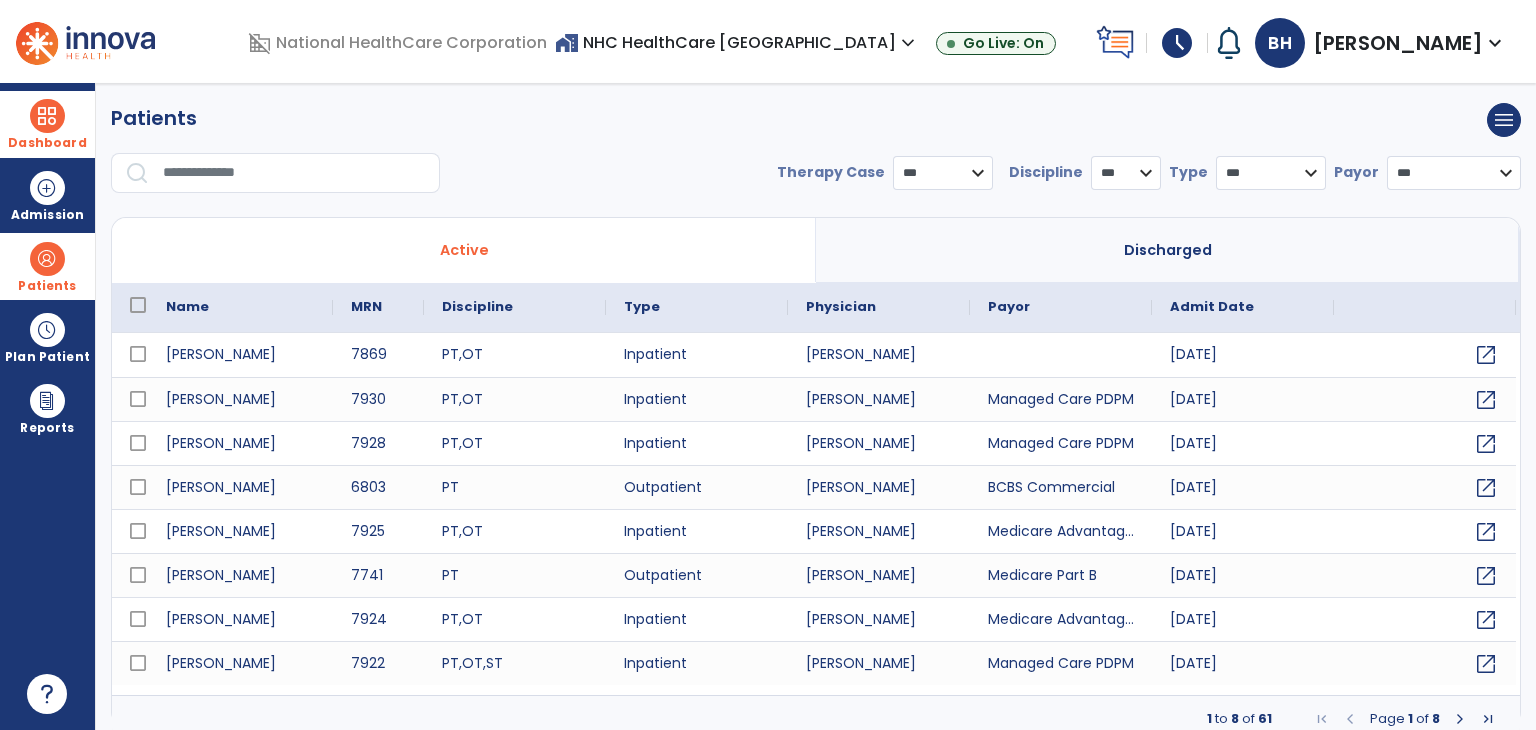drag, startPoint x: 40, startPoint y: 121, endPoint x: 56, endPoint y: 117, distance: 16.492422 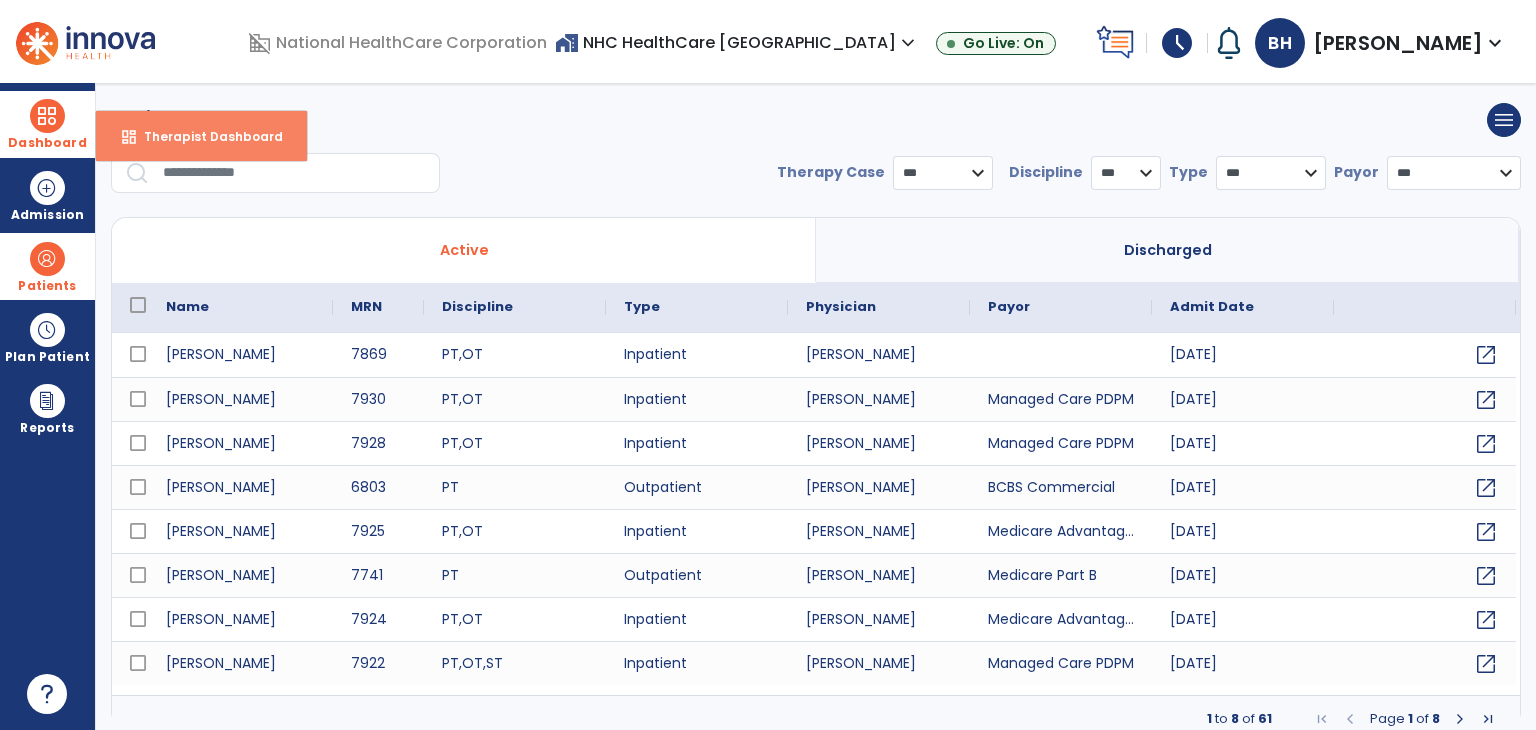 click on "Therapist Dashboard" at bounding box center [205, 136] 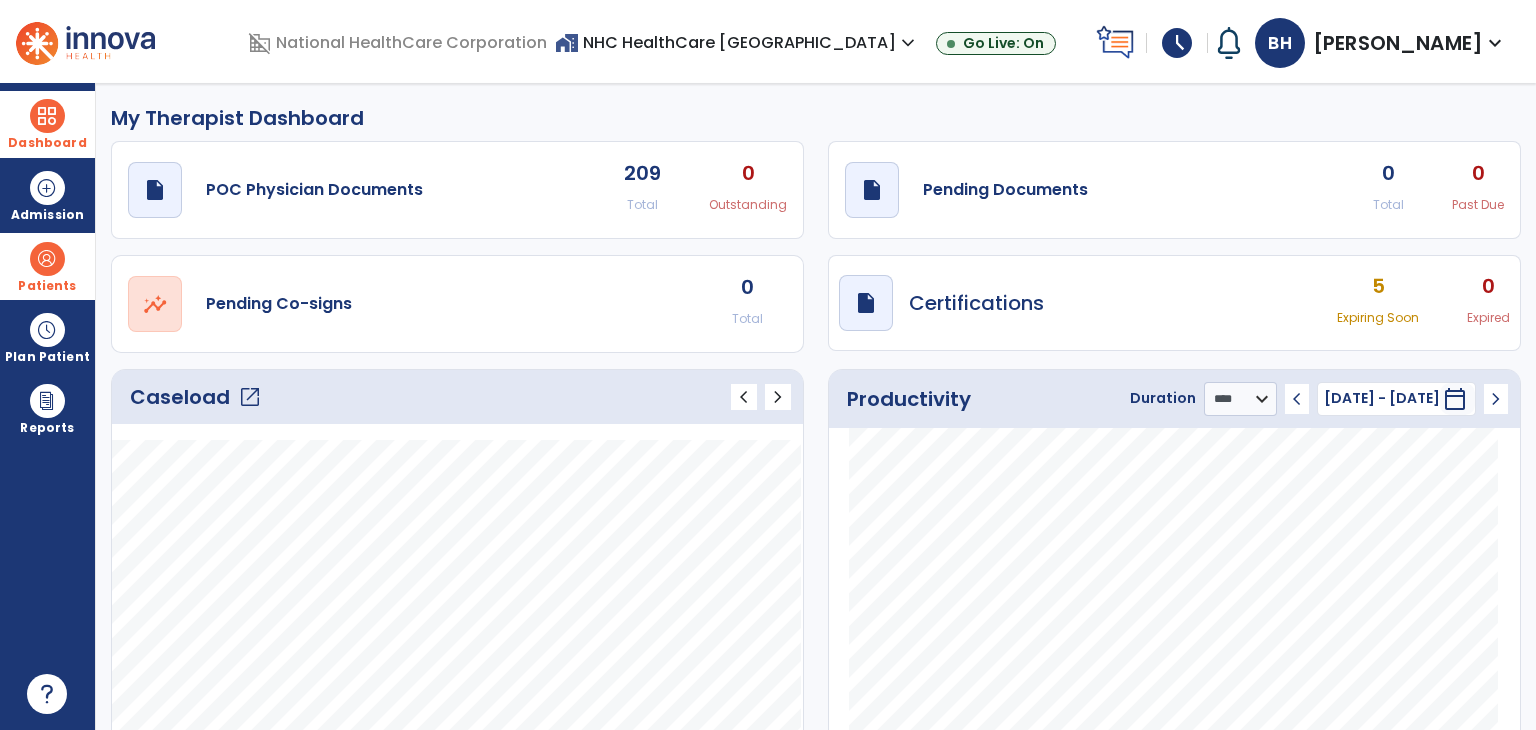 click on "schedule" at bounding box center [1177, 43] 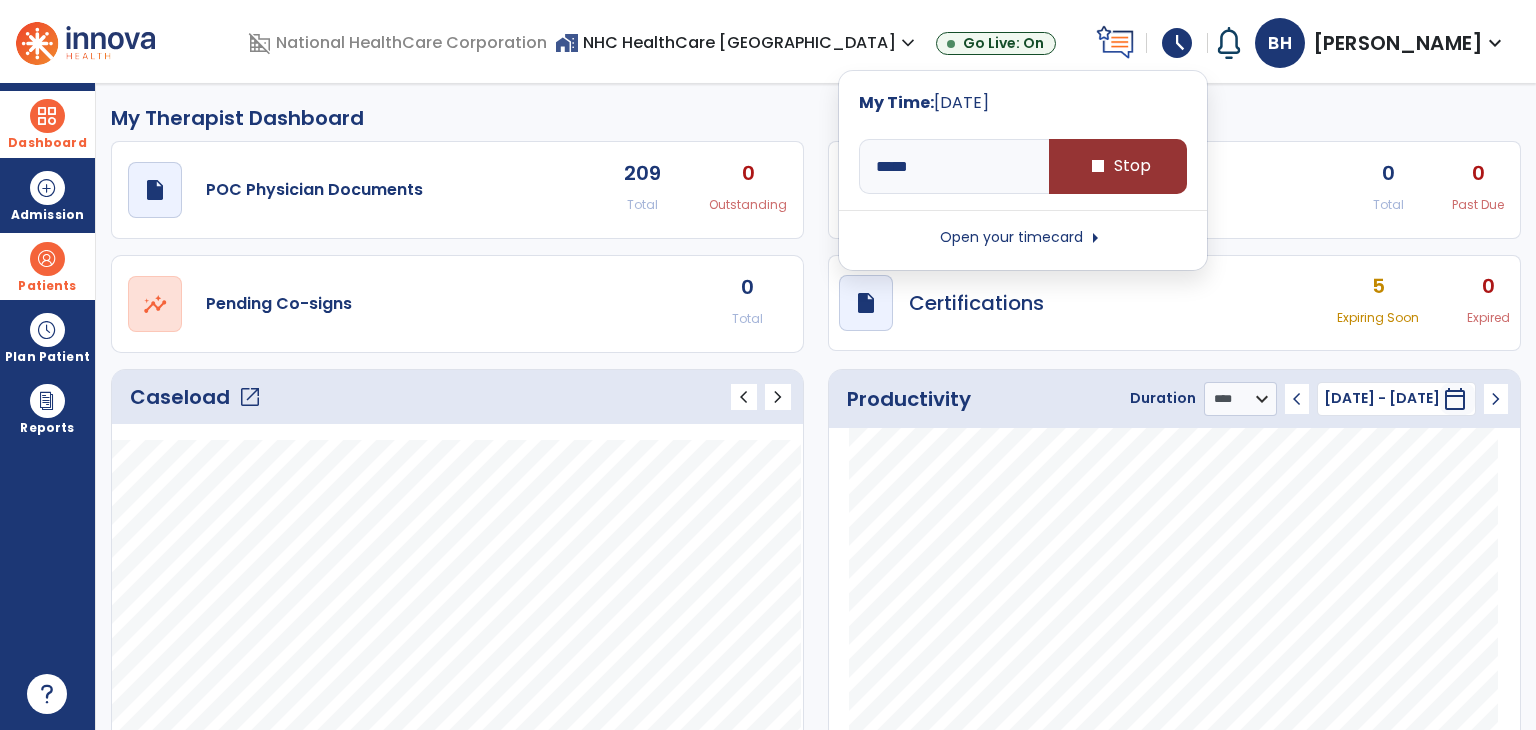 click on "stop  Stop" at bounding box center (1118, 166) 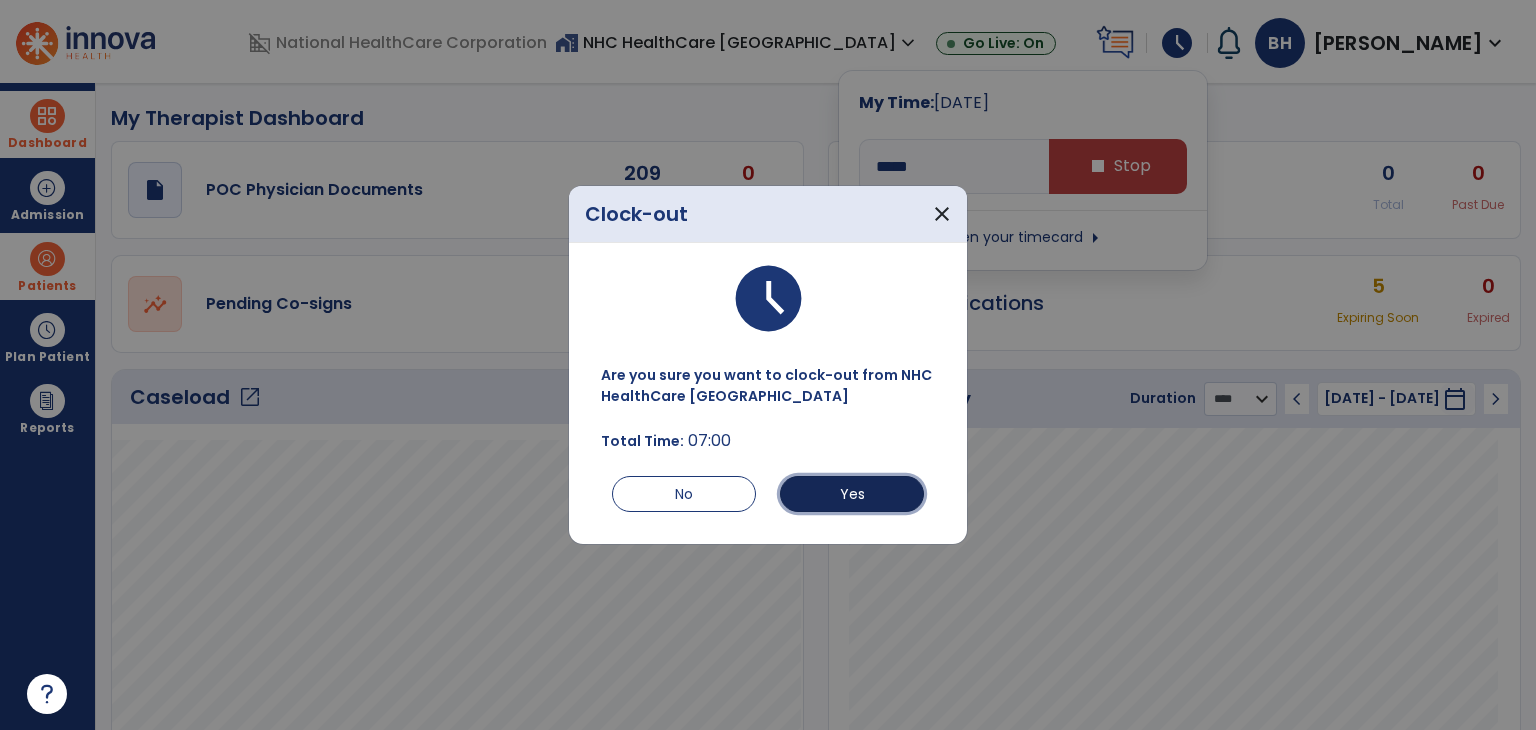 click on "Yes" at bounding box center [852, 494] 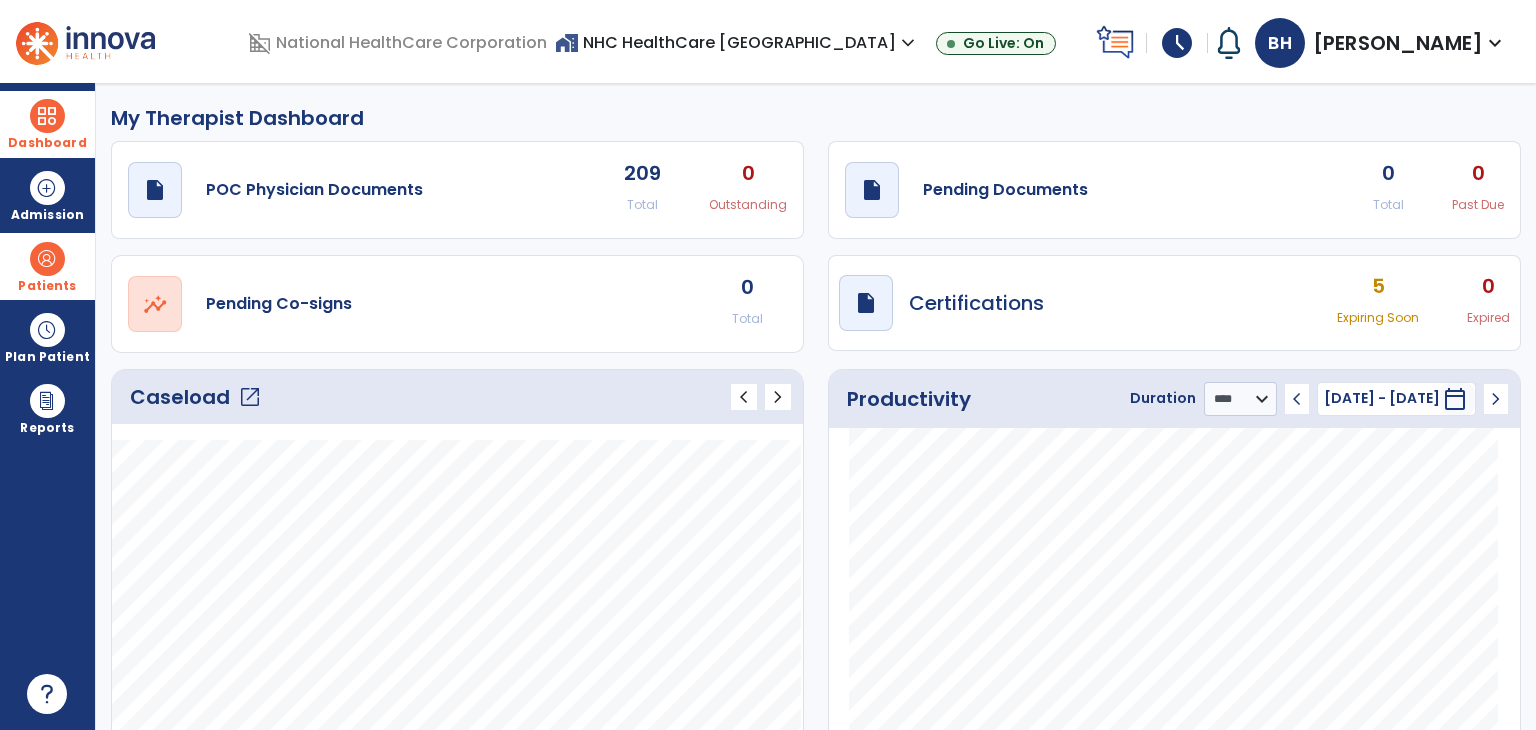 click on "schedule" at bounding box center [1177, 43] 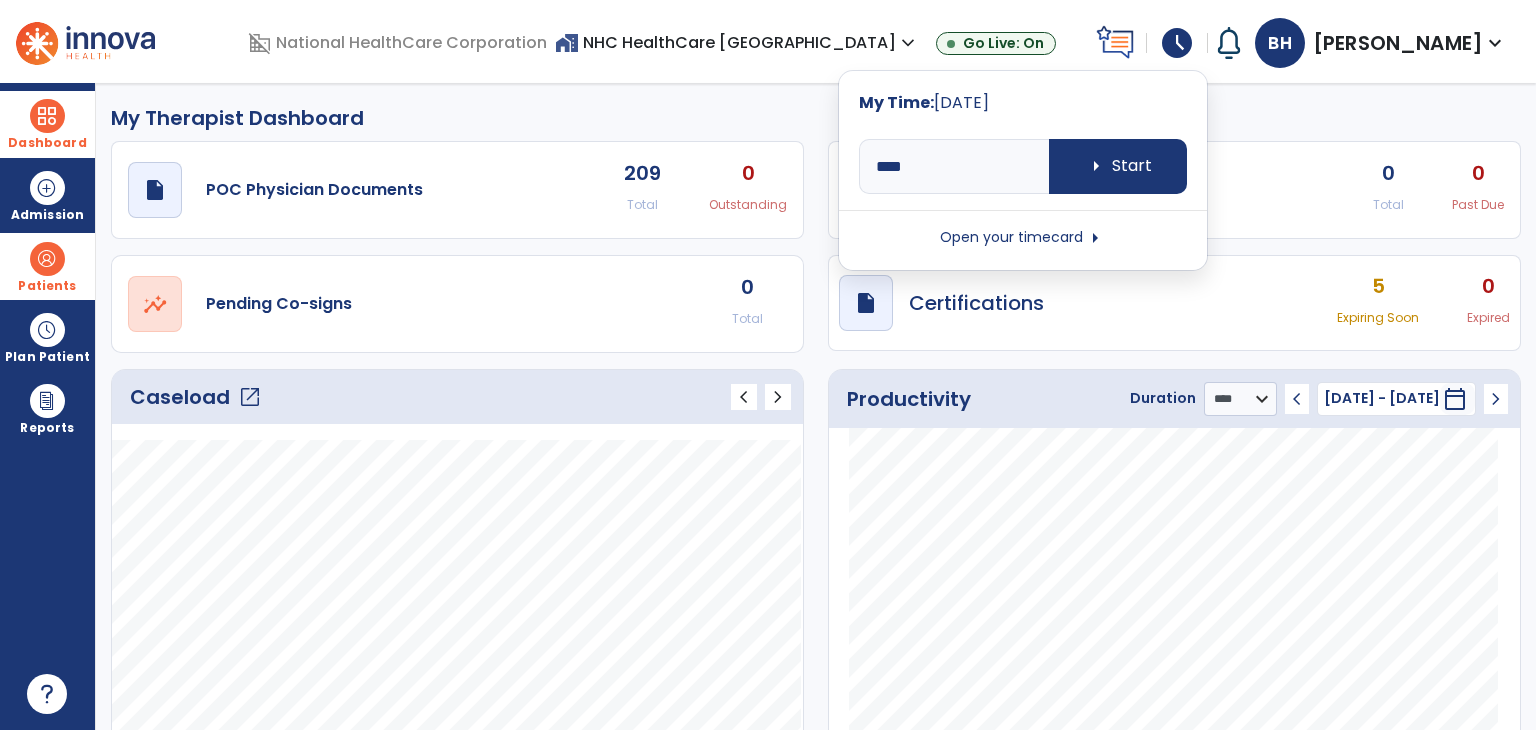 click on "My Therapist Dashboard" 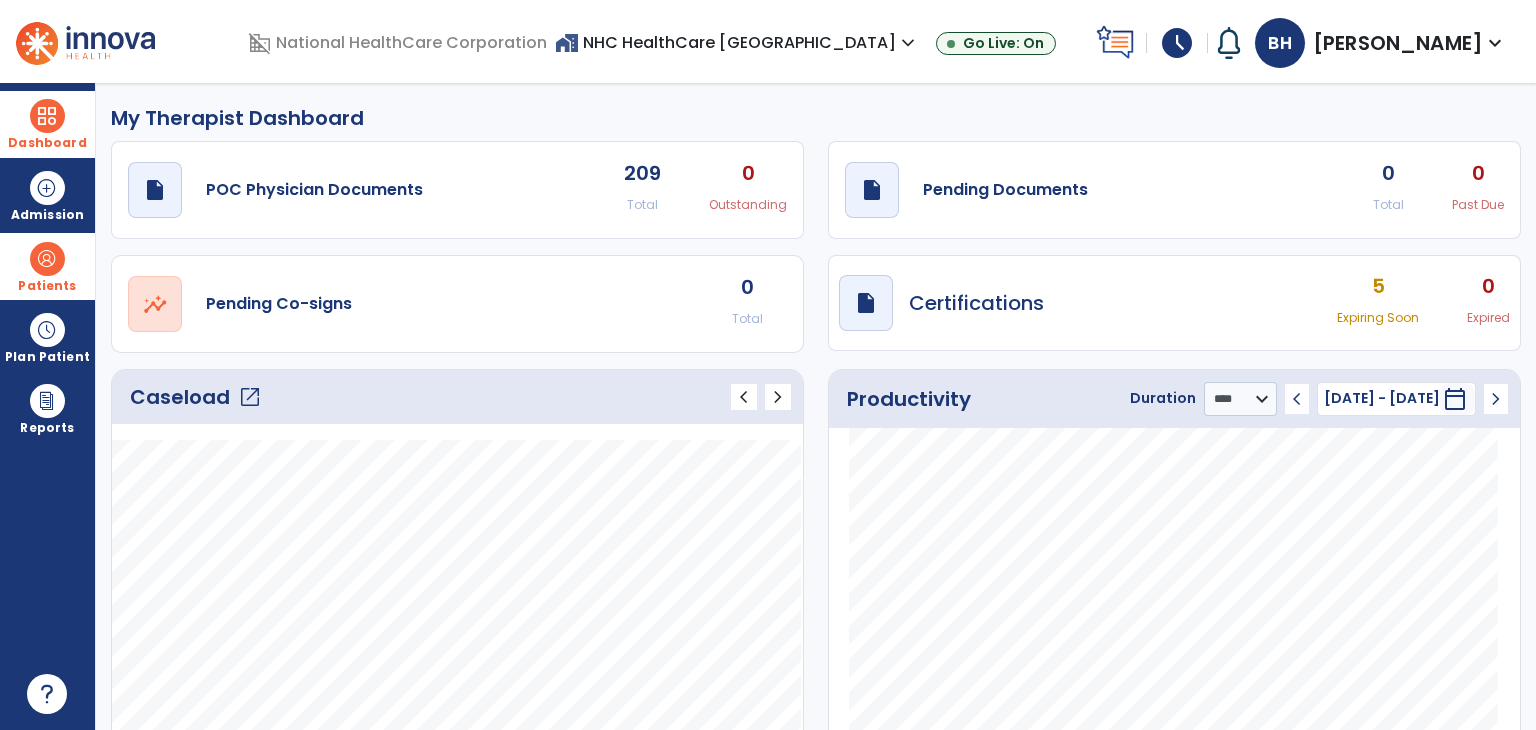 click on "schedule" at bounding box center [1177, 43] 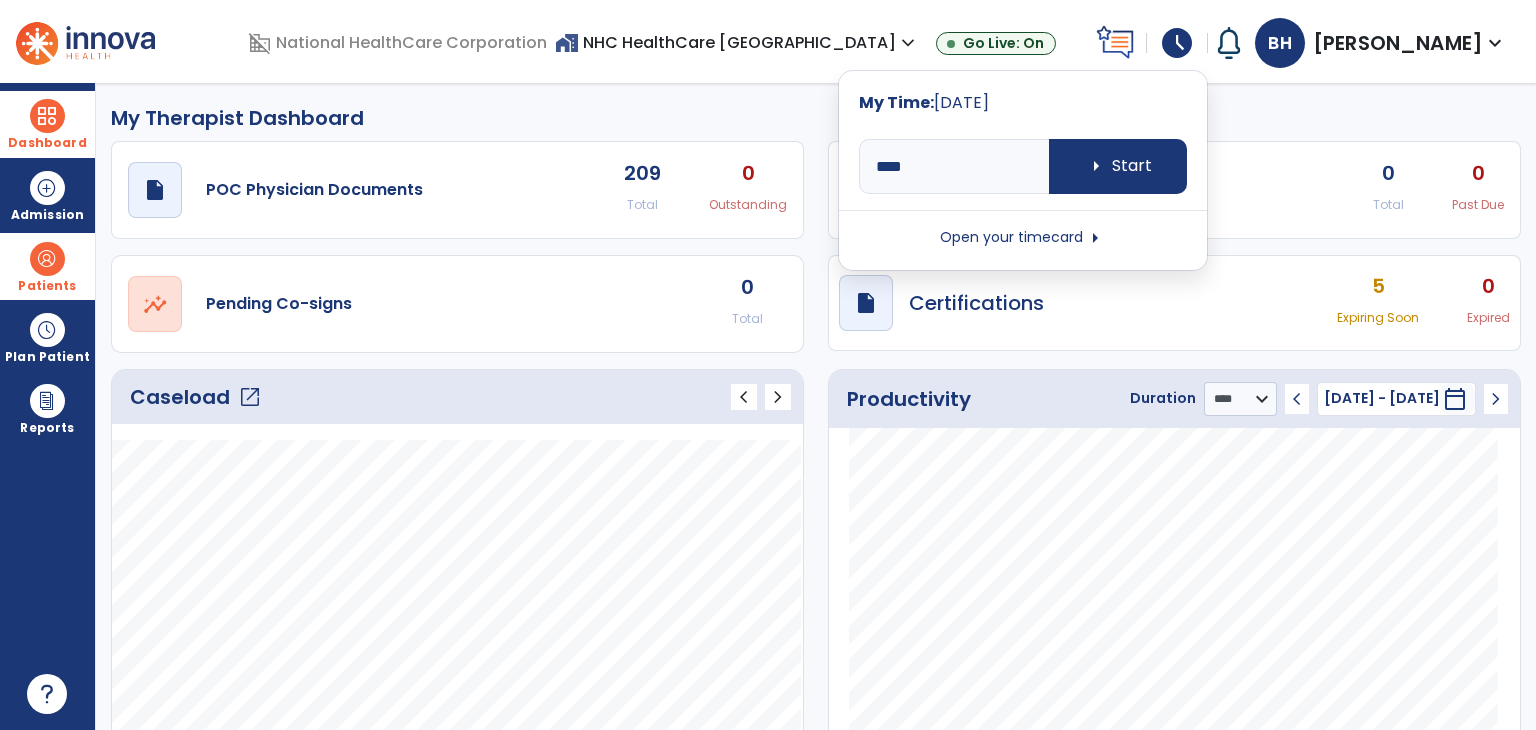 click on "Open your timecard  arrow_right" at bounding box center (1023, 238) 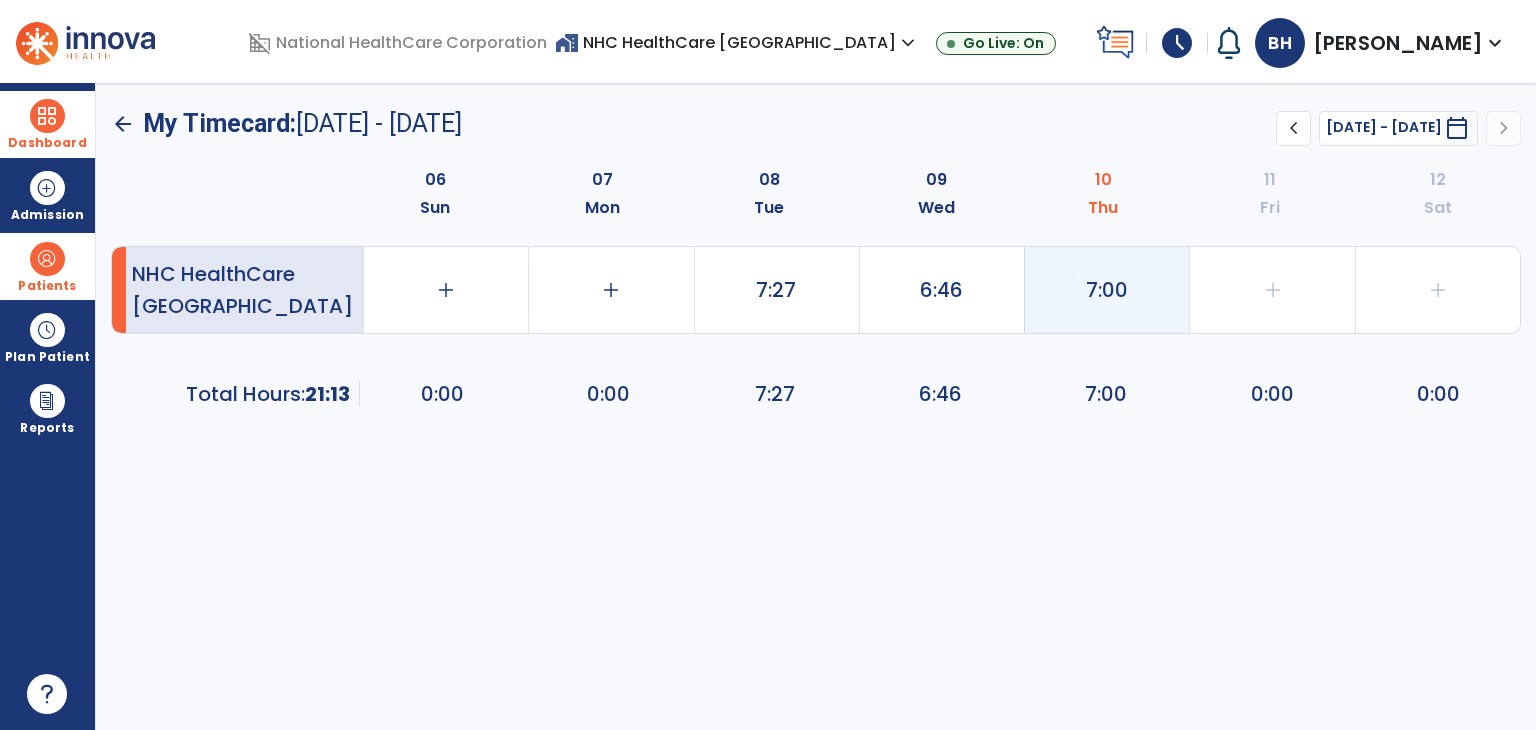 click on "7:00" 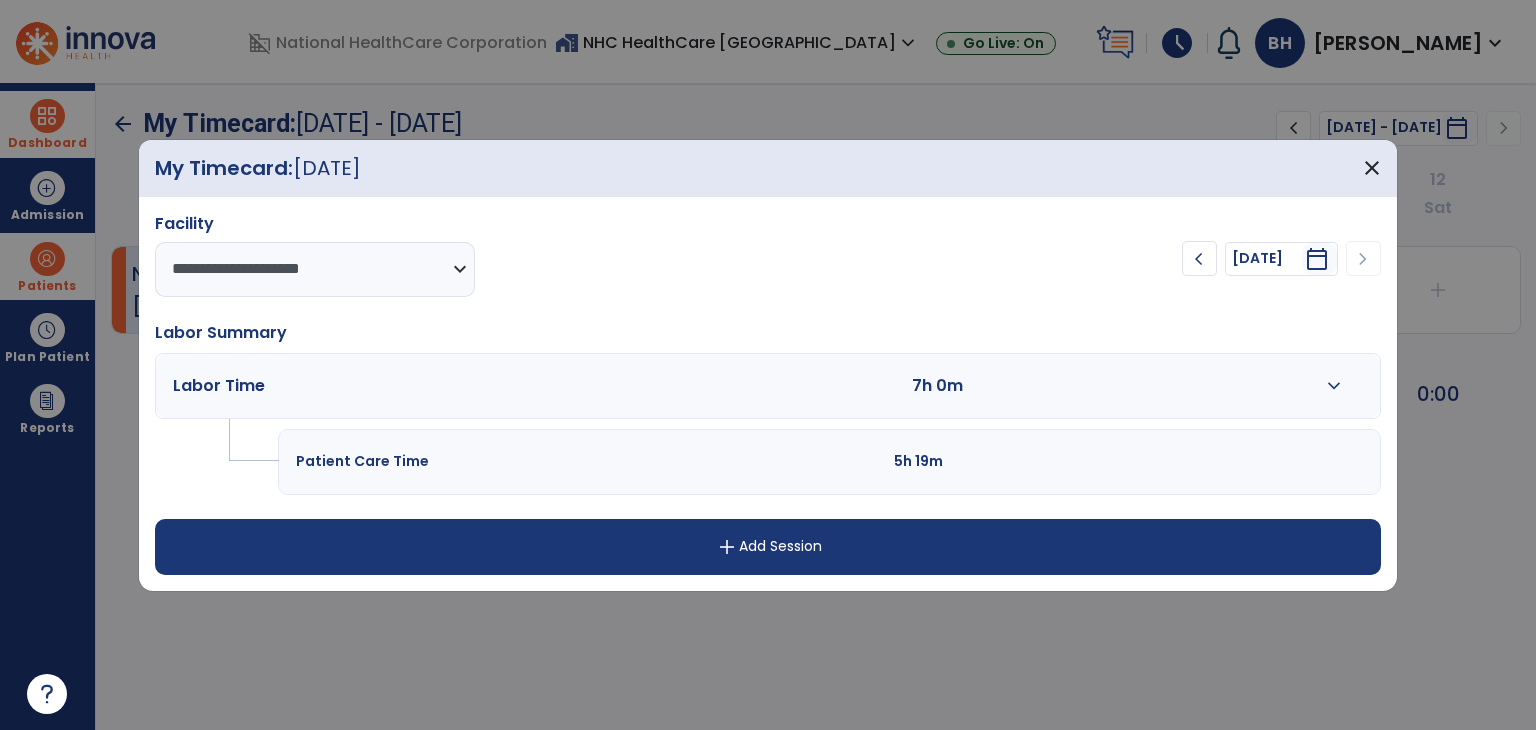 click on "expand_more" at bounding box center [1334, 386] 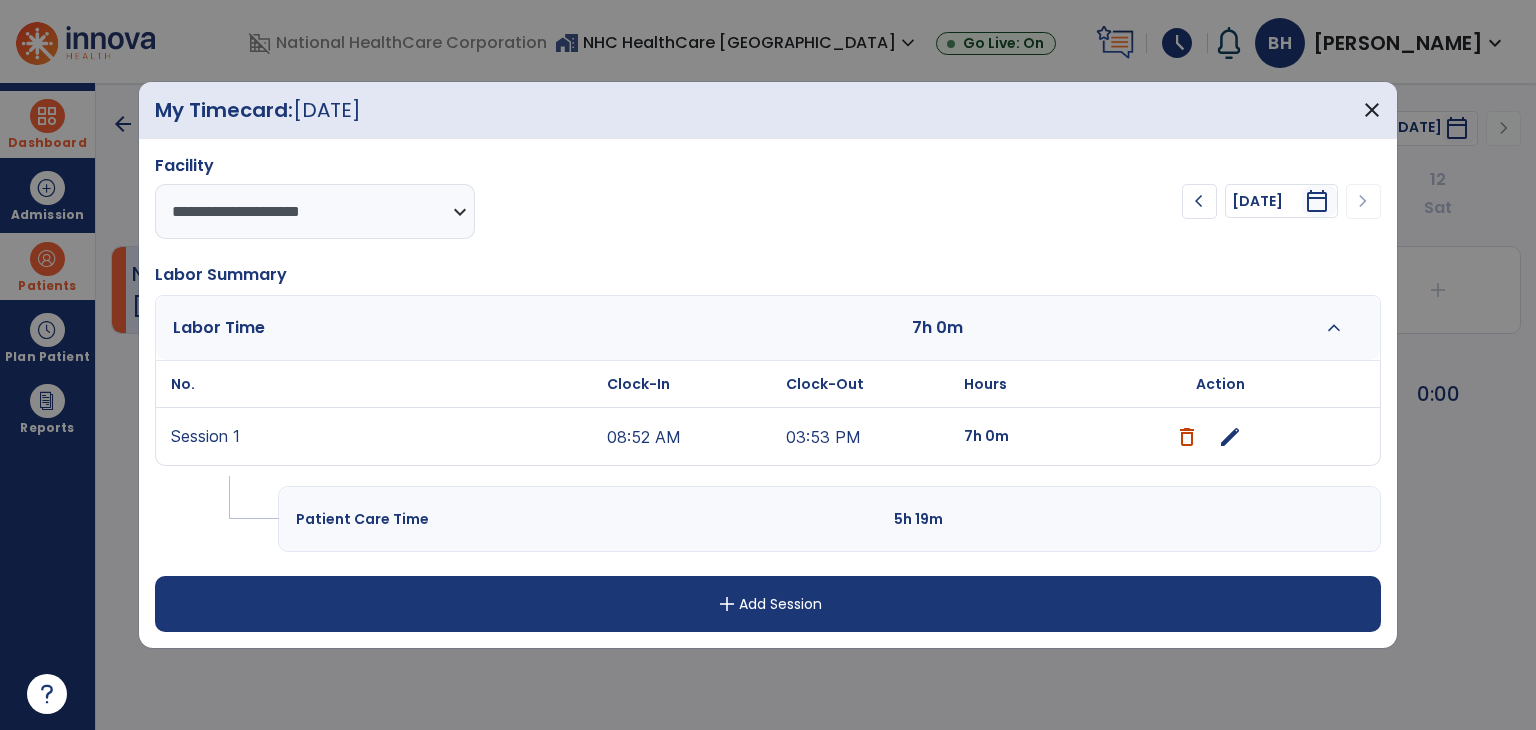 click on "edit" at bounding box center (1230, 437) 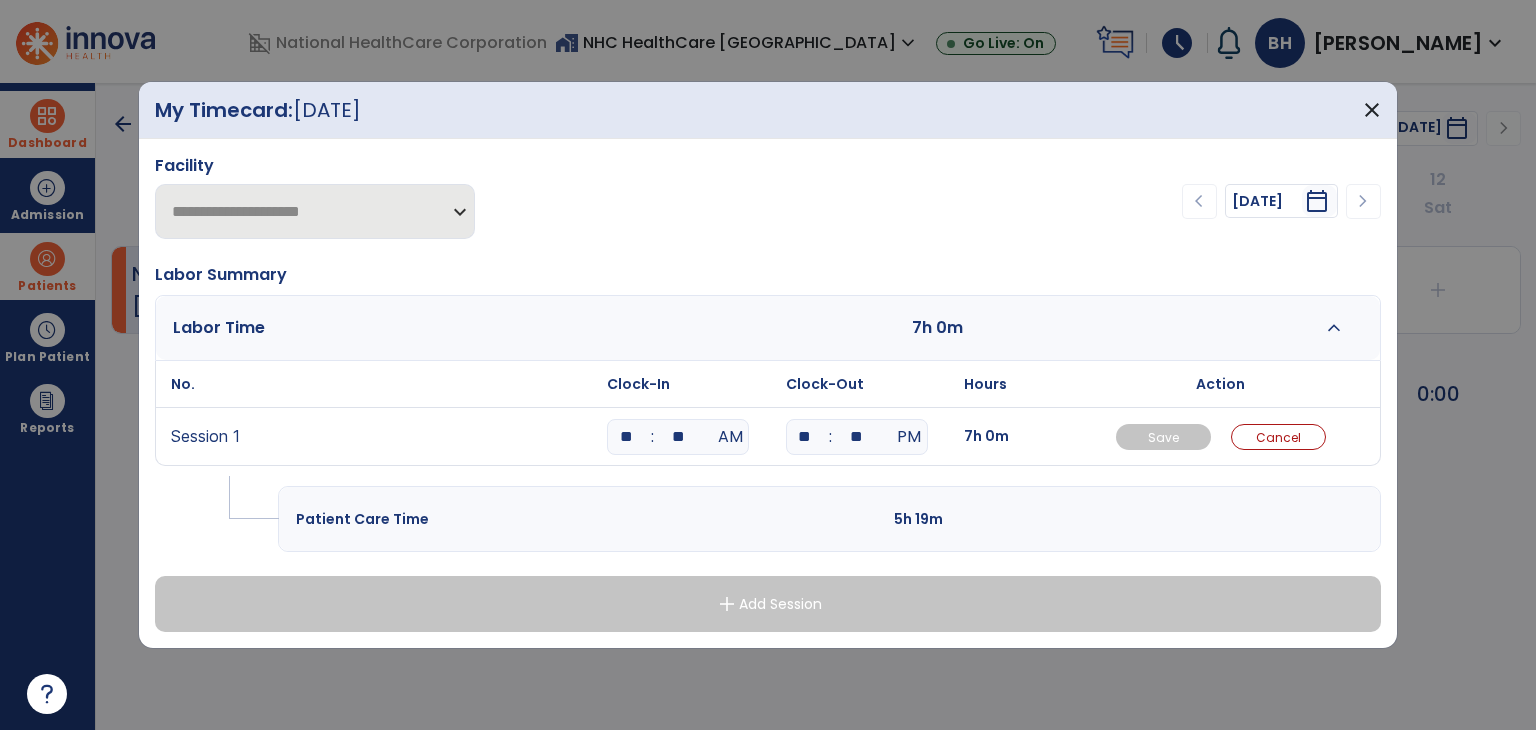 click on "**" at bounding box center (805, 437) 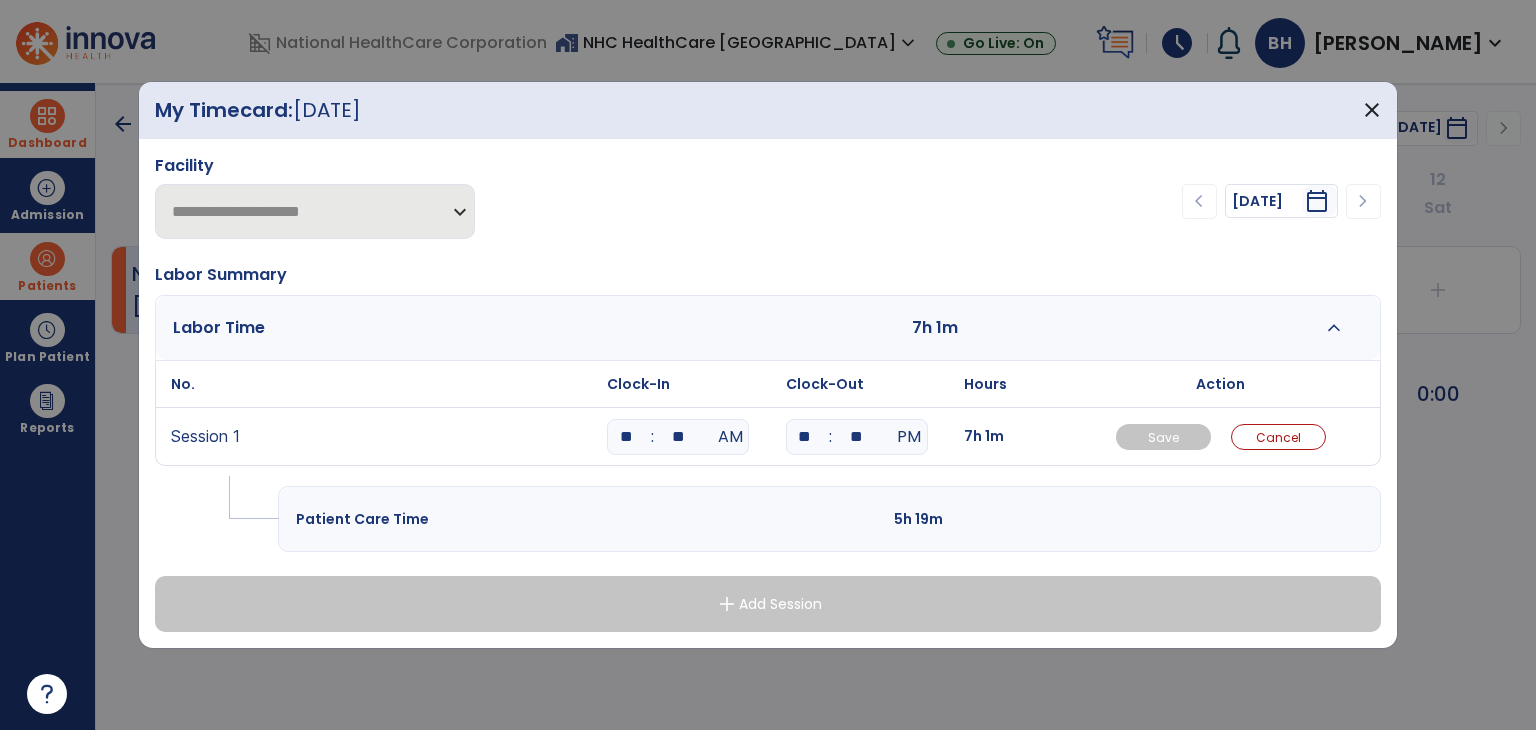 type on "*" 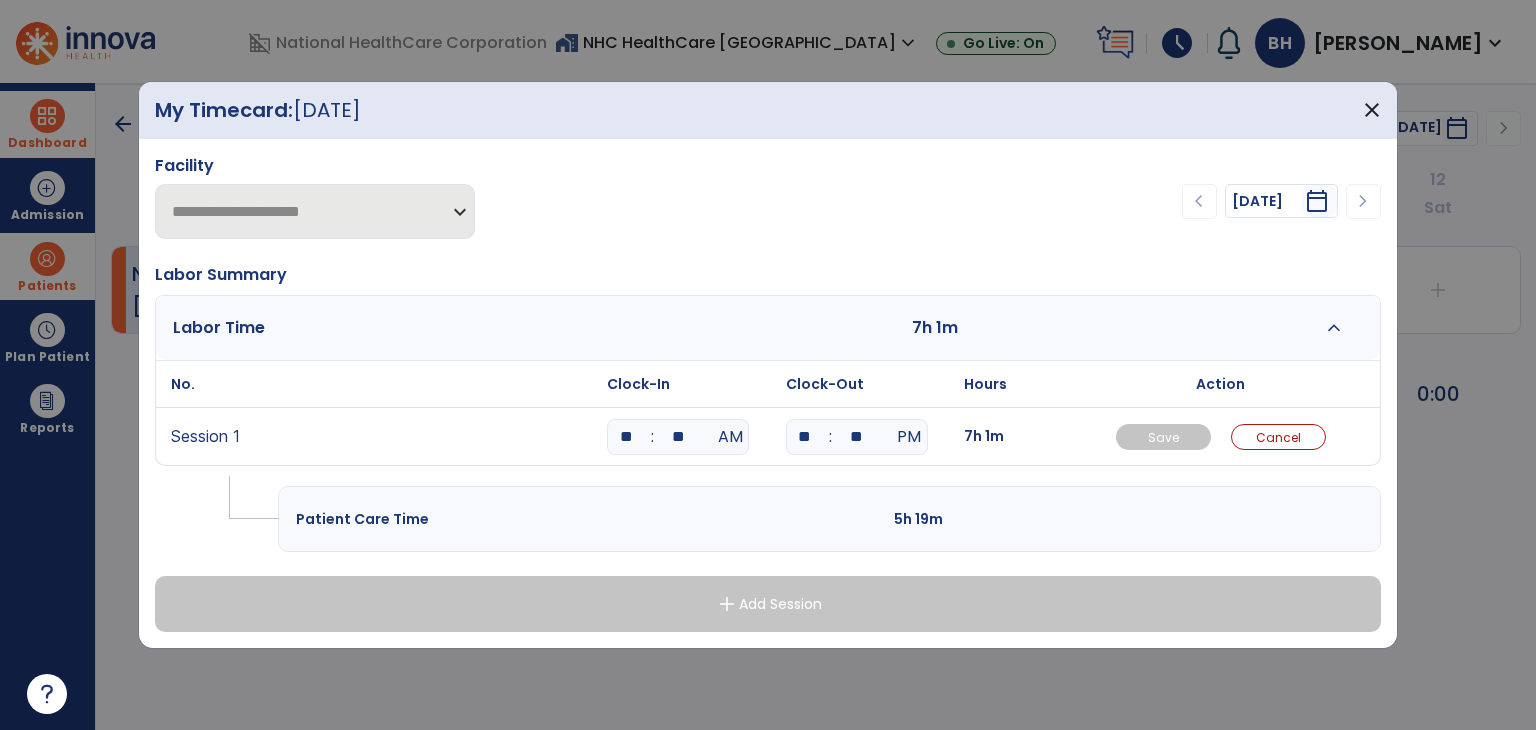 type on "**" 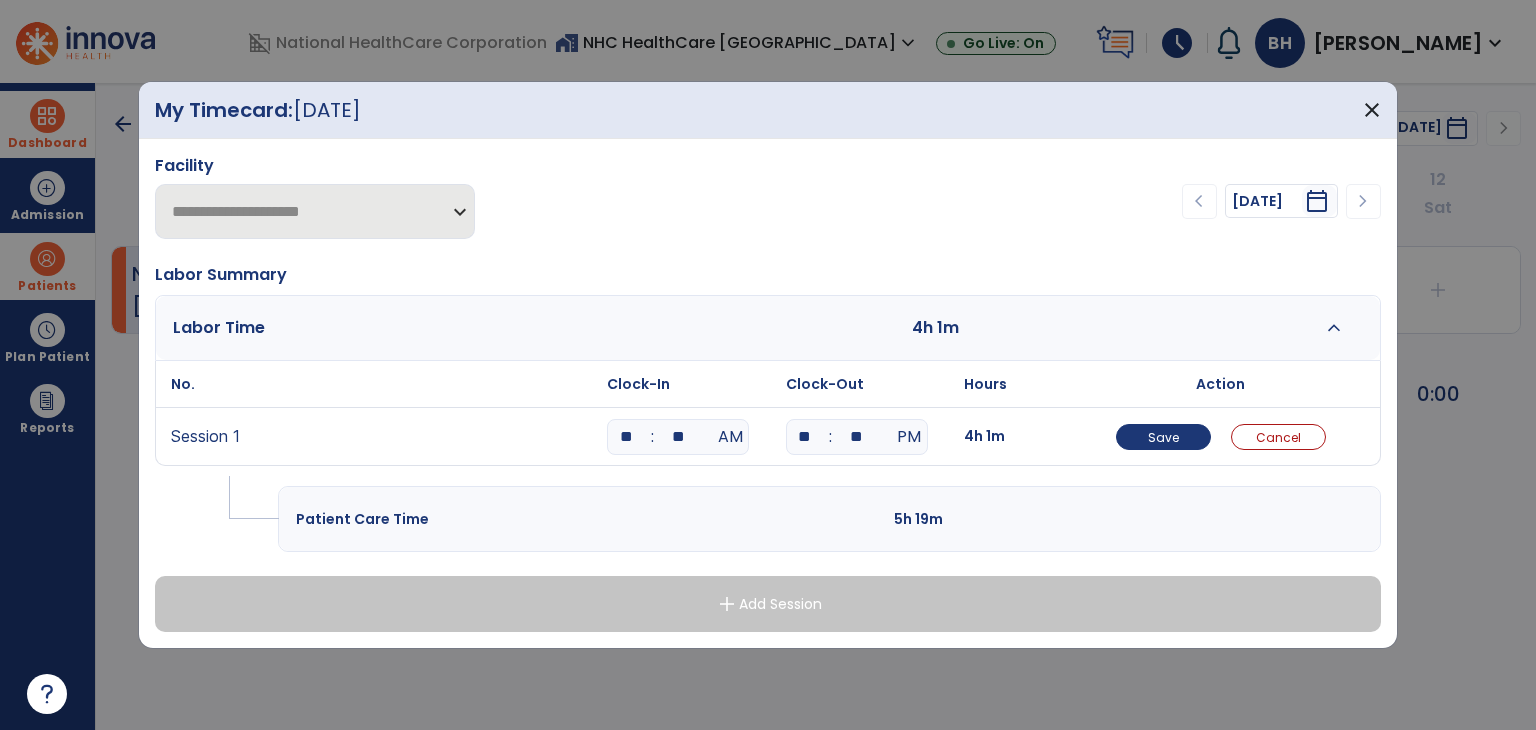 click on "**" at bounding box center [857, 437] 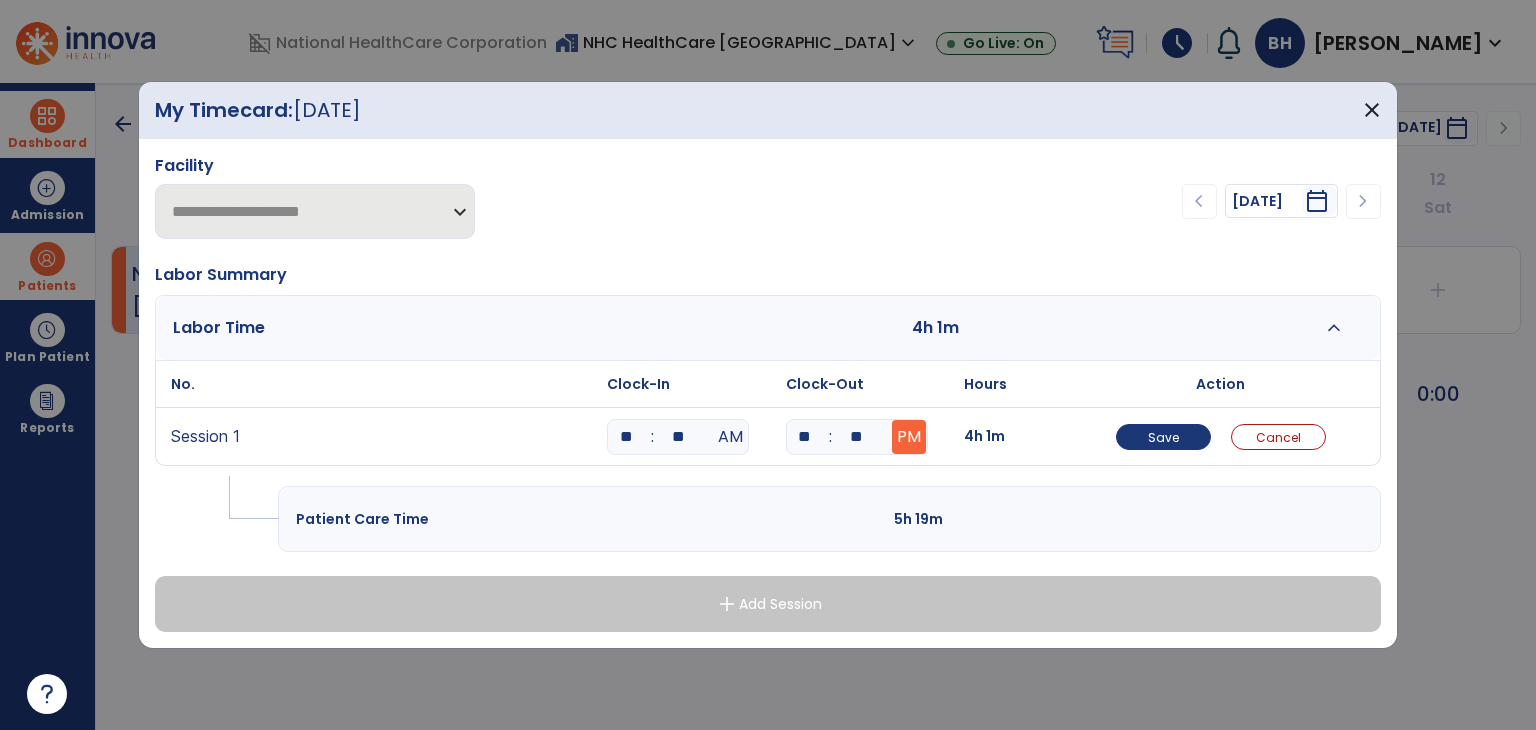 type on "**" 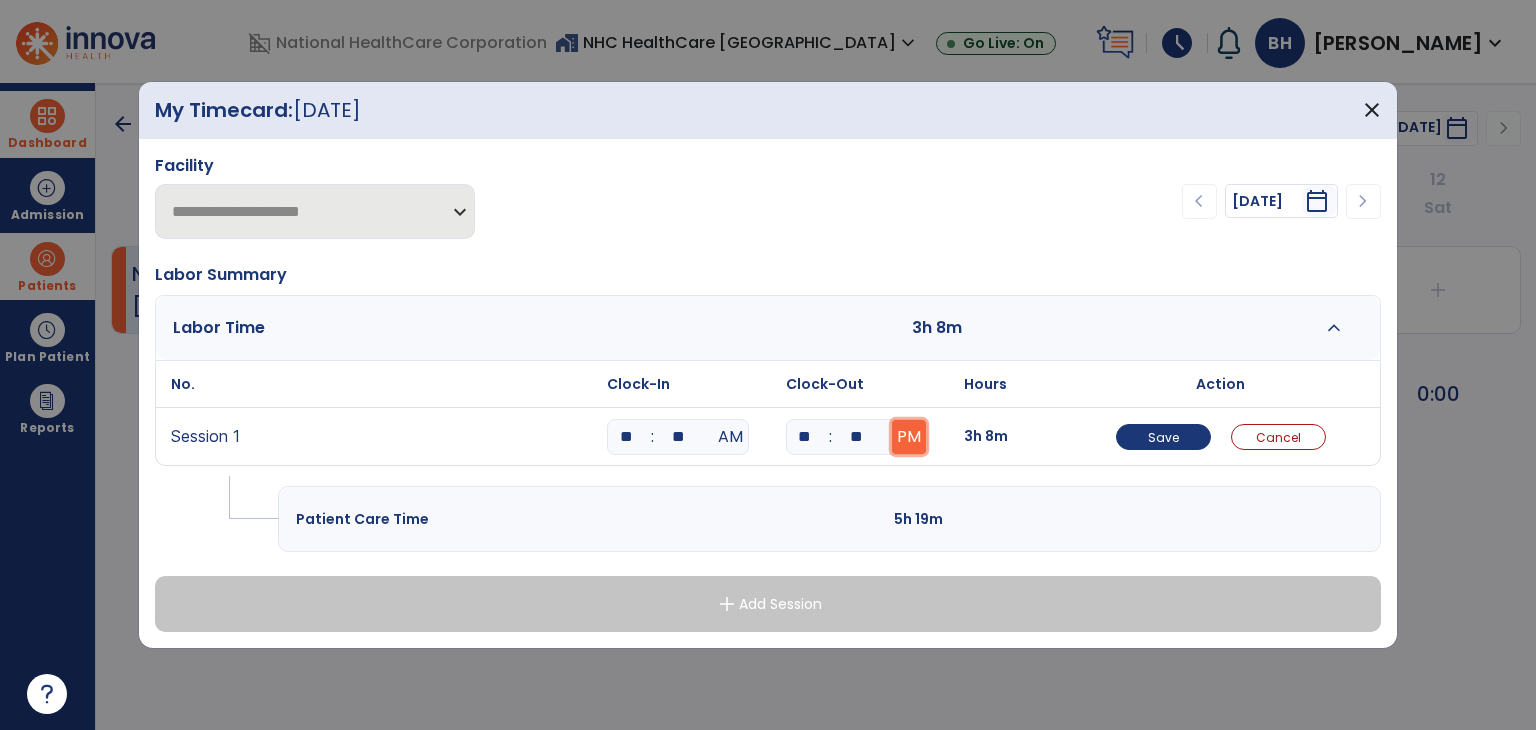 click on "PM" at bounding box center (909, 437) 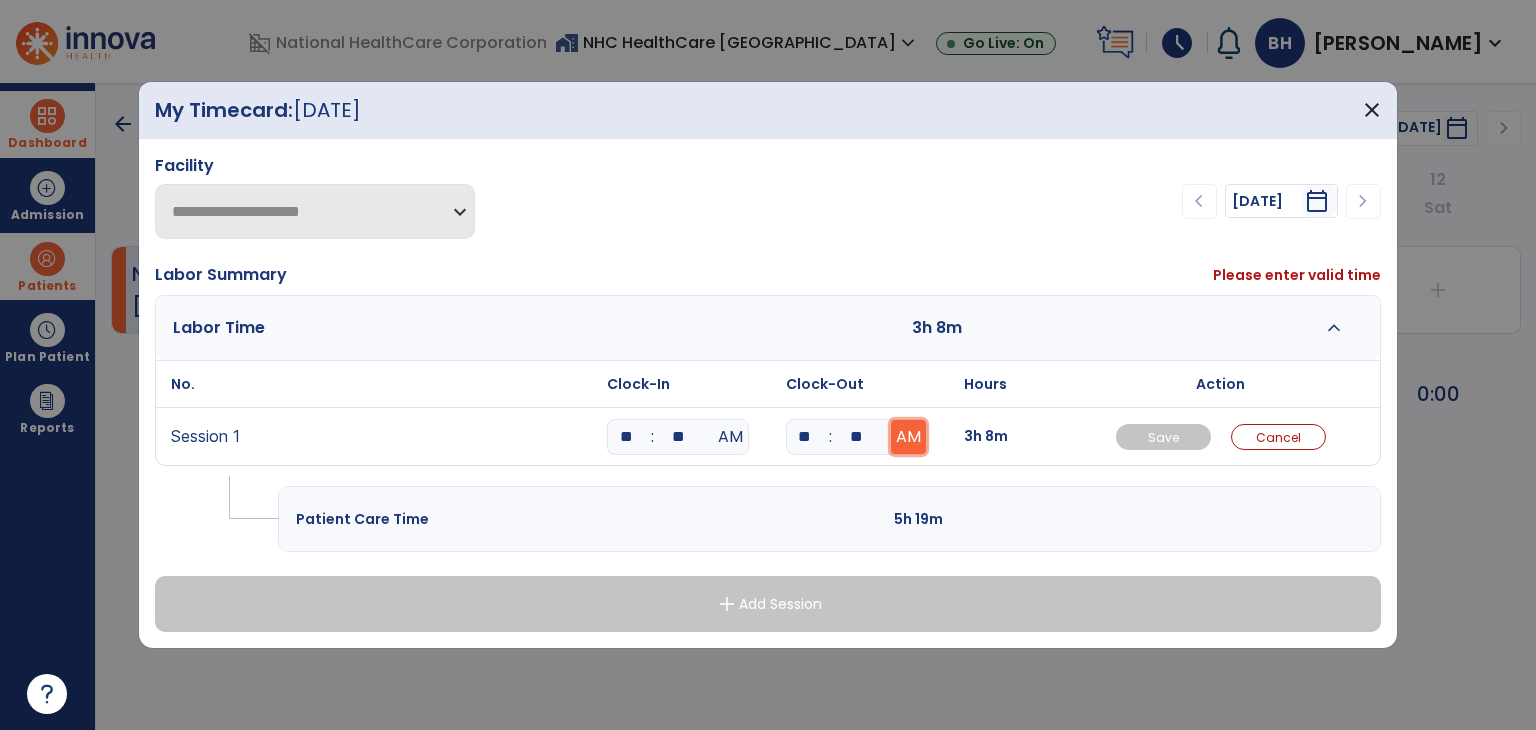click on "AM" at bounding box center (908, 437) 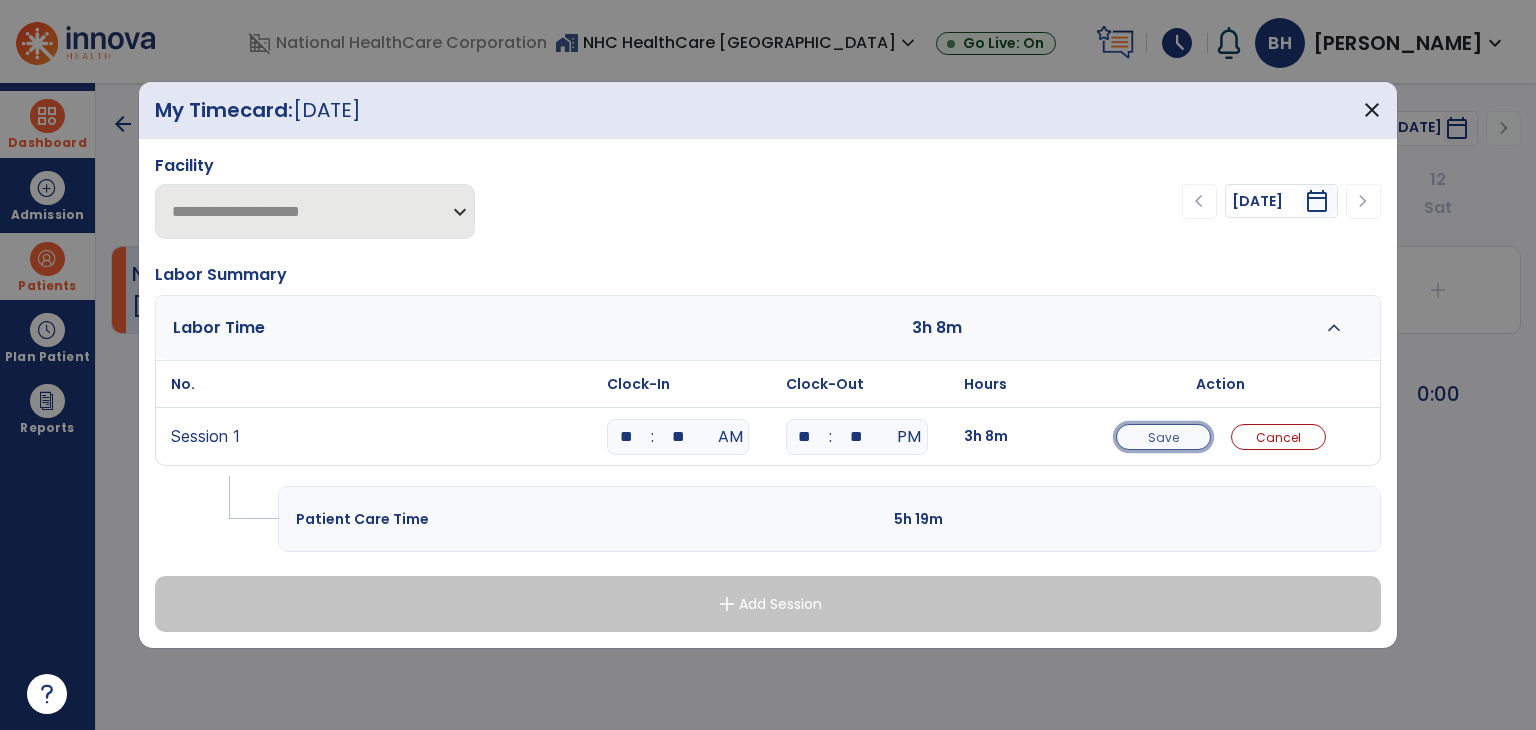 click on "Save" at bounding box center (1163, 437) 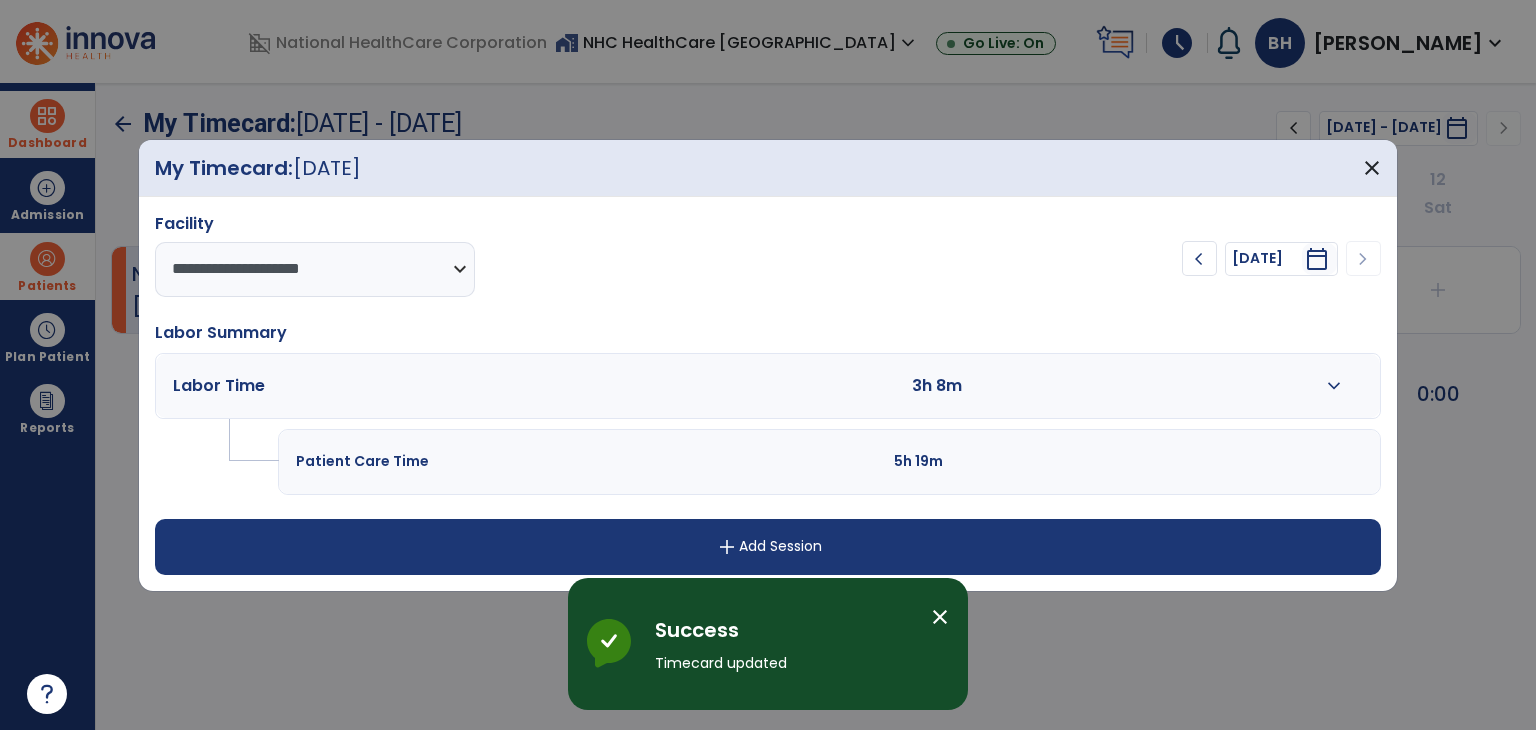click on "add  Add Session" at bounding box center (768, 547) 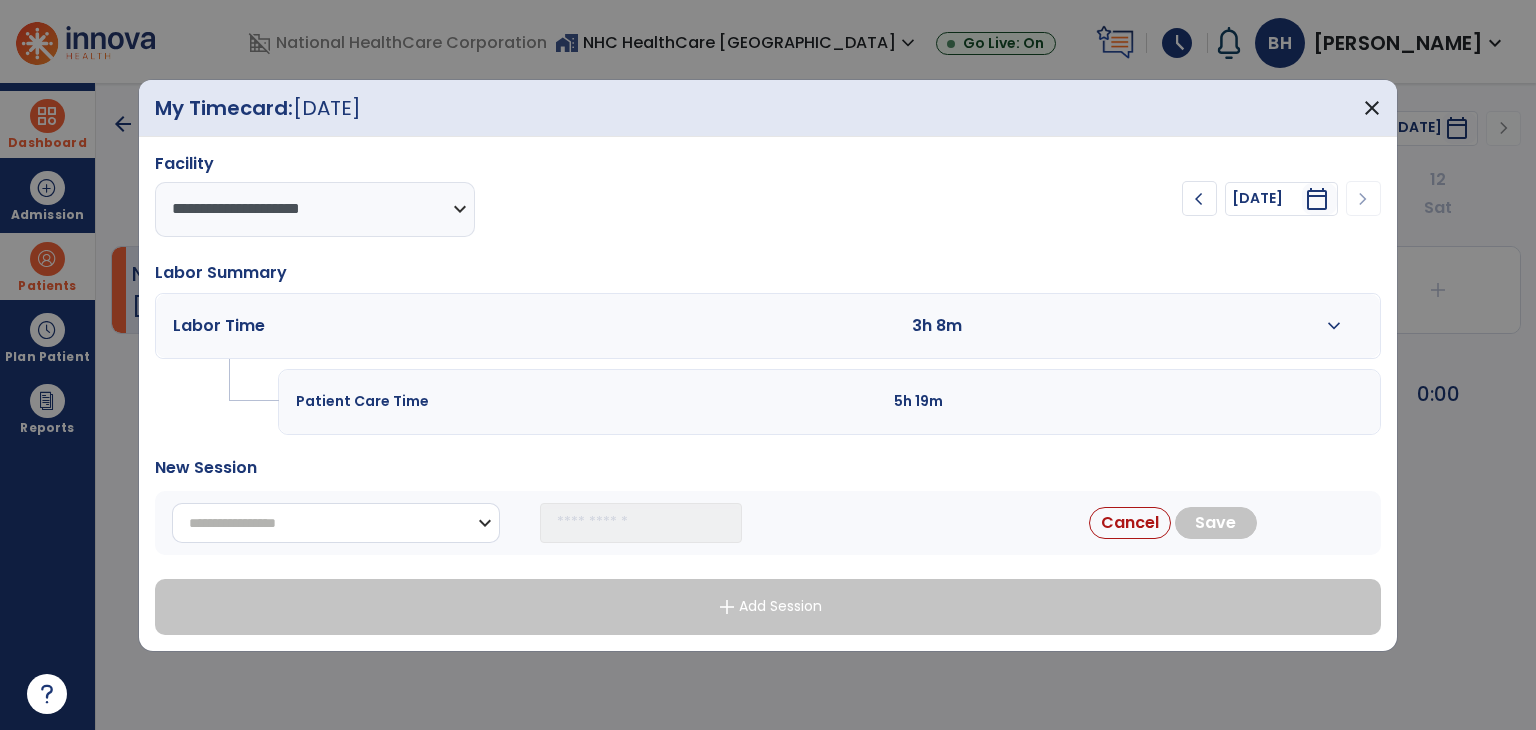 click on "**********" at bounding box center [336, 523] 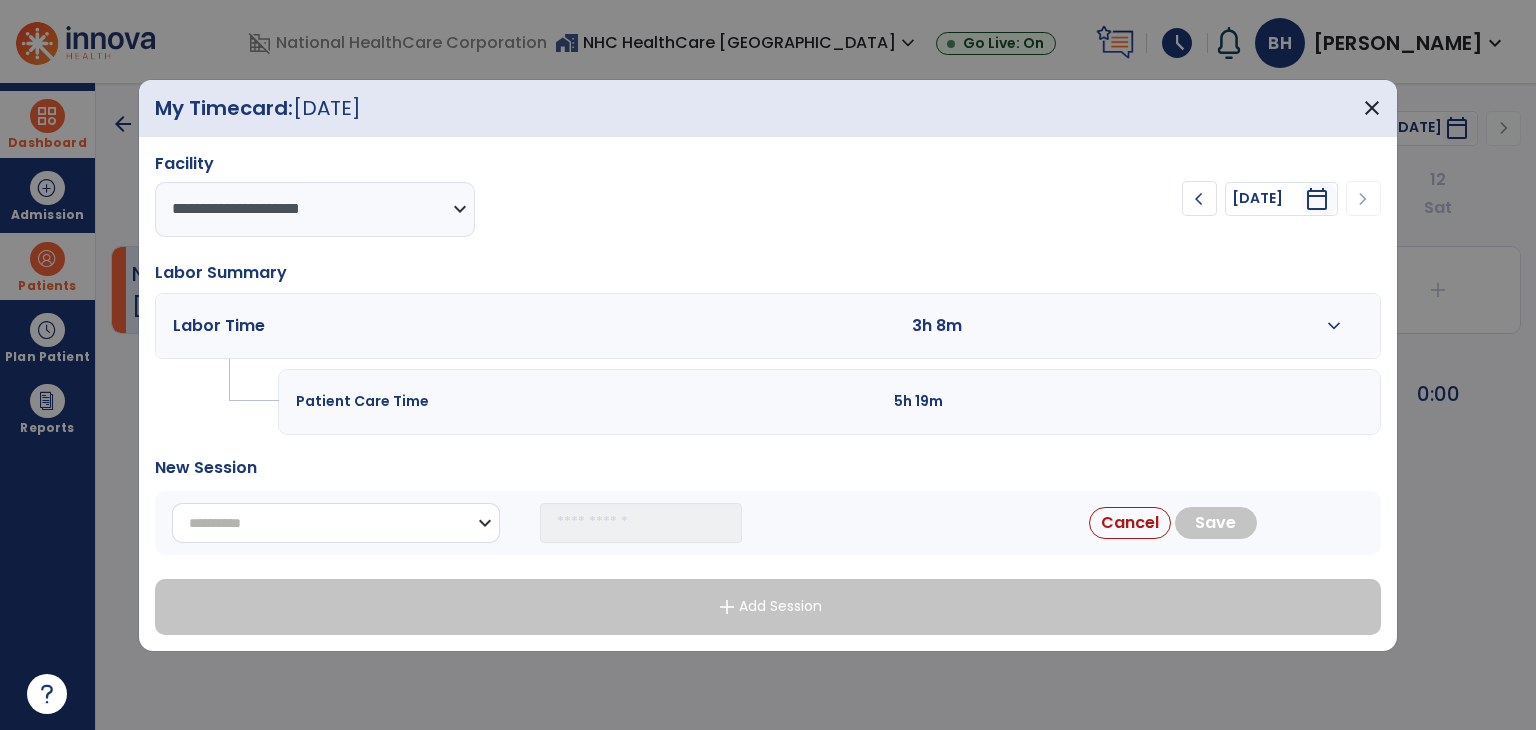 click on "**********" at bounding box center (336, 523) 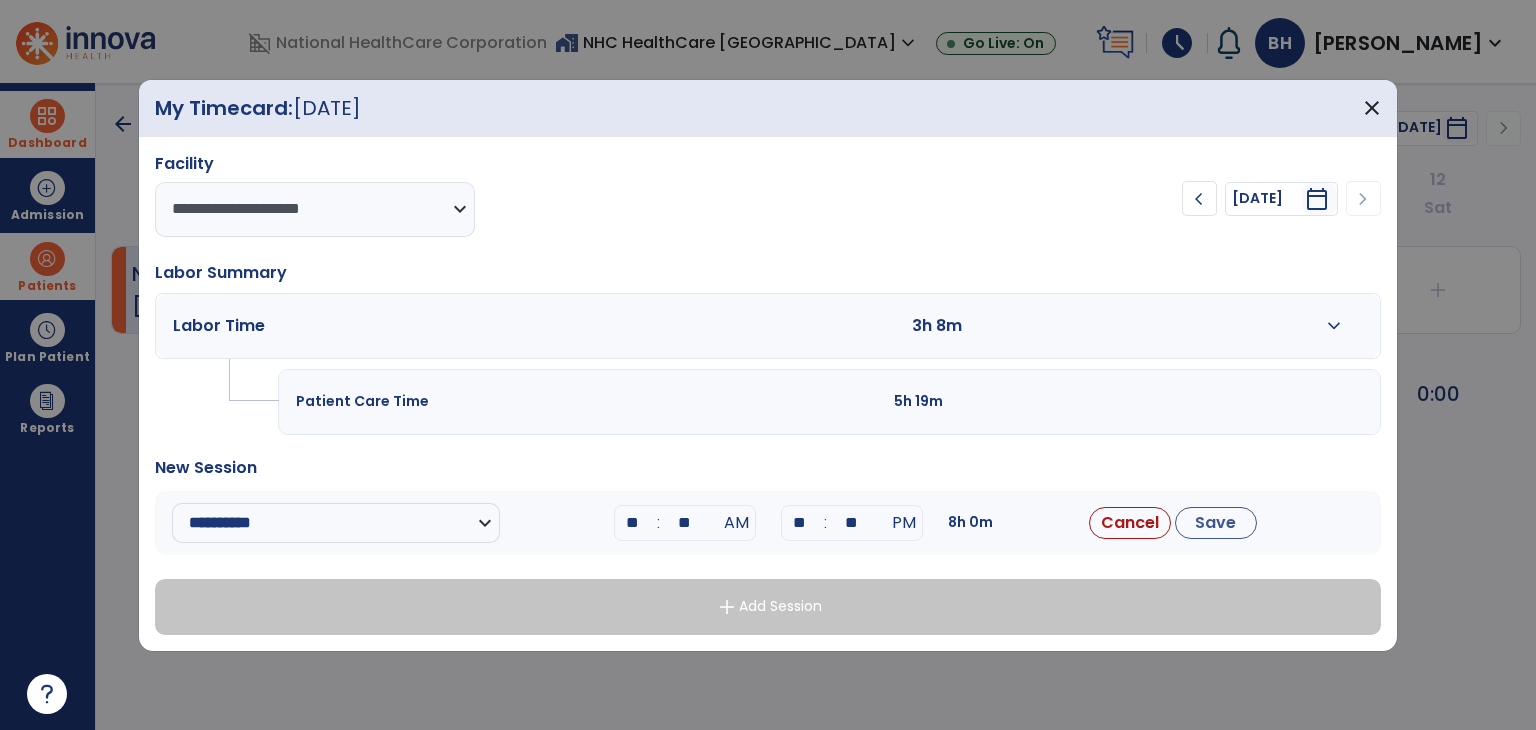 click on "**" at bounding box center (633, 523) 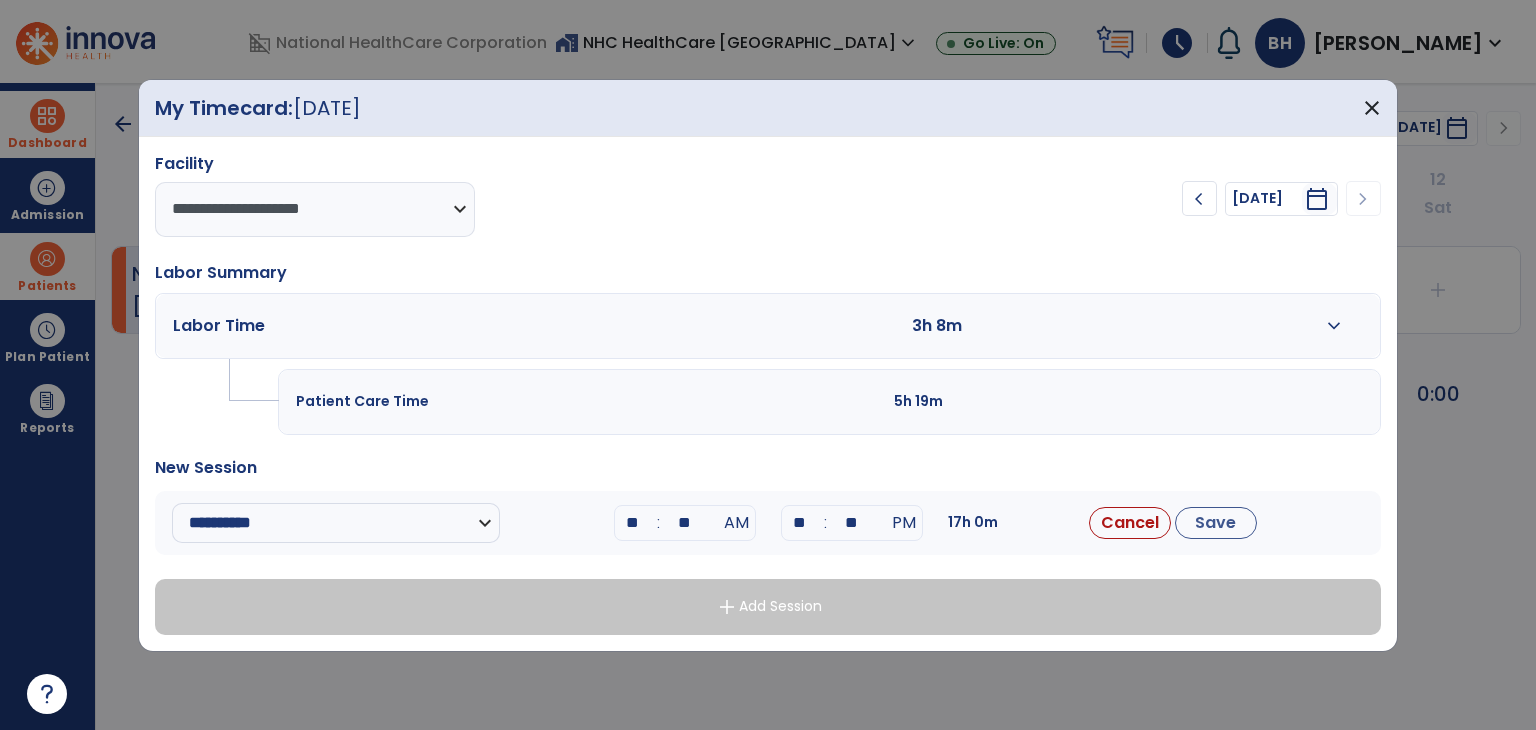 type on "*" 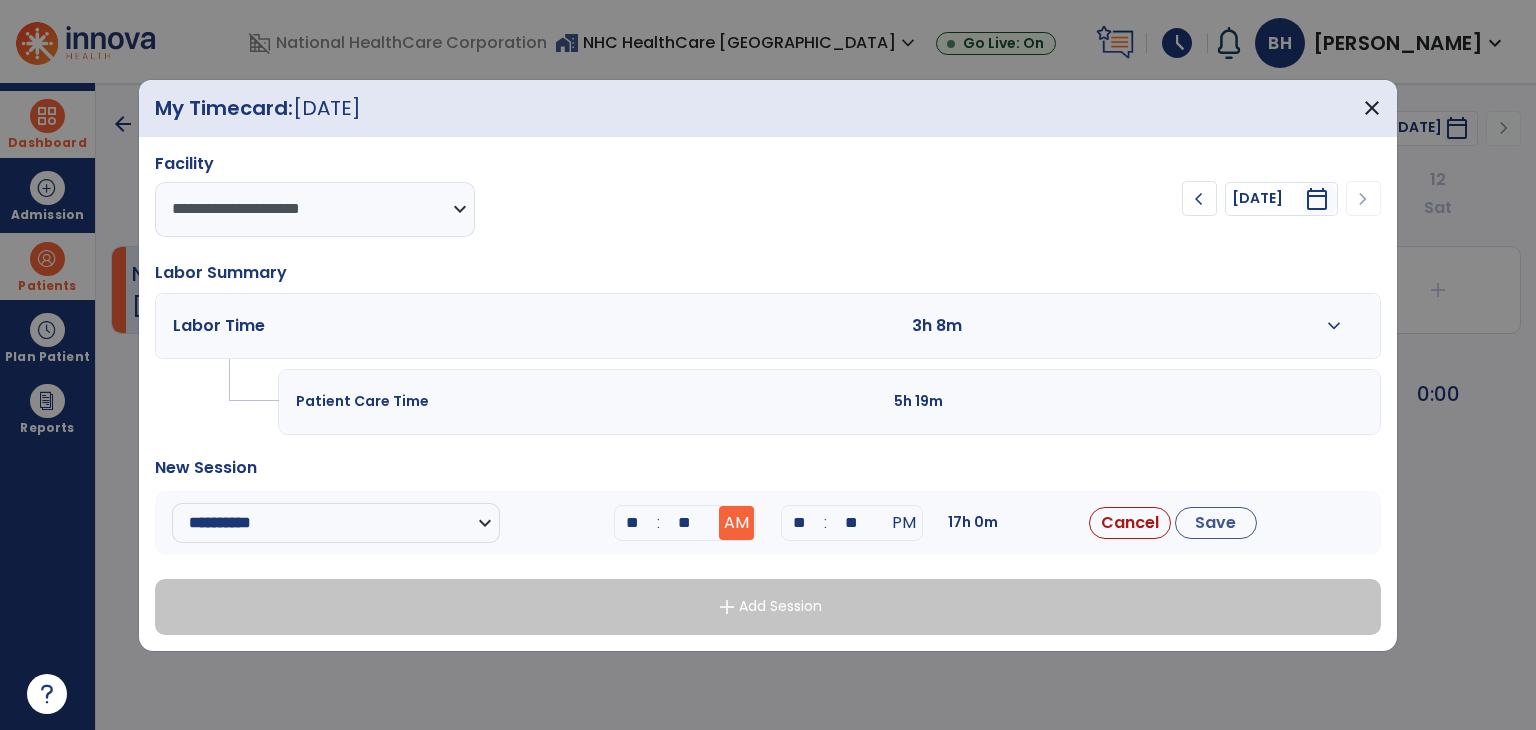 type on "**" 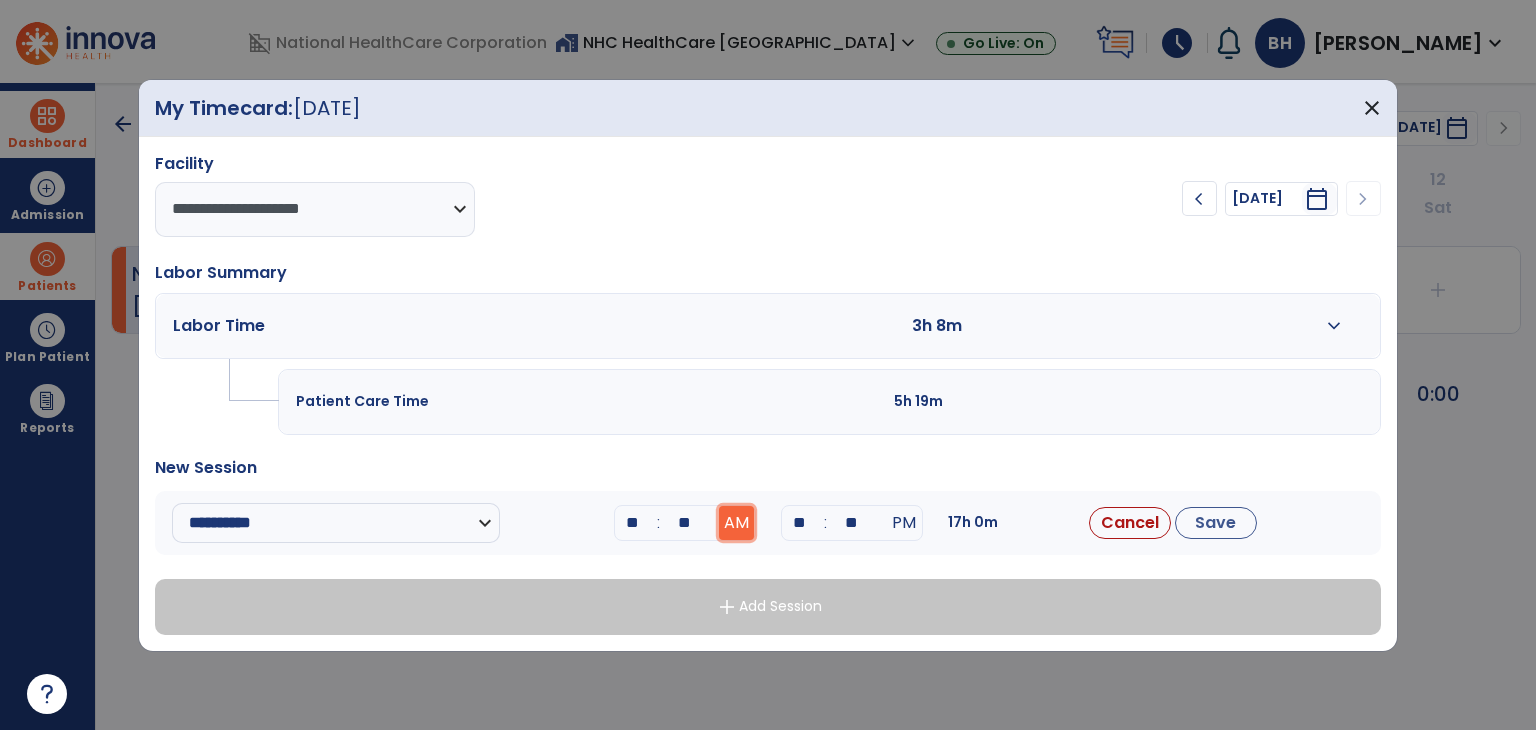 click on "AM" at bounding box center (736, 523) 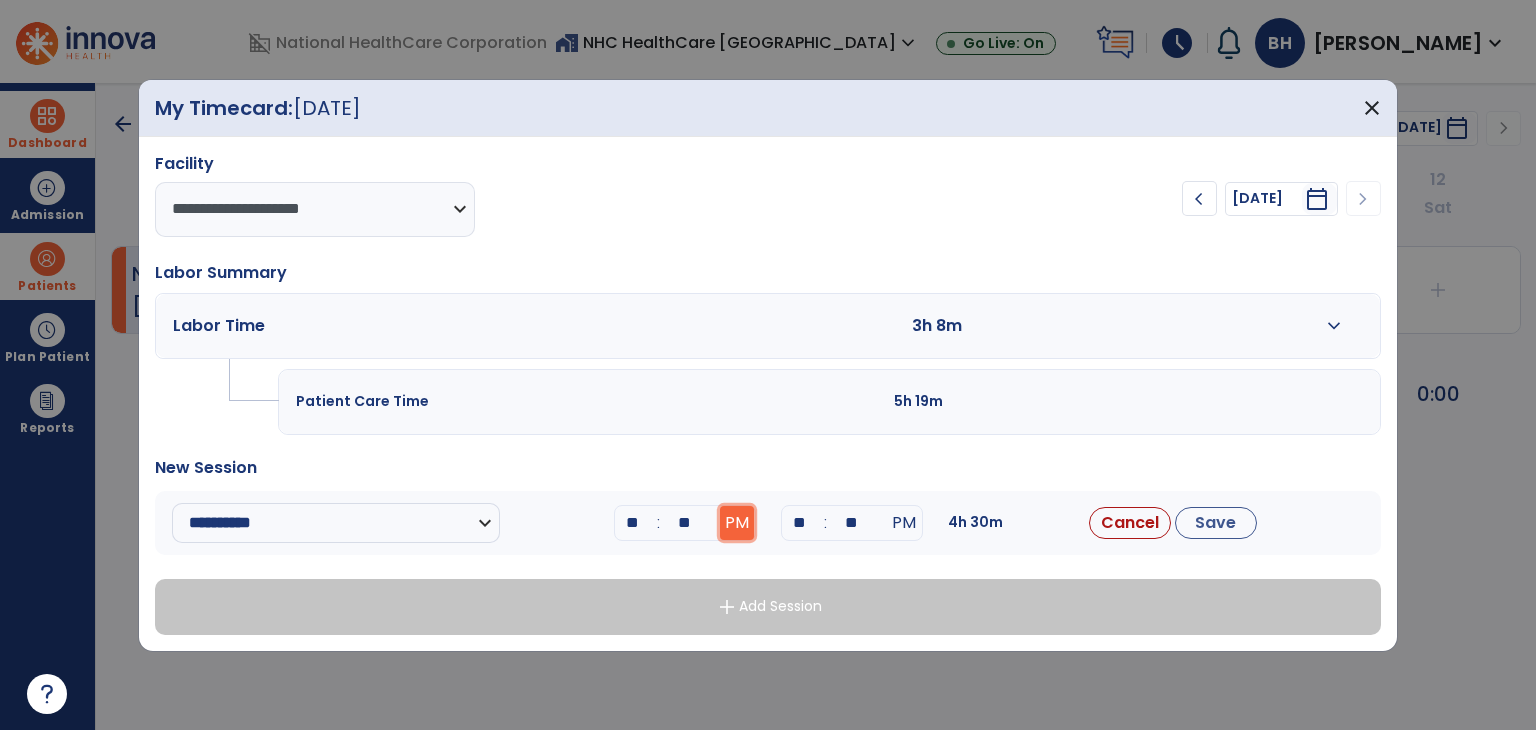 click on "PM" at bounding box center [737, 523] 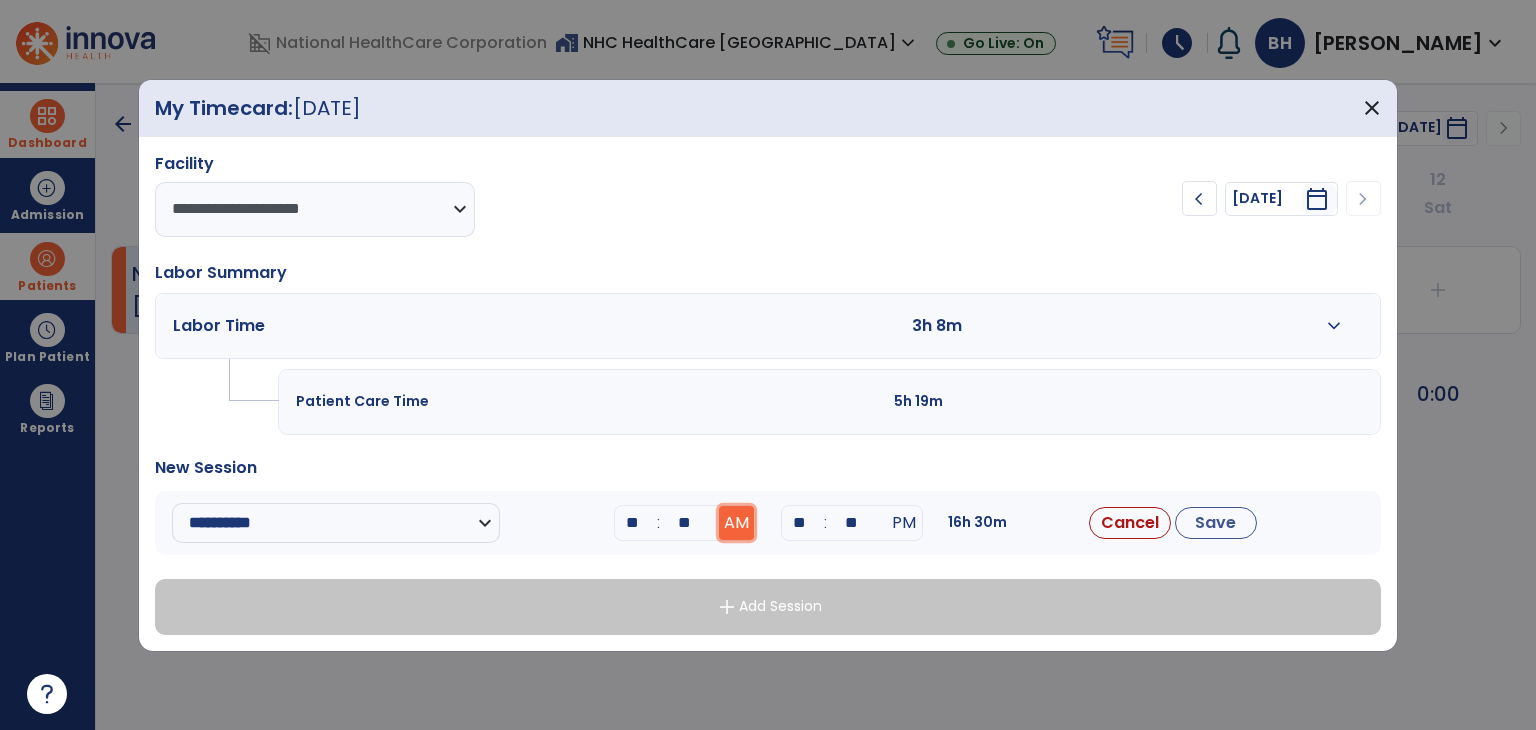 click on "AM" at bounding box center [736, 523] 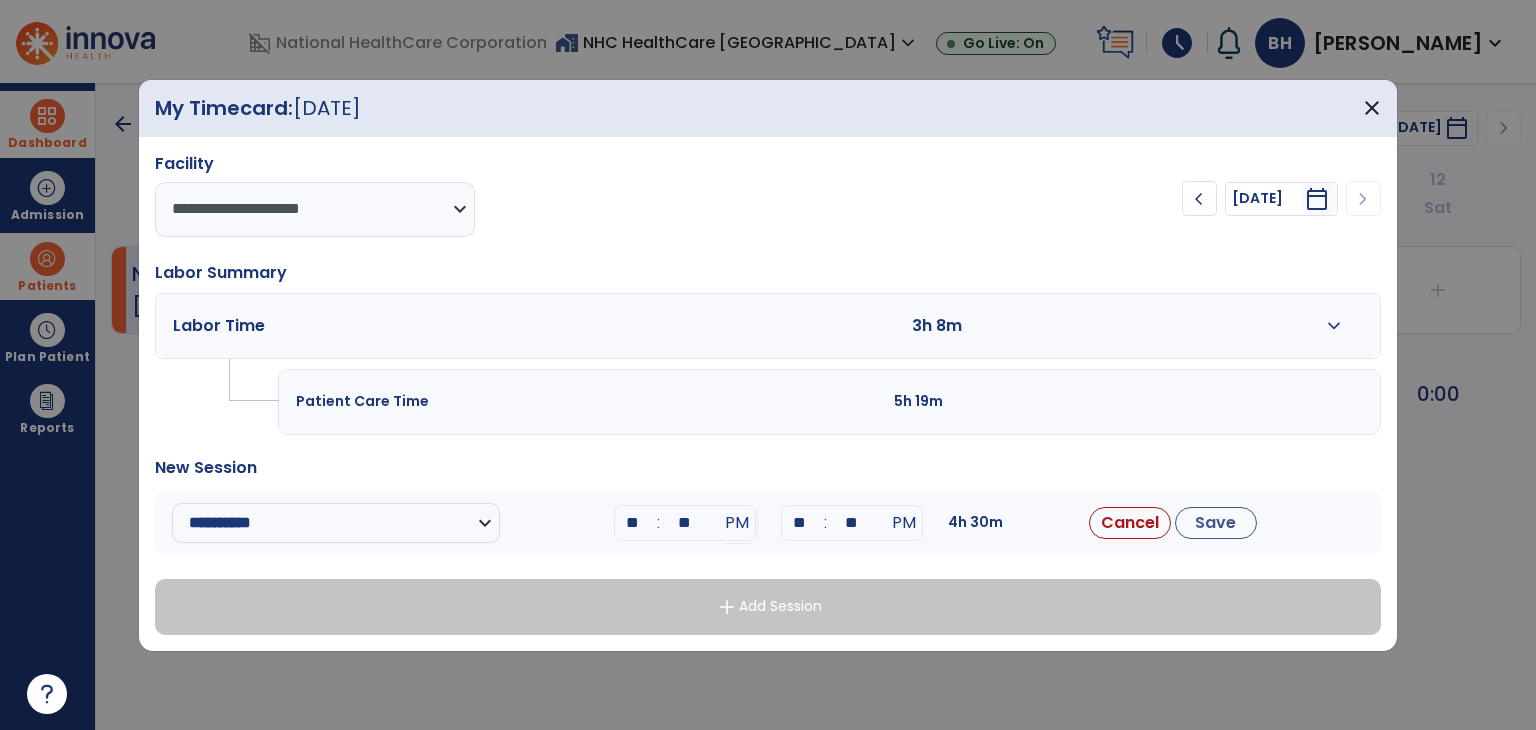click on "**" at bounding box center (800, 523) 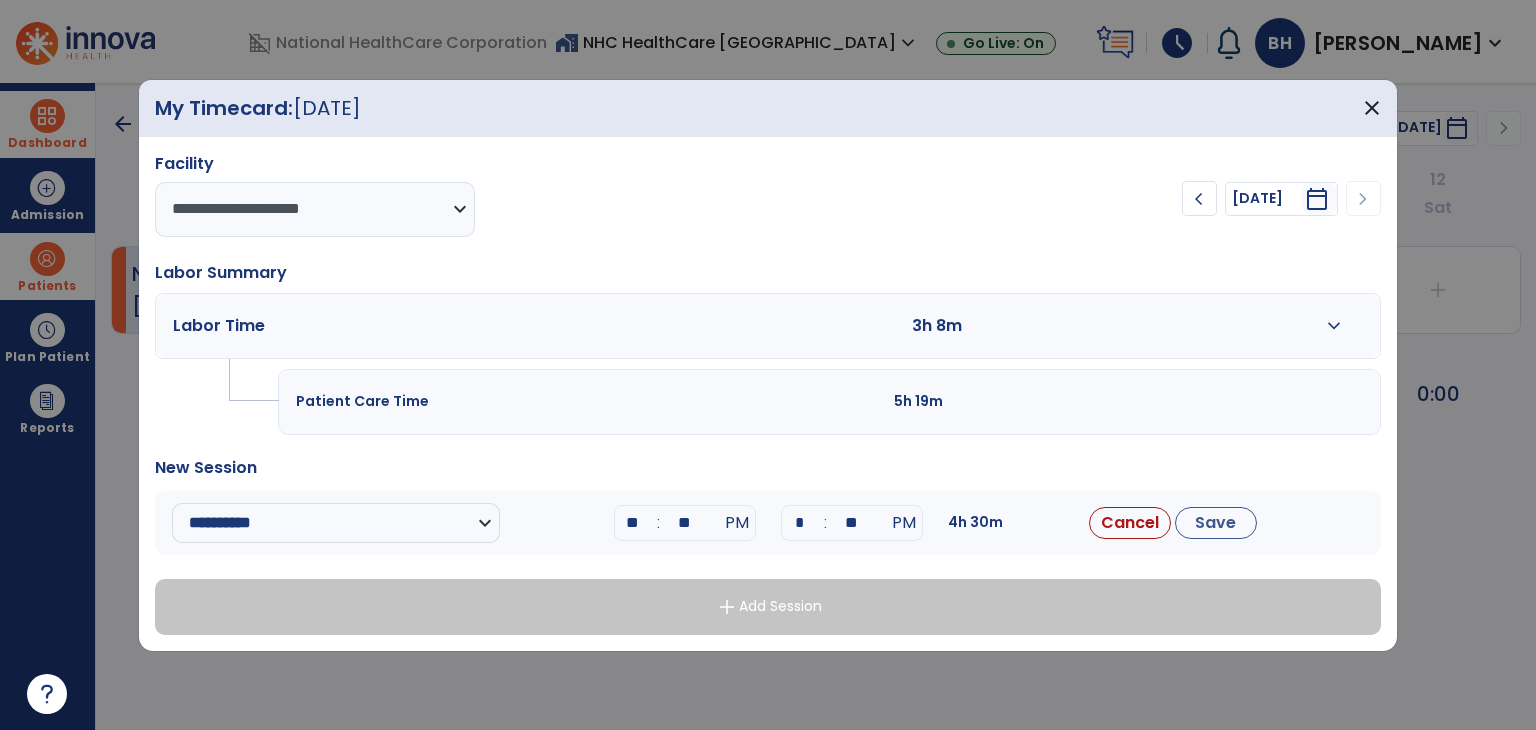 type on "**" 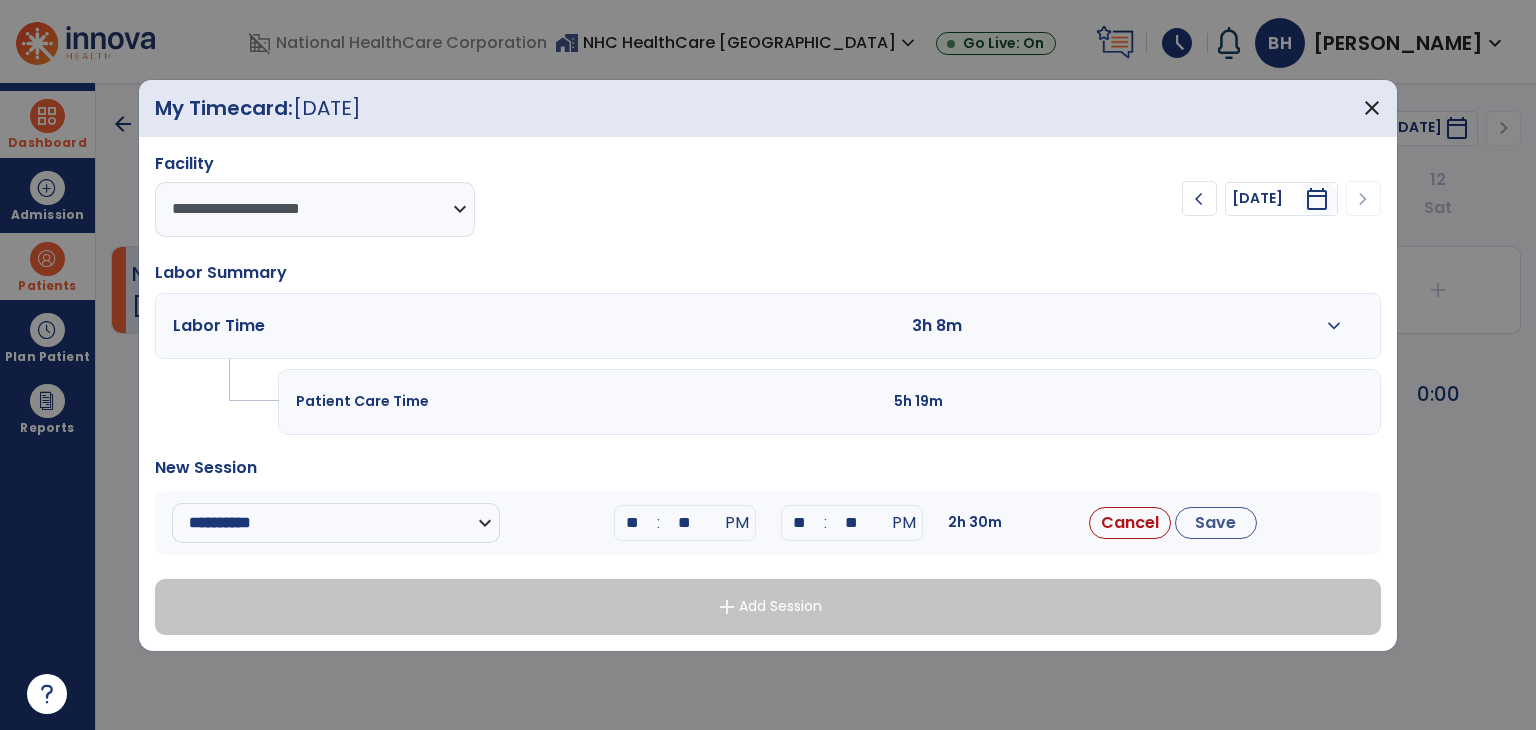 click on "**" at bounding box center [852, 523] 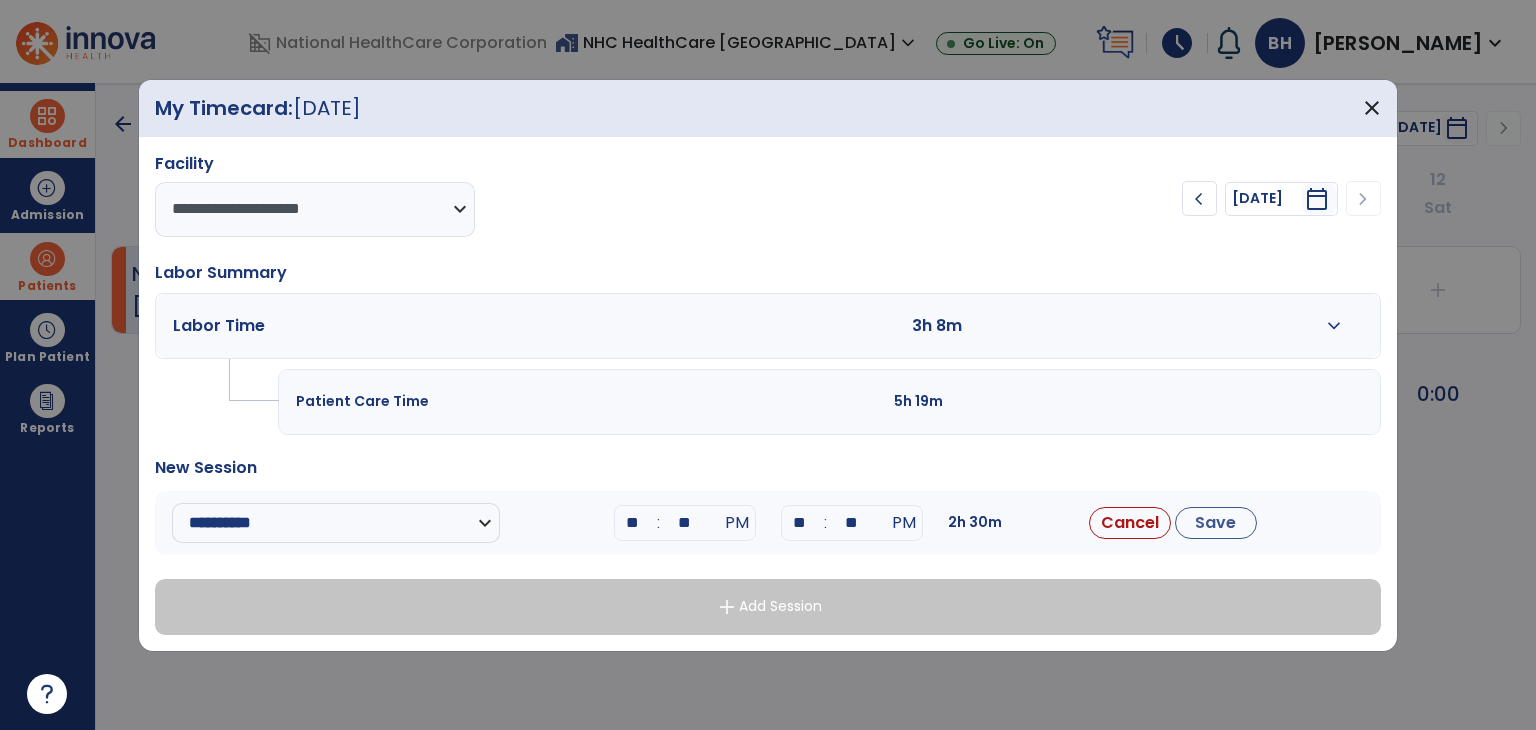 type on "*" 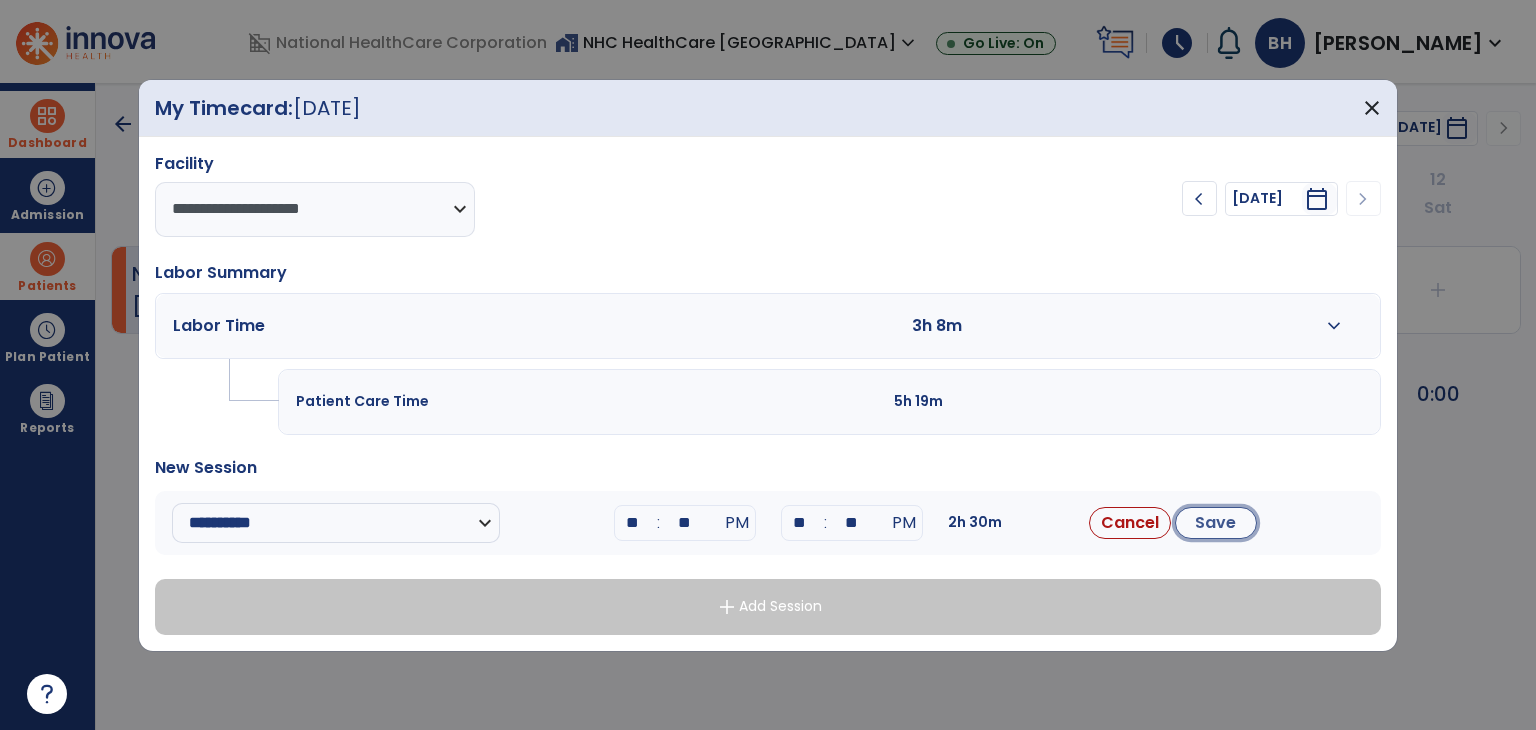 click on "Save" at bounding box center (1216, 523) 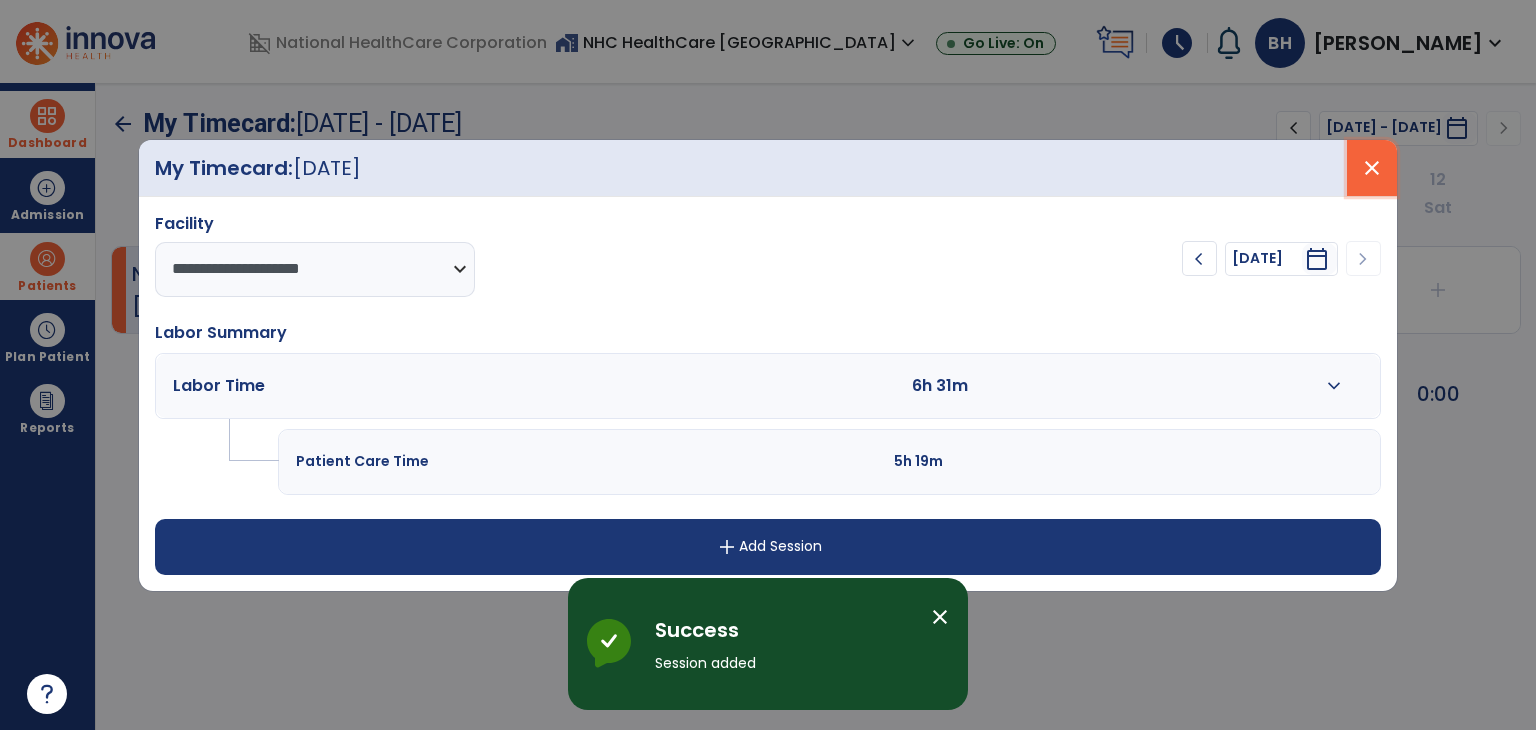 click on "close" at bounding box center [1372, 168] 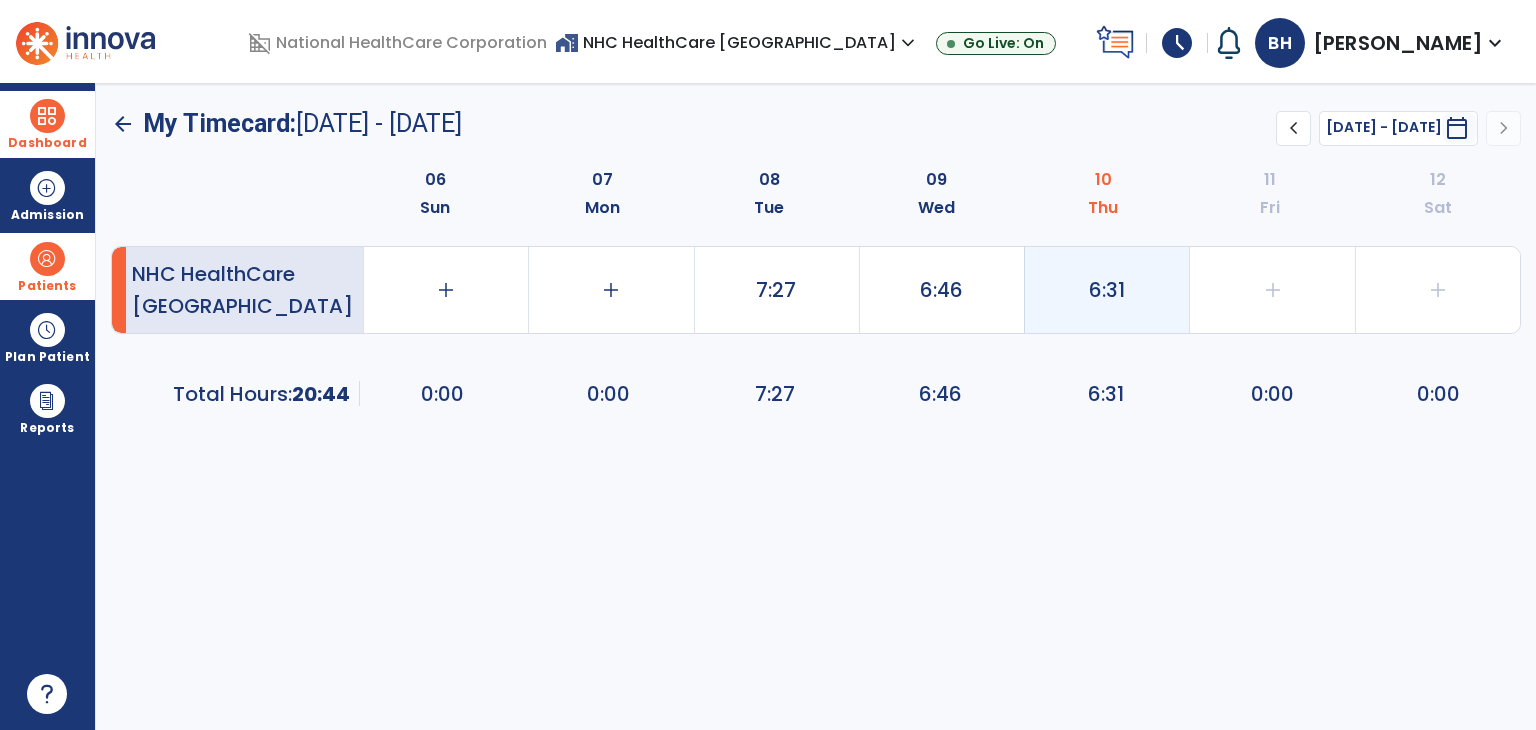click on "6:31" 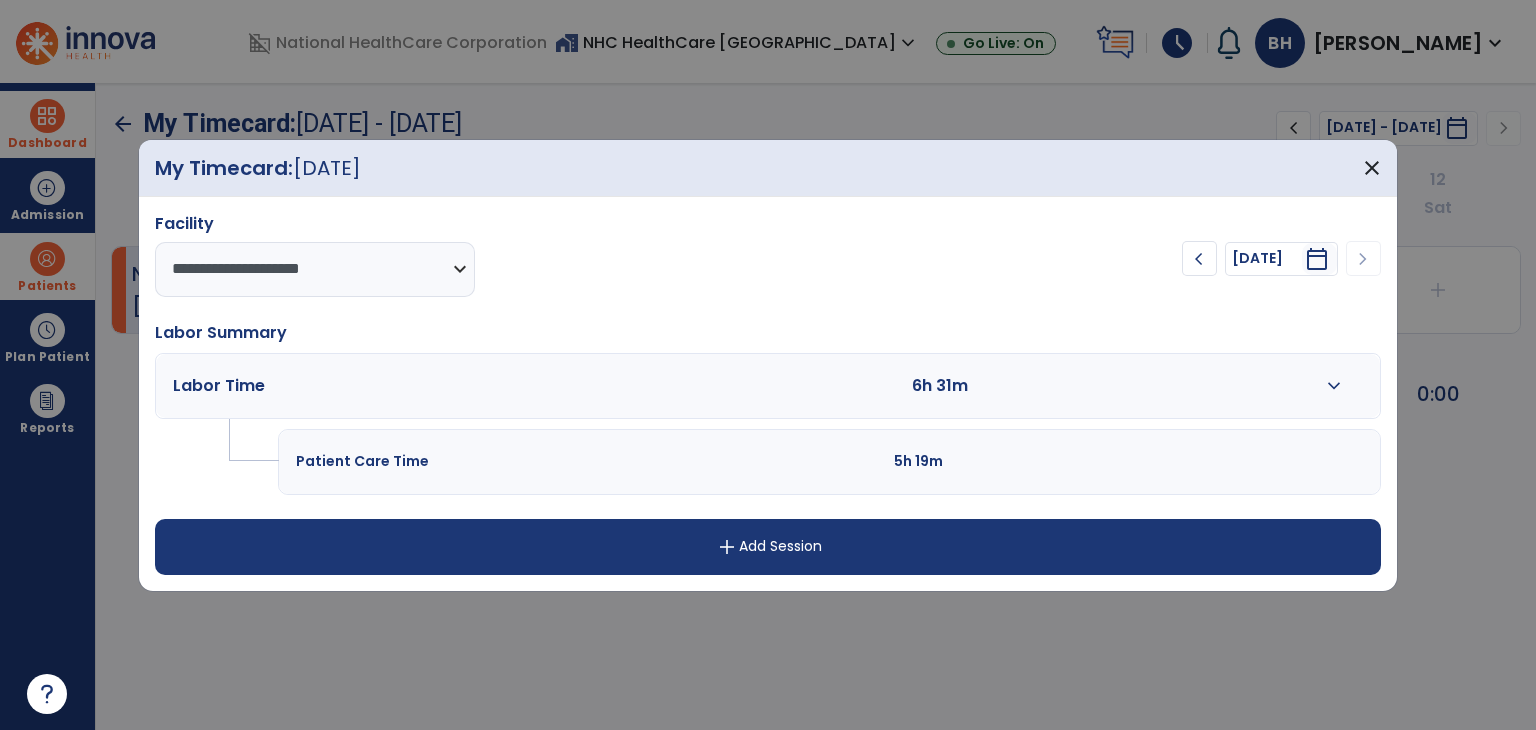 click on "expand_more" at bounding box center (1334, 386) 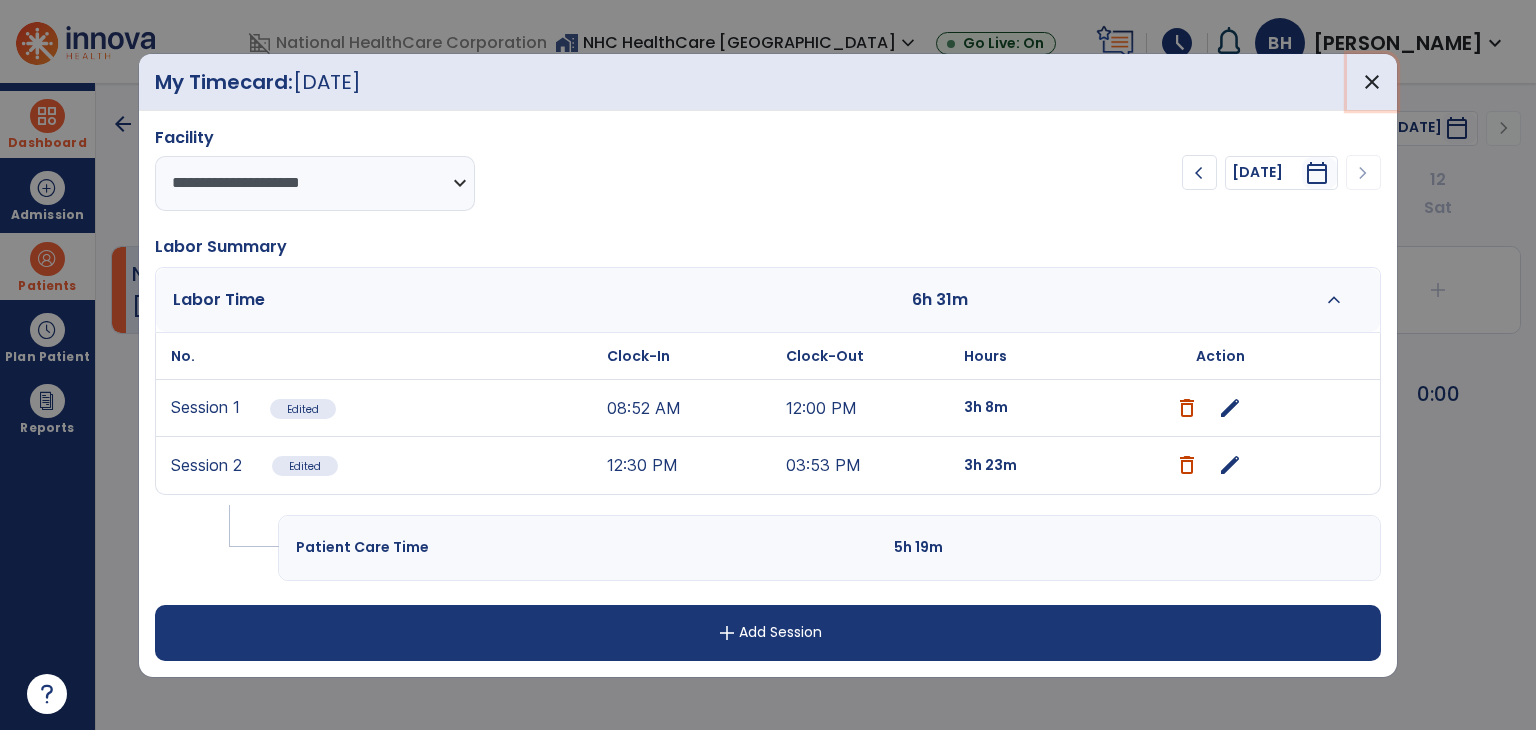 drag, startPoint x: 1374, startPoint y: 89, endPoint x: 1309, endPoint y: 65, distance: 69.289246 